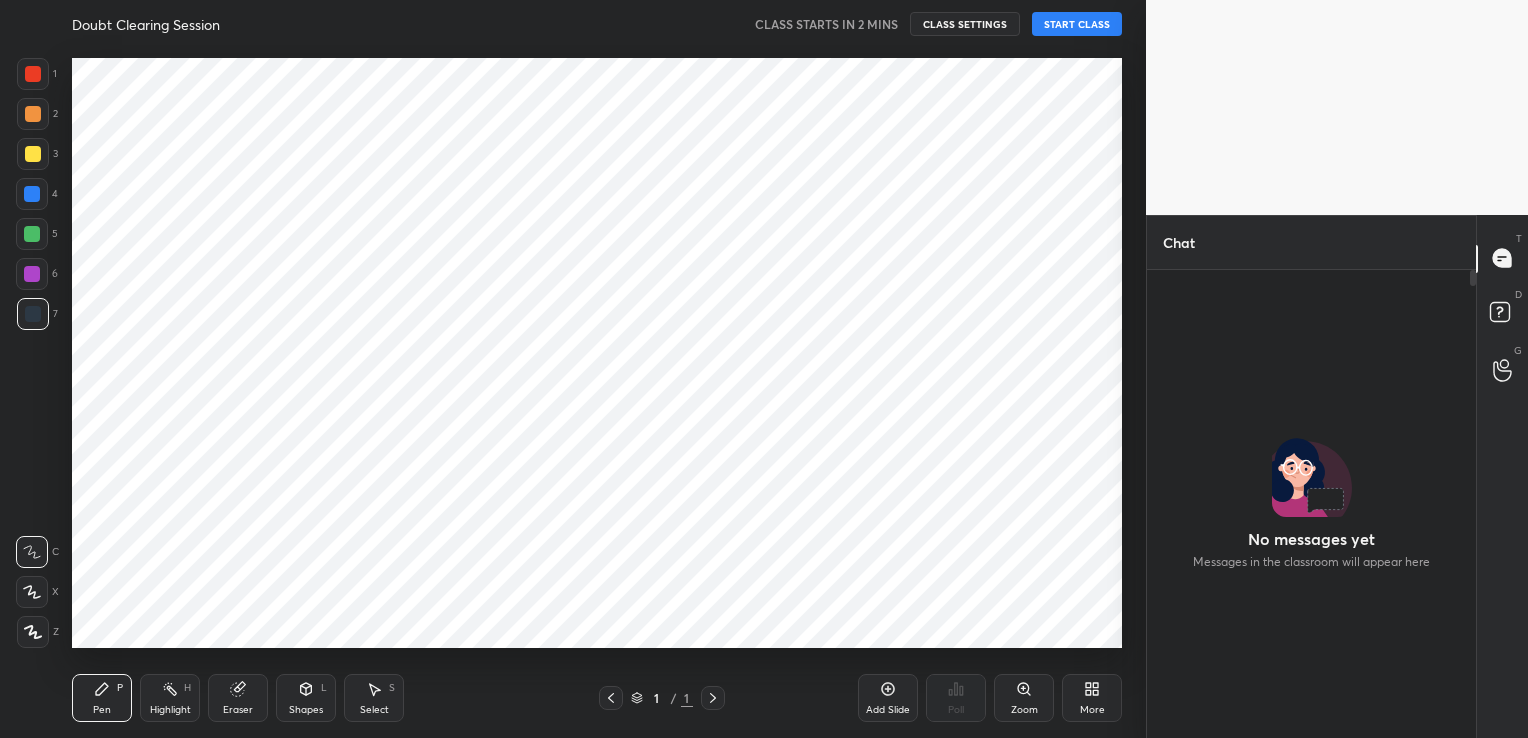 scroll, scrollTop: 0, scrollLeft: 0, axis: both 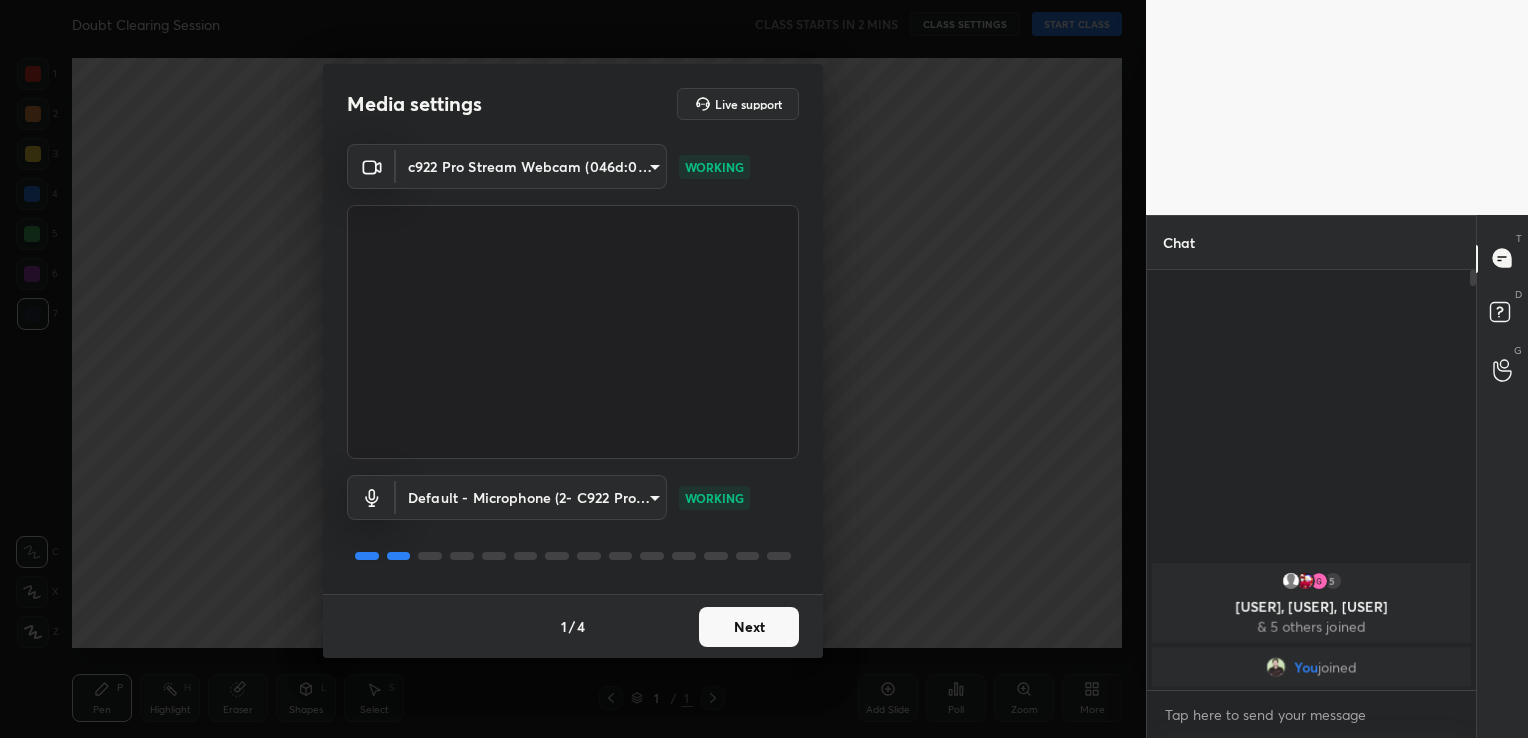click on "Next" at bounding box center [749, 627] 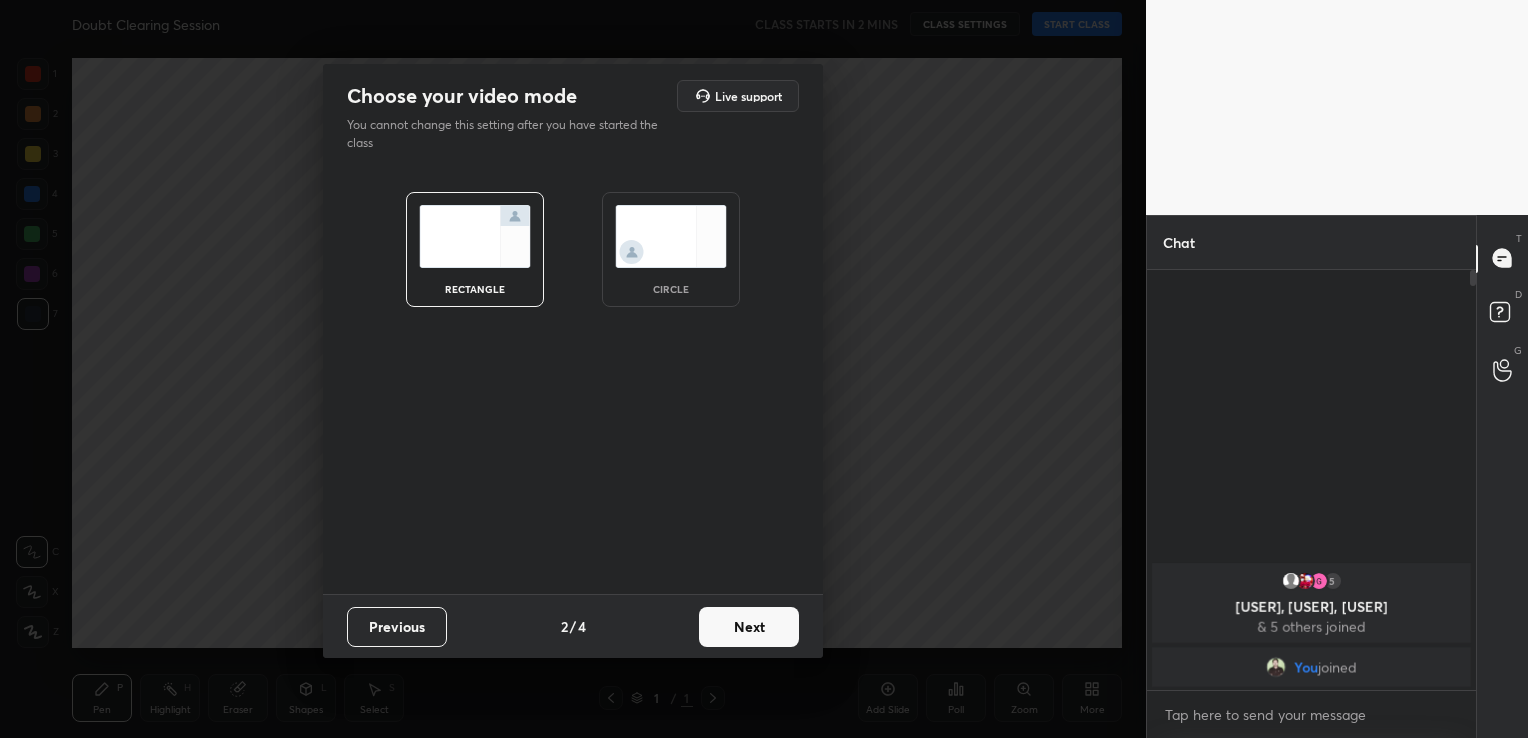 click on "Next" at bounding box center (749, 627) 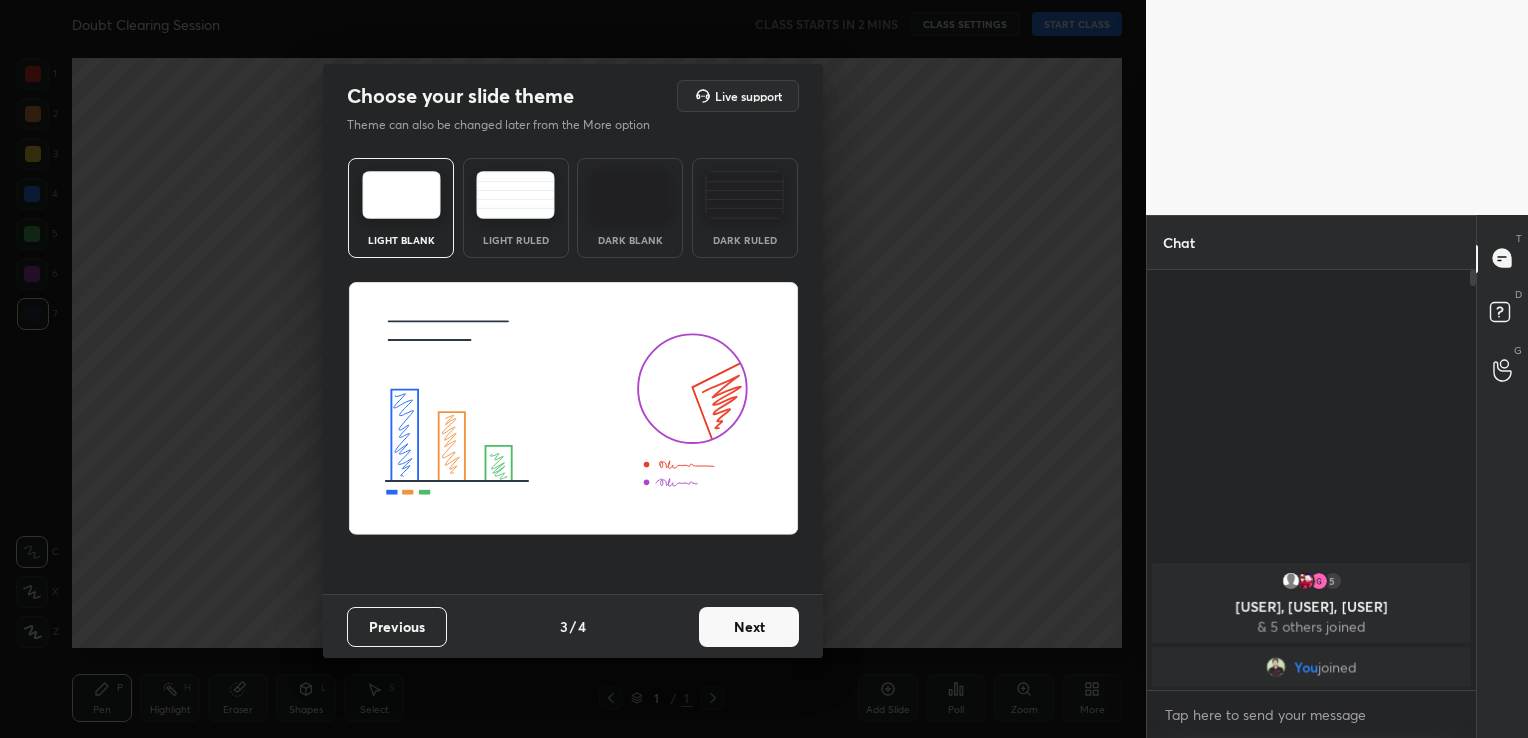 click on "Dark Blank" at bounding box center (630, 208) 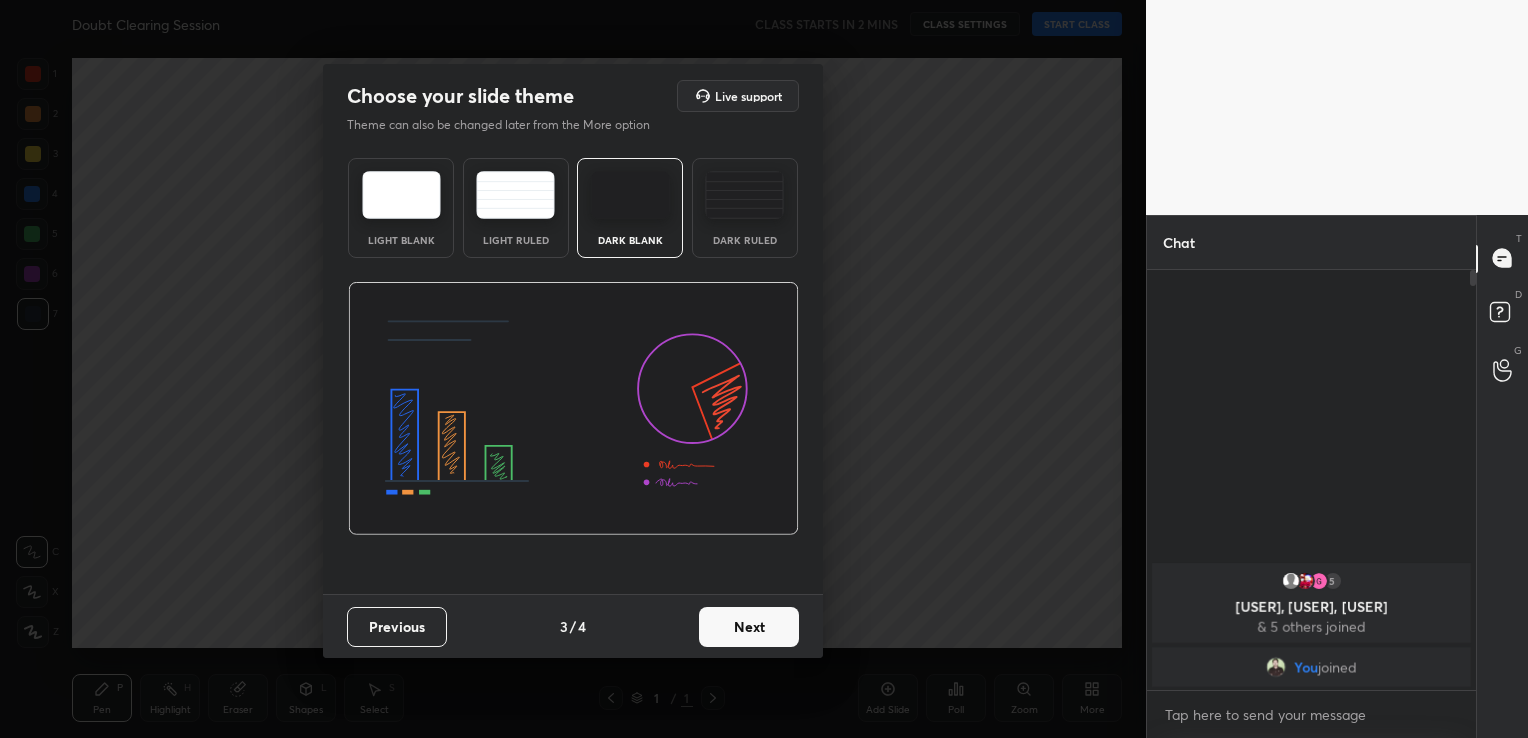 click on "Next" at bounding box center [749, 627] 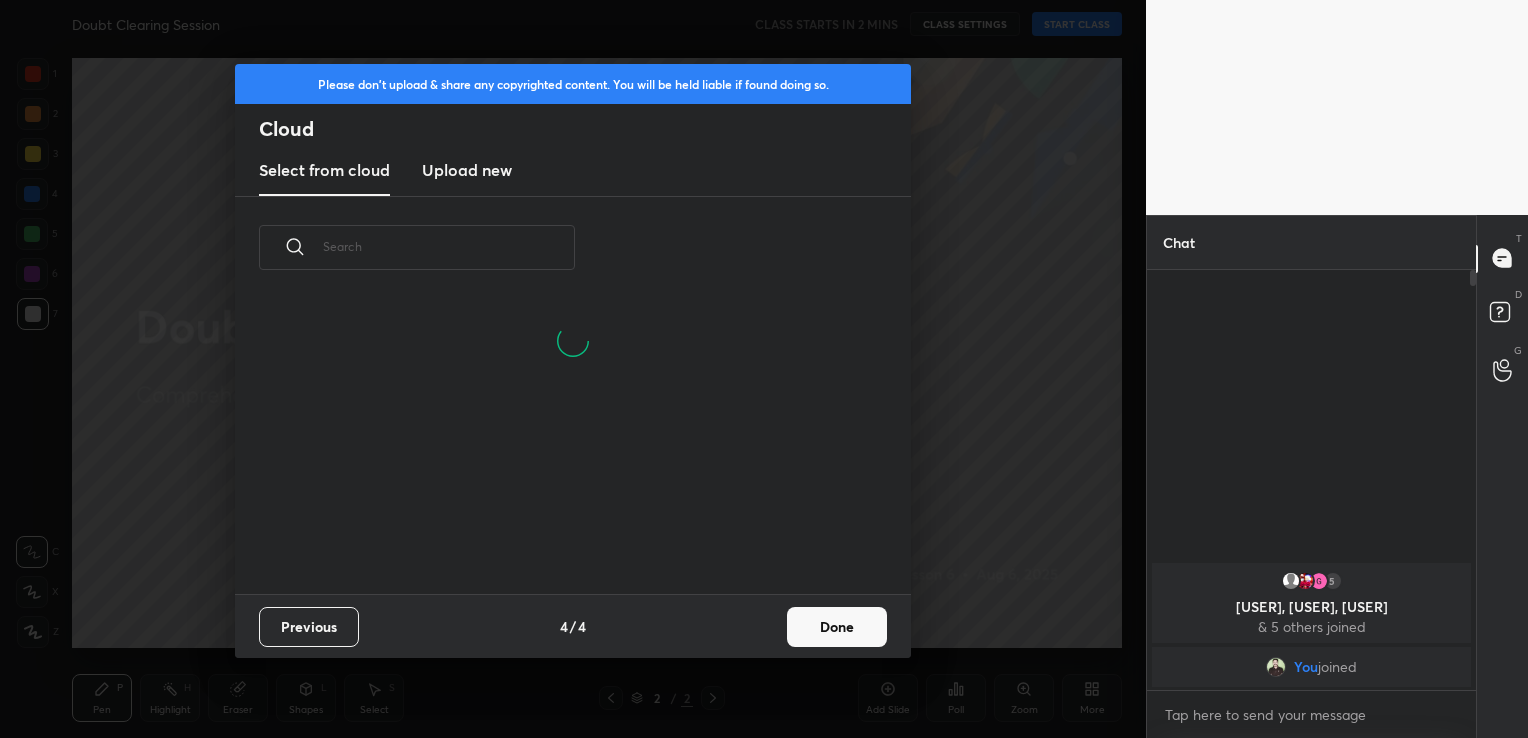 click on "Upload new" at bounding box center [467, 170] 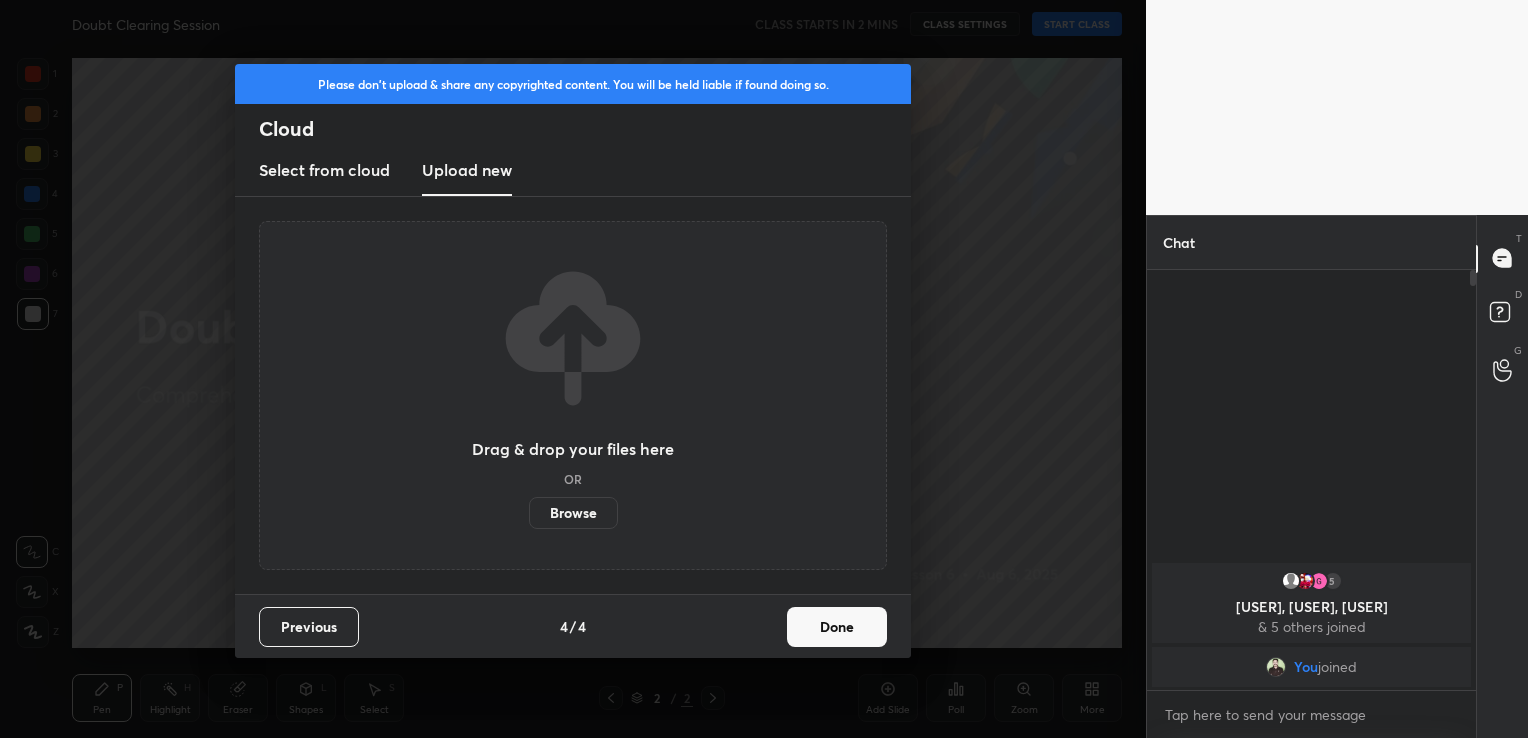 click on "Browse" at bounding box center (573, 513) 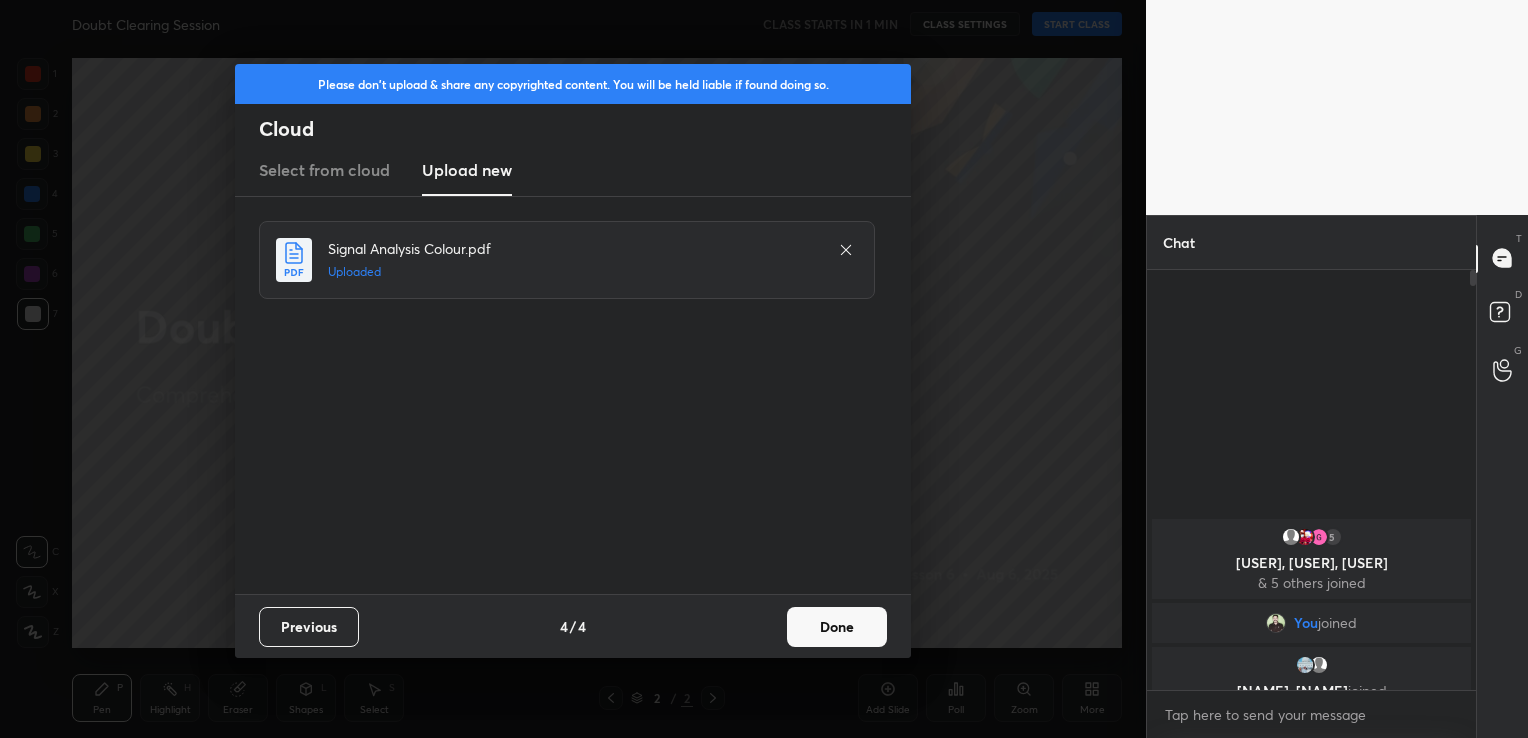click on "Done" at bounding box center (837, 627) 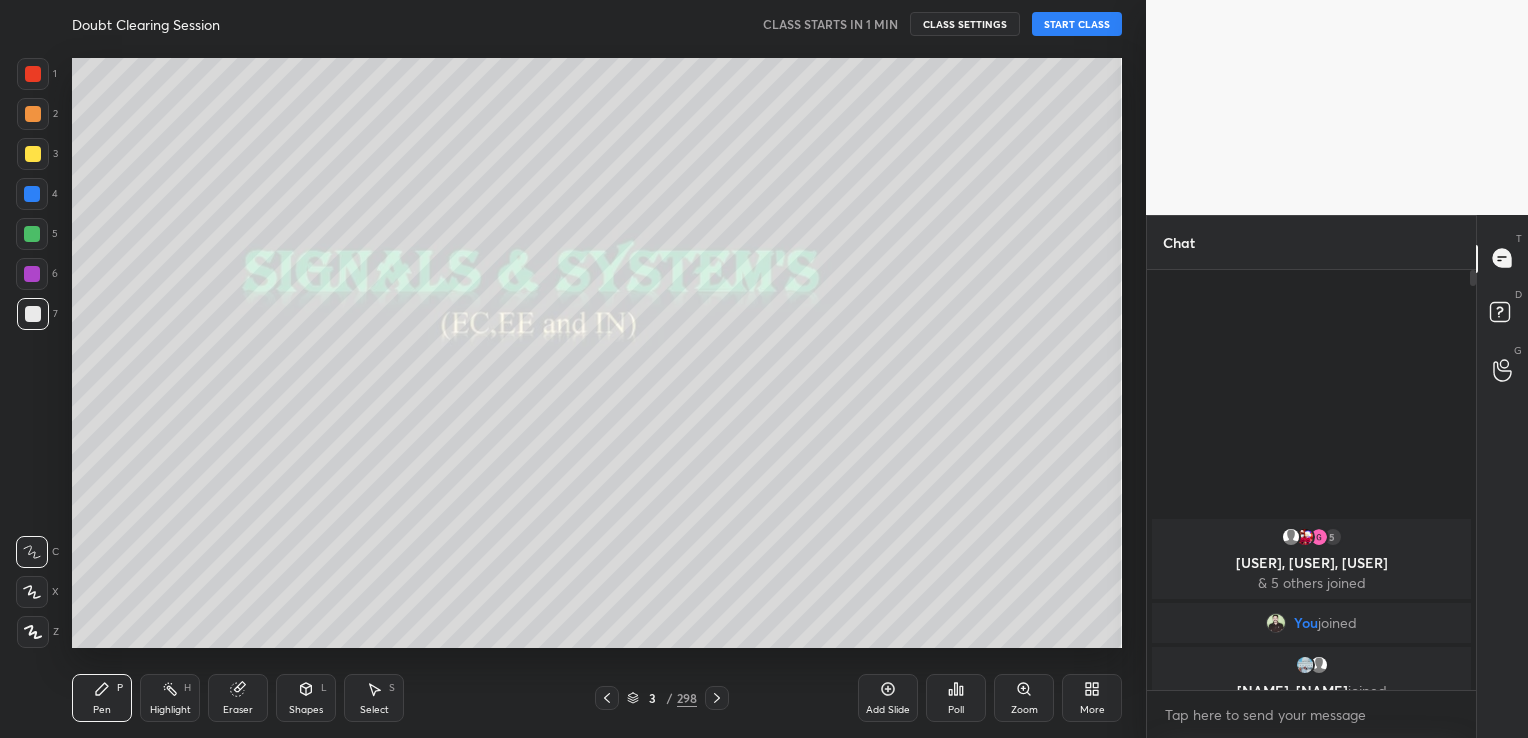 click on "START CLASS" at bounding box center [1077, 24] 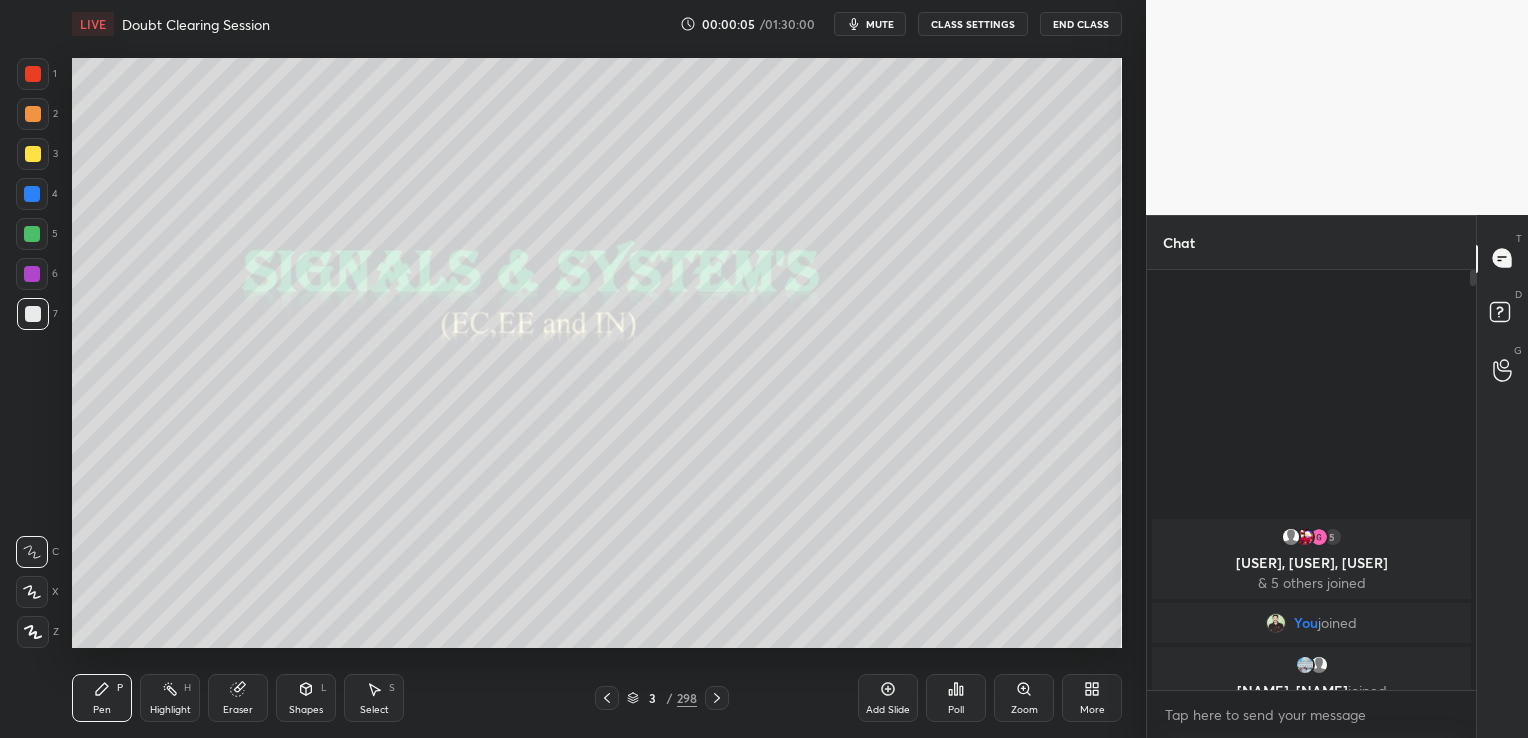 click on "More" at bounding box center [1092, 698] 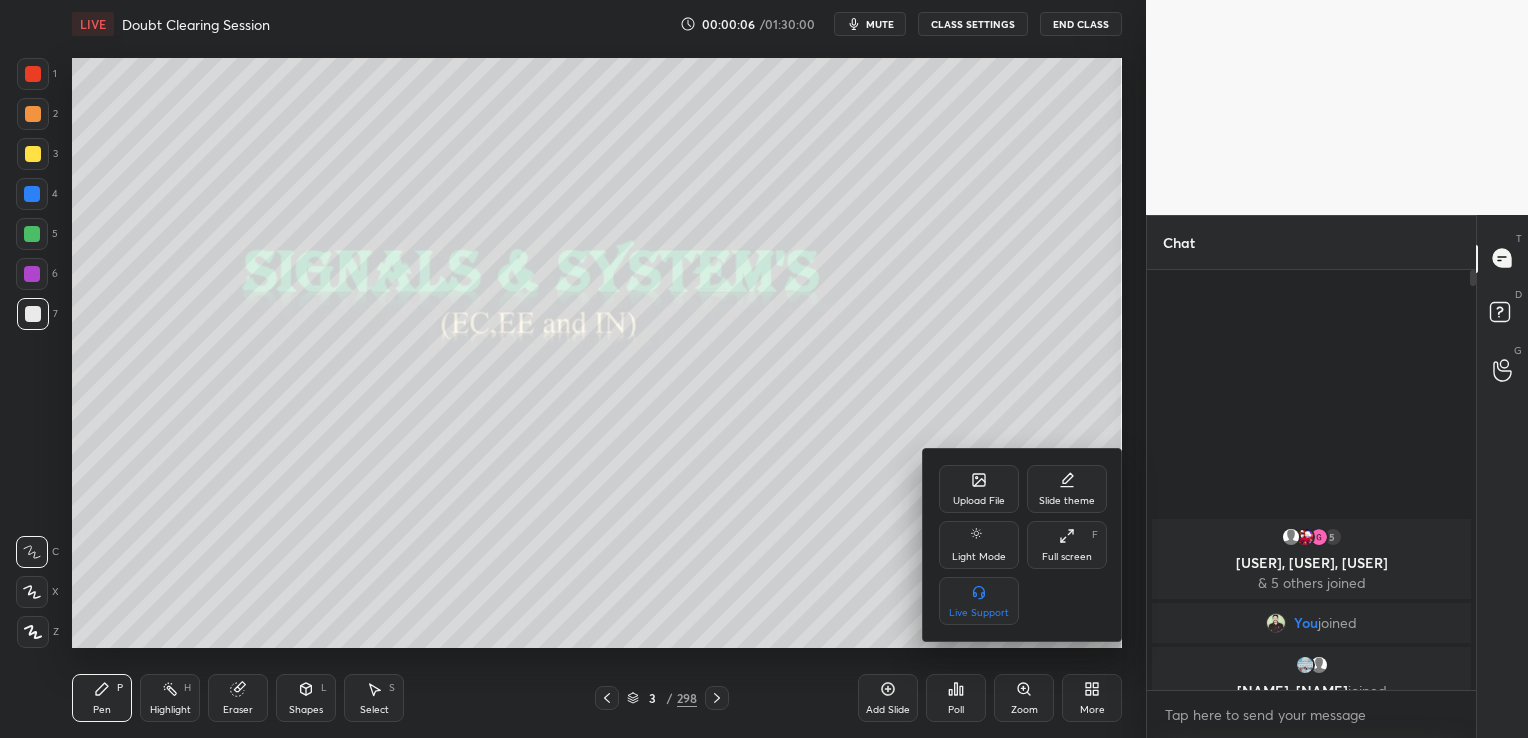 click on "Full screen F" at bounding box center [1067, 545] 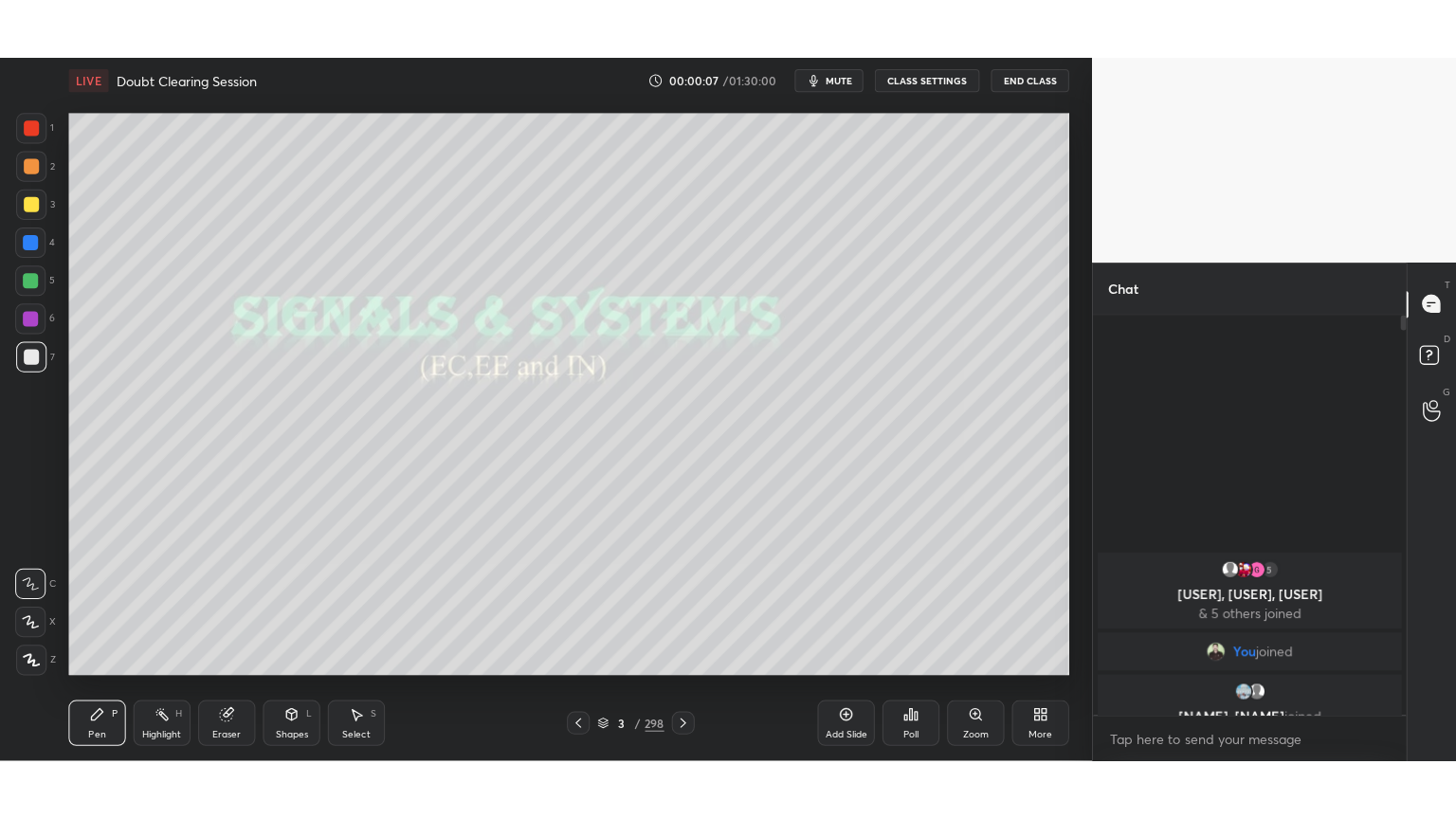 scroll, scrollTop: 94094, scrollLeft: 93776, axis: both 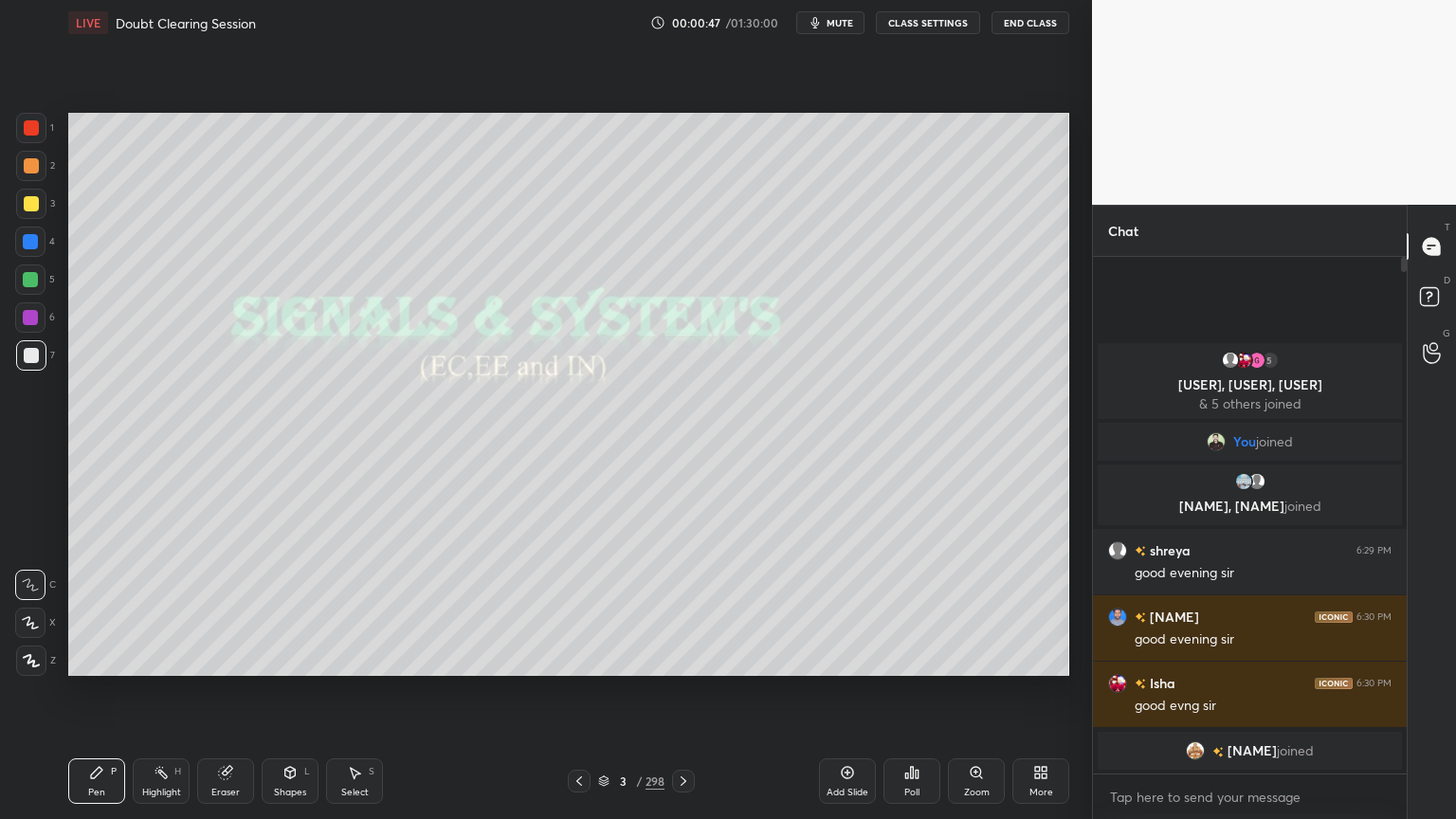click 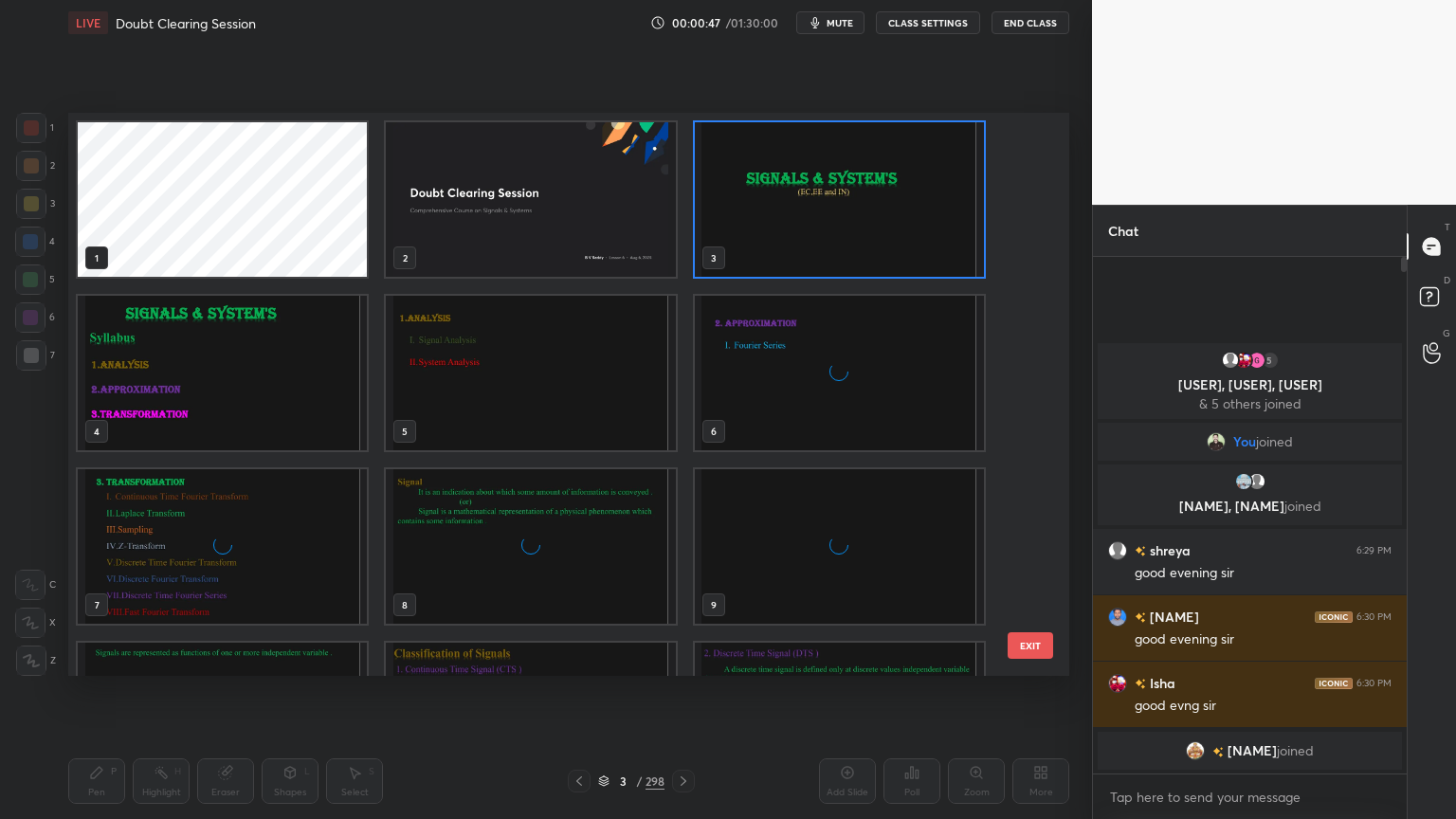 scroll, scrollTop: 6, scrollLeft: 9, axis: both 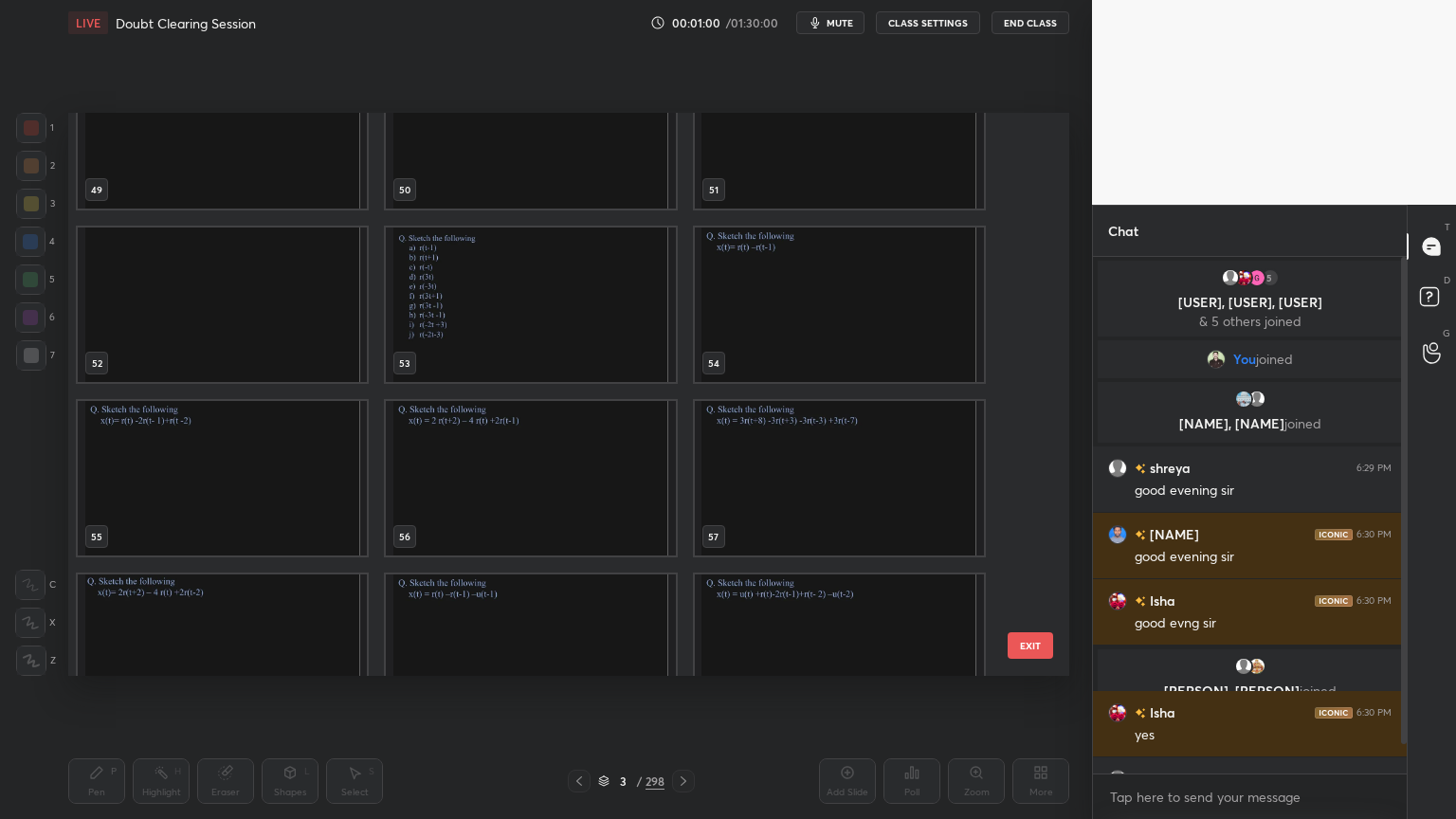 click at bounding box center (530, 304) 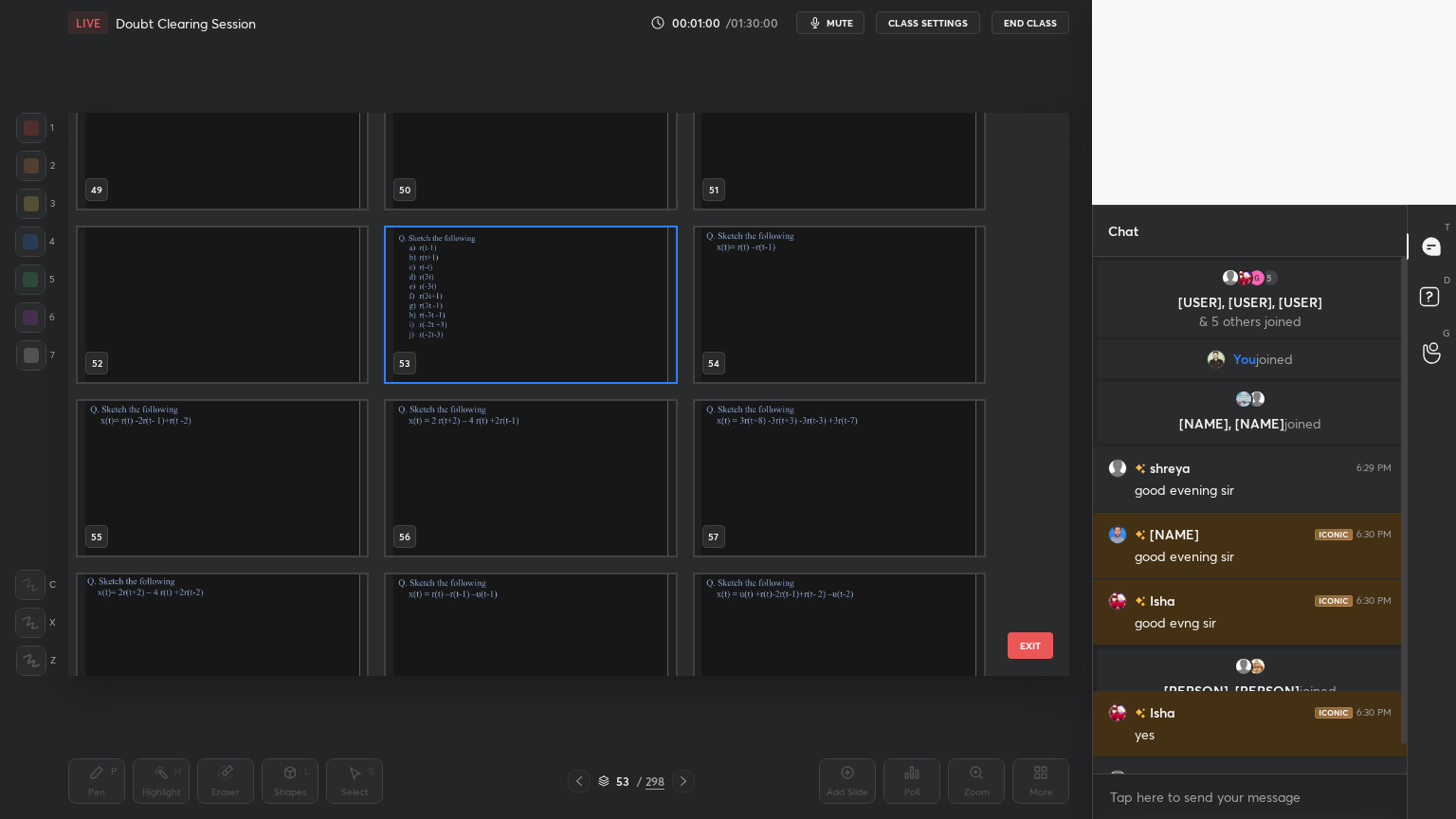 click at bounding box center [530, 304] 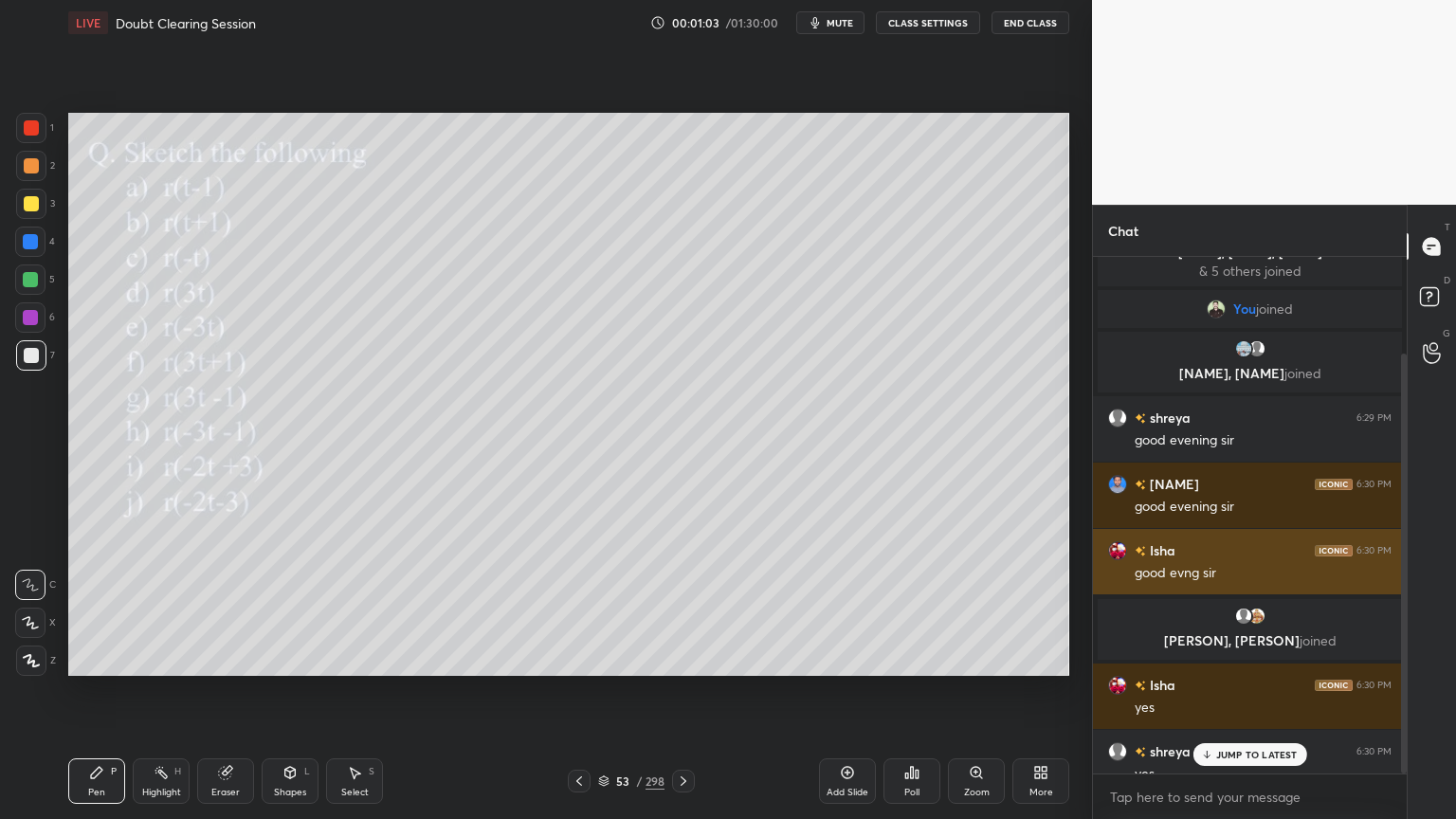 scroll, scrollTop: 118, scrollLeft: 0, axis: vertical 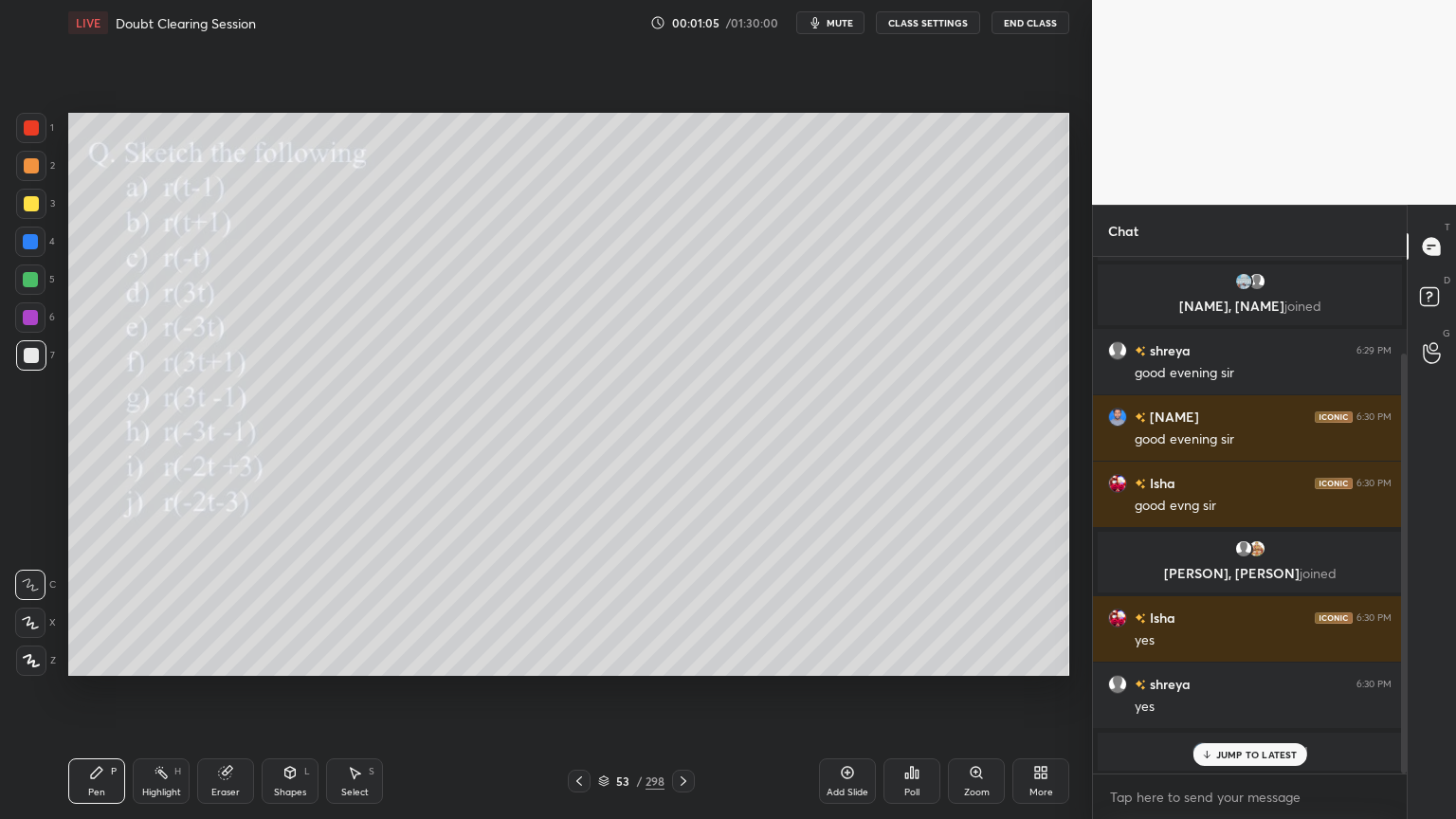 click on "JUMP TO LATEST" at bounding box center [1257, 755] 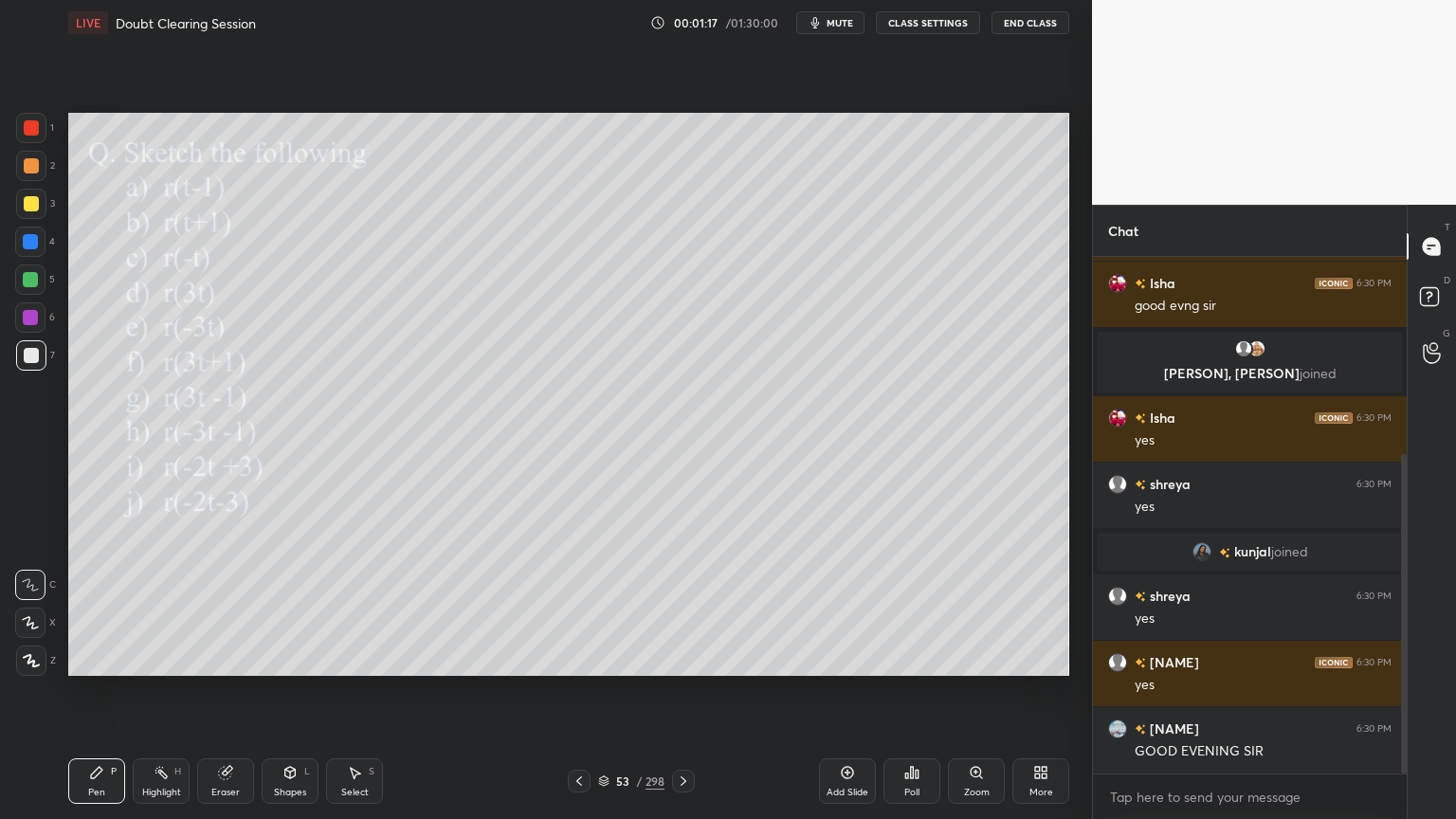 scroll, scrollTop: 383, scrollLeft: 0, axis: vertical 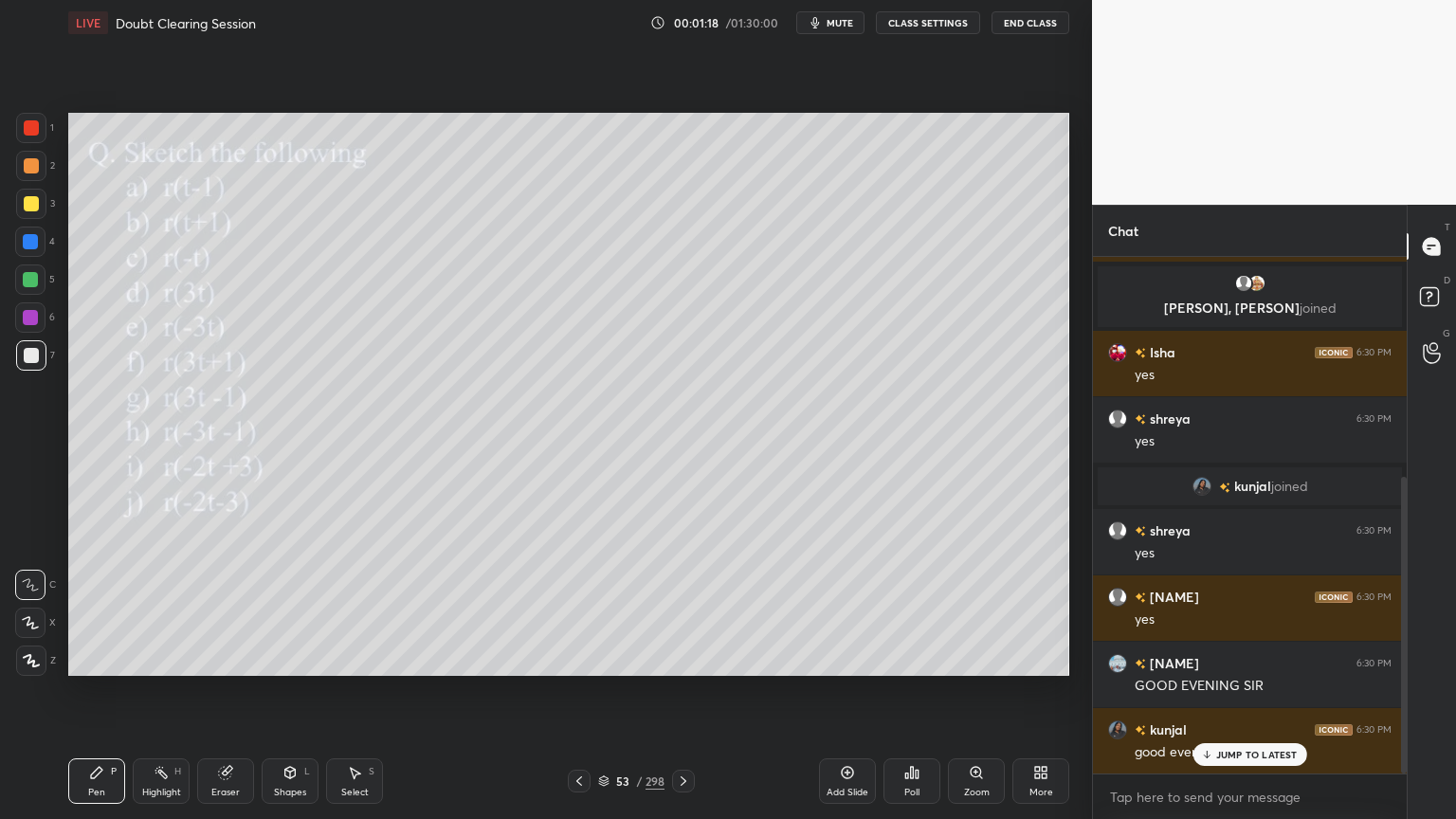 click 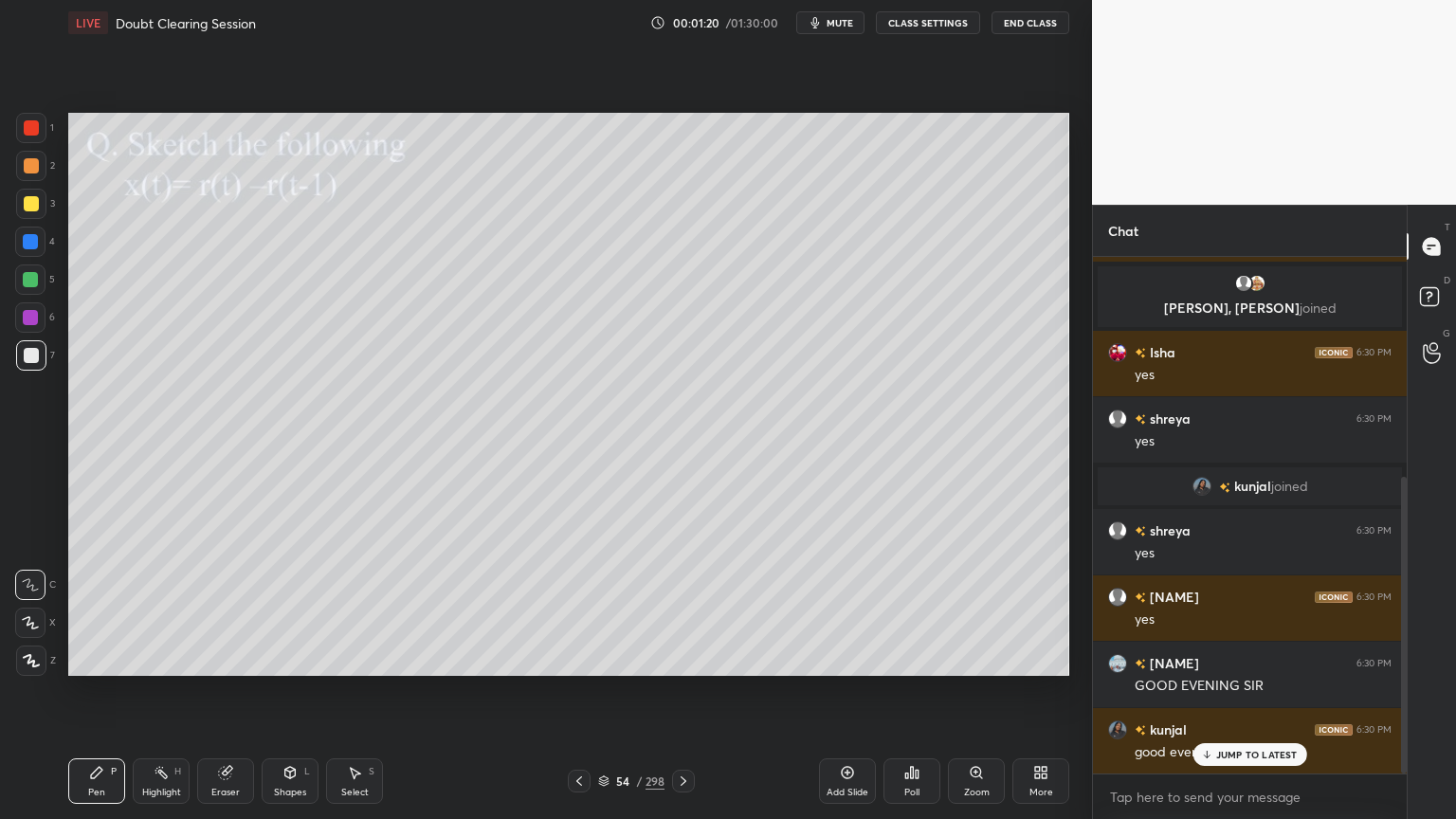 click on "JUMP TO LATEST" at bounding box center (1257, 755) 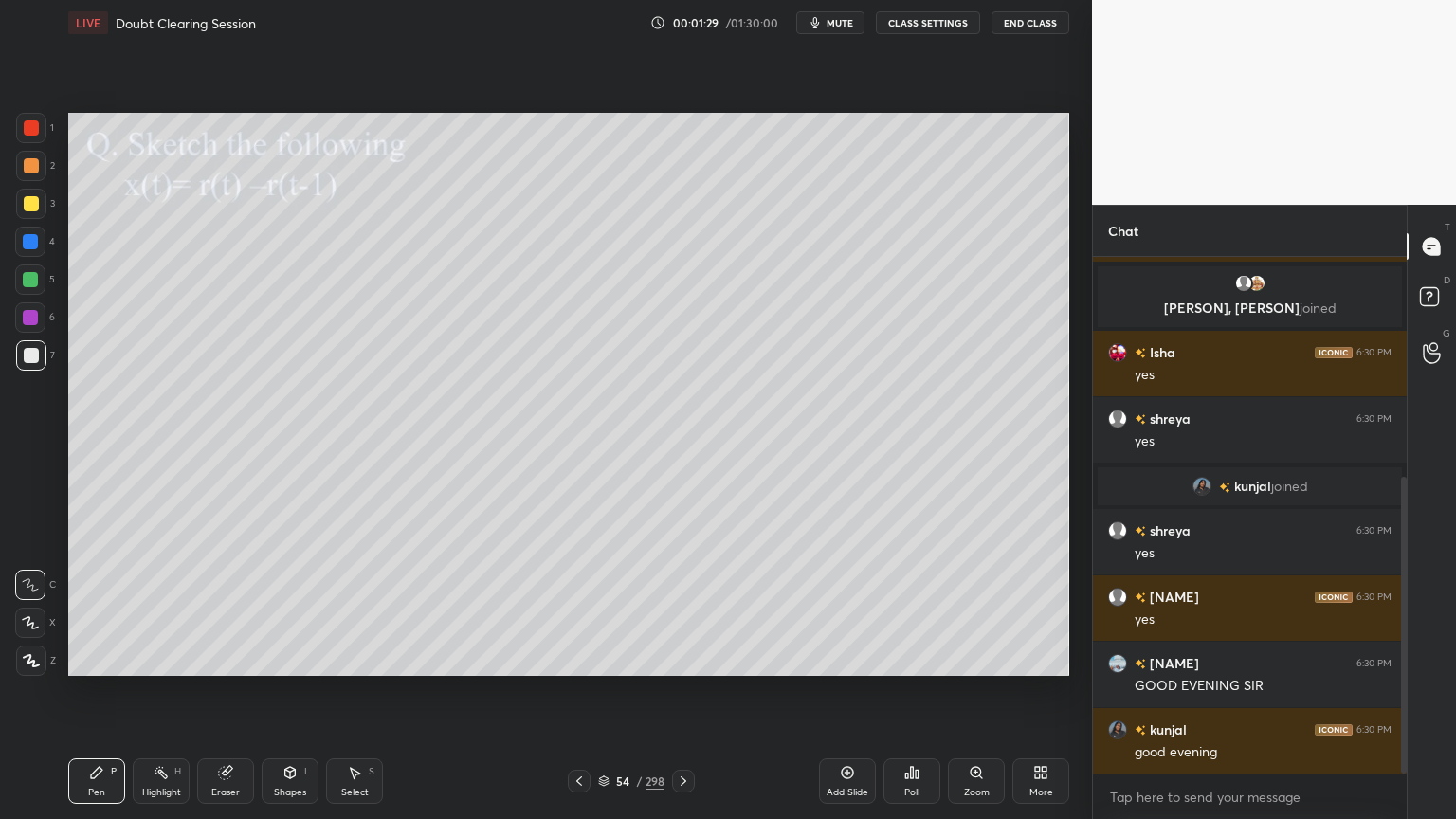 click at bounding box center (31, 204) 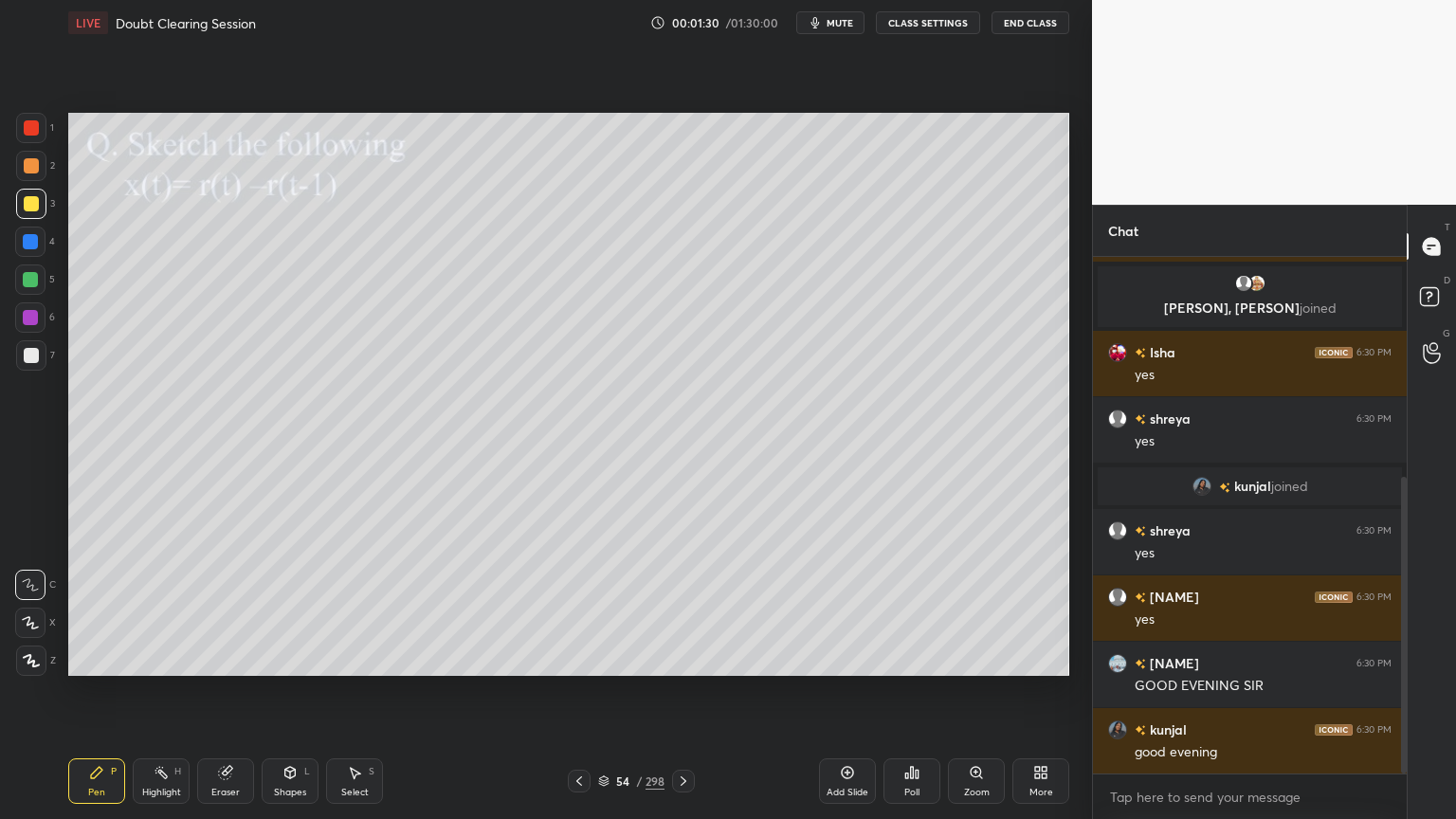 click 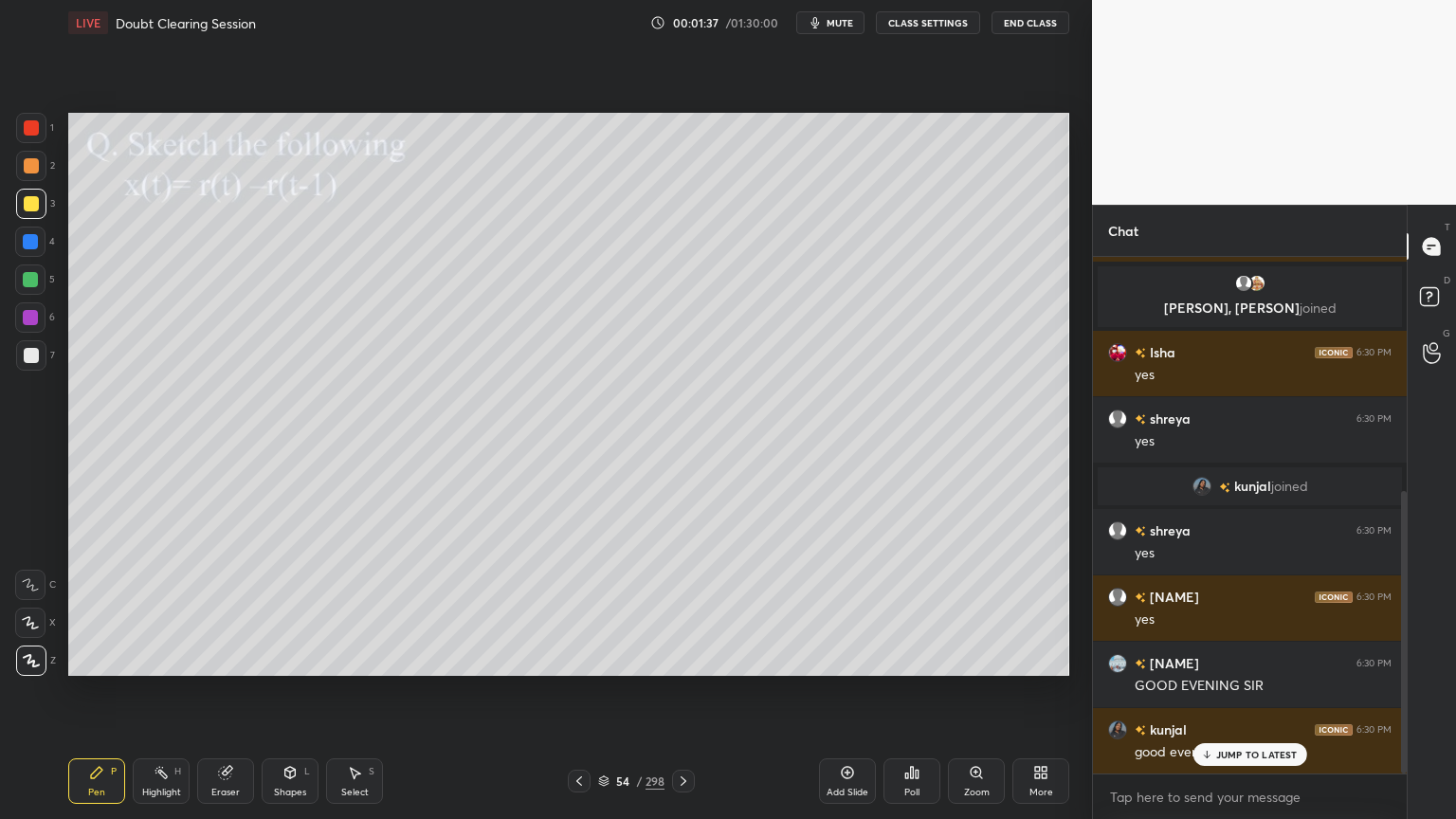 scroll, scrollTop: 428, scrollLeft: 0, axis: vertical 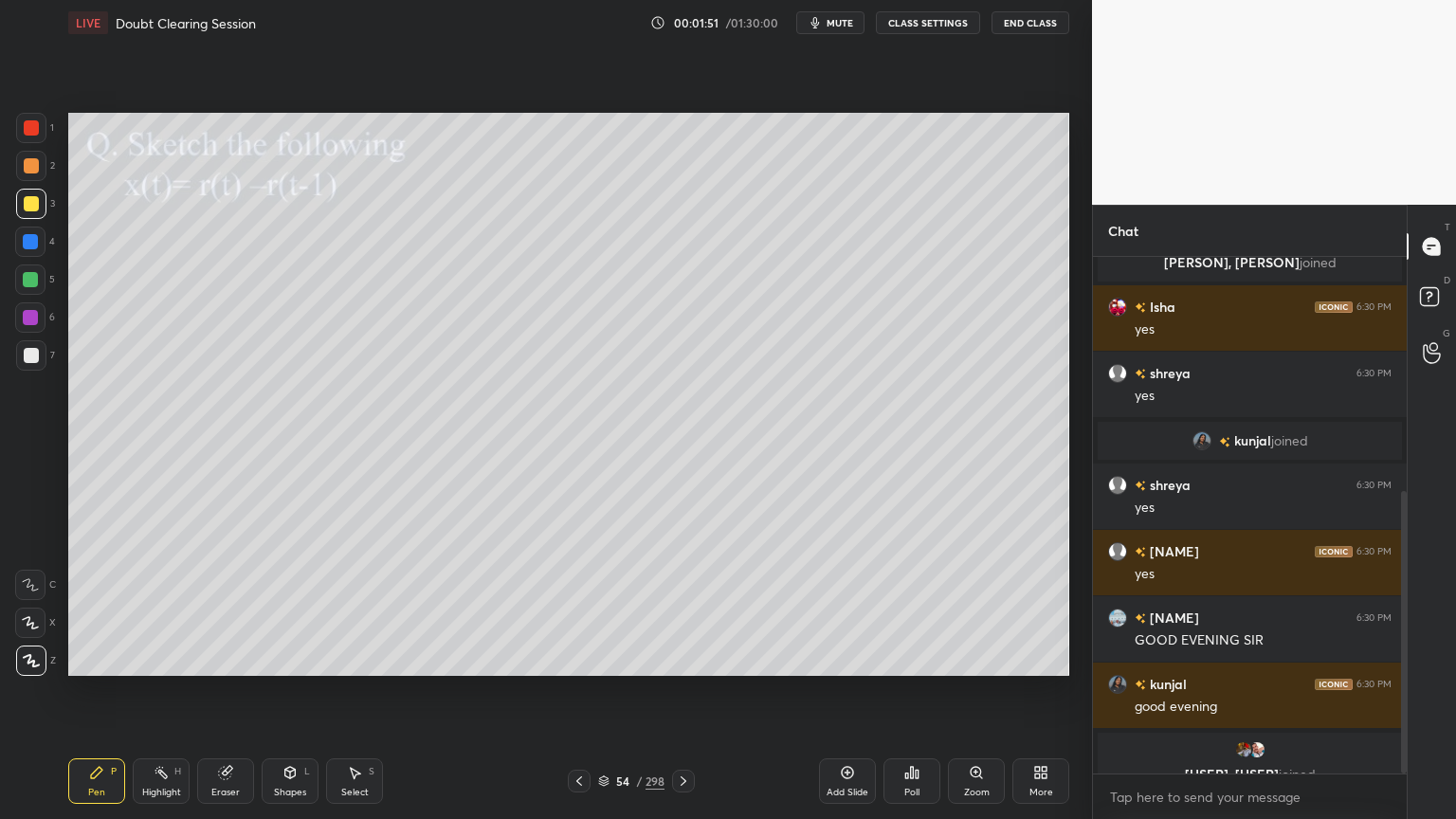 click 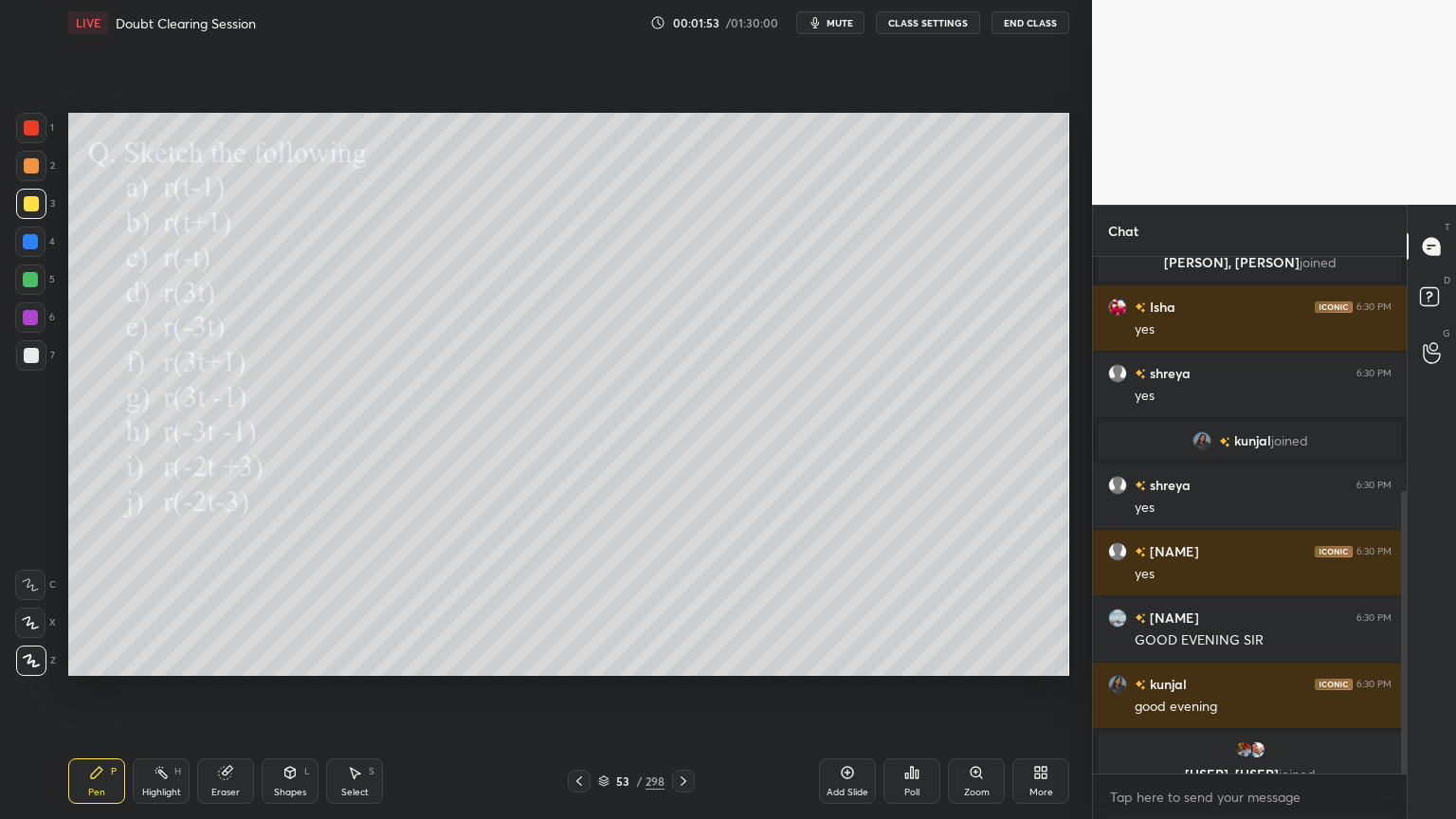 click 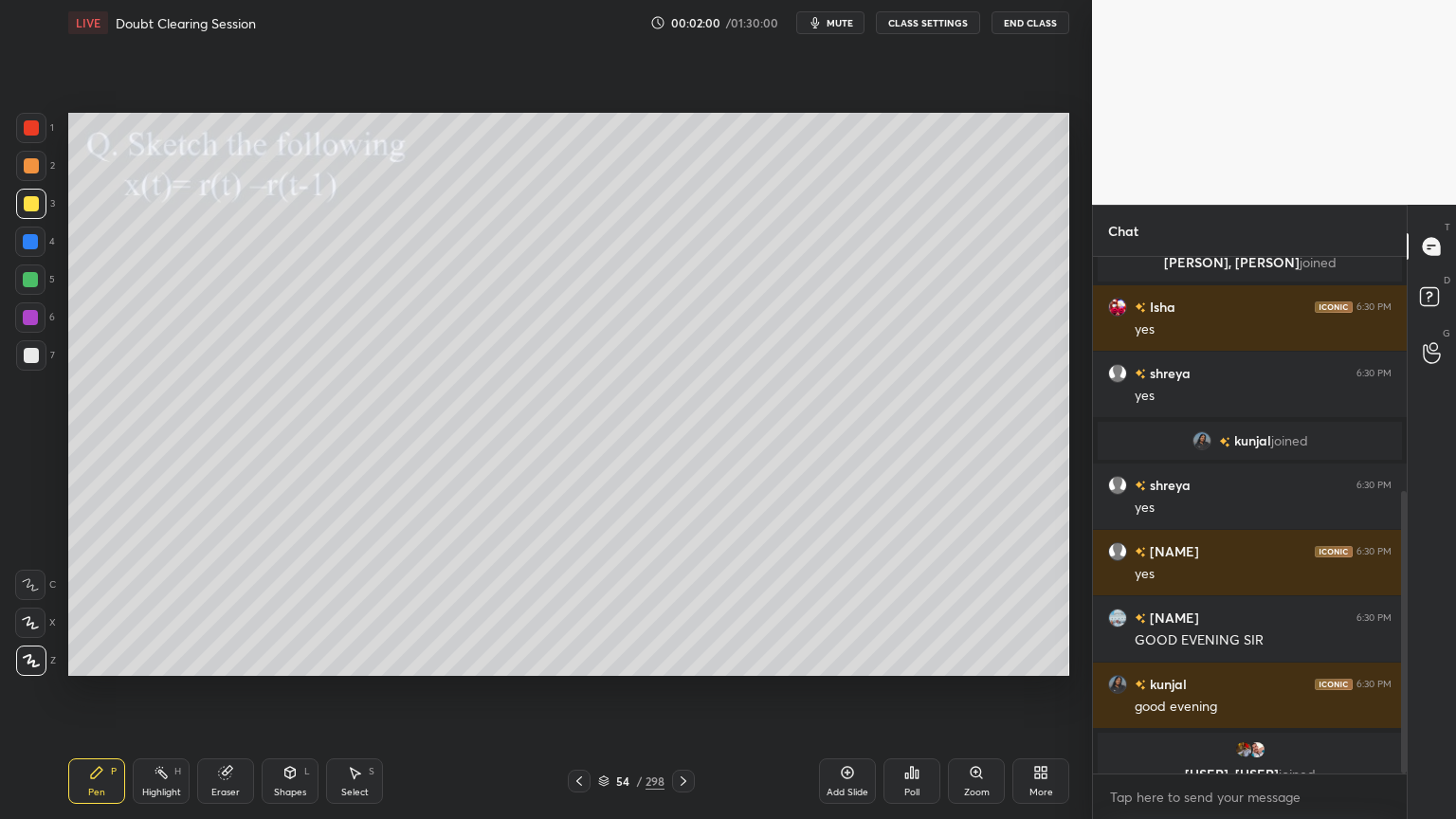 click at bounding box center (31, 166) 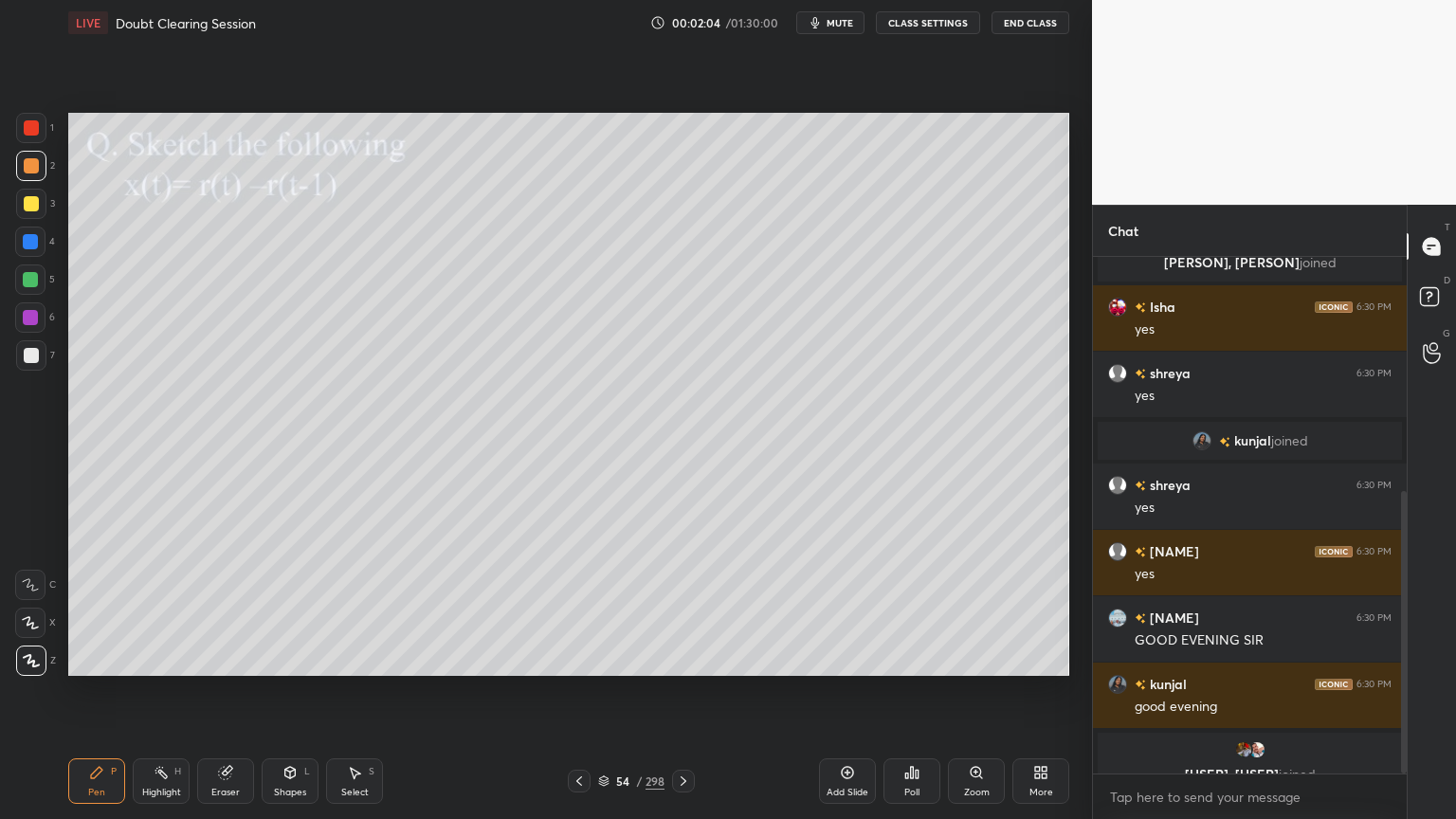 click 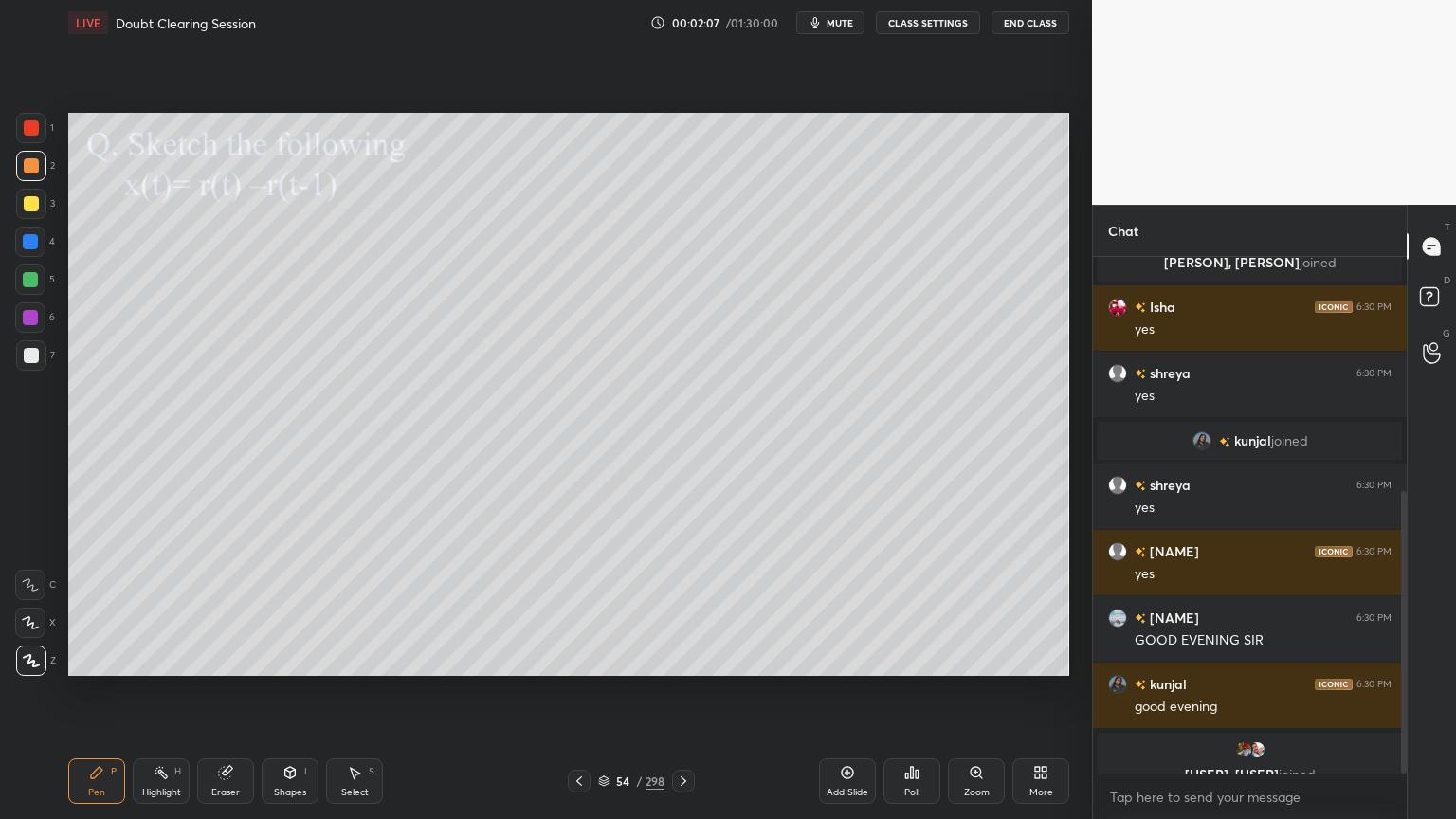 click on "Shapes" at bounding box center [290, 792] 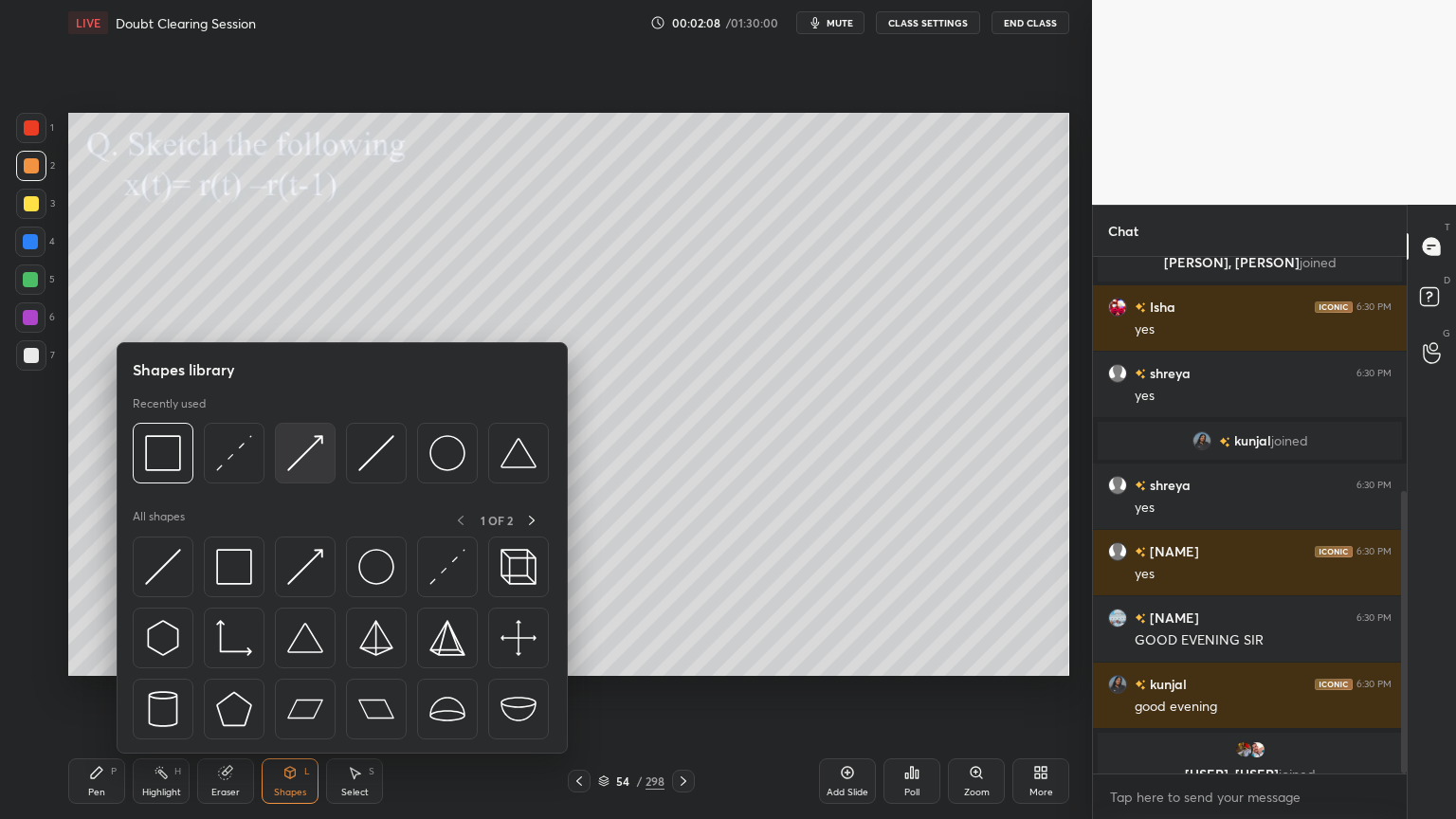 click at bounding box center (305, 453) 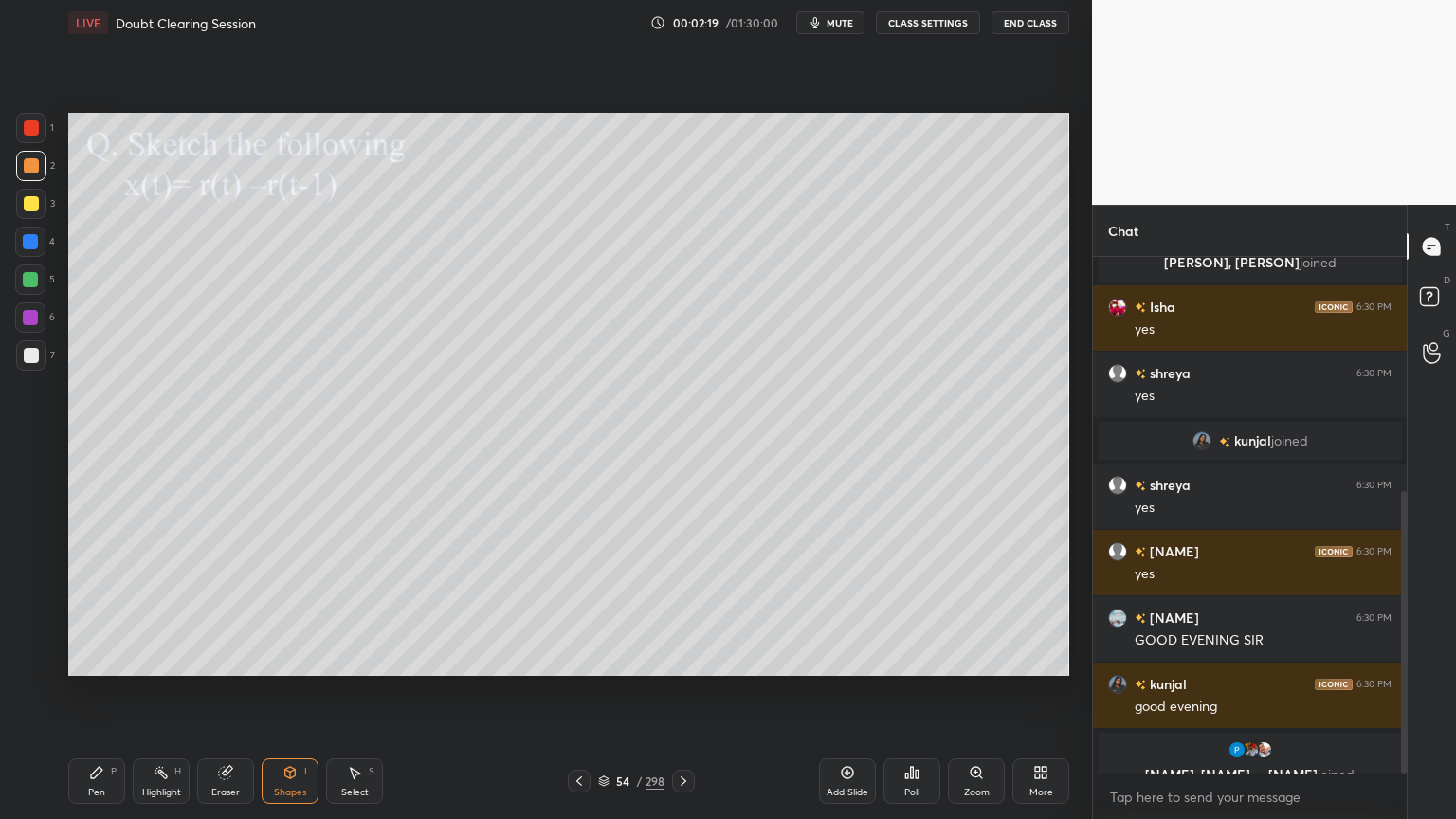 click on "Pen" at bounding box center [97, 792] 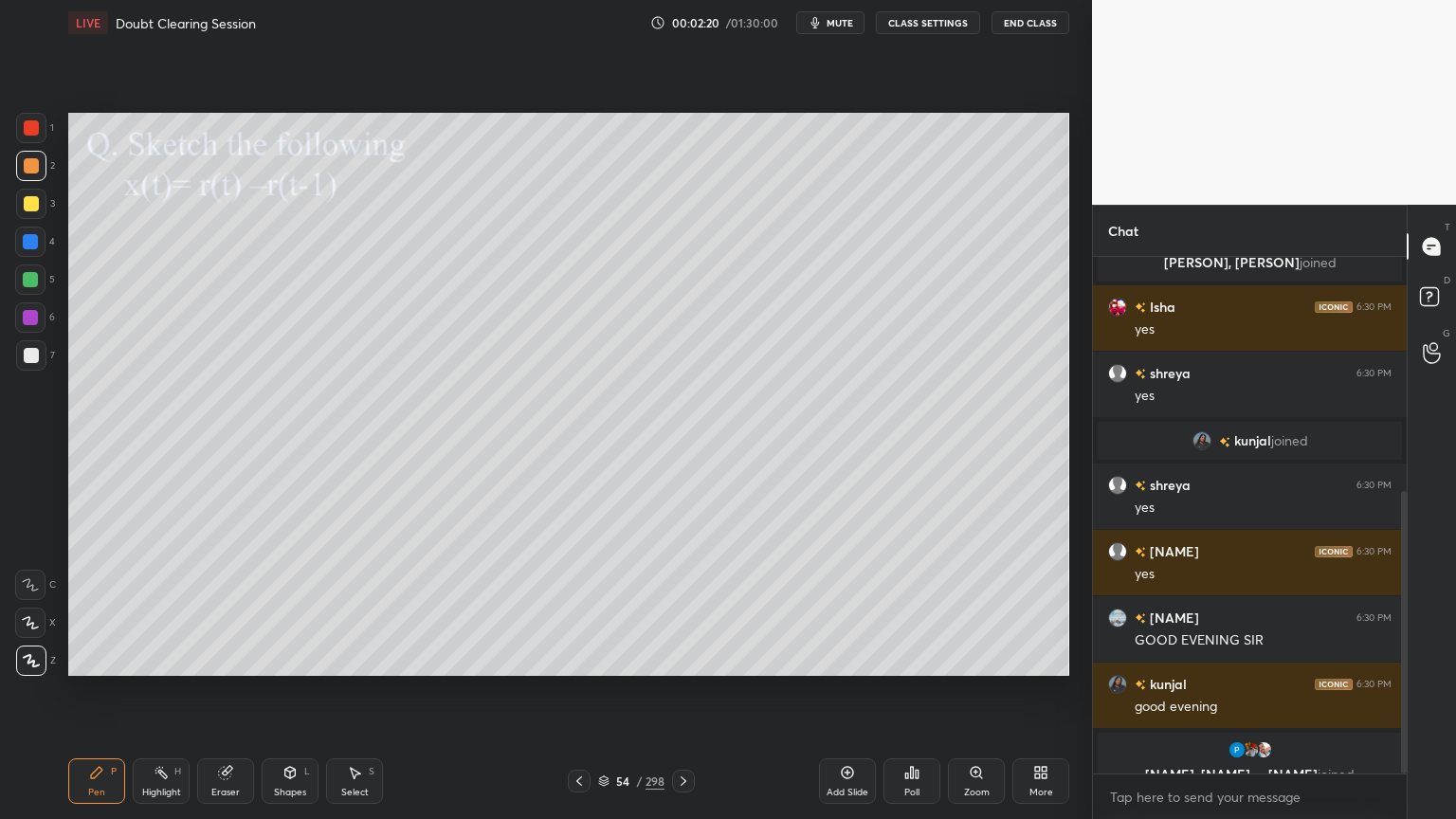 click at bounding box center (31, 355) 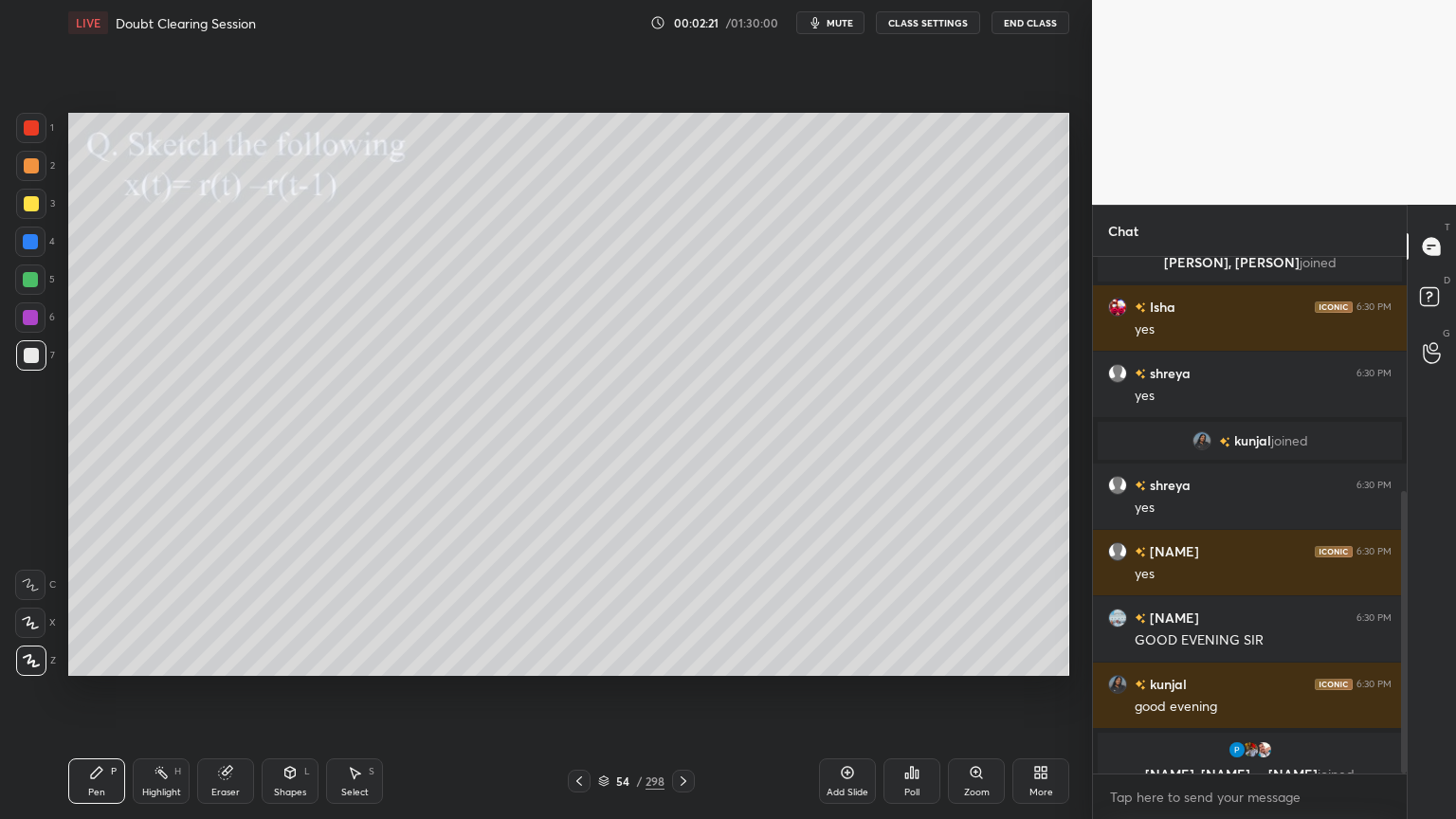 click at bounding box center (30, 623) 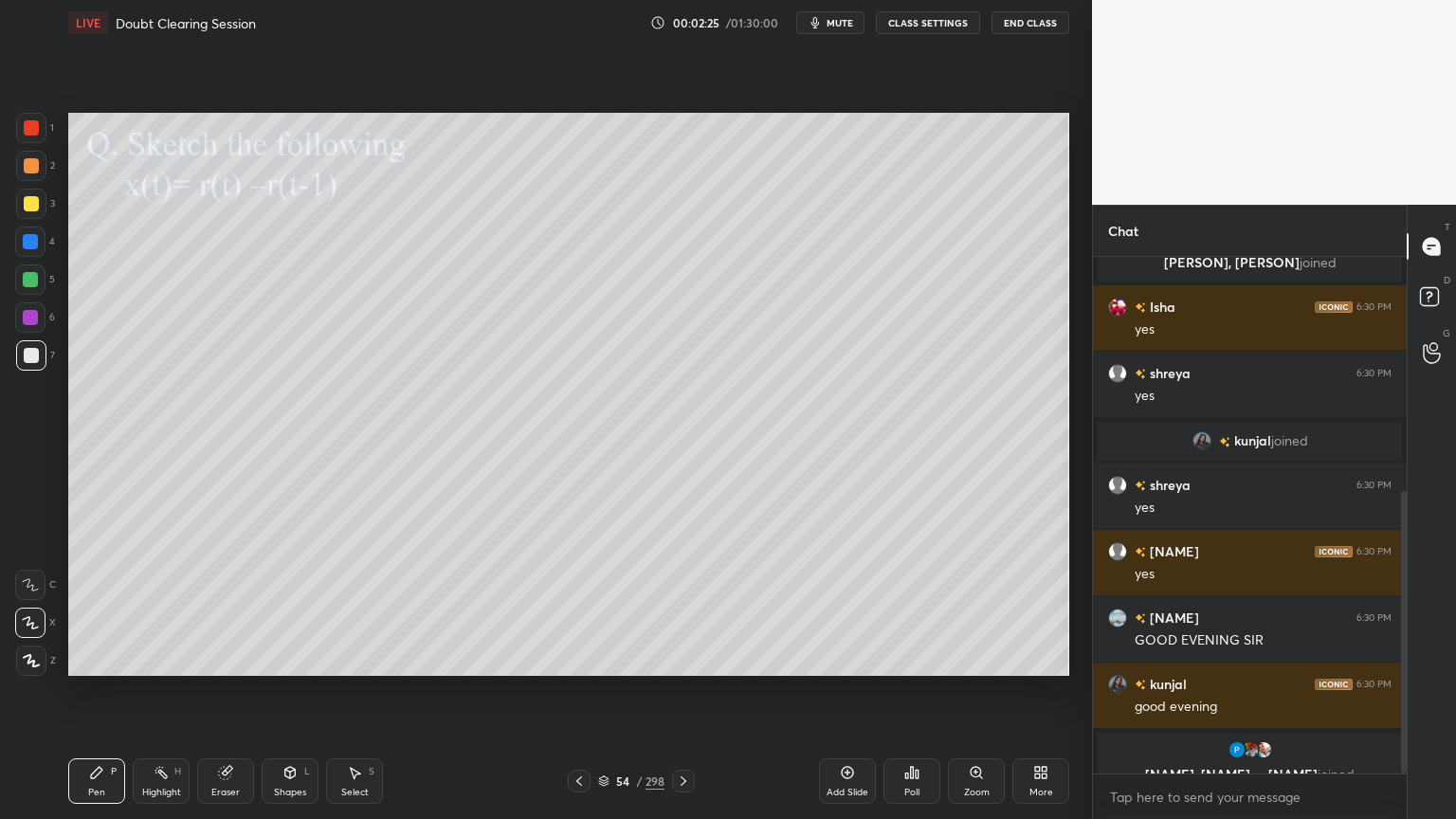 click at bounding box center [31, 166] 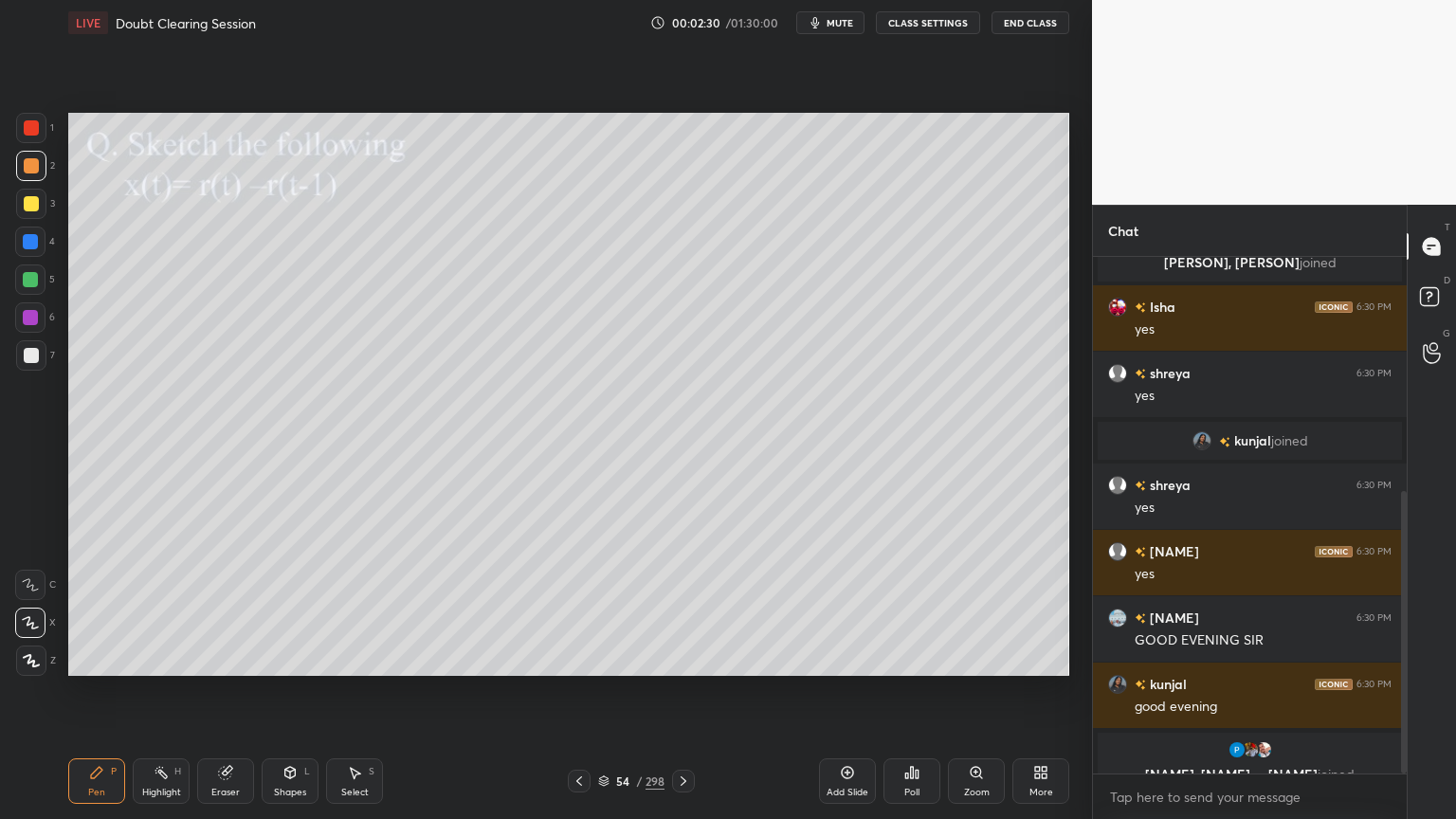 scroll, scrollTop: 466, scrollLeft: 0, axis: vertical 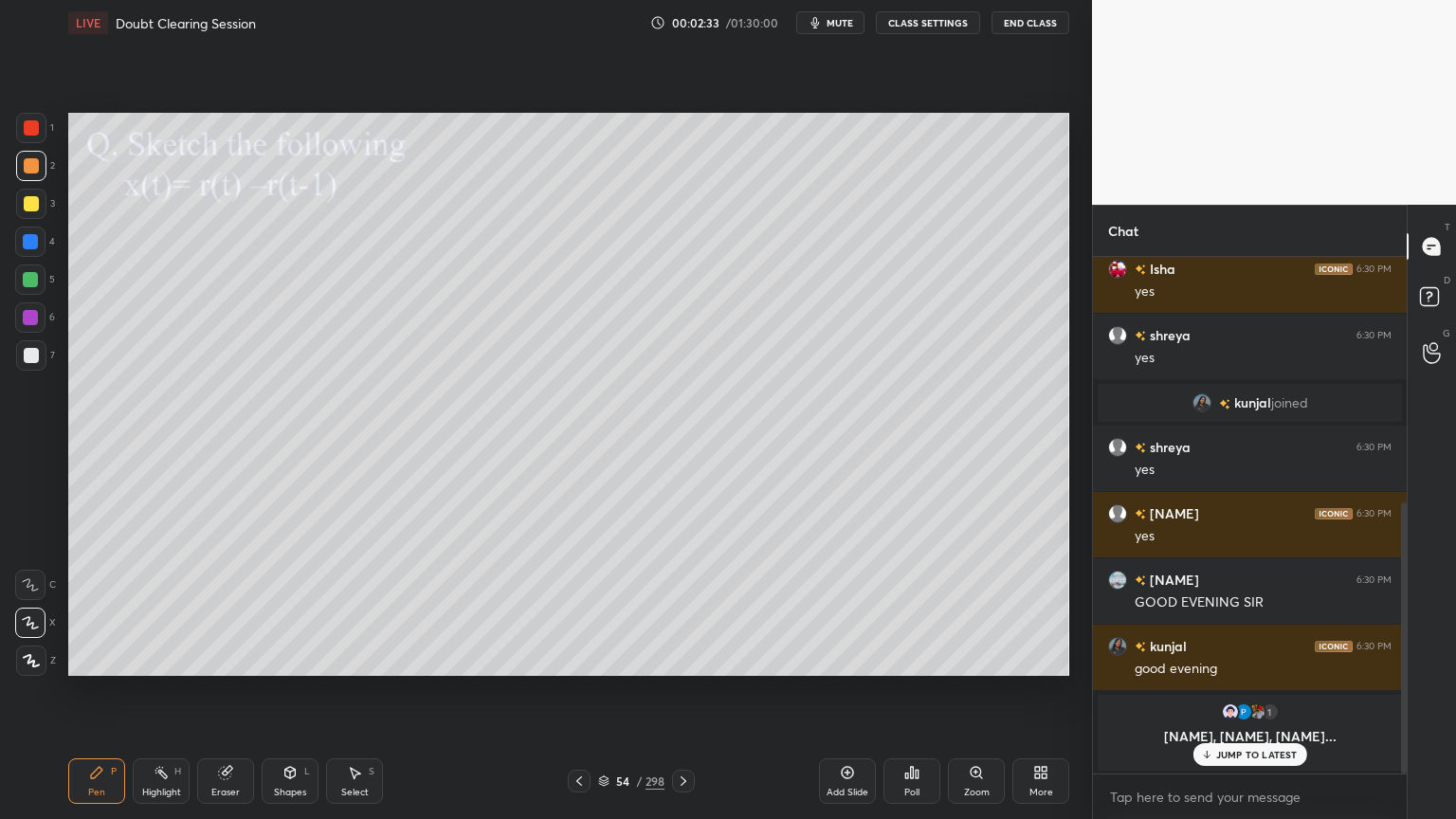 click at bounding box center (31, 204) 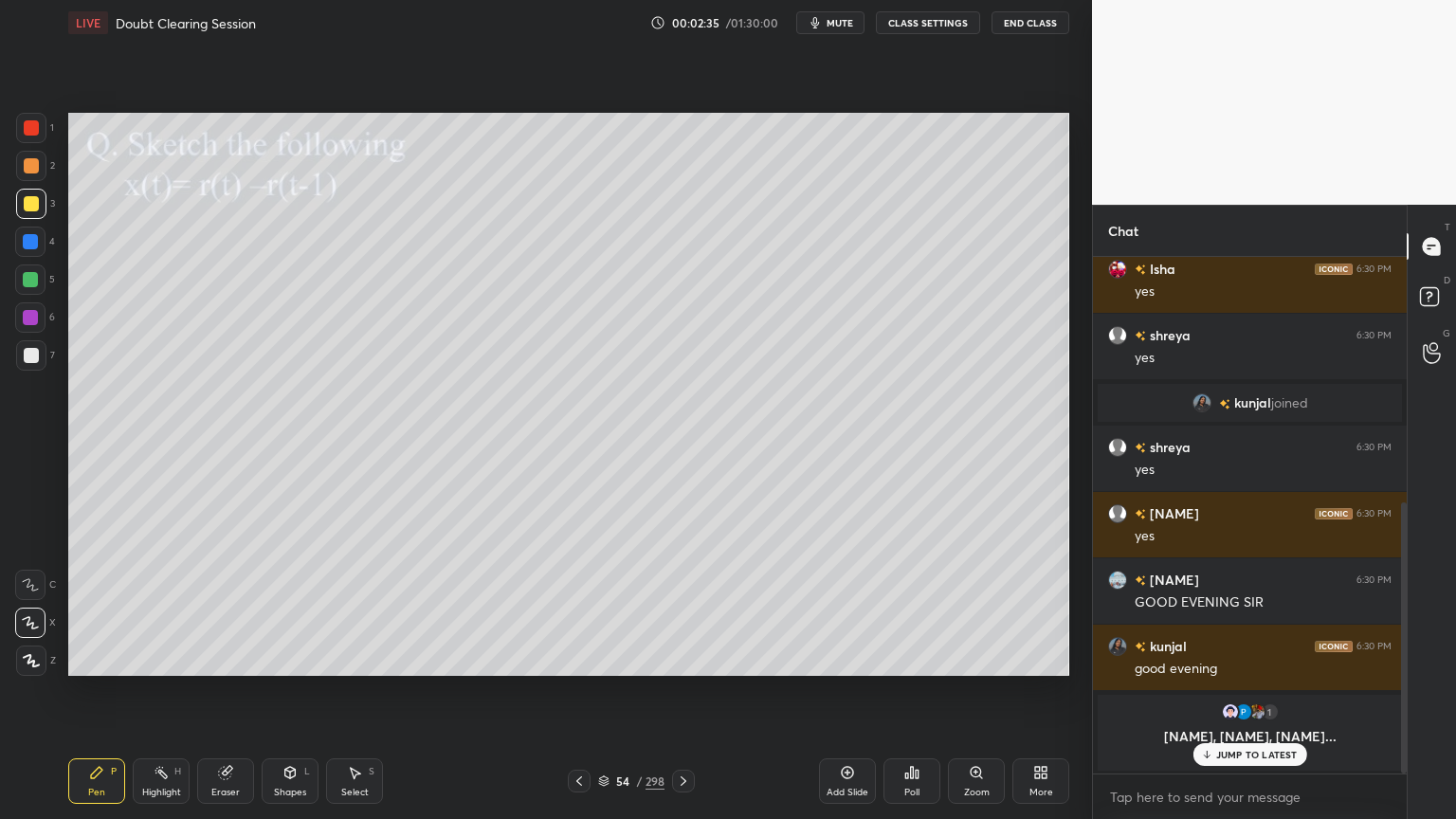 click on "JUMP TO LATEST" at bounding box center (1257, 755) 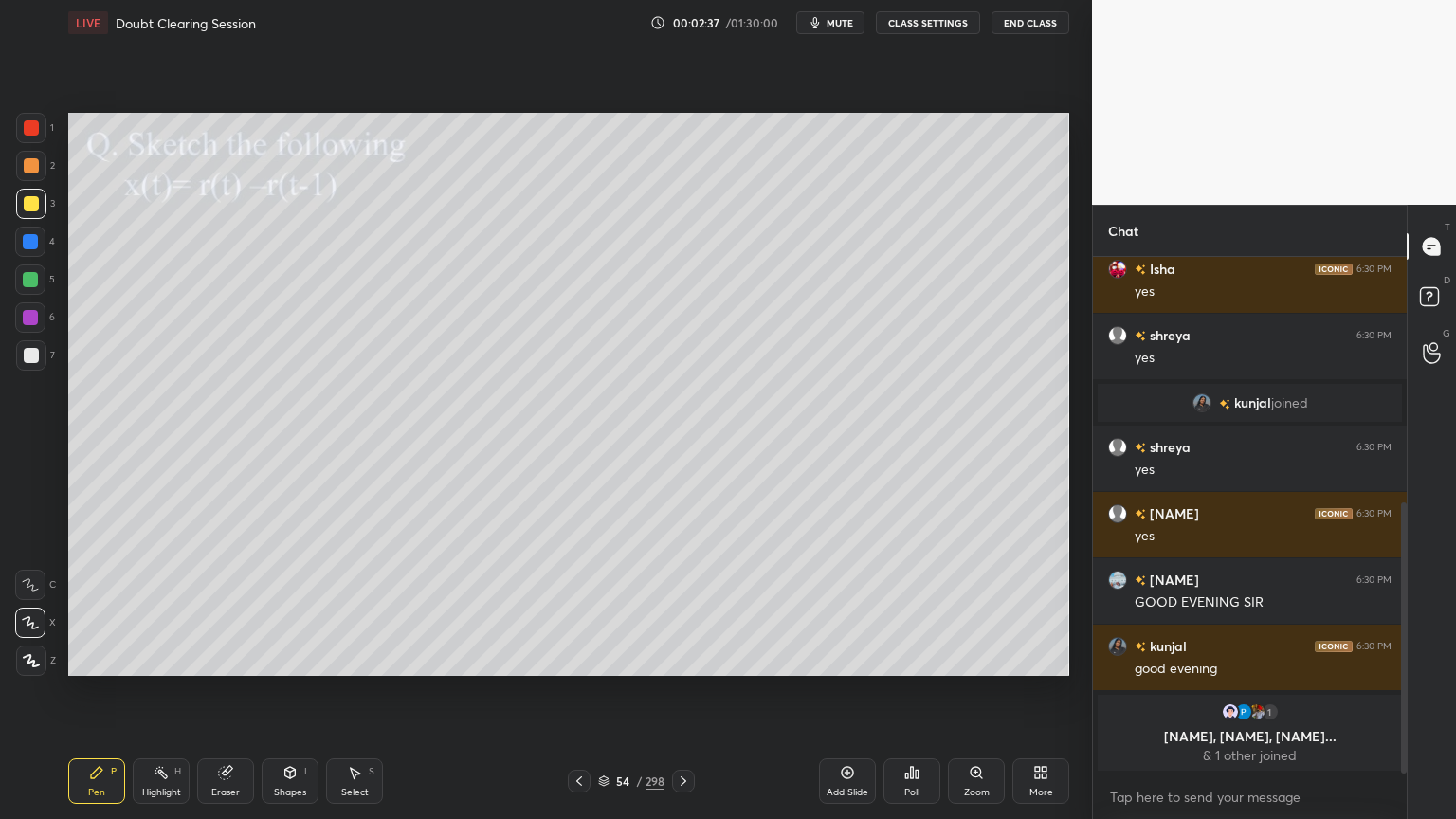 click on "Highlight H" at bounding box center [161, 781] 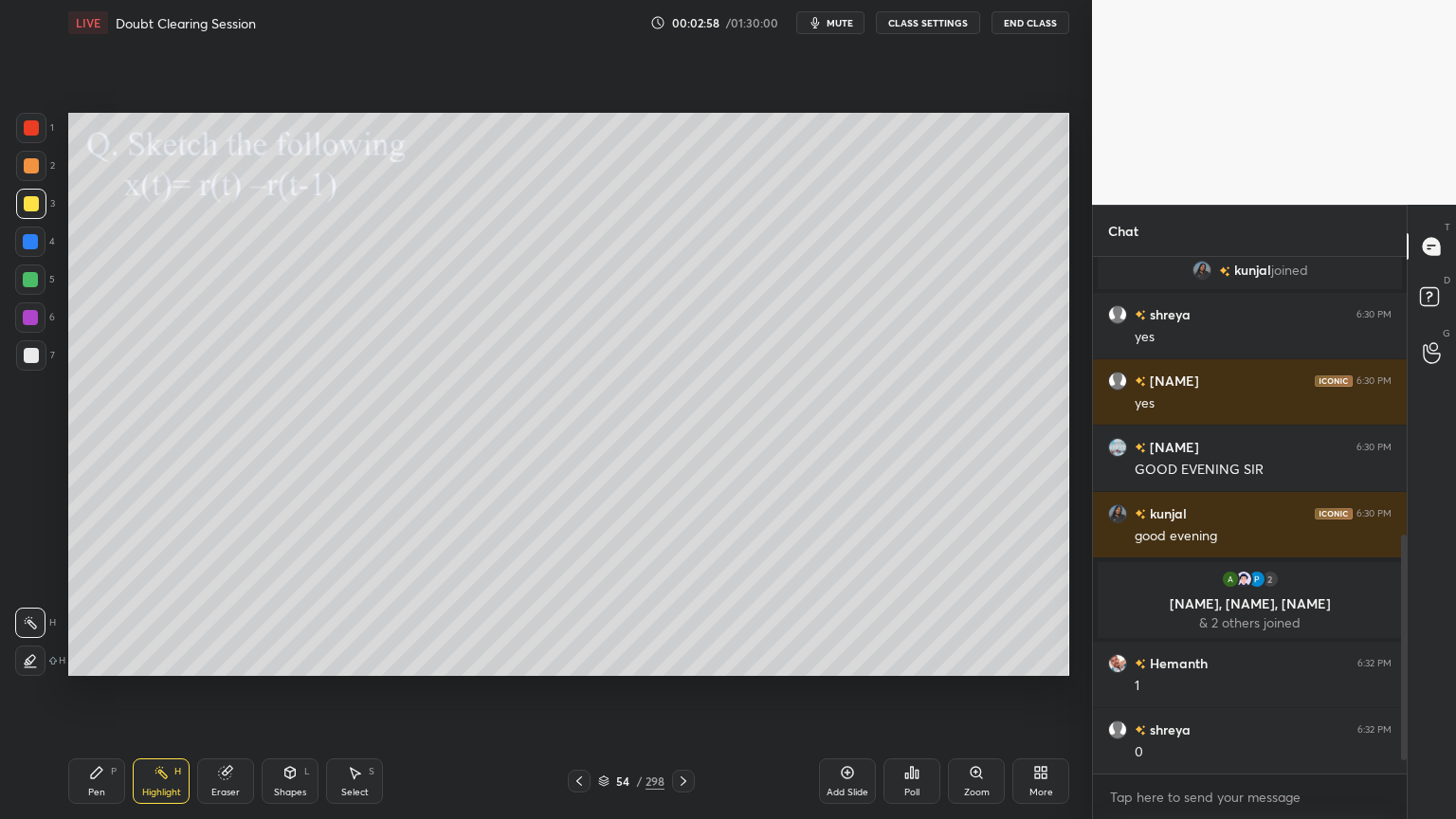 scroll, scrollTop: 666, scrollLeft: 0, axis: vertical 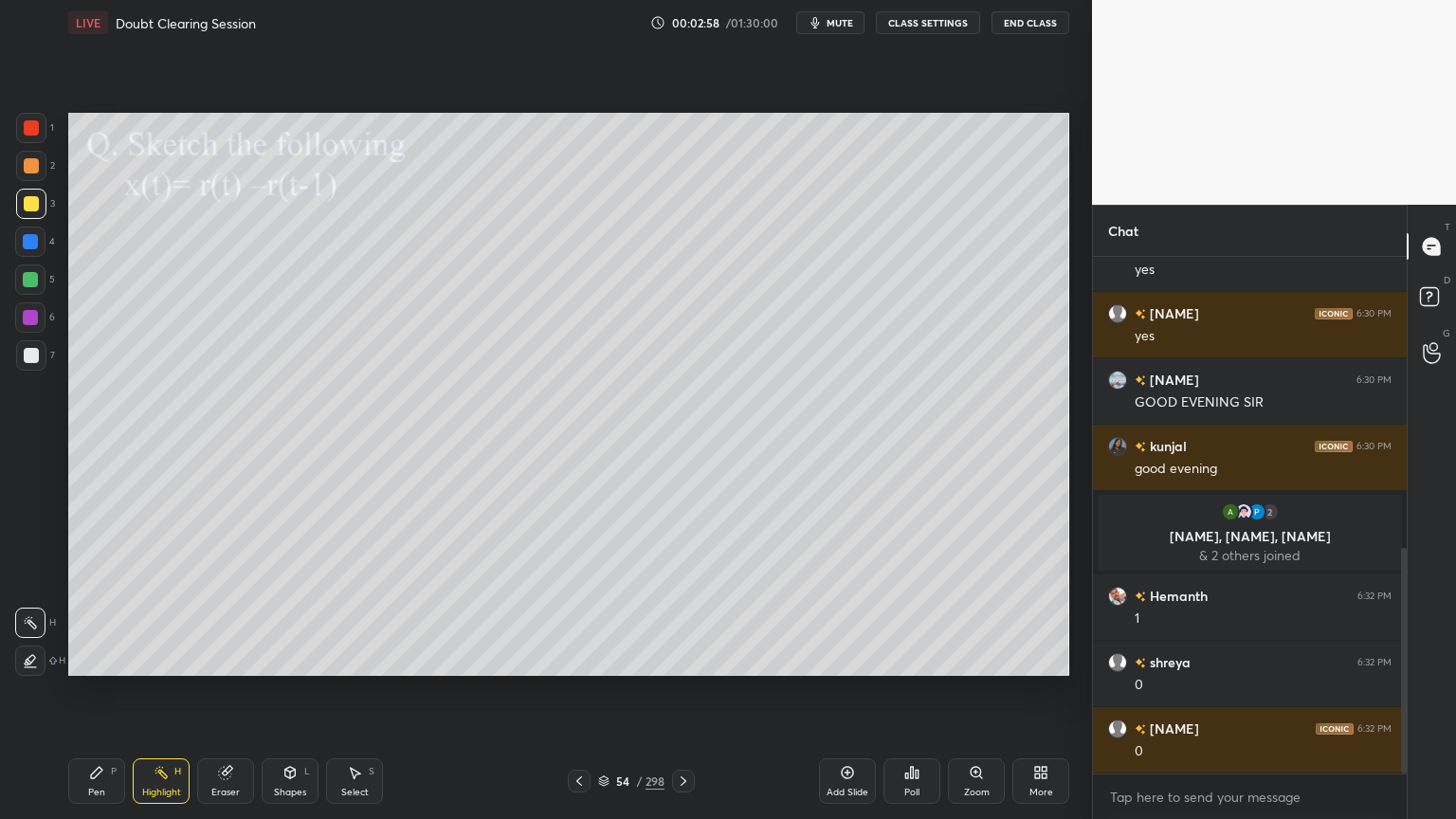 click 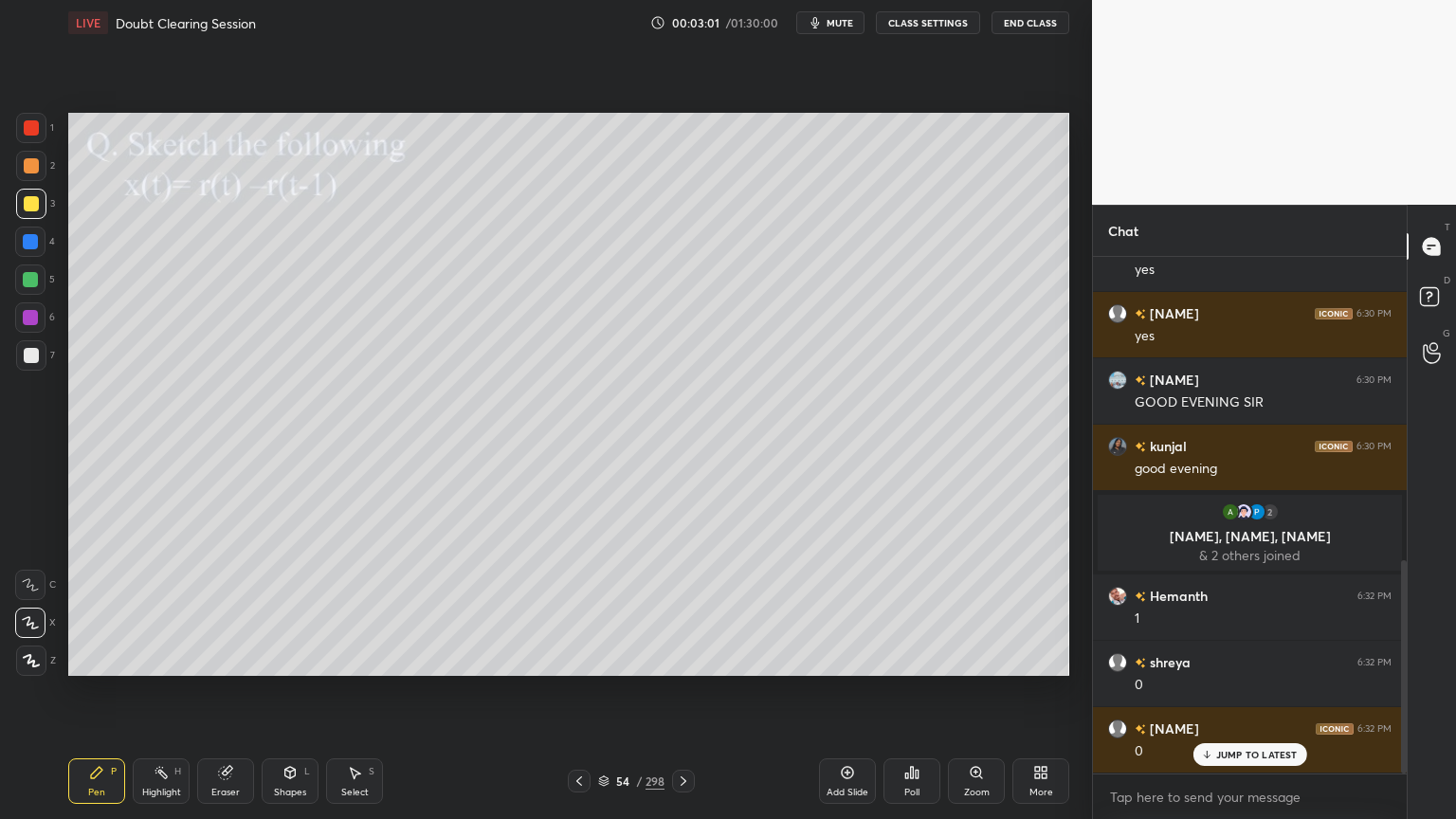 scroll, scrollTop: 732, scrollLeft: 0, axis: vertical 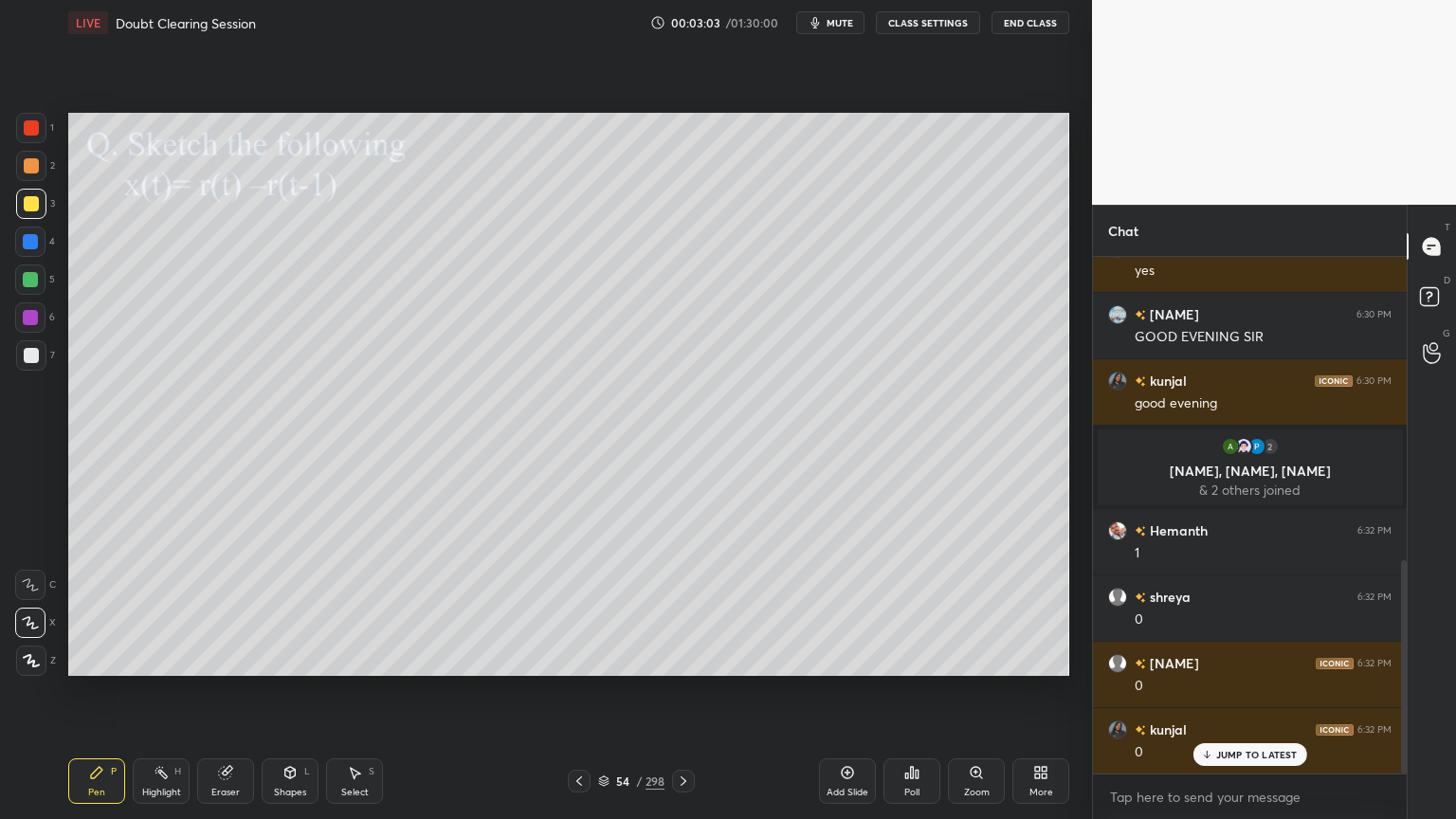 click on "Highlight" at bounding box center [161, 792] 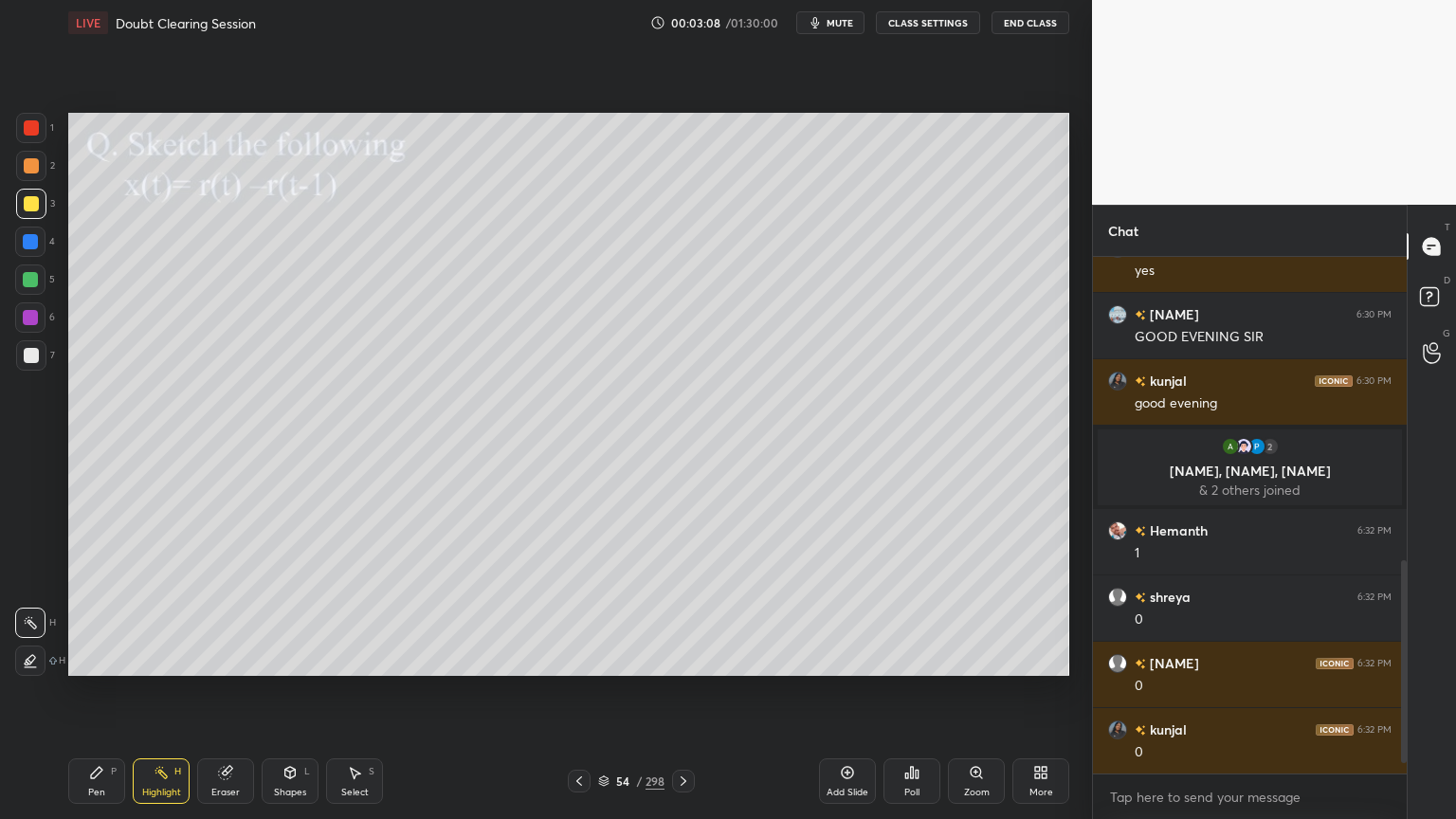 scroll, scrollTop: 799, scrollLeft: 0, axis: vertical 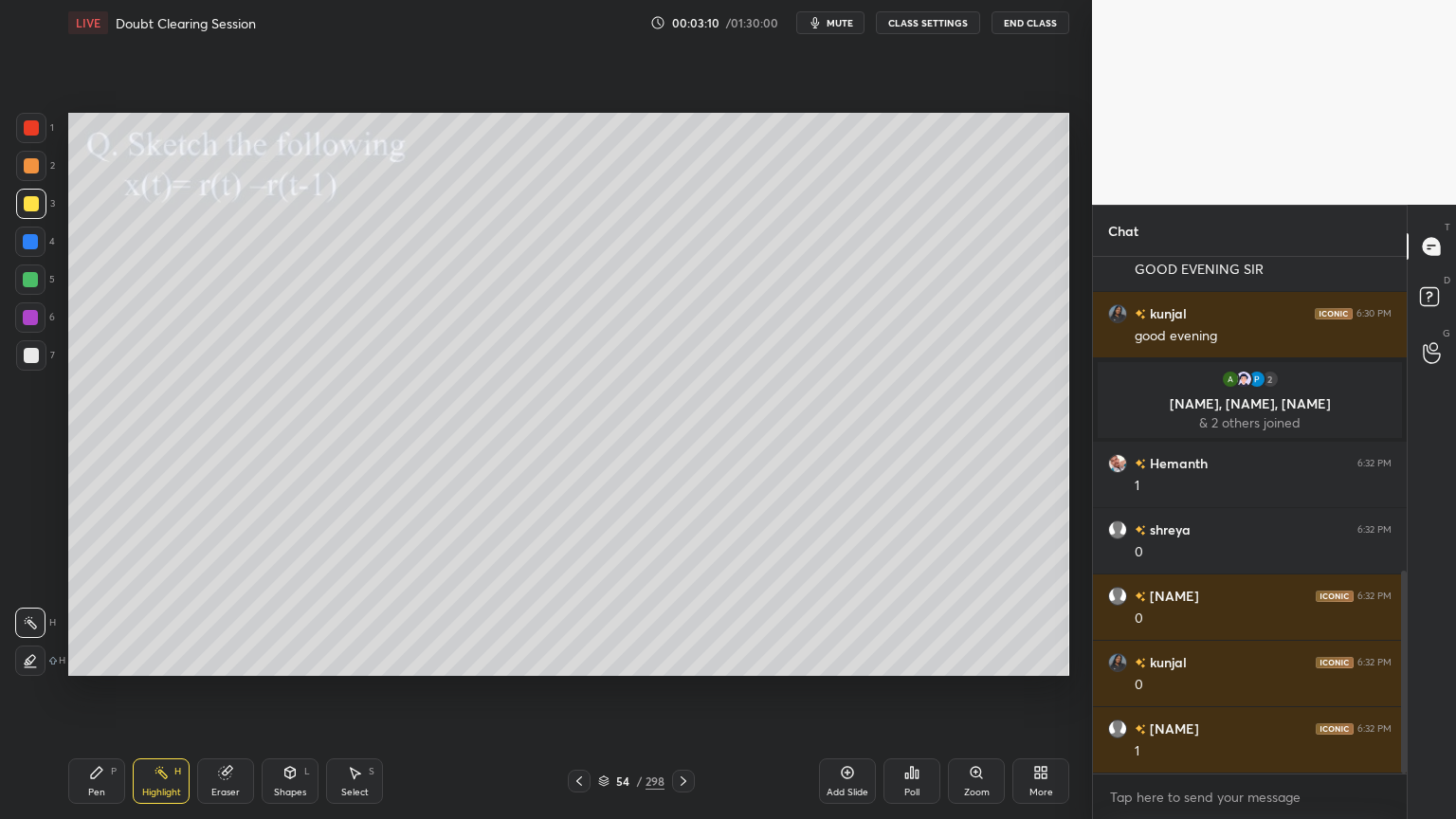 click on "Pen P" at bounding box center (97, 781) 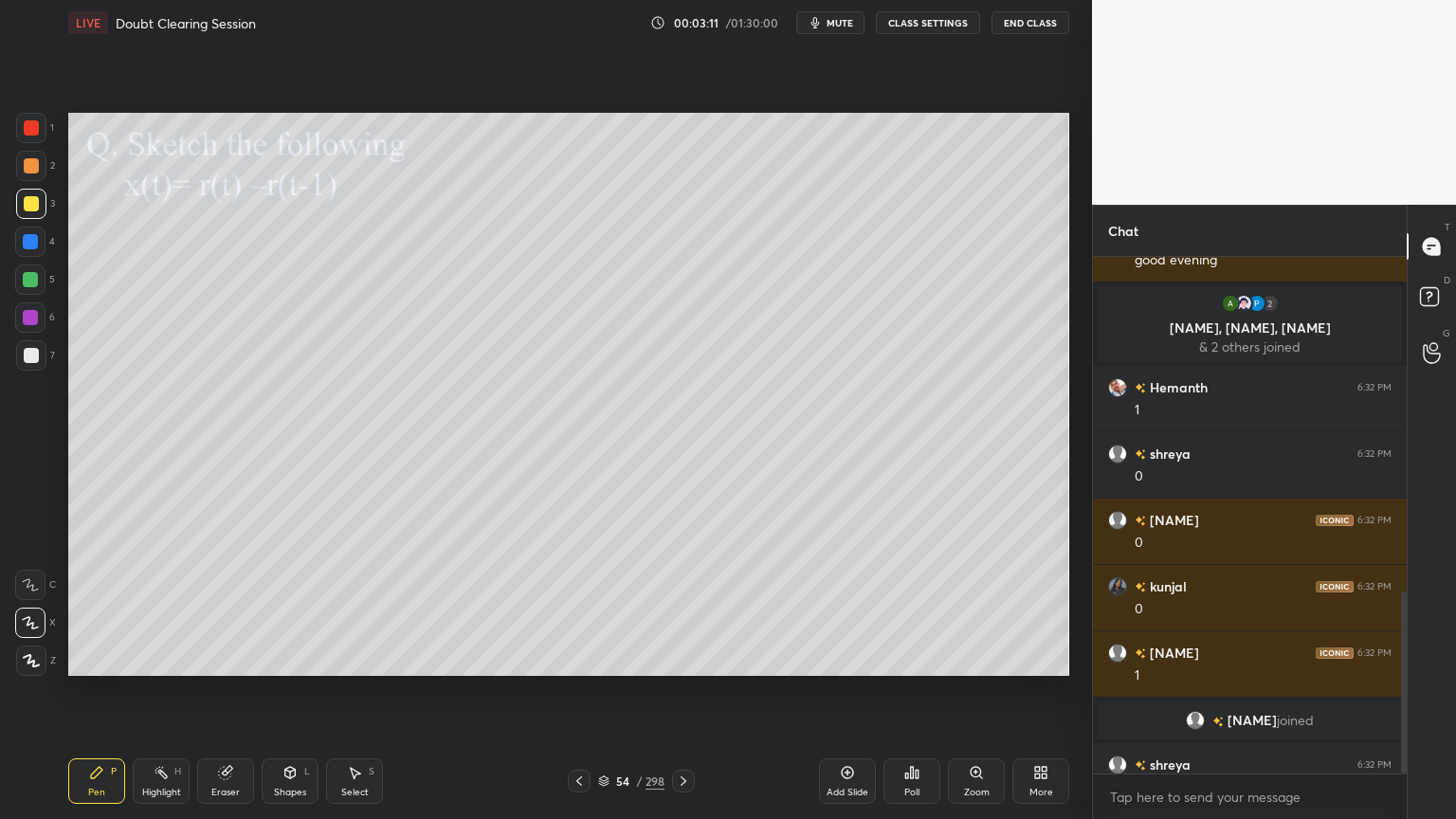 scroll, scrollTop: 947, scrollLeft: 0, axis: vertical 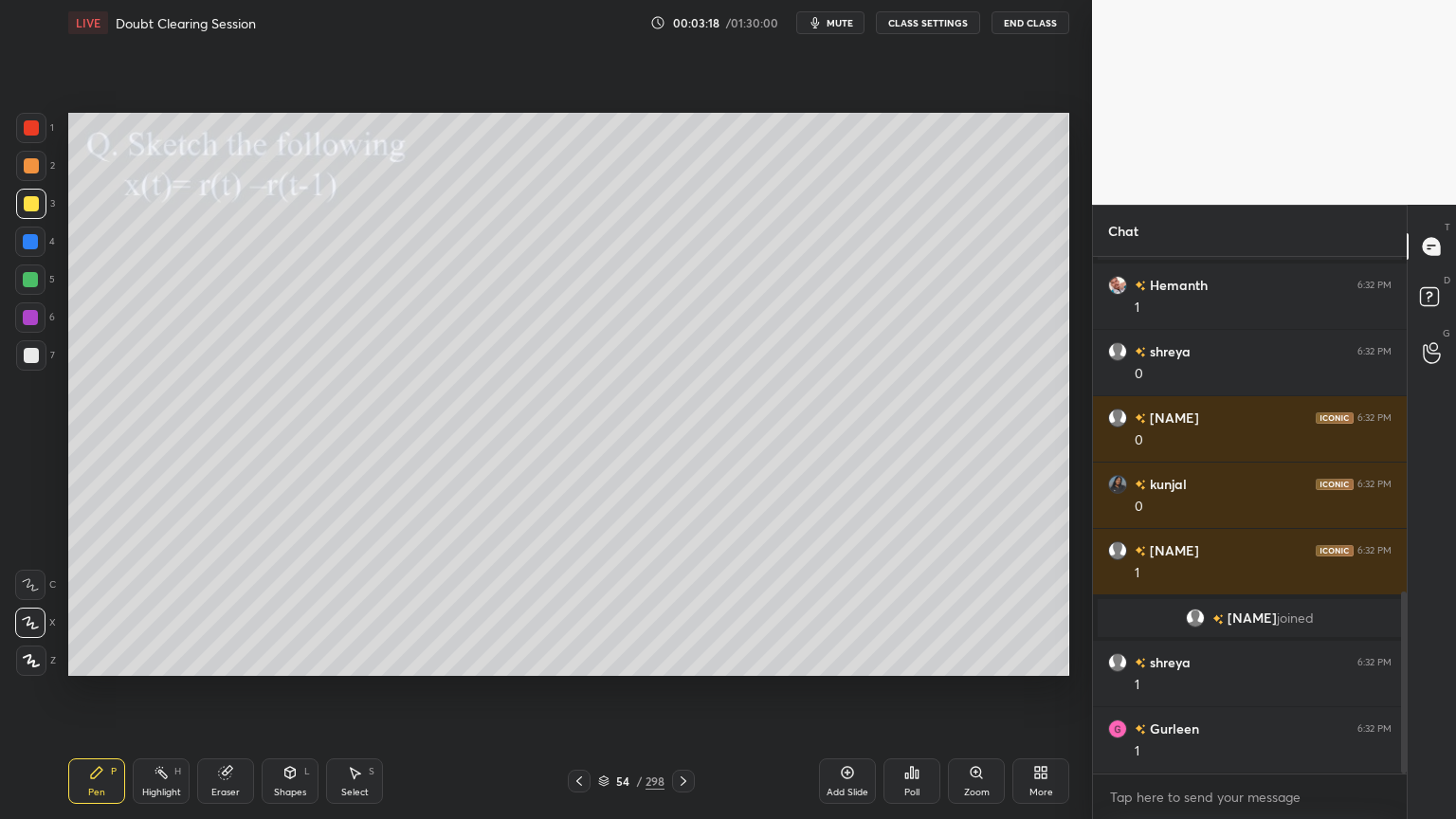 click 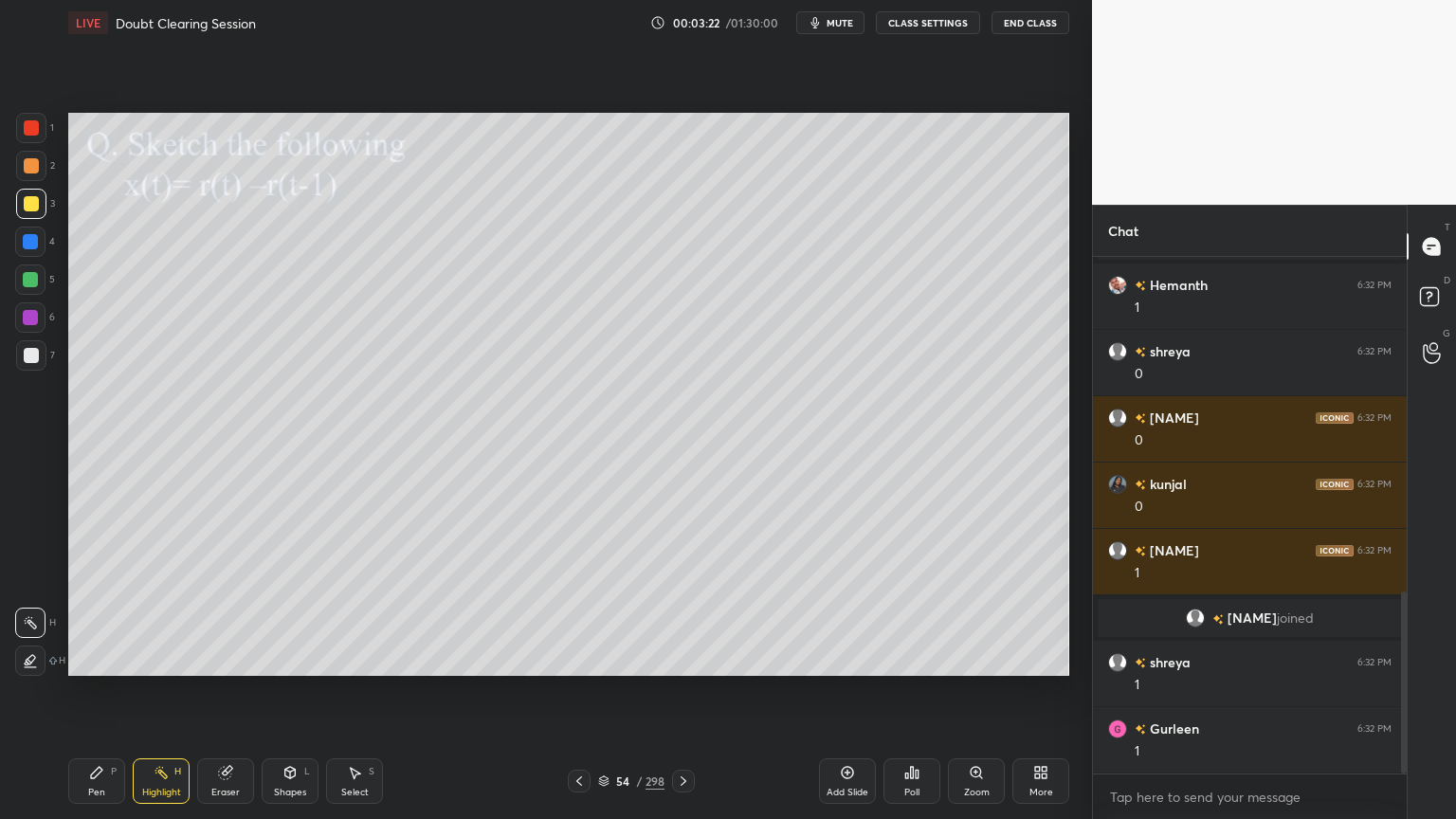click on "Pen P" at bounding box center (97, 781) 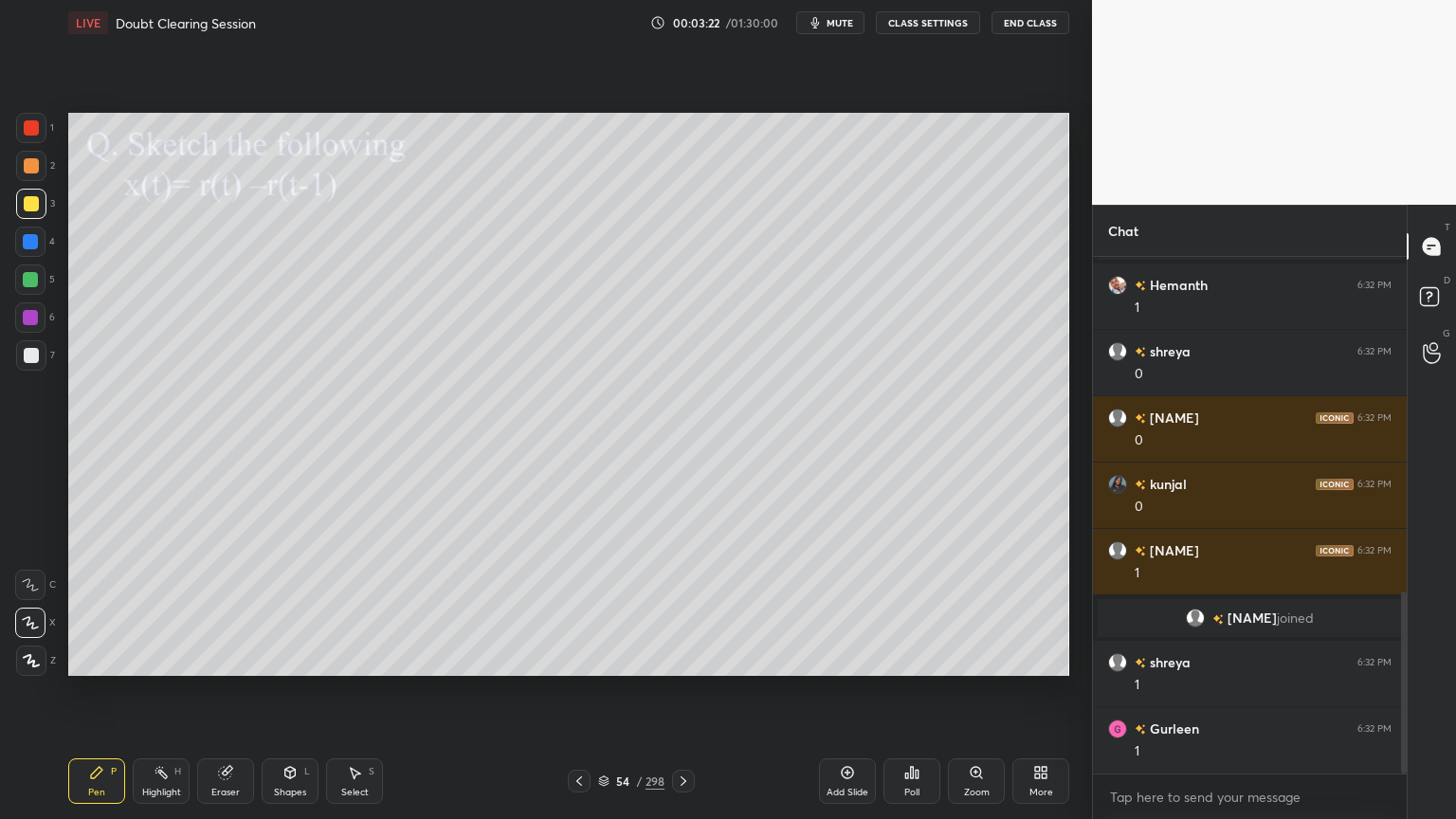 click on "Highlight H" at bounding box center [161, 781] 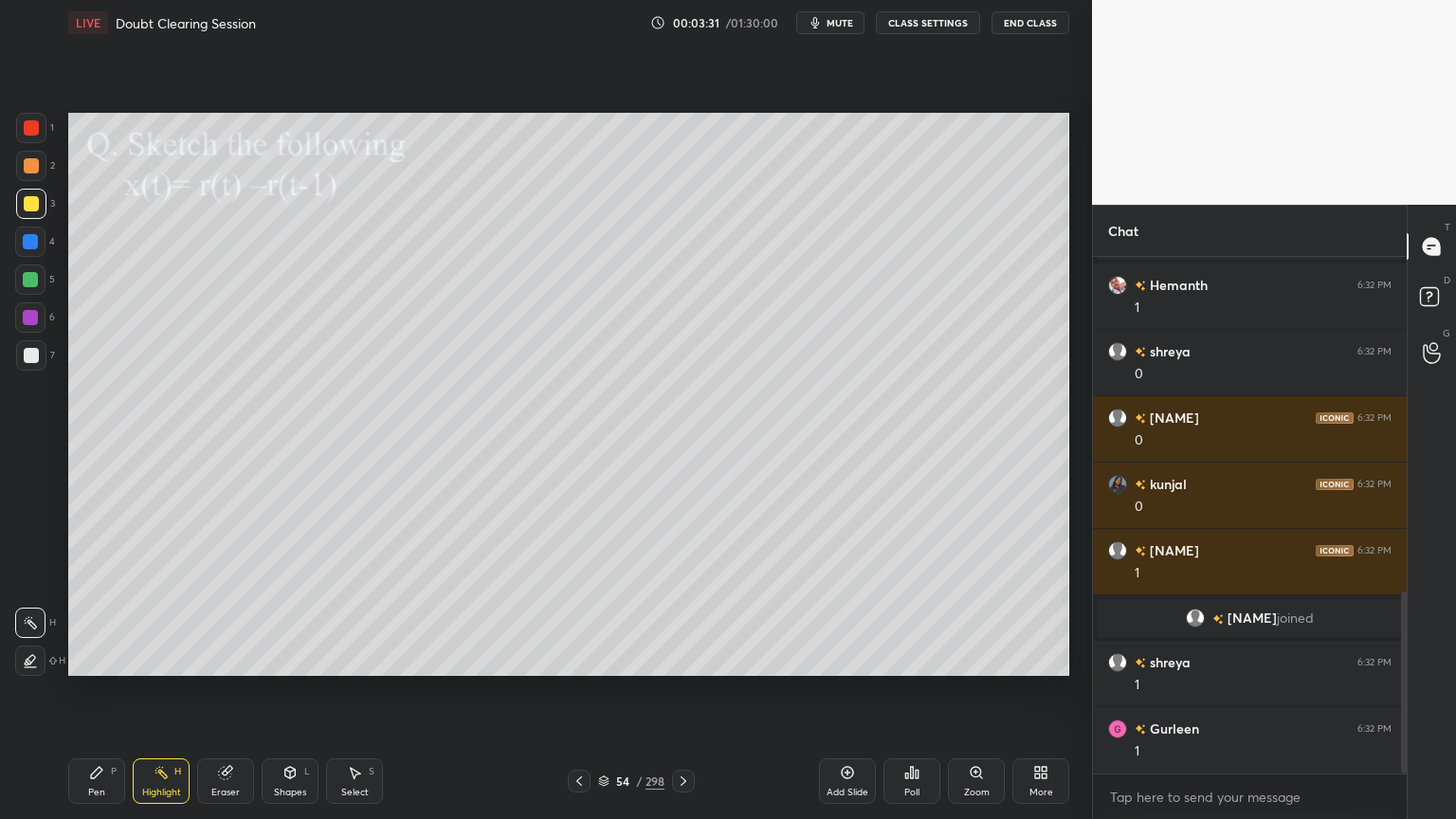 click on "Pen P" at bounding box center [97, 781] 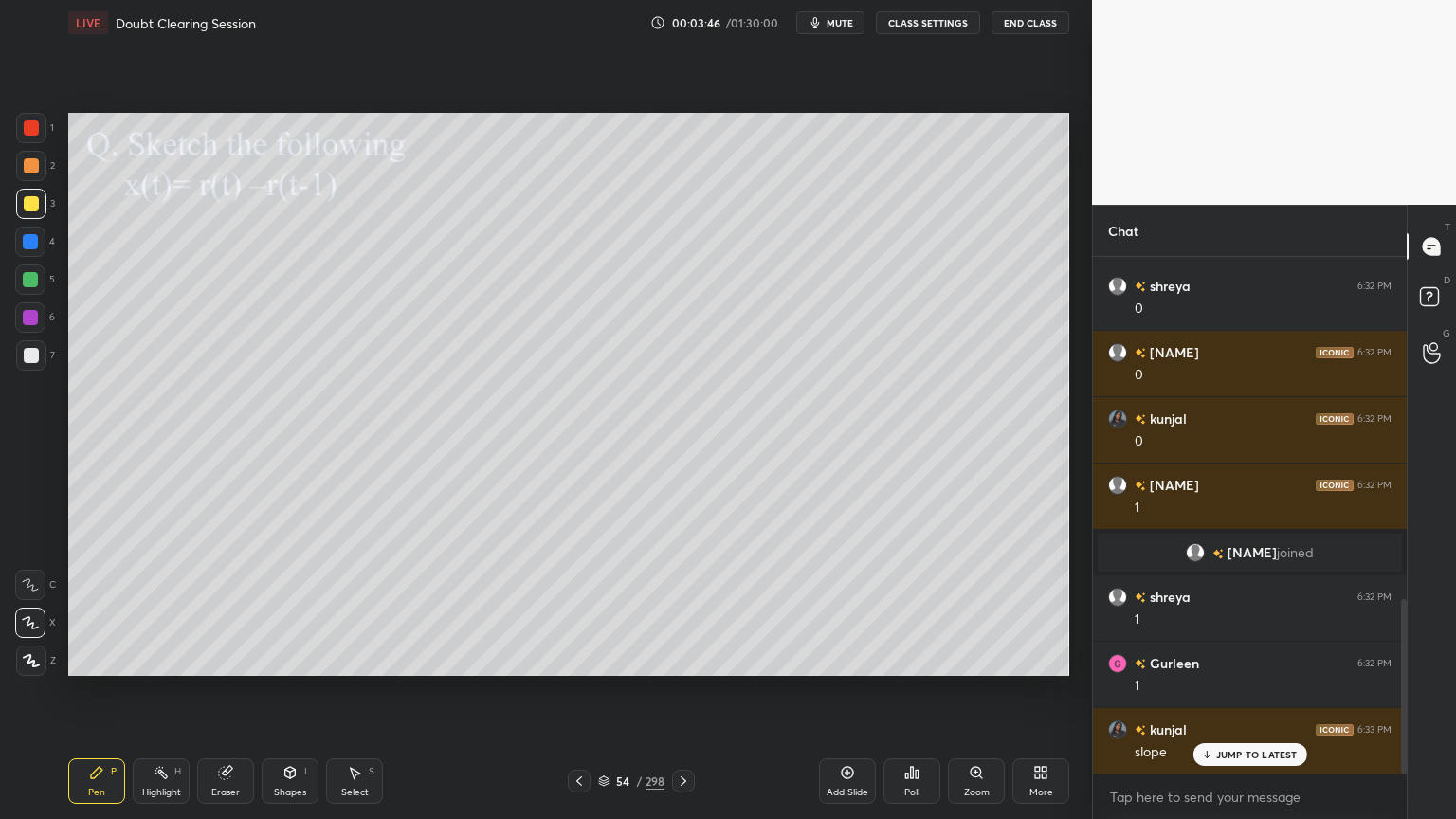 scroll, scrollTop: 1080, scrollLeft: 0, axis: vertical 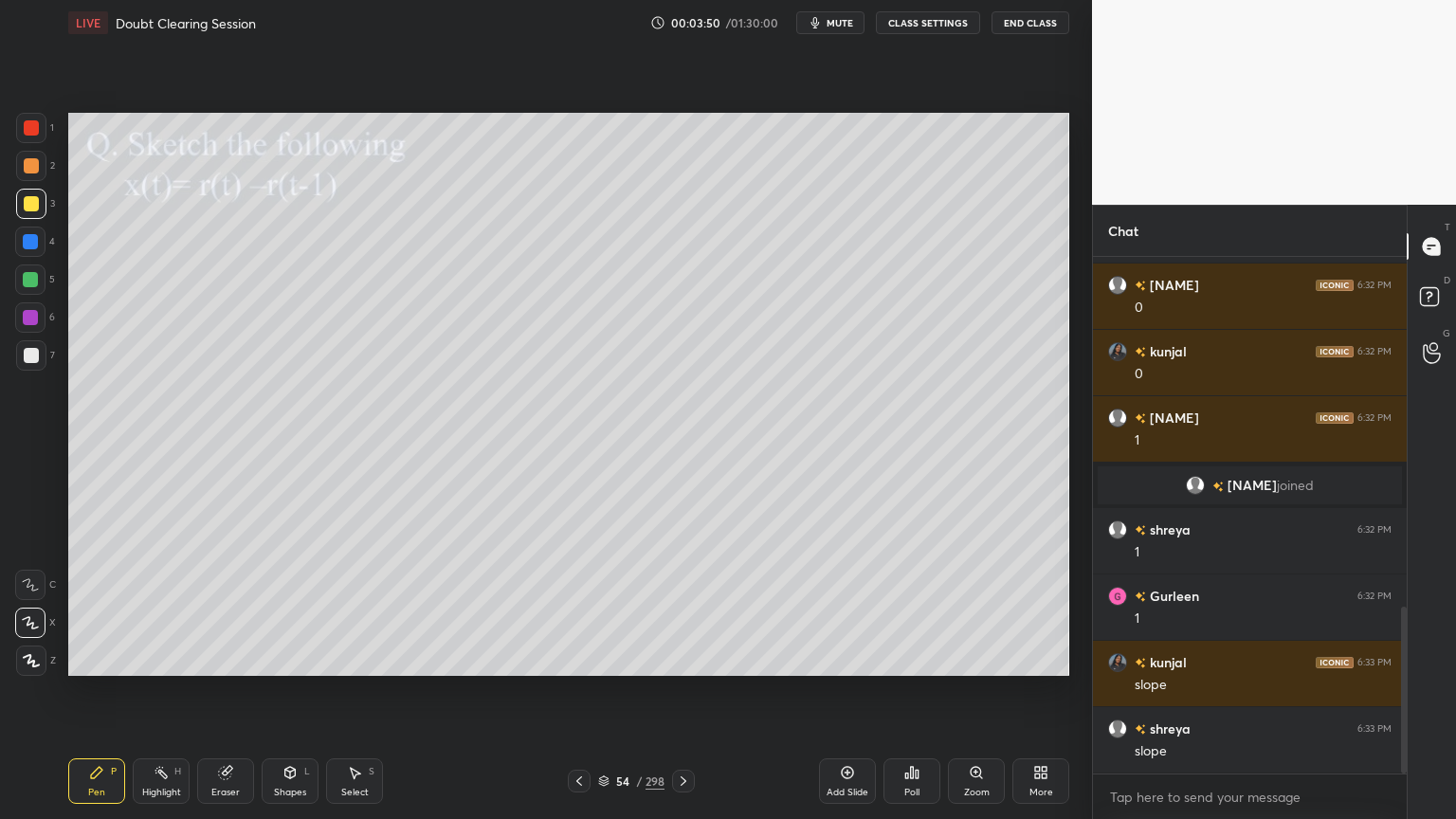 click at bounding box center (31, 355) 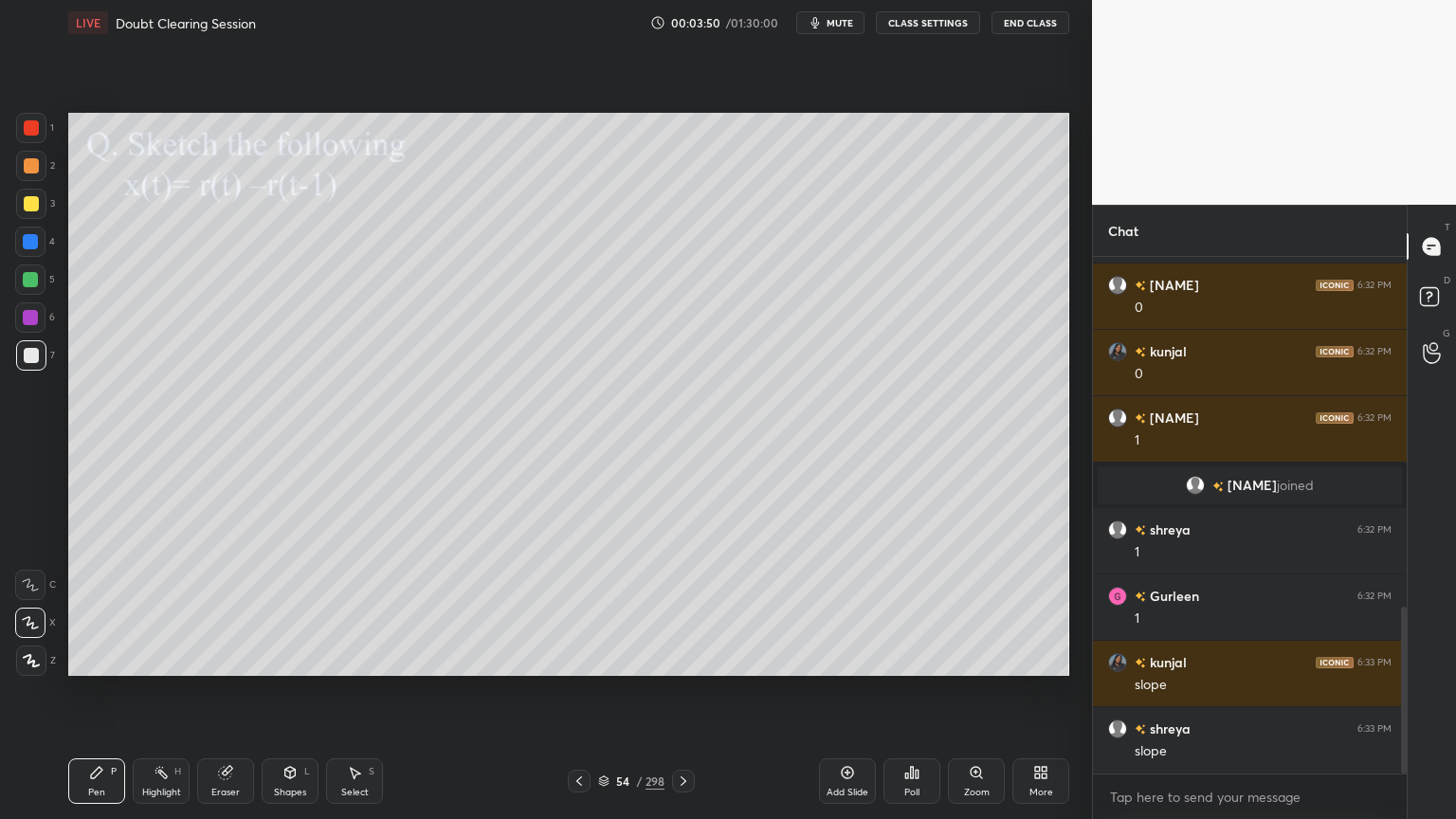 click 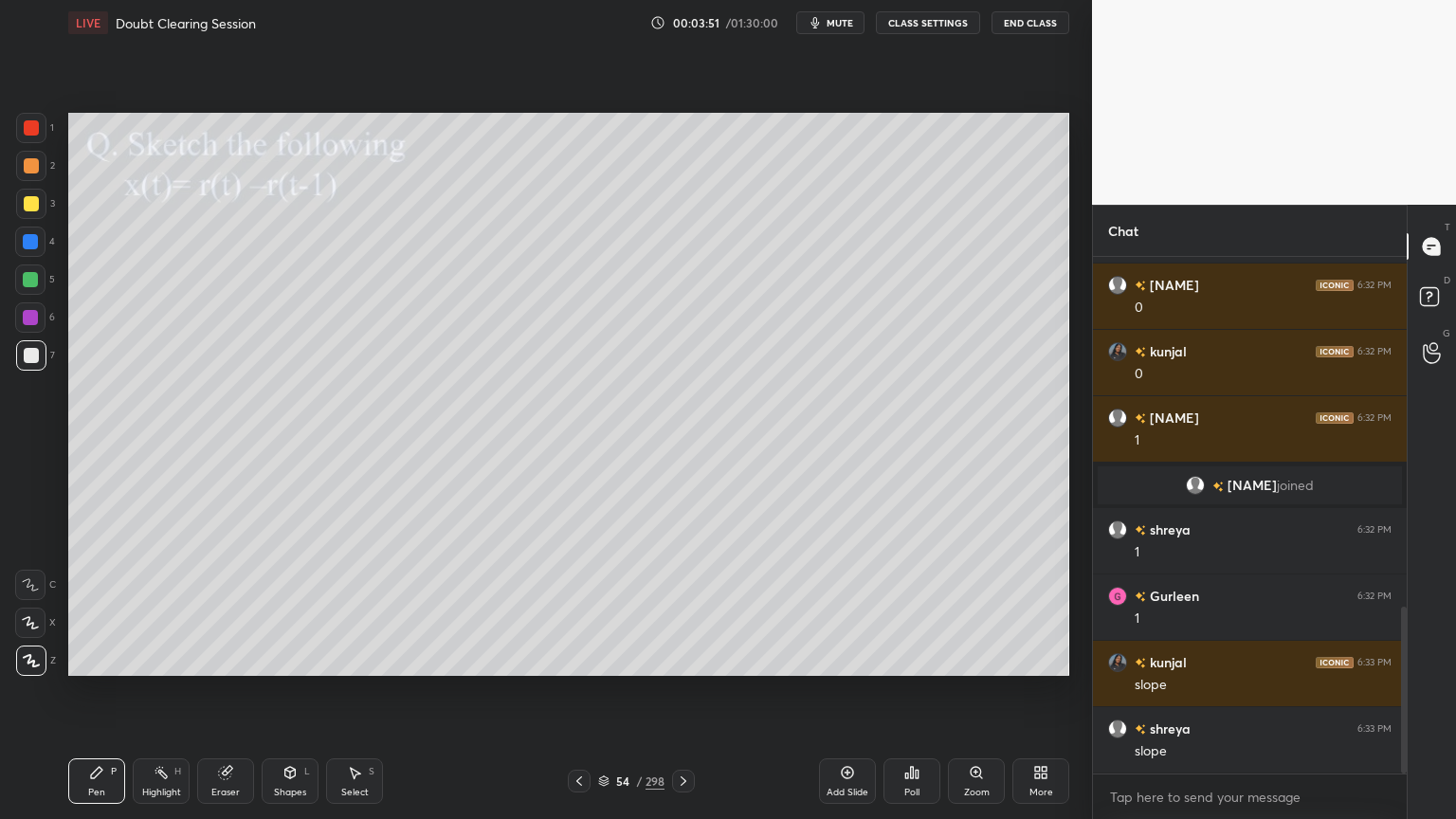 click on "Shapes" at bounding box center (290, 792) 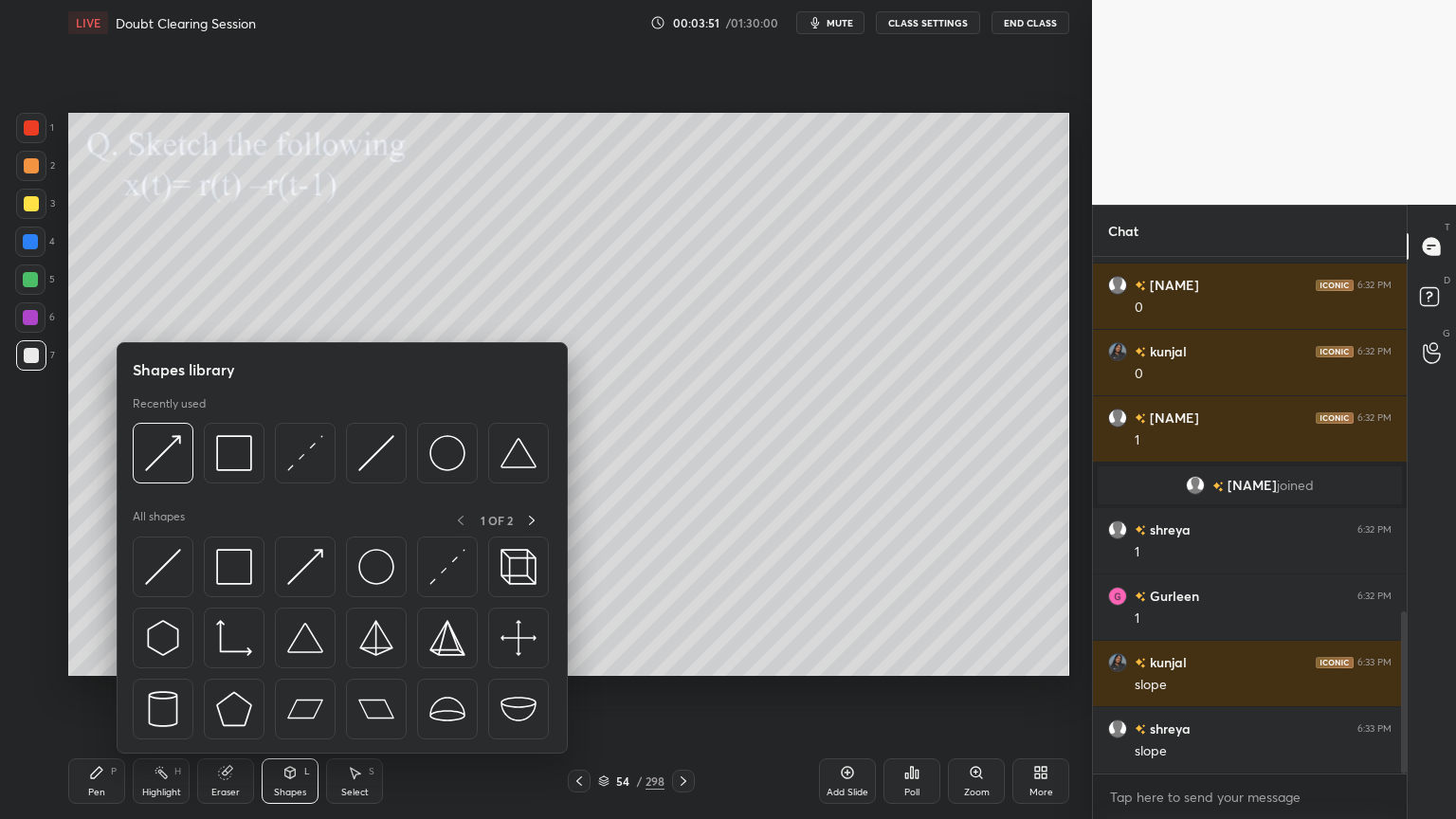 scroll, scrollTop: 1125, scrollLeft: 0, axis: vertical 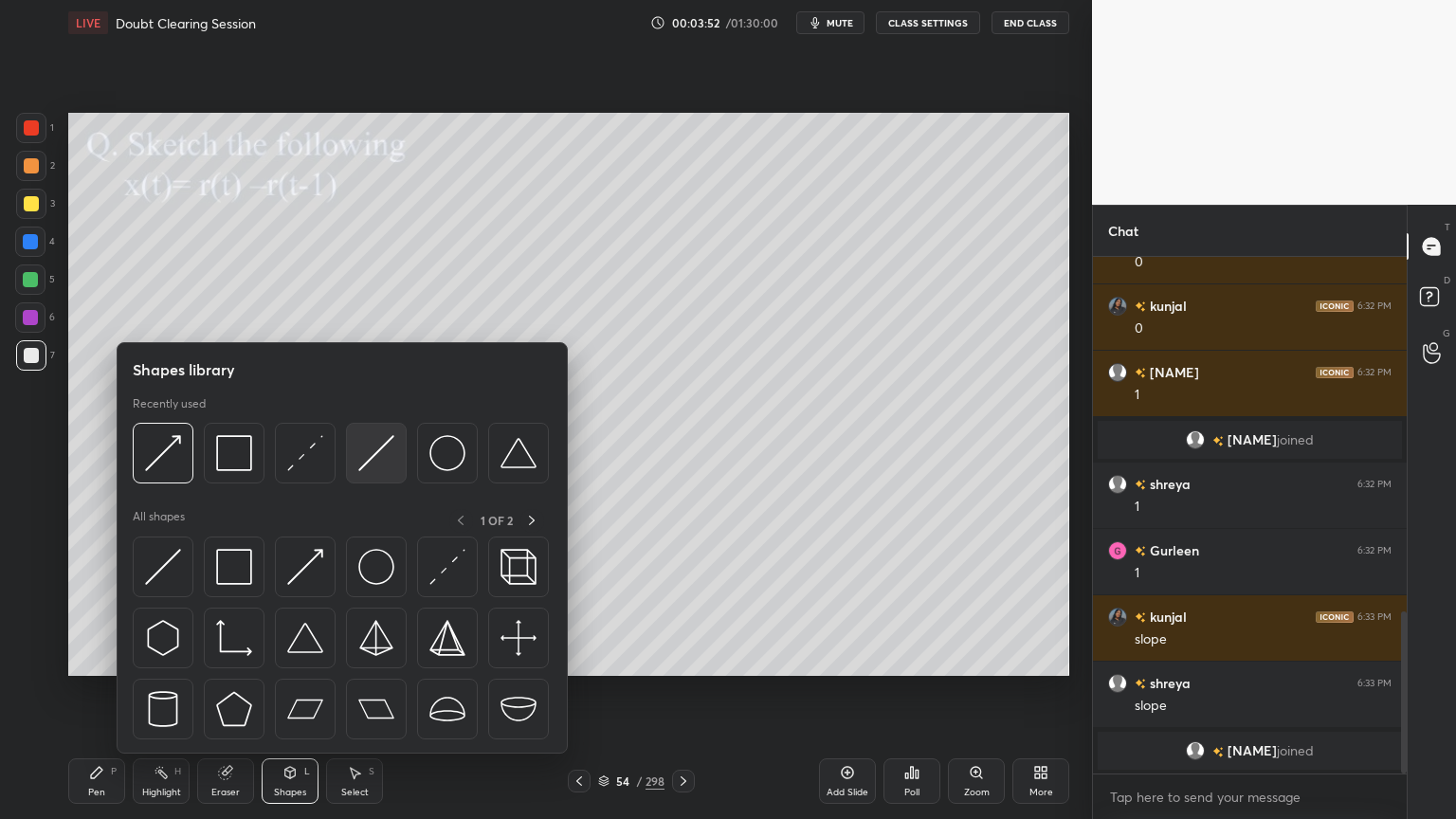 click at bounding box center [376, 453] 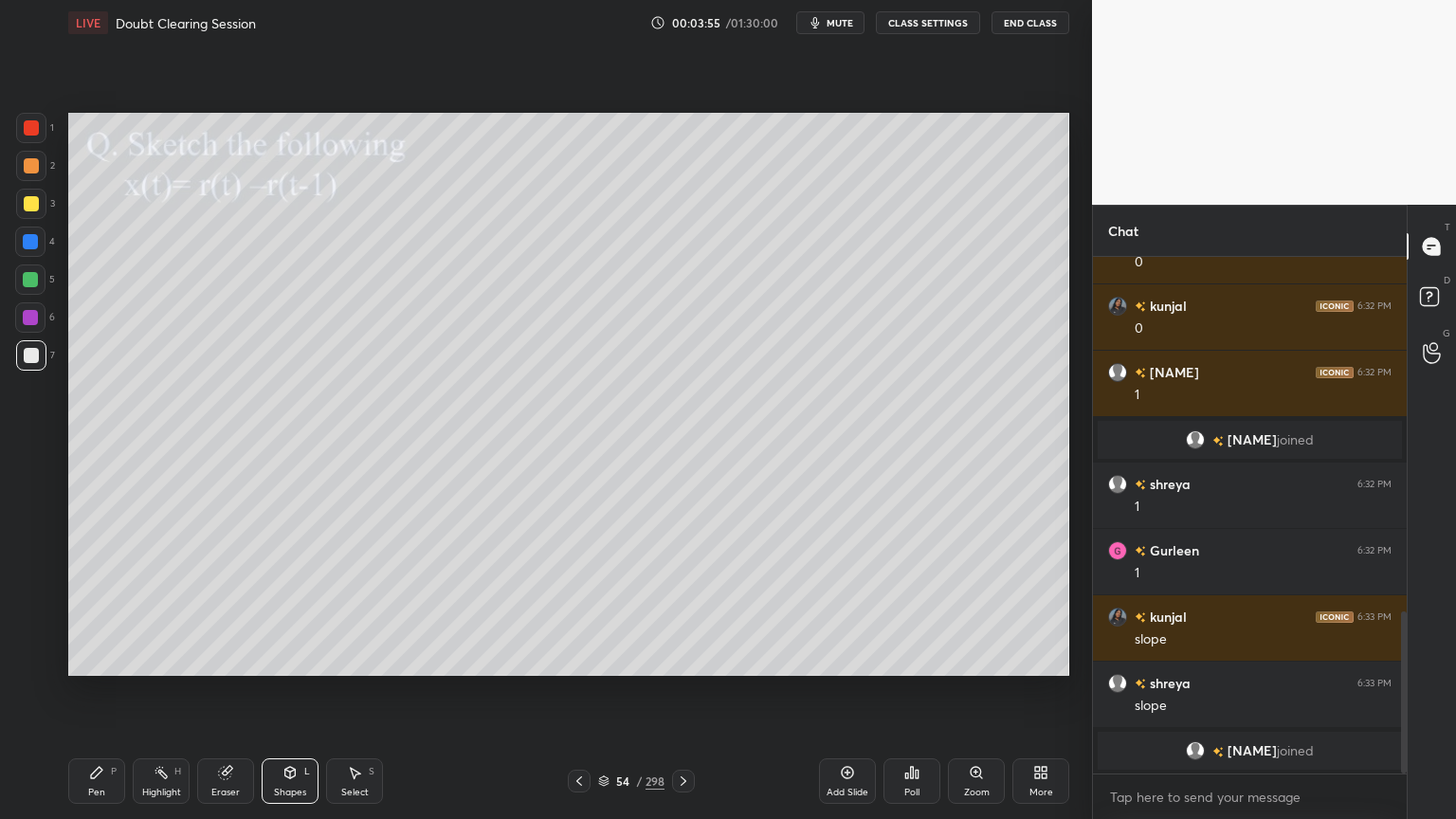 click at bounding box center (30, 280) 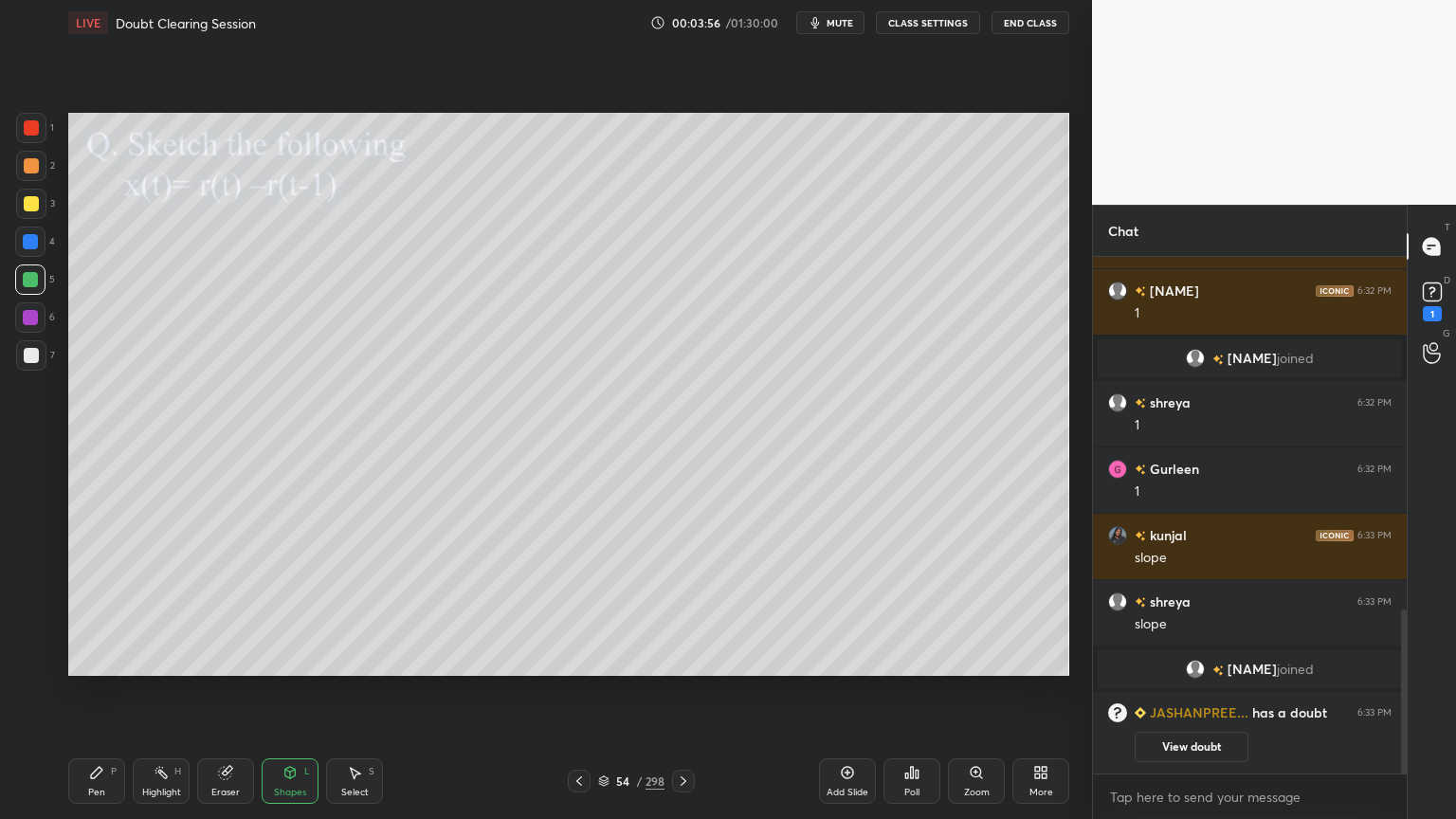 scroll, scrollTop: 1111, scrollLeft: 0, axis: vertical 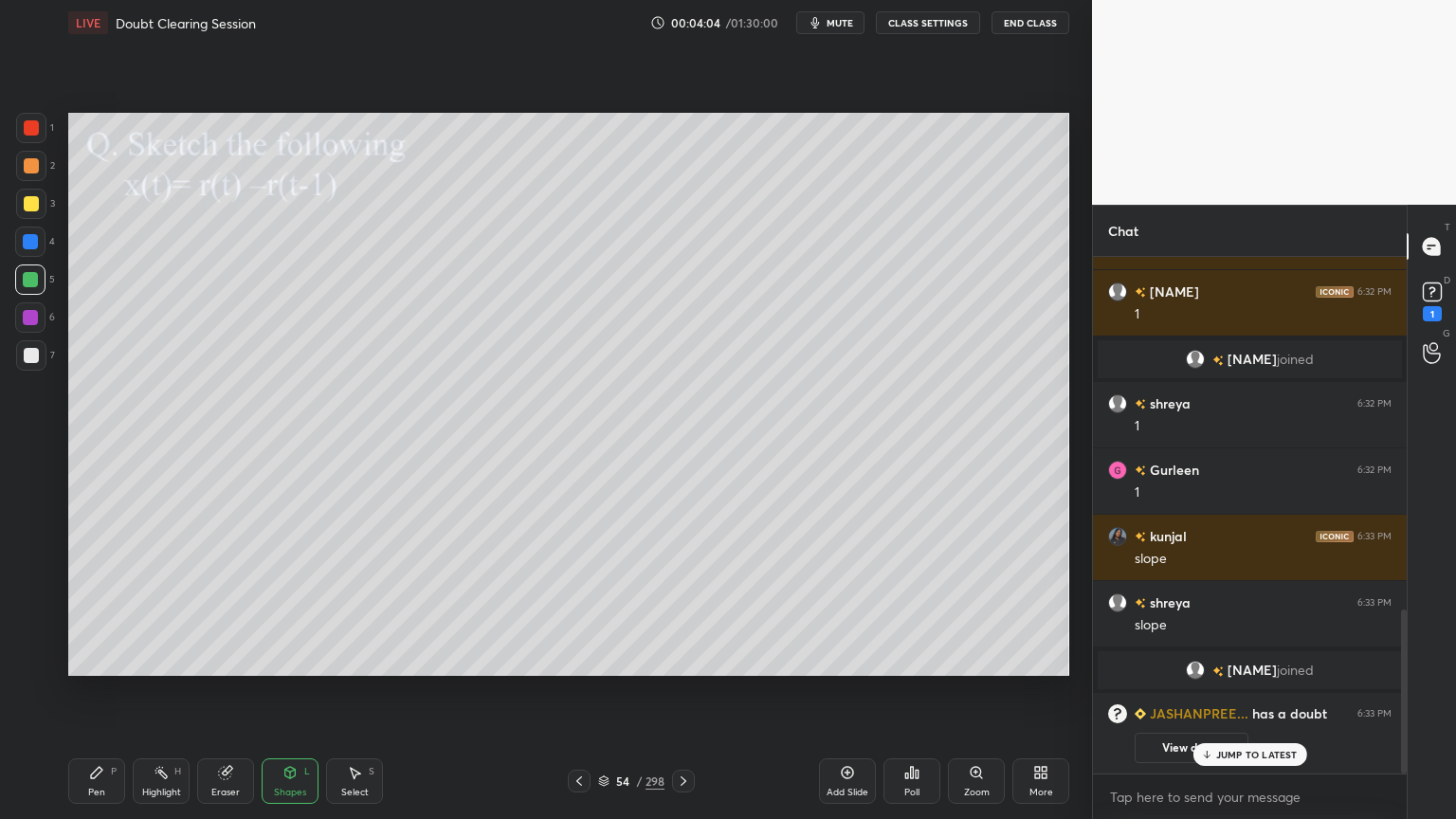 click on "Pen P" at bounding box center (97, 781) 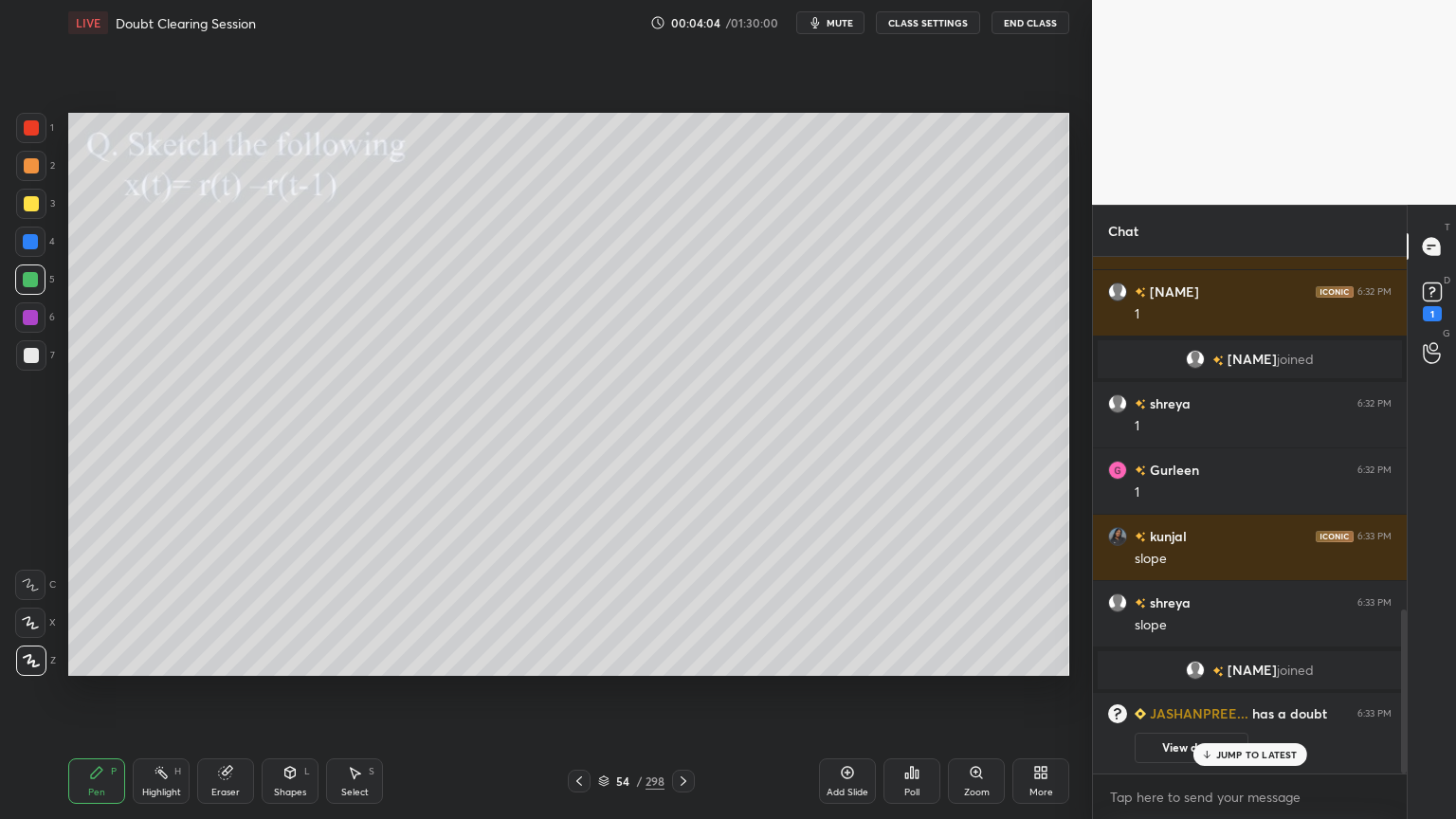 click on "JUMP TO LATEST" at bounding box center [1249, 755] 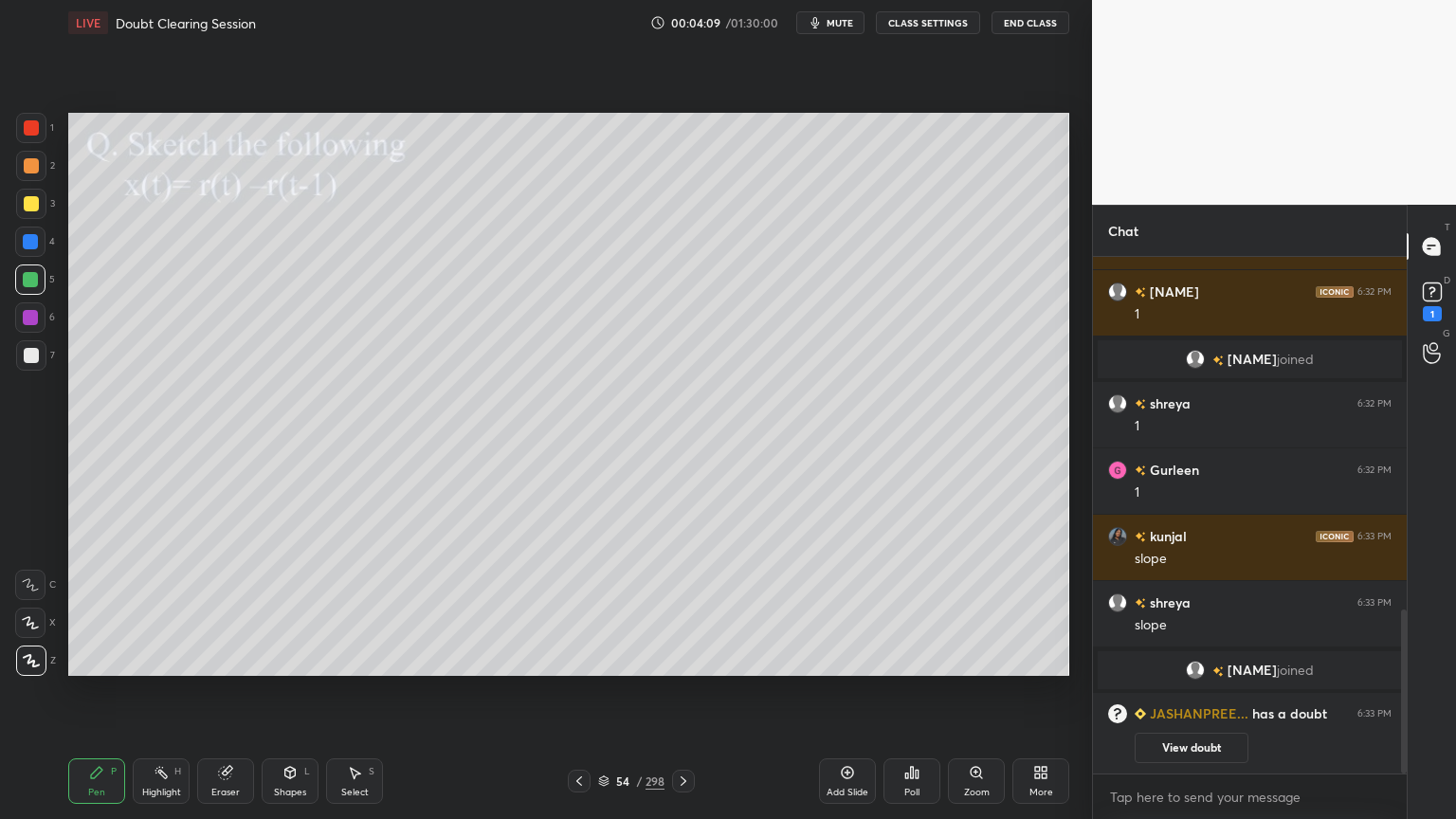 click 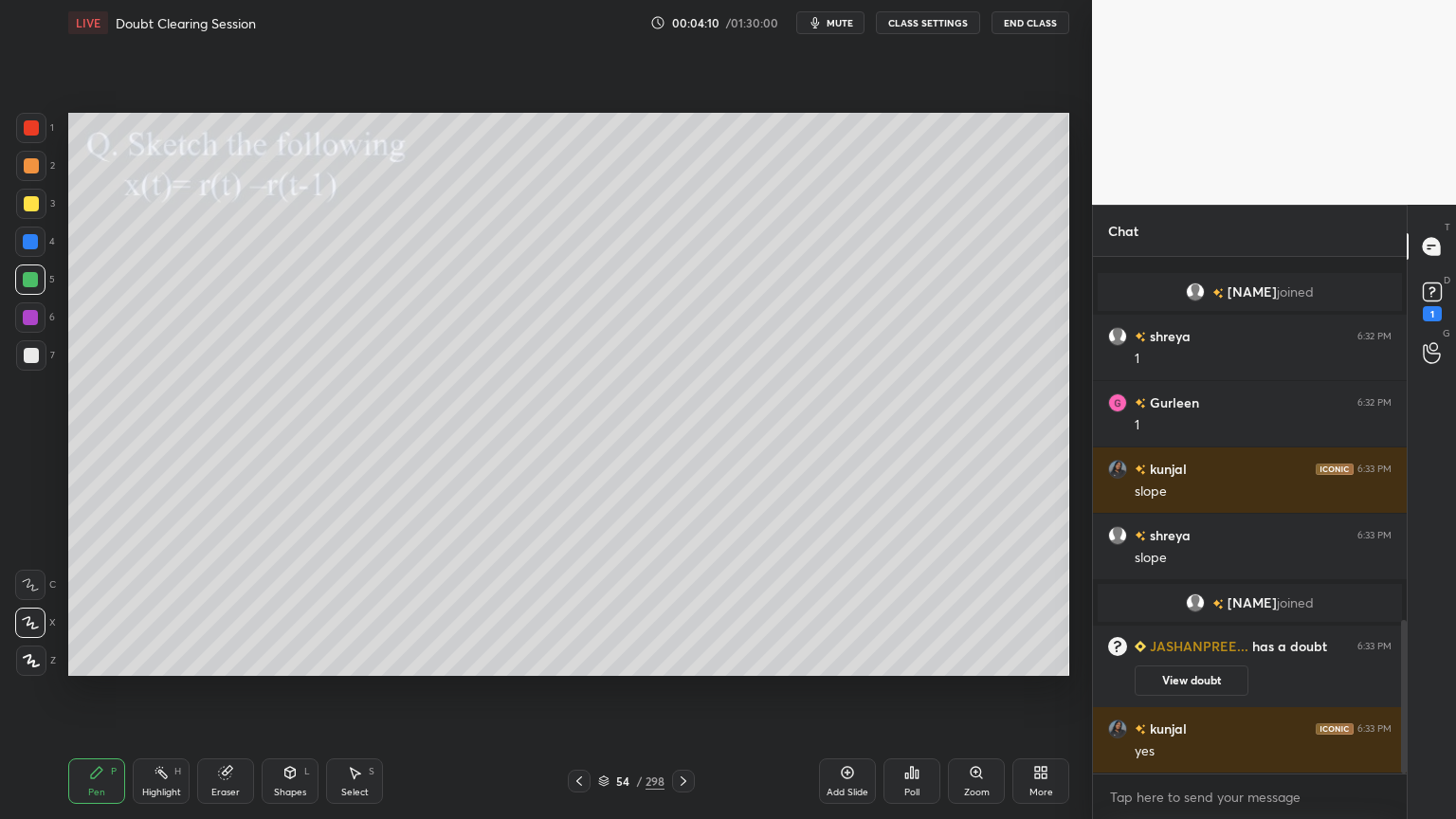 scroll, scrollTop: 1225, scrollLeft: 0, axis: vertical 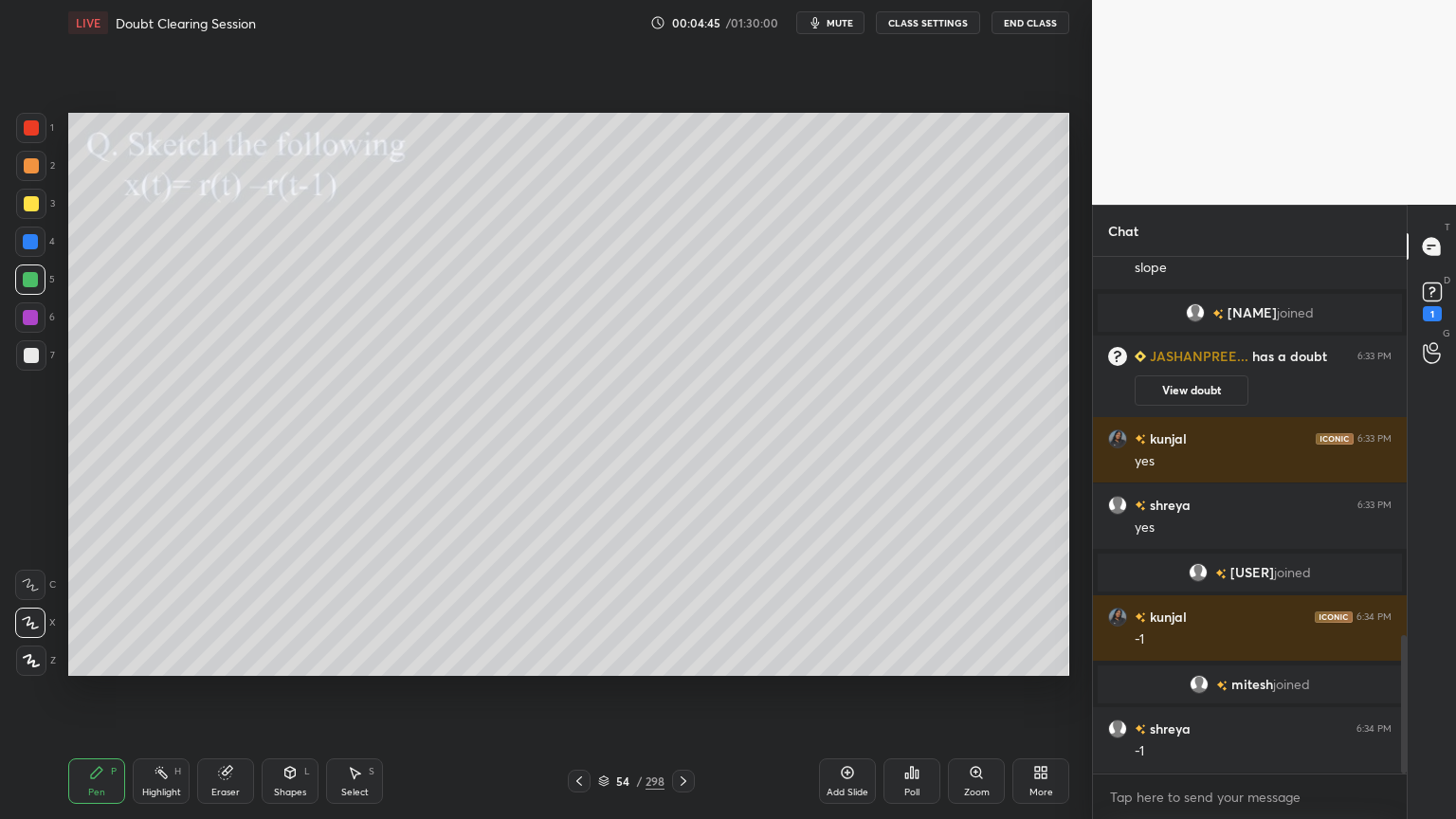 click at bounding box center [31, 204] 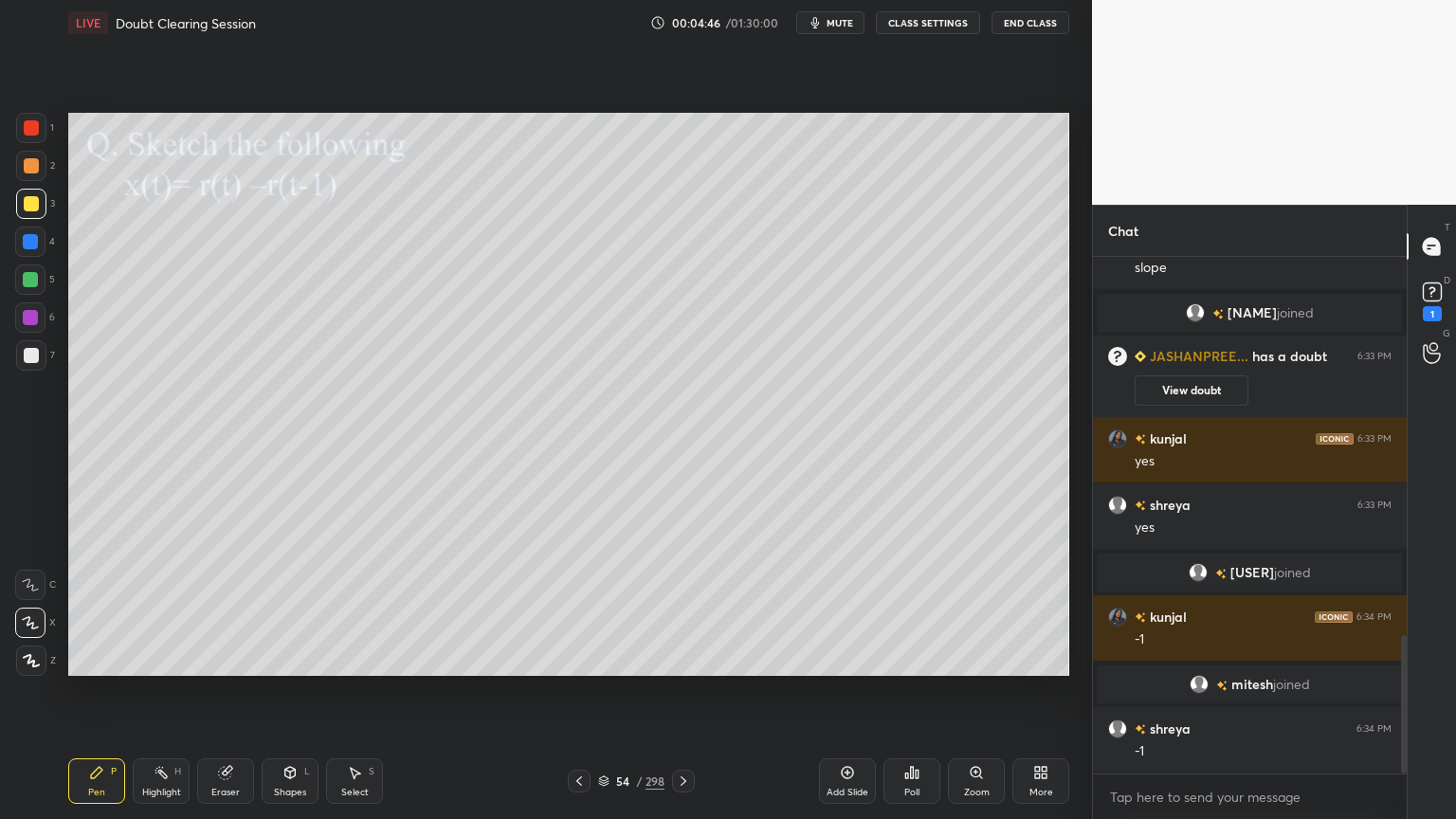 click at bounding box center [30, 623] 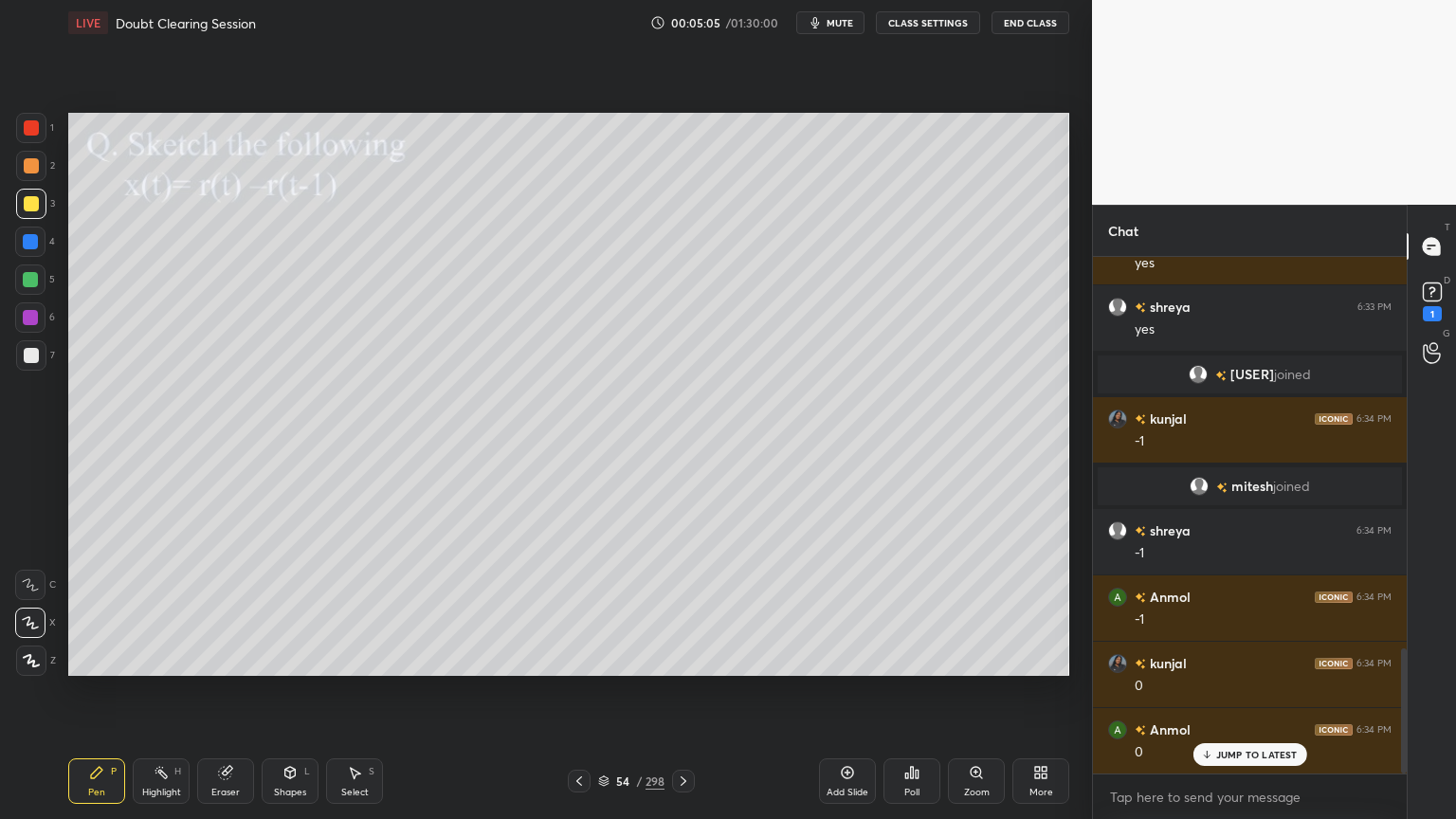 scroll, scrollTop: 1679, scrollLeft: 0, axis: vertical 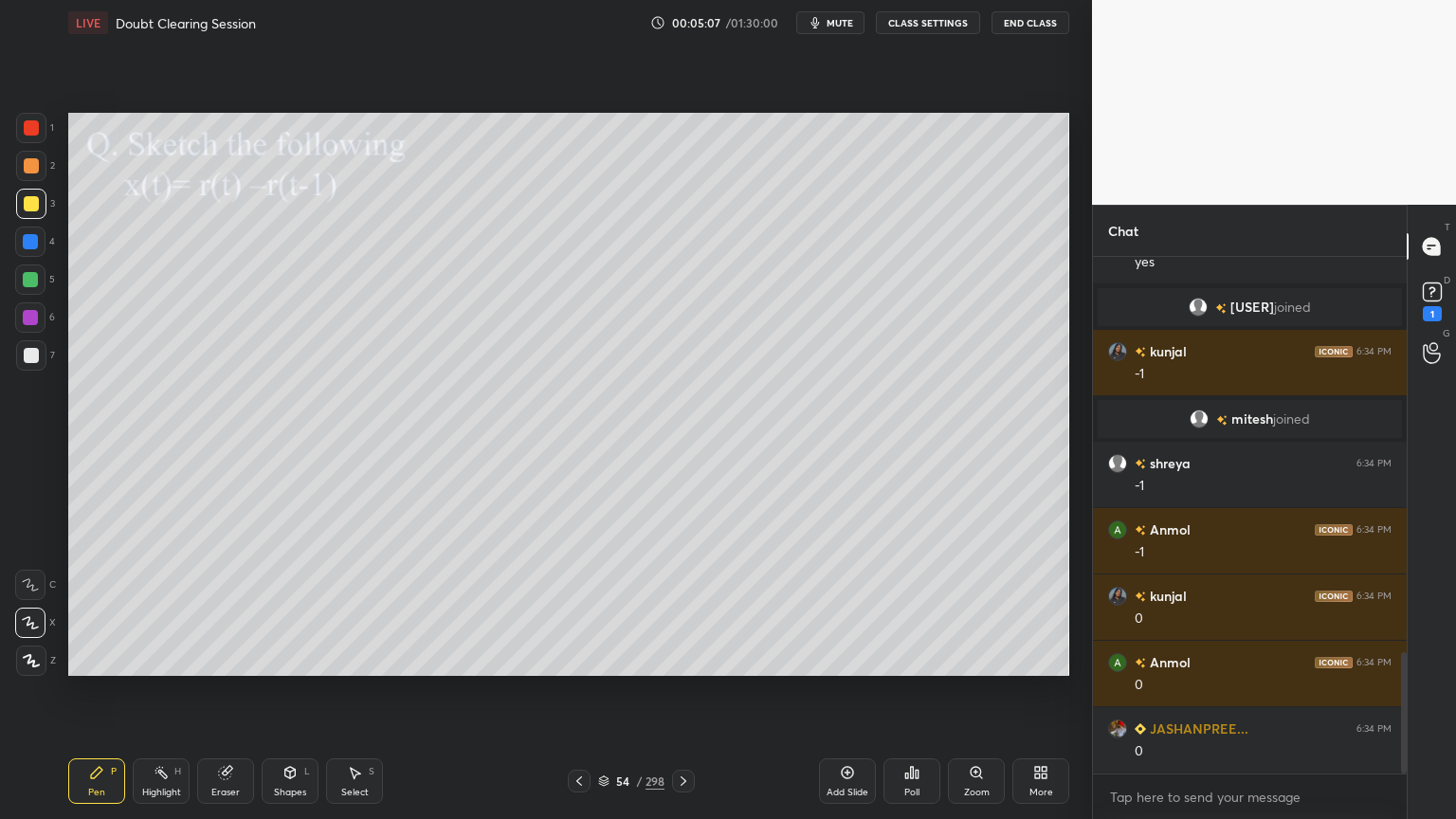 click on "Shapes" at bounding box center (290, 792) 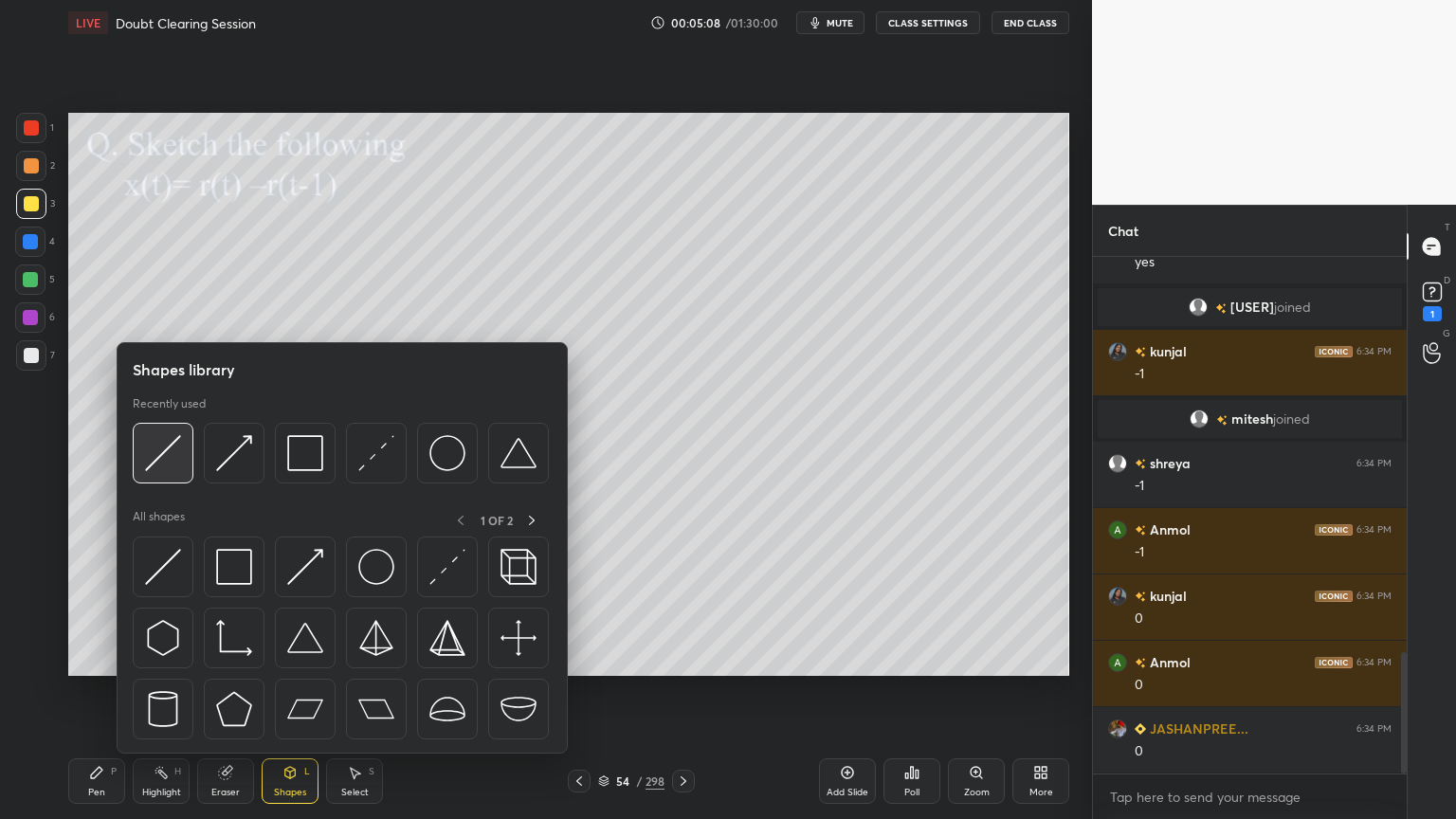click at bounding box center [163, 453] 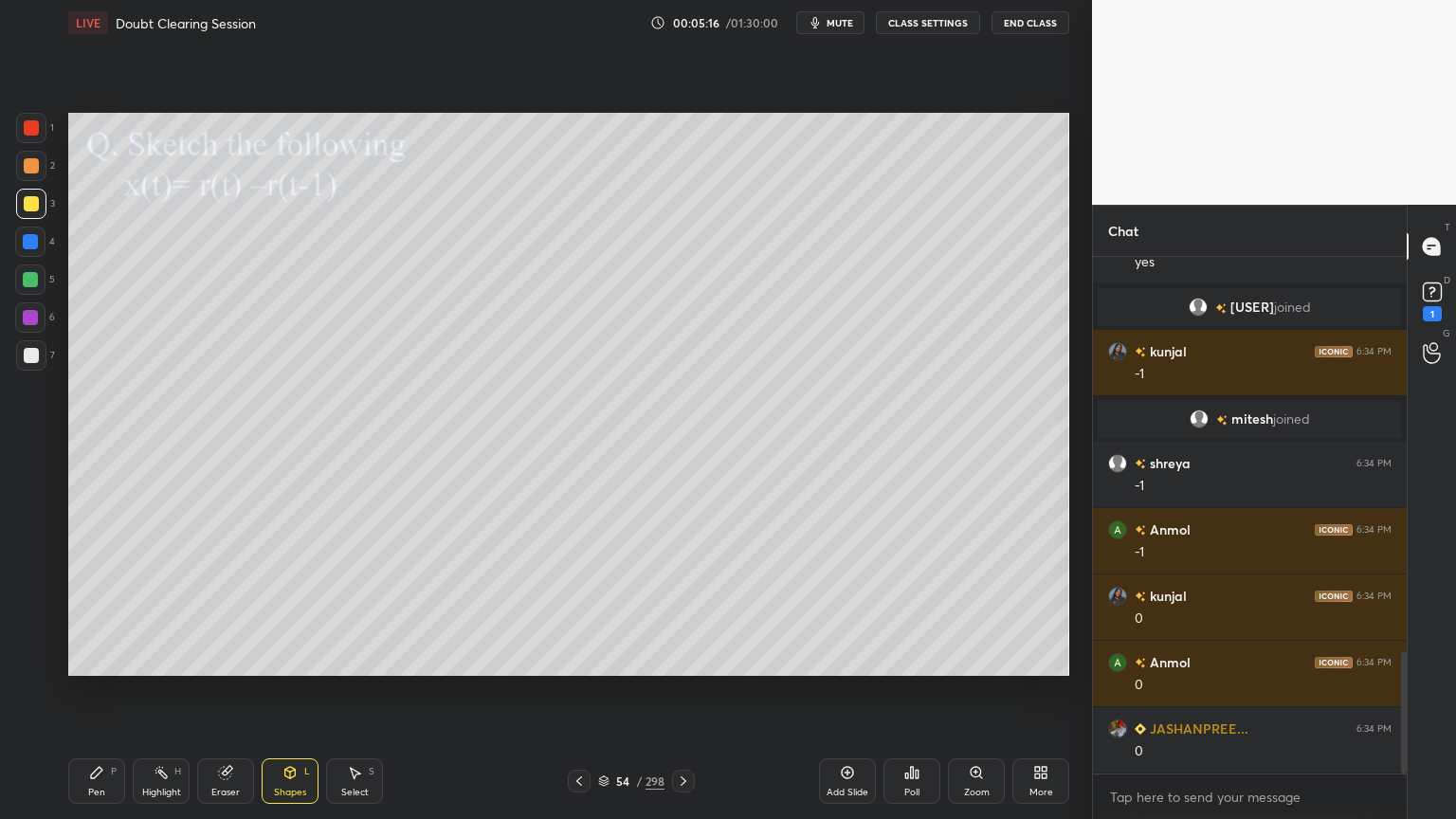 click at bounding box center [30, 280] 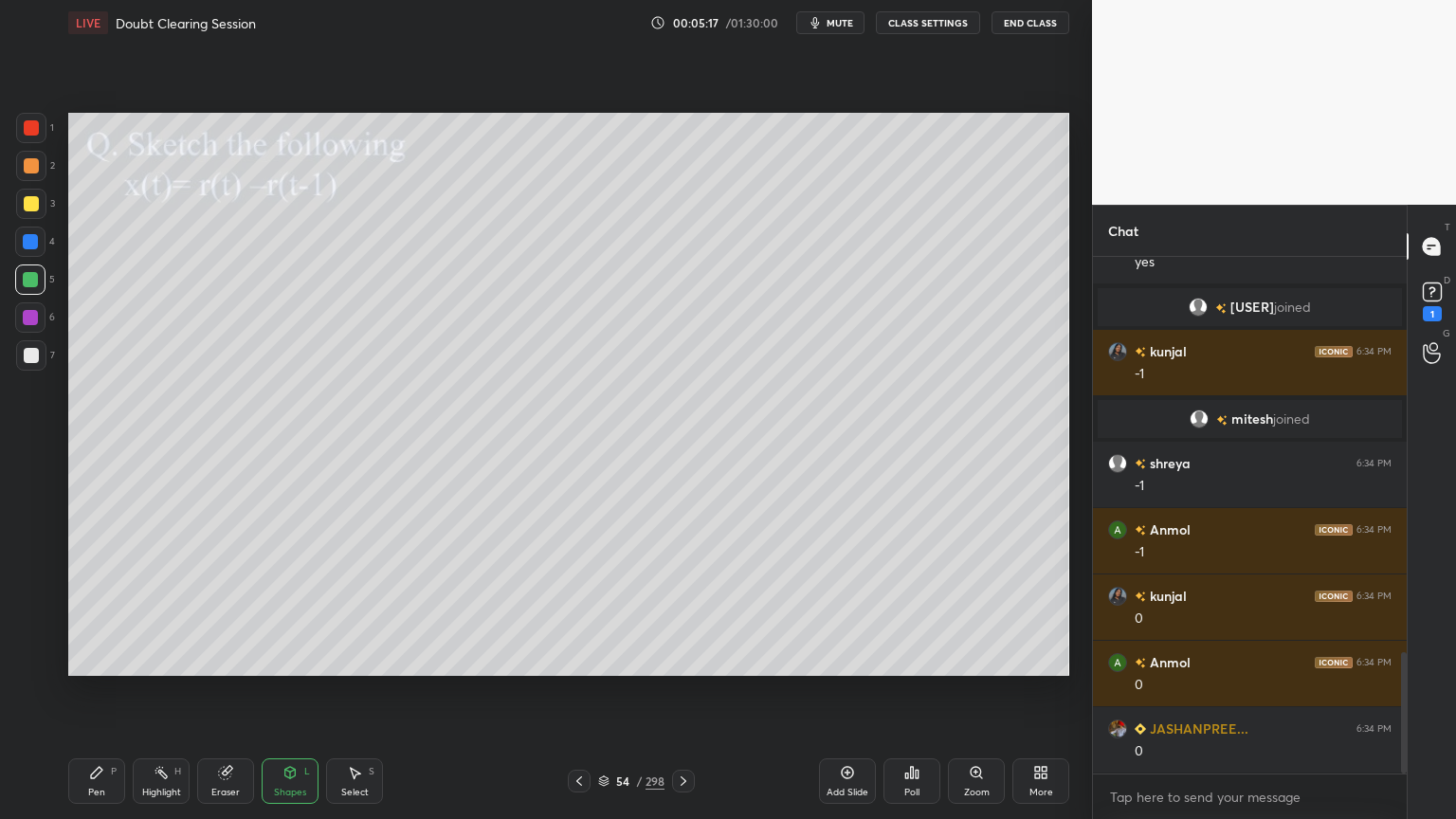 scroll, scrollTop: 1744, scrollLeft: 0, axis: vertical 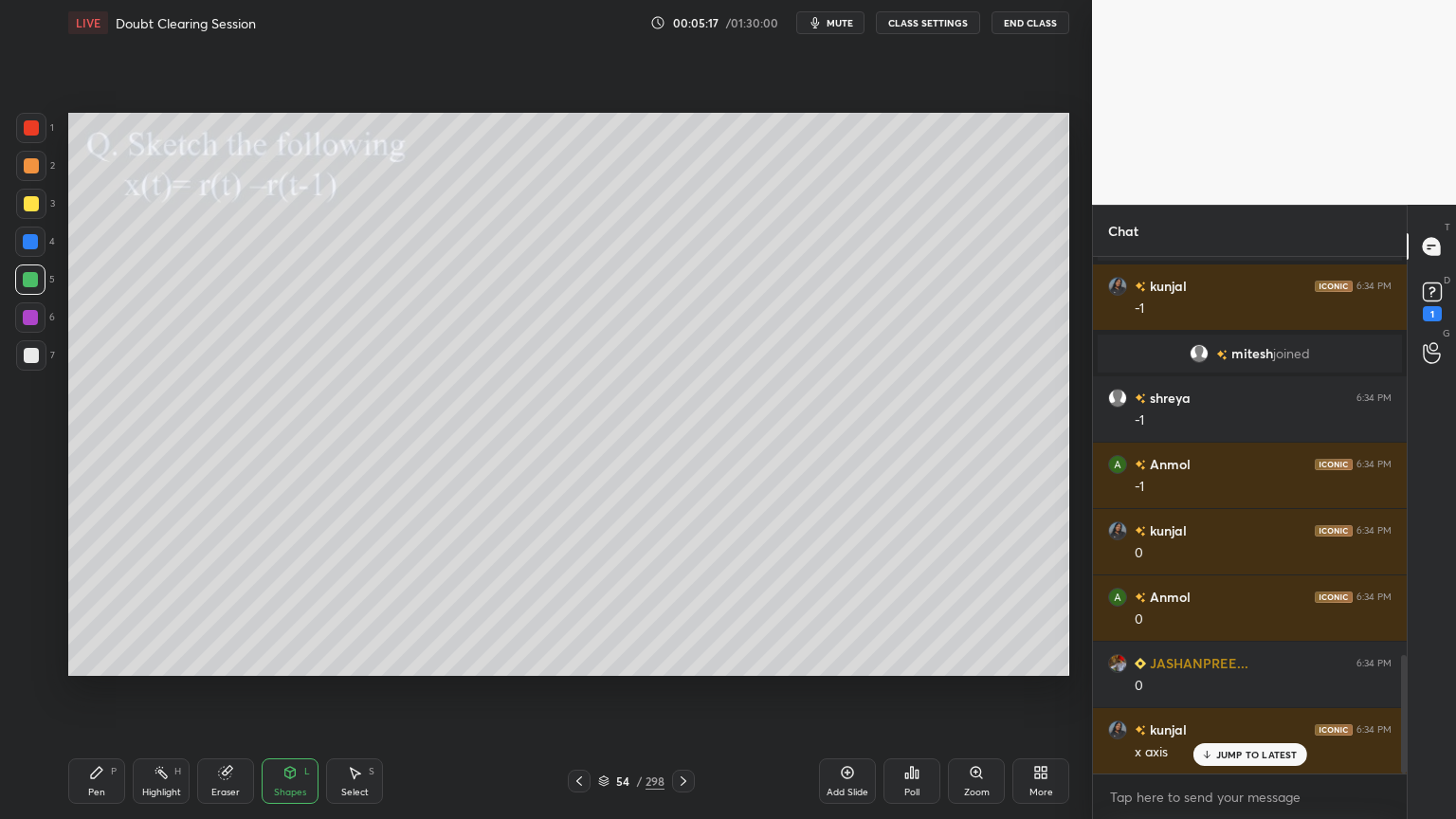 click on "Shapes" at bounding box center (290, 792) 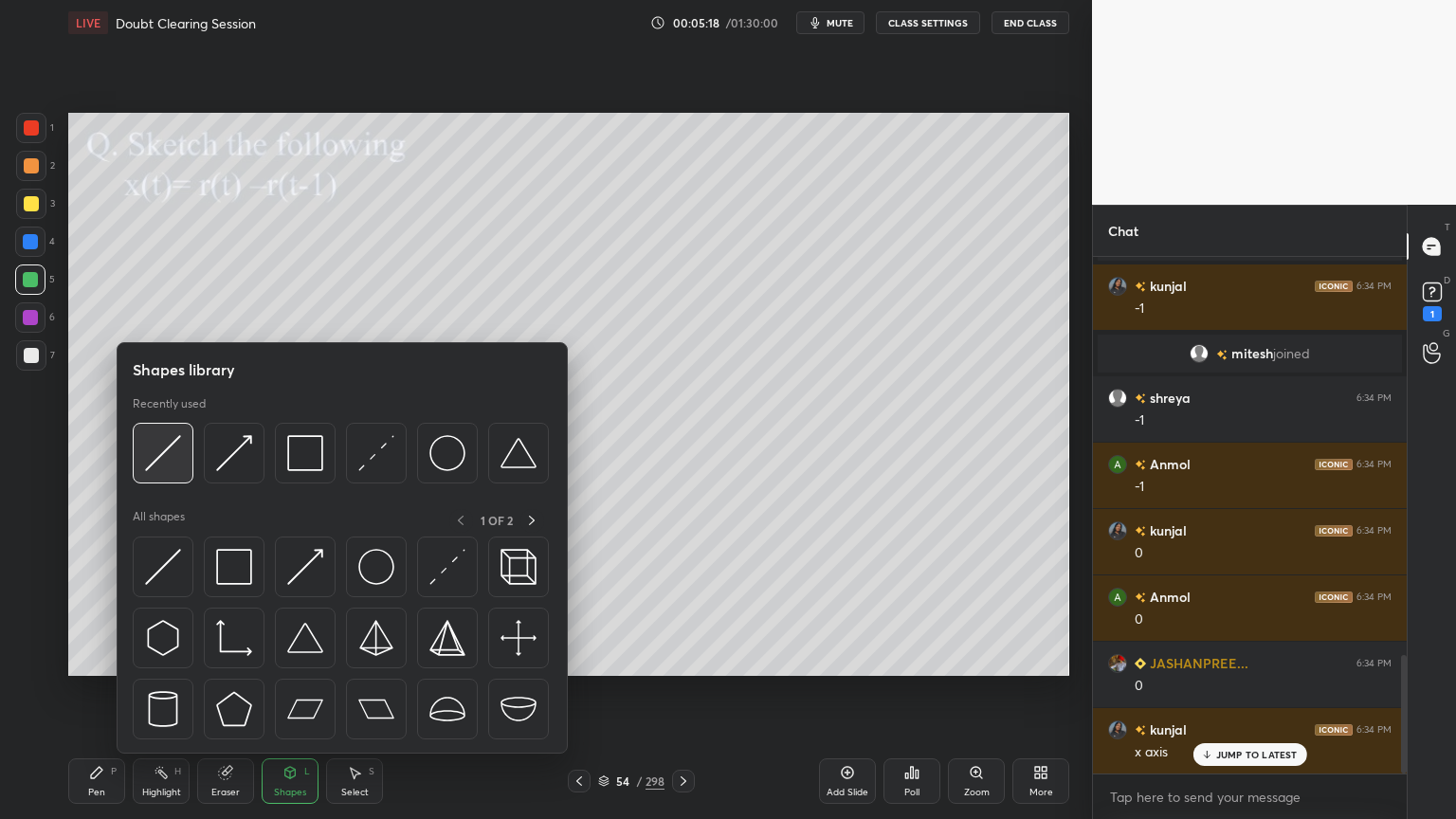 click at bounding box center [163, 453] 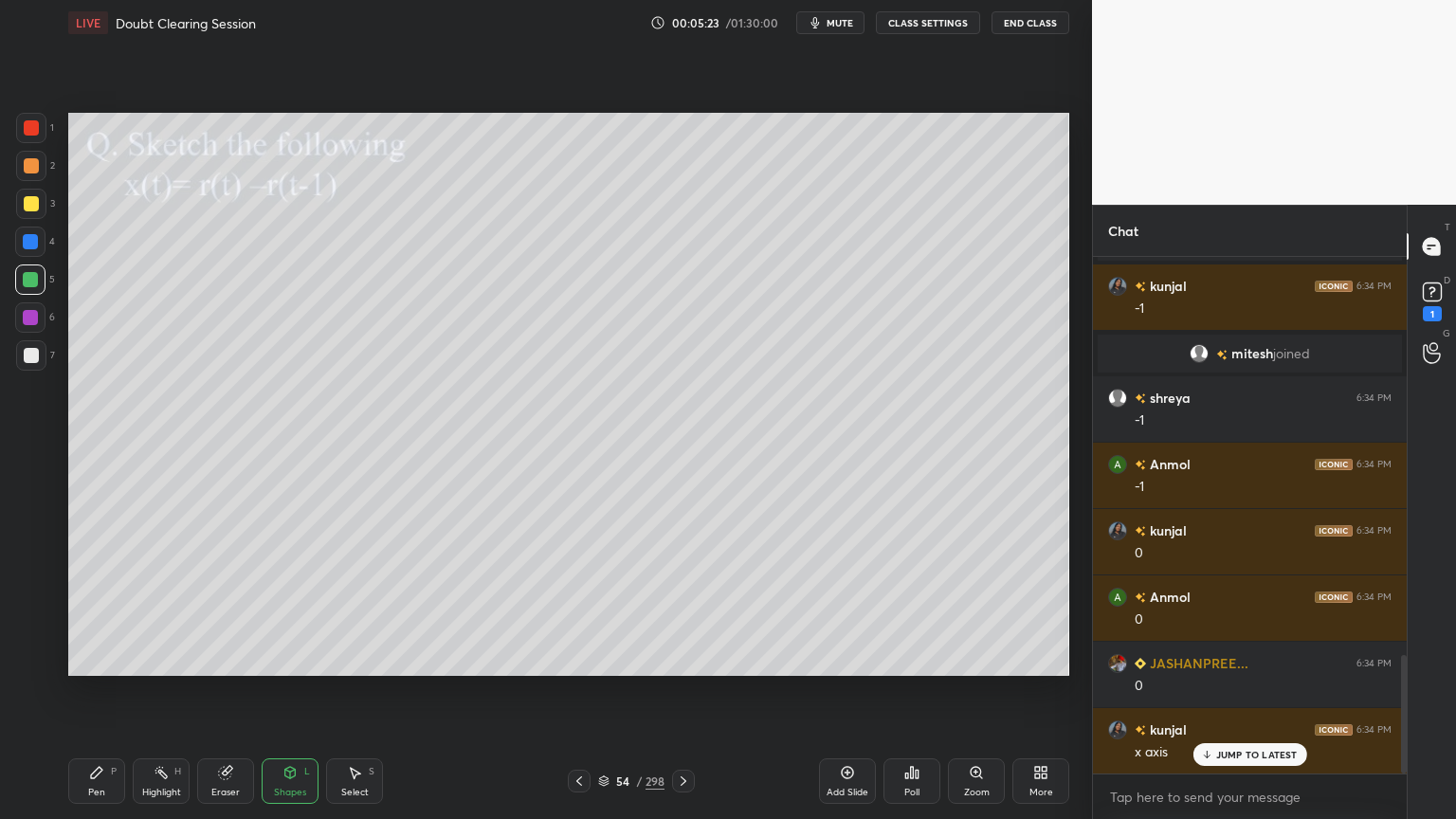 click on "Pen P" at bounding box center [97, 781] 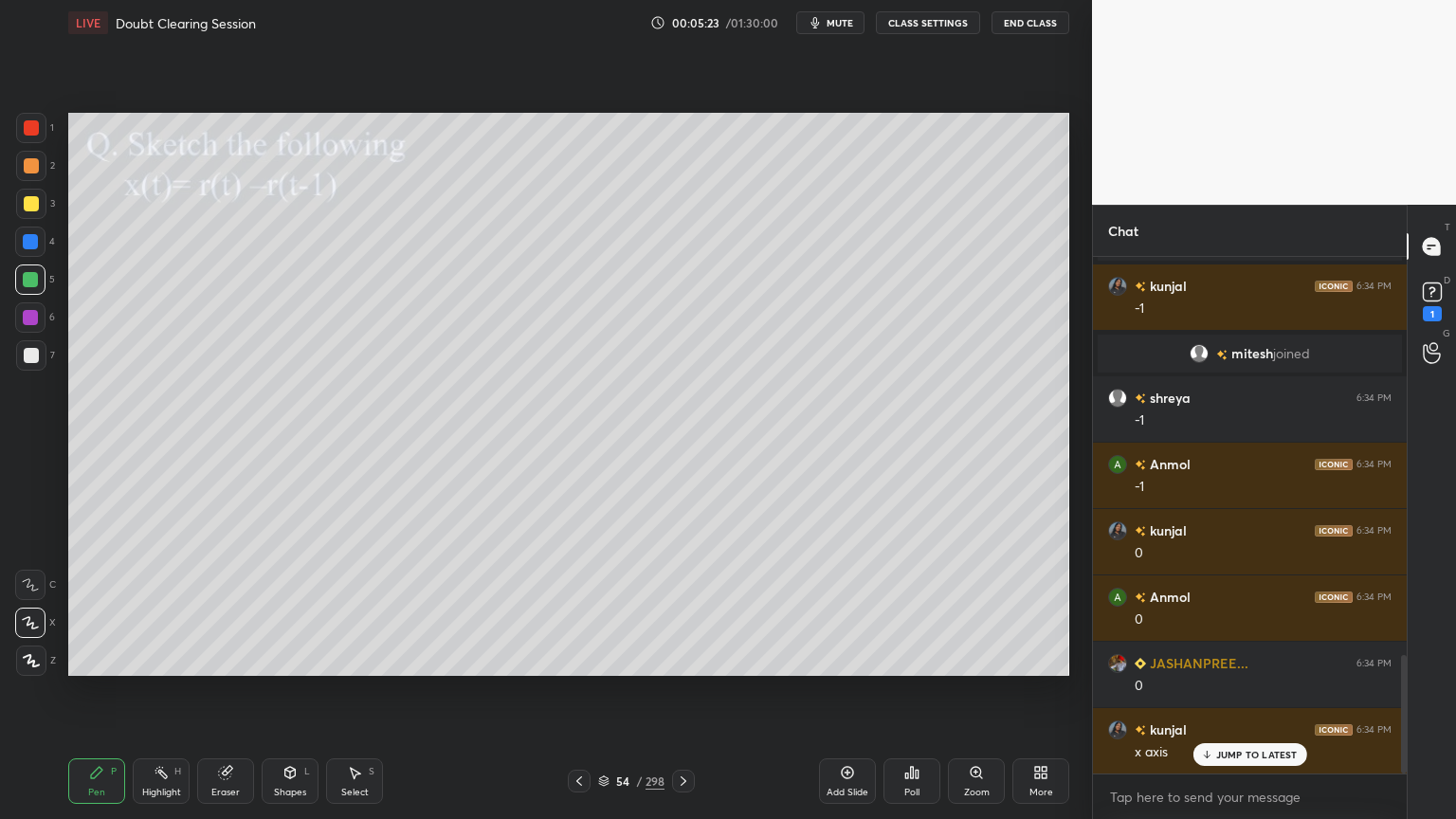 click on "Shapes L" at bounding box center (290, 781) 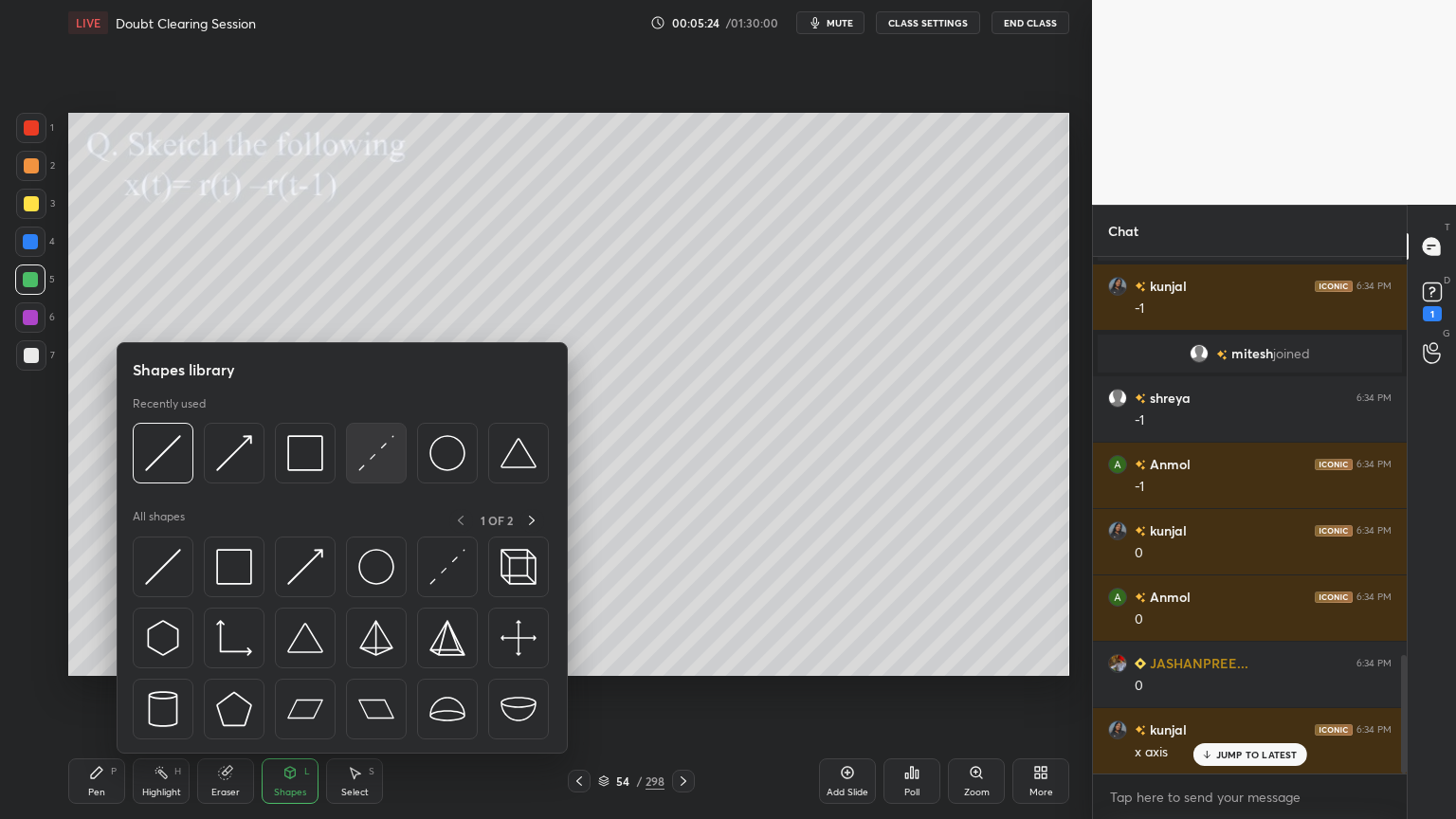 click at bounding box center [376, 453] 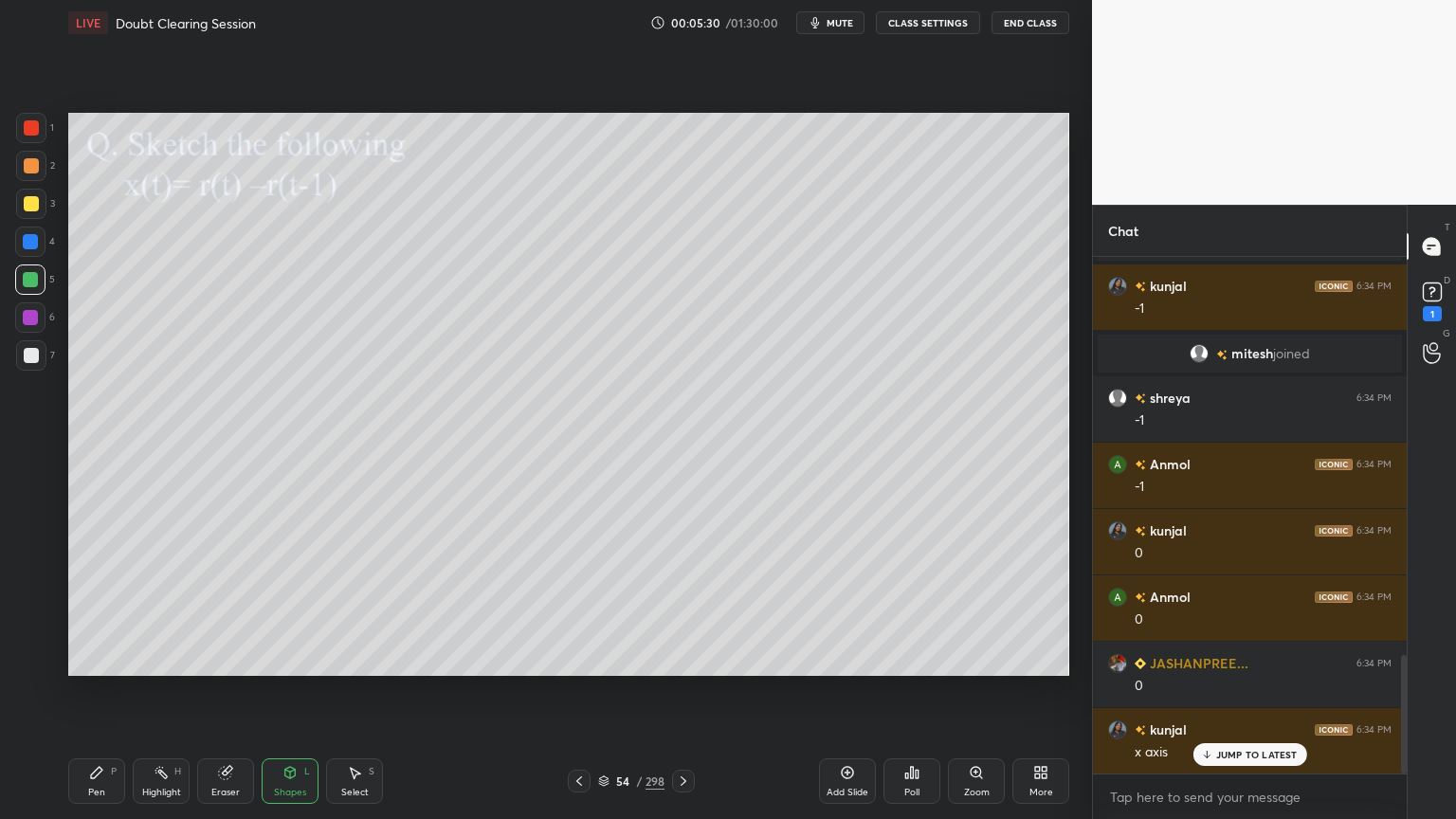 click on "Pen P" at bounding box center [97, 781] 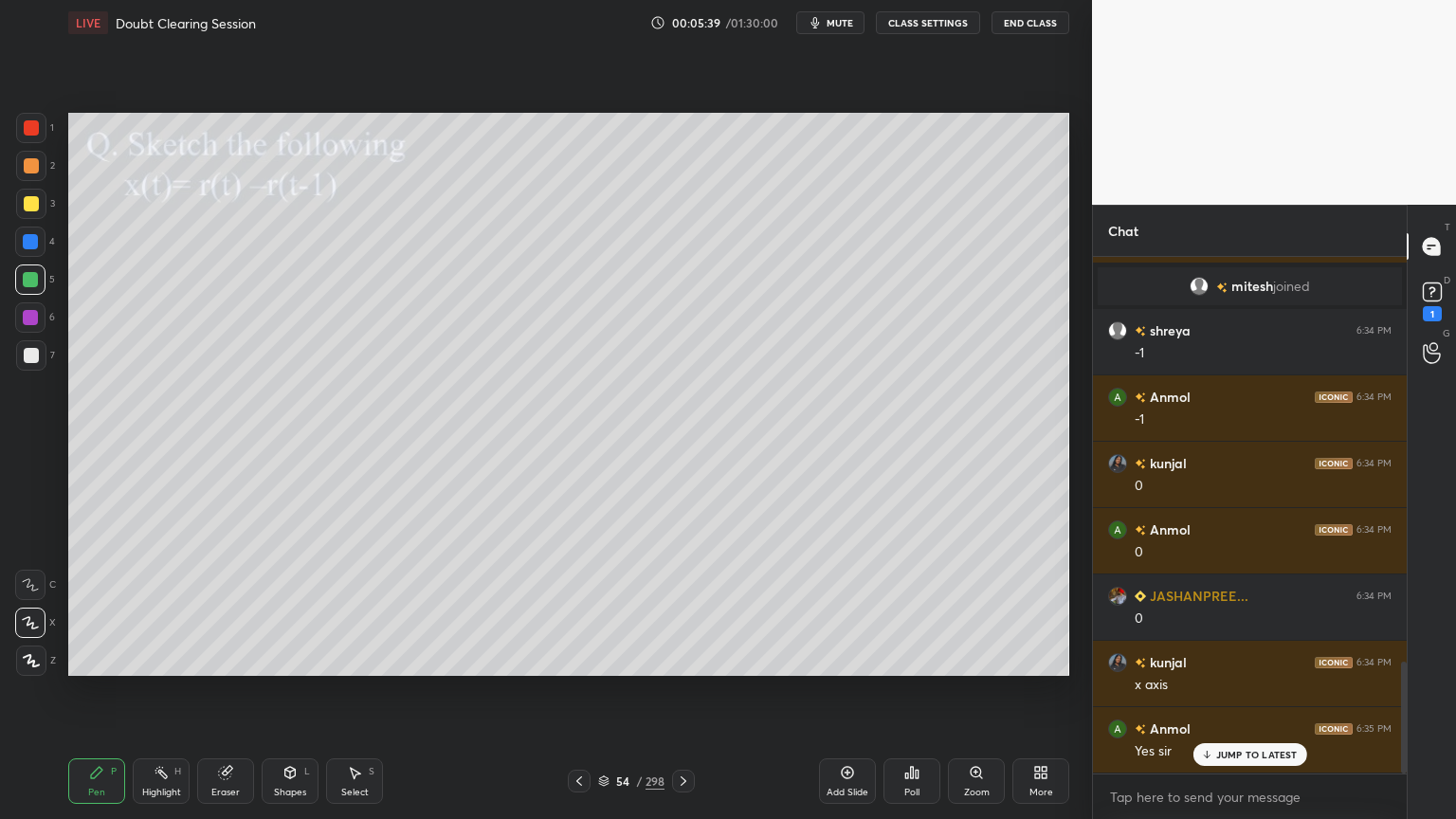 scroll, scrollTop: 1877, scrollLeft: 0, axis: vertical 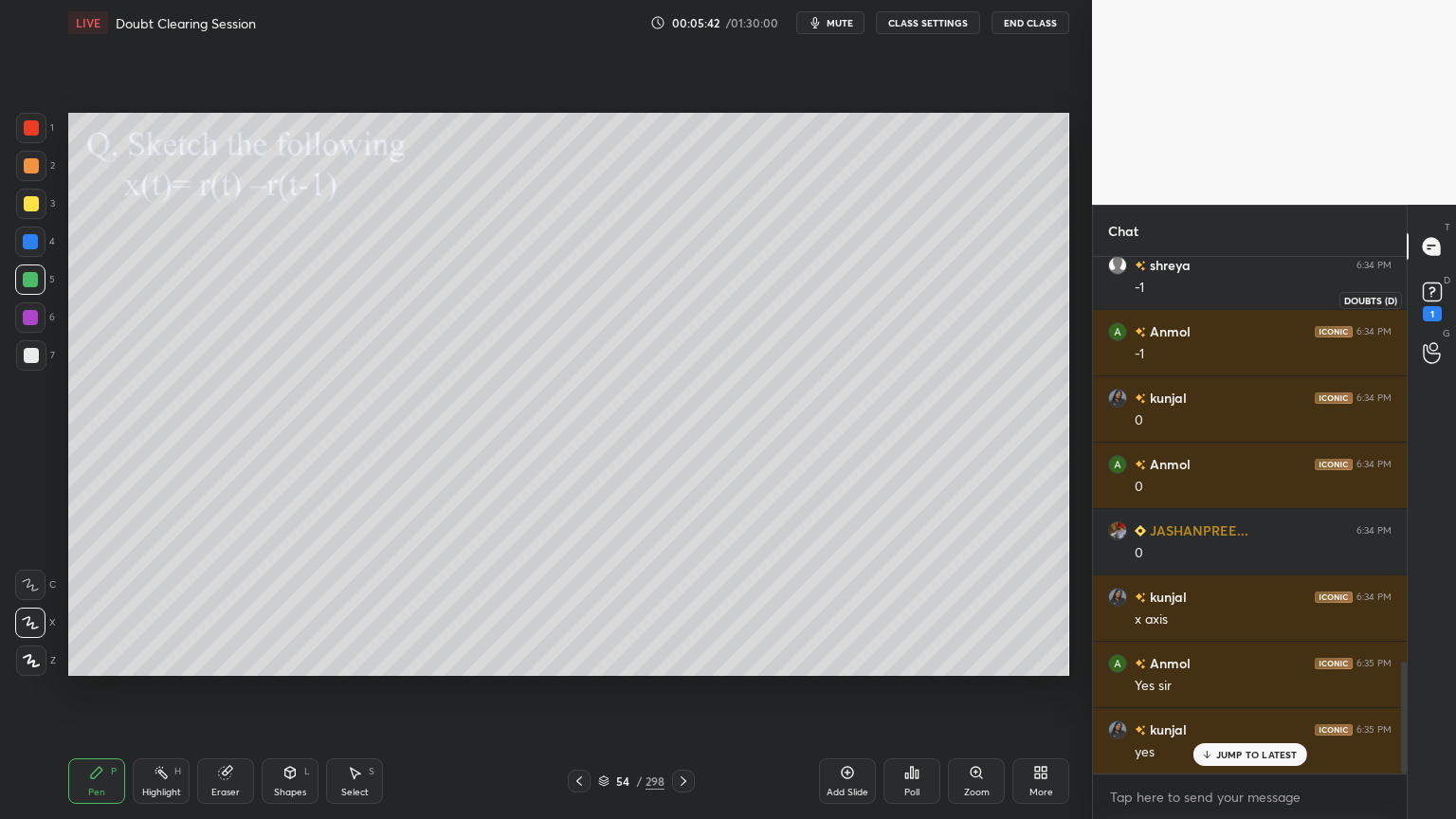 click 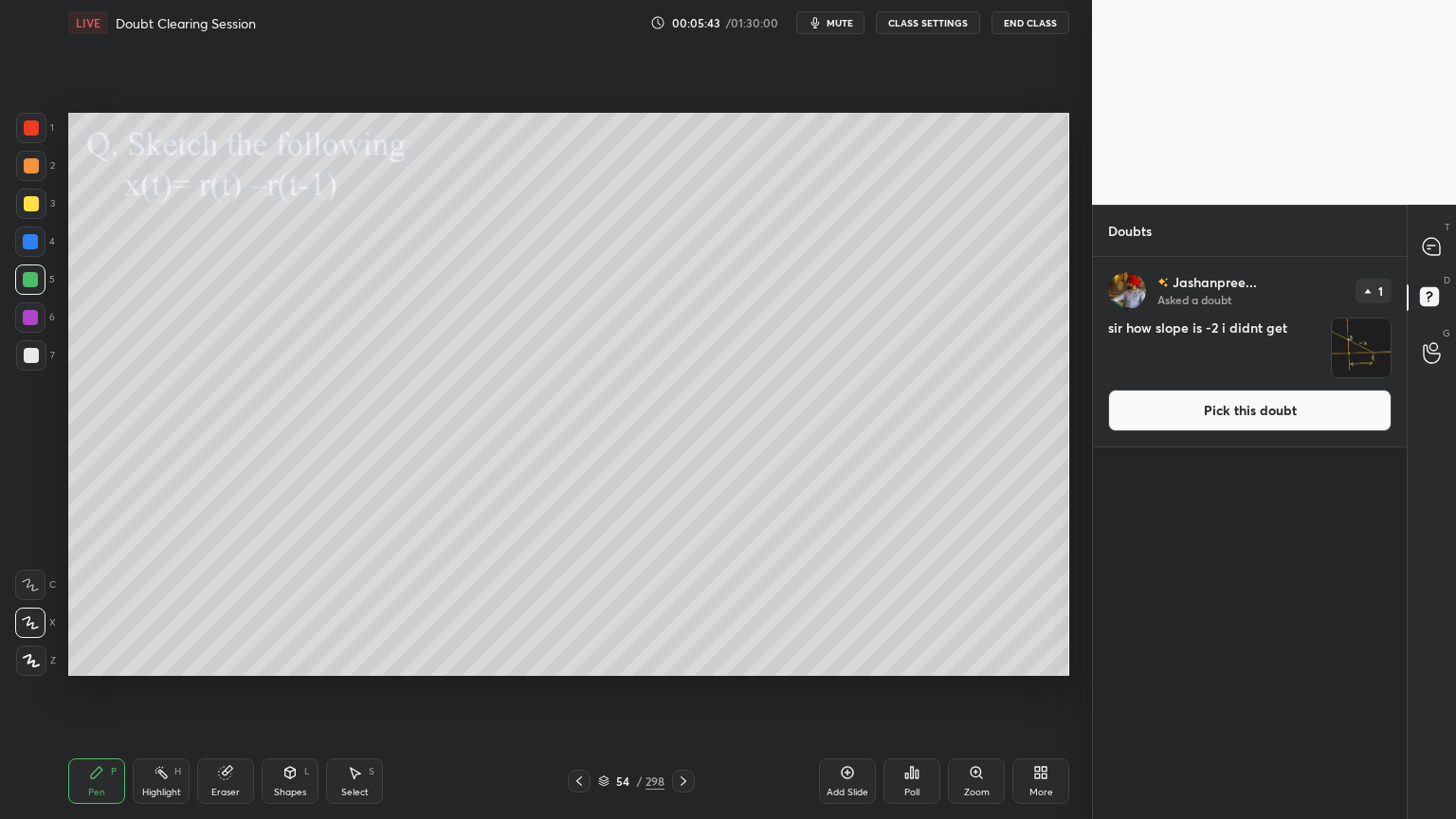 click on "Pick this doubt" at bounding box center (1249, 410) 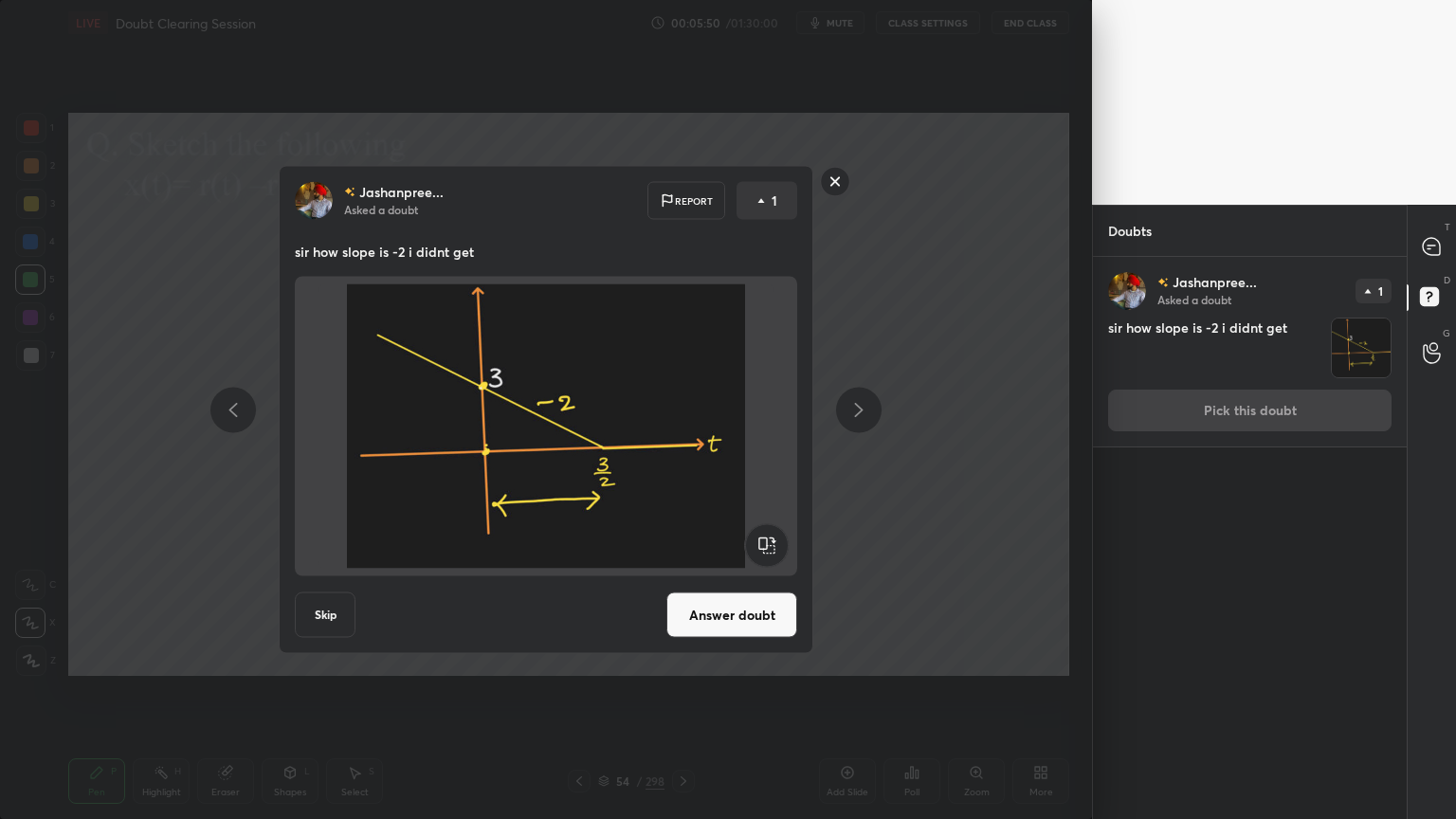 click 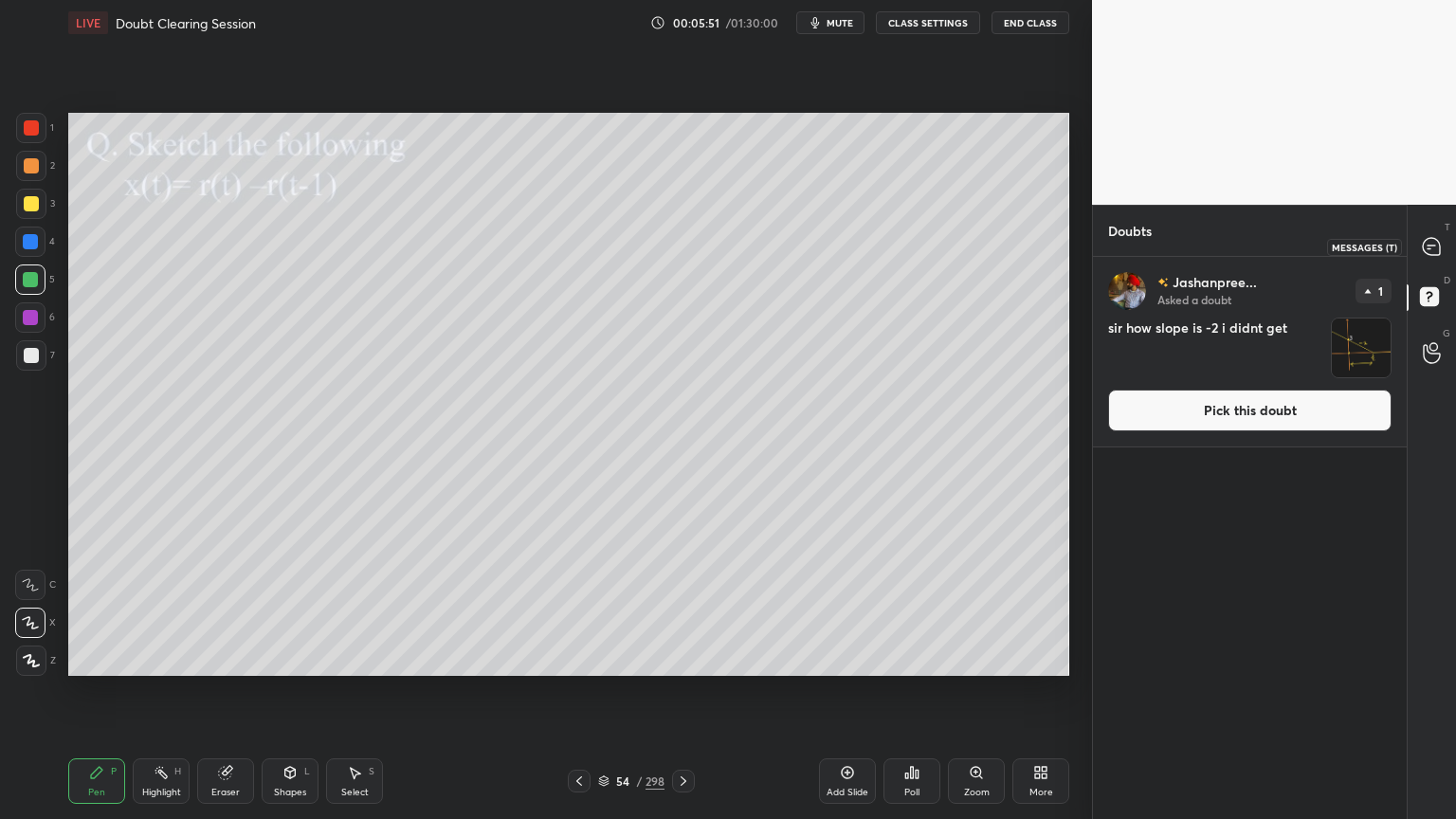 click 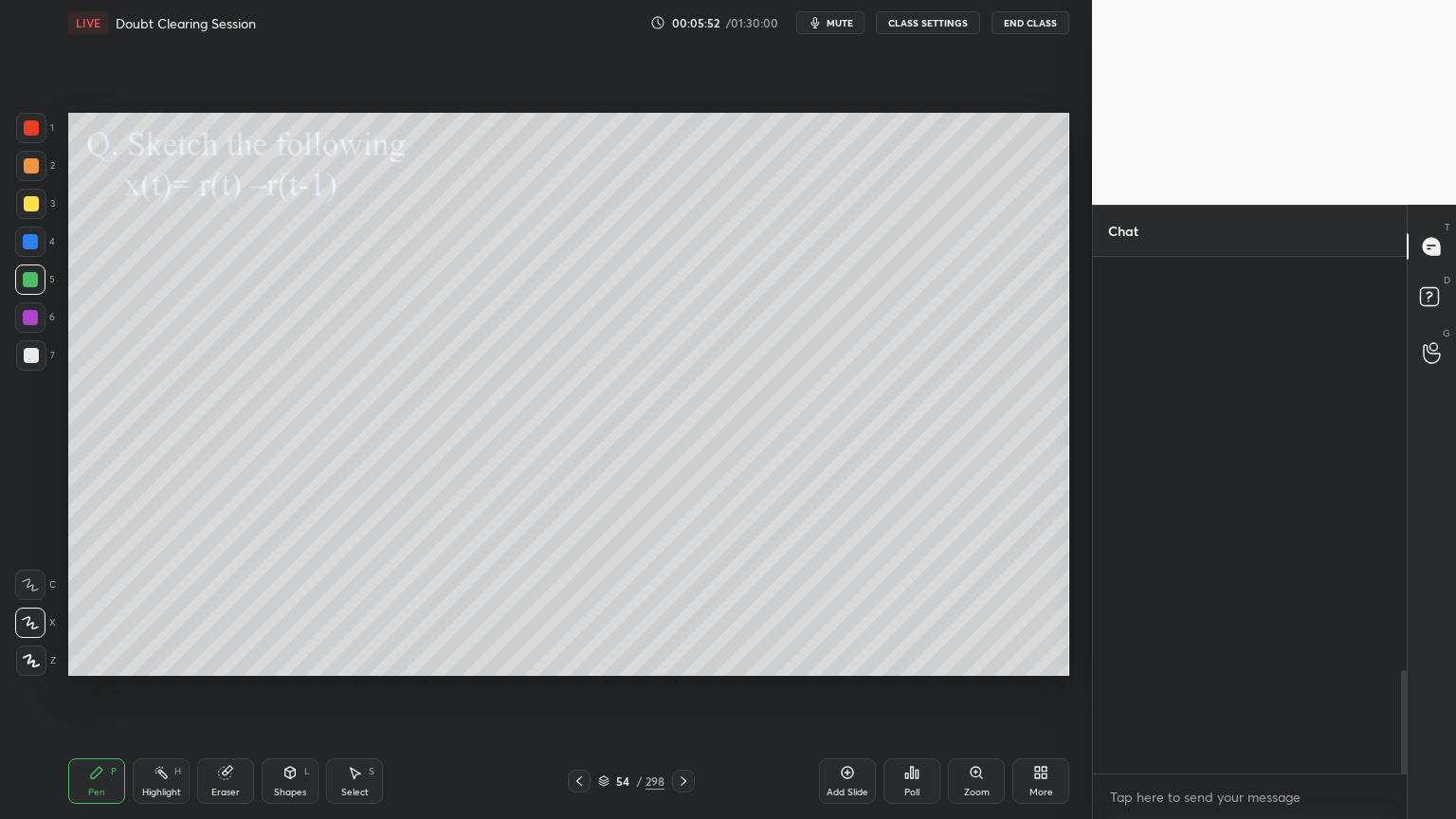 scroll, scrollTop: 2058, scrollLeft: 0, axis: vertical 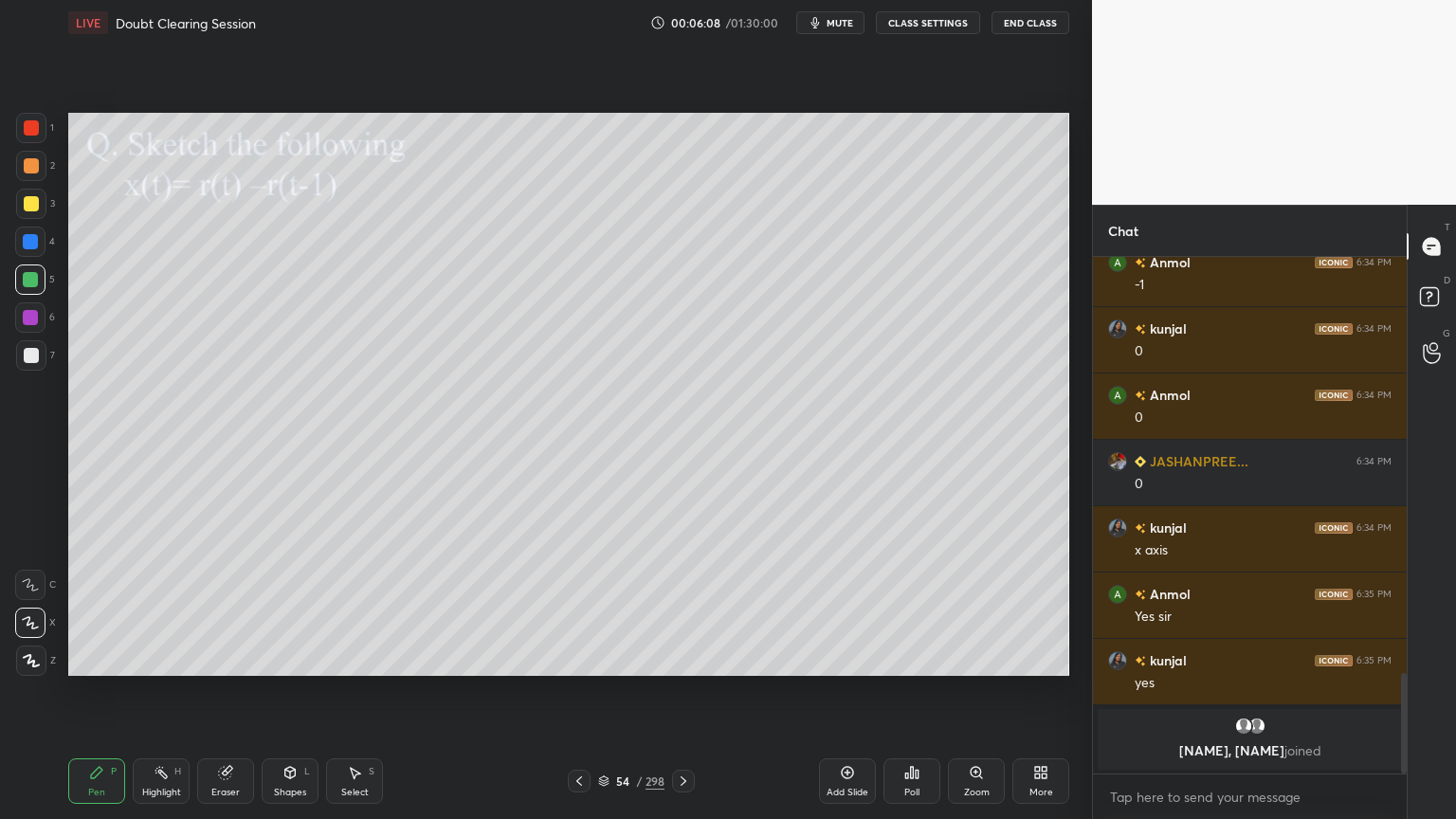 click at bounding box center (31, 355) 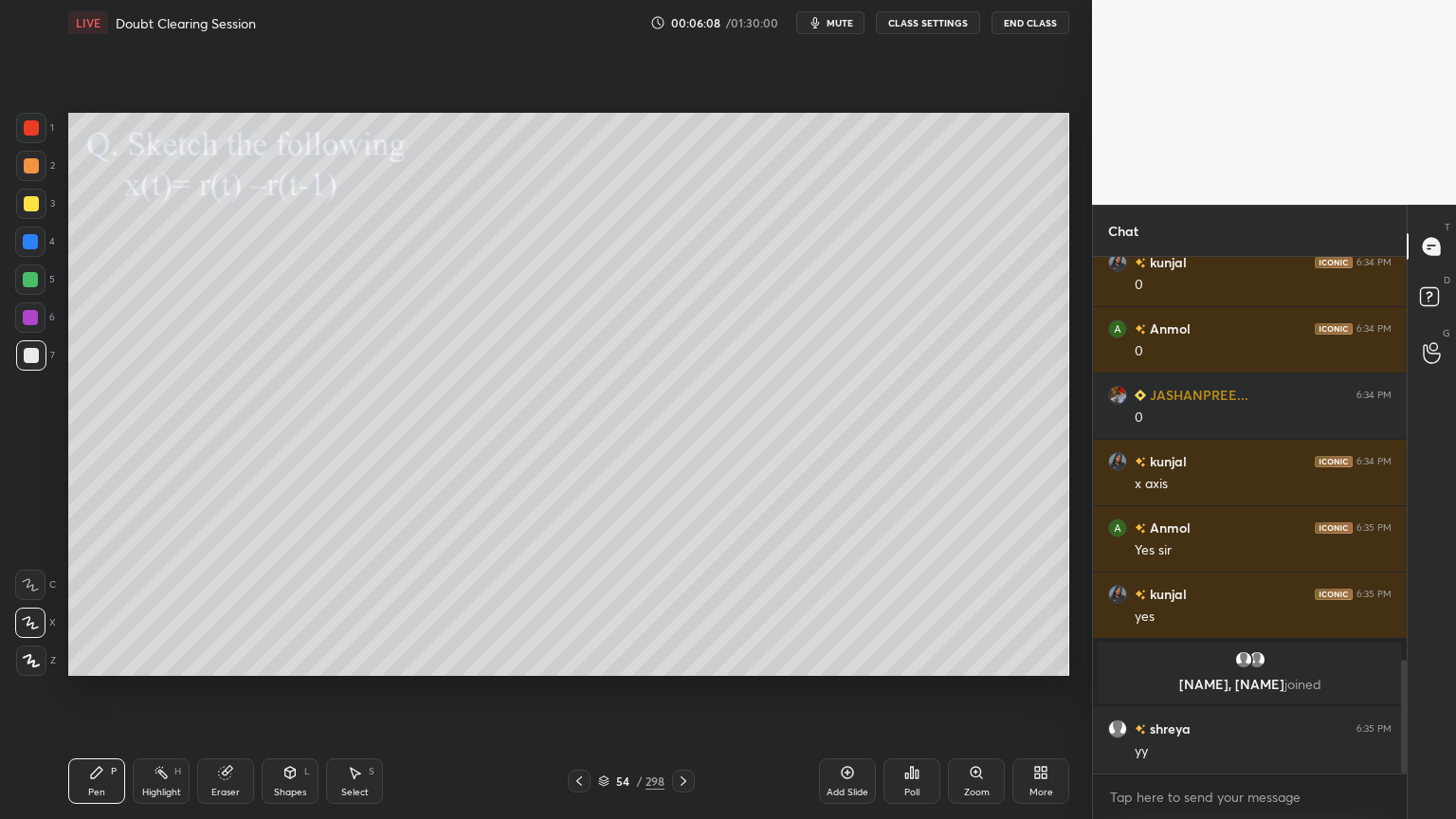 scroll, scrollTop: 1827, scrollLeft: 0, axis: vertical 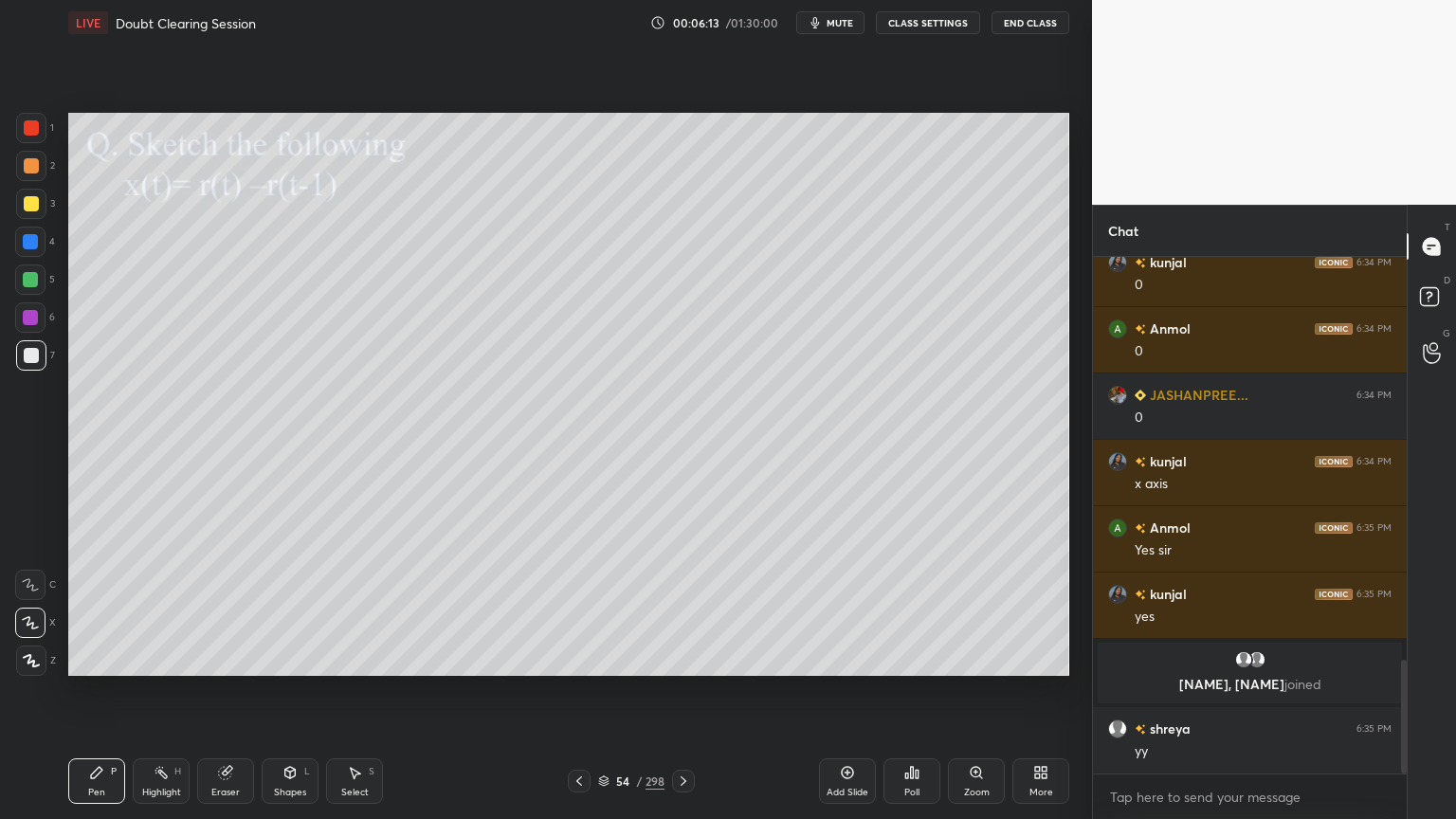 click 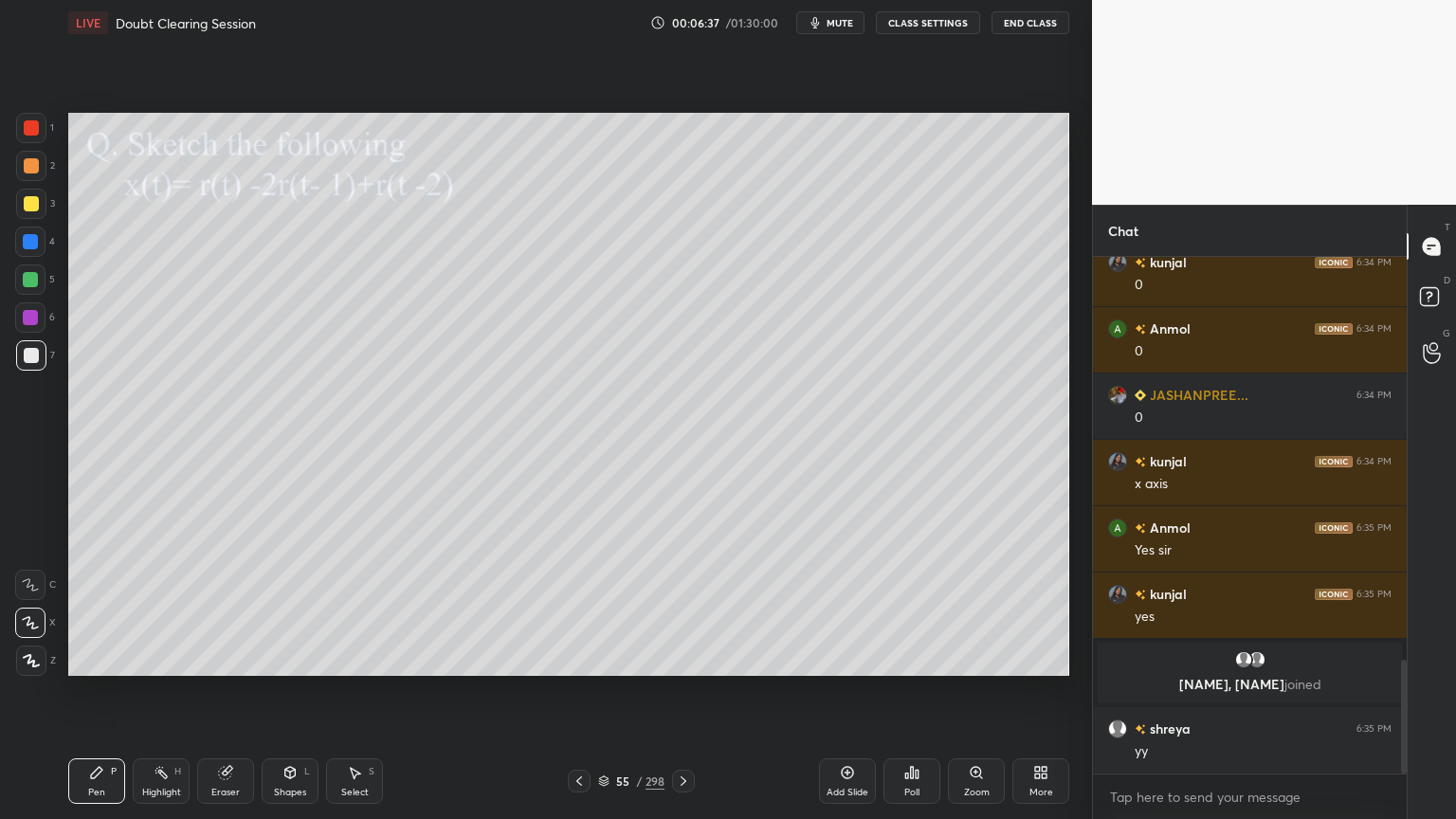 click at bounding box center [31, 166] 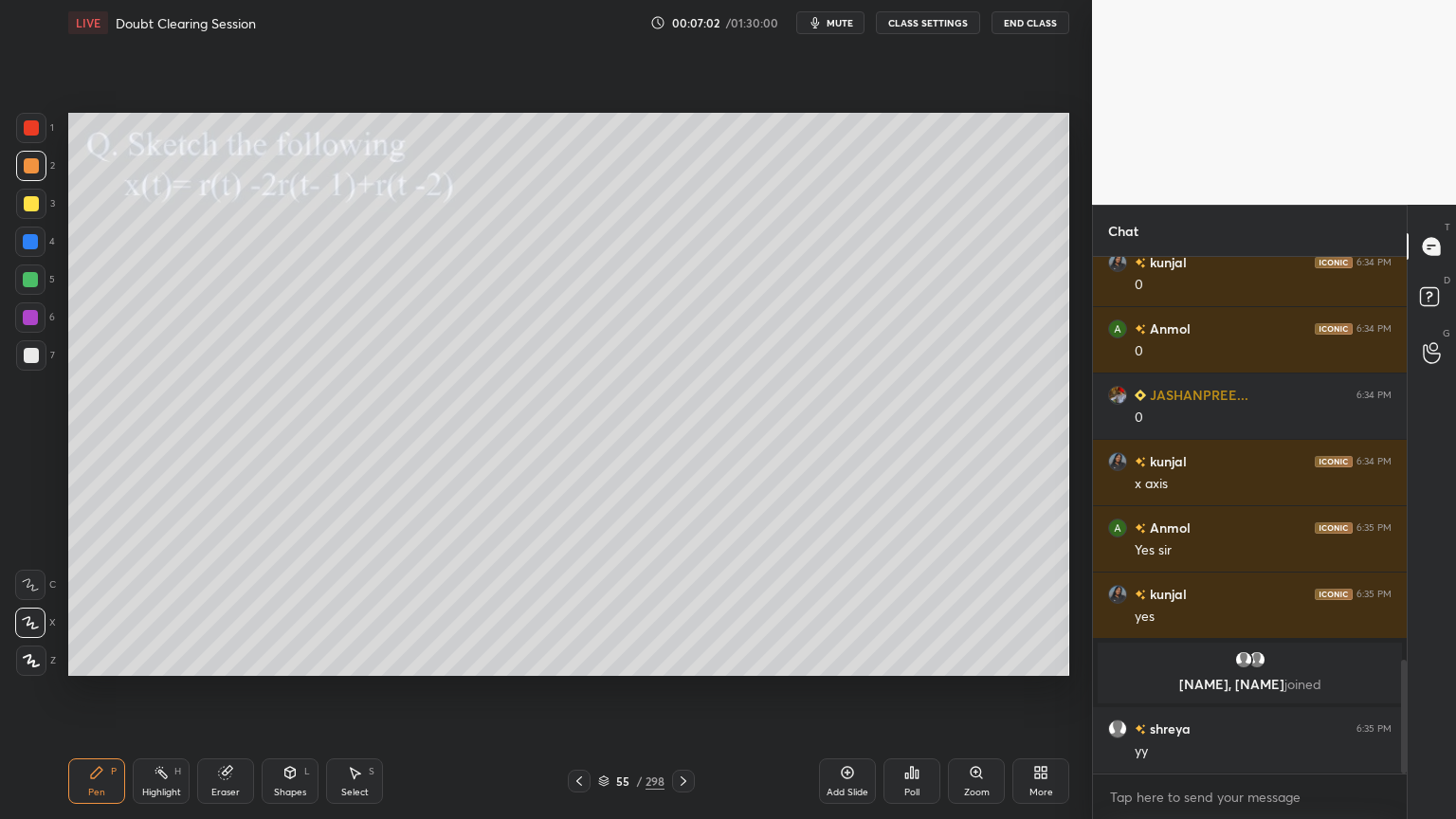 click 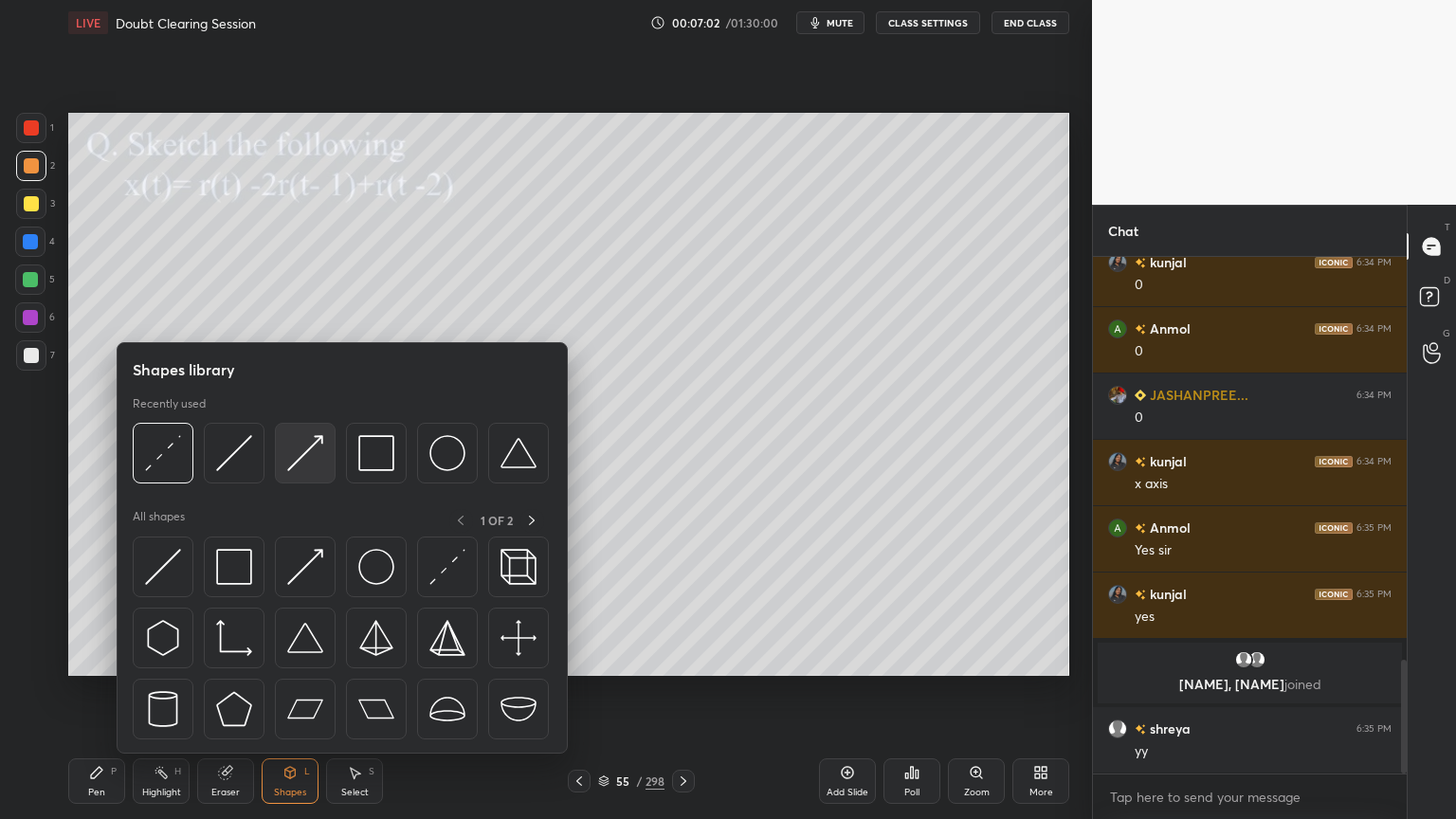 click at bounding box center (305, 453) 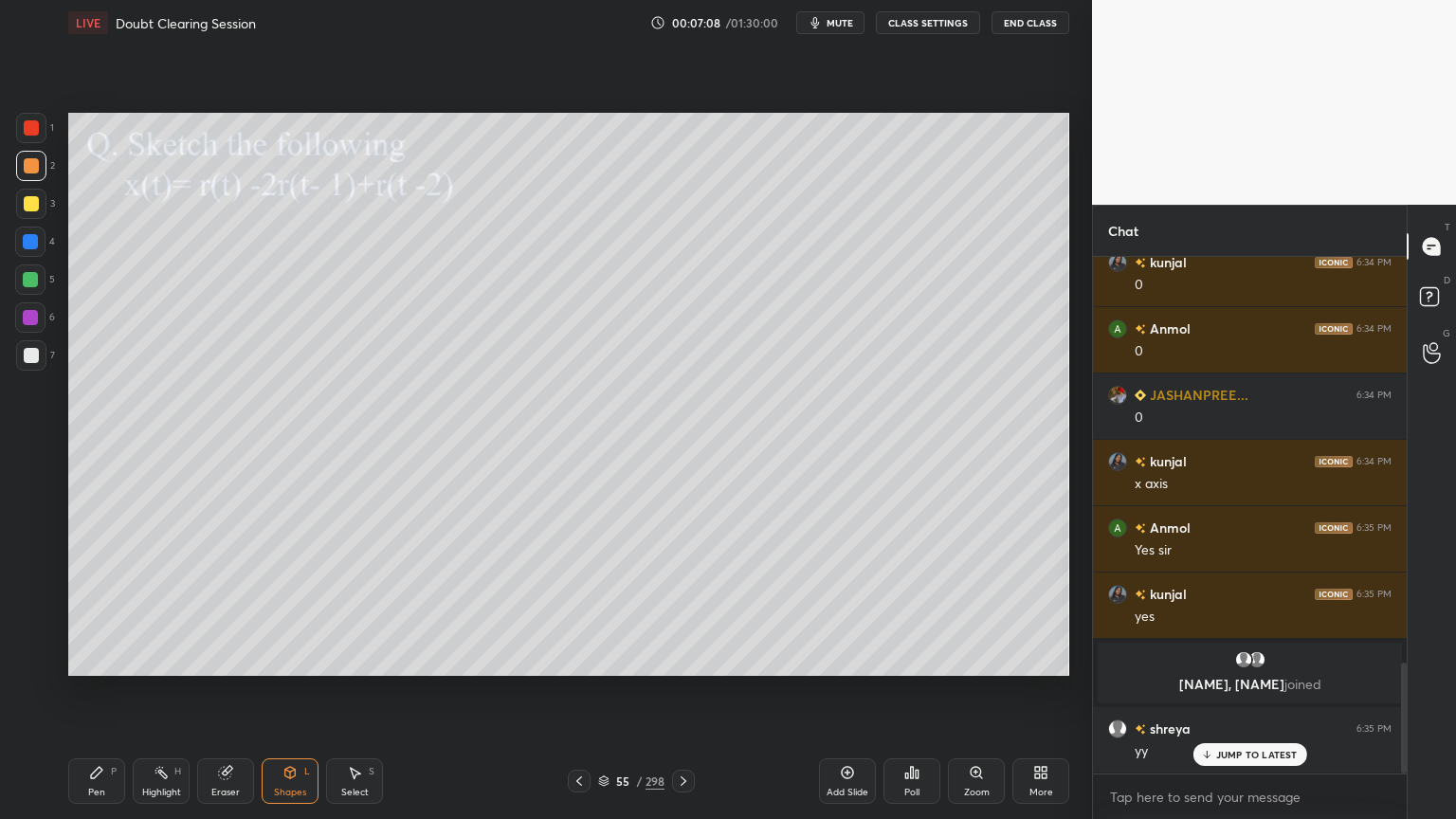 scroll, scrollTop: 1892, scrollLeft: 0, axis: vertical 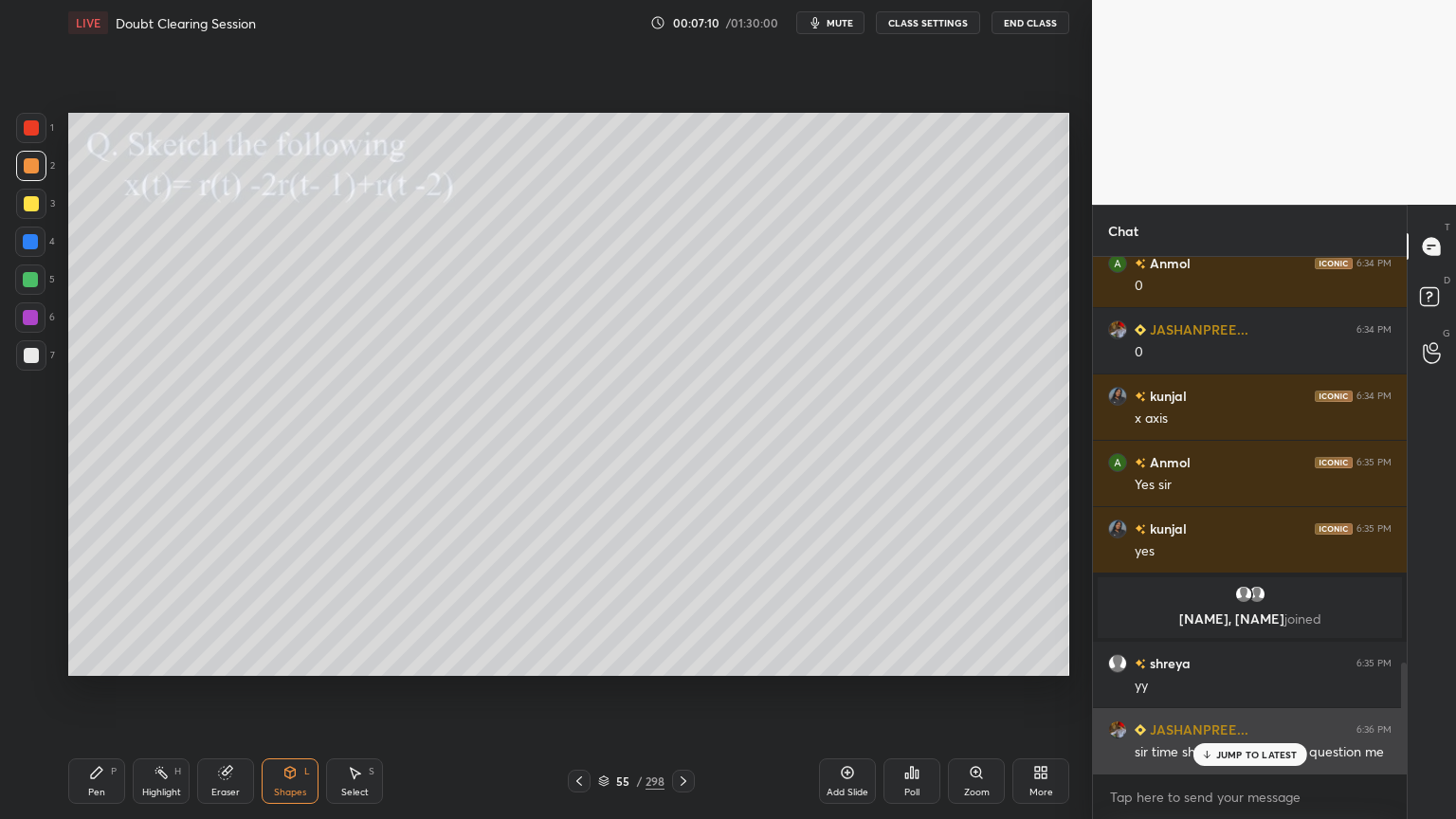 click on "JUMP TO LATEST" at bounding box center [1249, 755] 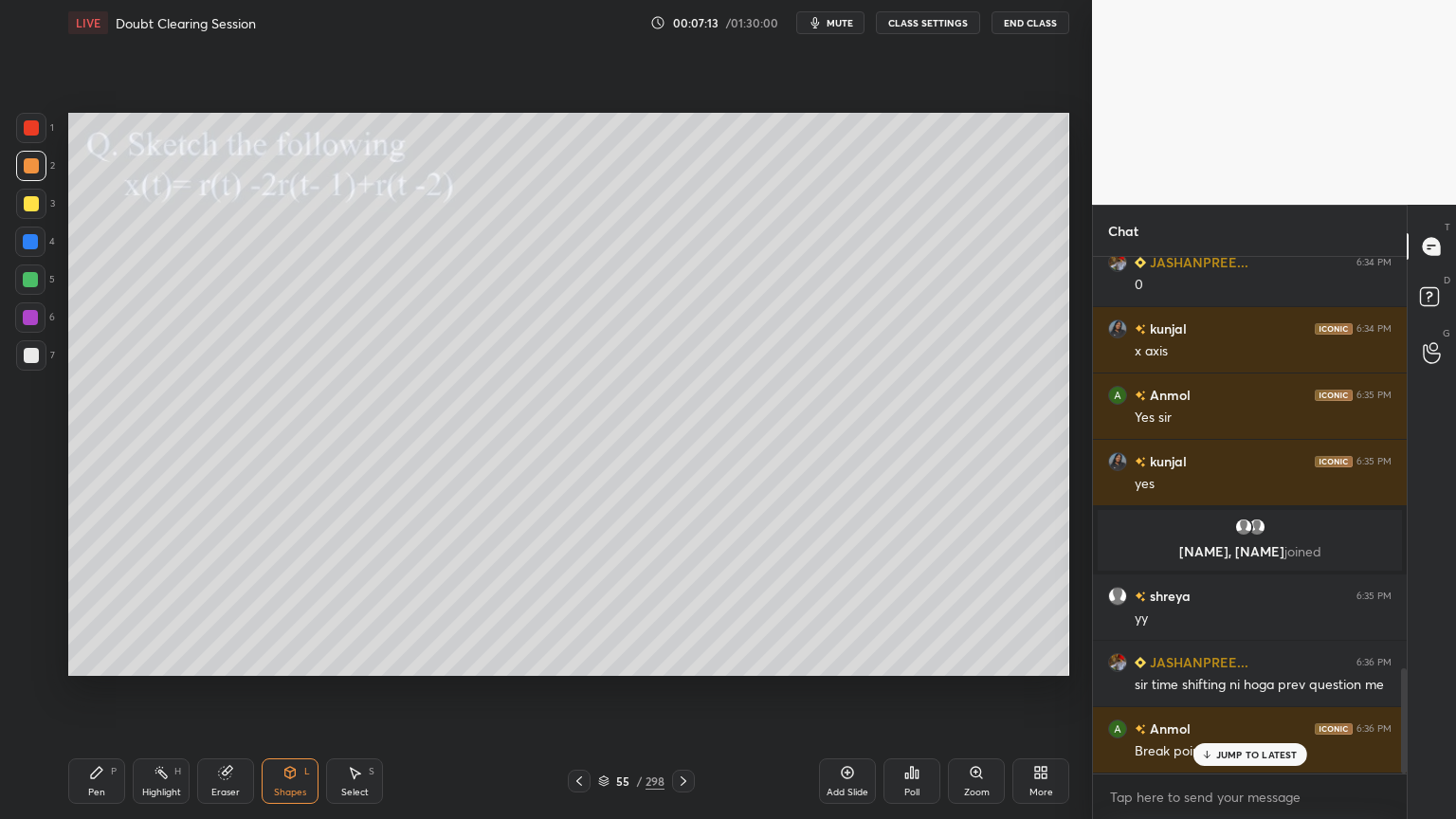 scroll, scrollTop: 2025, scrollLeft: 0, axis: vertical 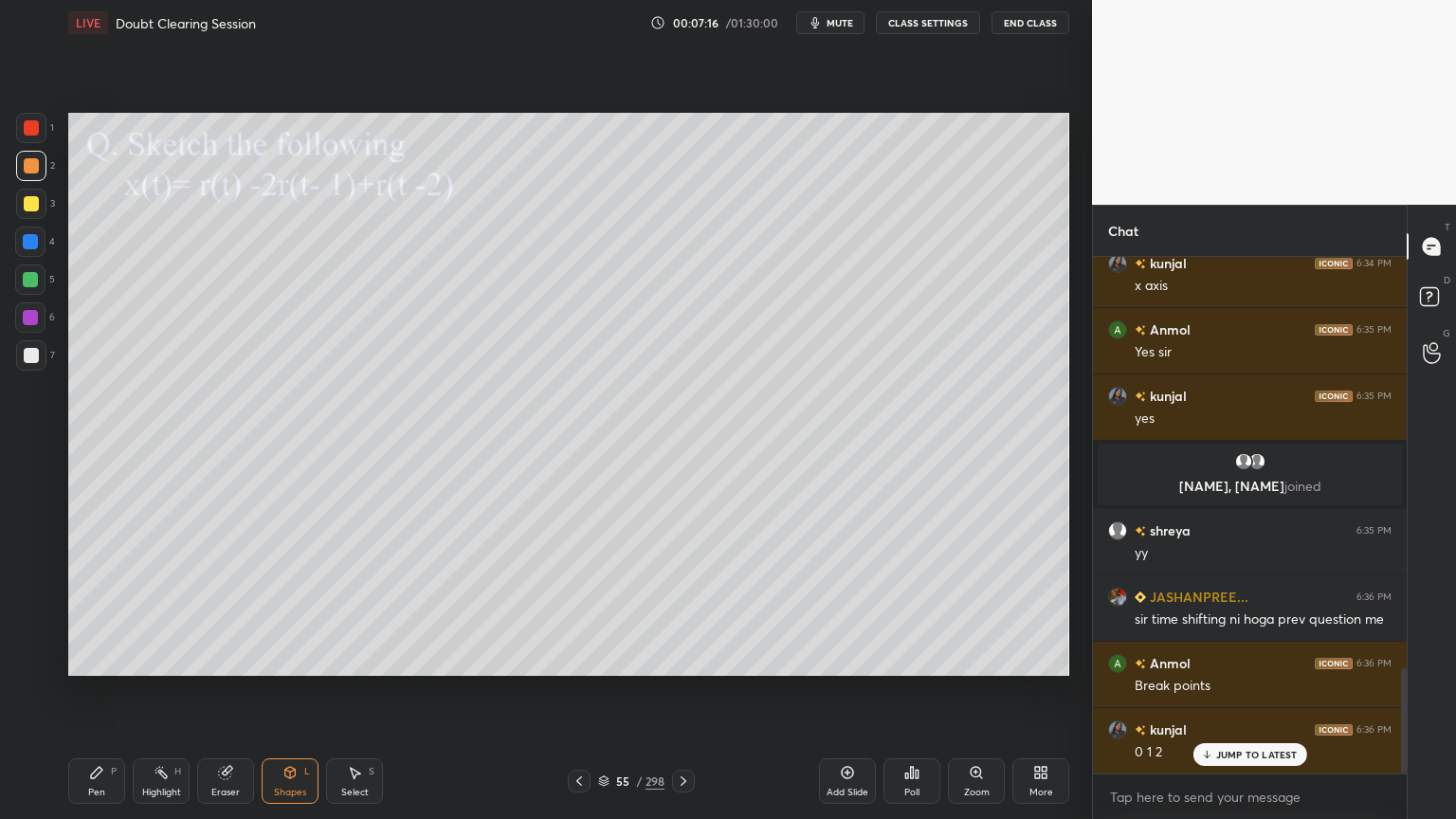 click at bounding box center (31, 166) 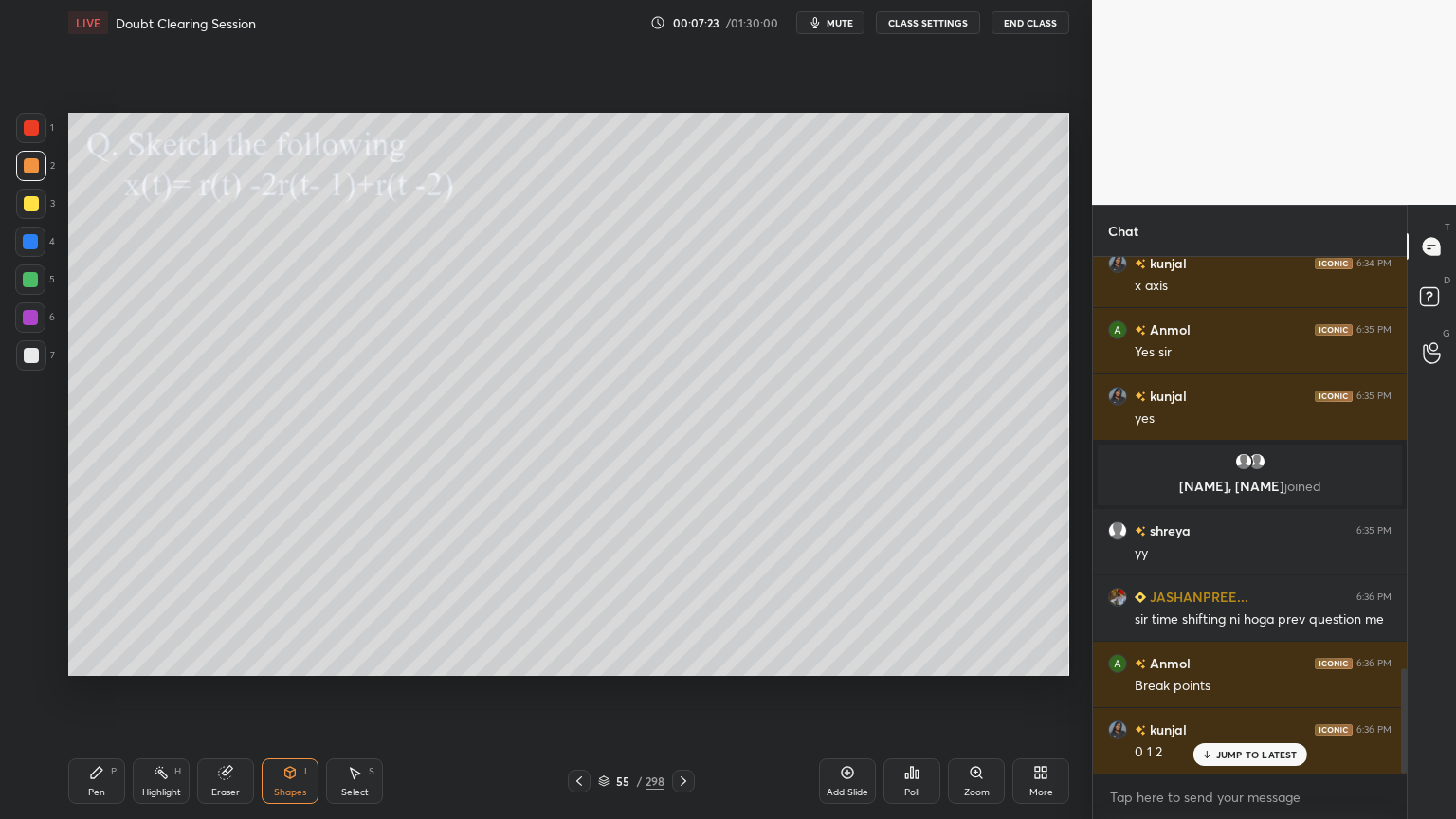 click on "Pen" at bounding box center [97, 792] 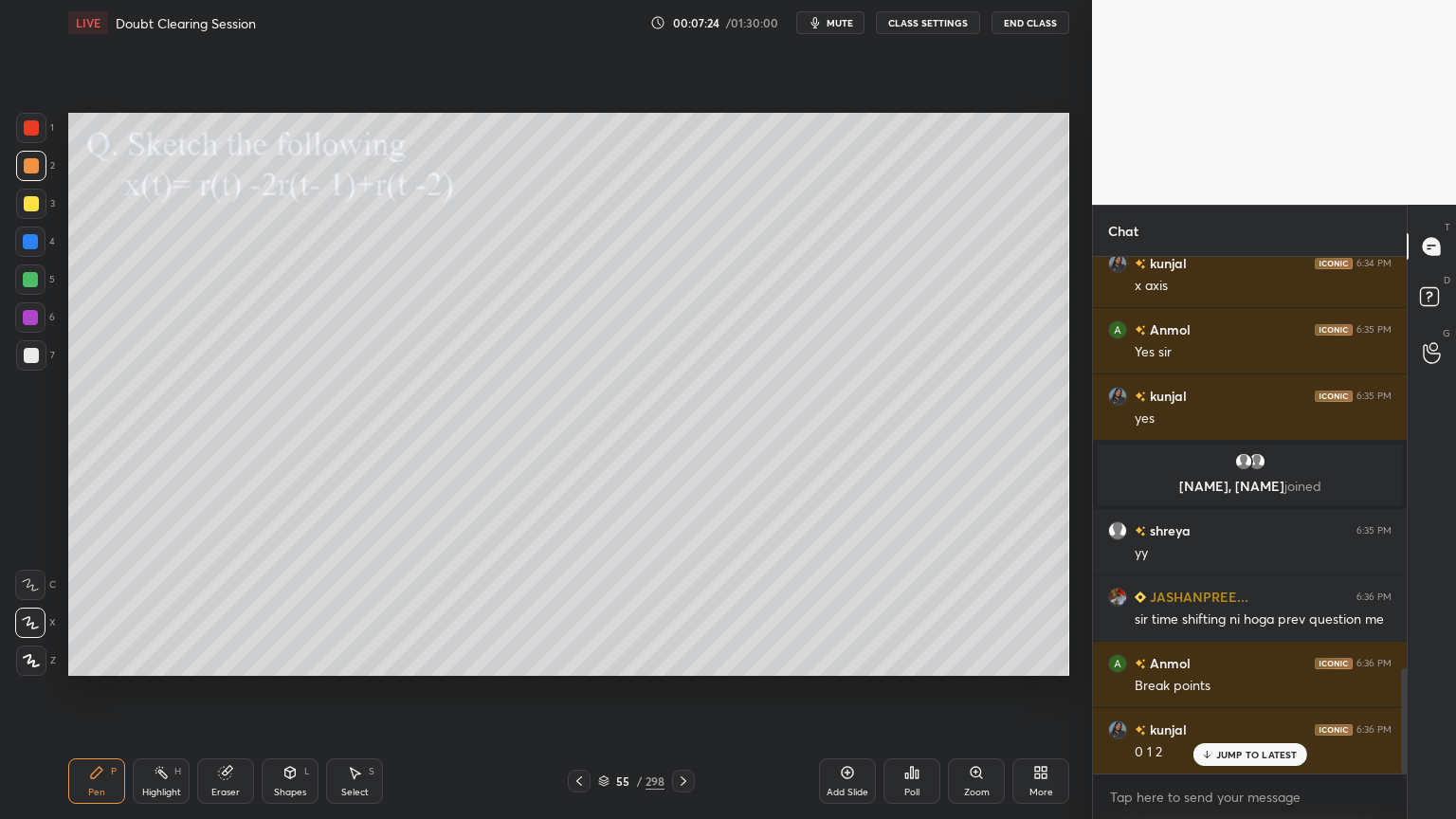 click at bounding box center (31, 204) 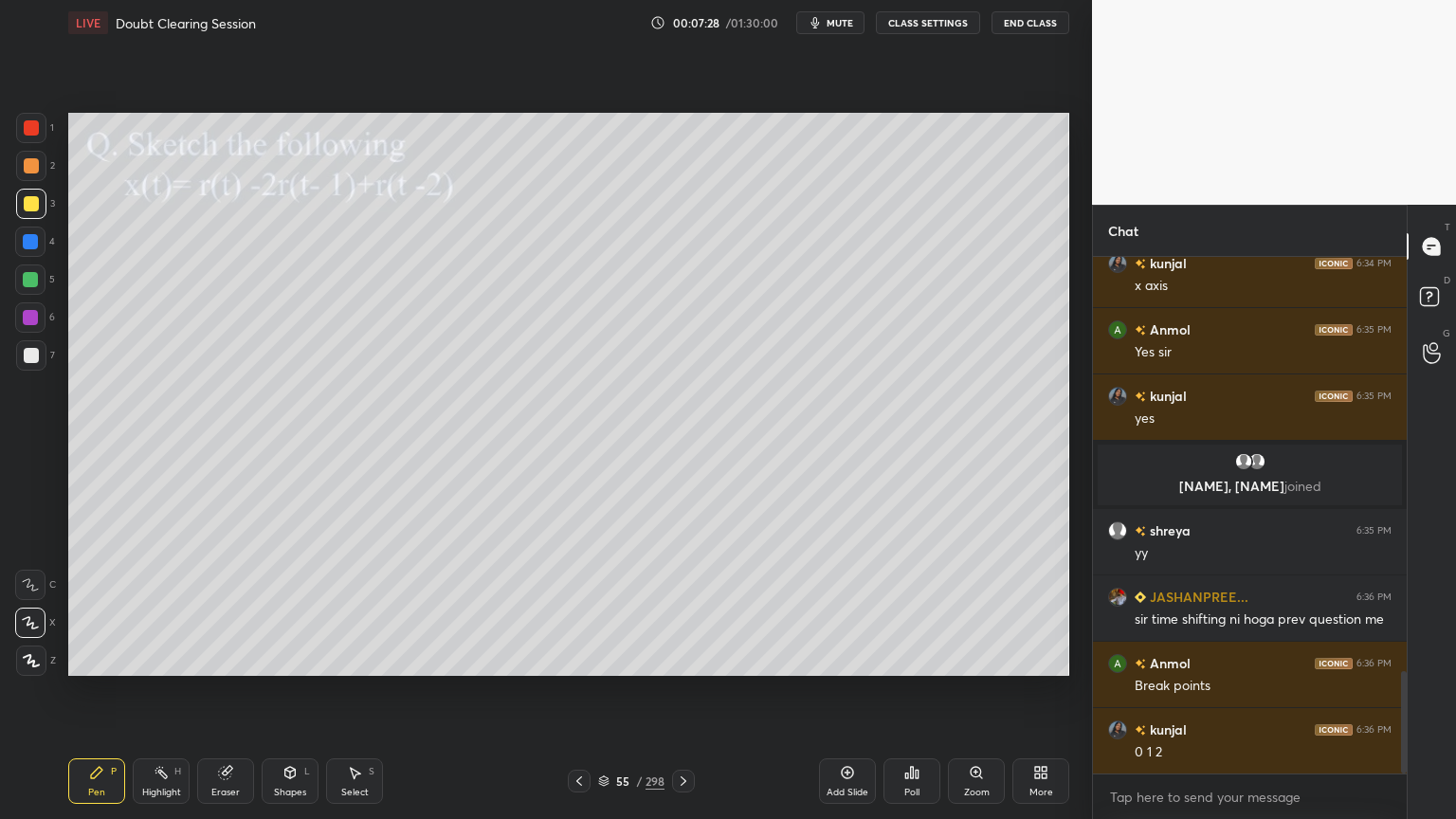 scroll, scrollTop: 2092, scrollLeft: 0, axis: vertical 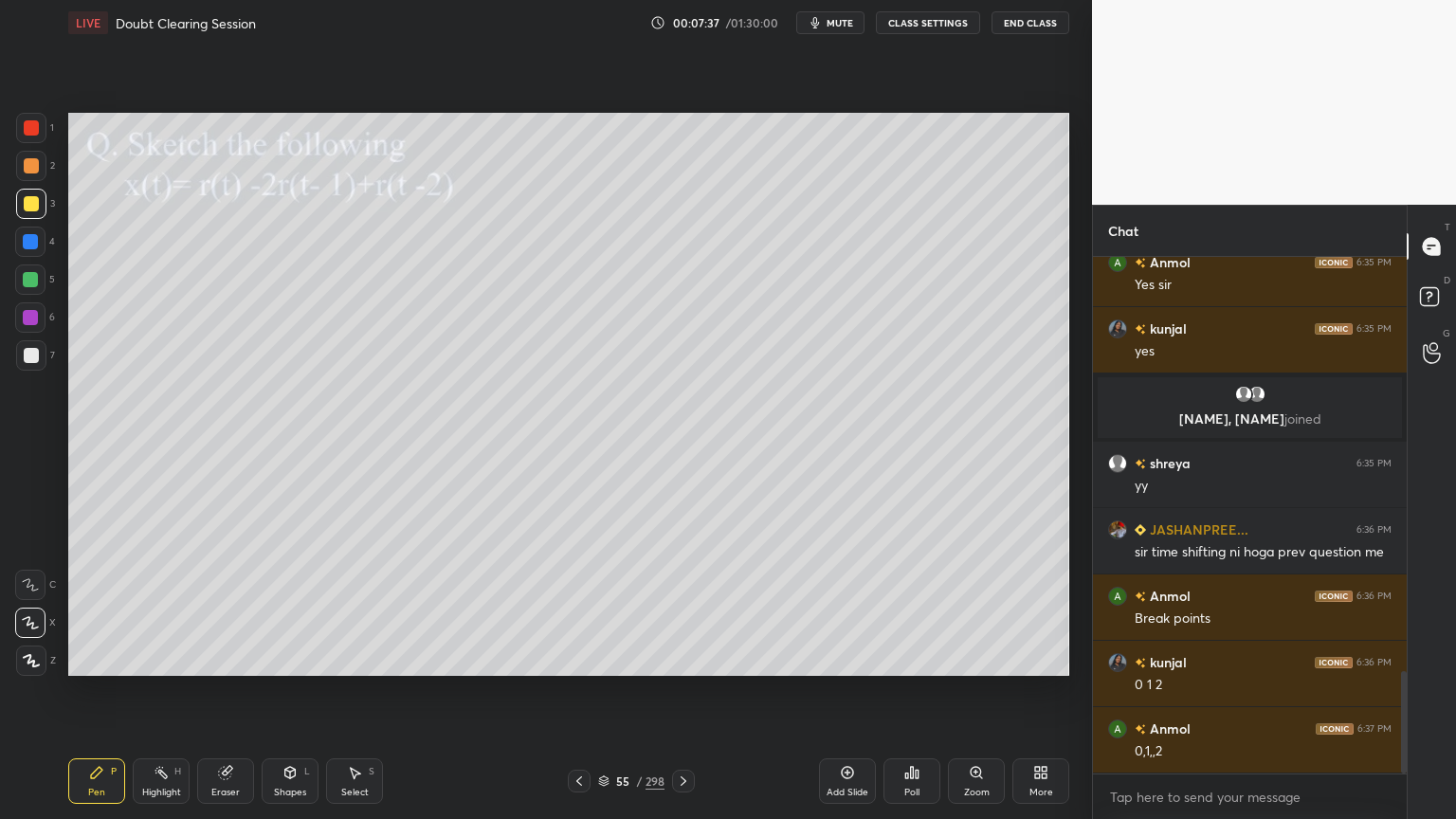 click at bounding box center [30, 280] 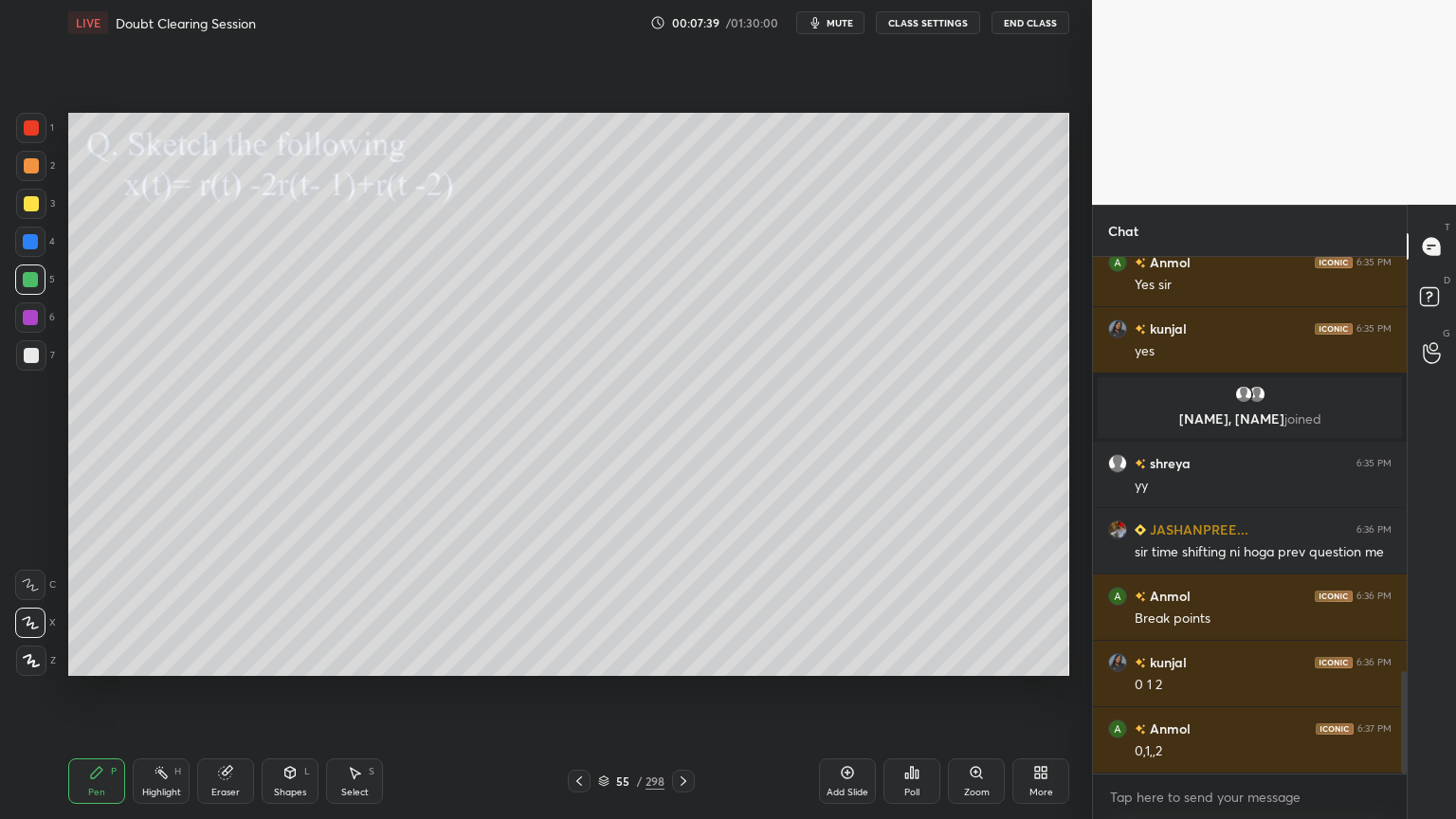 click on "Shapes" at bounding box center (290, 792) 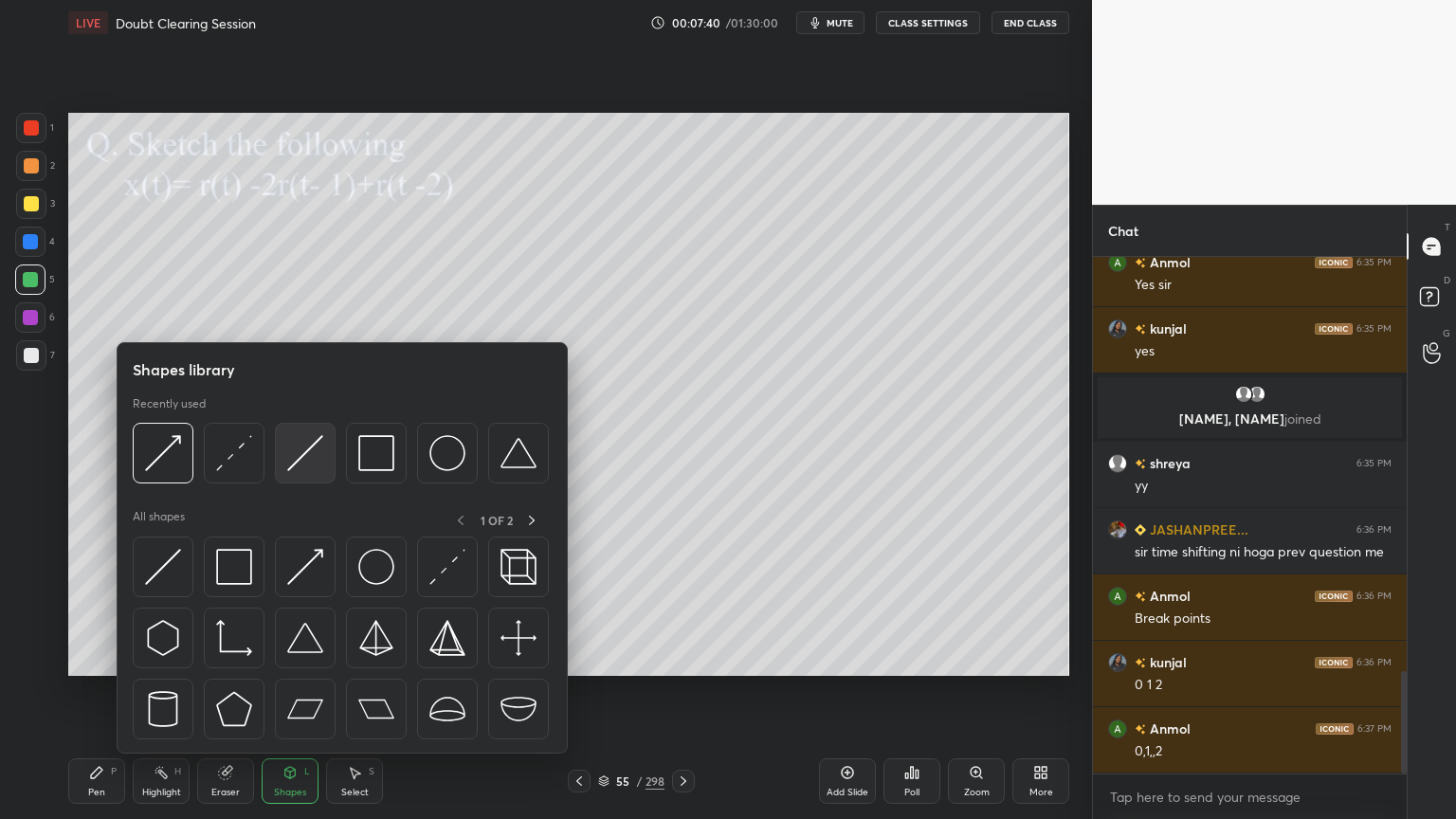click at bounding box center (305, 453) 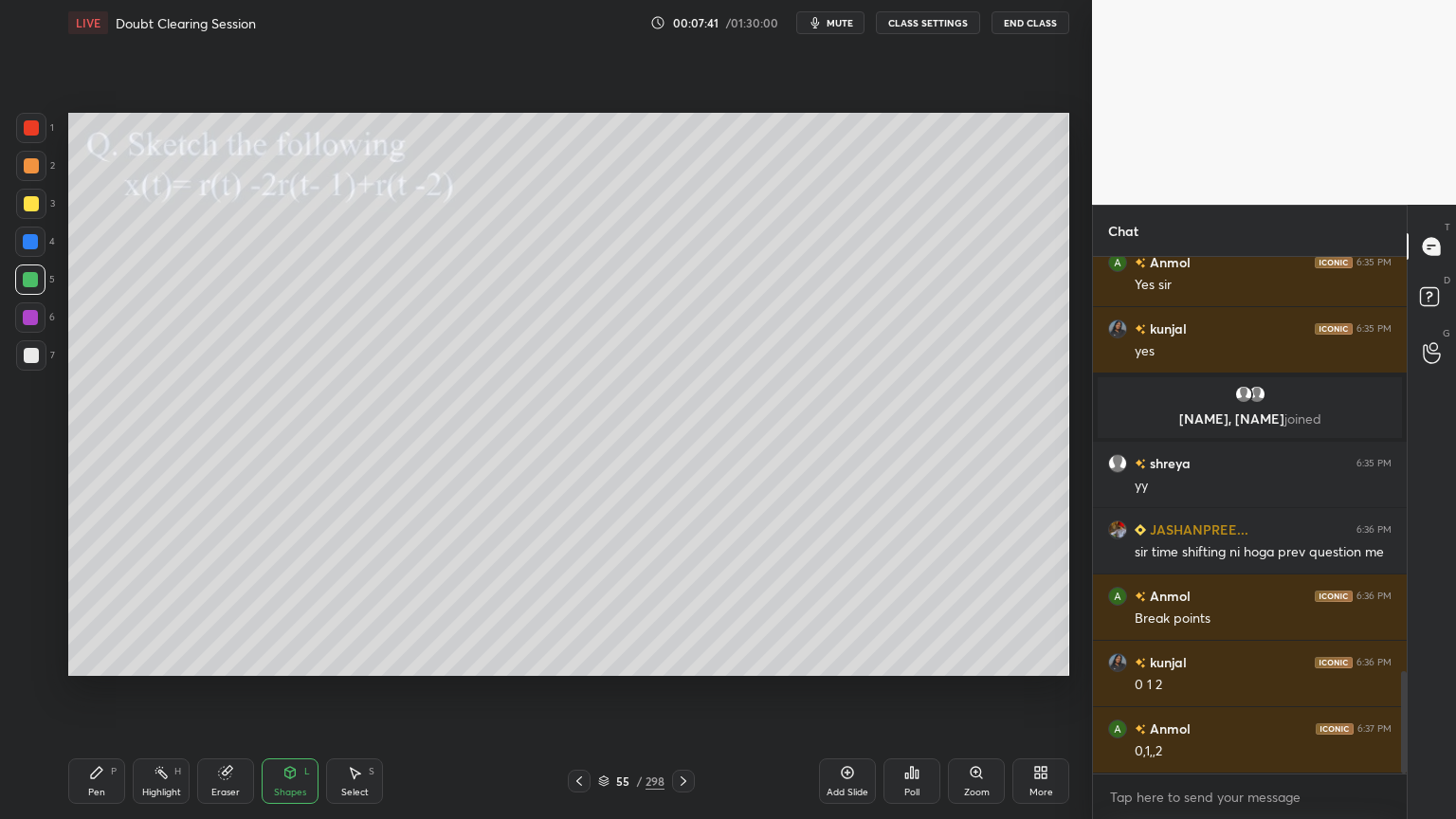 click on "Pen P" at bounding box center [97, 781] 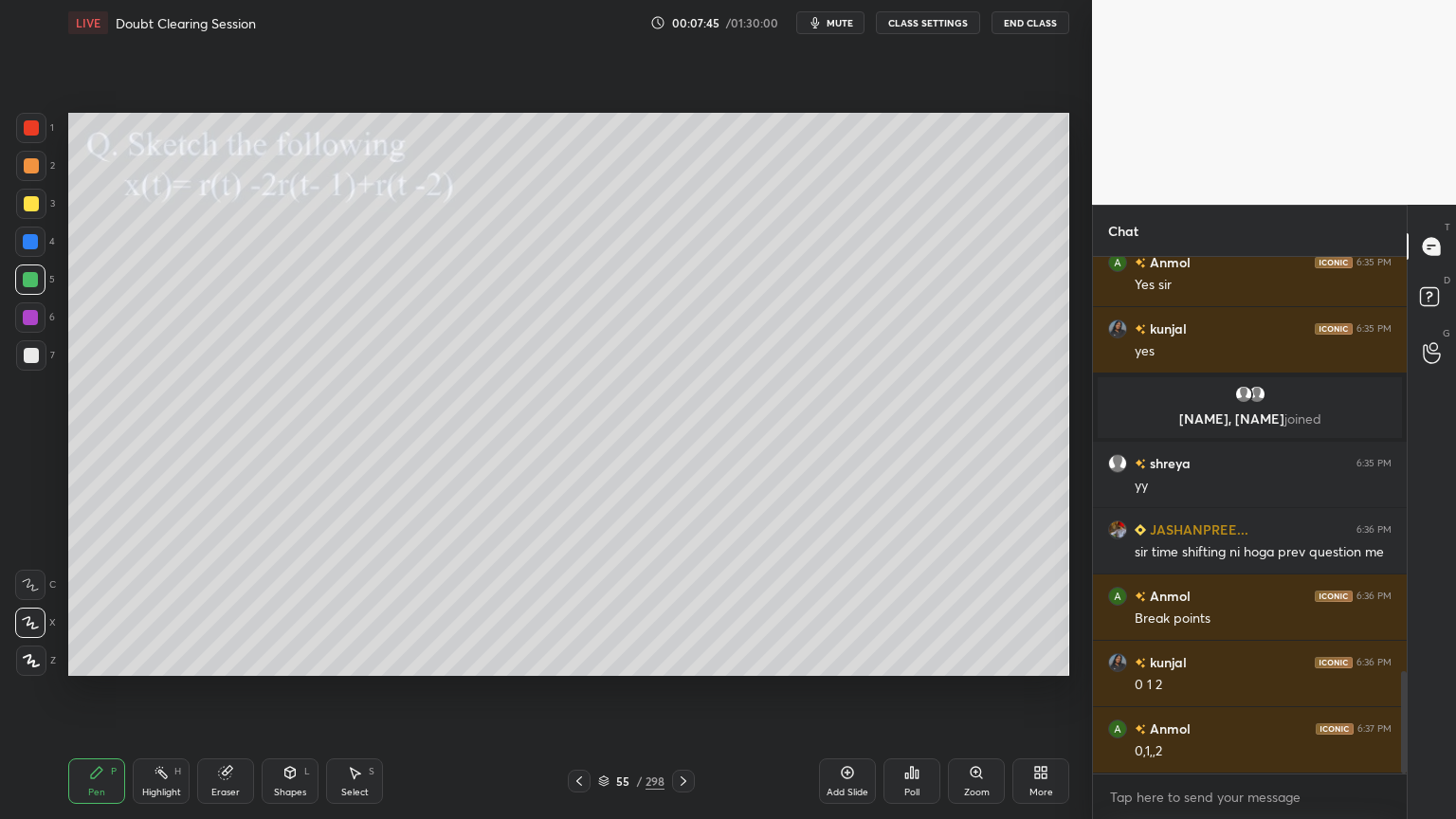 click on "Shapes" at bounding box center (290, 792) 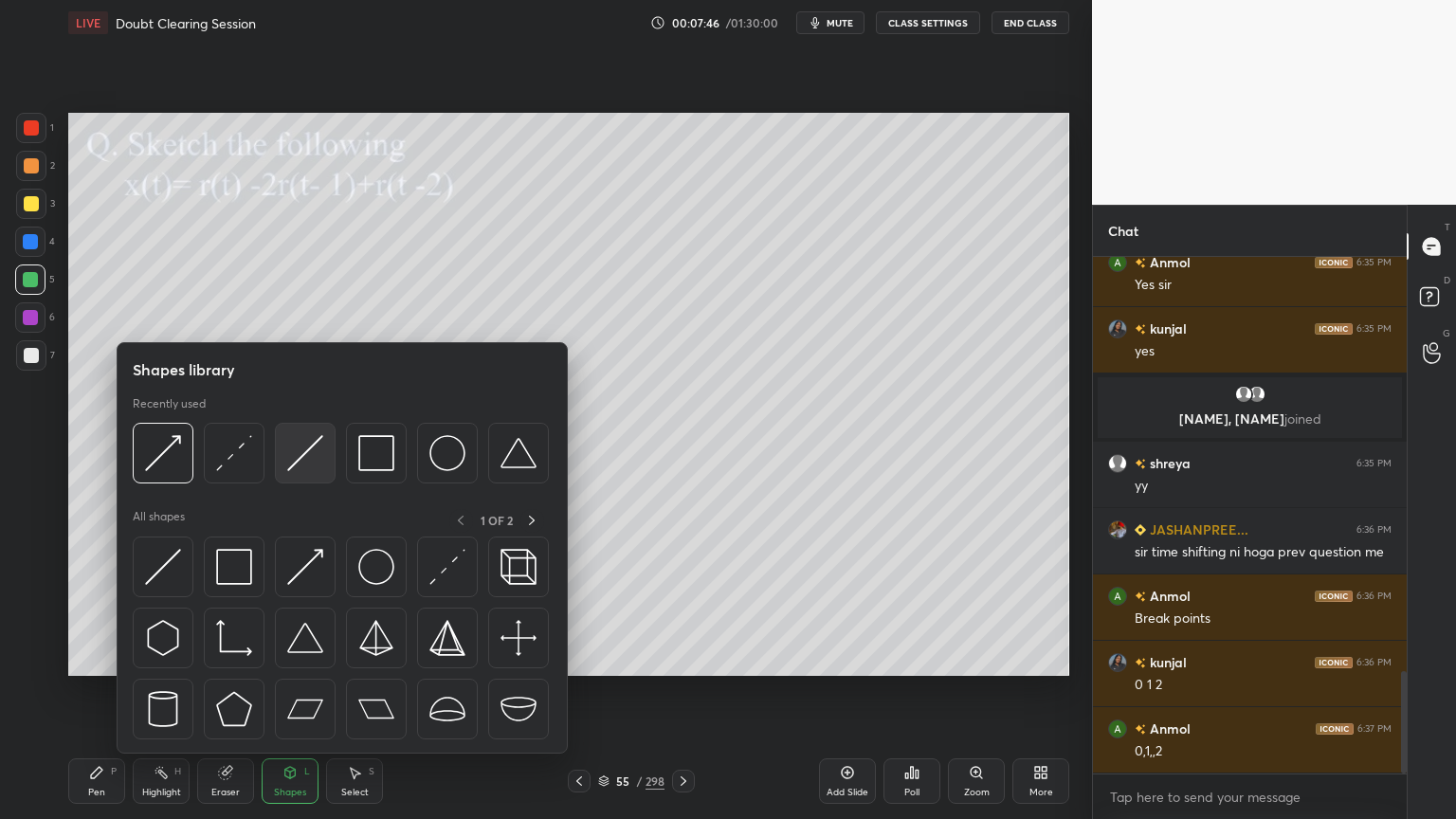 click at bounding box center [305, 453] 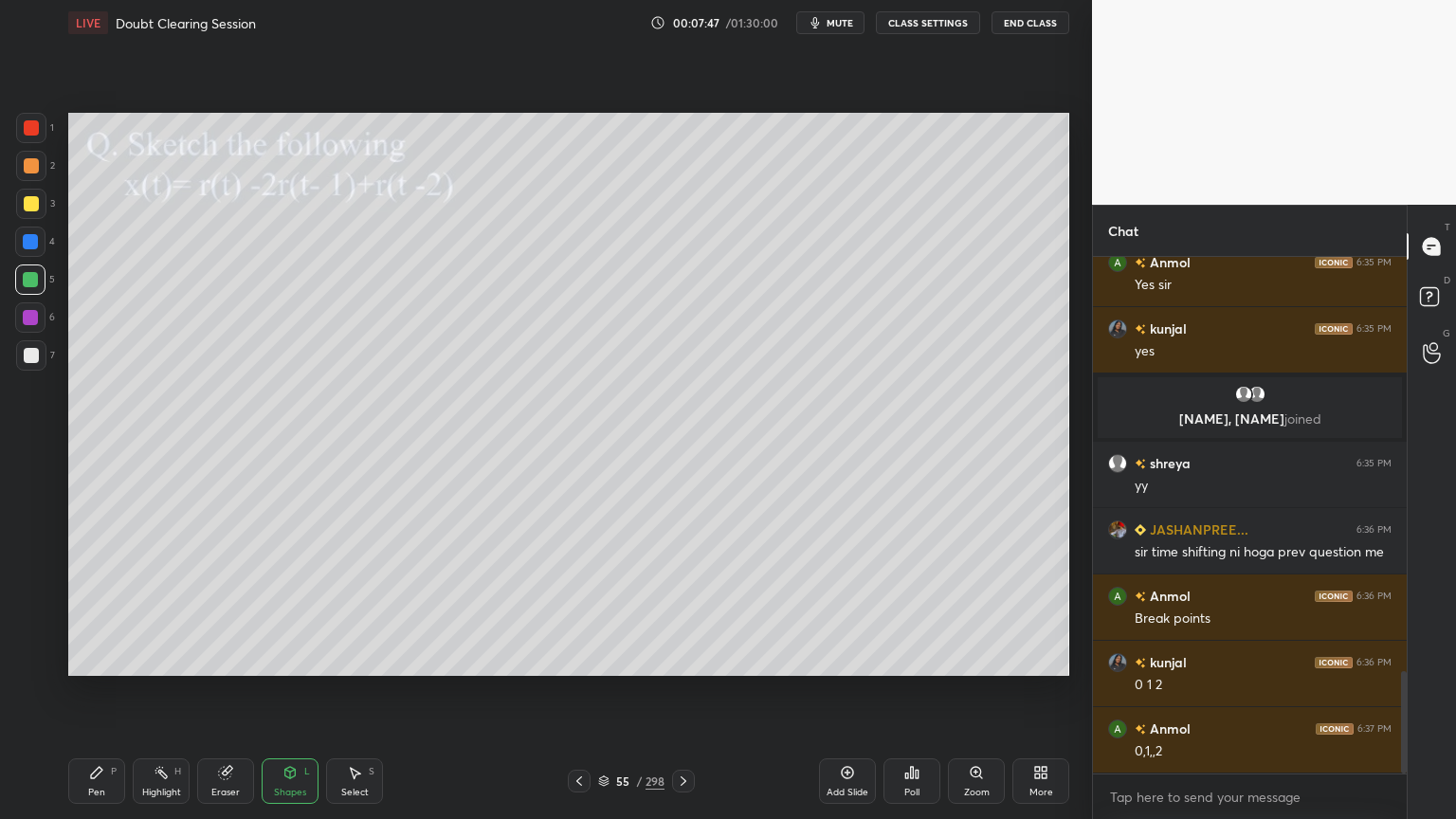 click on "Pen P" at bounding box center (97, 781) 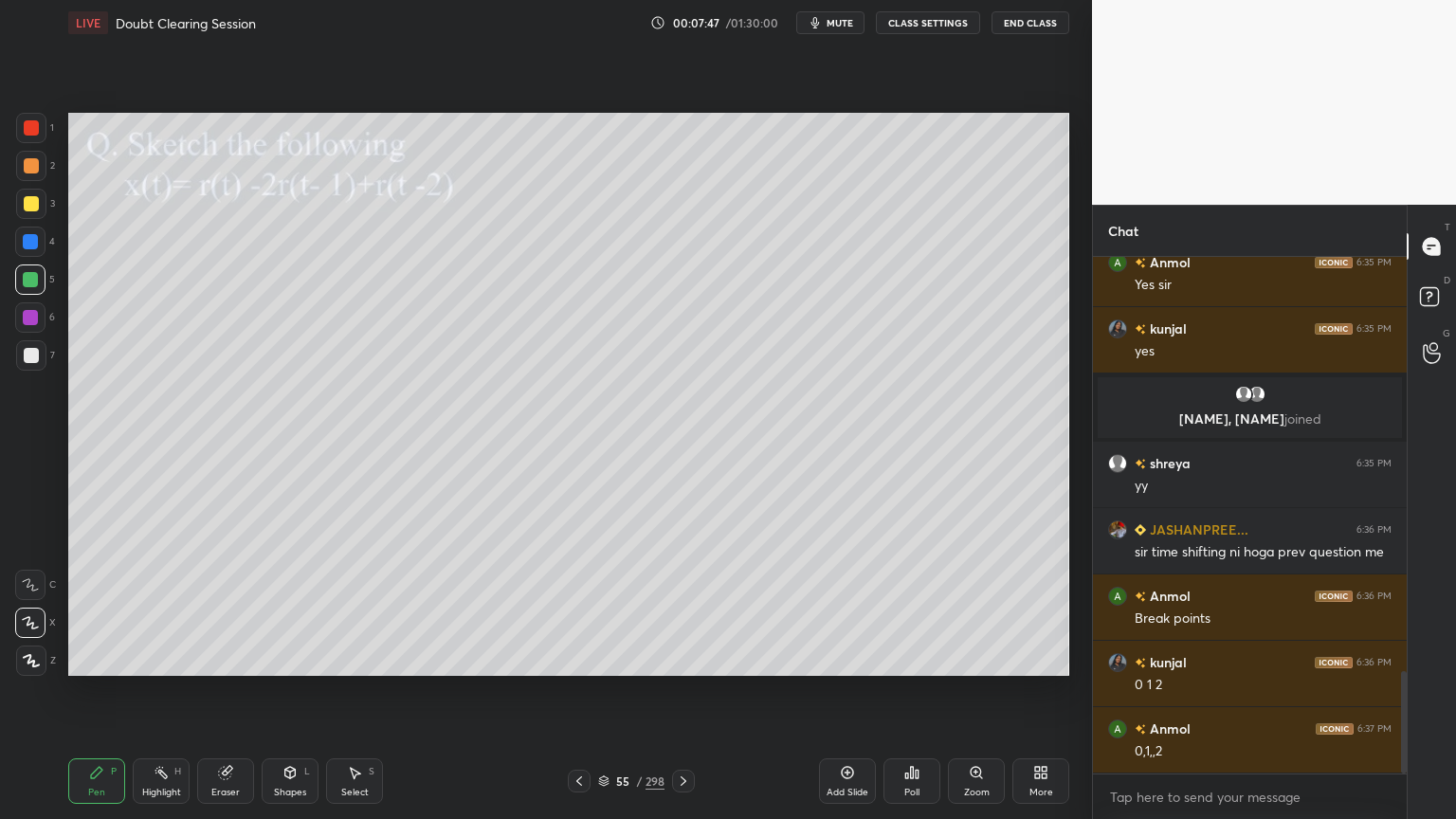 click 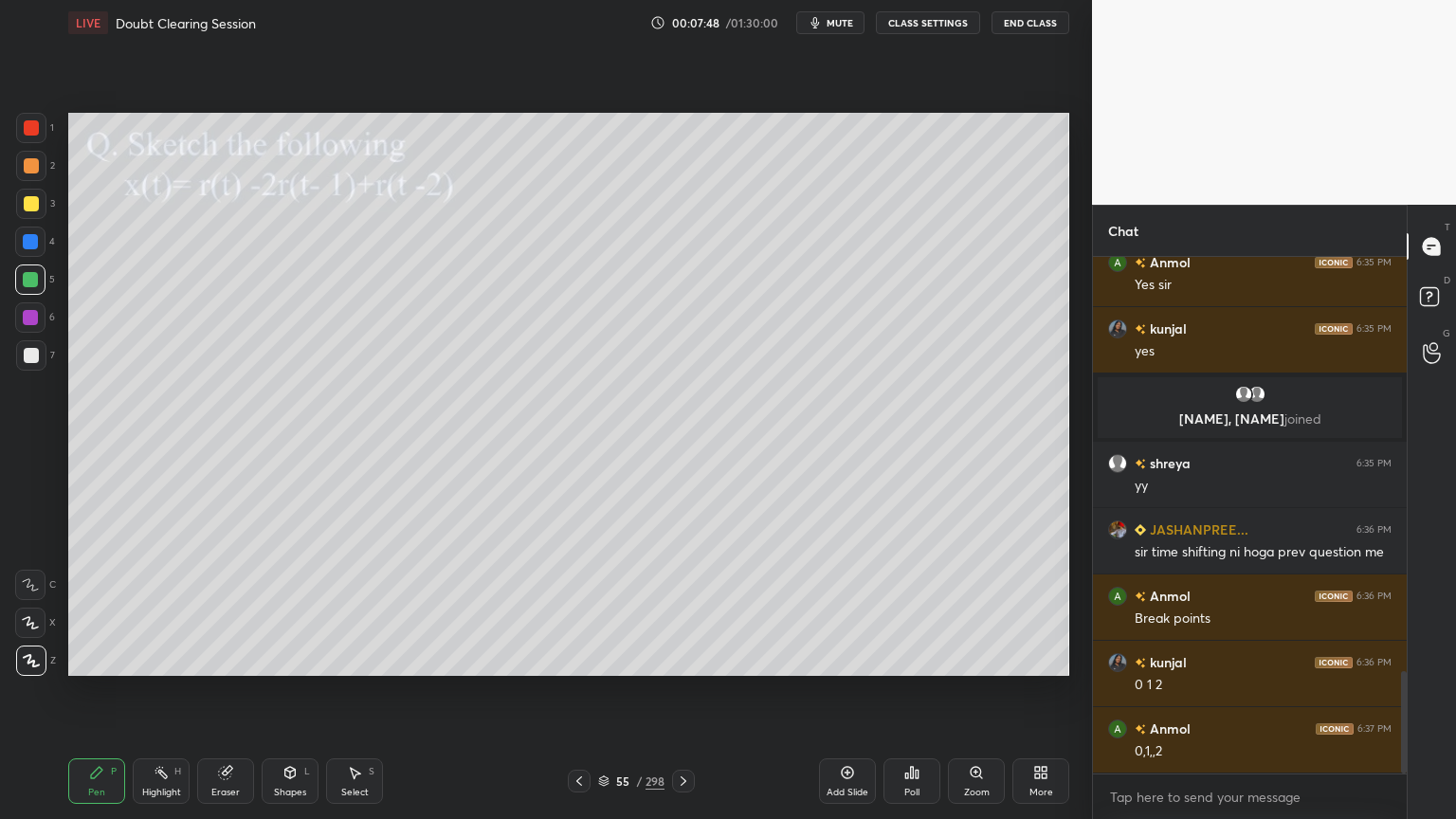 click on "Shapes L" at bounding box center (290, 781) 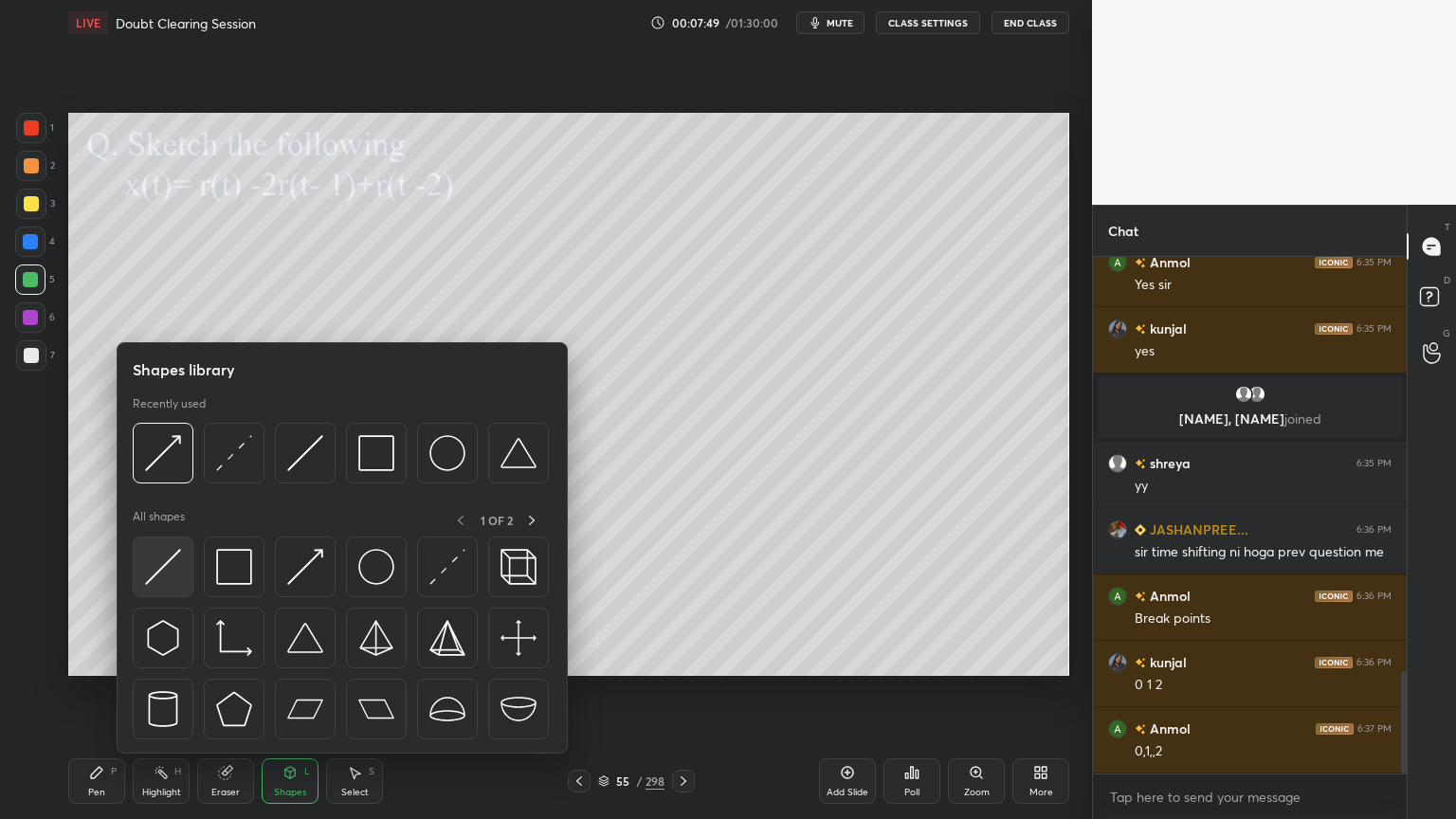 click at bounding box center [163, 567] 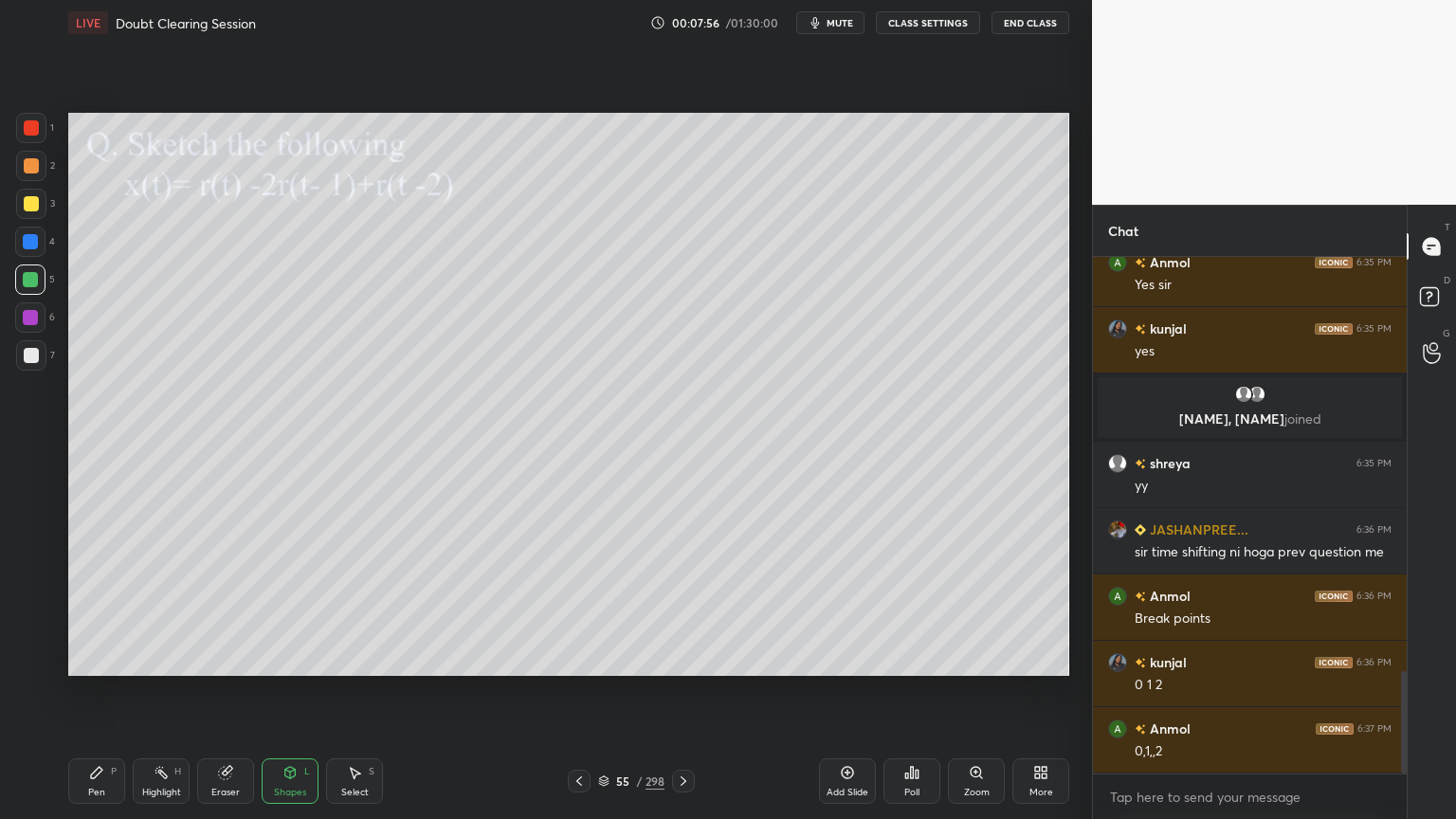 click on "Pen P" at bounding box center (97, 781) 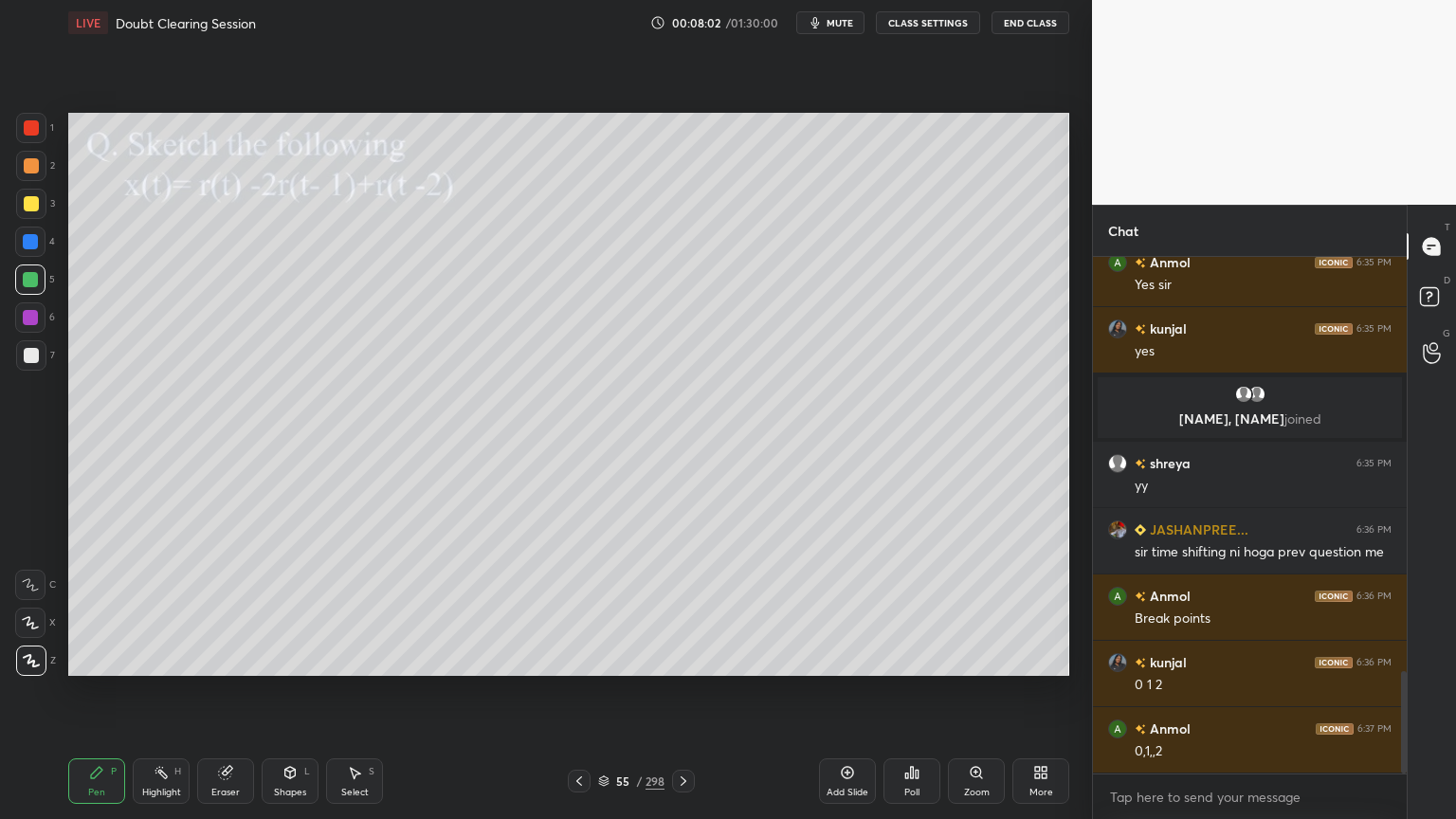 click on "Highlight H" at bounding box center (161, 781) 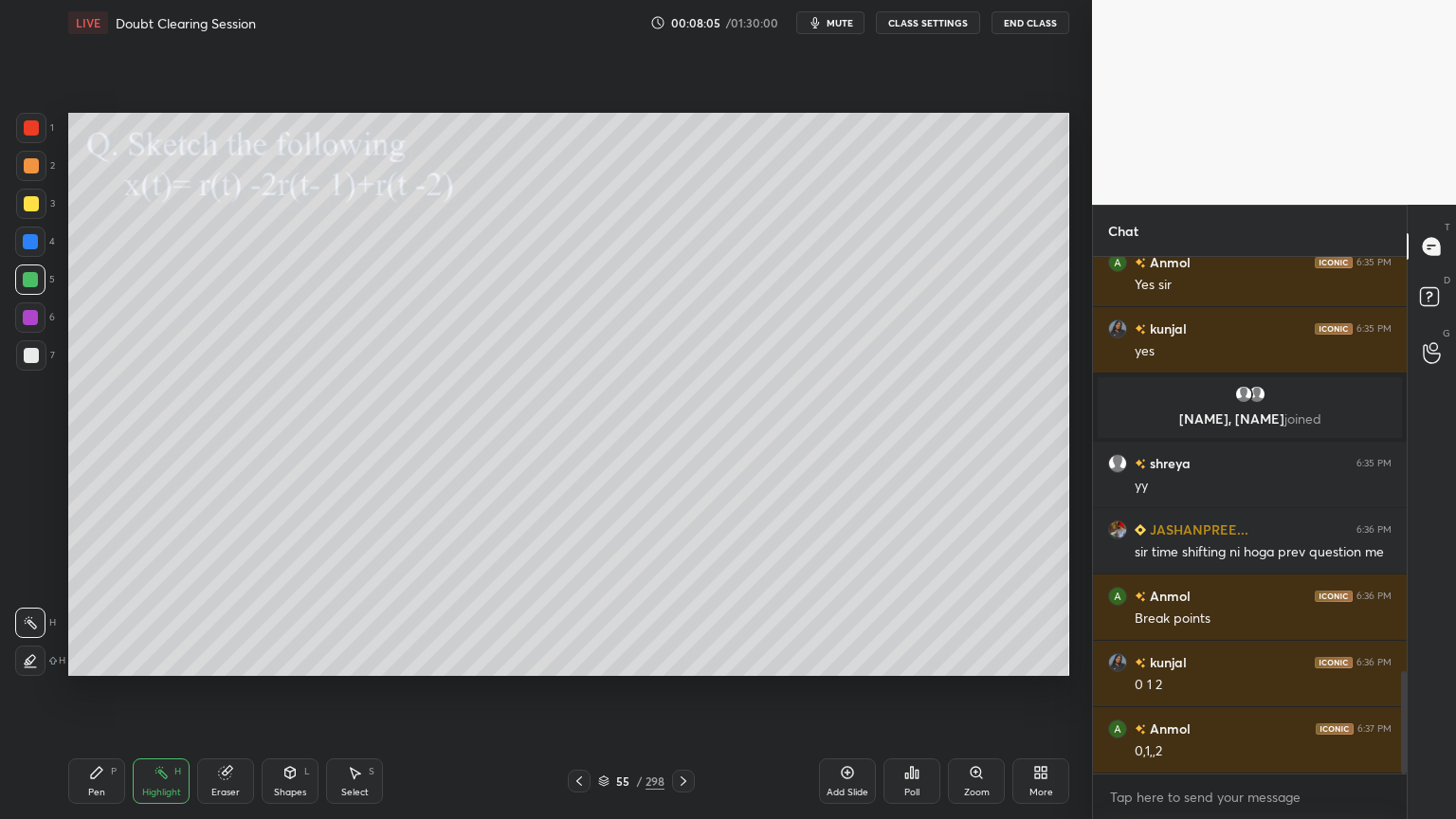 click on "Shapes" at bounding box center (290, 792) 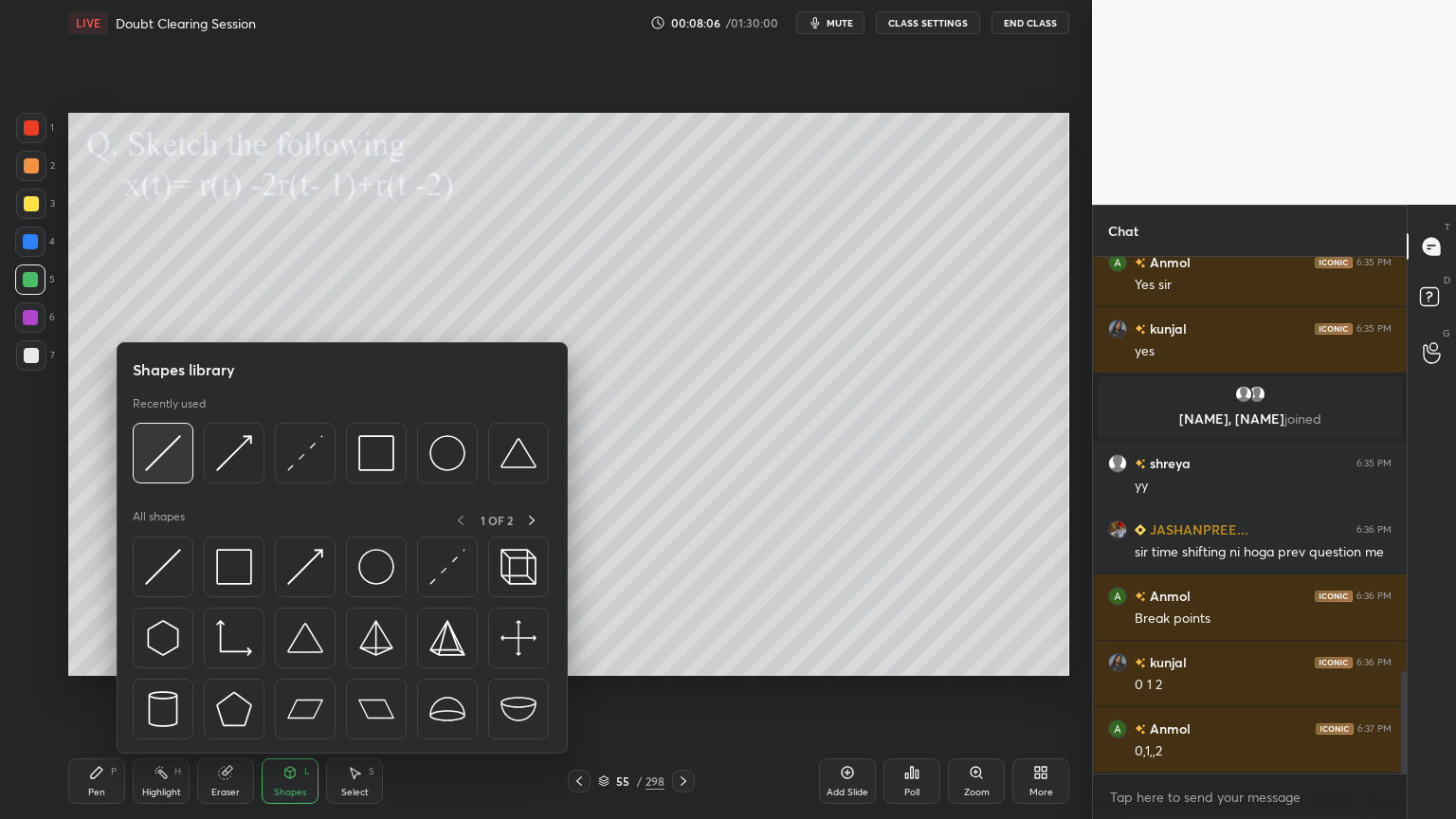 click at bounding box center (163, 453) 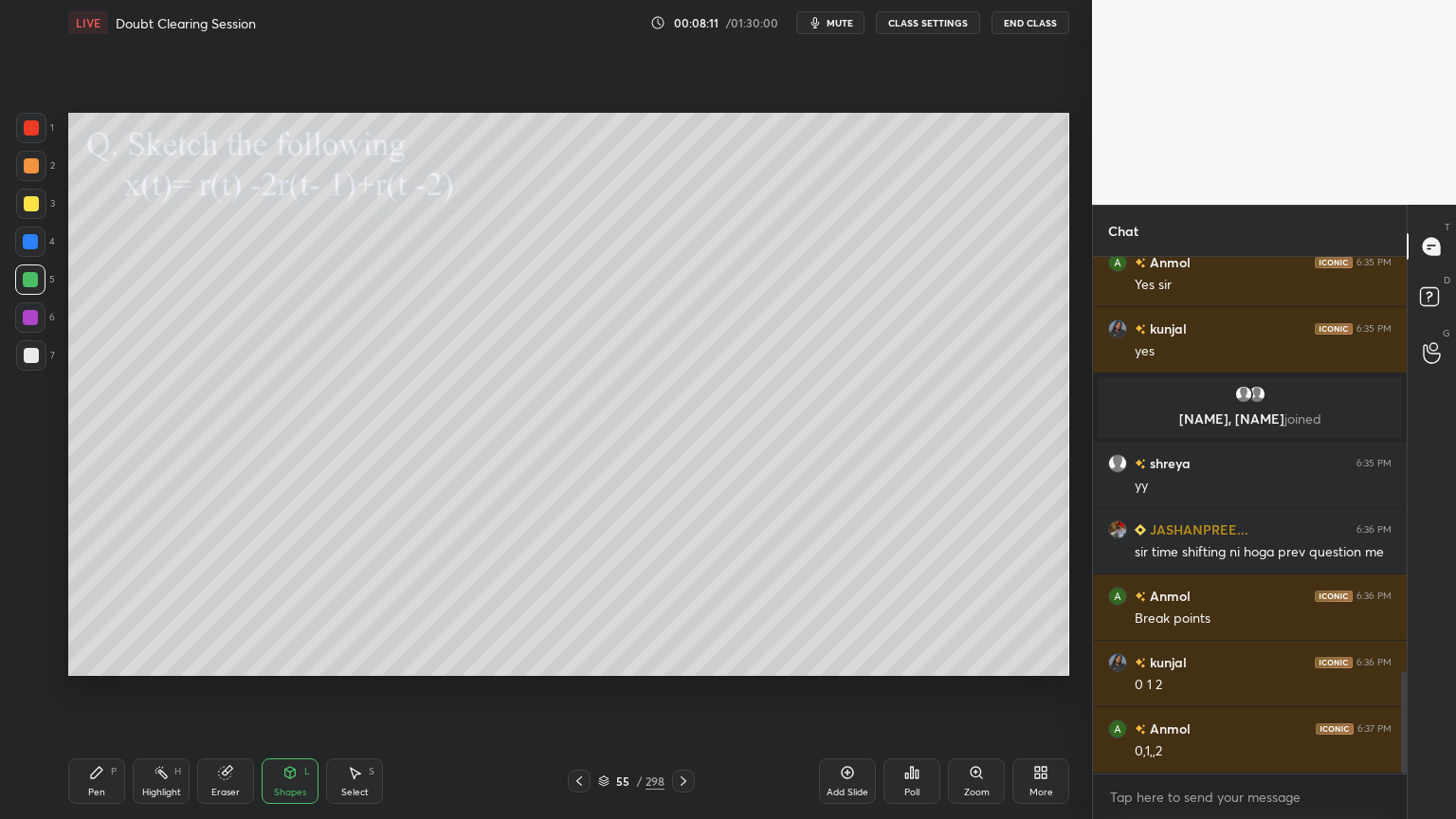 click on "Shapes" at bounding box center [290, 792] 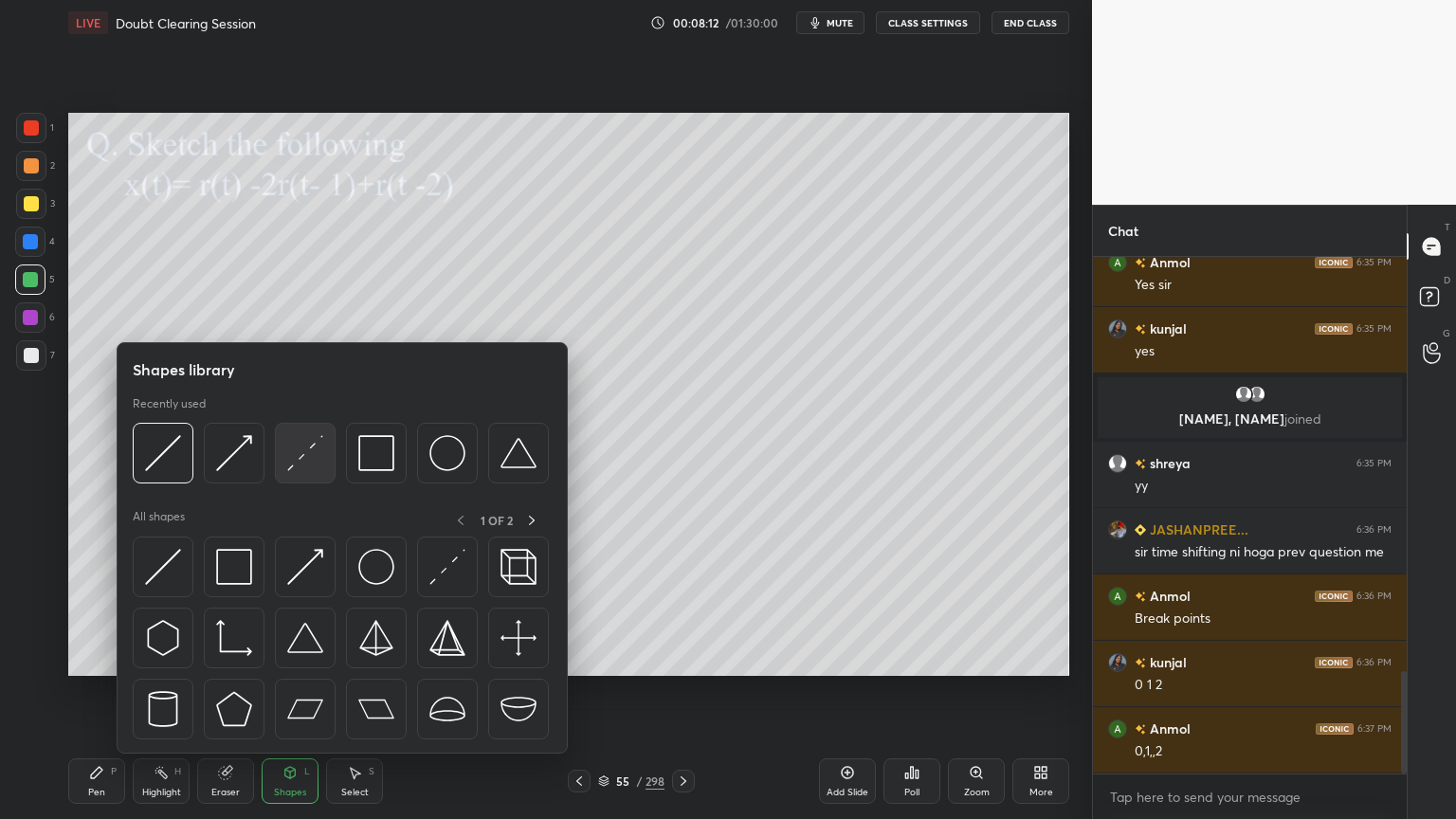 click at bounding box center [305, 453] 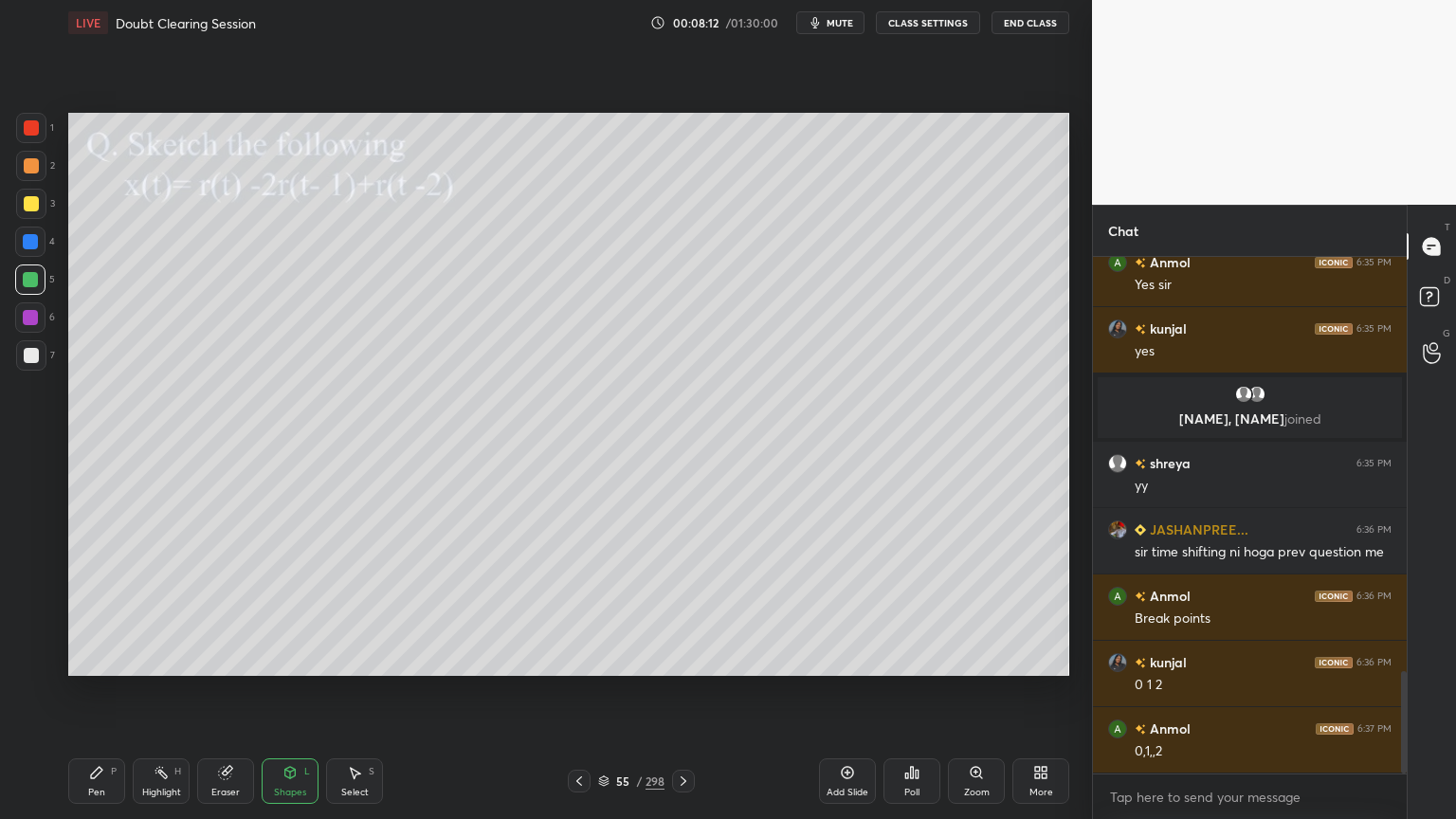 click at bounding box center [31, 355] 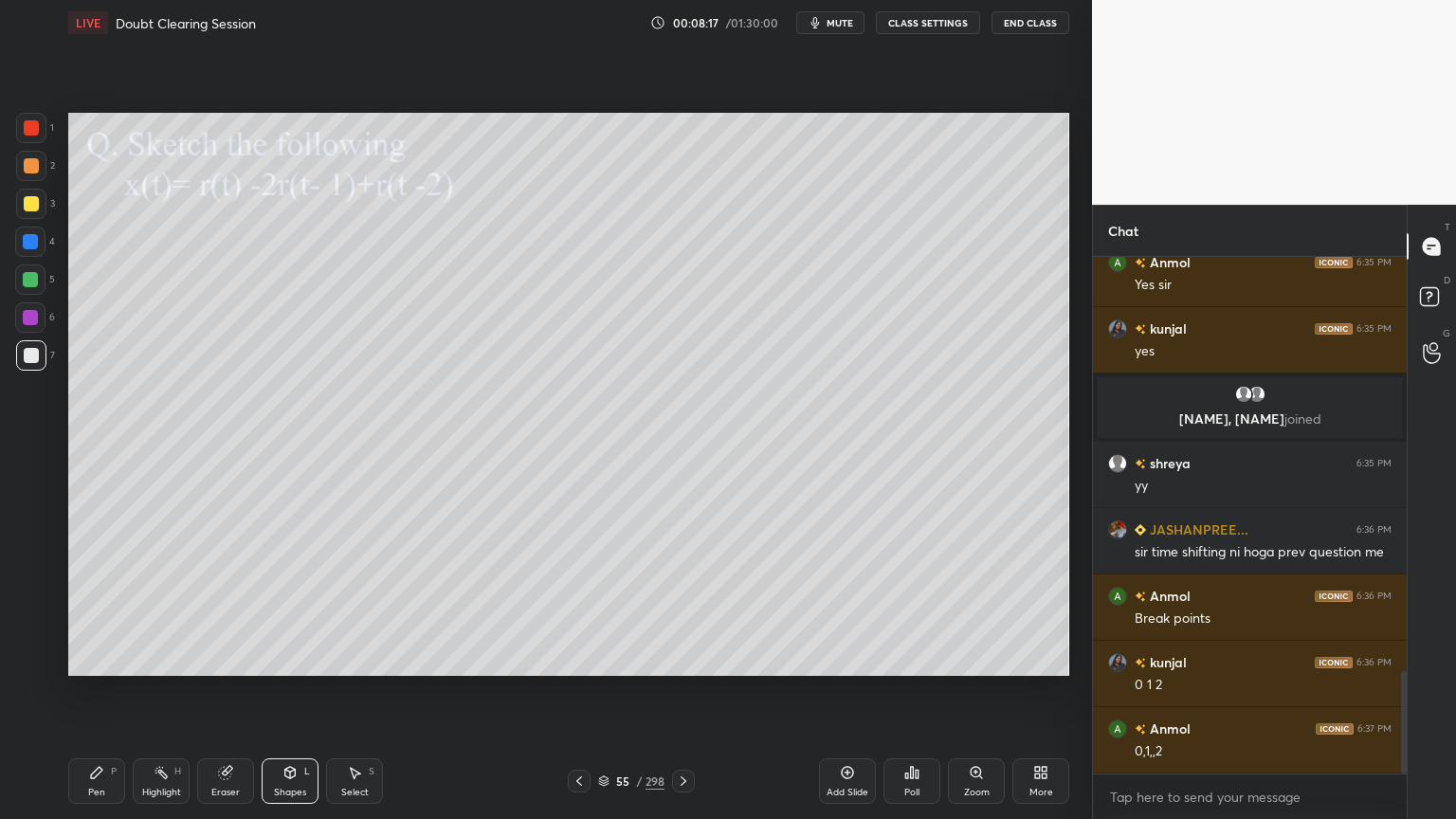click on "Pen P" at bounding box center (97, 781) 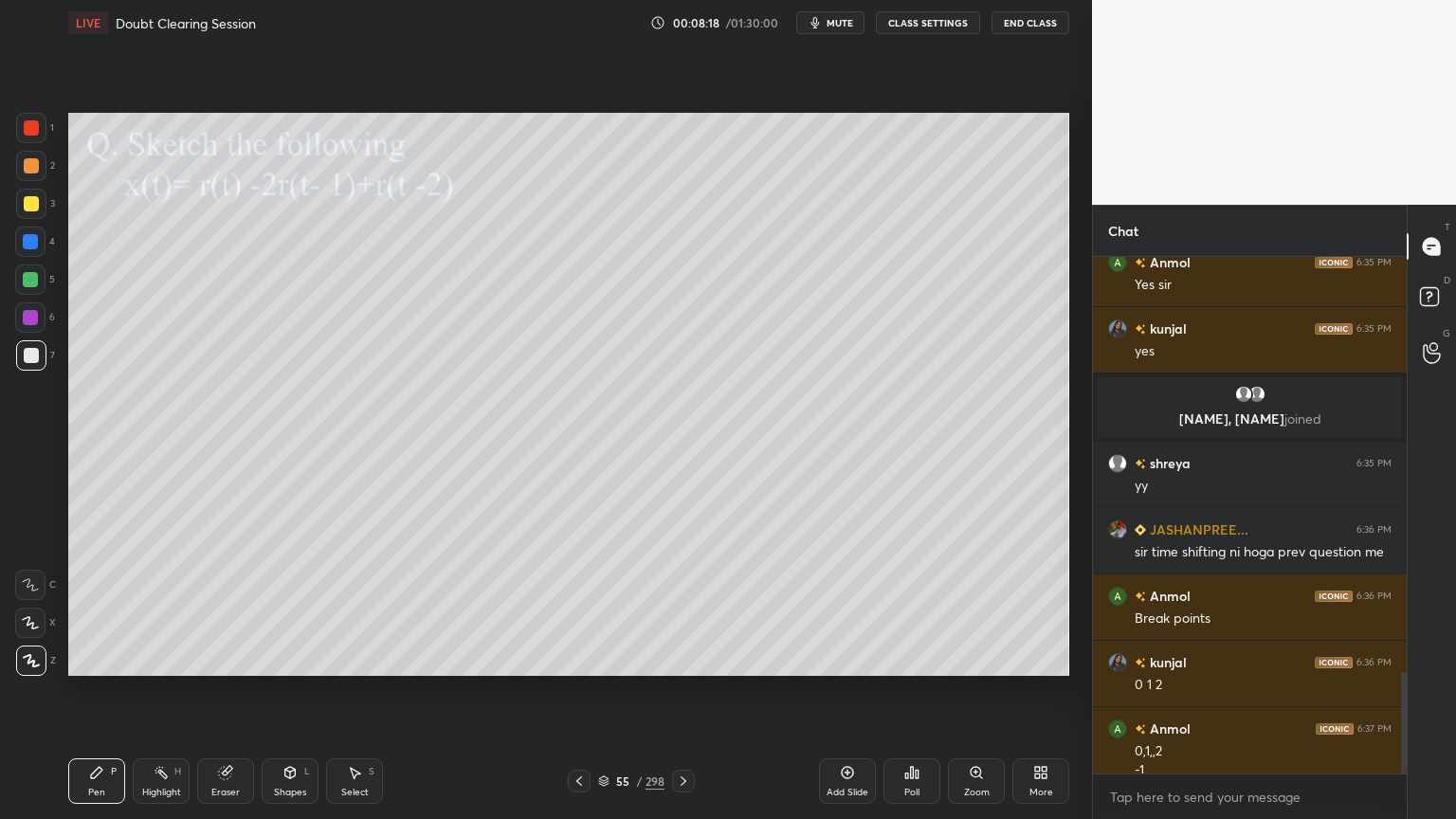 scroll, scrollTop: 2111, scrollLeft: 0, axis: vertical 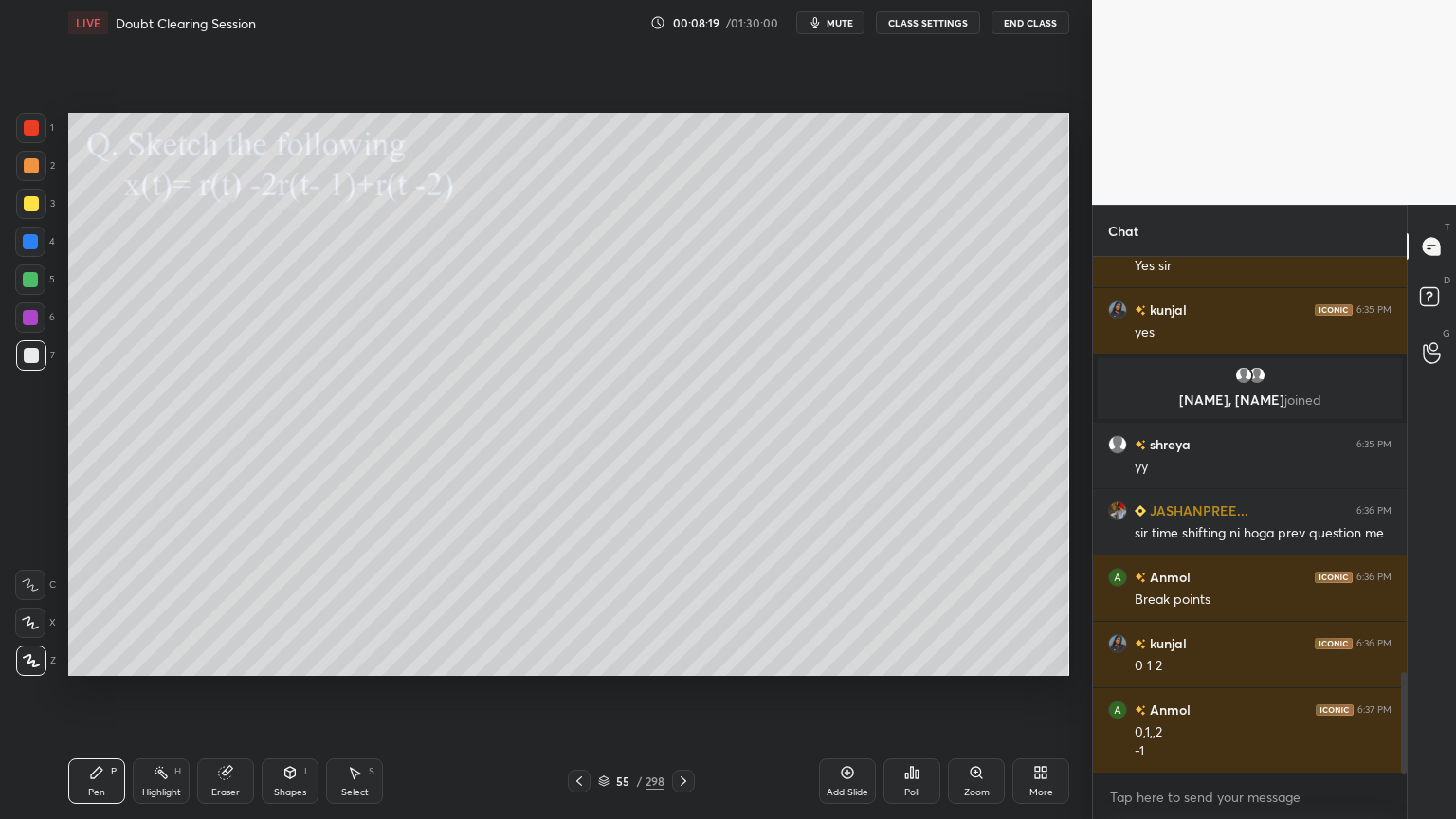 click at bounding box center (31, 204) 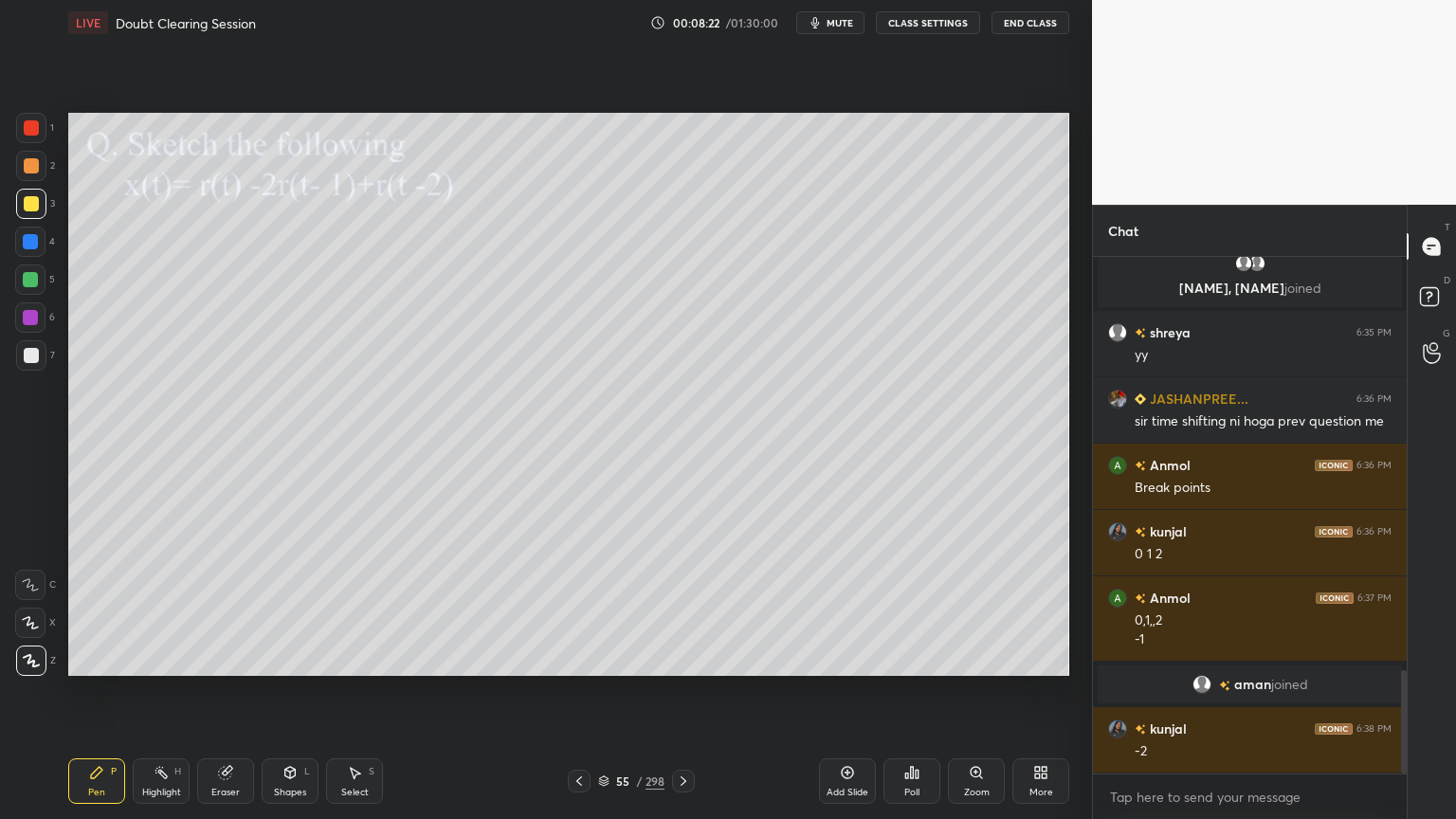 scroll, scrollTop: 2077, scrollLeft: 0, axis: vertical 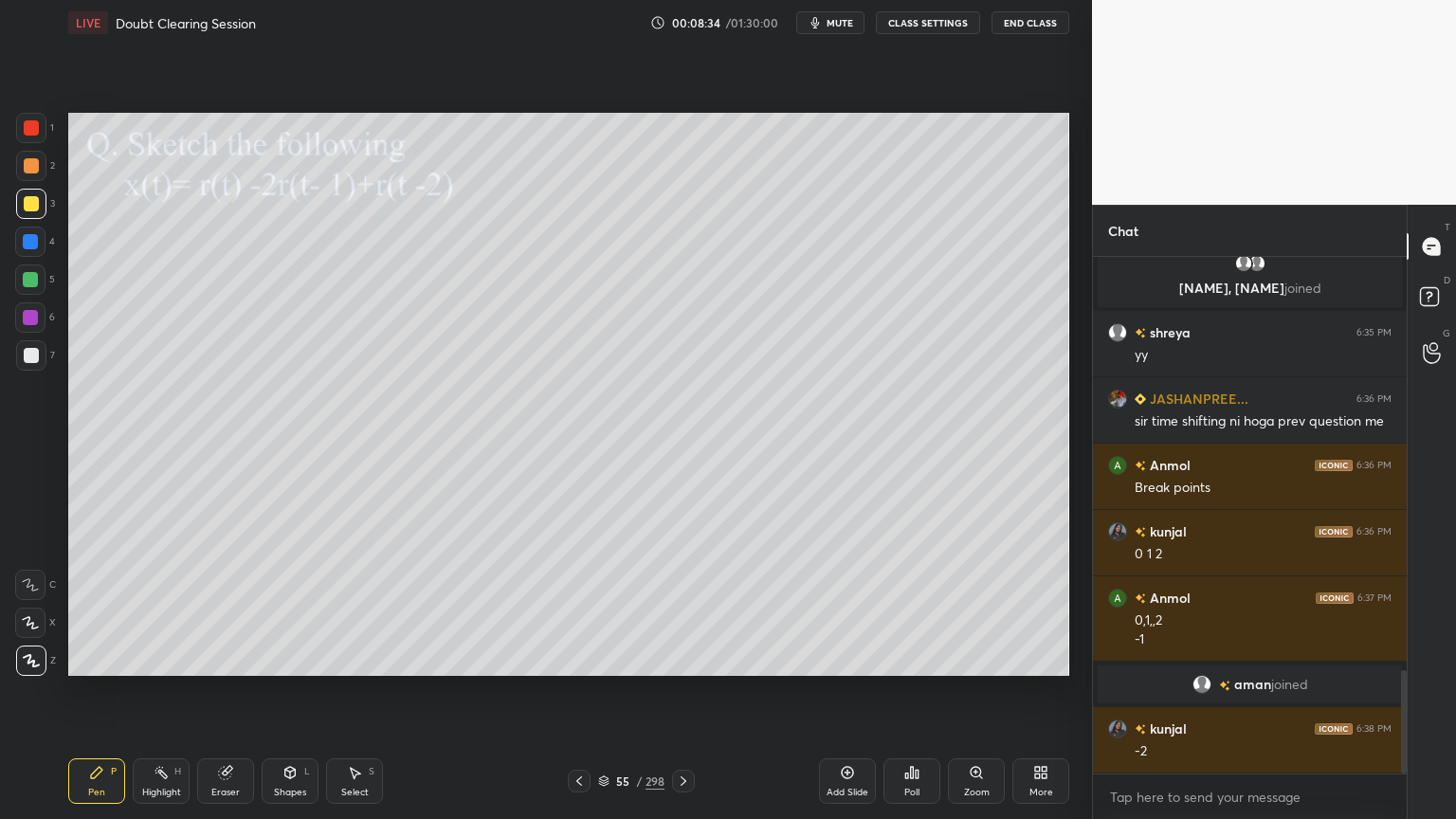 click at bounding box center [31, 166] 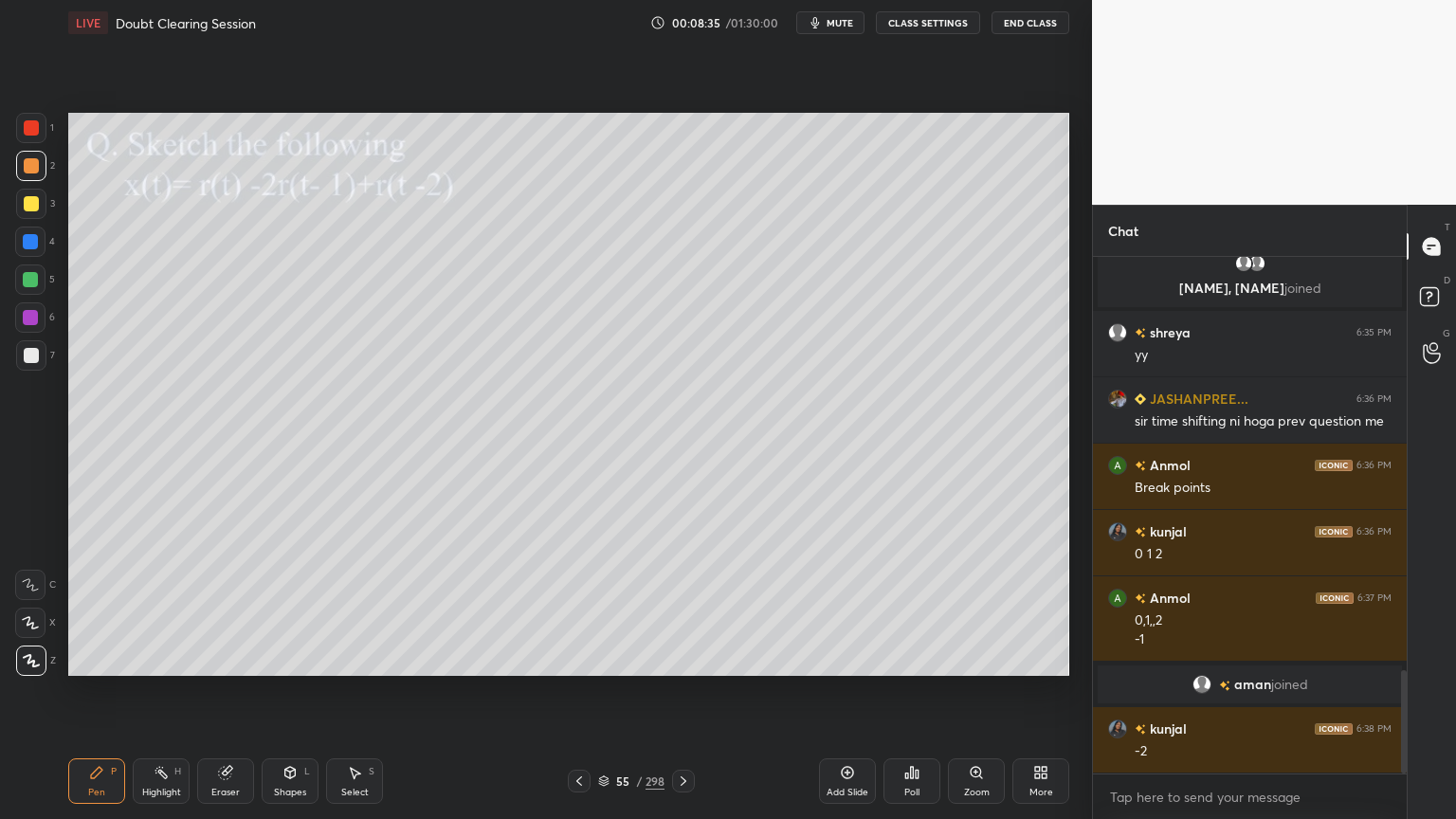 click at bounding box center [30, 280] 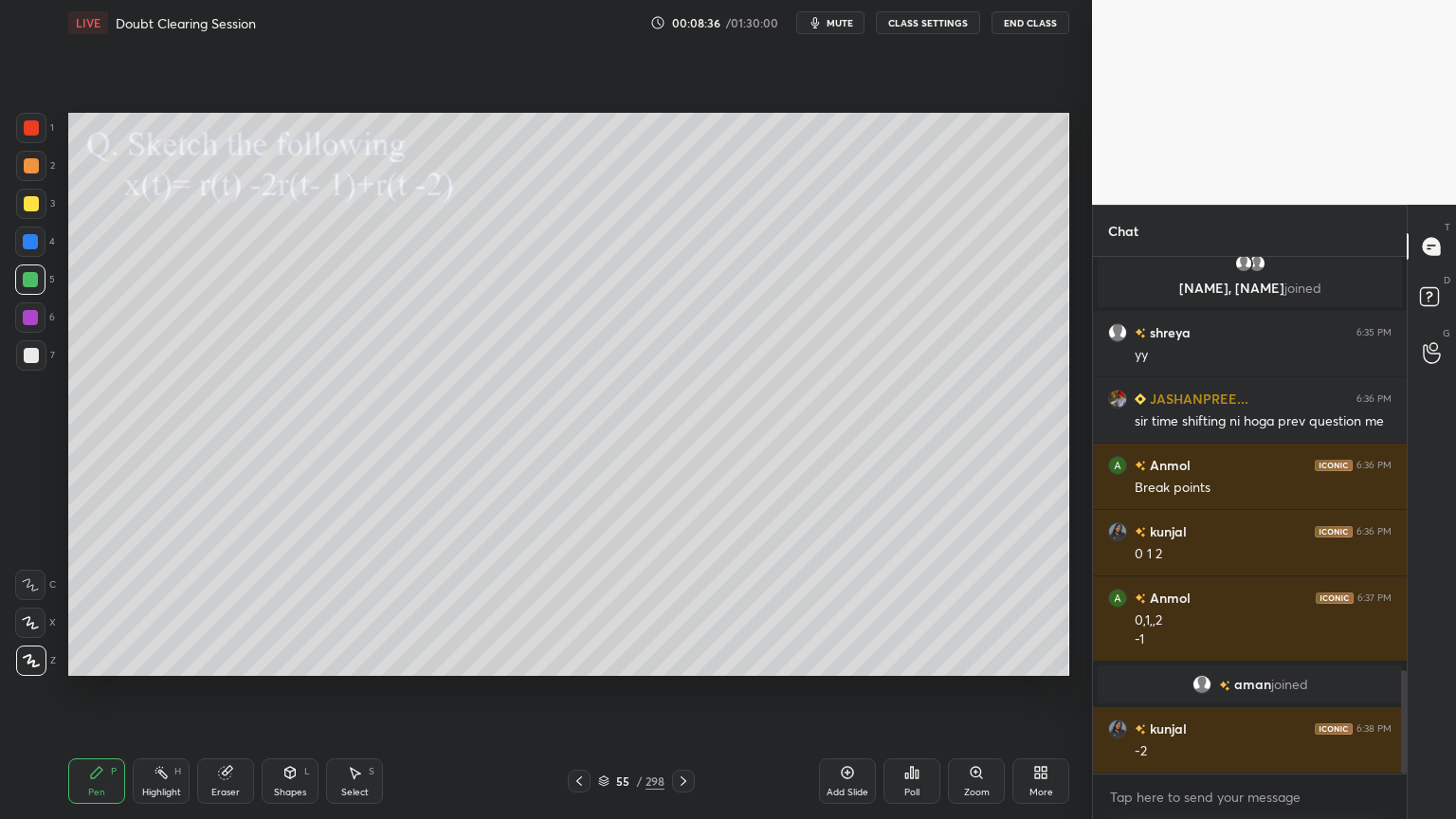 click on "Shapes" at bounding box center (290, 792) 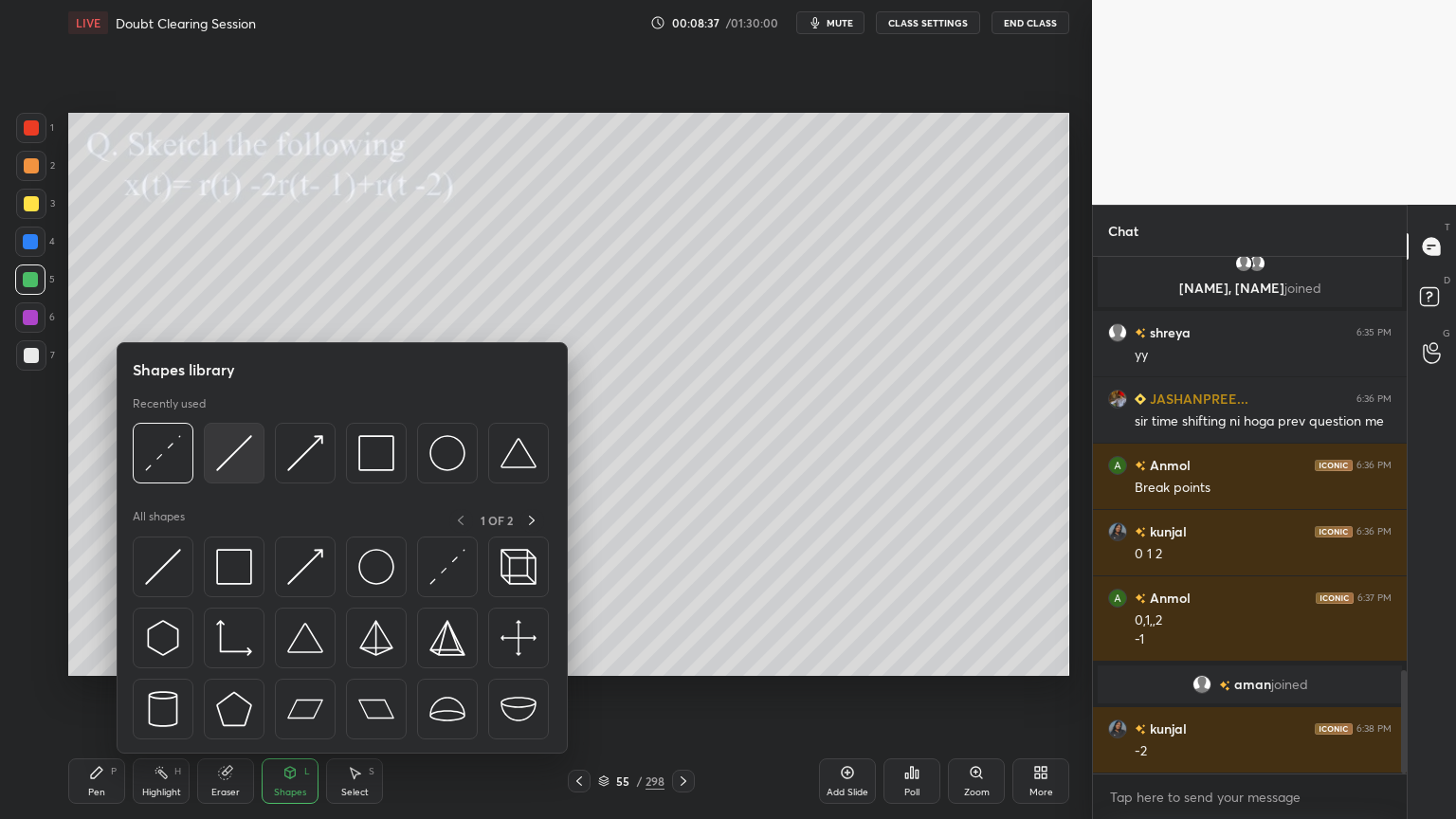 click at bounding box center [234, 453] 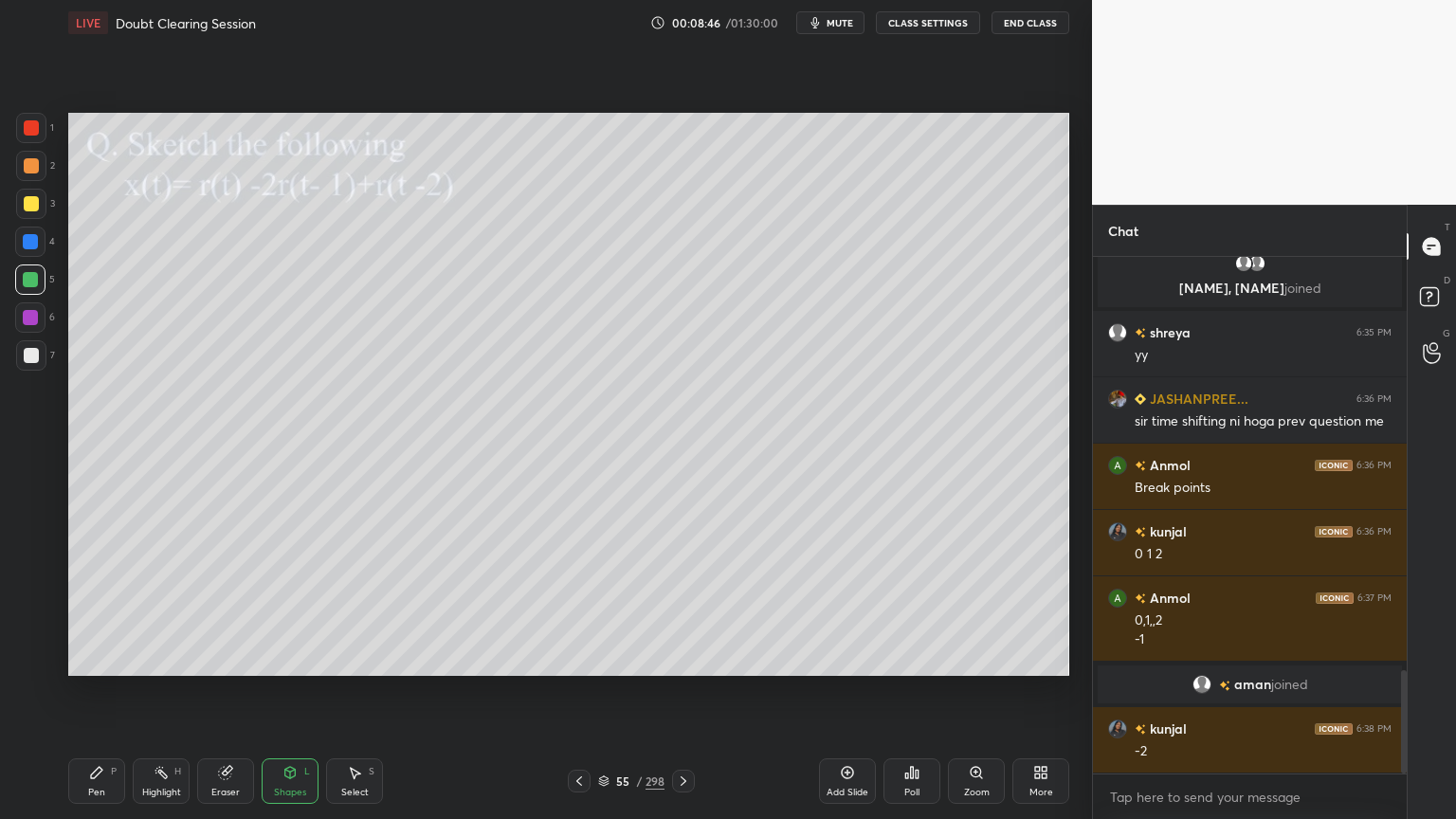 click on "Highlight" at bounding box center (161, 792) 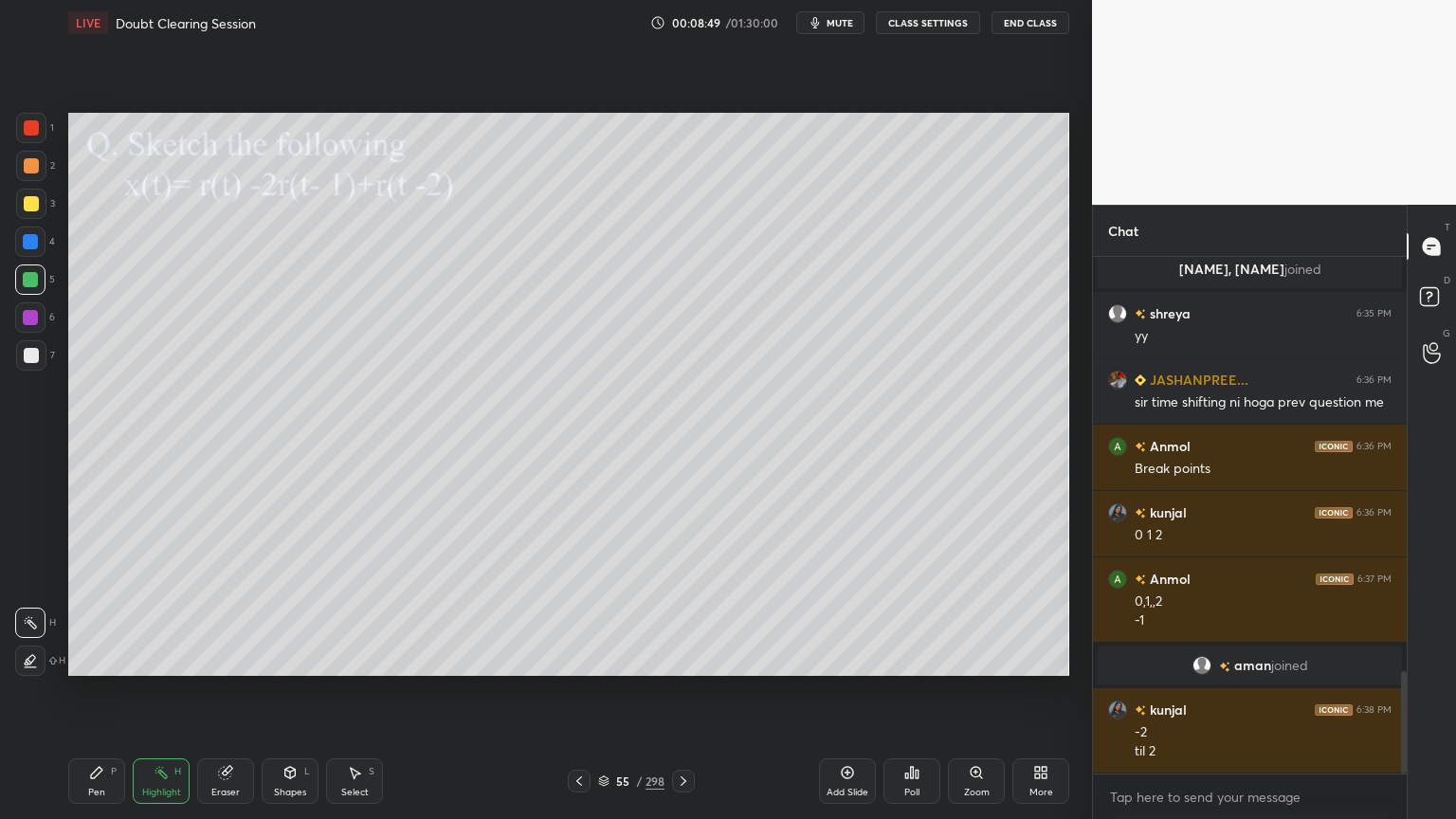 click on "Shapes L" at bounding box center [290, 781] 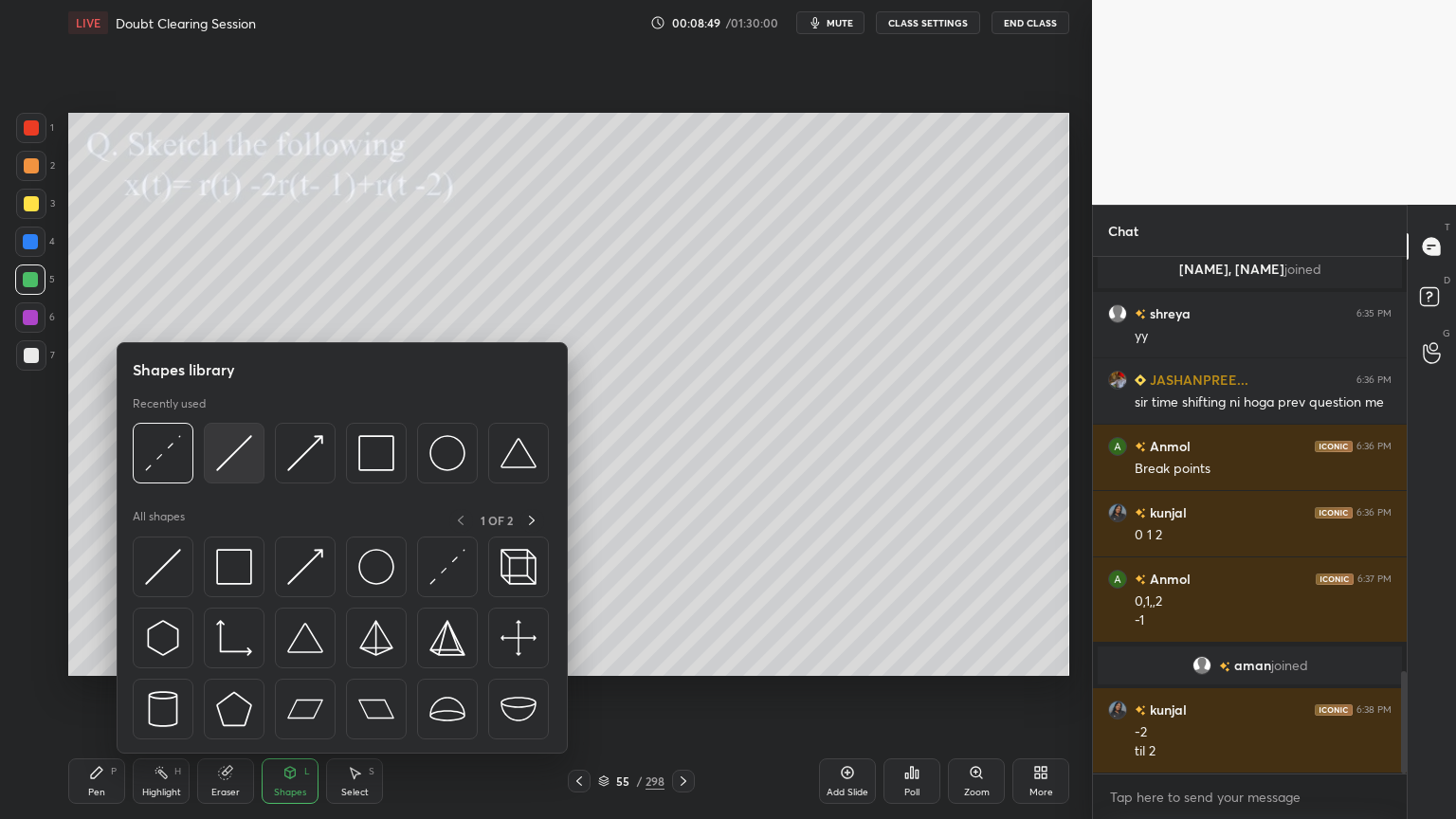 click at bounding box center (234, 453) 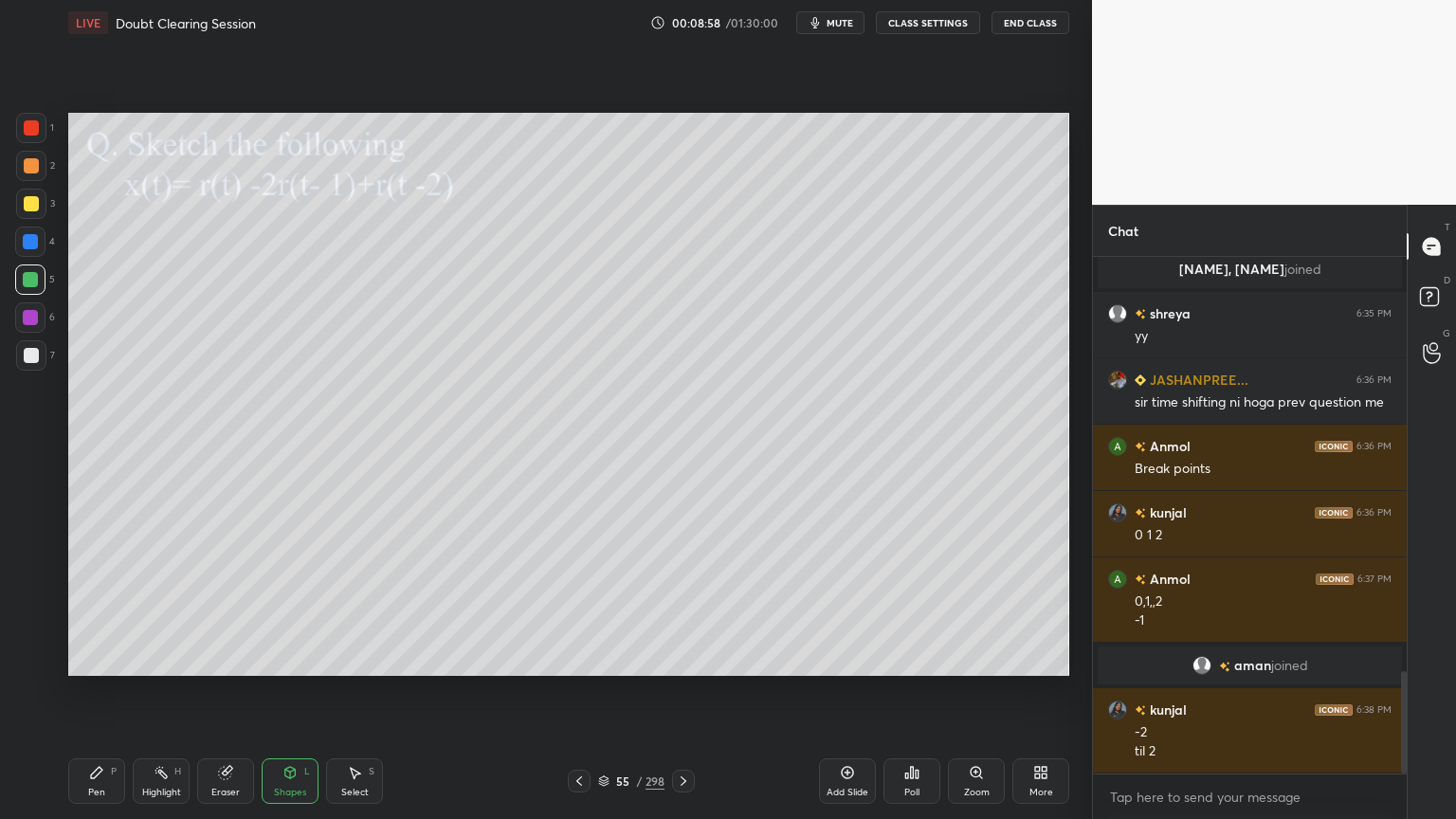 click on "Pen" at bounding box center [97, 792] 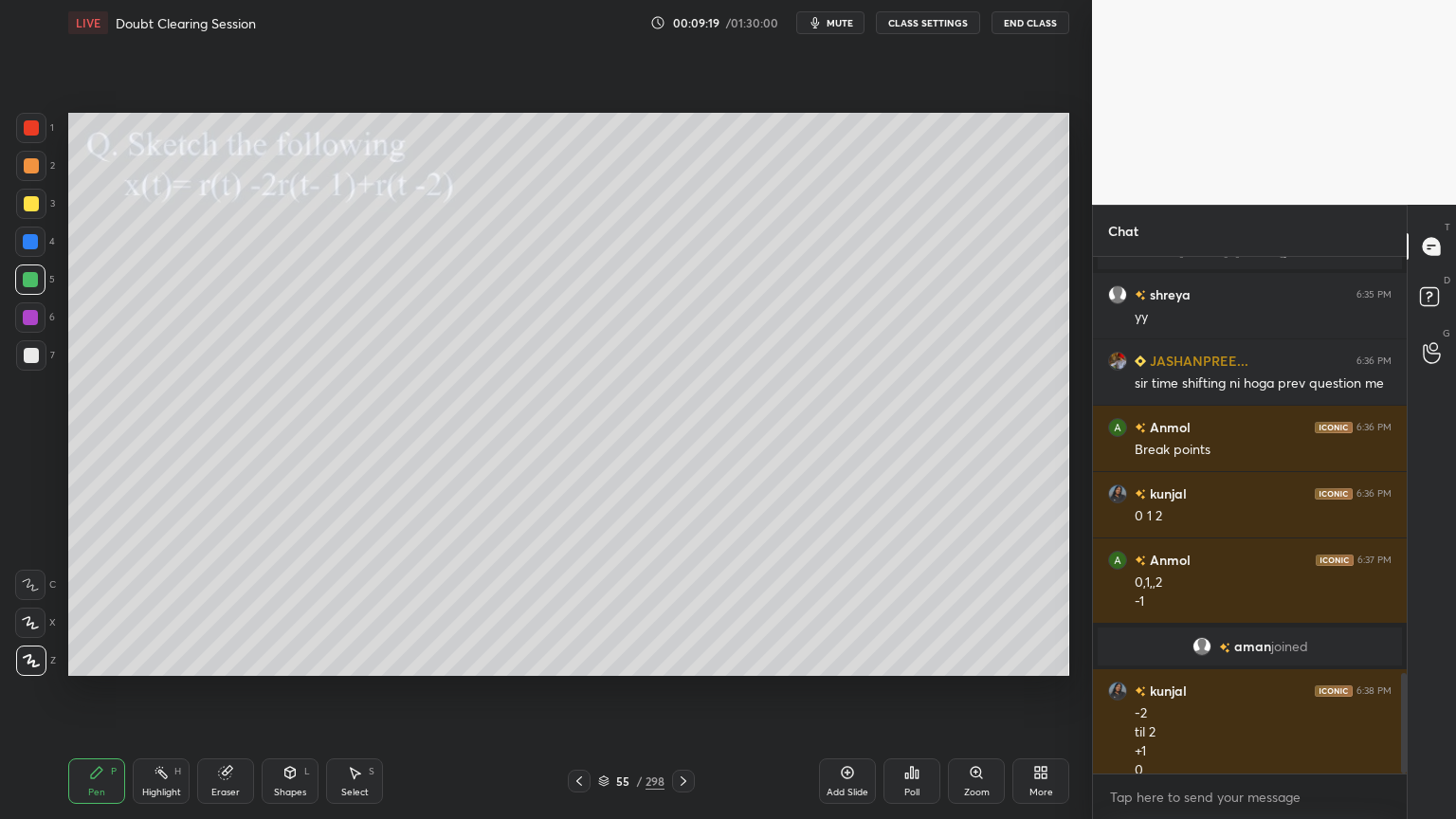 scroll, scrollTop: 2134, scrollLeft: 0, axis: vertical 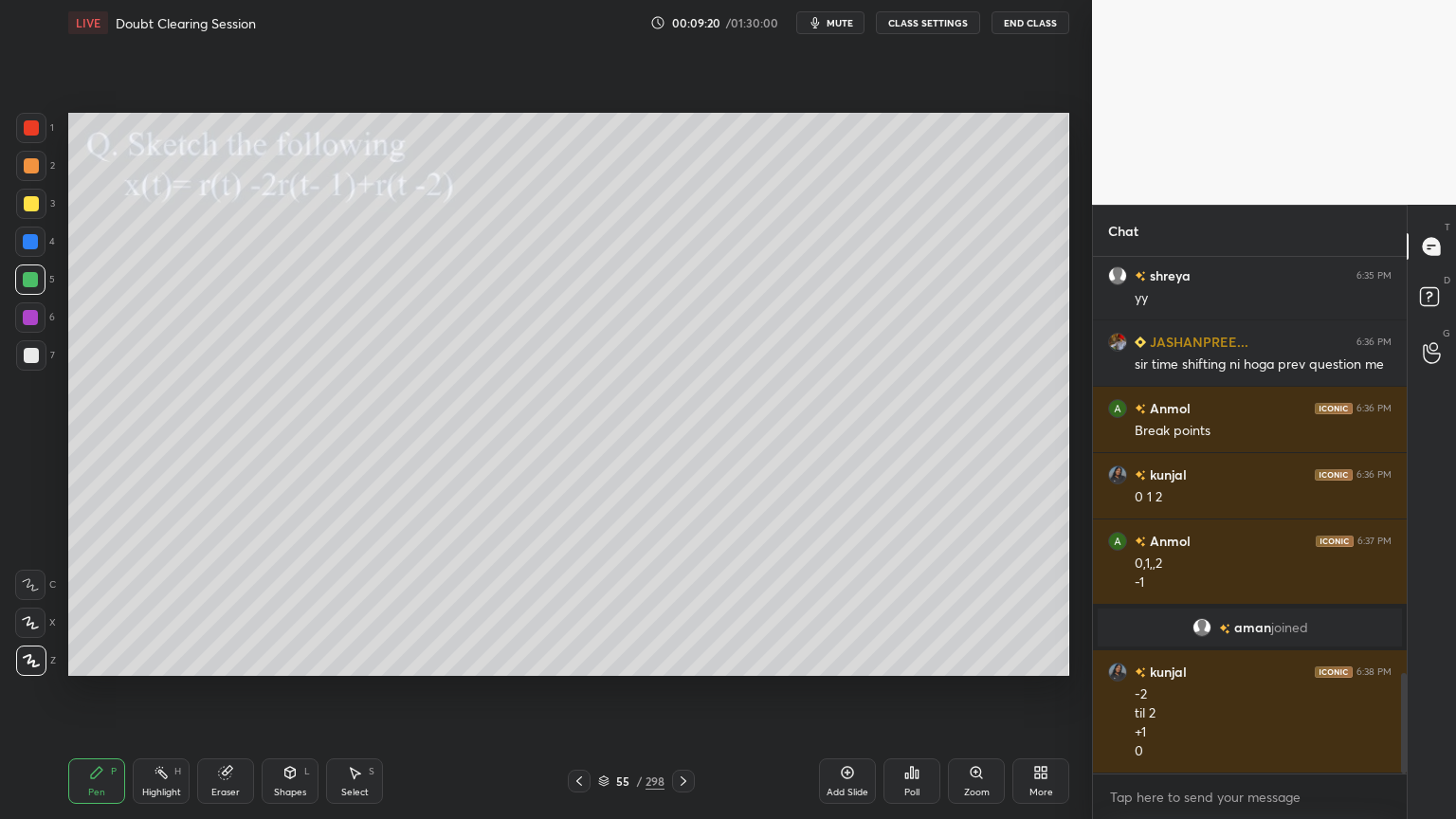 click on "Shapes" at bounding box center (290, 792) 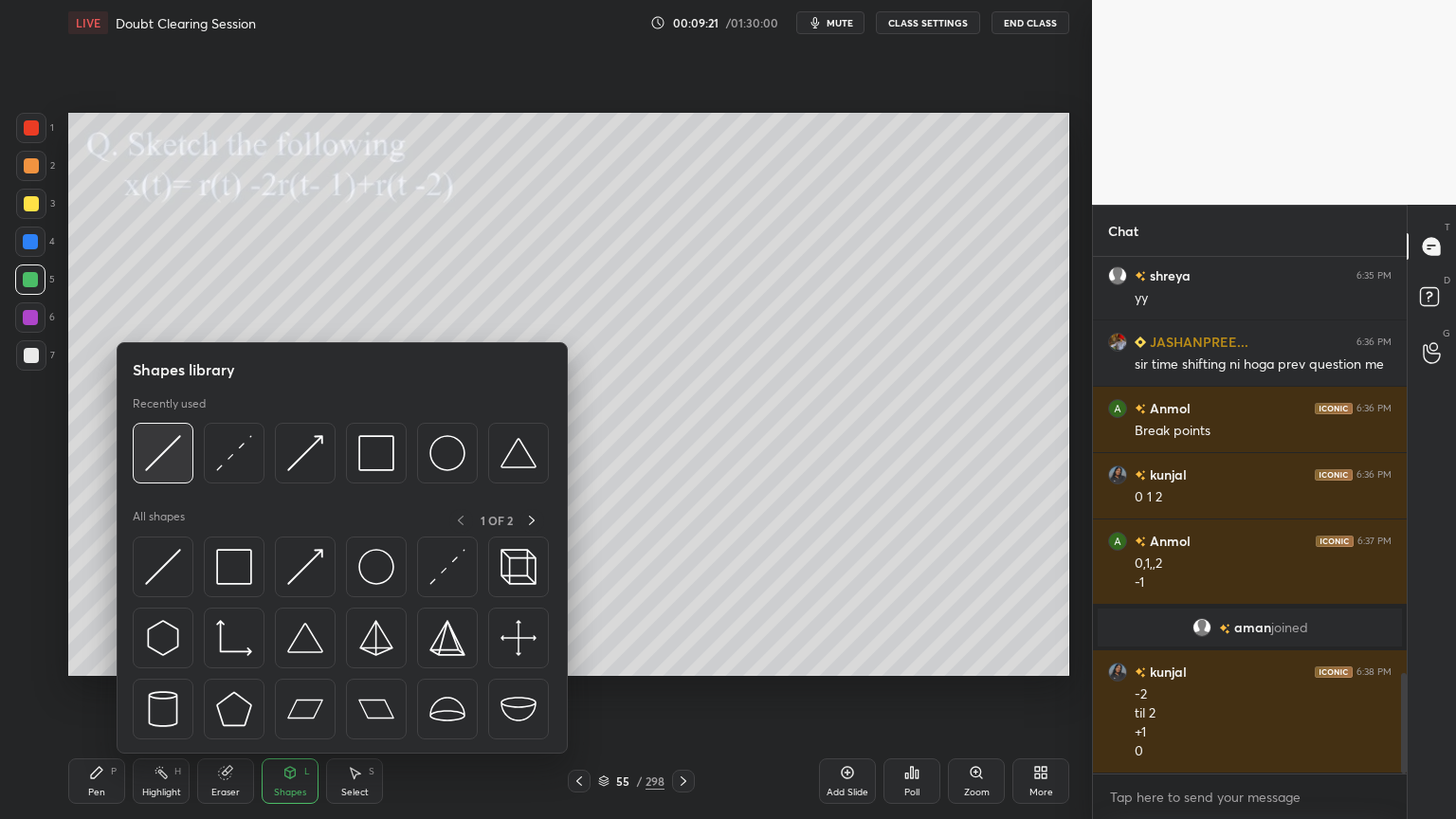 scroll, scrollTop: 2199, scrollLeft: 0, axis: vertical 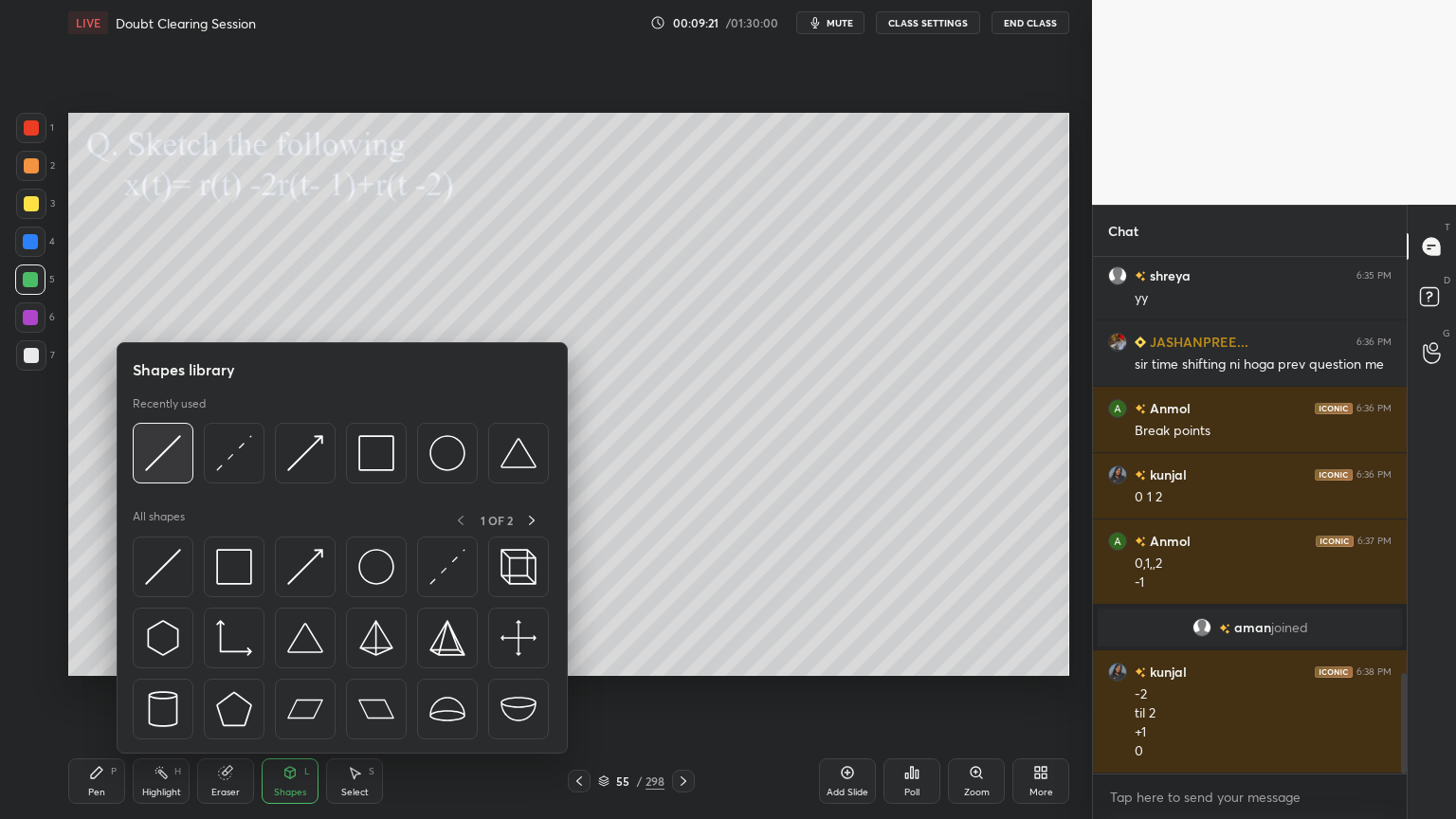 click at bounding box center [163, 453] 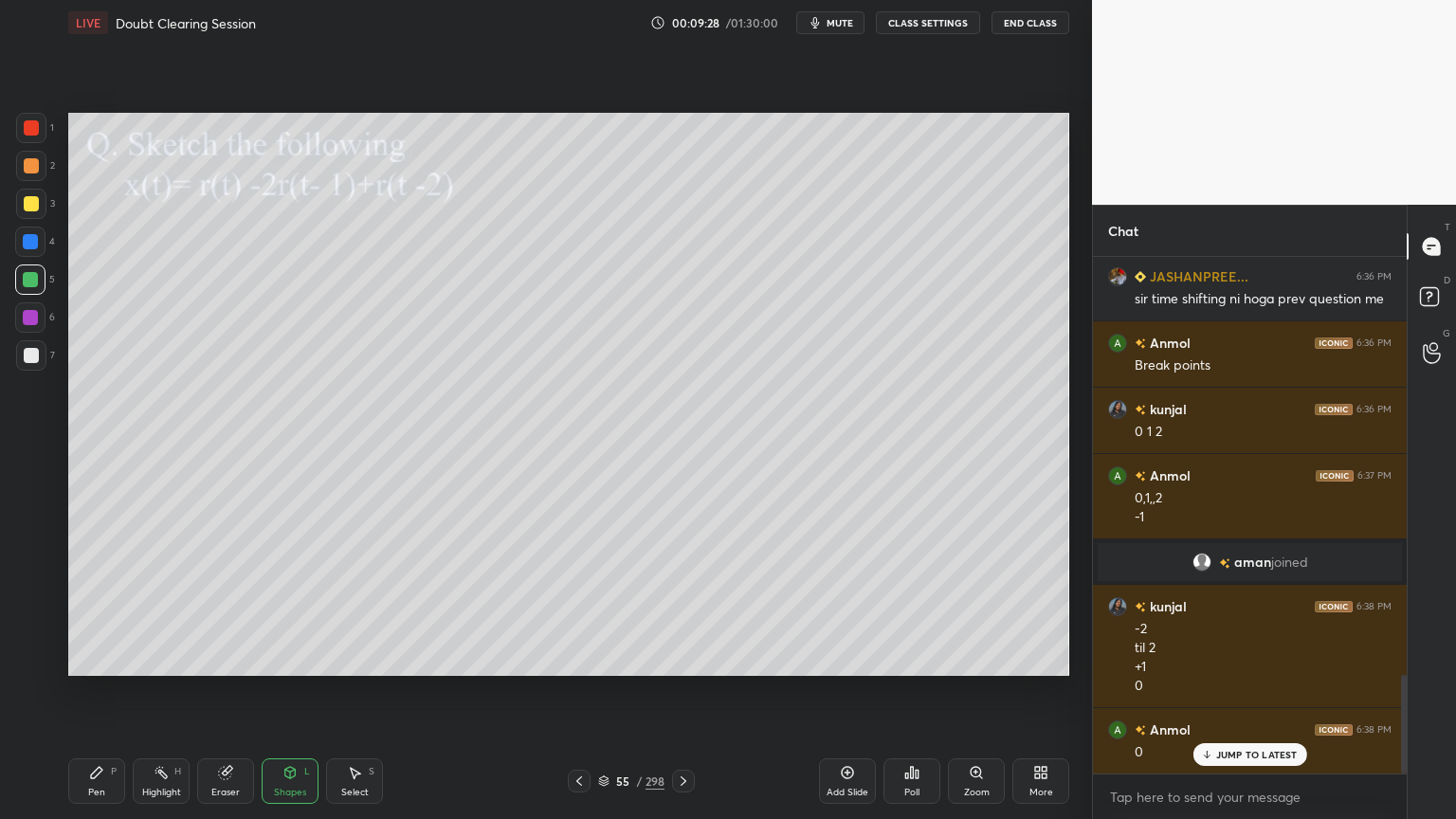 click on "Shapes L" at bounding box center [290, 781] 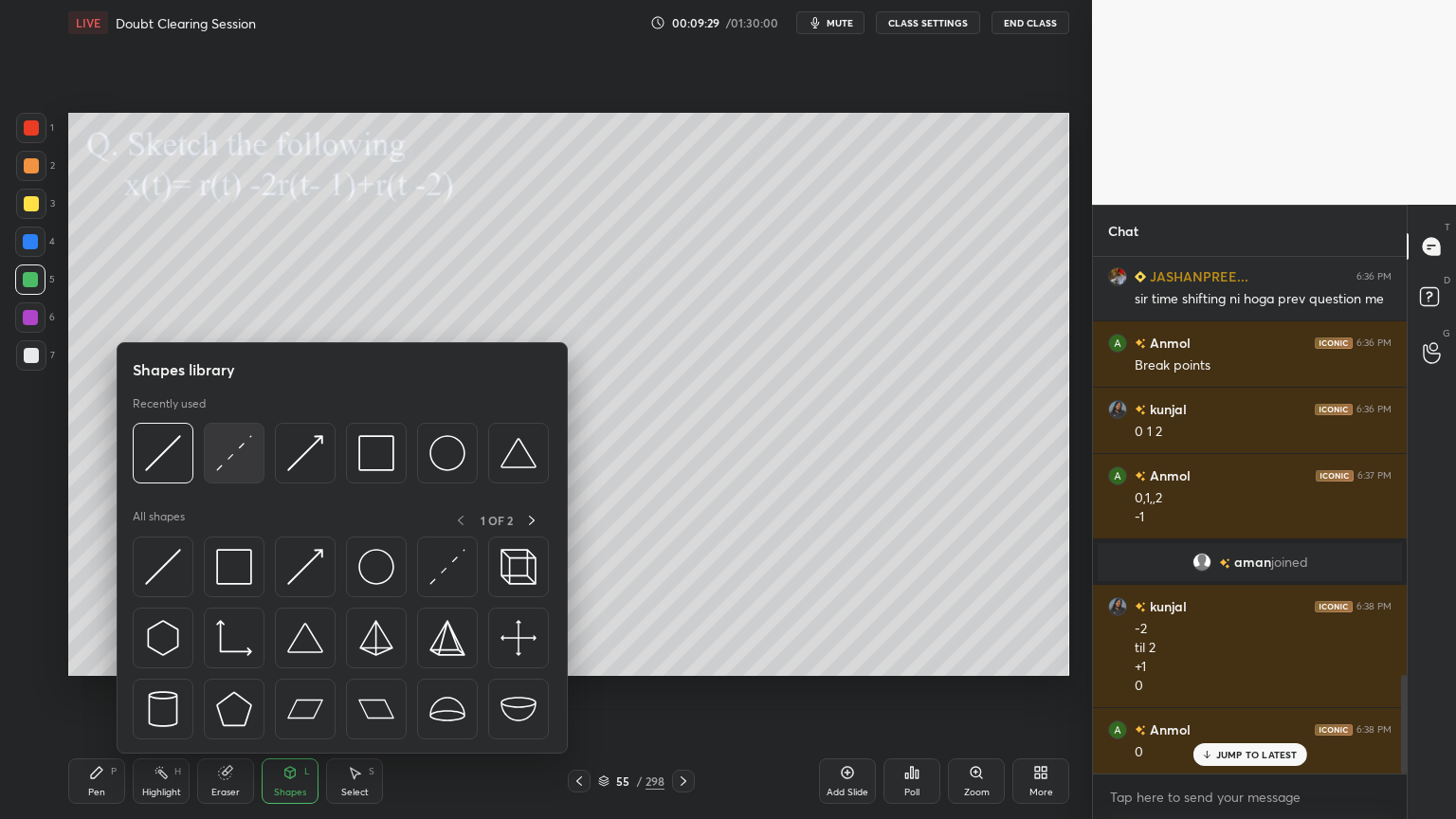 click at bounding box center (234, 453) 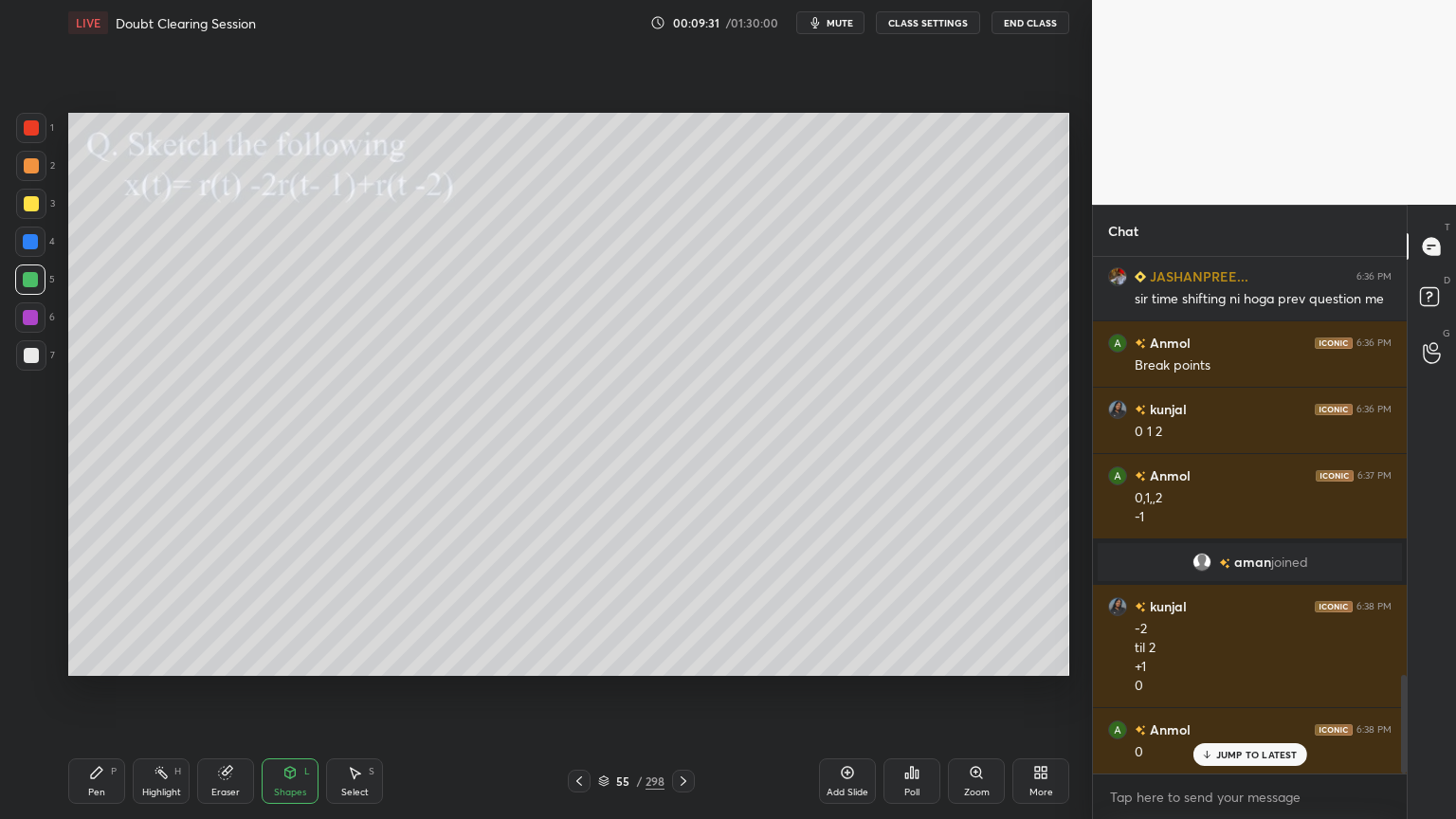 click at bounding box center (31, 204) 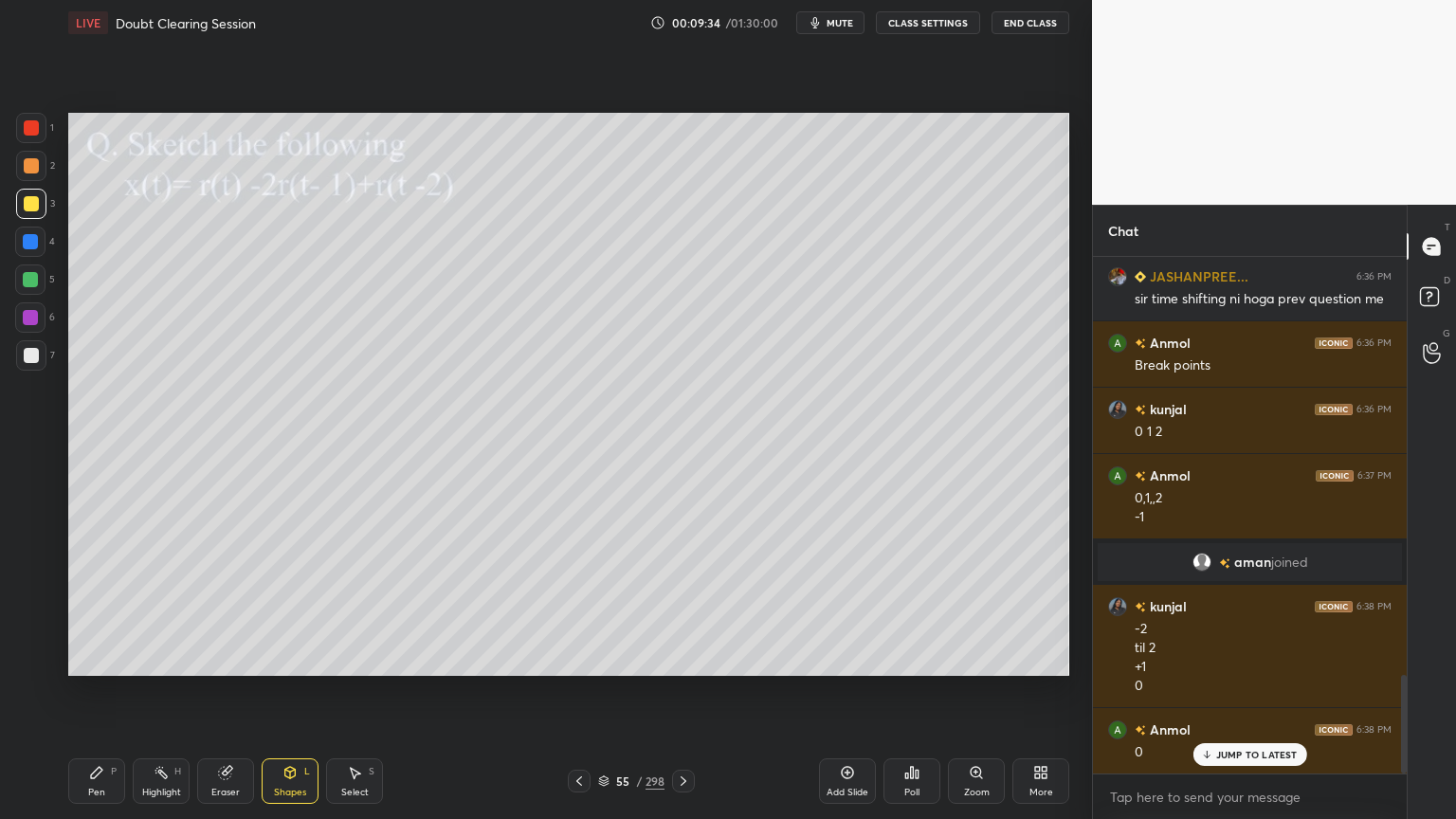 click 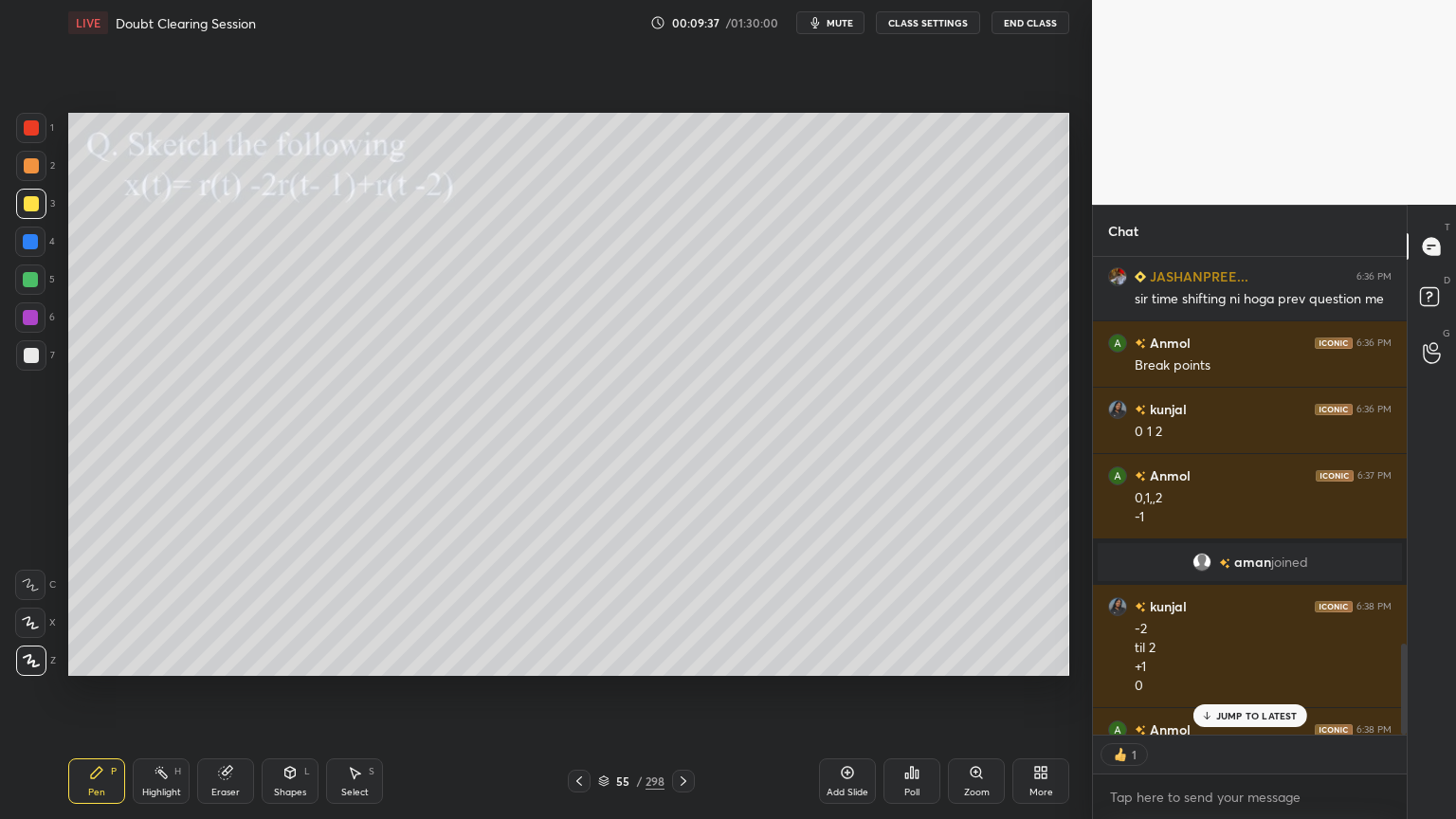 scroll, scrollTop: 473, scrollLeft: 308, axis: both 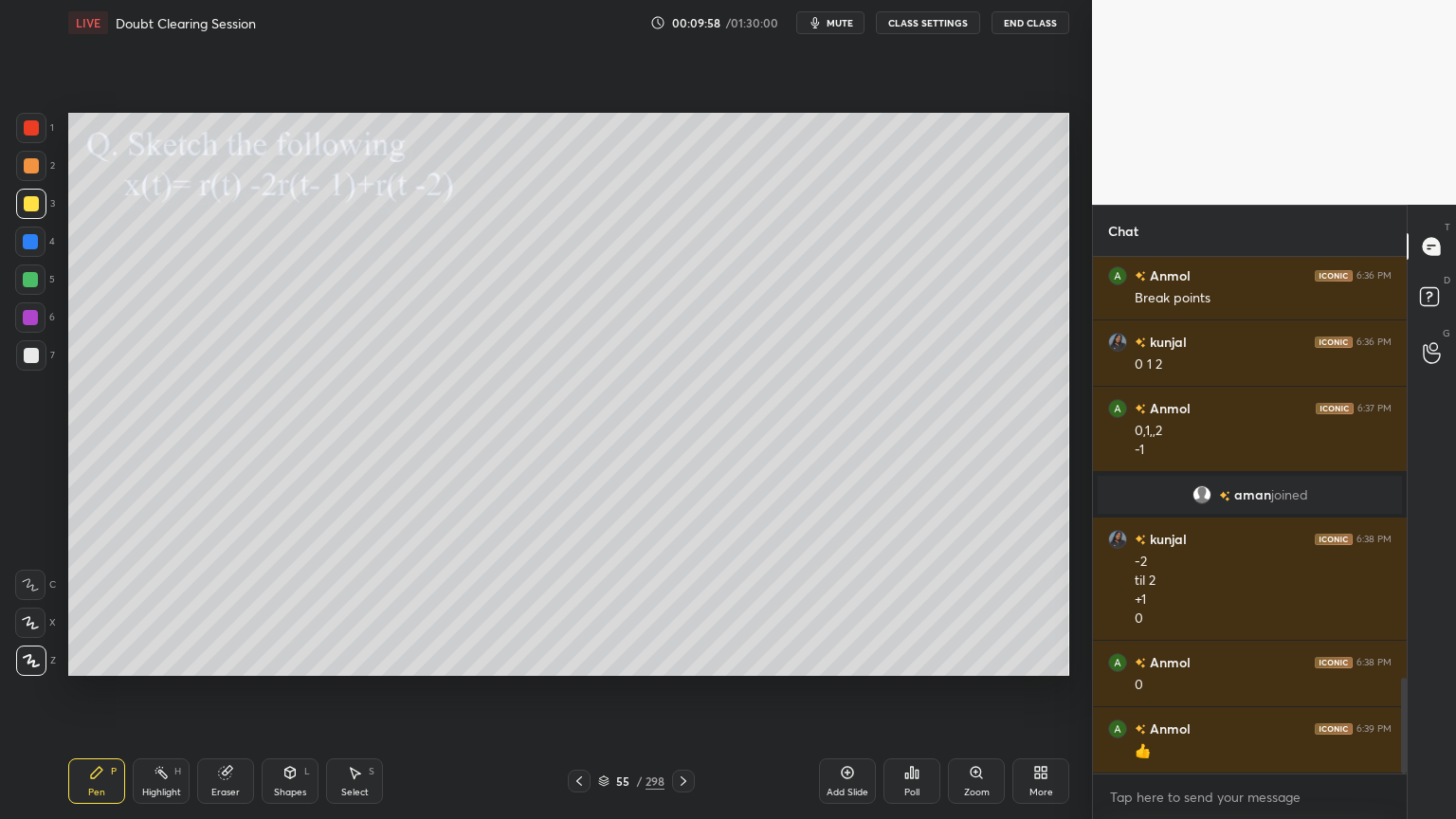 click 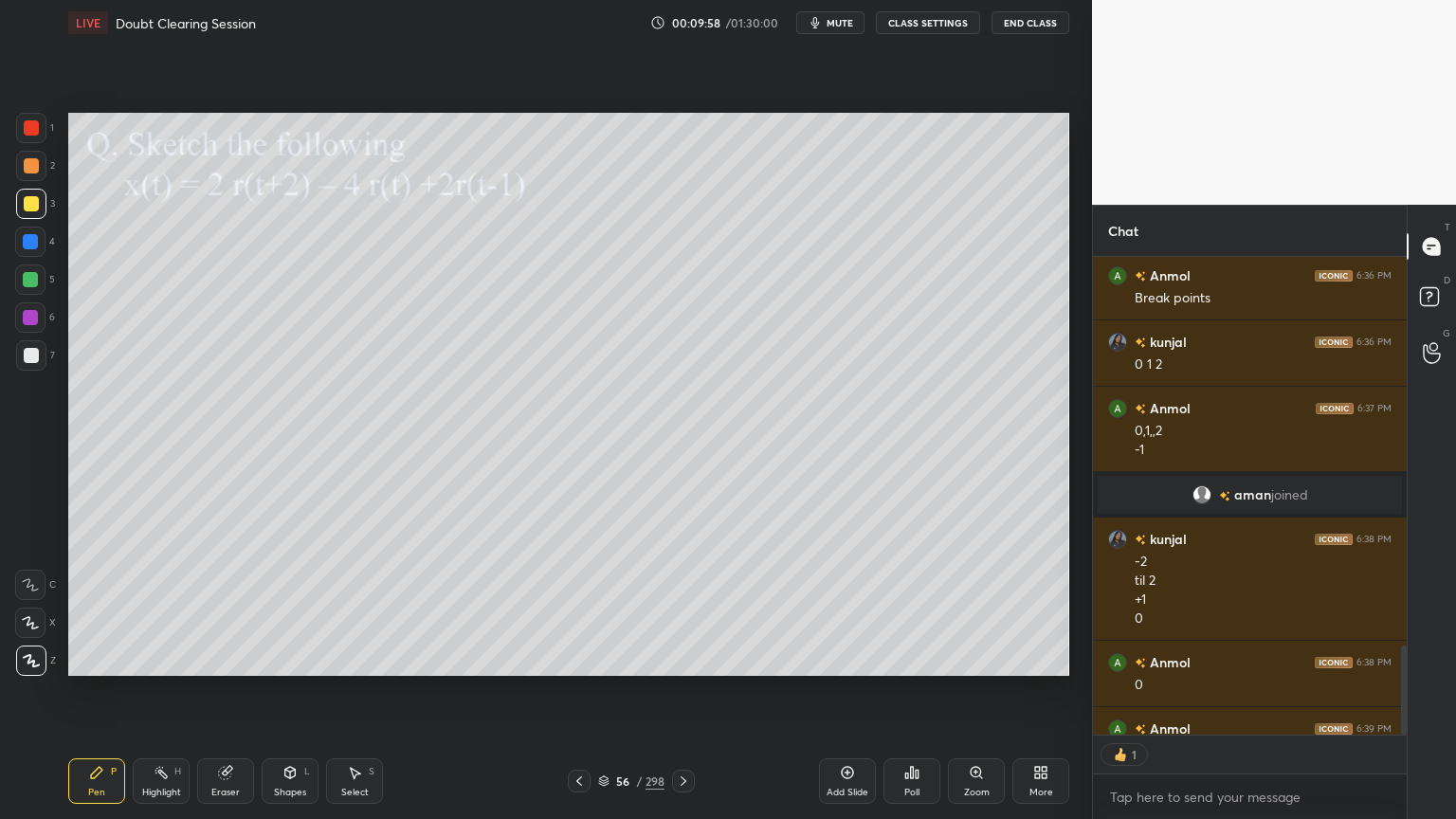scroll, scrollTop: 6, scrollLeft: 6, axis: both 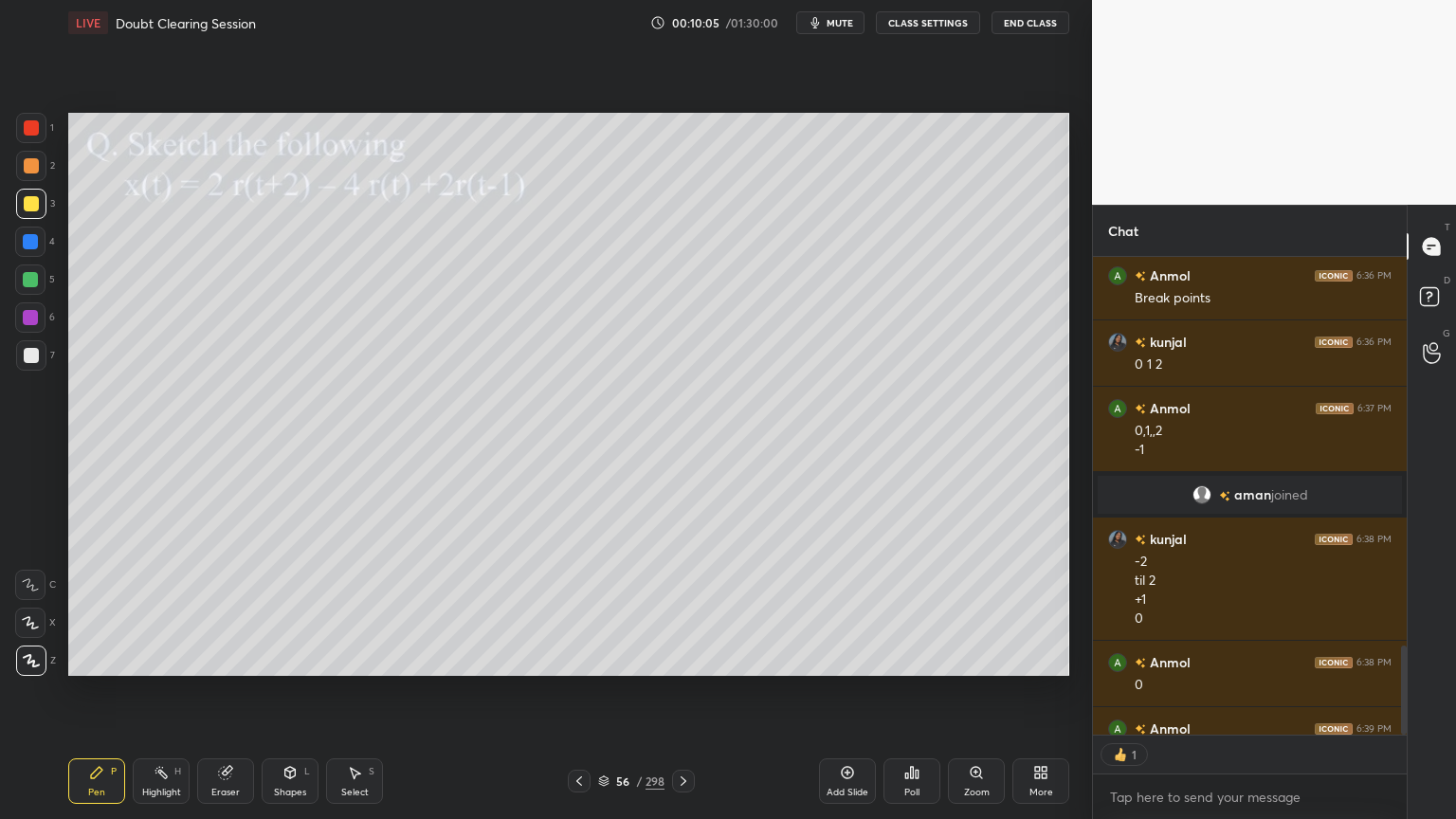 click at bounding box center (31, 166) 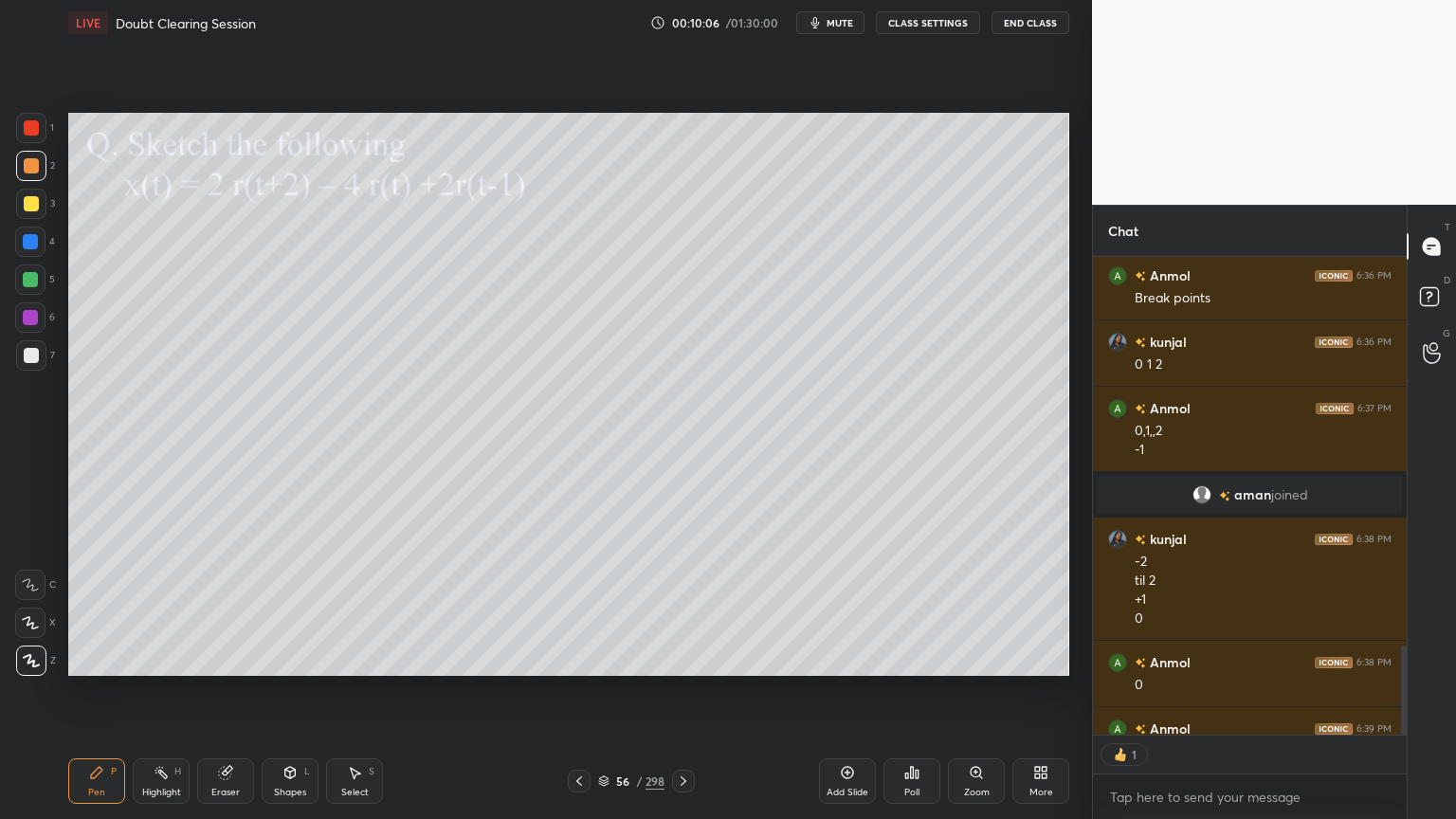 click on "Shapes" at bounding box center [290, 792] 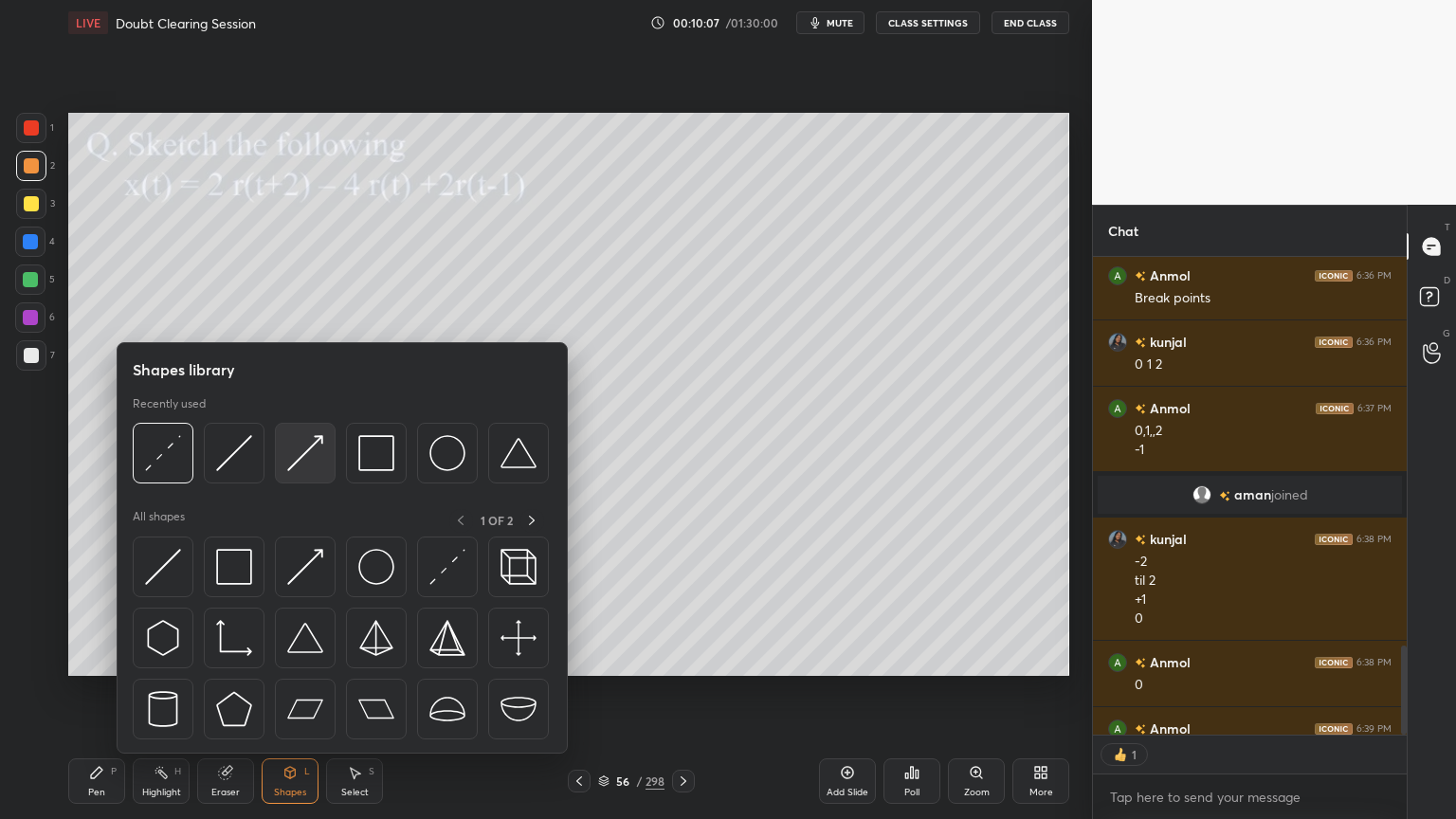 click at bounding box center [305, 453] 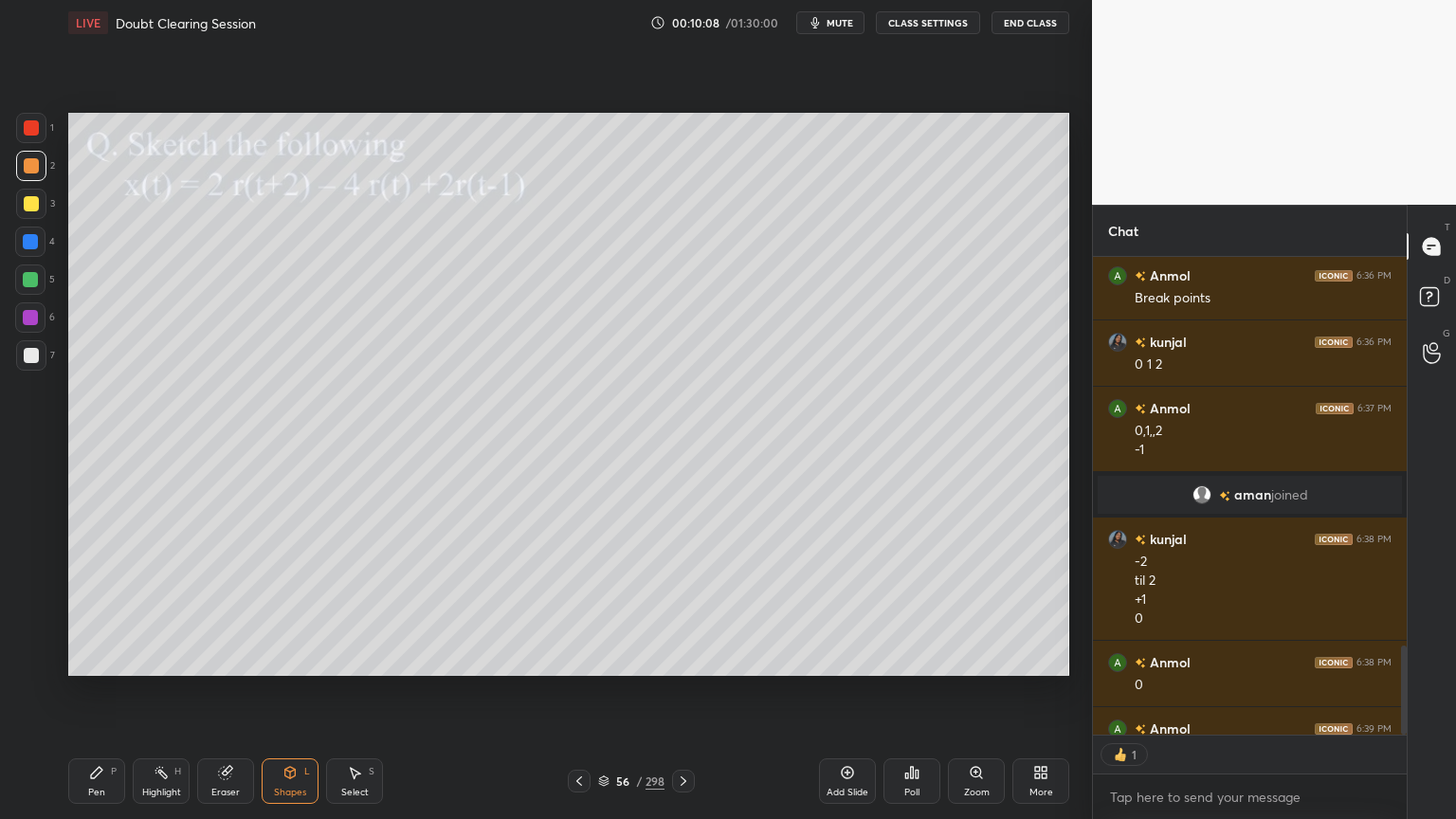 scroll, scrollTop: 6, scrollLeft: 6, axis: both 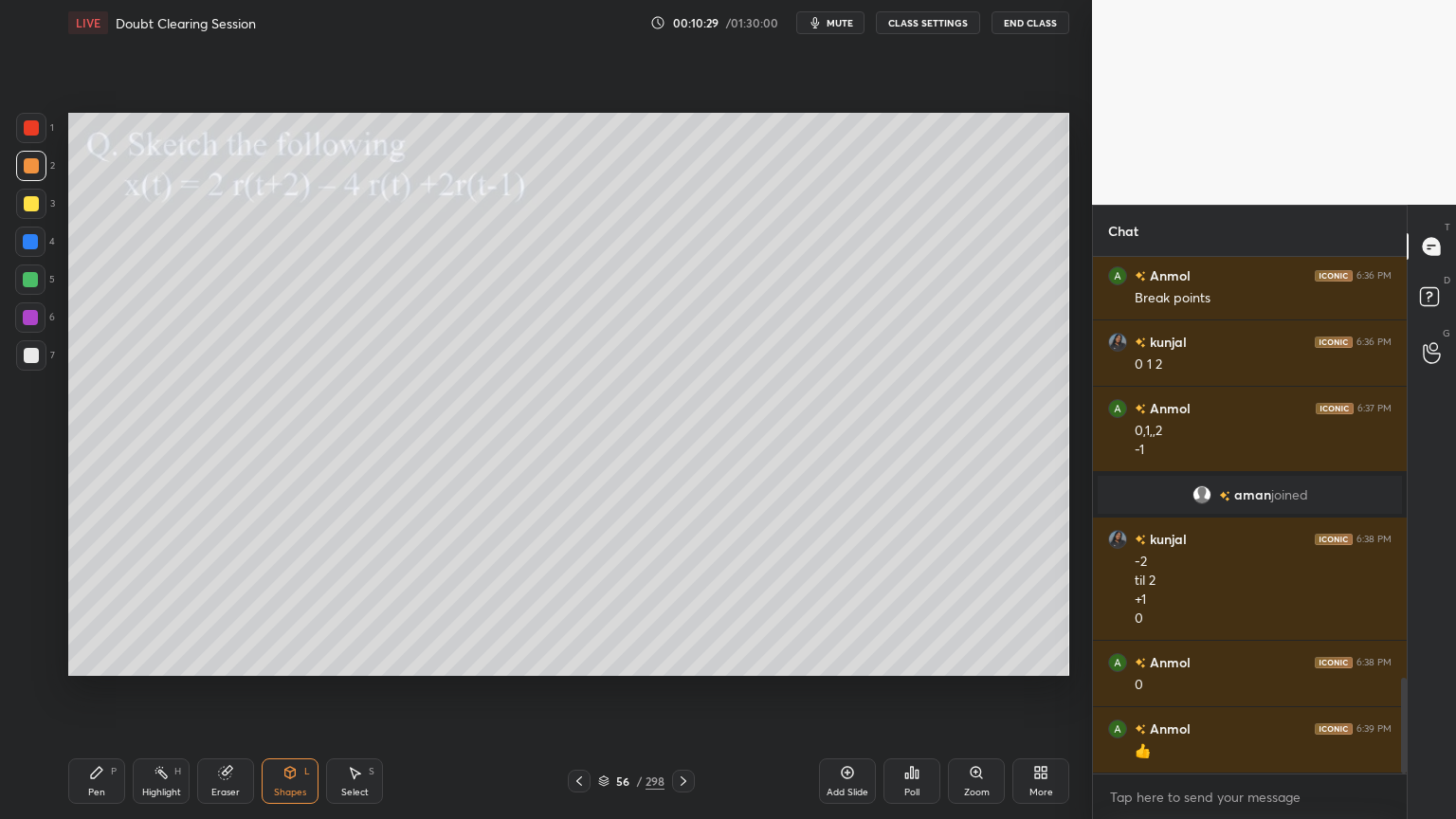 click on "Pen" at bounding box center [97, 792] 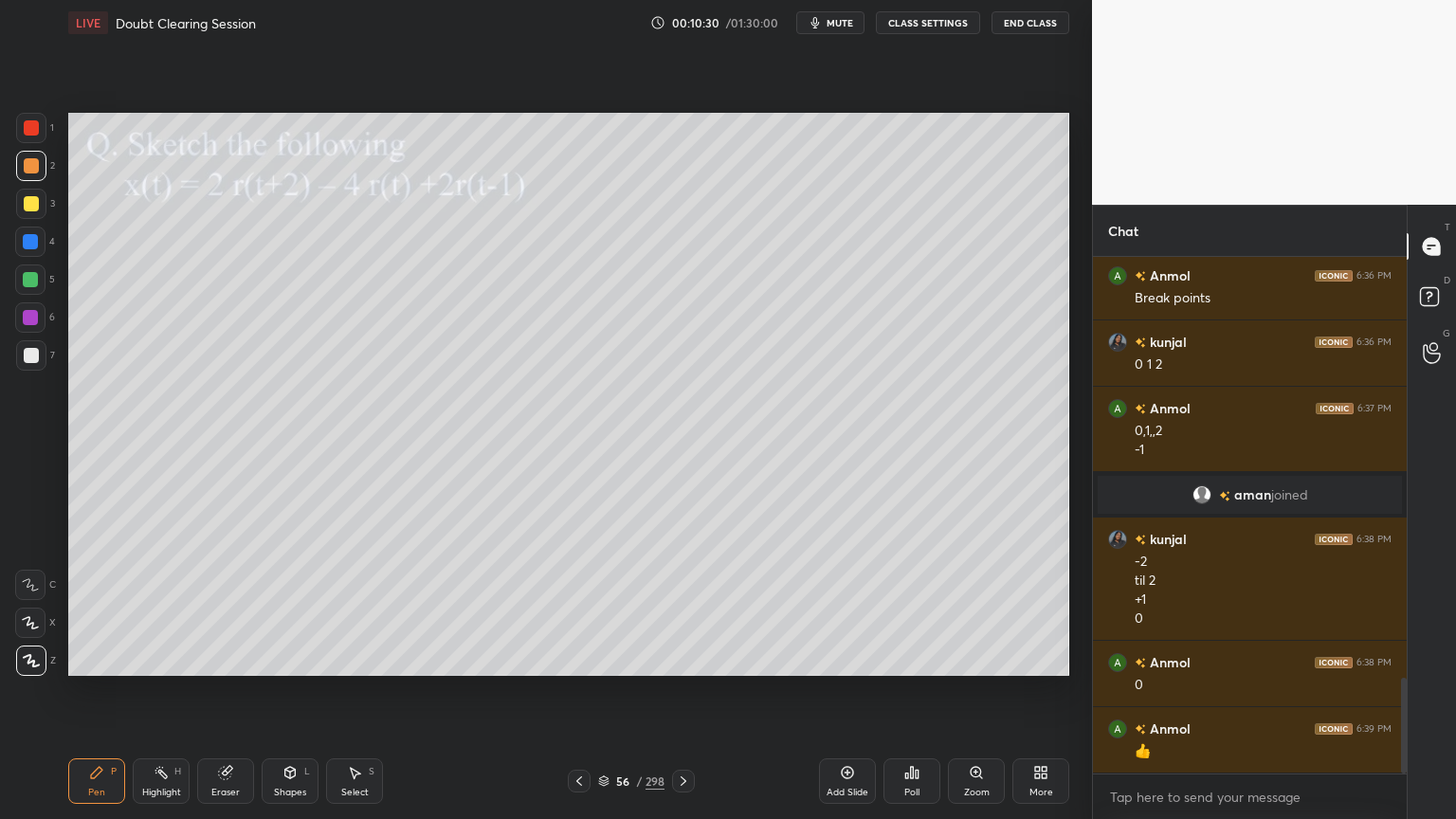 click on "2" at bounding box center [35, 170] 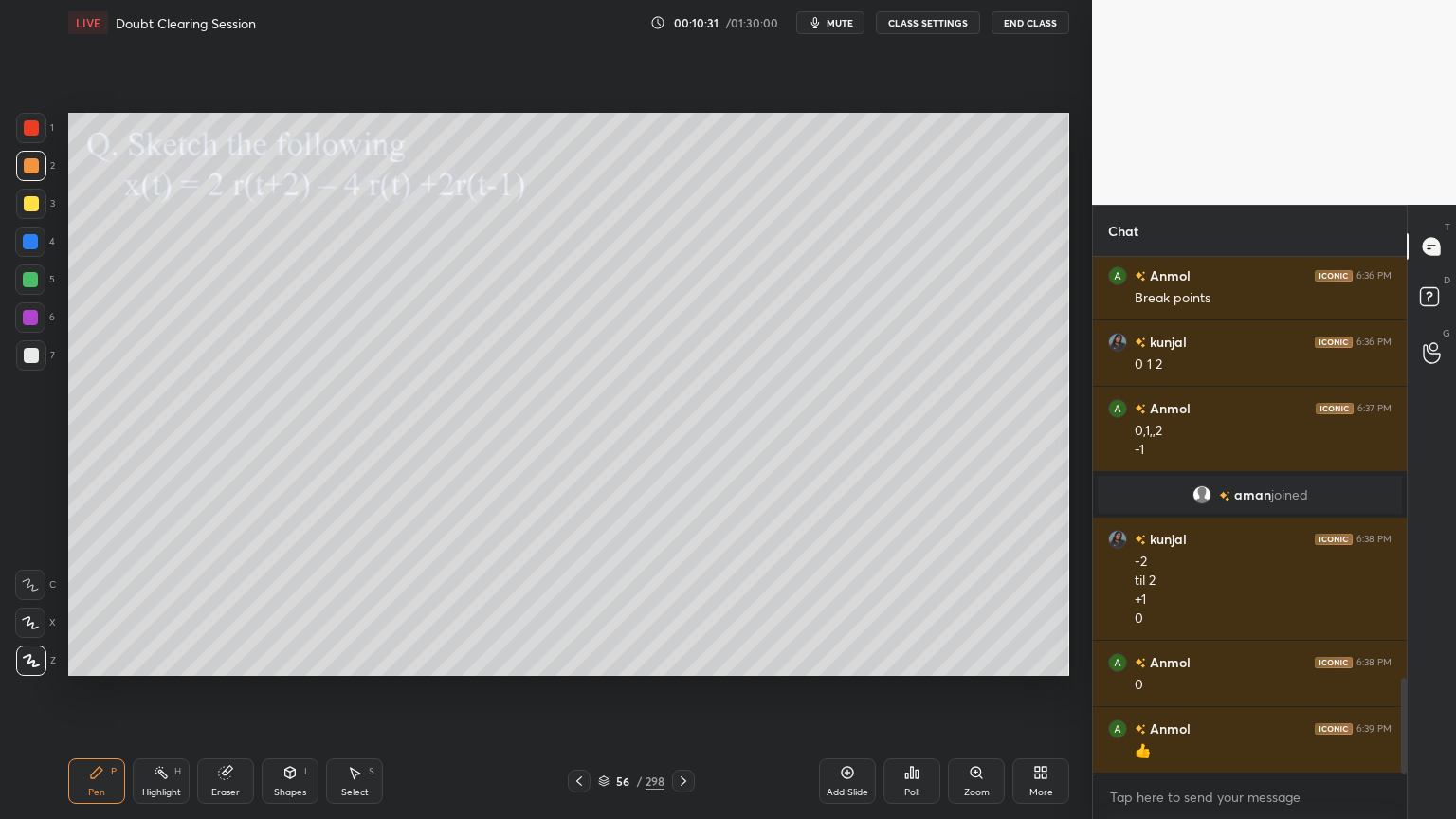 click at bounding box center [30, 623] 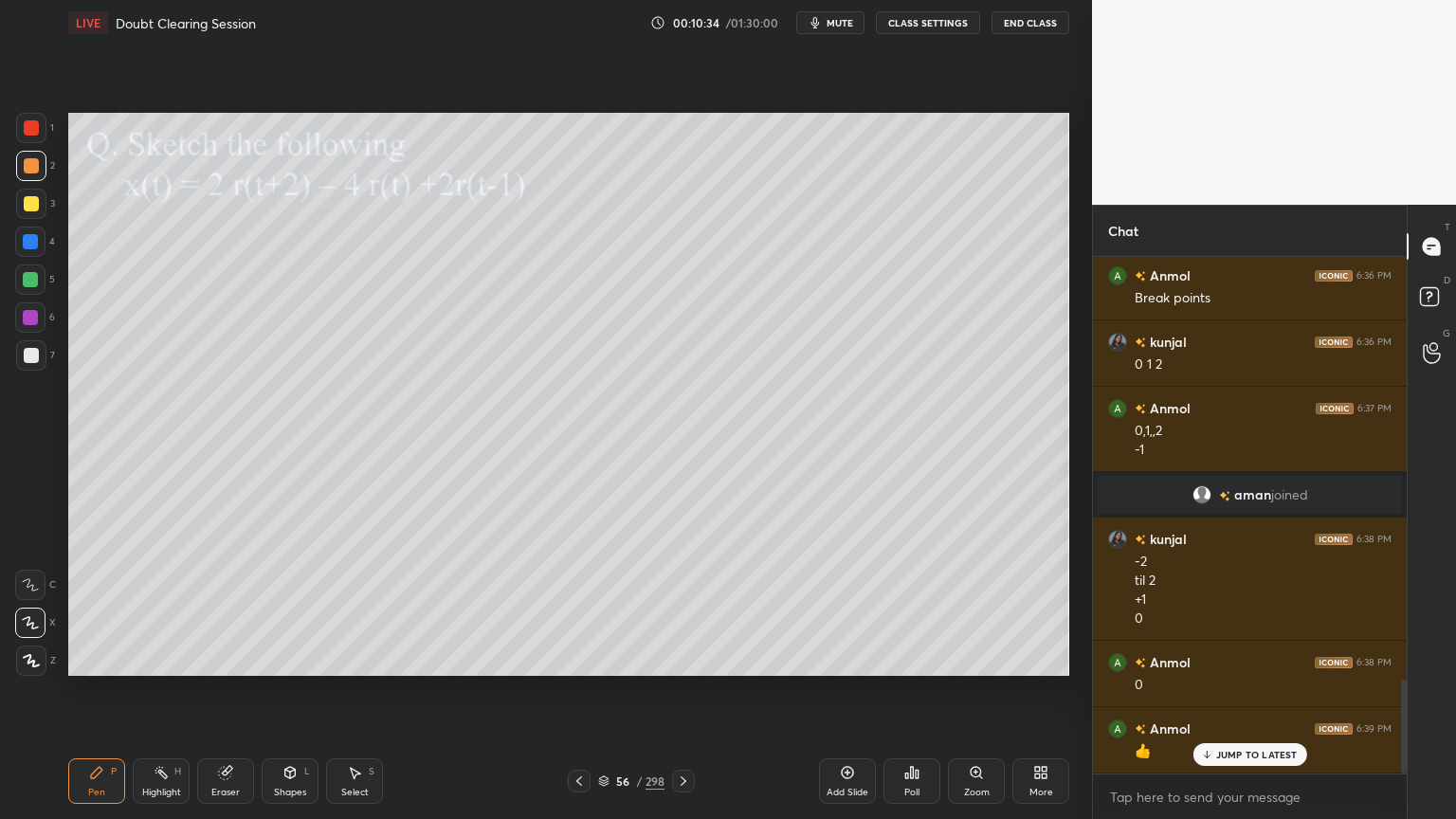 scroll, scrollTop: 2332, scrollLeft: 0, axis: vertical 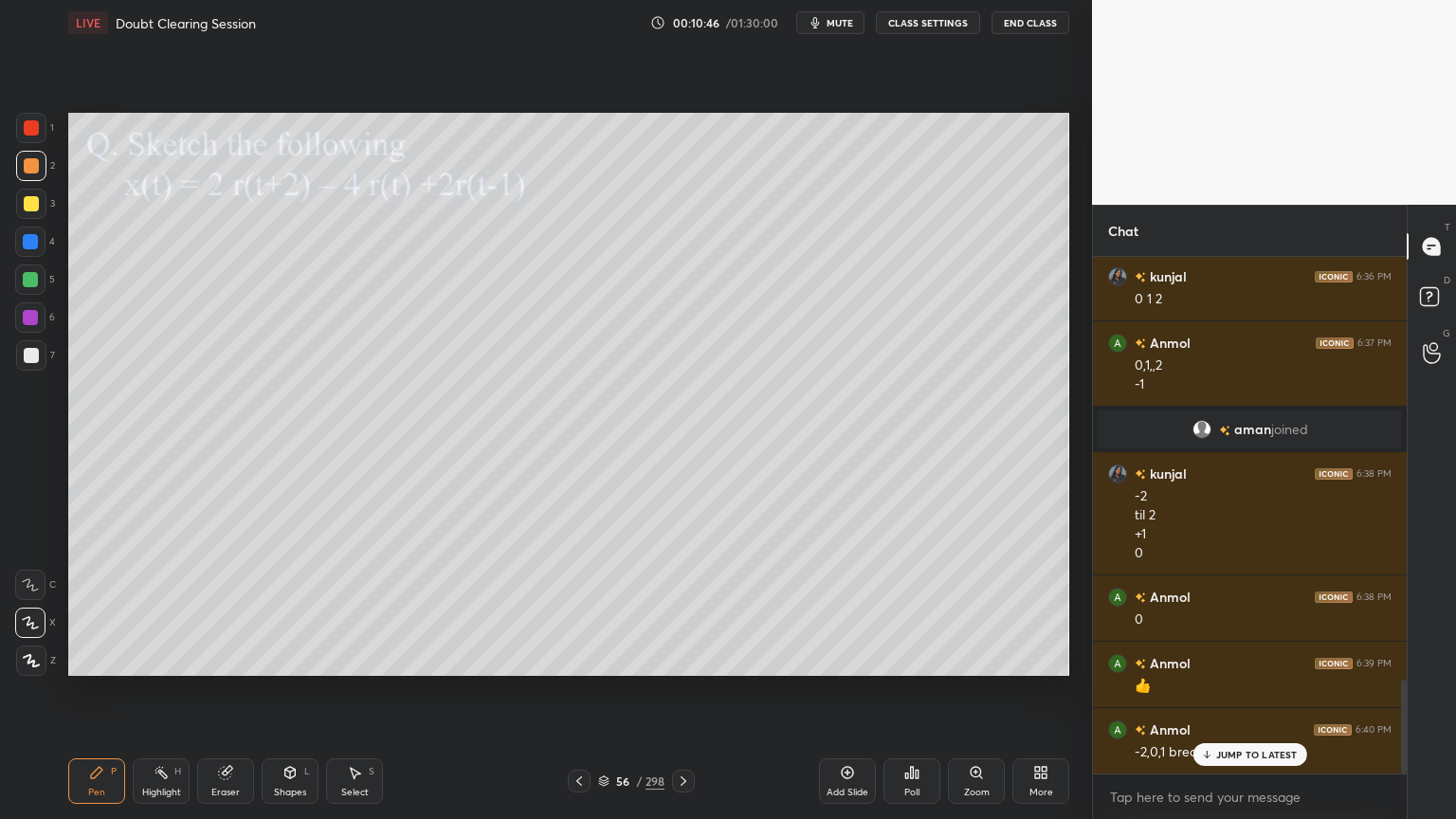 click at bounding box center (30, 280) 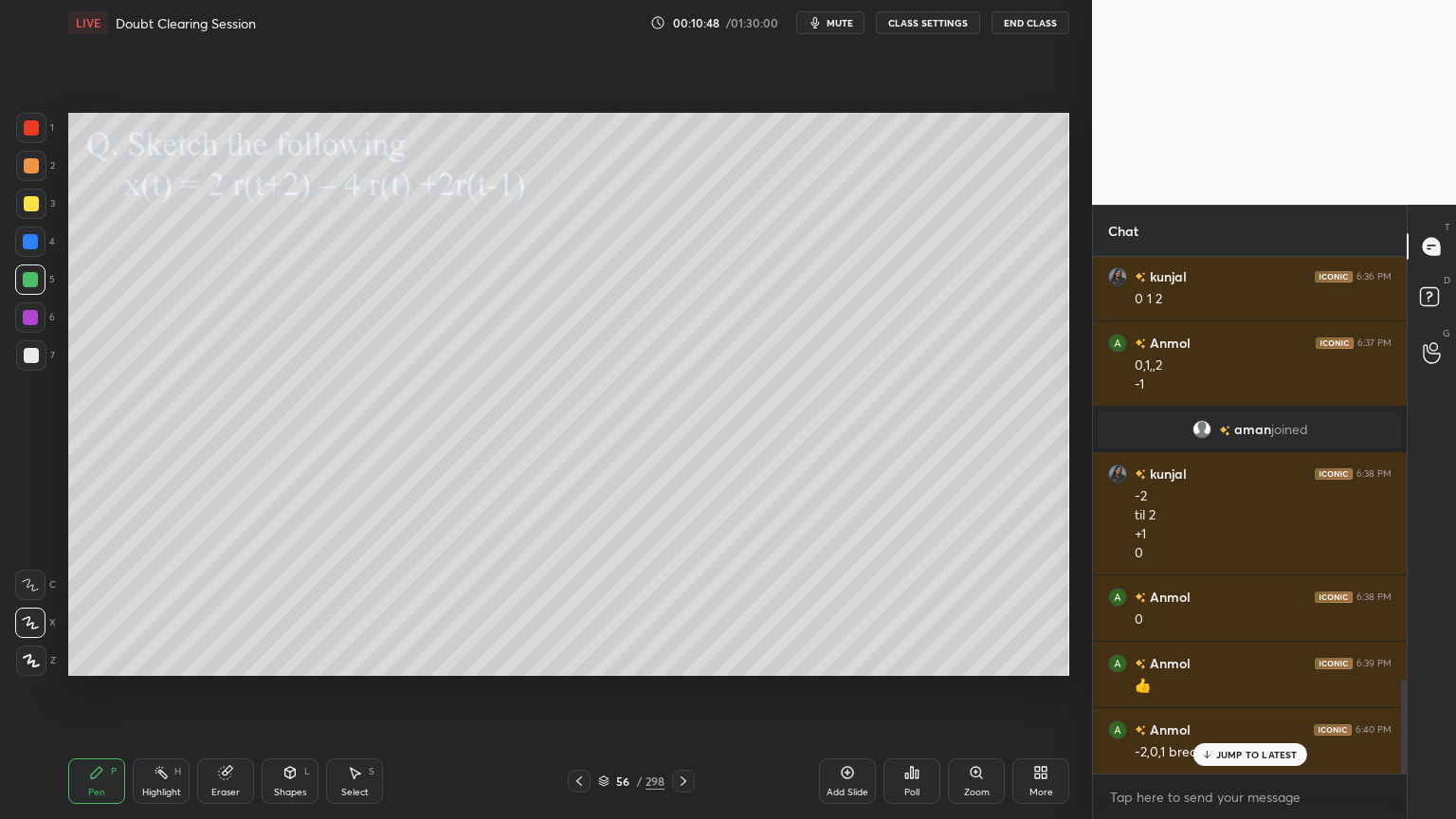 click on "Shapes L" at bounding box center [290, 781] 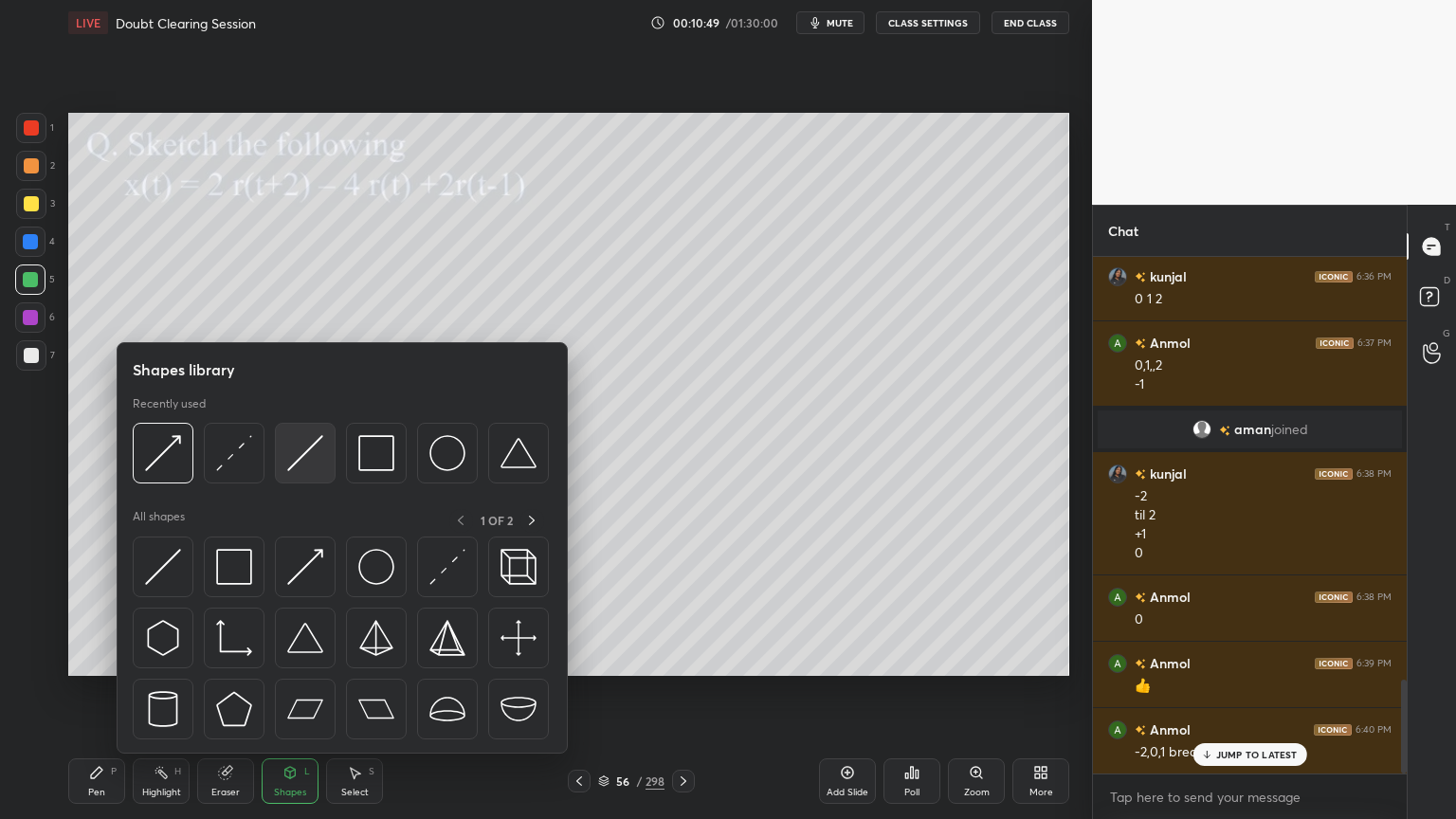 click at bounding box center [305, 453] 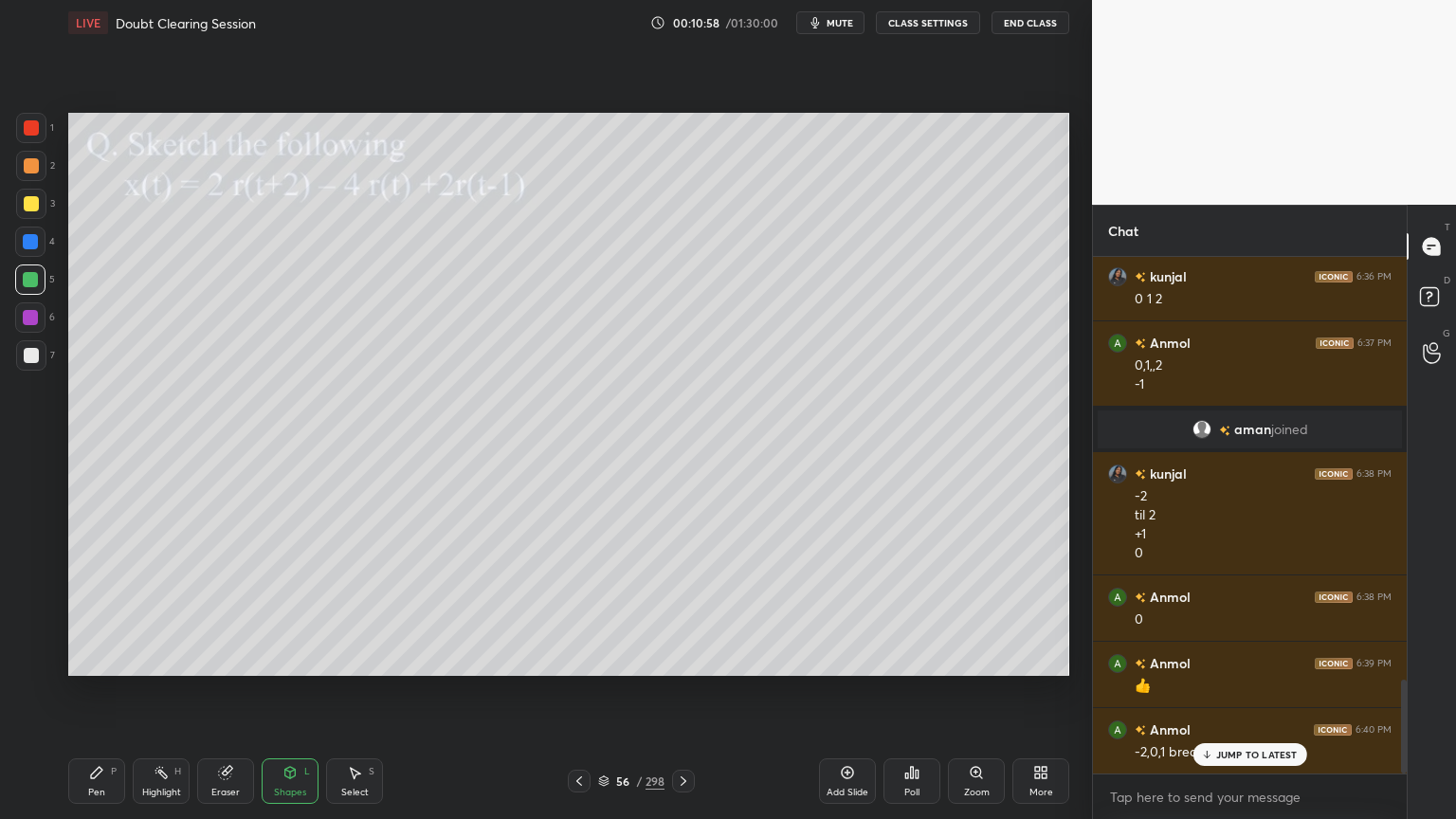 scroll, scrollTop: 2351, scrollLeft: 0, axis: vertical 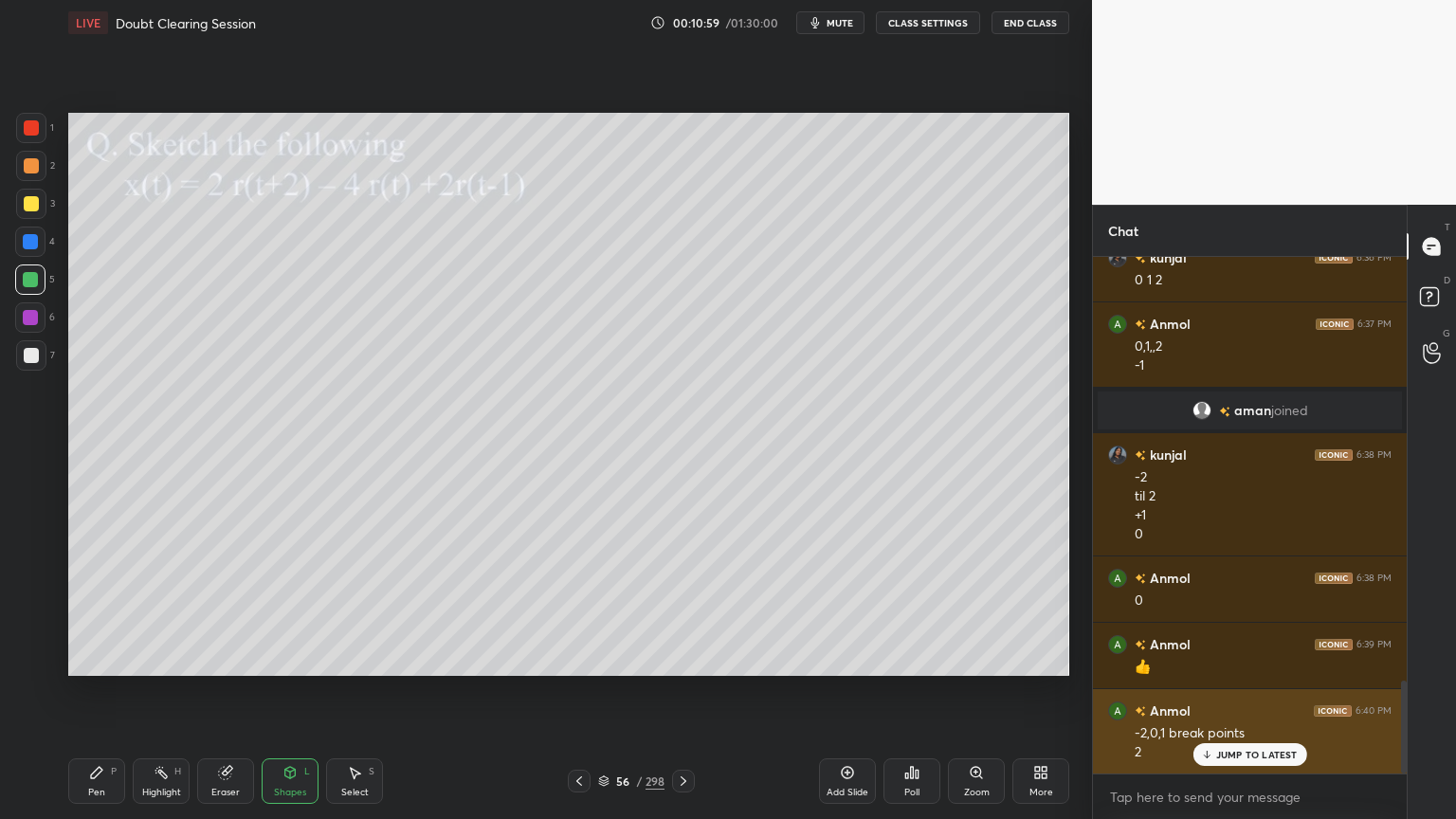 click on "JUMP TO LATEST" at bounding box center [1257, 755] 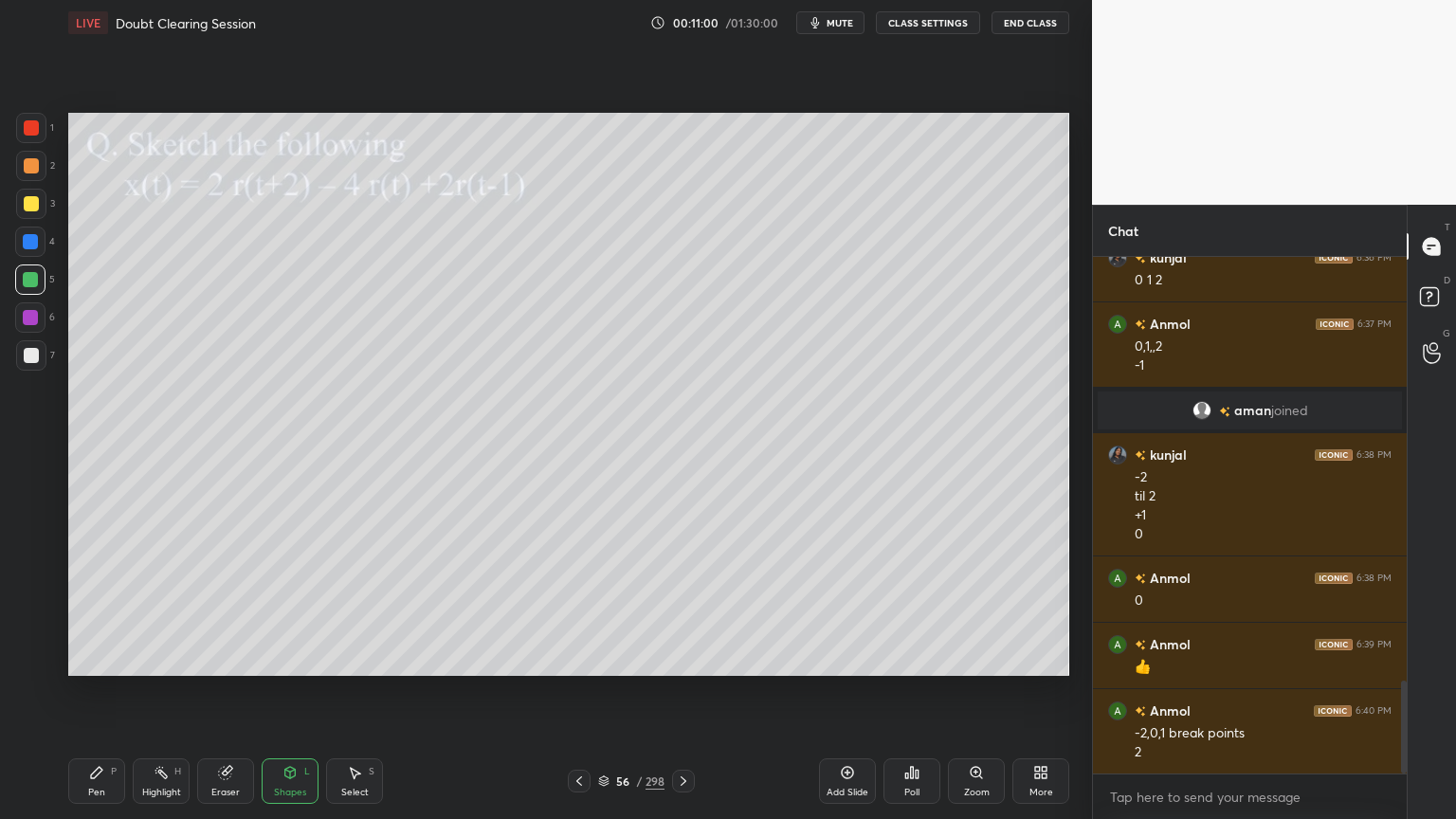 click 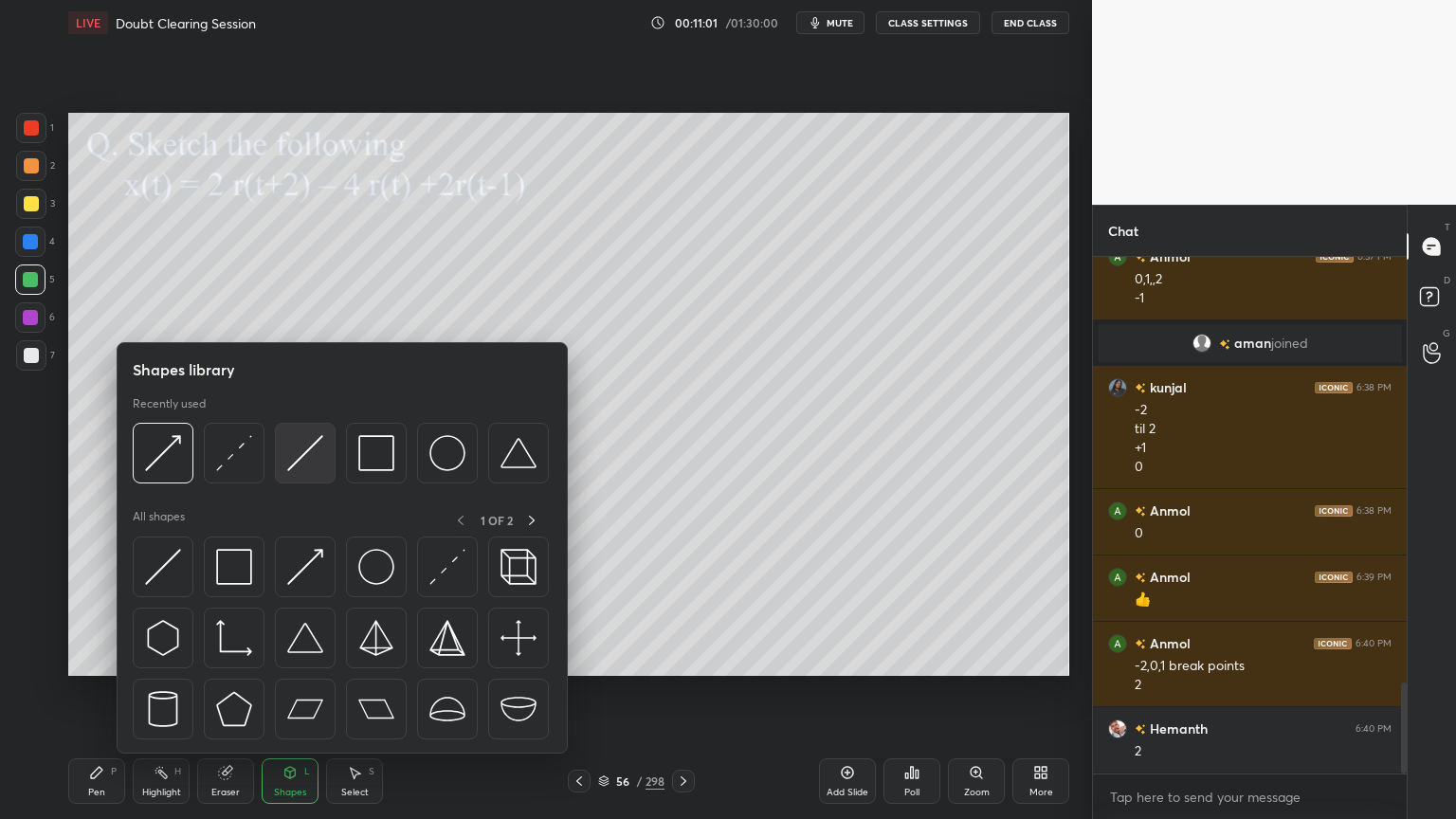 click at bounding box center [305, 453] 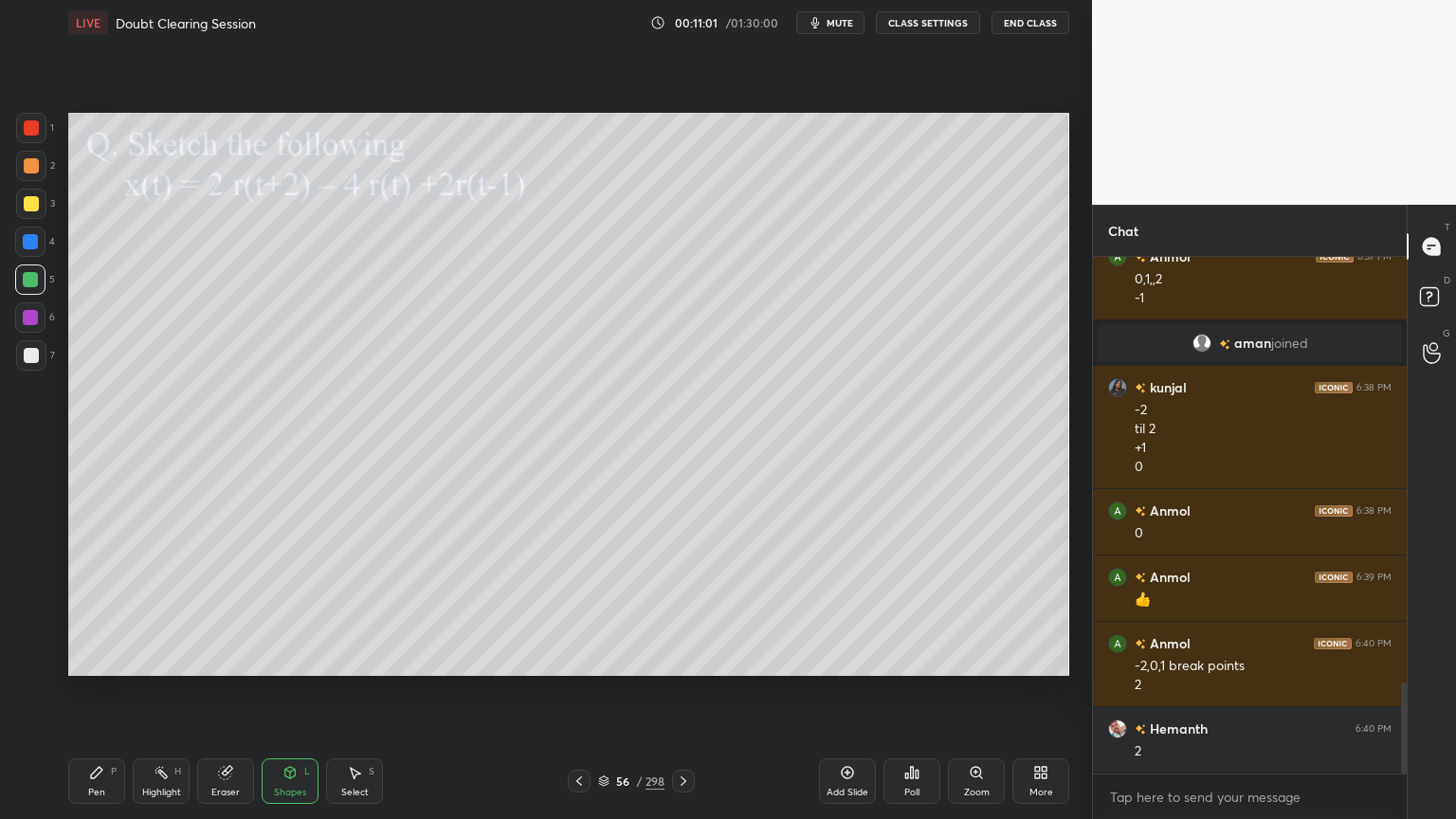scroll, scrollTop: 2484, scrollLeft: 0, axis: vertical 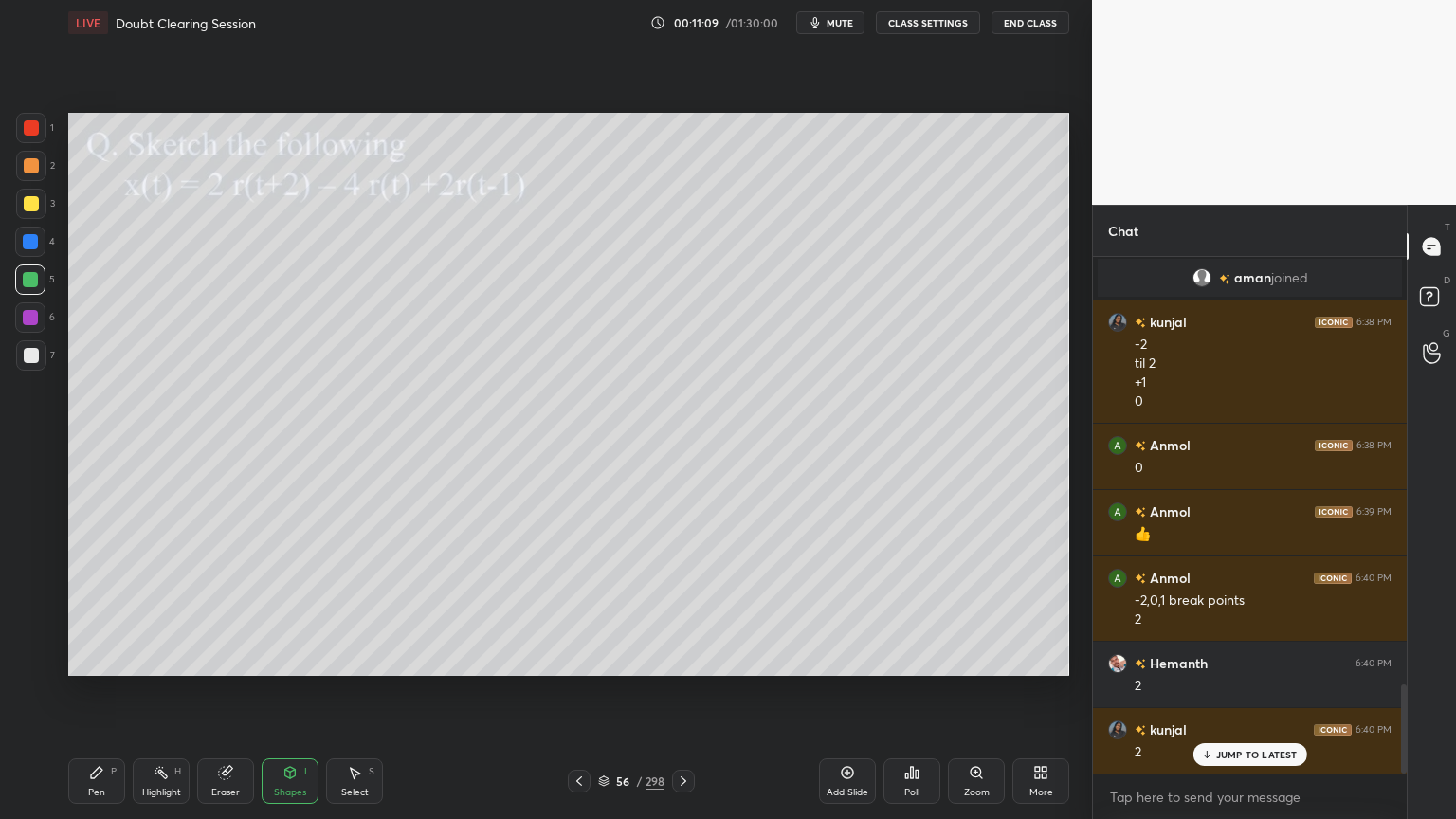 click 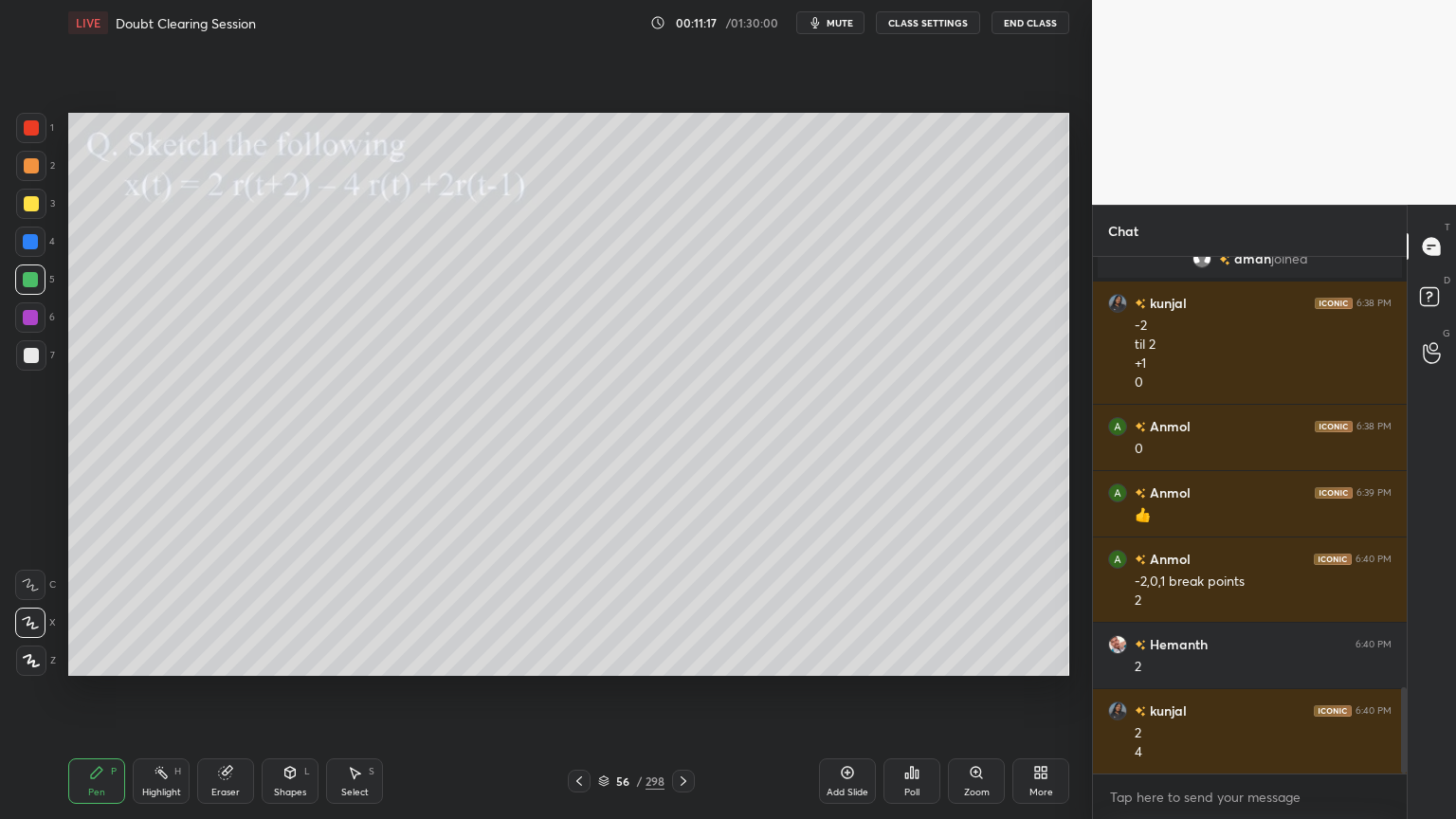 scroll, scrollTop: 2570, scrollLeft: 0, axis: vertical 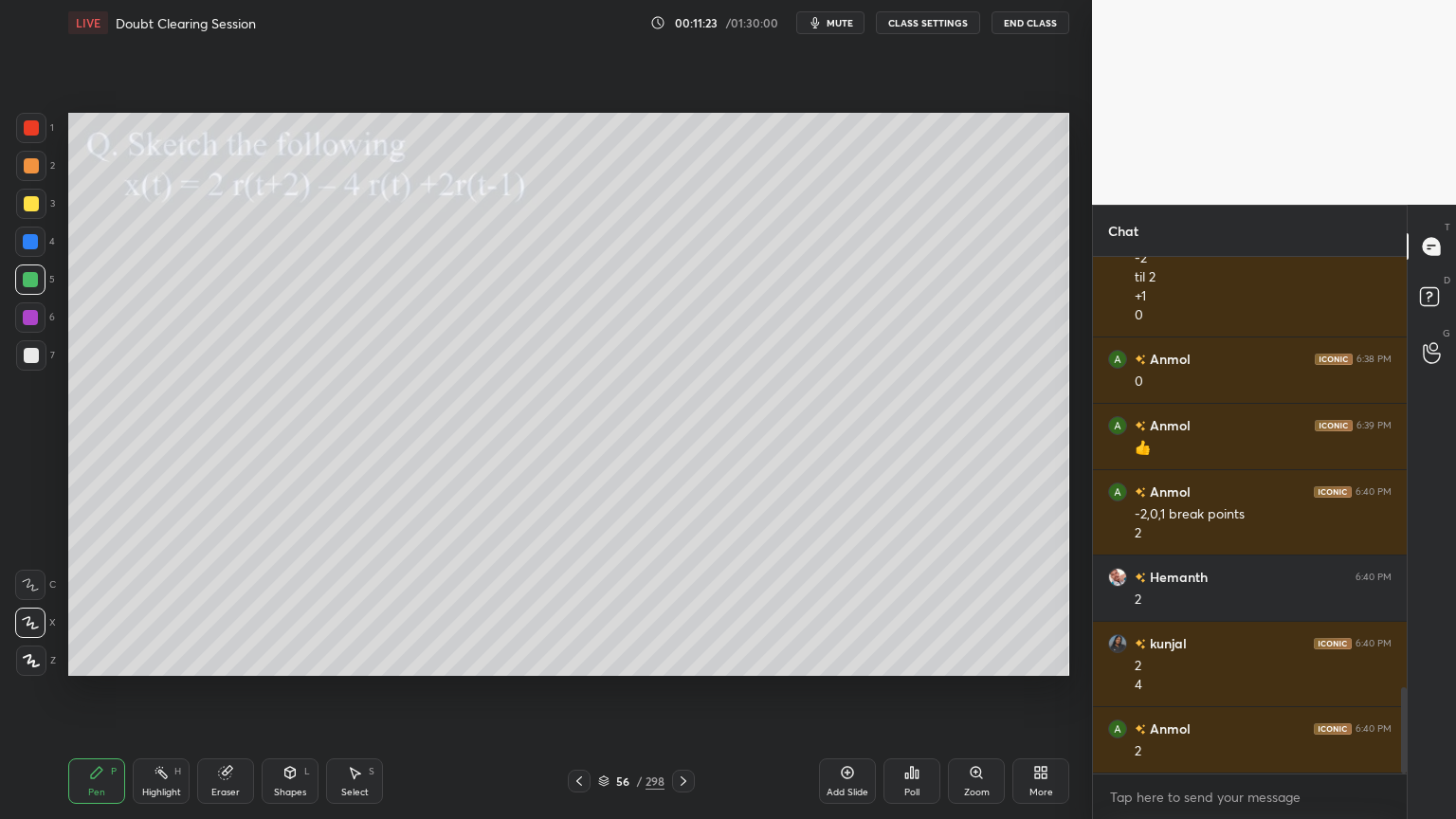 click on "Highlight" at bounding box center (161, 792) 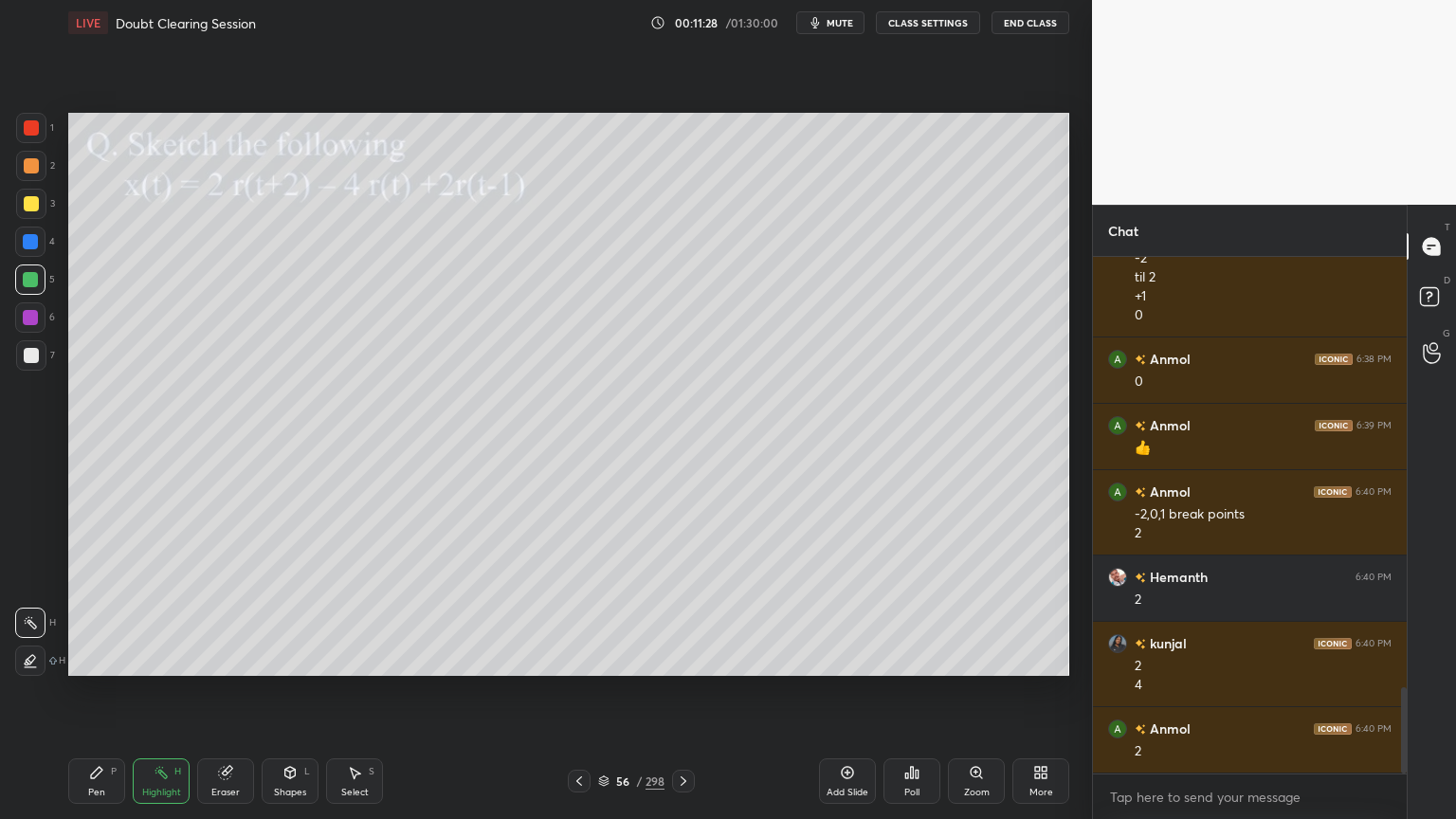 click on "Pen" at bounding box center (97, 792) 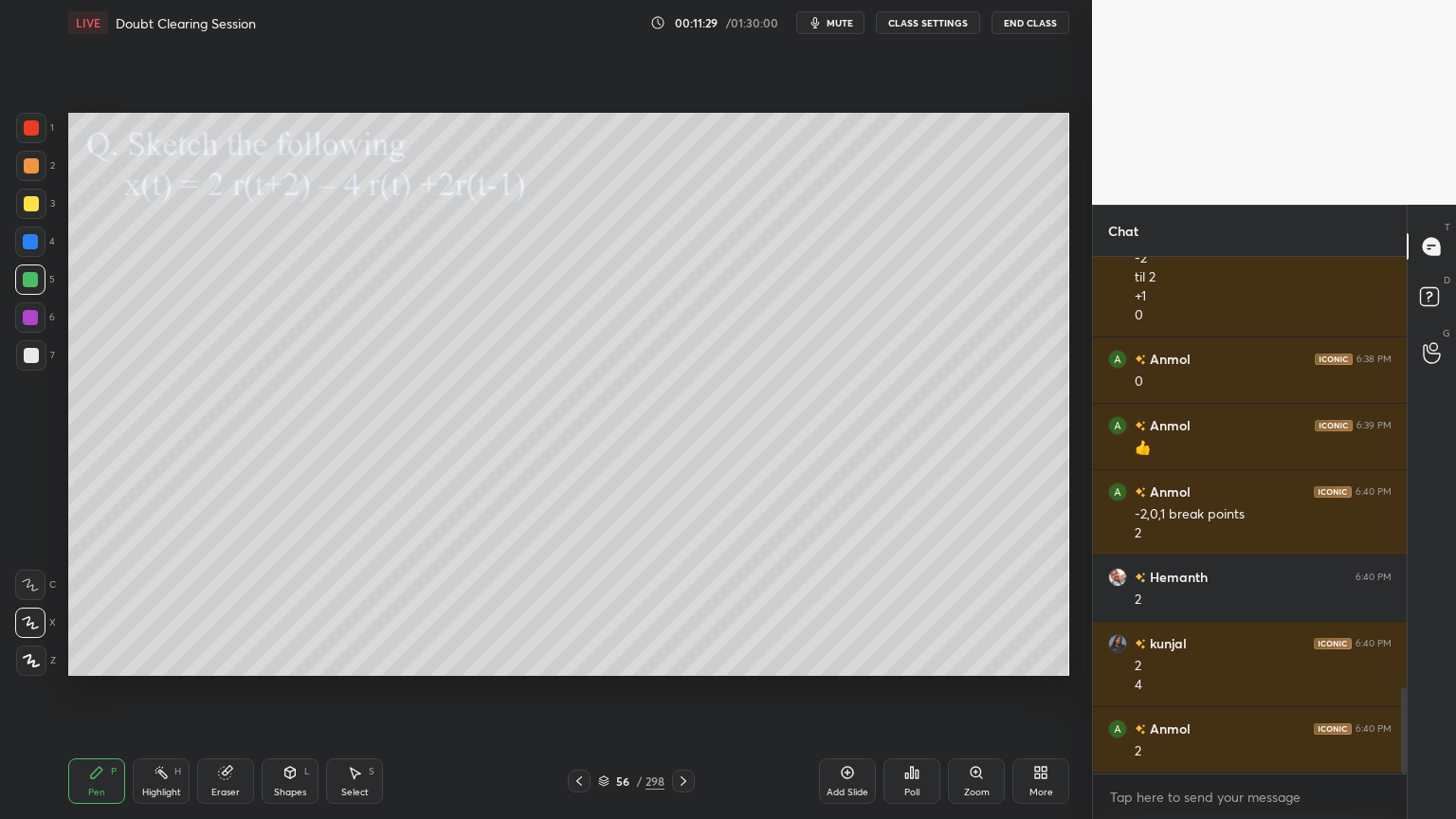 scroll, scrollTop: 2635, scrollLeft: 0, axis: vertical 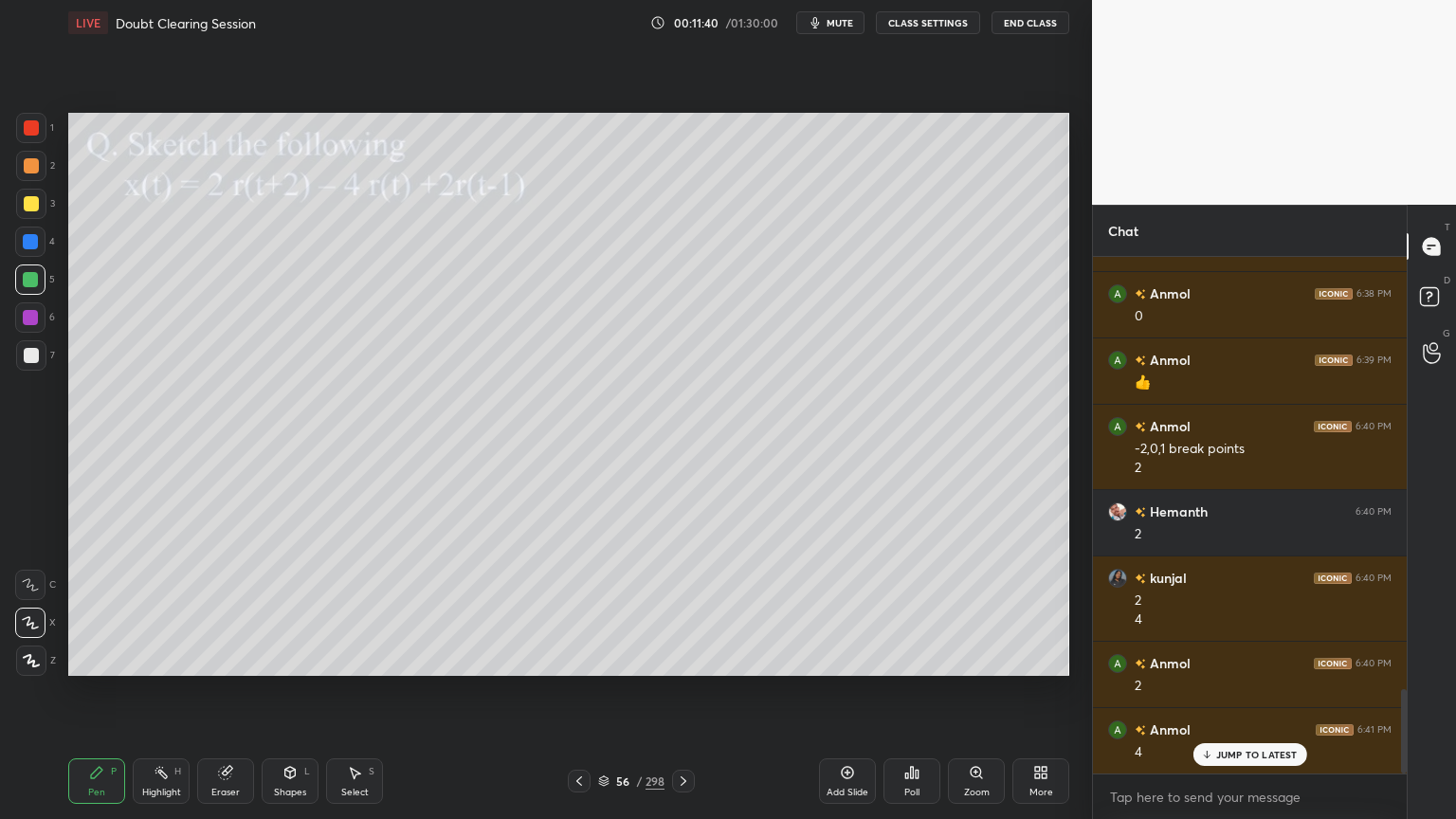 click 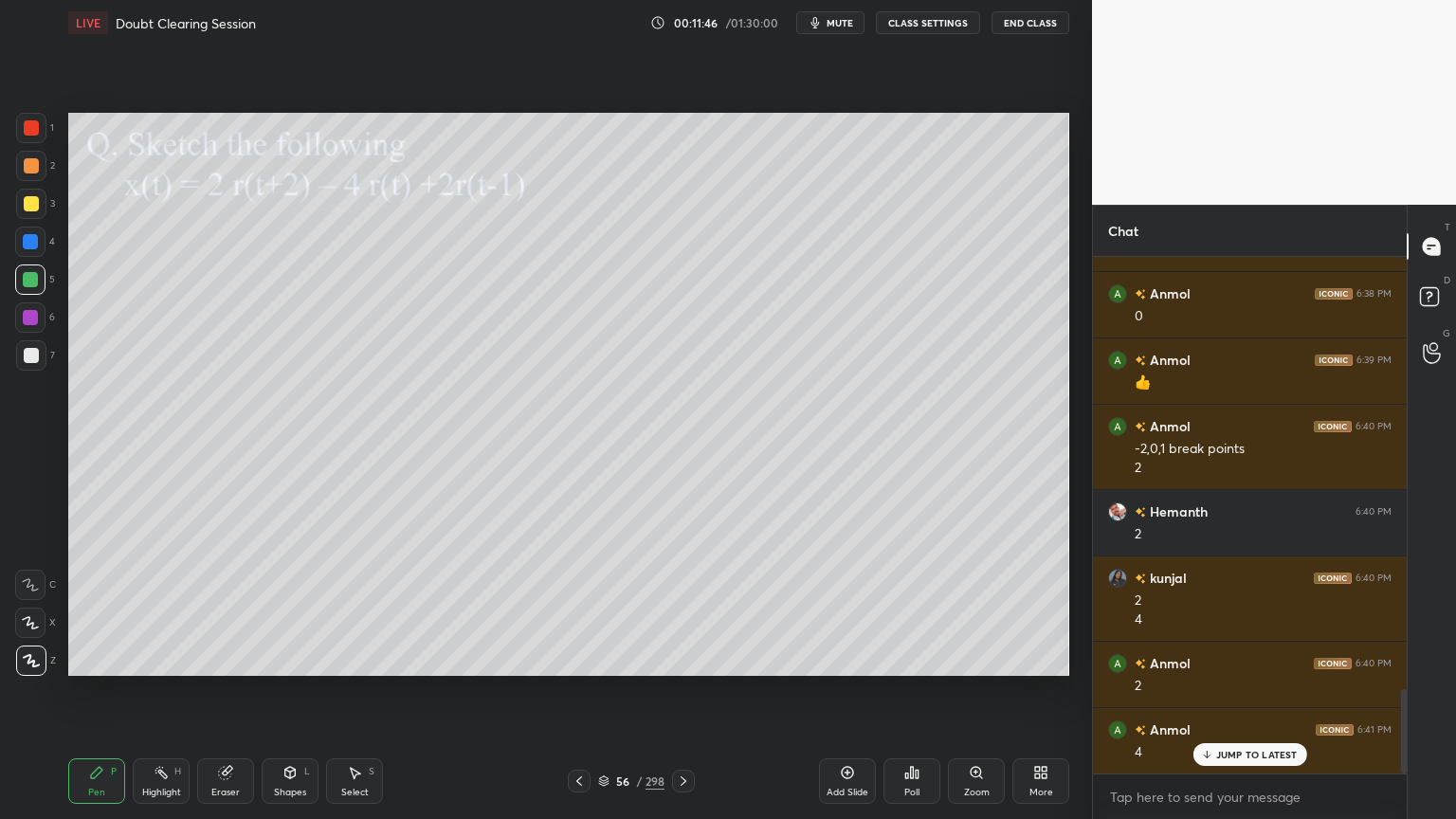 click 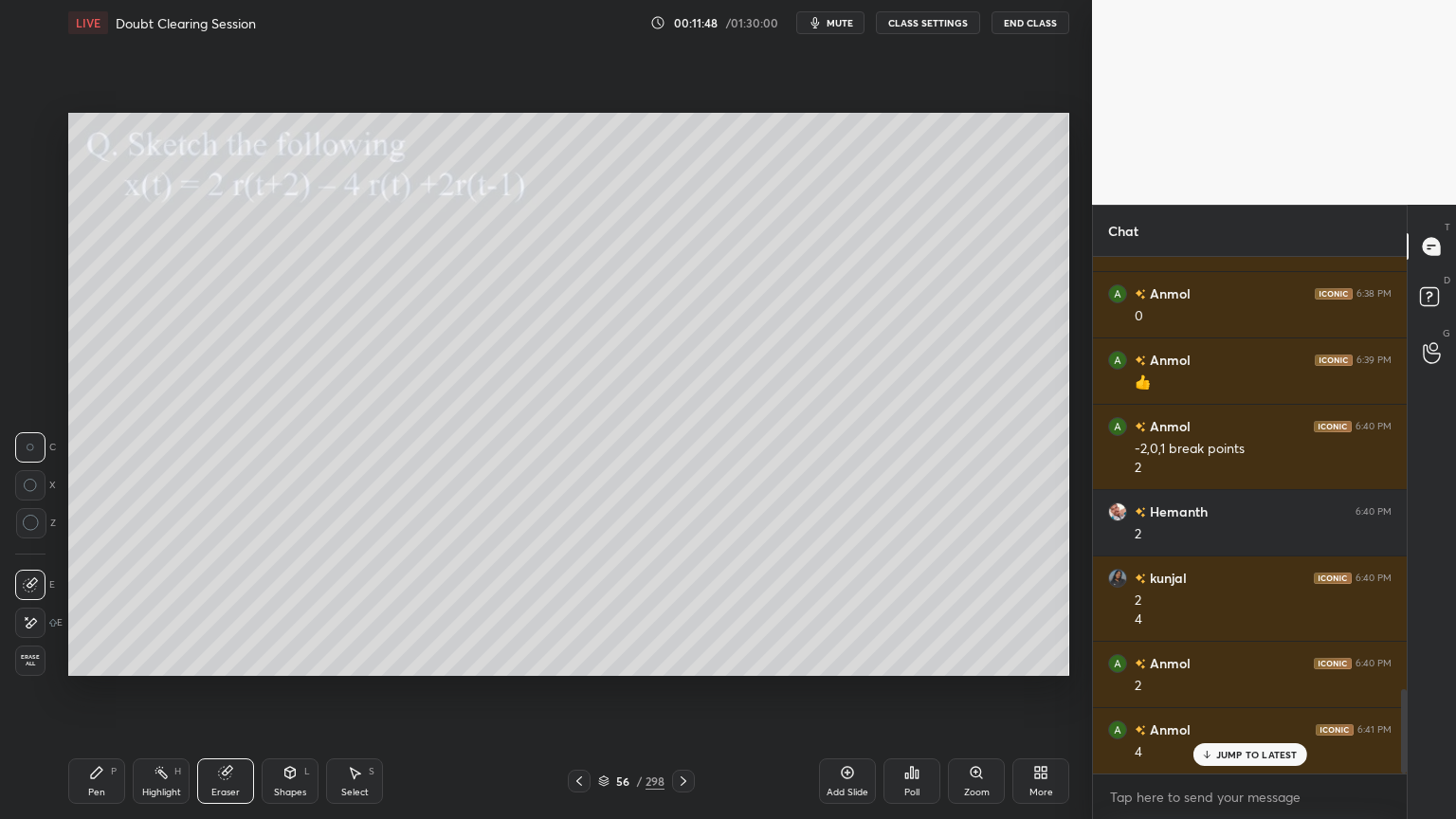 click on "Pen P" at bounding box center (97, 781) 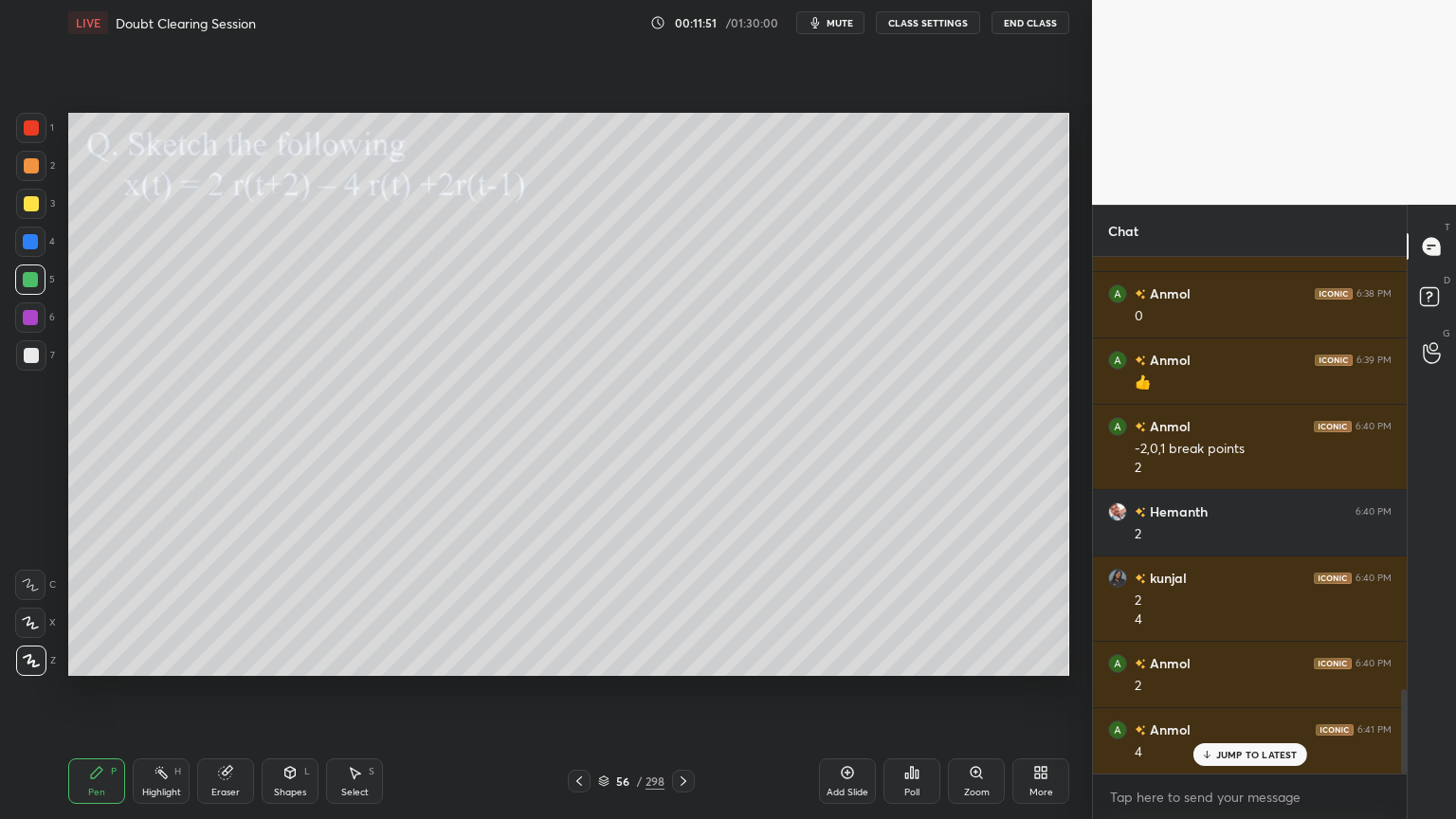 click on "Highlight H" at bounding box center [161, 781] 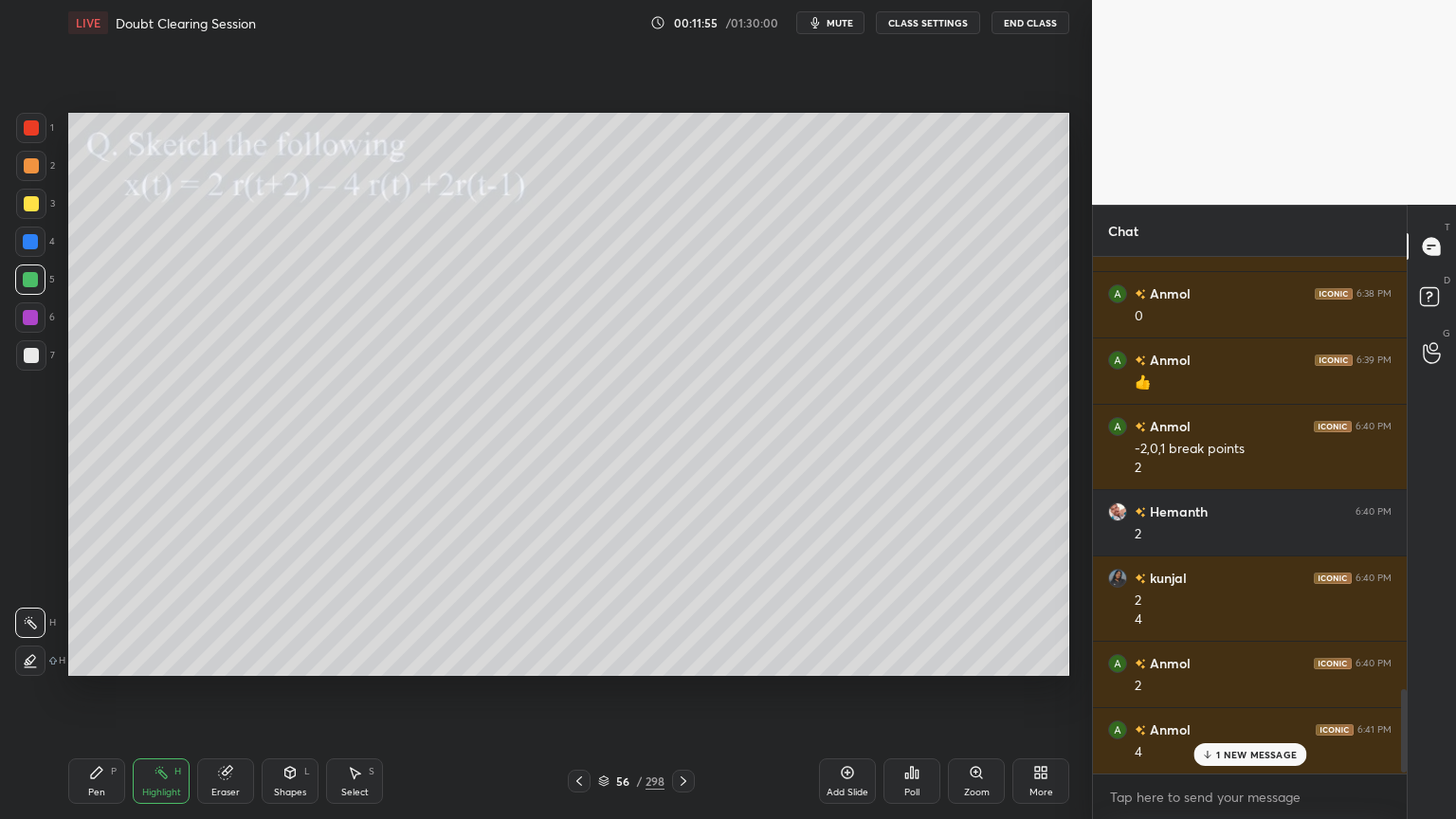 scroll, scrollTop: 2681, scrollLeft: 0, axis: vertical 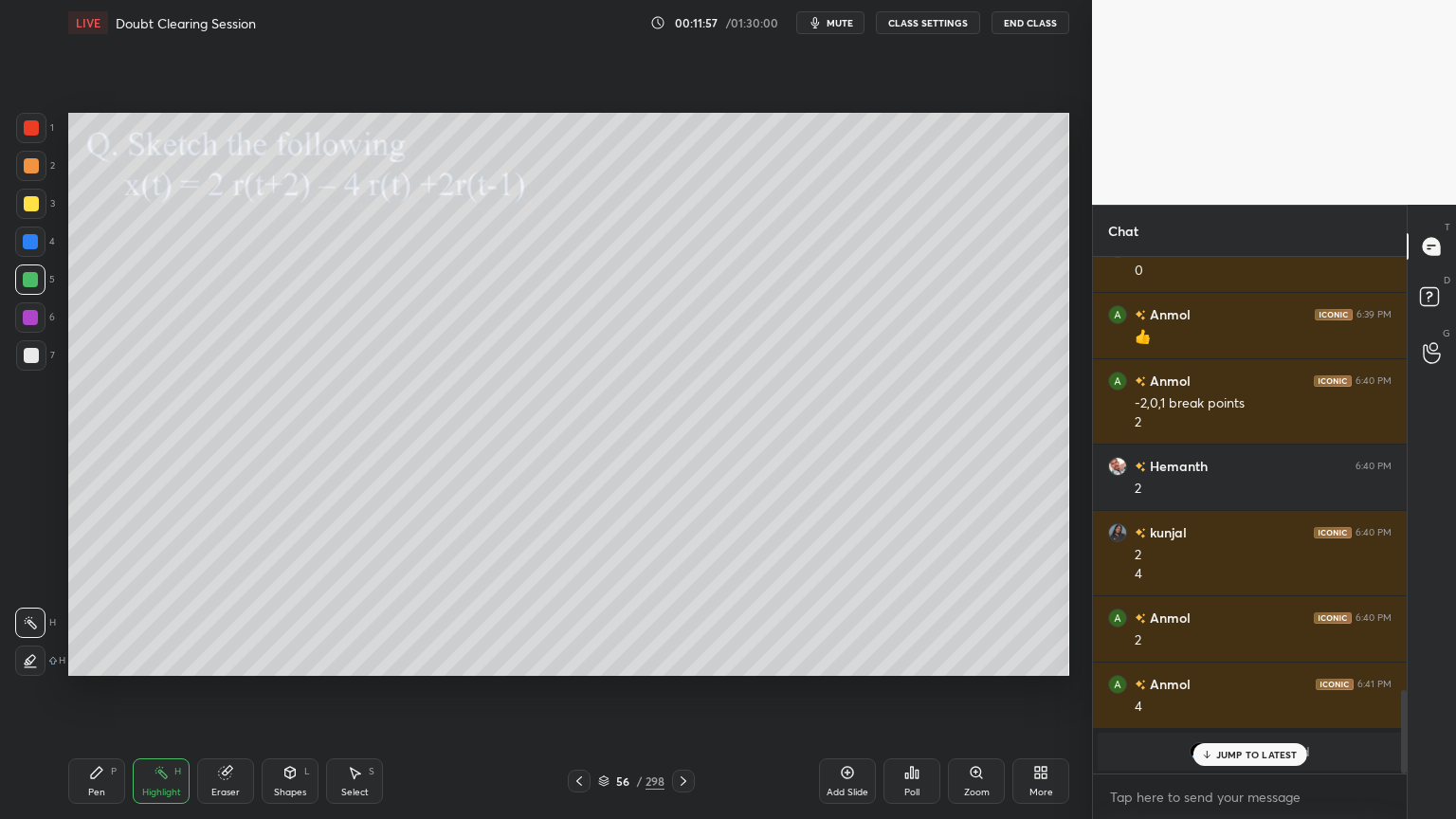click on "JUMP TO LATEST" at bounding box center [1257, 755] 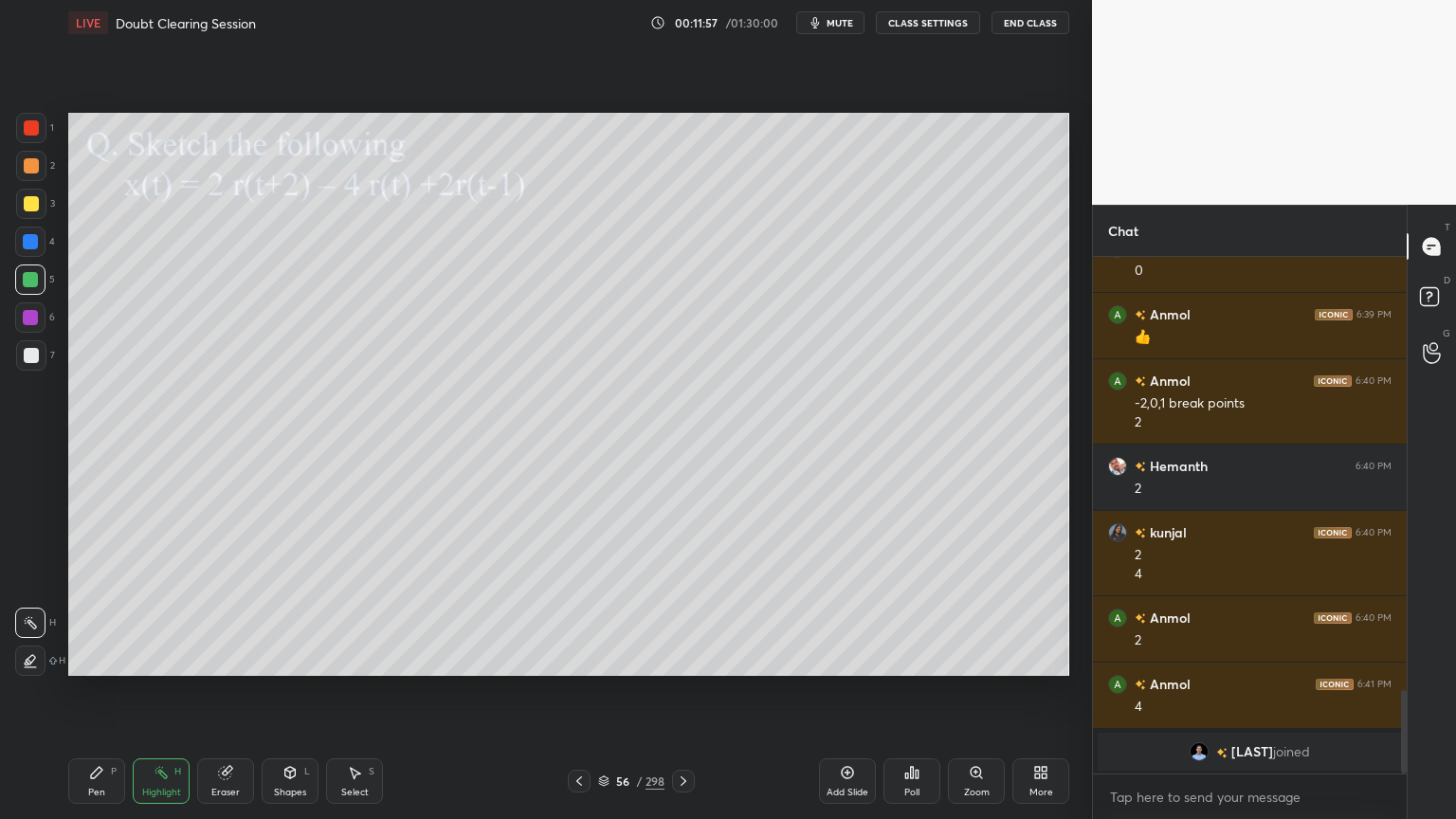 scroll, scrollTop: 2748, scrollLeft: 0, axis: vertical 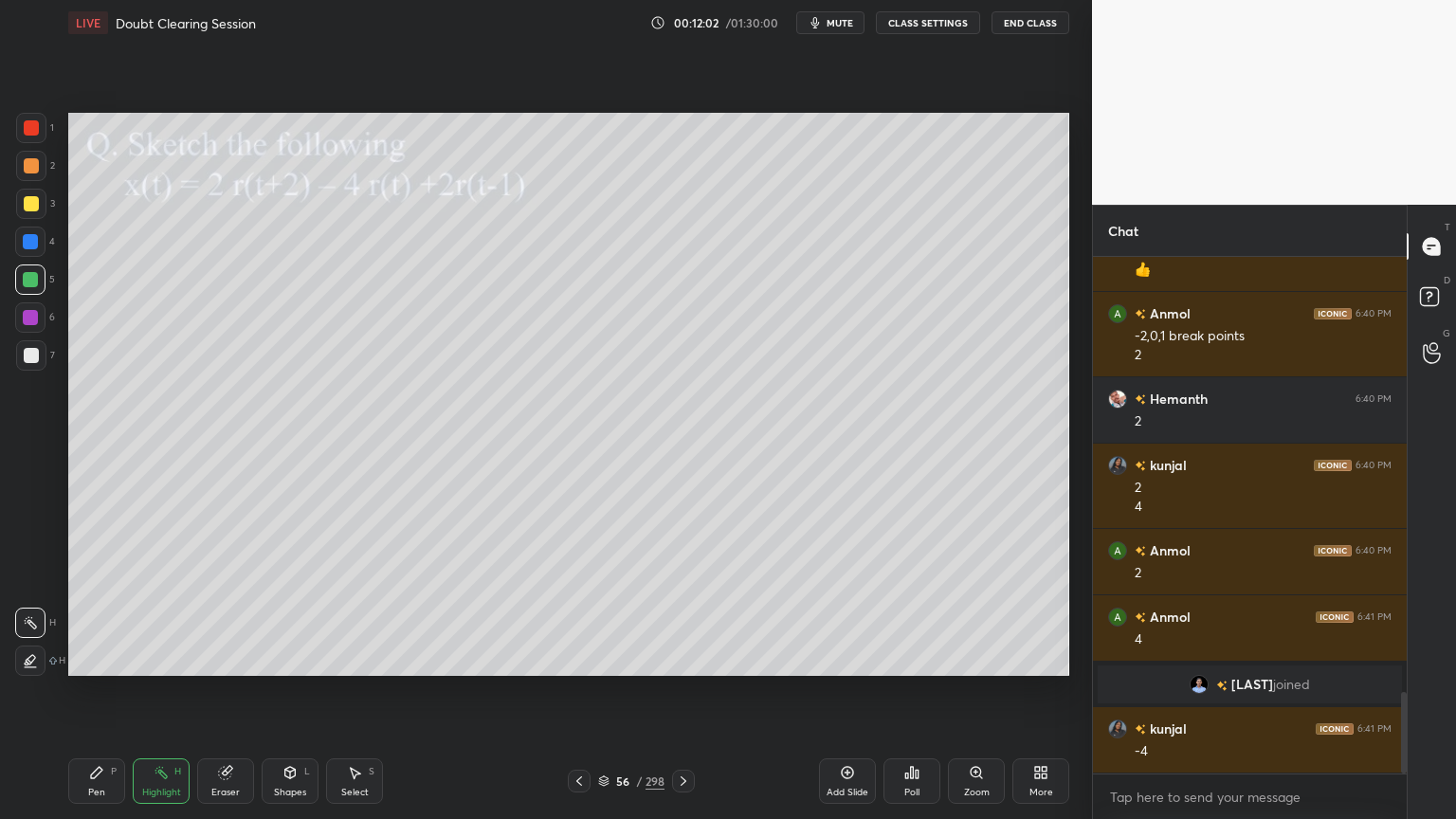 click on "Pen" at bounding box center [97, 792] 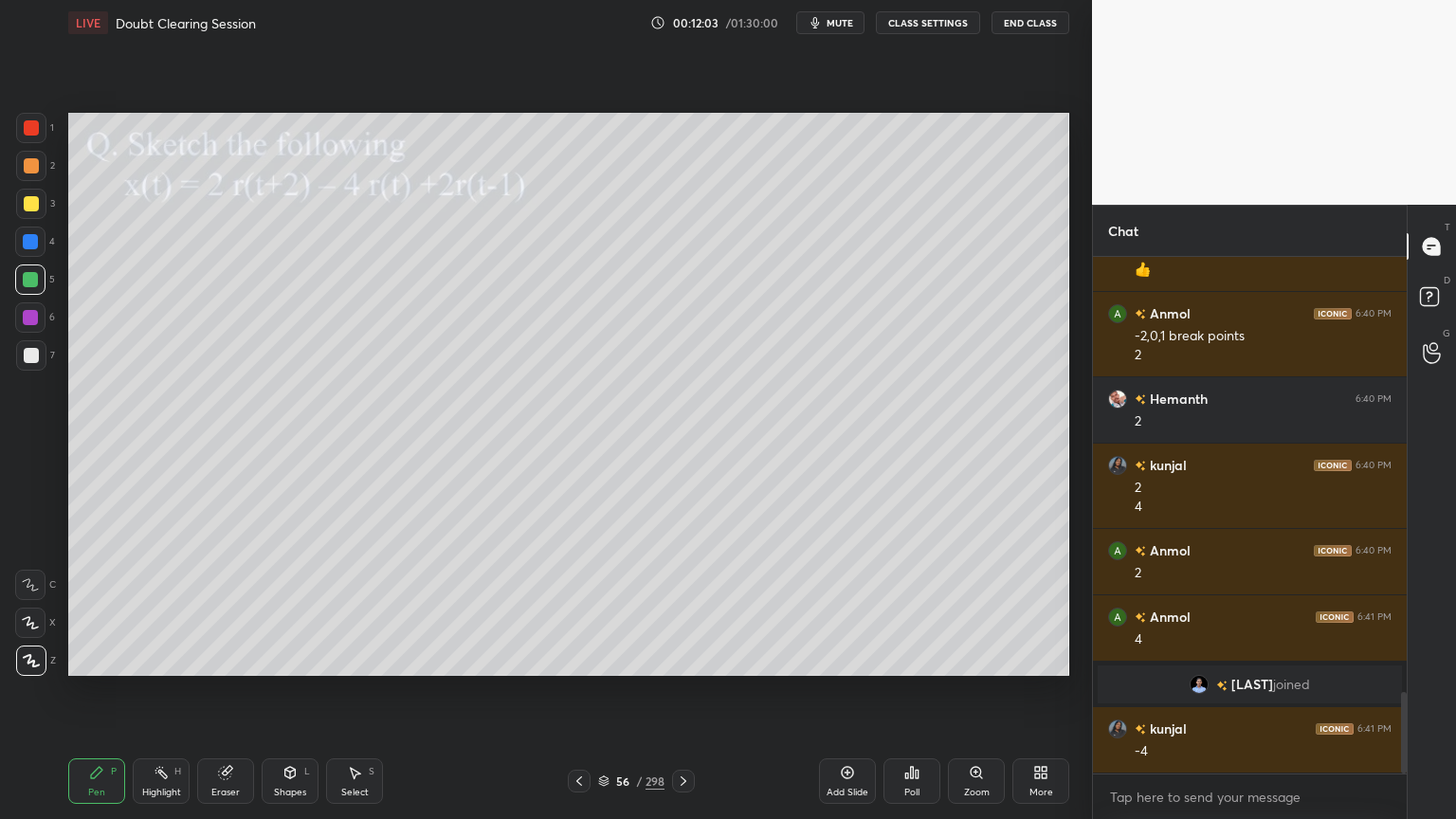 click at bounding box center (30, 318) 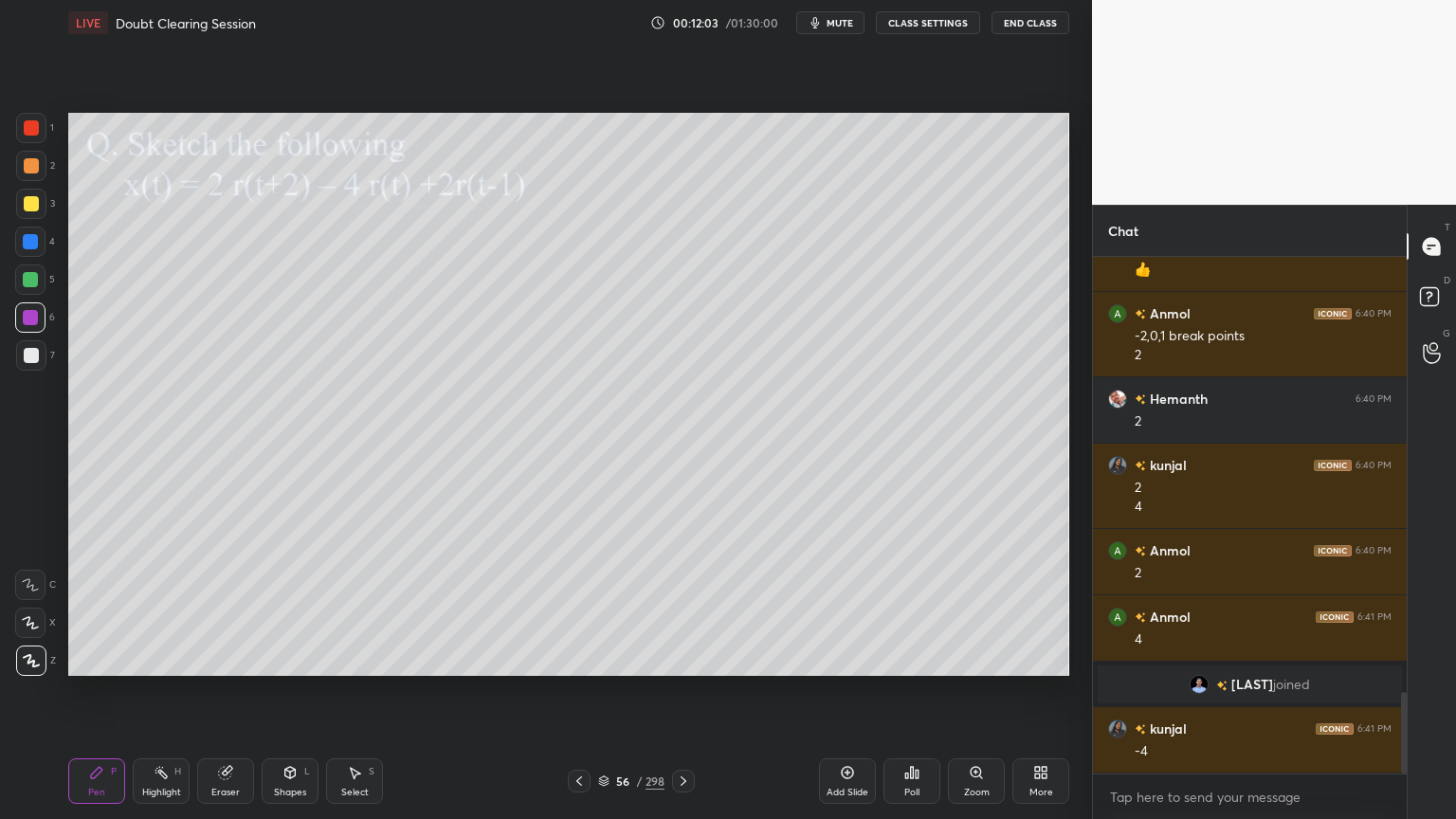 click at bounding box center [31, 204] 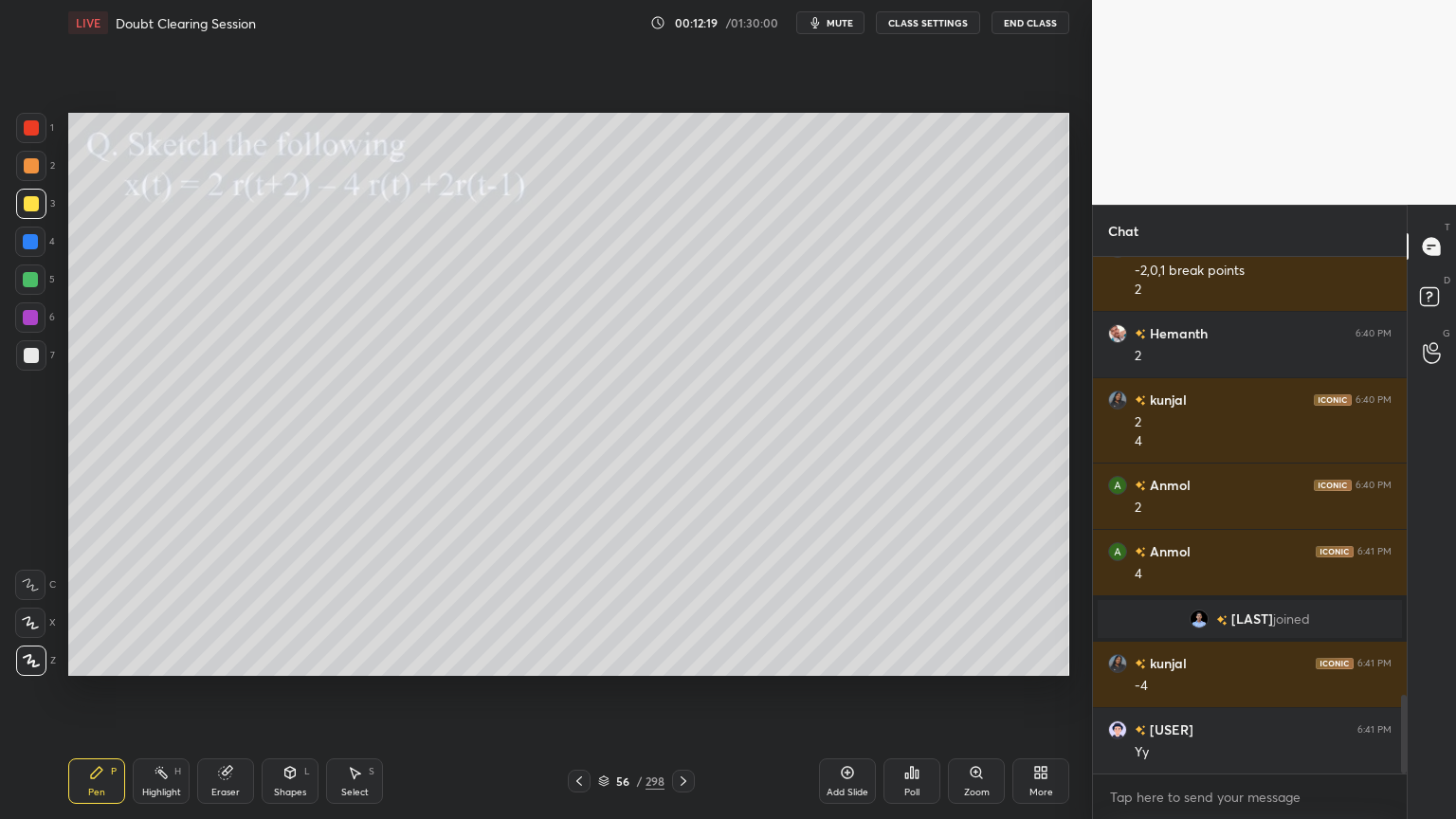 scroll, scrollTop: 2881, scrollLeft: 0, axis: vertical 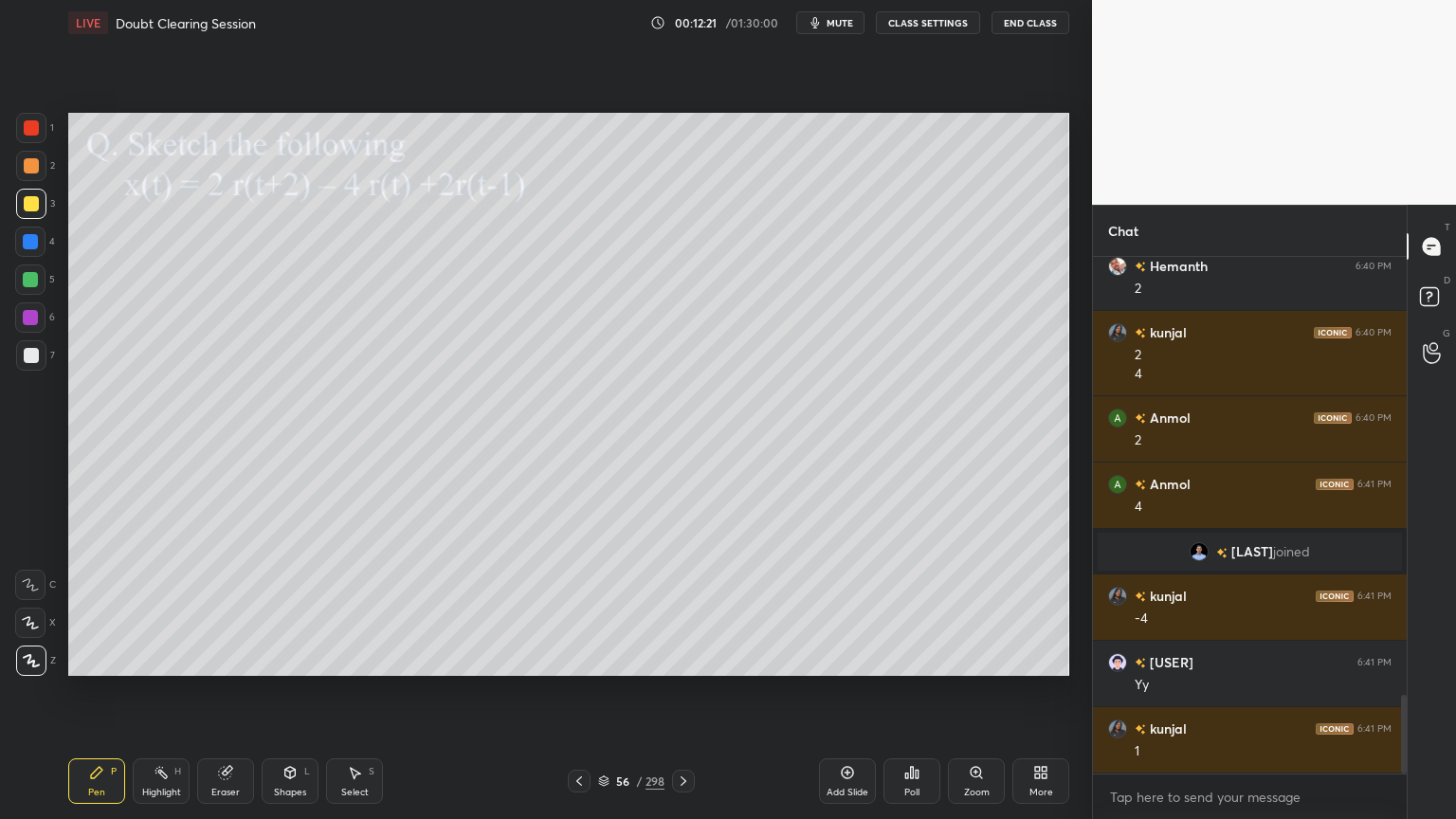 click at bounding box center [30, 280] 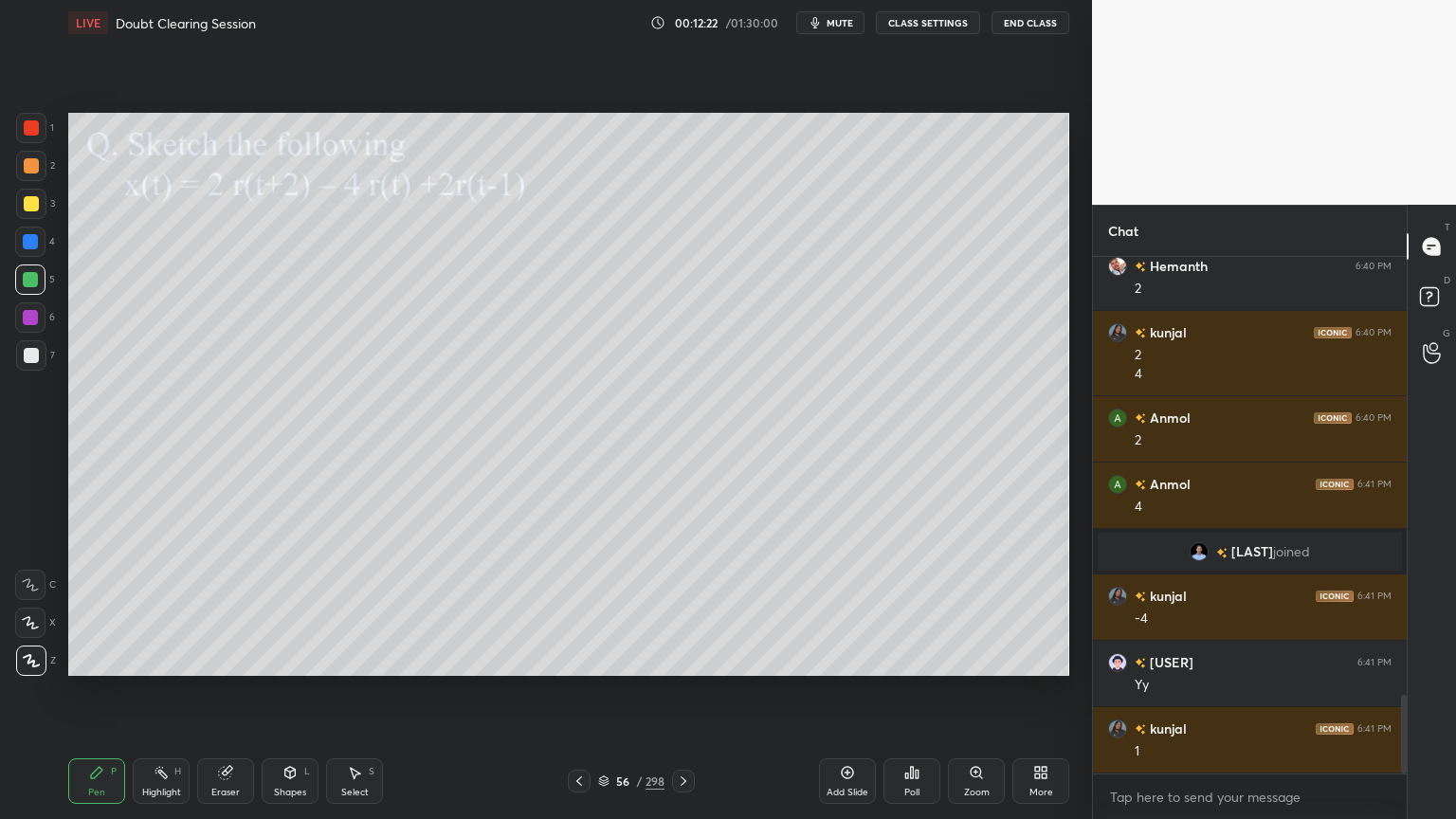 click at bounding box center (31, 204) 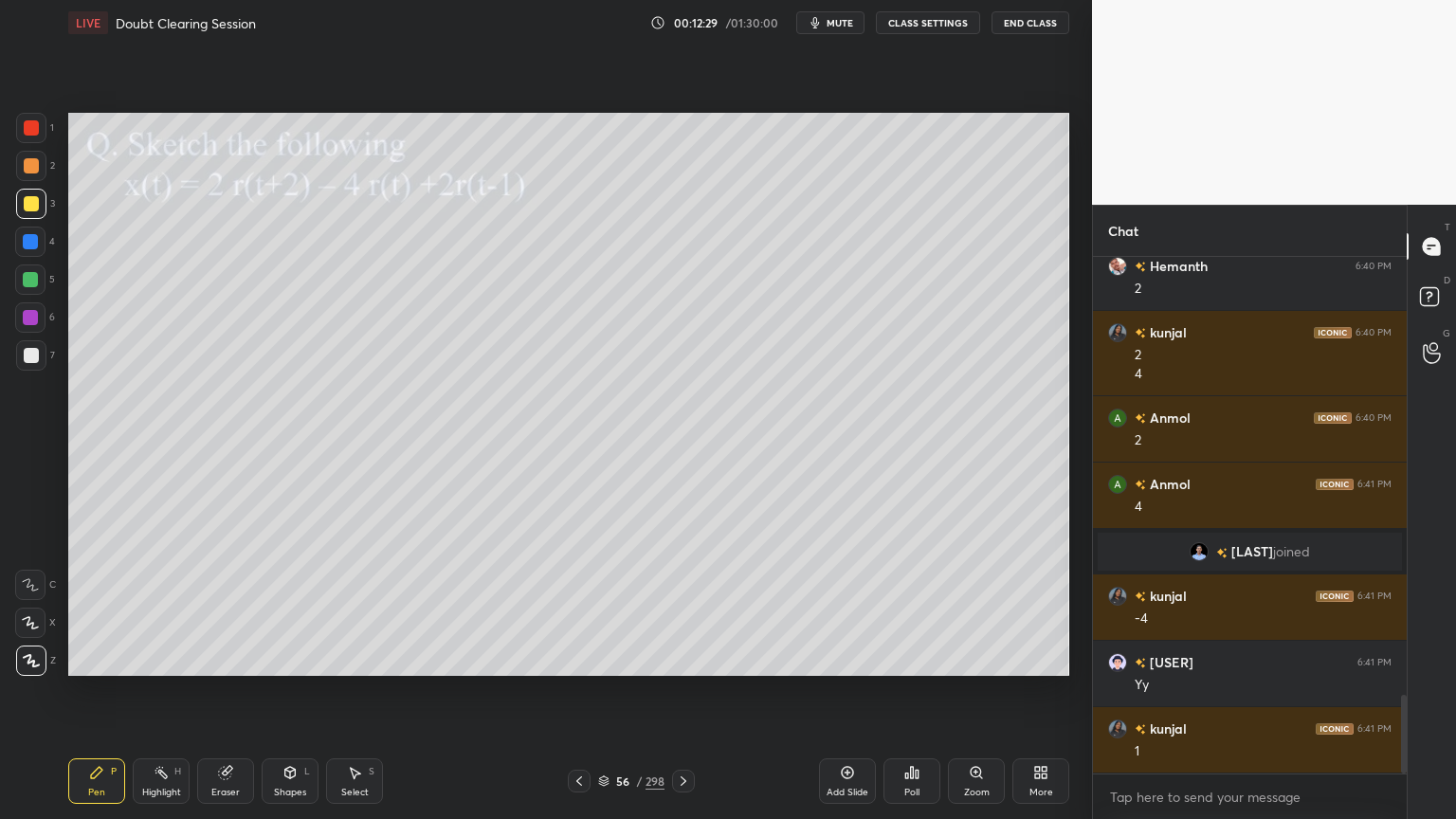 click at bounding box center [31, 166] 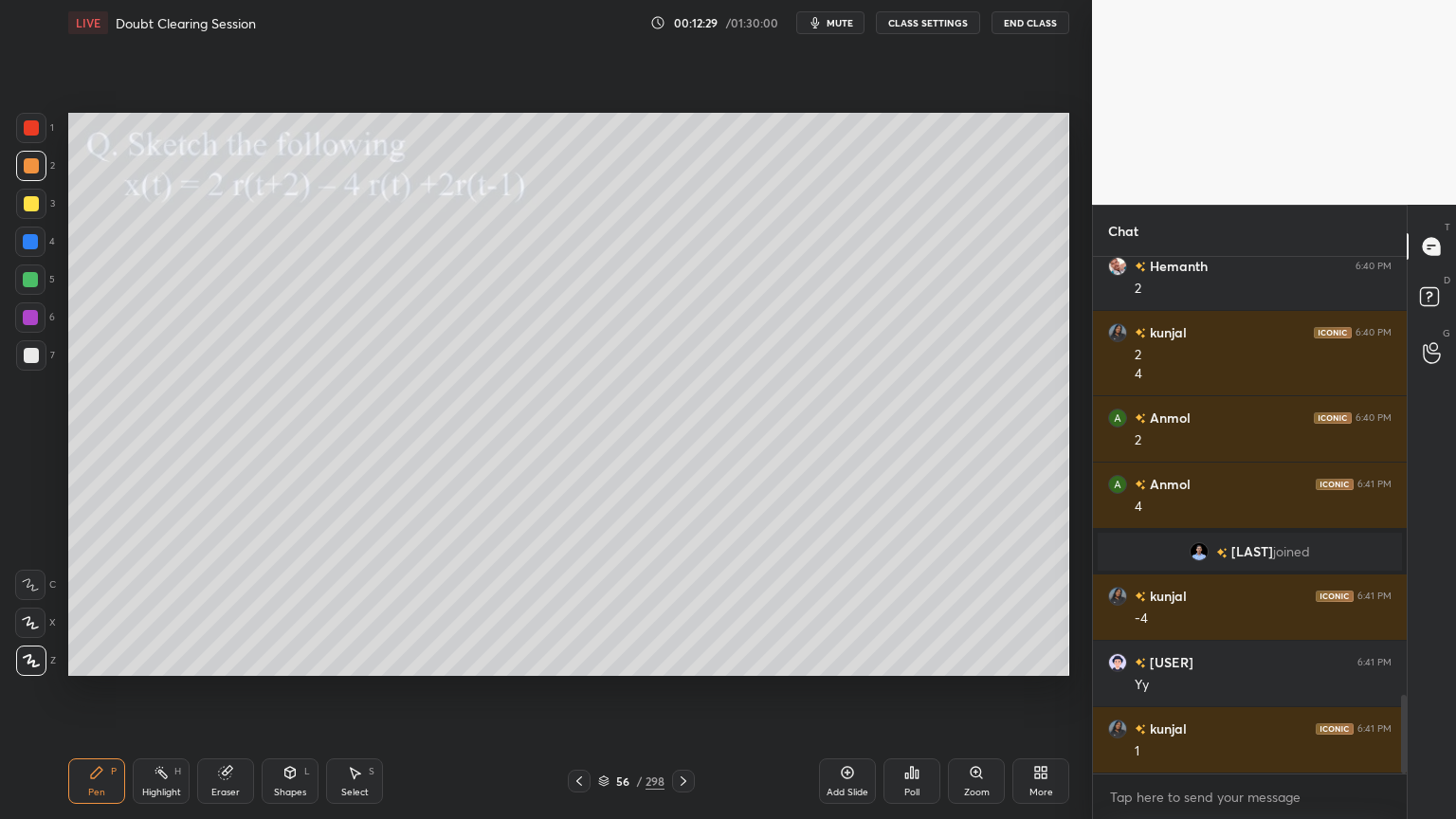 click at bounding box center [31, 355] 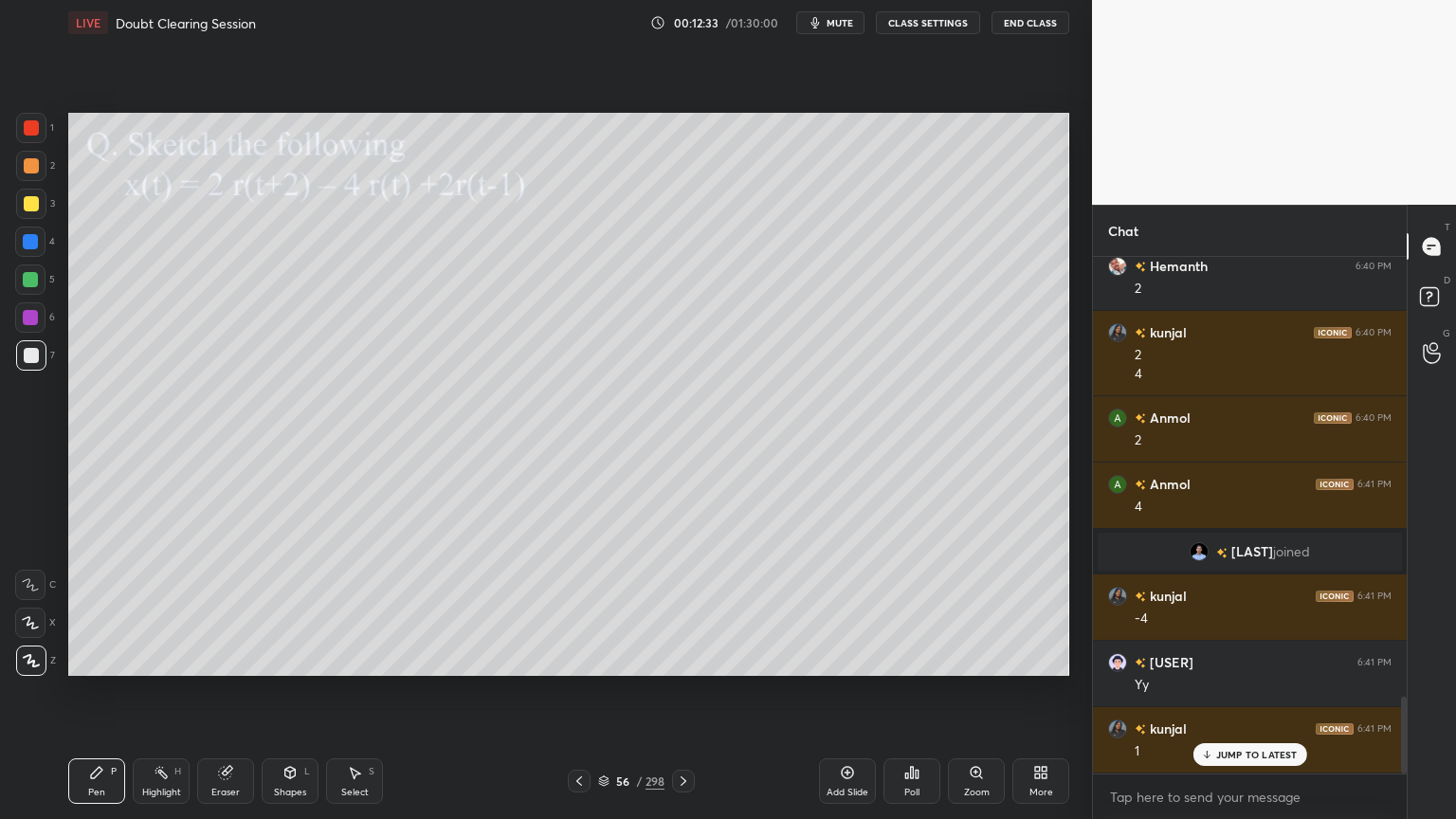 scroll, scrollTop: 2946, scrollLeft: 0, axis: vertical 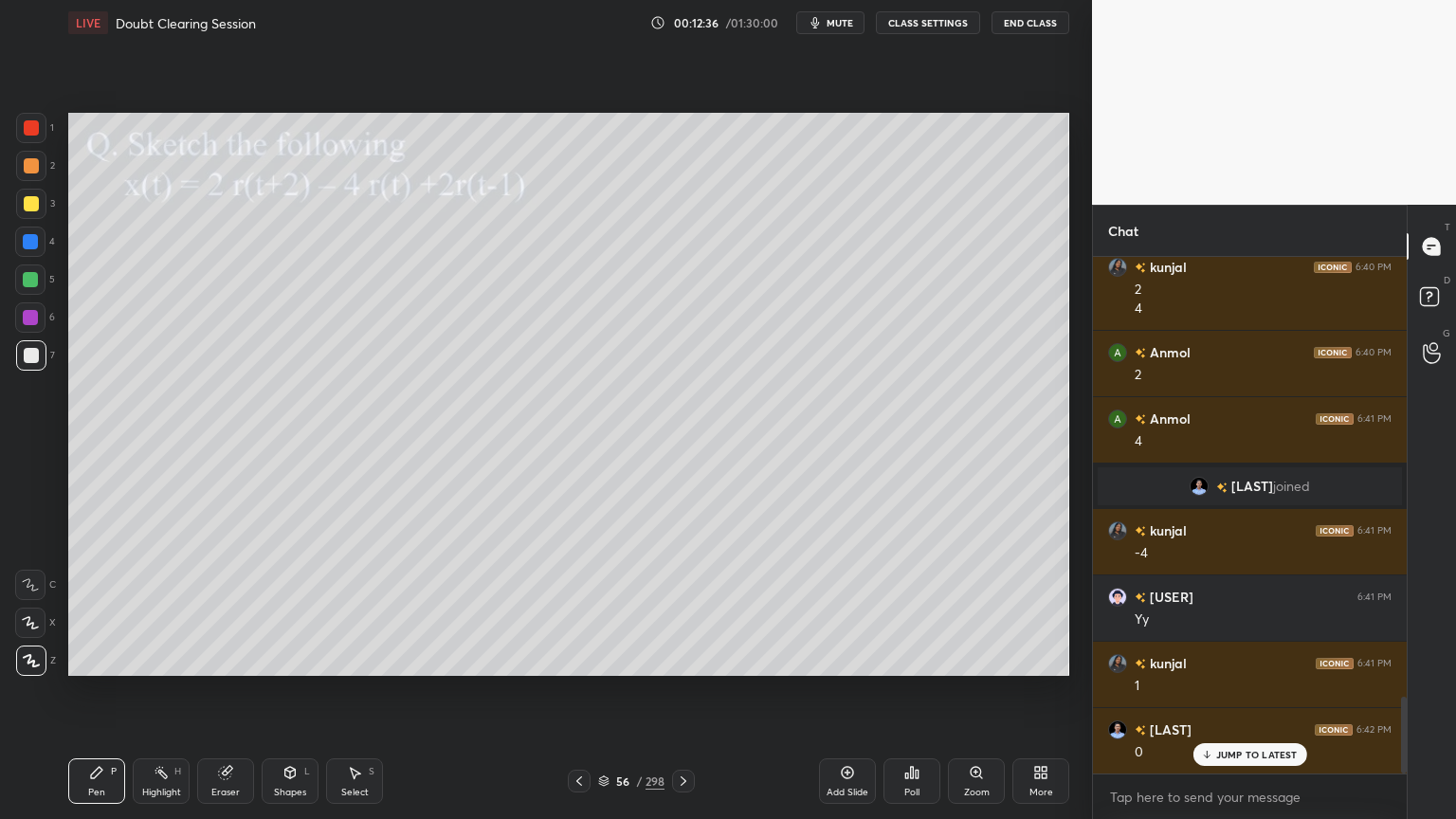 click on "Highlight" at bounding box center (161, 792) 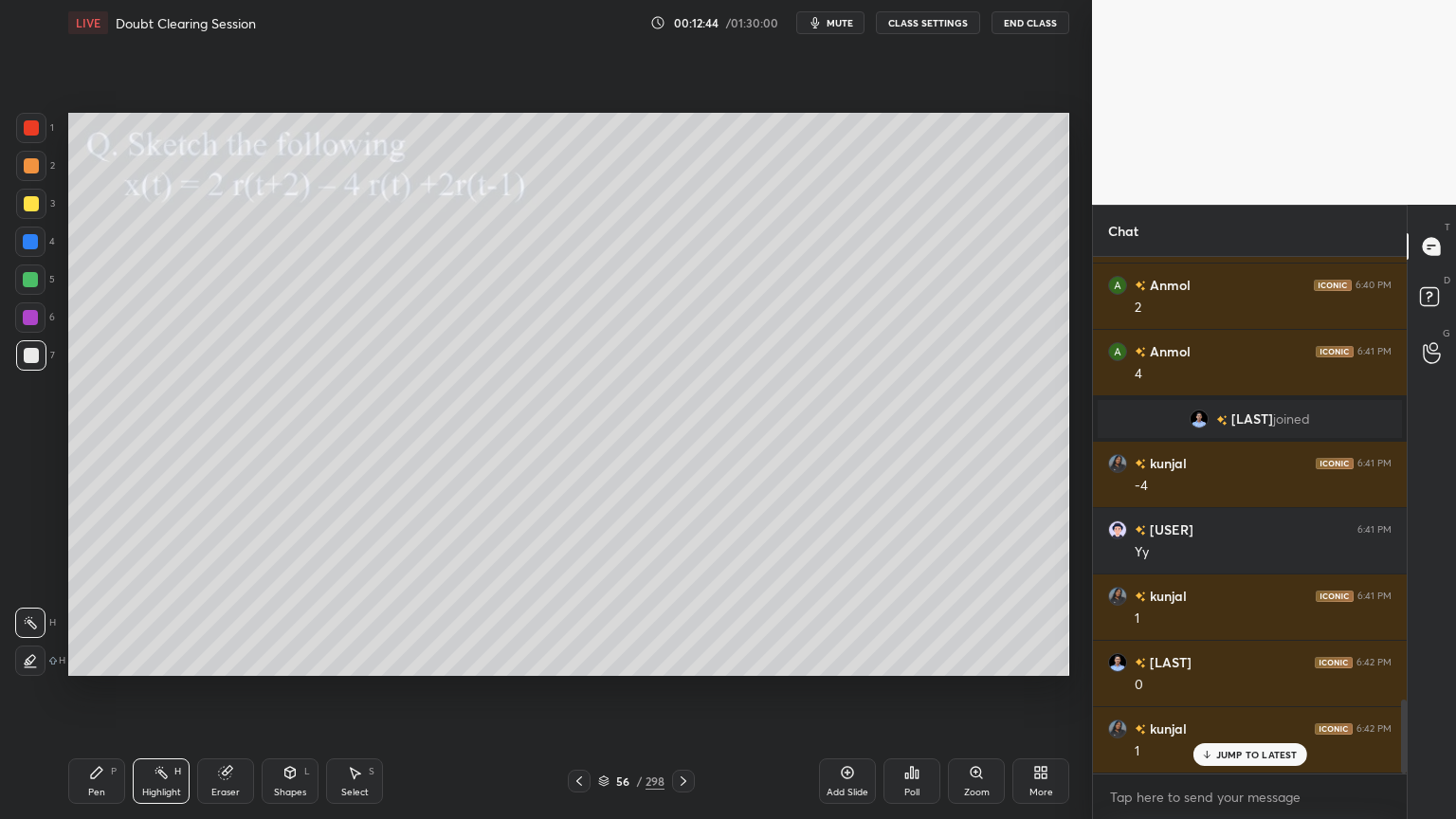 scroll, scrollTop: 3079, scrollLeft: 0, axis: vertical 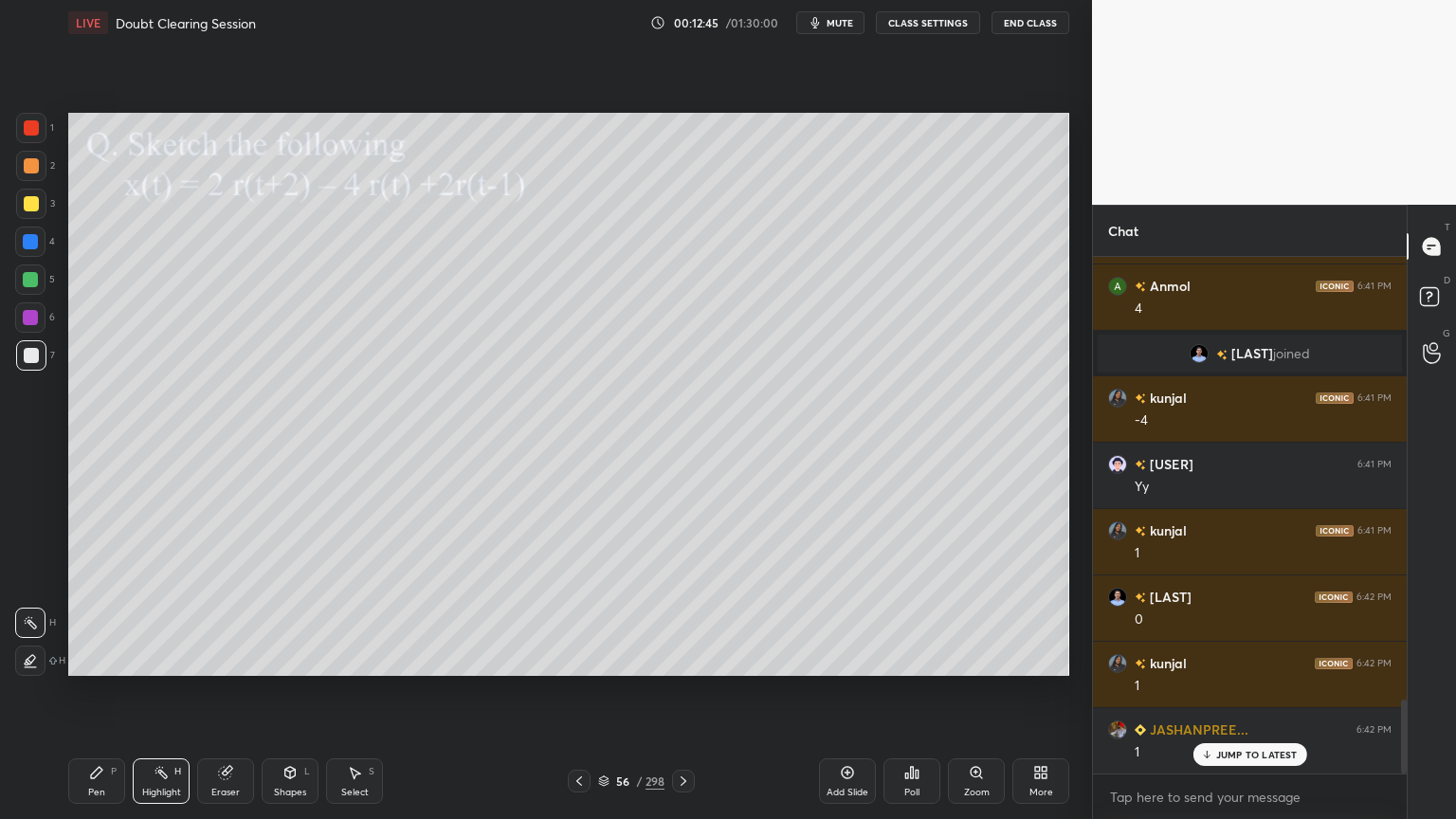 click on "Pen" at bounding box center [97, 792] 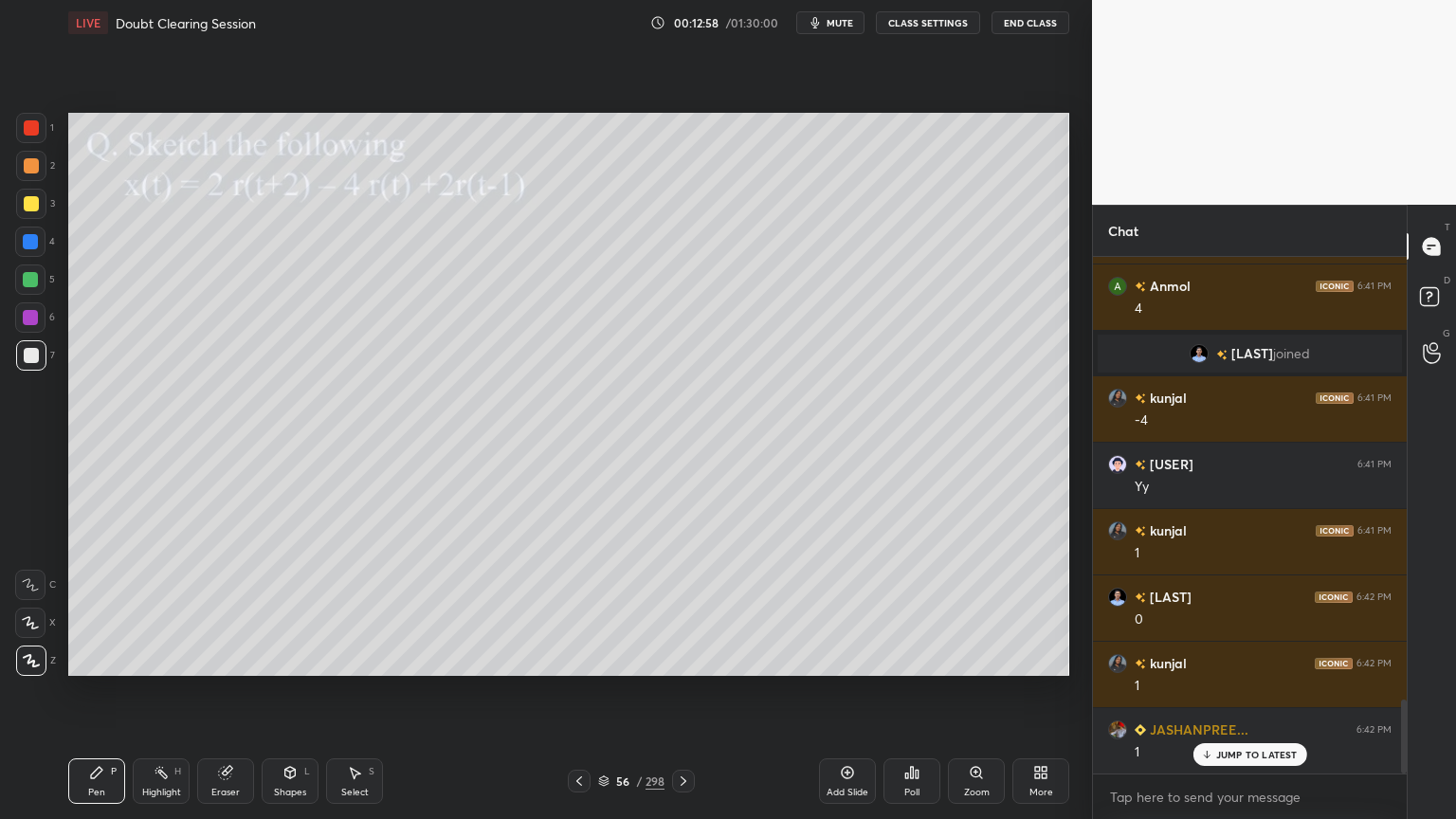 click on "Highlight H" at bounding box center [161, 781] 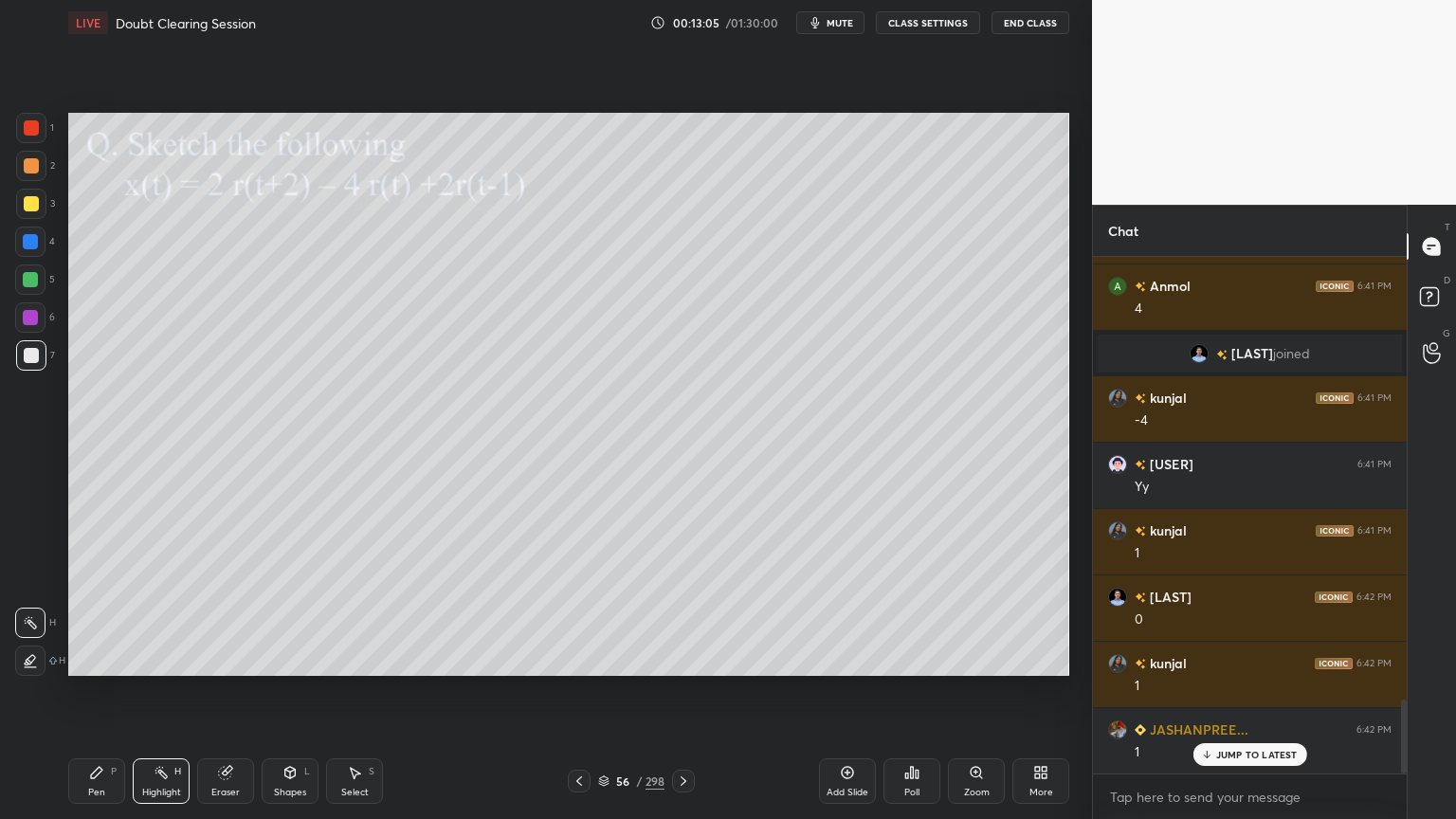 click on "Pen" at bounding box center (97, 792) 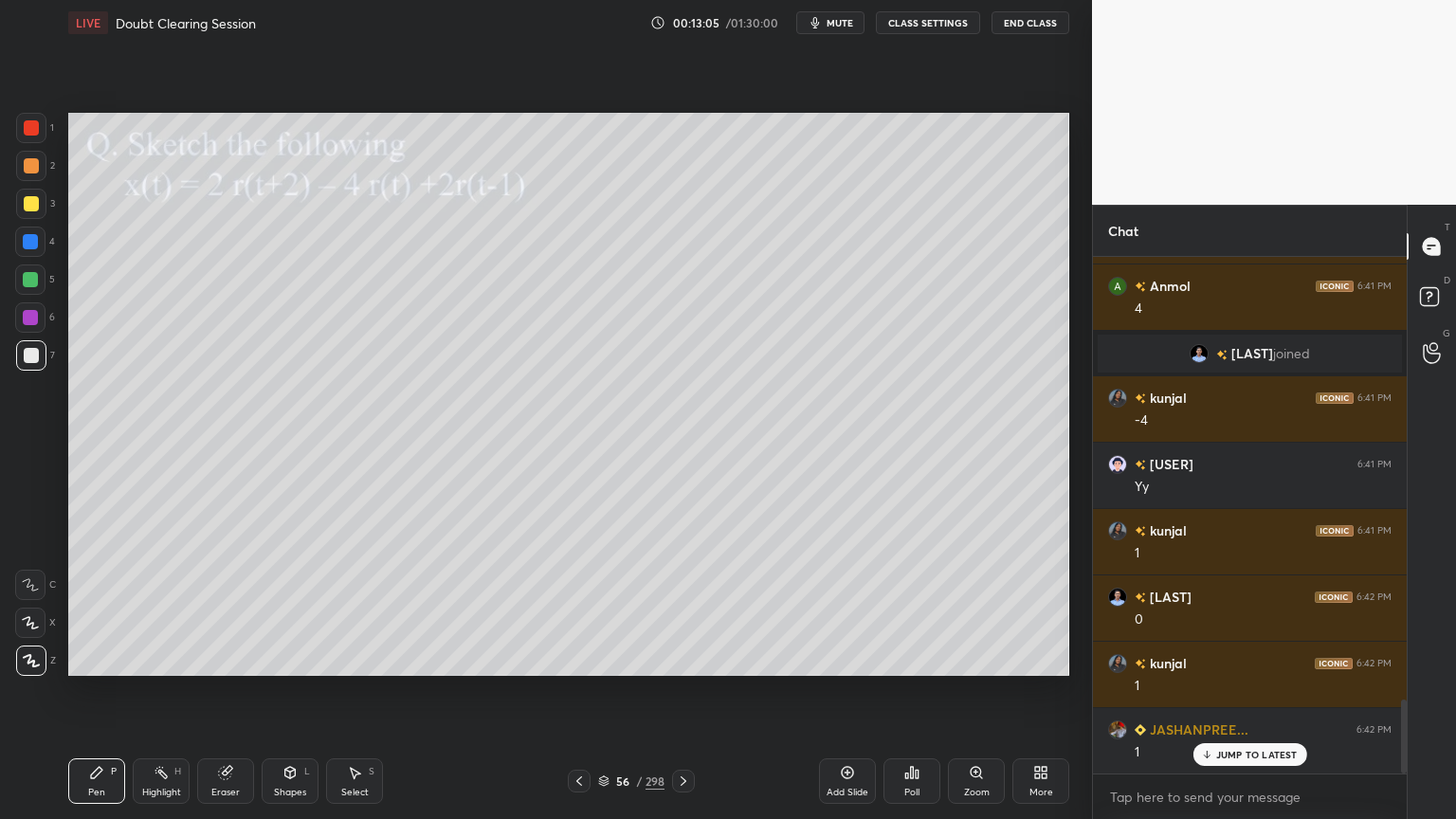 click at bounding box center (31, 166) 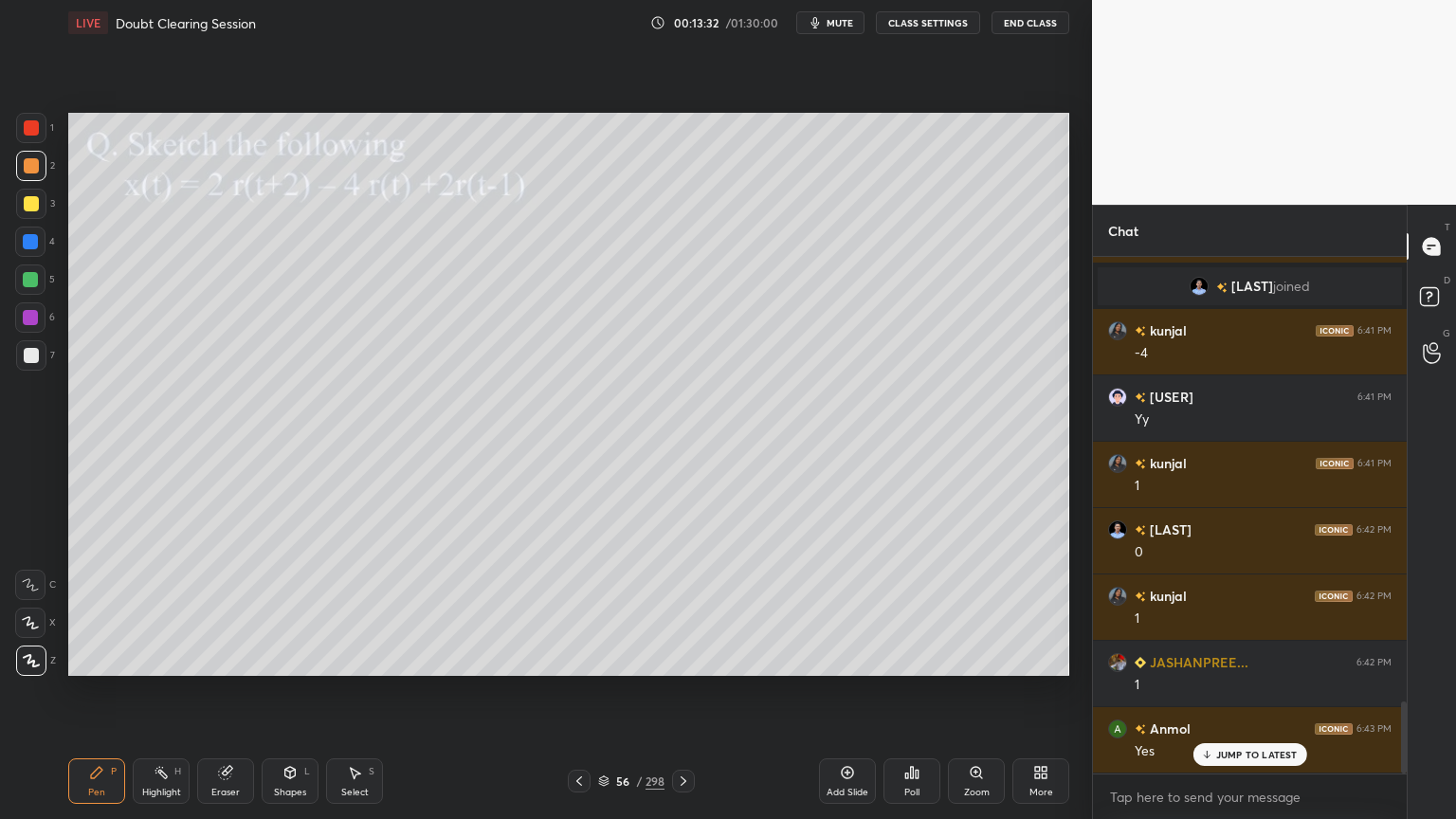 scroll, scrollTop: 3212, scrollLeft: 0, axis: vertical 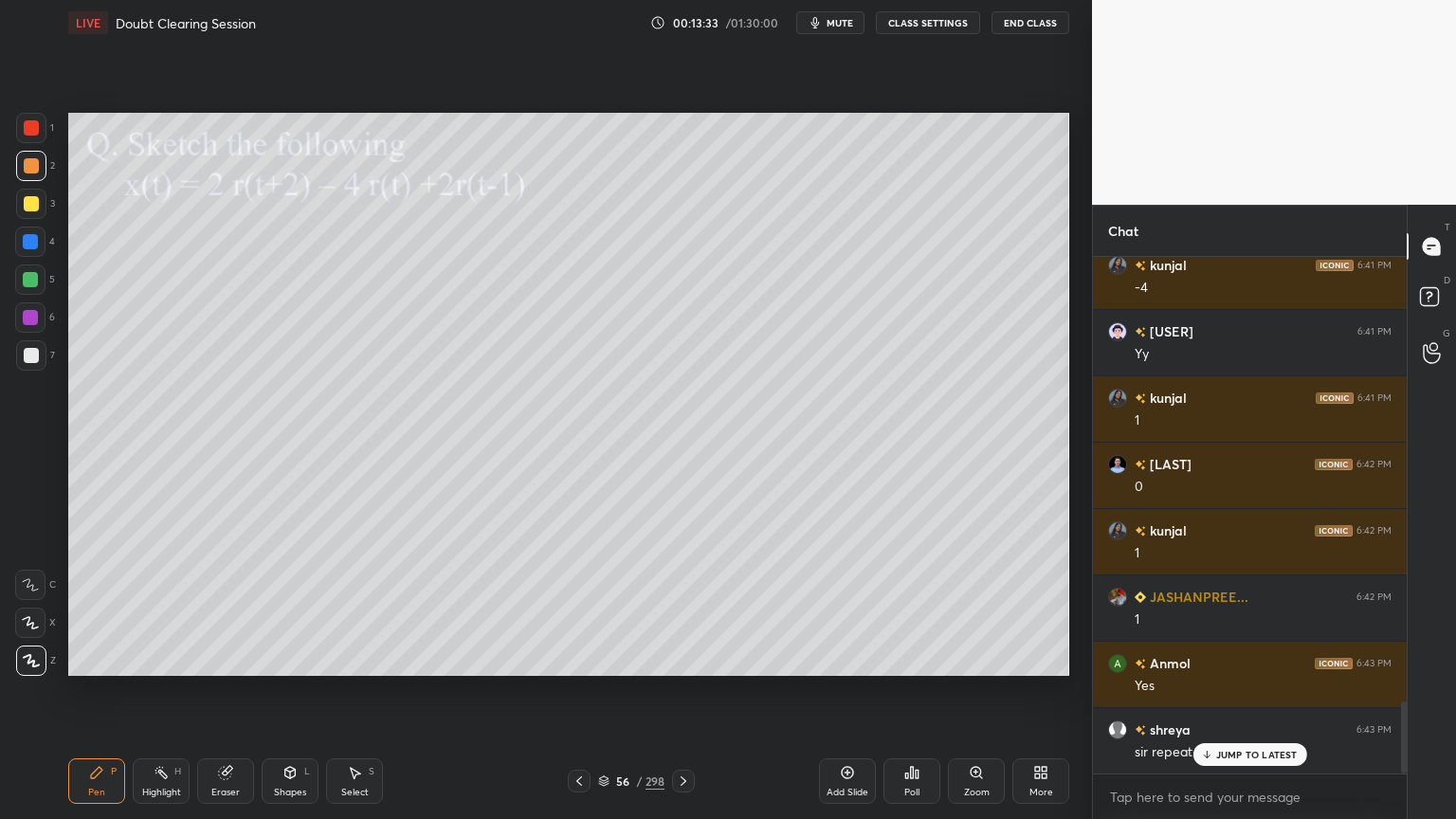 click at bounding box center [31, 355] 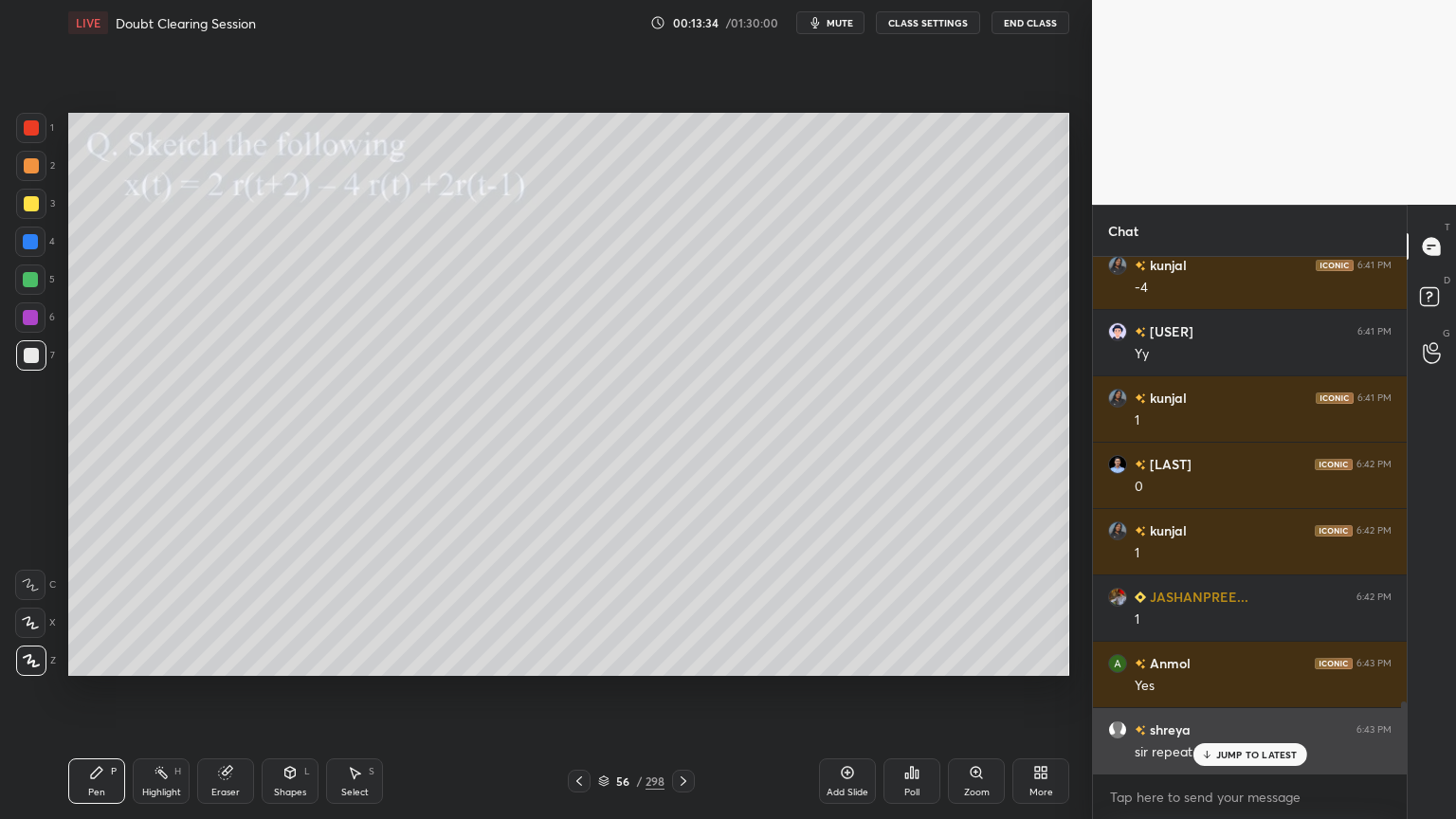 click on "JUMP TO LATEST" at bounding box center [1257, 755] 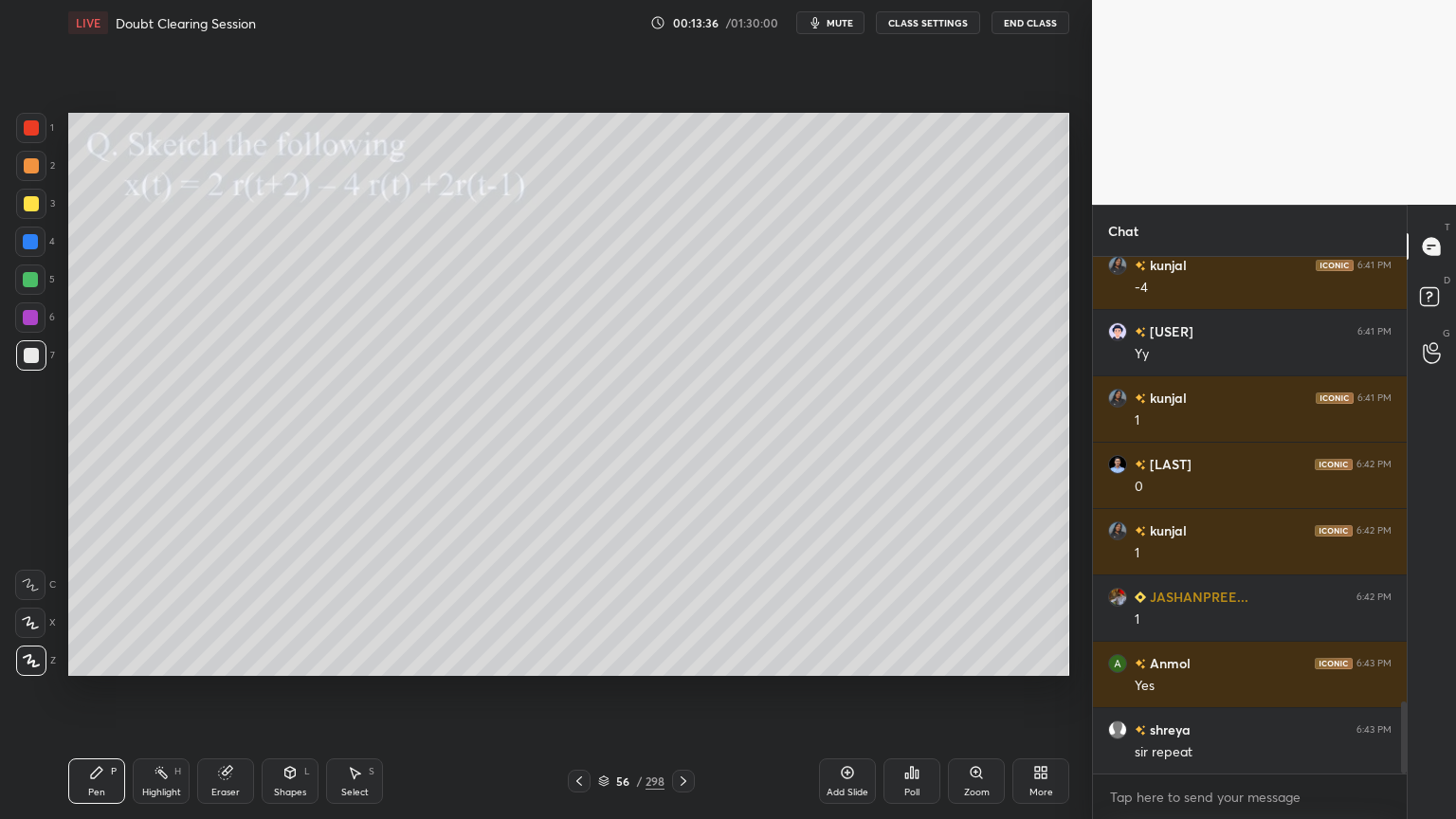 click on "Eraser" at bounding box center (226, 792) 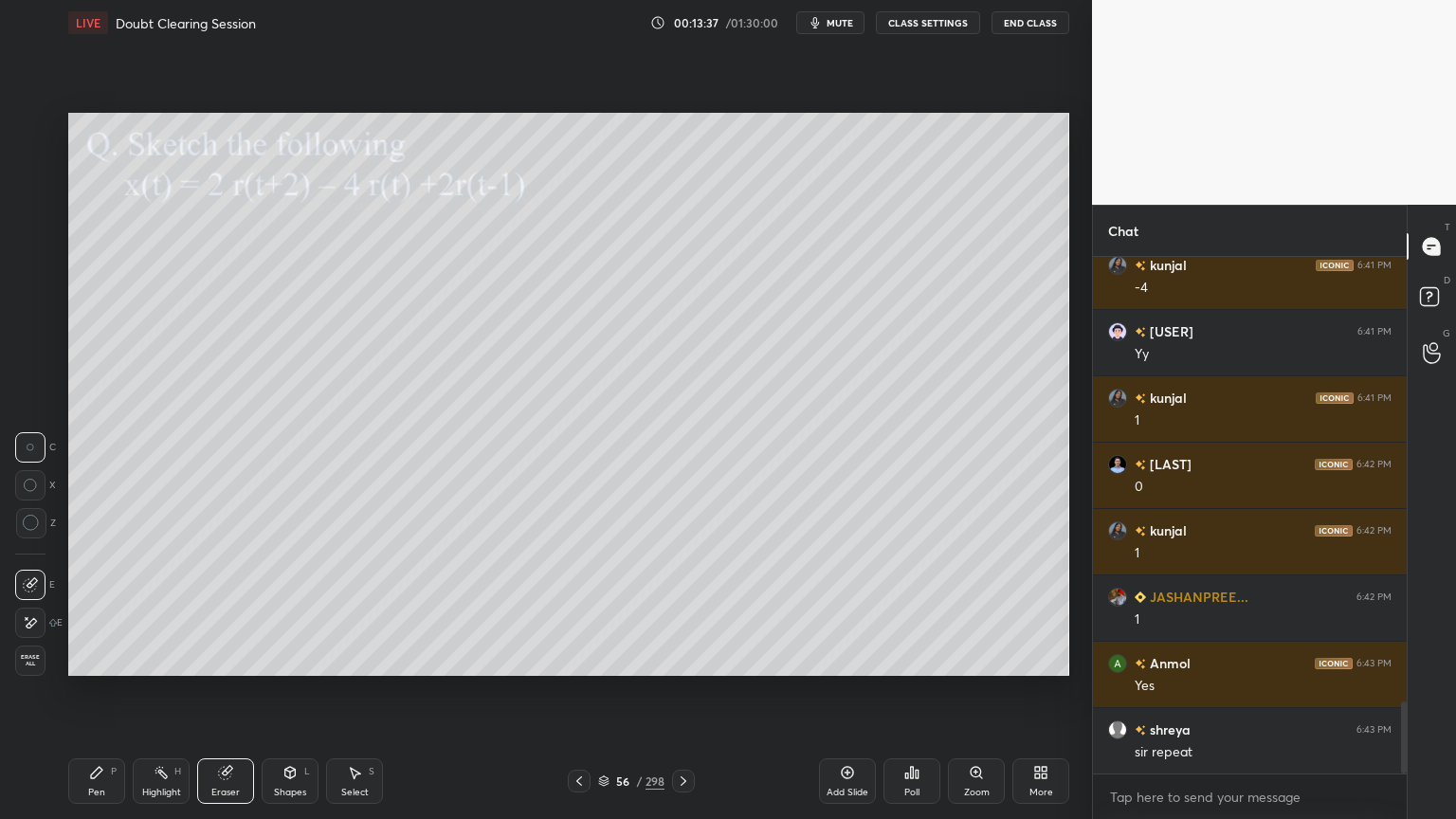 click 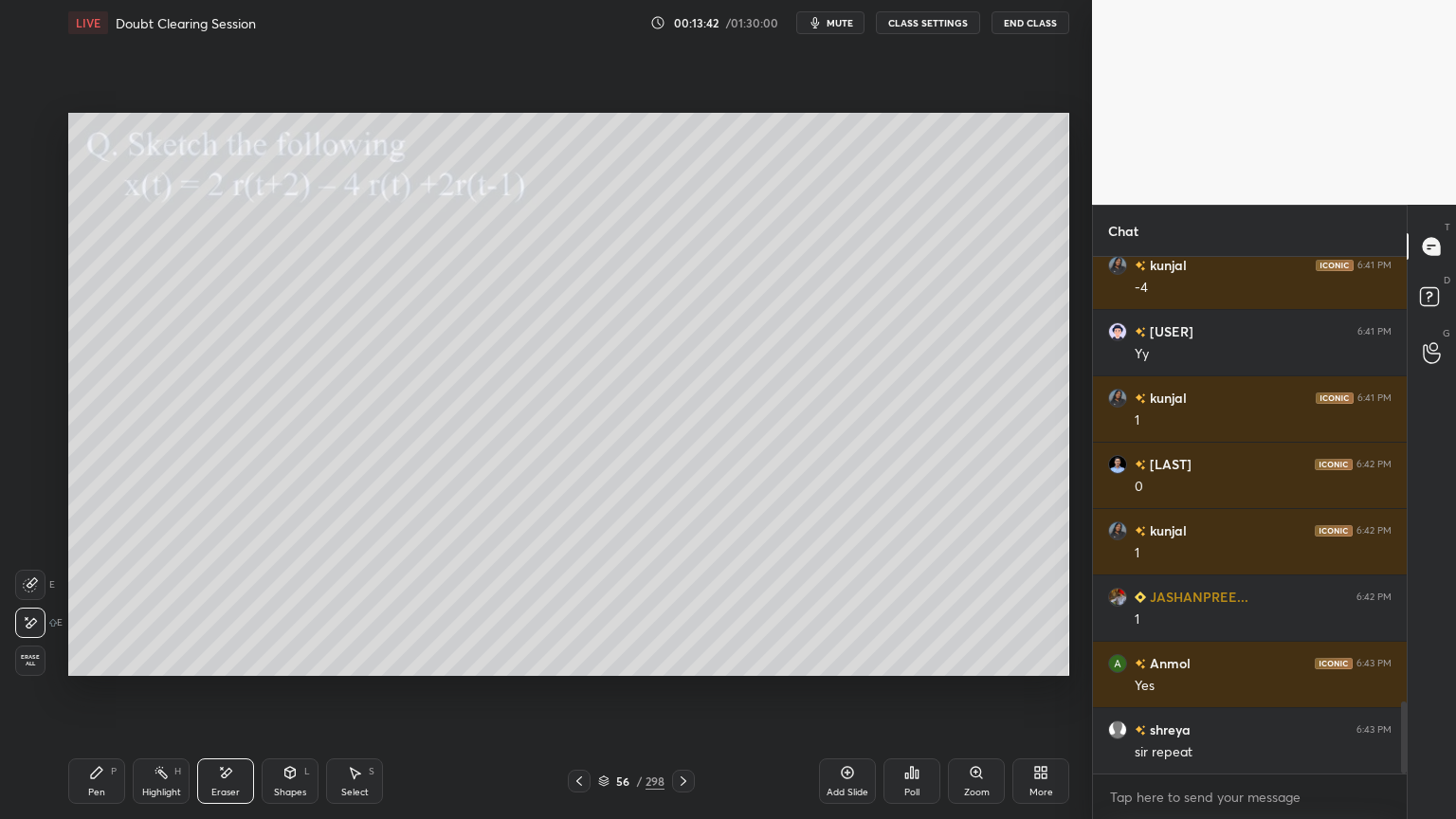 click on "Highlight" at bounding box center (161, 792) 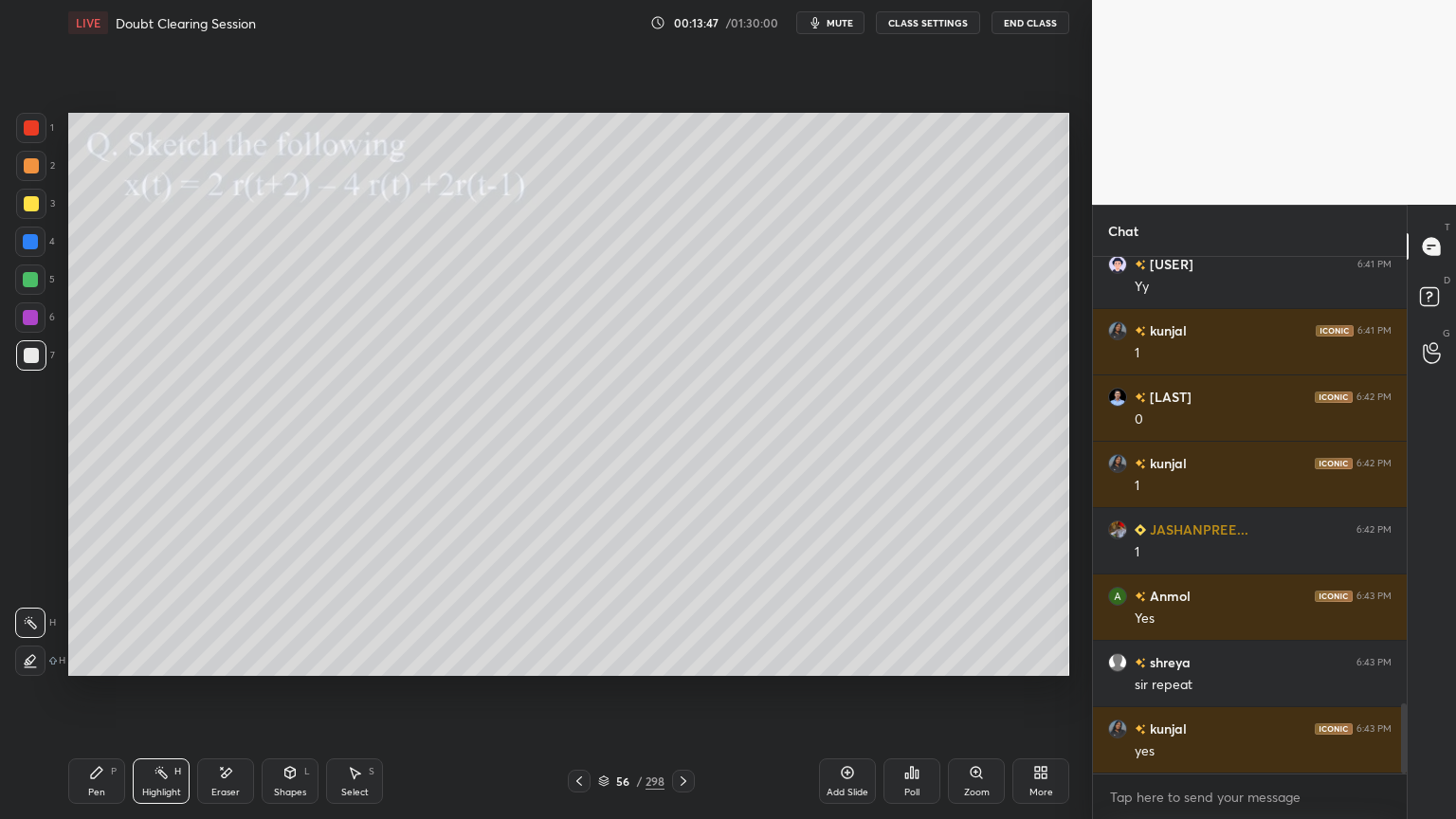 scroll, scrollTop: 3344, scrollLeft: 0, axis: vertical 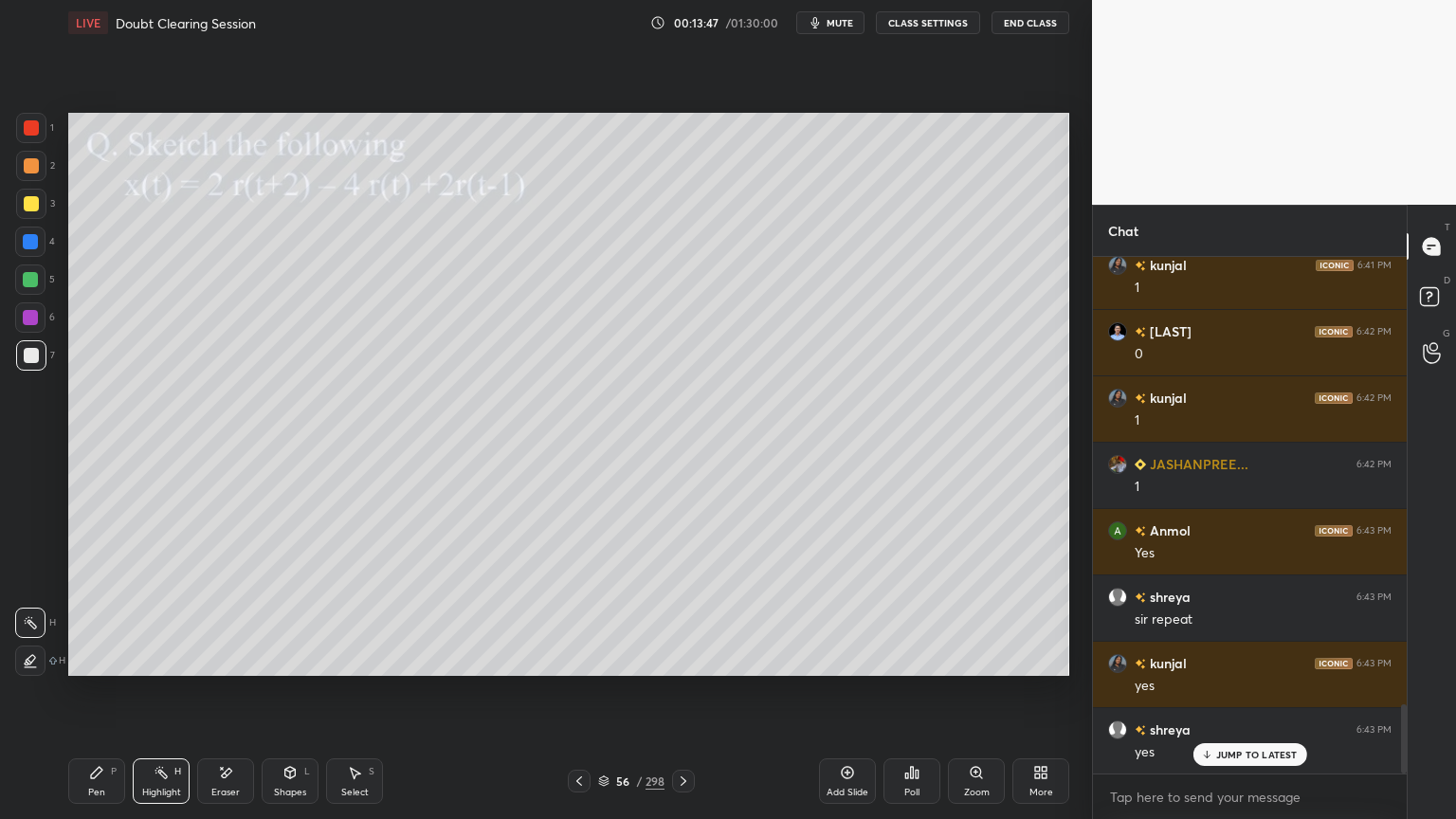 click on "Pen" at bounding box center (97, 792) 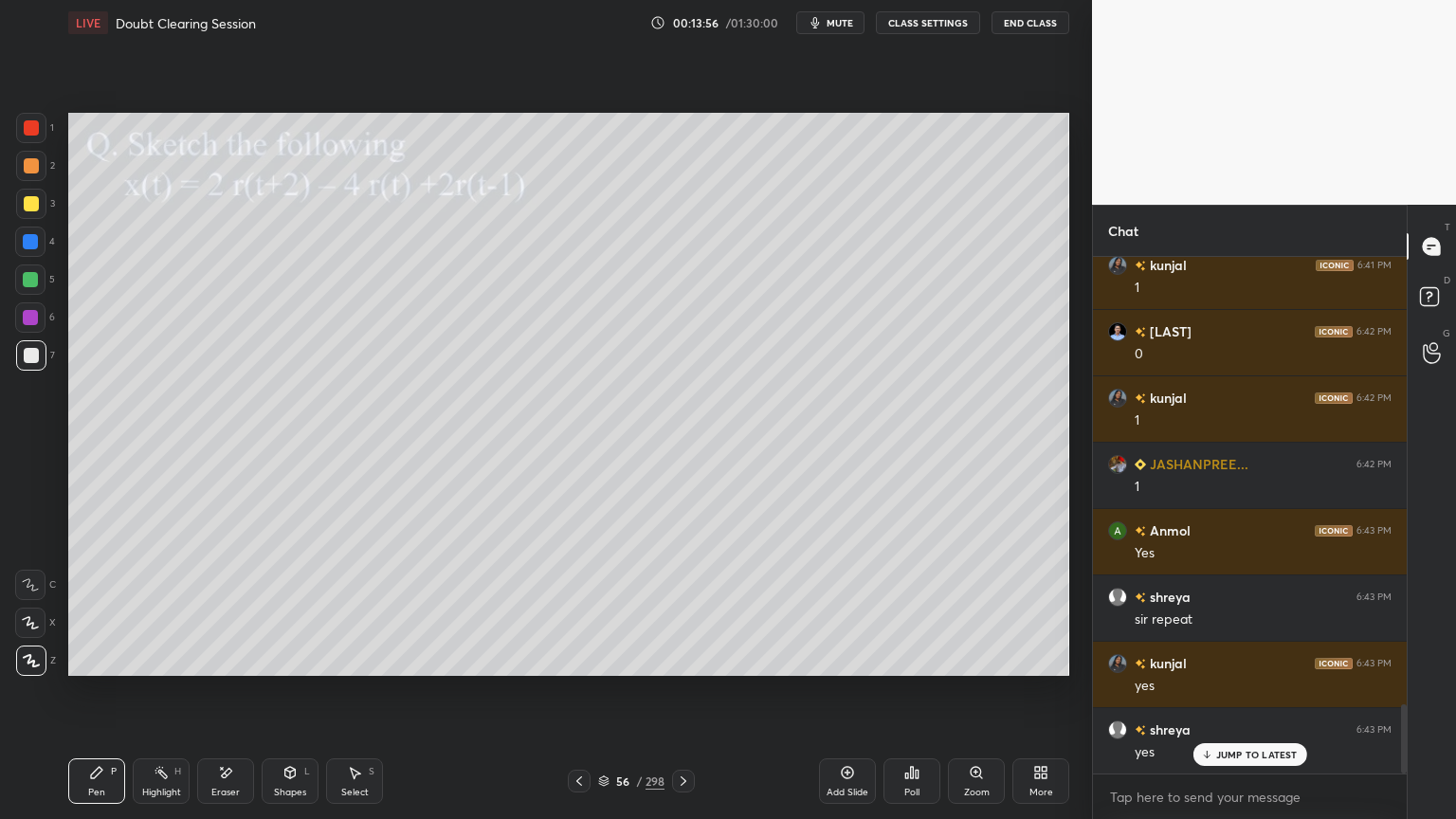 click at bounding box center [31, 166] 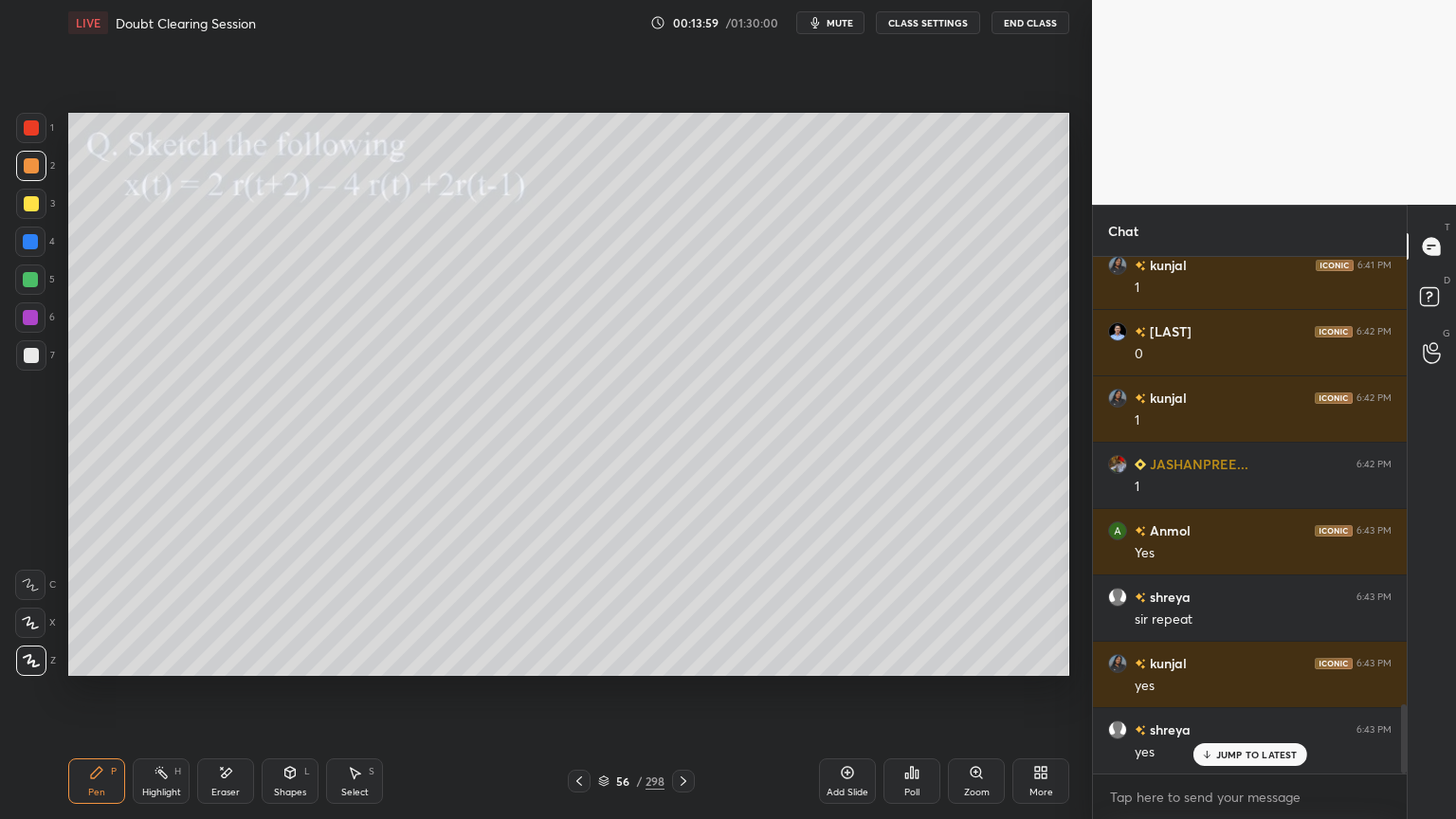 click at bounding box center (31, 355) 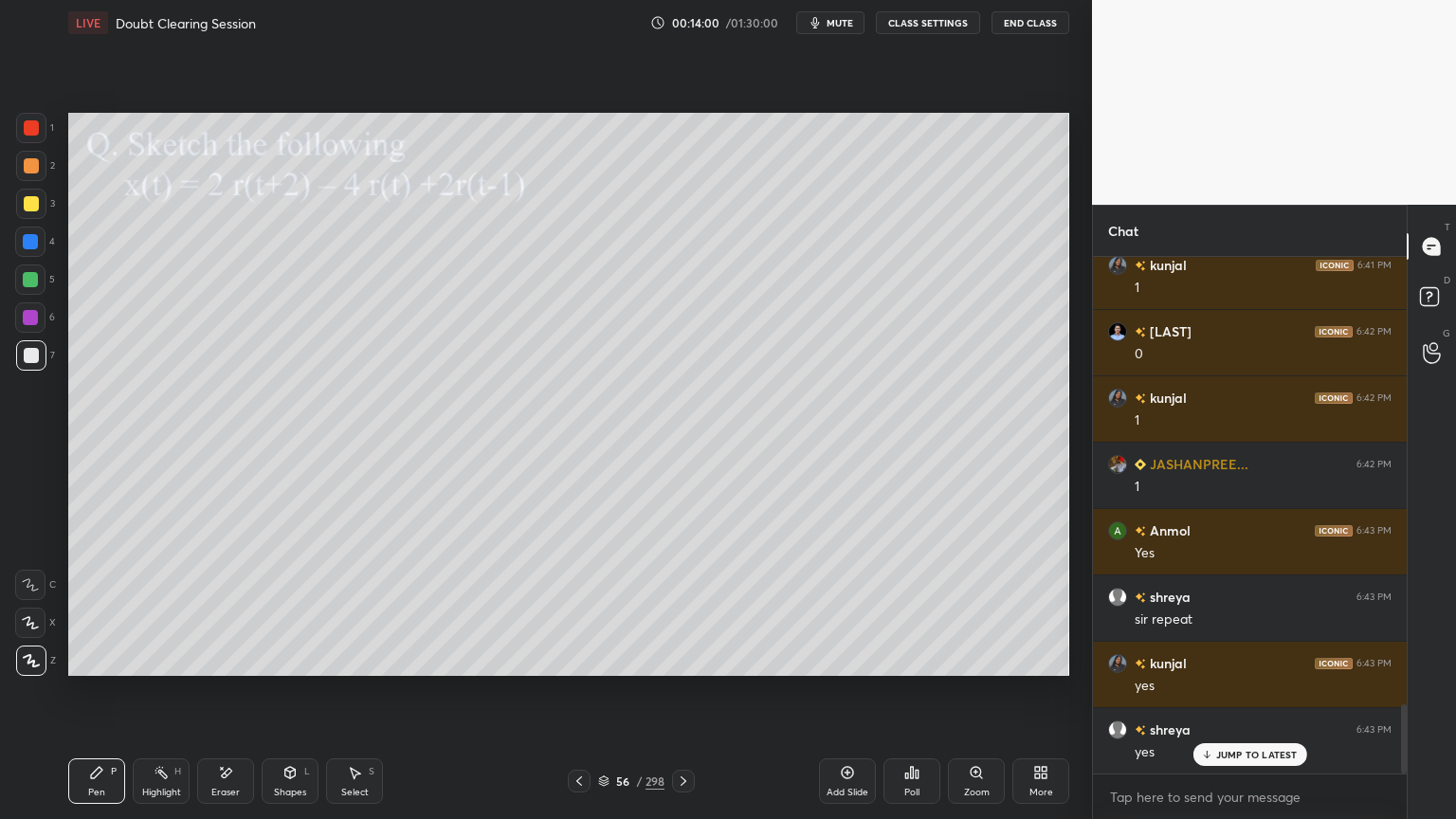 click at bounding box center (30, 623) 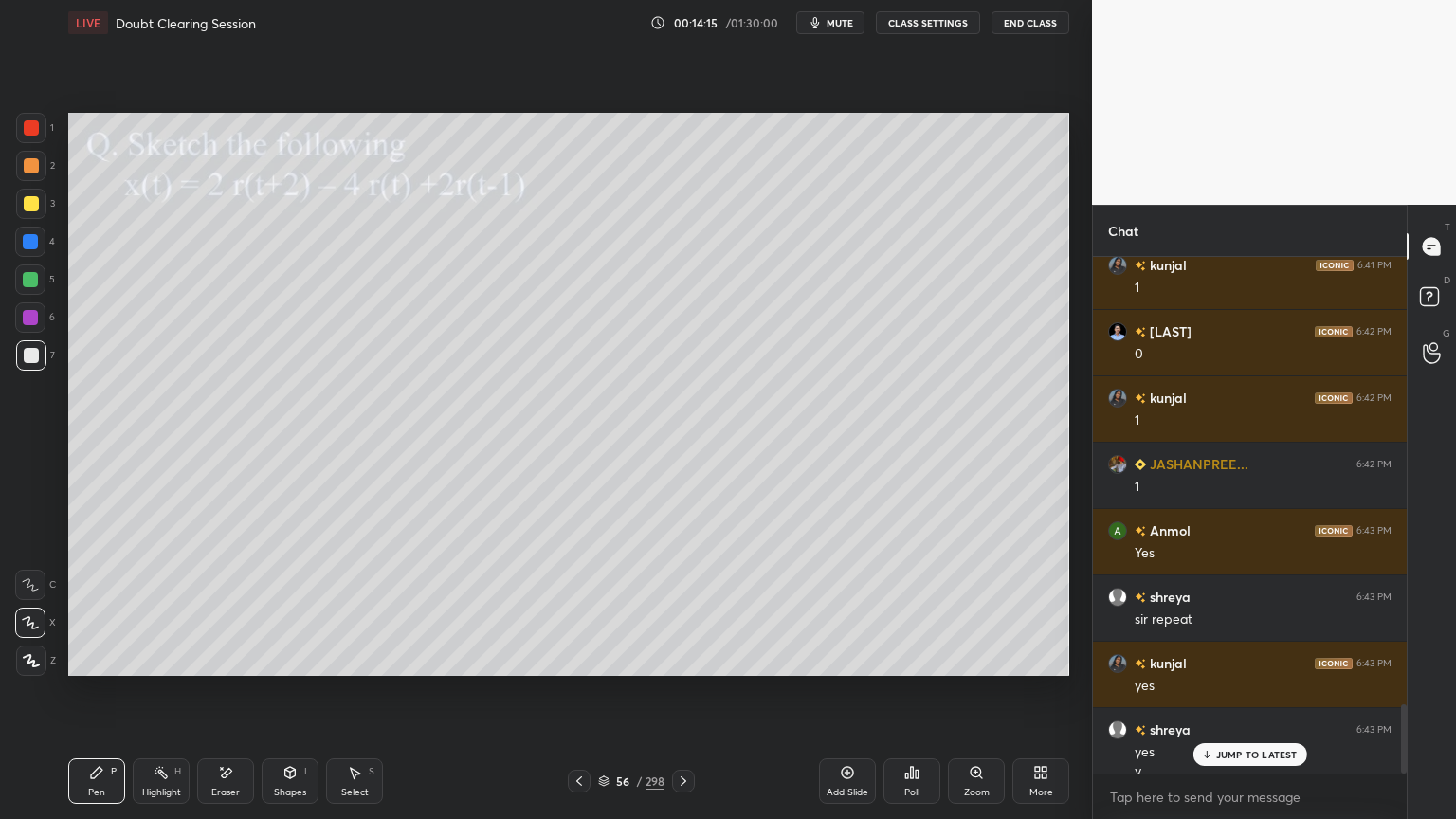 scroll, scrollTop: 3363, scrollLeft: 0, axis: vertical 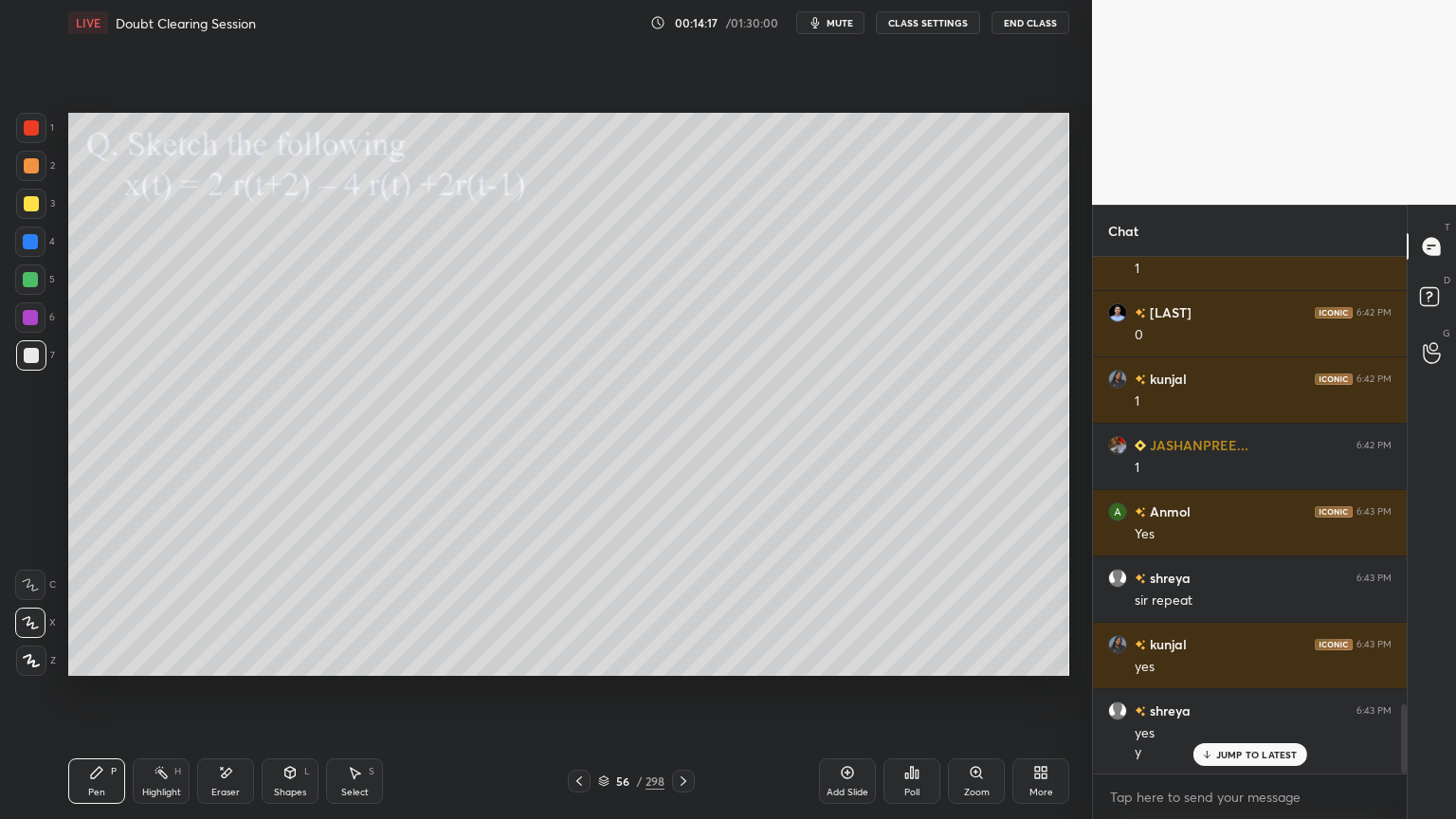 click at bounding box center (31, 204) 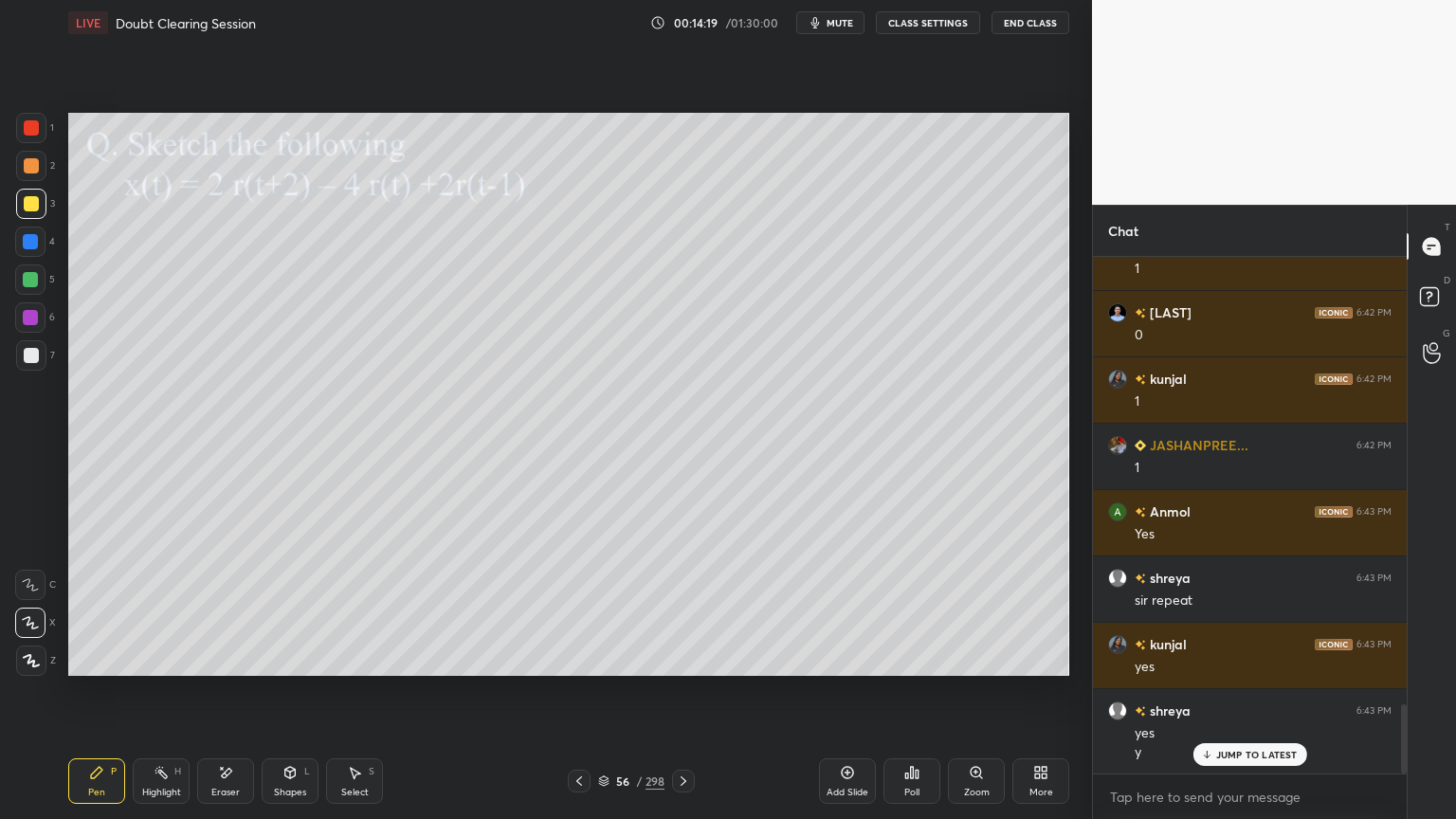click on "Highlight H" at bounding box center [161, 781] 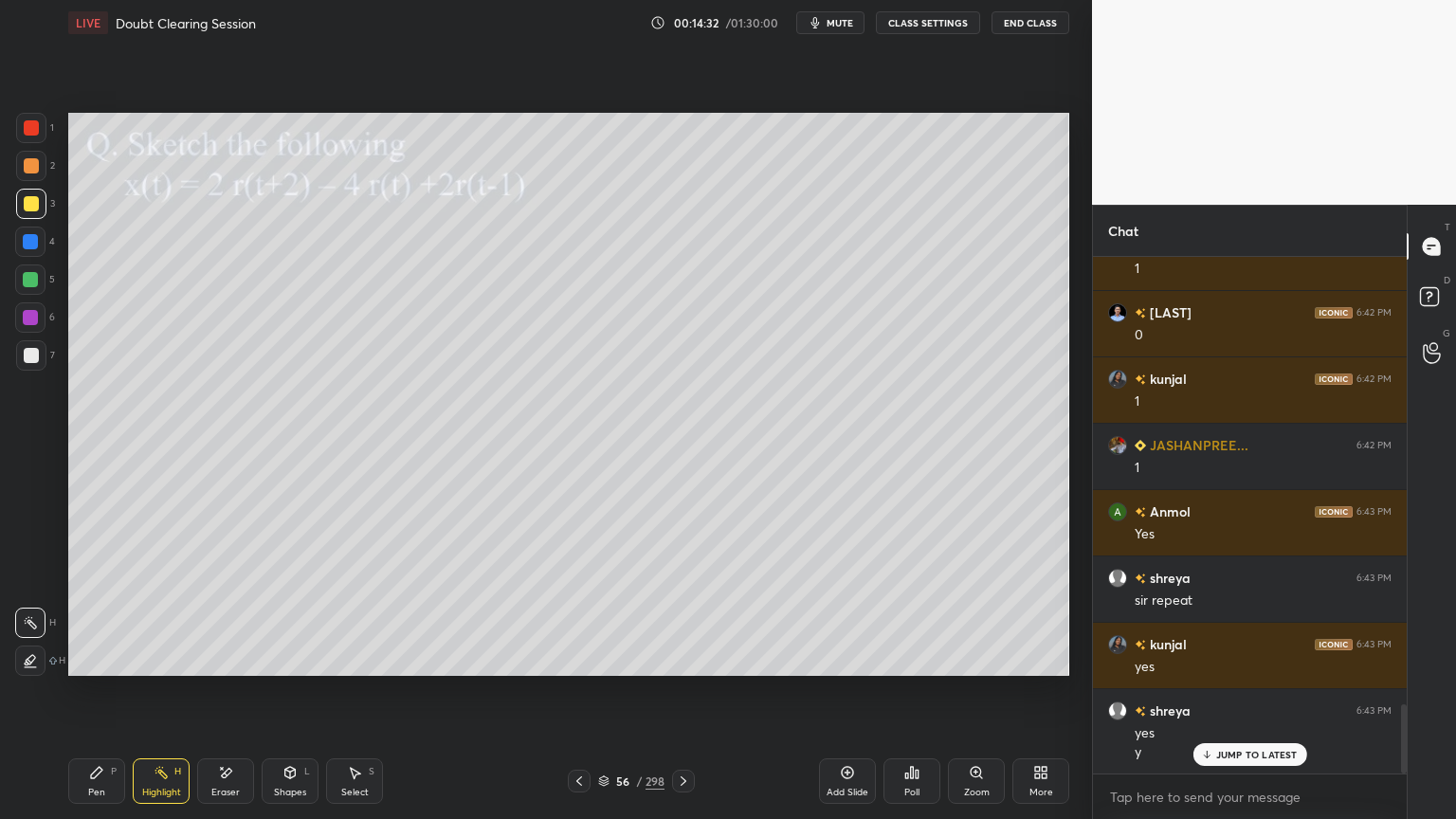 click on "Pen P" at bounding box center [97, 781] 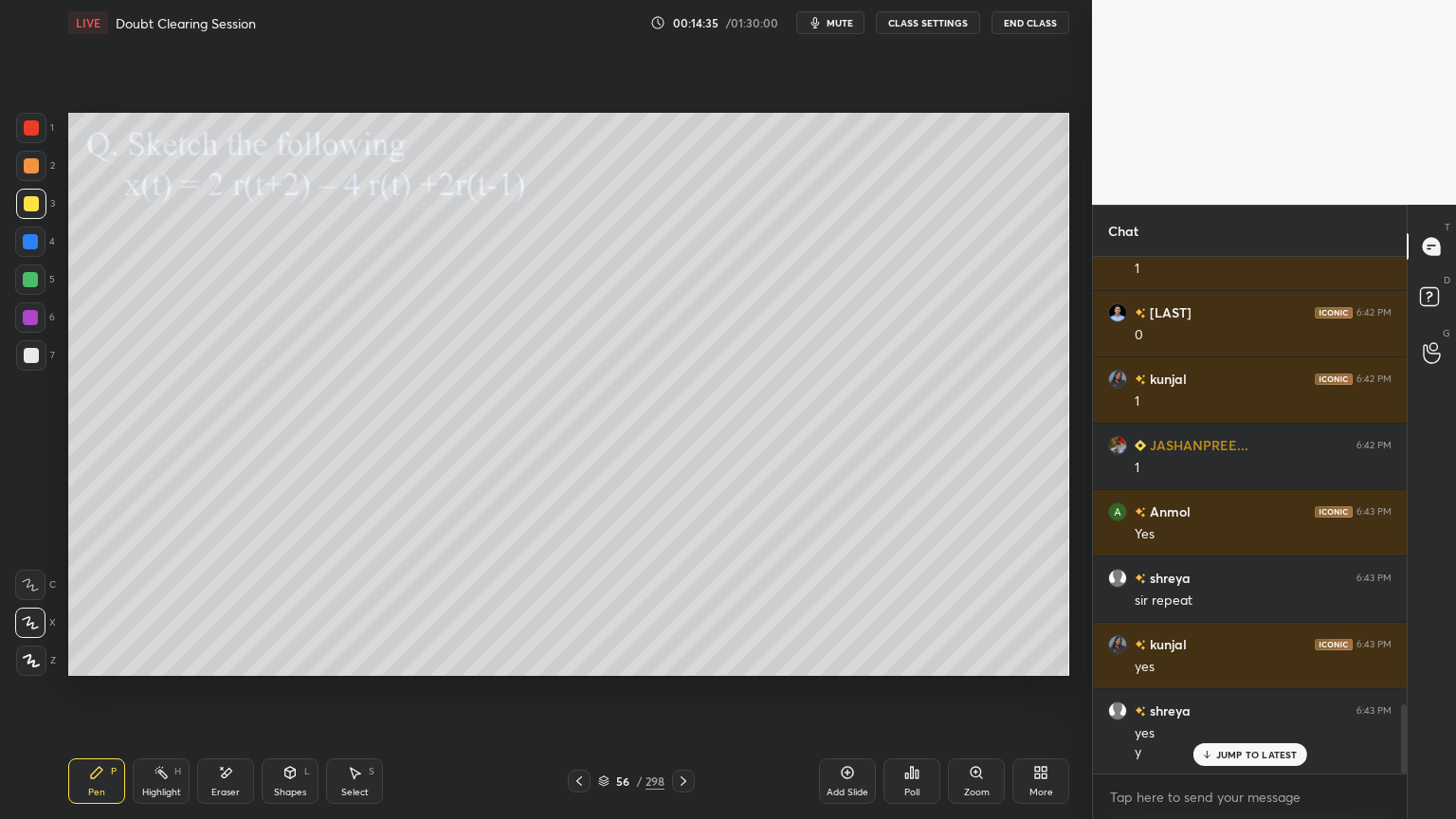 scroll, scrollTop: 3431, scrollLeft: 0, axis: vertical 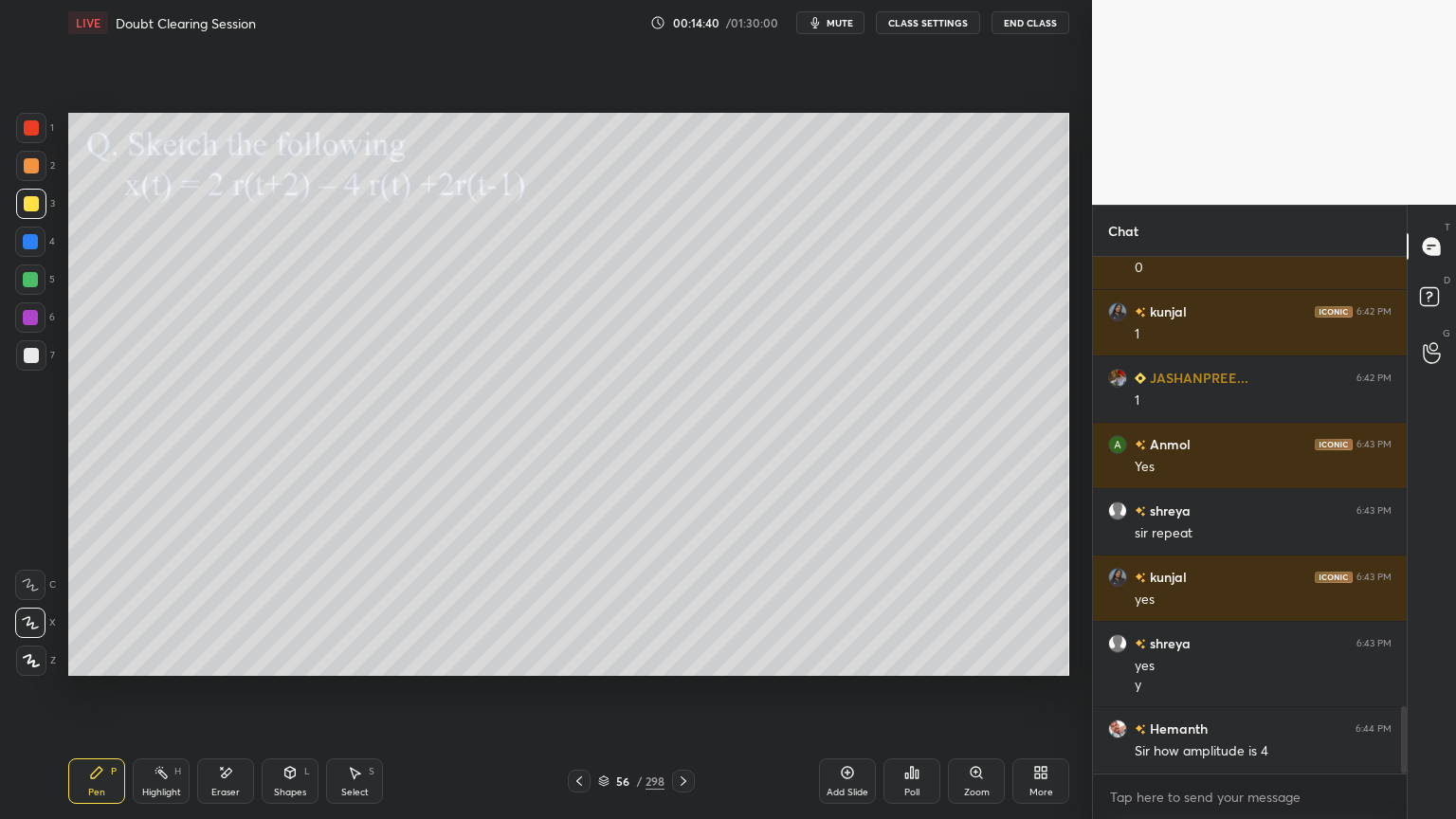 click on "Highlight" at bounding box center [161, 792] 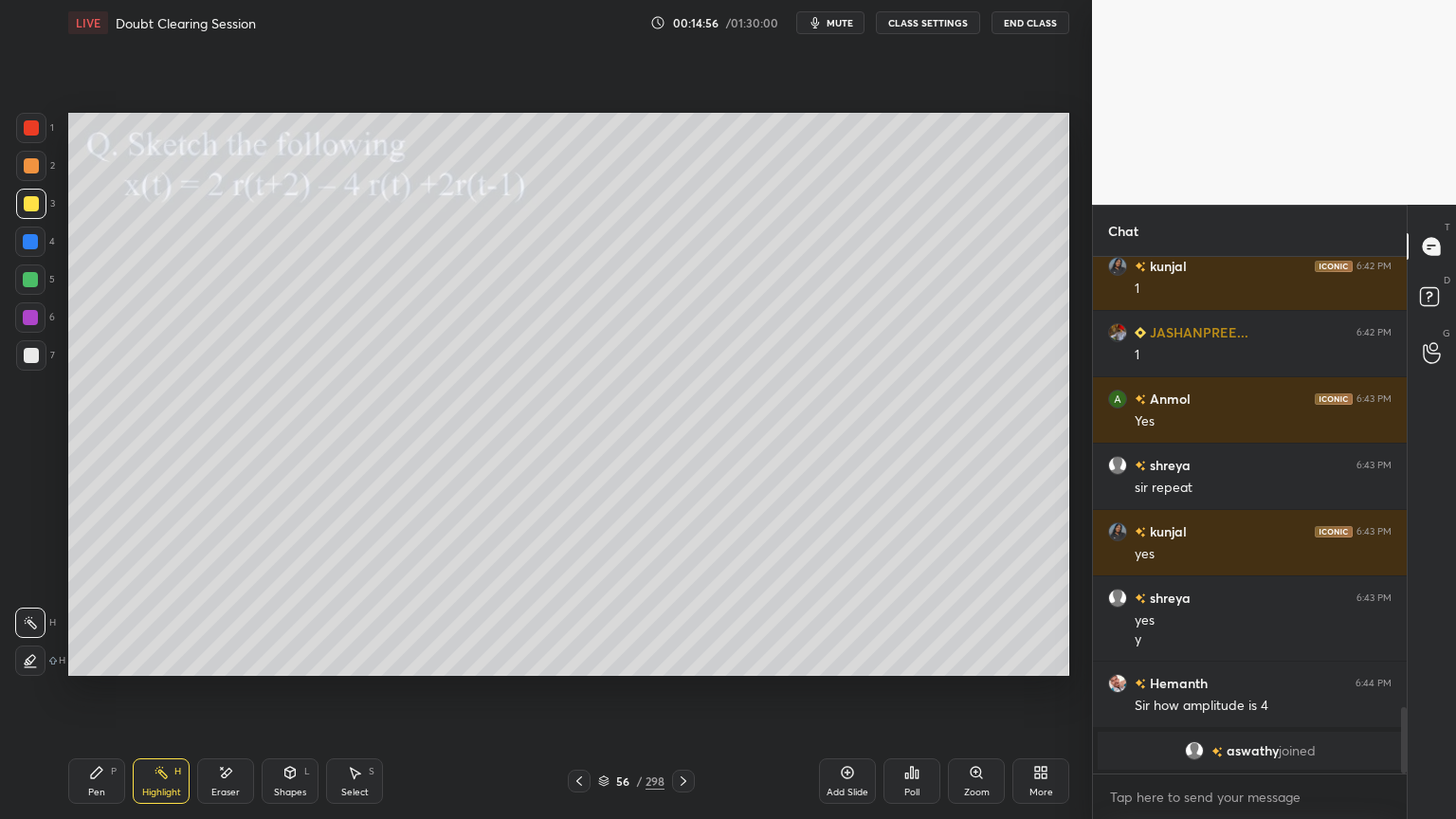 scroll, scrollTop: 3241, scrollLeft: 0, axis: vertical 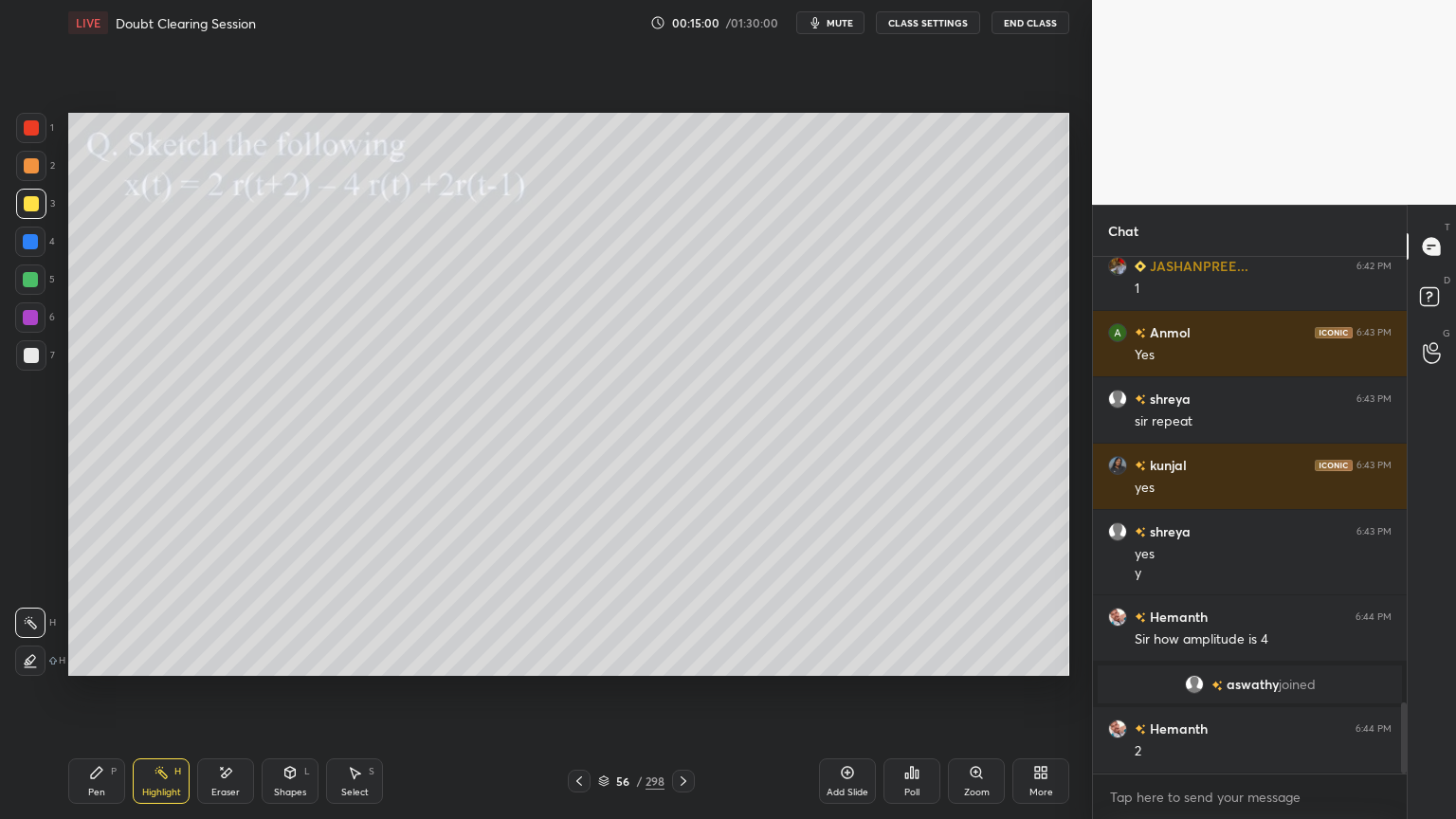 click on "Highlight H" at bounding box center [161, 781] 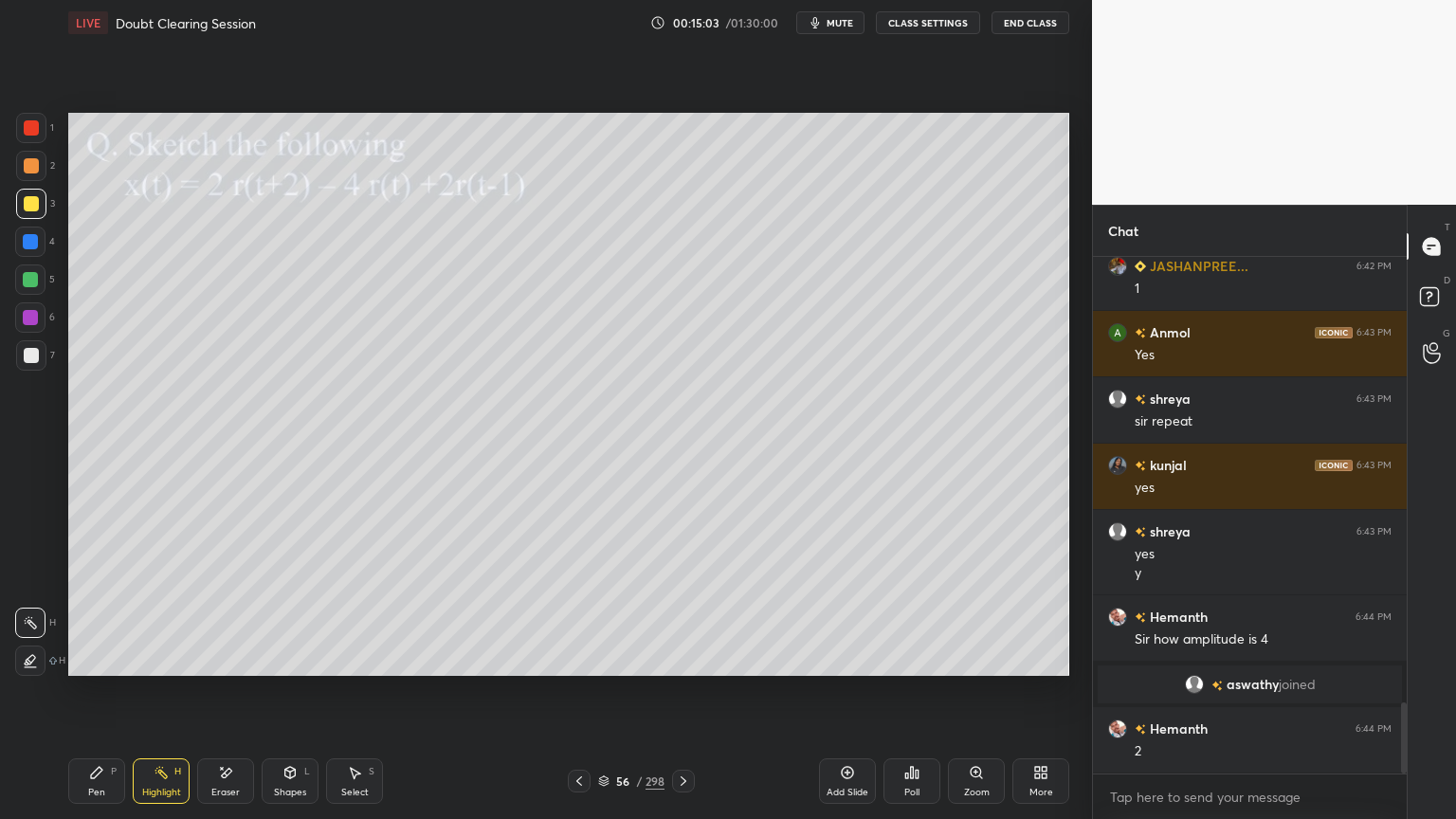 click on "Pen" at bounding box center [97, 792] 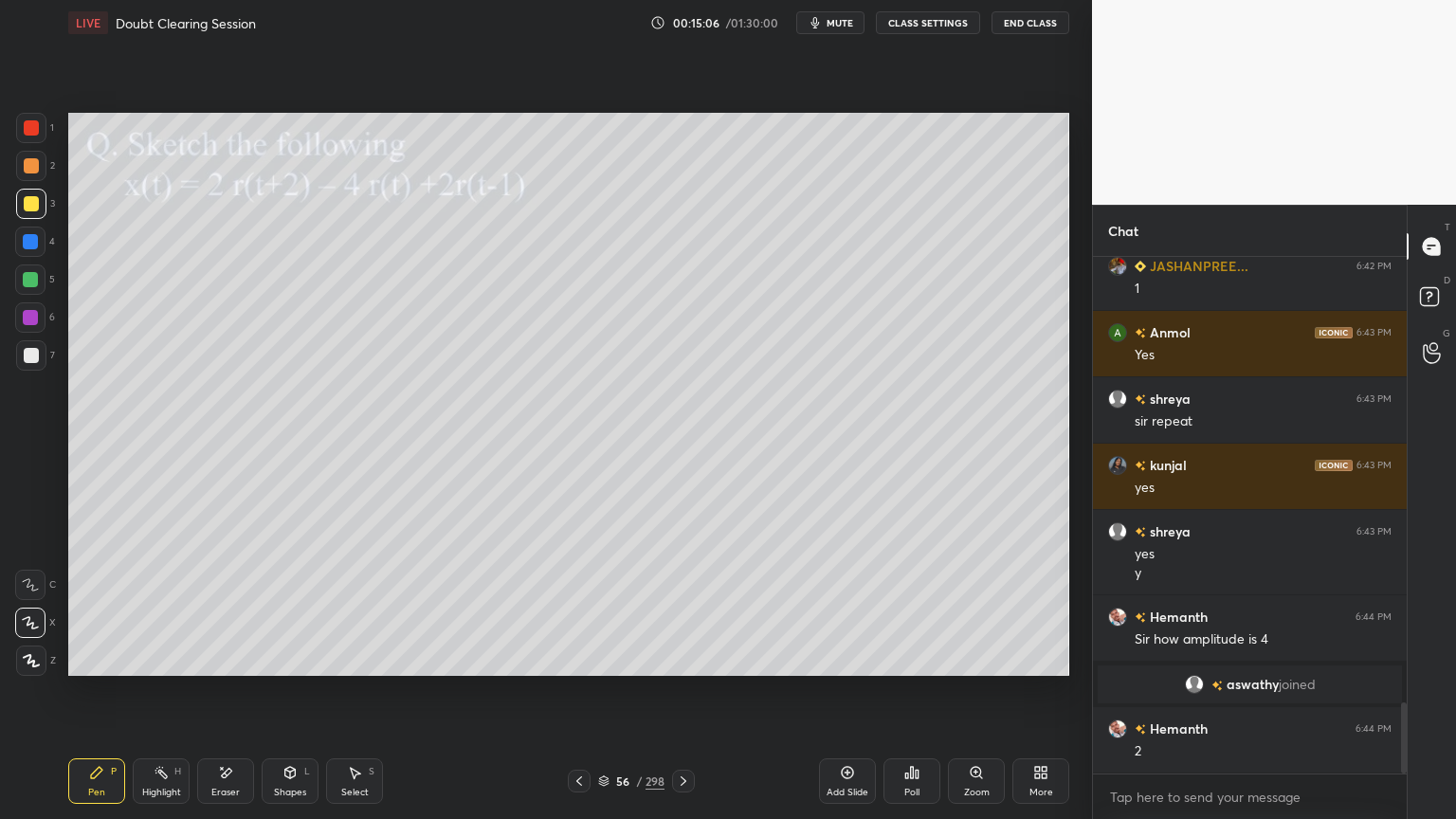 click on "Eraser" at bounding box center (226, 781) 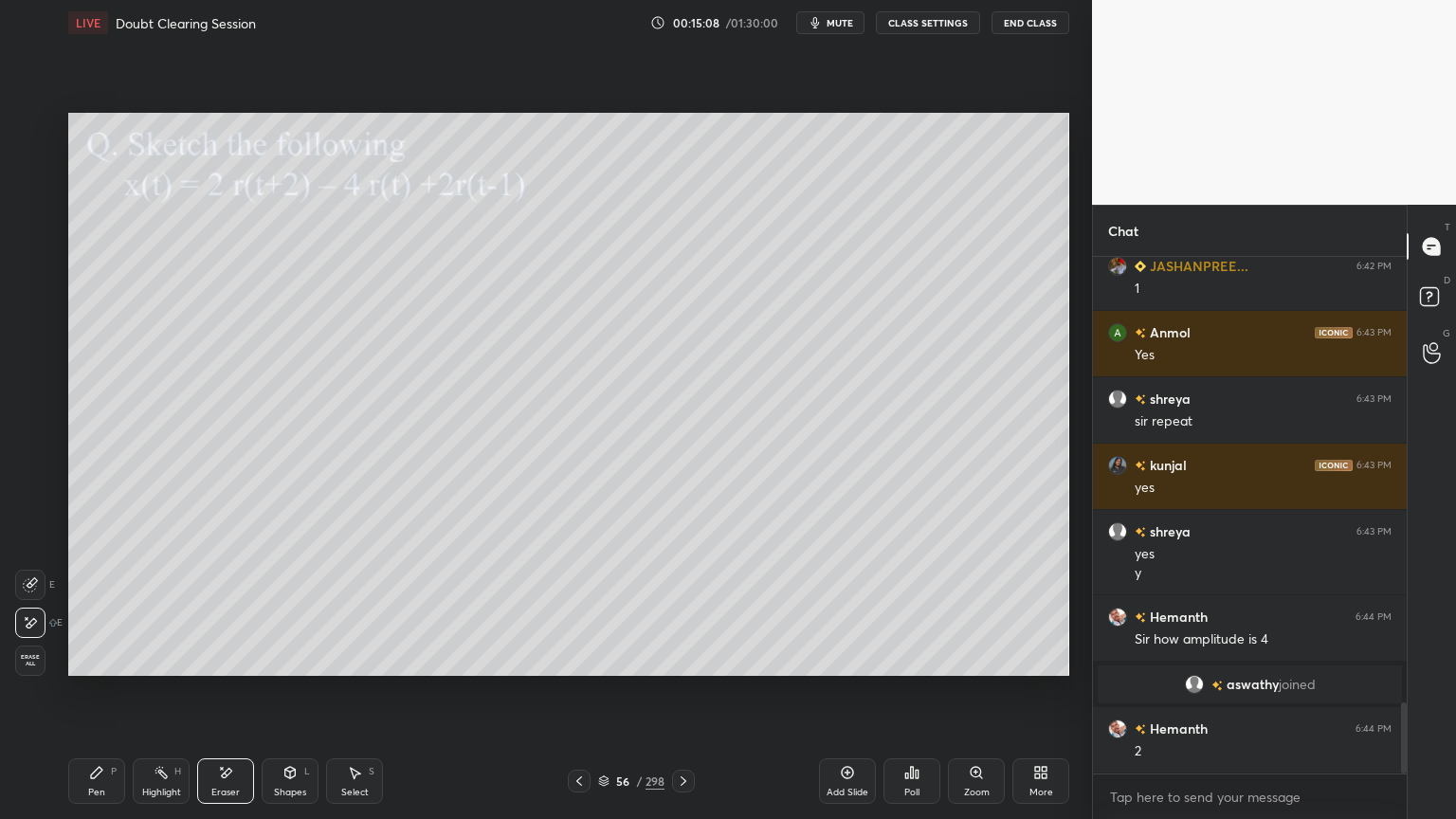 click on "Pen P" at bounding box center (97, 781) 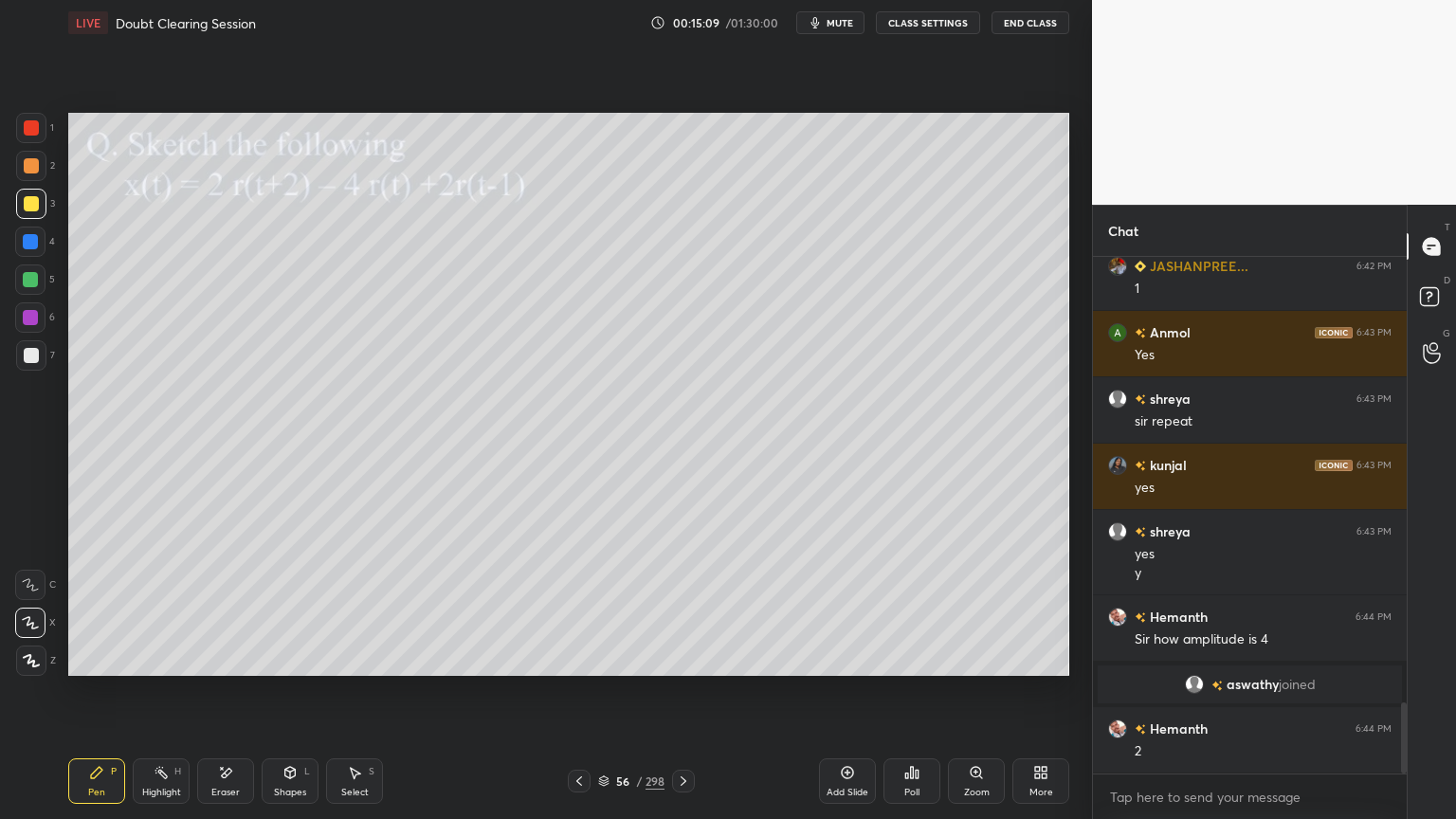 click at bounding box center [31, 166] 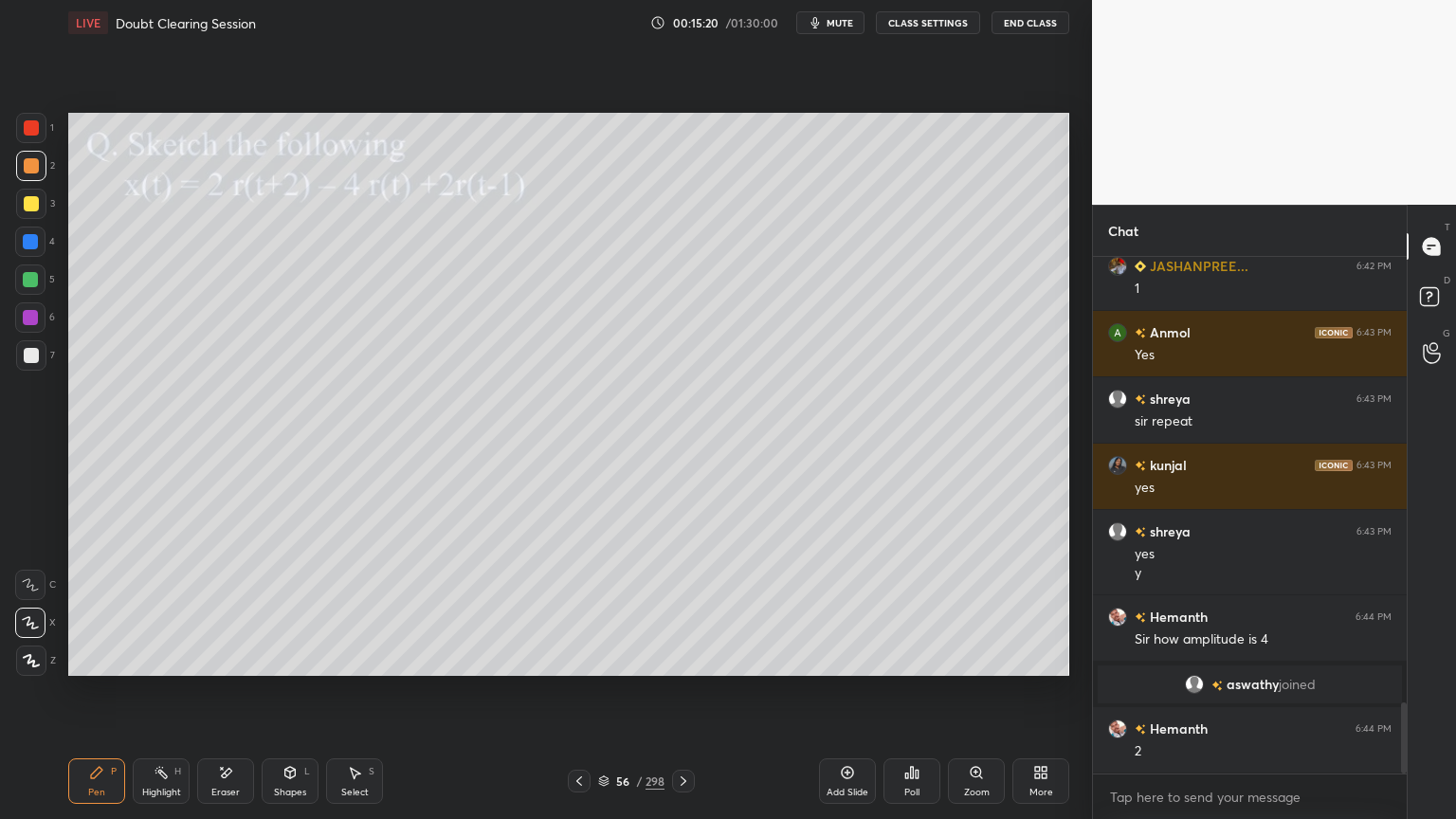 click on "Highlight" at bounding box center [161, 792] 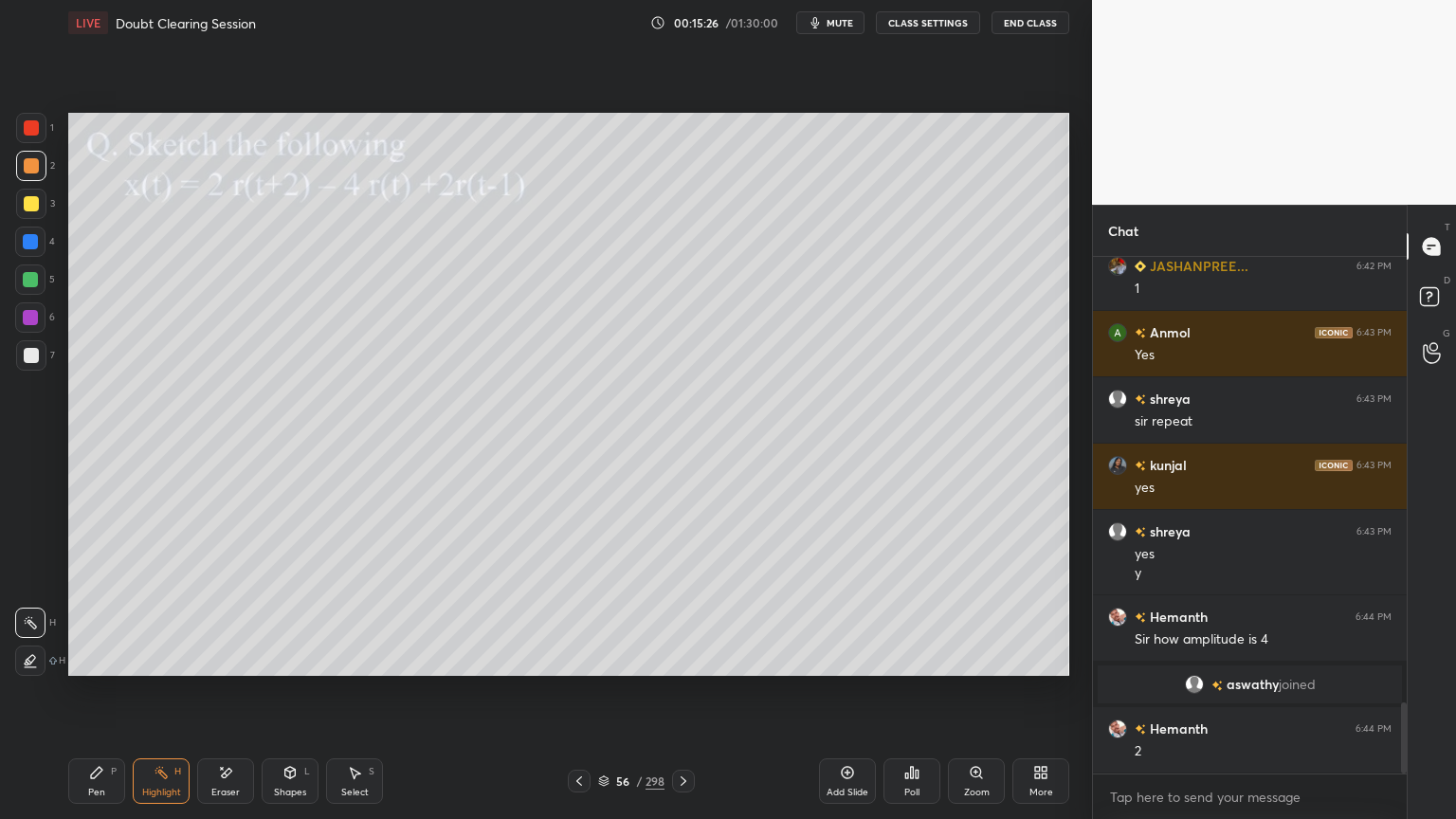 click on "Pen" at bounding box center (97, 792) 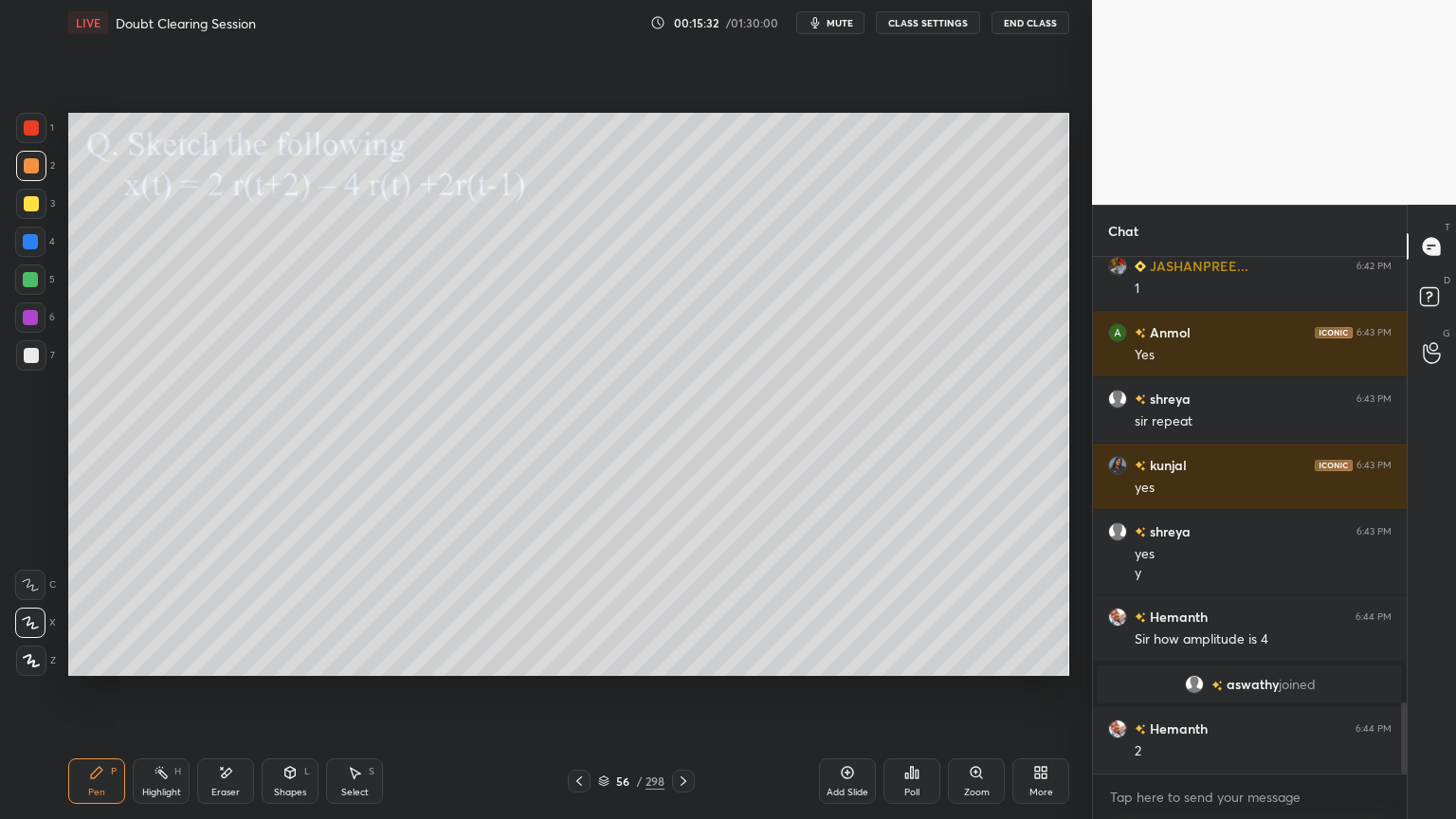 click on "Highlight H" at bounding box center (161, 781) 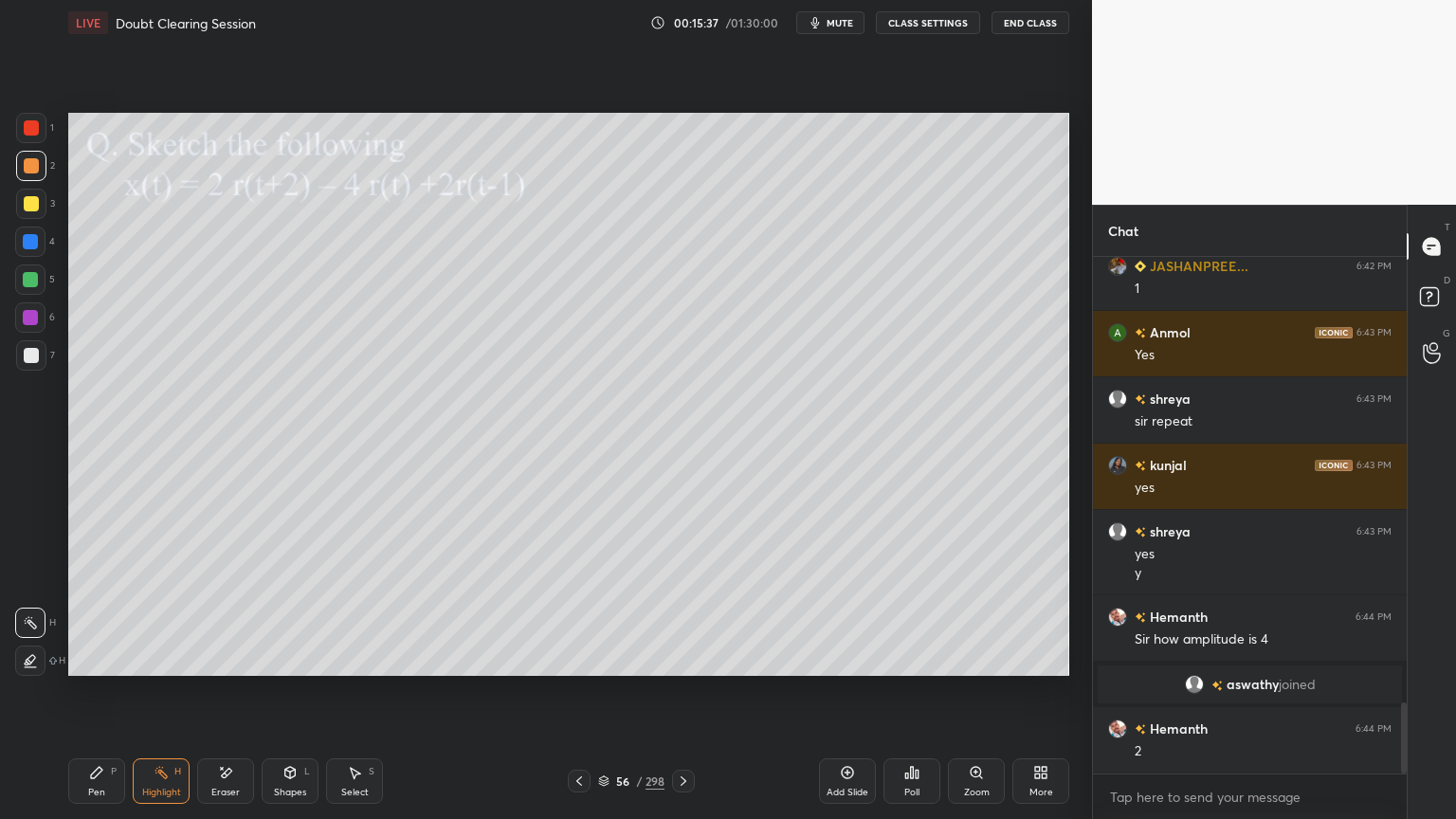 scroll, scrollTop: 3324, scrollLeft: 0, axis: vertical 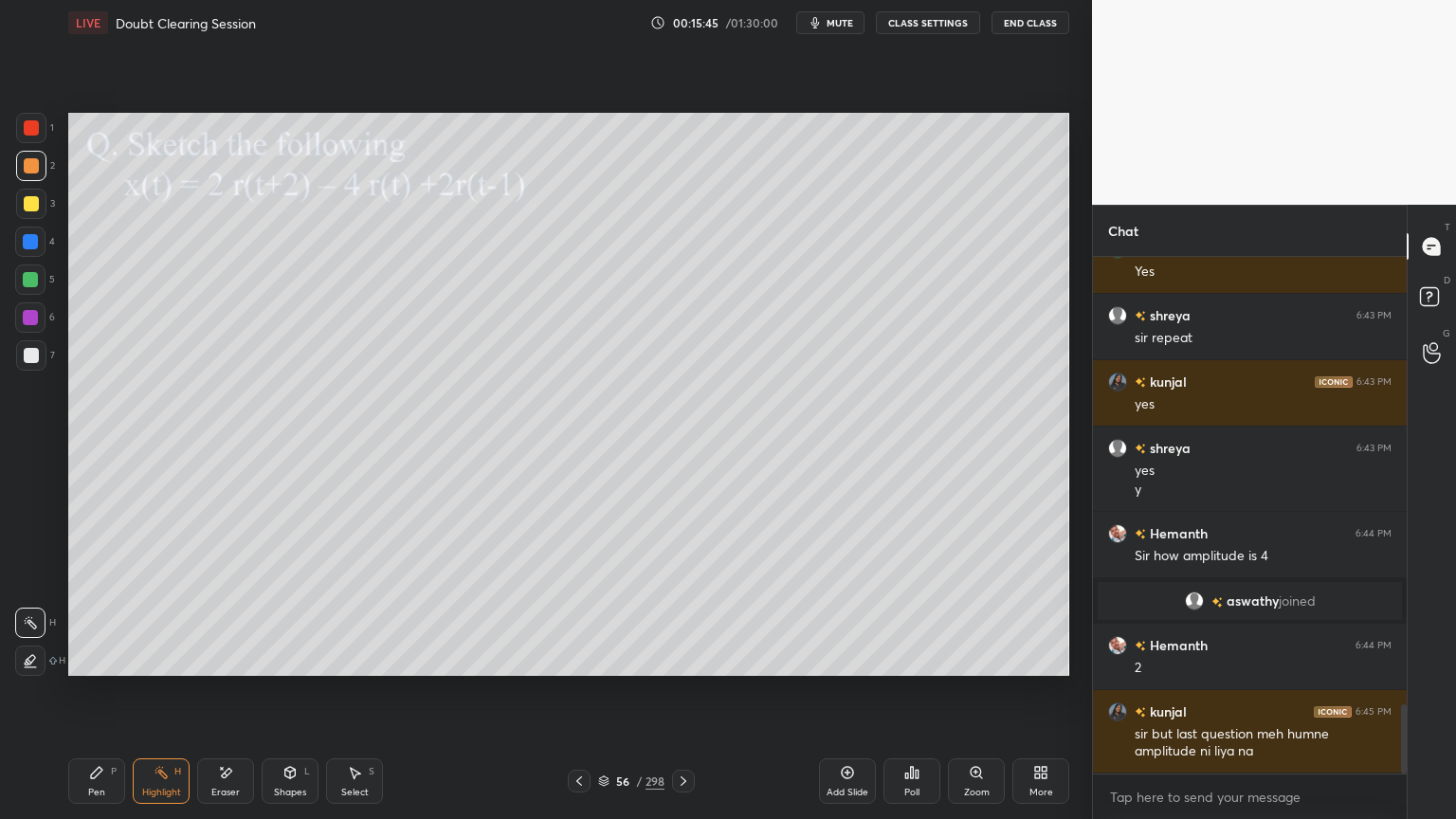 click on "Pen P" at bounding box center (97, 781) 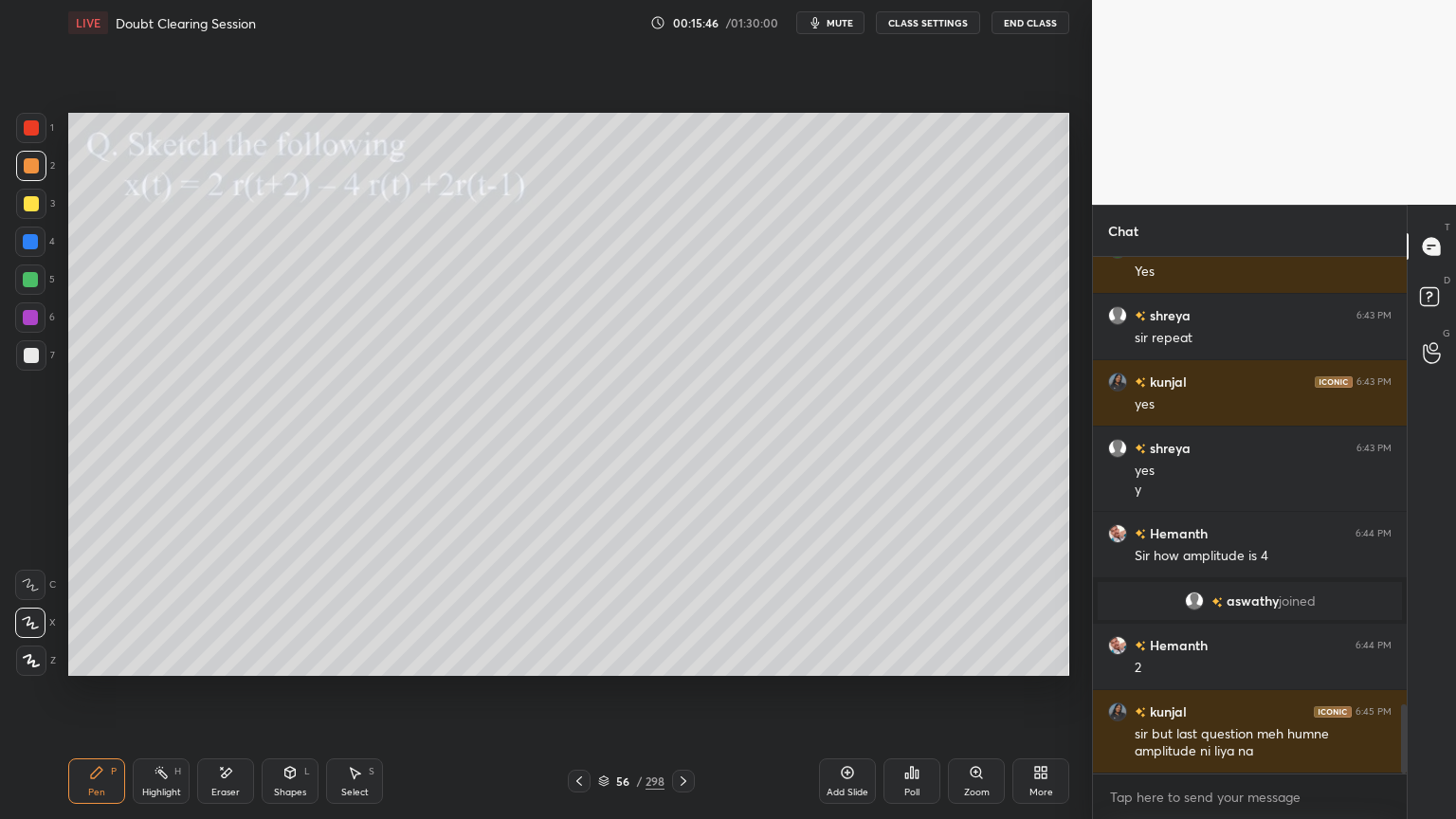 click at bounding box center (30, 280) 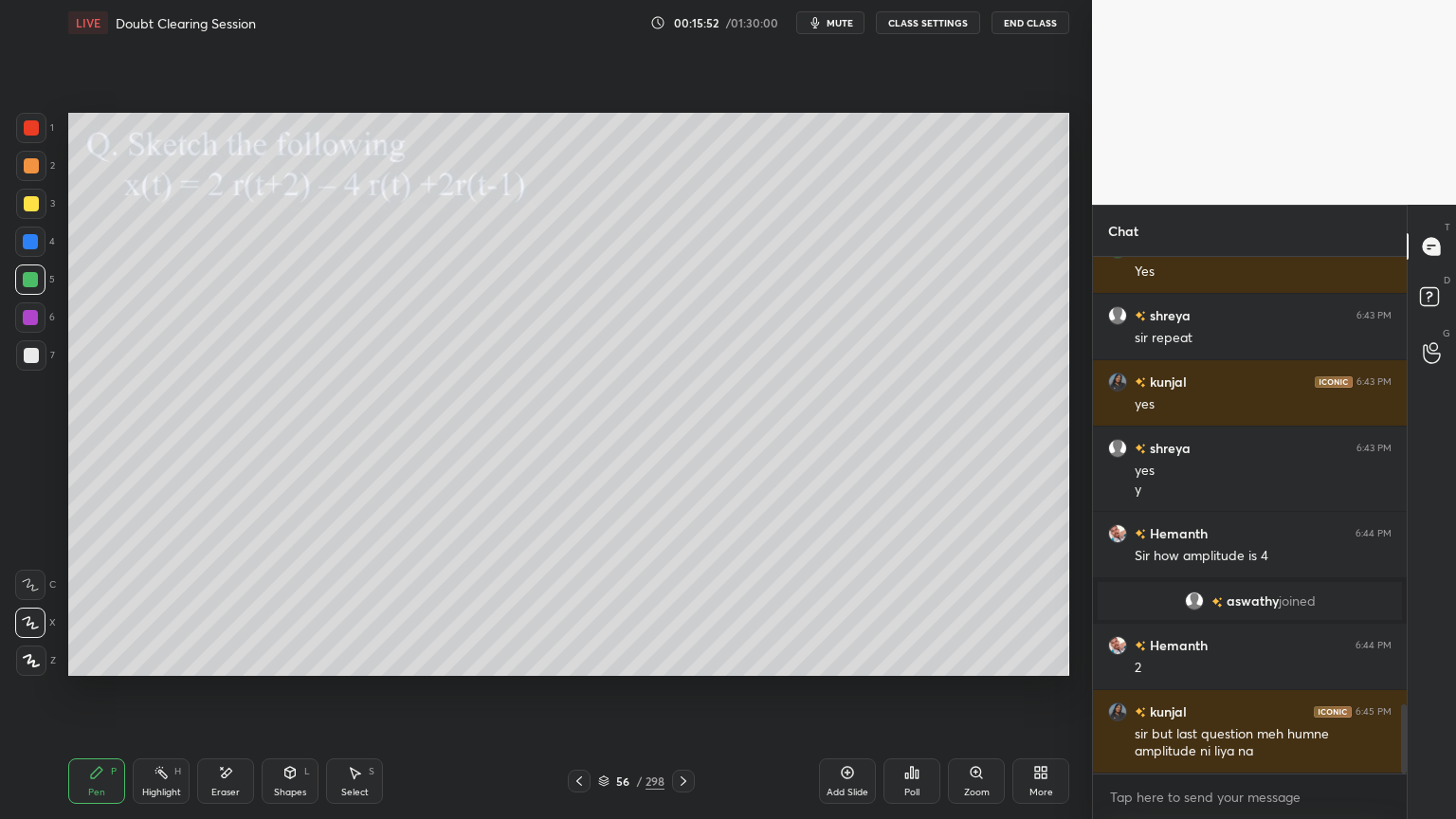 click at bounding box center [30, 318] 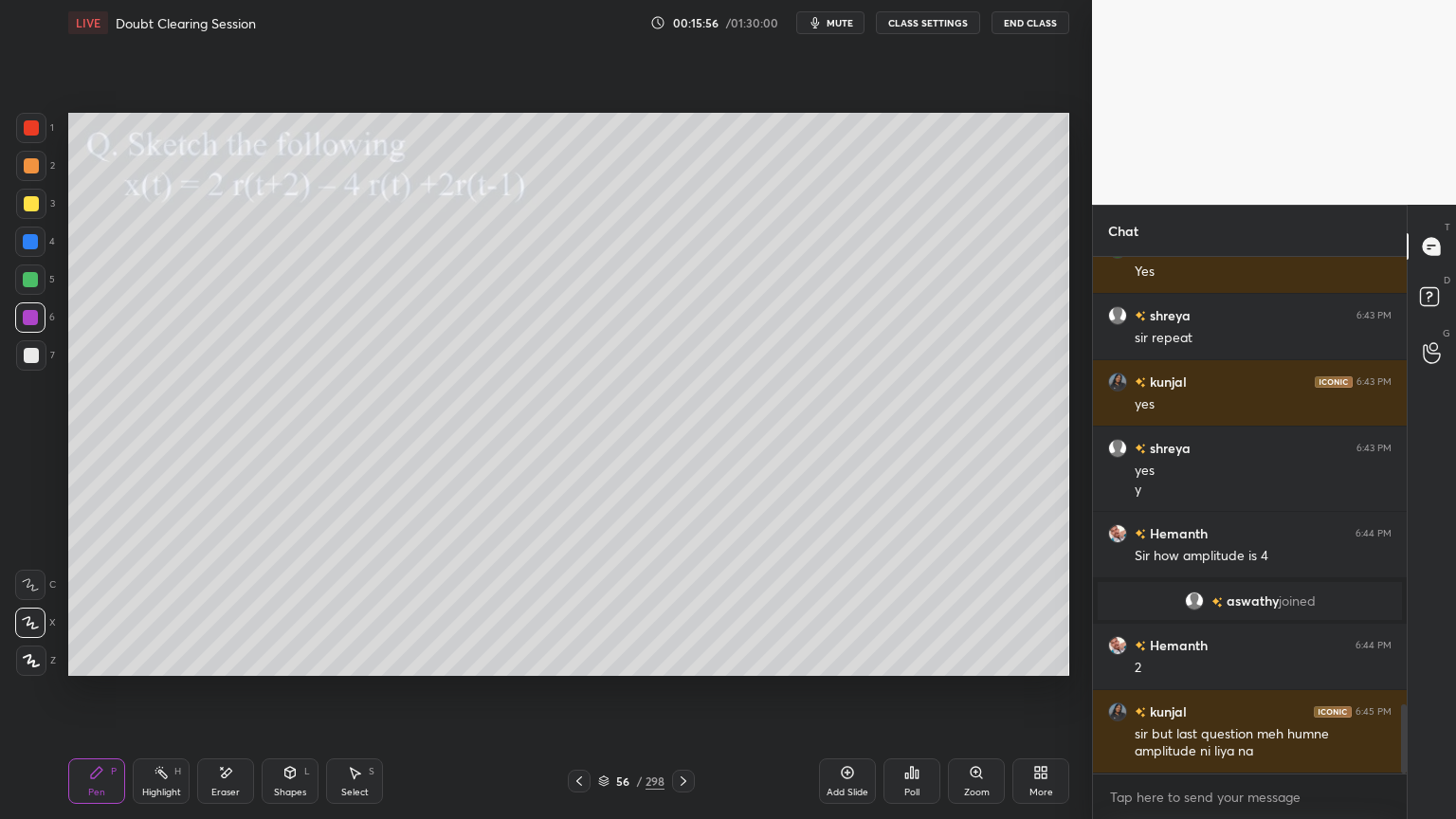 click on "Highlight" at bounding box center (161, 792) 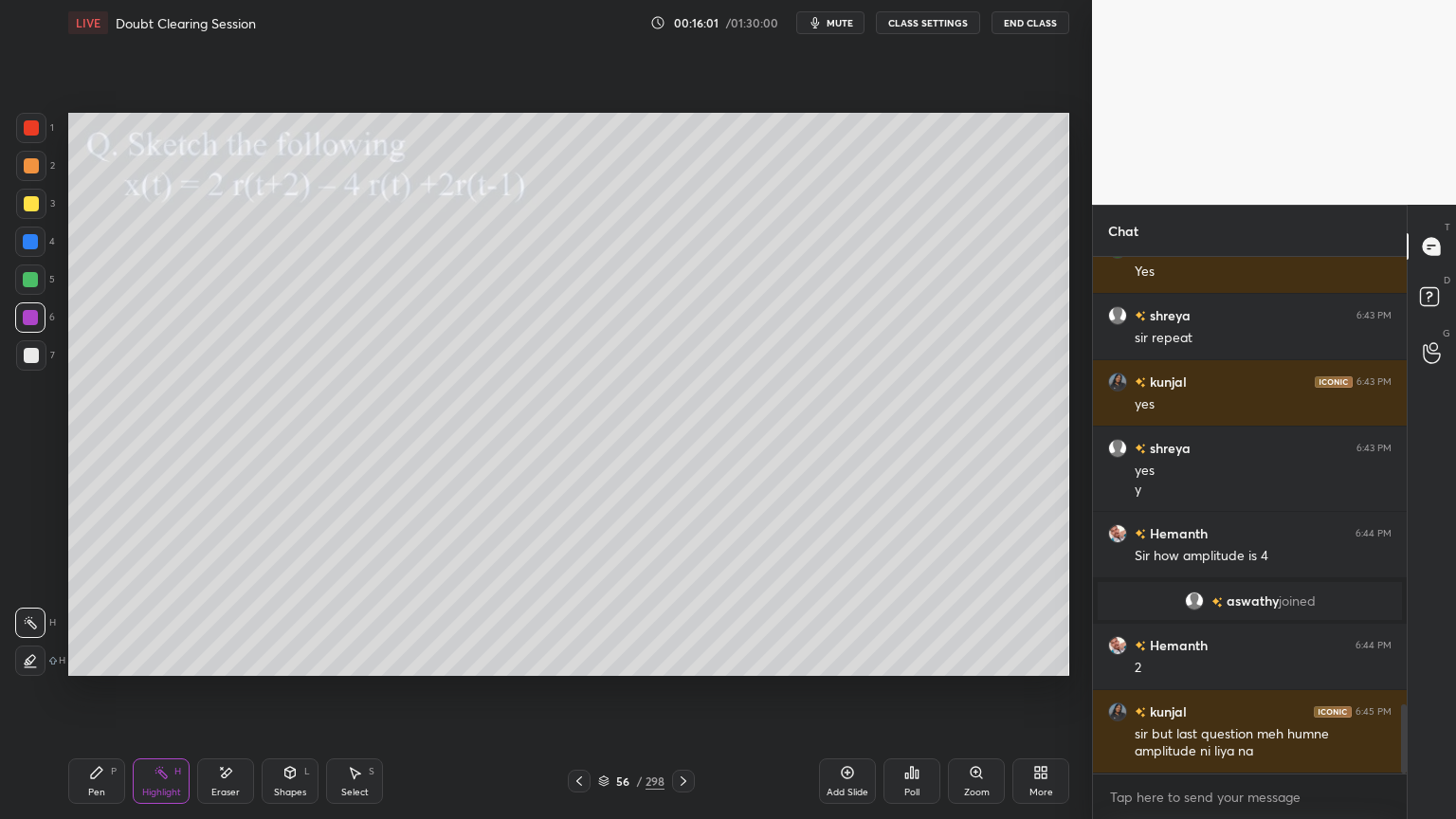 click on "Pen" at bounding box center (97, 792) 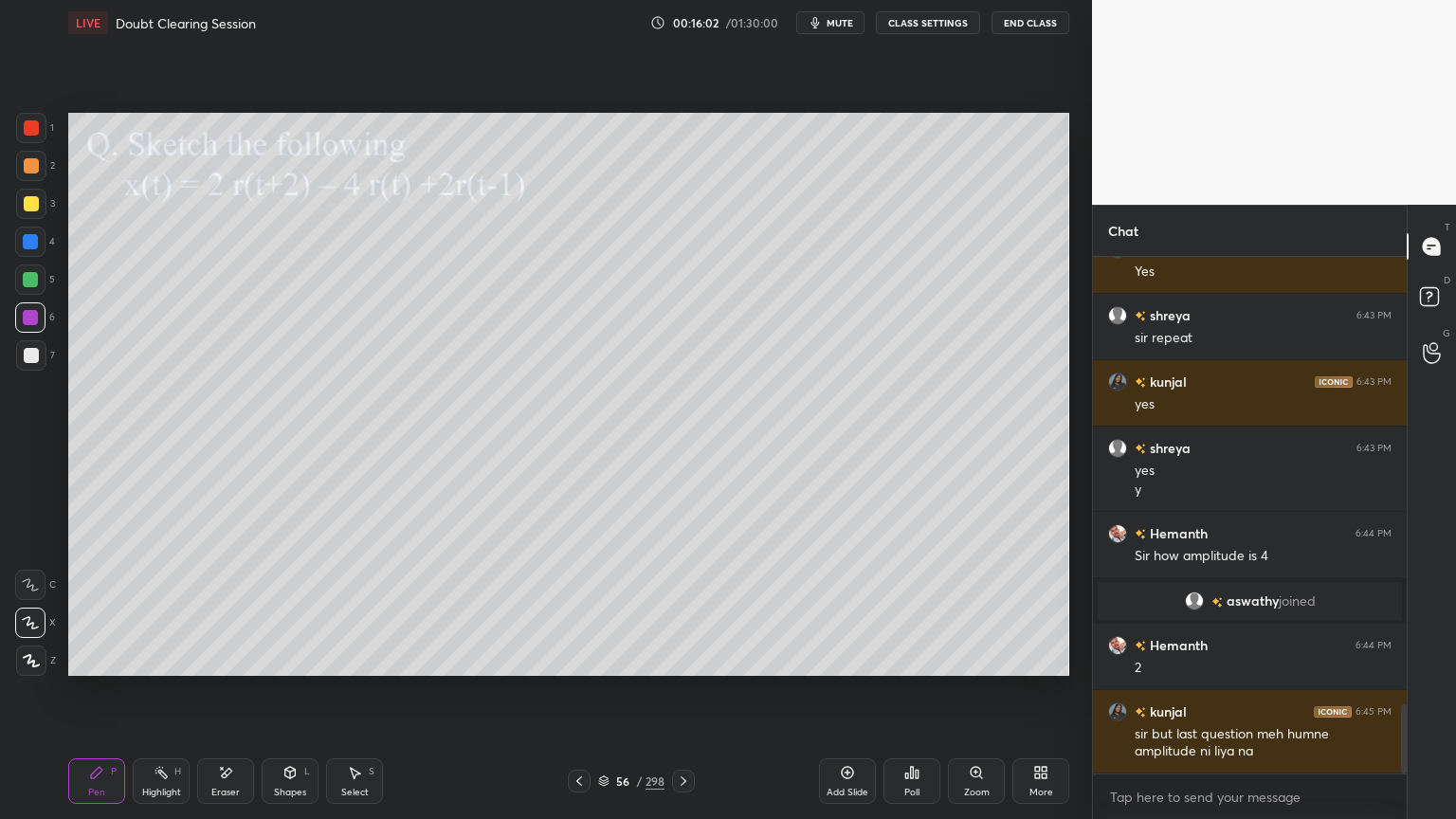 click at bounding box center (31, 204) 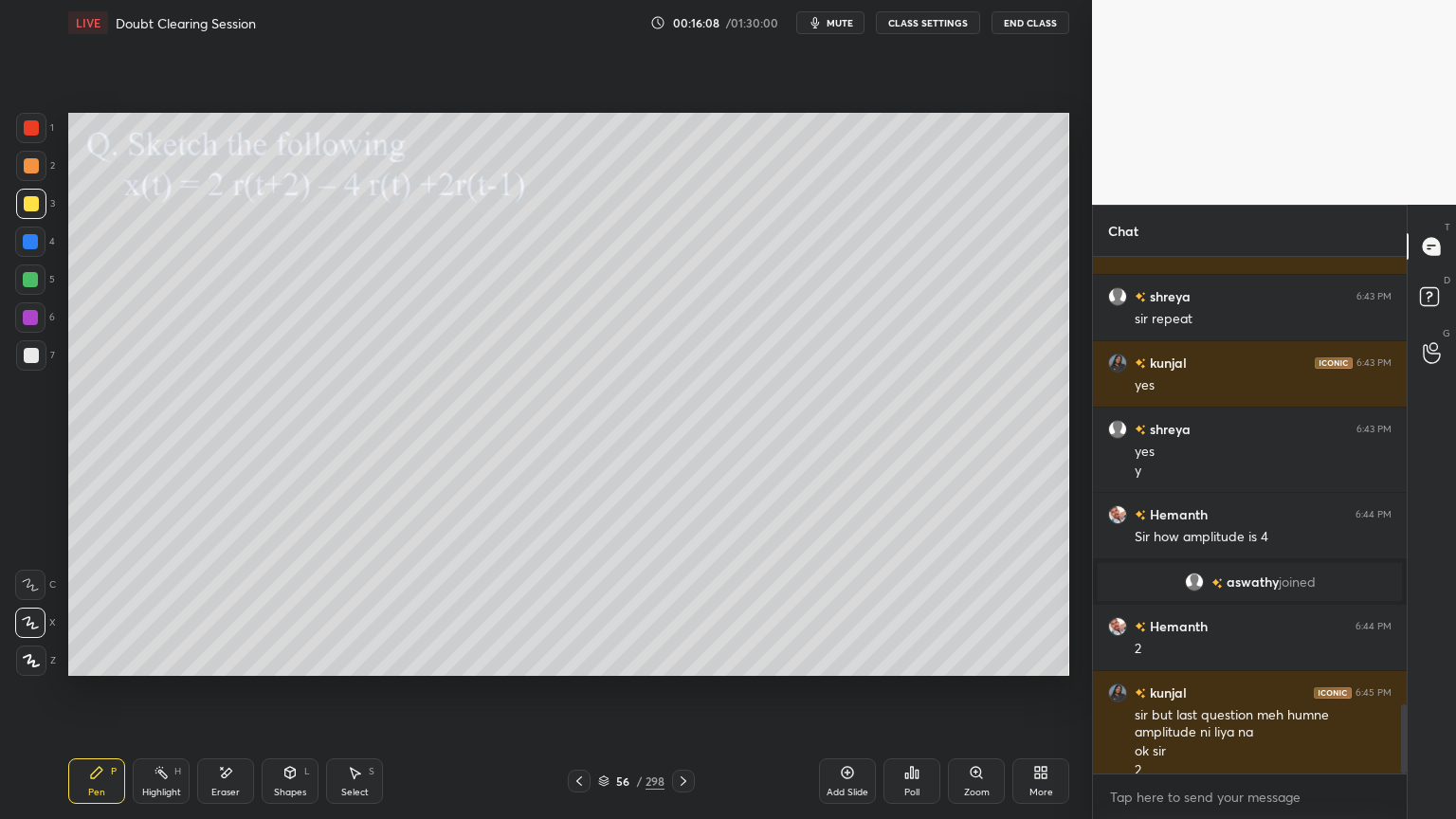 scroll, scrollTop: 3362, scrollLeft: 0, axis: vertical 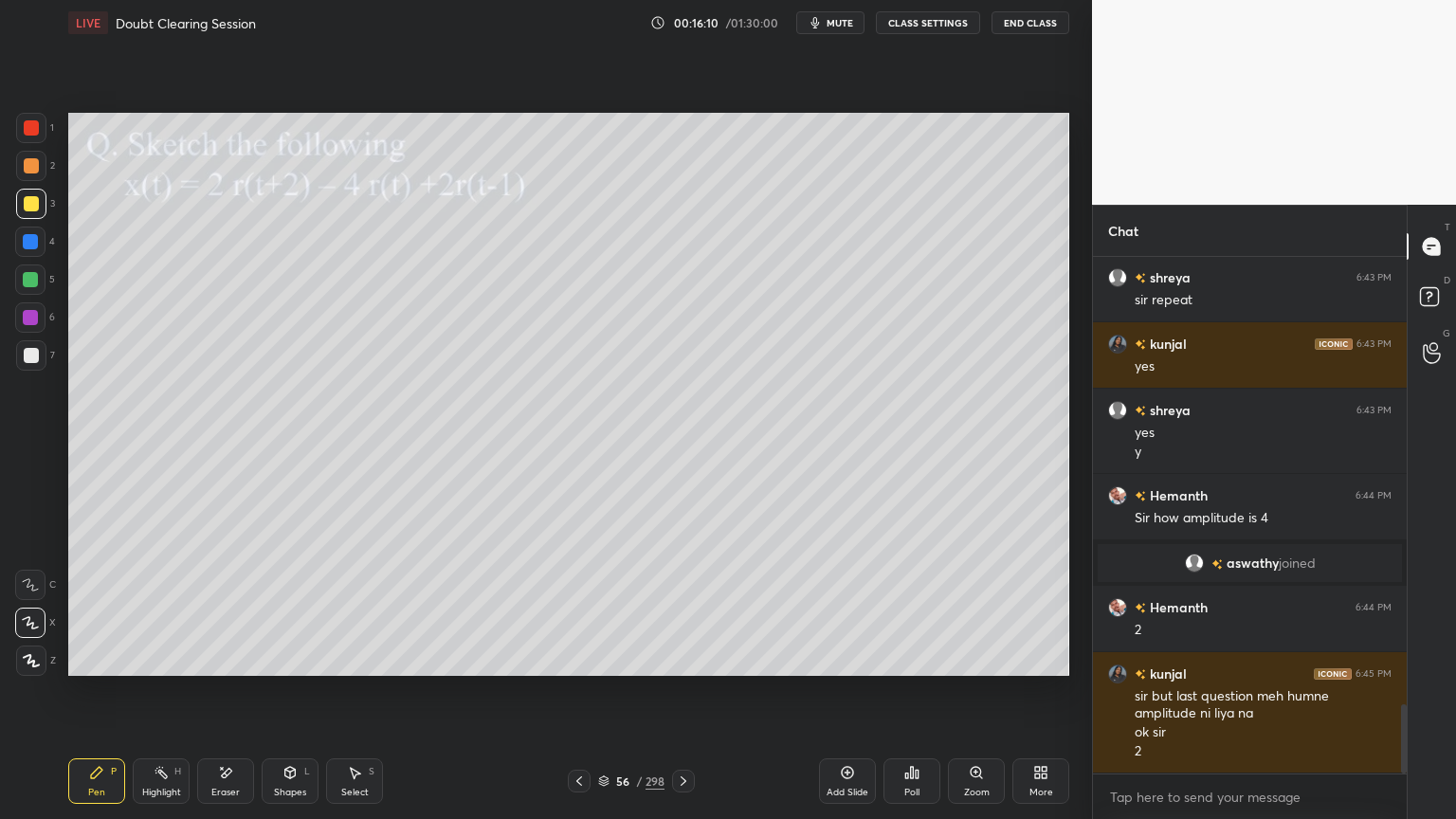 click on "Shapes L" at bounding box center (290, 781) 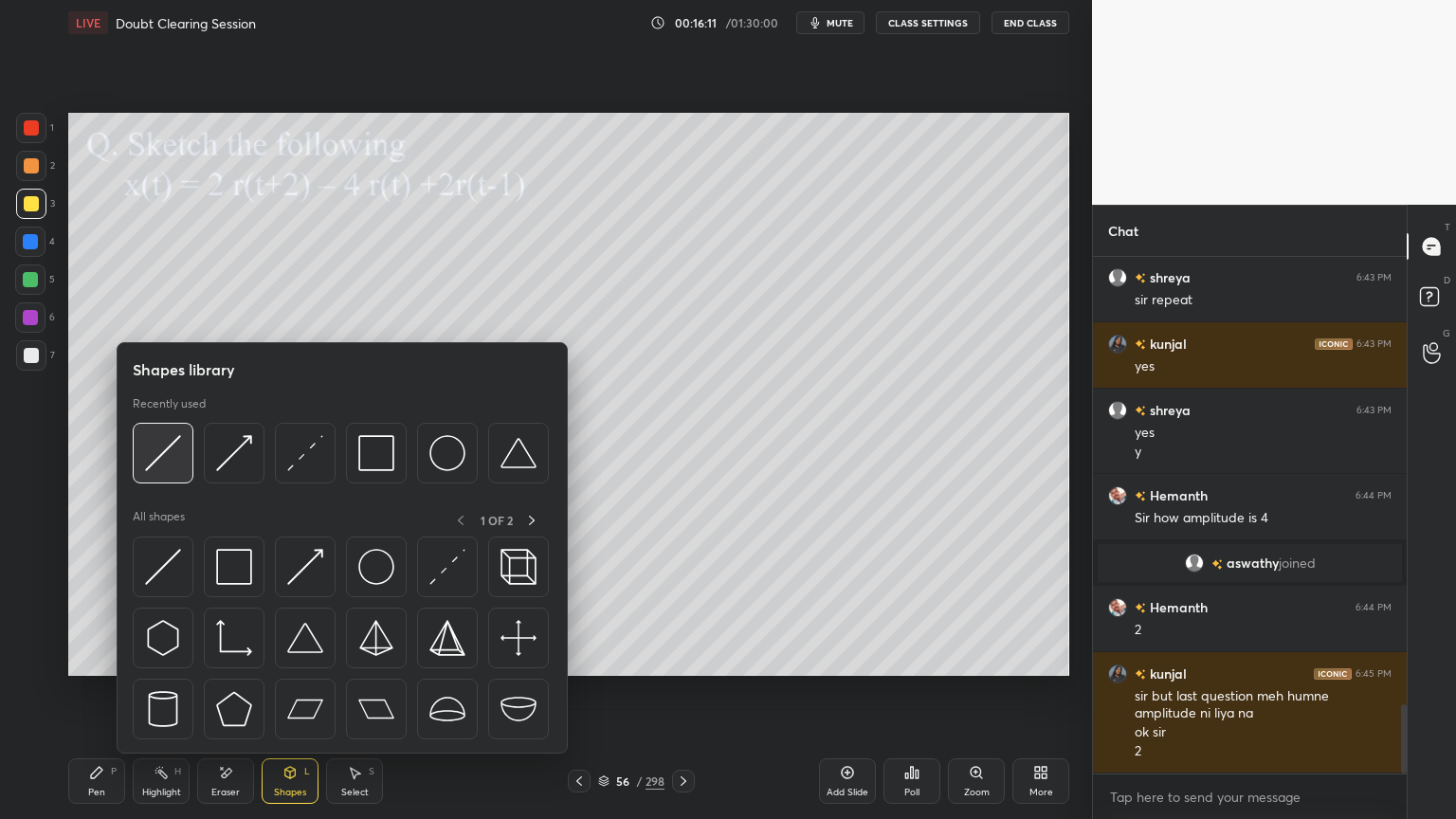 click at bounding box center (163, 453) 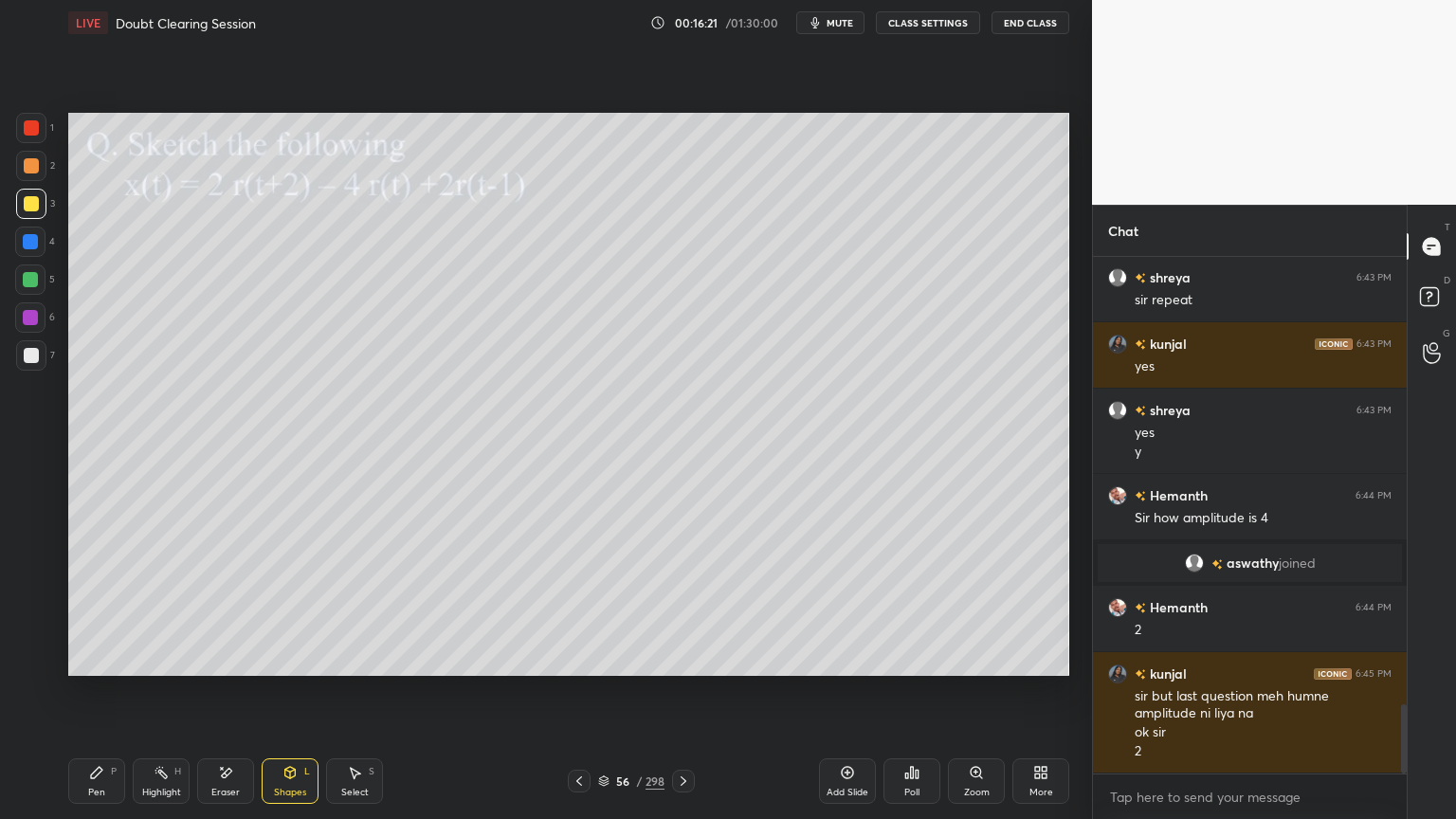 click on "Shapes" at bounding box center [290, 792] 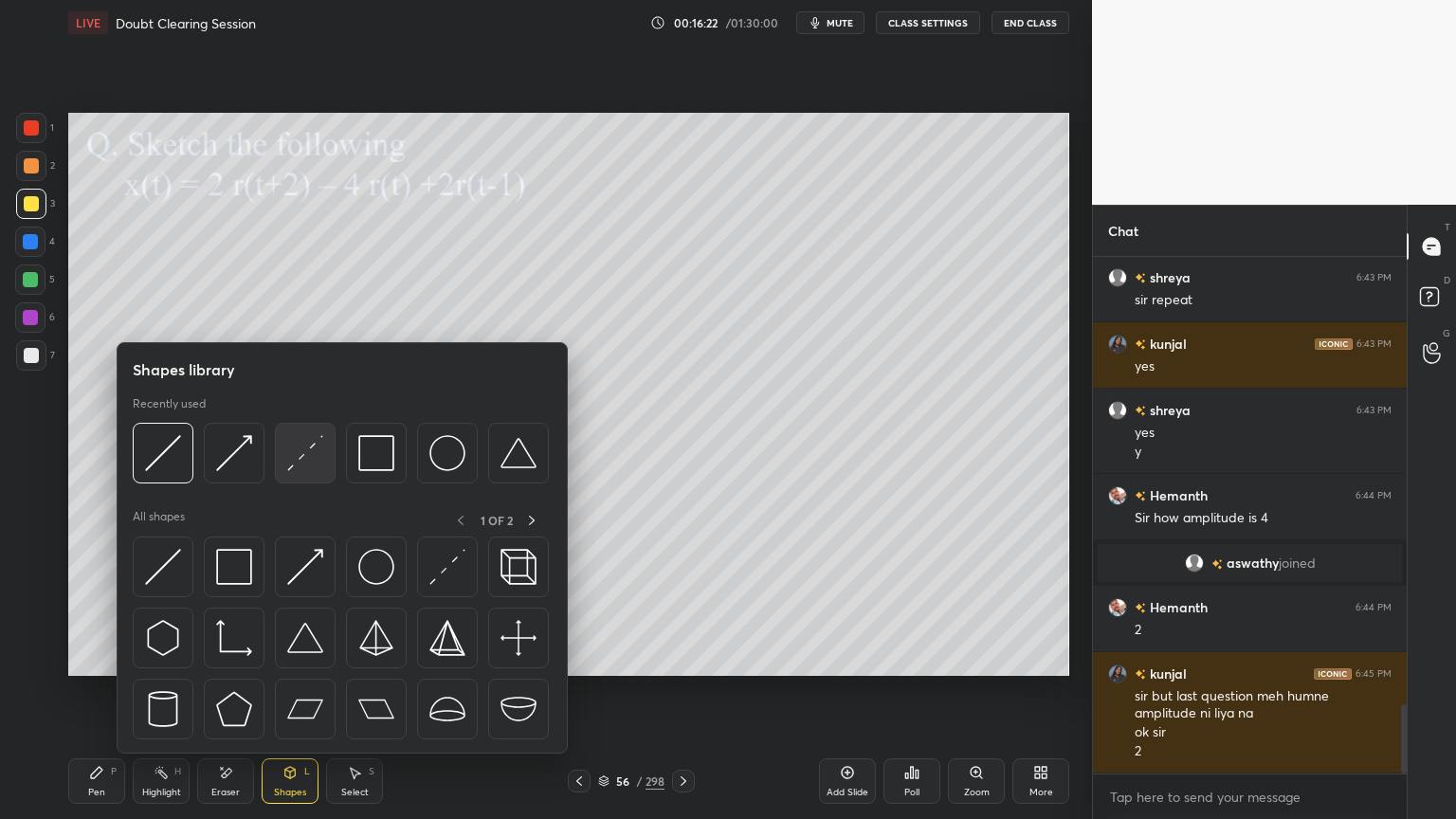 click at bounding box center [305, 453] 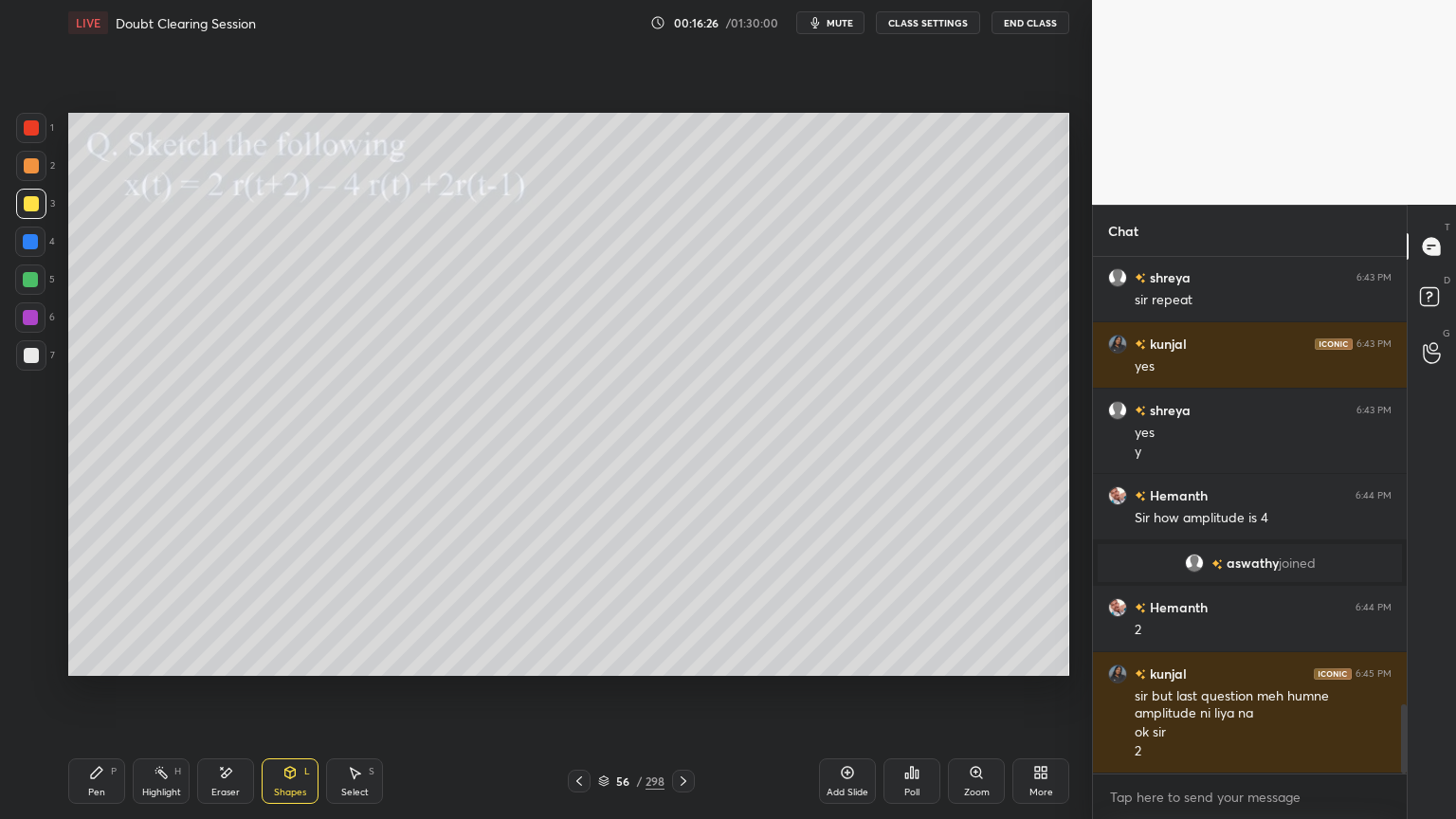 click 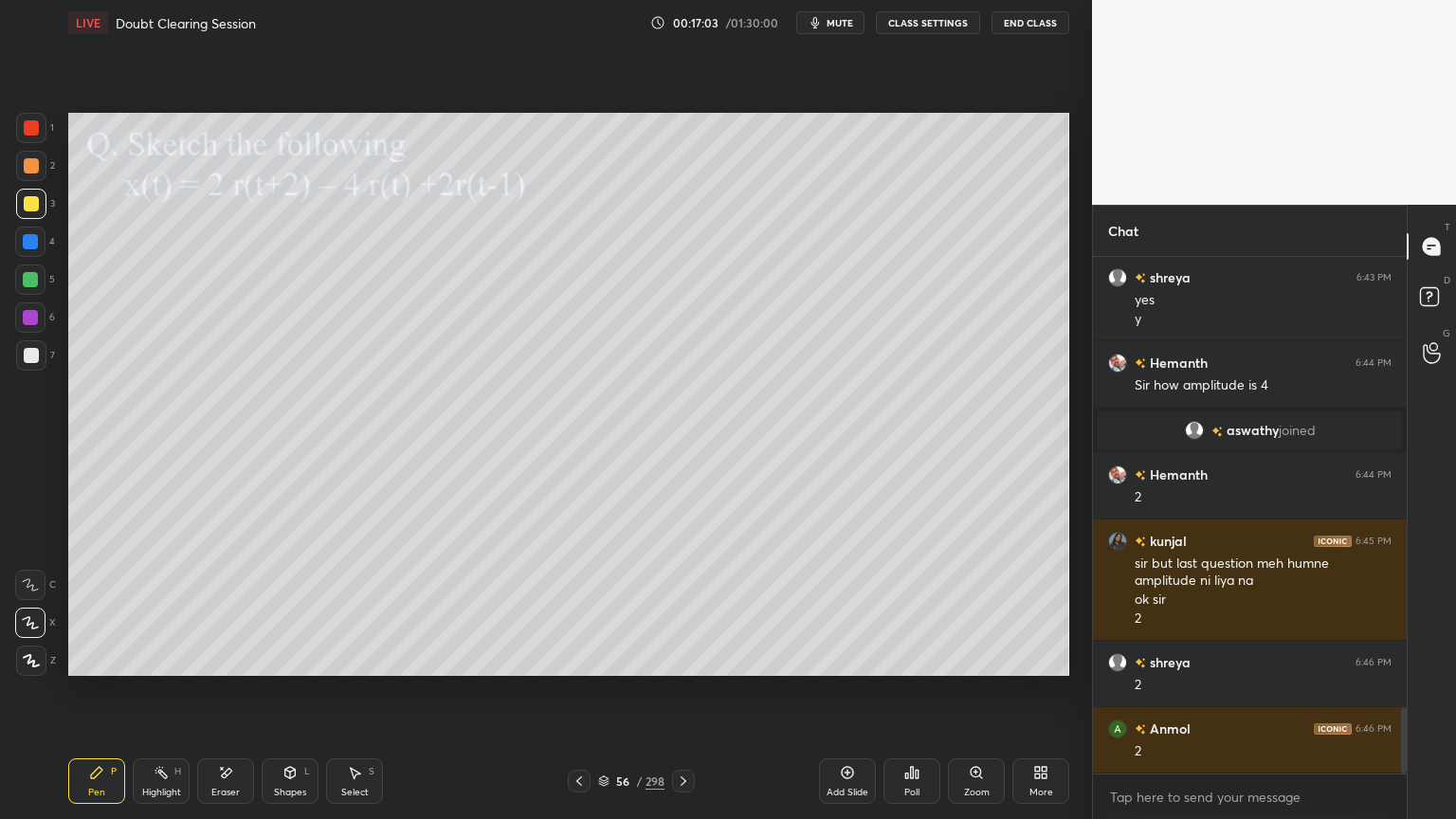 scroll, scrollTop: 3560, scrollLeft: 0, axis: vertical 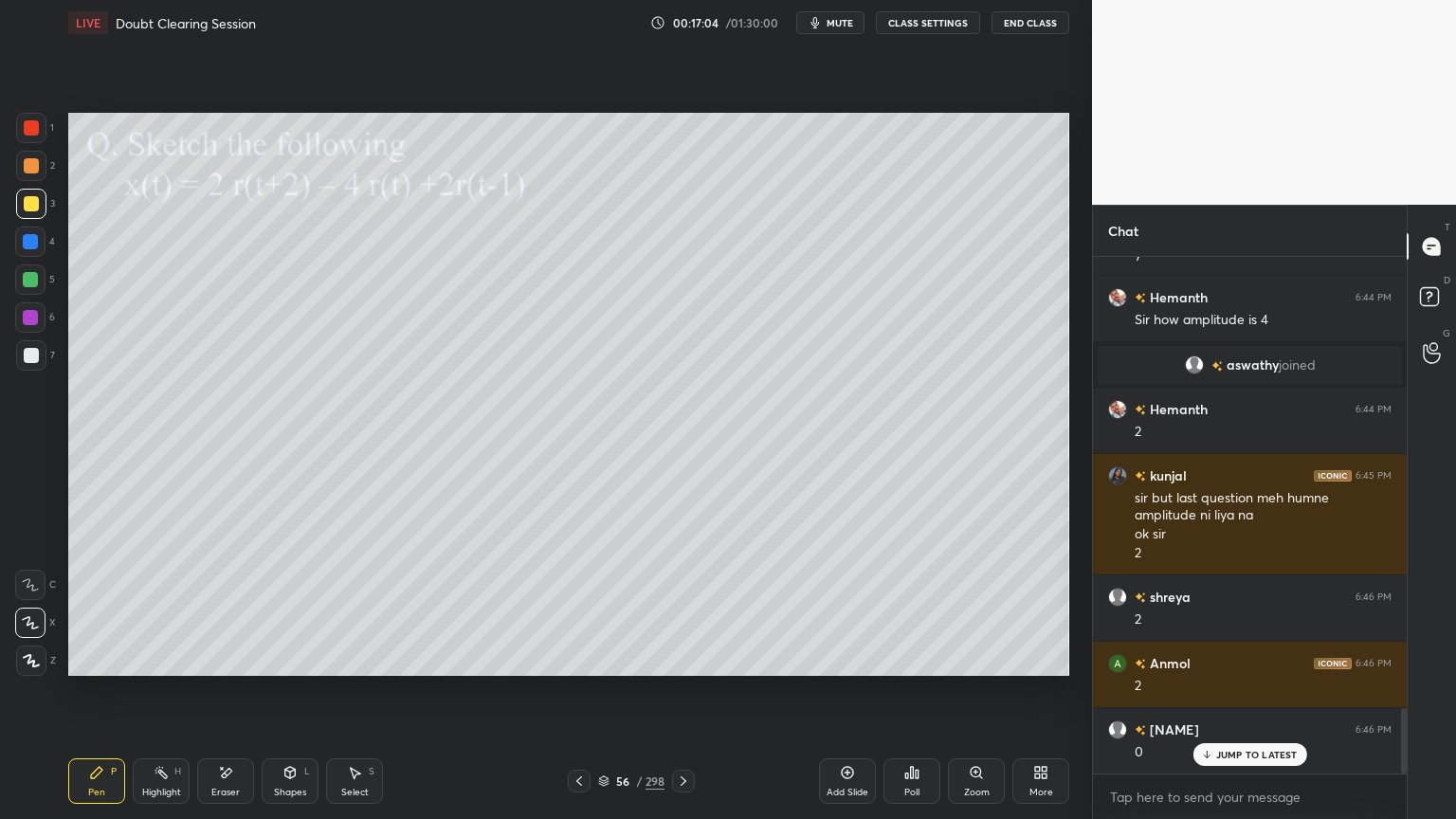 click on "Shapes" at bounding box center [290, 792] 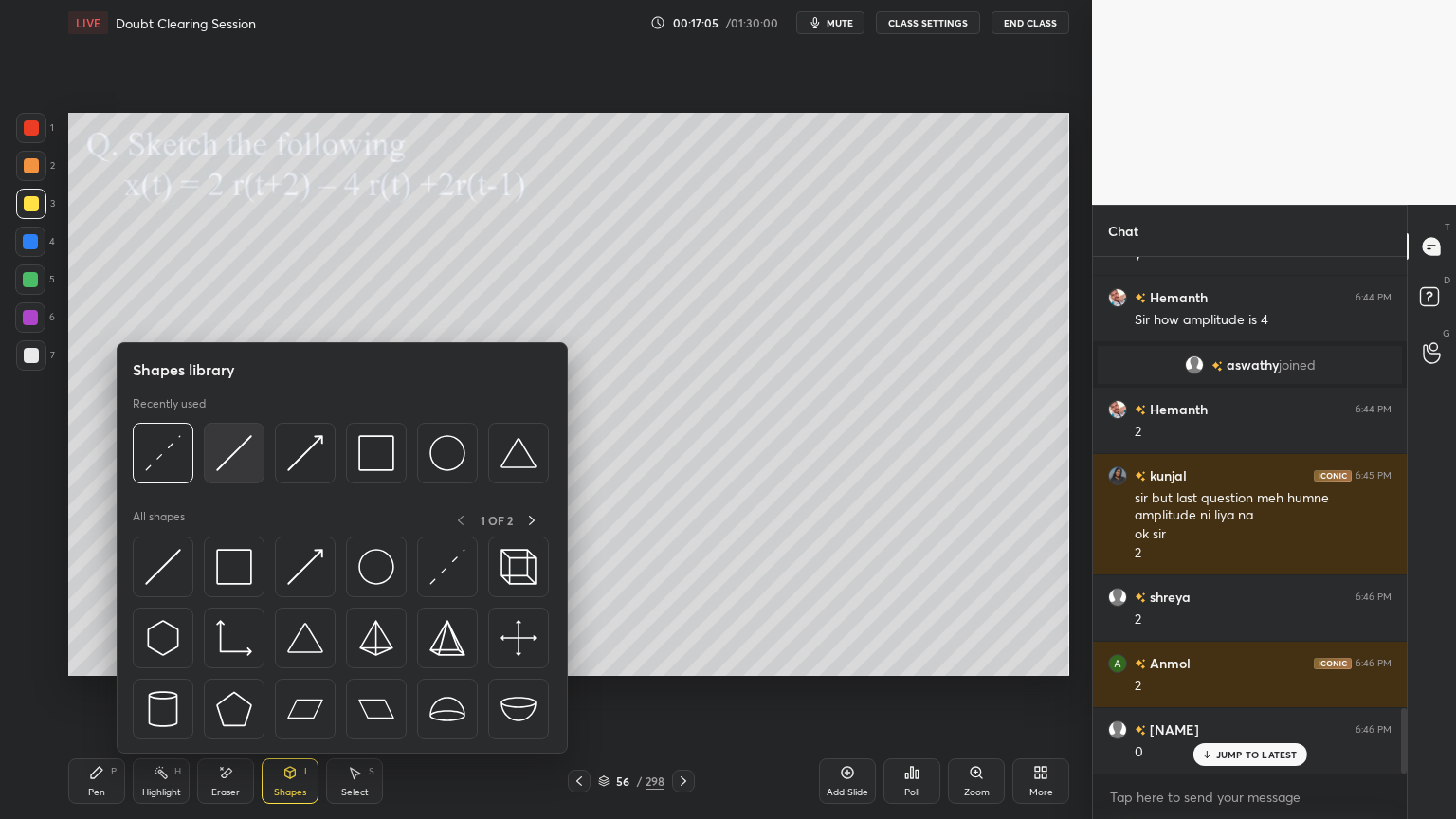 click at bounding box center (234, 453) 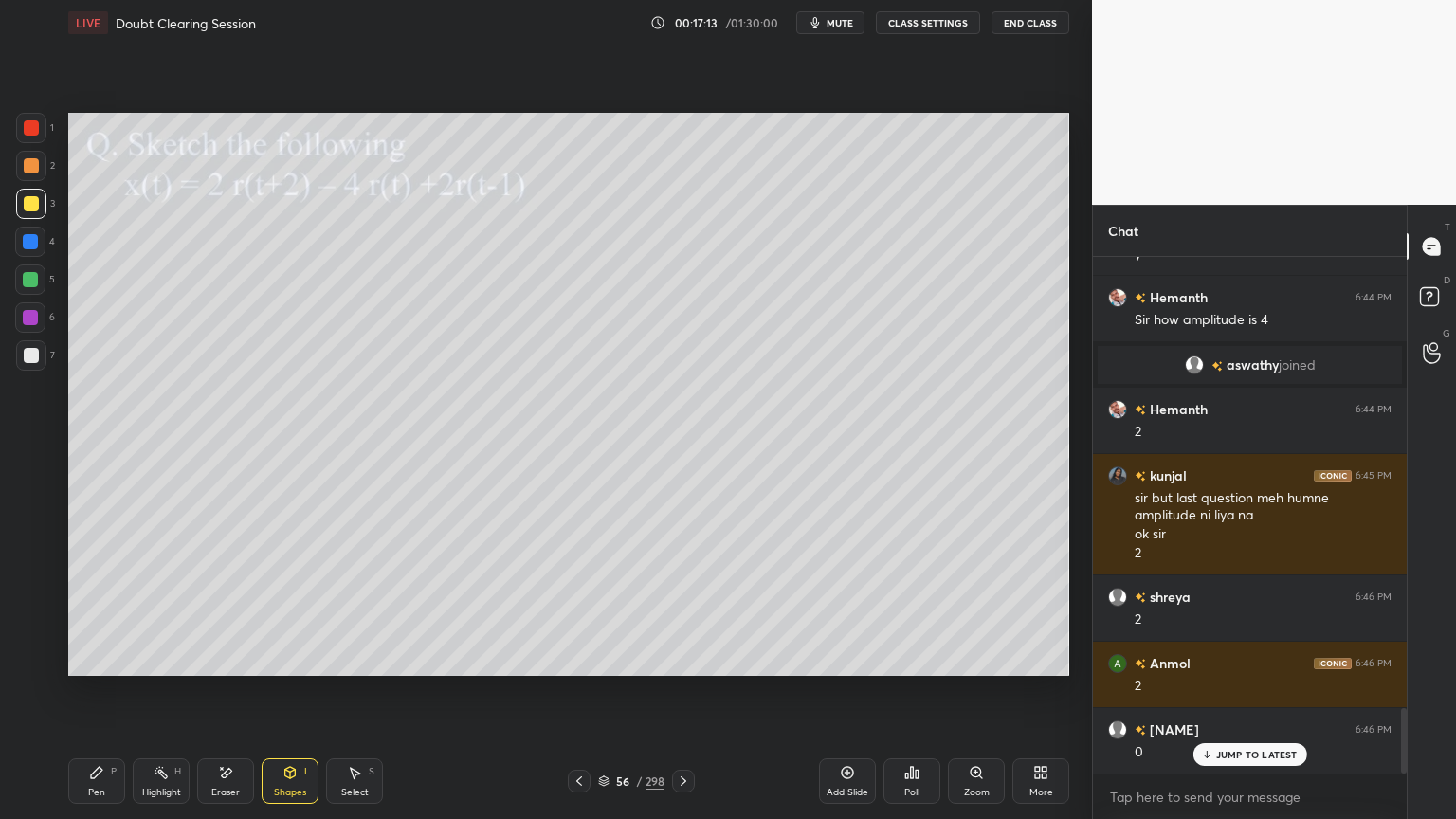 click on "Pen" at bounding box center (97, 792) 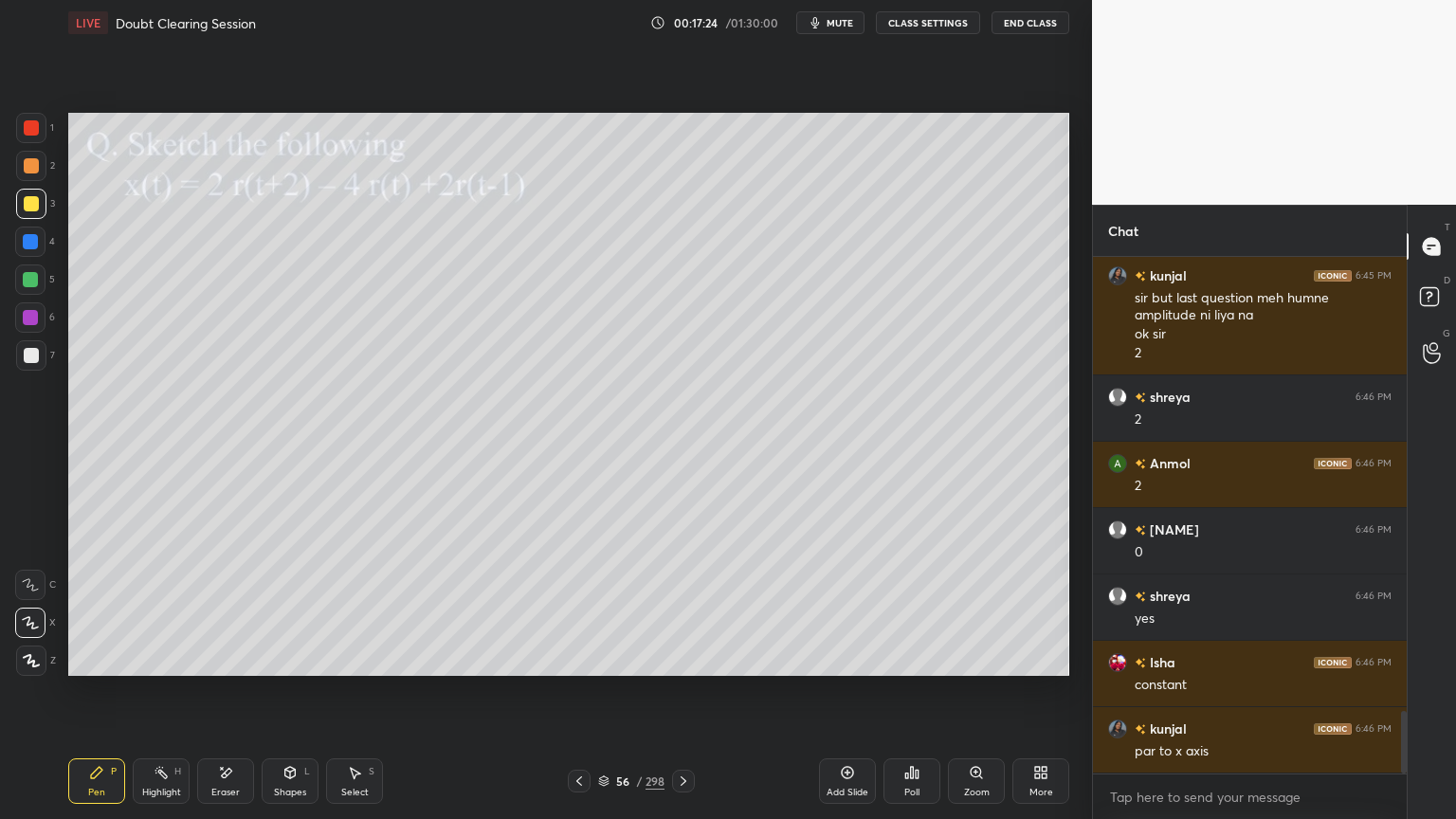 scroll, scrollTop: 3826, scrollLeft: 0, axis: vertical 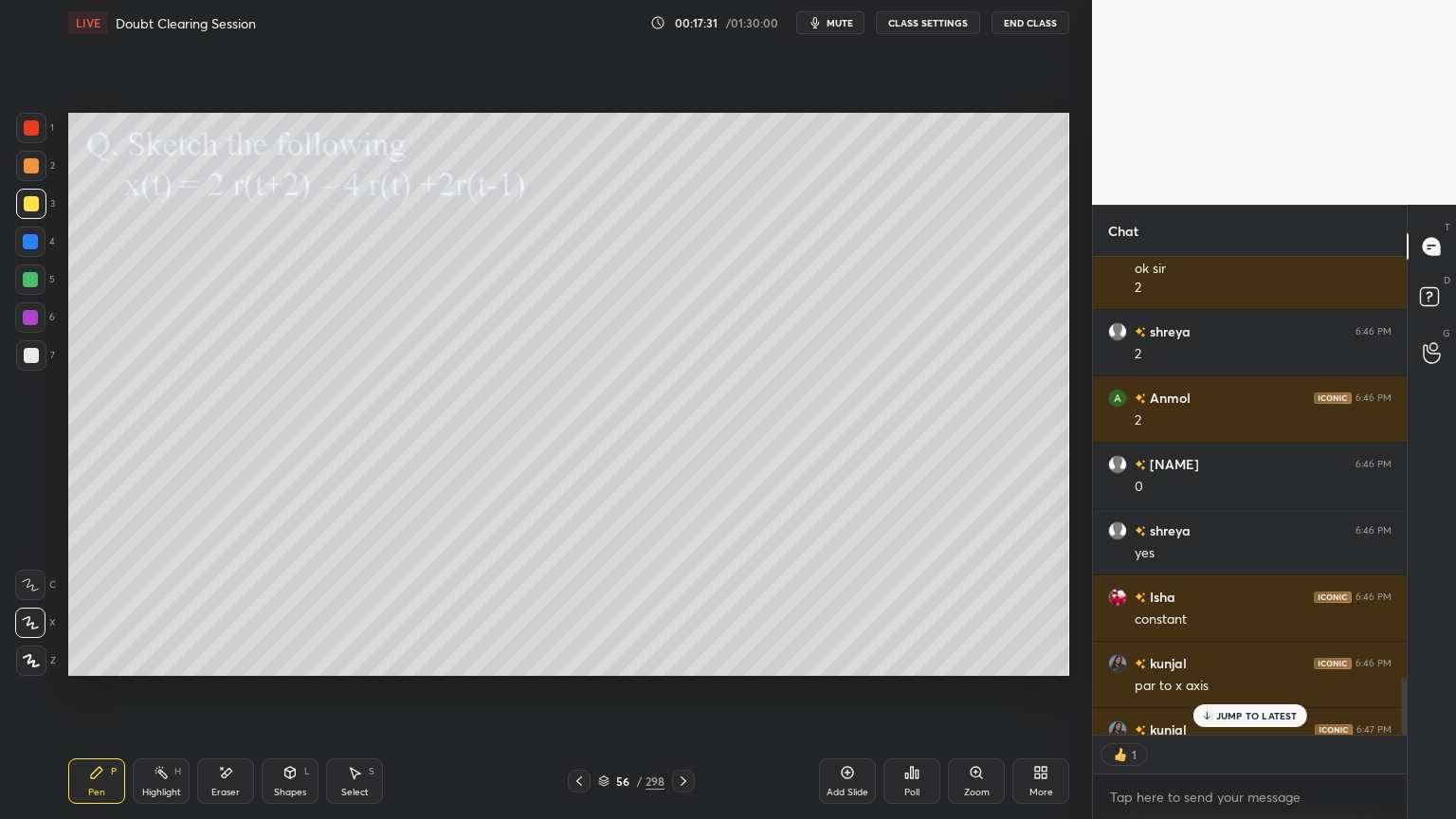 click on "JUMP TO LATEST" at bounding box center (1257, 716) 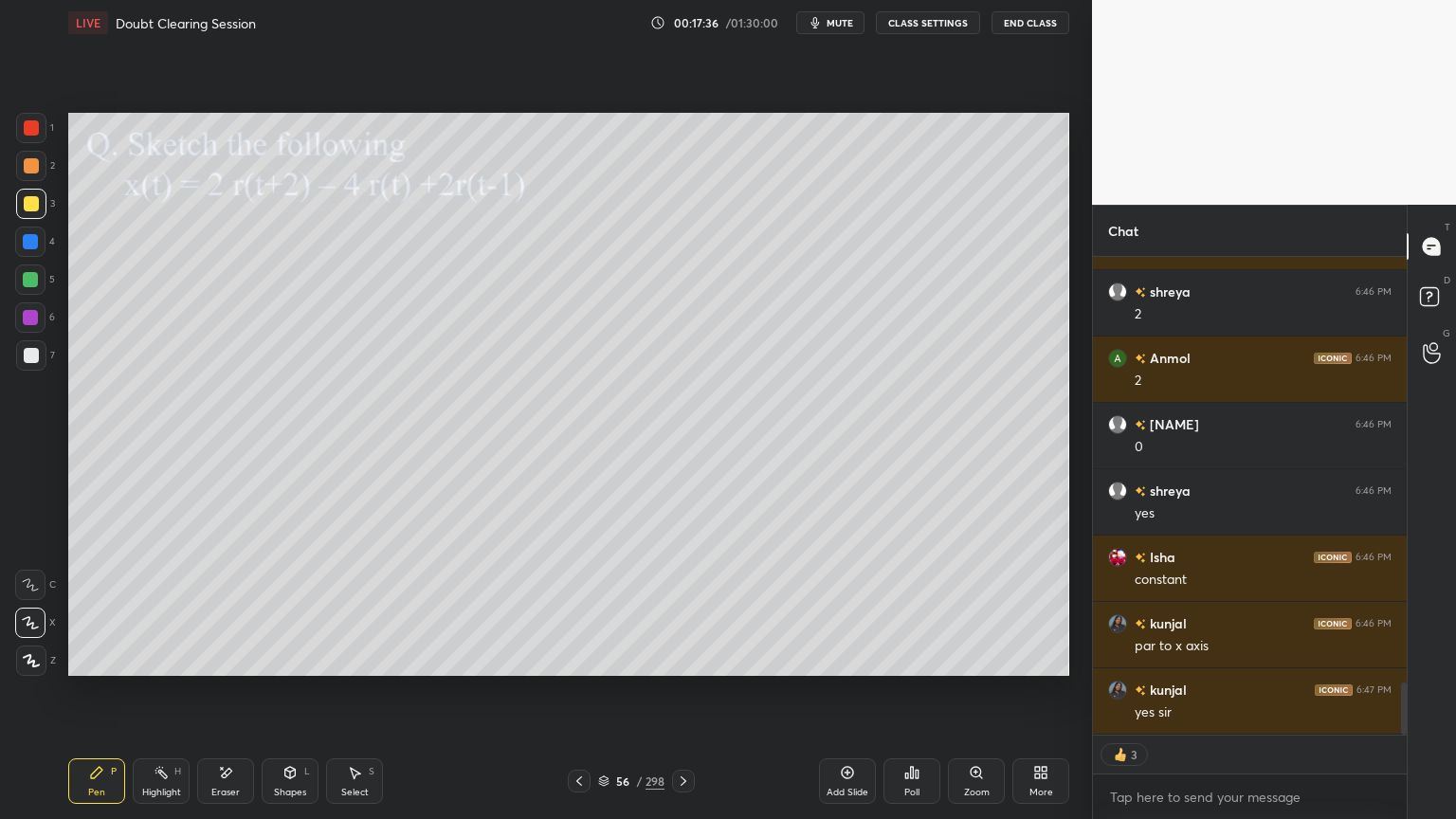 scroll, scrollTop: 3932, scrollLeft: 0, axis: vertical 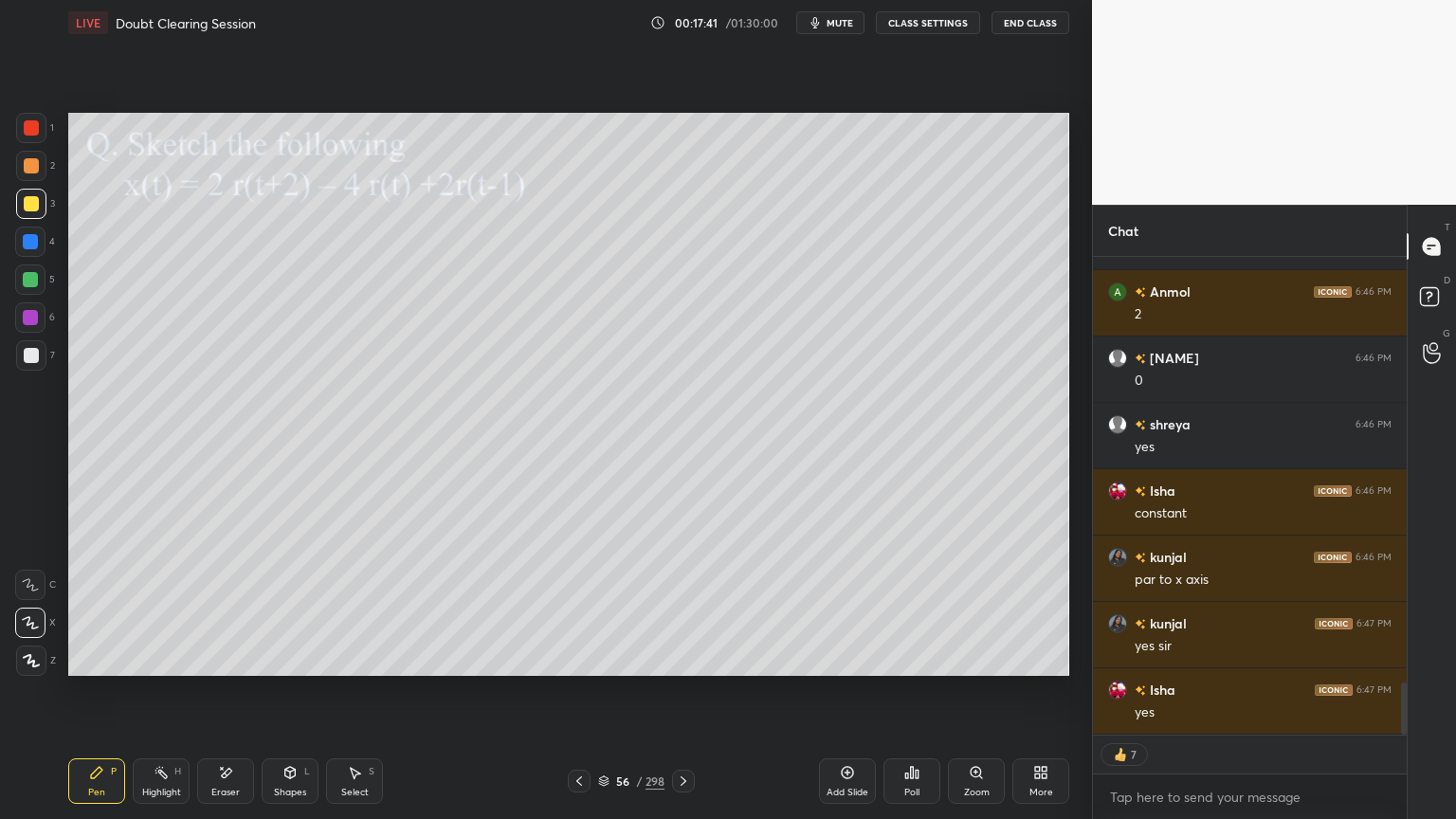click 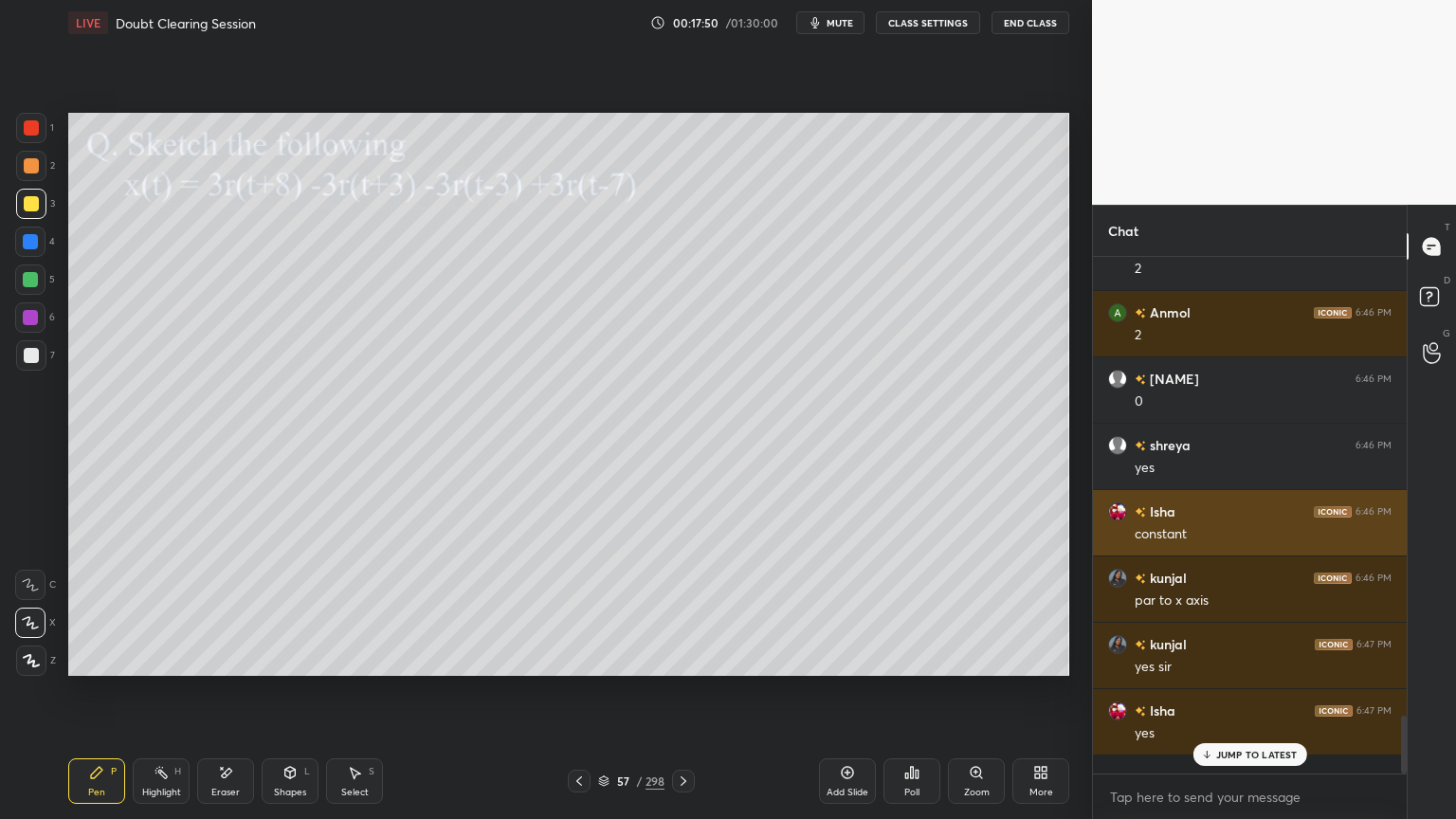 scroll, scrollTop: 6, scrollLeft: 6, axis: both 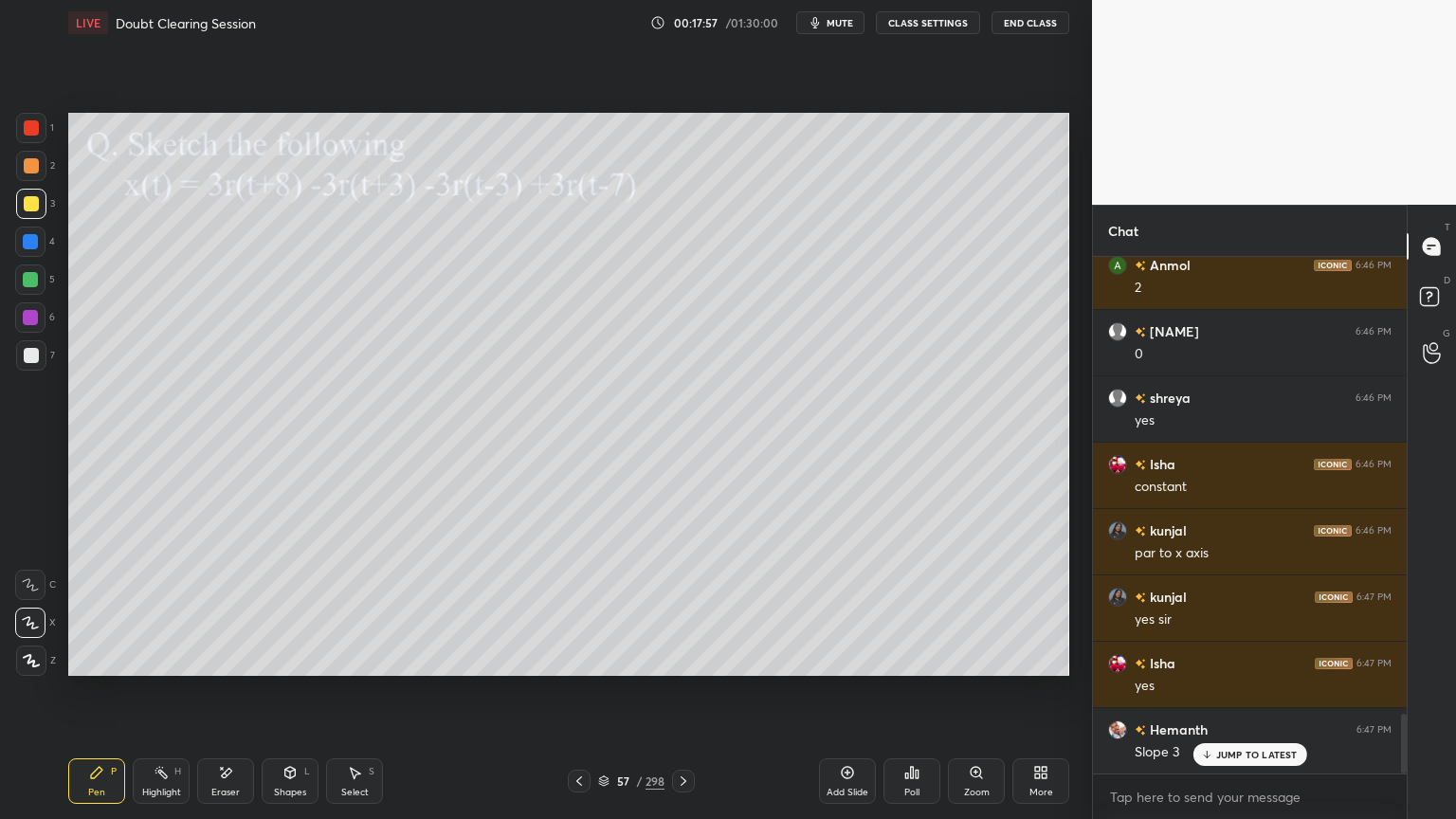 click on "JUMP TO LATEST" at bounding box center [1257, 755] 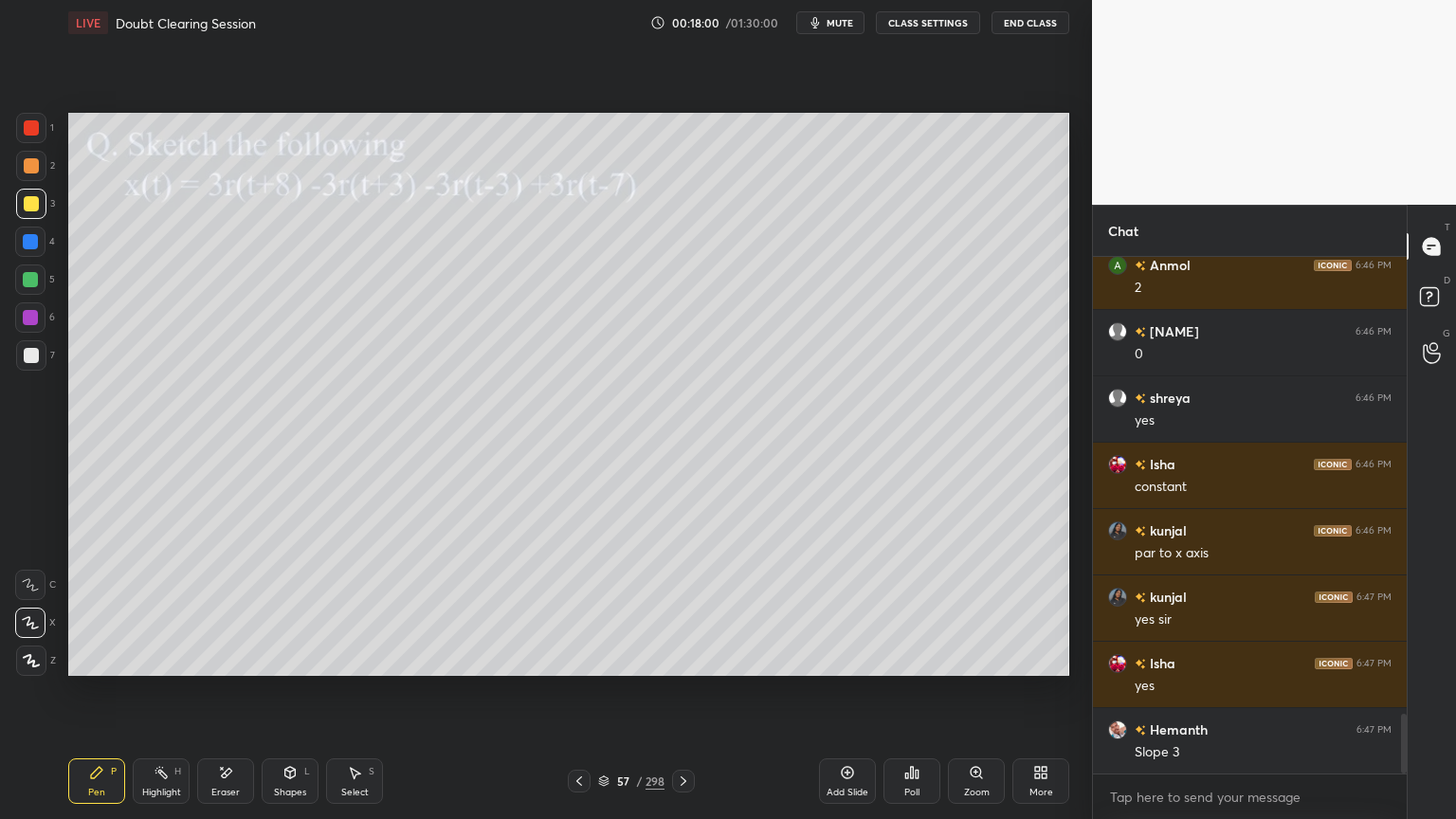 click at bounding box center (31, 661) 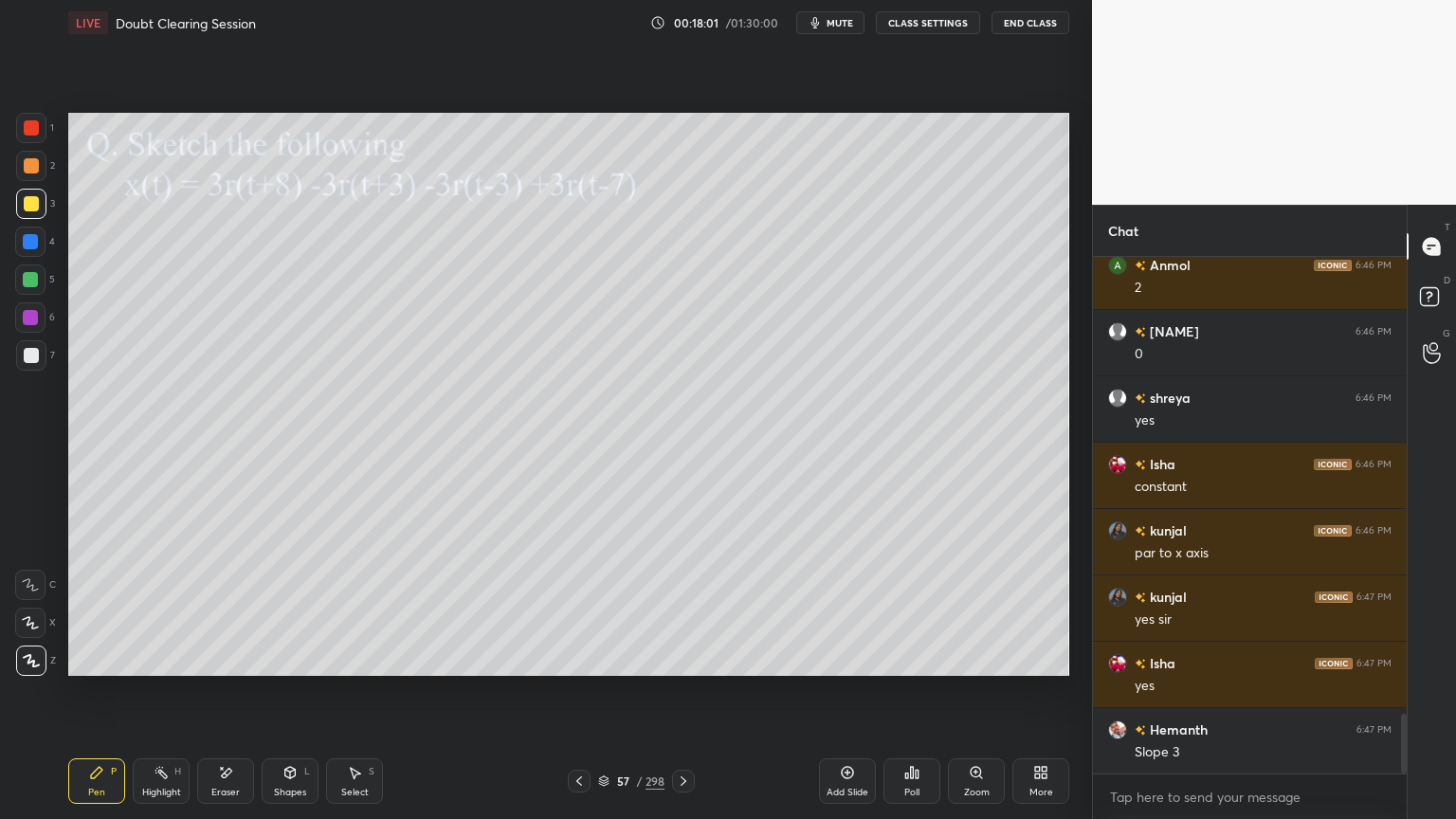 click at bounding box center (31, 166) 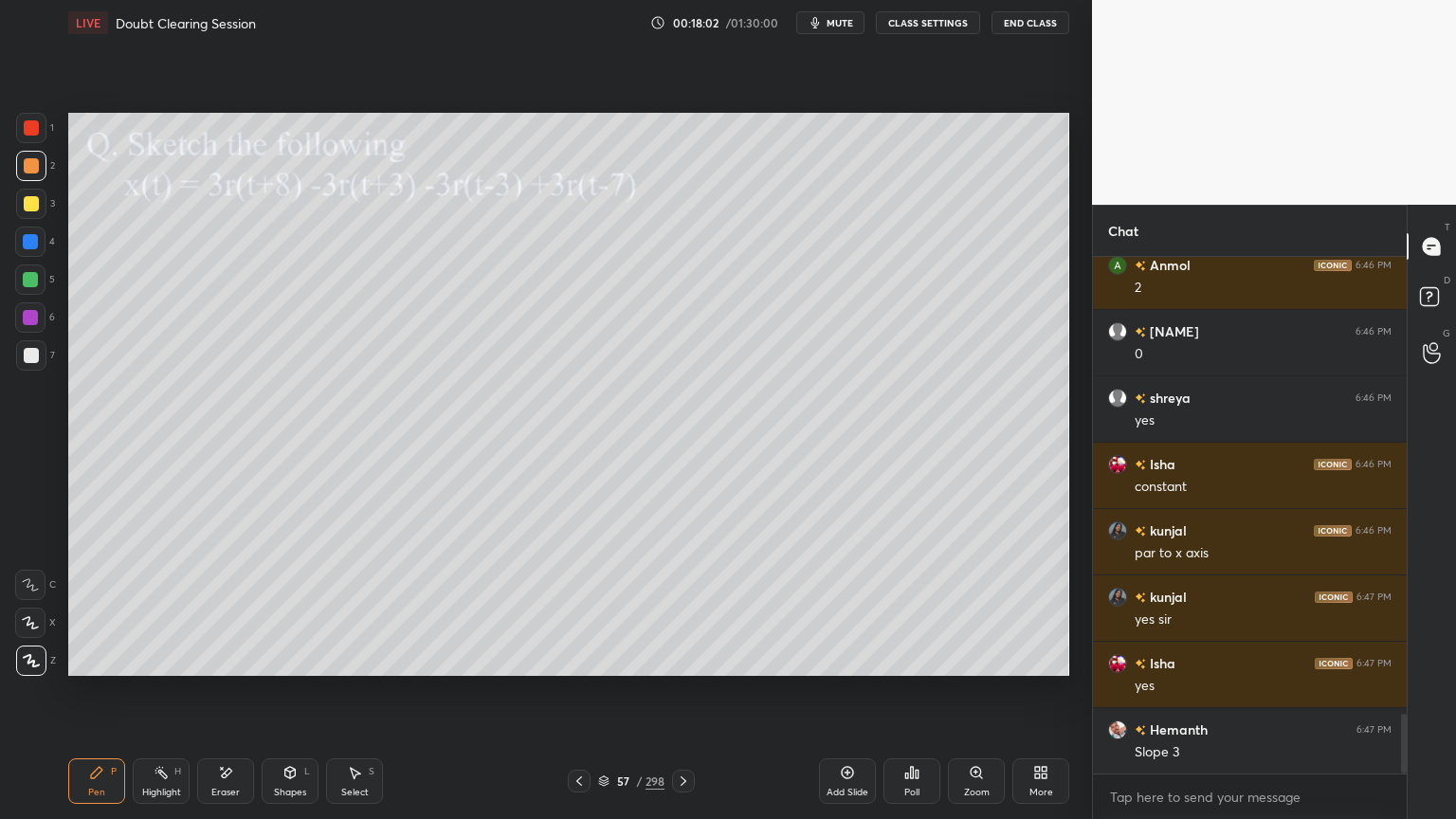 click on "Shapes" at bounding box center [290, 792] 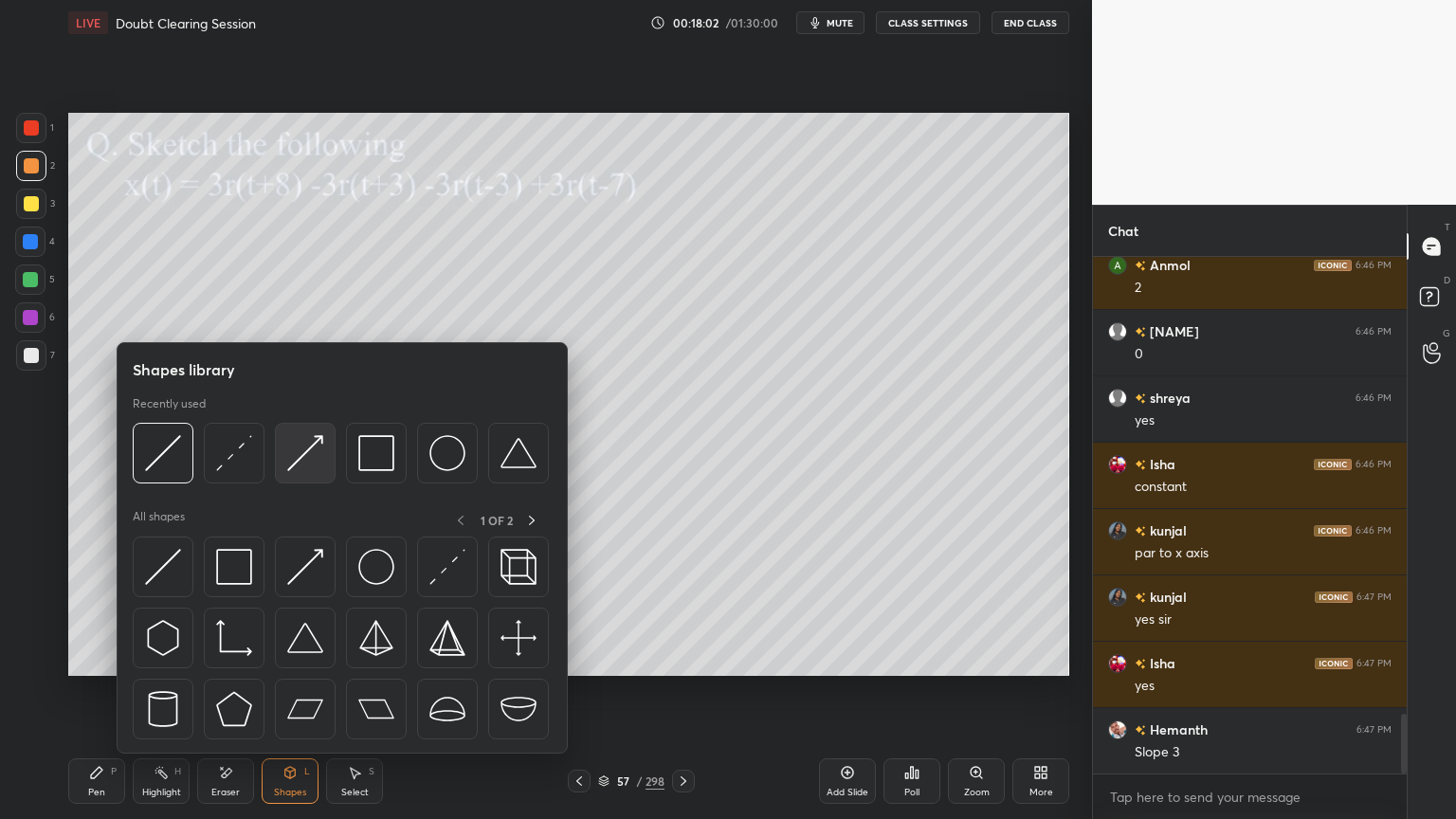click at bounding box center [305, 453] 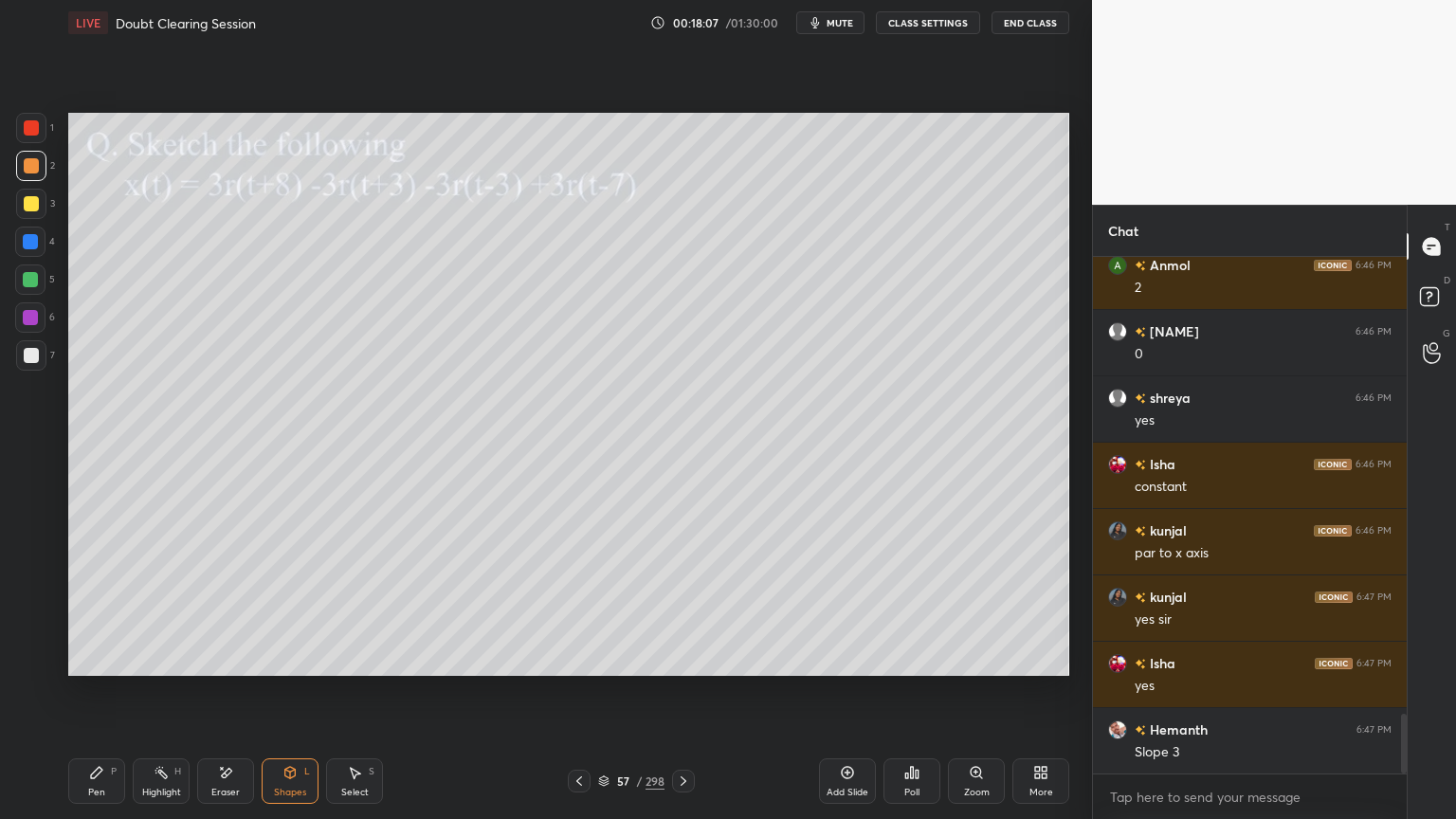 click on "Pen" at bounding box center (97, 792) 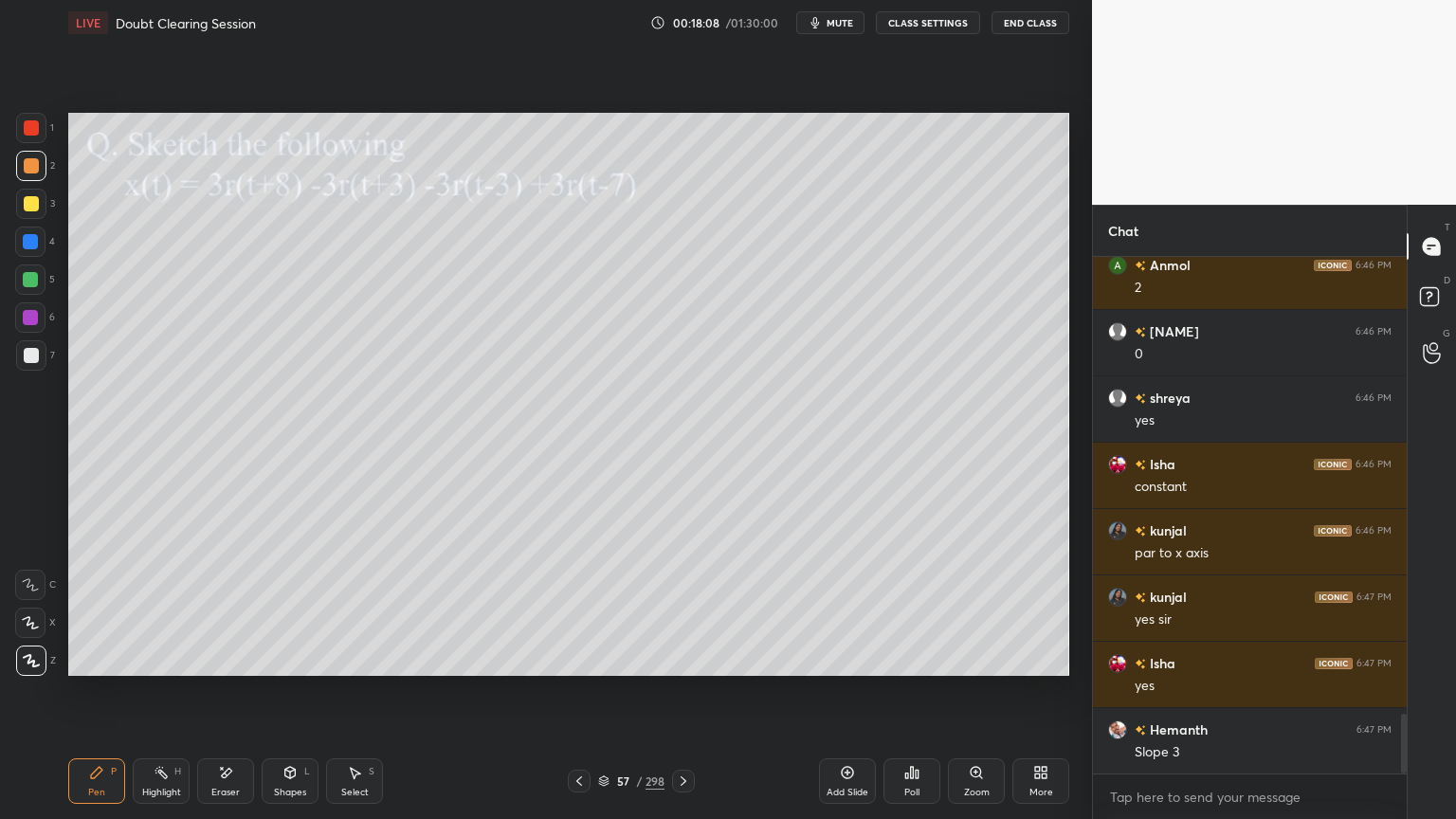 click at bounding box center (31, 204) 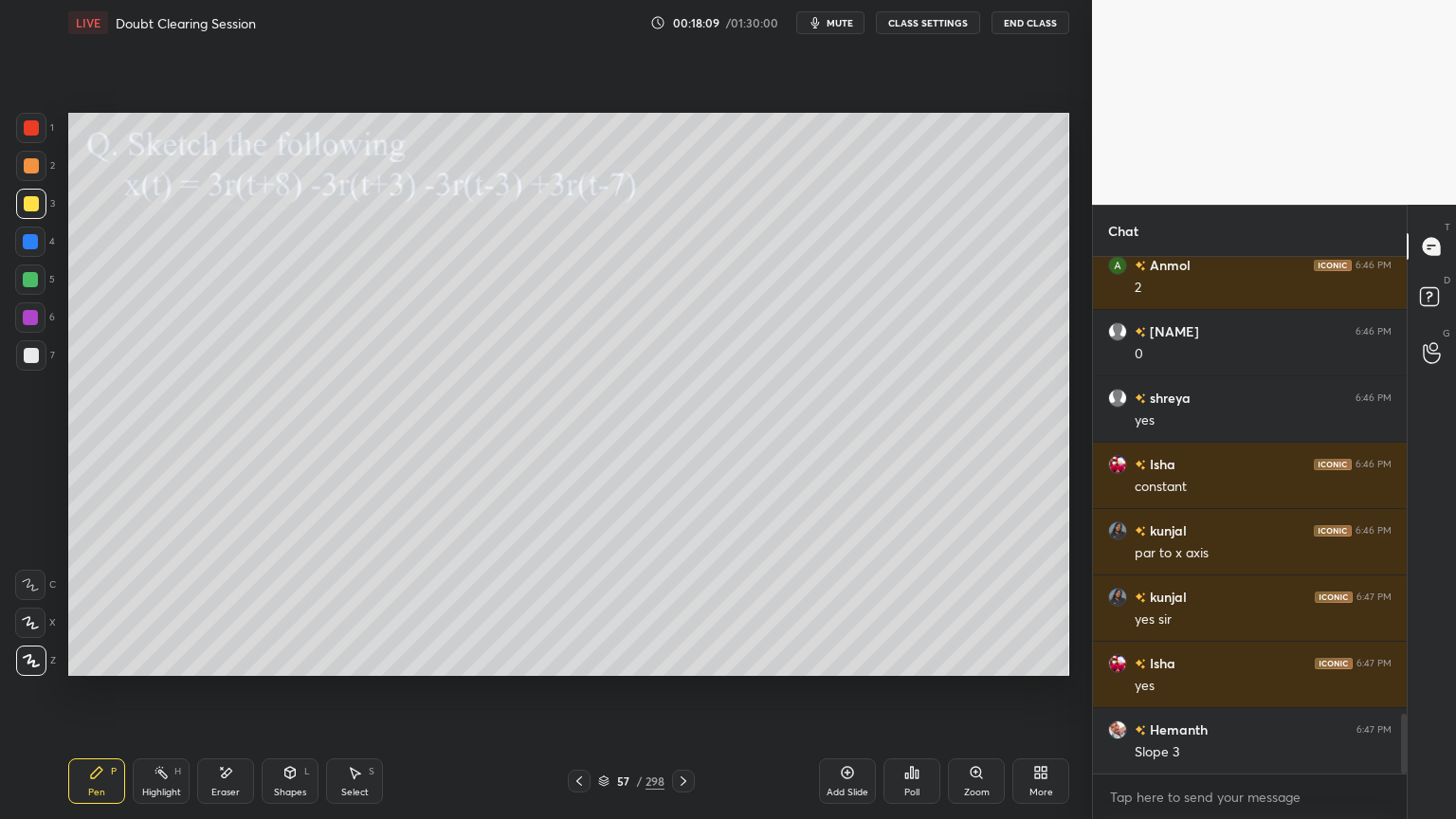 click at bounding box center [30, 623] 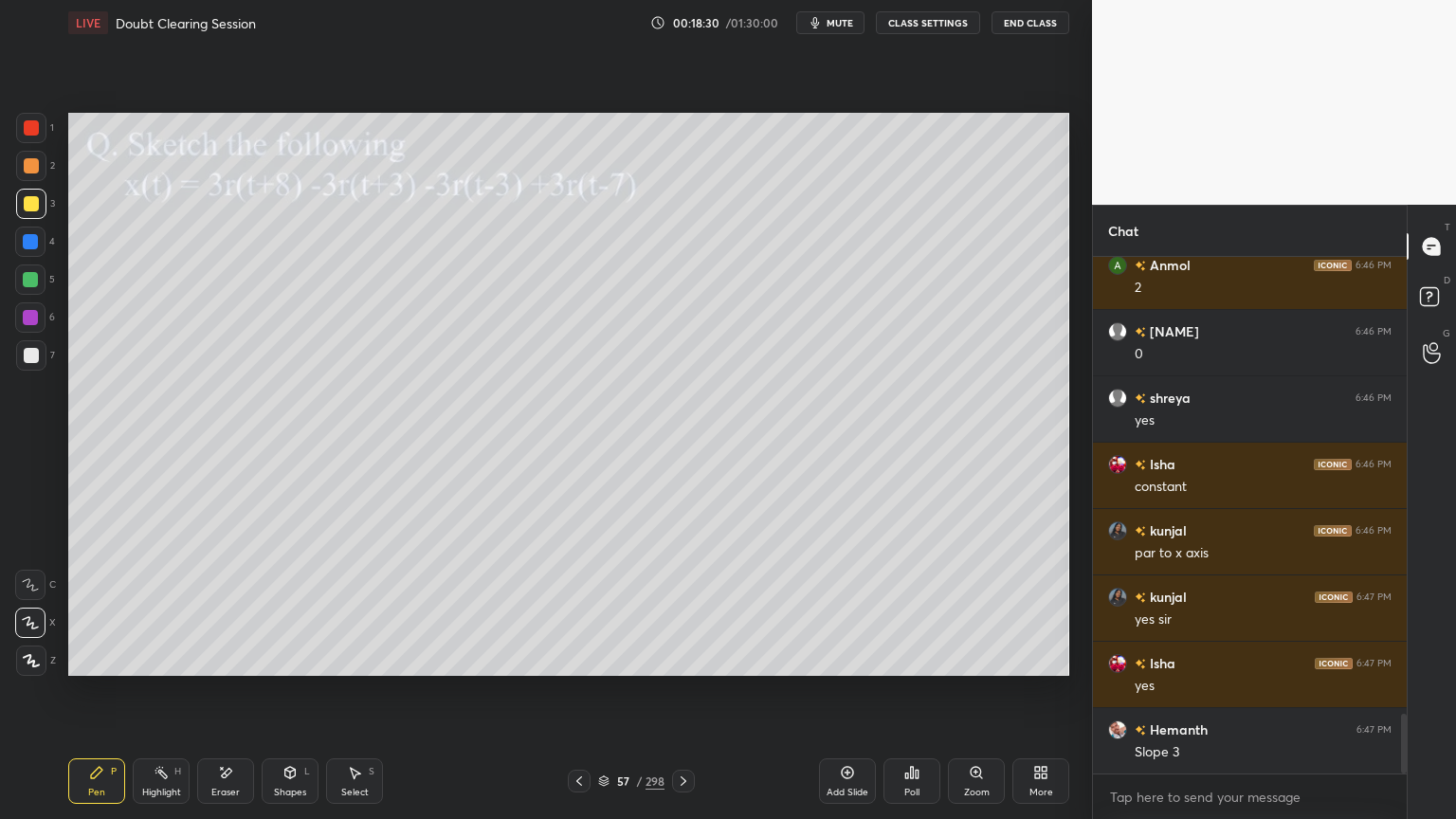 scroll, scrollTop: 4026, scrollLeft: 0, axis: vertical 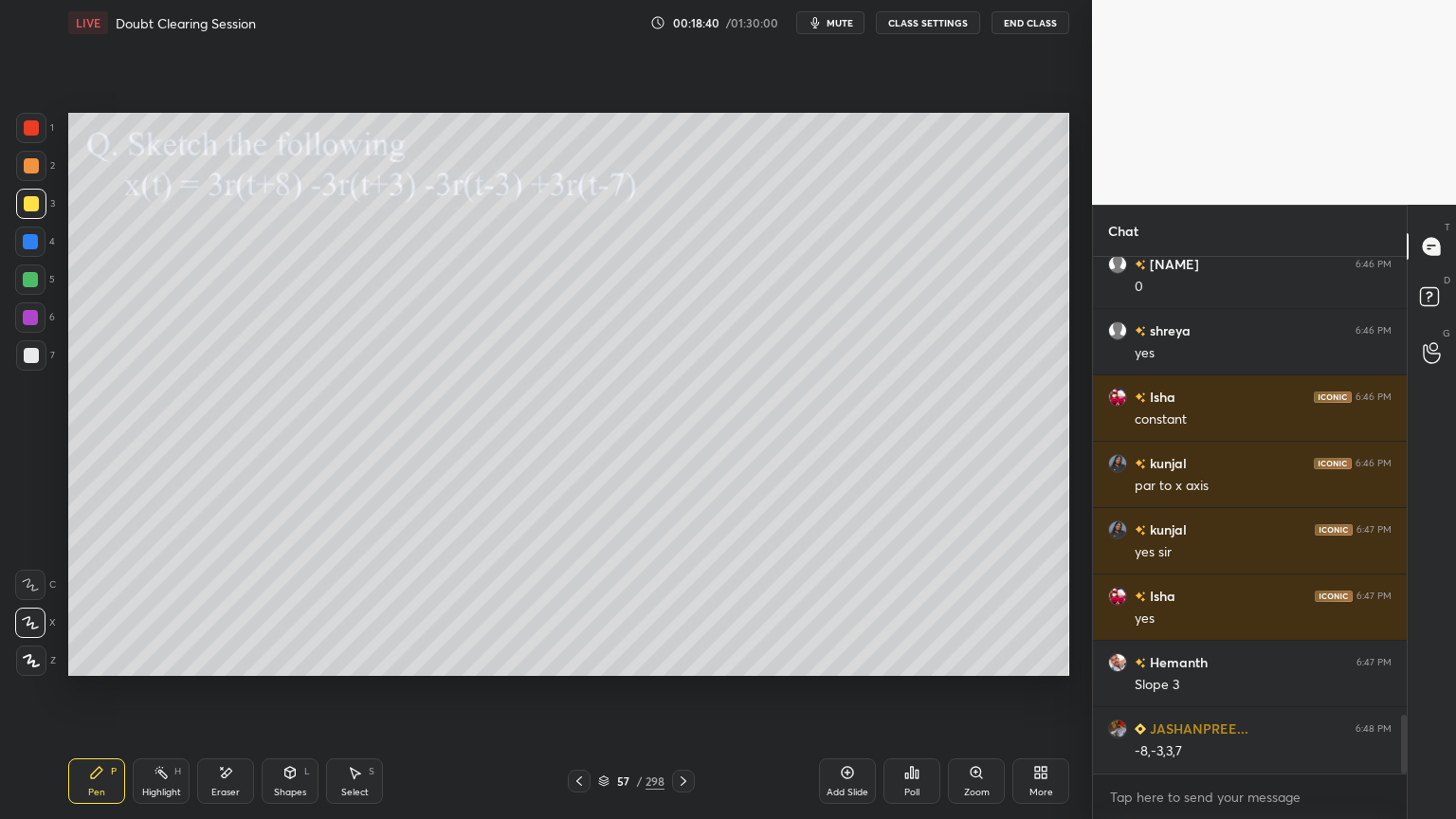 click 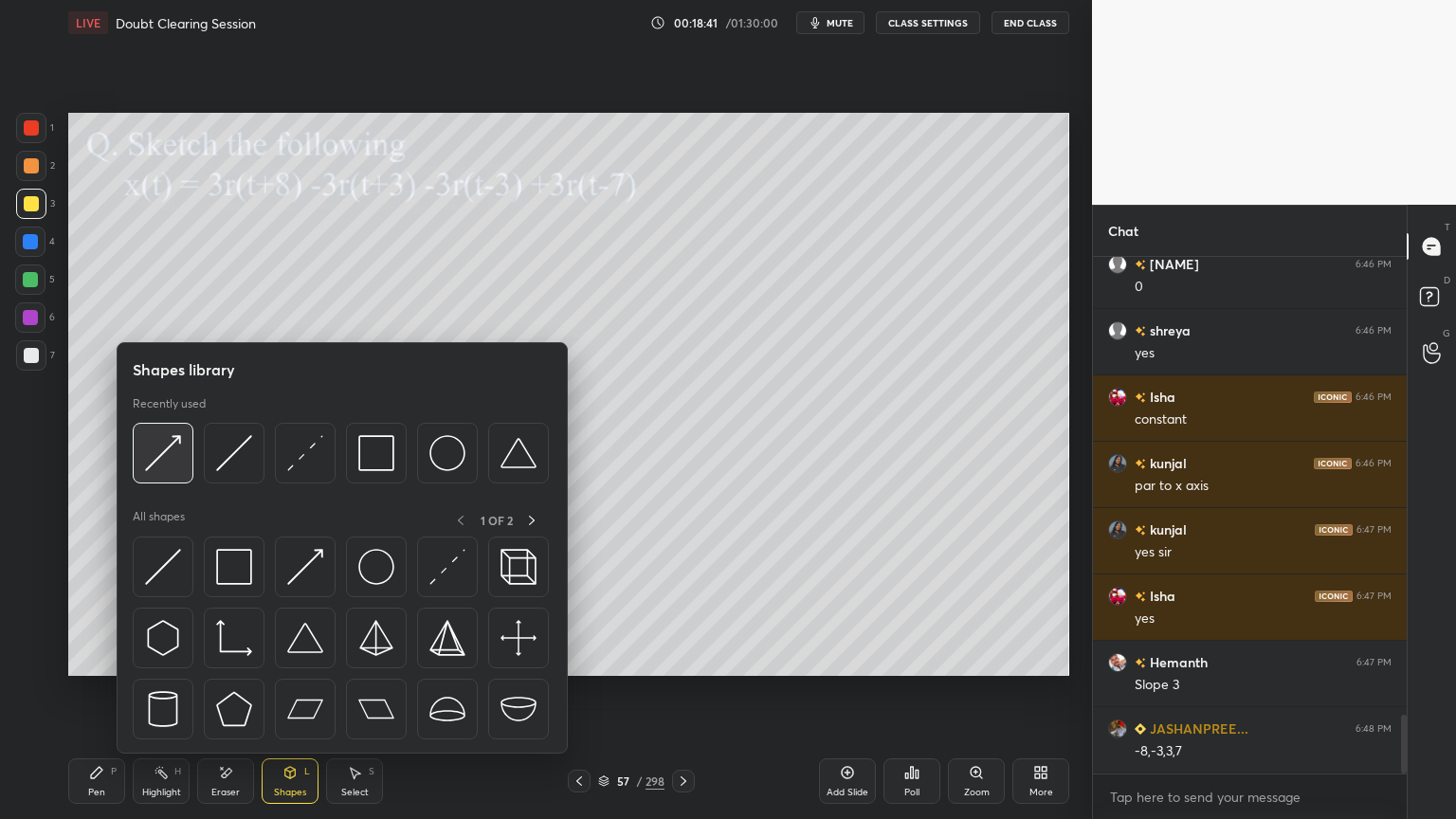 click at bounding box center [163, 453] 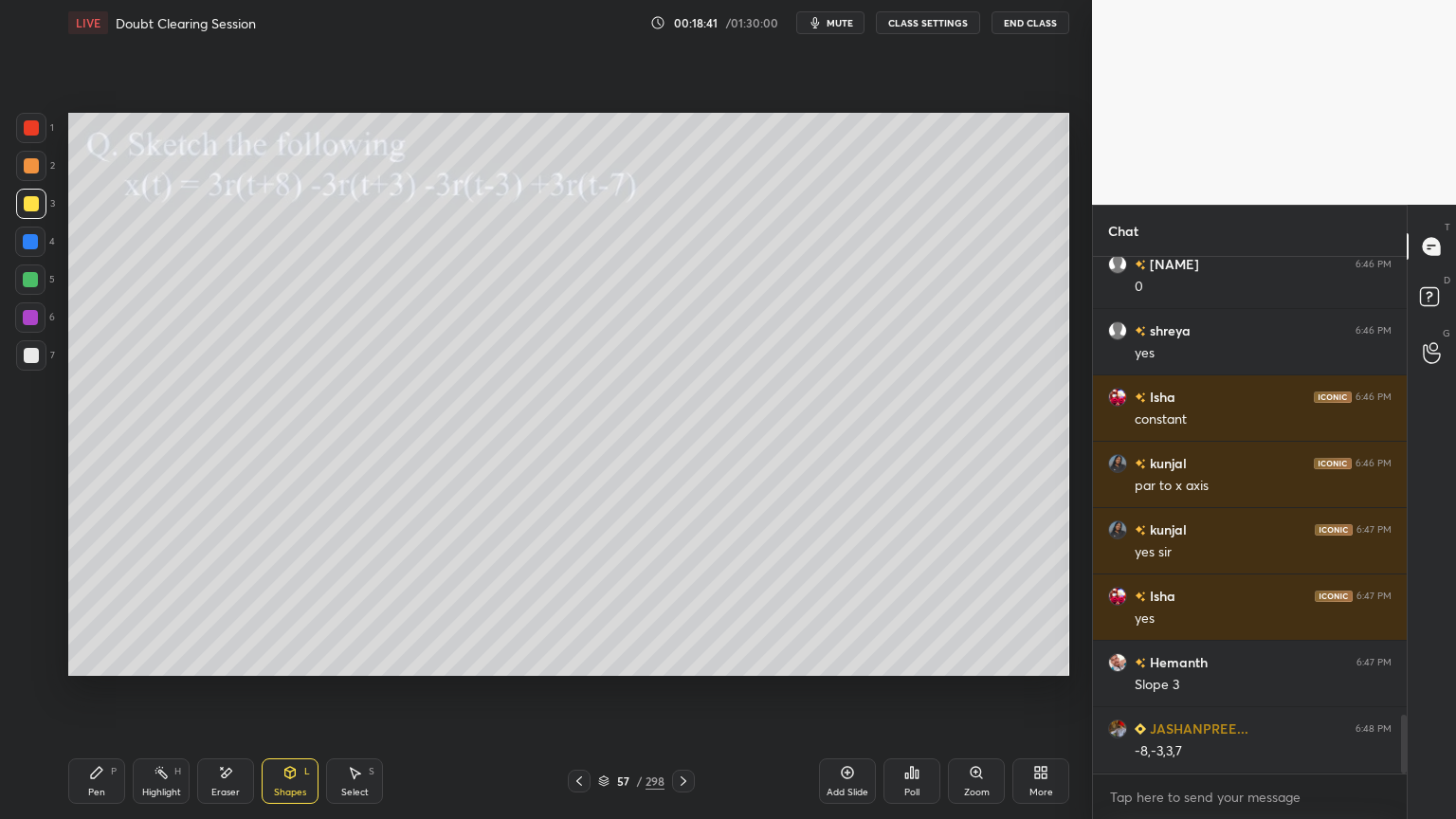 click at bounding box center (31, 166) 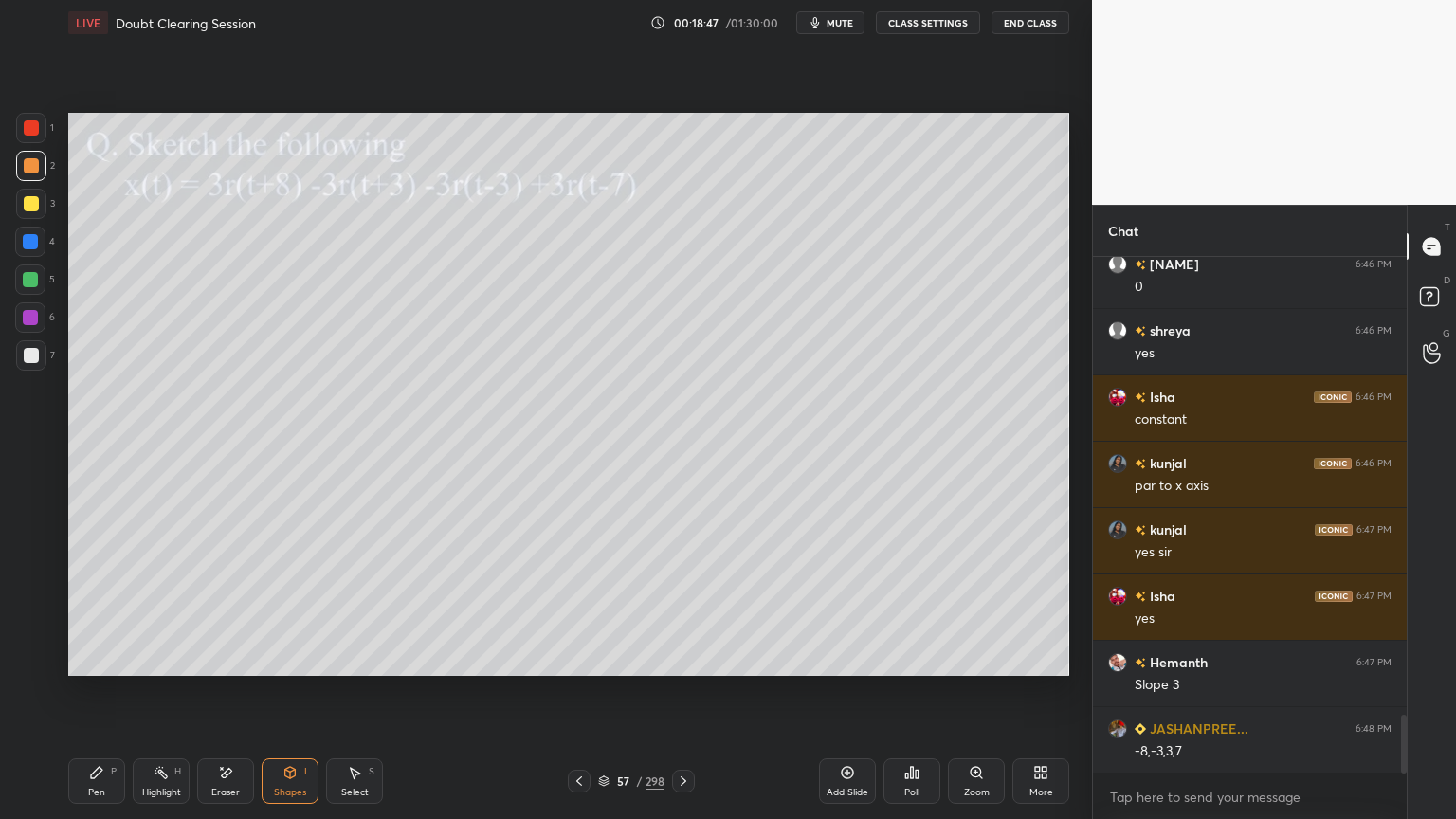 click on "Pen P" at bounding box center [97, 781] 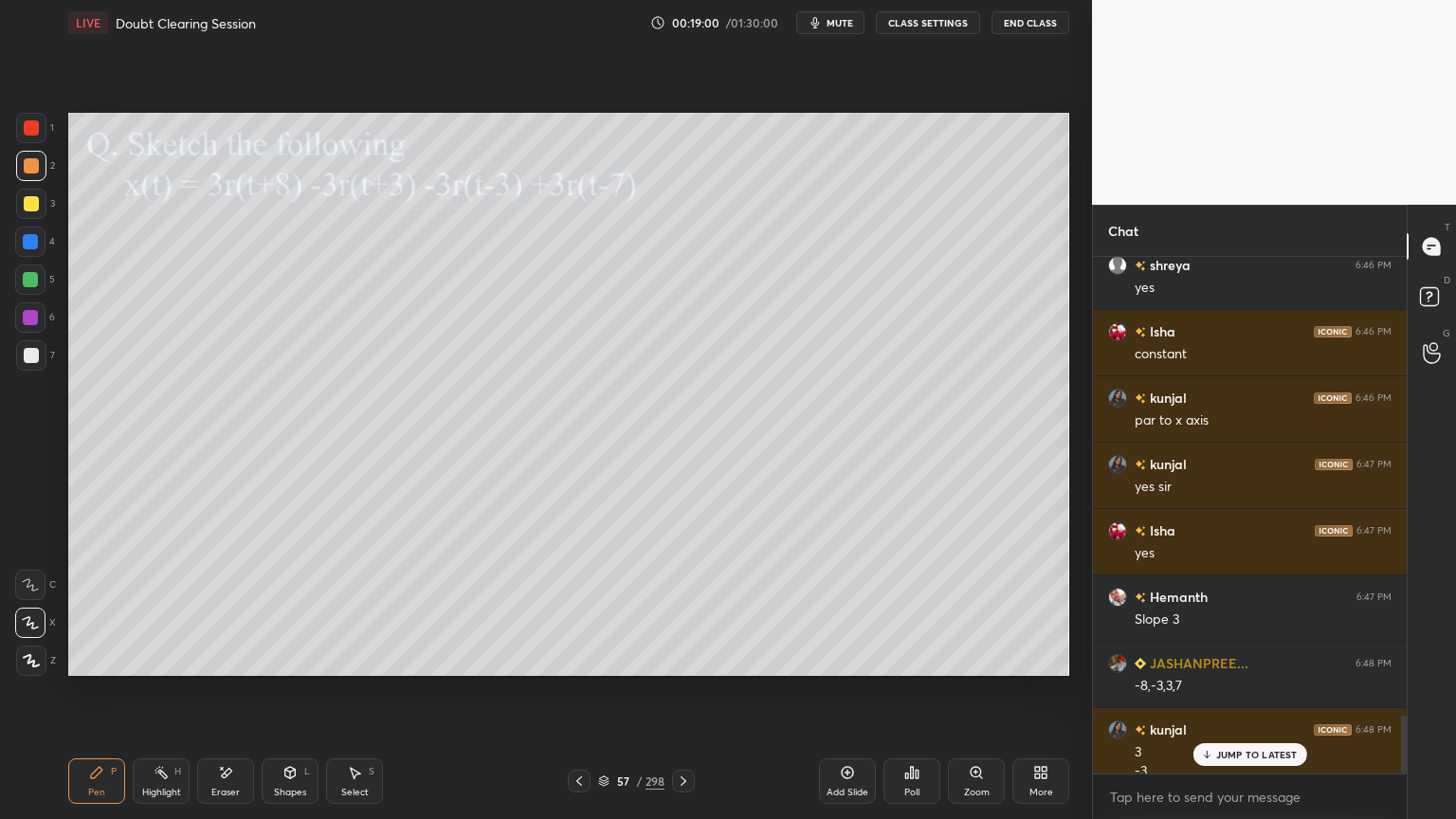 scroll, scrollTop: 4110, scrollLeft: 0, axis: vertical 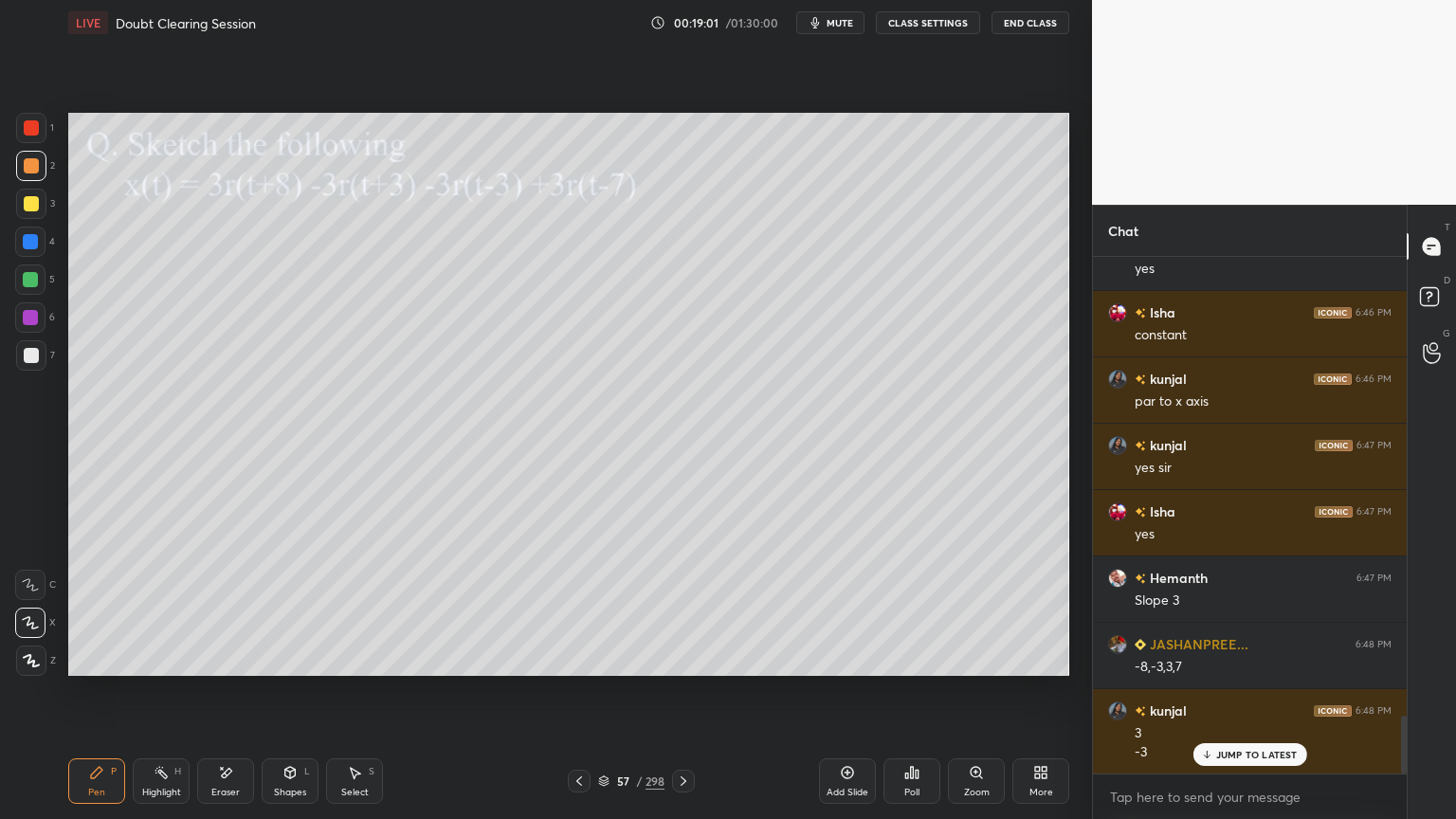 click on "Shapes L" at bounding box center (290, 781) 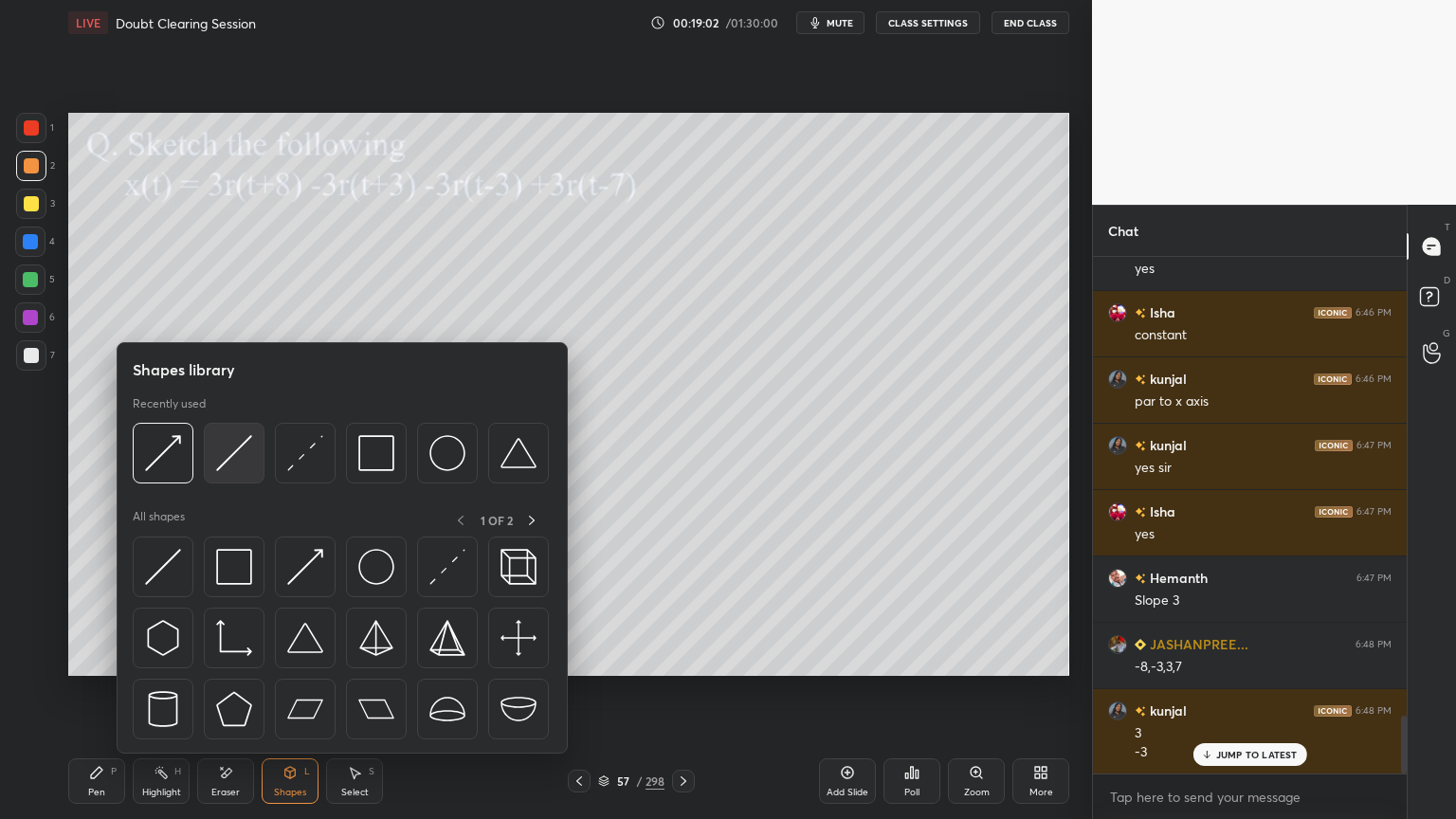 click at bounding box center [234, 453] 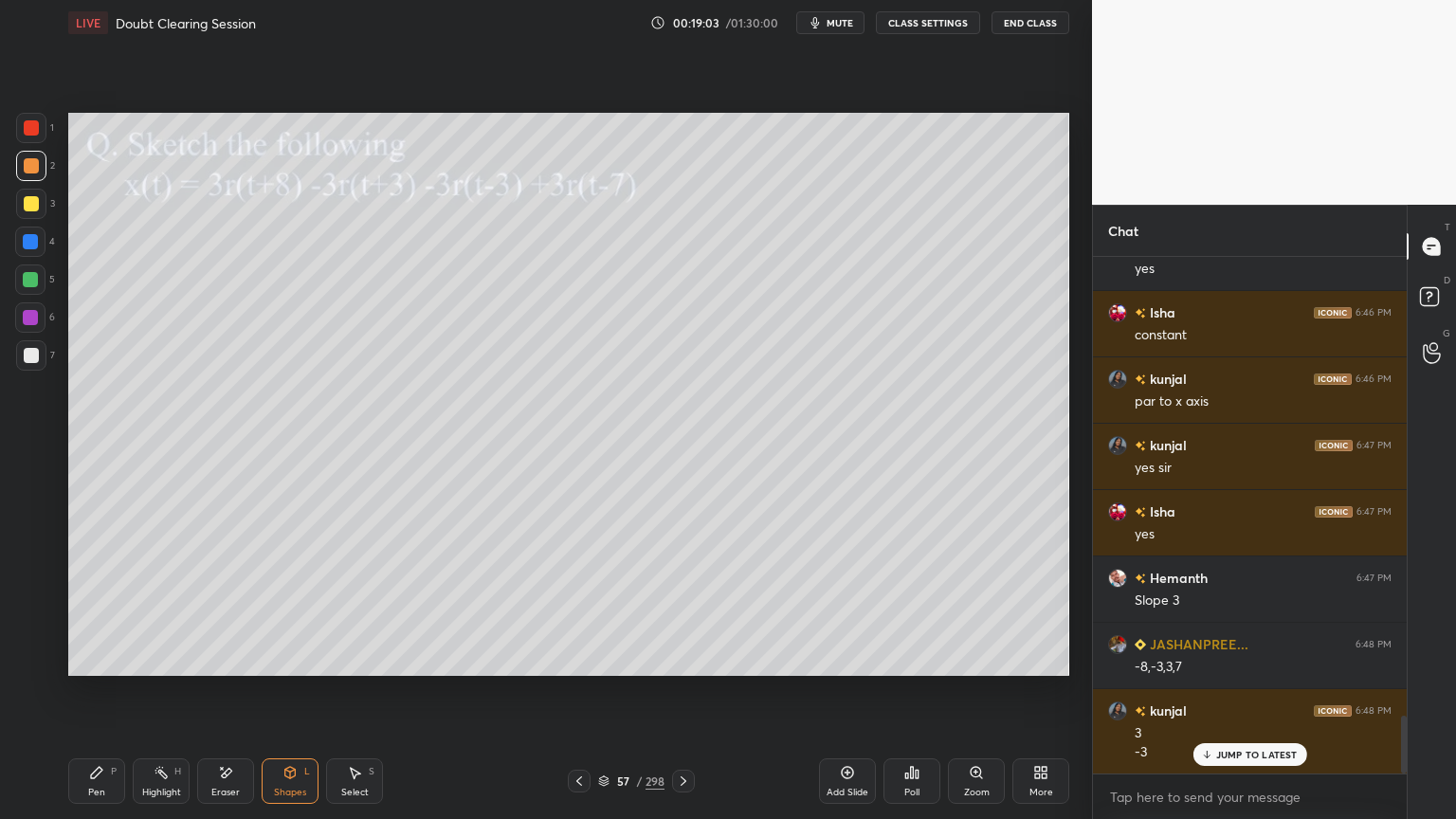 click at bounding box center [30, 280] 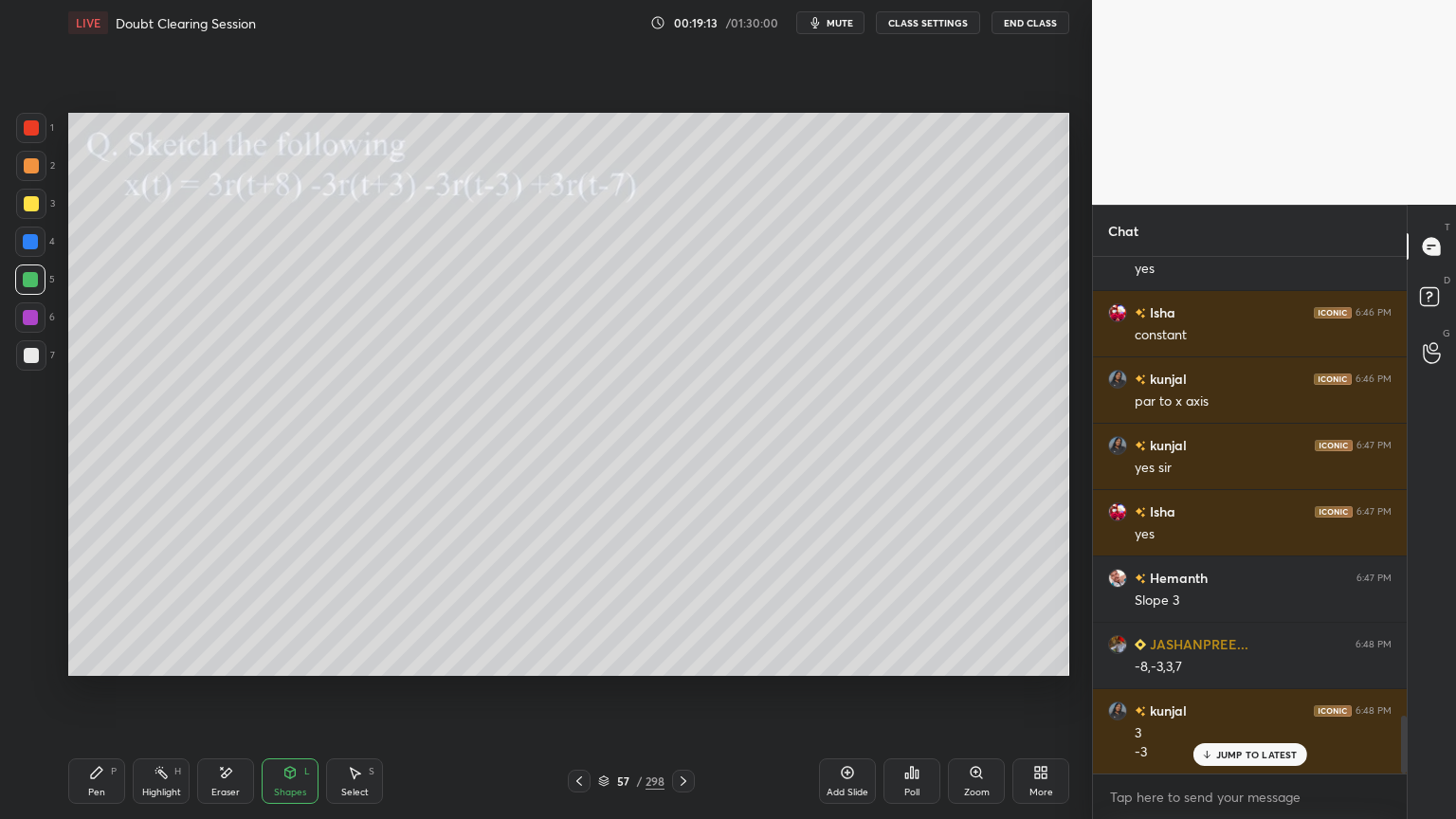 click on "Pen" at bounding box center [97, 792] 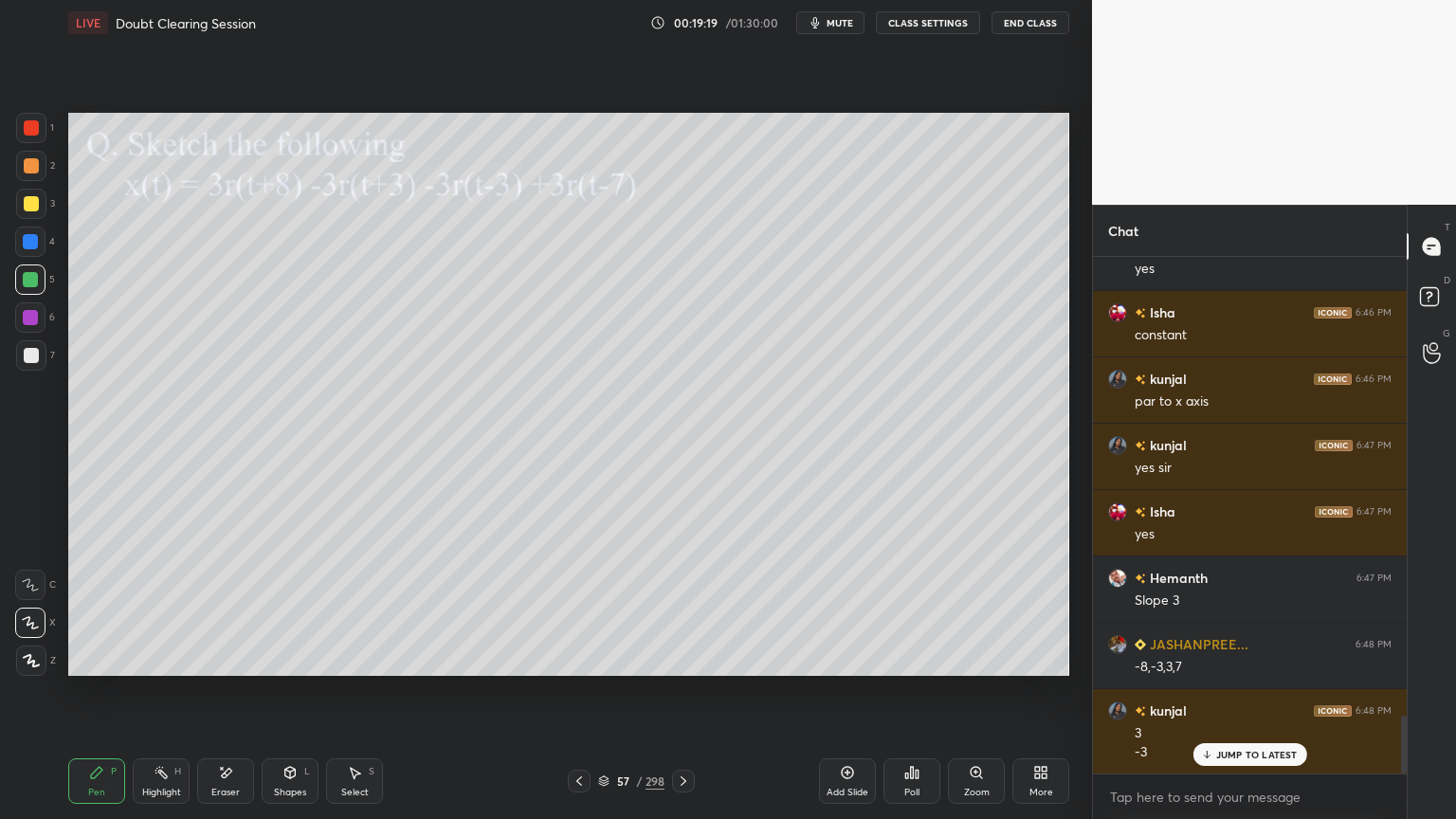 click on "Shapes" at bounding box center (290, 792) 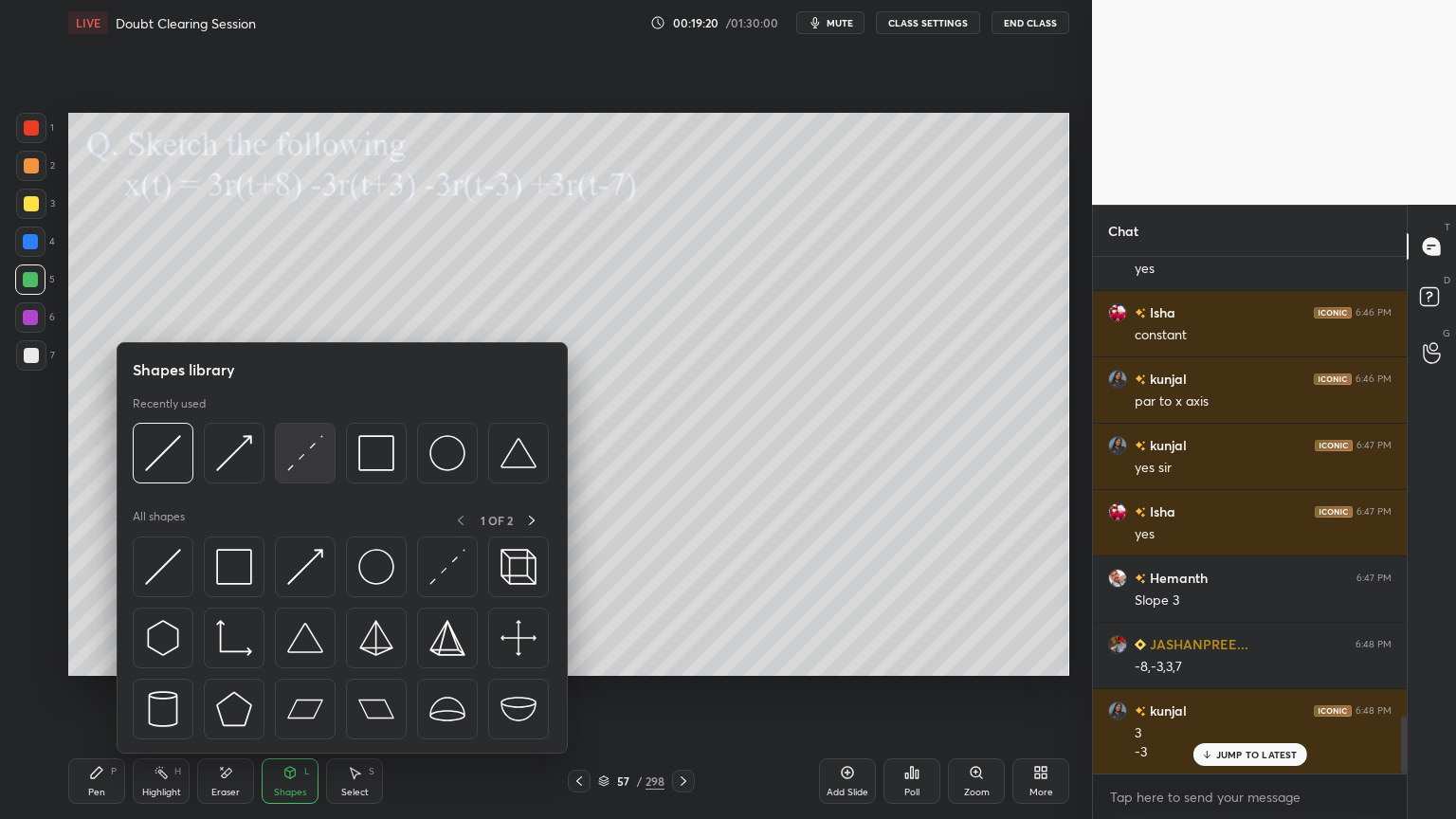 click at bounding box center [305, 453] 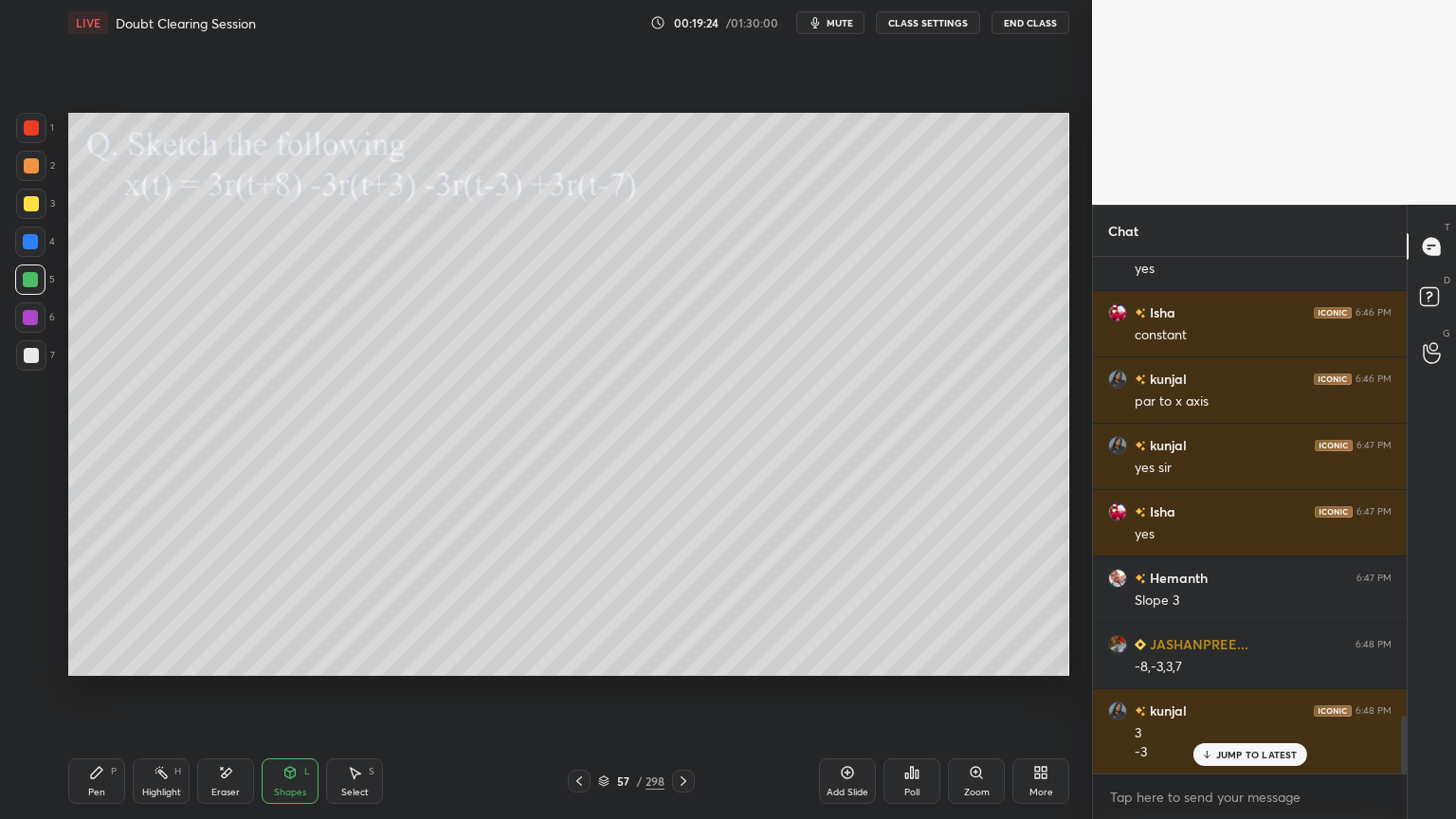 click on "Pen P" at bounding box center [97, 781] 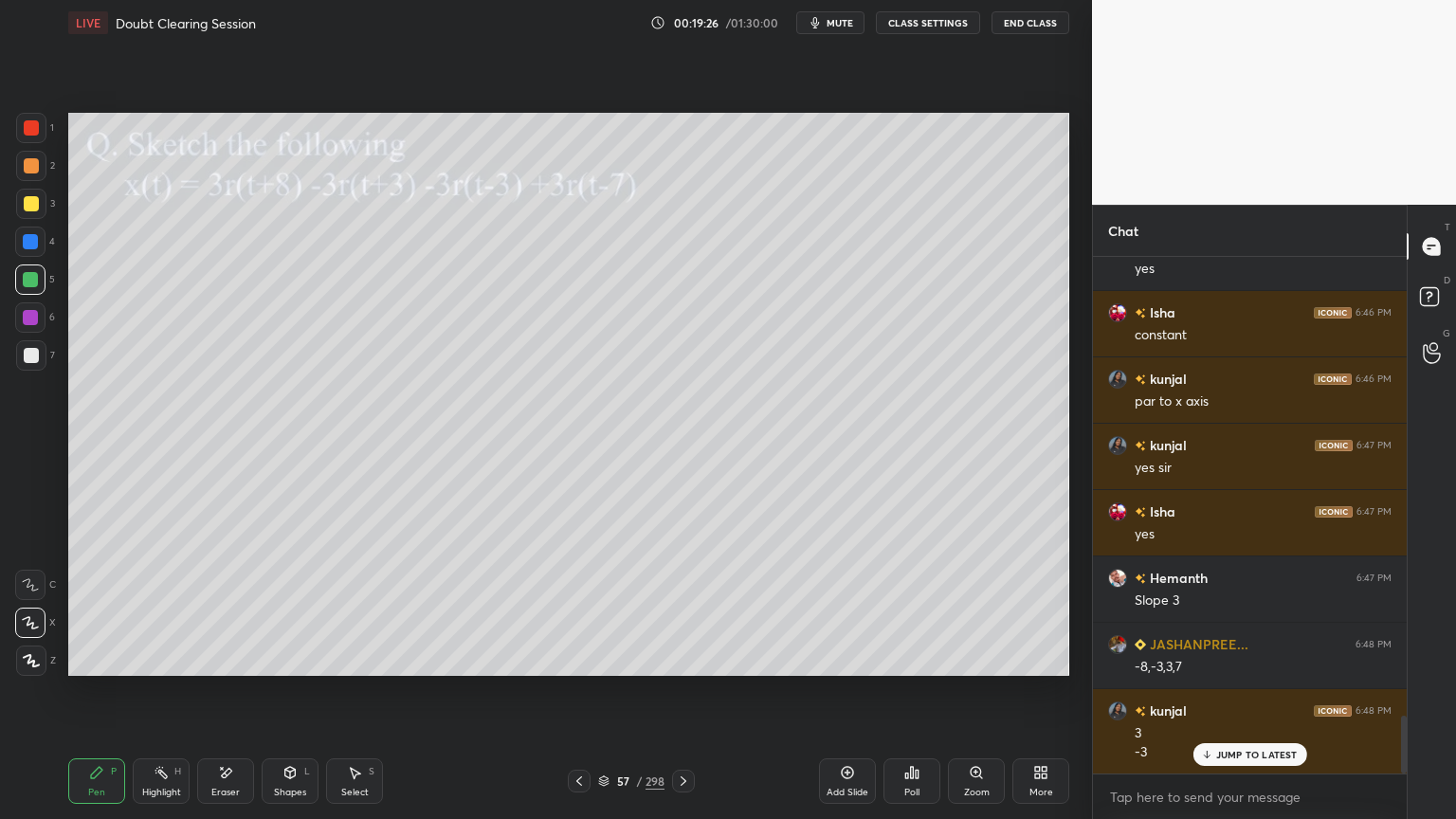 click on "Shapes L" at bounding box center [290, 781] 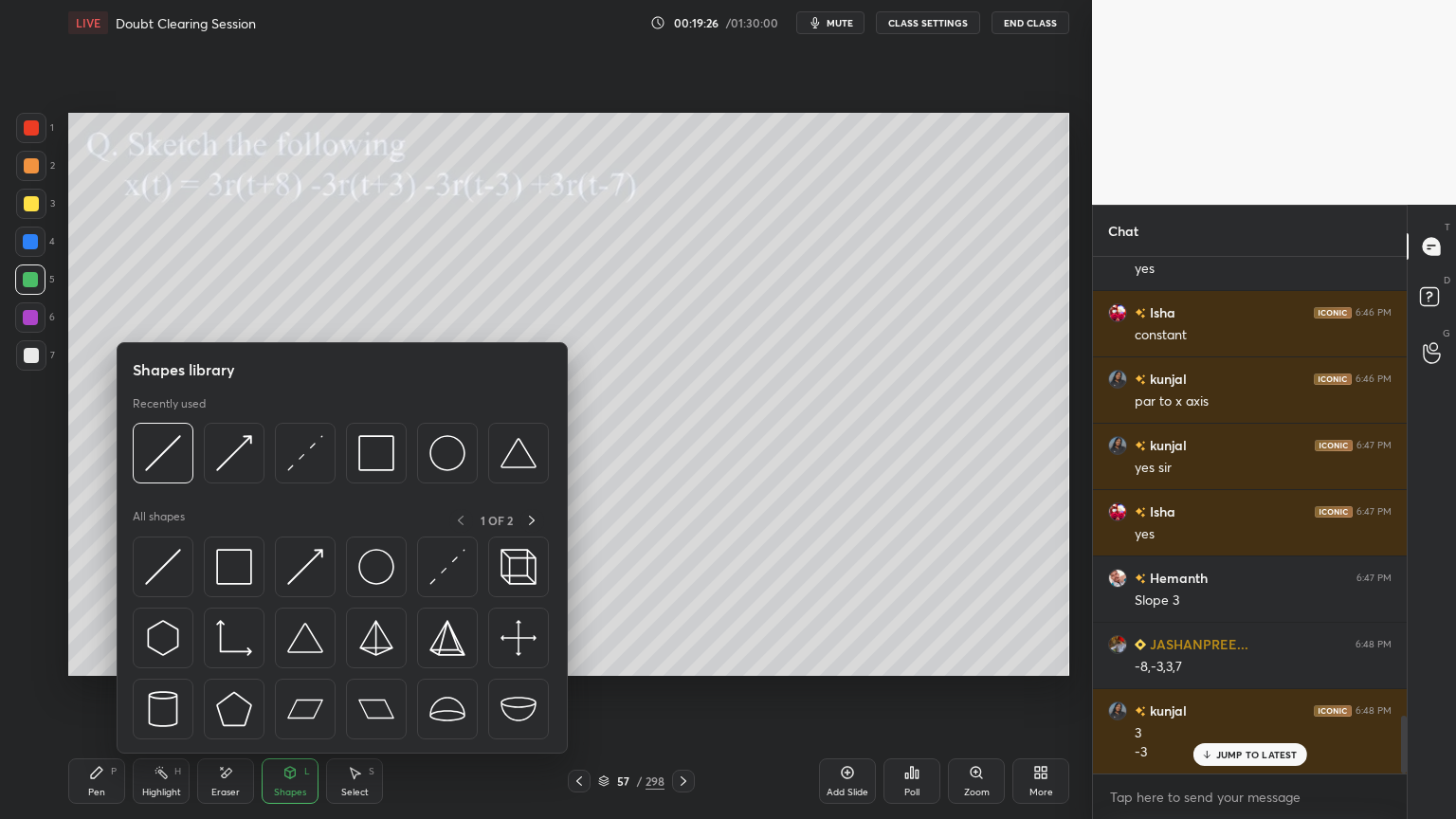 click 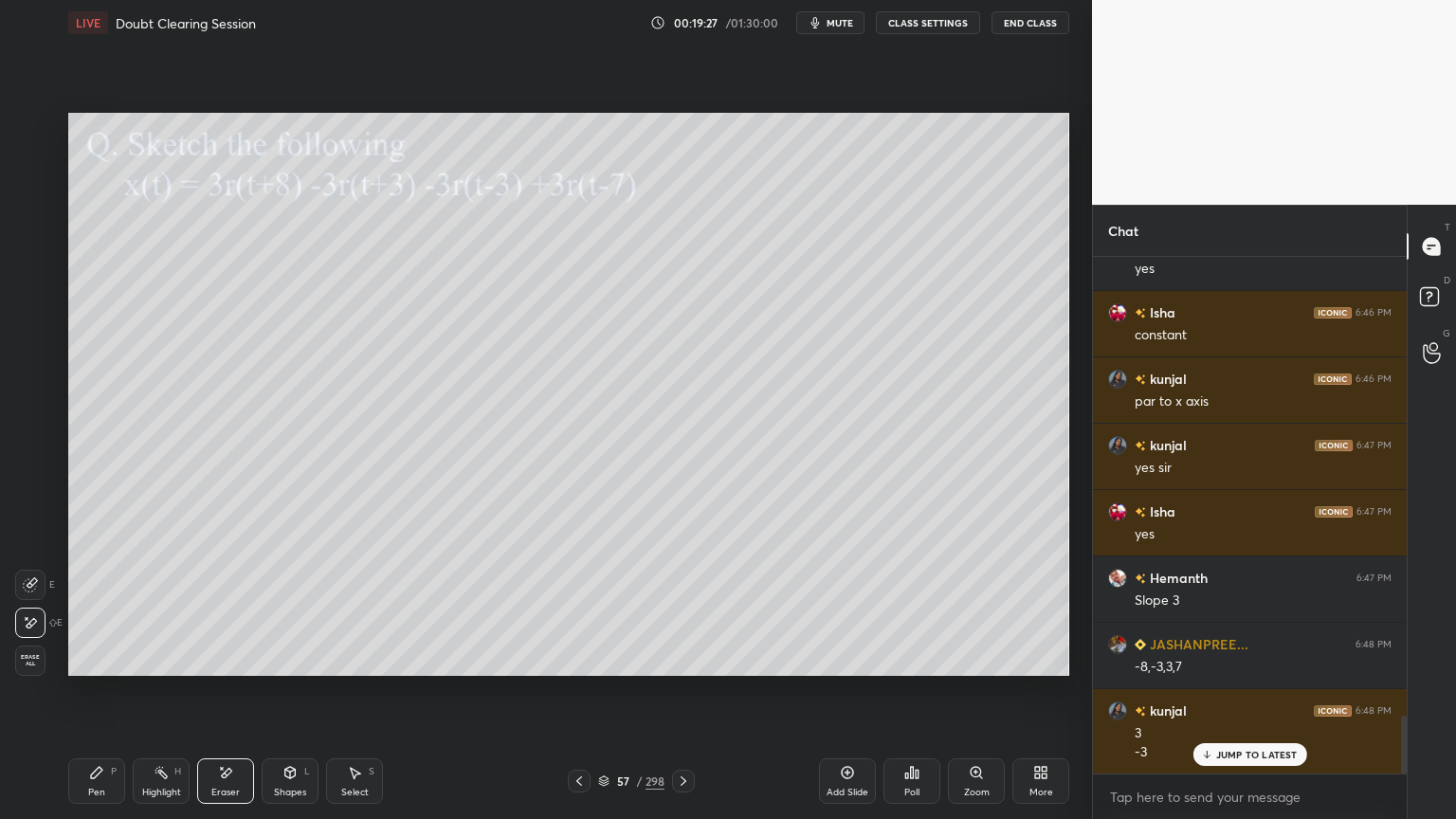 click on "Highlight H" at bounding box center [161, 781] 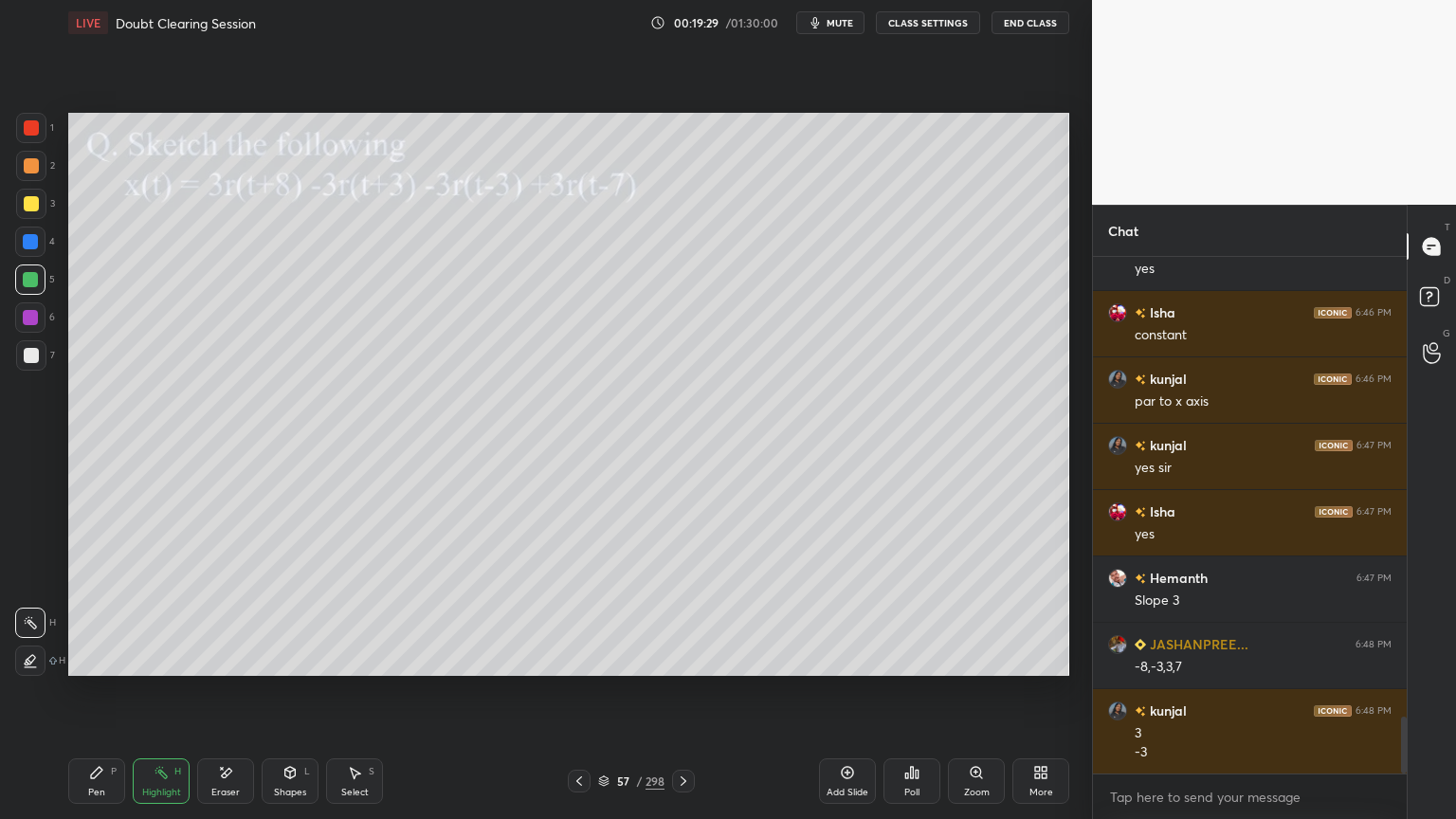 scroll, scrollTop: 4177, scrollLeft: 0, axis: vertical 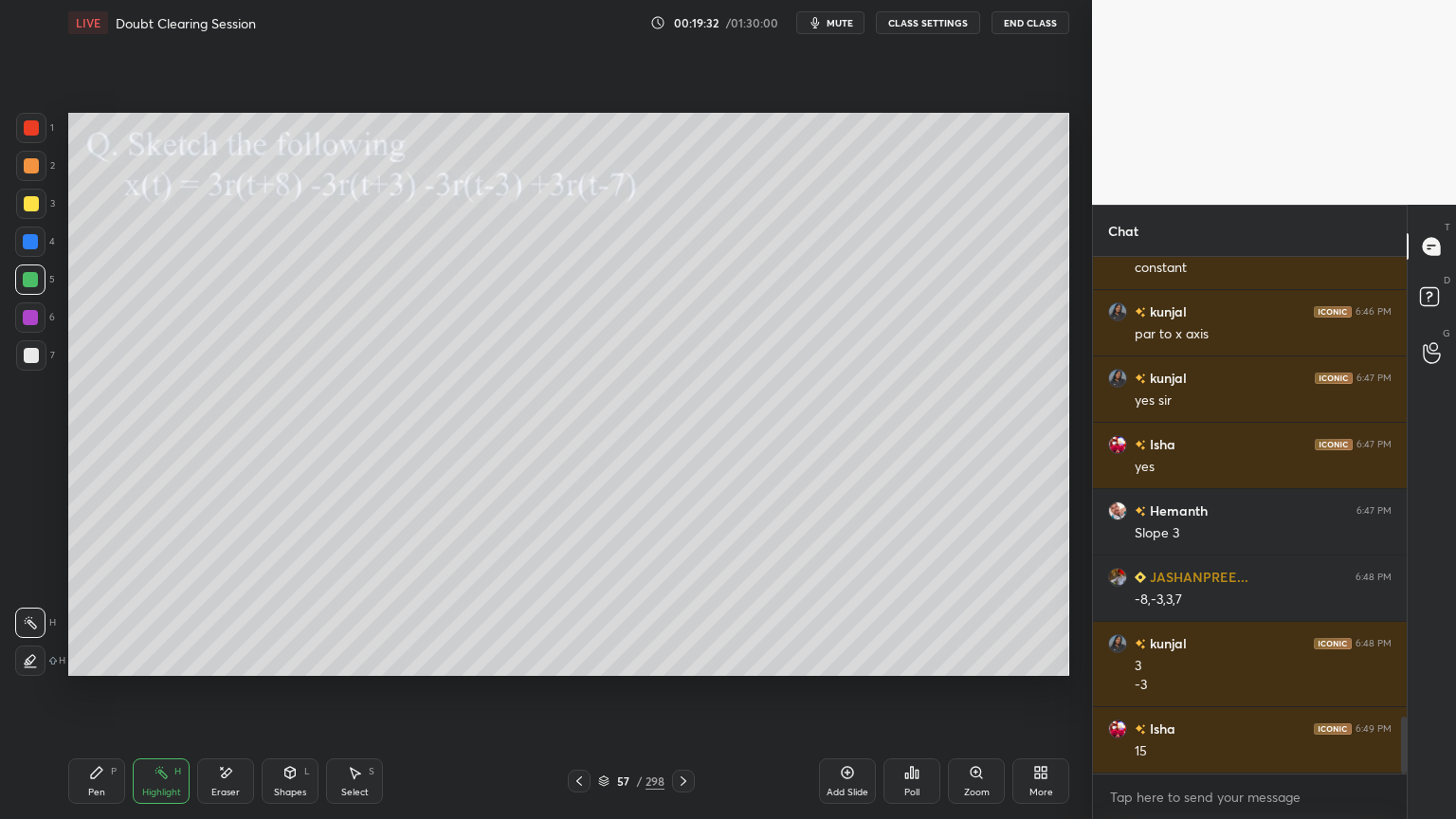 click on "Pen P" at bounding box center [97, 781] 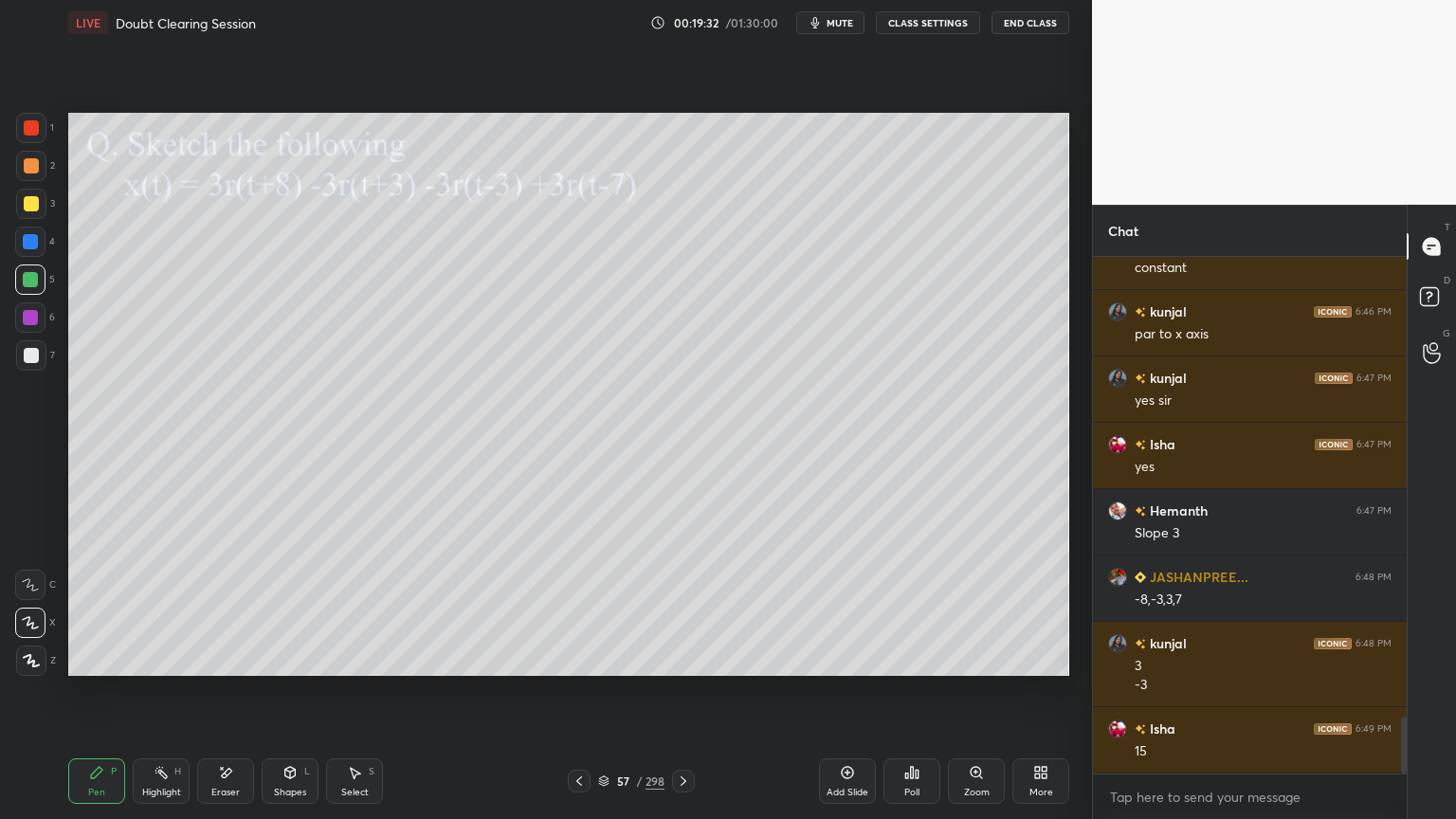 click at bounding box center [31, 355] 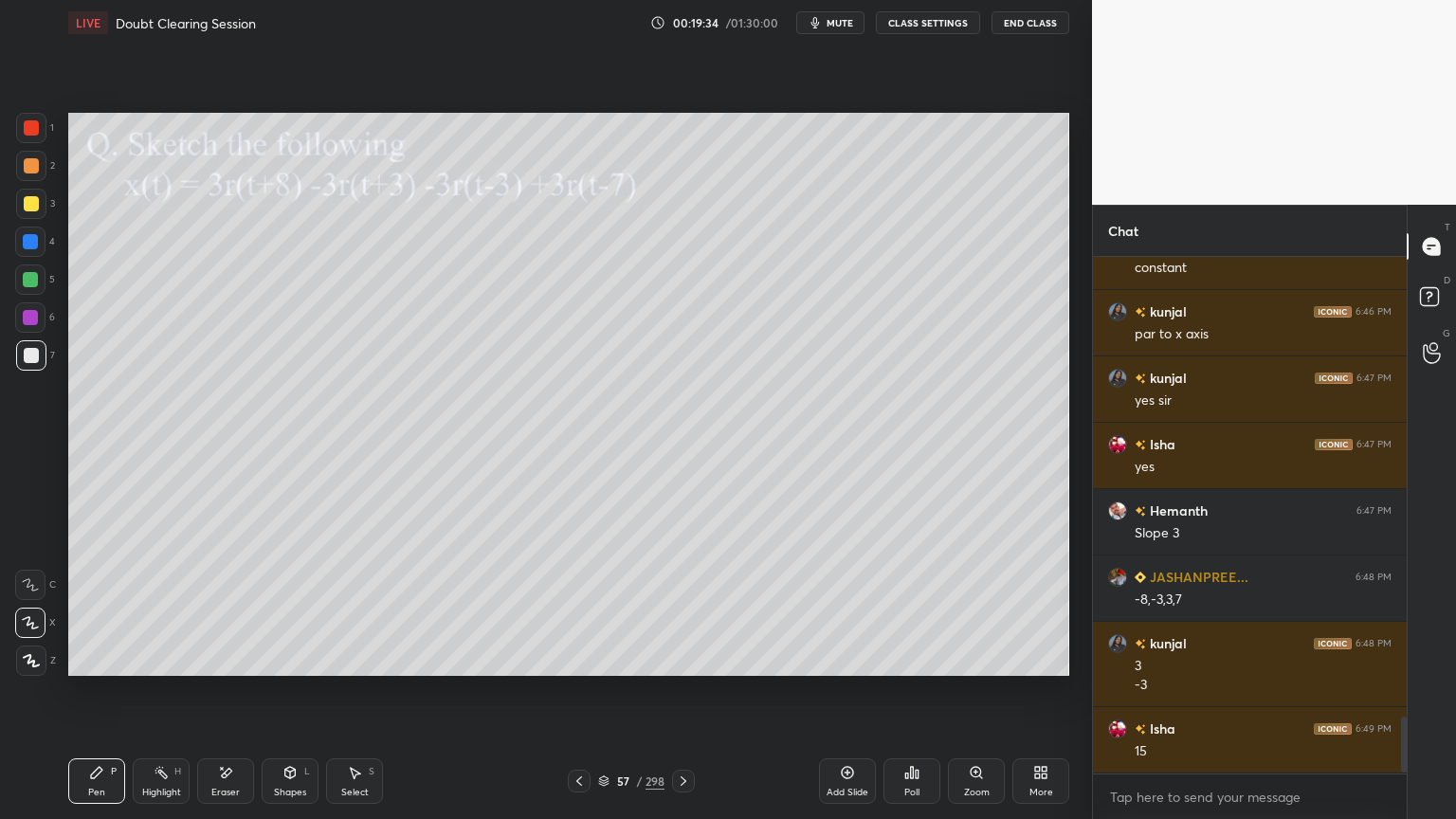 scroll, scrollTop: 4243, scrollLeft: 0, axis: vertical 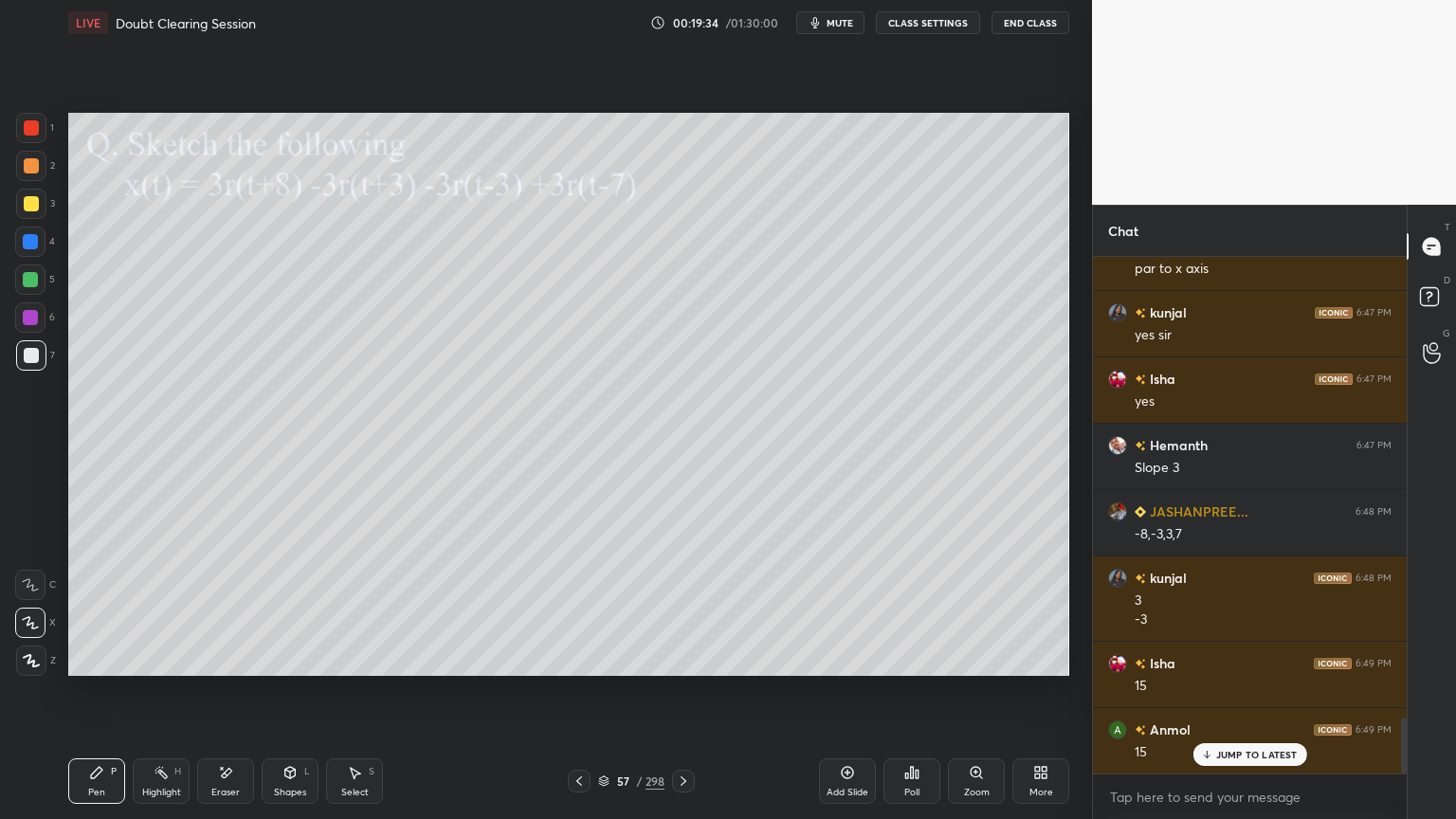 click at bounding box center (31, 166) 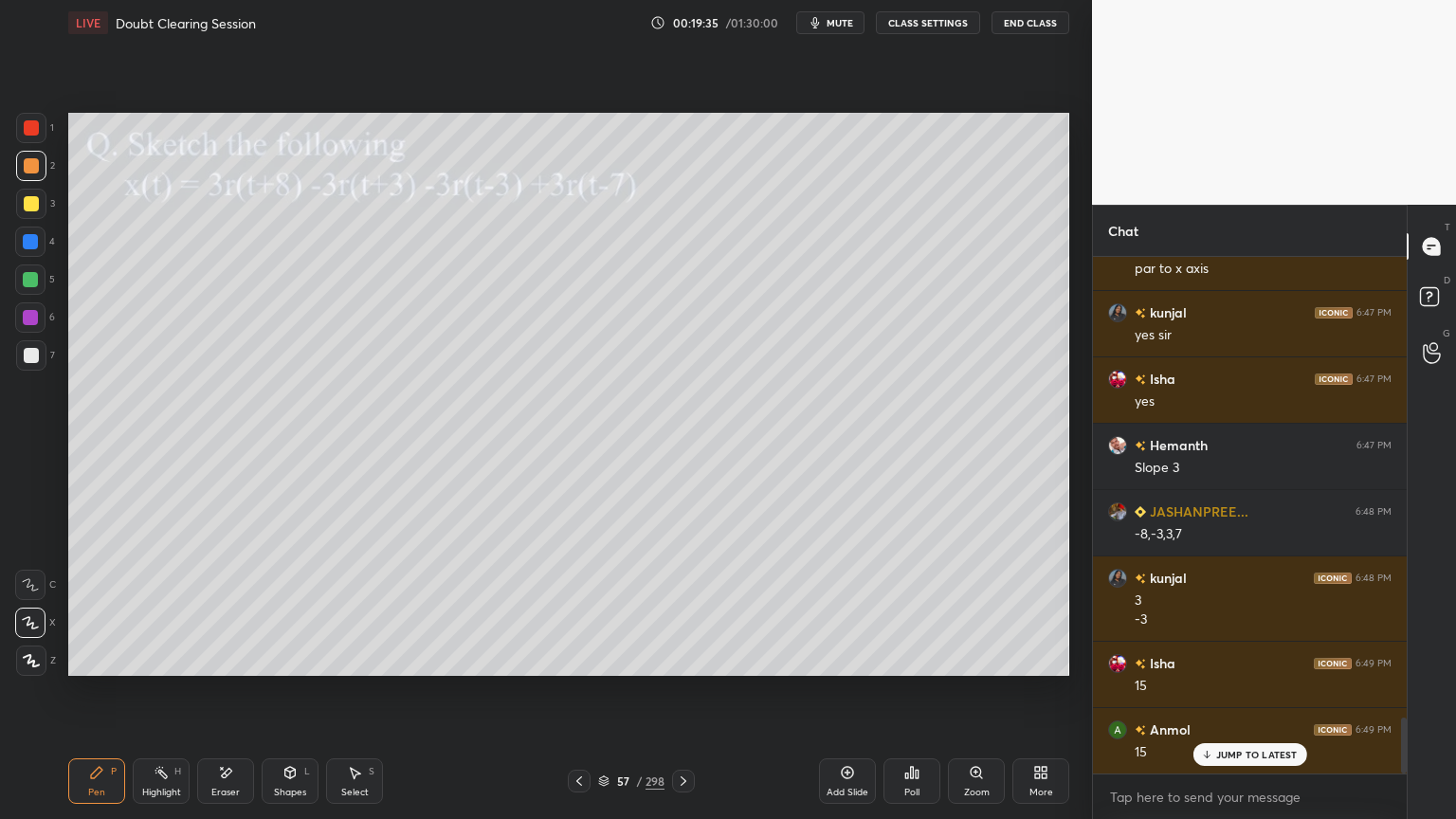 scroll, scrollTop: 4310, scrollLeft: 0, axis: vertical 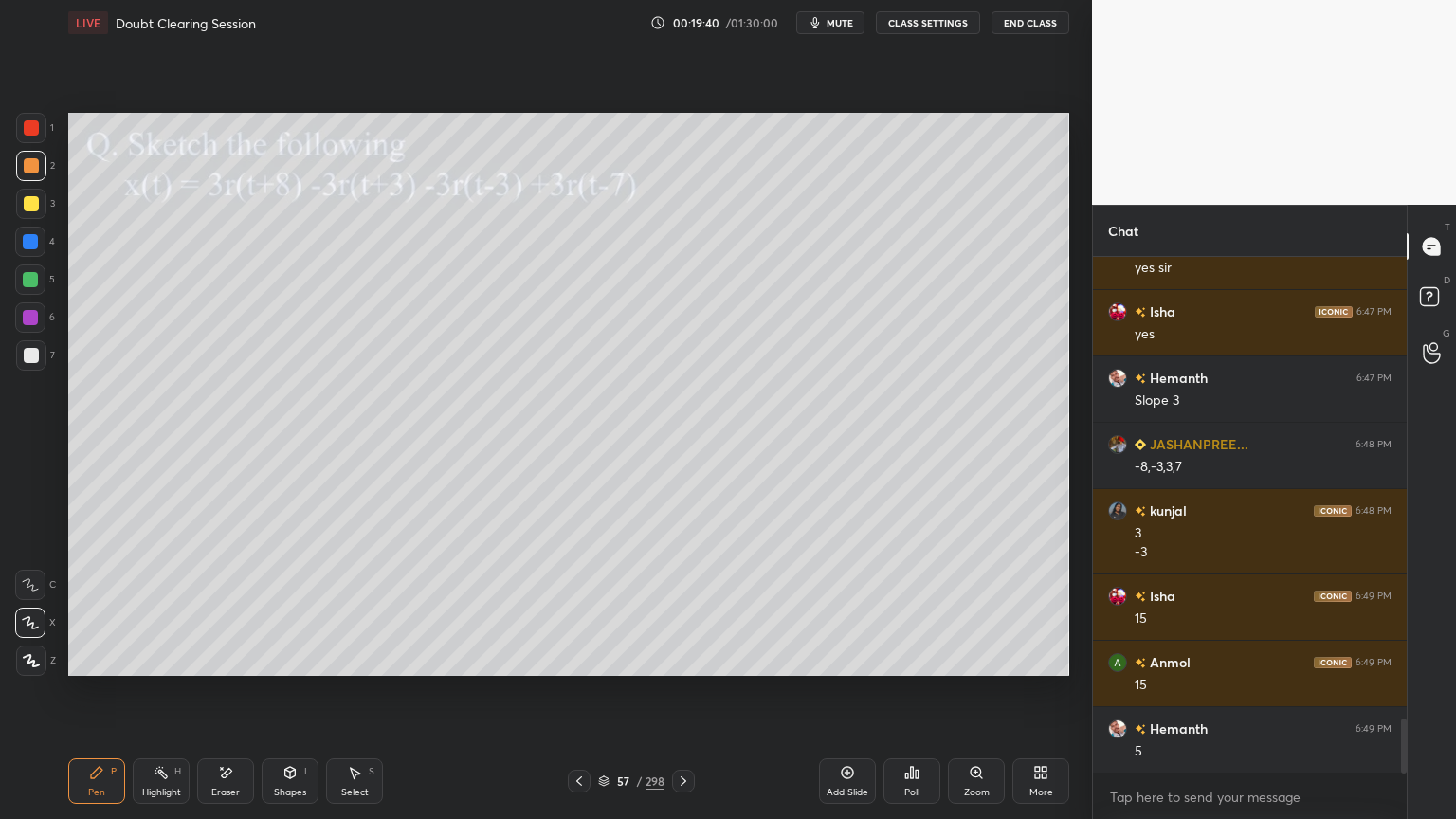click on "Highlight H" at bounding box center (161, 781) 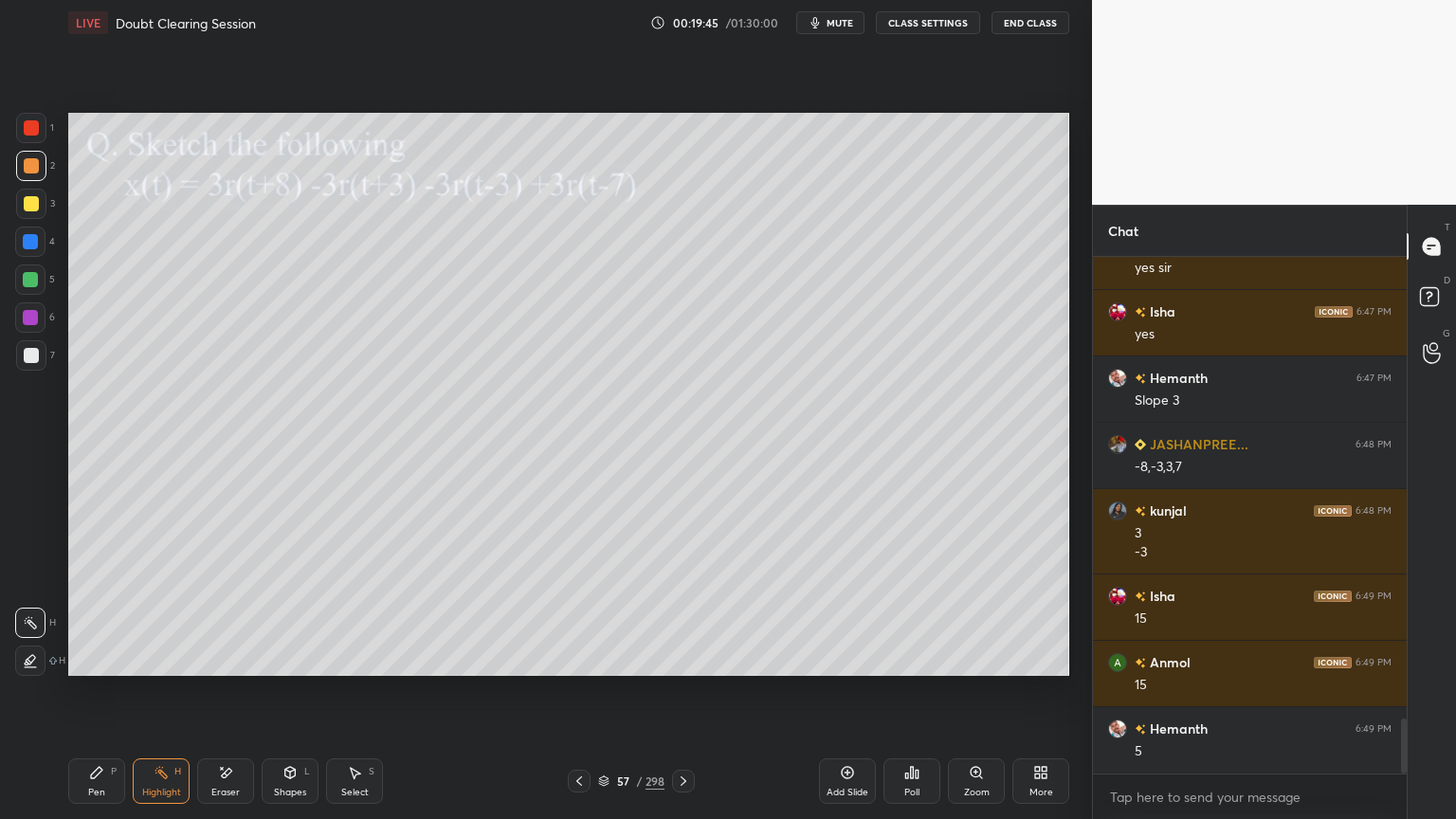 scroll, scrollTop: 4376, scrollLeft: 0, axis: vertical 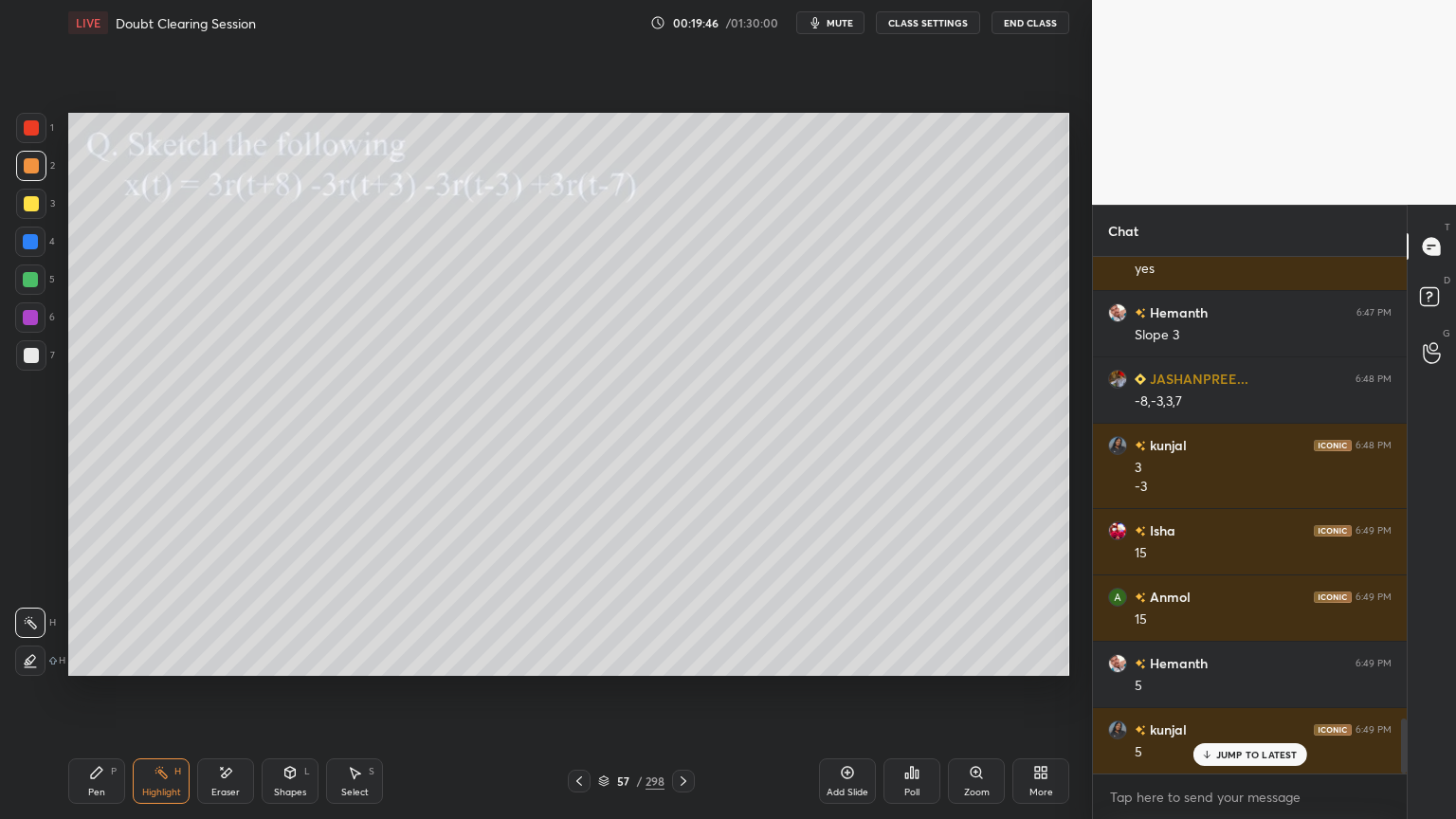 click 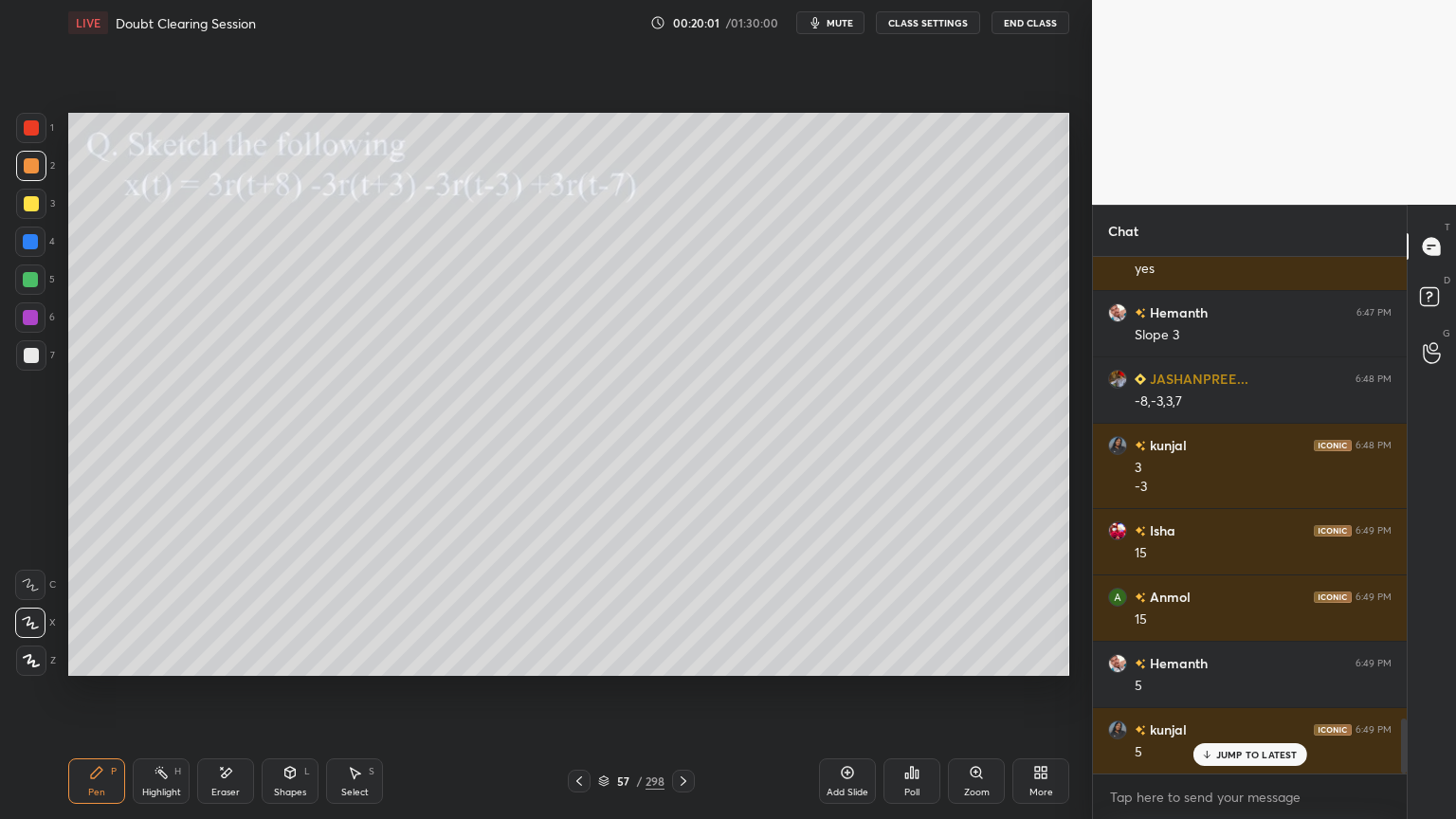click on "Highlight" at bounding box center [161, 792] 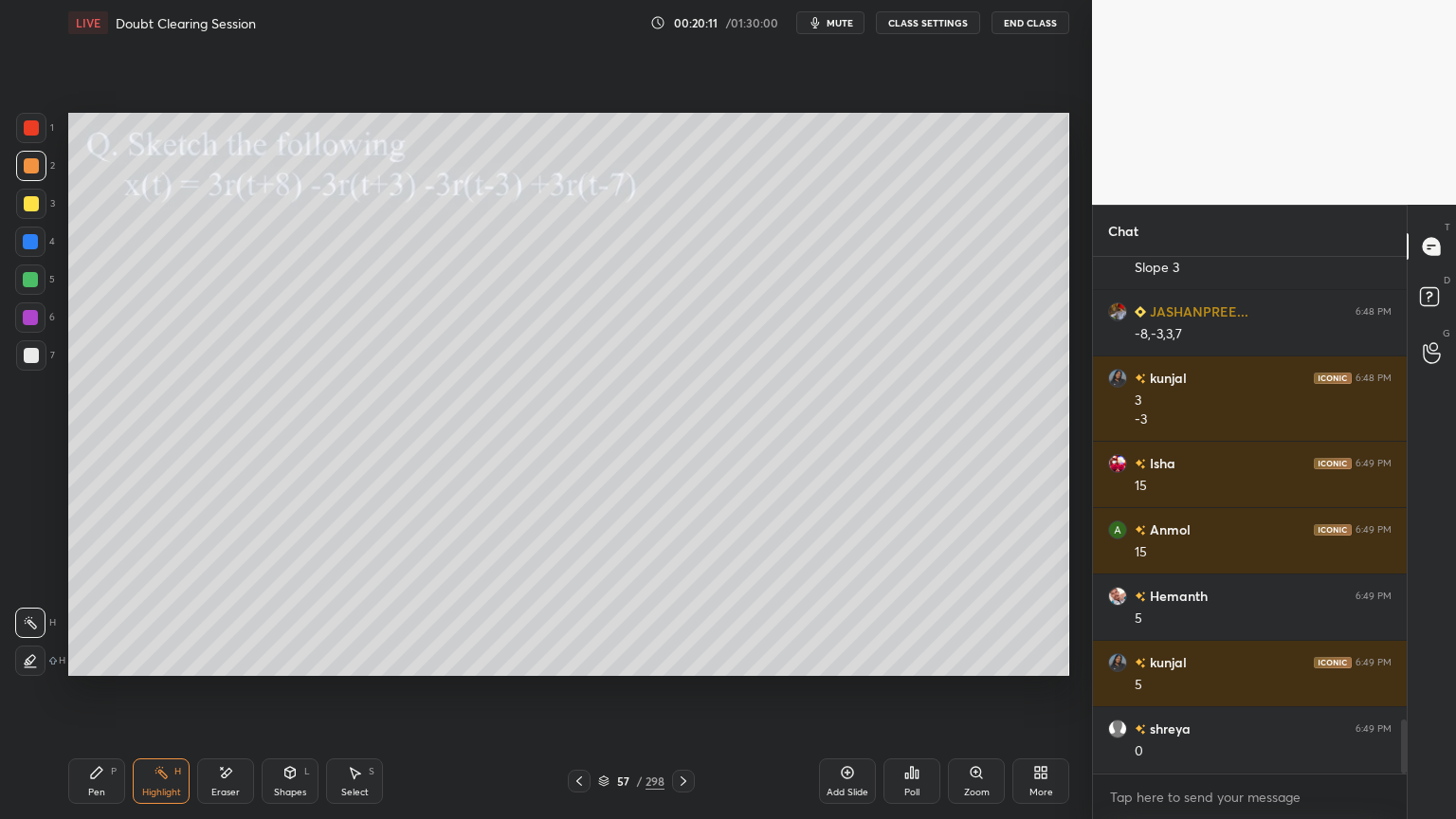 click on "Pen" at bounding box center (97, 792) 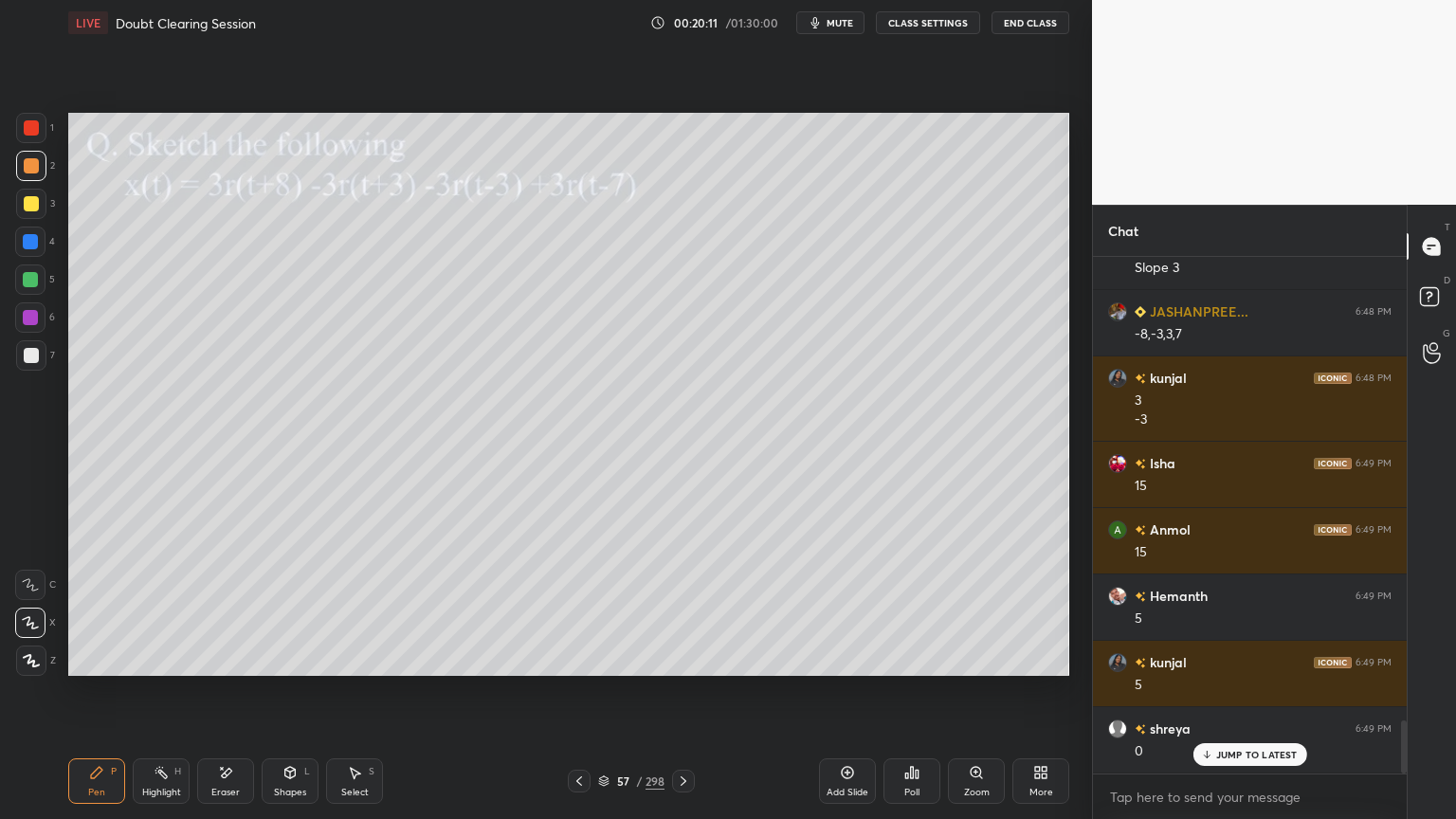 scroll, scrollTop: 4508, scrollLeft: 0, axis: vertical 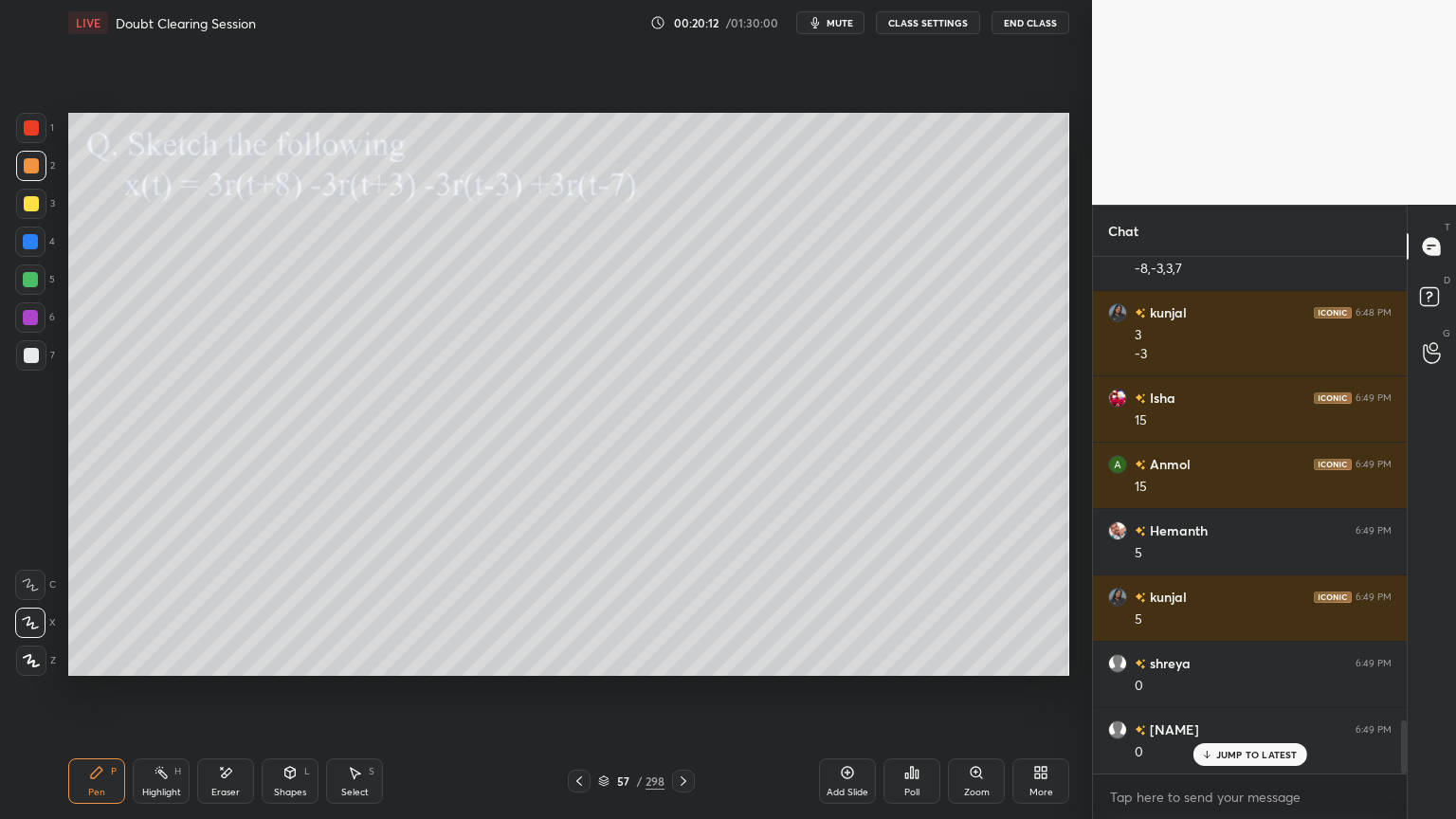 click at bounding box center [31, 204] 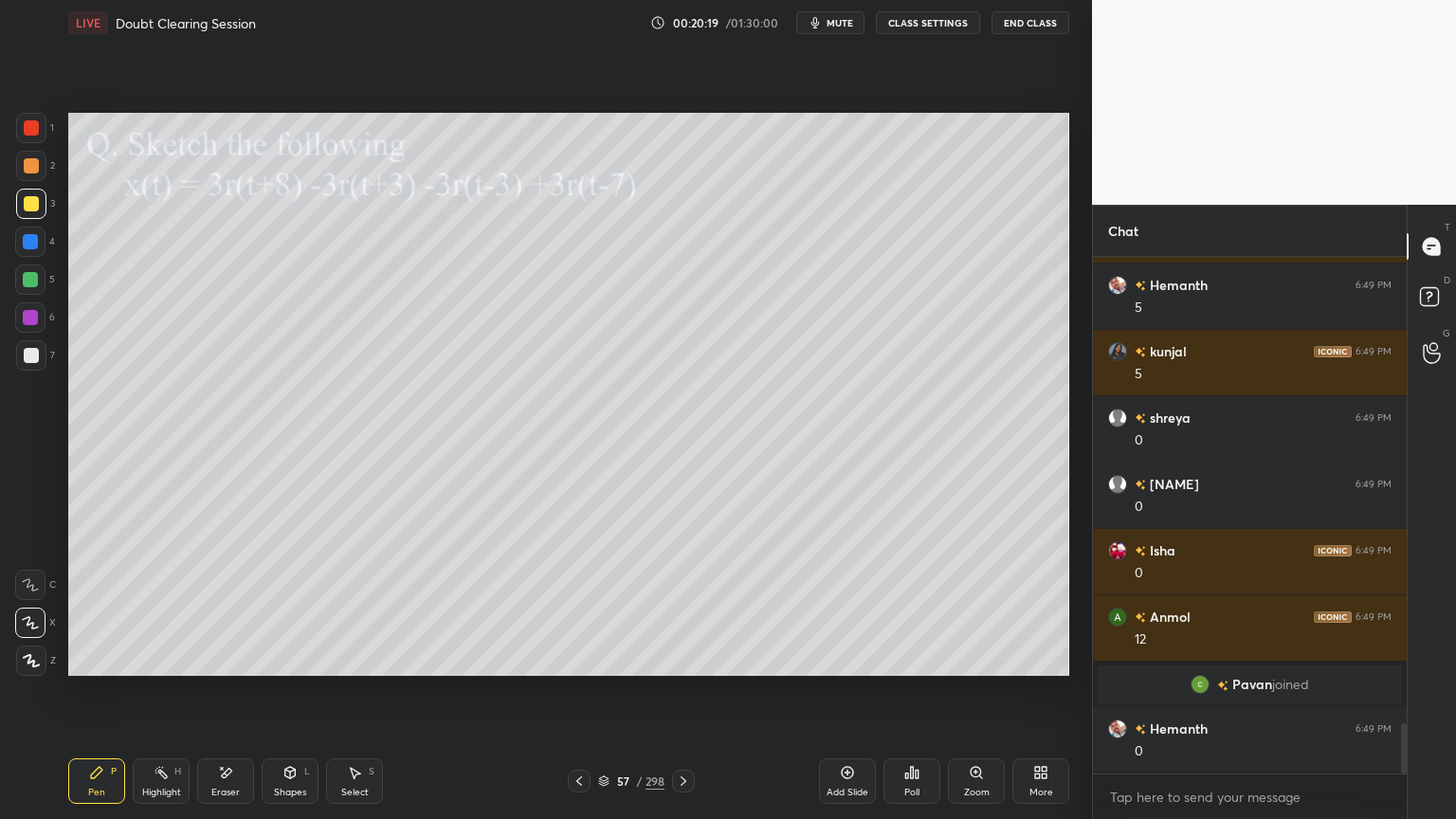 scroll, scrollTop: 4819, scrollLeft: 0, axis: vertical 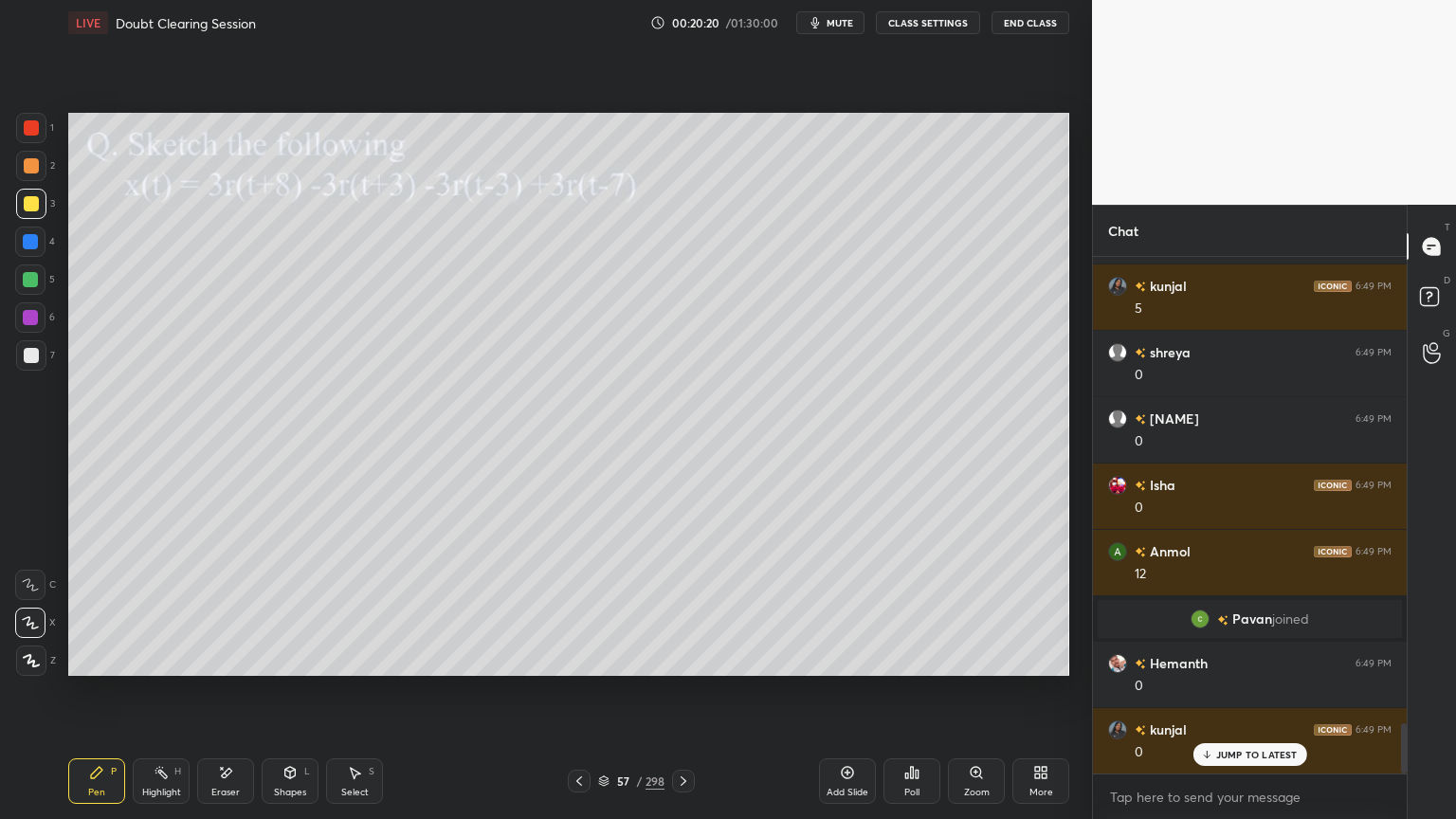 click on "Shapes L" at bounding box center [290, 781] 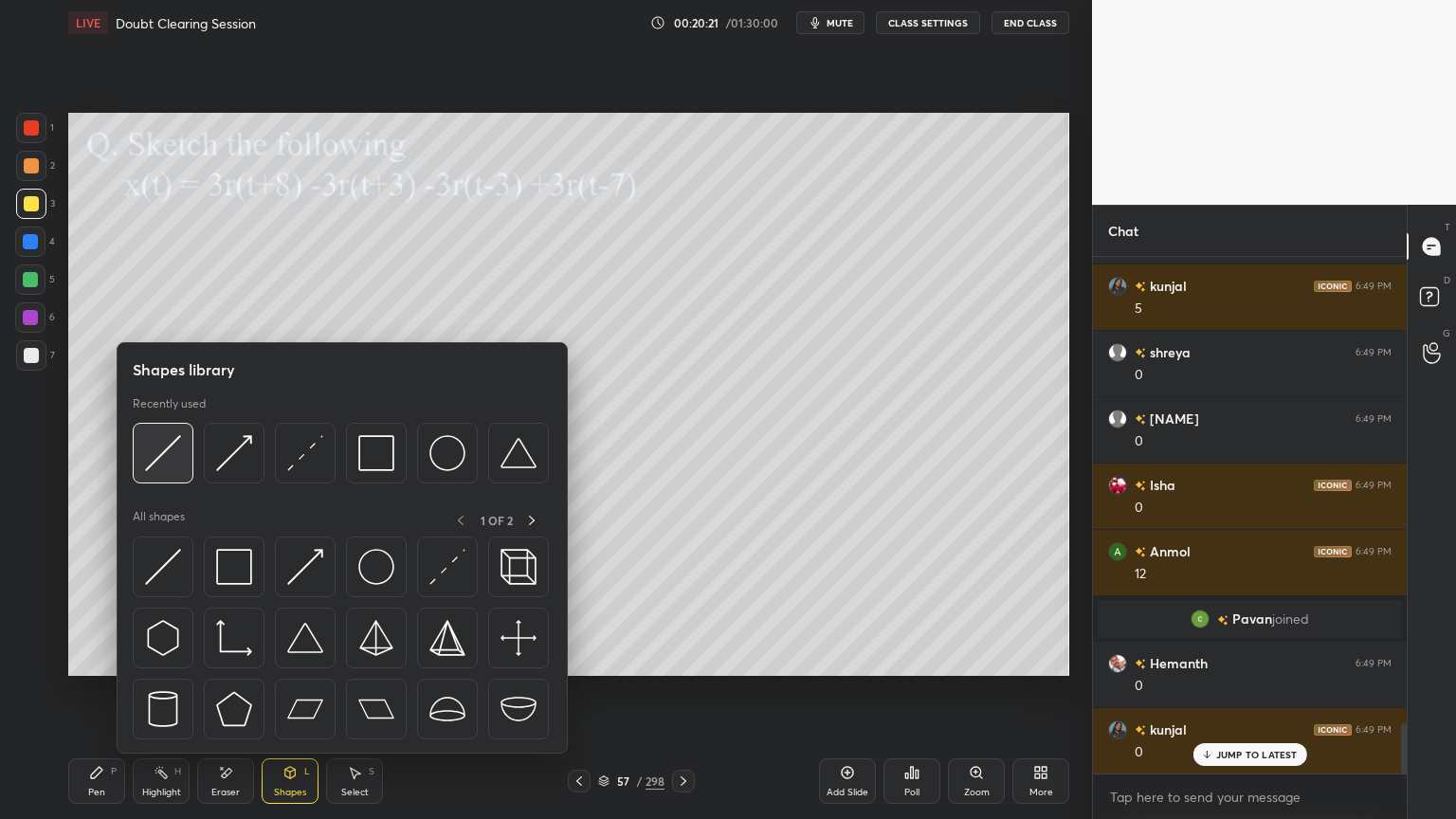 click at bounding box center (163, 453) 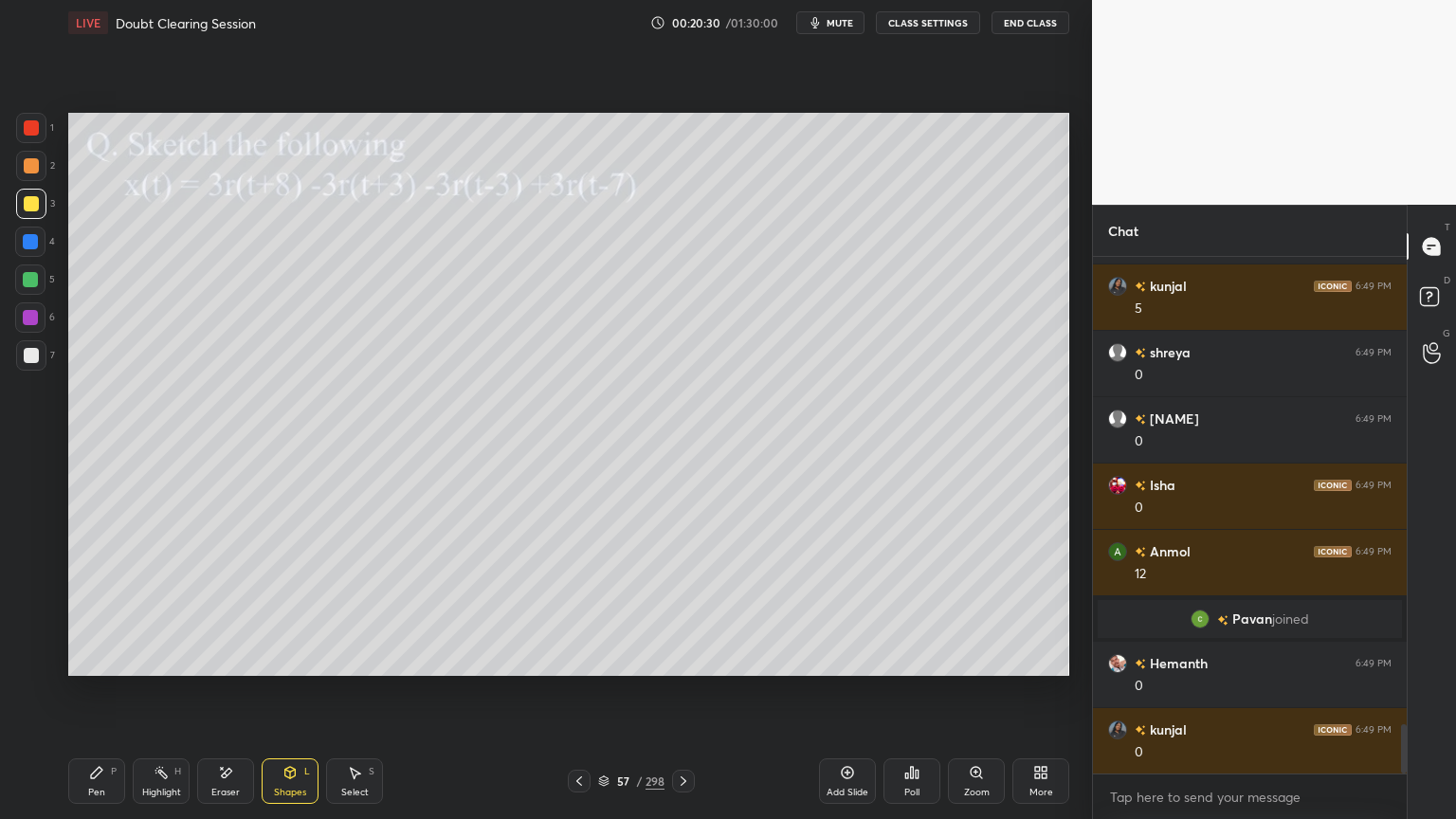 scroll, scrollTop: 4887, scrollLeft: 0, axis: vertical 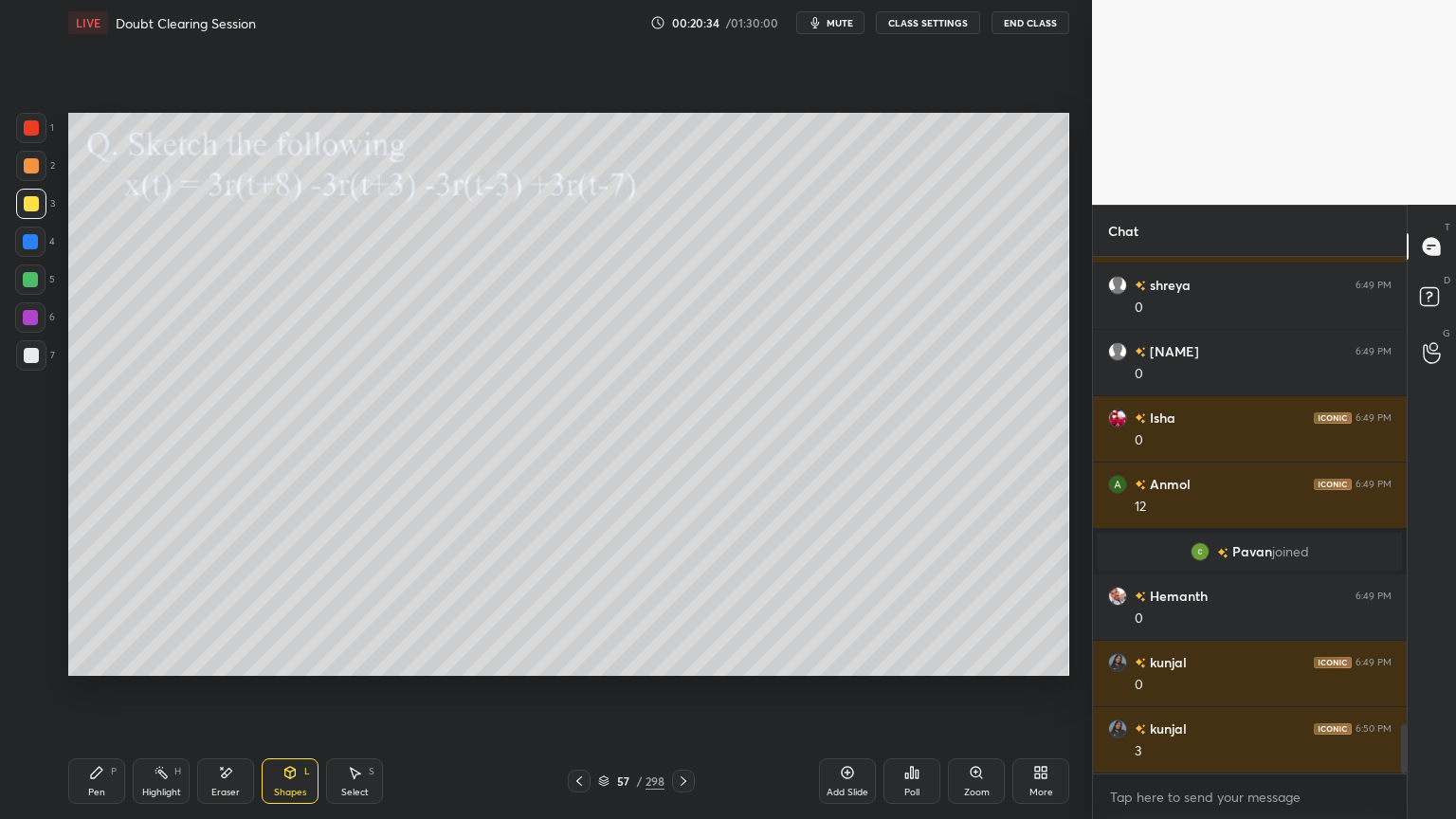 click on "Pen" at bounding box center [97, 792] 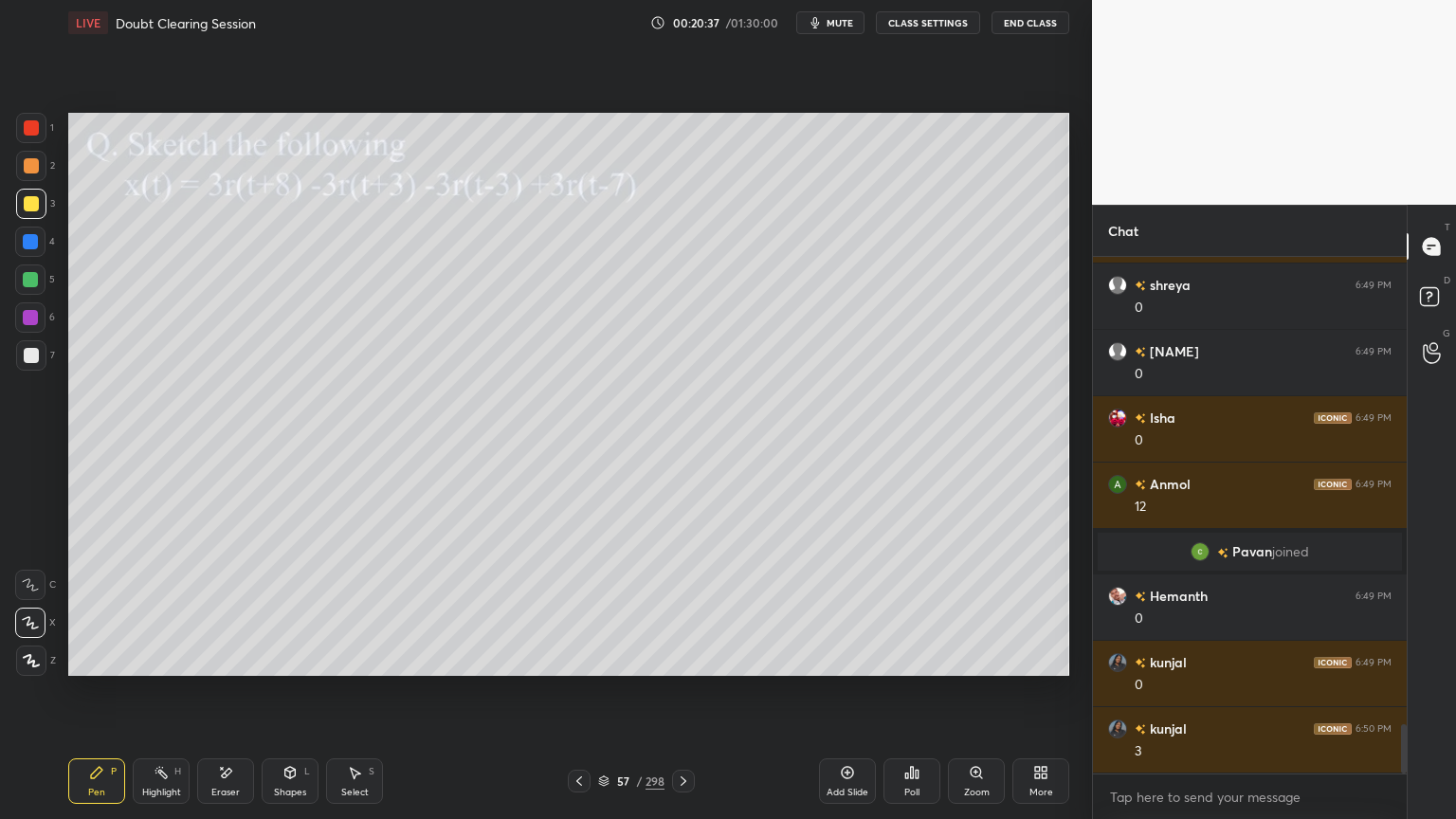 click 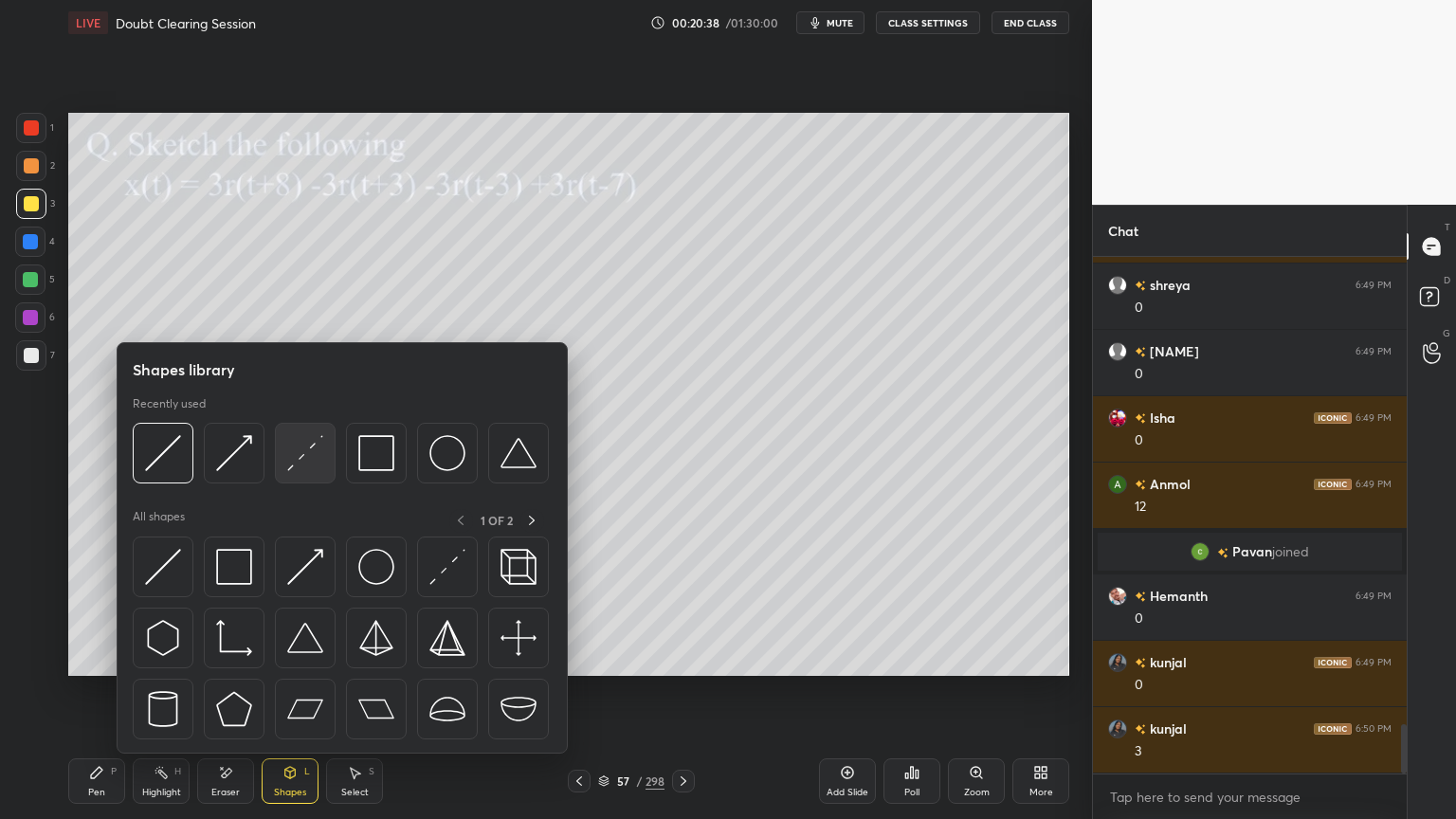 click at bounding box center (305, 453) 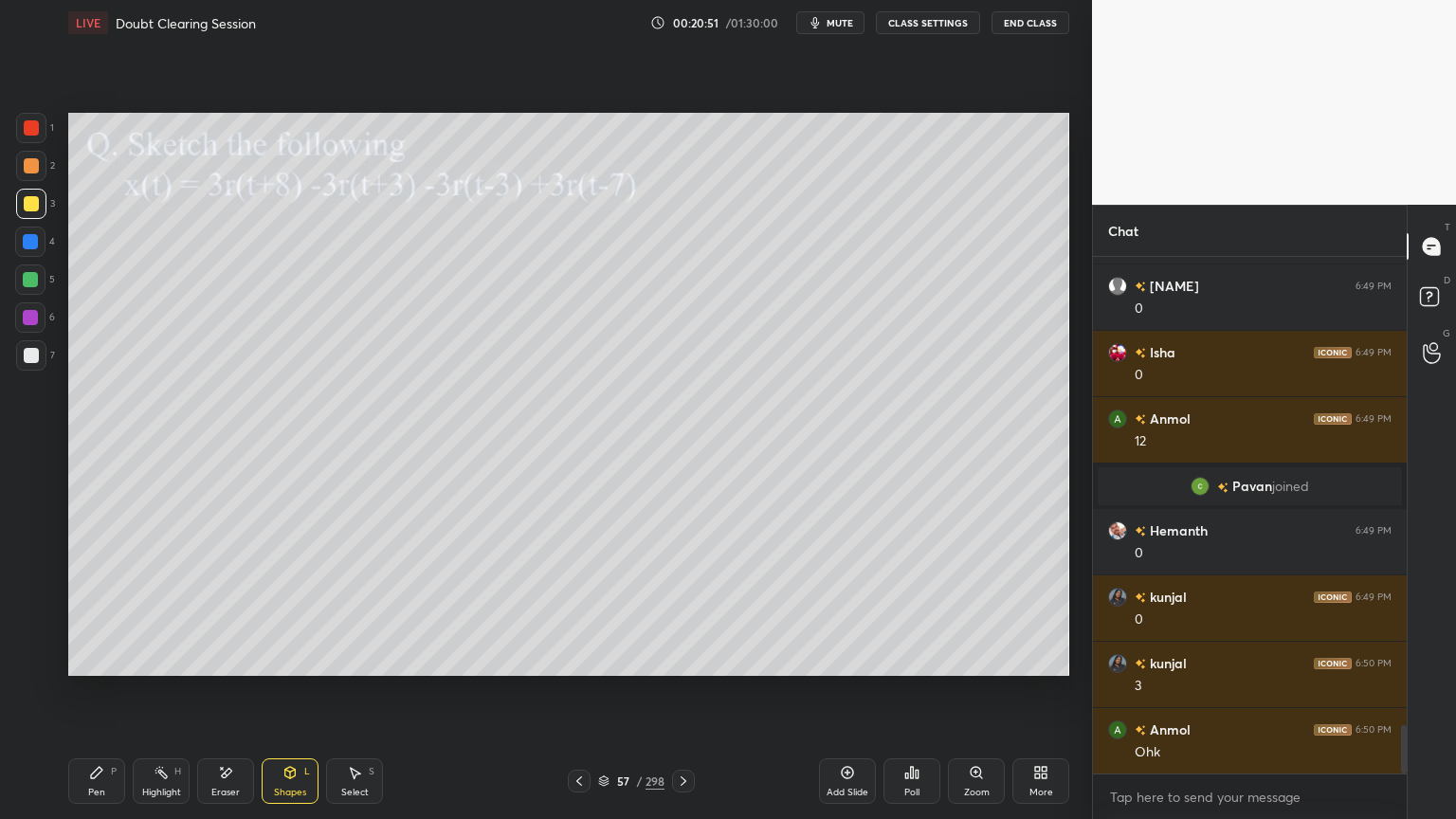 scroll, scrollTop: 5019, scrollLeft: 0, axis: vertical 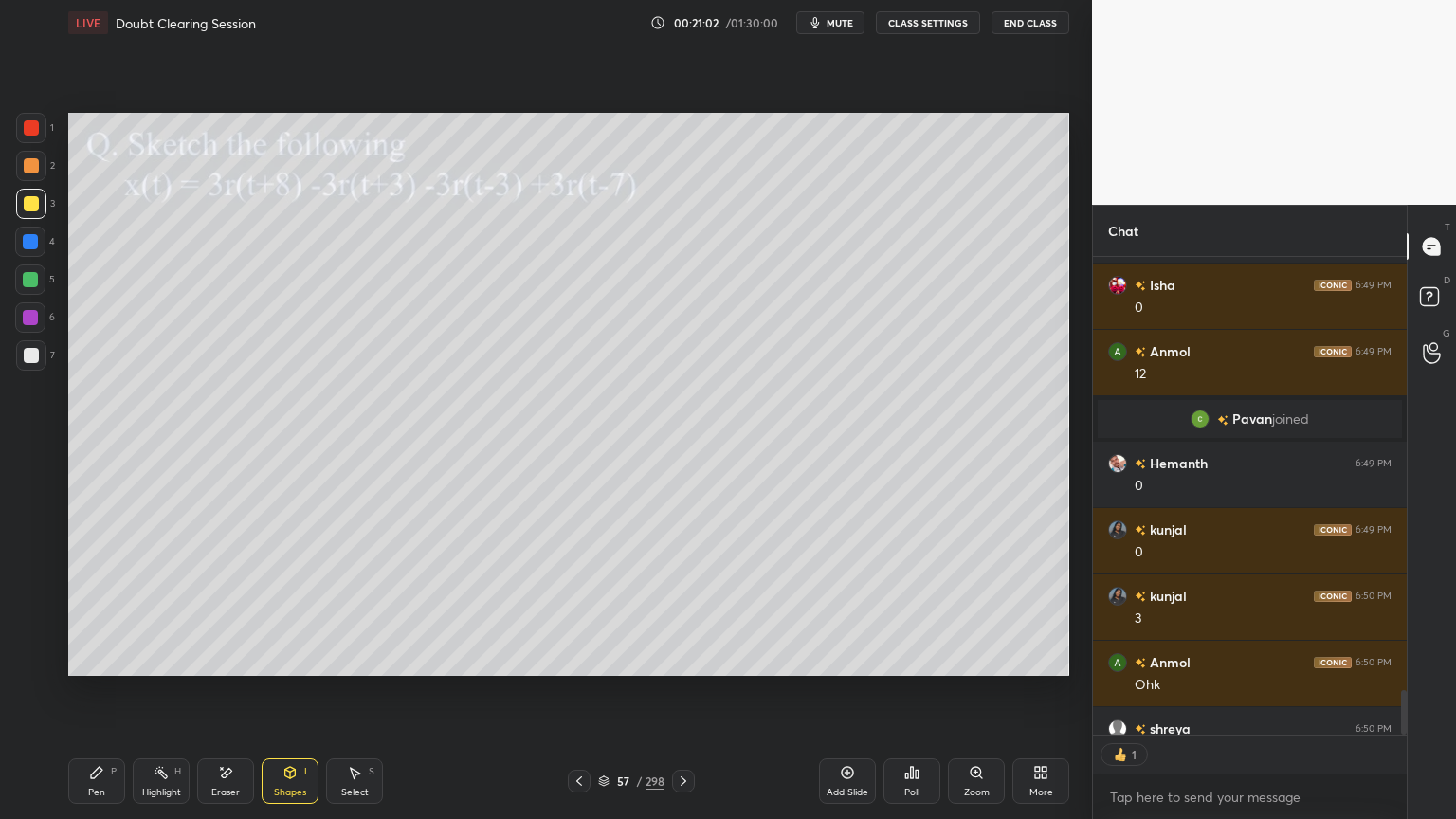 click on "Pen P" at bounding box center [97, 781] 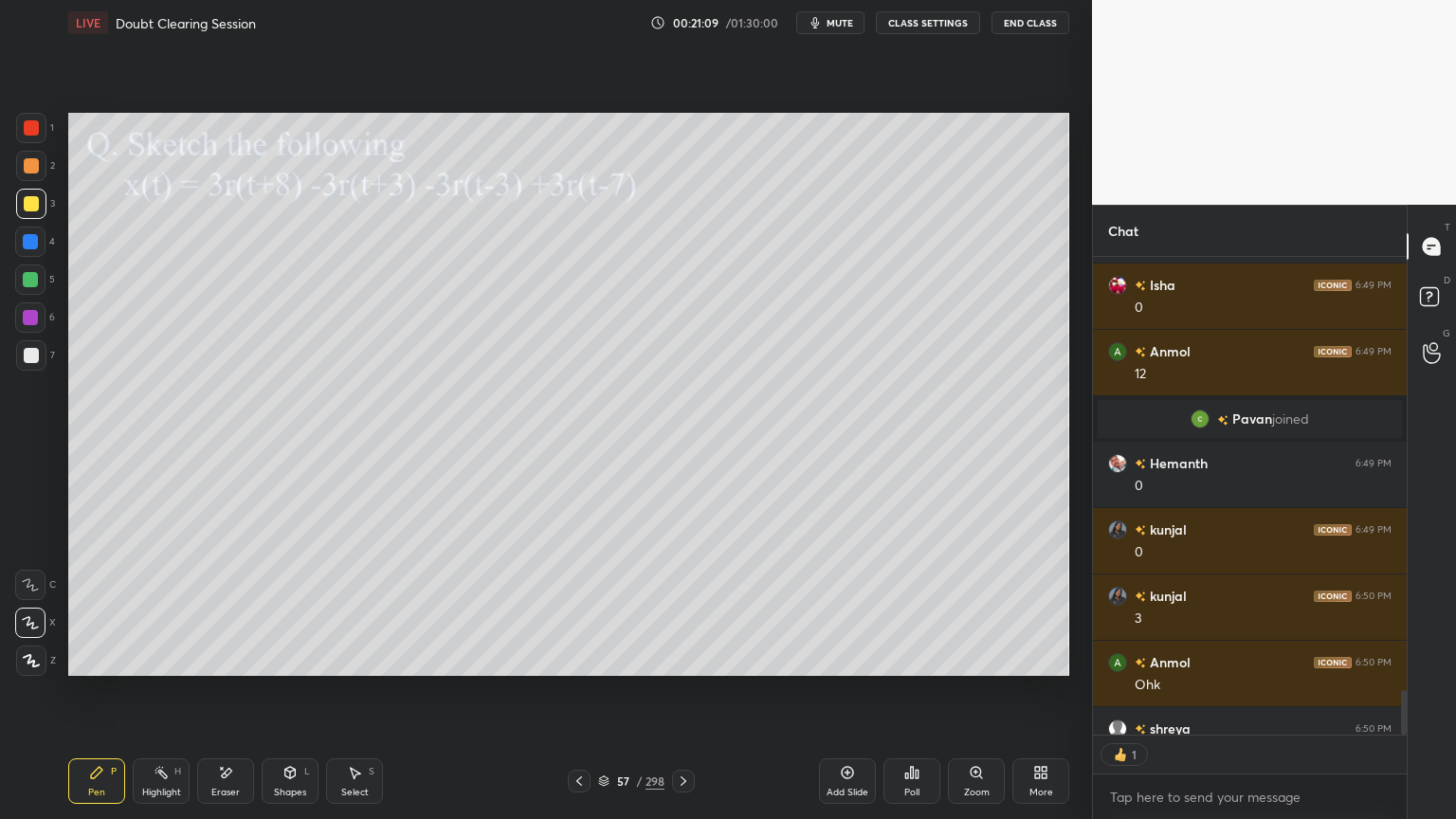 scroll, scrollTop: 6, scrollLeft: 6, axis: both 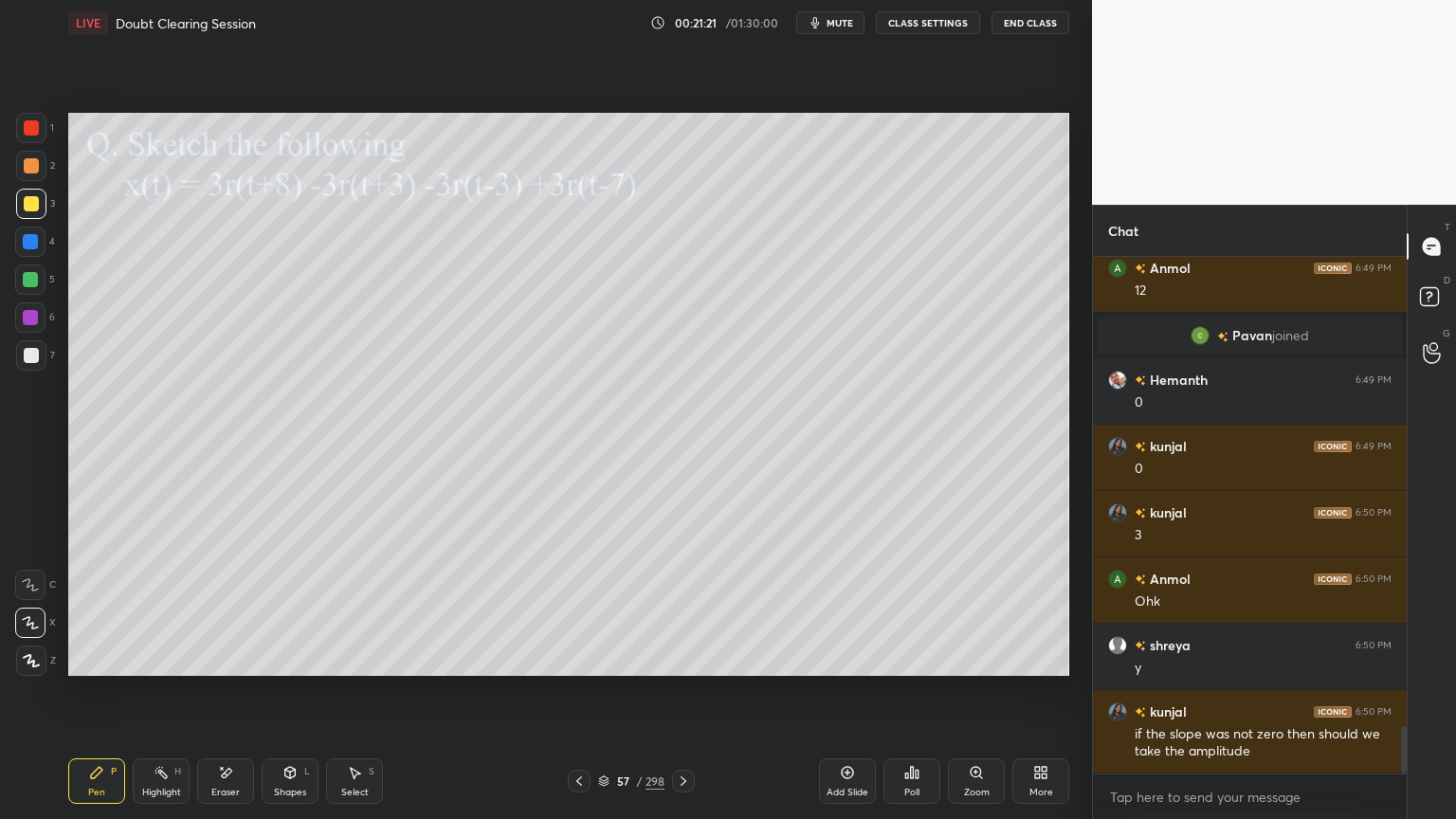 click on "Highlight" at bounding box center [161, 792] 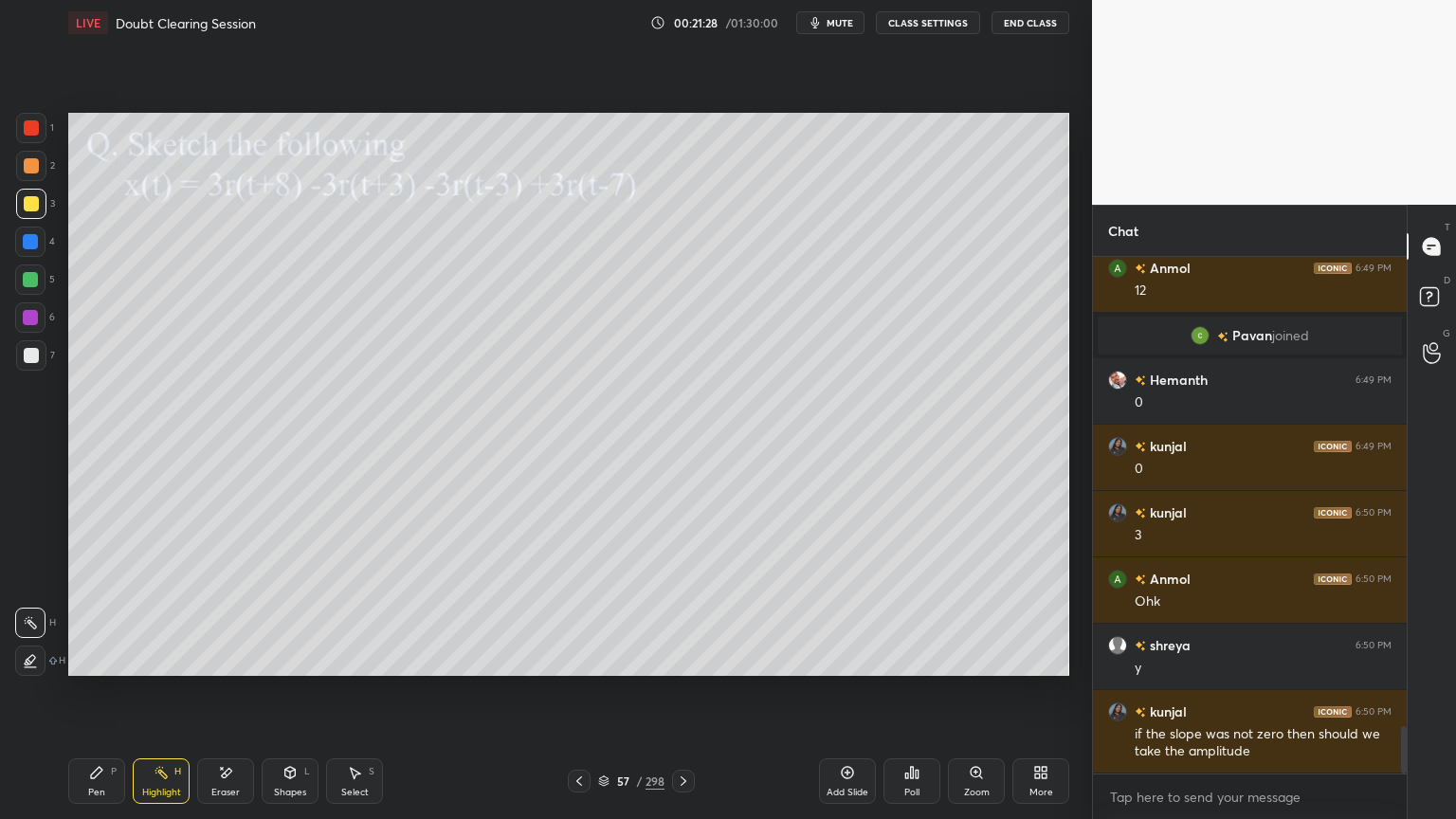 click 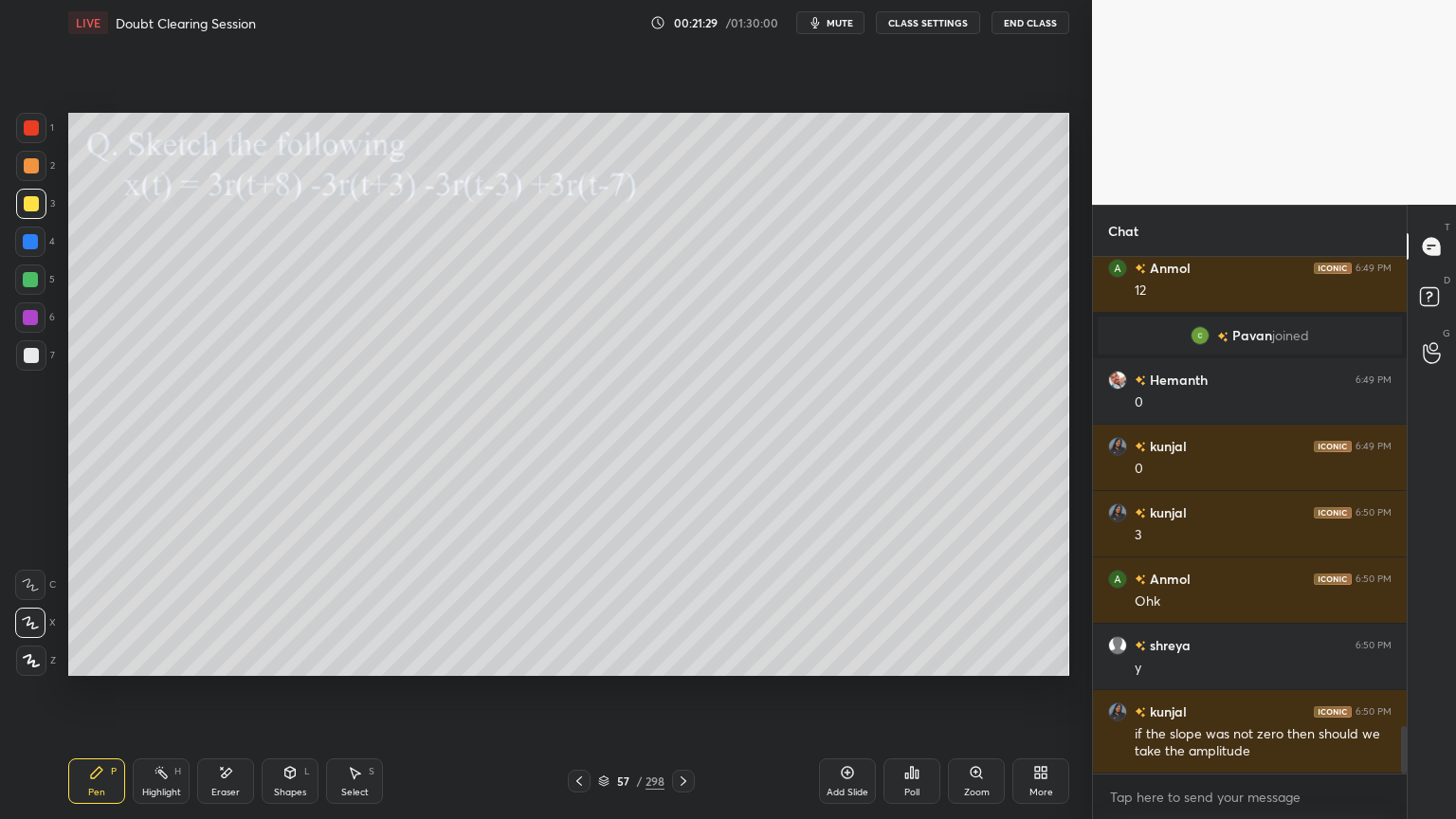 click at bounding box center [30, 280] 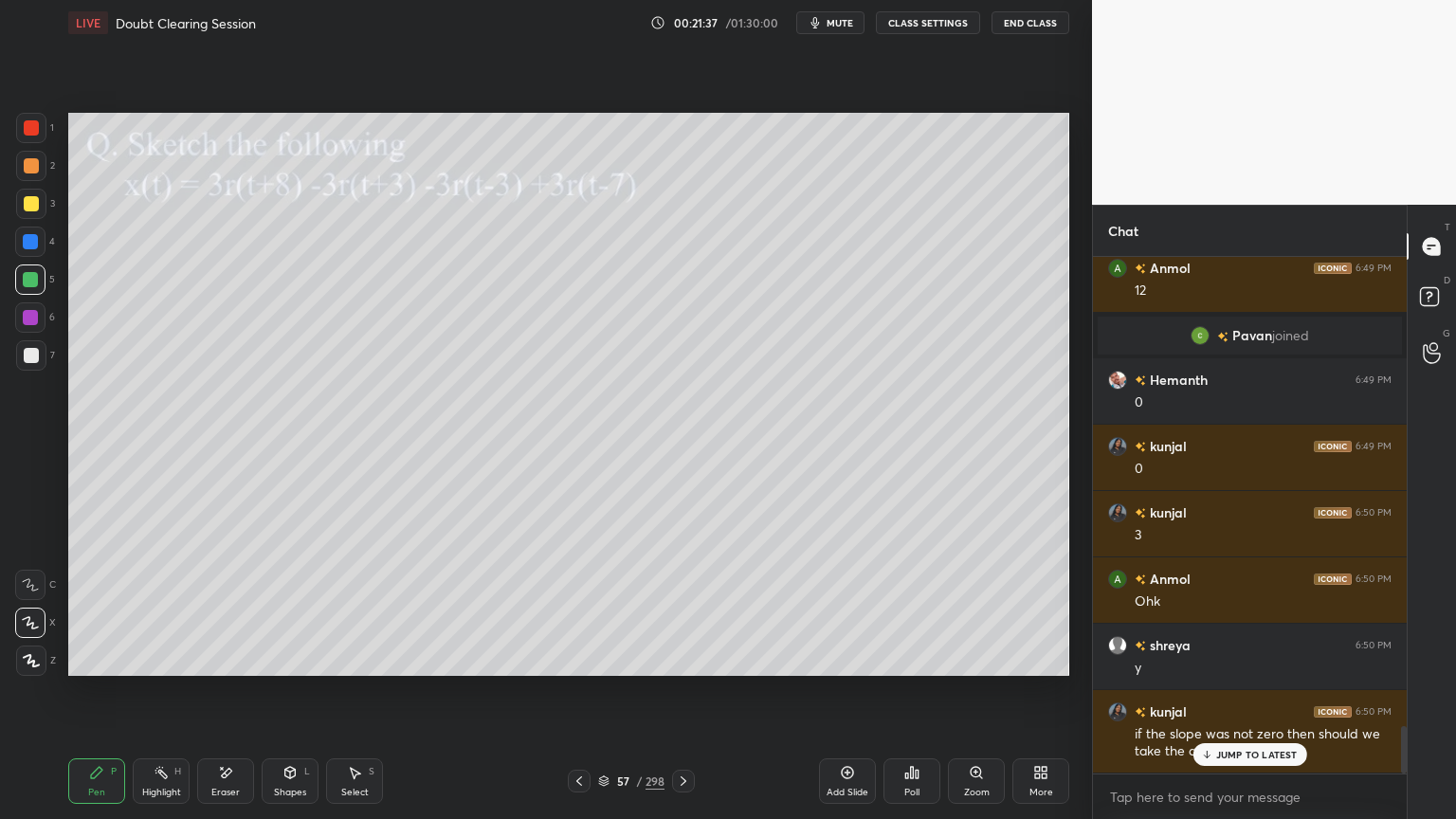 scroll, scrollTop: 5168, scrollLeft: 0, axis: vertical 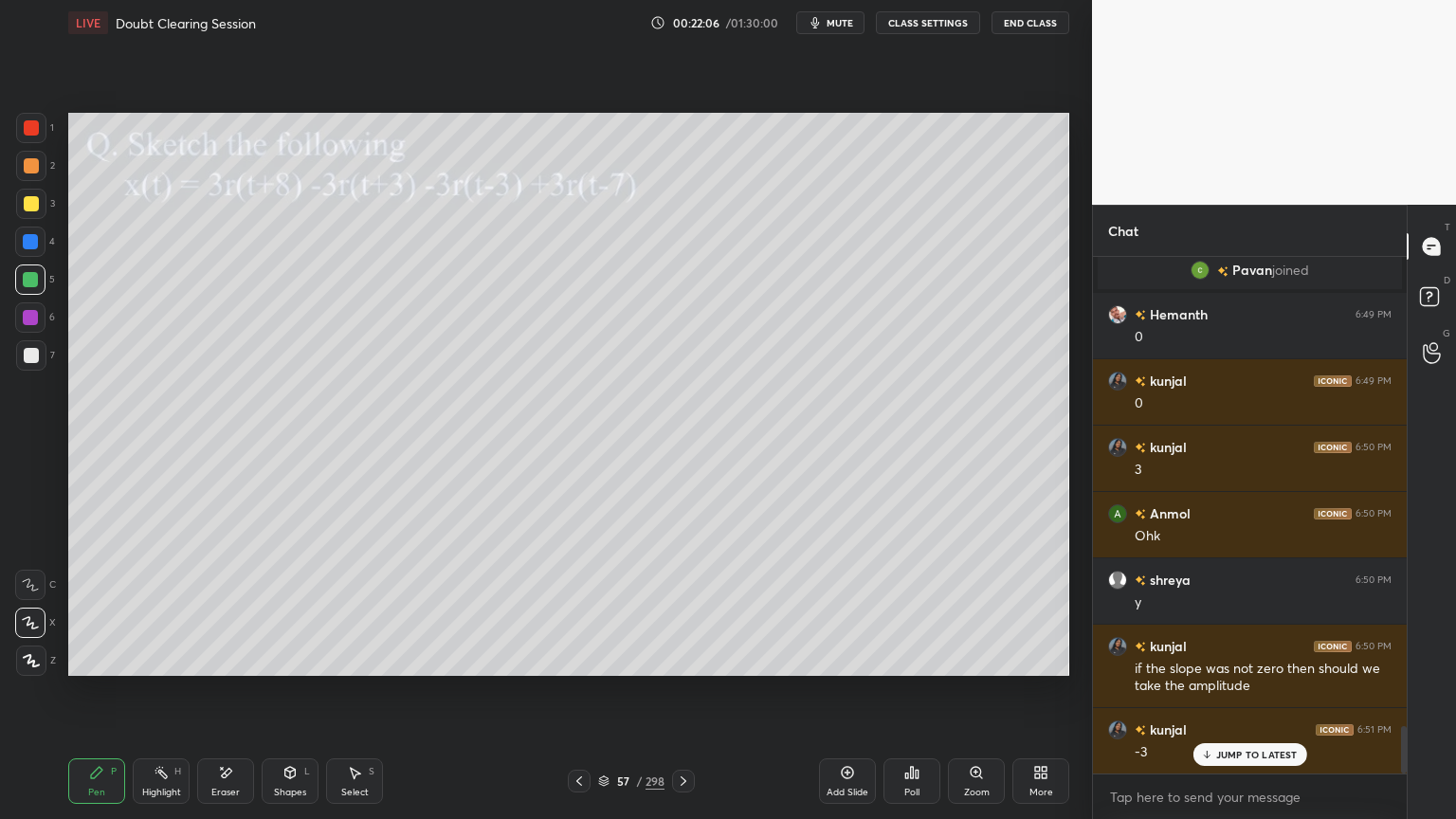 click at bounding box center (31, 166) 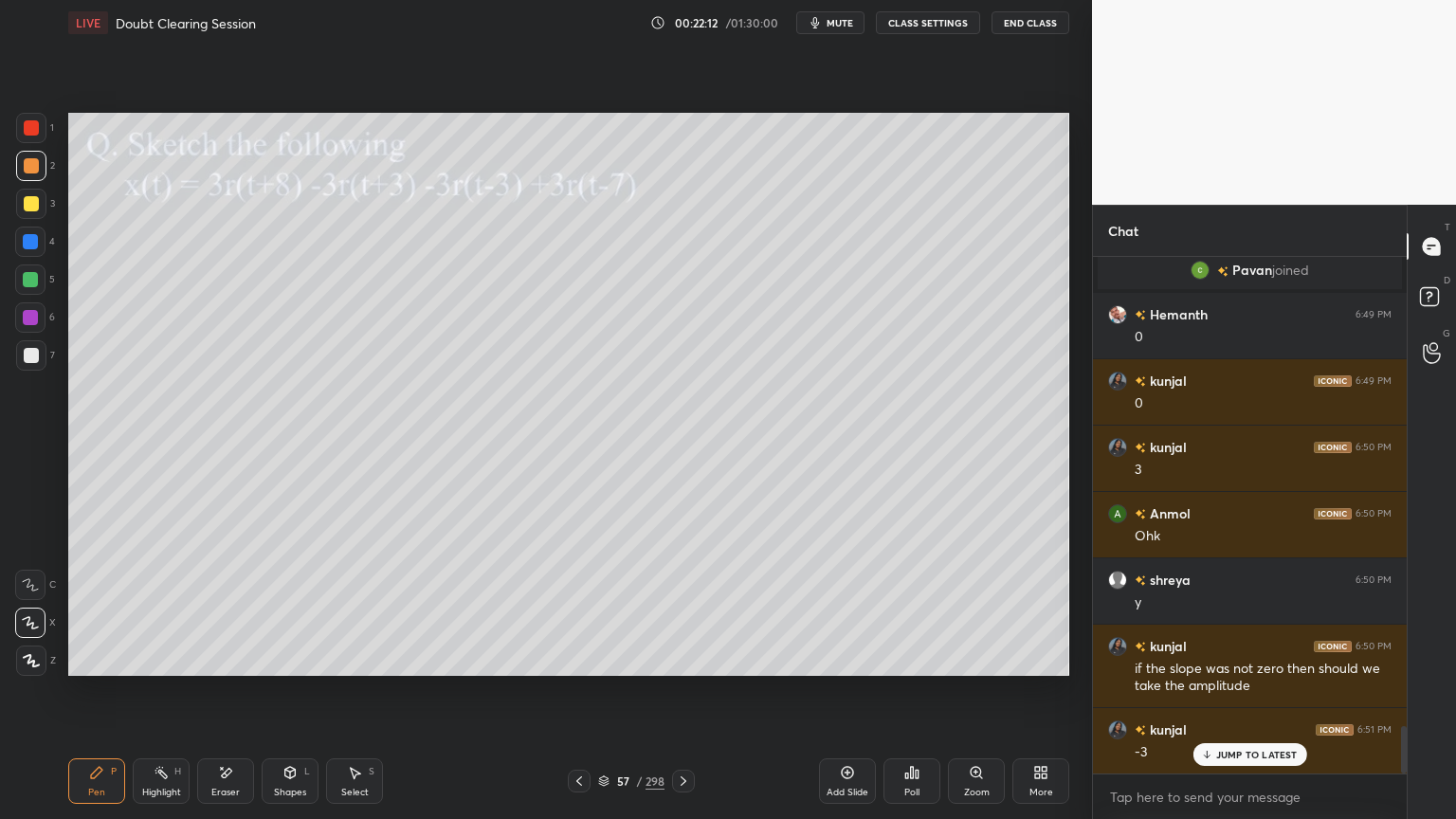 click on "Eraser" at bounding box center (226, 781) 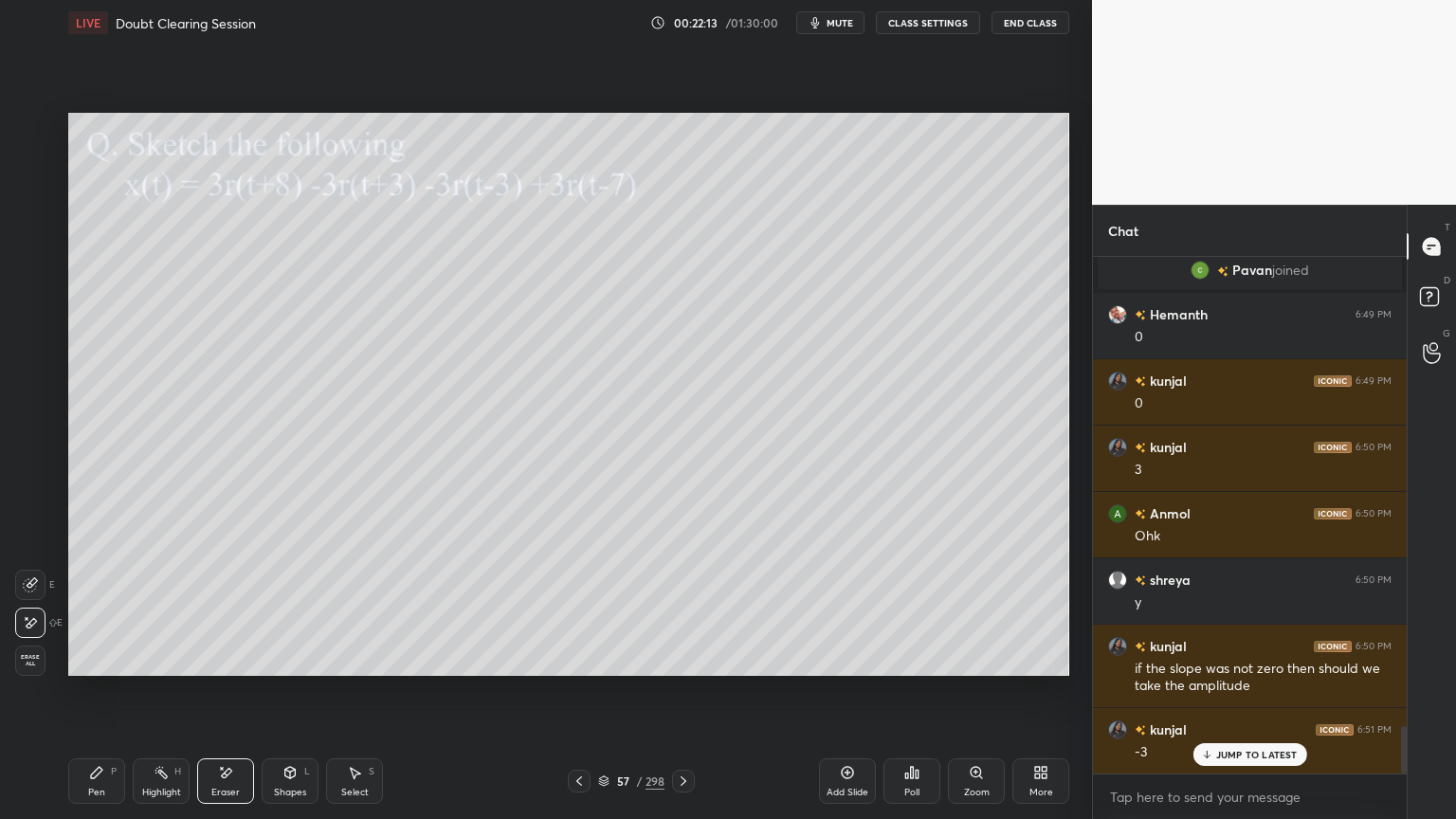 click on "Pen" at bounding box center (97, 792) 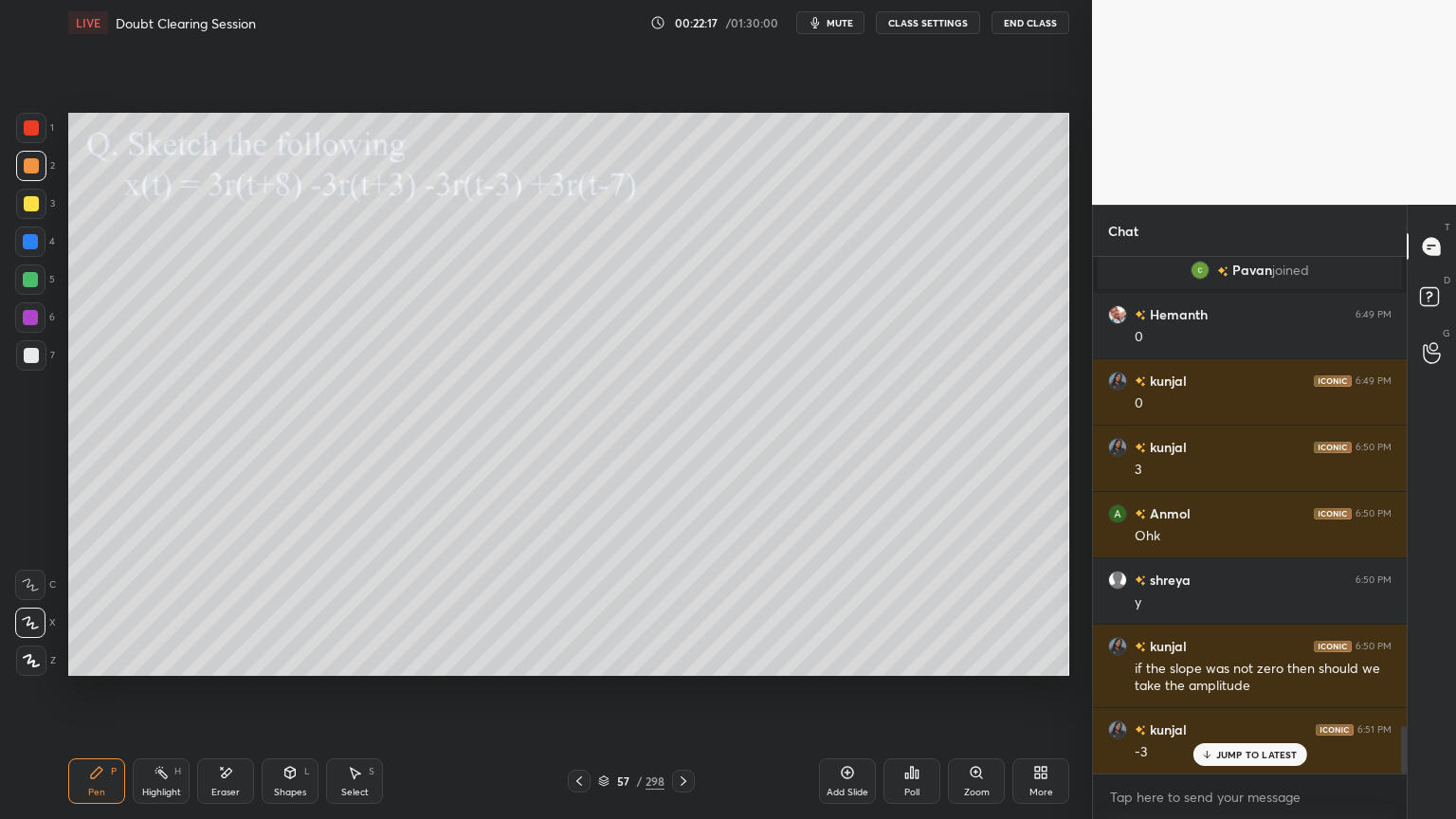 click on "Eraser" at bounding box center (226, 781) 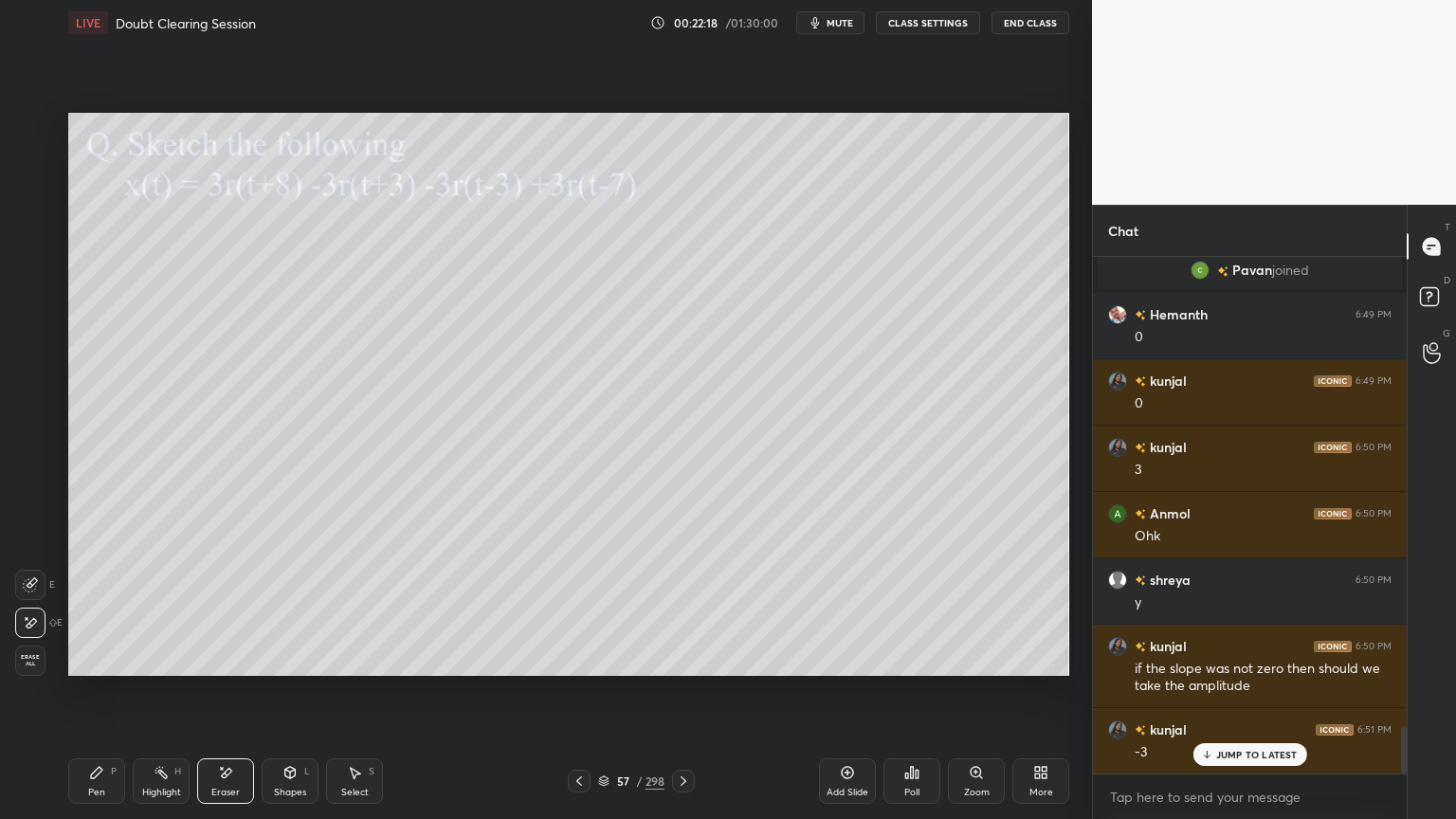 click 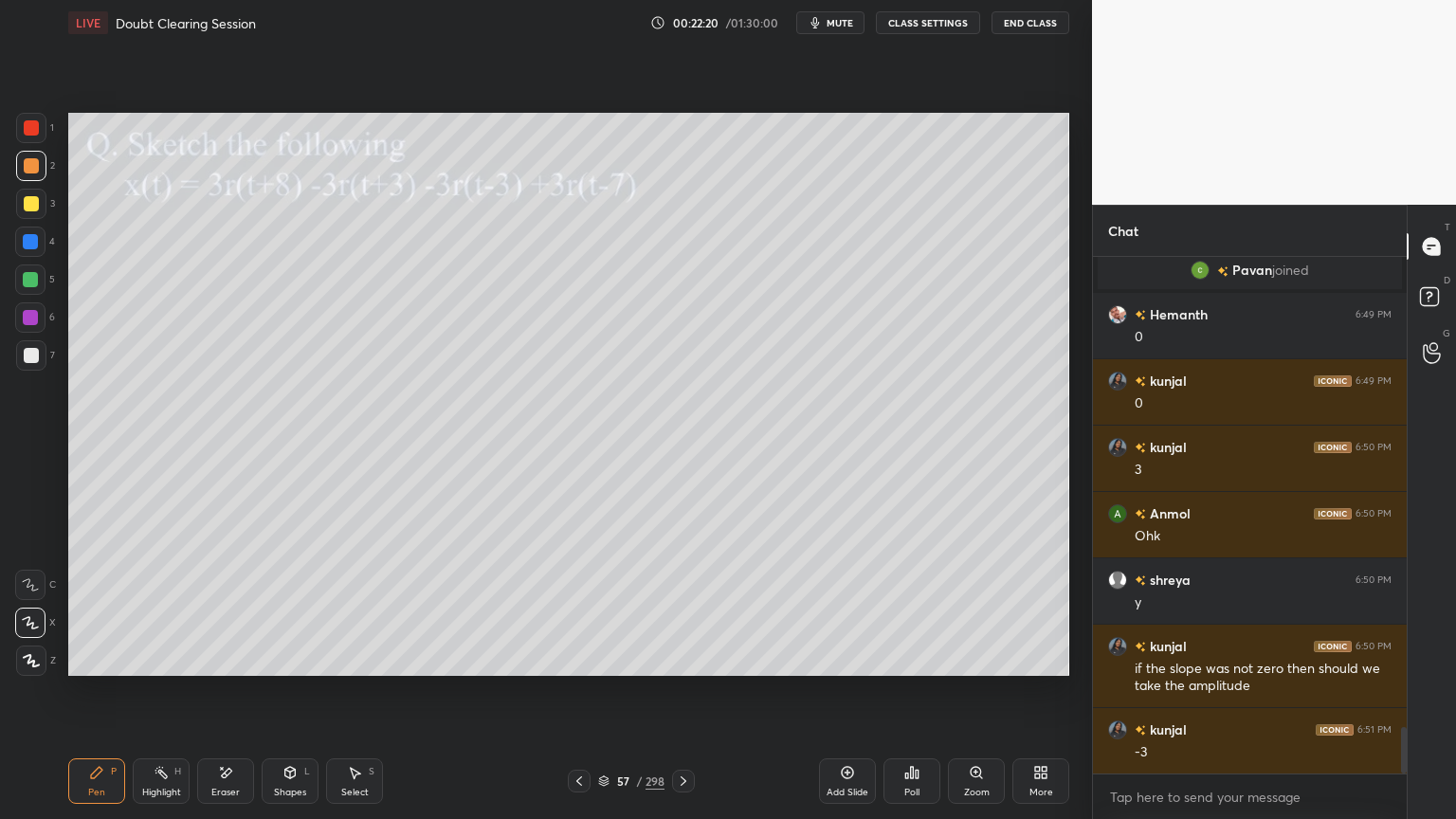 scroll, scrollTop: 5235, scrollLeft: 0, axis: vertical 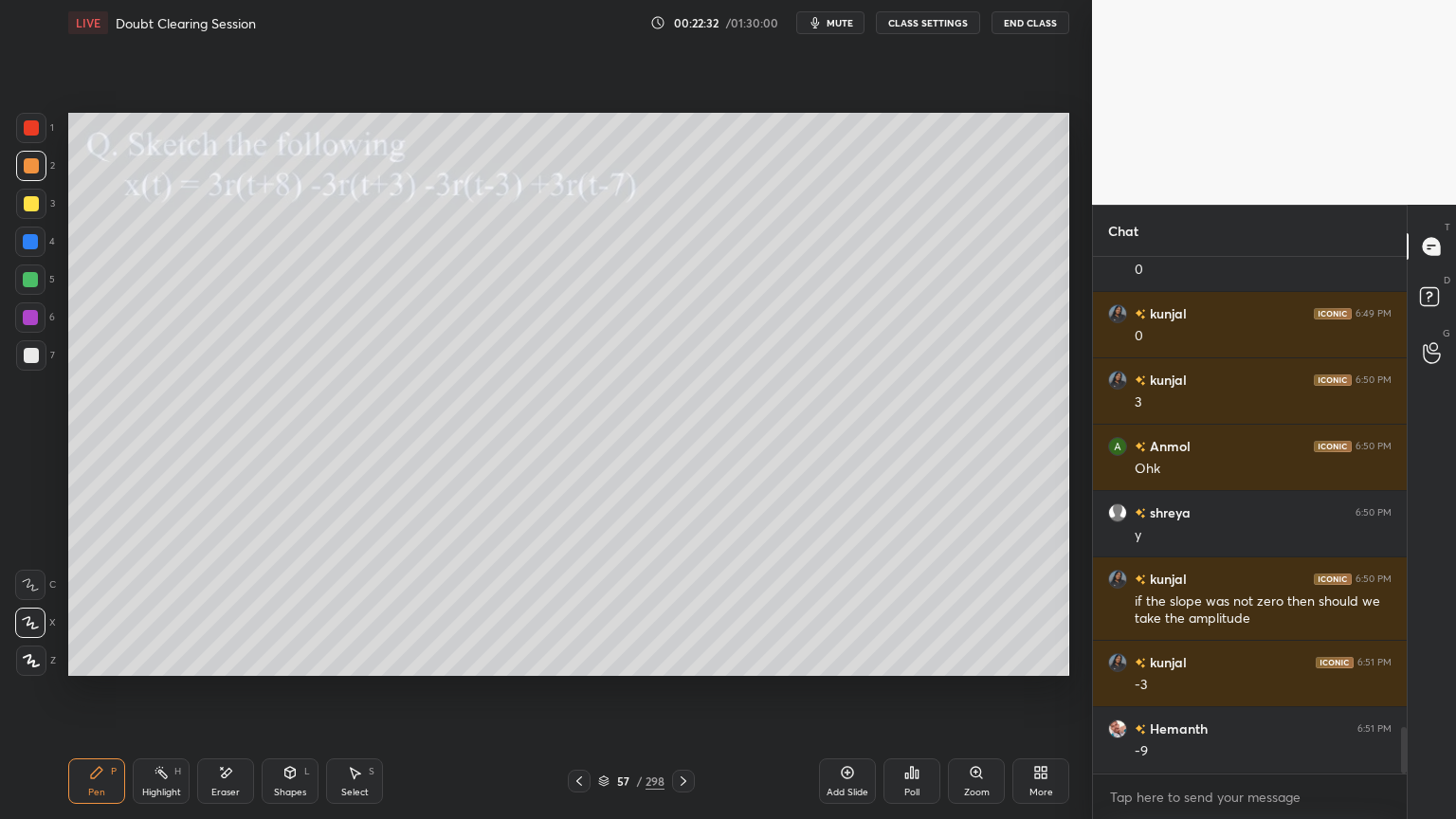 click on "Highlight" at bounding box center (161, 792) 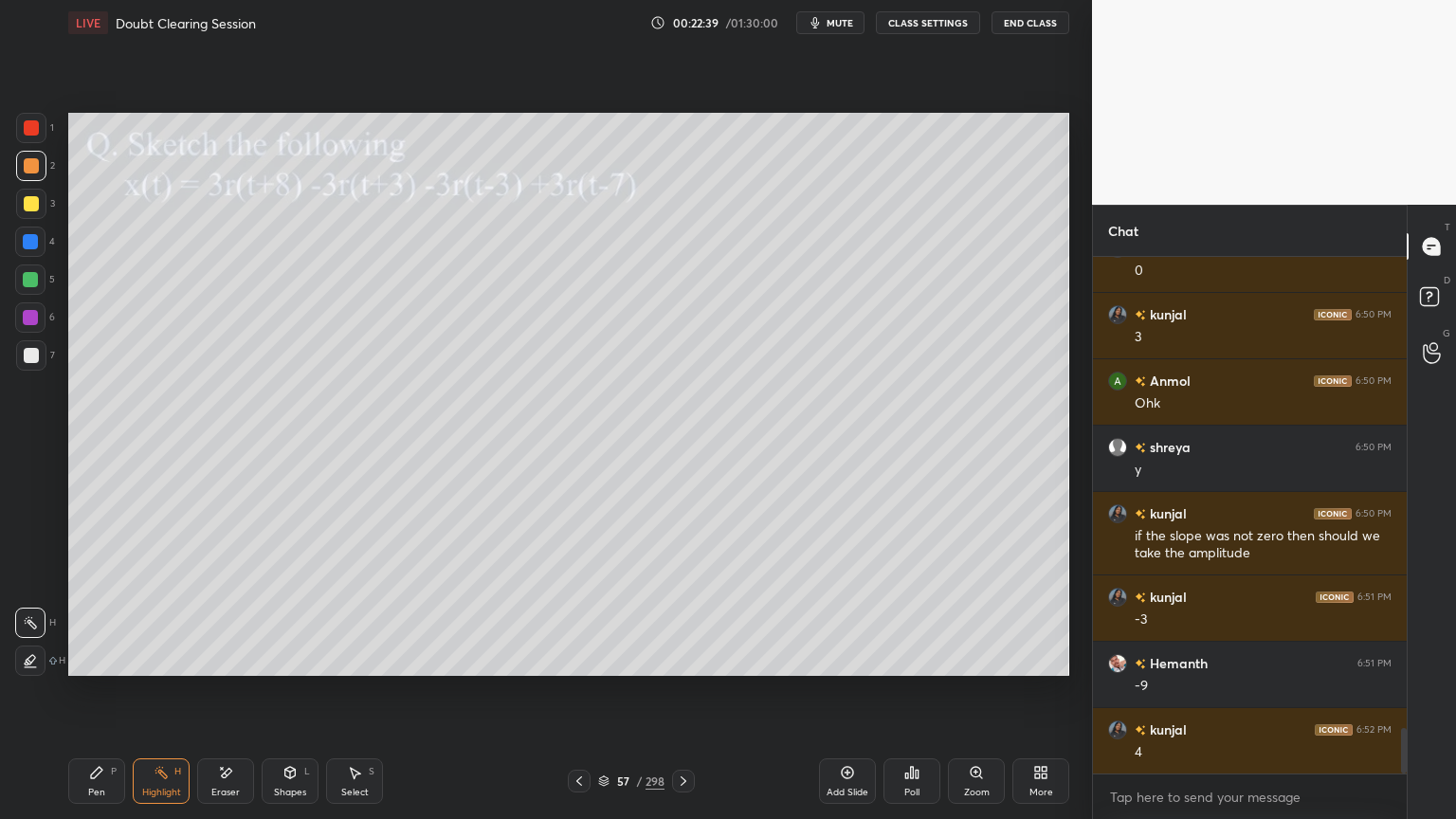 scroll, scrollTop: 5368, scrollLeft: 0, axis: vertical 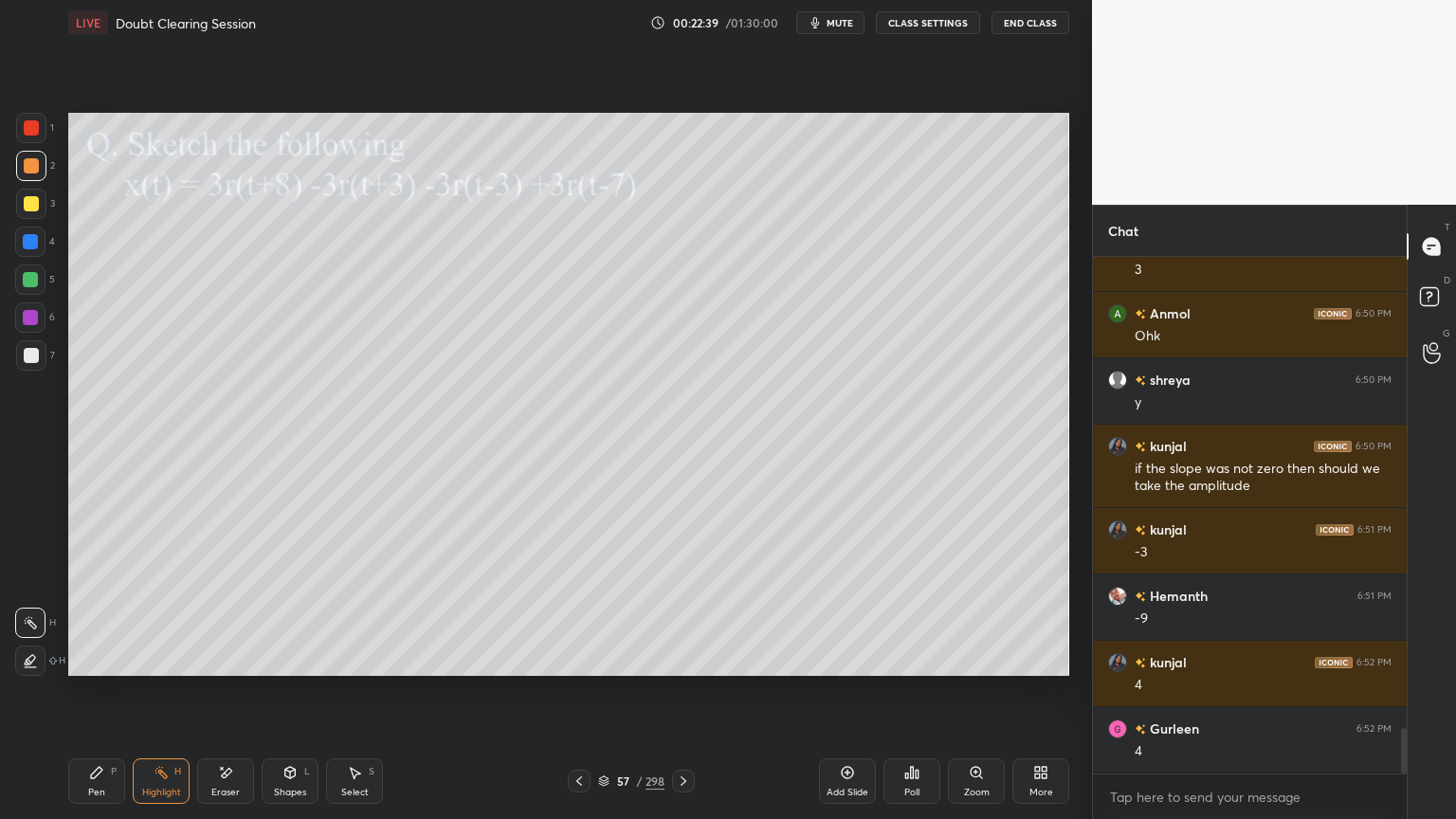 click on "Pen" at bounding box center (97, 792) 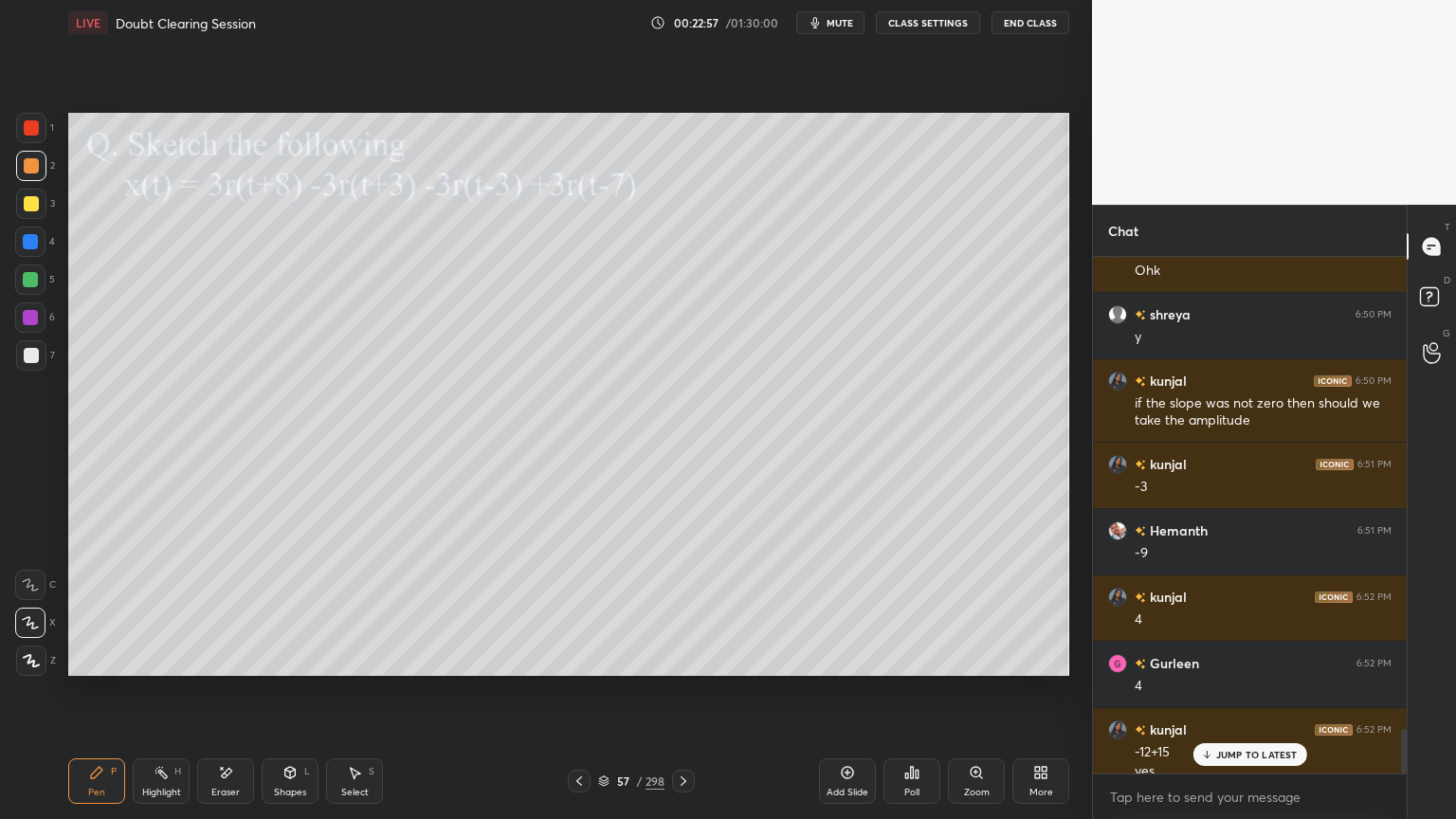 scroll, scrollTop: 5452, scrollLeft: 0, axis: vertical 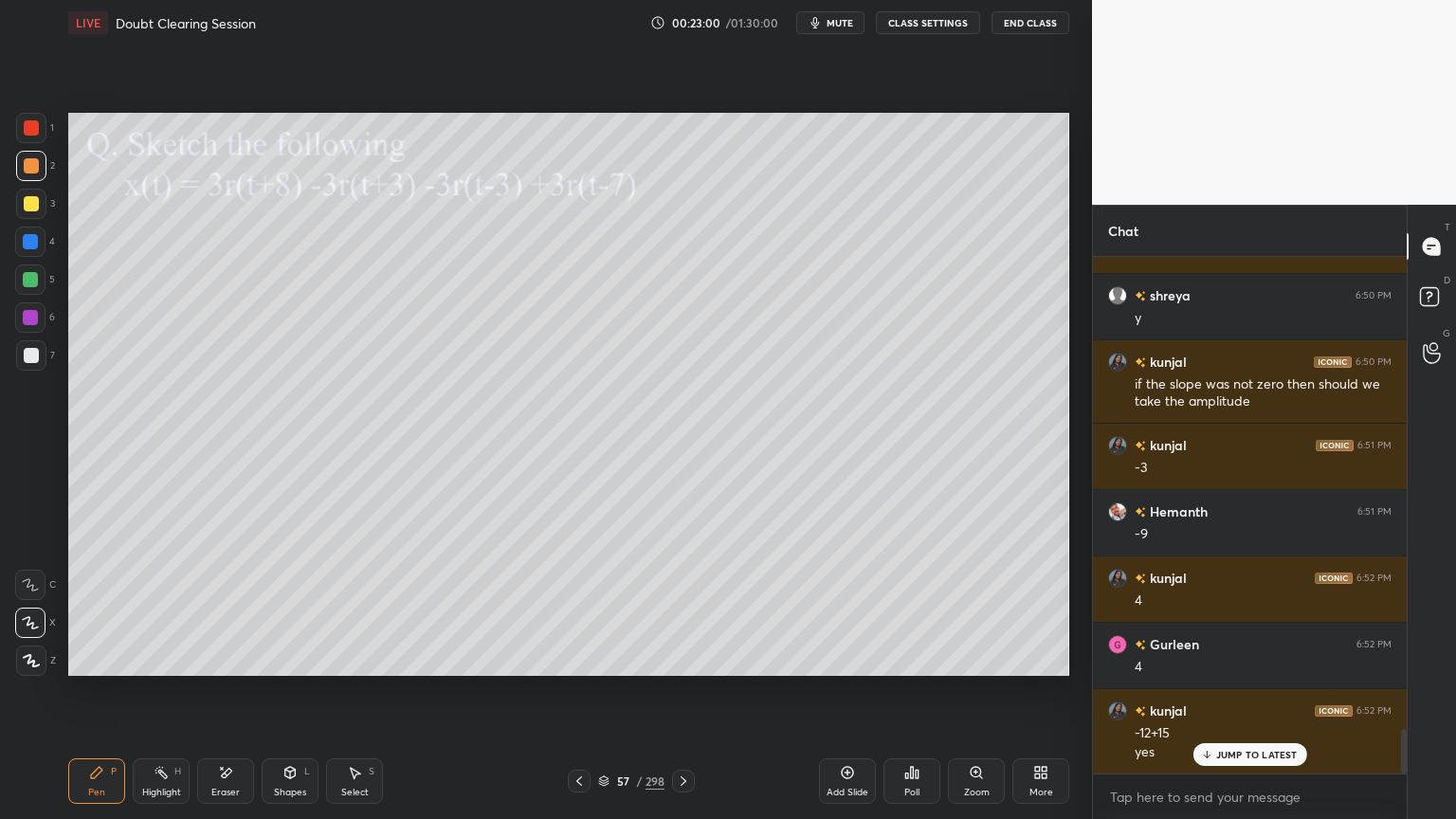 click on "Shapes" at bounding box center [290, 792] 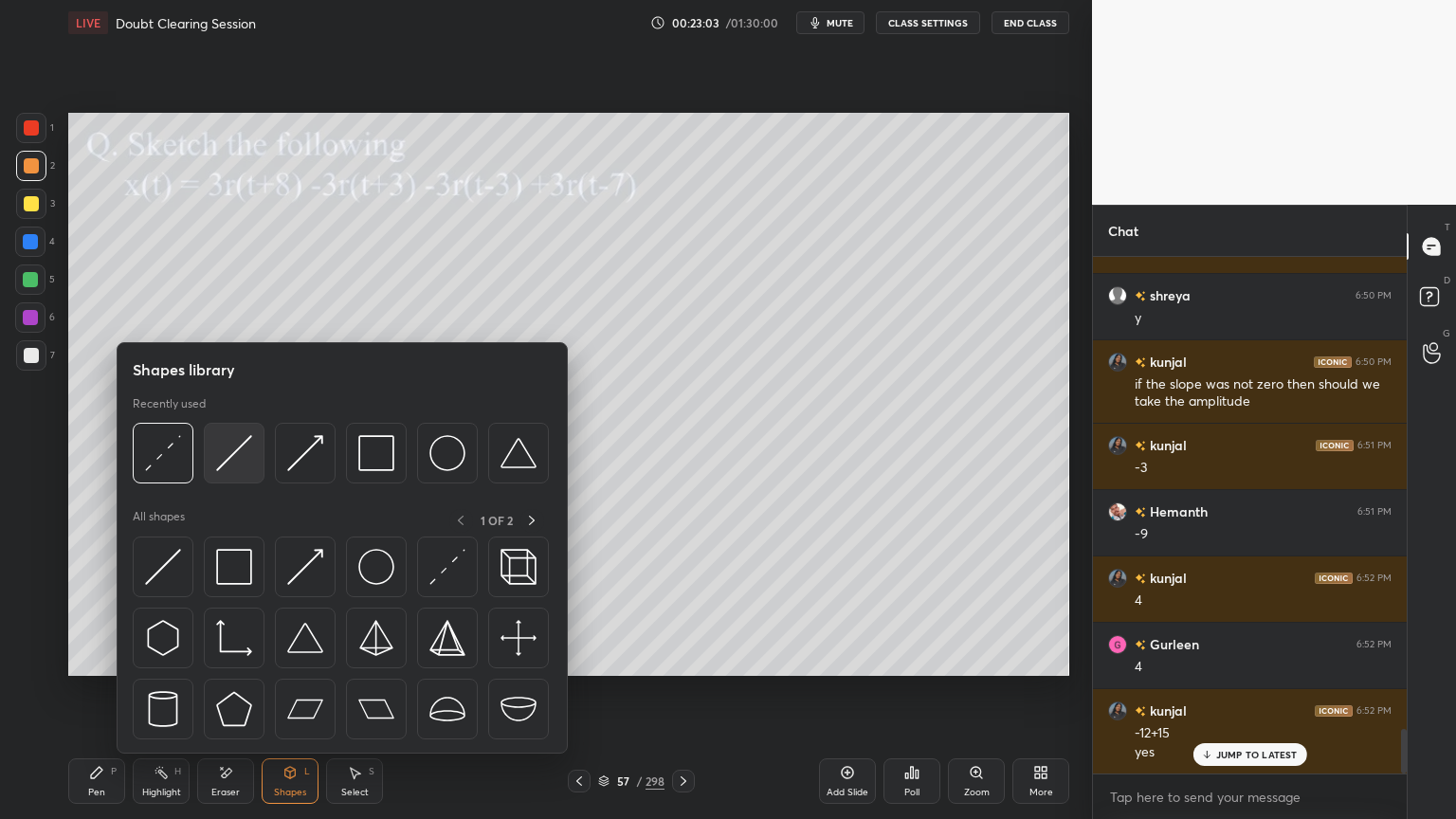 click at bounding box center [234, 453] 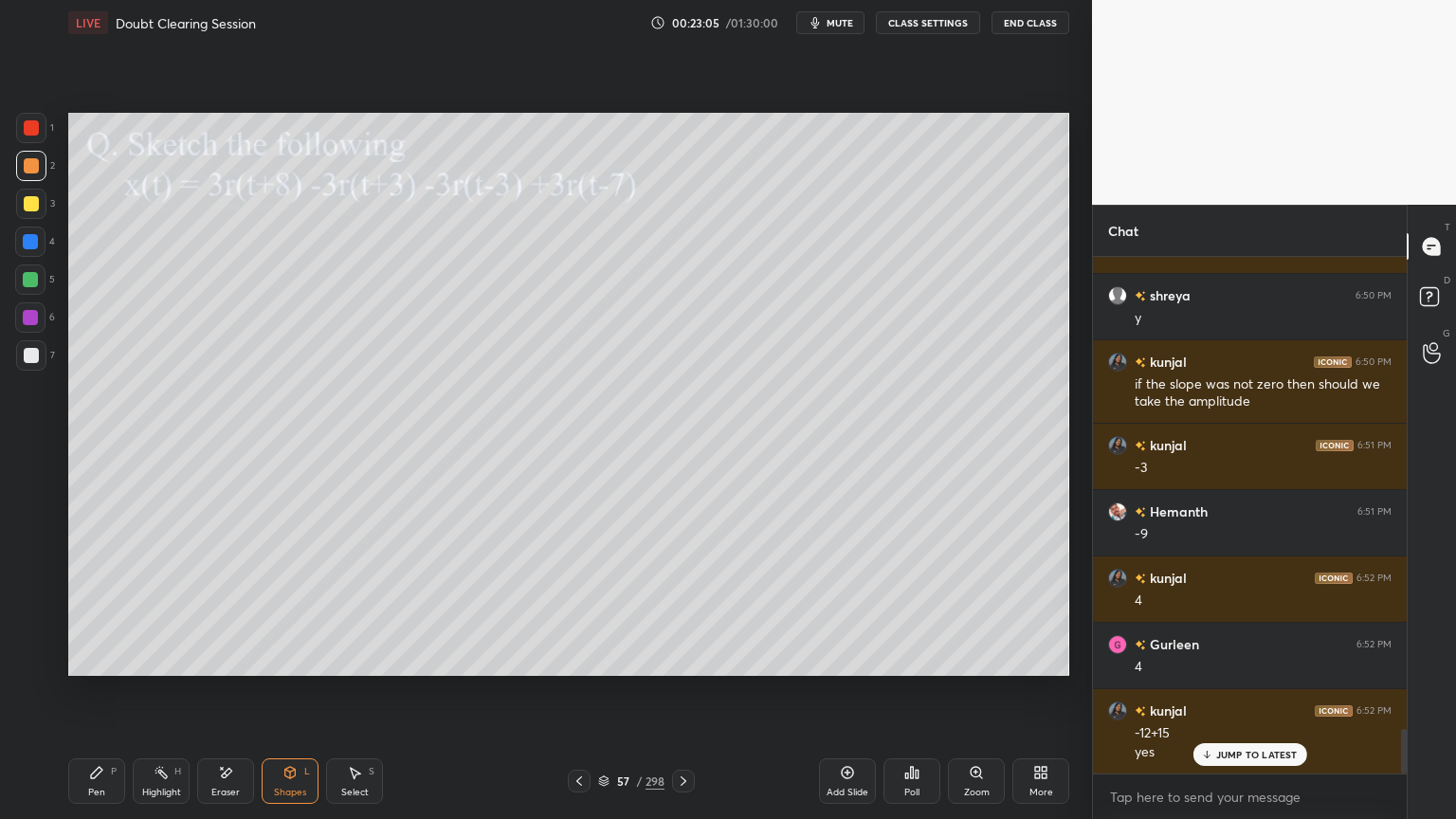 click at bounding box center [30, 280] 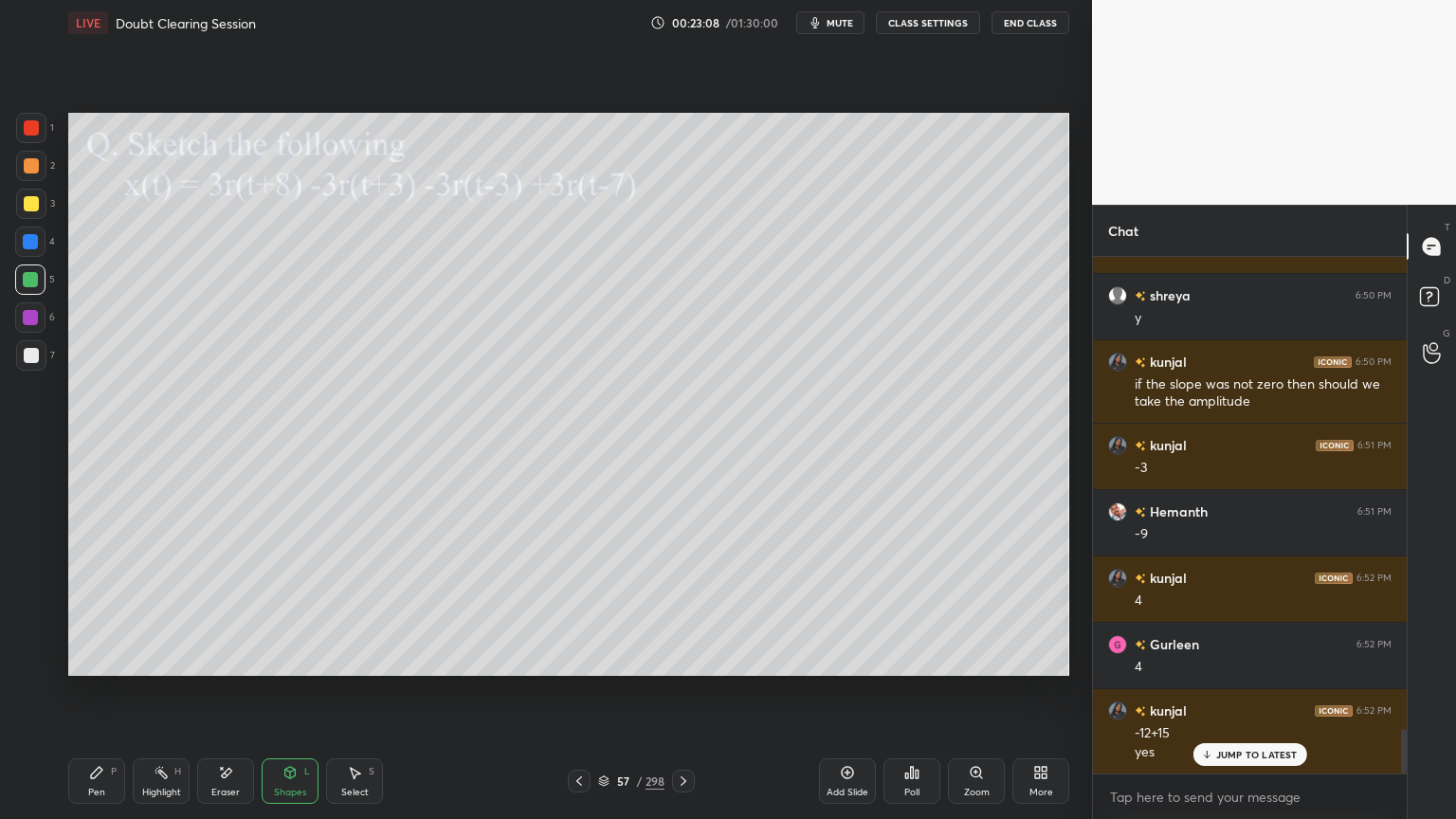 click on "Shapes" at bounding box center (290, 792) 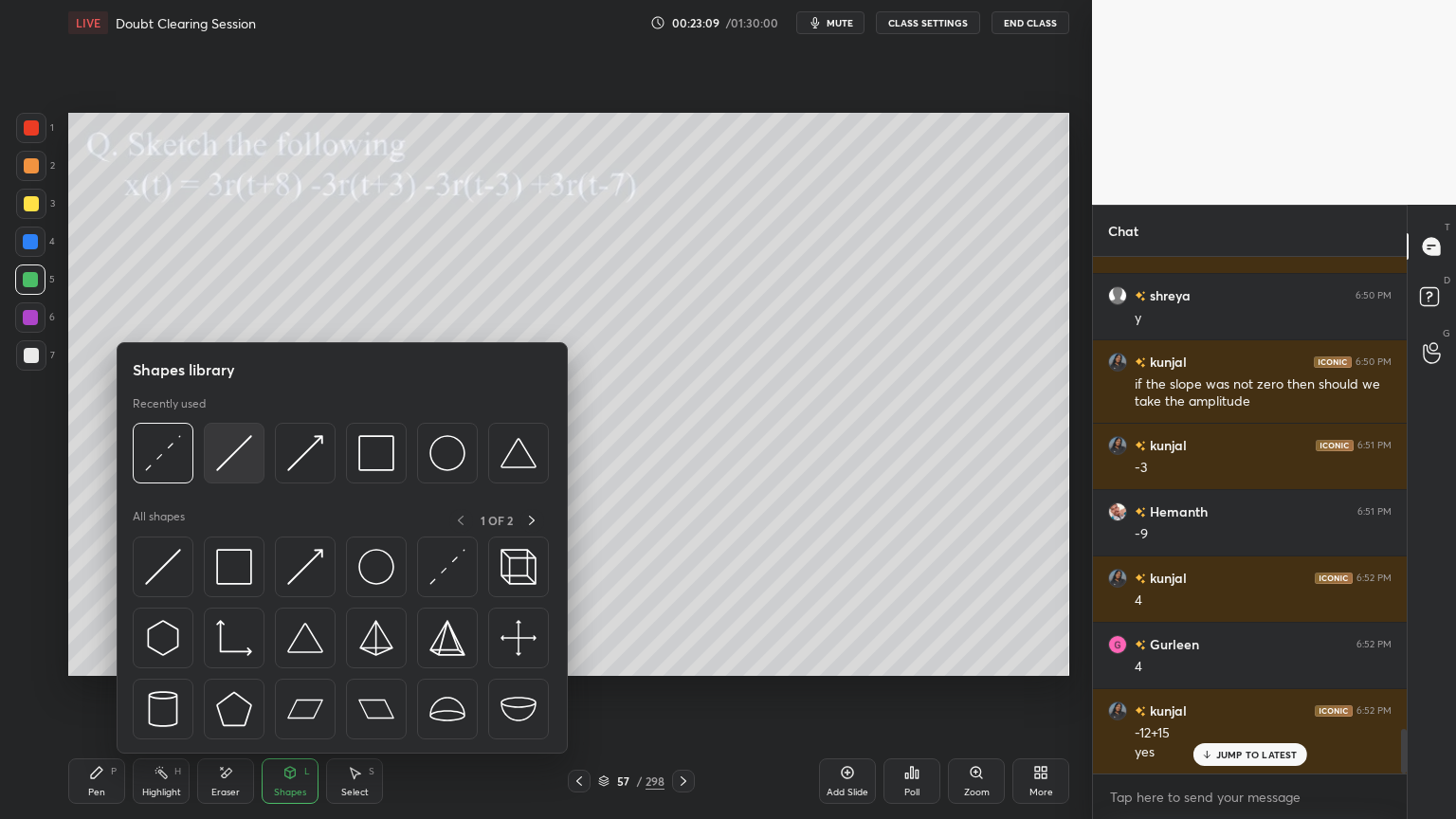 click at bounding box center [234, 453] 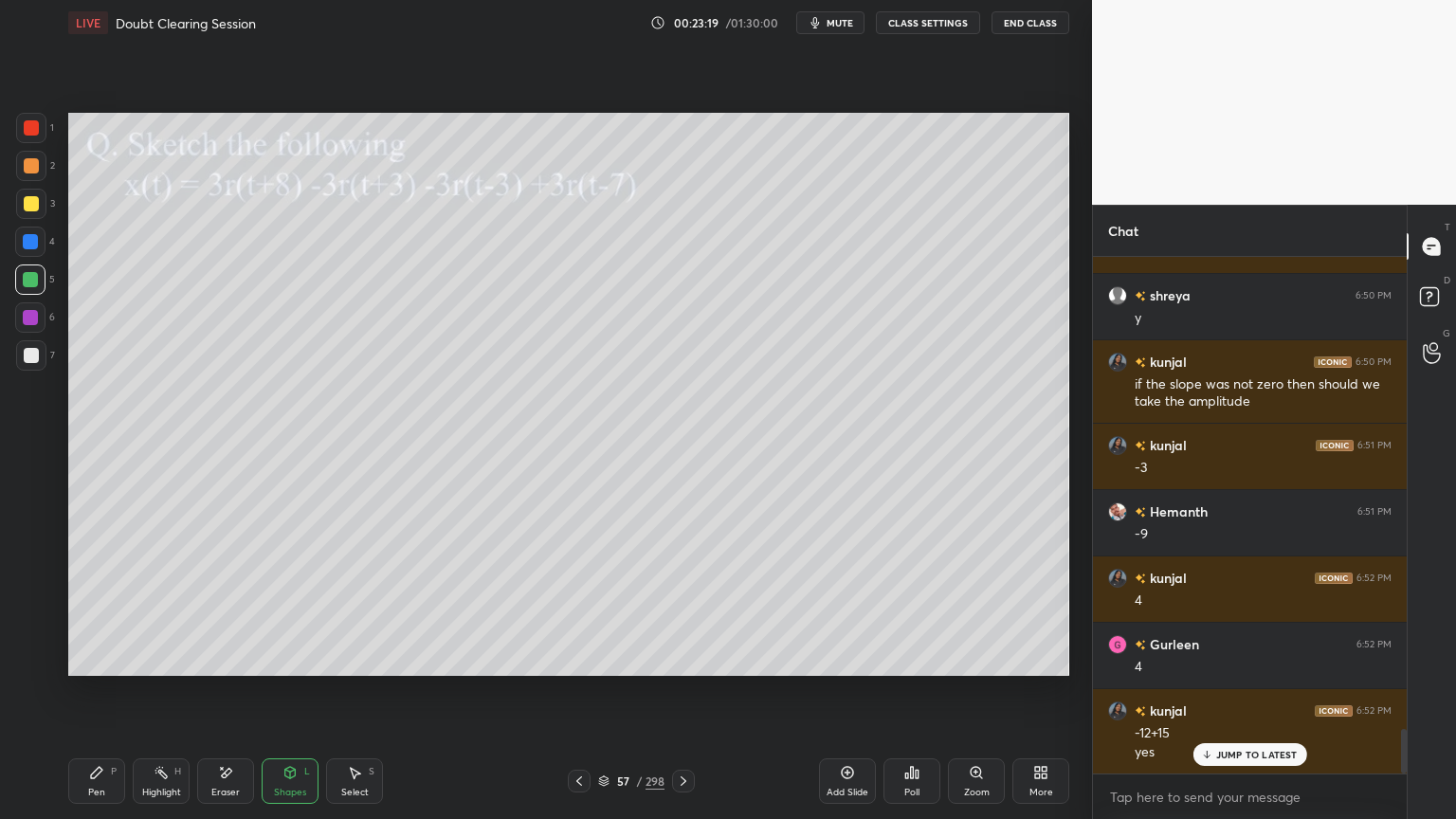 click on "Shapes L" at bounding box center (290, 781) 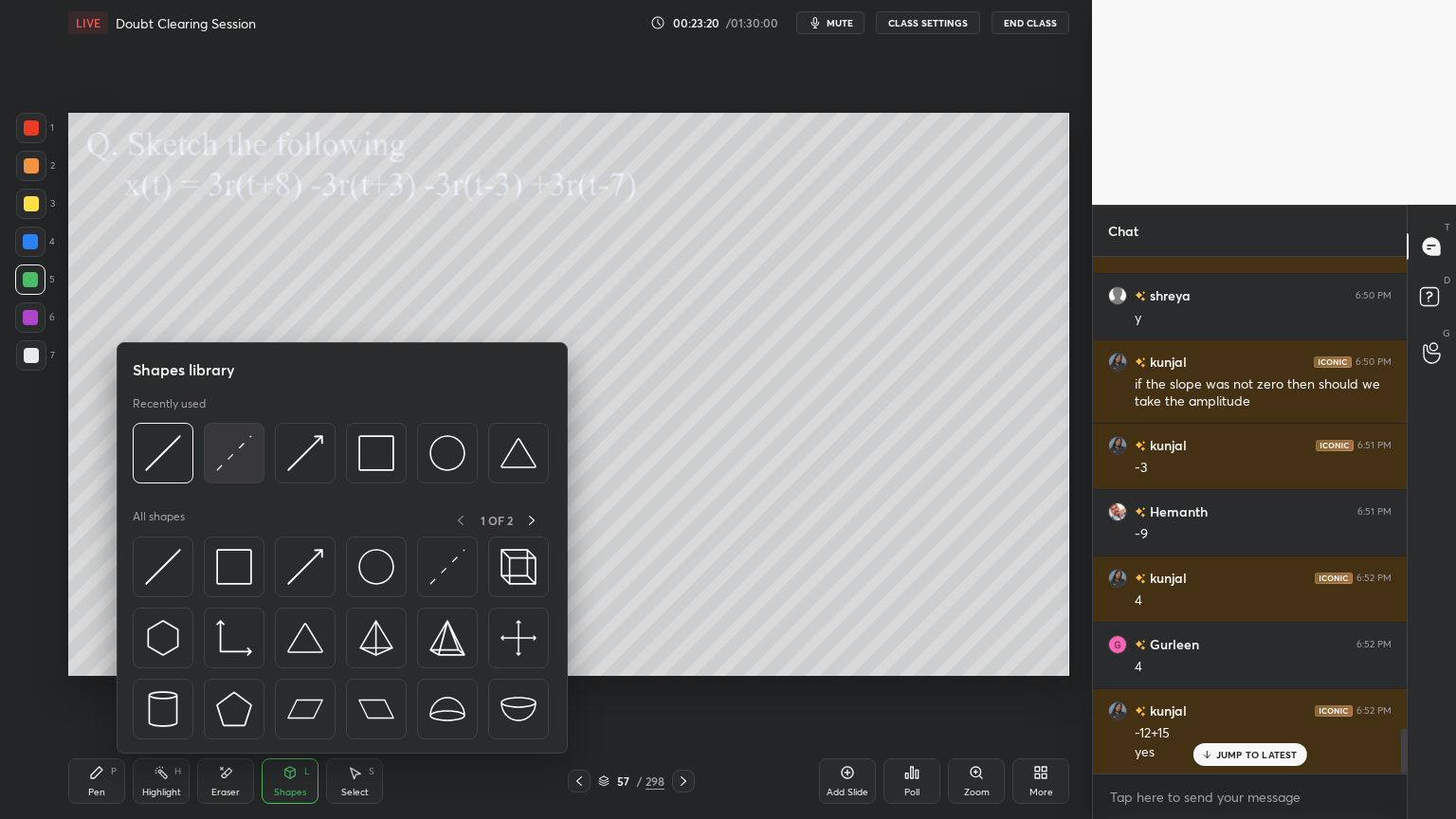 click at bounding box center [234, 453] 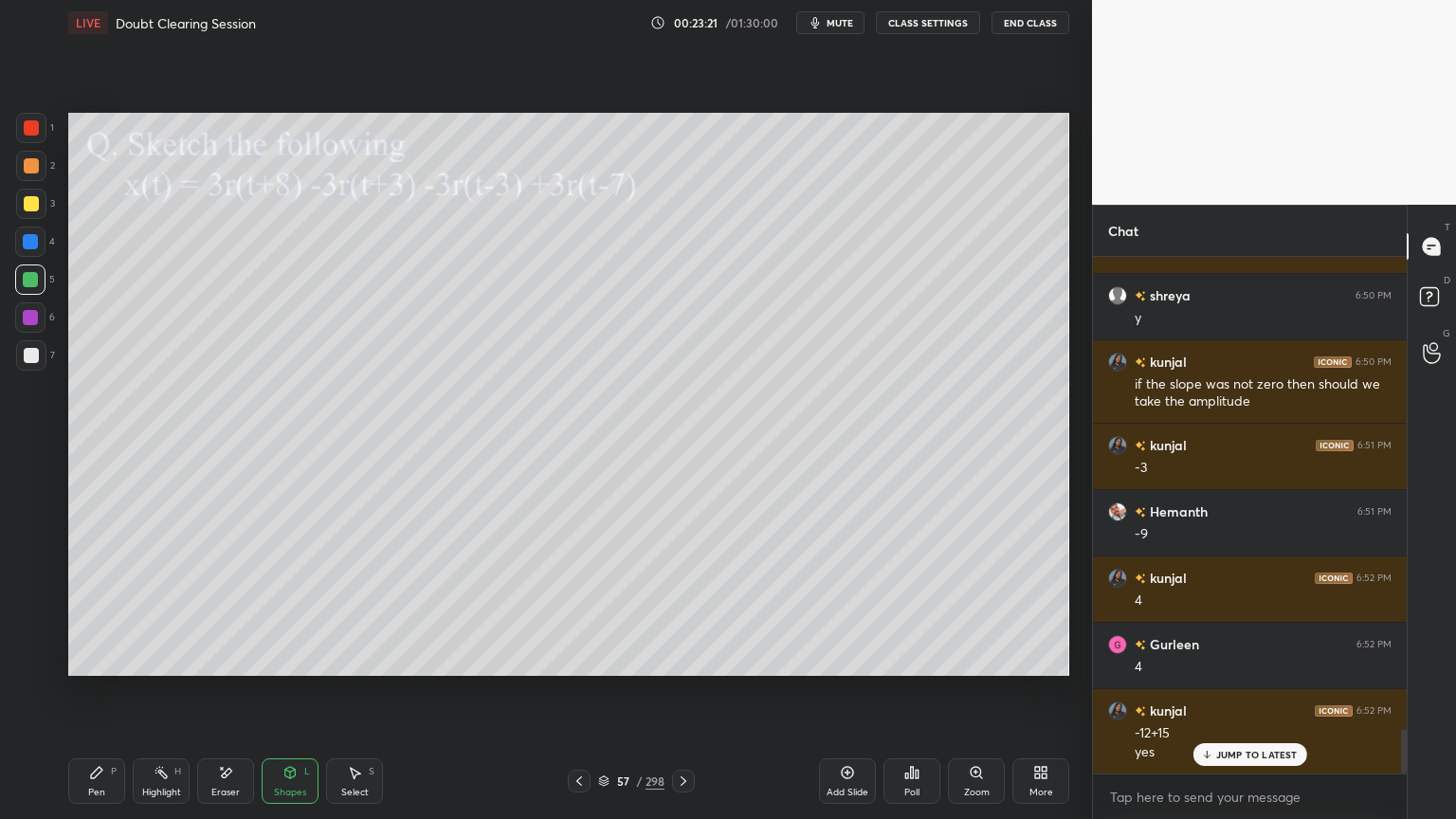 click at bounding box center [31, 166] 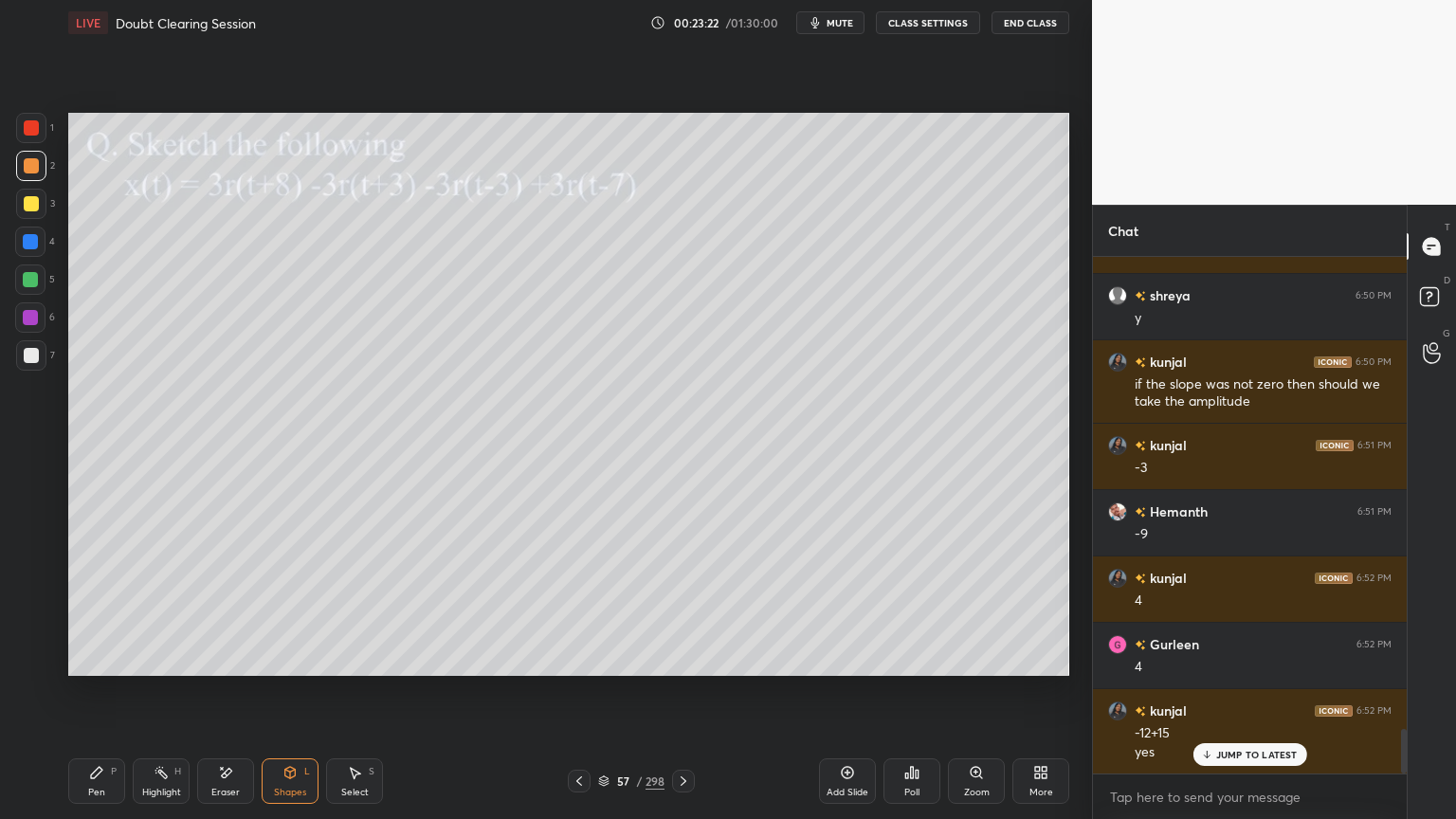 click at bounding box center (31, 204) 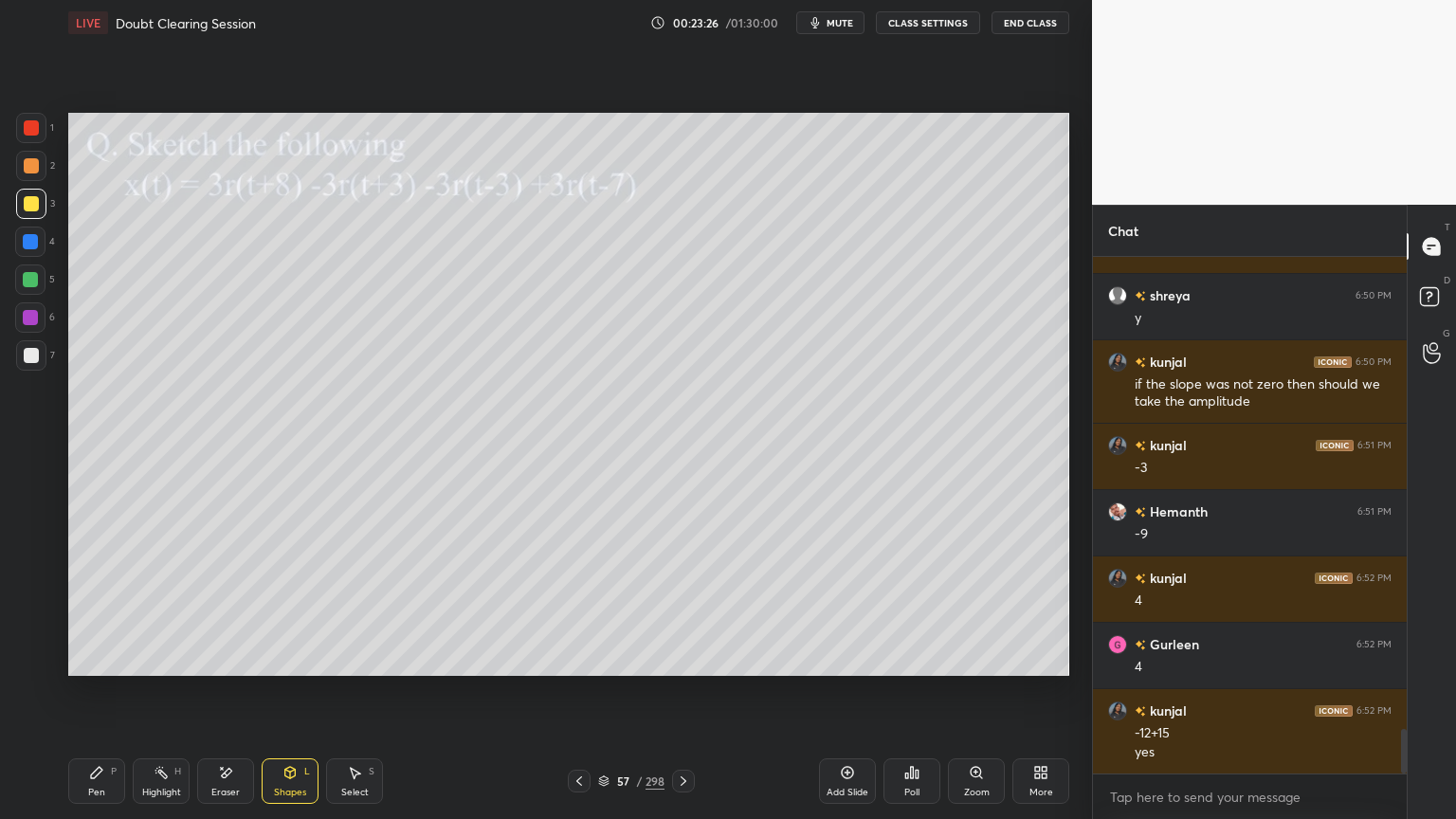 scroll, scrollTop: 5520, scrollLeft: 0, axis: vertical 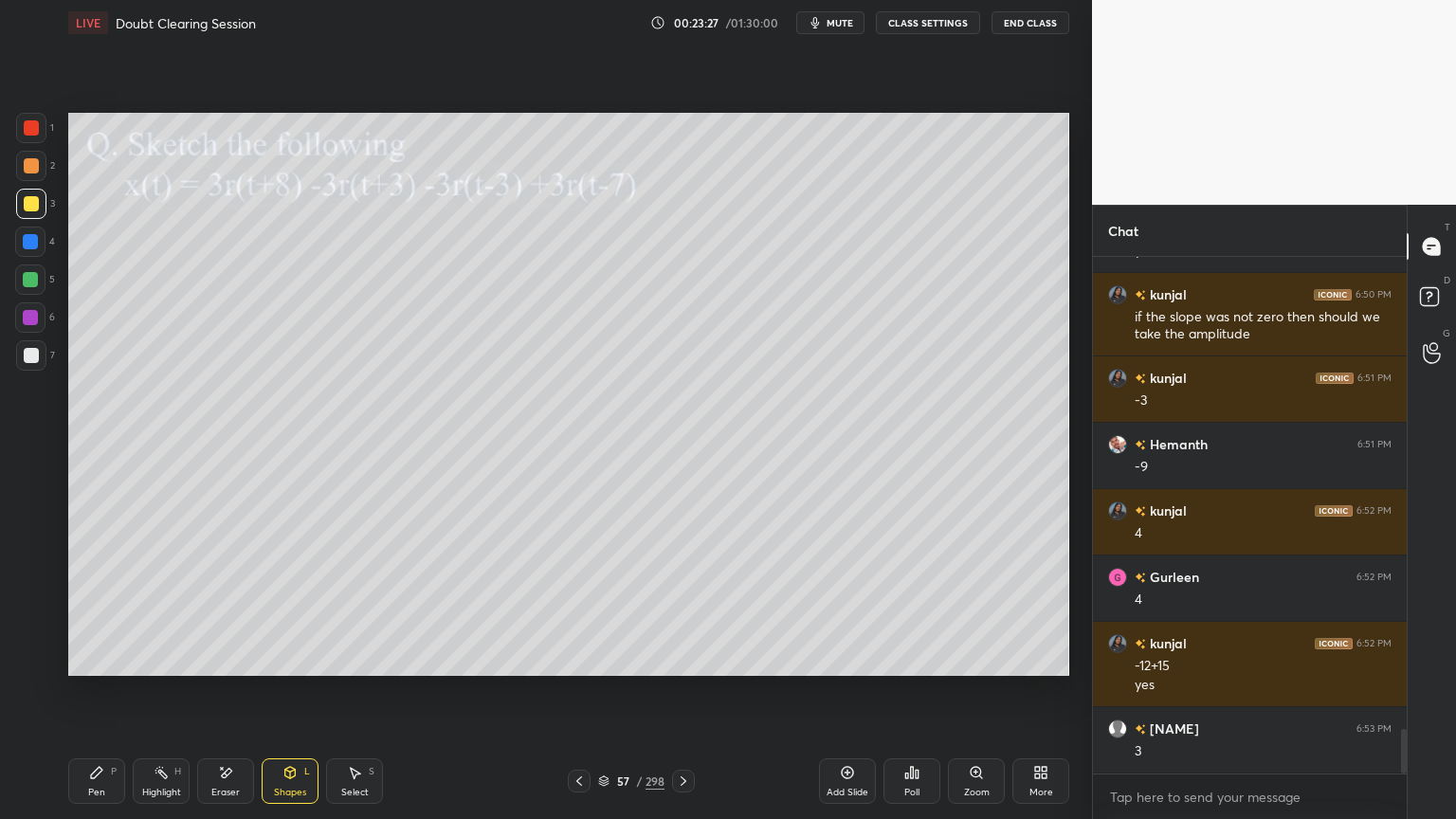 click on "Pen P" at bounding box center (97, 781) 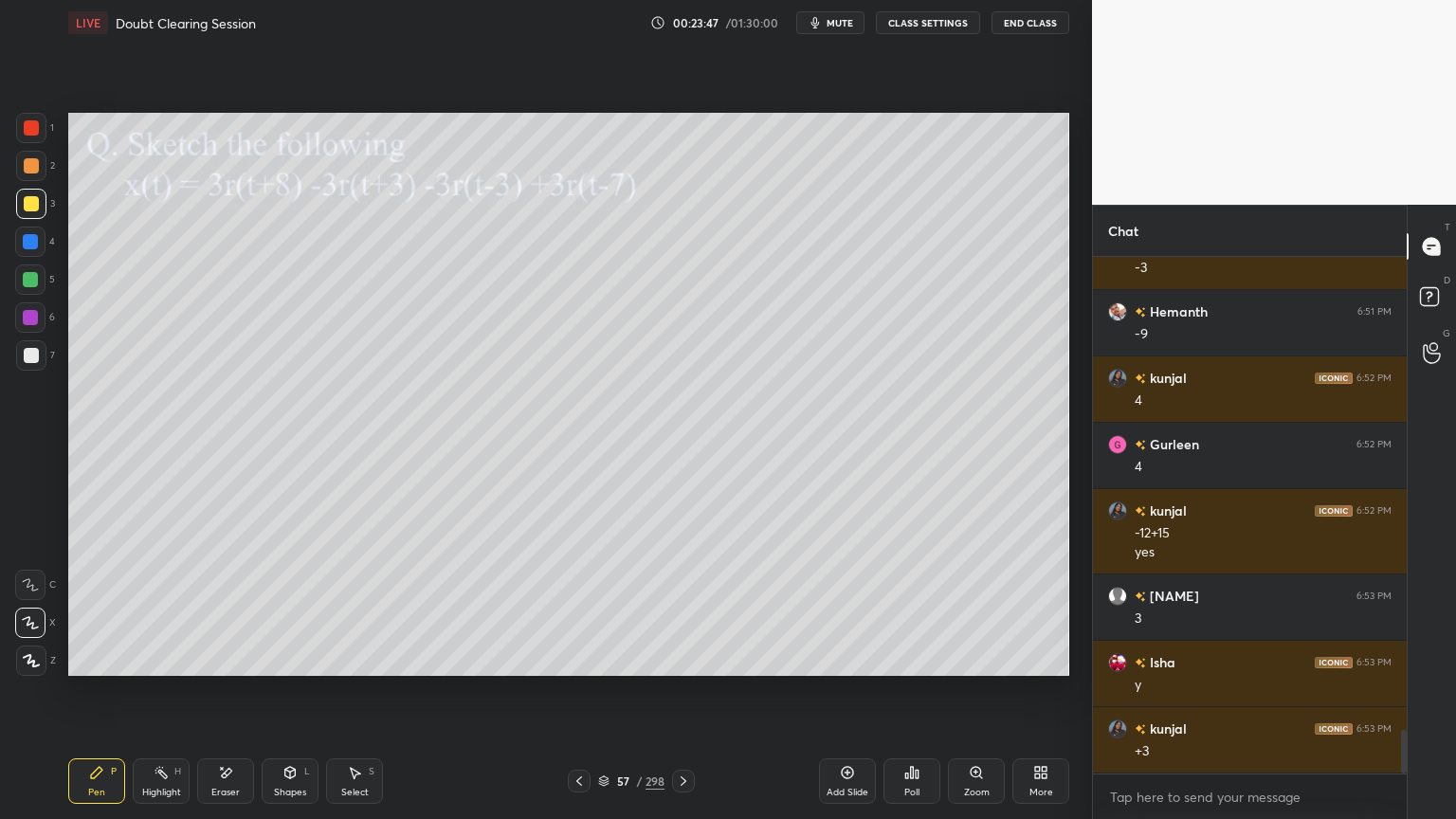 scroll, scrollTop: 5718, scrollLeft: 0, axis: vertical 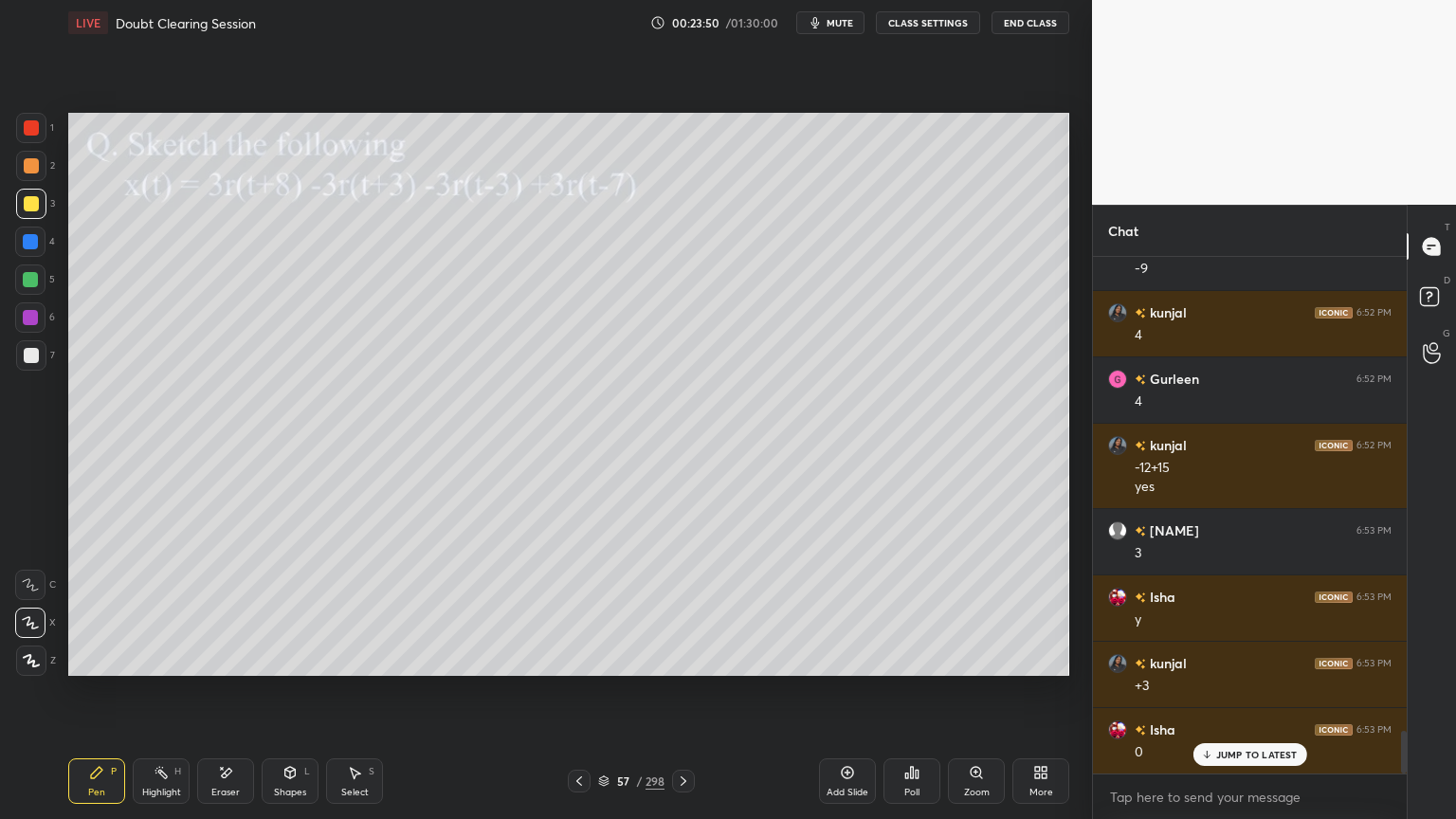 click on "Shapes L" at bounding box center [290, 781] 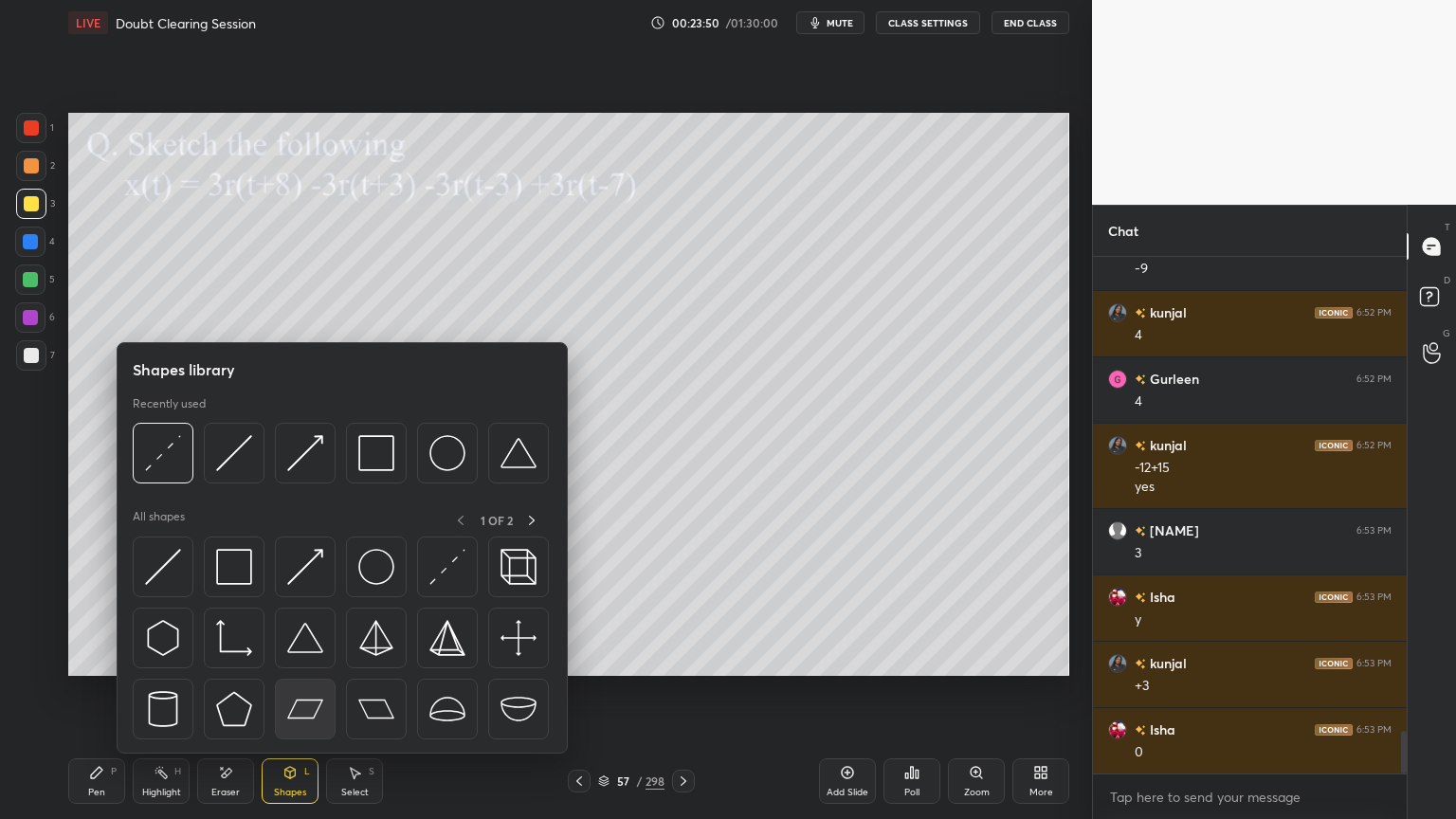 scroll, scrollTop: 5785, scrollLeft: 0, axis: vertical 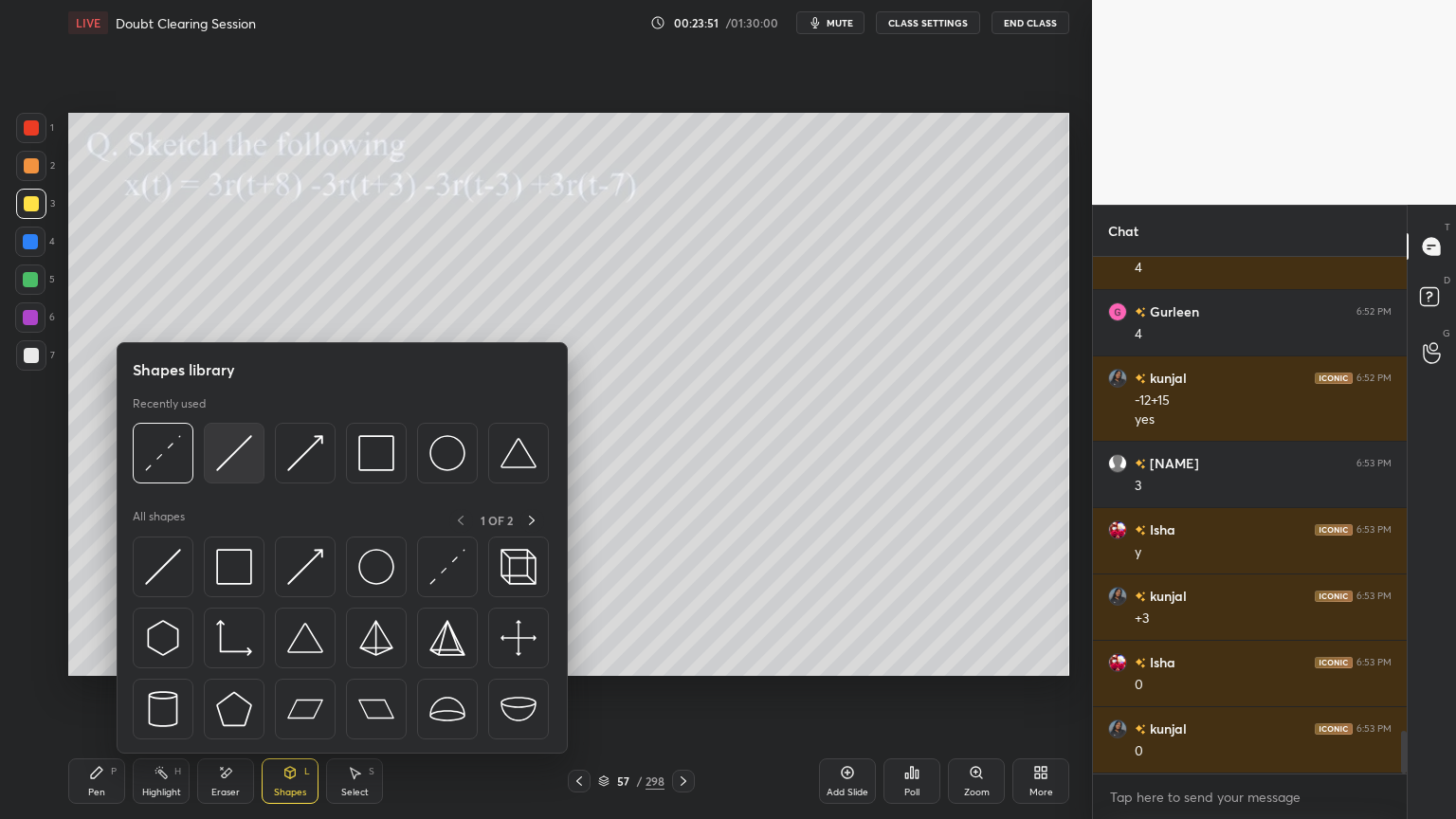 click at bounding box center [234, 453] 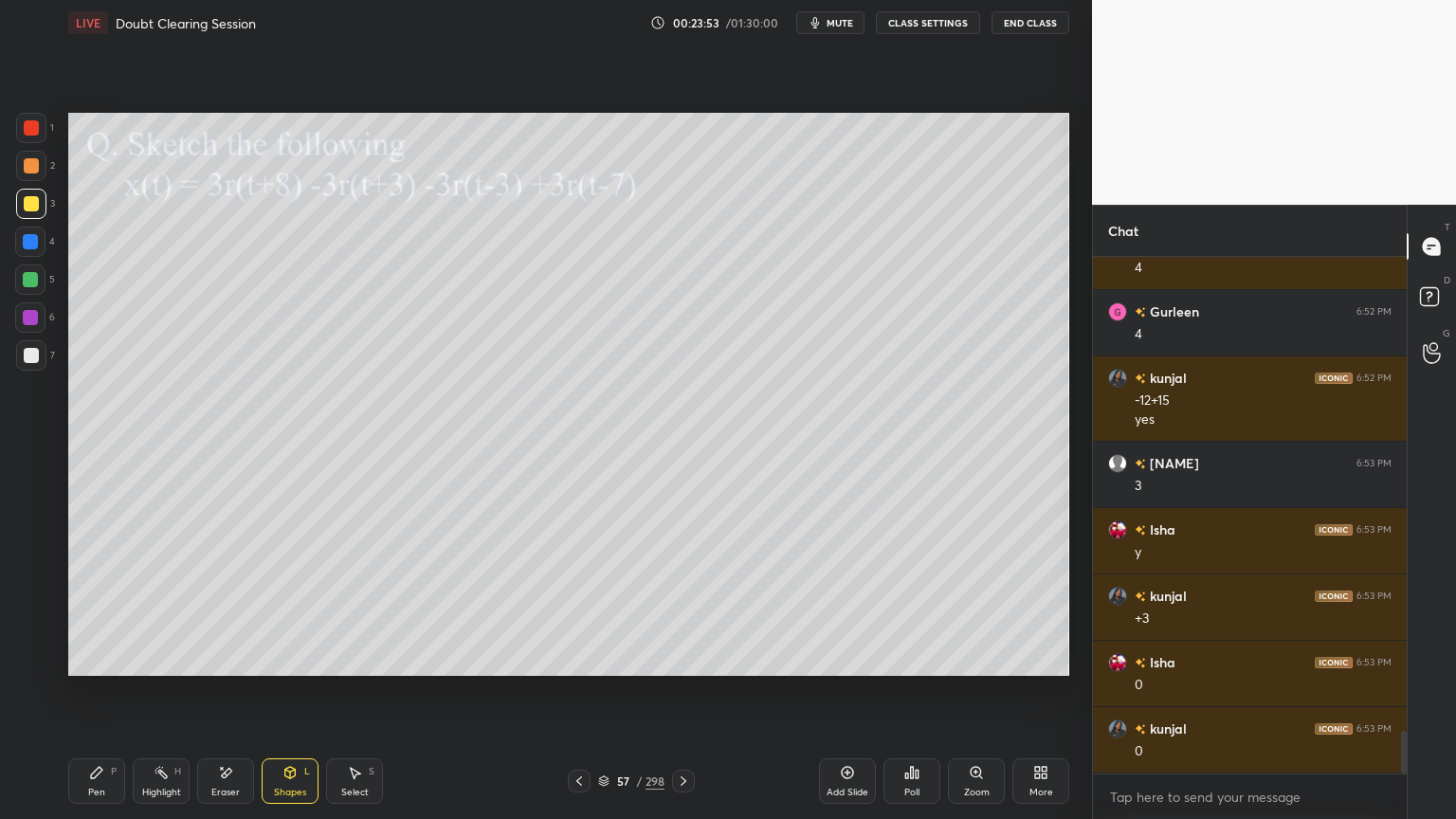 click at bounding box center [30, 280] 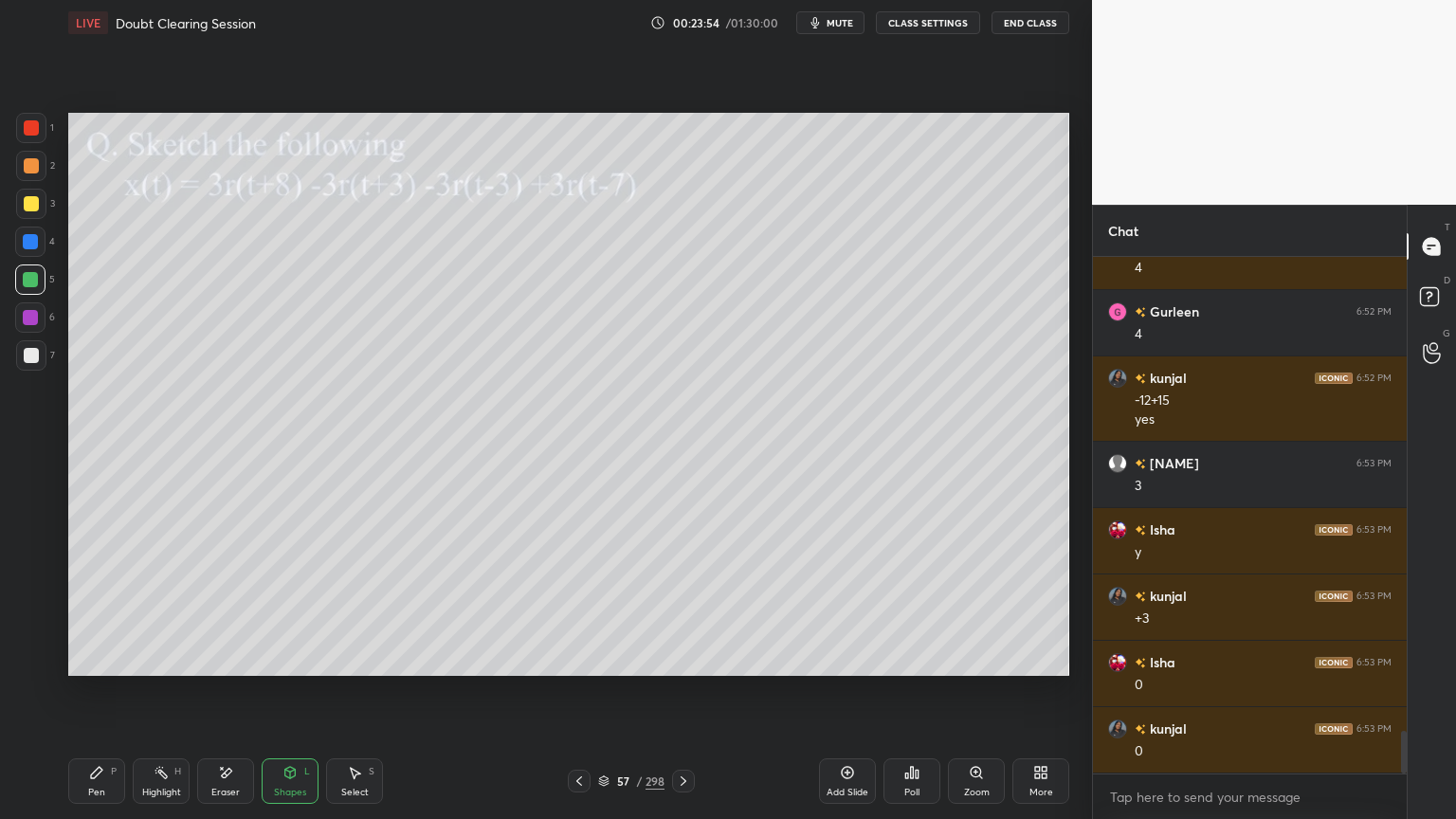 click at bounding box center (30, 242) 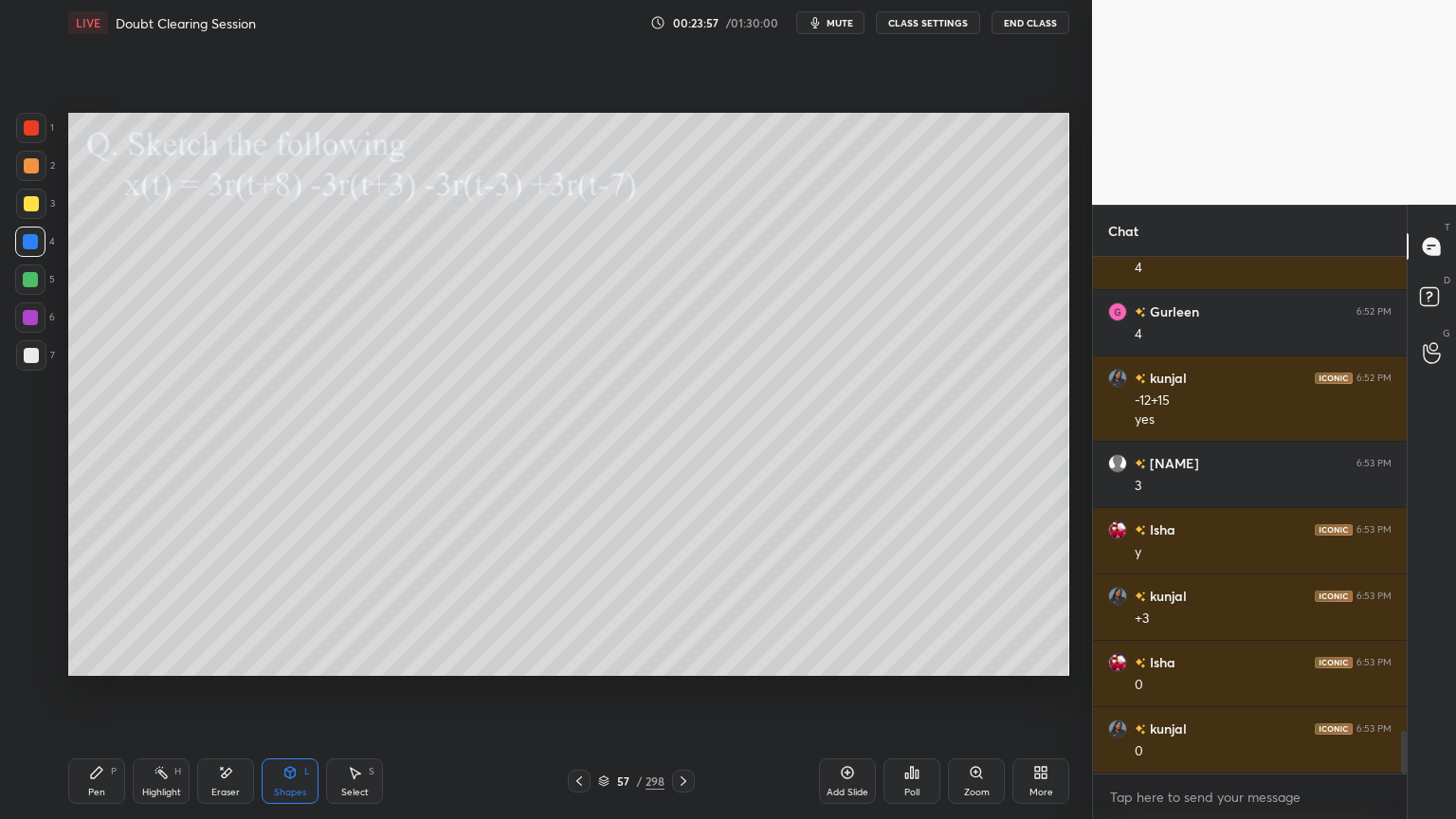click 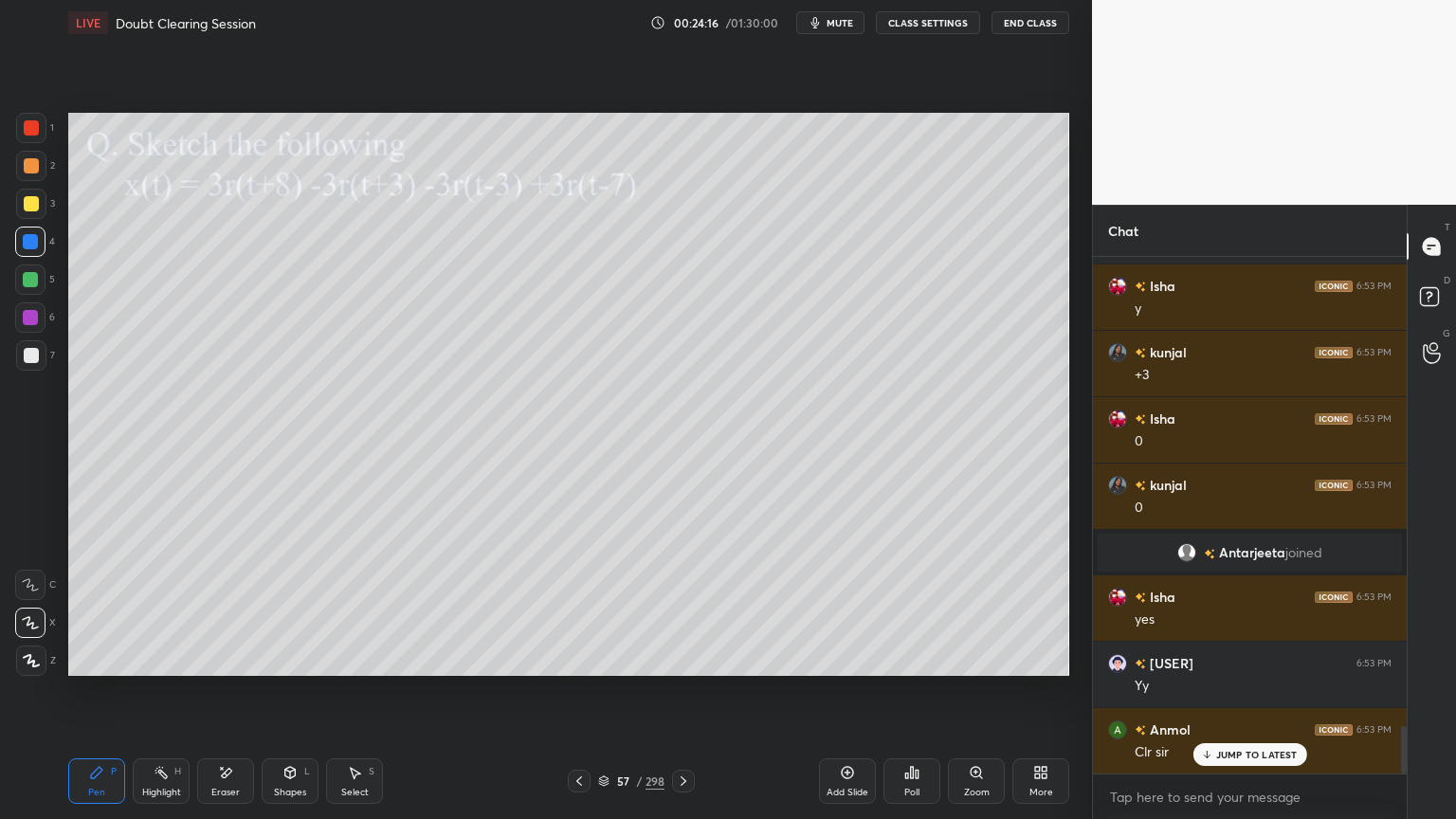 scroll, scrollTop: 5175, scrollLeft: 0, axis: vertical 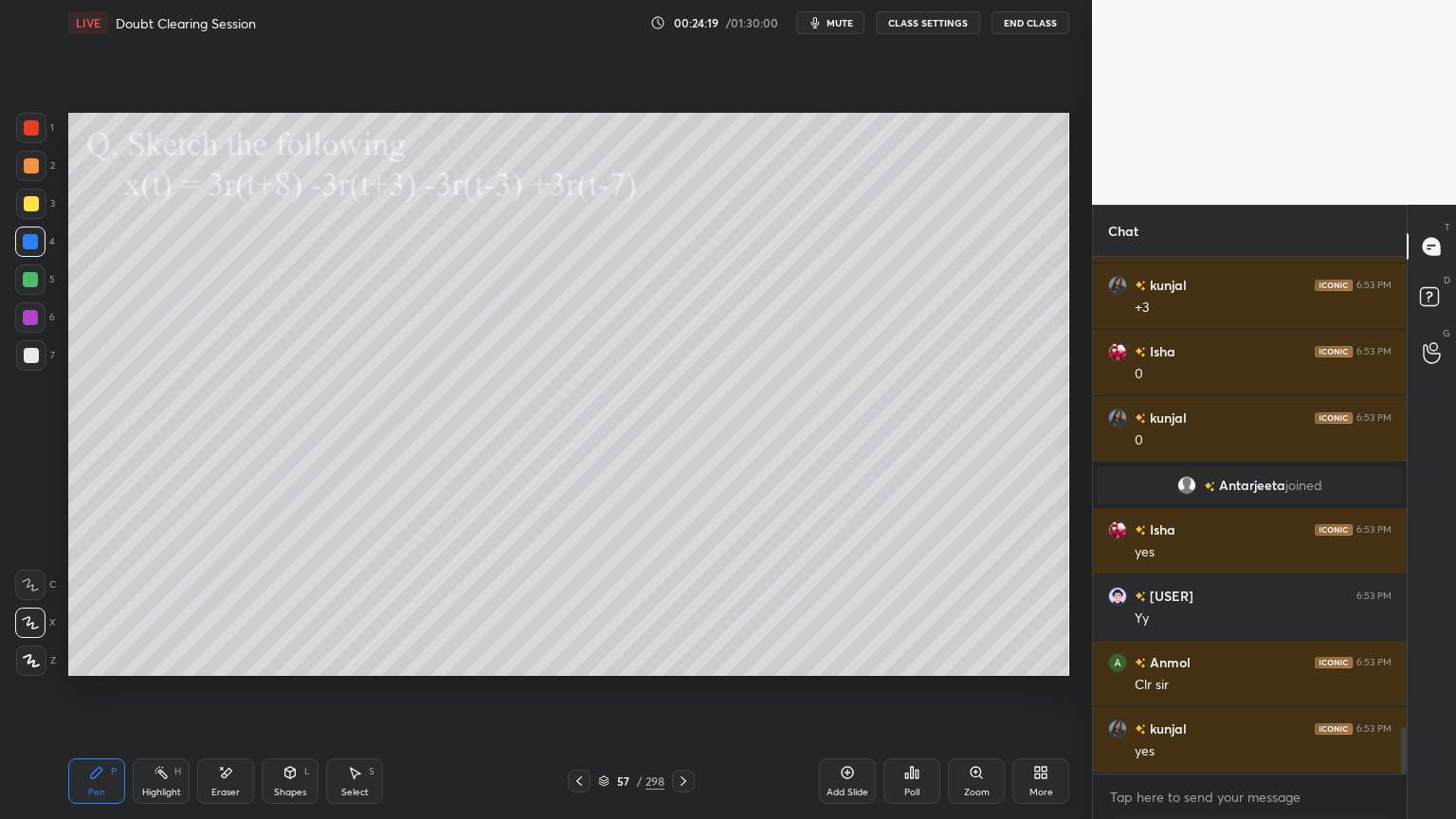 click on "Poll" at bounding box center (912, 781) 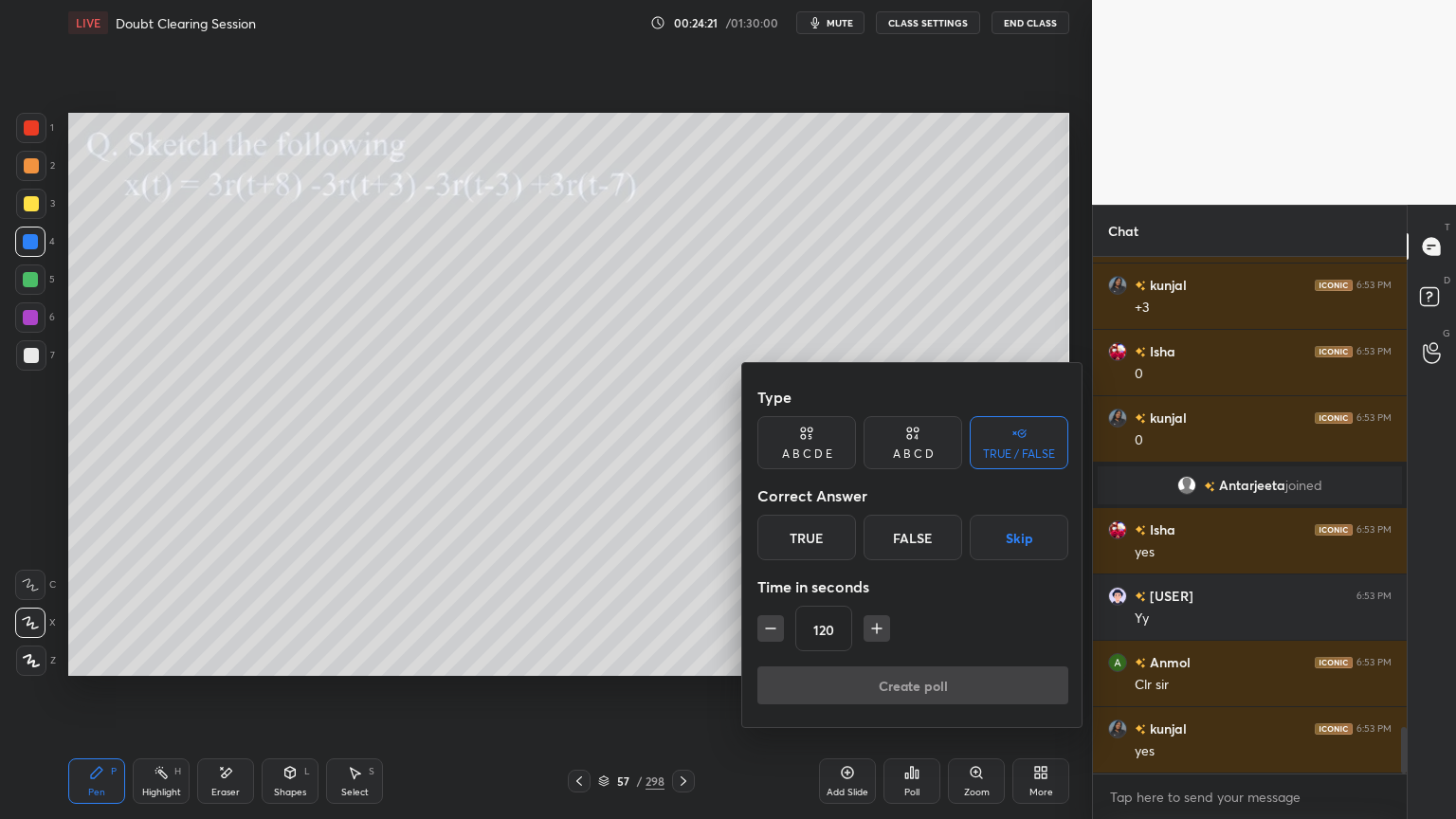 click on "True" at bounding box center (807, 537) 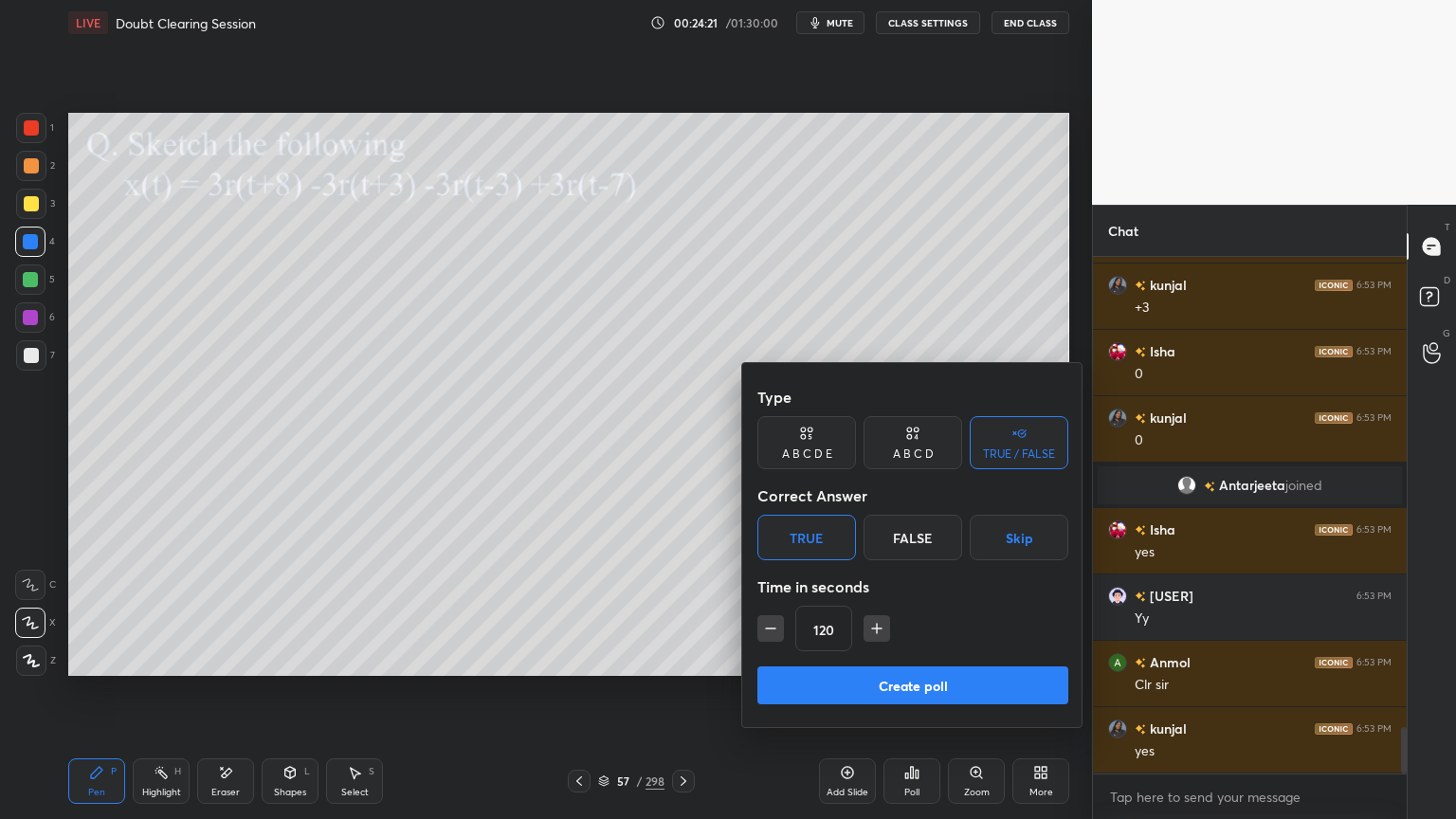 click on "Create poll" at bounding box center (913, 685) 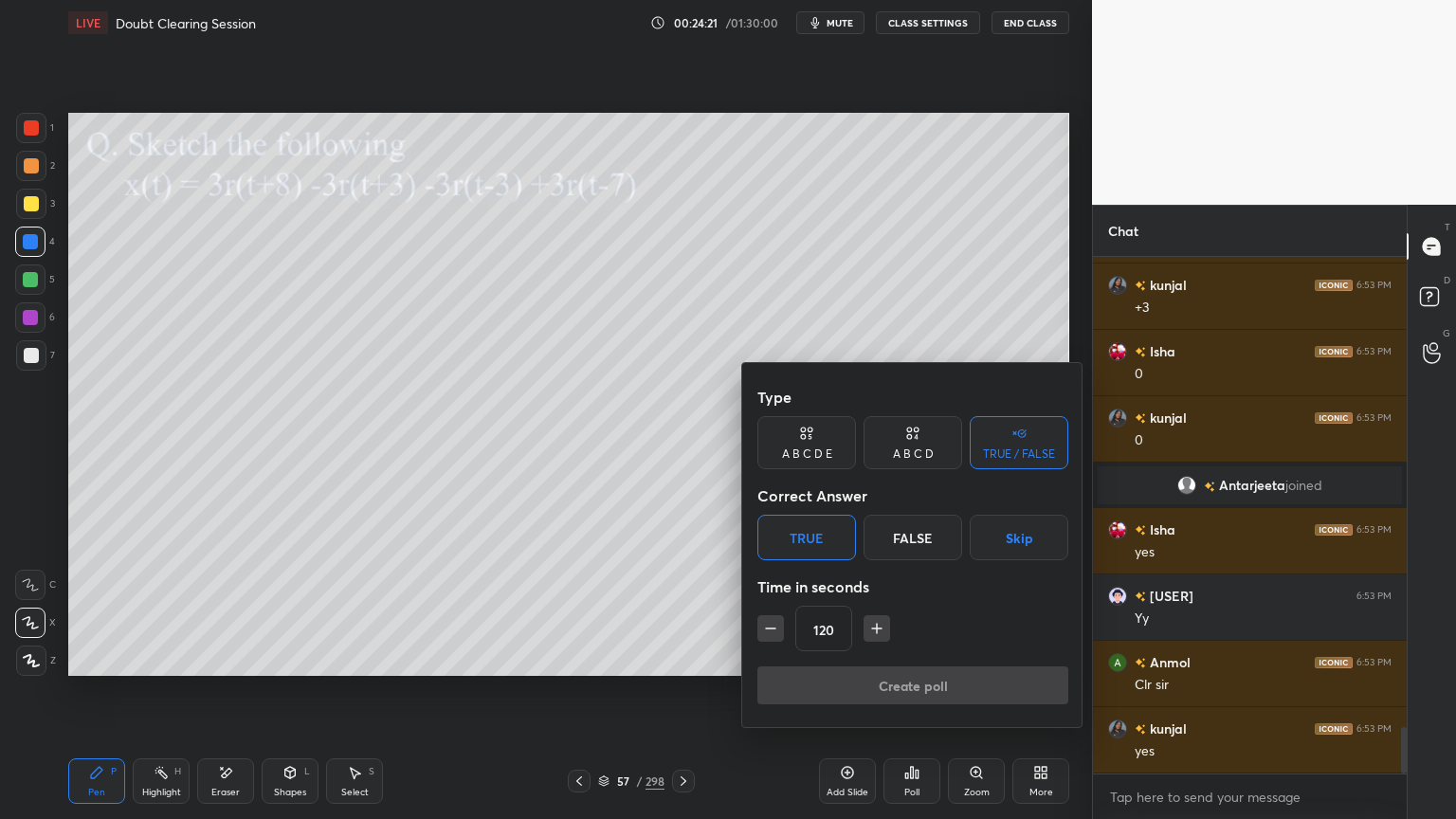 scroll, scrollTop: 463, scrollLeft: 308, axis: both 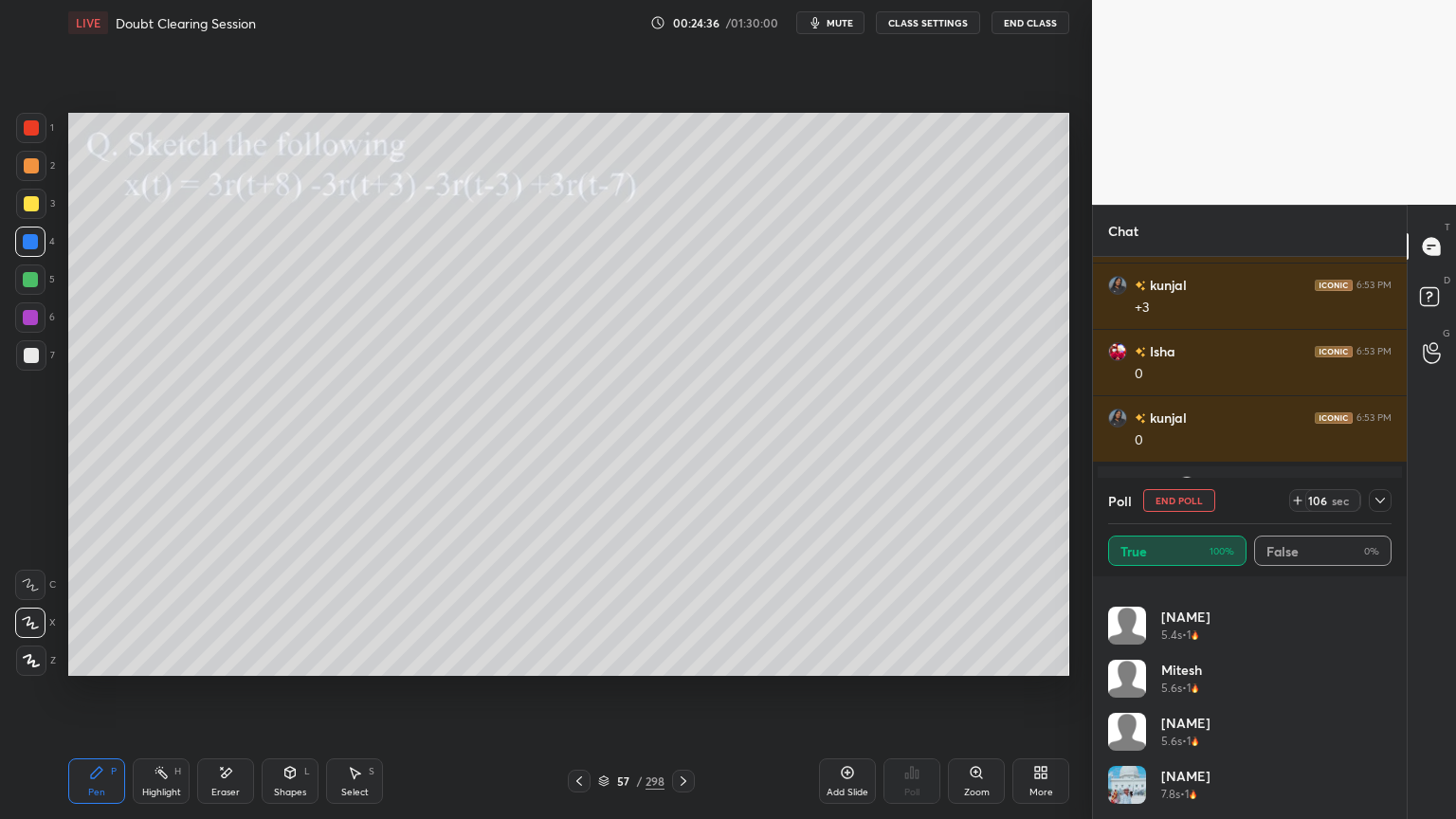click 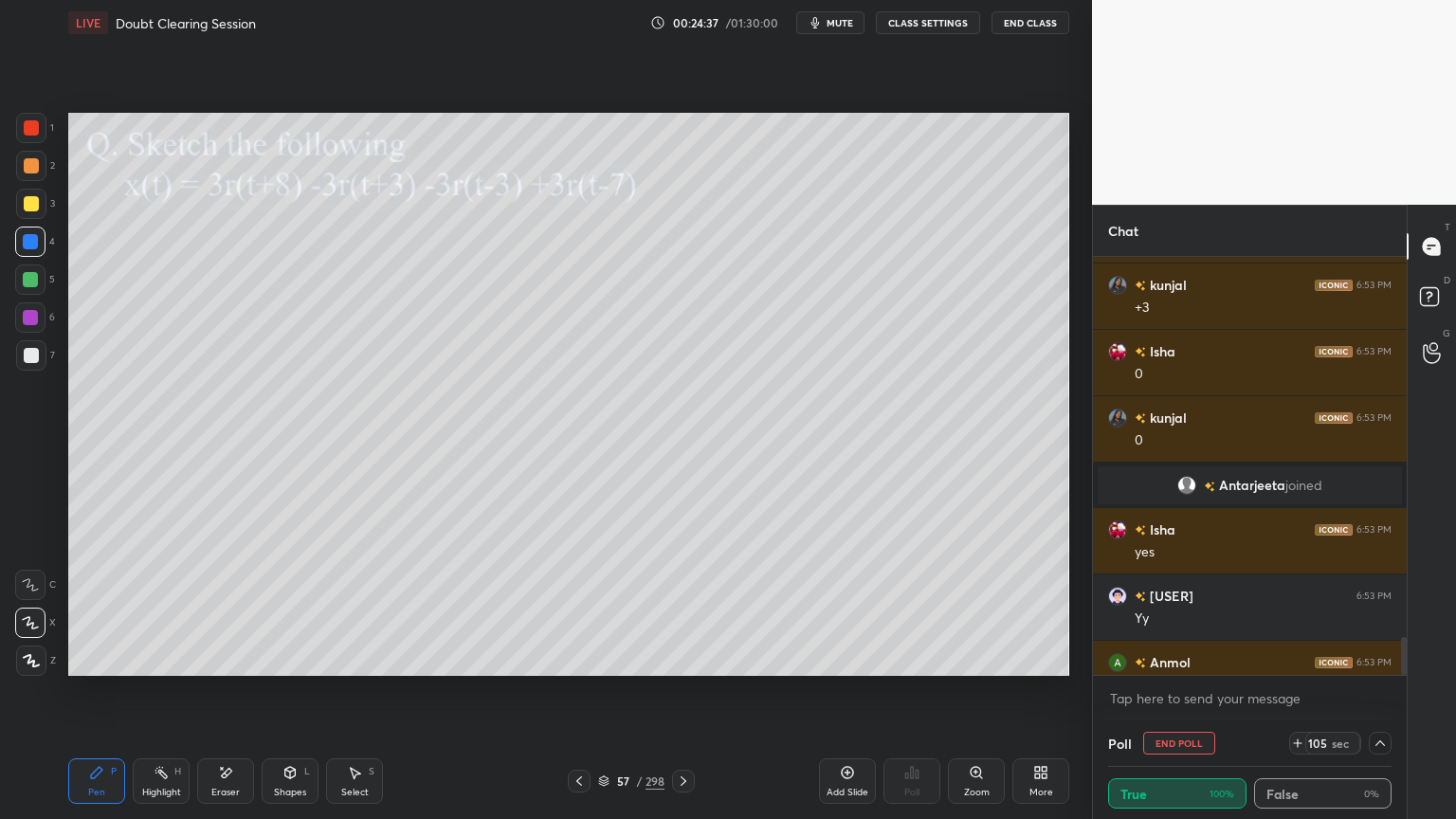 scroll, scrollTop: 0, scrollLeft: 0, axis: both 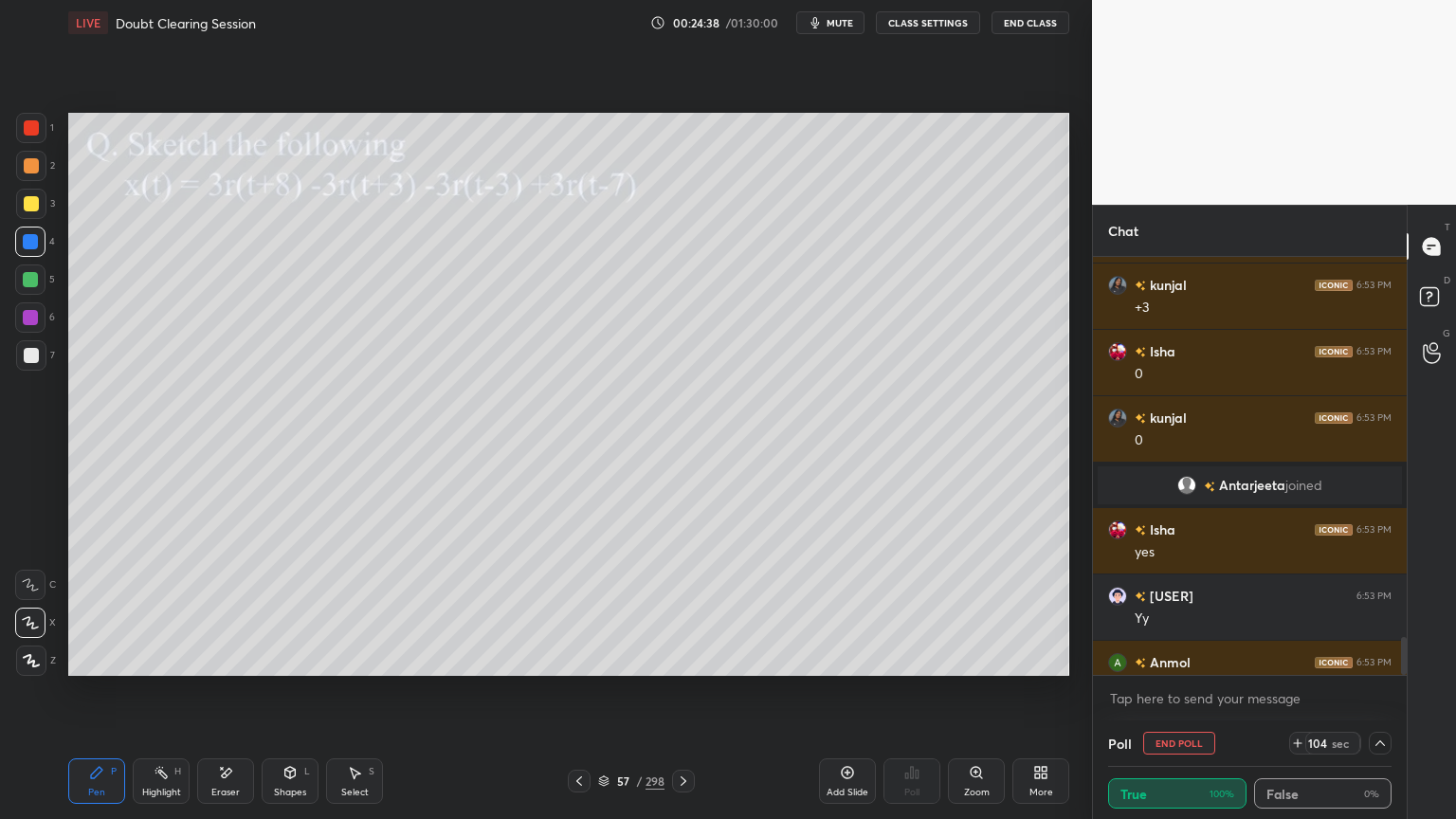 click 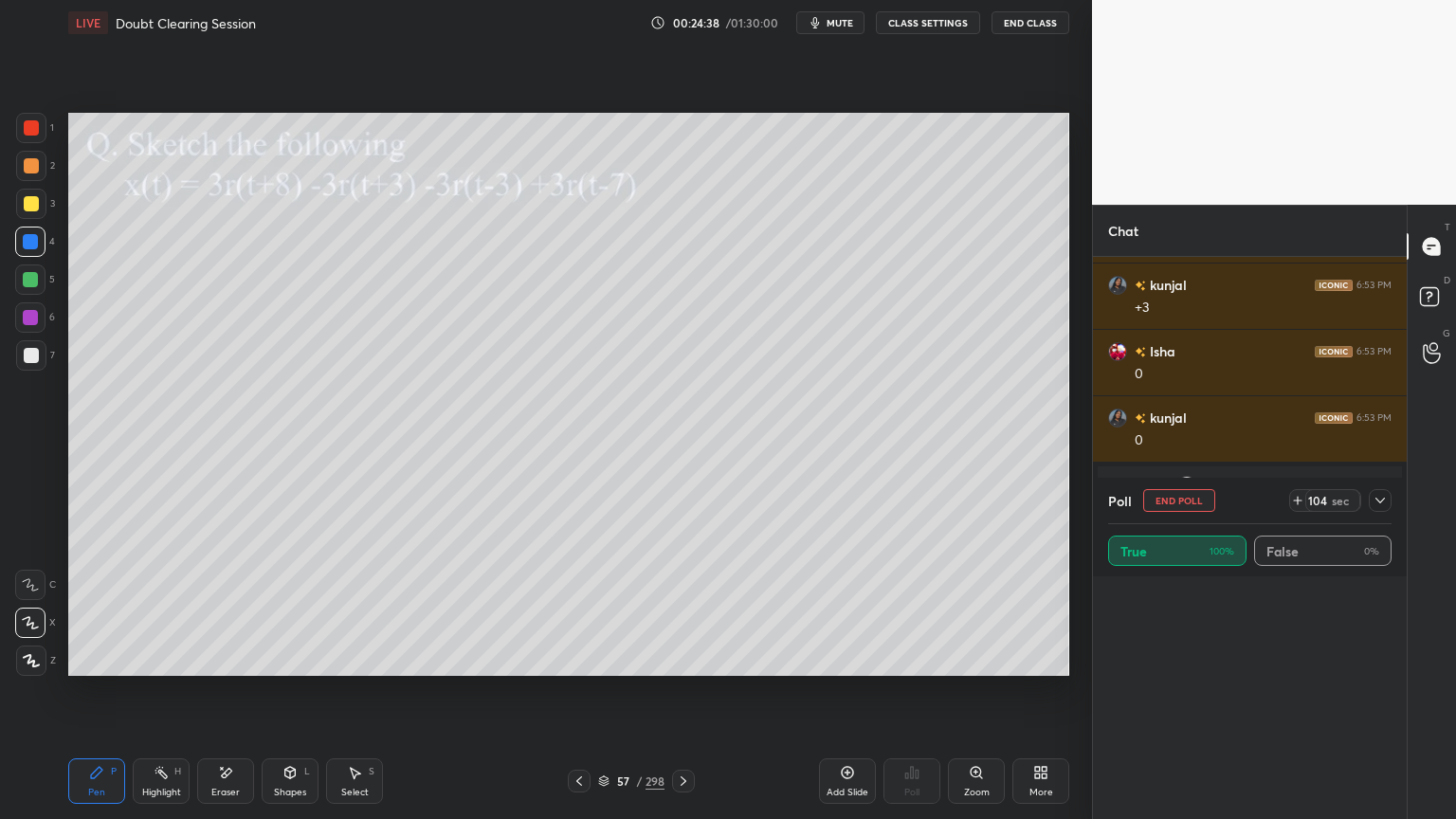 scroll, scrollTop: 6, scrollLeft: 6, axis: both 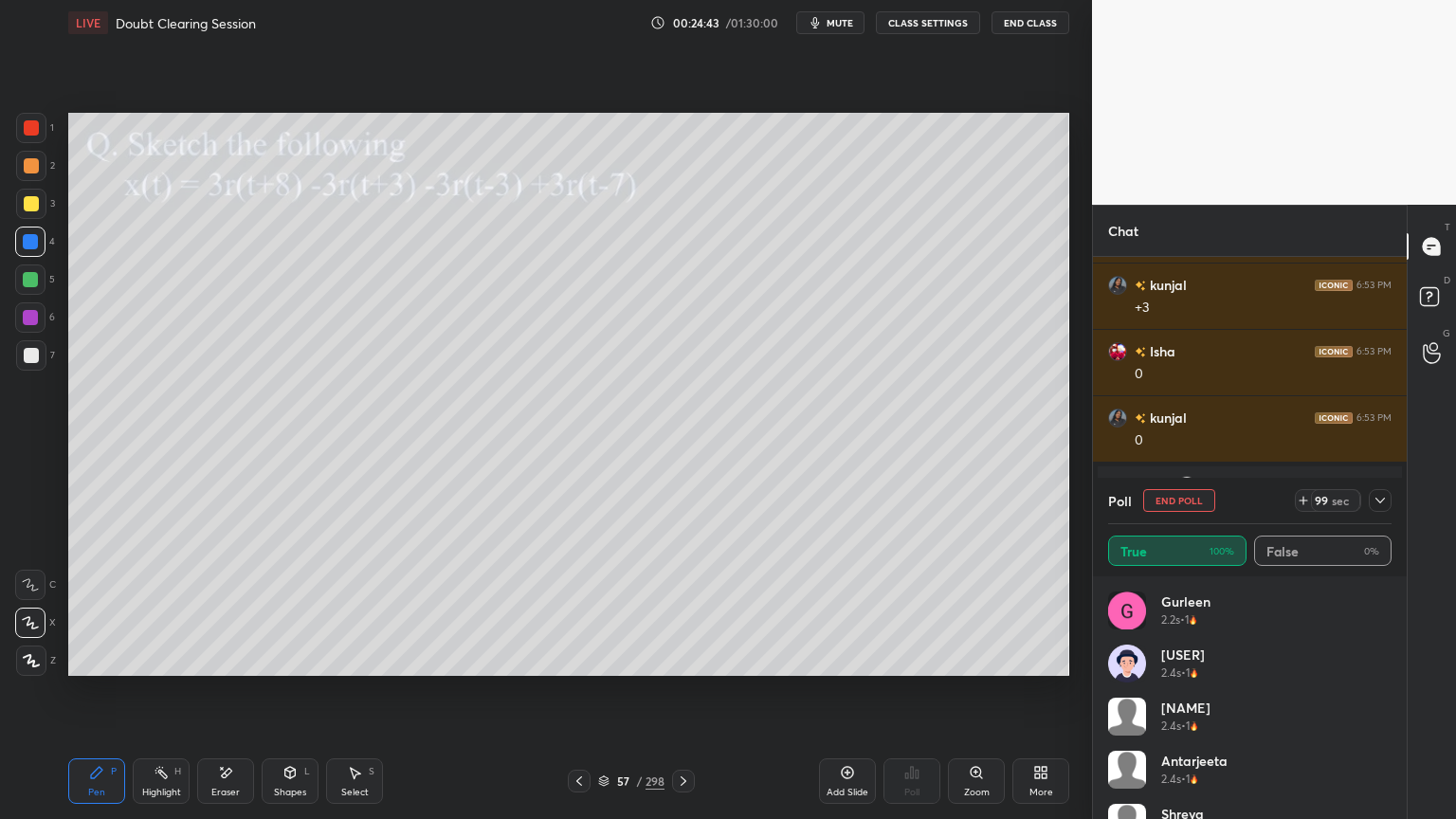 click 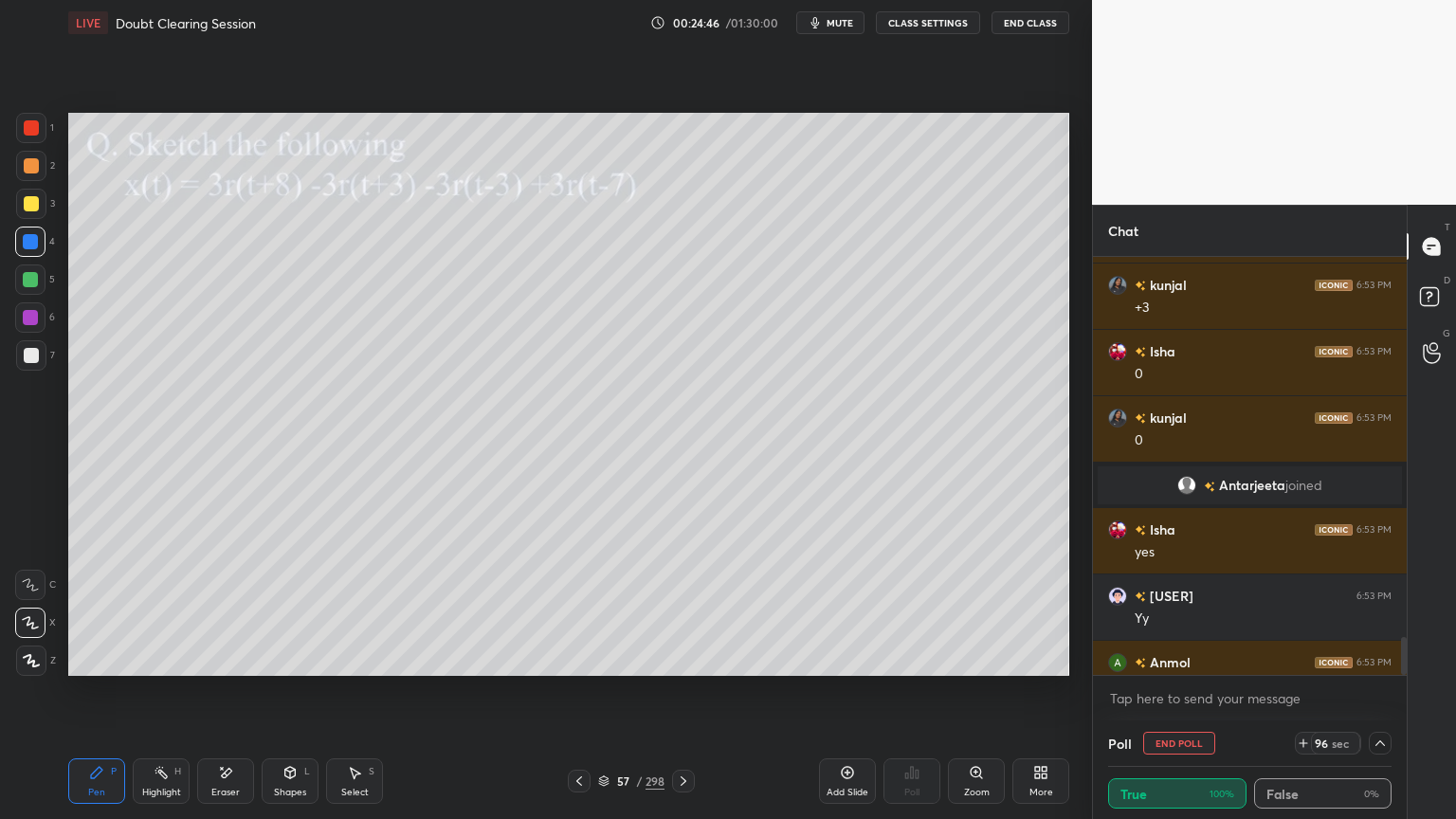 click 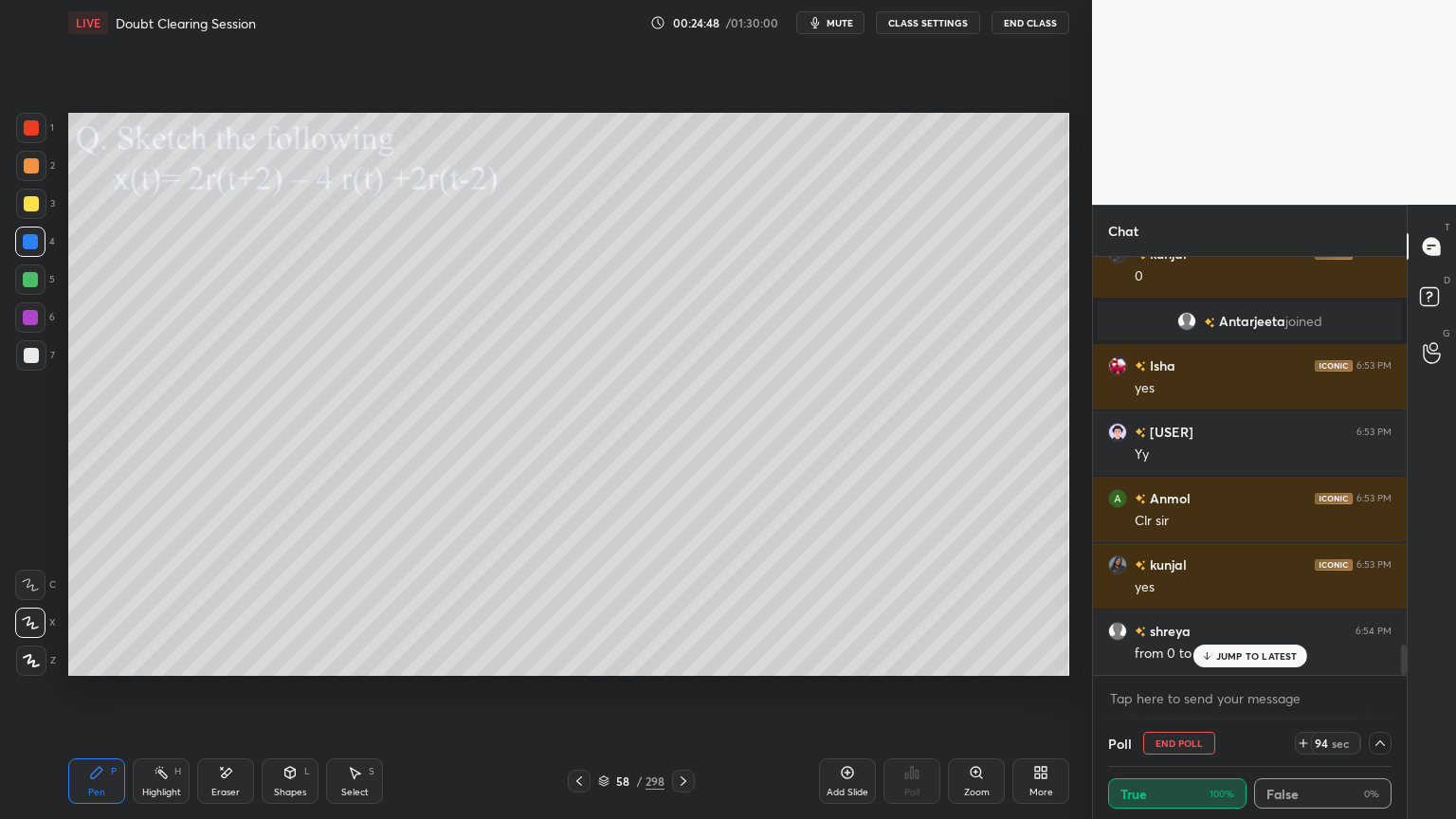 drag, startPoint x: 1255, startPoint y: 657, endPoint x: 1455, endPoint y: 666, distance: 200.2024 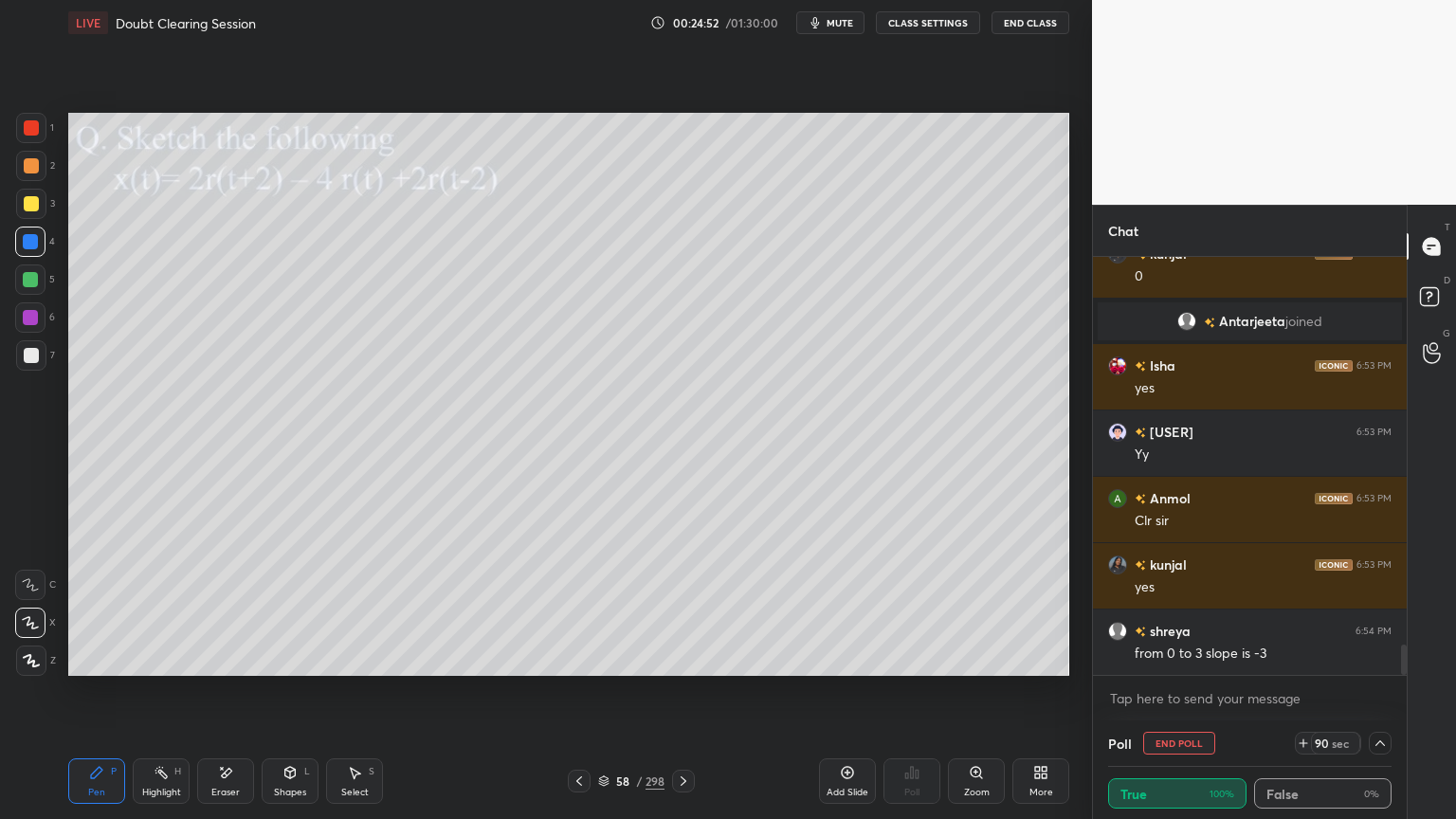 click 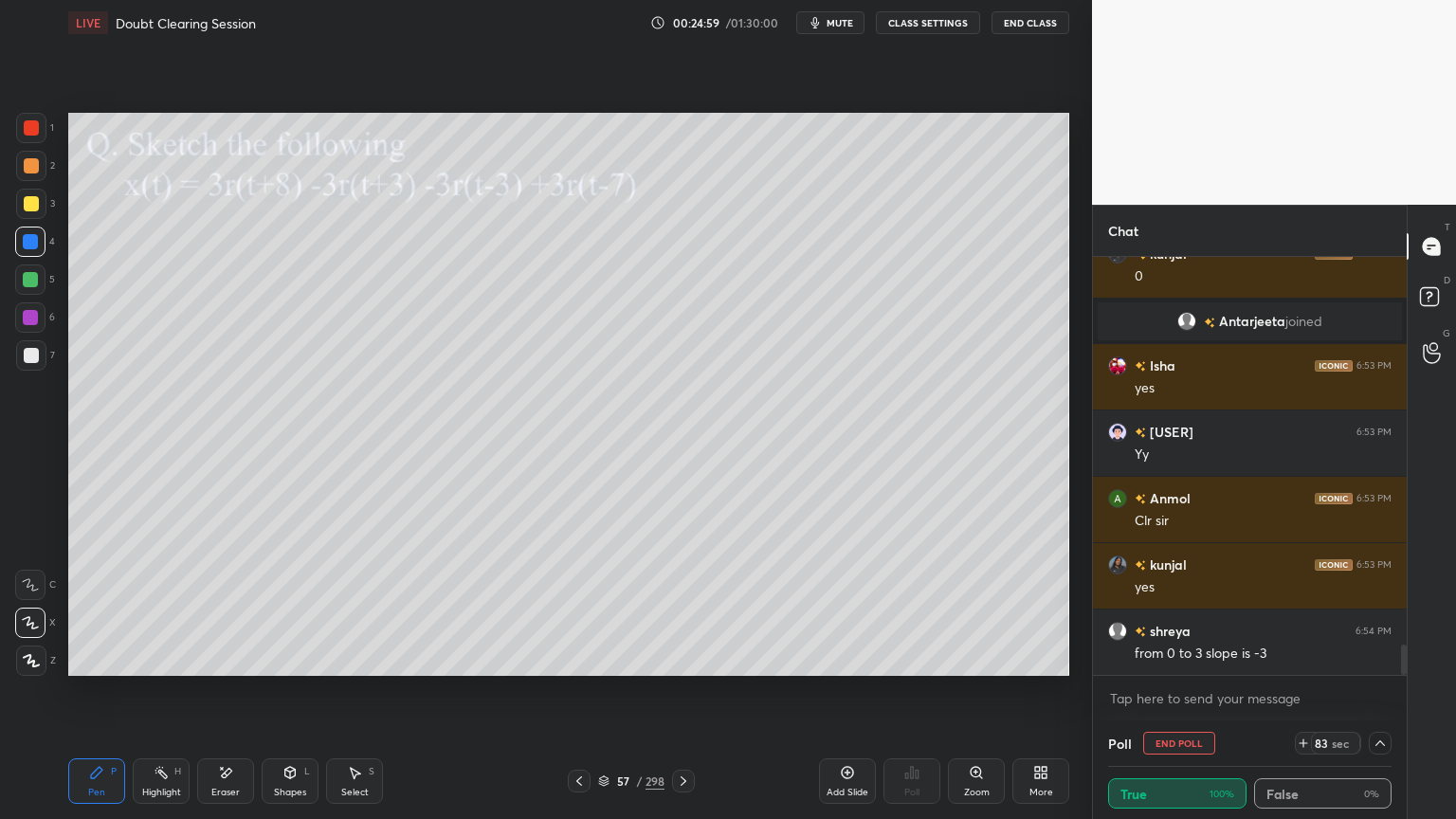 click on "Highlight H" at bounding box center [161, 781] 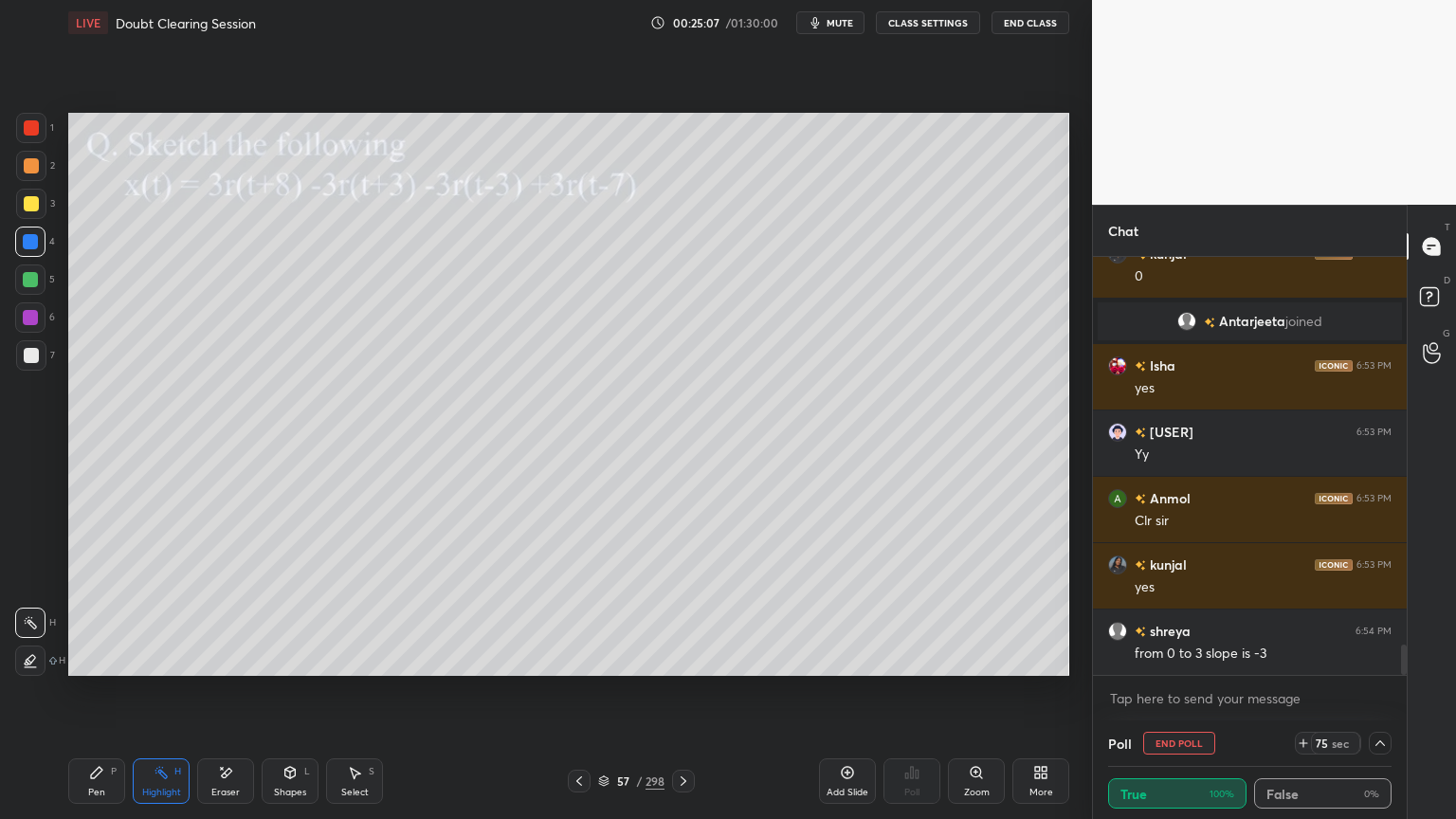 click on "Pen P" at bounding box center [97, 781] 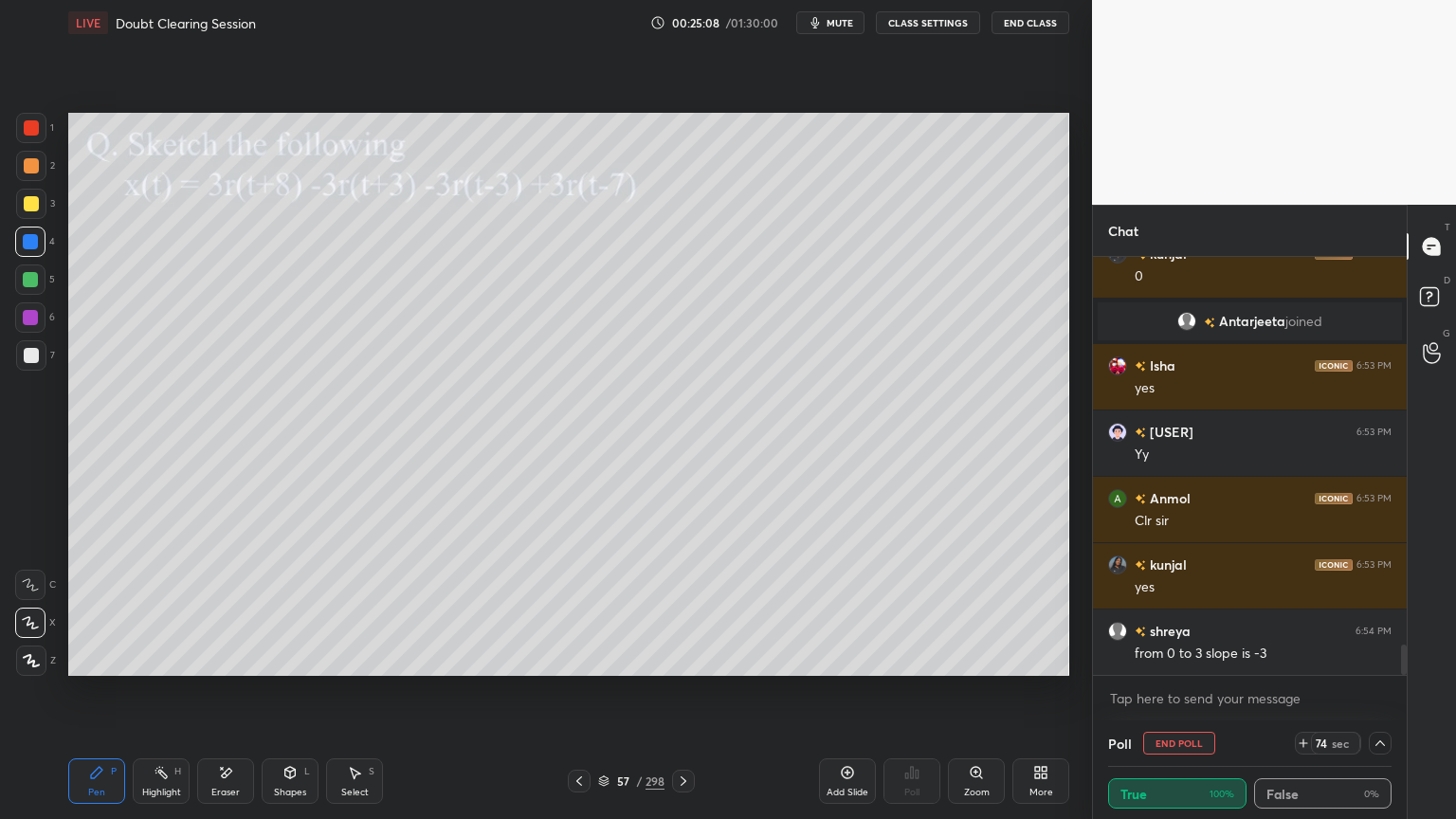 click at bounding box center (31, 355) 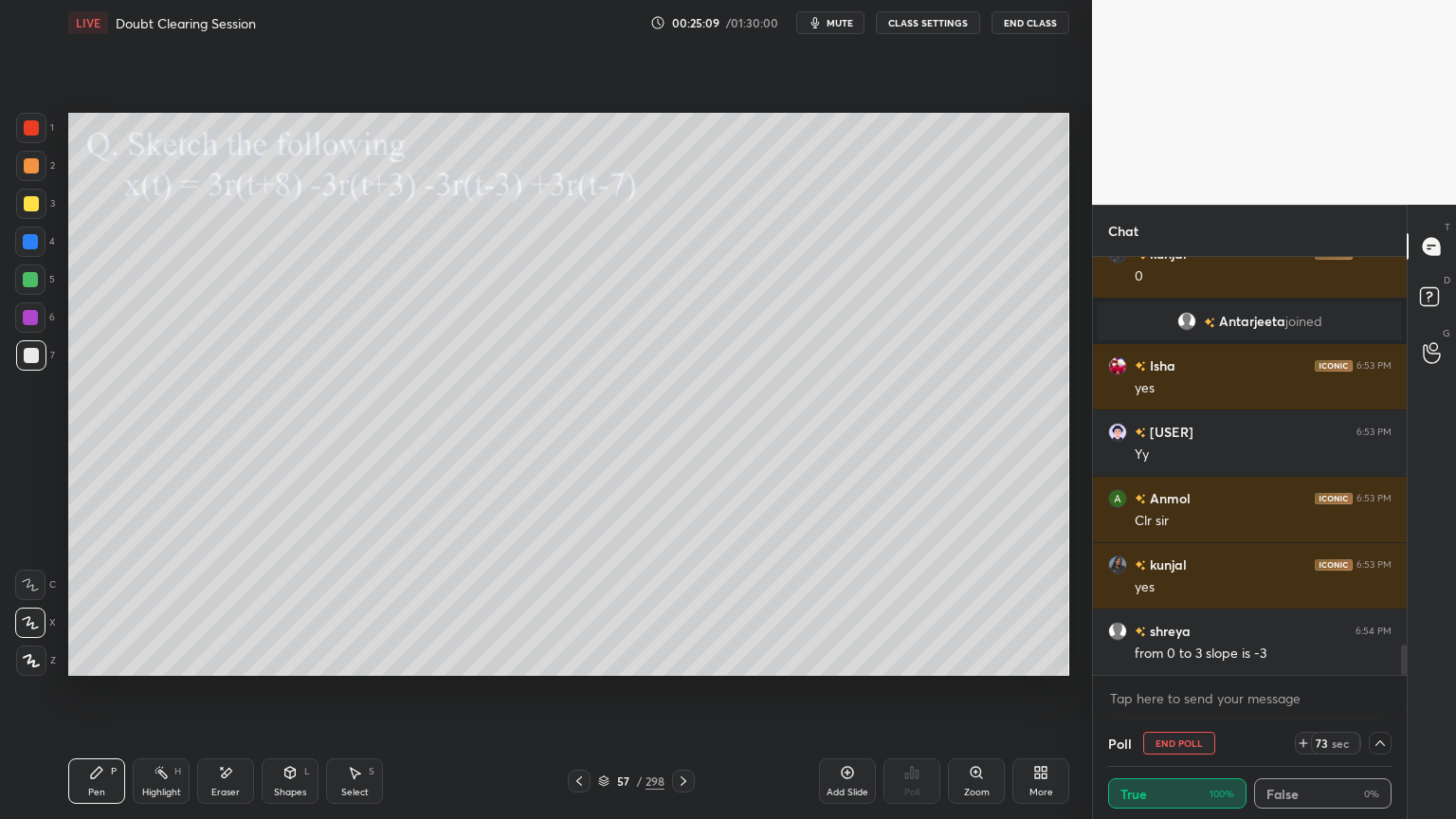 click at bounding box center [31, 204] 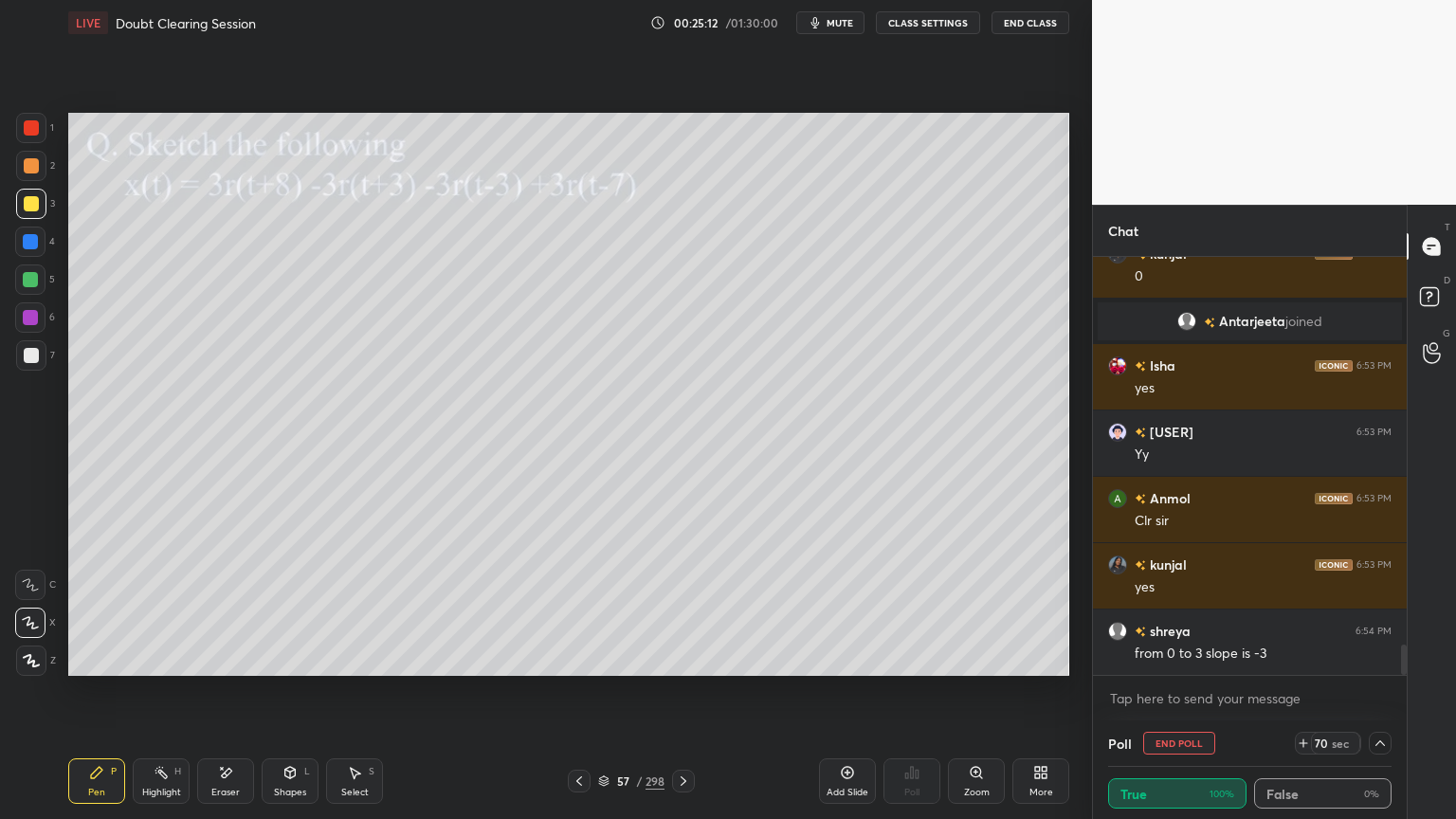 click 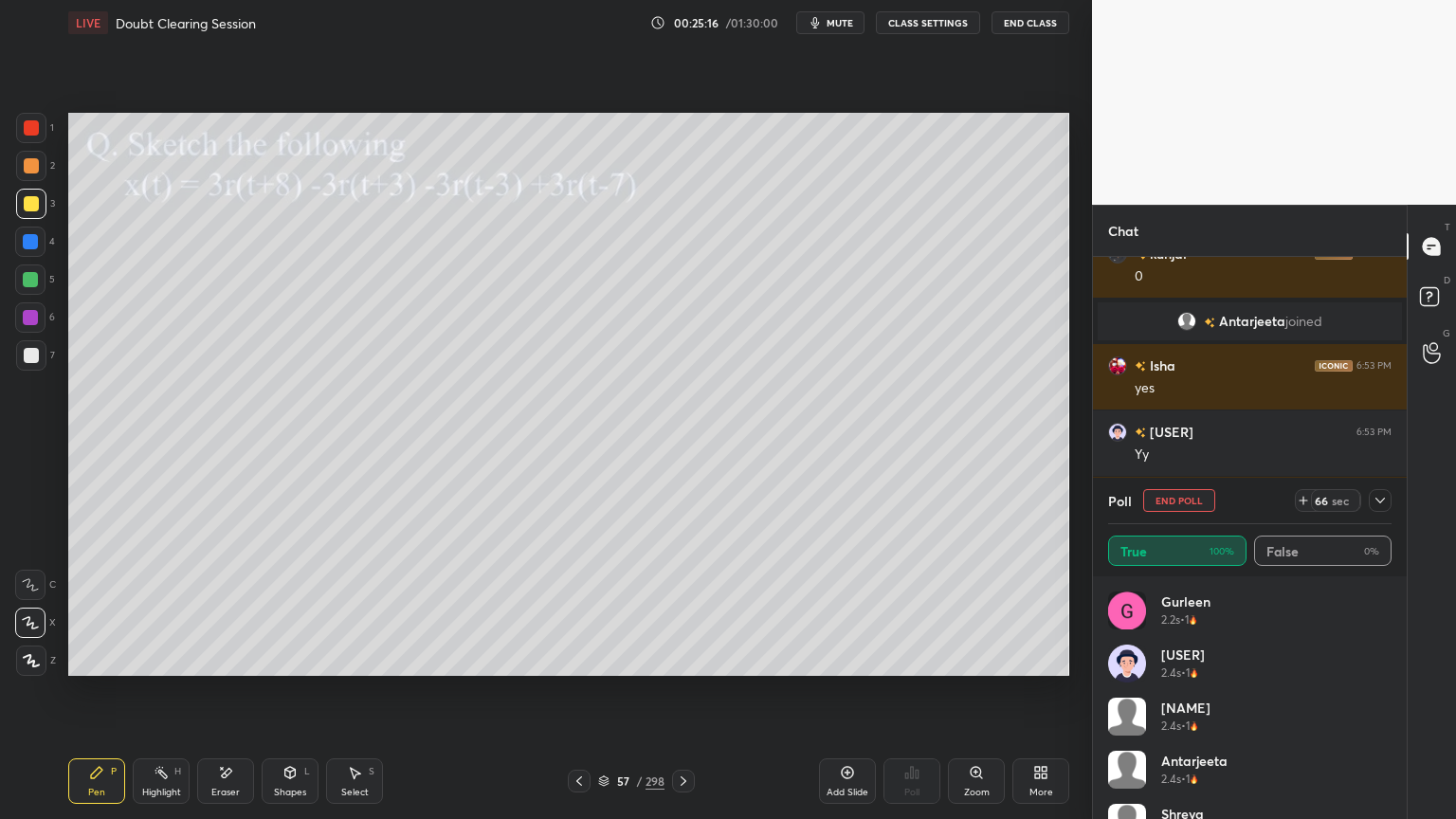 click 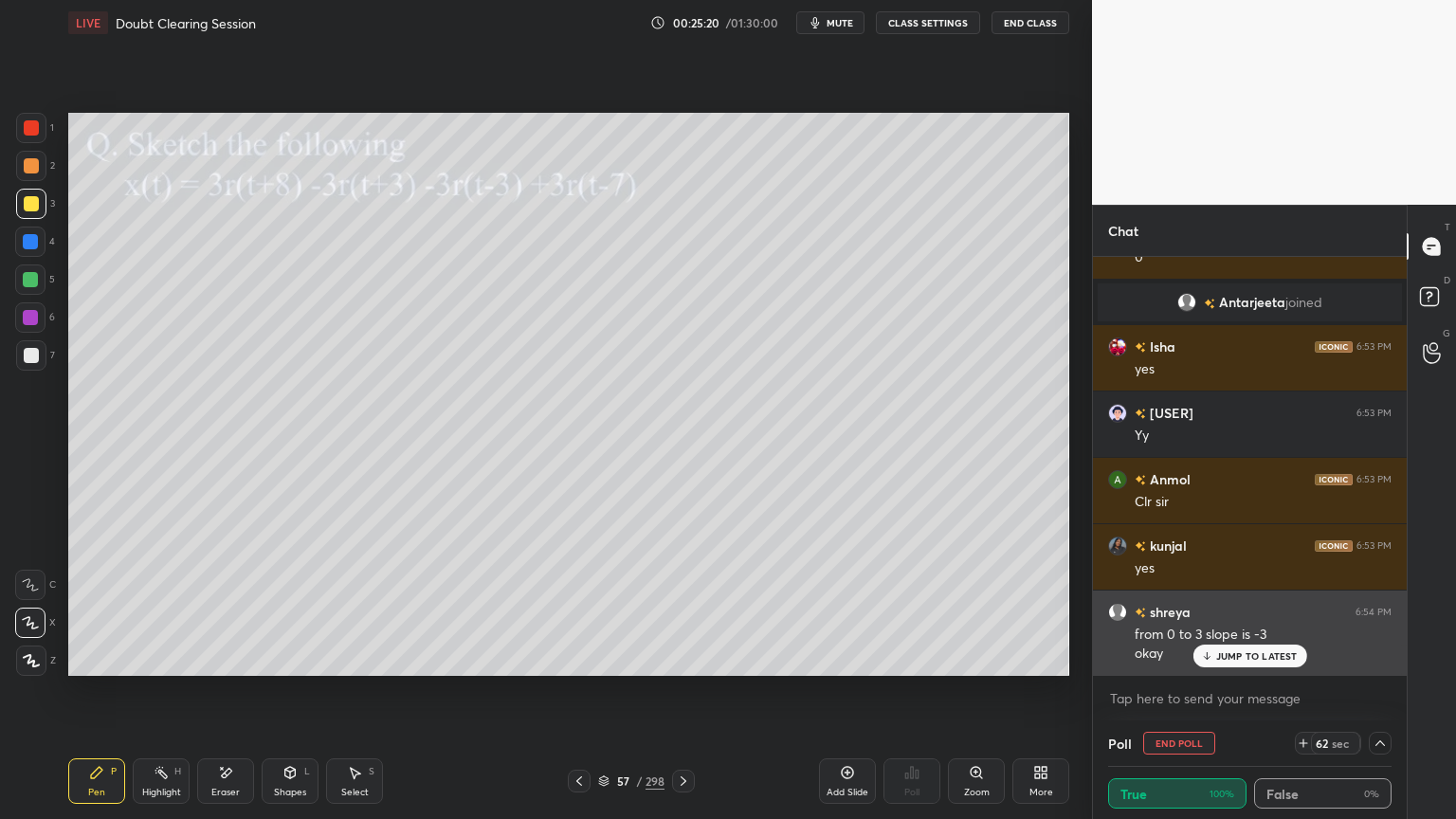 click on "JUMP TO LATEST" at bounding box center [1257, 656] 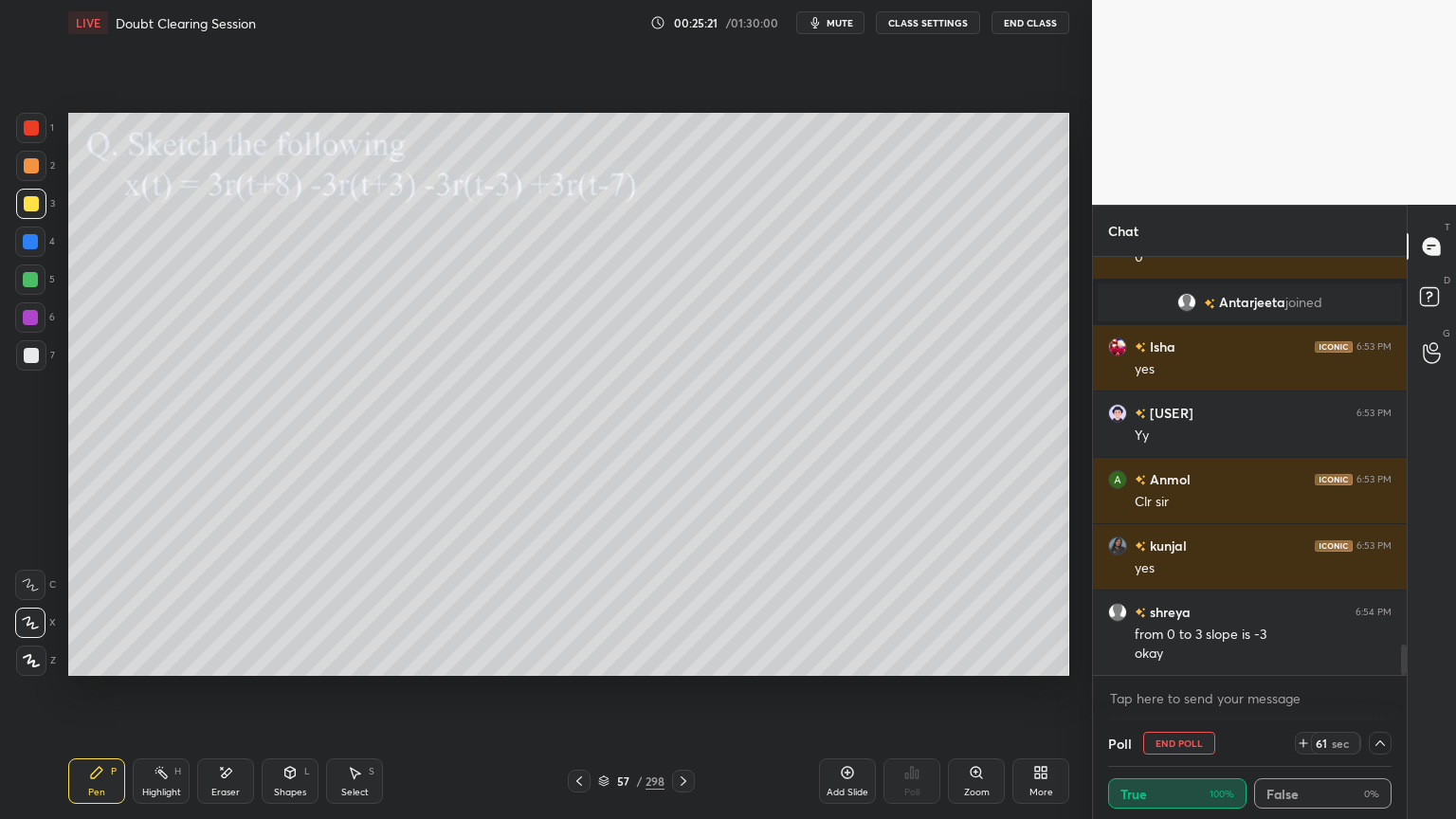 click 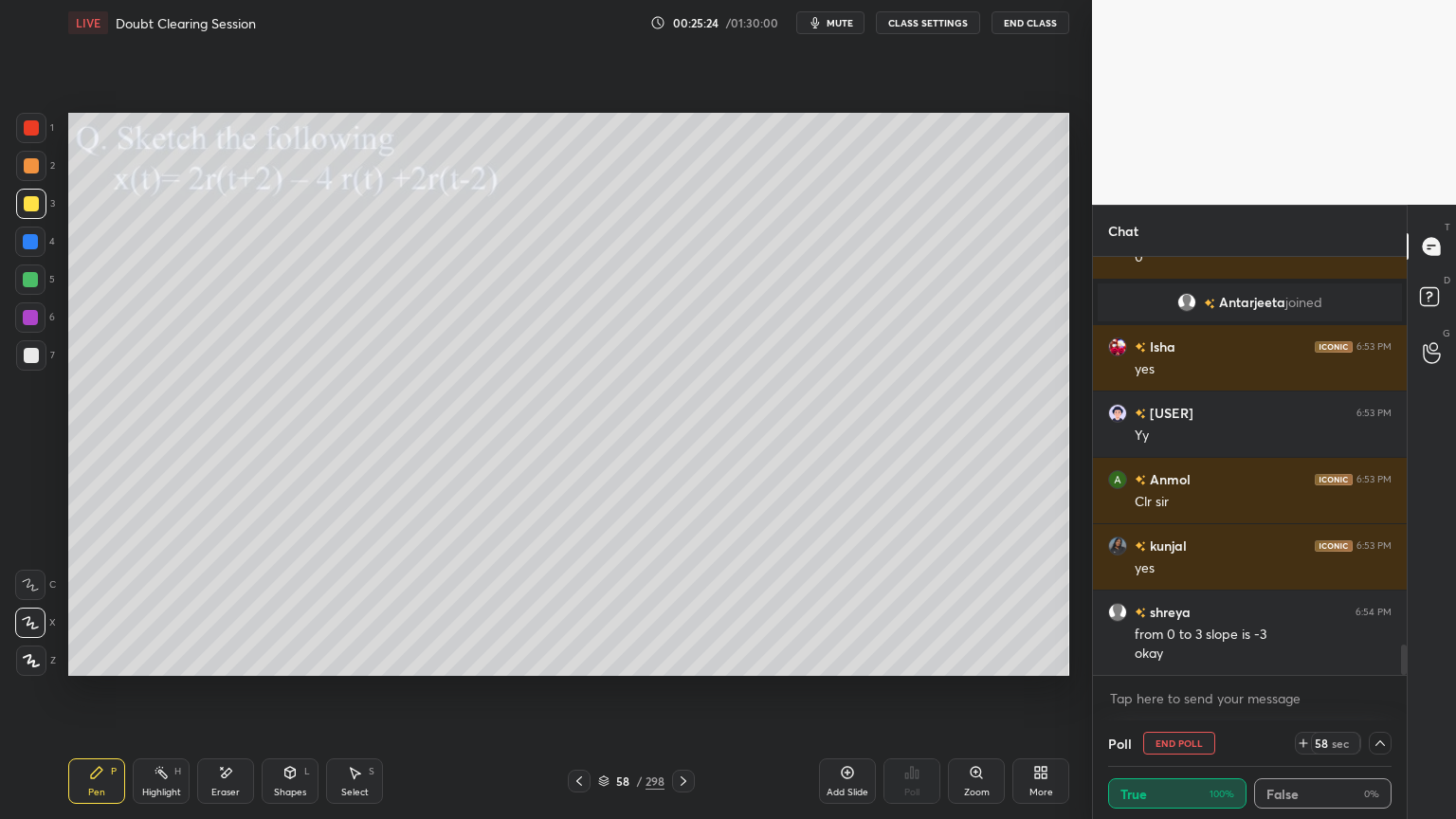 click 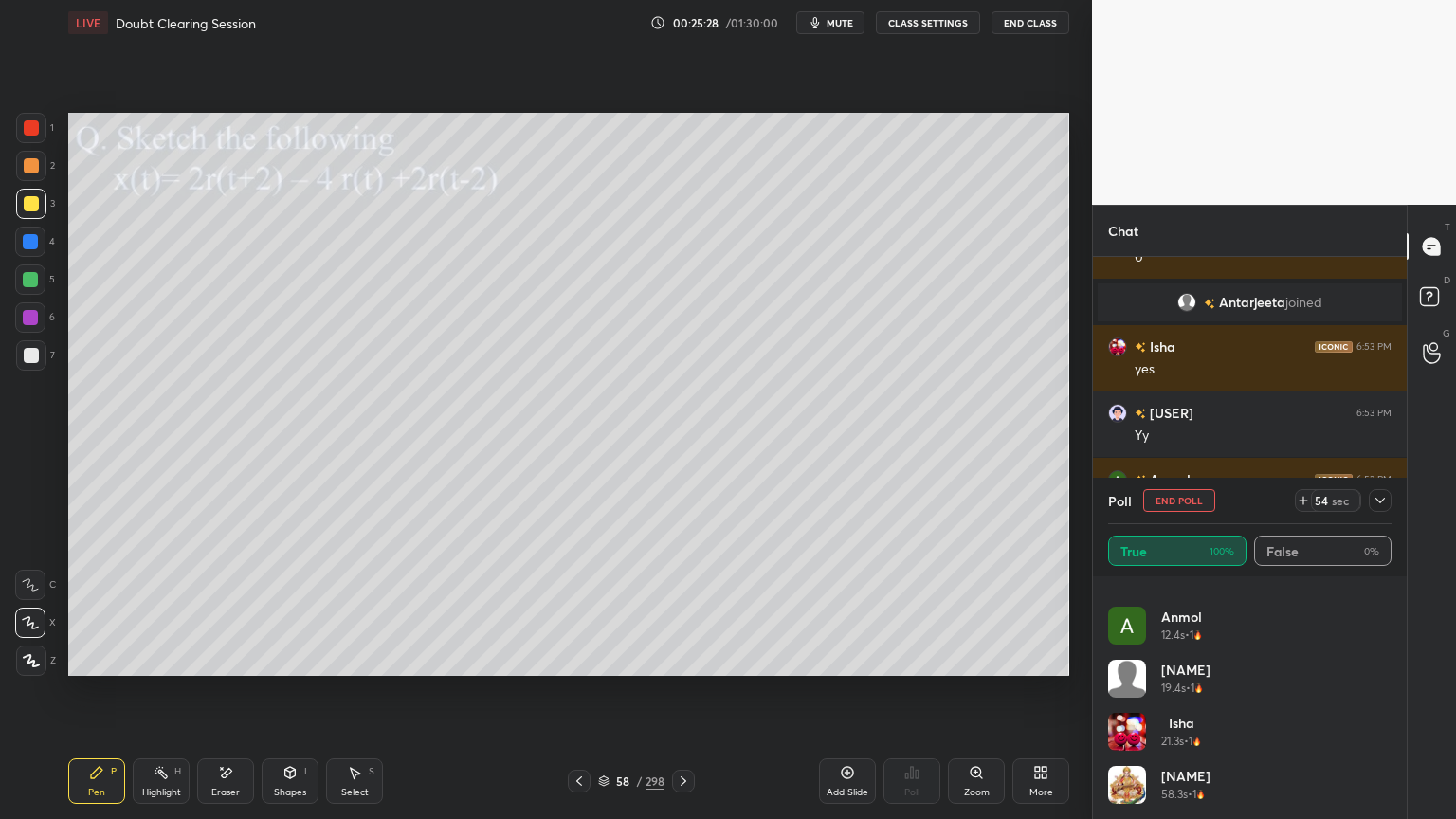 click on "[PERSON] 19.4s  •  1" at bounding box center (1249, 686) 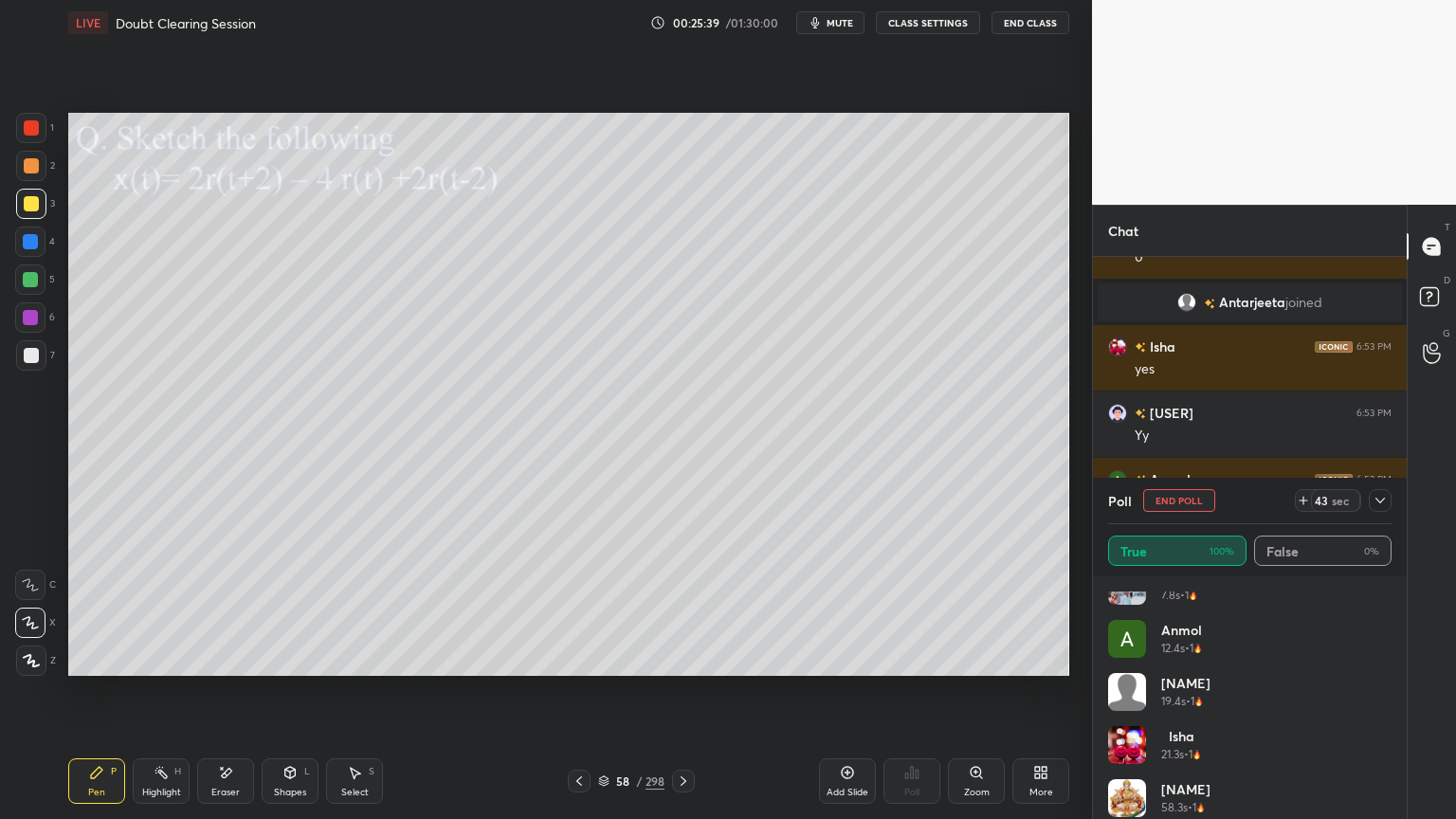 scroll, scrollTop: 569, scrollLeft: 0, axis: vertical 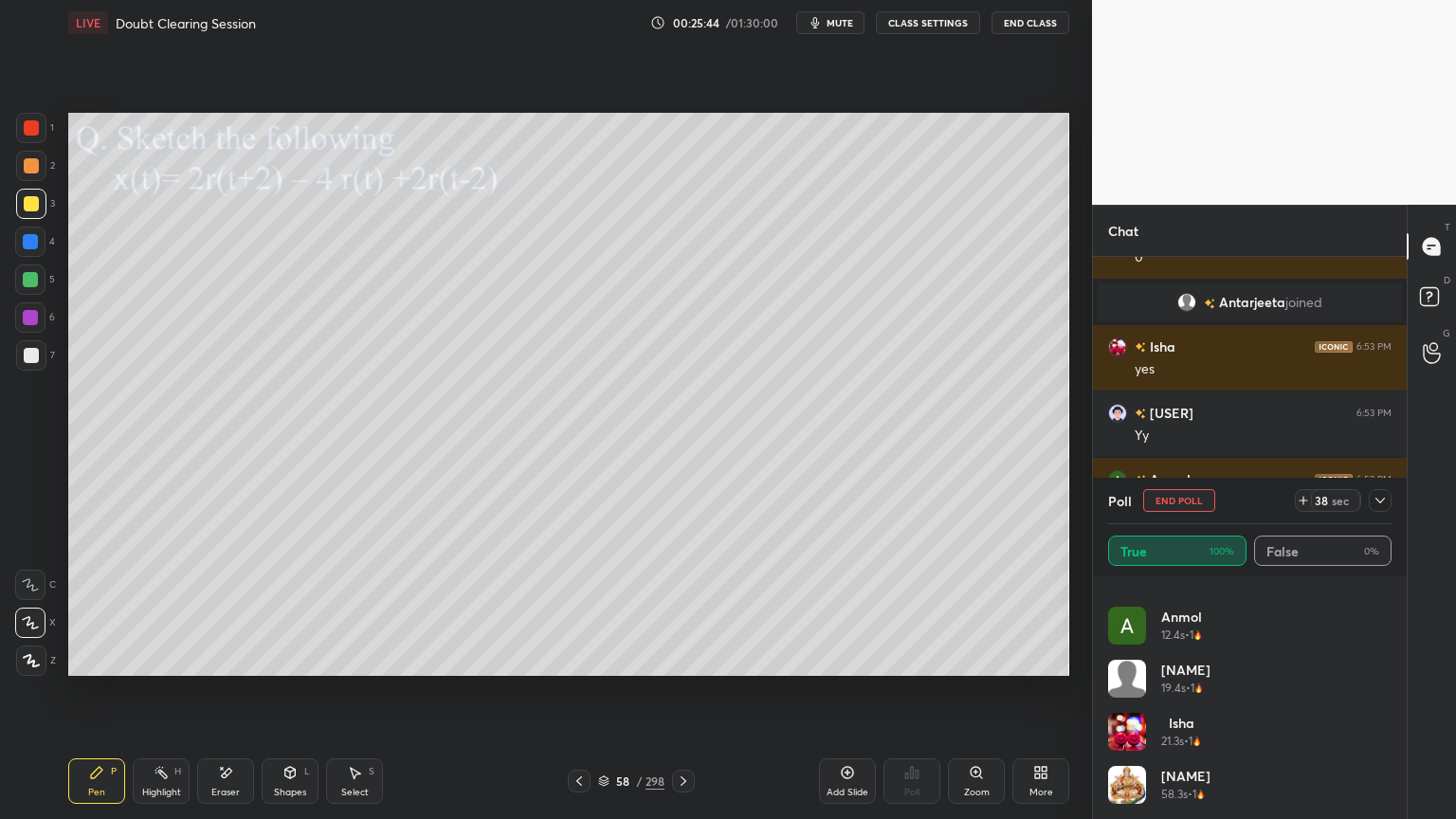 click on "End Poll" at bounding box center (1179, 500) 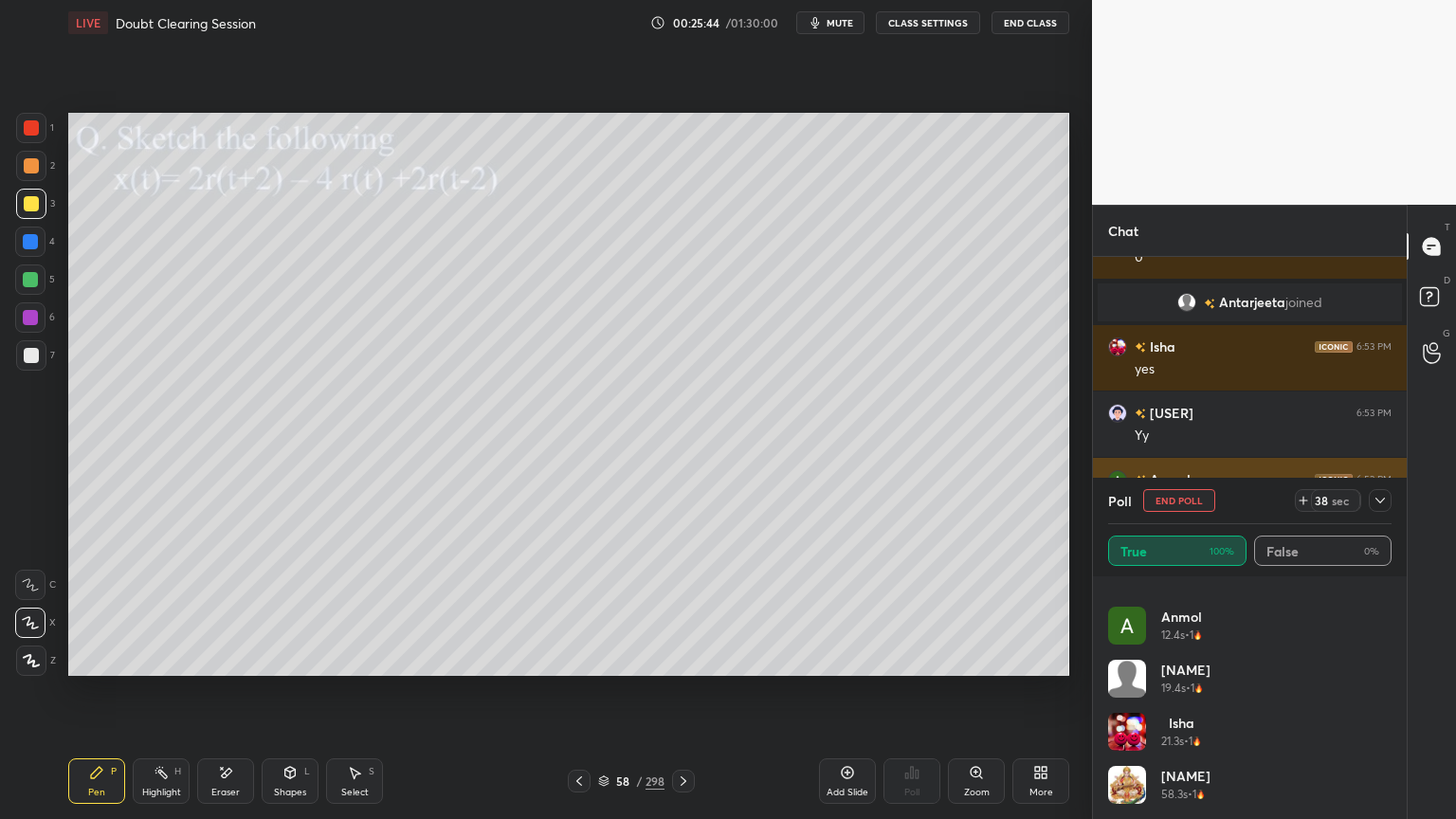 scroll, scrollTop: 83, scrollLeft: 278, axis: both 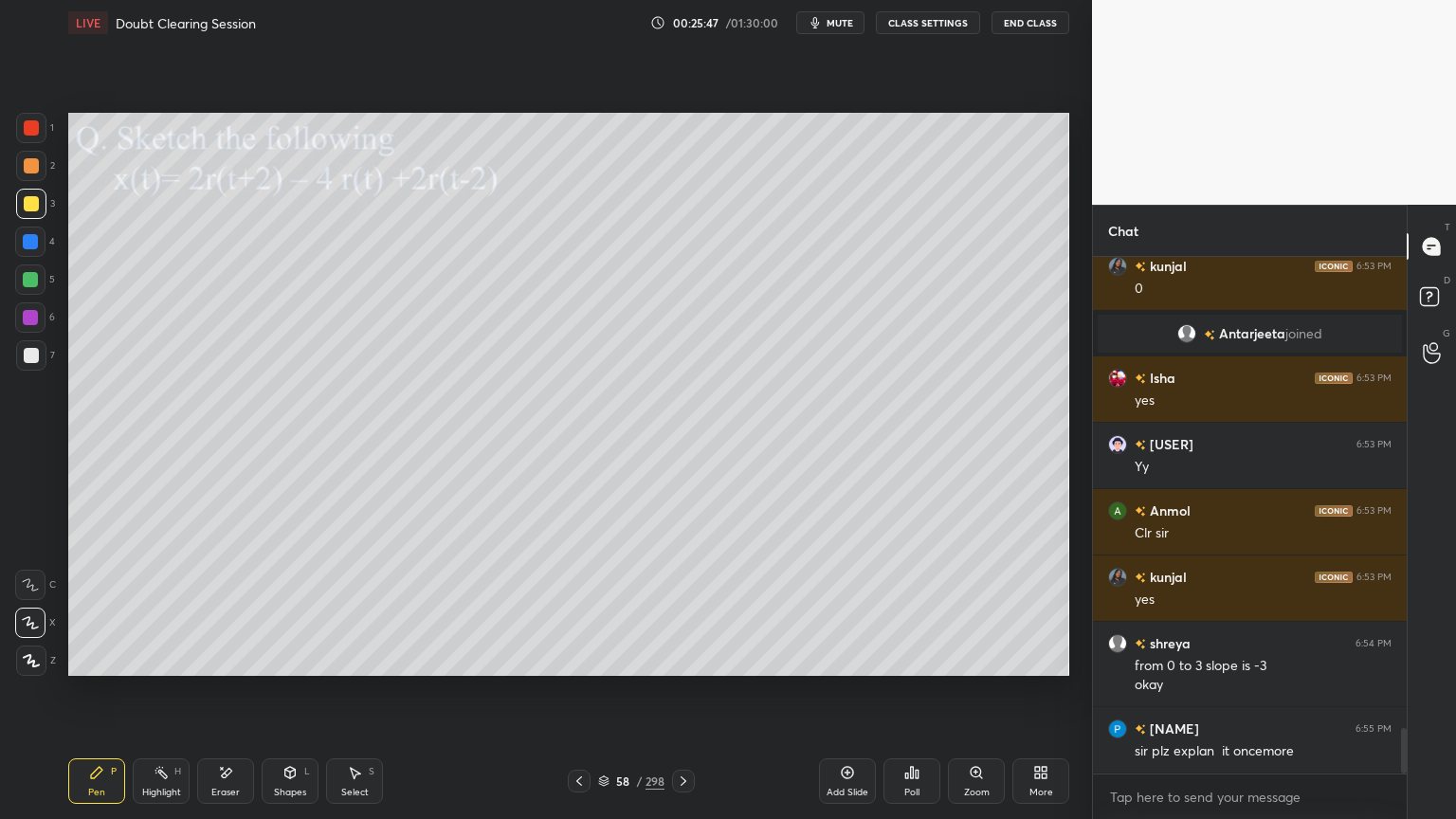 click on "Shapes" at bounding box center [290, 792] 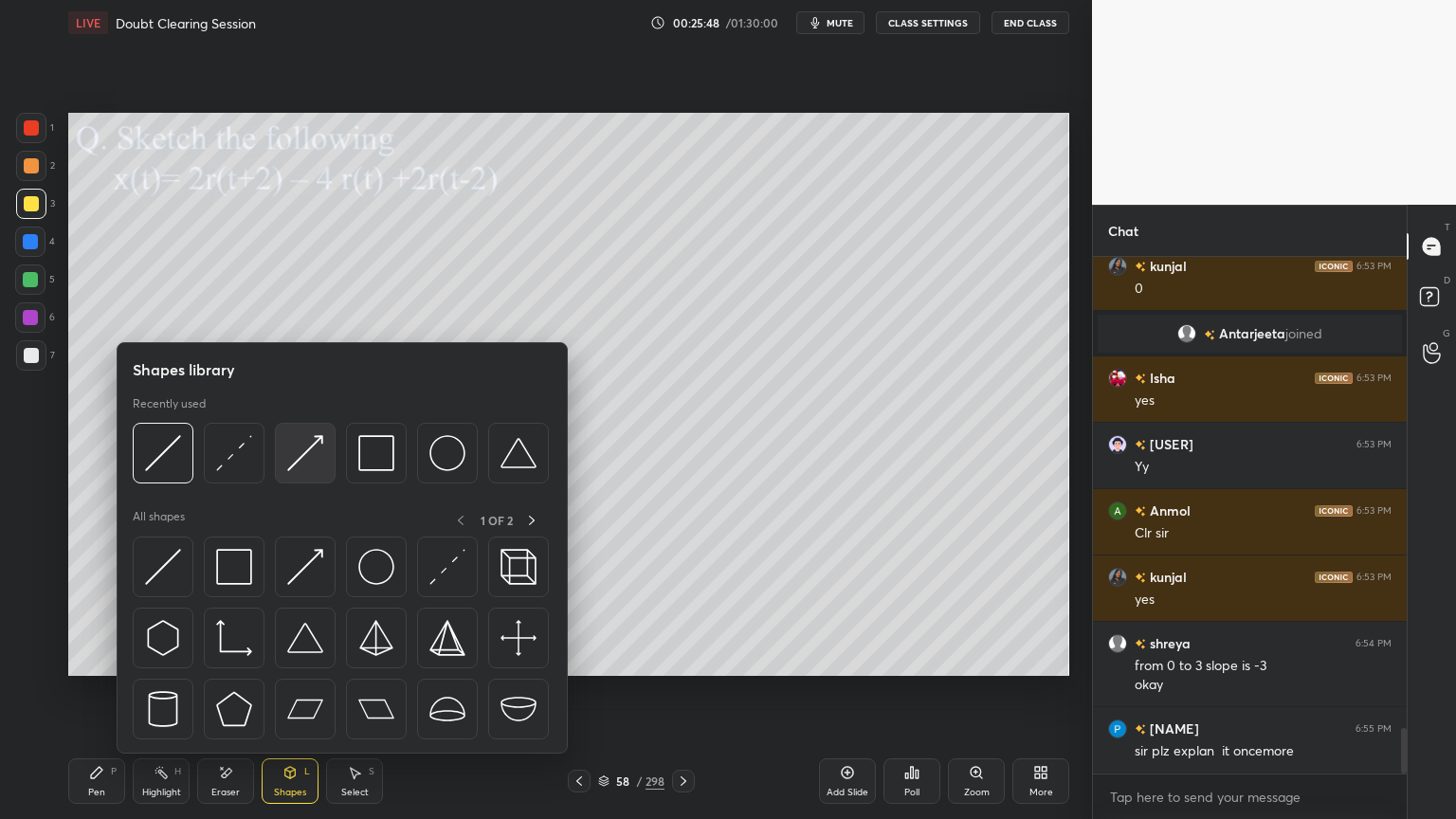 click at bounding box center (305, 453) 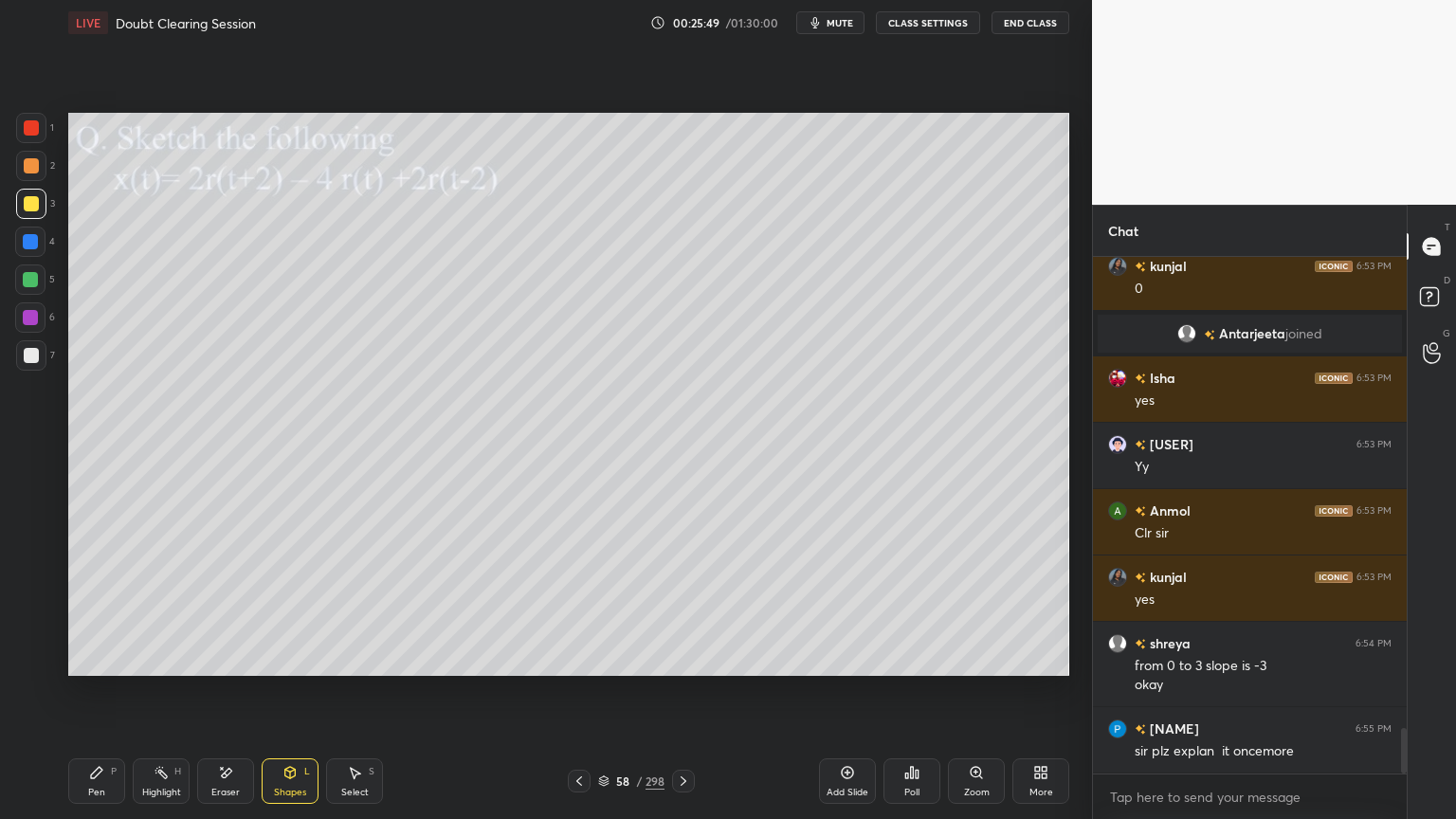 click at bounding box center [31, 166] 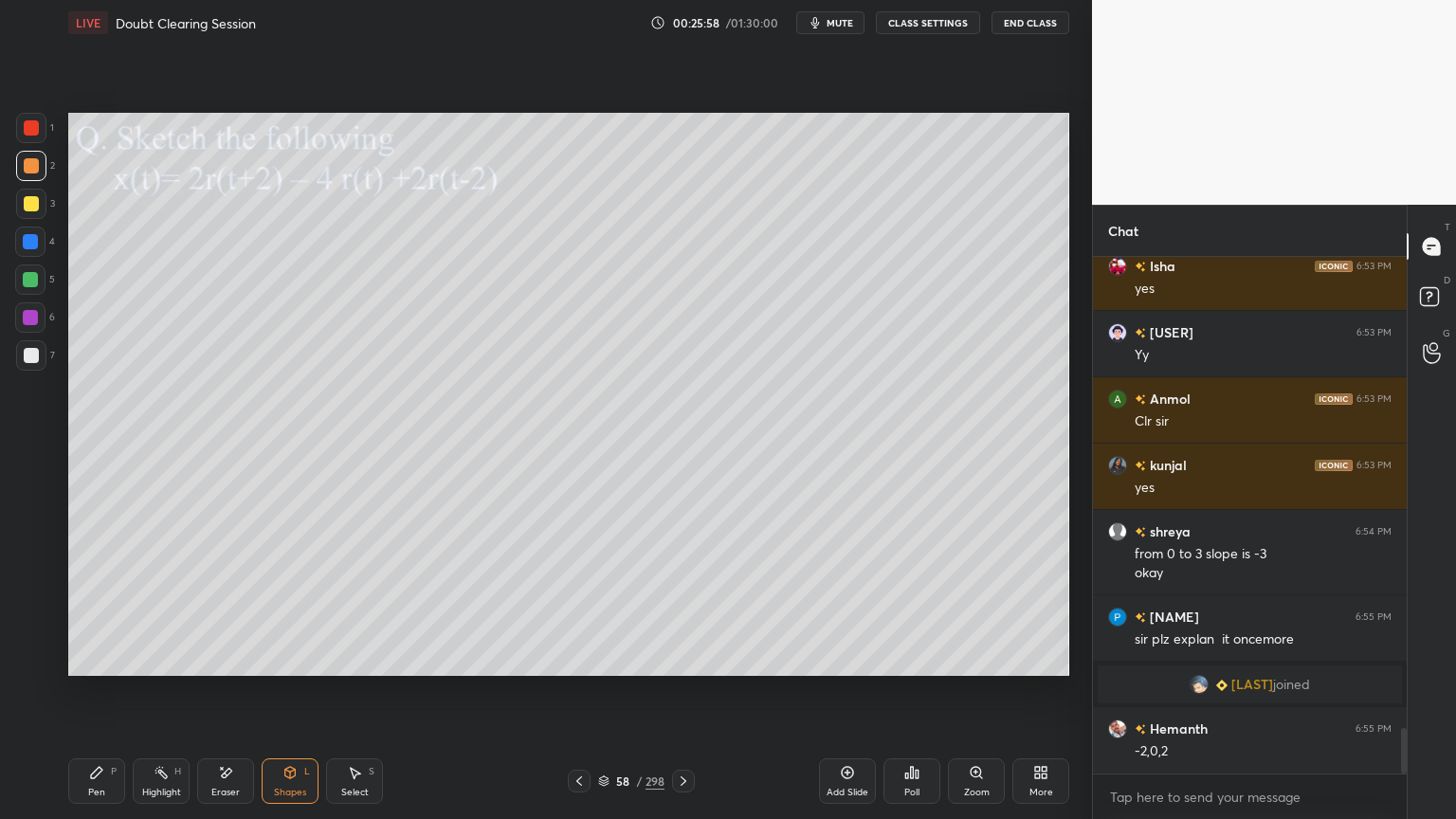 click on "Pen P" at bounding box center (97, 781) 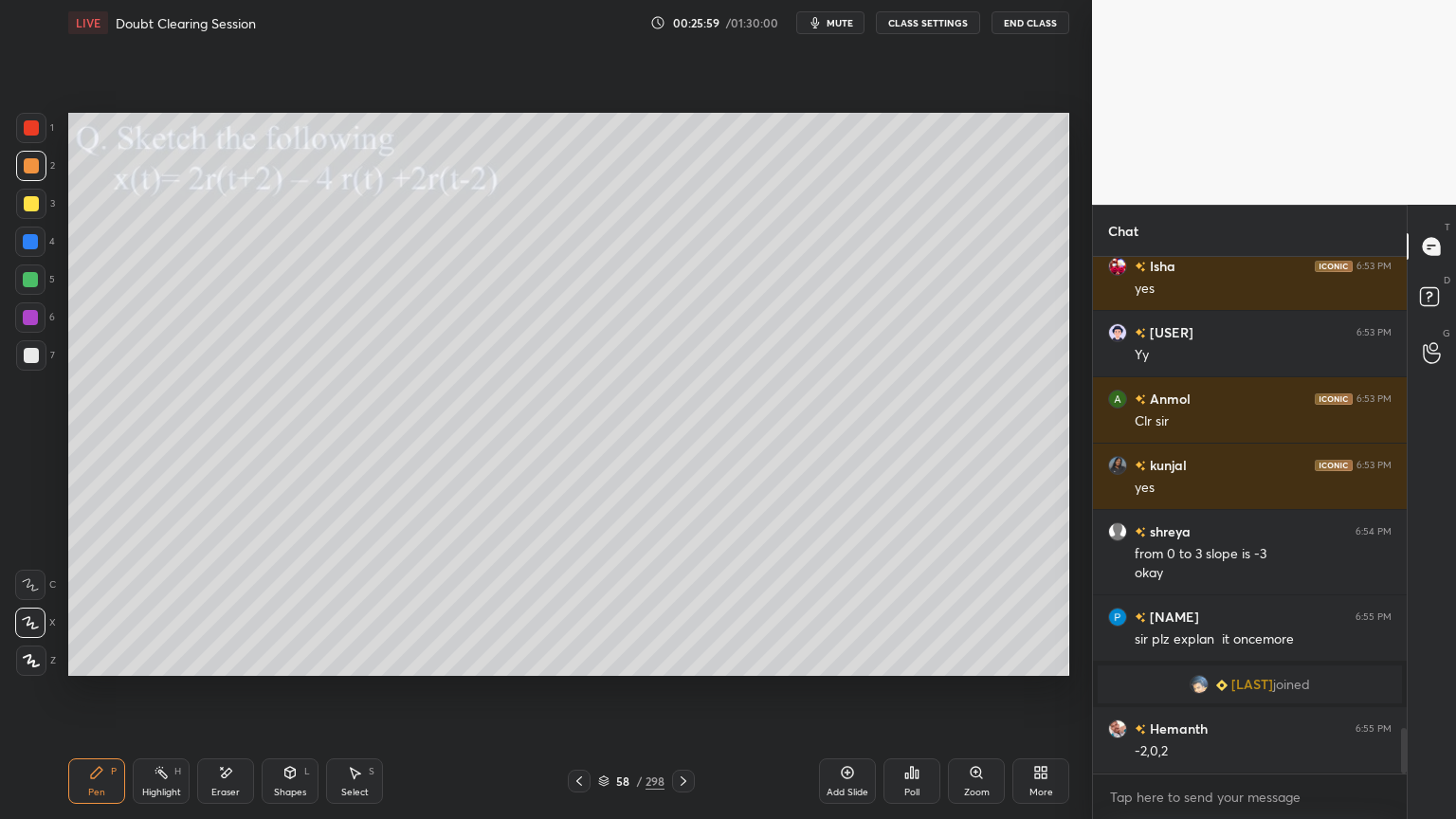 click at bounding box center (31, 166) 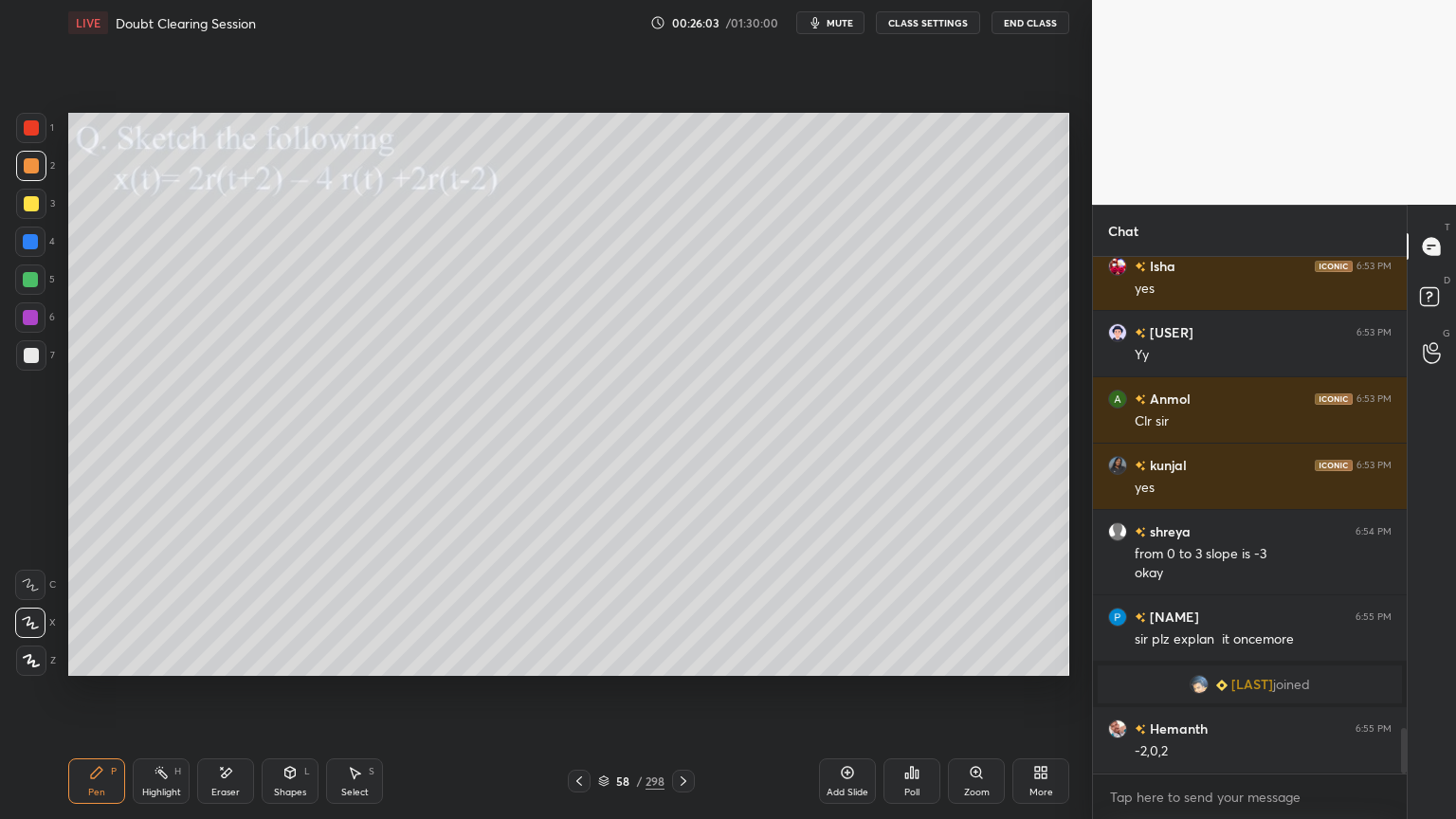 click at bounding box center (31, 166) 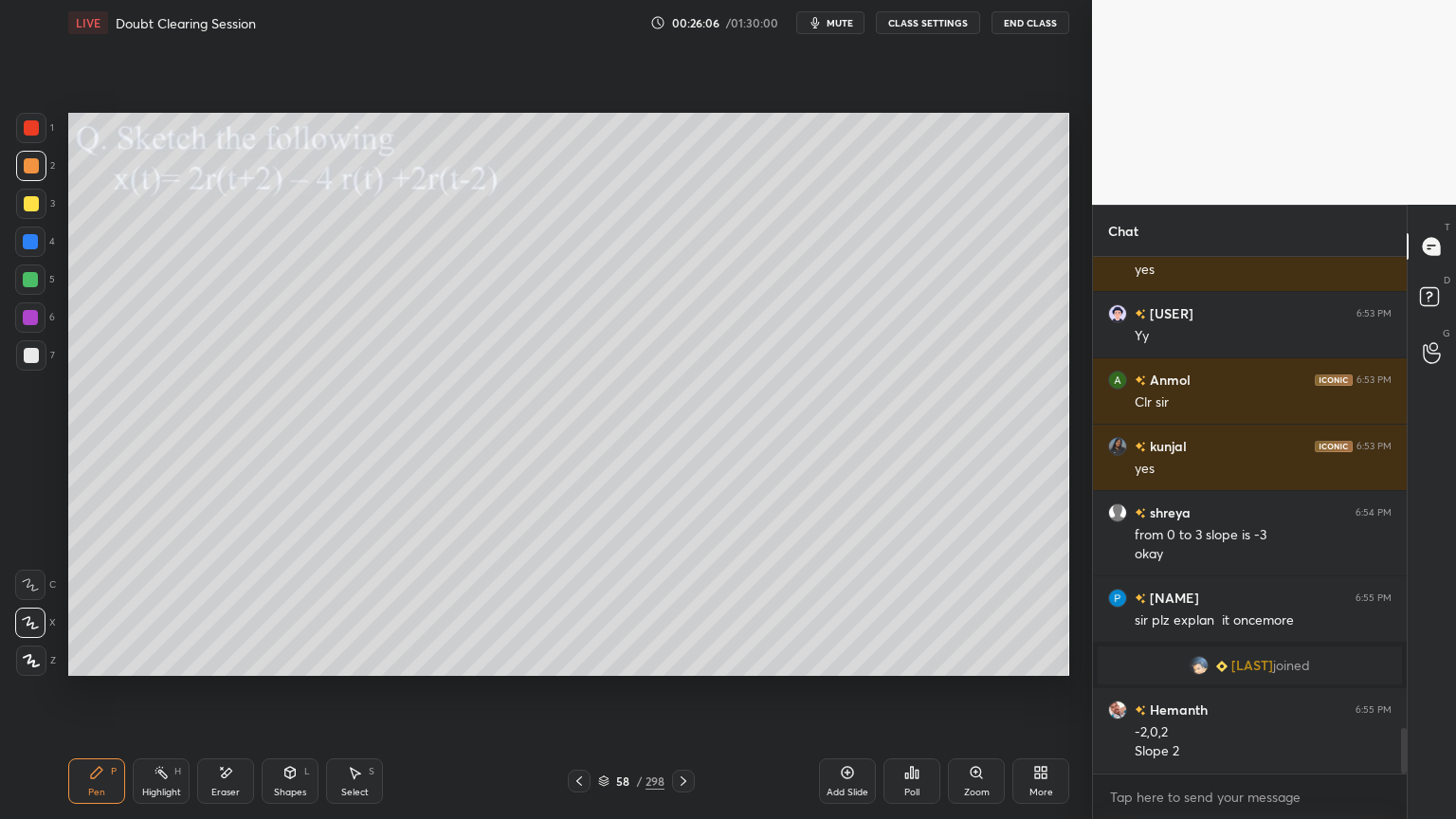 click at bounding box center [31, 355] 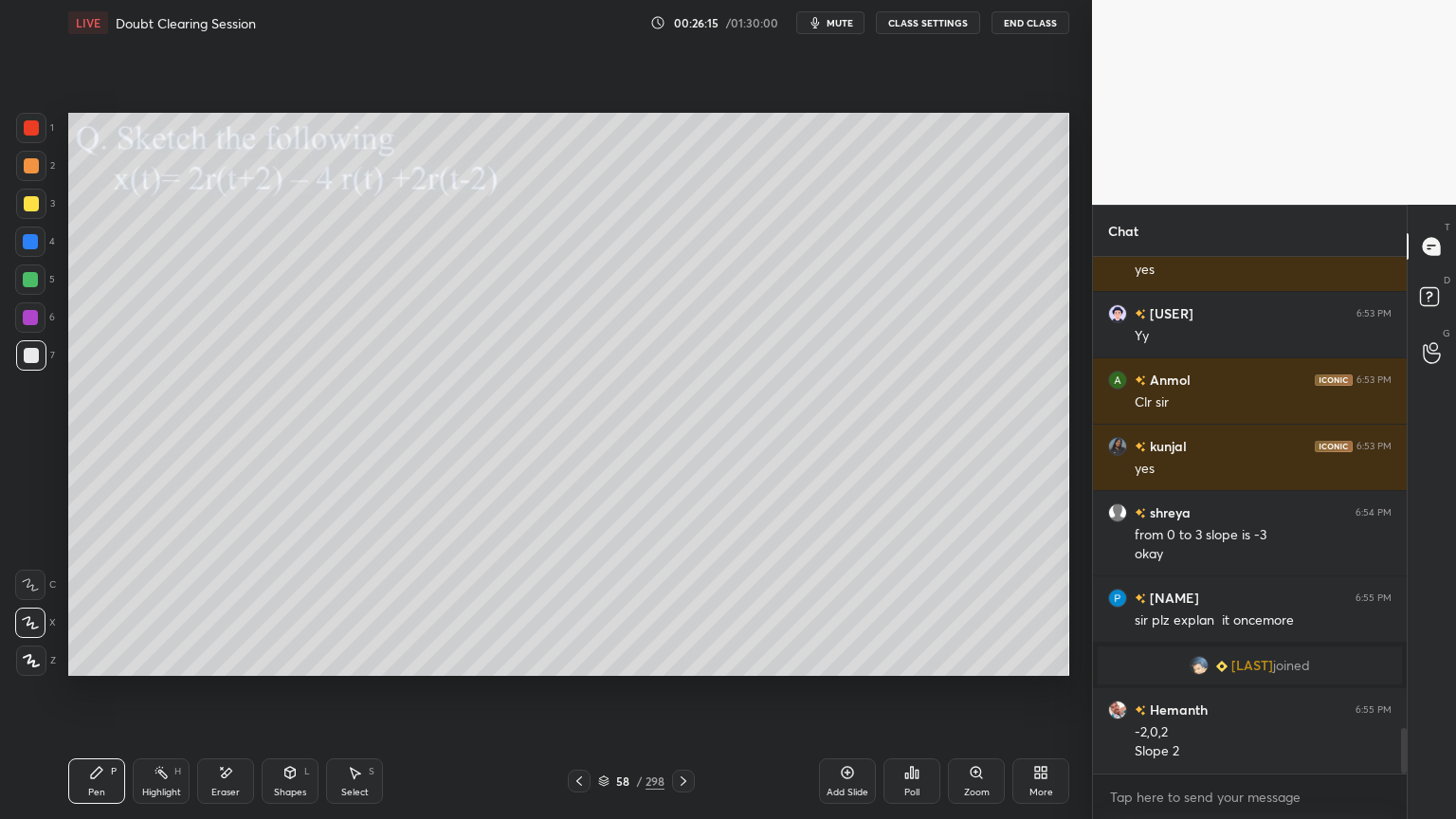 click at bounding box center (31, 166) 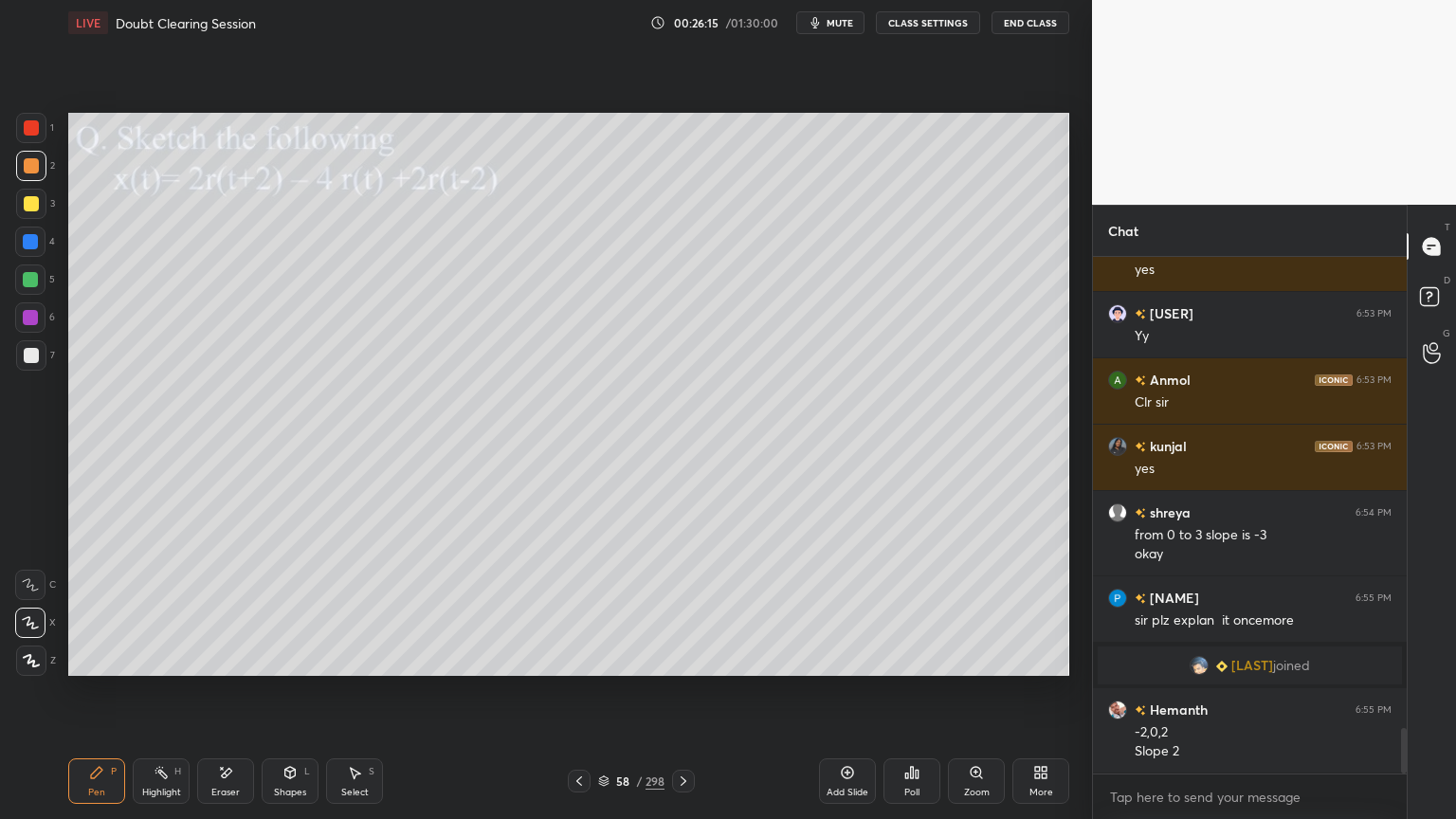 click 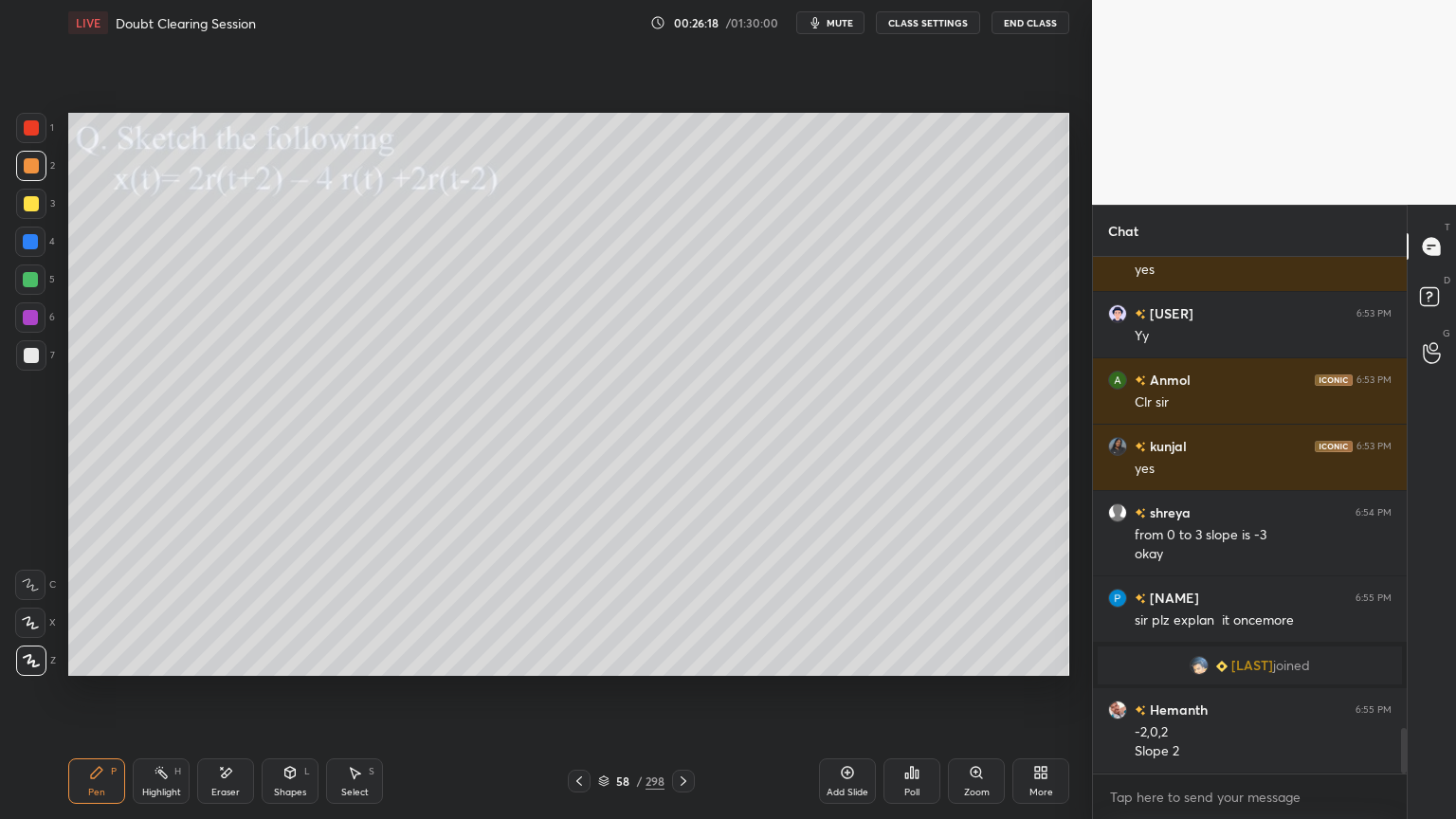 click on "Shapes L" at bounding box center [290, 781] 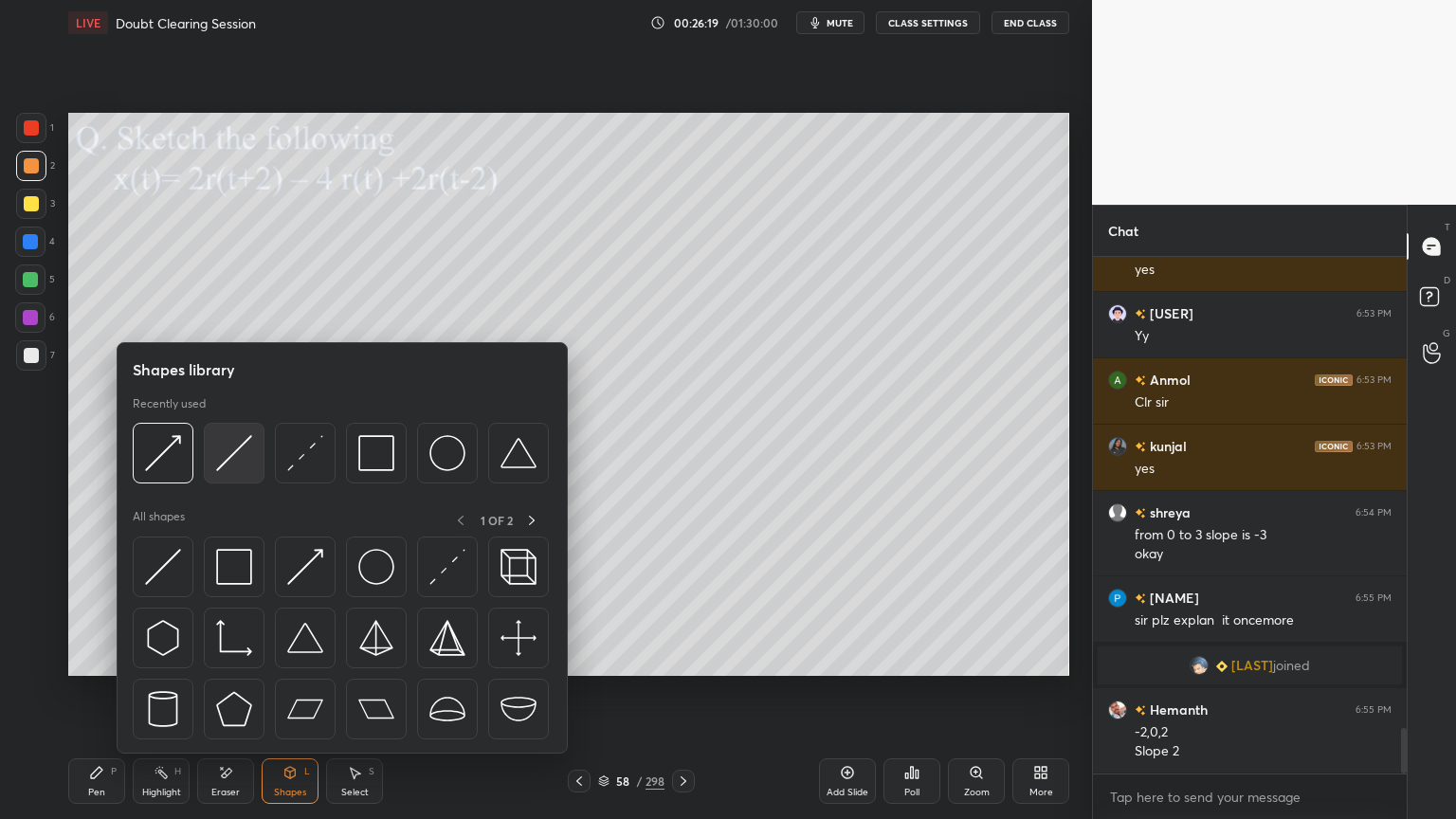 click at bounding box center [234, 453] 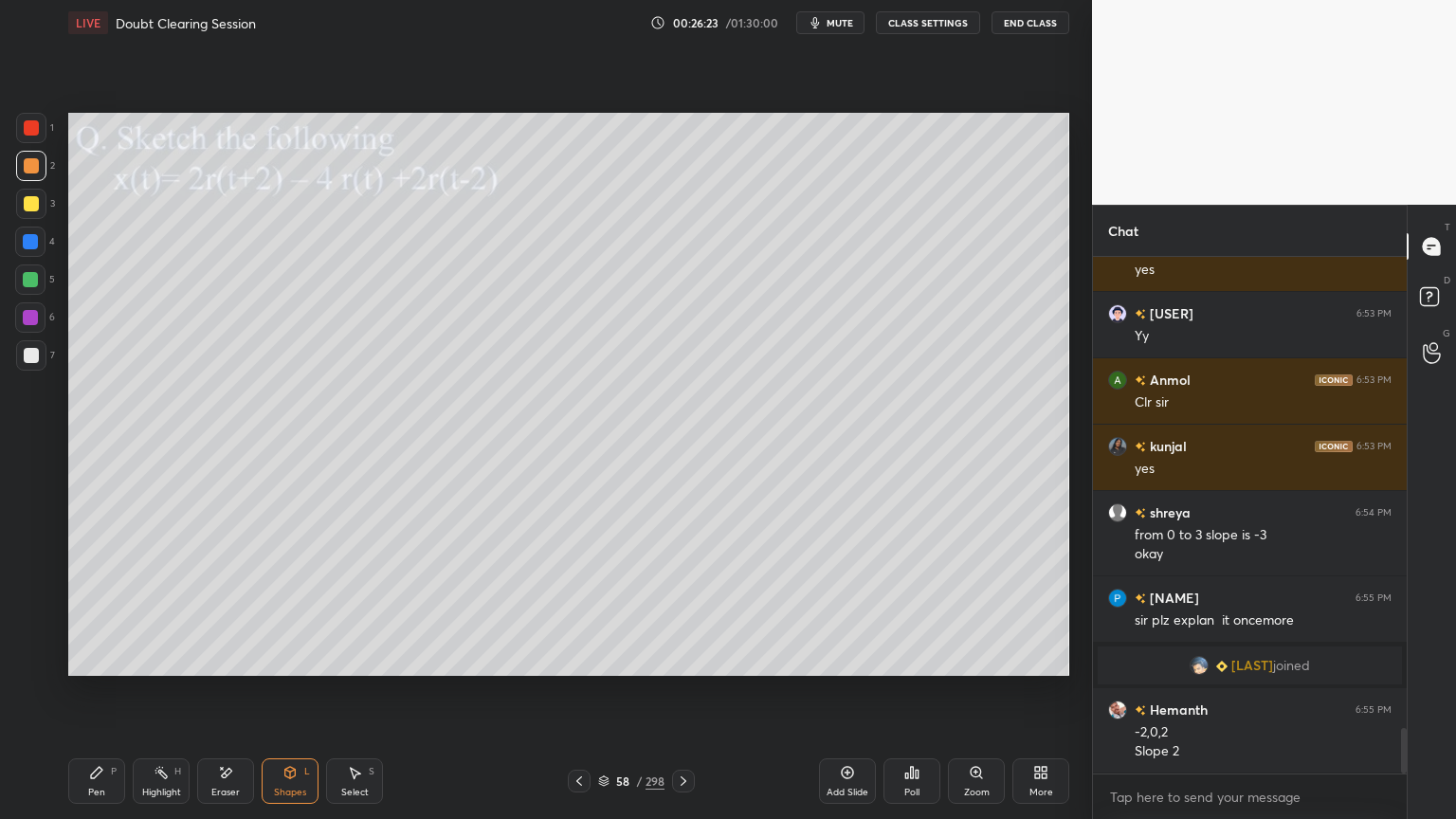 click at bounding box center [31, 204] 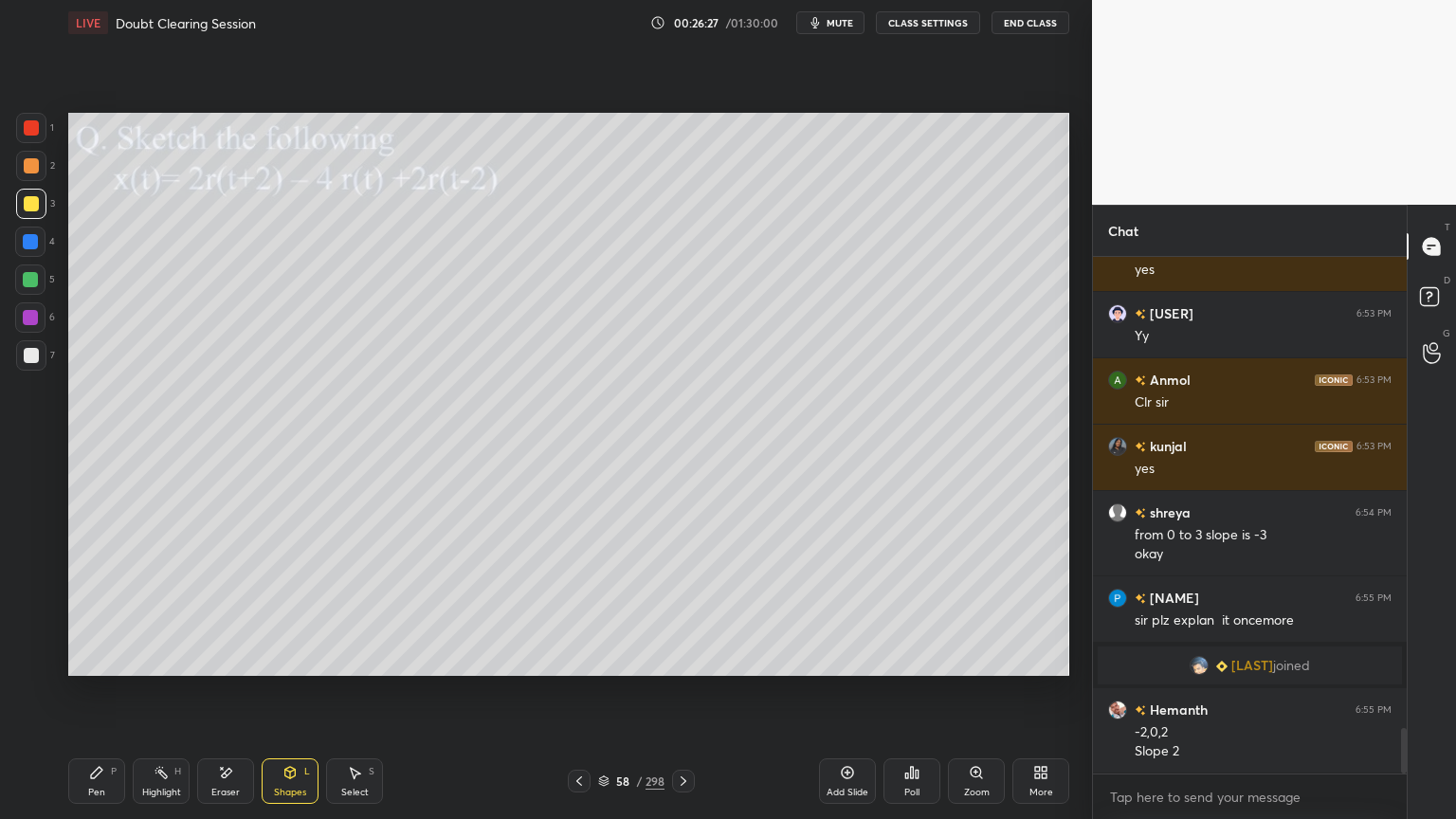 click on "Pen P" at bounding box center (97, 781) 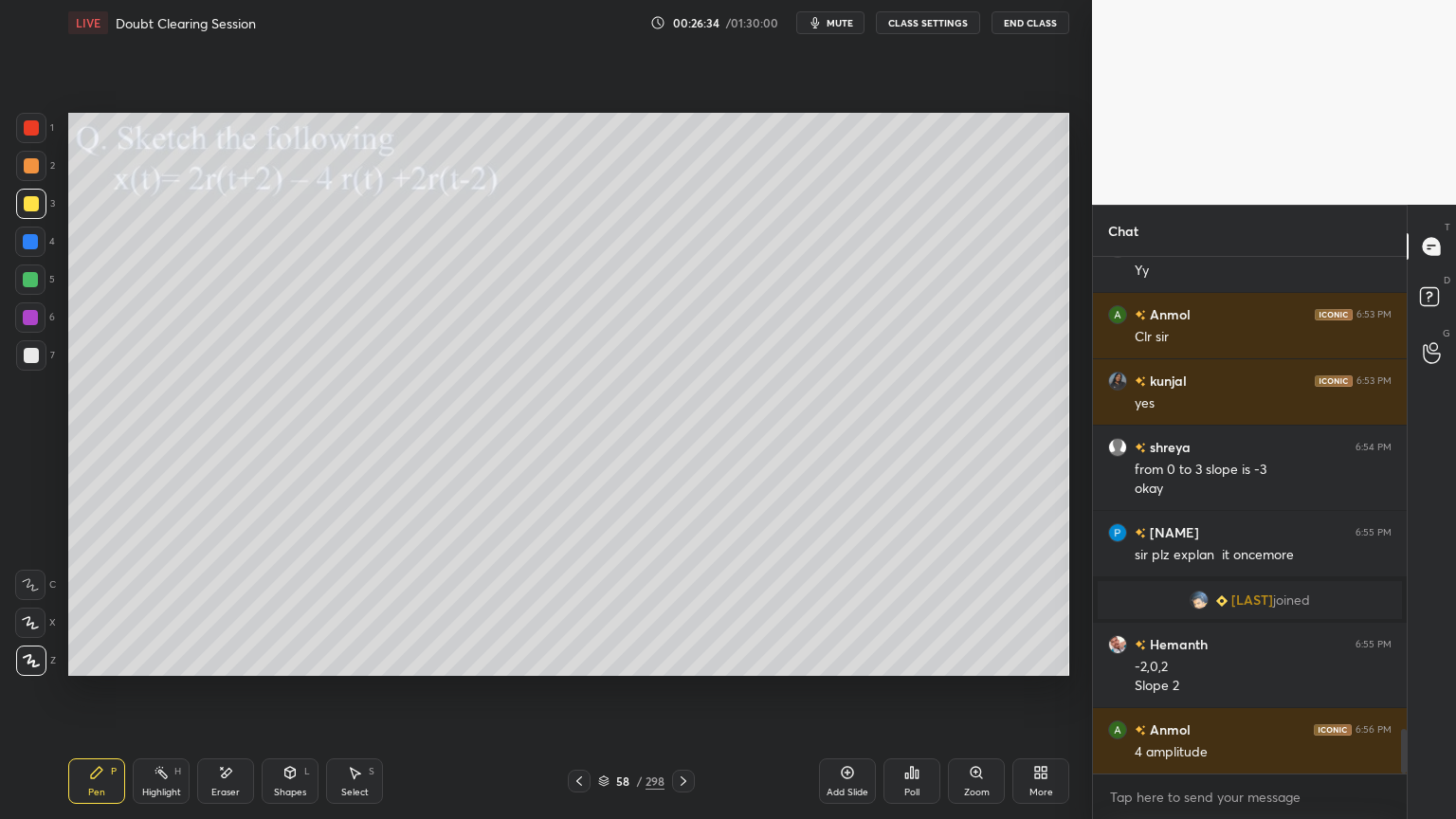 scroll, scrollTop: 5535, scrollLeft: 0, axis: vertical 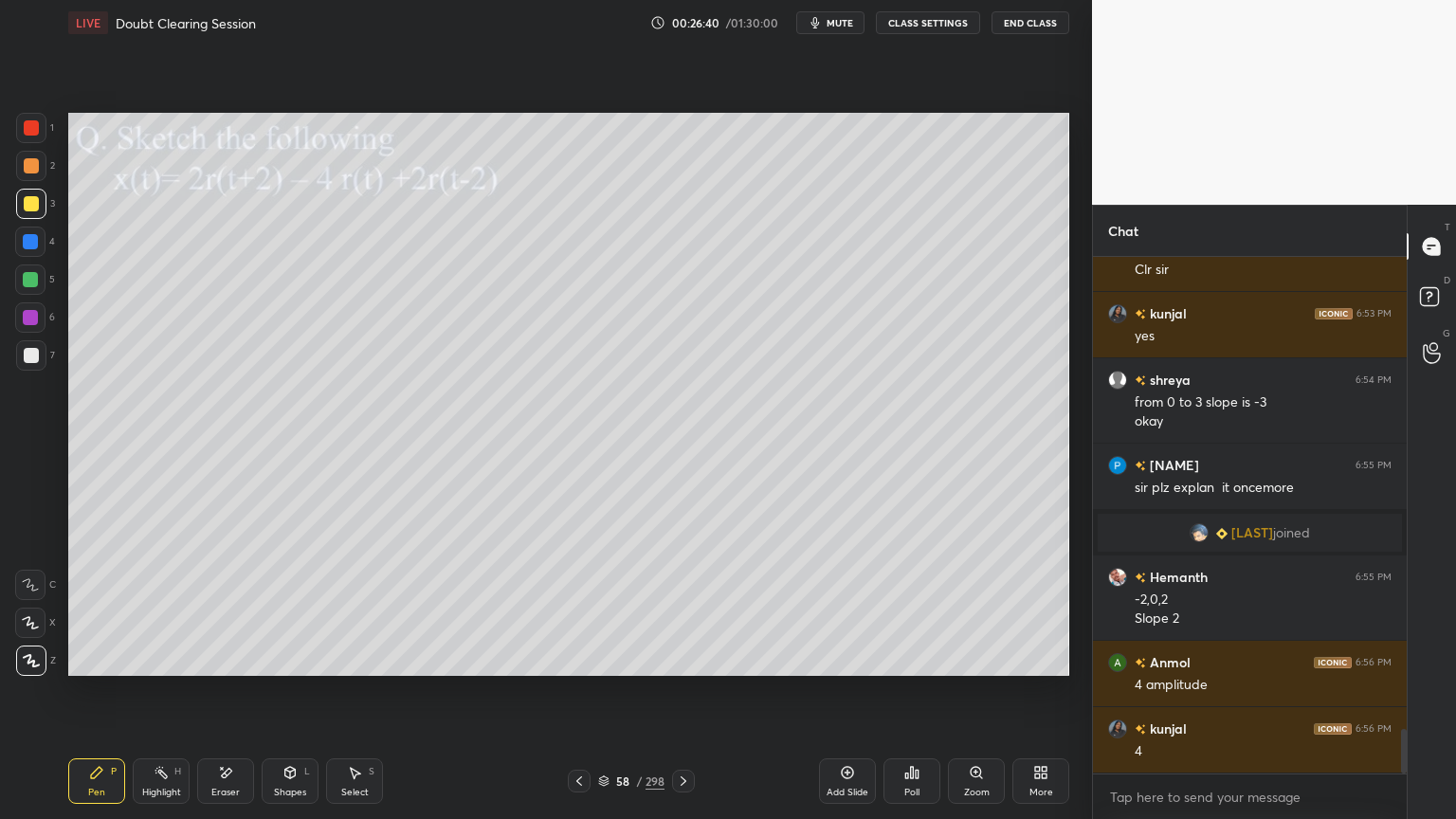 click on "Highlight H" at bounding box center (161, 781) 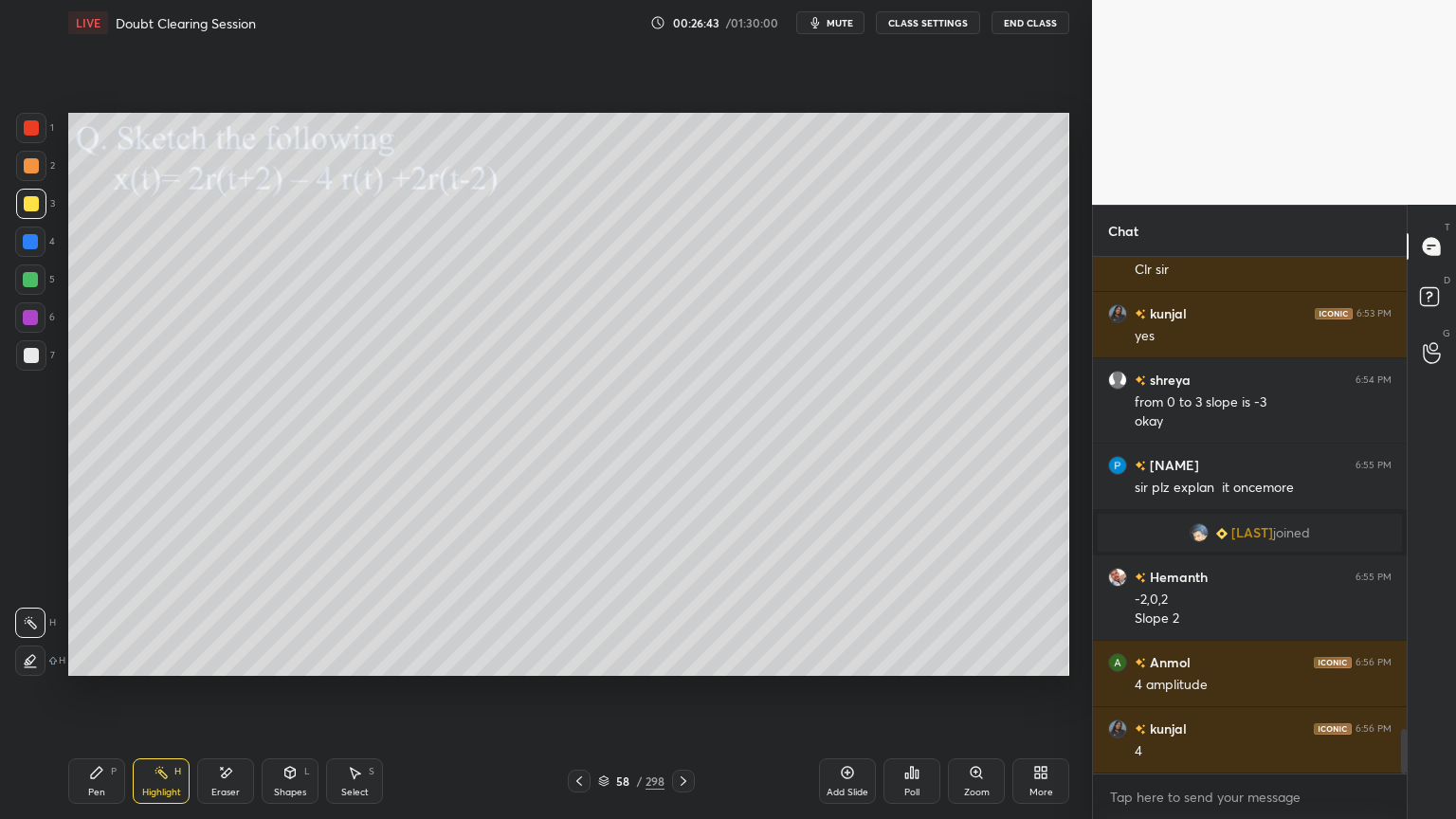 click 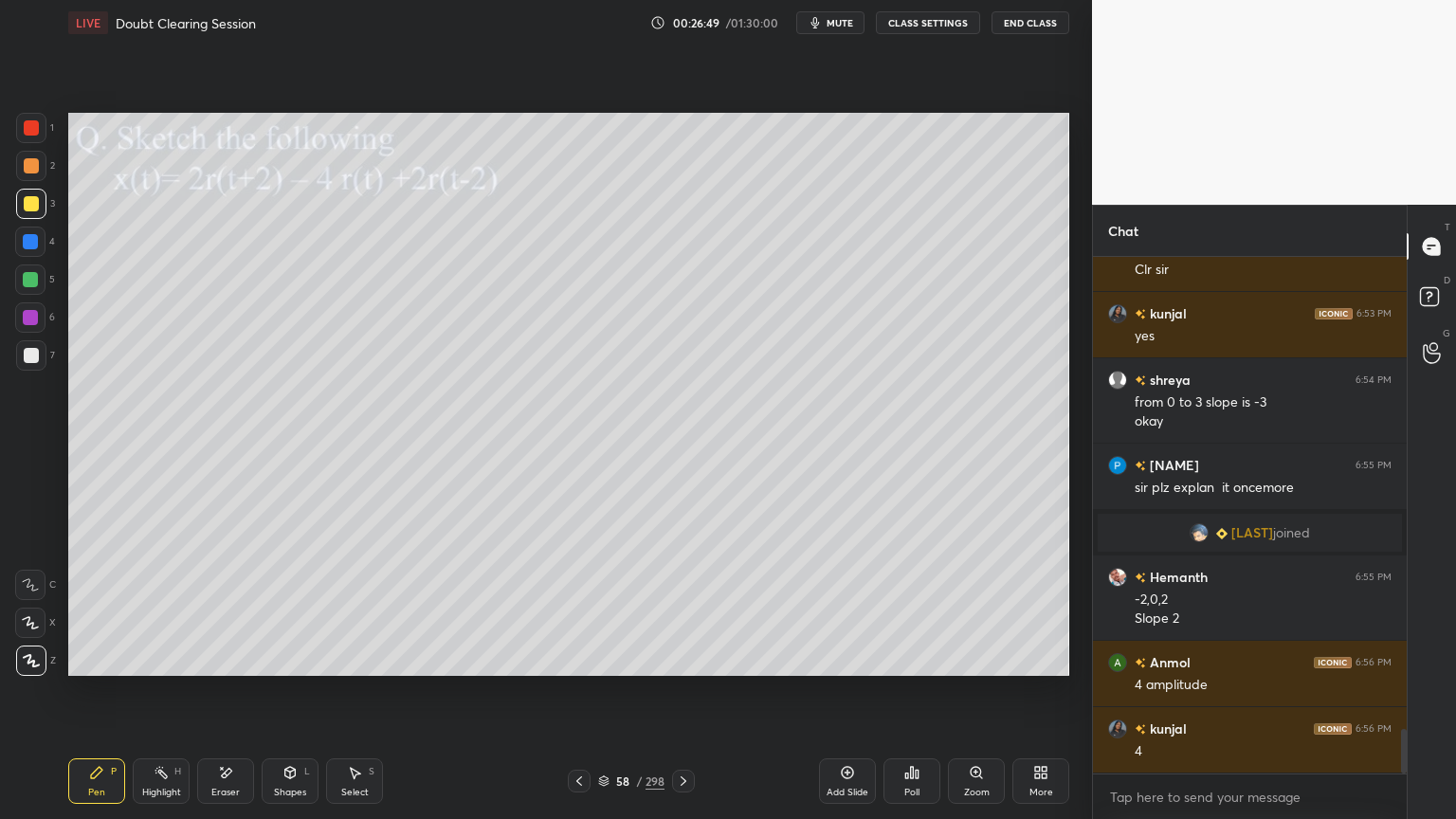 scroll, scrollTop: 5600, scrollLeft: 0, axis: vertical 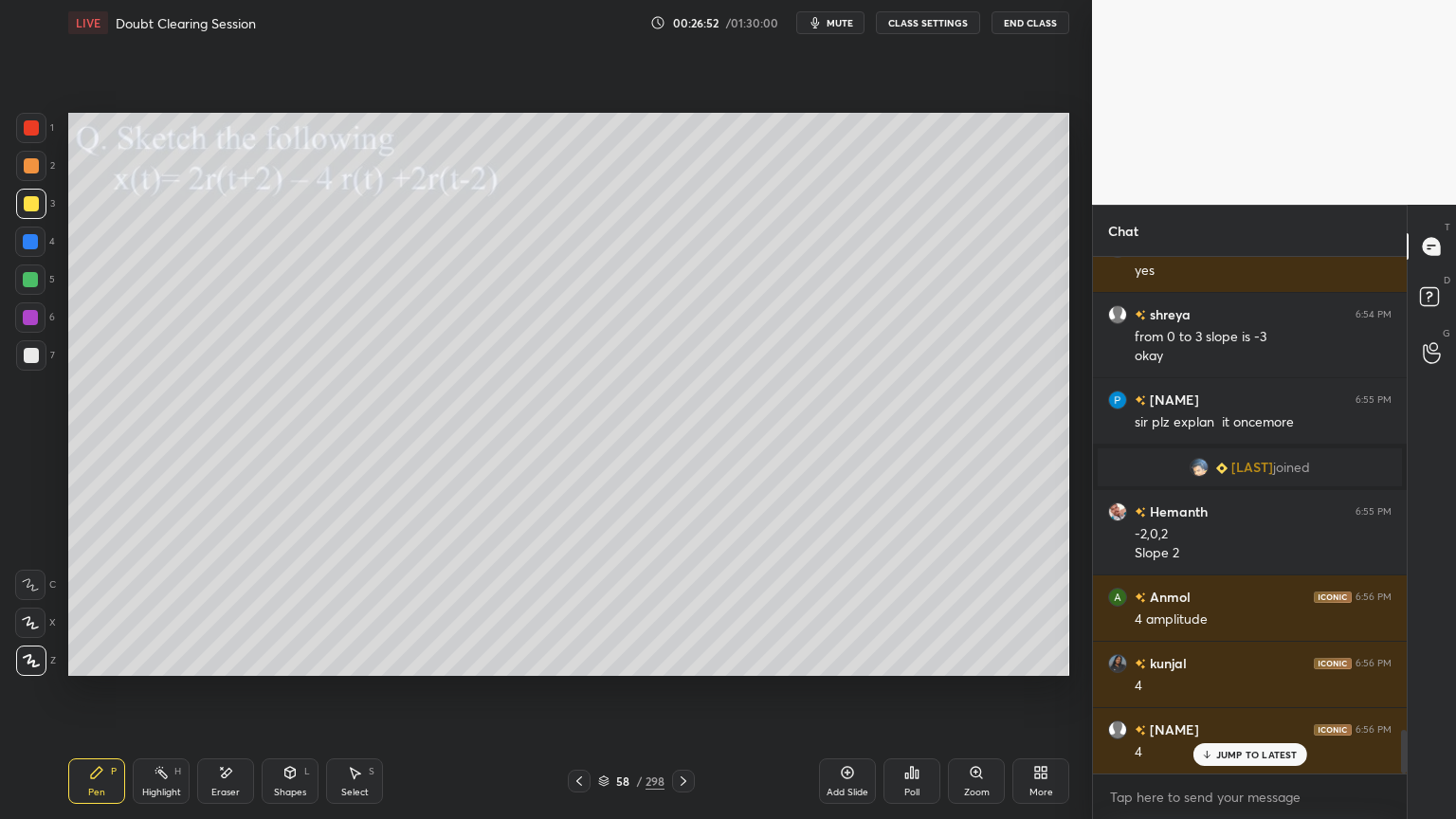 click on "Highlight" at bounding box center [161, 792] 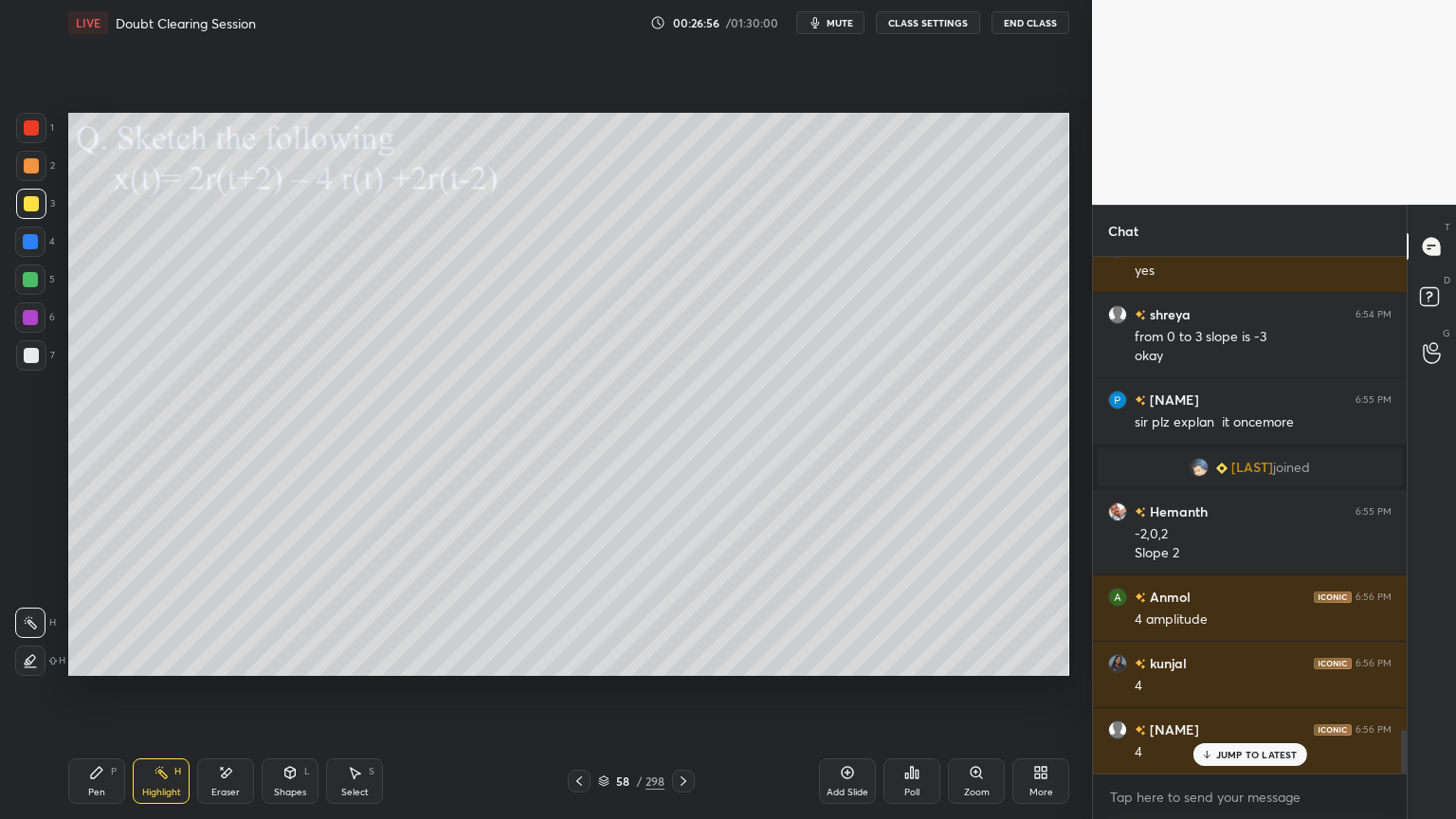 click 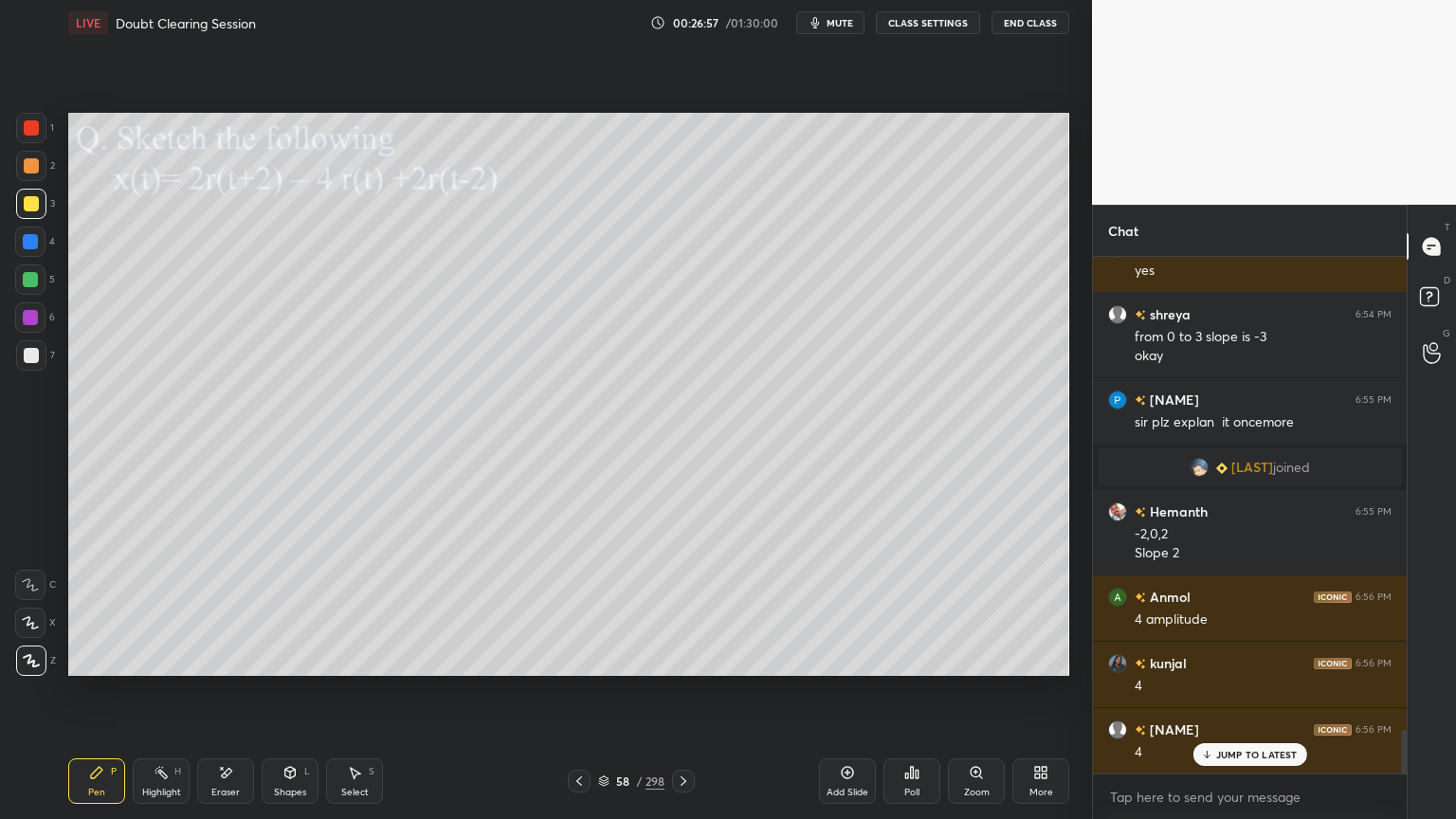 click at bounding box center [30, 280] 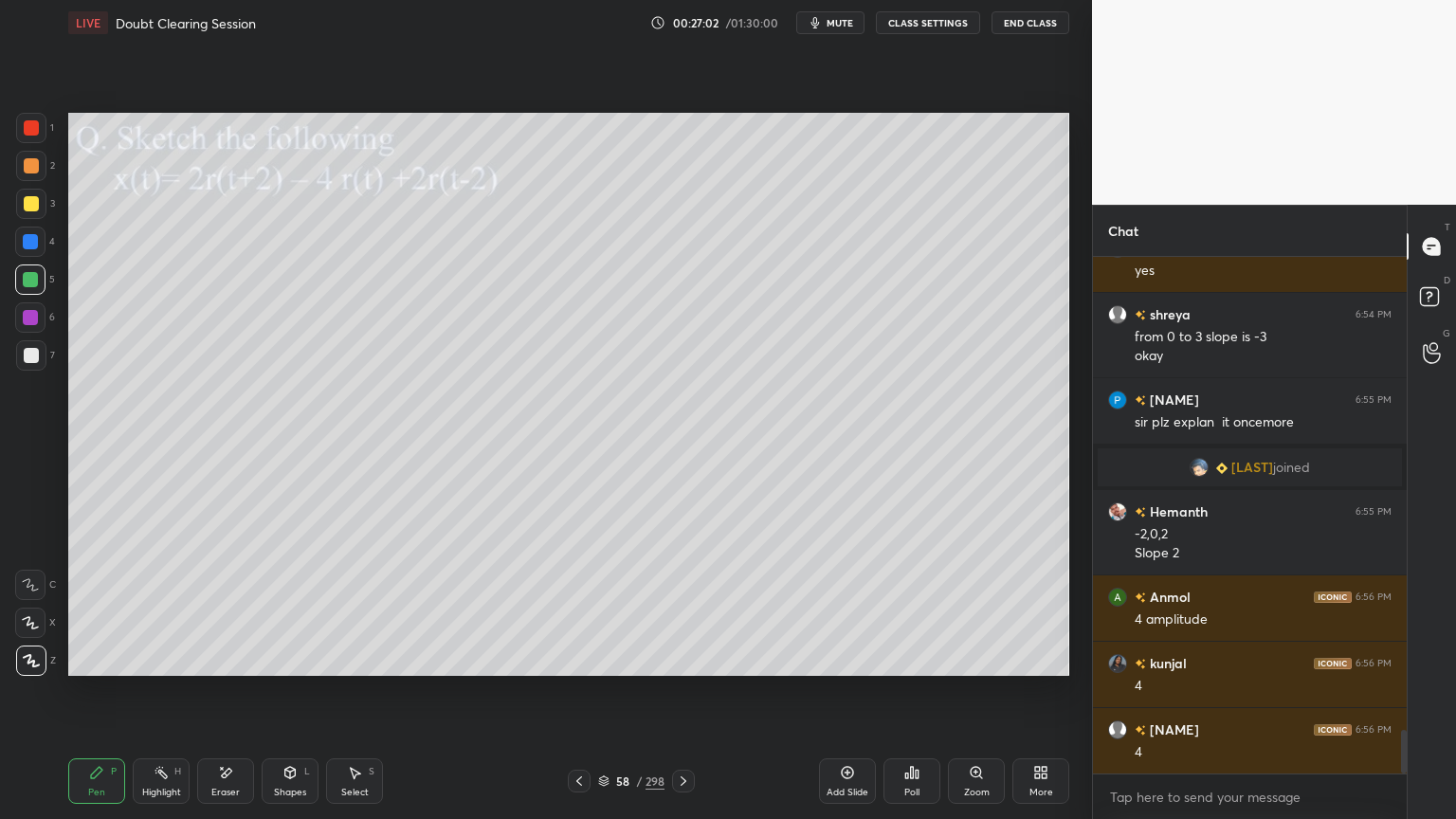 scroll, scrollTop: 5668, scrollLeft: 0, axis: vertical 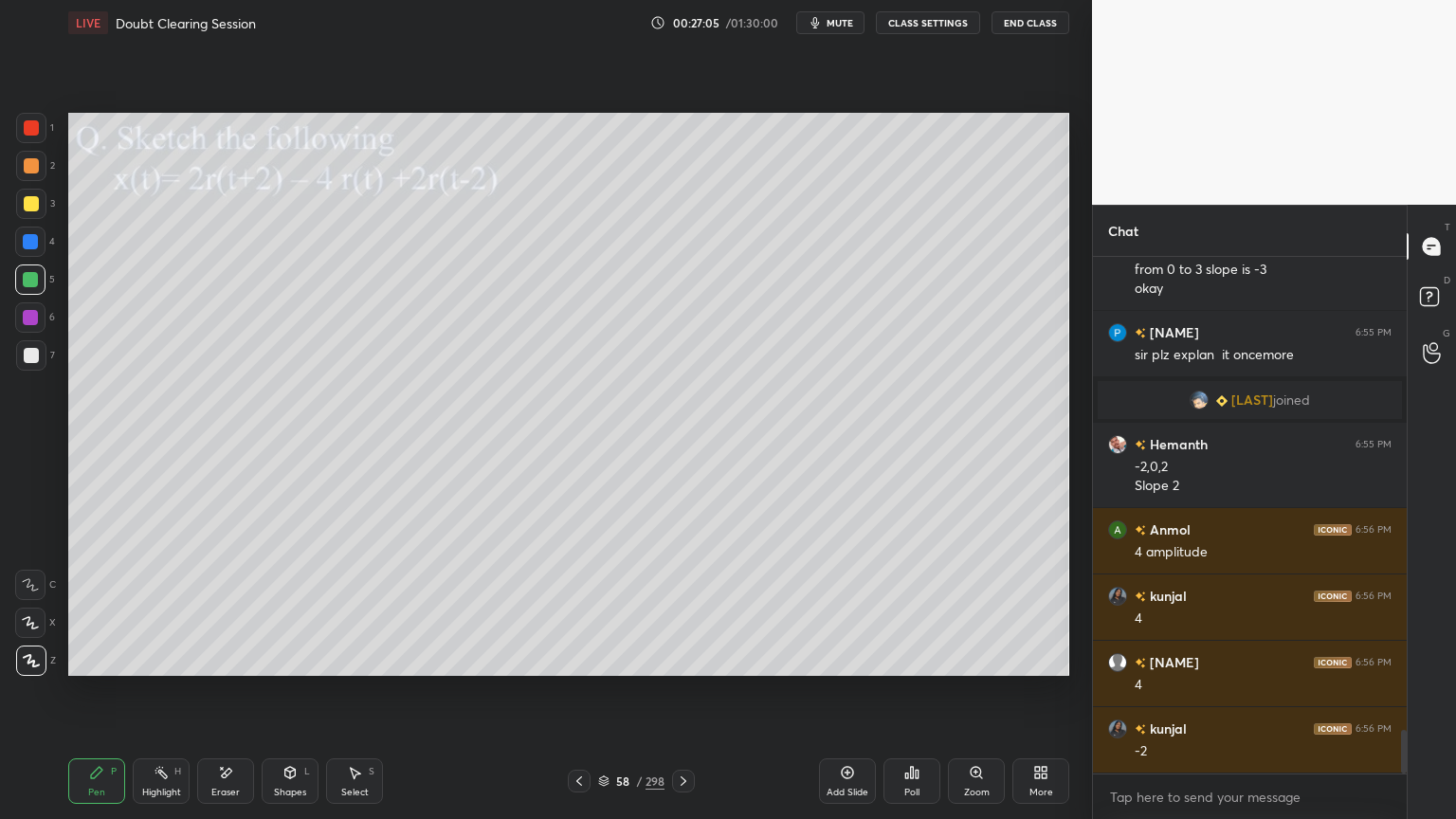 click on "Highlight" at bounding box center [161, 792] 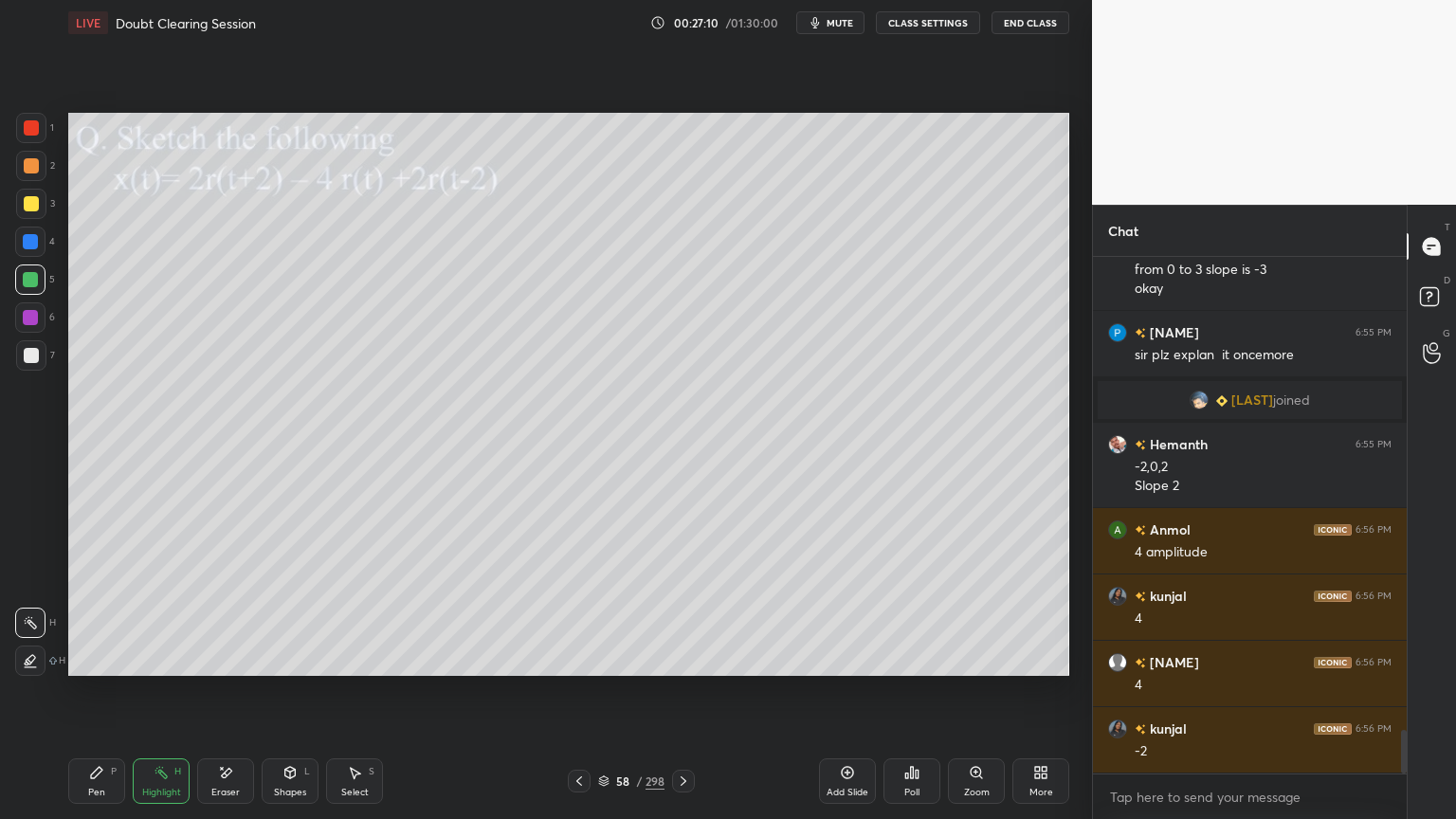 click on "Pen P" at bounding box center (97, 781) 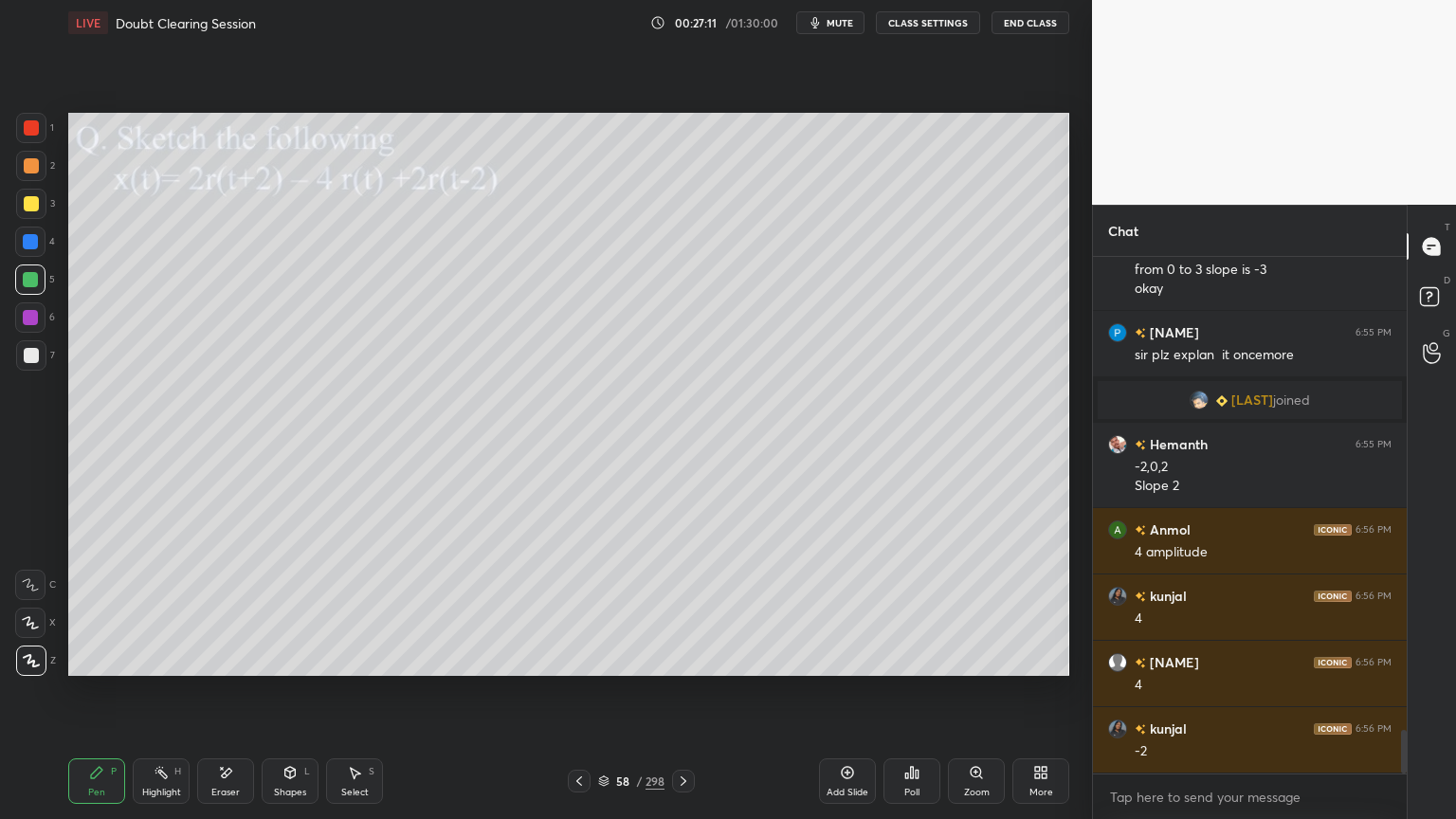 click at bounding box center (31, 166) 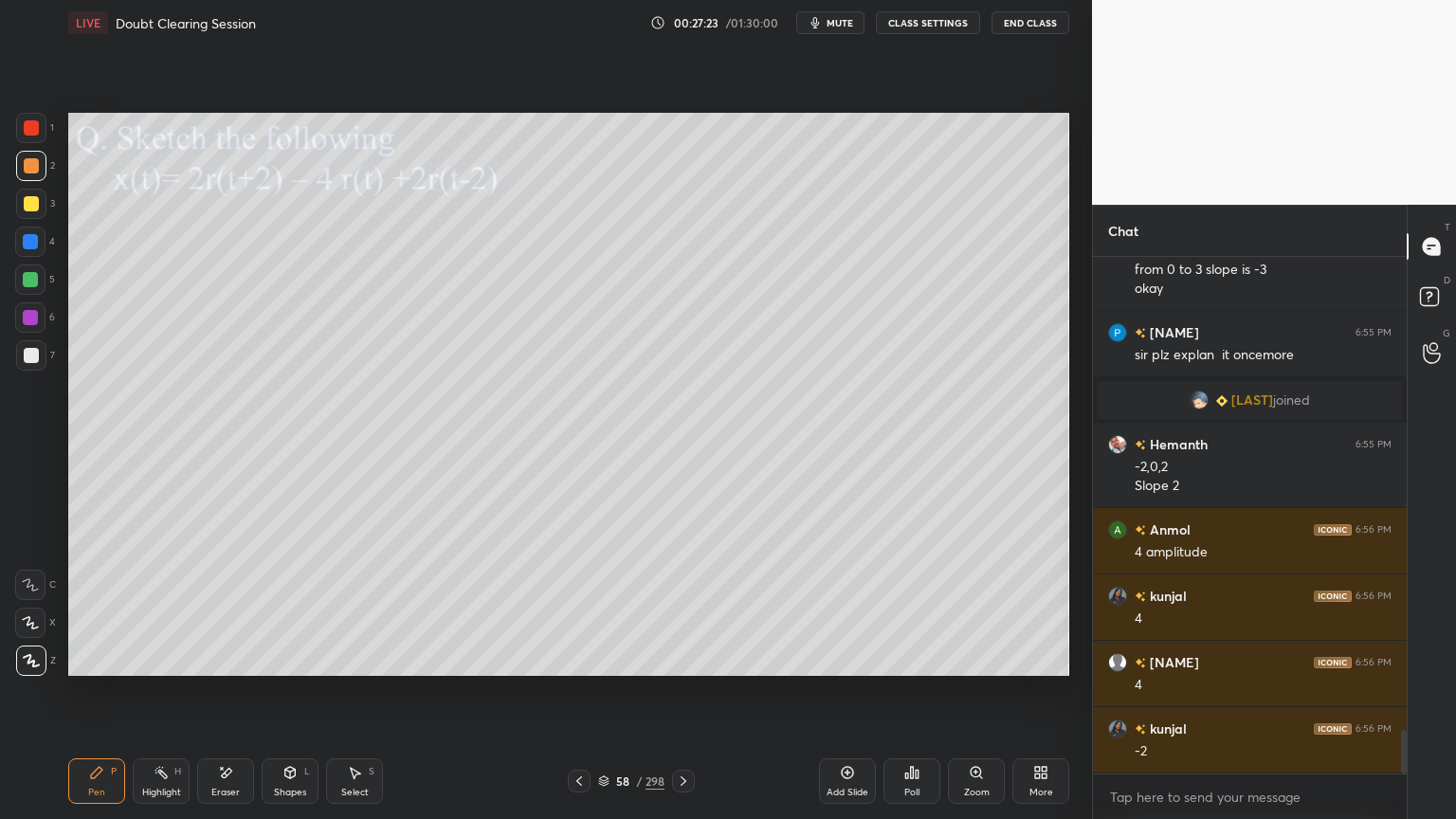 click 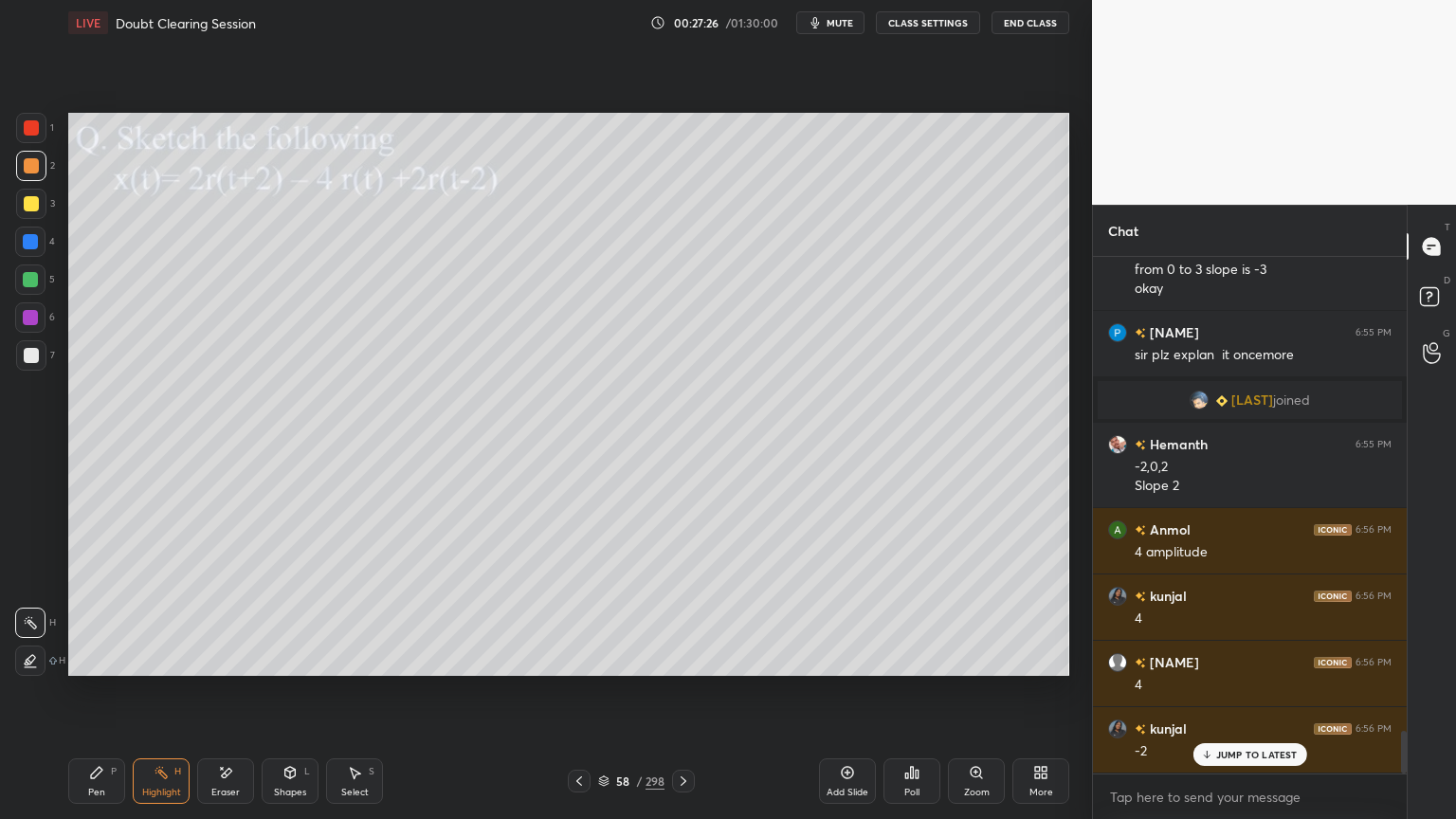 scroll, scrollTop: 5733, scrollLeft: 0, axis: vertical 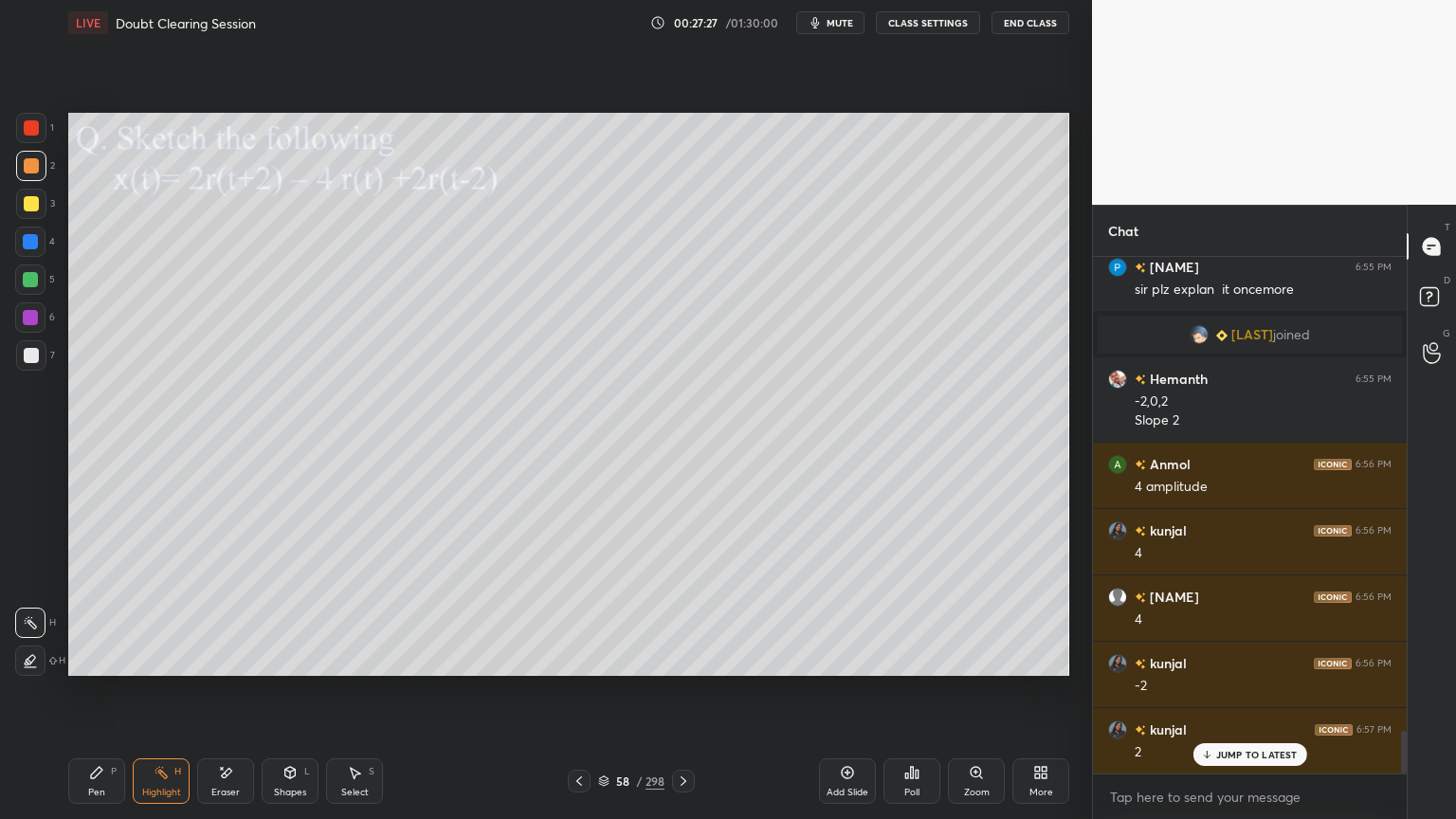 click on "Pen" at bounding box center (97, 792) 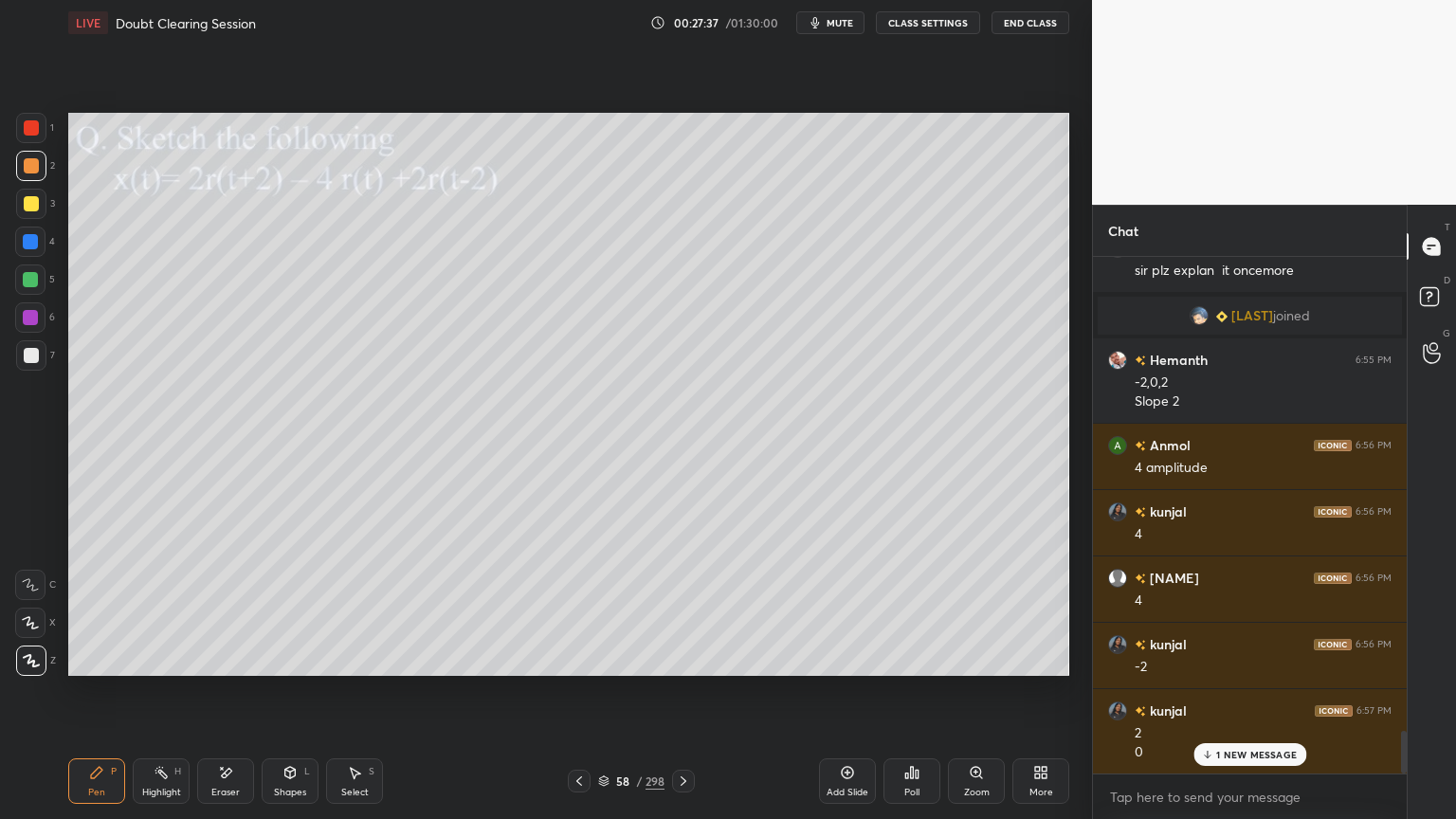 scroll, scrollTop: 5819, scrollLeft: 0, axis: vertical 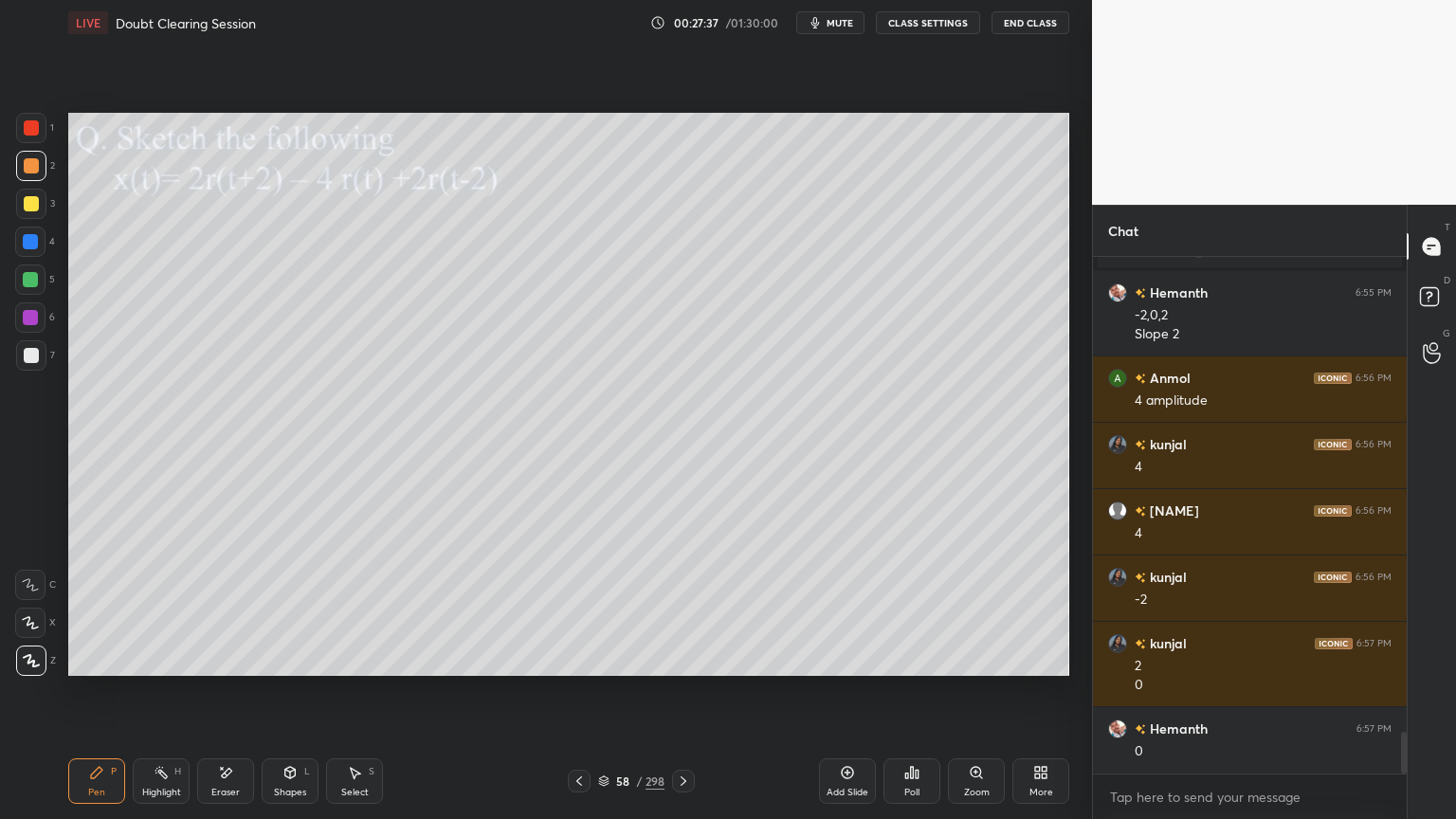 click on "Shapes L" at bounding box center [290, 781] 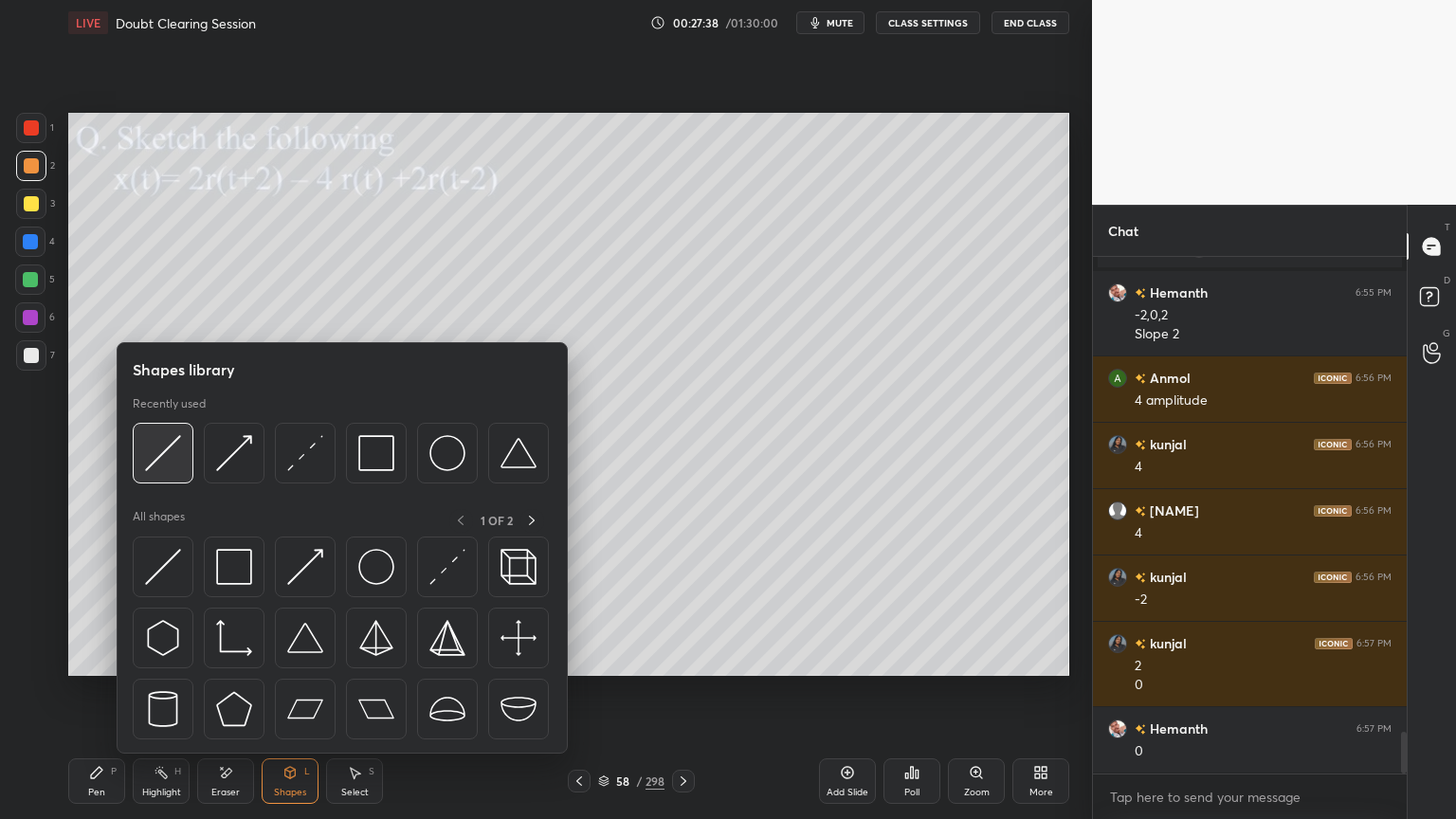 click at bounding box center (163, 453) 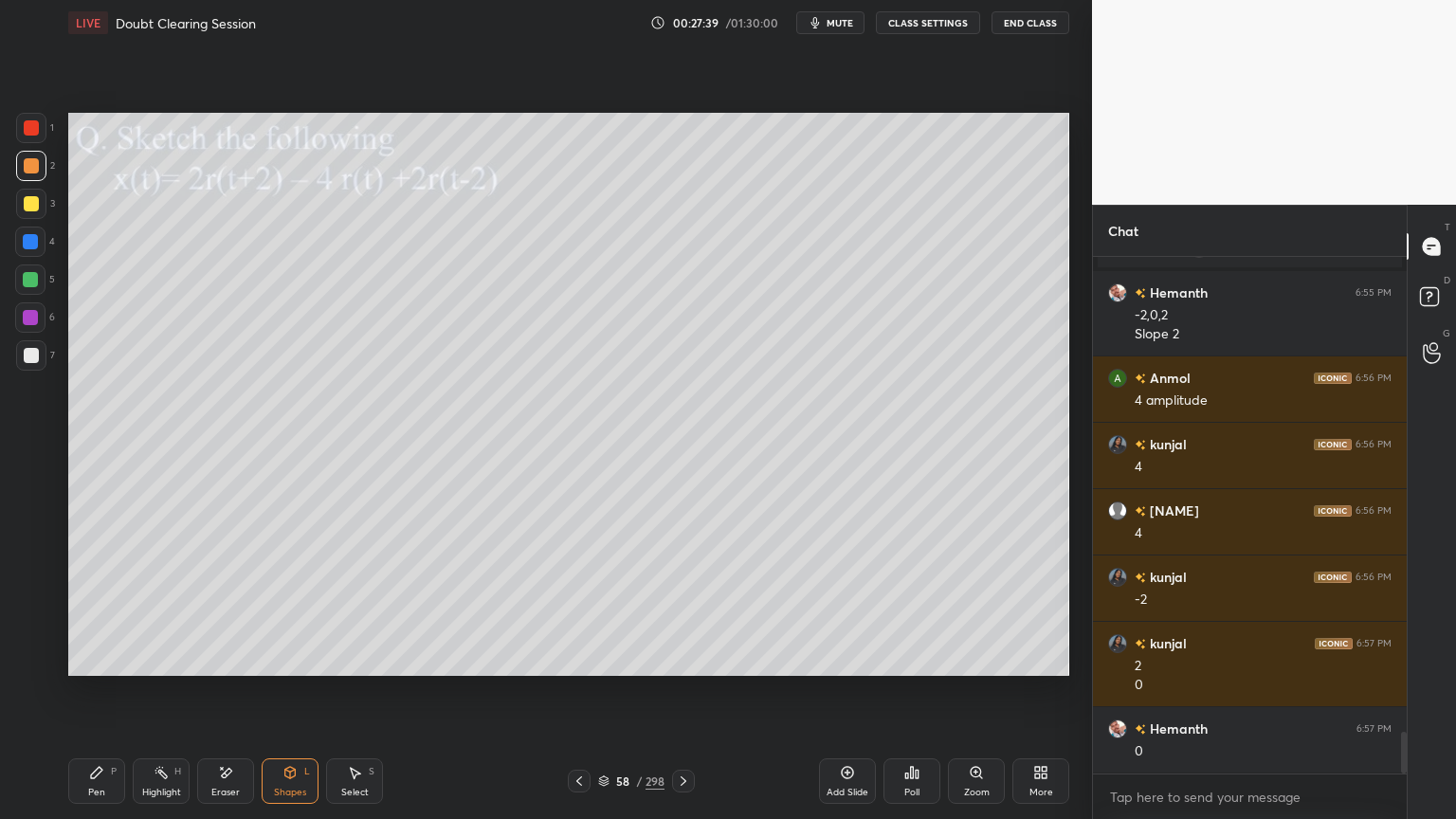 click at bounding box center (31, 204) 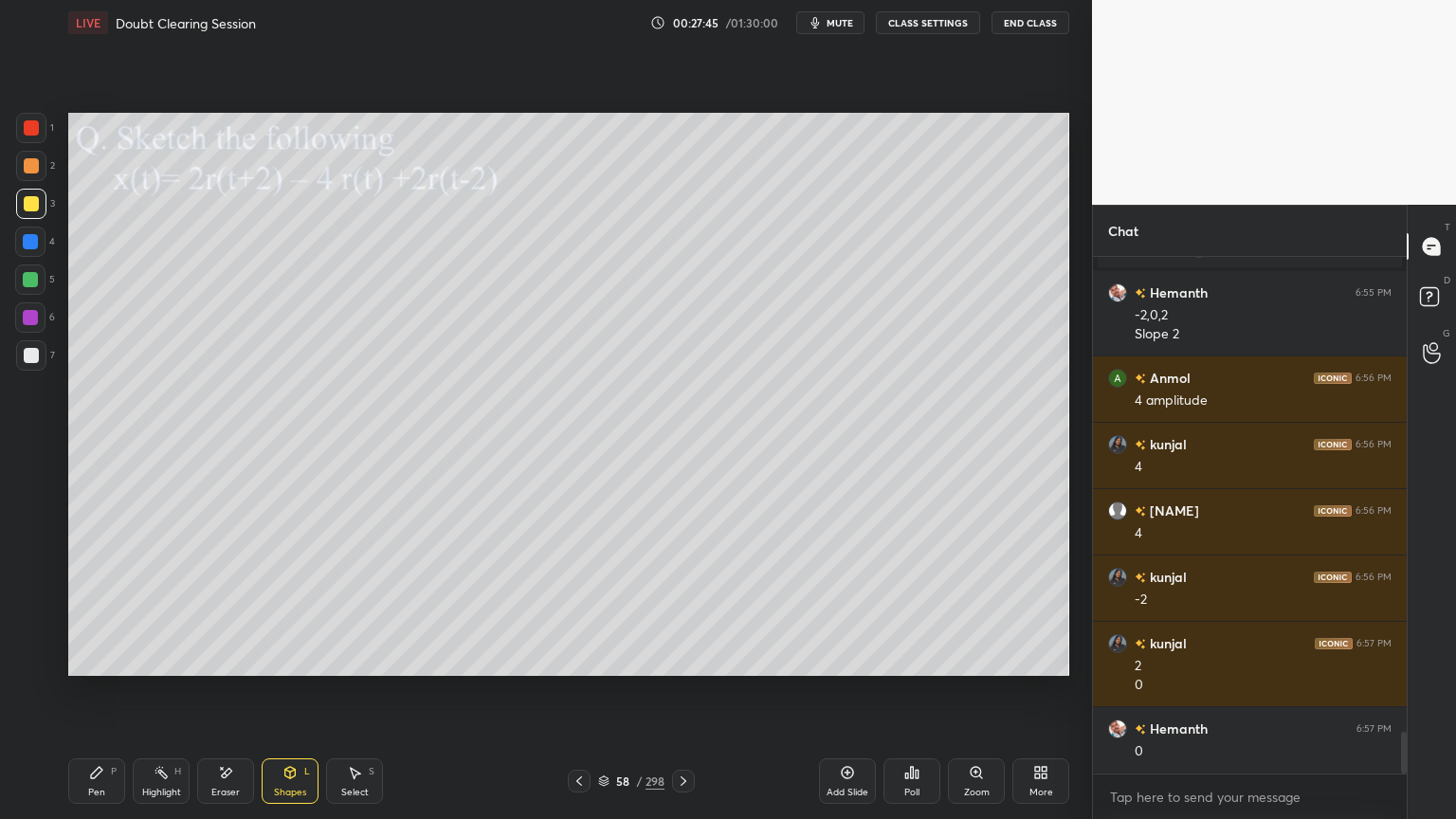 click on "Pen P" at bounding box center (97, 781) 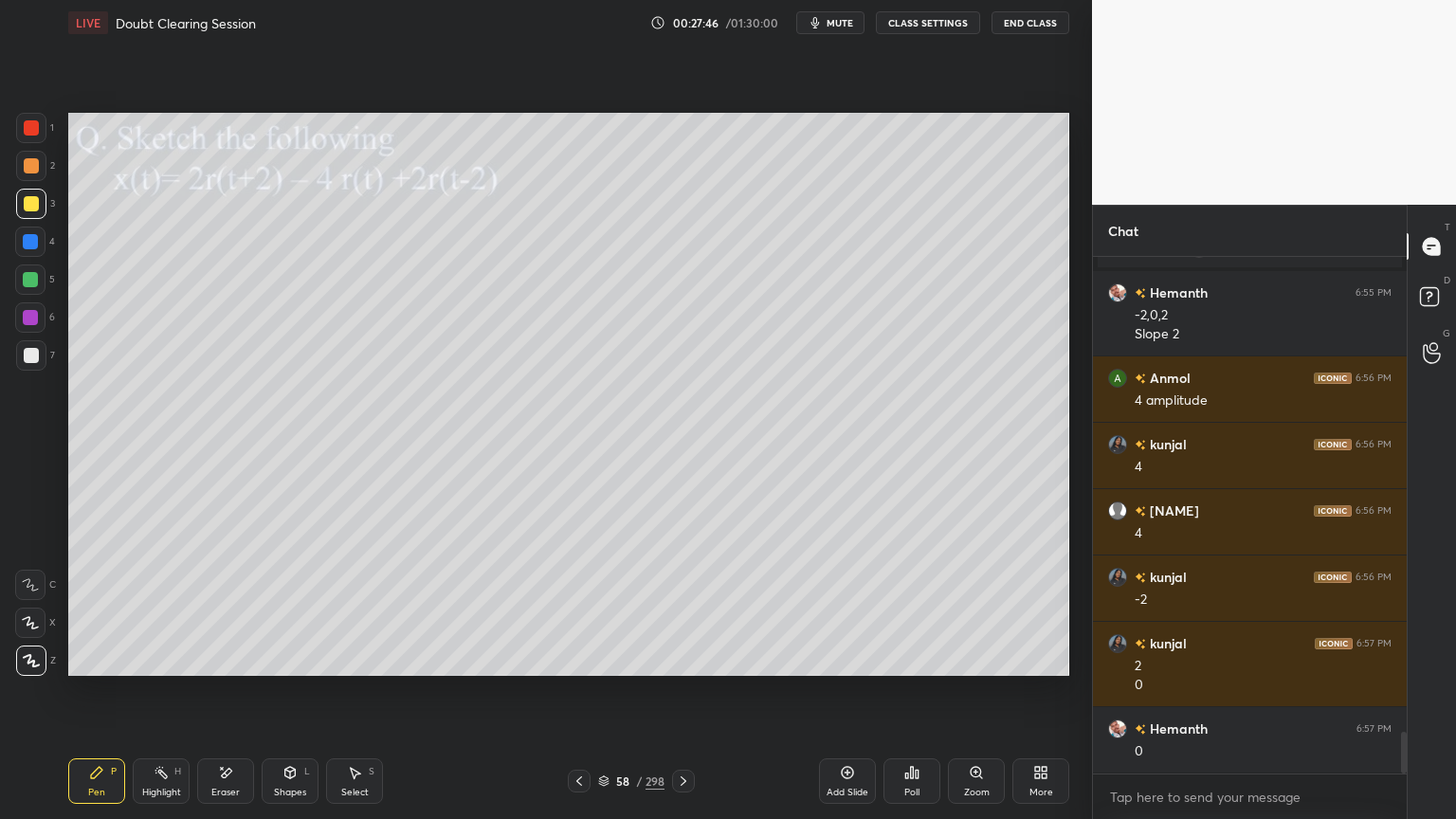 scroll, scrollTop: 5885, scrollLeft: 0, axis: vertical 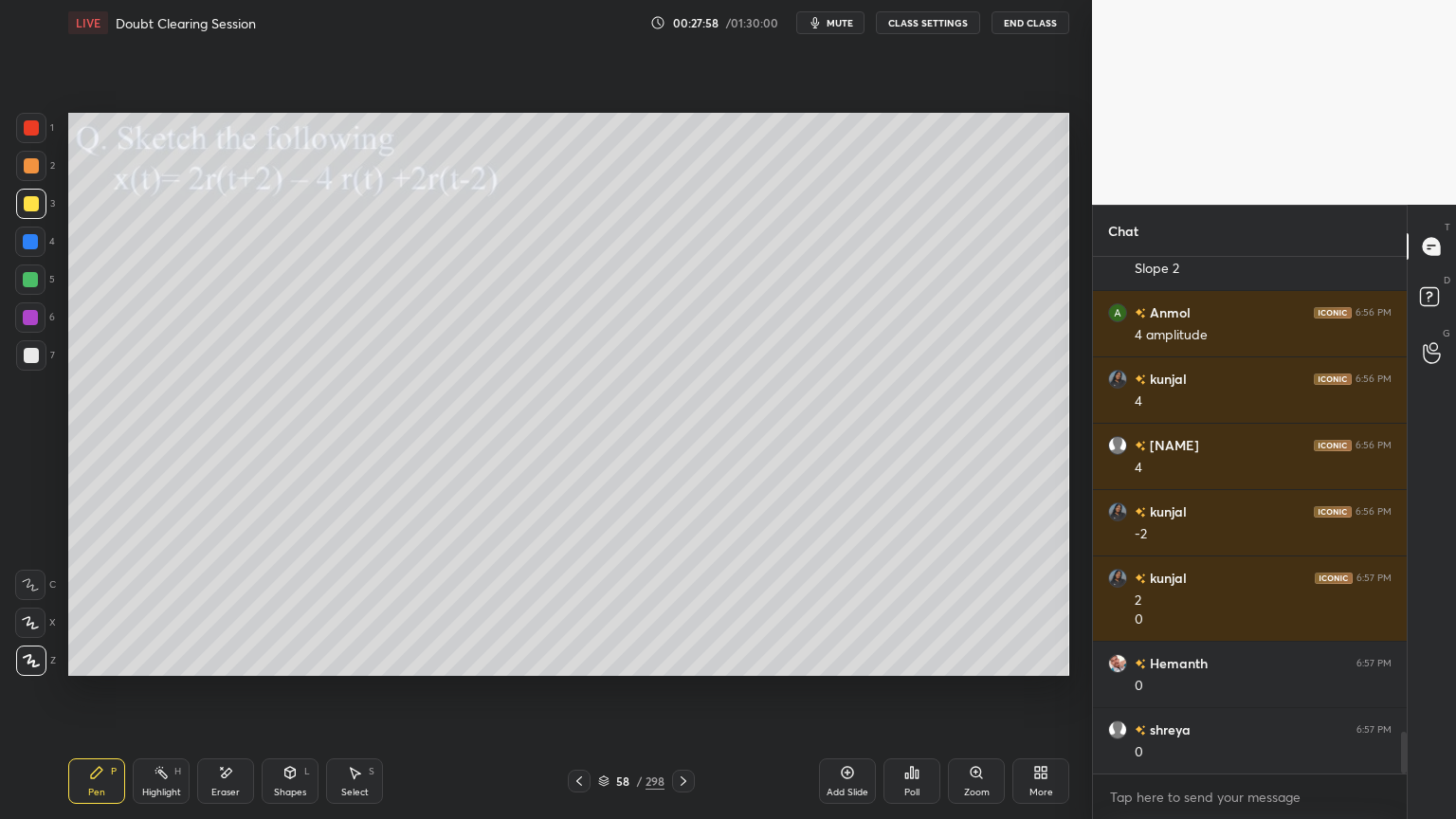 click 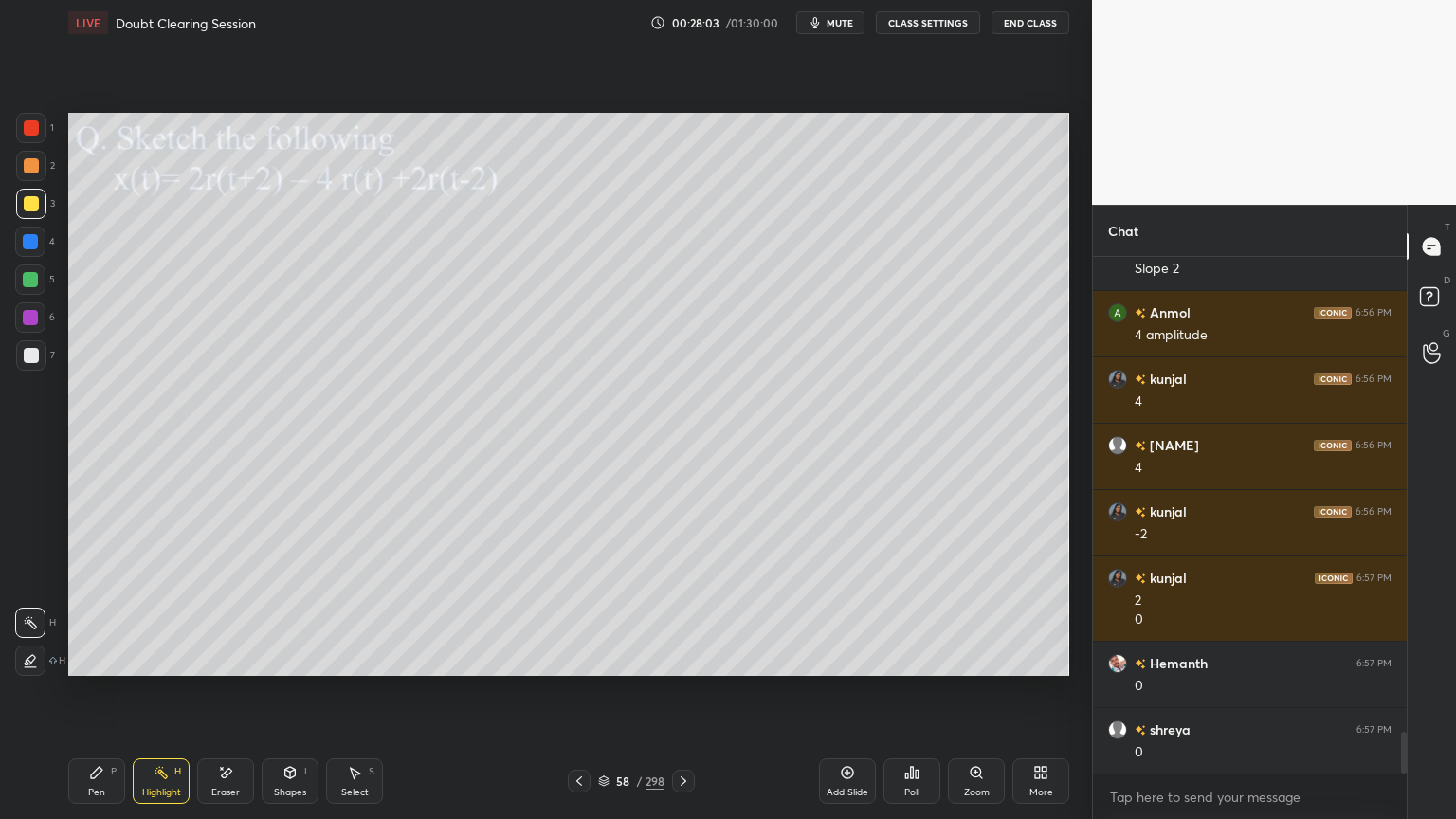scroll, scrollTop: 5952, scrollLeft: 0, axis: vertical 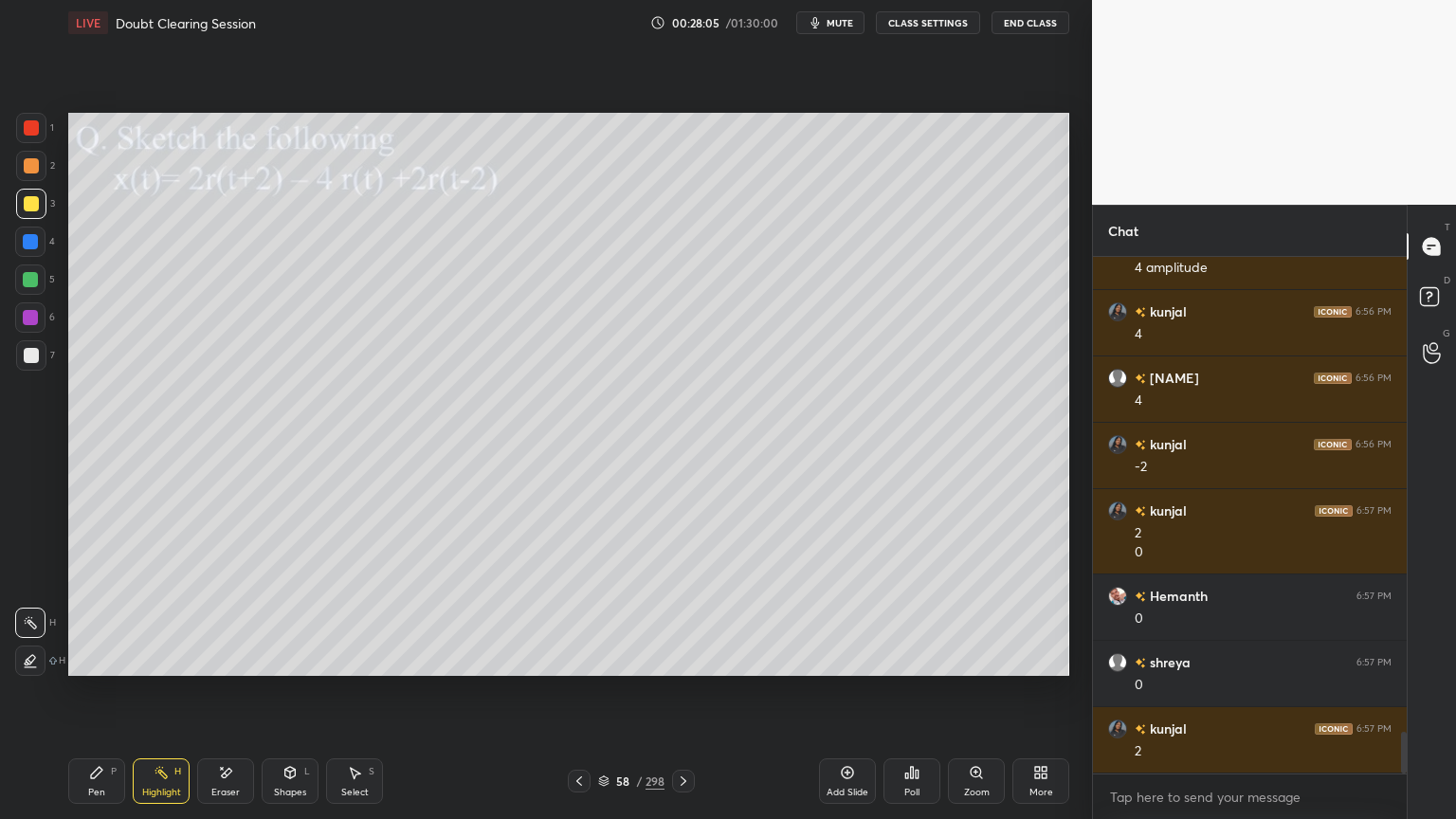 click on "Pen P" at bounding box center (97, 781) 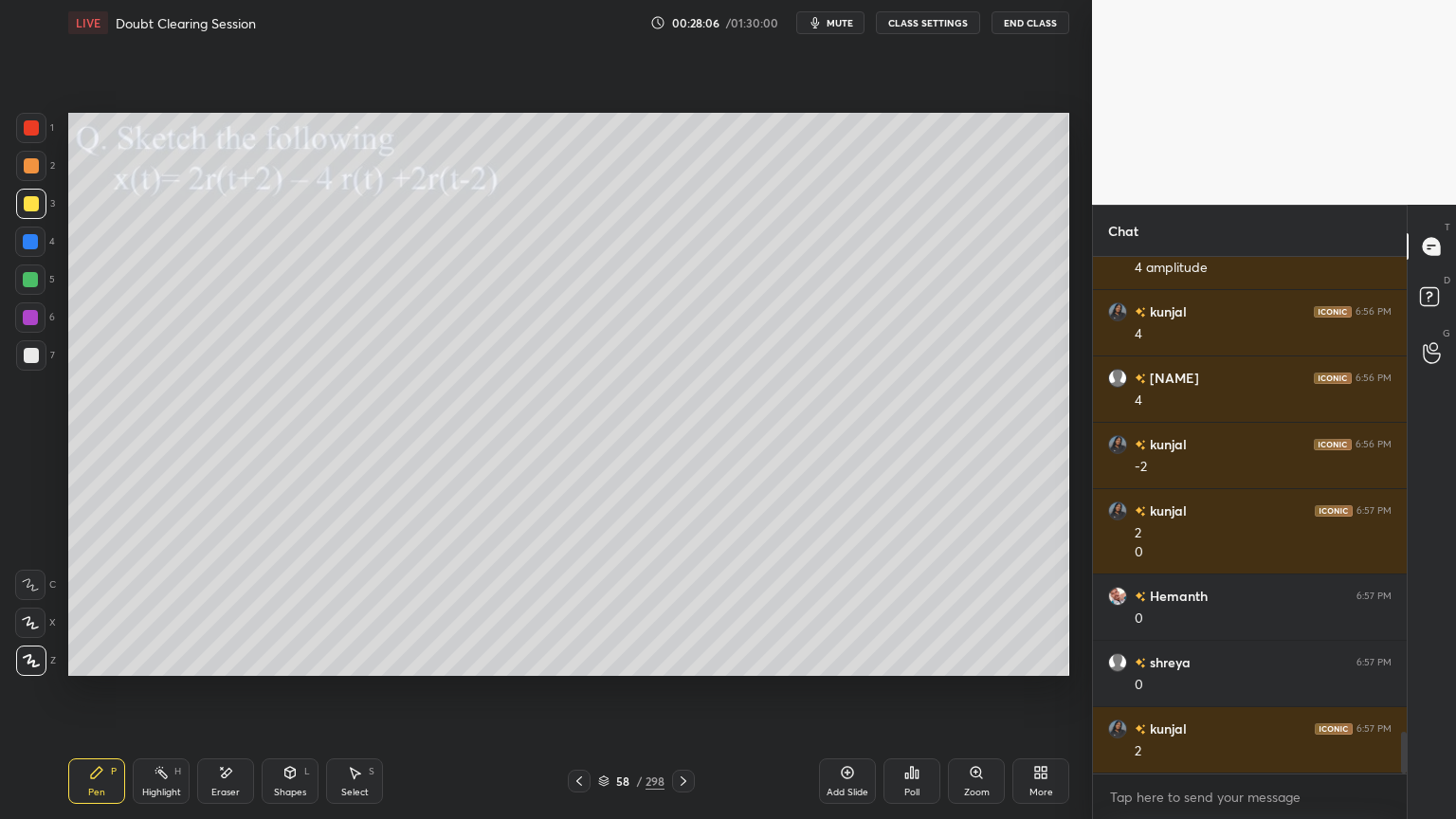 click at bounding box center [30, 280] 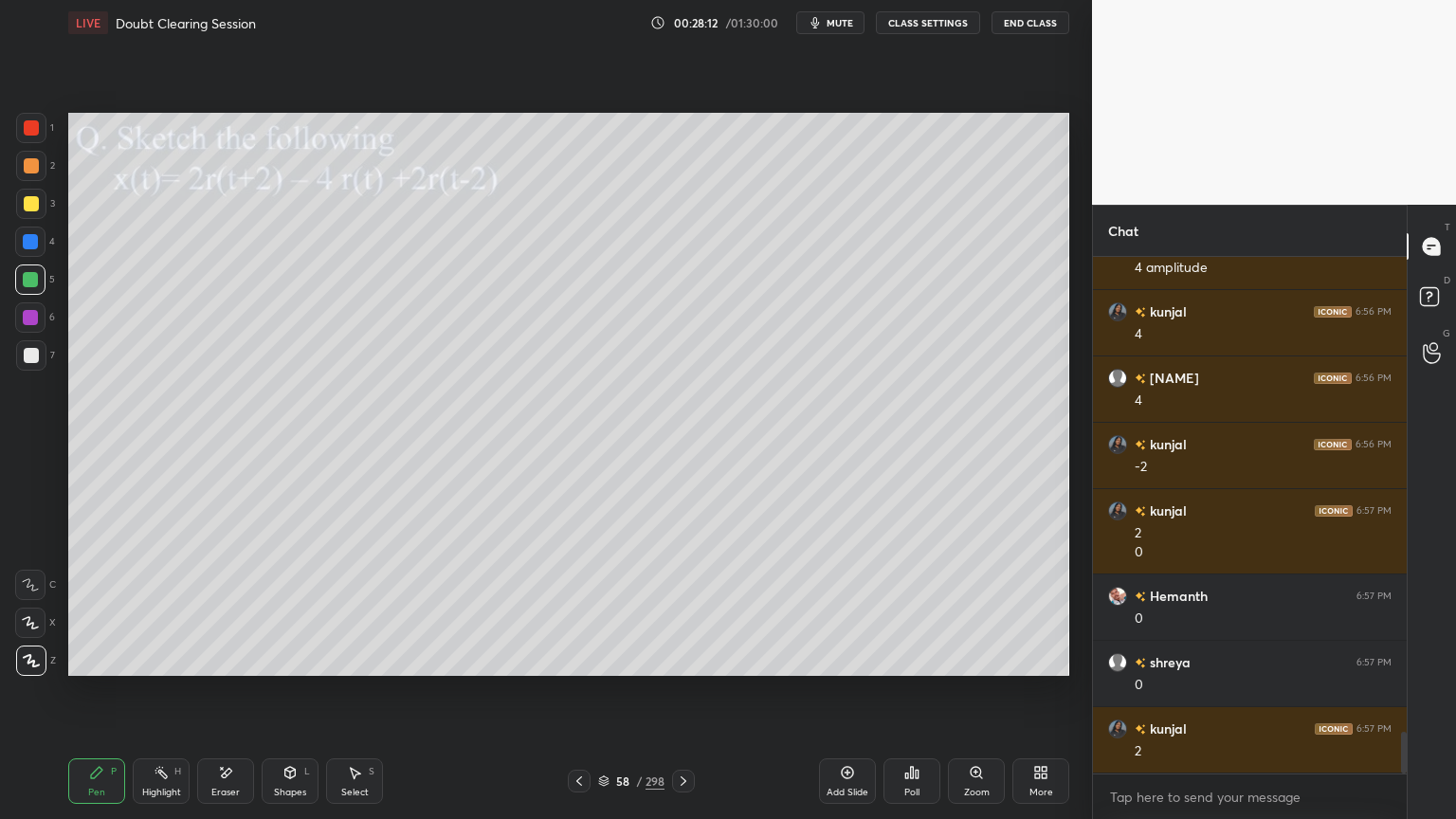 scroll, scrollTop: 5971, scrollLeft: 0, axis: vertical 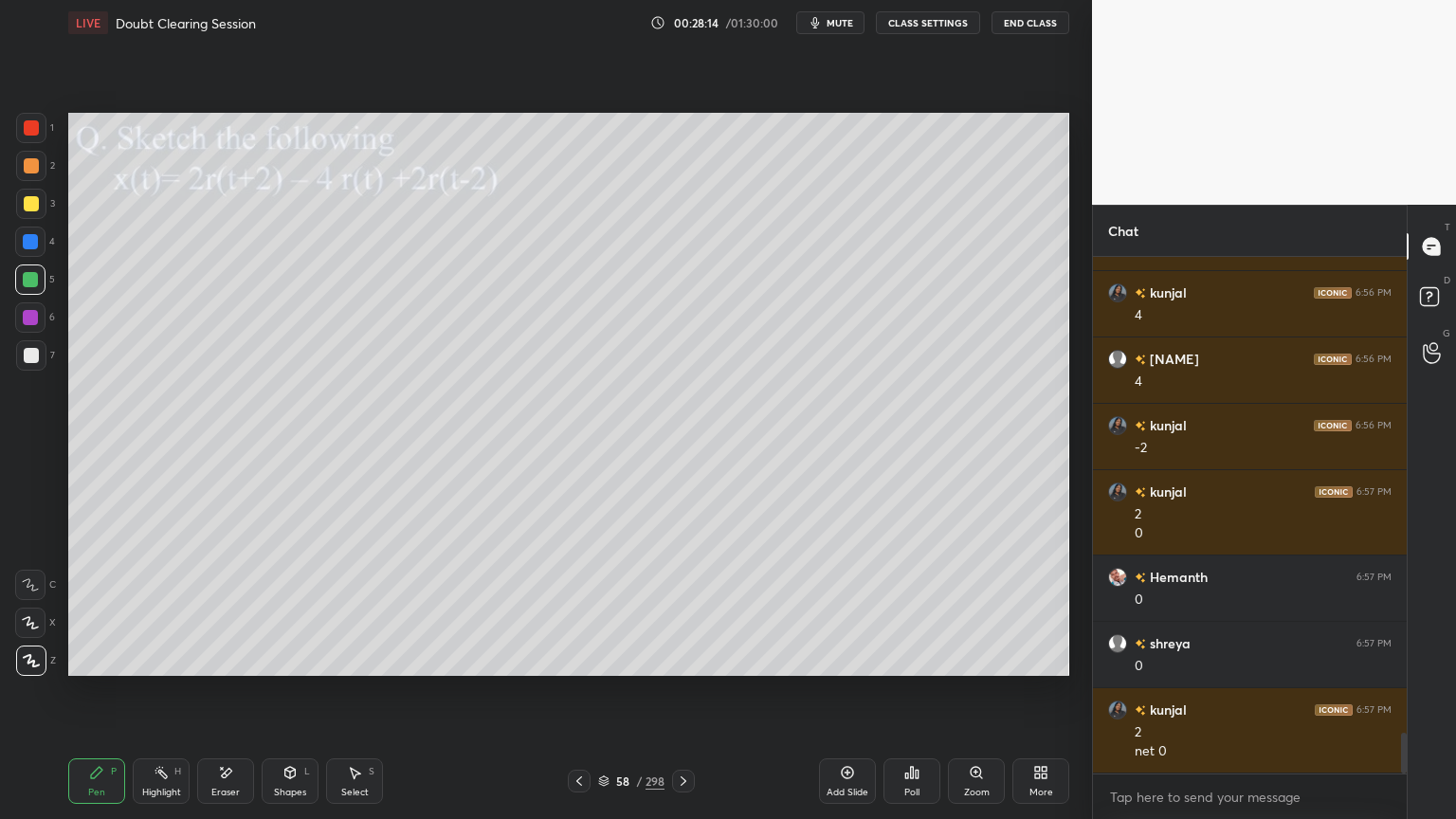 click on "Shapes L" at bounding box center (290, 781) 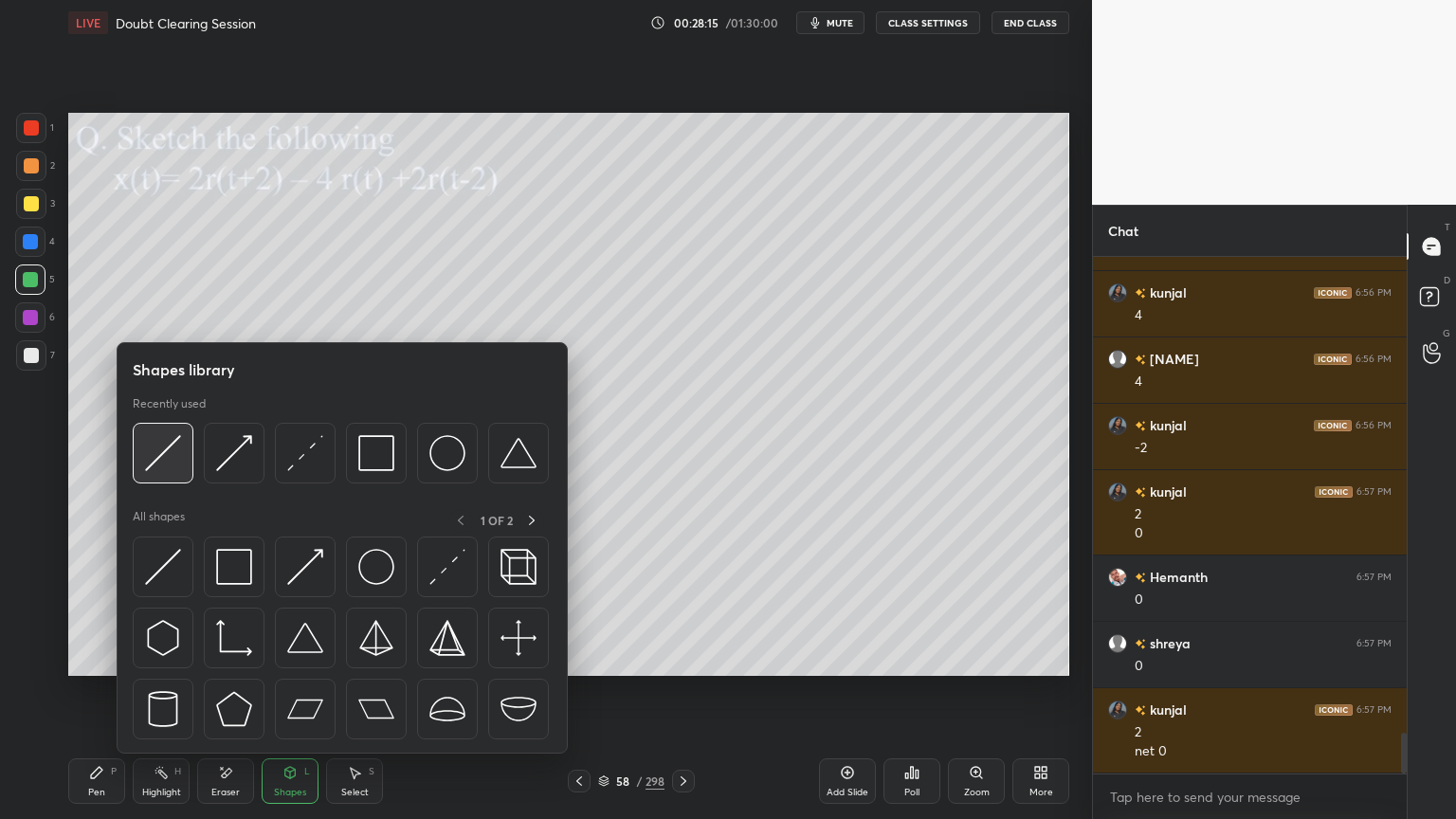 click at bounding box center (163, 453) 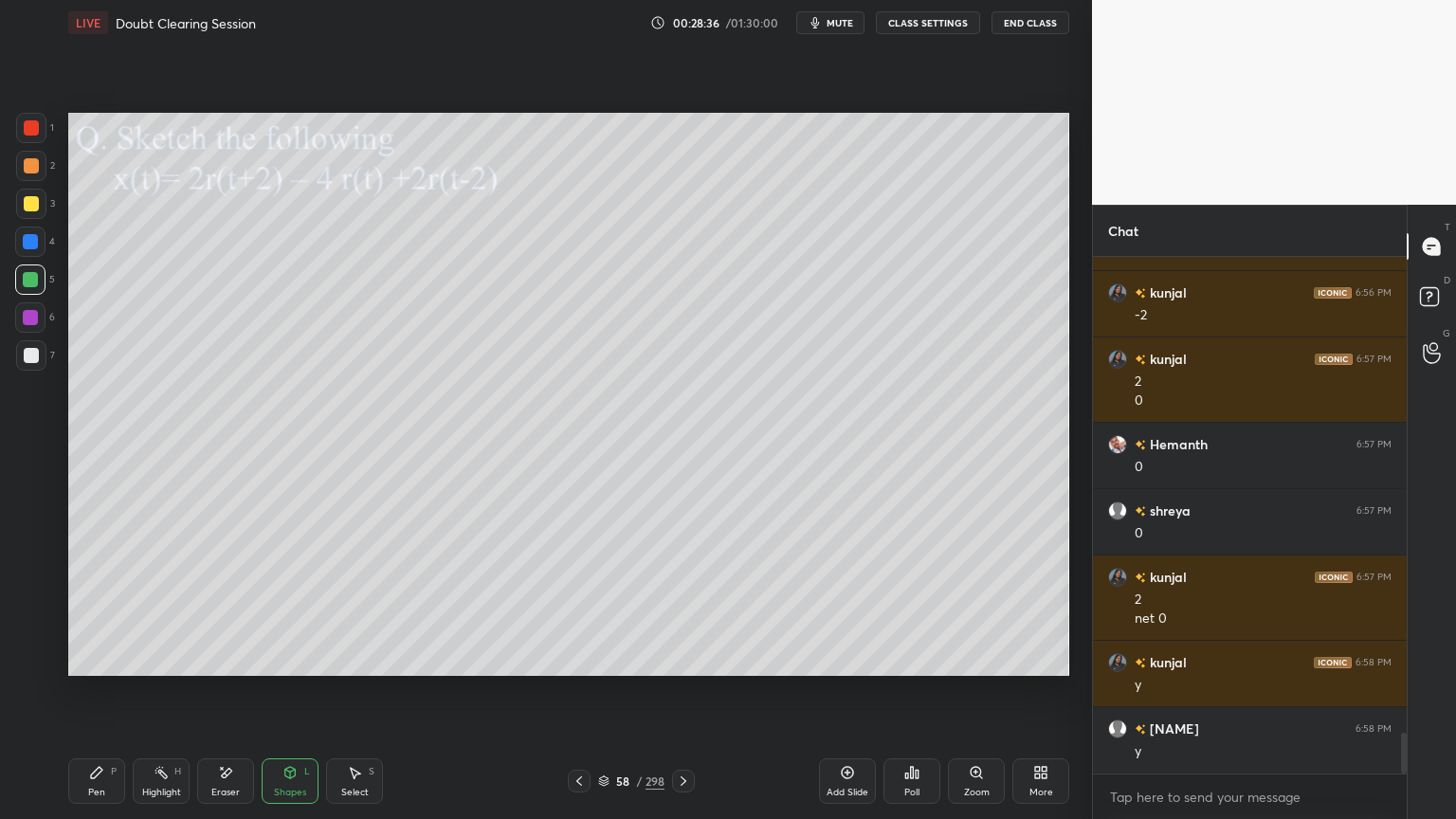 scroll, scrollTop: 6169, scrollLeft: 0, axis: vertical 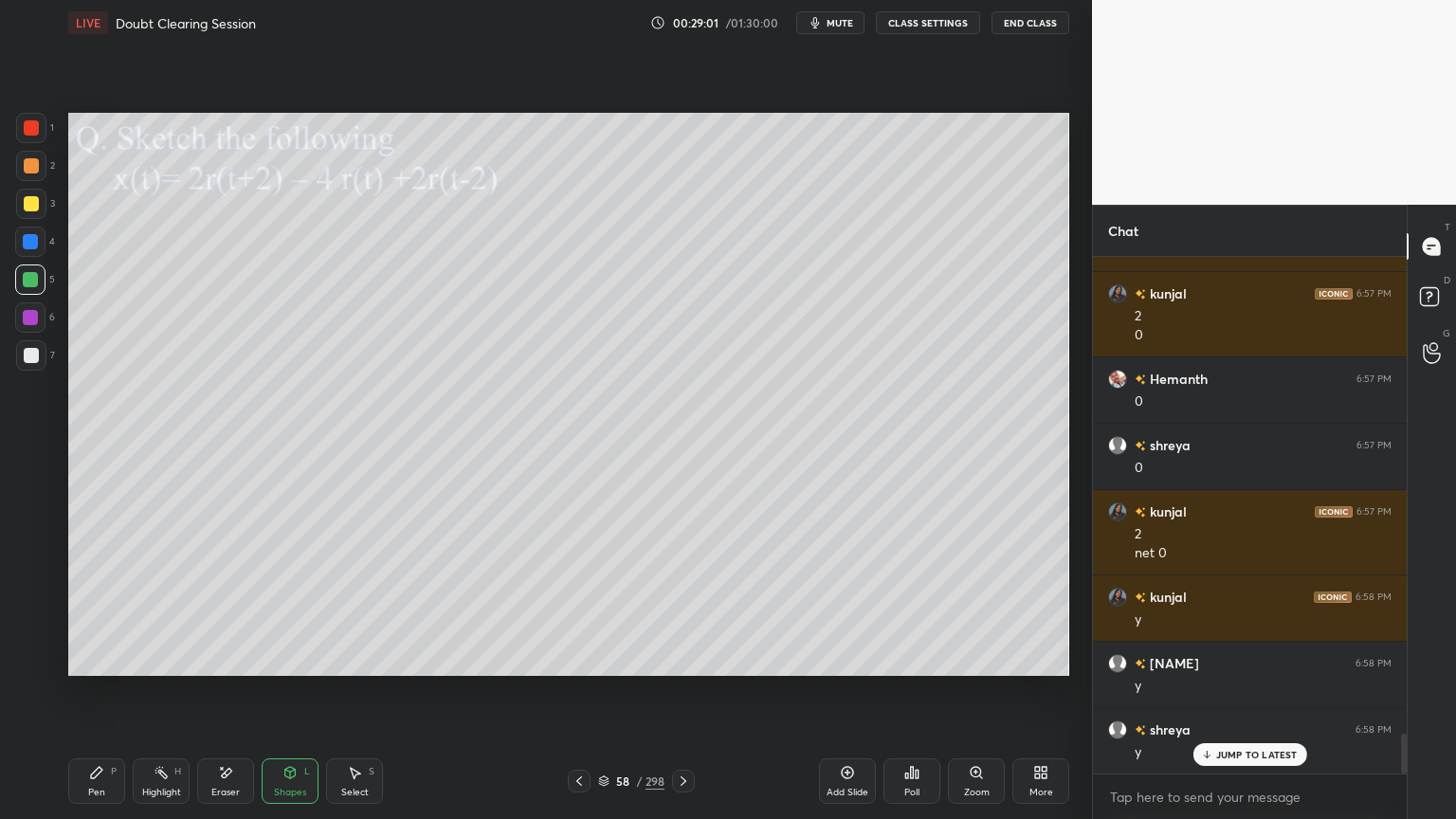 click 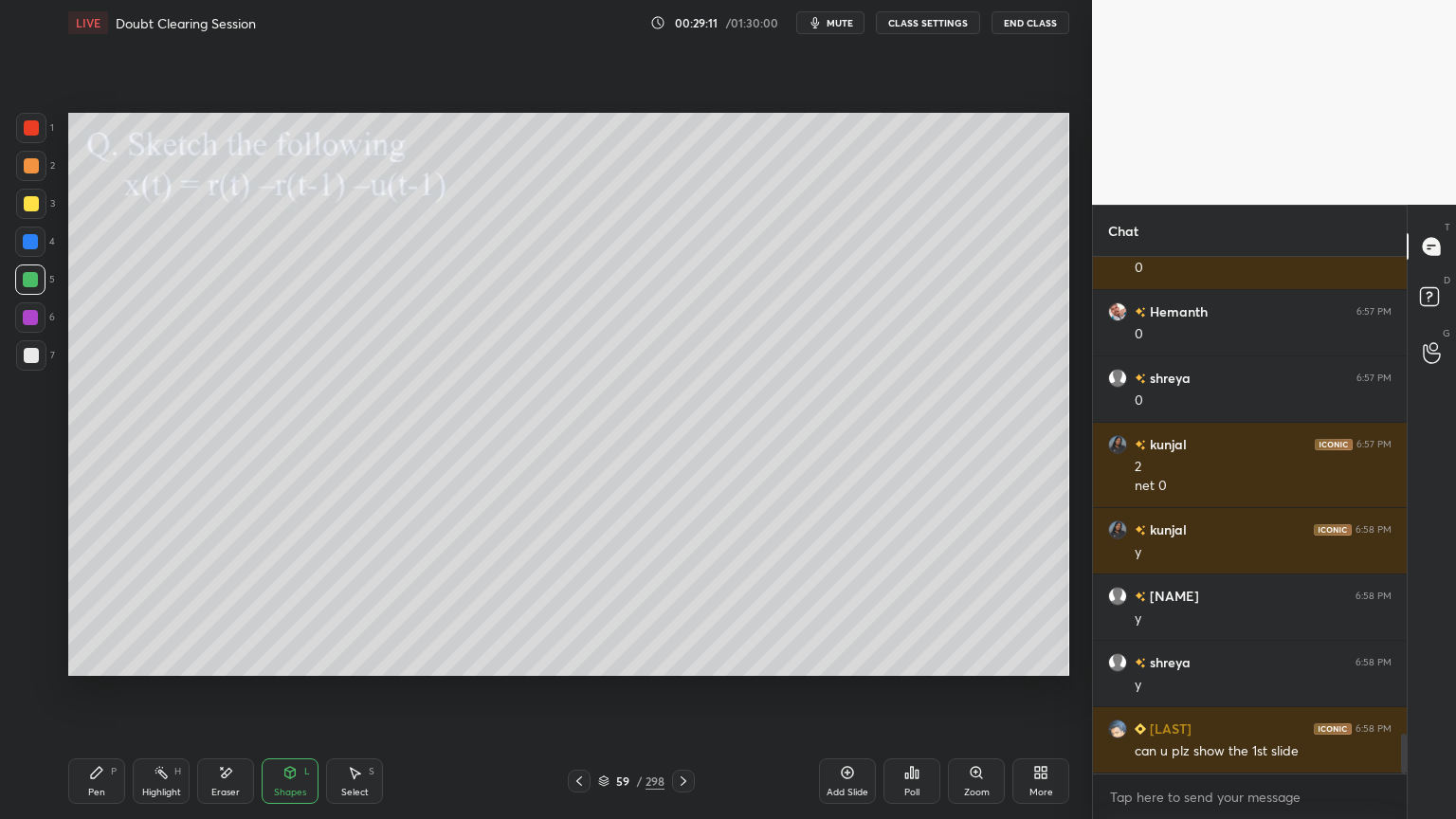 scroll, scrollTop: 6302, scrollLeft: 0, axis: vertical 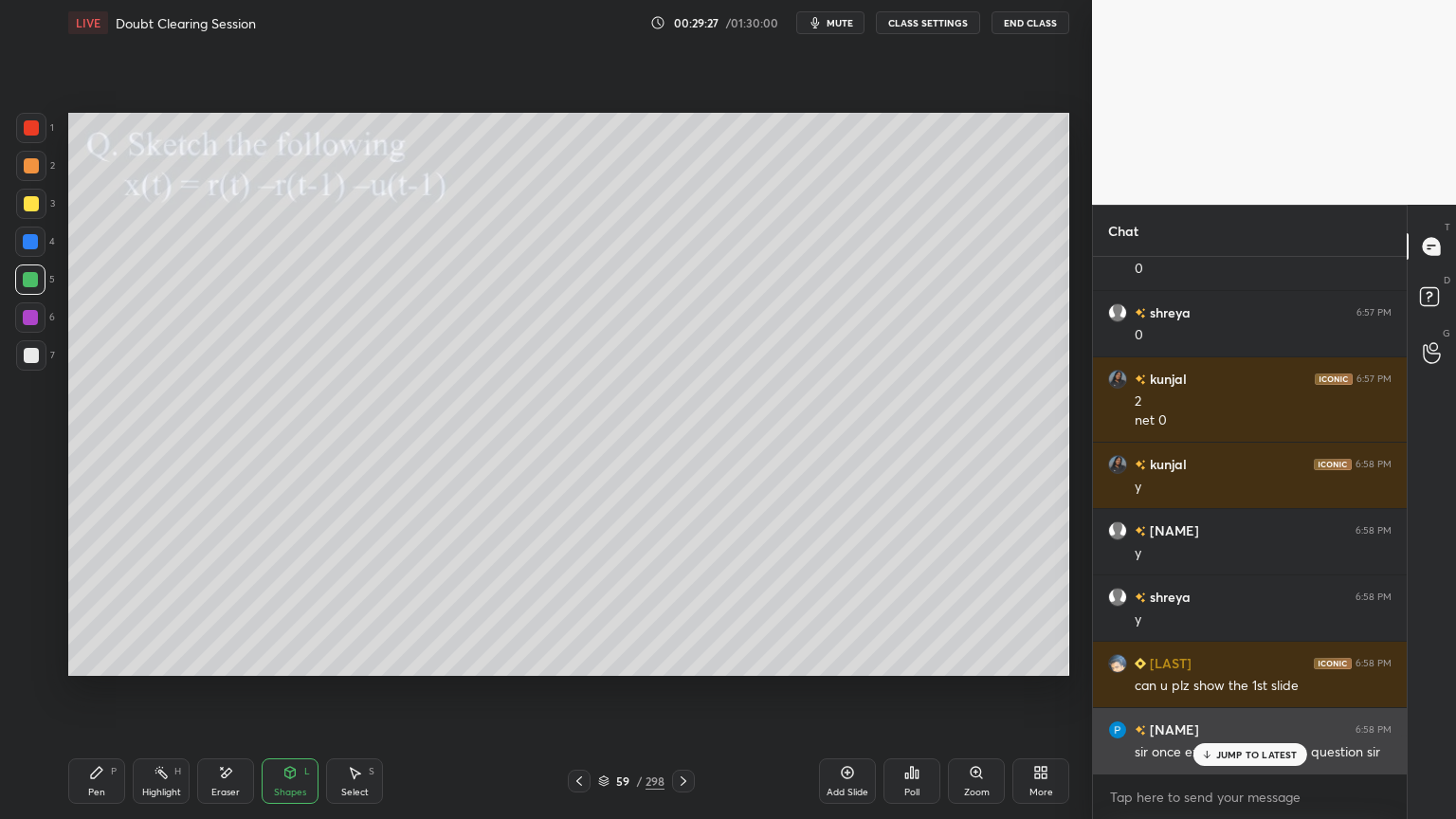click on "sir once explain the previous question sir" at bounding box center [1263, 751] 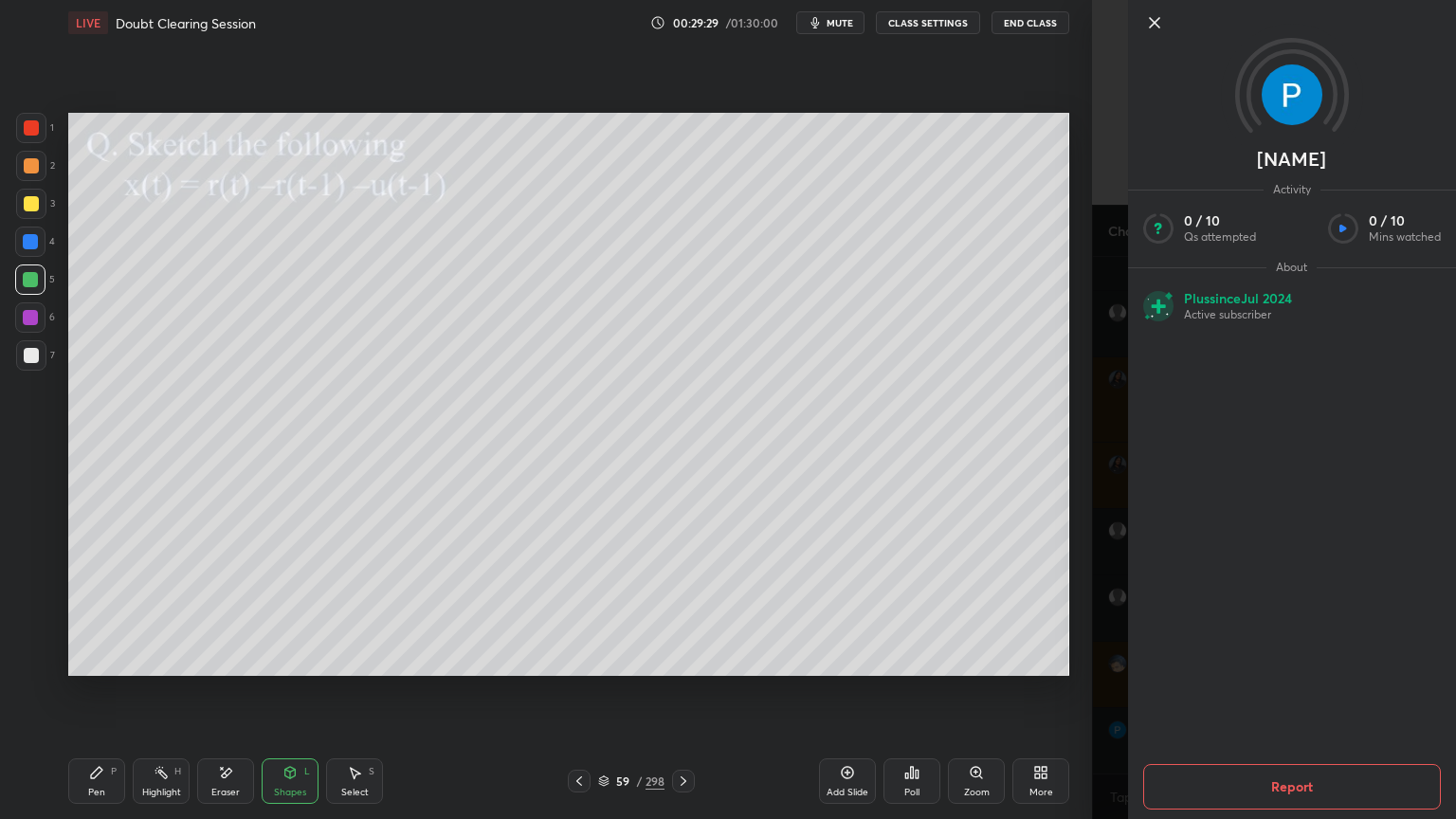 click 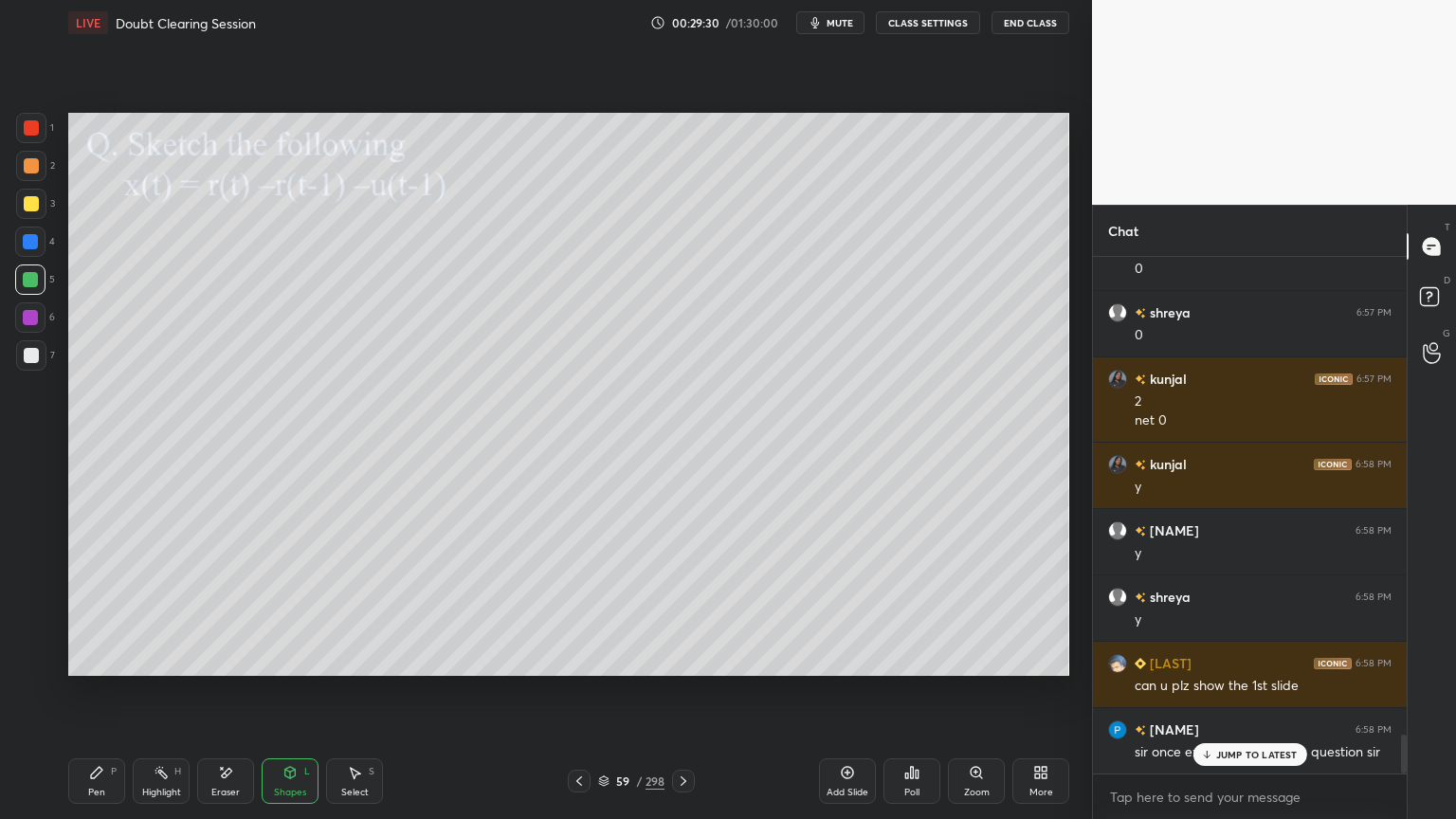 click on "[USER] 6:53 PM yes [USER] 6:54 PM from 0 to 3 slope is -3 okay [USER] 6:55 PM sir plz explan  it oncemore [USER]  joined [USER] 6:55 PM -2,0,2 Slope 2 [USER] 6:56 PM 4 amplitude [USER] 6:56 PM 4 [USER] 6:56 PM 4 [USER] 6:56 PM -2 [USER] 6:57 PM 2 0 [USER] 6:57 PM 0 [USER] 6:57 PM 0 [USER] 6:57 PM 2 net 0 [USER] 6:58 PM y [USER] 6:58 PM y [USER] 6:58 PM y [USER] 6:58 PM can u plz show the 1st slide [USER] 6:58 PM sir once explain the previous question sir JUMP TO LATEST" at bounding box center (1249, 515) 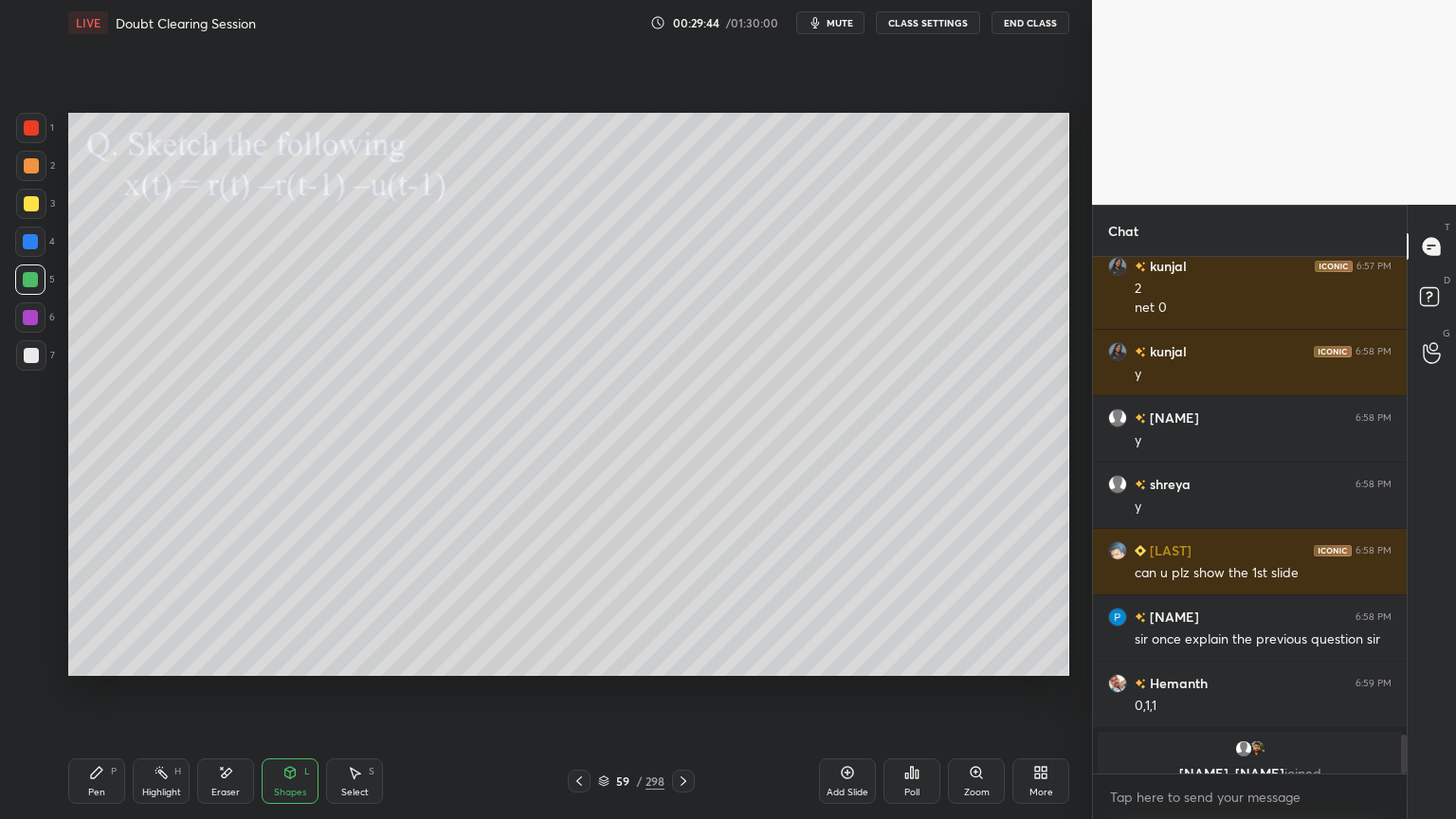 scroll, scrollTop: 6437, scrollLeft: 0, axis: vertical 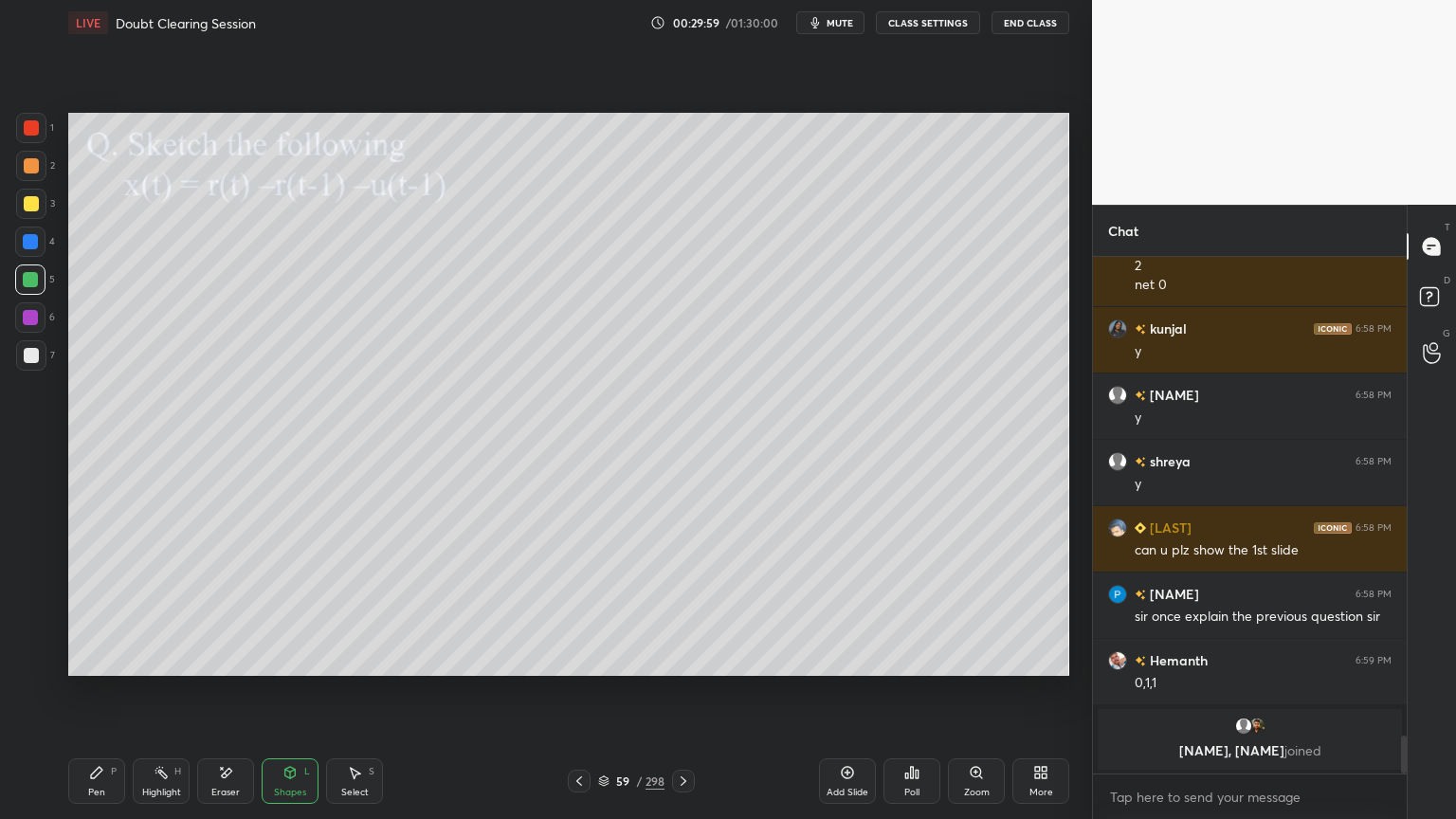 click at bounding box center [31, 166] 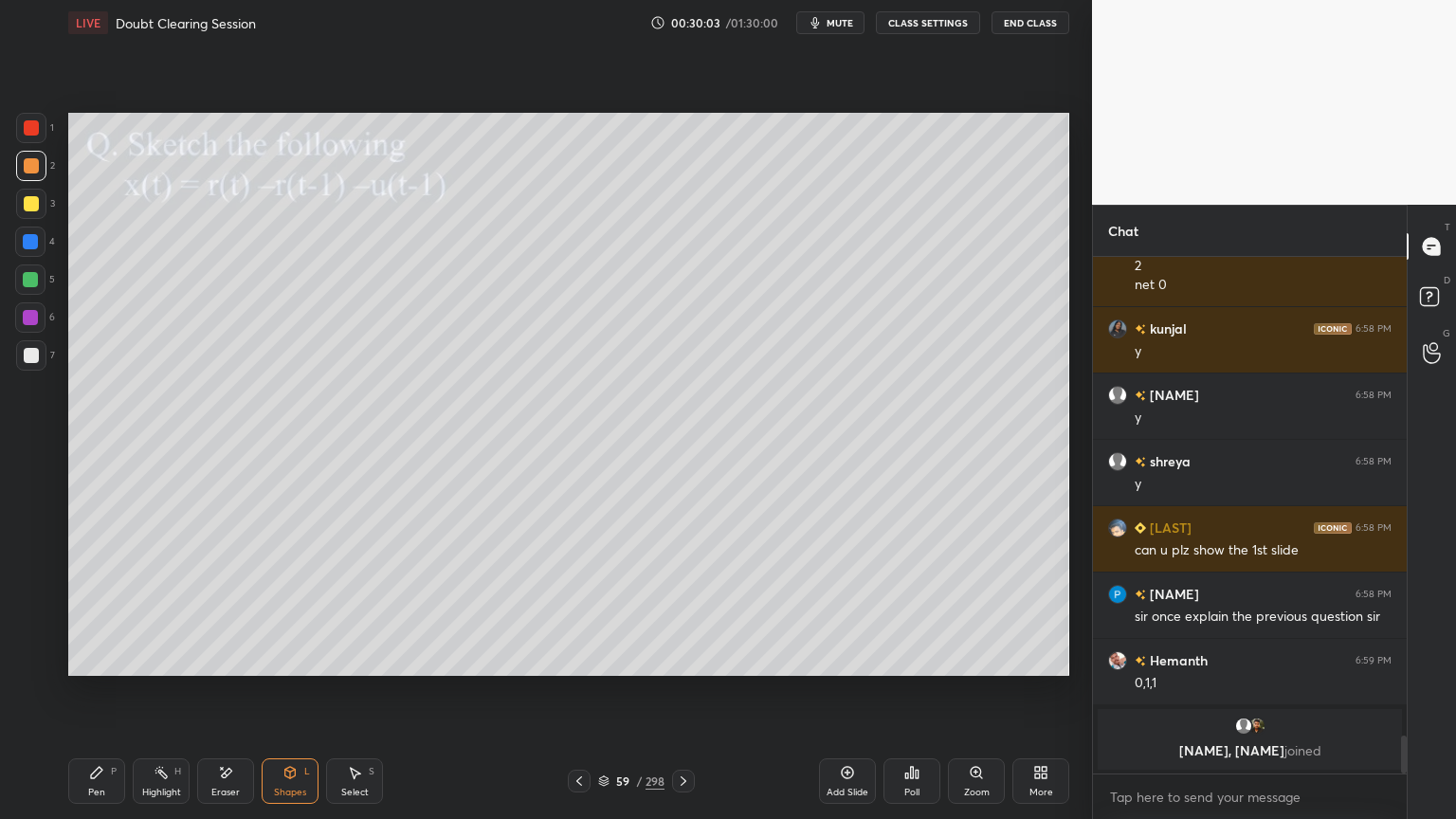 click on "Highlight" at bounding box center (161, 792) 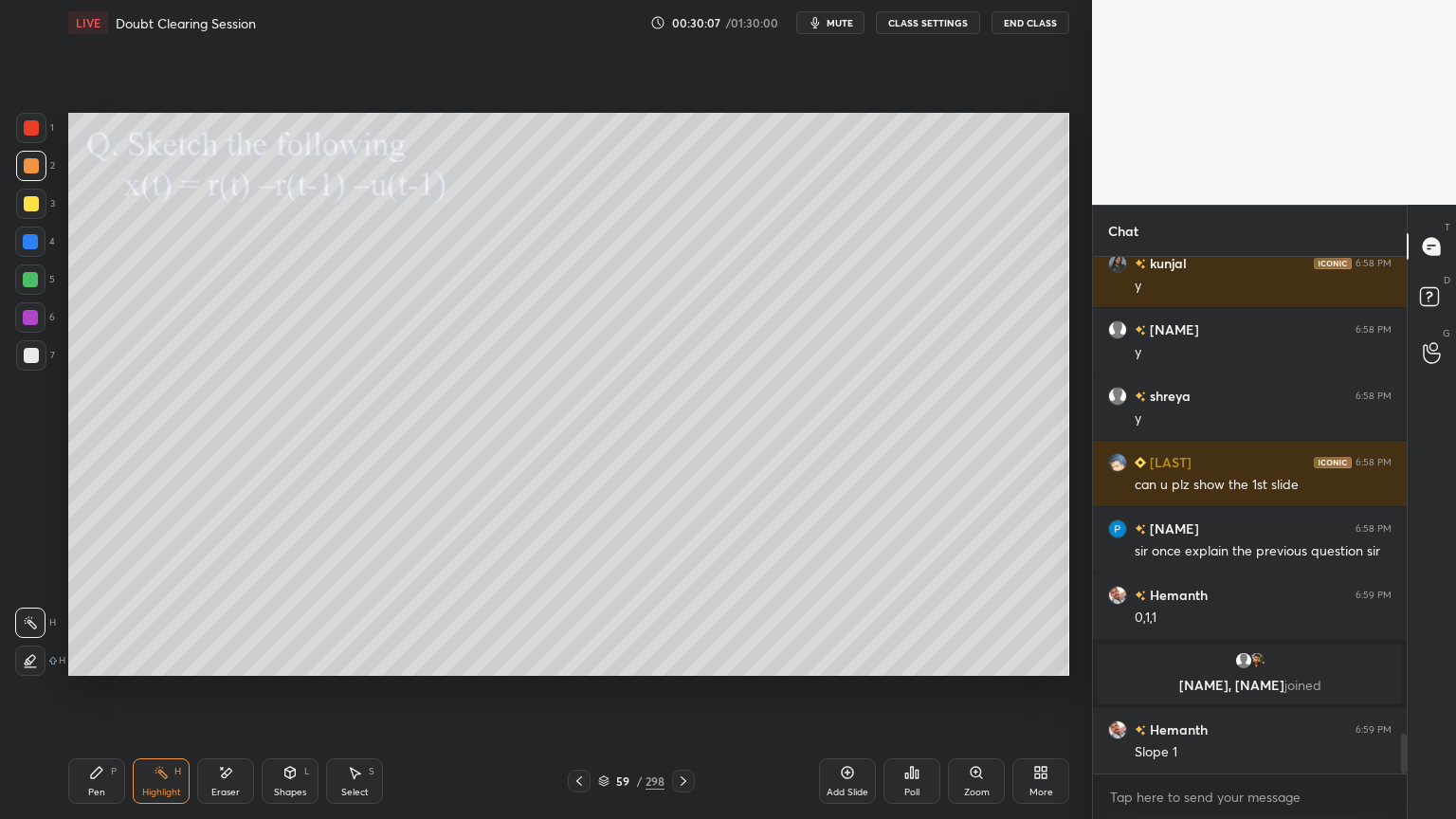 scroll, scrollTop: 6233, scrollLeft: 0, axis: vertical 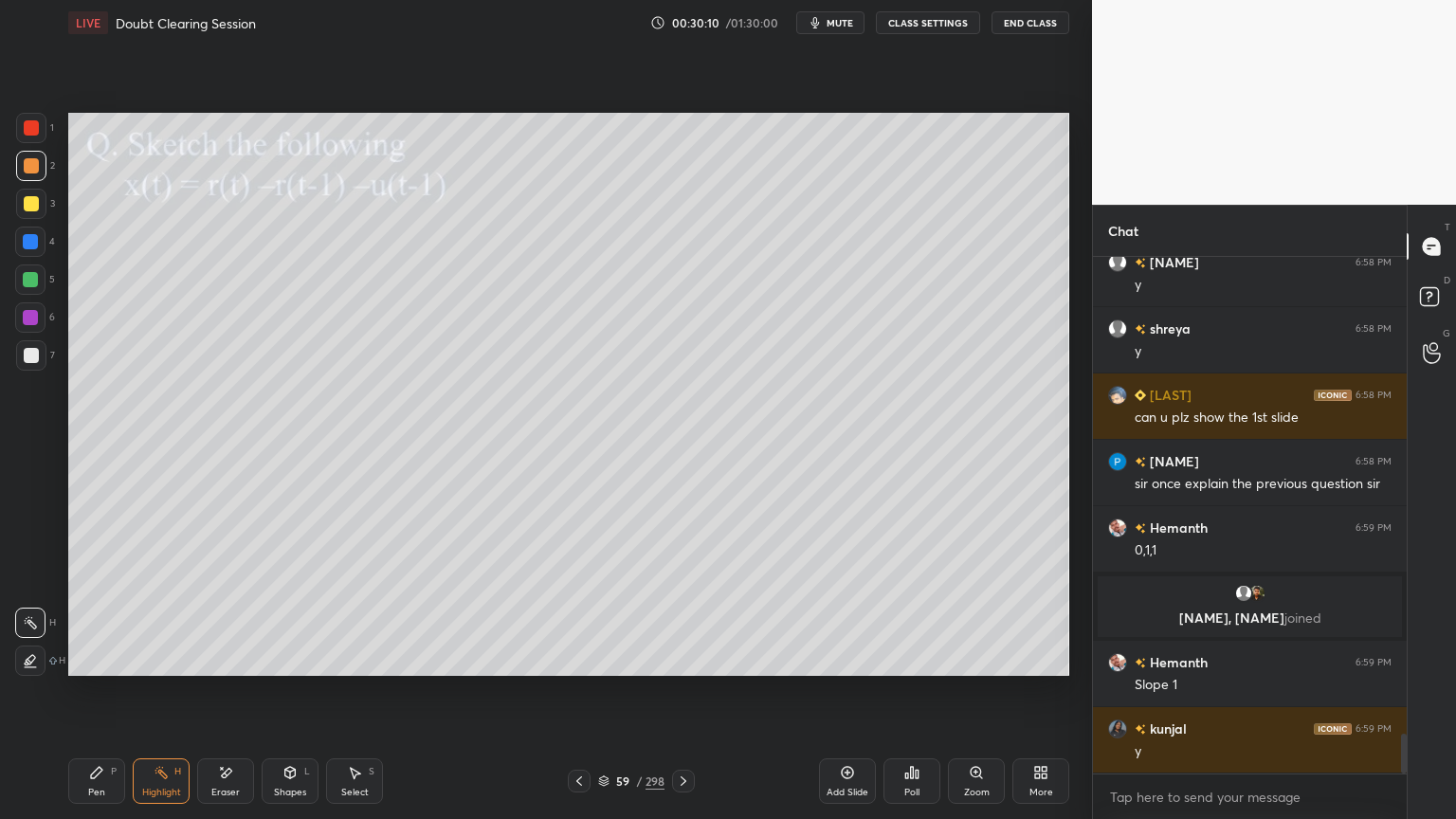 click on "Shapes" at bounding box center [290, 792] 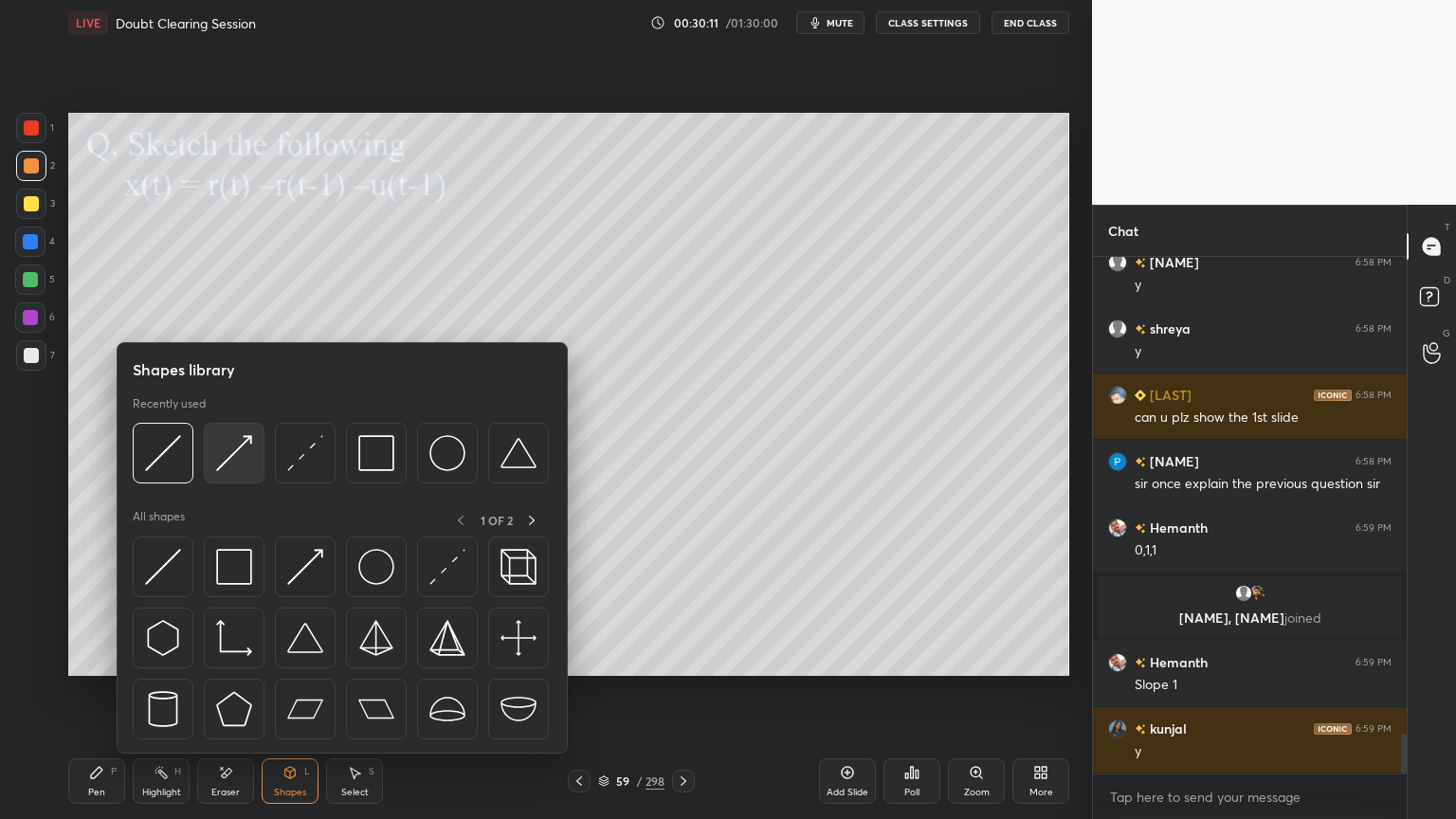 click at bounding box center (234, 453) 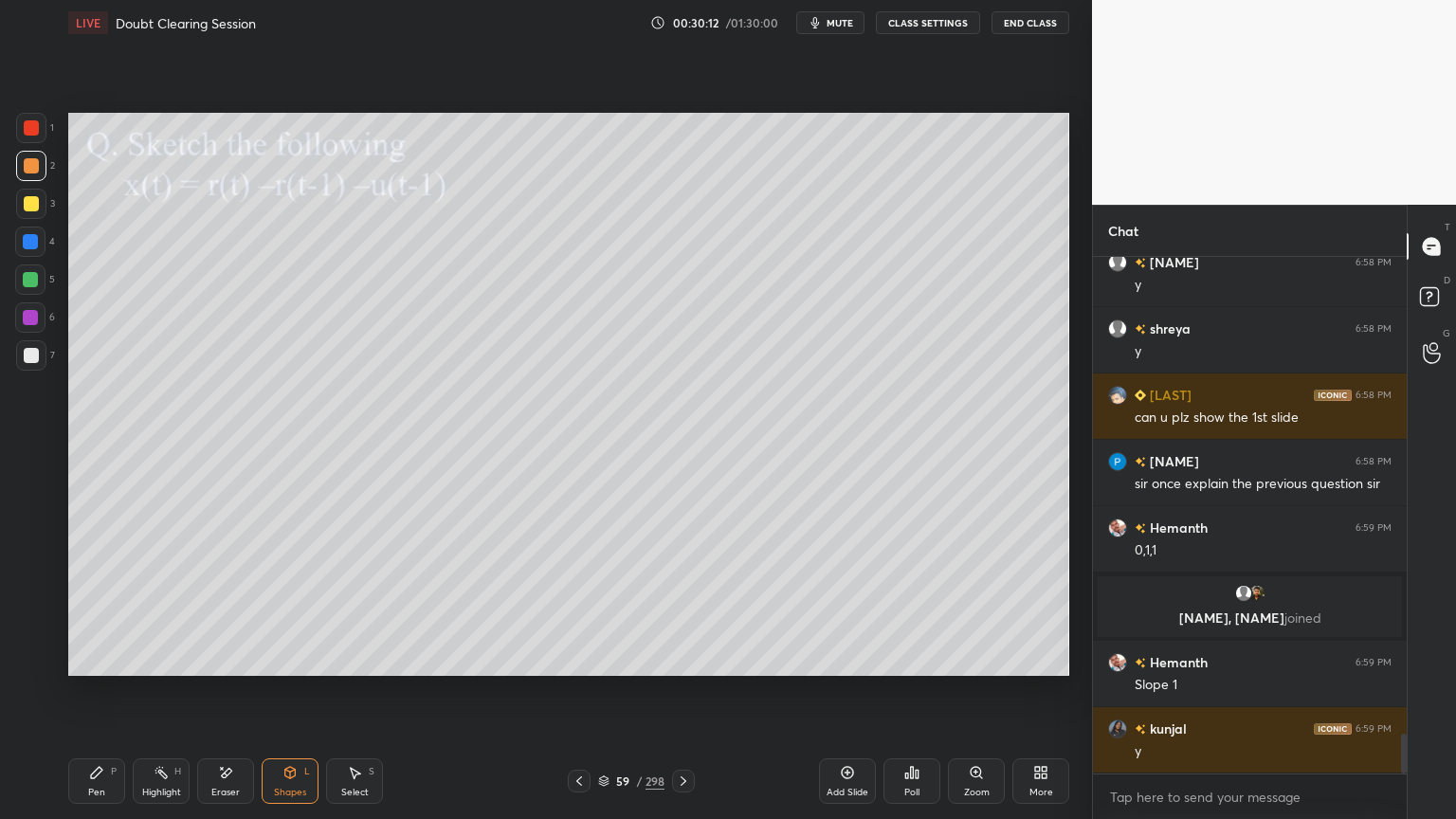 click at bounding box center (31, 166) 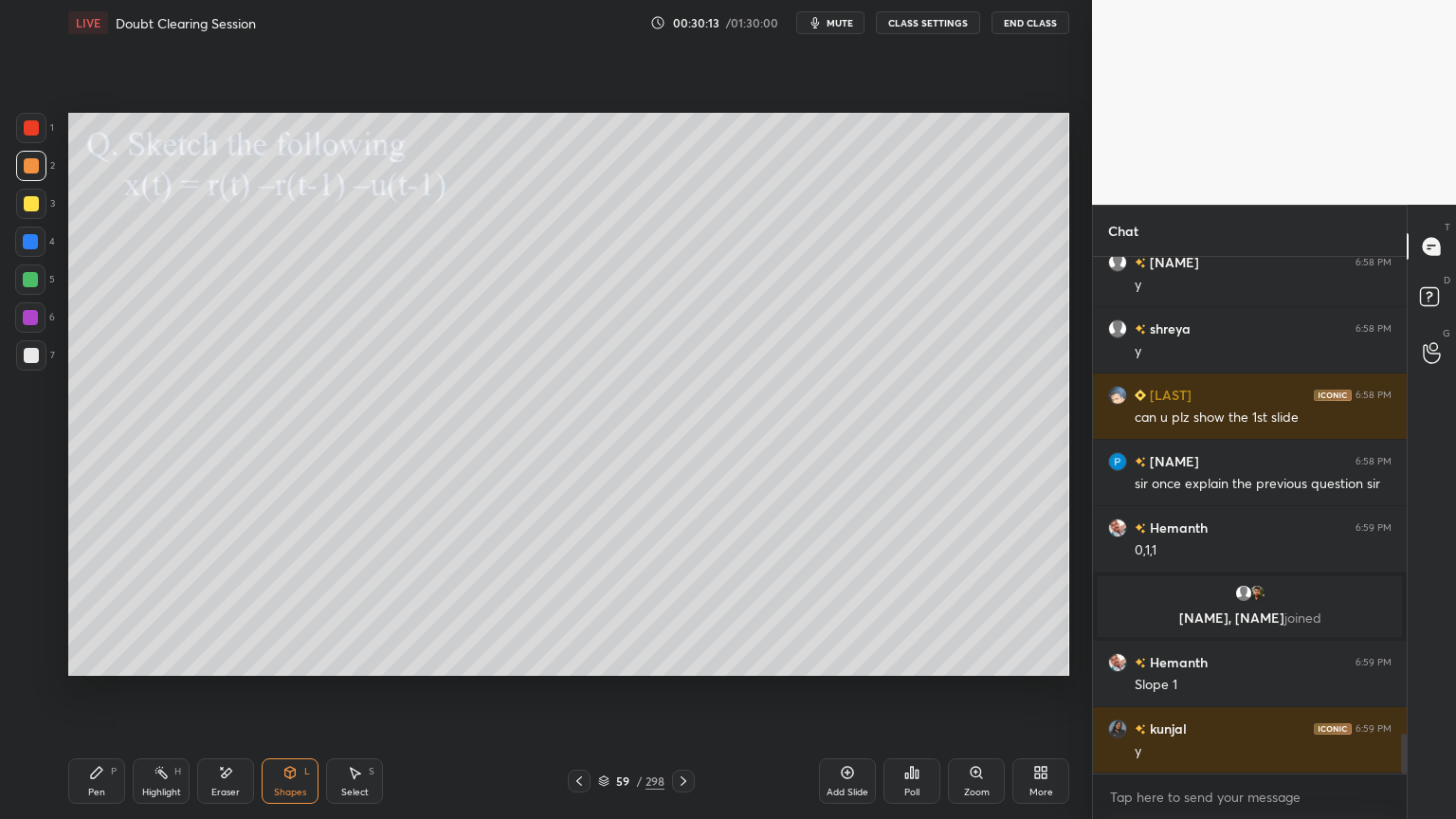scroll, scrollTop: 6298, scrollLeft: 0, axis: vertical 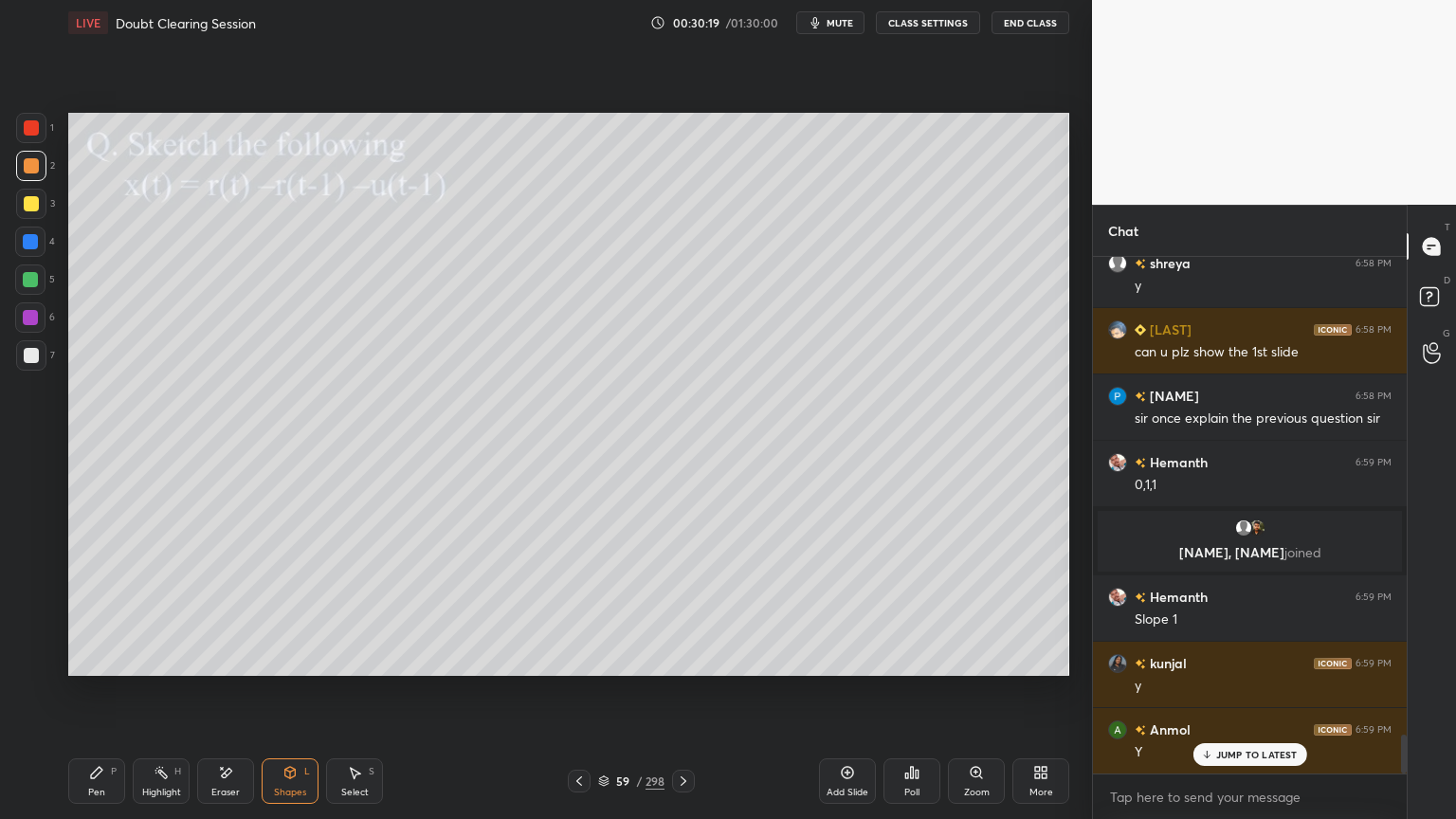 click on "Pen" at bounding box center (97, 792) 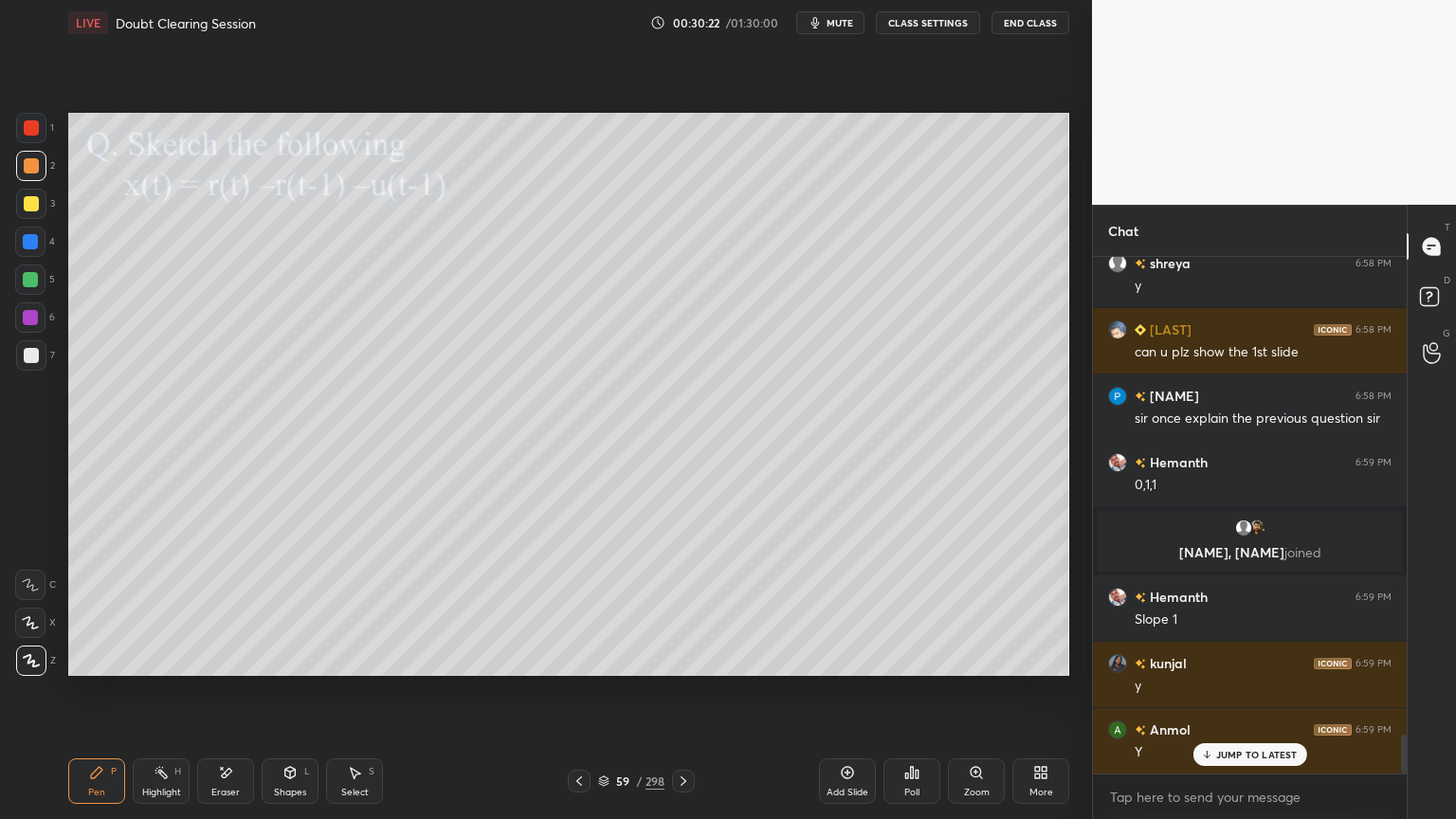click at bounding box center [31, 204] 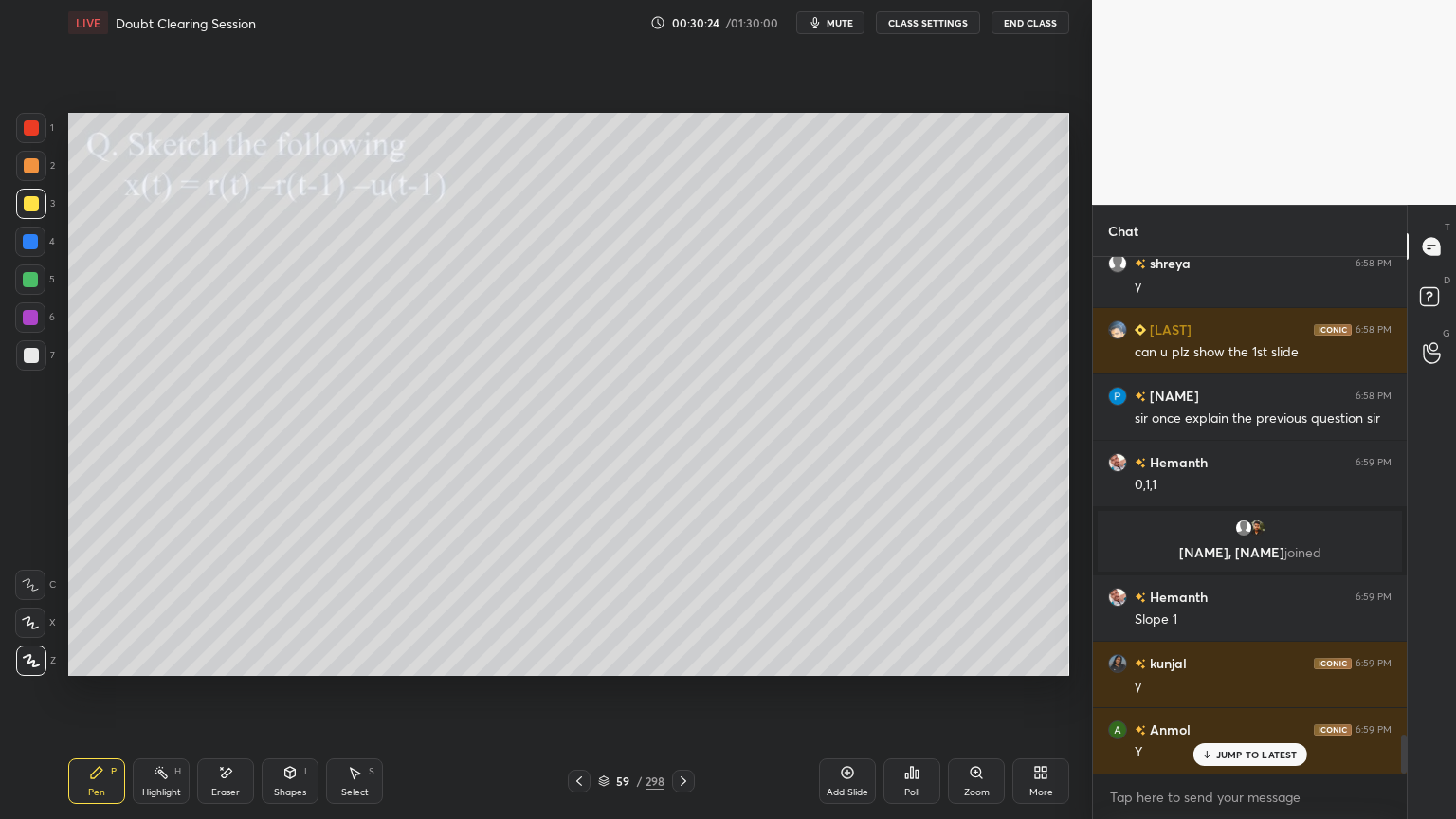click on "Shapes L" at bounding box center (290, 781) 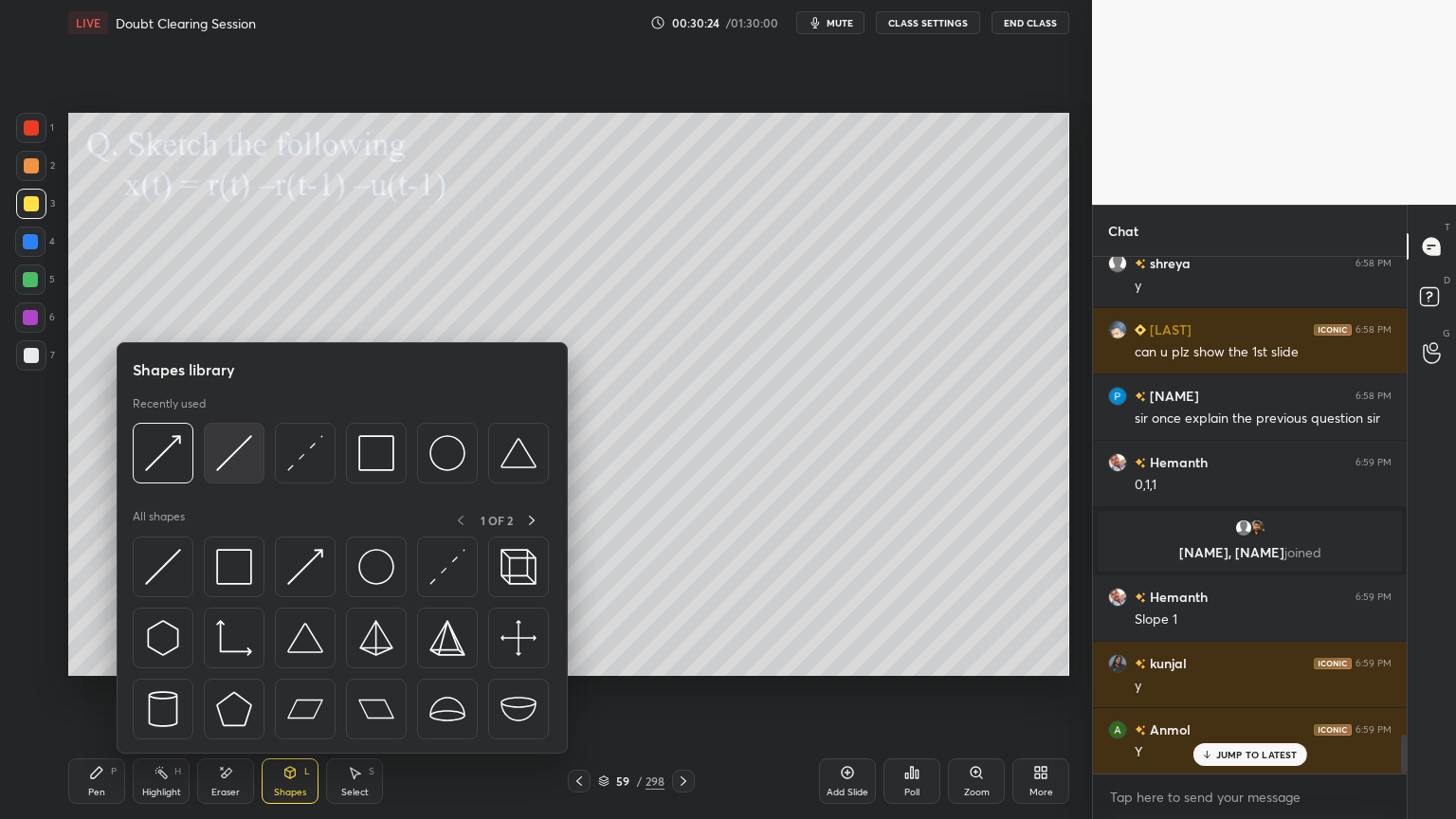 click at bounding box center (234, 453) 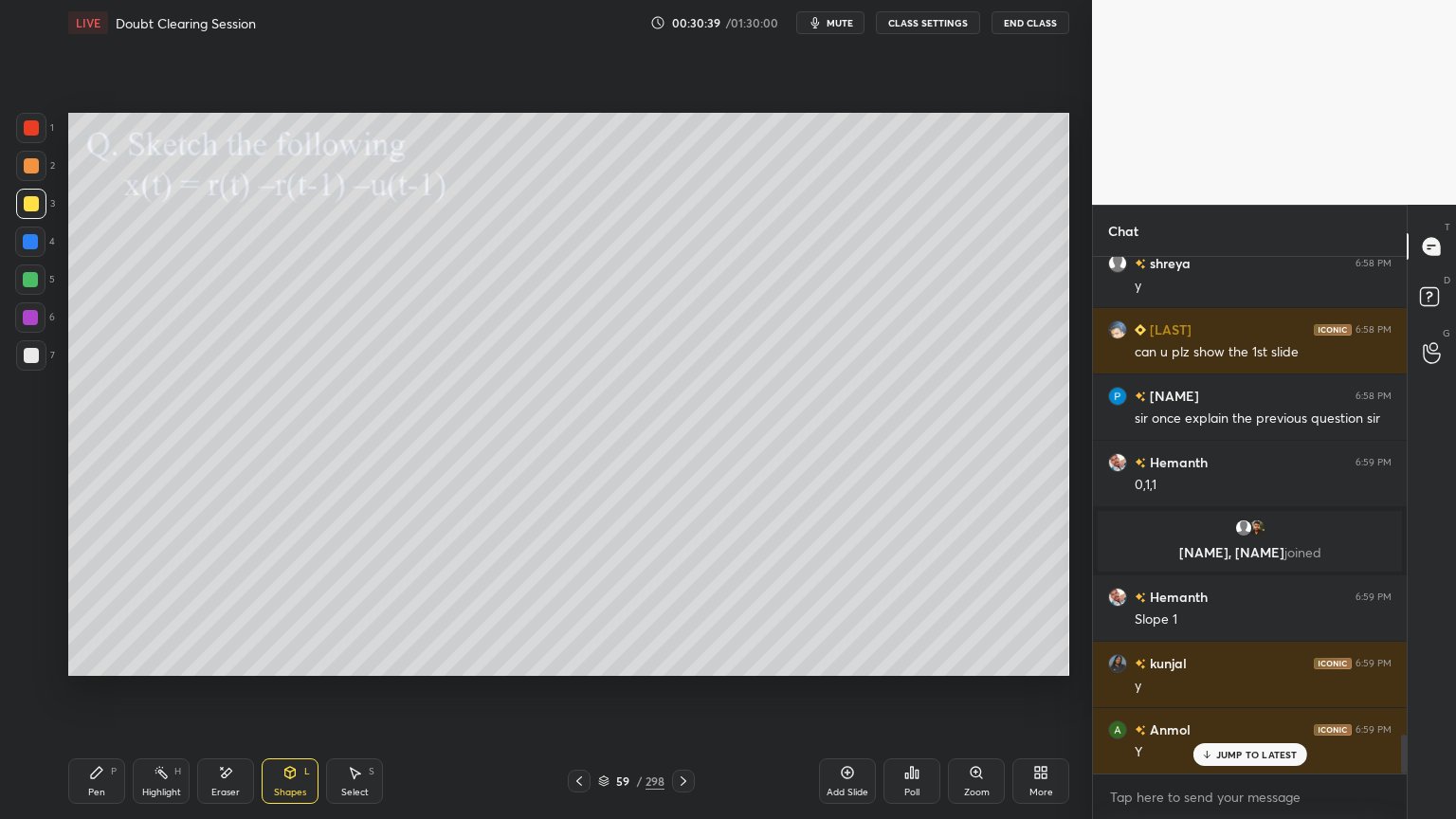 click 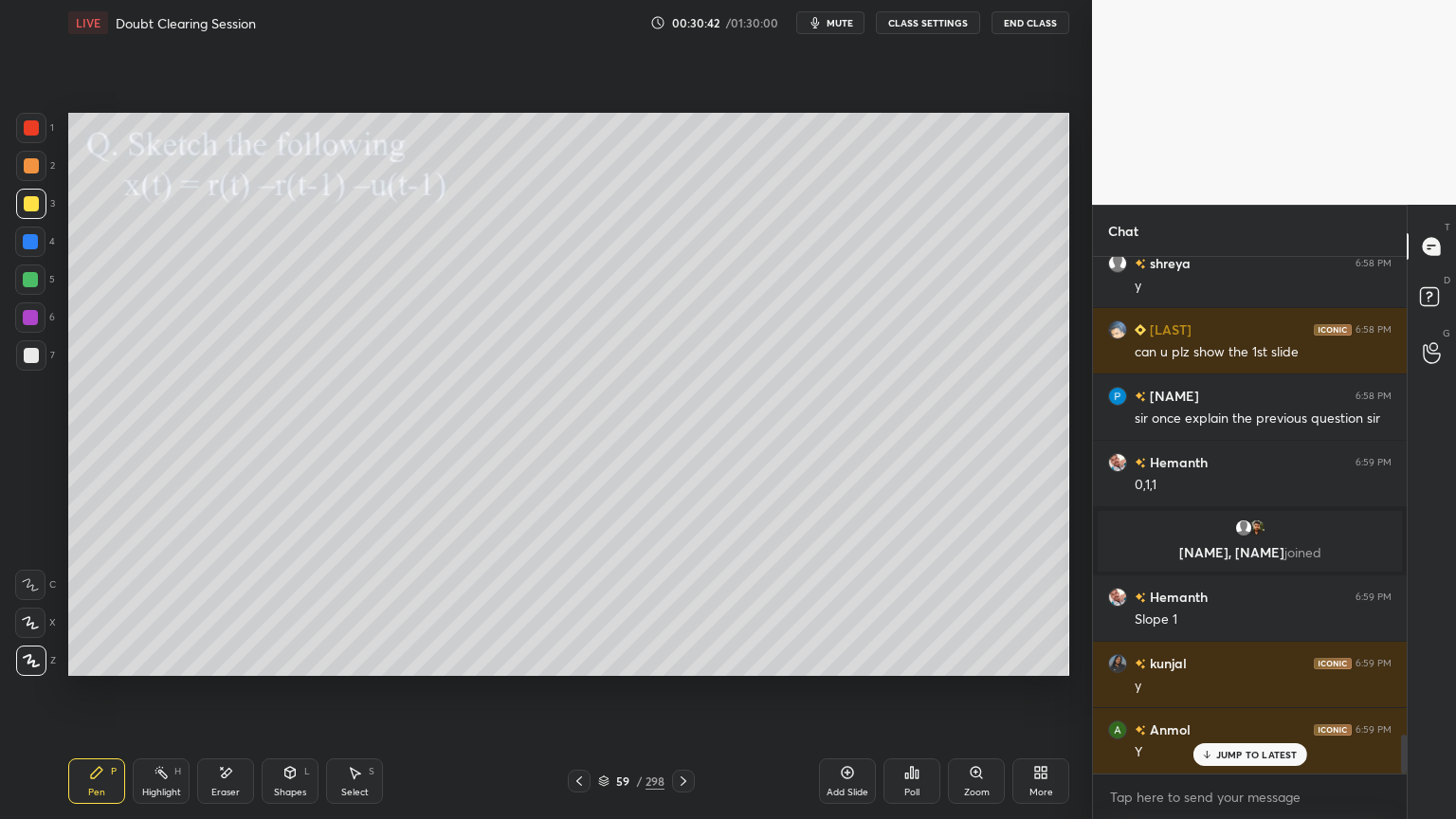 click on "Shapes" at bounding box center [290, 792] 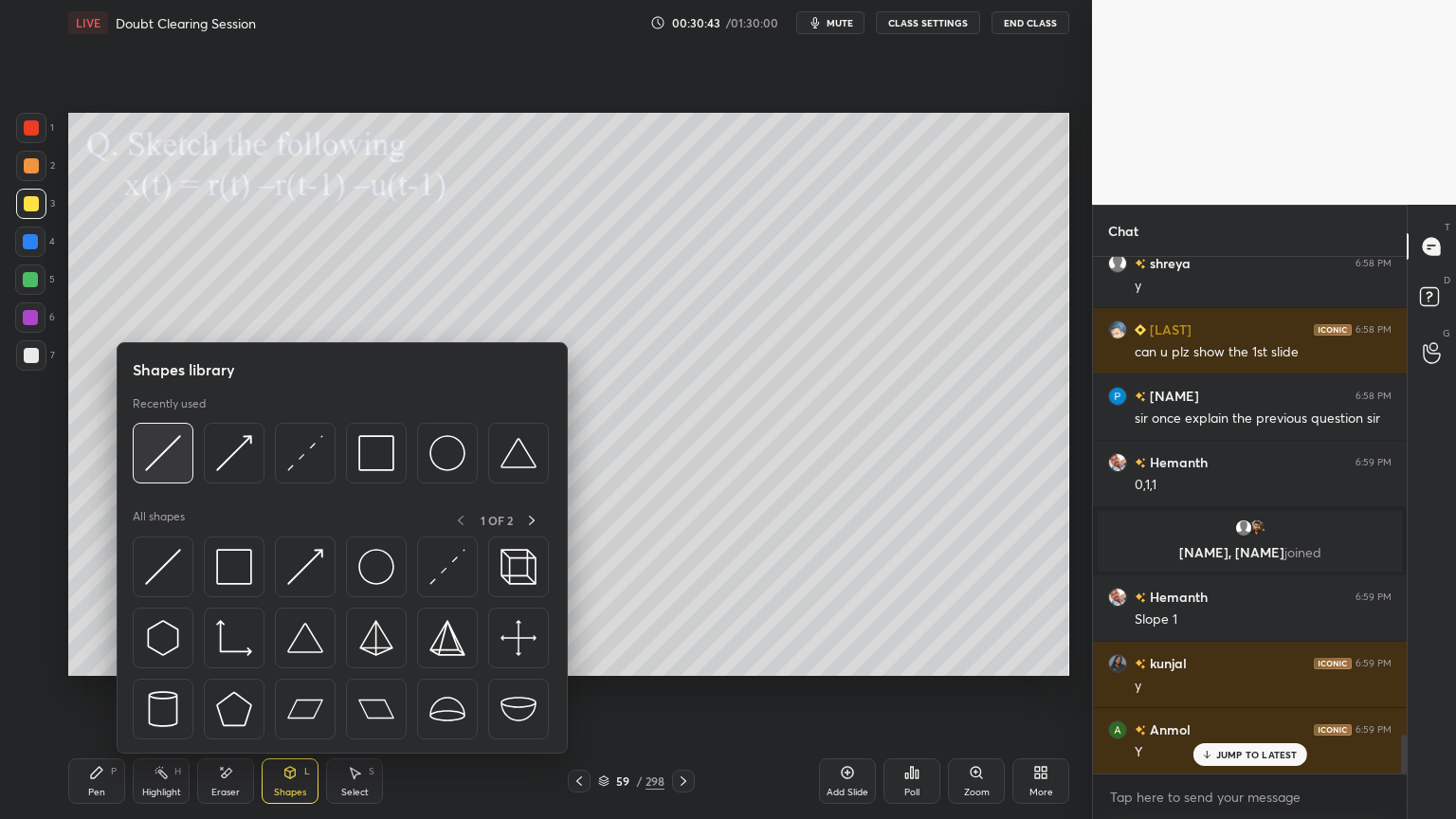 click at bounding box center (163, 453) 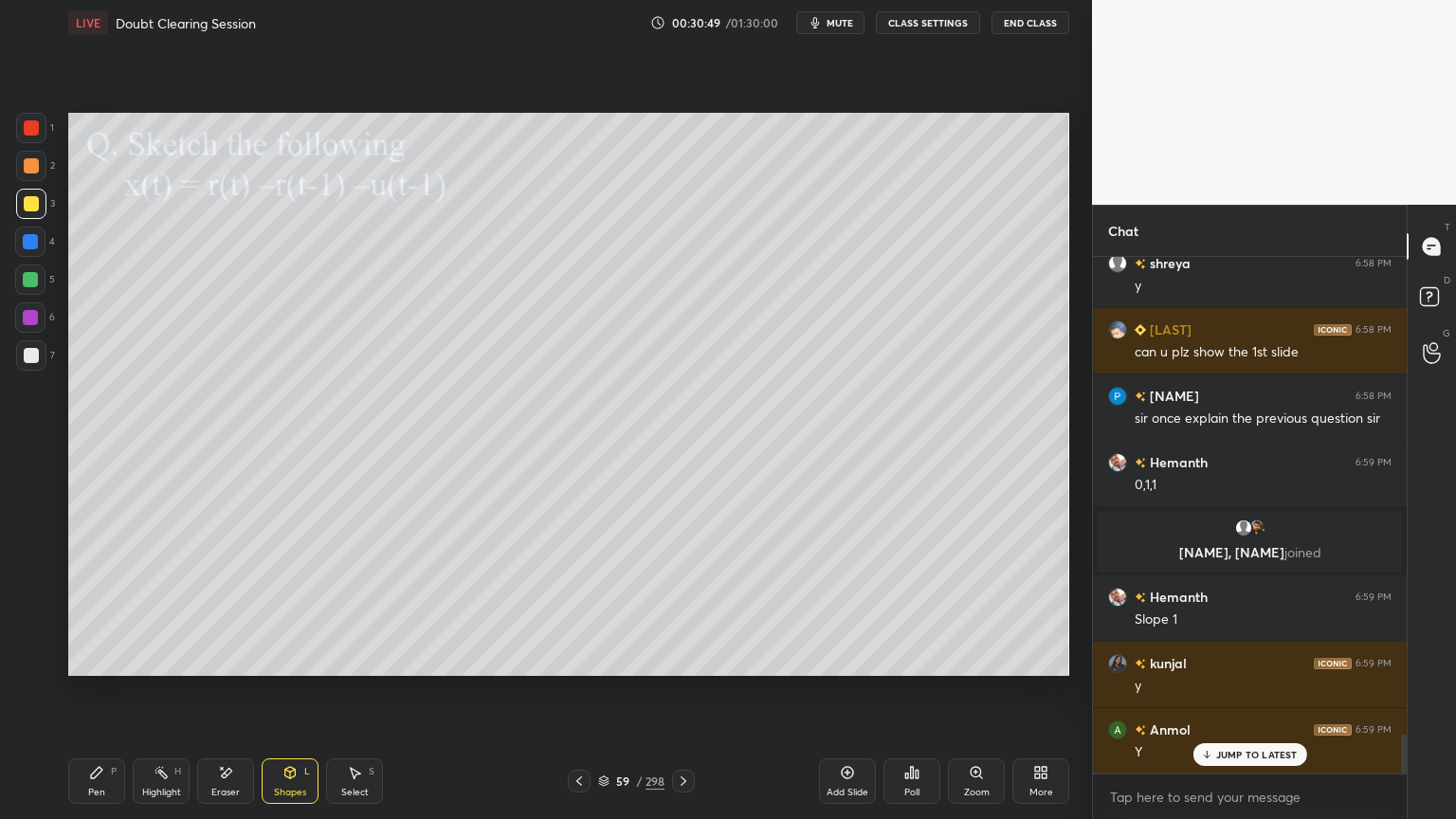 click on "Shapes" at bounding box center [290, 792] 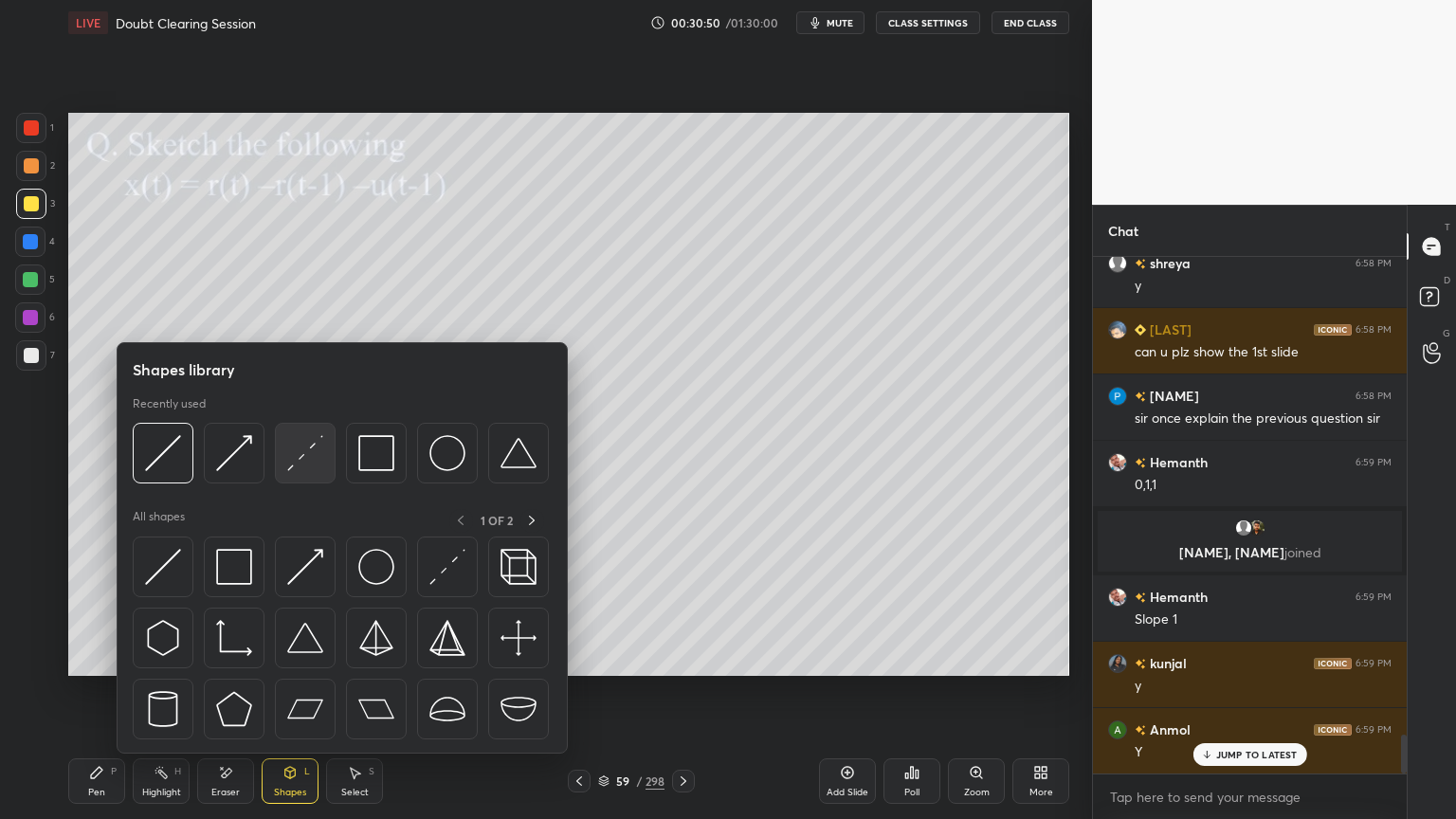 click at bounding box center (305, 453) 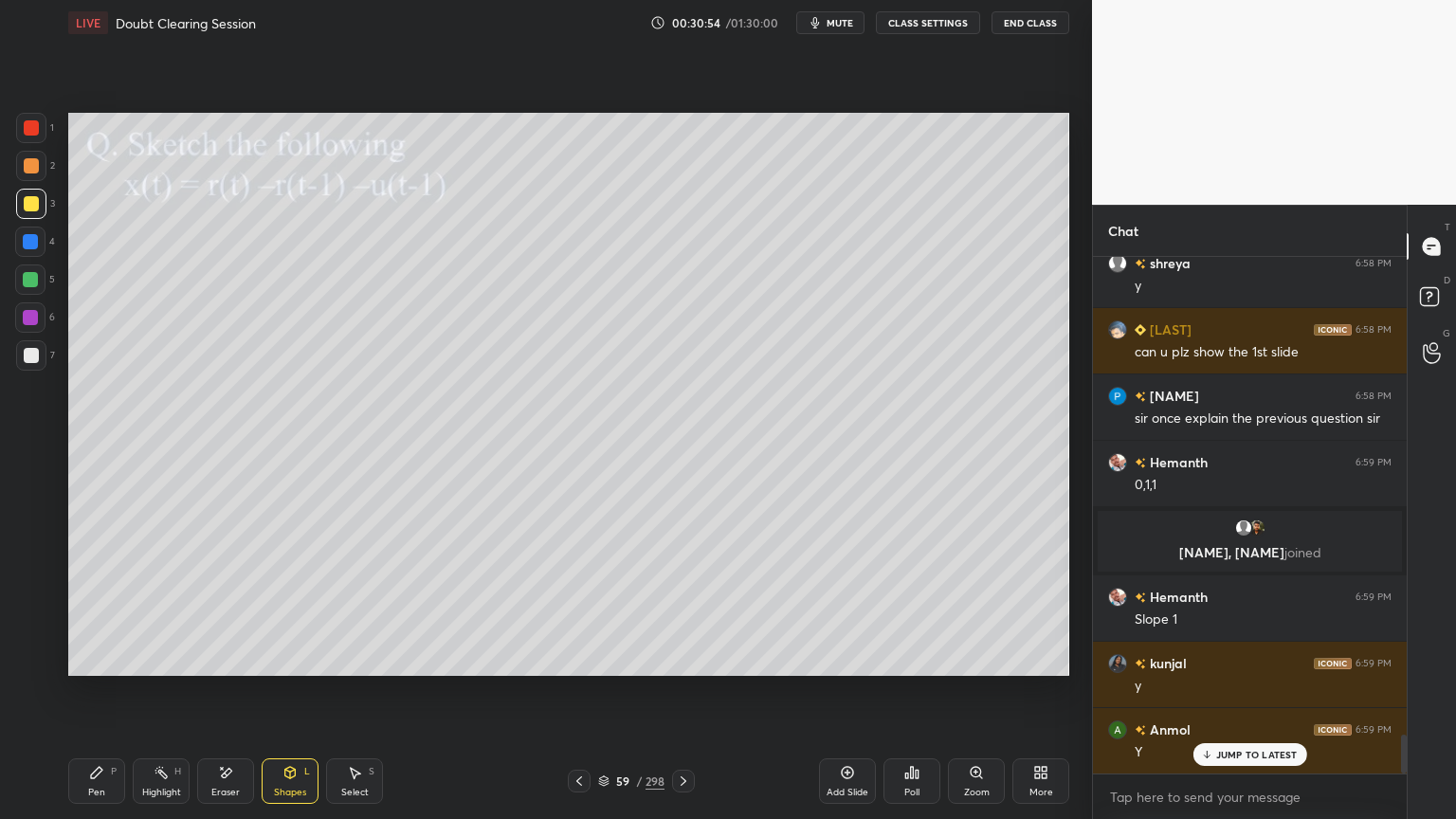 click on "Pen P" at bounding box center [97, 781] 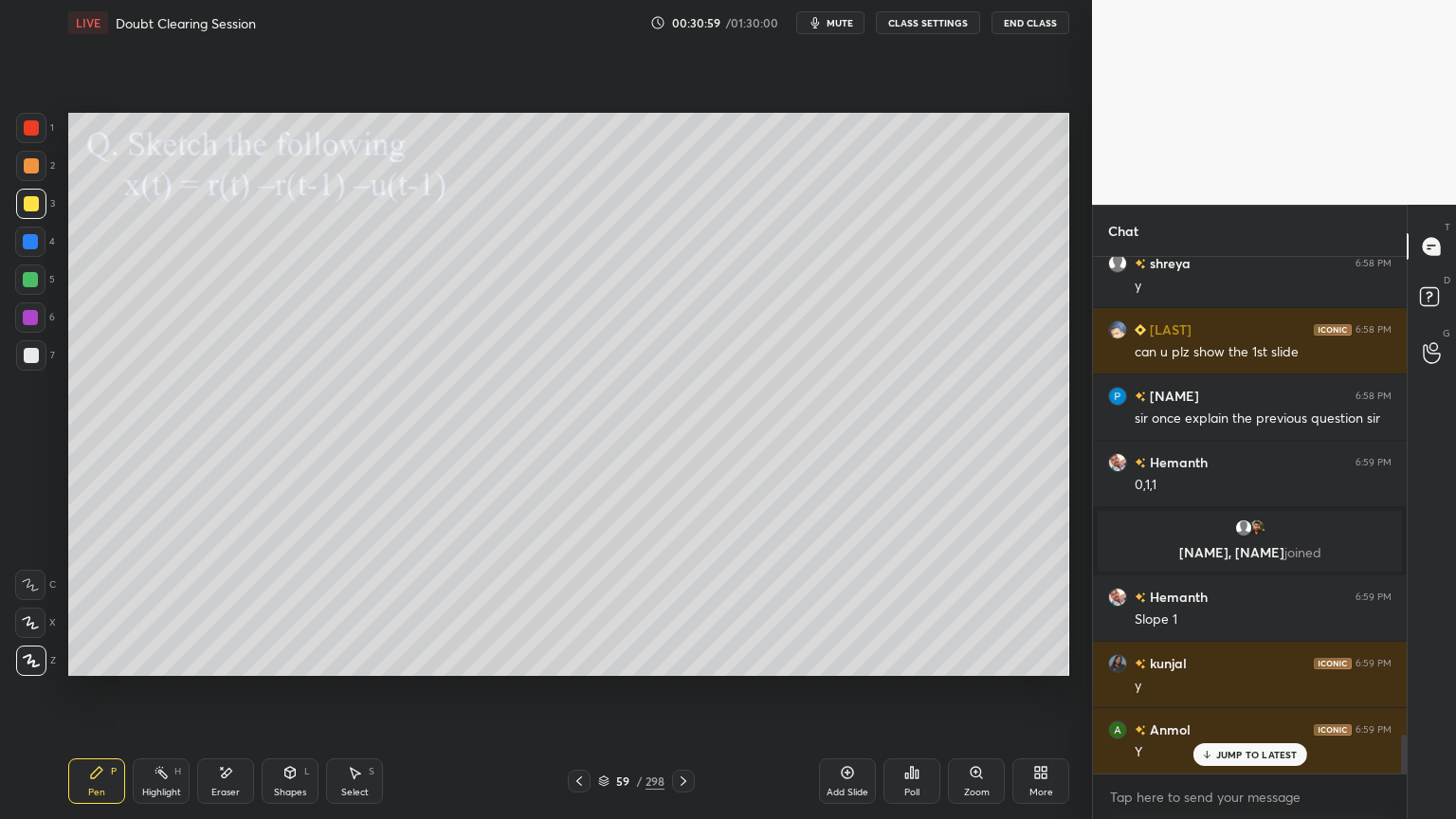 click 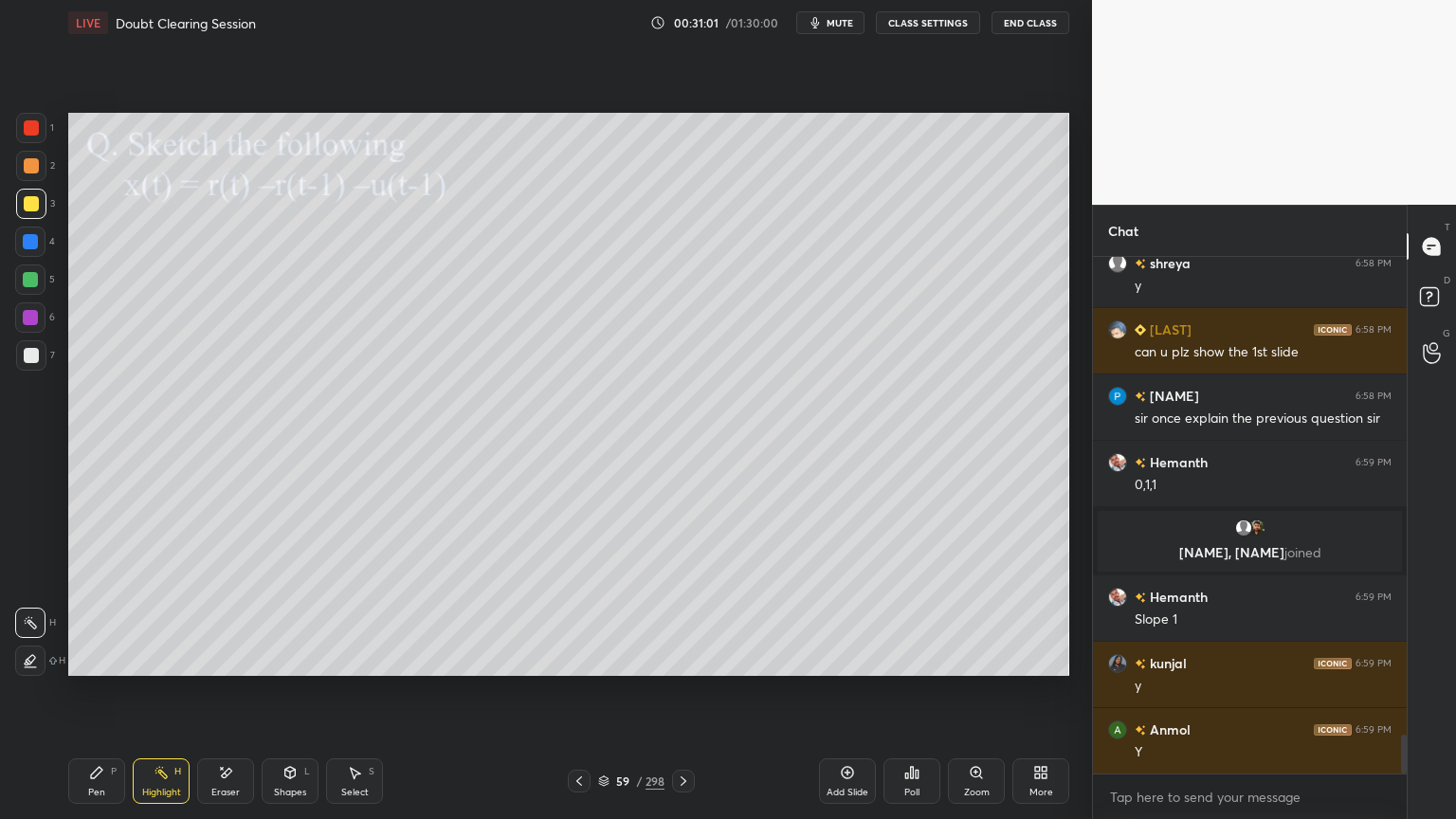 scroll, scrollTop: 6365, scrollLeft: 0, axis: vertical 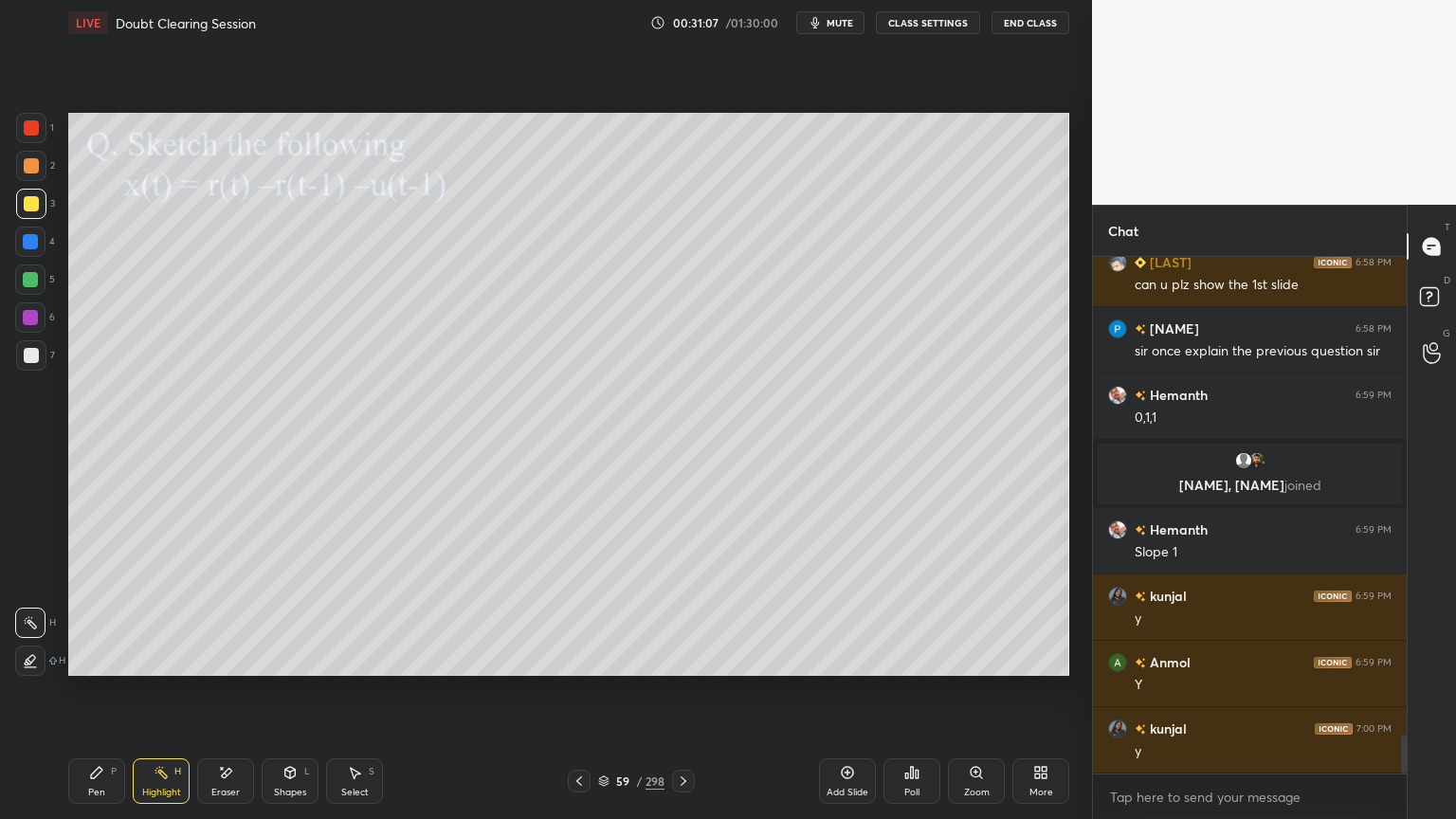 click on "Highlight" at bounding box center [161, 792] 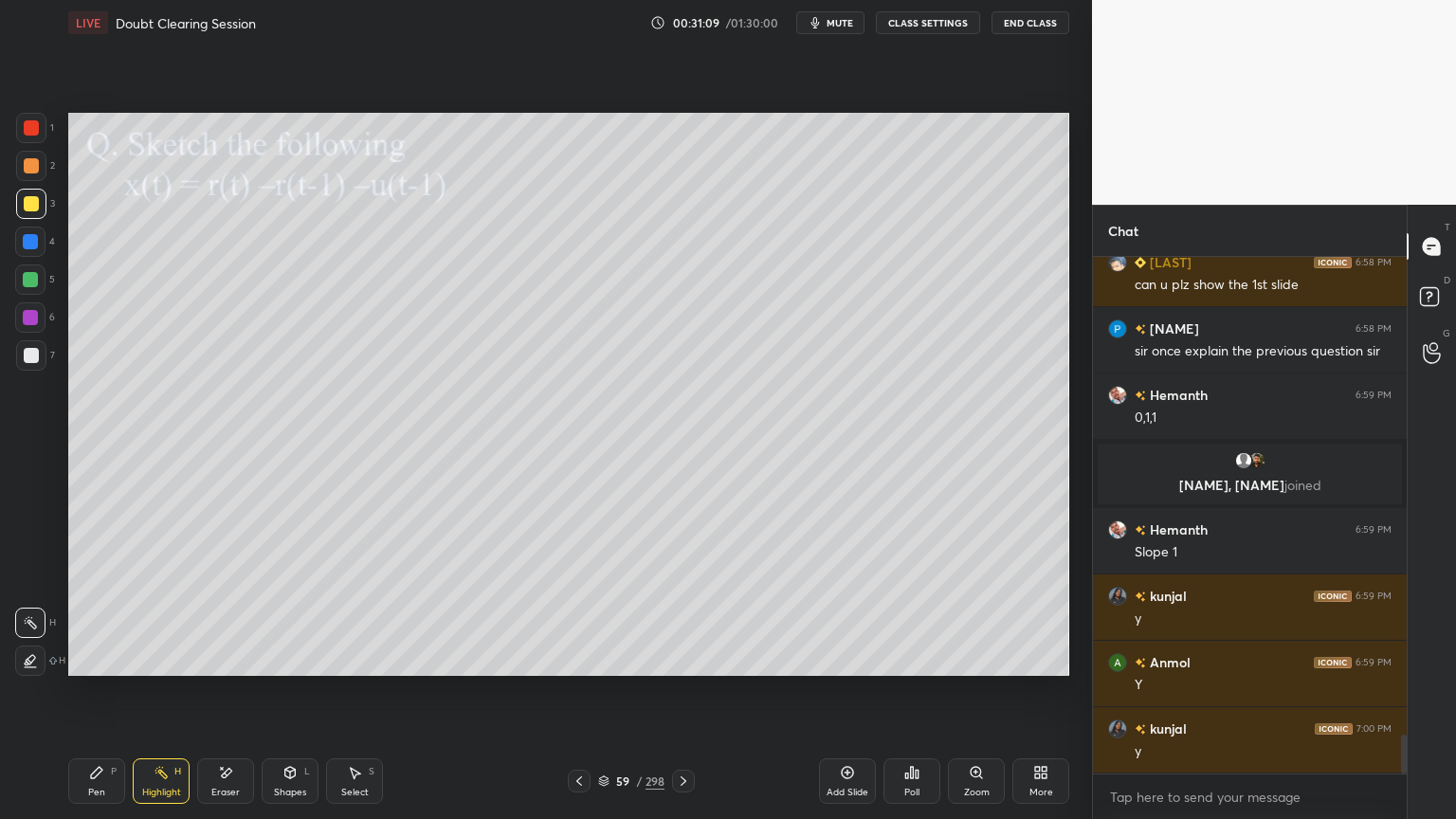 click 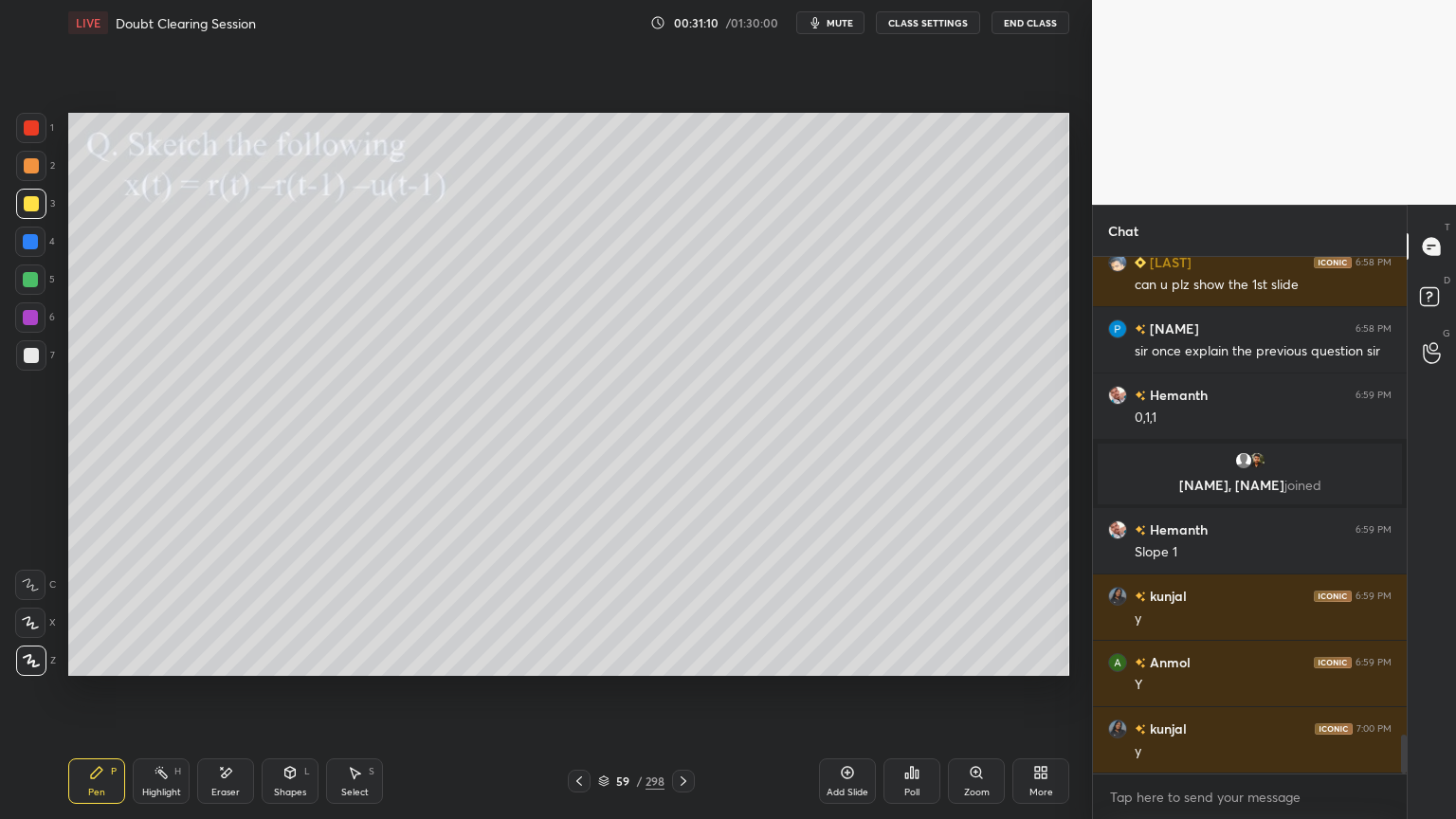 click at bounding box center (30, 280) 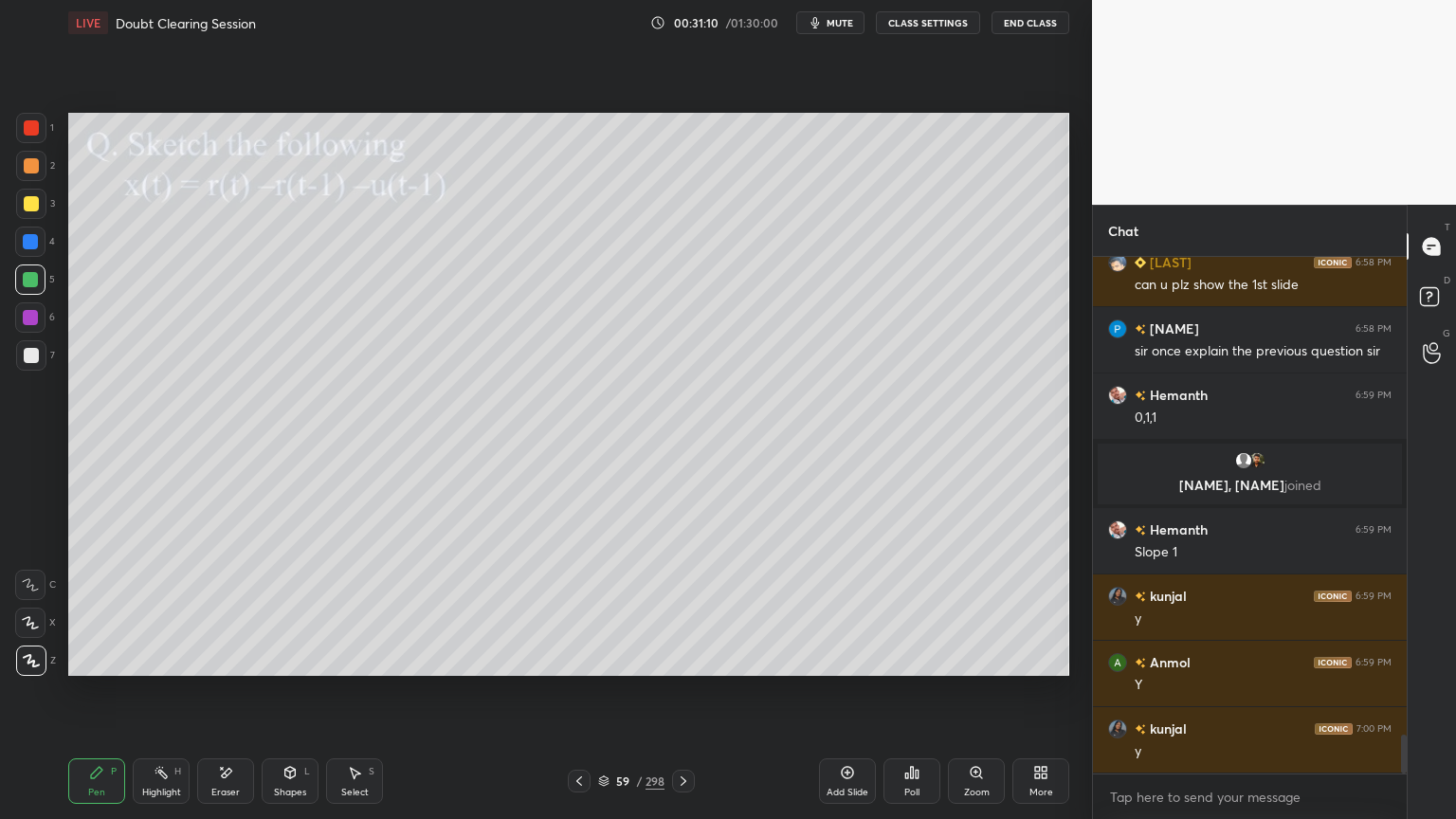 click 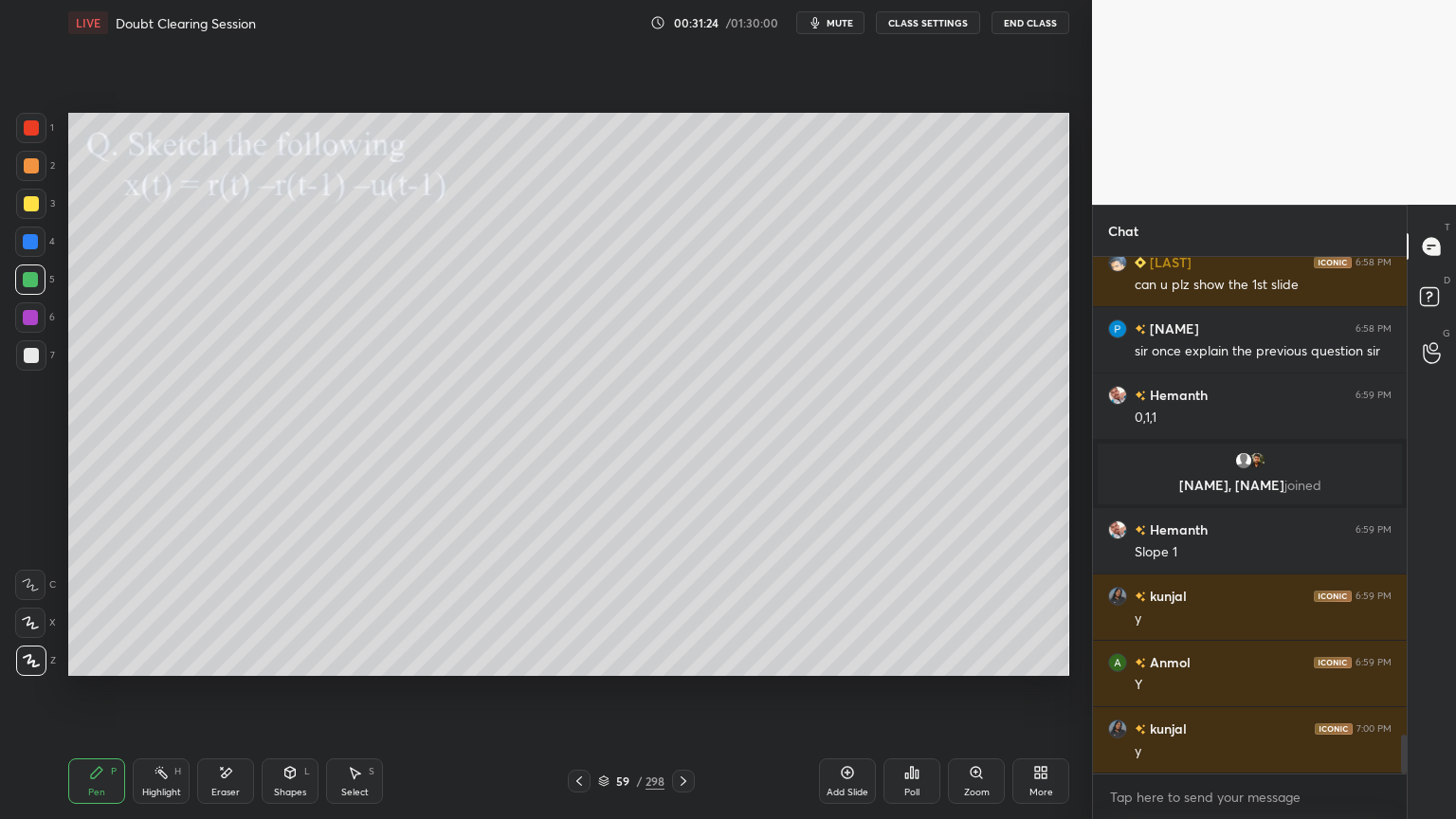 scroll, scrollTop: 6431, scrollLeft: 0, axis: vertical 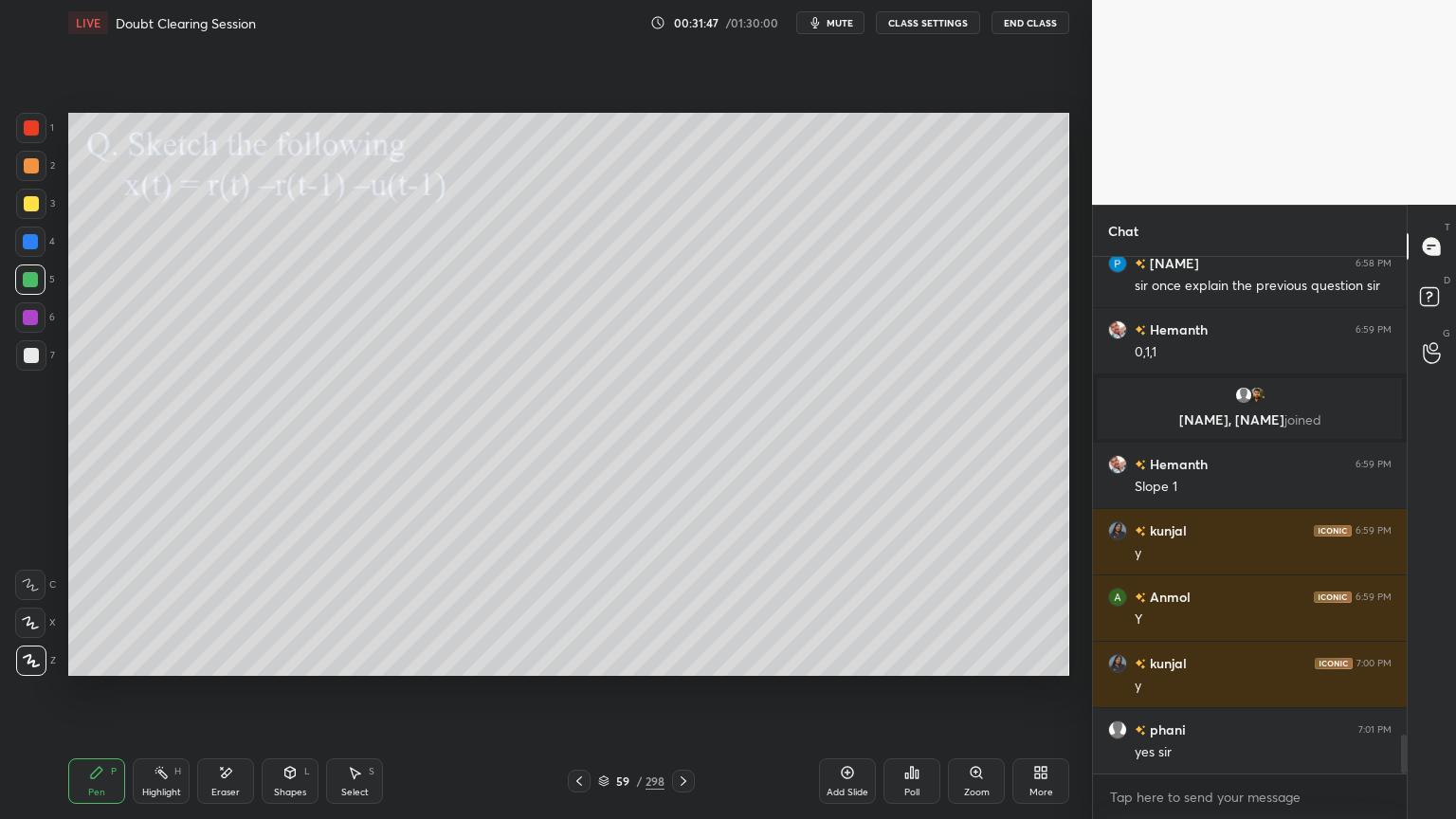 click on "Highlight H" at bounding box center [161, 781] 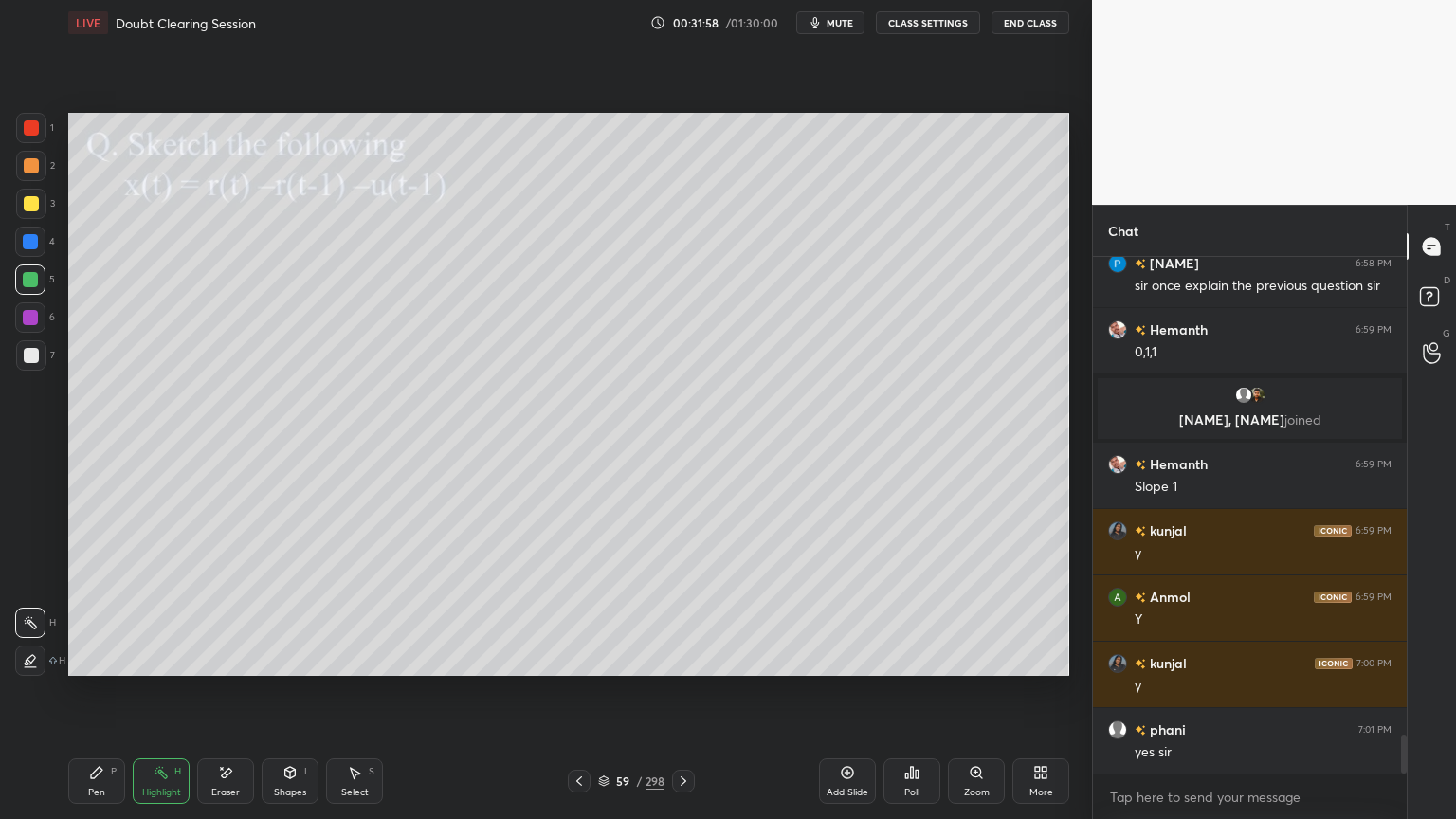 scroll, scrollTop: 6450, scrollLeft: 0, axis: vertical 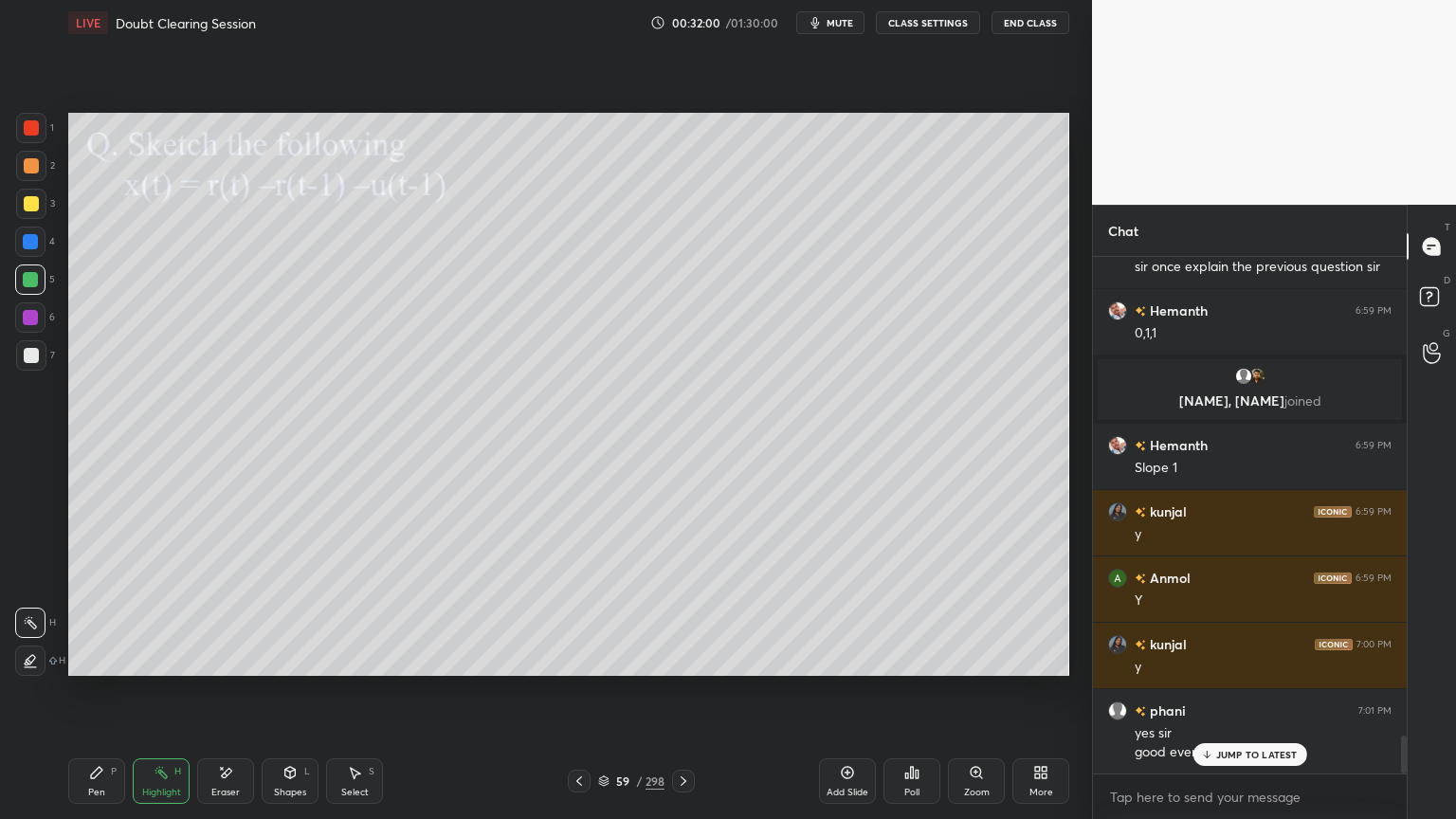 click on "Pen P" at bounding box center (97, 781) 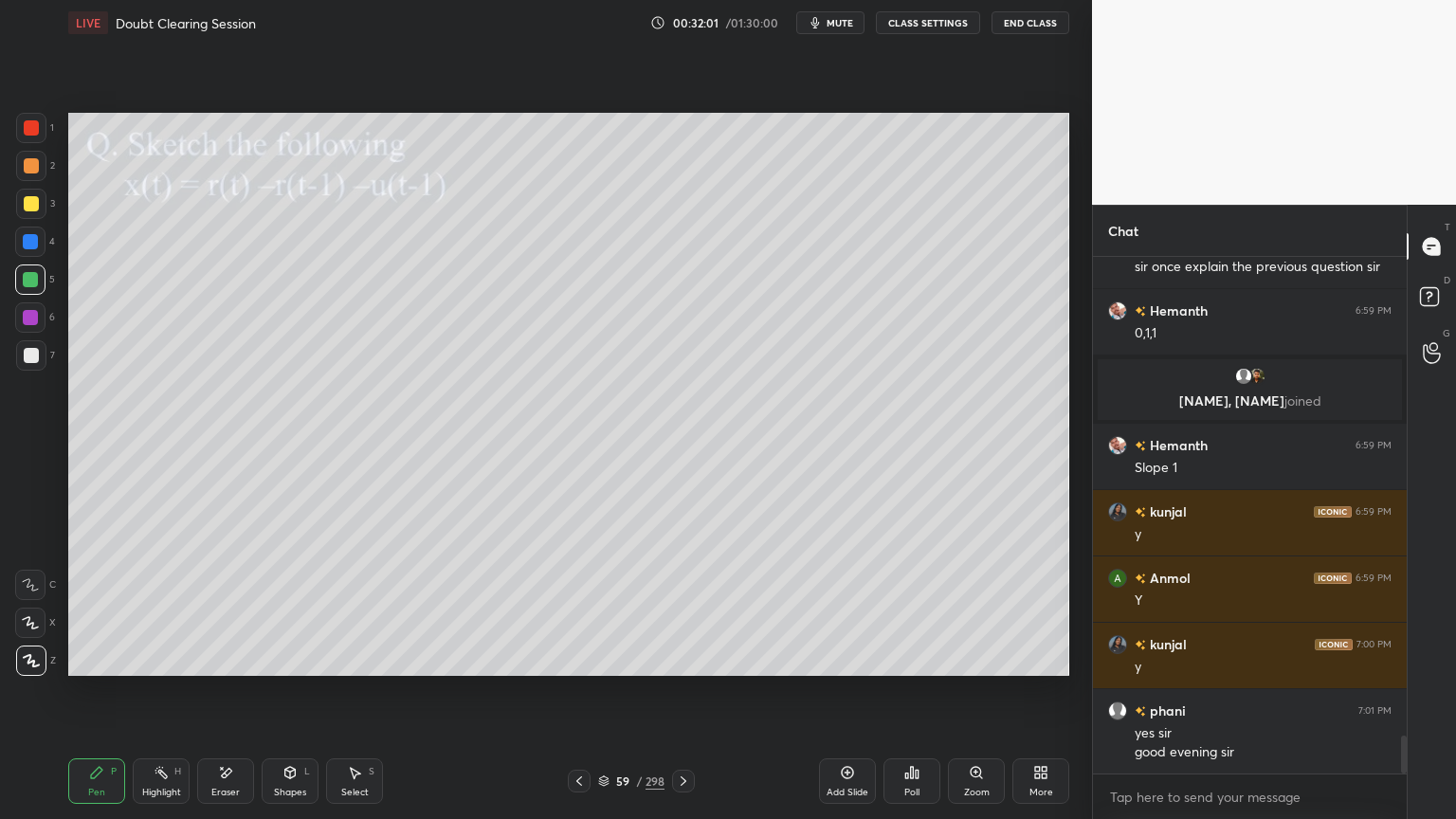scroll, scrollTop: 6517, scrollLeft: 0, axis: vertical 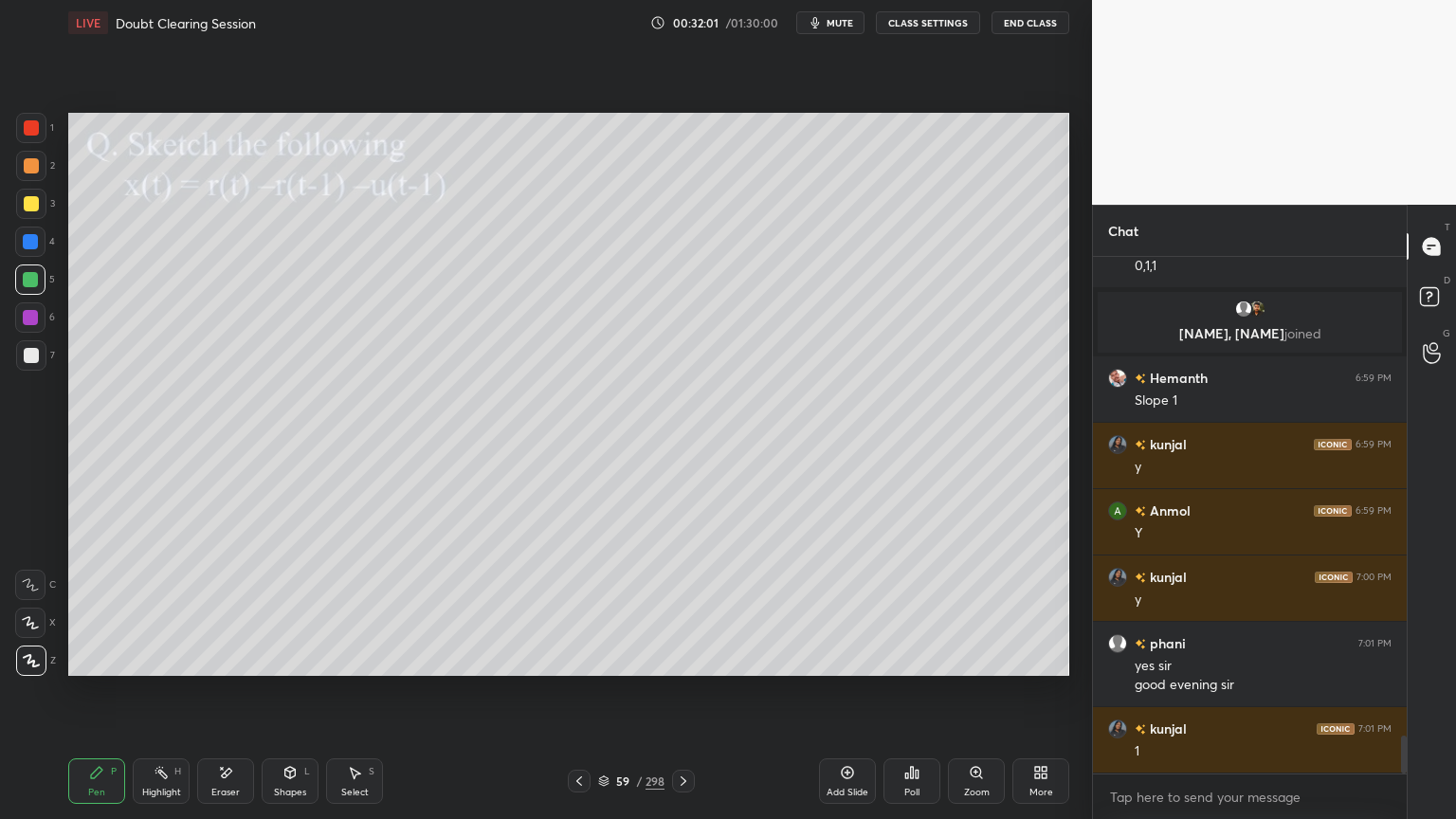 click on "Highlight" at bounding box center [161, 792] 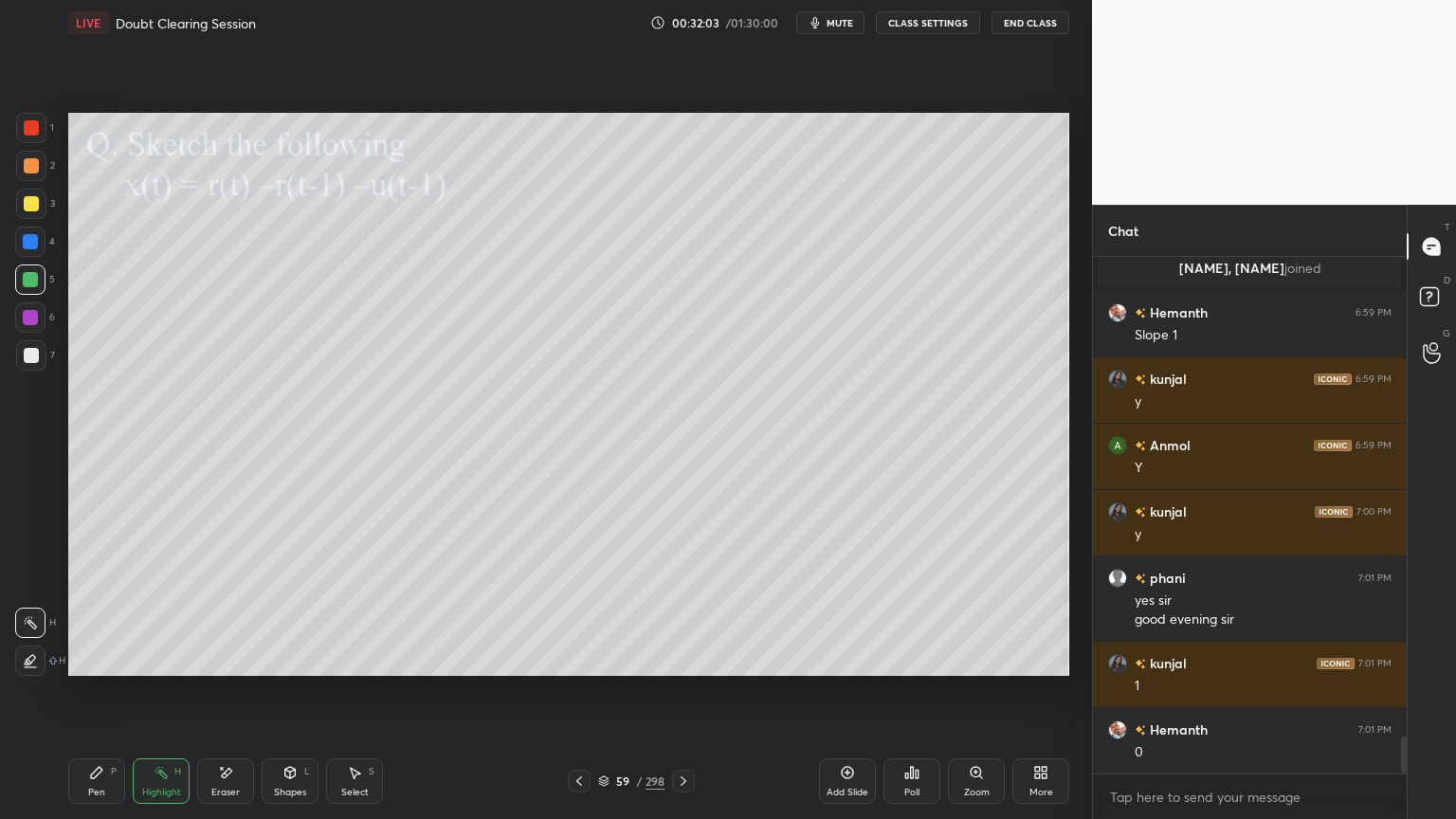 scroll, scrollTop: 6650, scrollLeft: 0, axis: vertical 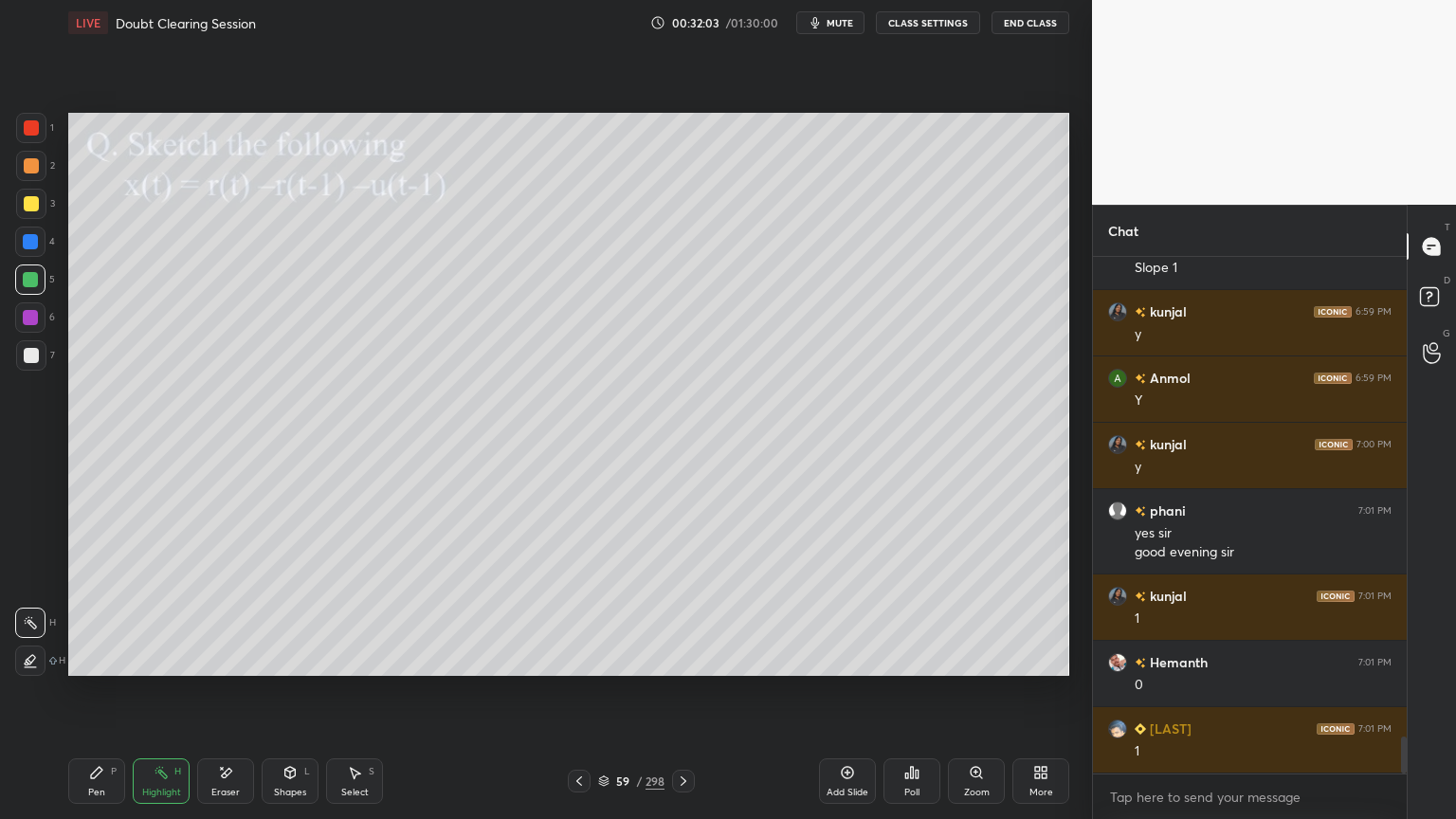 click on "Pen P" at bounding box center (97, 781) 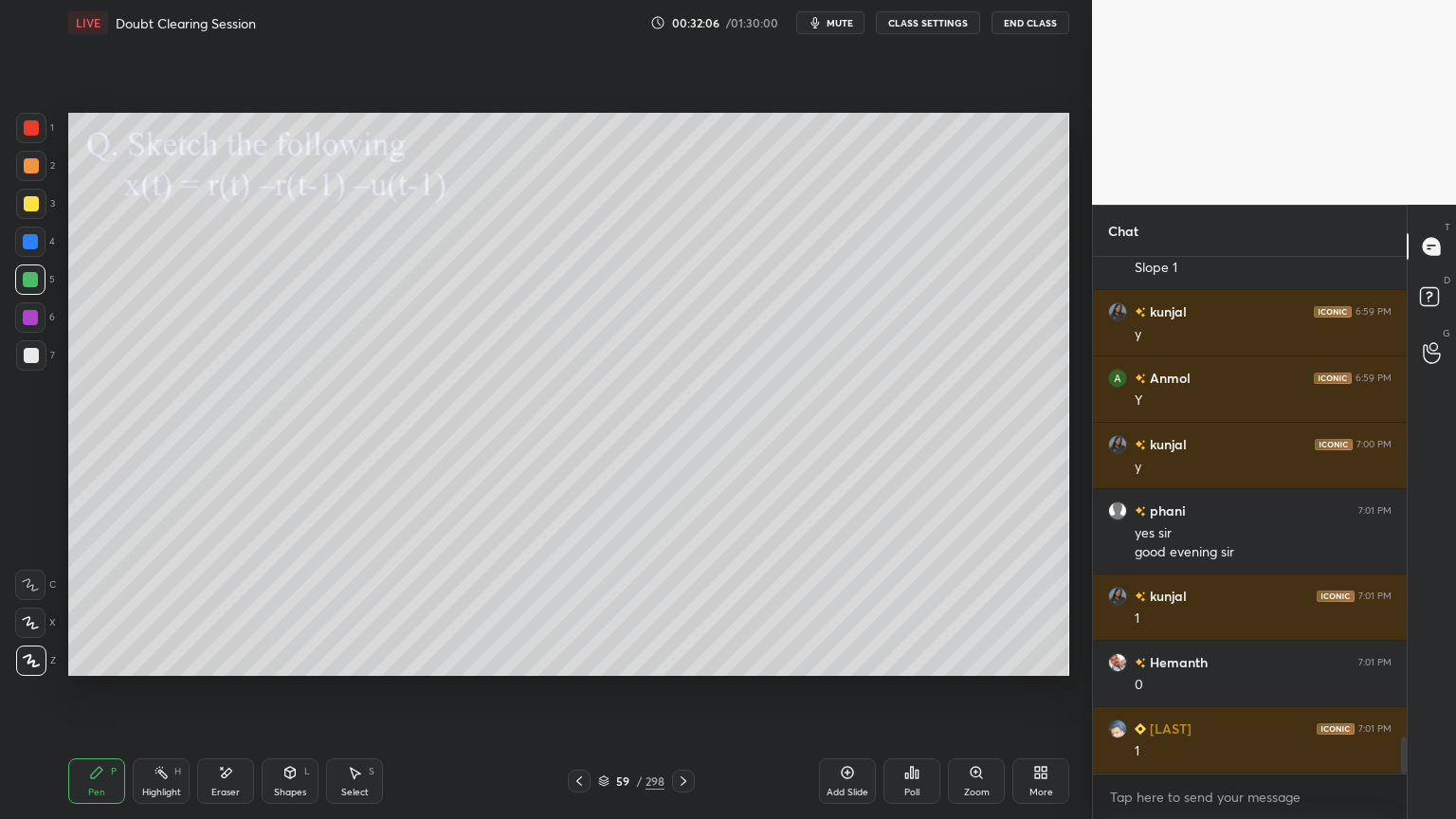 click 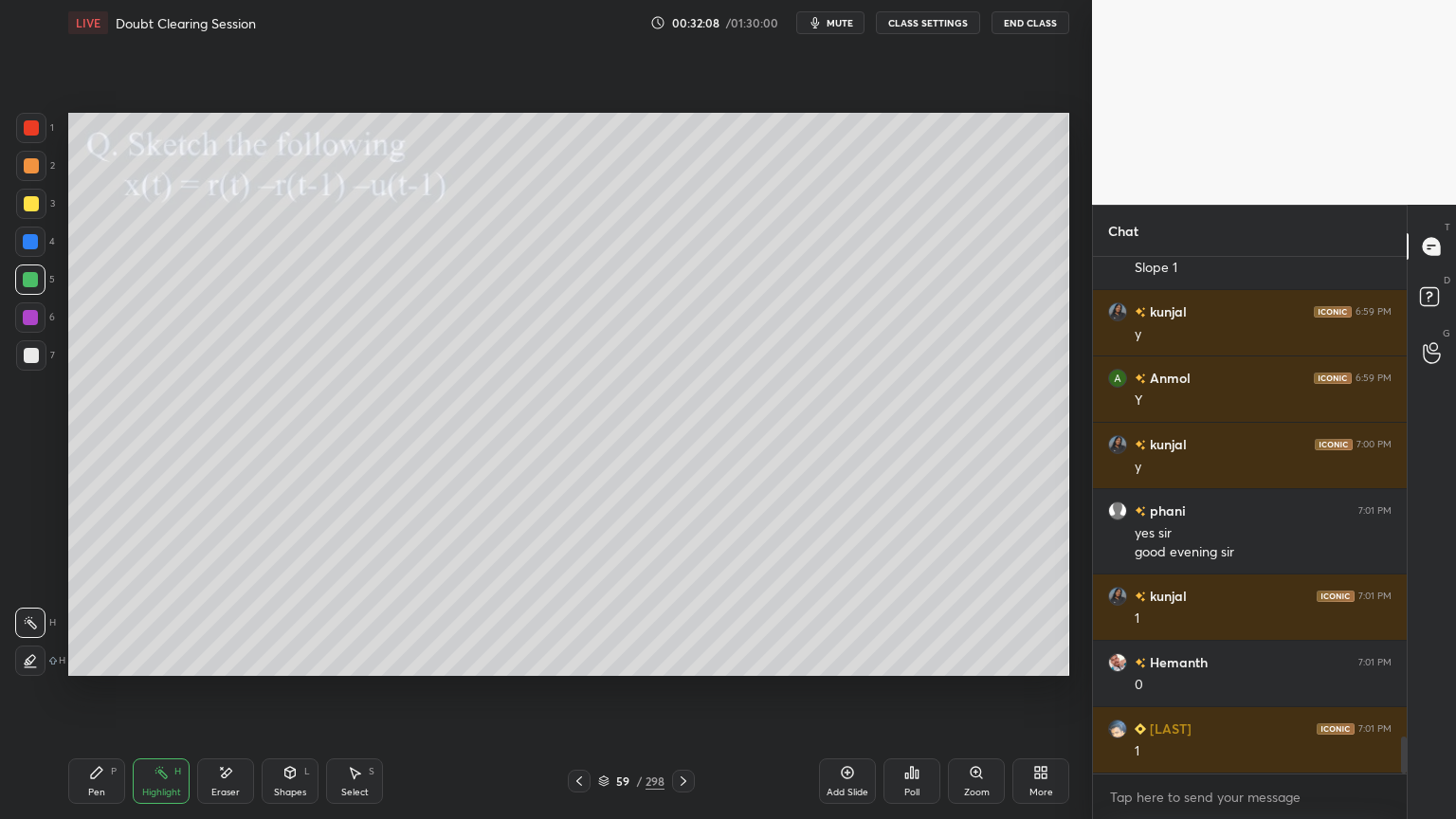 scroll, scrollTop: 6715, scrollLeft: 0, axis: vertical 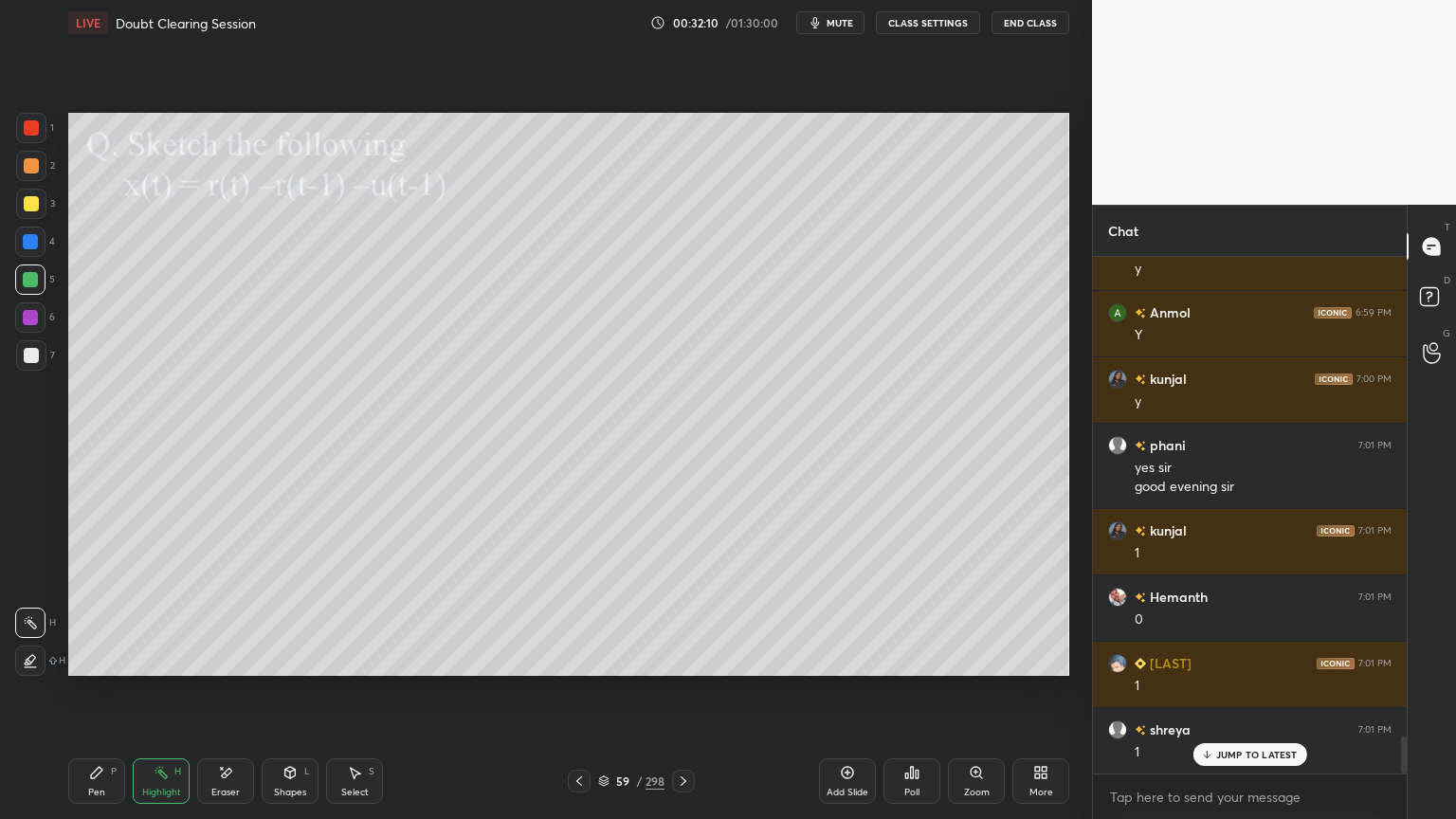click on "Pen P" at bounding box center (97, 781) 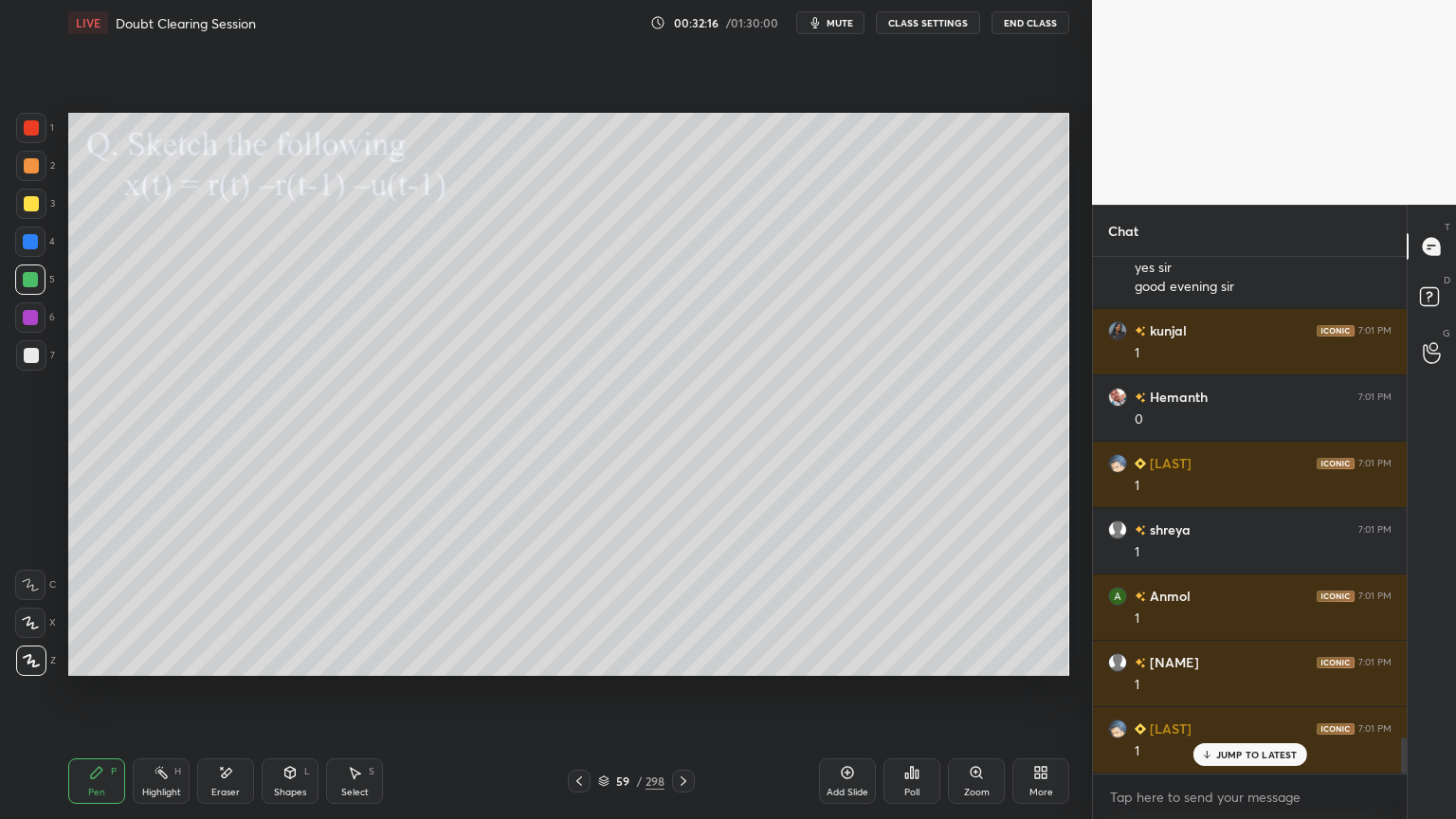 scroll, scrollTop: 6980, scrollLeft: 0, axis: vertical 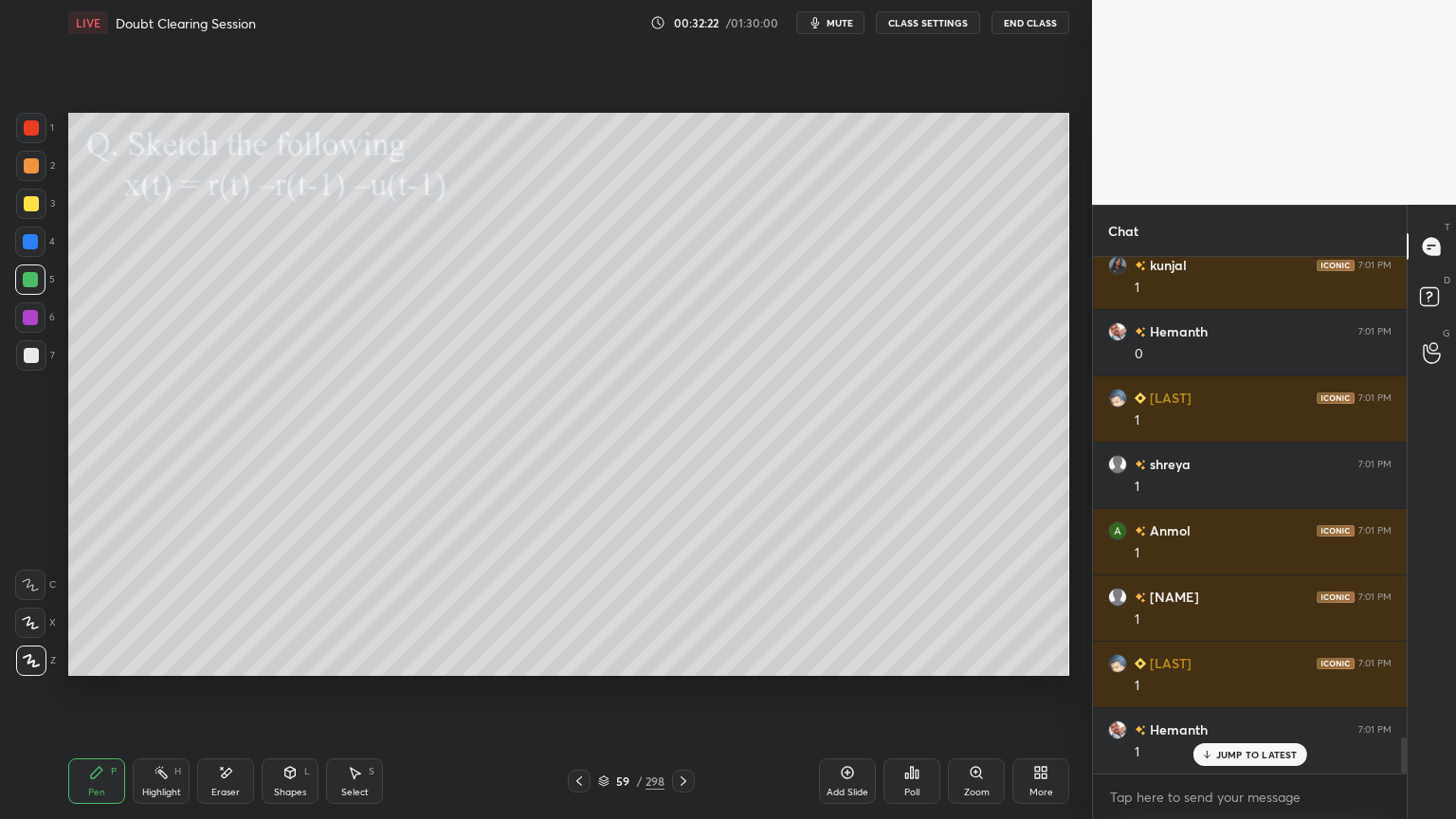 click on "Highlight H" at bounding box center (161, 781) 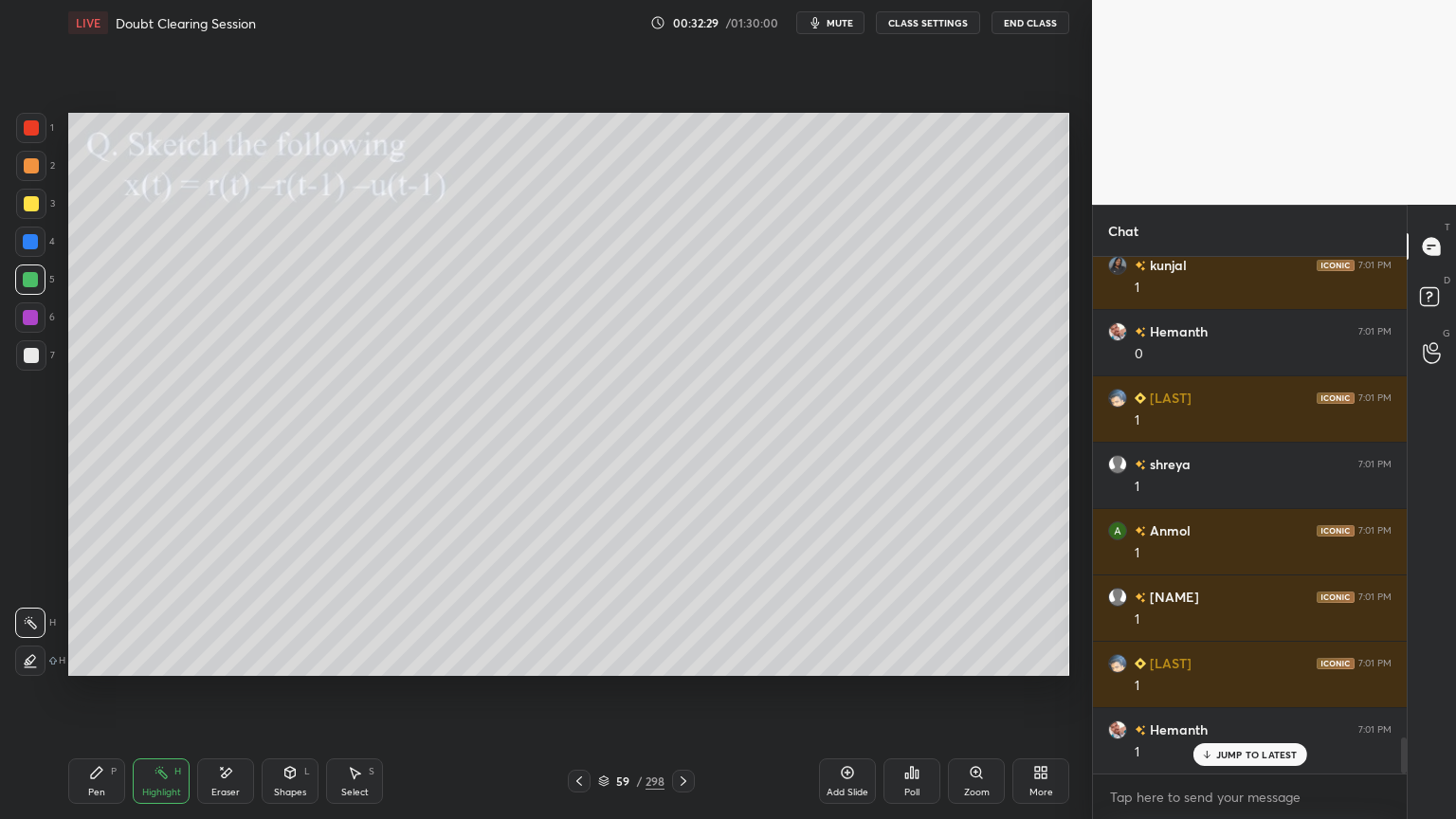 click on "Pen P" at bounding box center [97, 781] 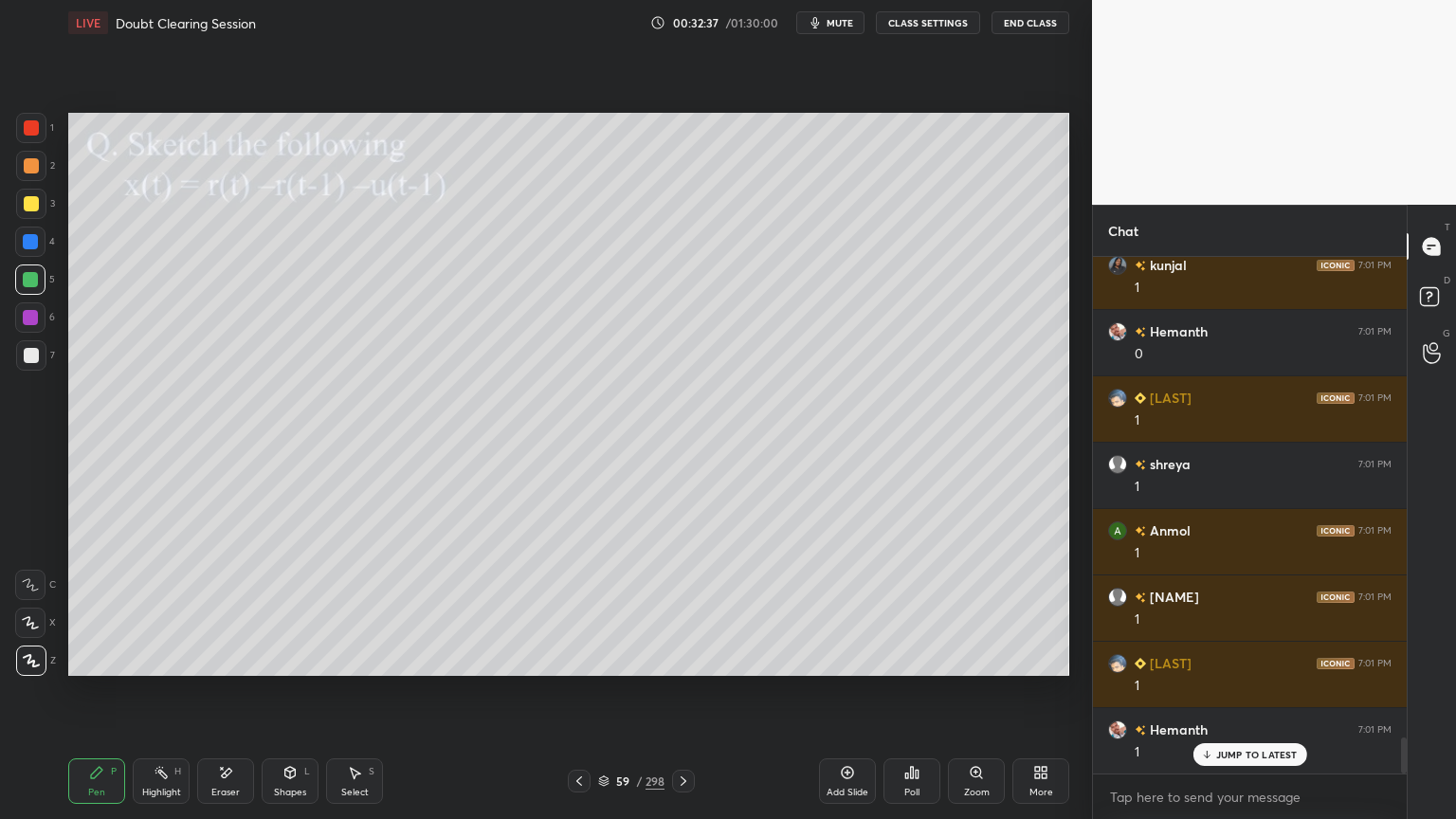 scroll, scrollTop: 7048, scrollLeft: 0, axis: vertical 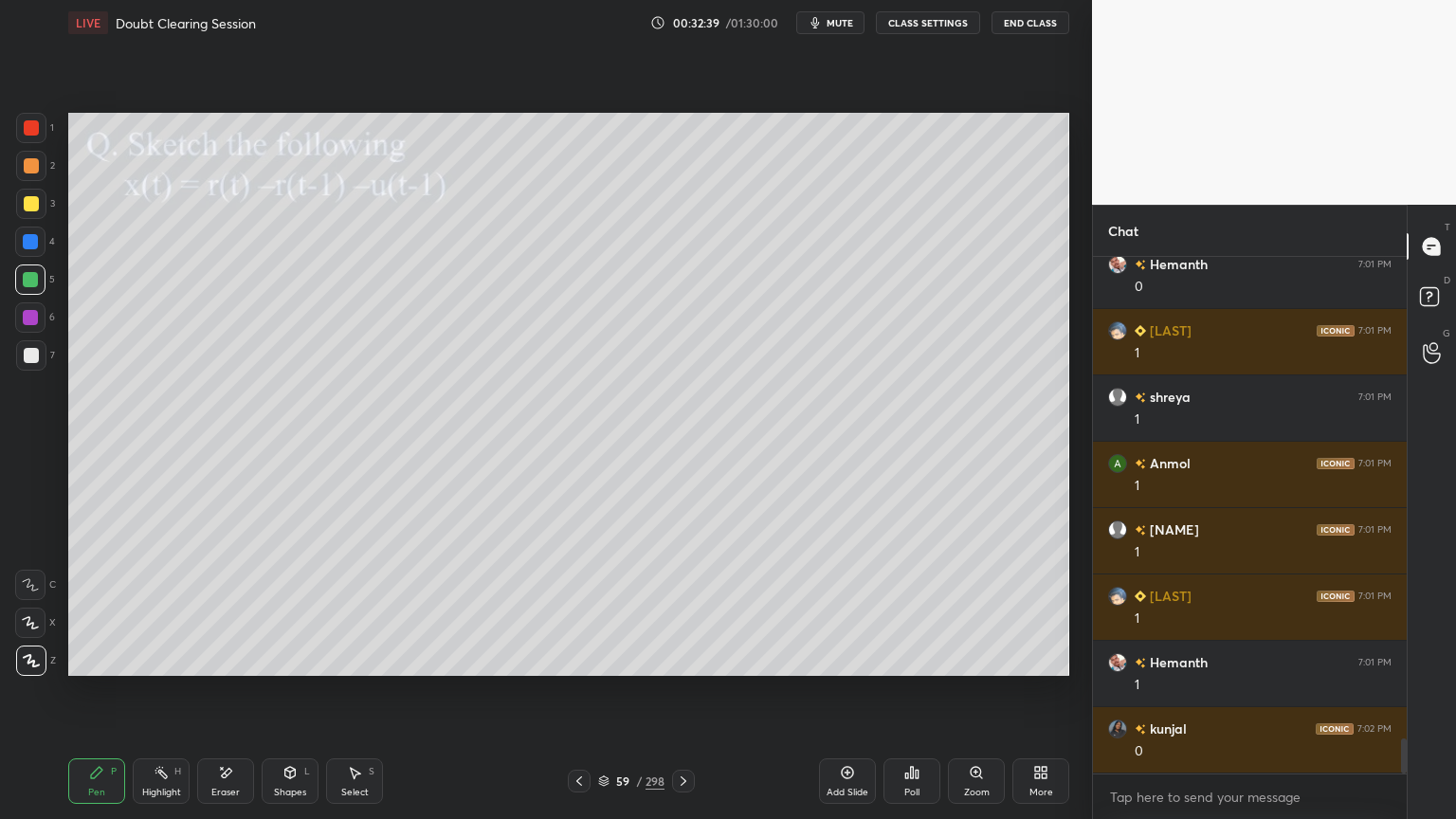 click on "Eraser" at bounding box center [226, 792] 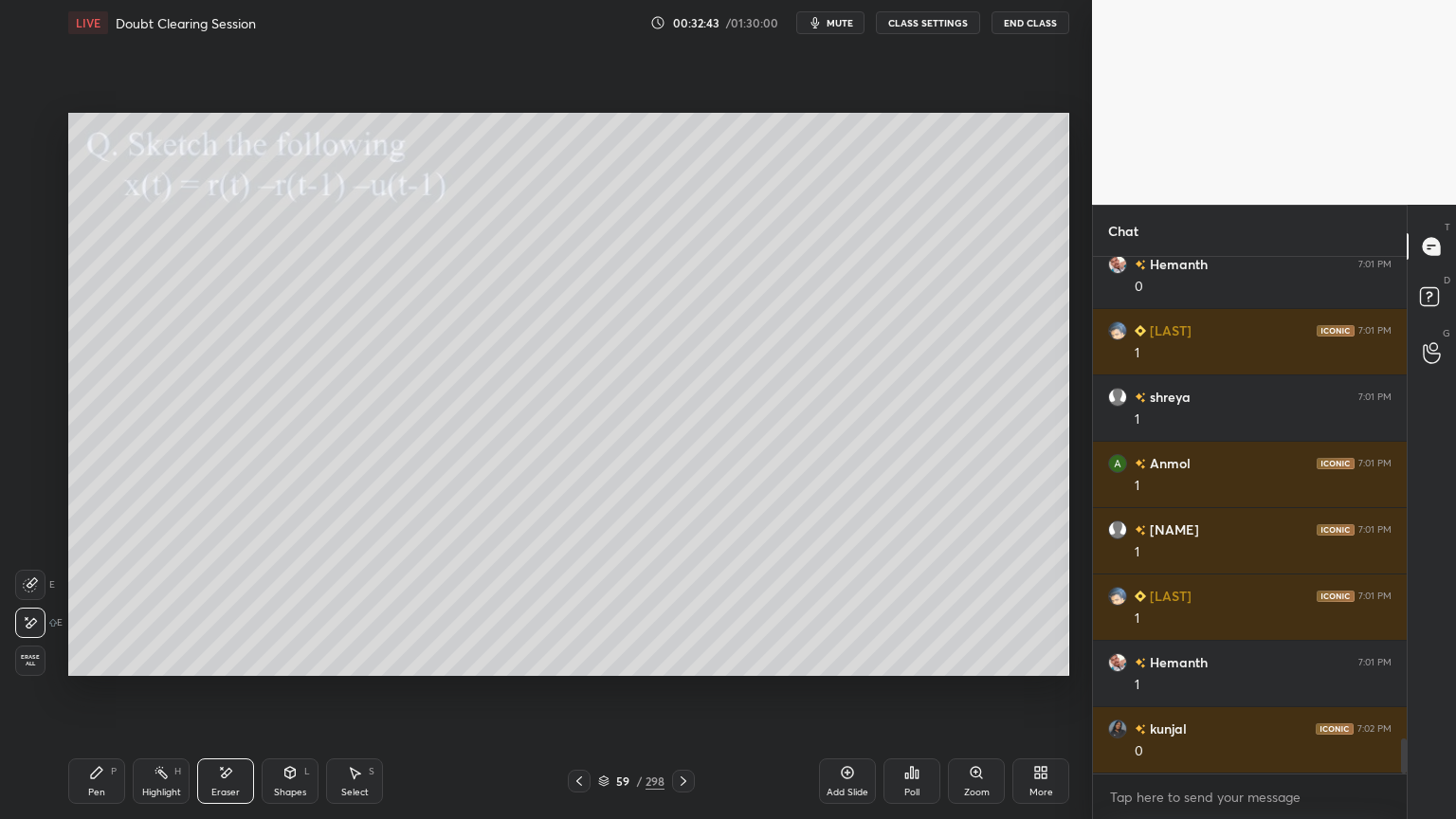 click on "Shapes" at bounding box center [290, 792] 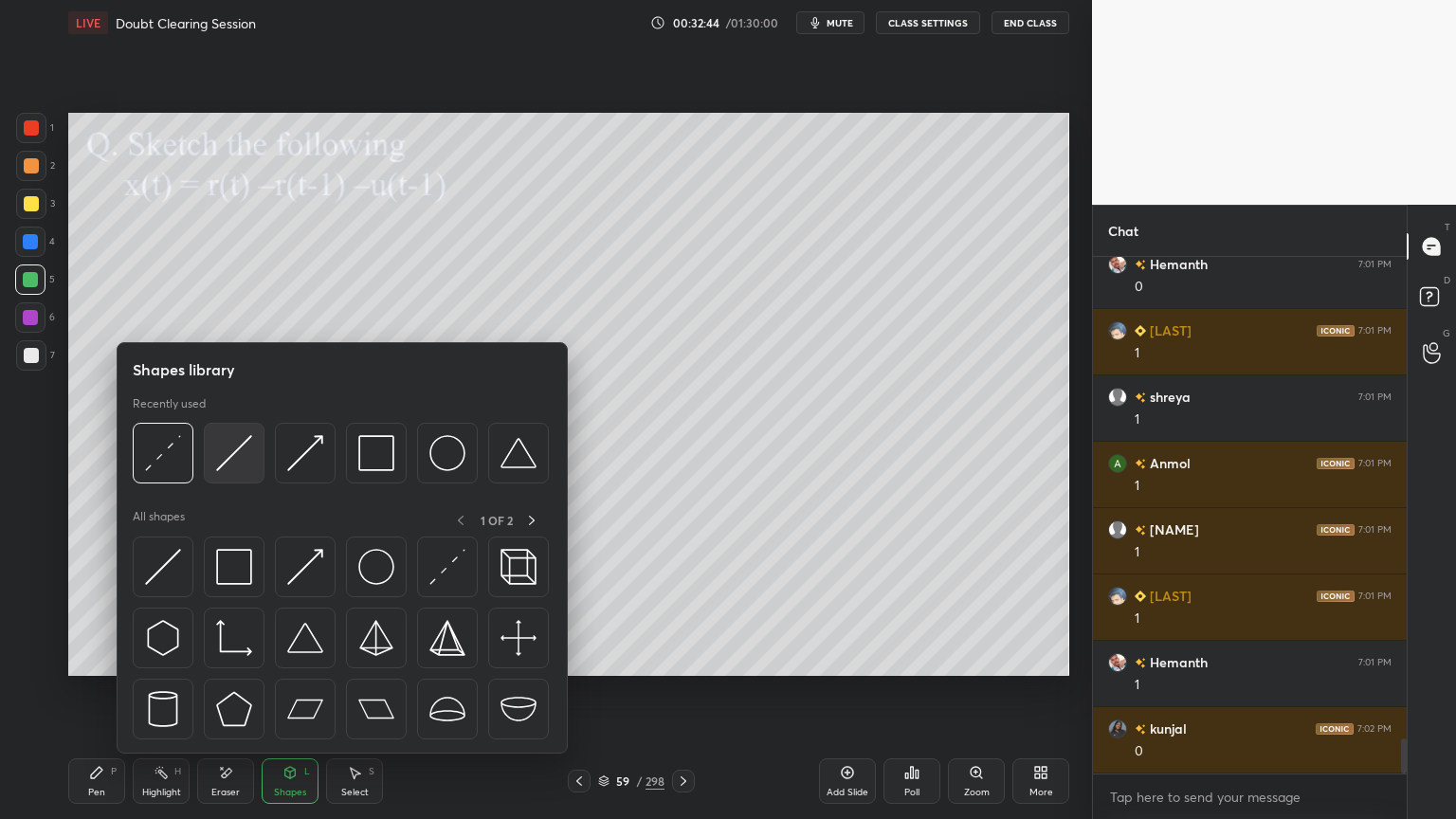 click at bounding box center [234, 453] 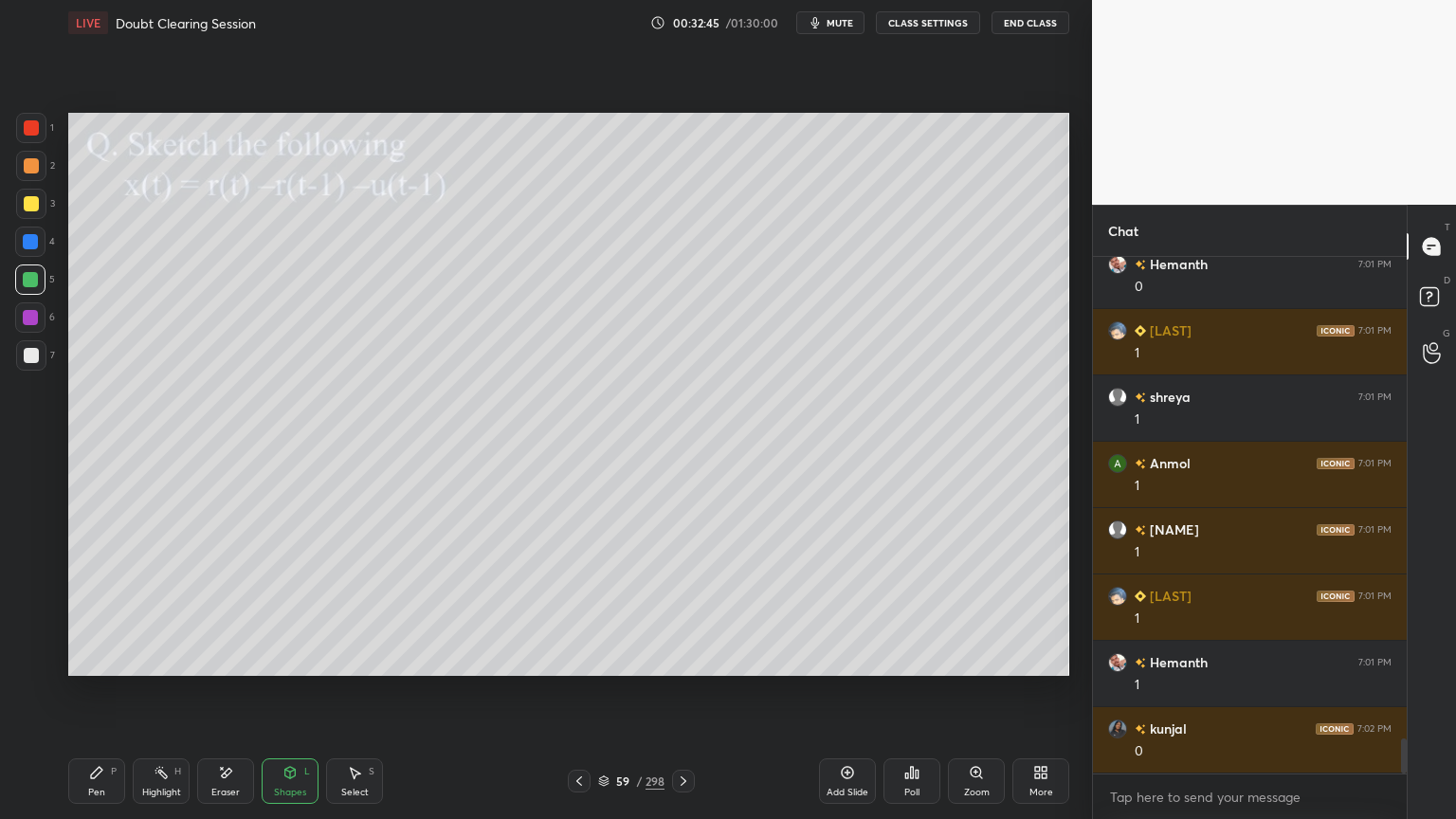 click at bounding box center (31, 355) 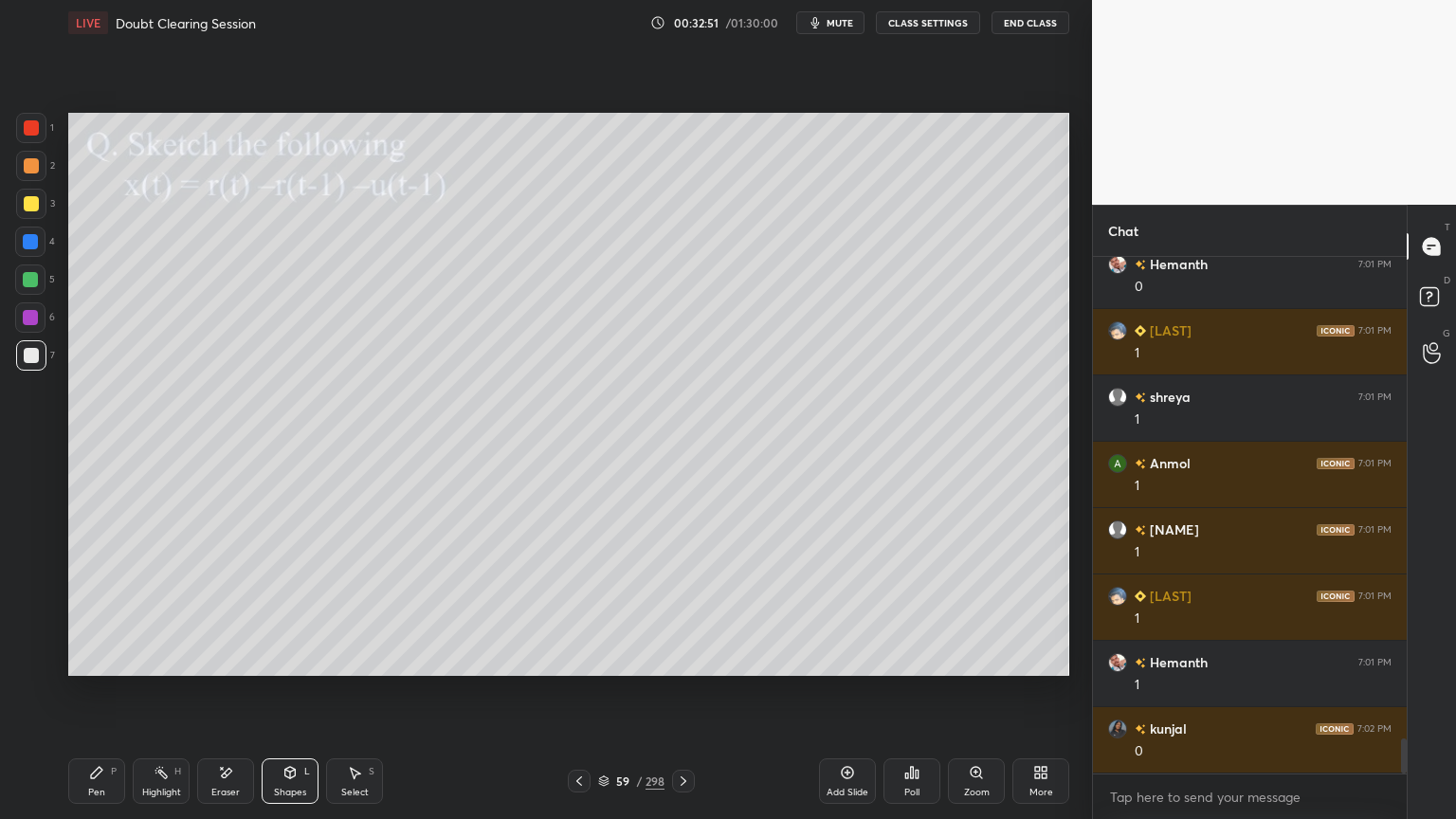 click on "Pen P" at bounding box center [97, 781] 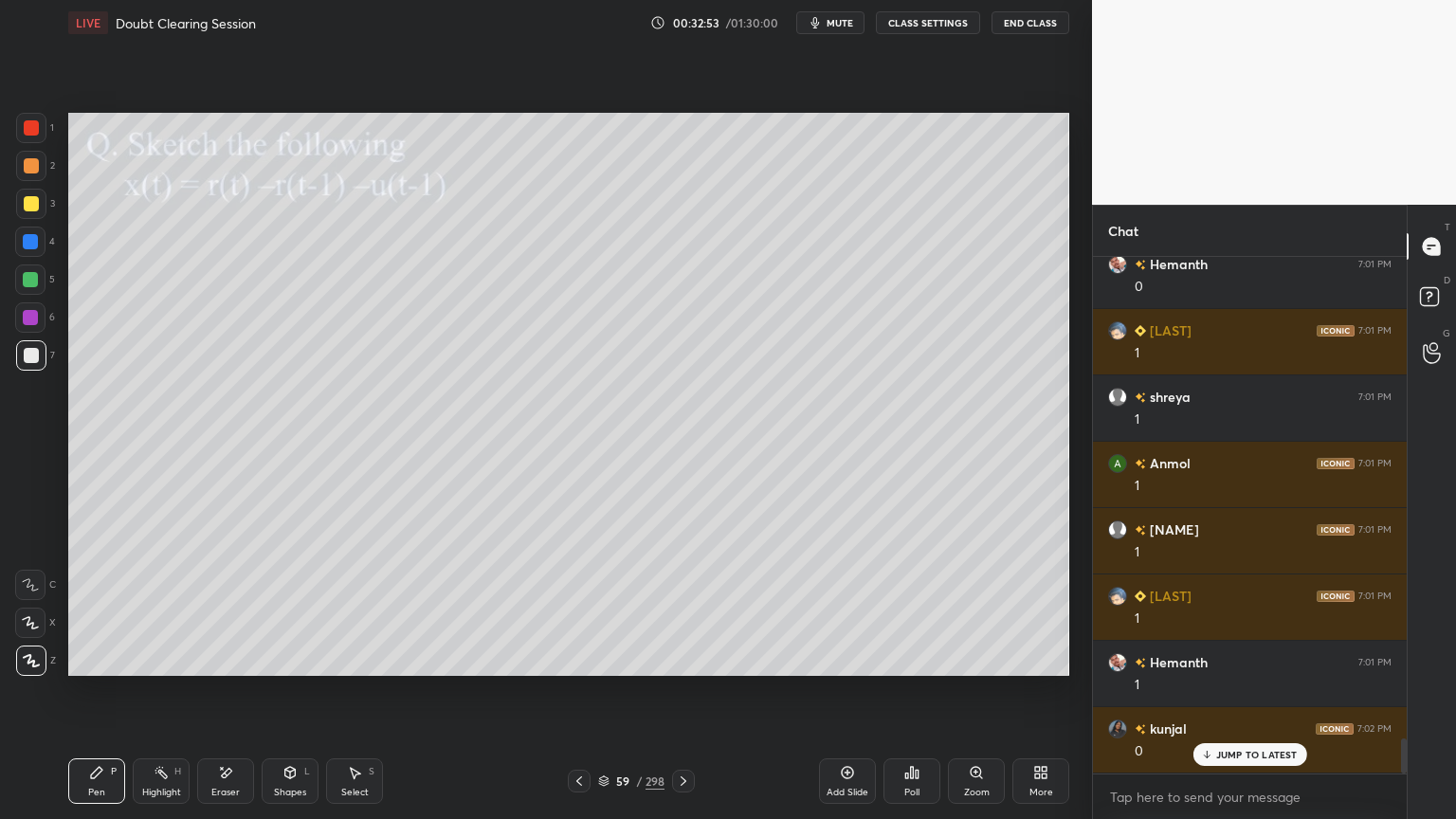 scroll, scrollTop: 7113, scrollLeft: 0, axis: vertical 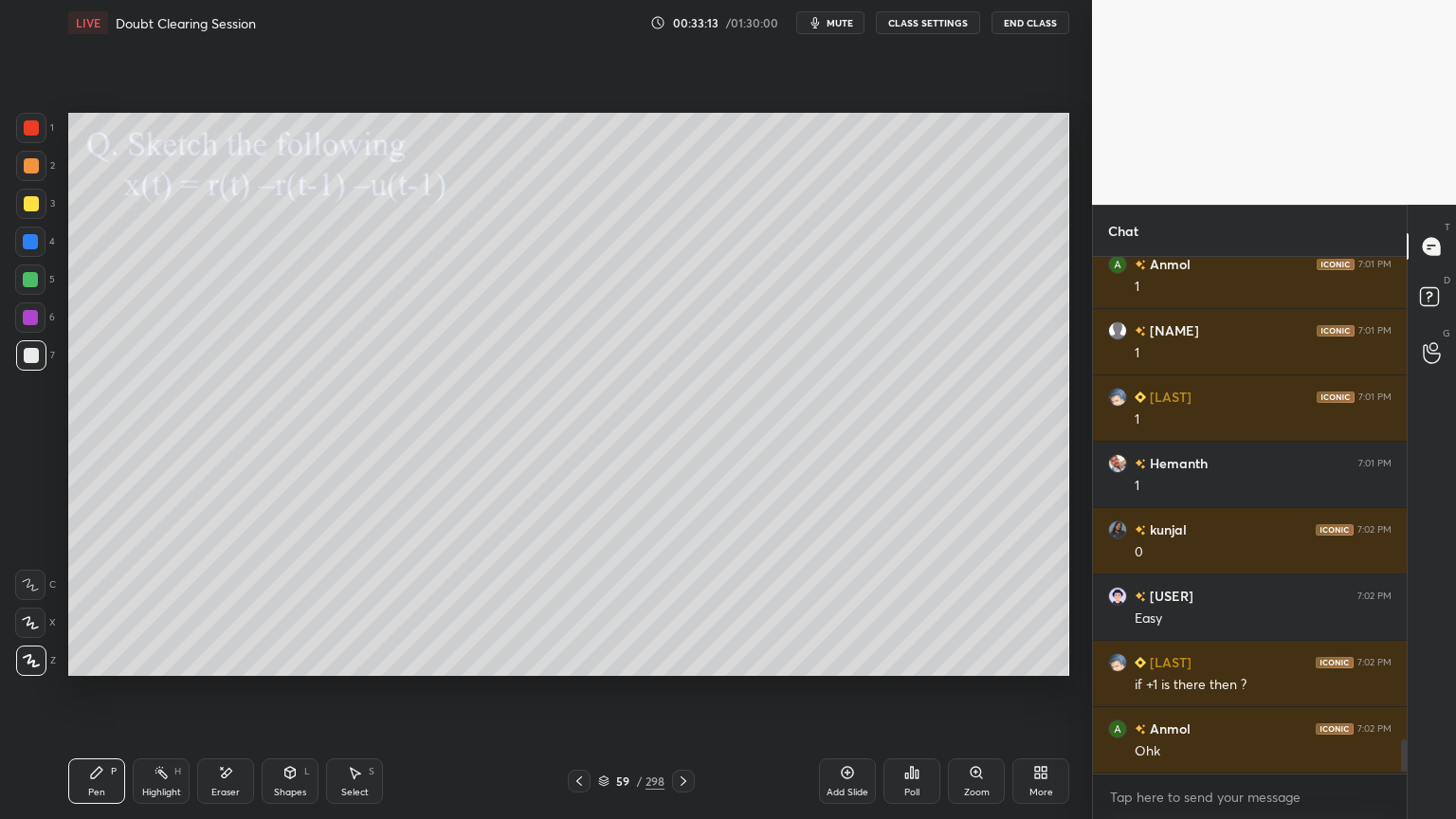 click 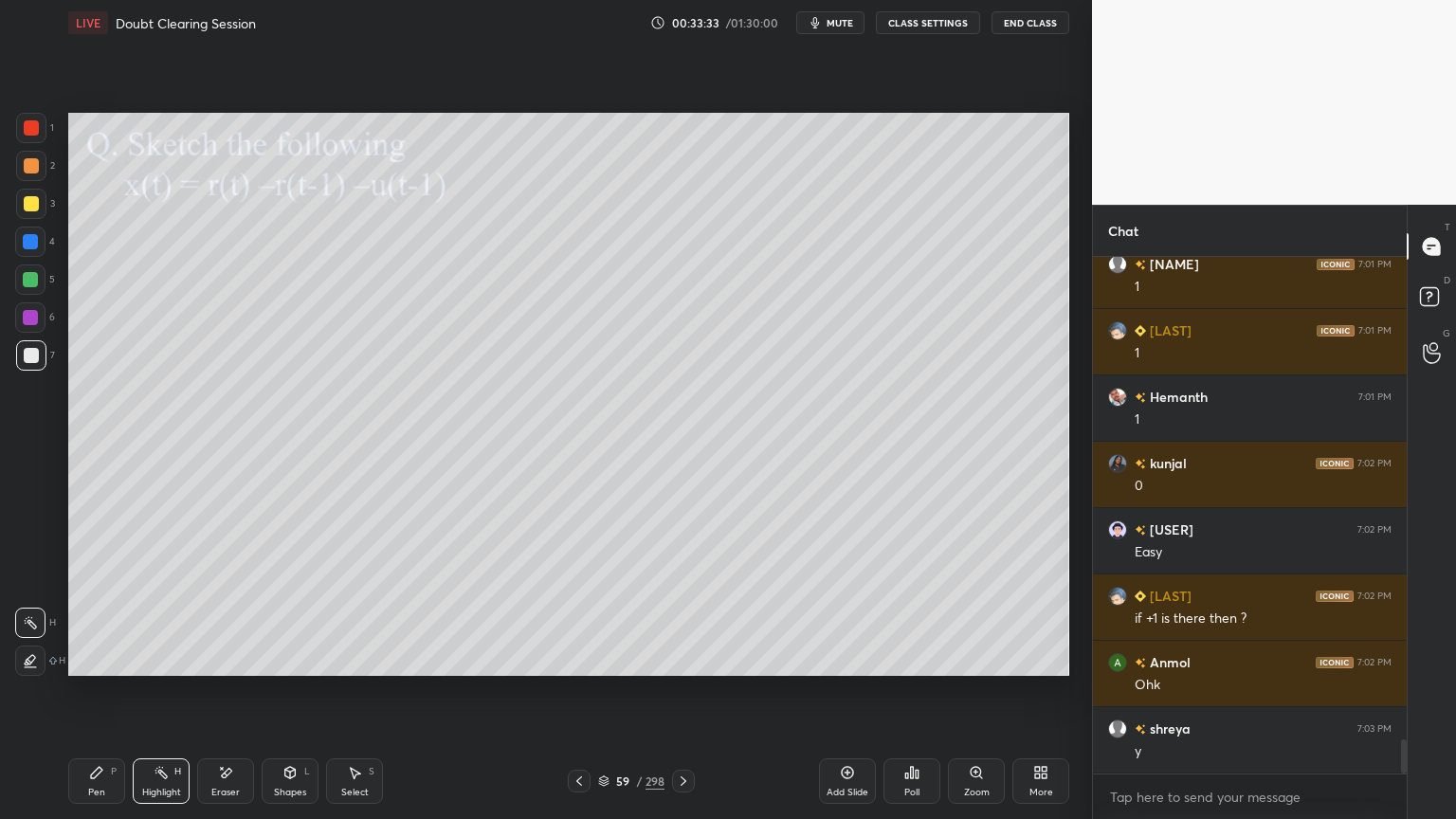 scroll, scrollTop: 7379, scrollLeft: 0, axis: vertical 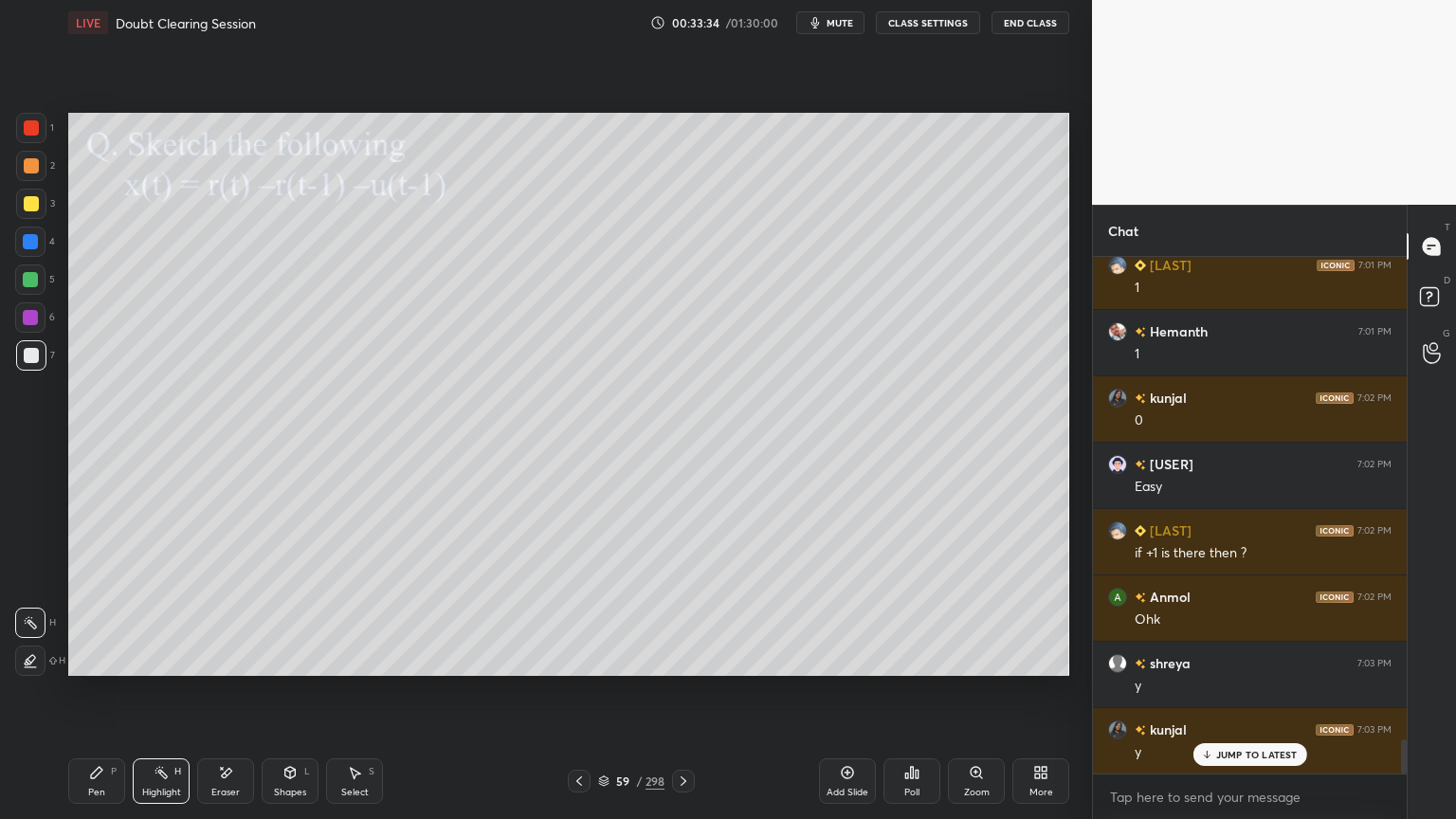 click 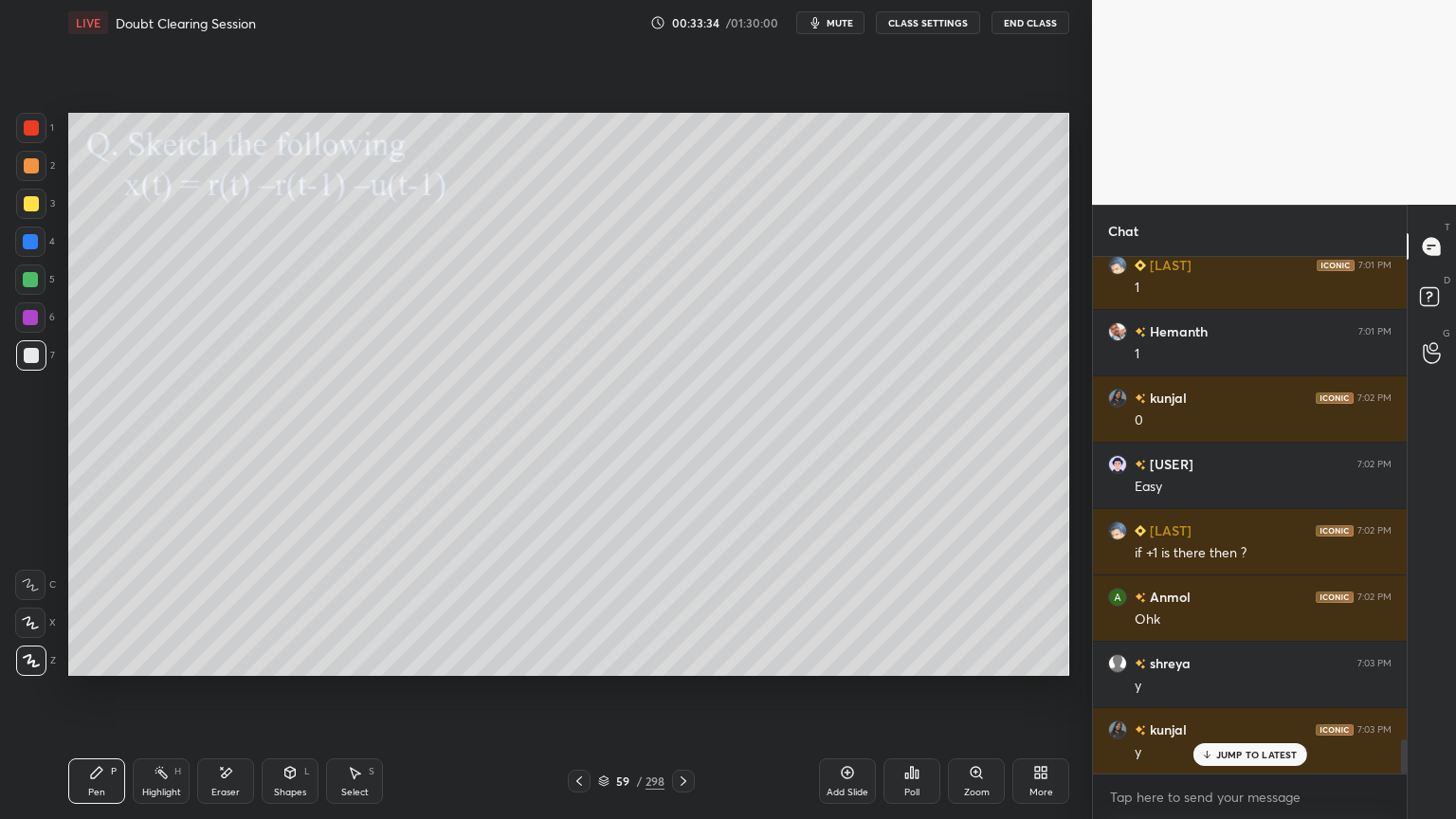 click on "H" at bounding box center (177, 772) 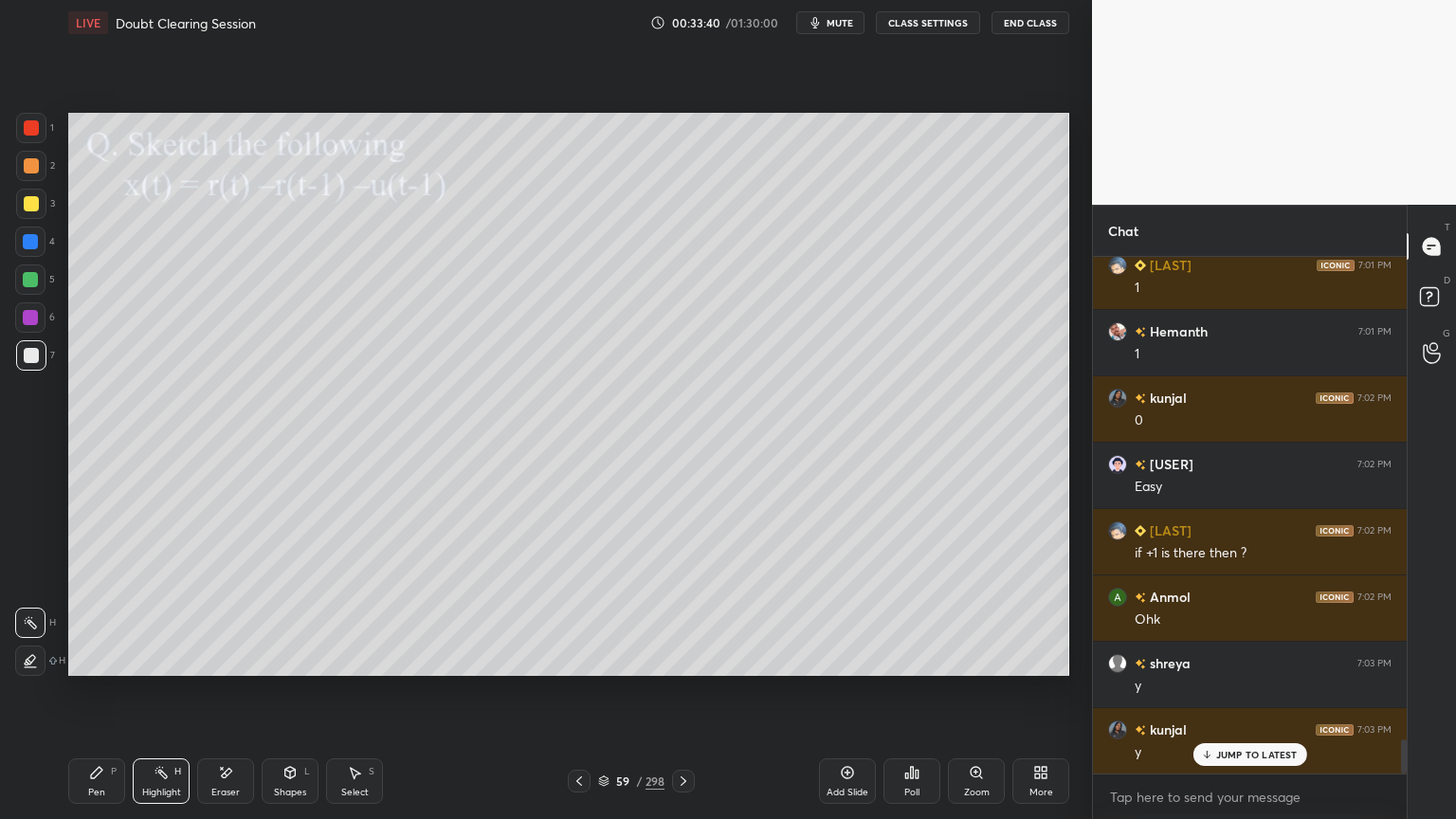 click on "Shapes L" at bounding box center (290, 781) 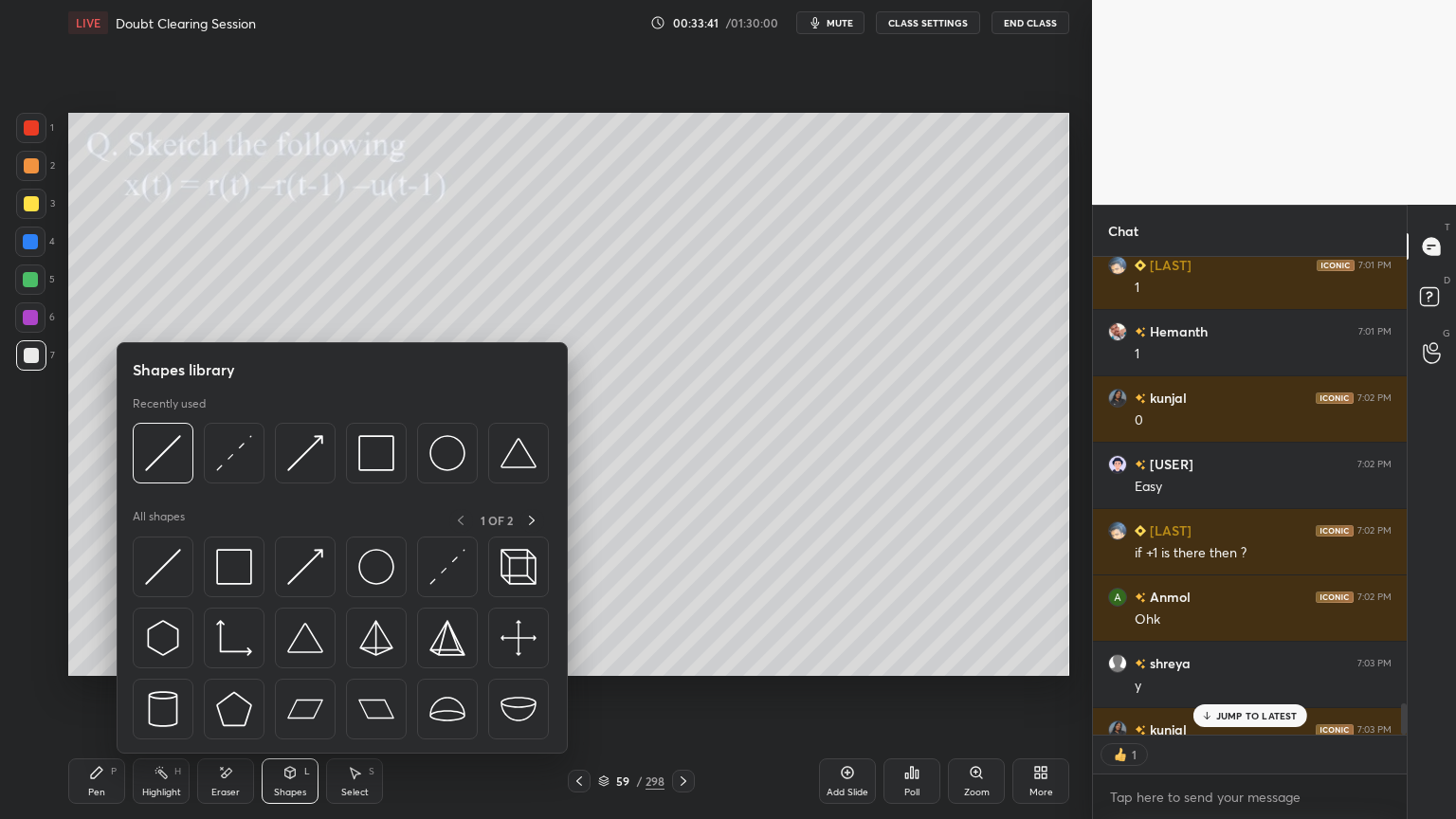scroll, scrollTop: 6, scrollLeft: 6, axis: both 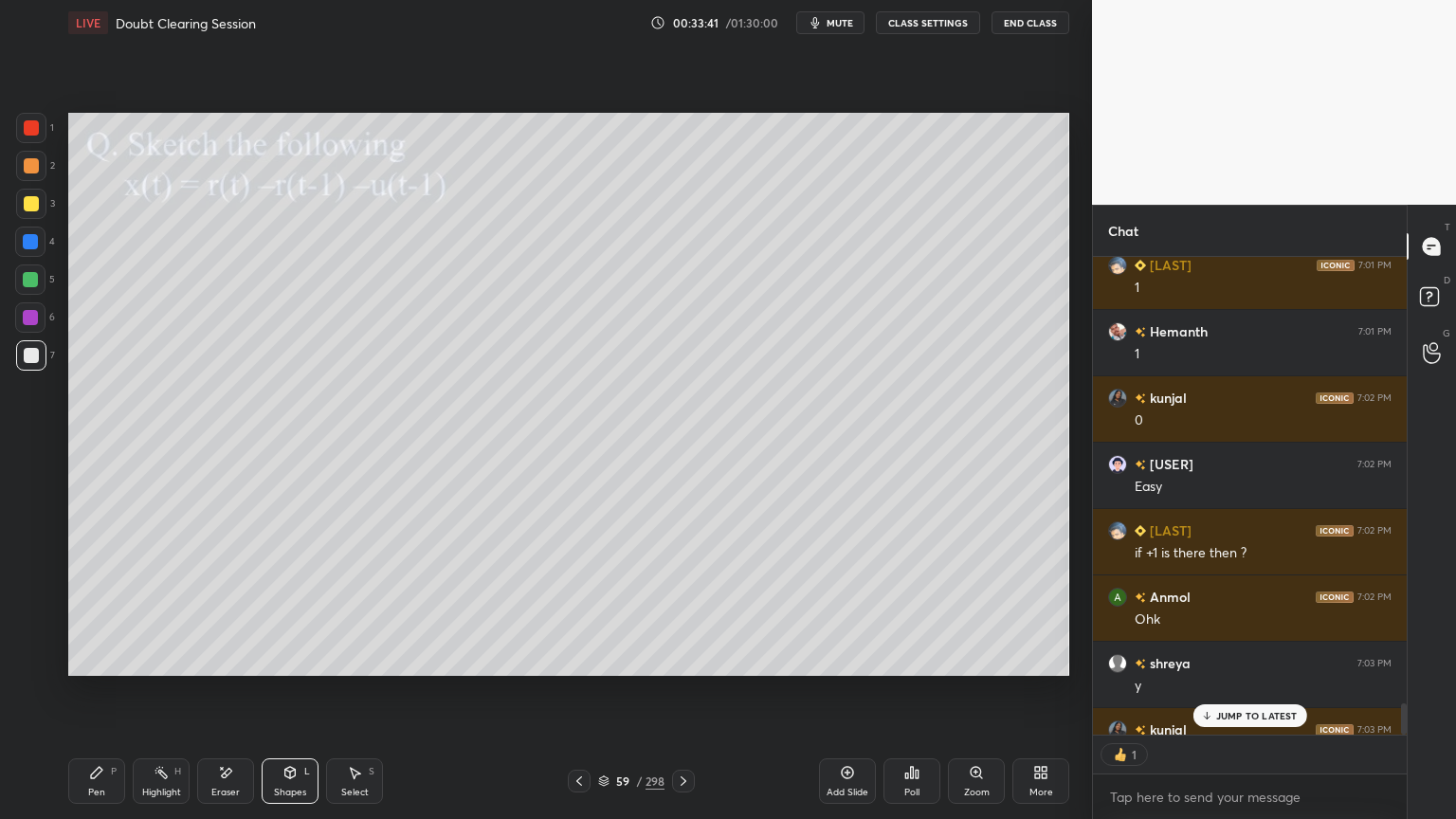 click at bounding box center [31, 204] 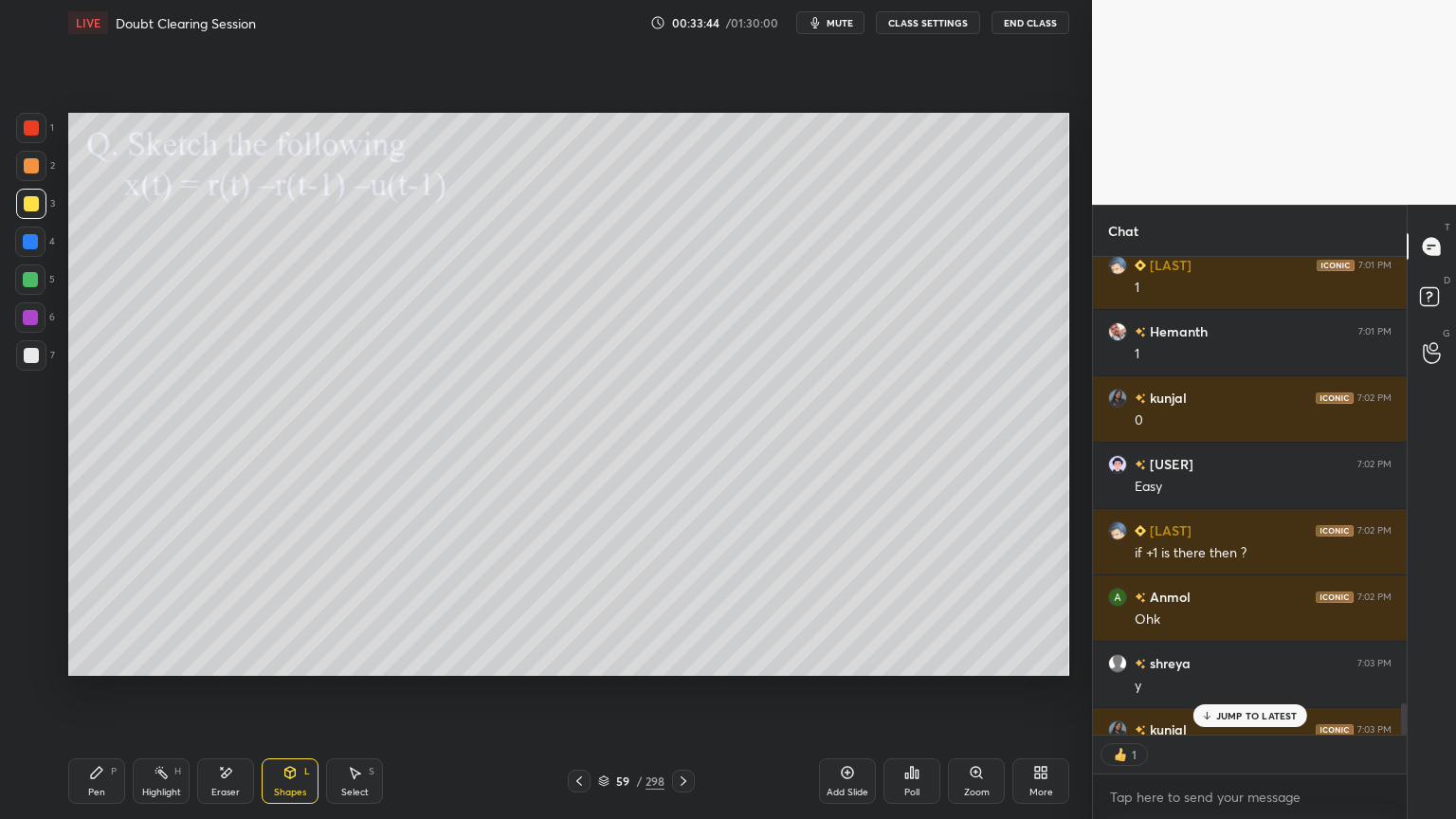 click at bounding box center (31, 128) 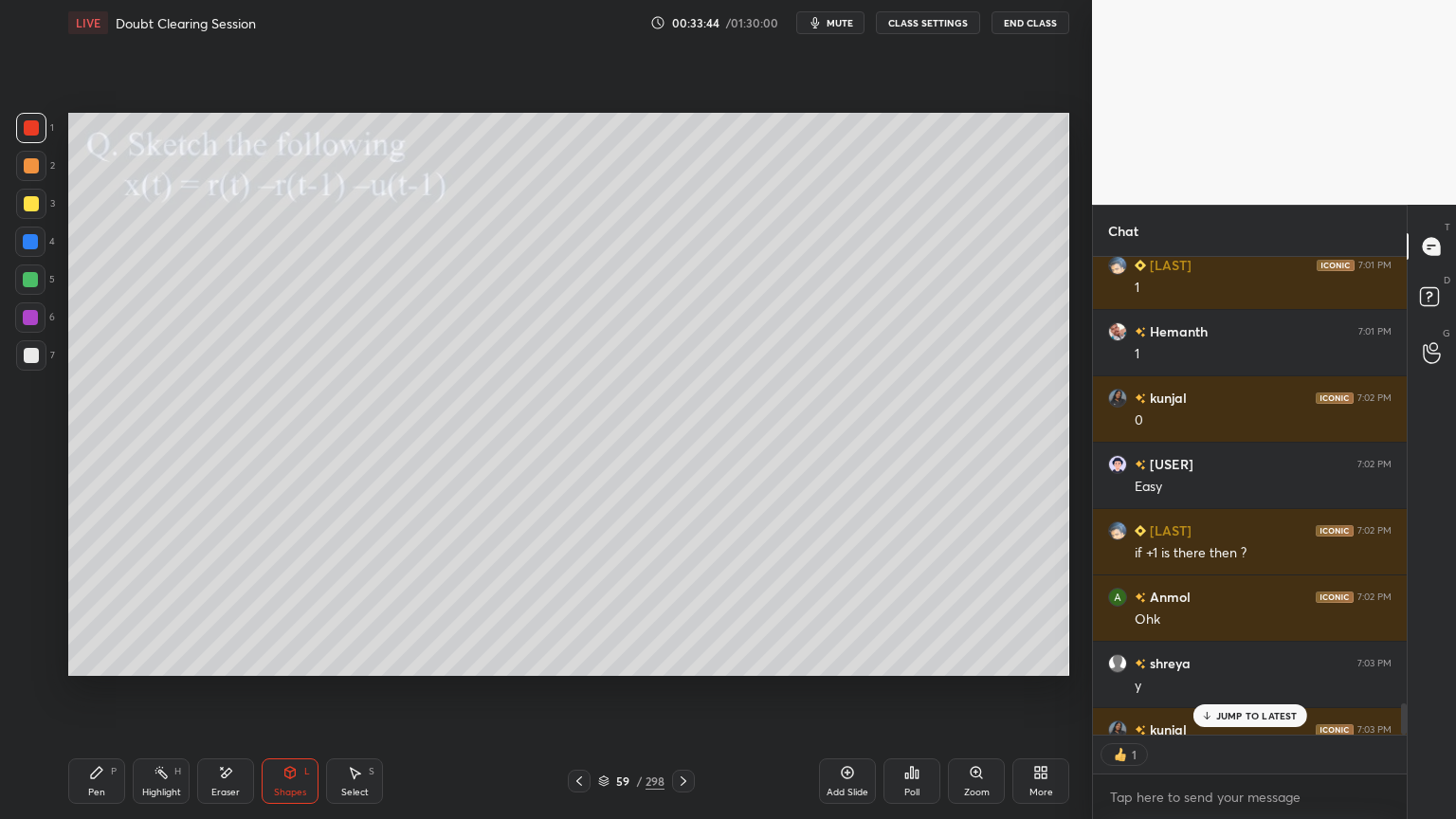 click on "Shapes L" at bounding box center [290, 781] 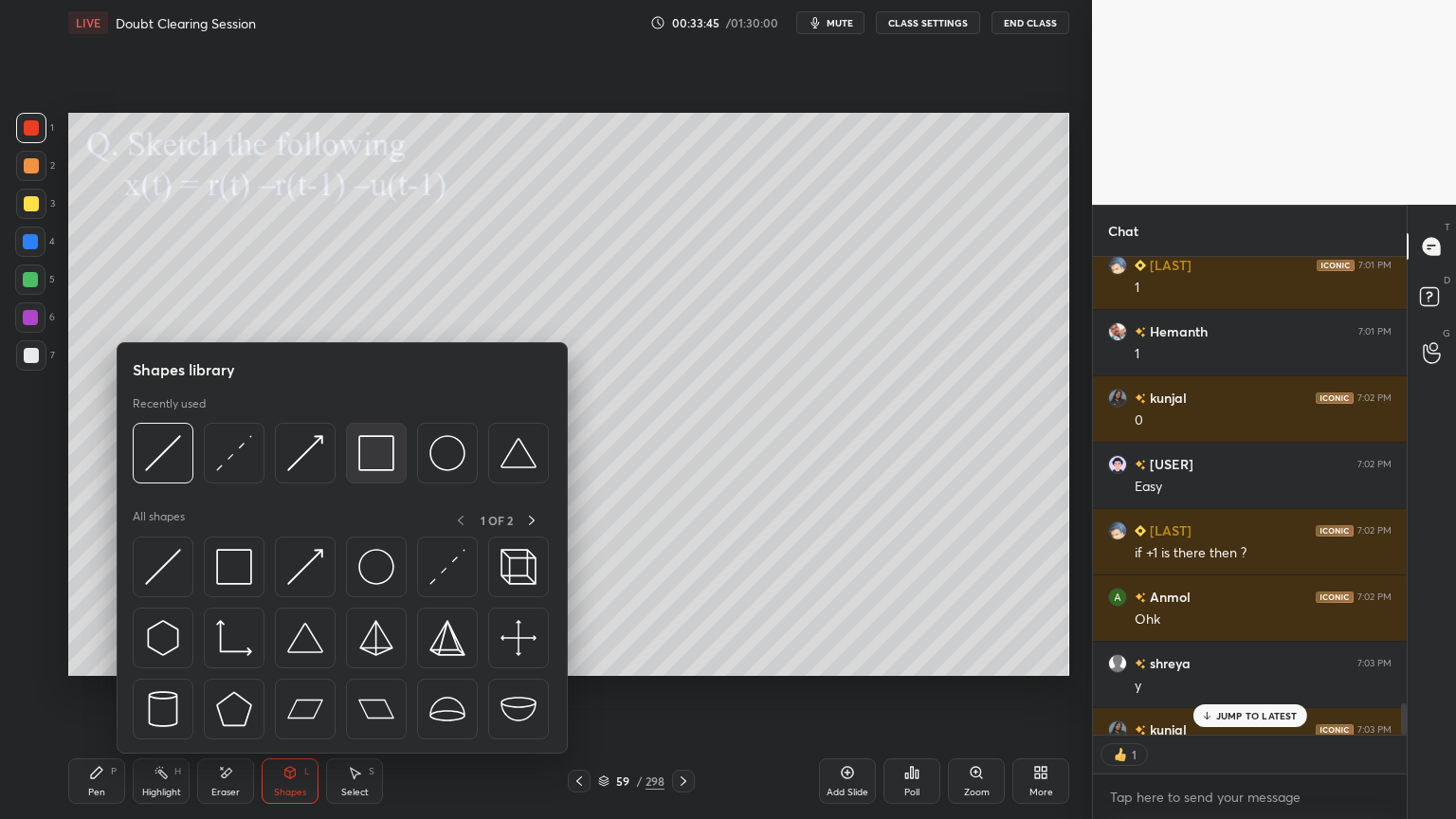 click at bounding box center [376, 453] 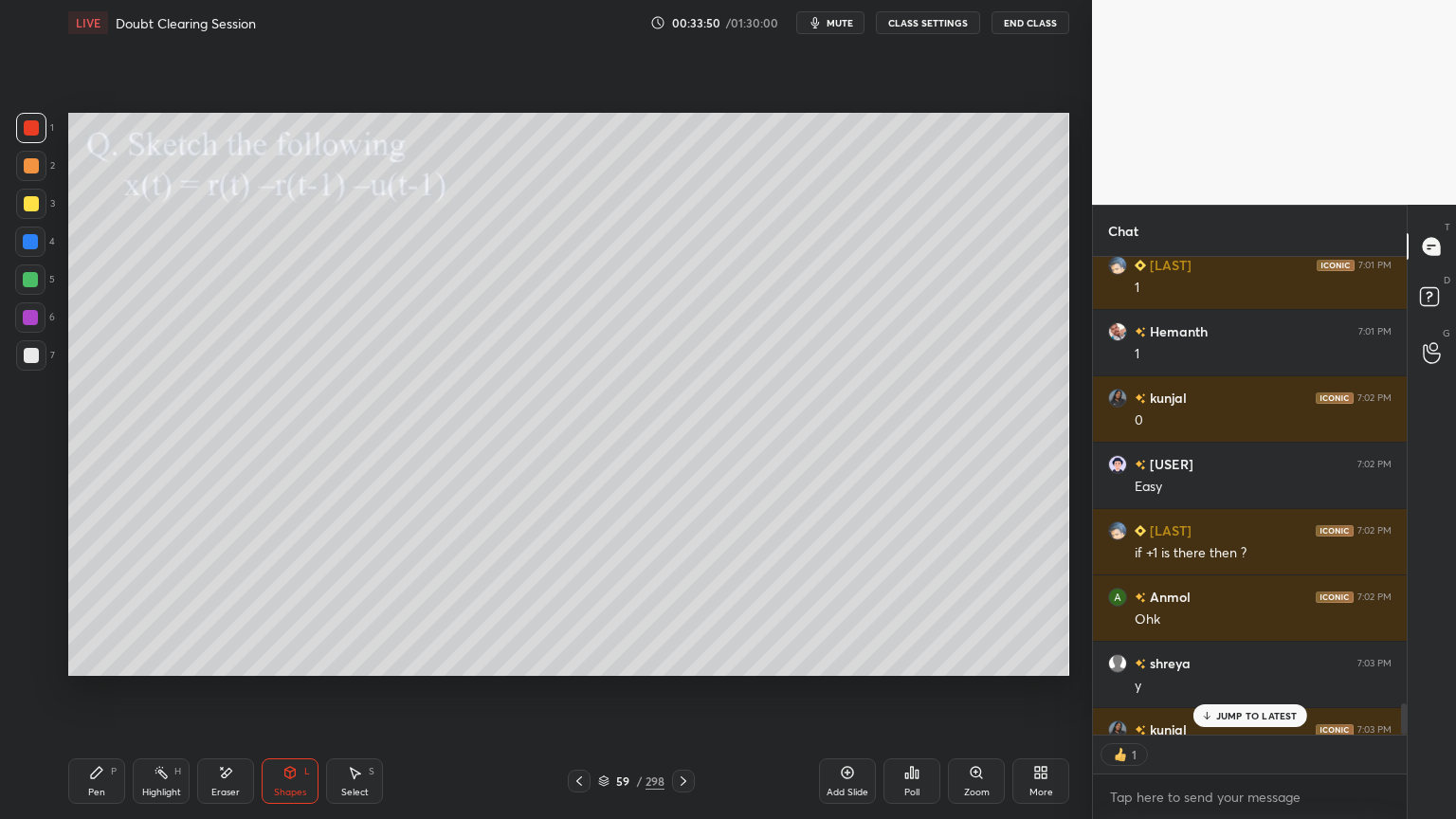 scroll, scrollTop: 0, scrollLeft: 0, axis: both 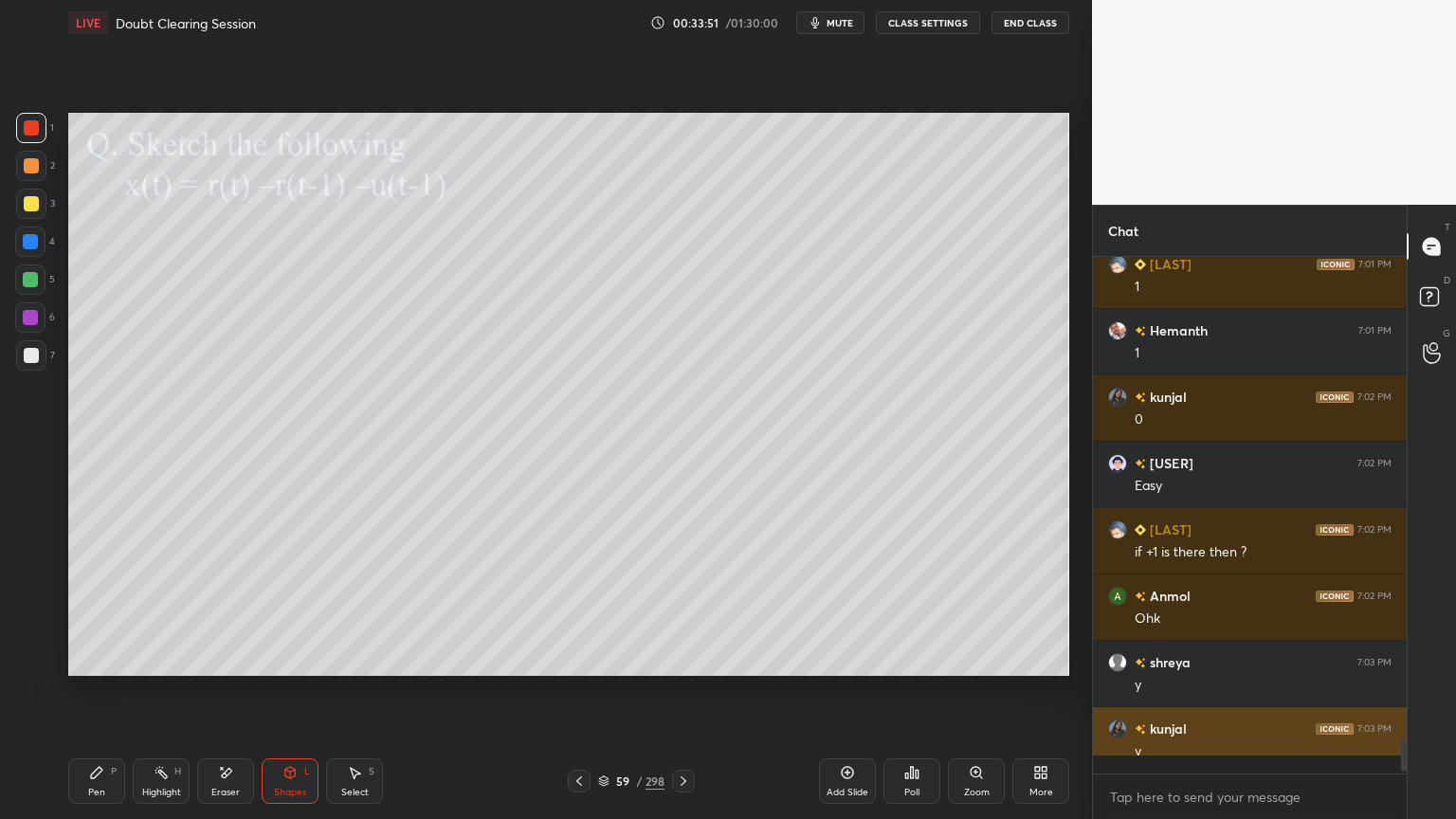 click on "[NAME] 7:03 PM" at bounding box center (1249, 728) 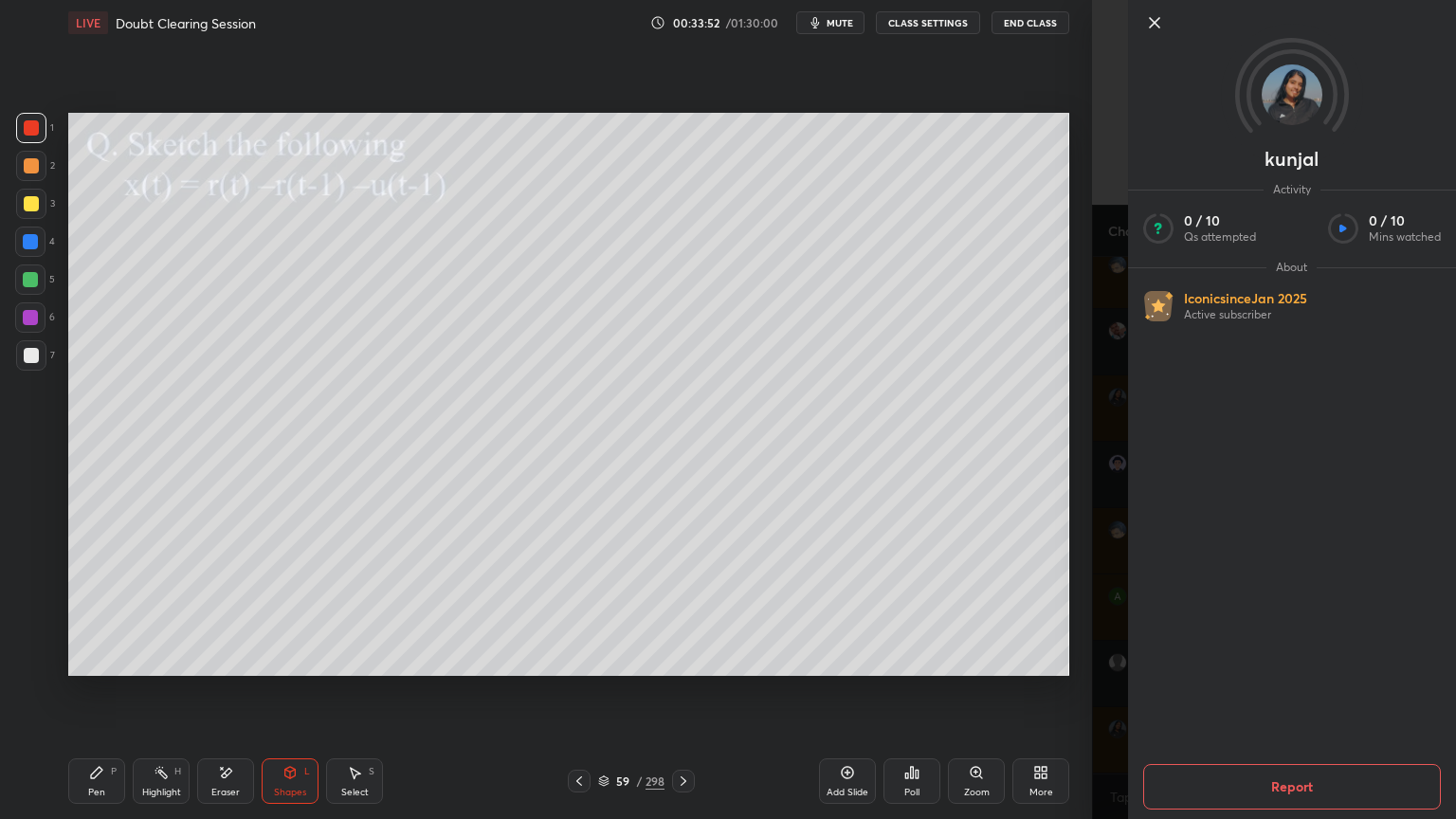 click 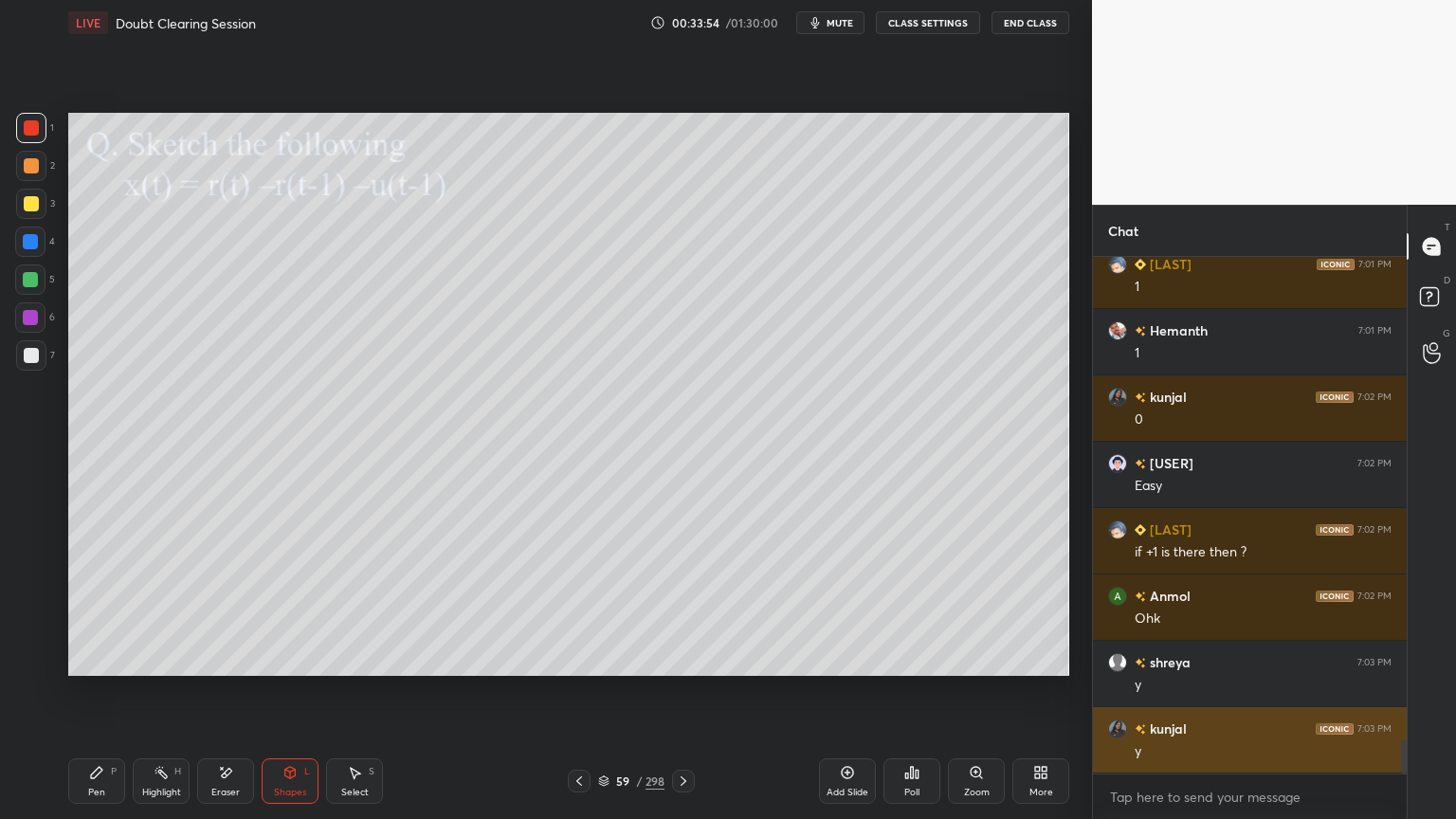 click on "y" at bounding box center [1263, 752] 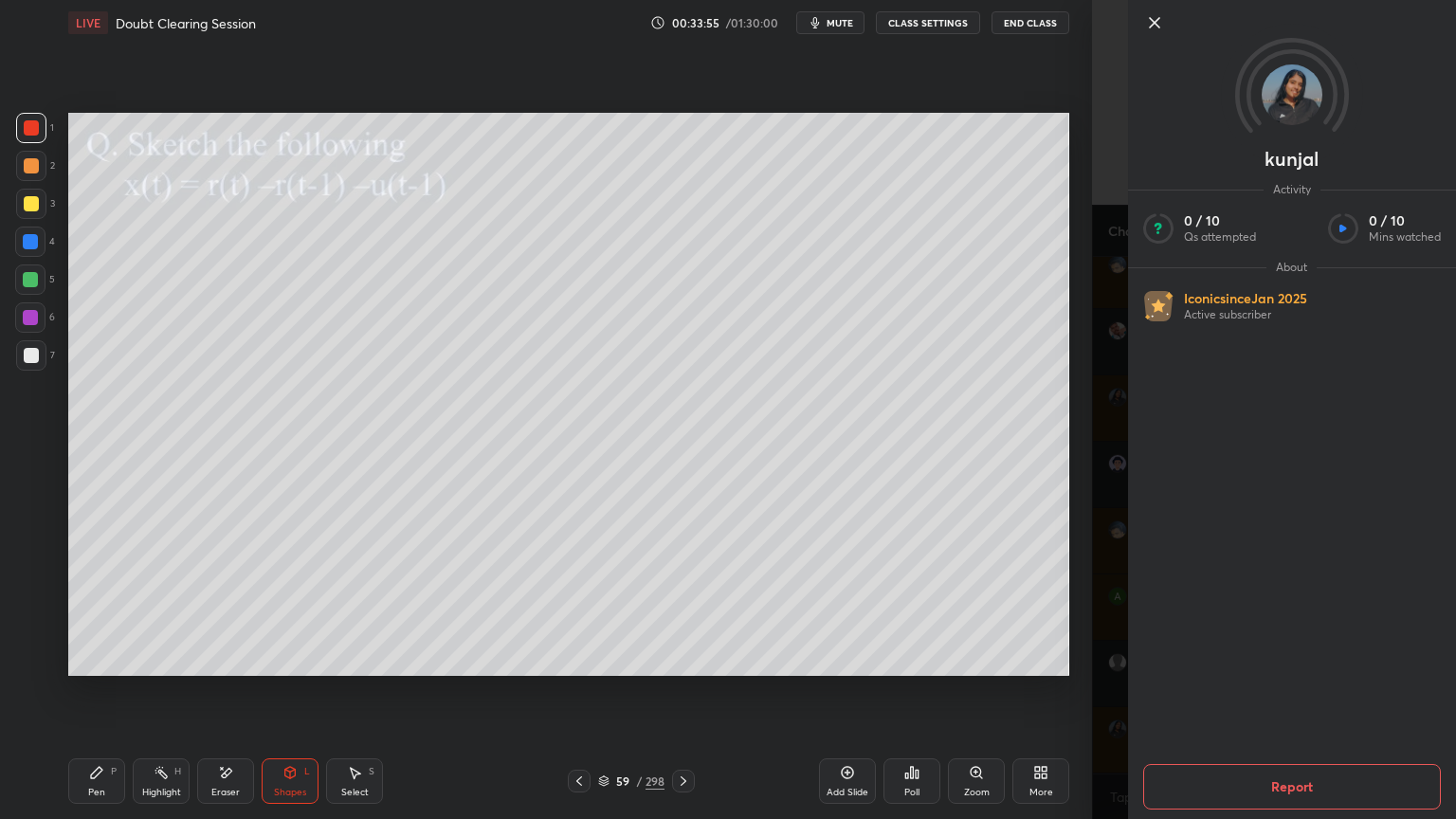 click at bounding box center (1292, 95) 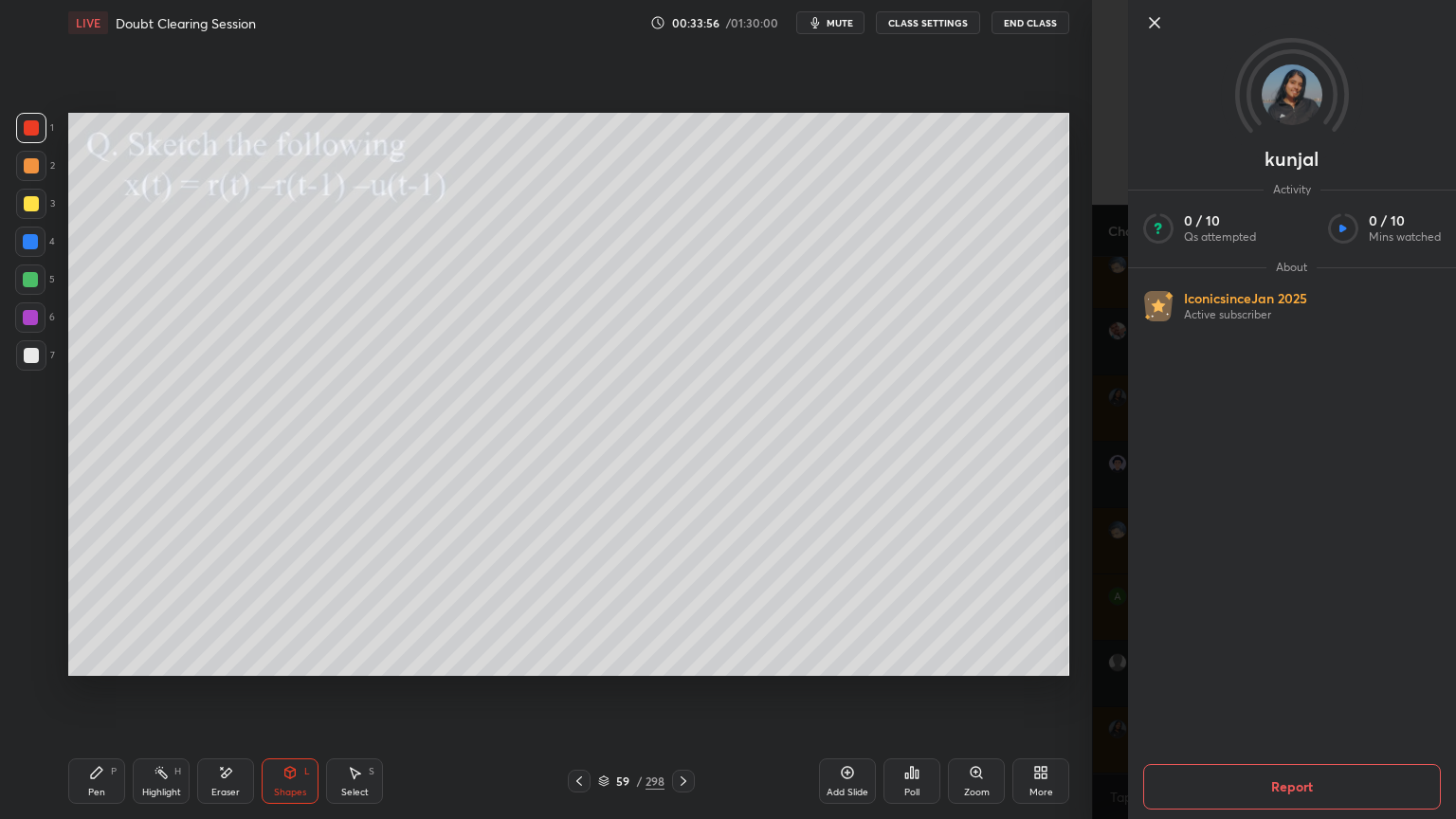 click 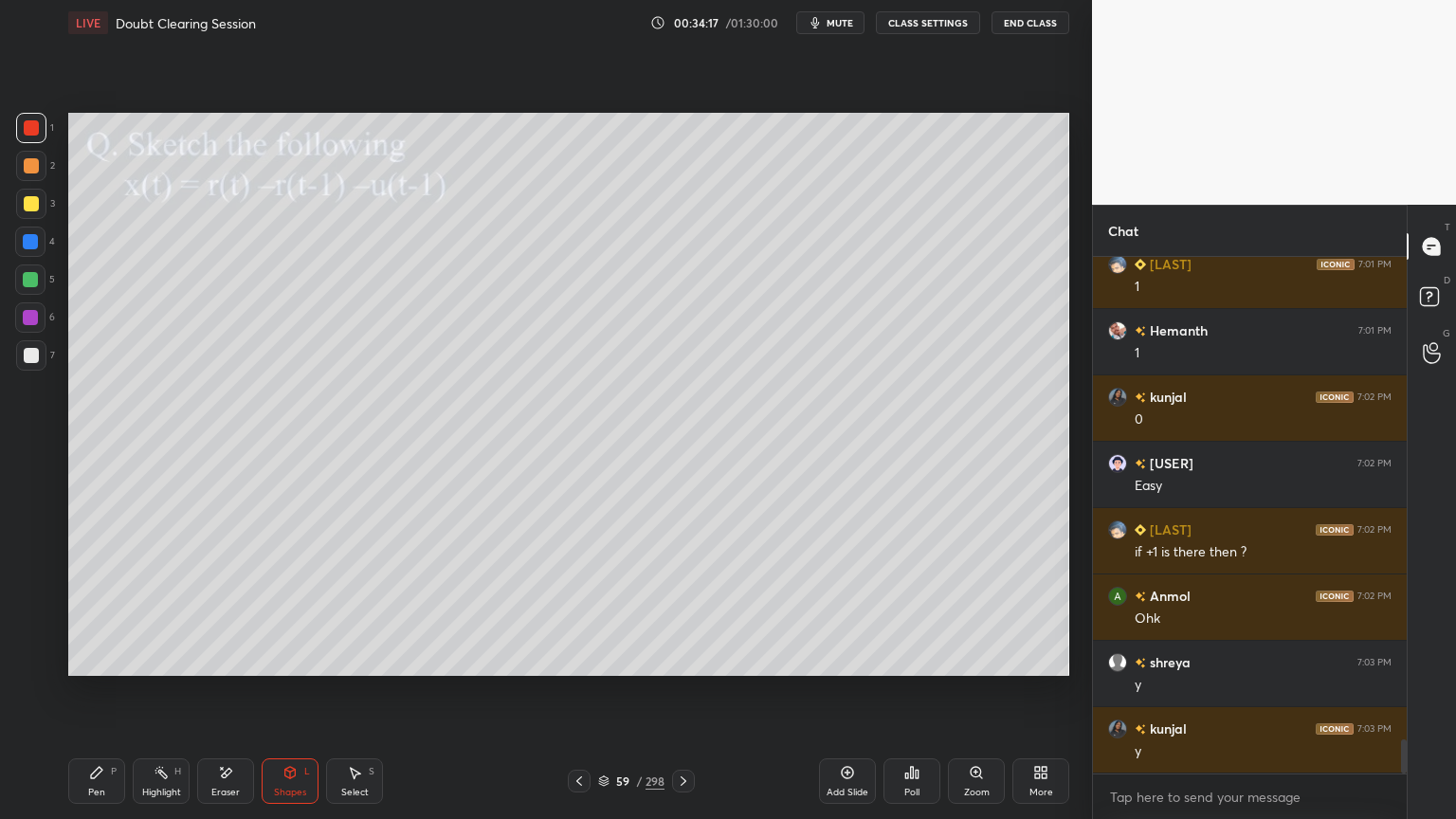 click on "Pen" at bounding box center [97, 792] 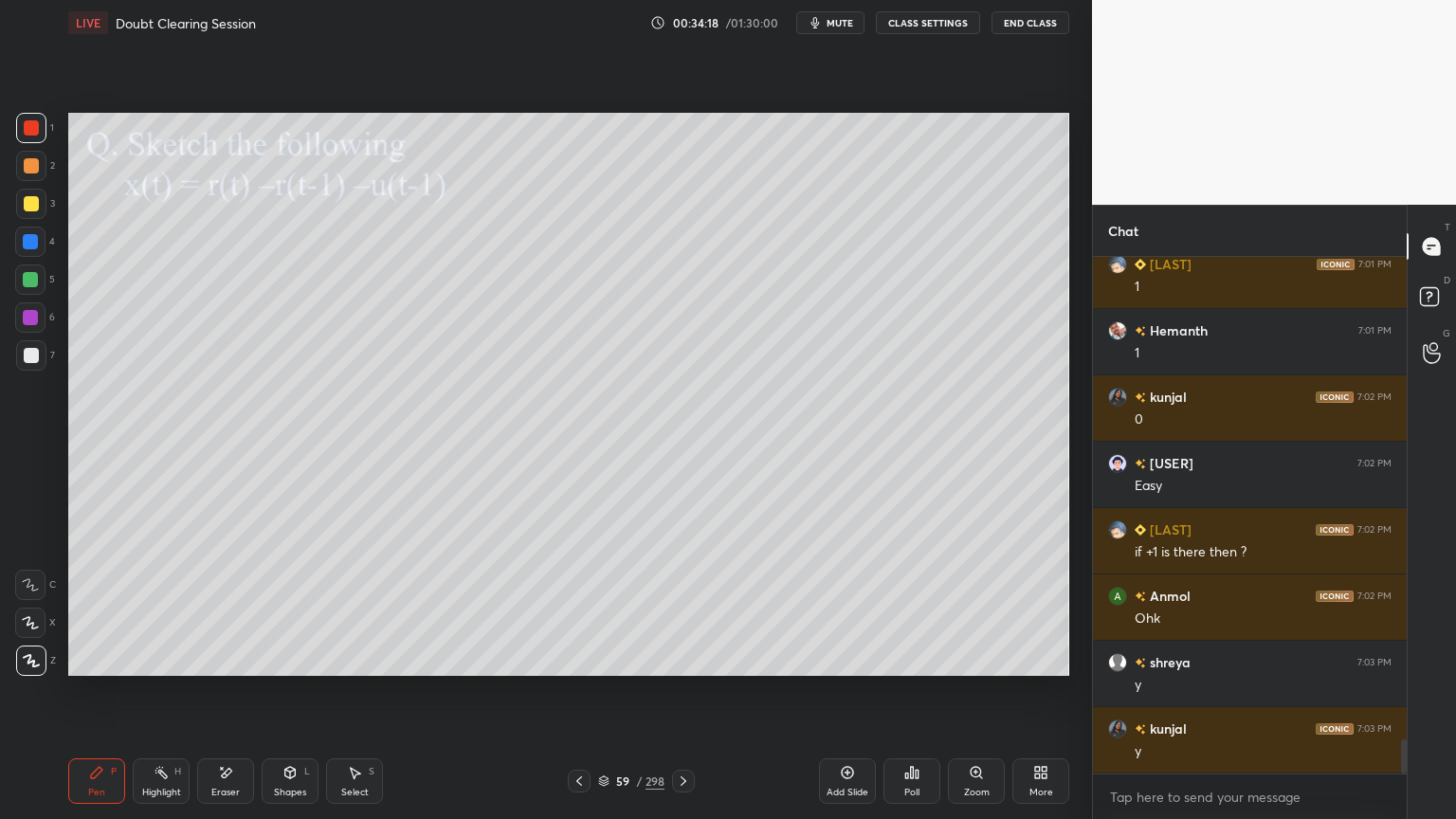 click at bounding box center [31, 204] 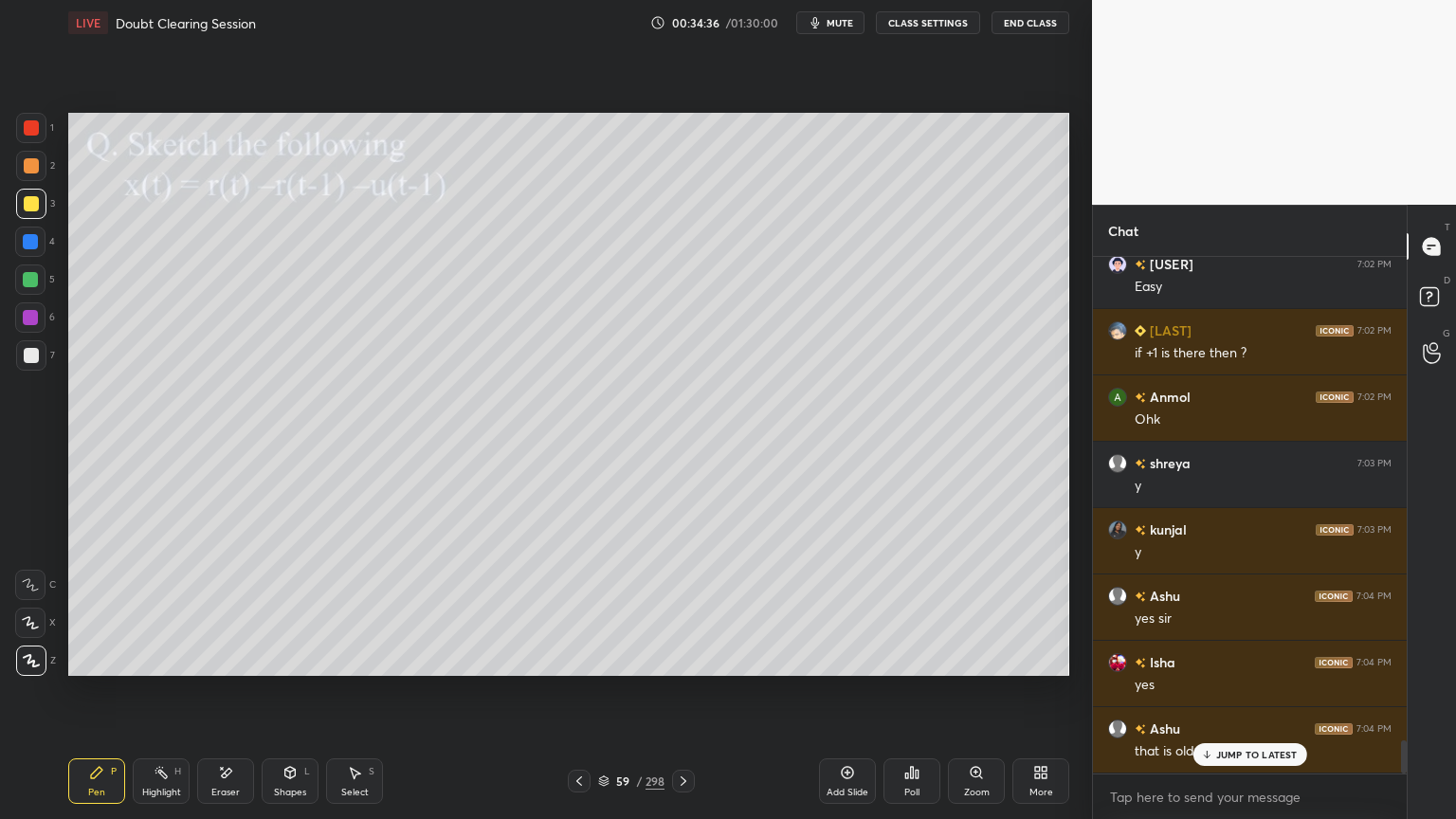 scroll, scrollTop: 7644, scrollLeft: 0, axis: vertical 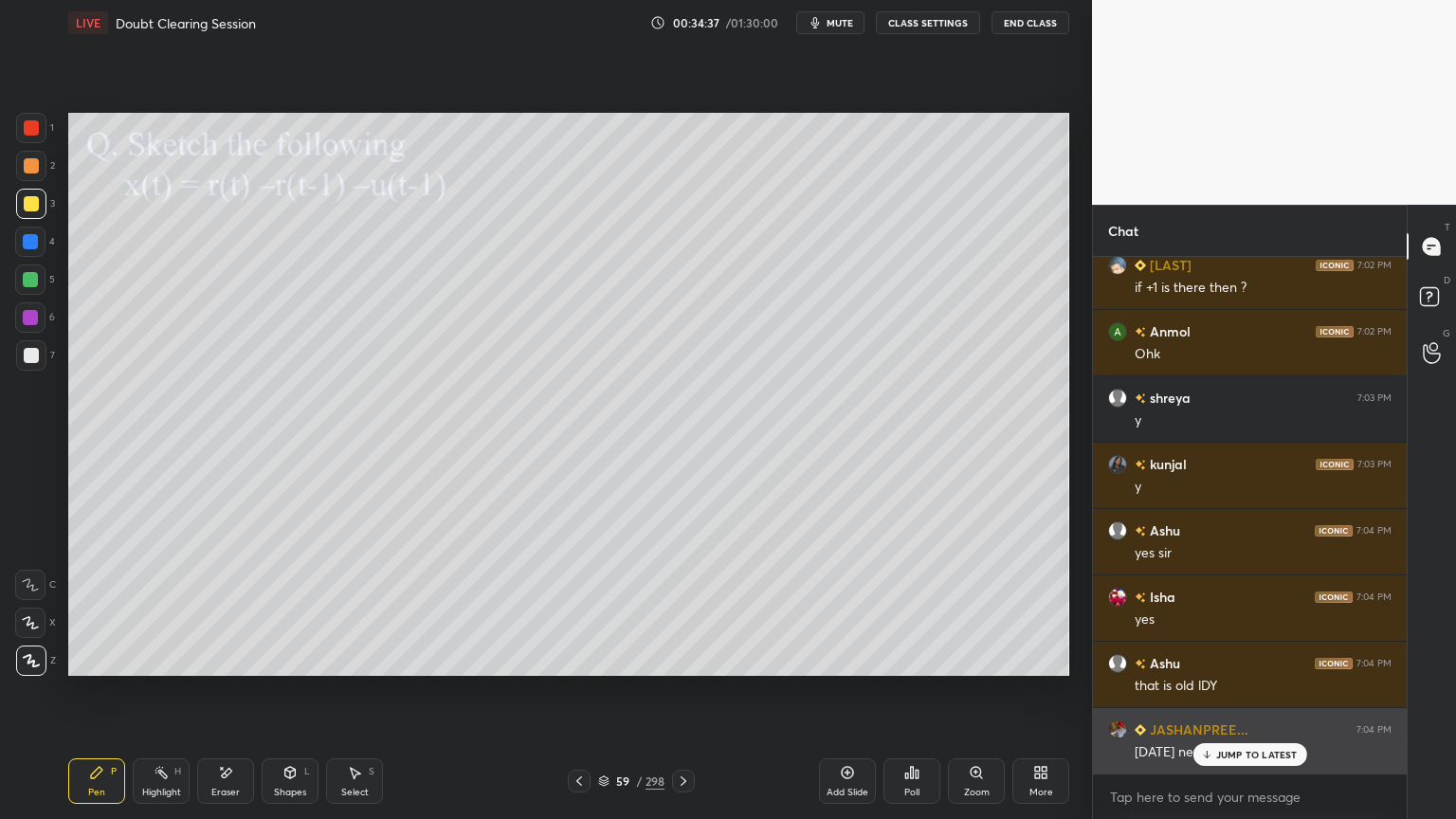 click on "JUMP TO LATEST" at bounding box center [1257, 755] 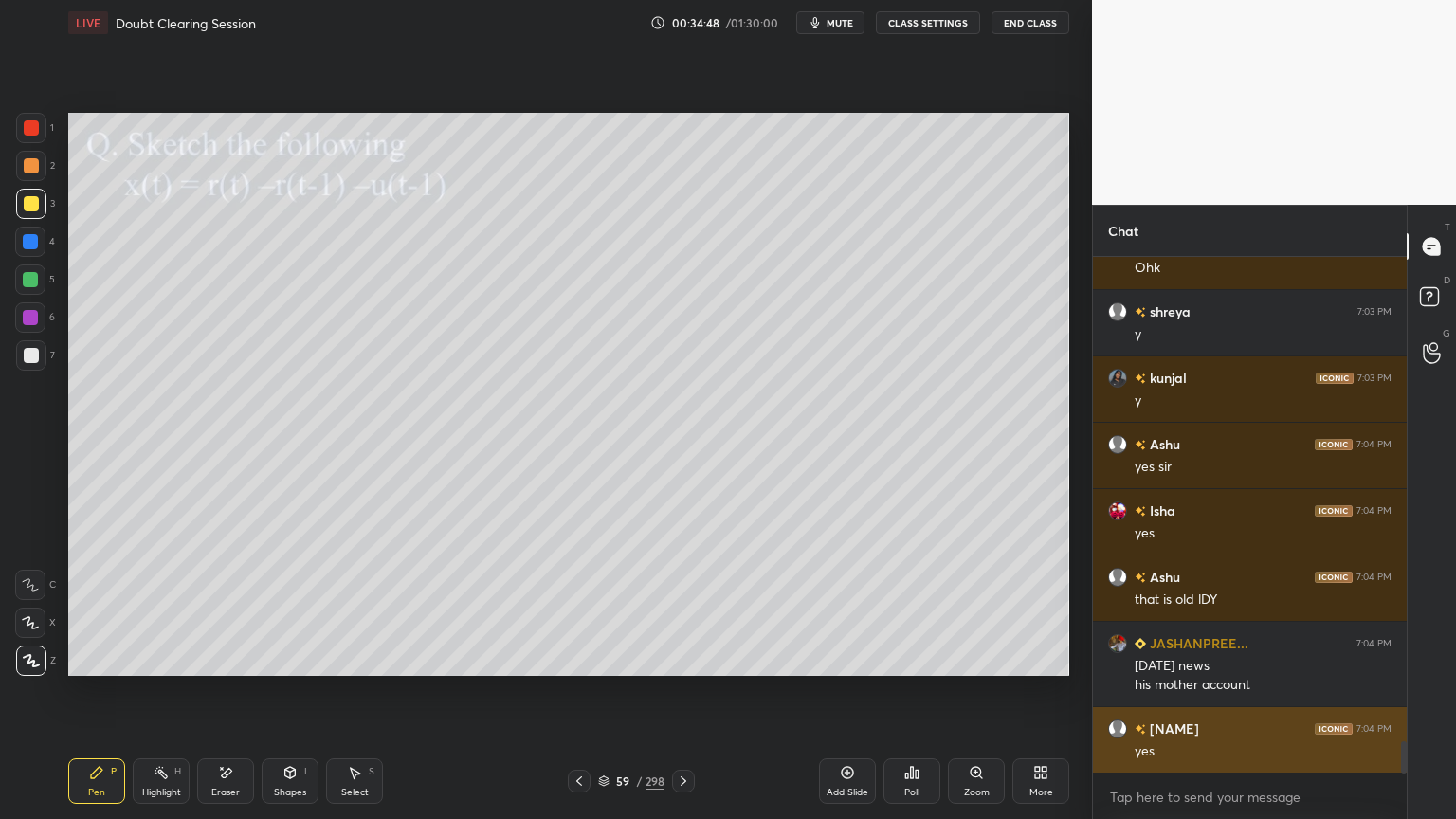 scroll, scrollTop: 7796, scrollLeft: 0, axis: vertical 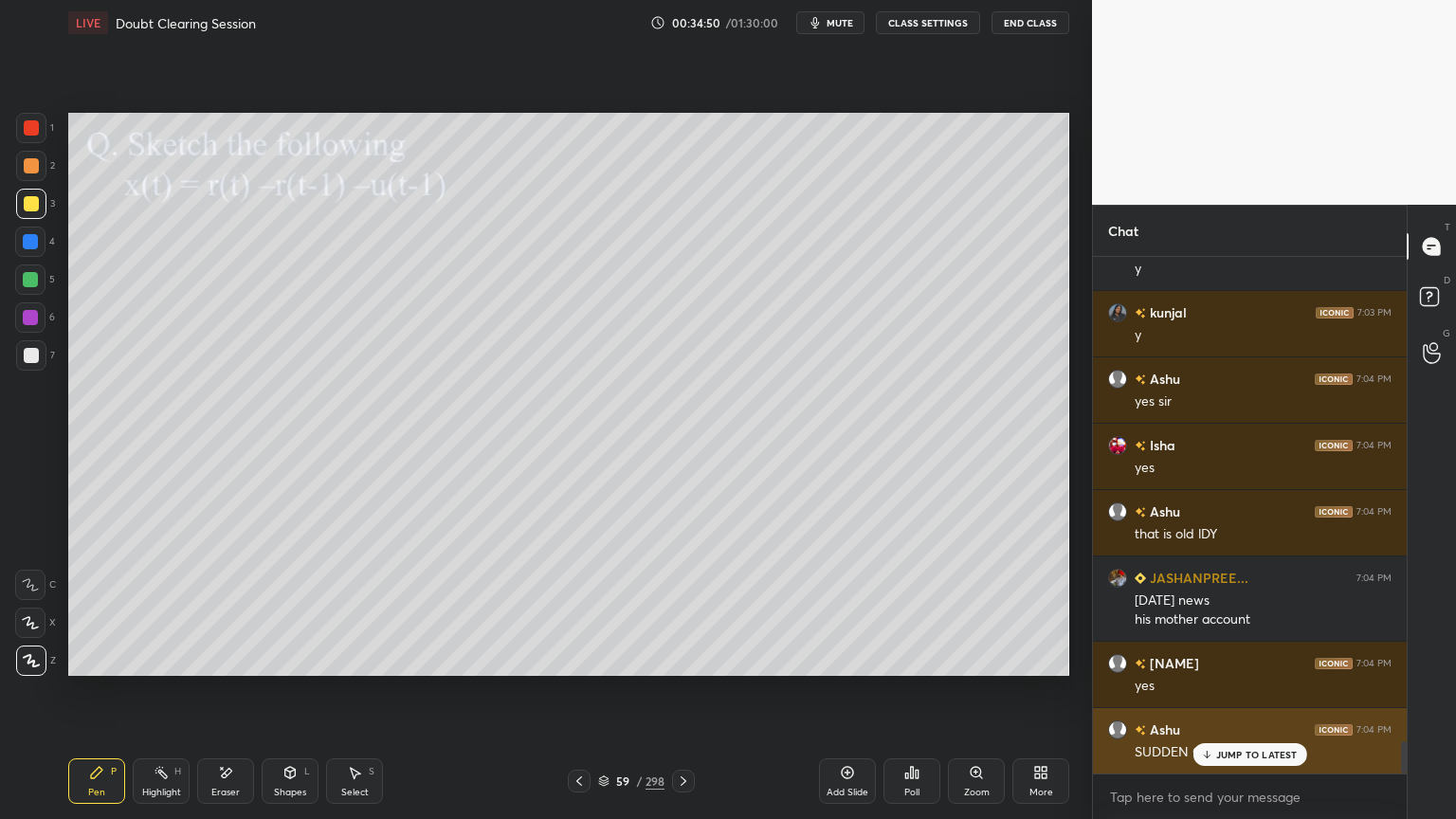 click on "JUMP TO LATEST" at bounding box center [1257, 755] 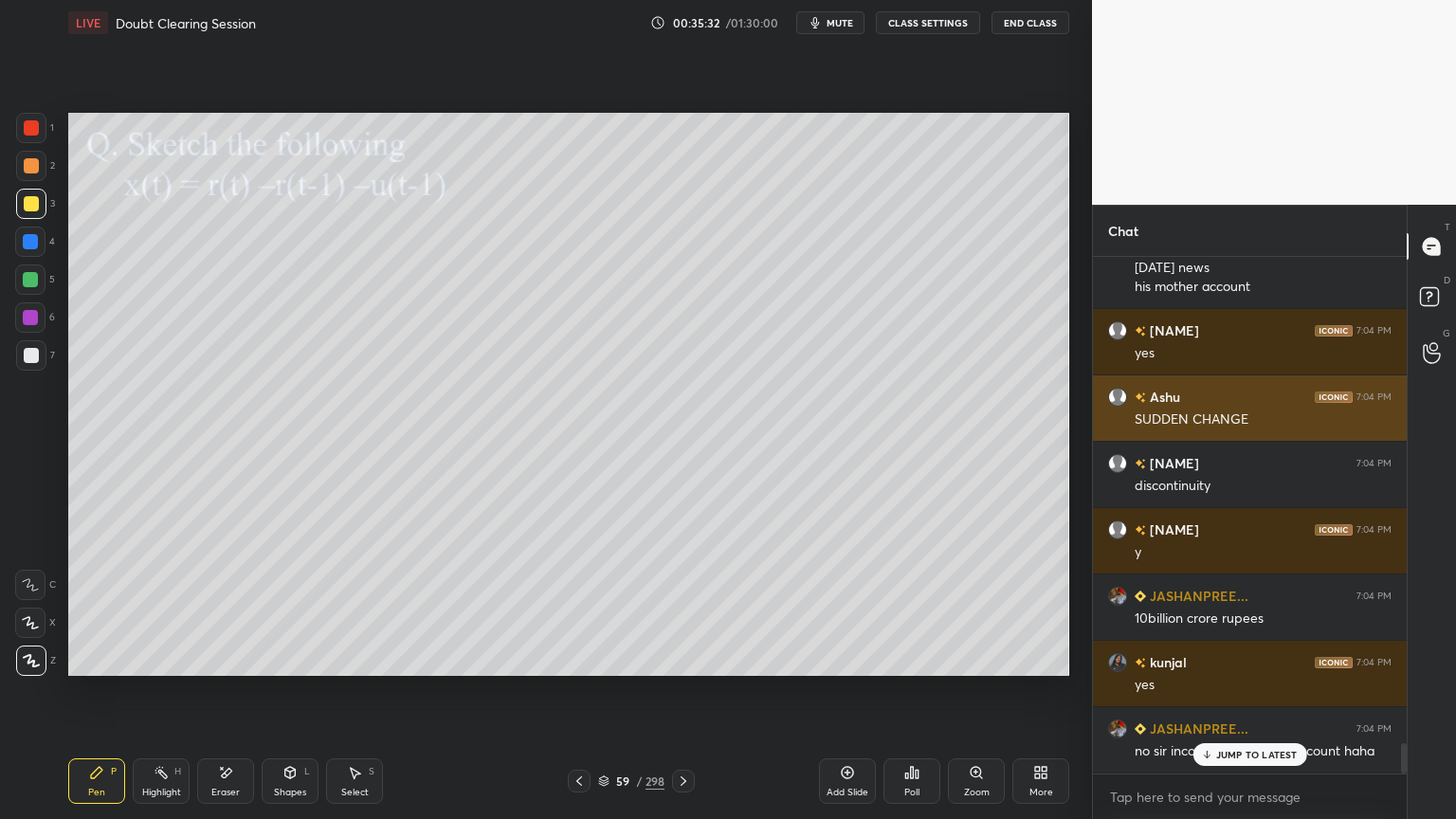 scroll, scrollTop: 8194, scrollLeft: 0, axis: vertical 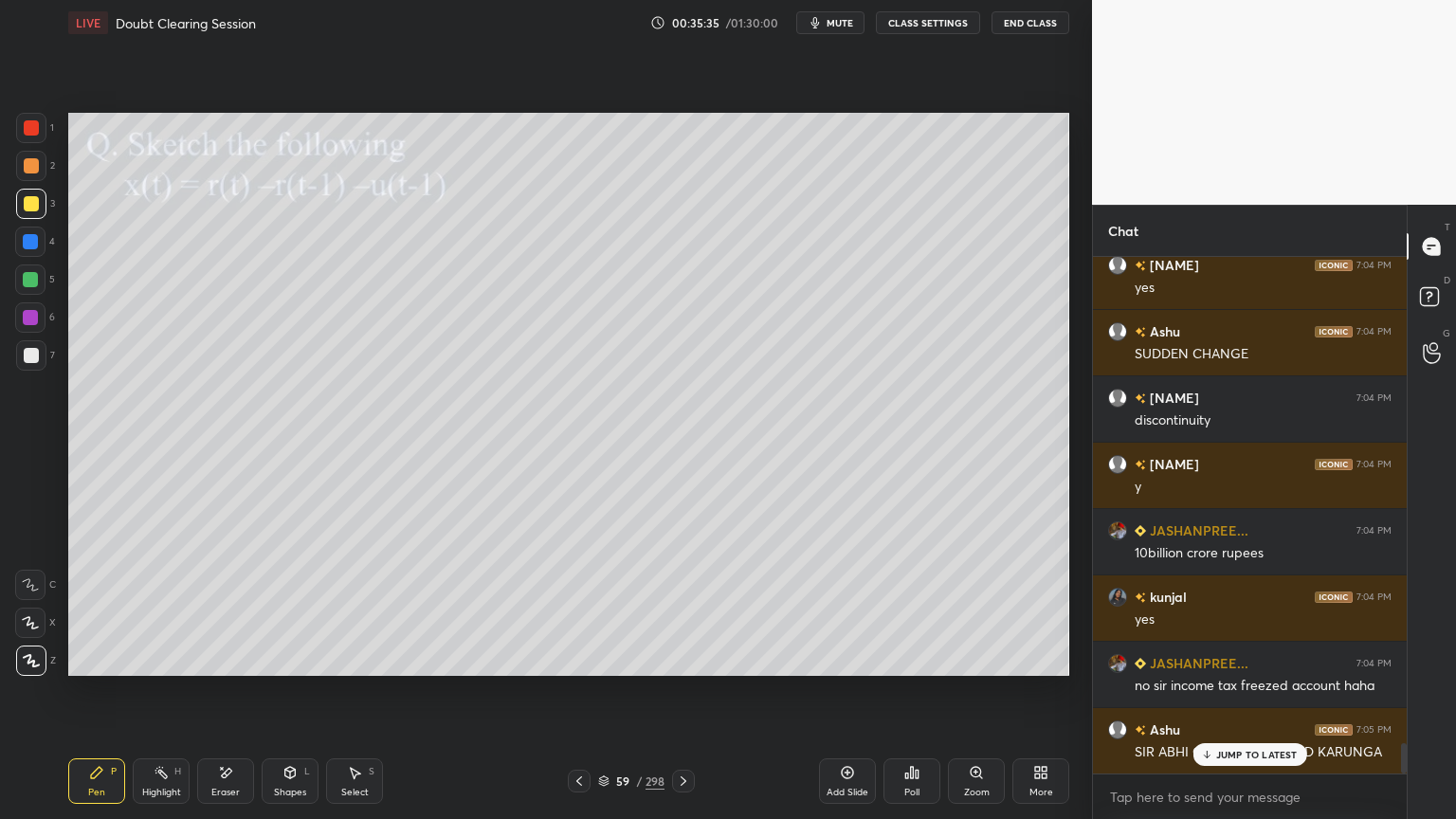 click on "JUMP TO LATEST" at bounding box center (1249, 755) 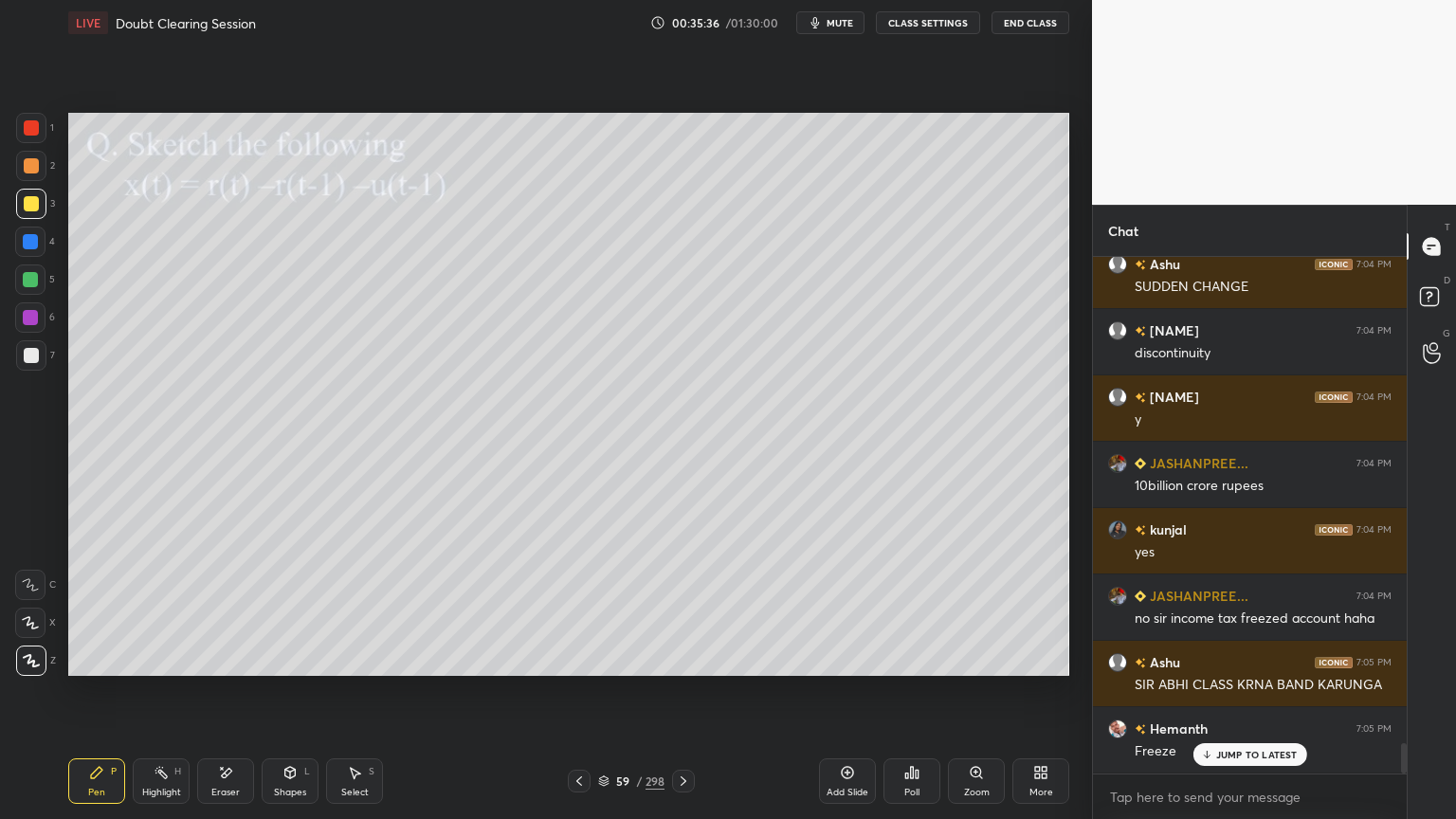 scroll, scrollTop: 8326, scrollLeft: 0, axis: vertical 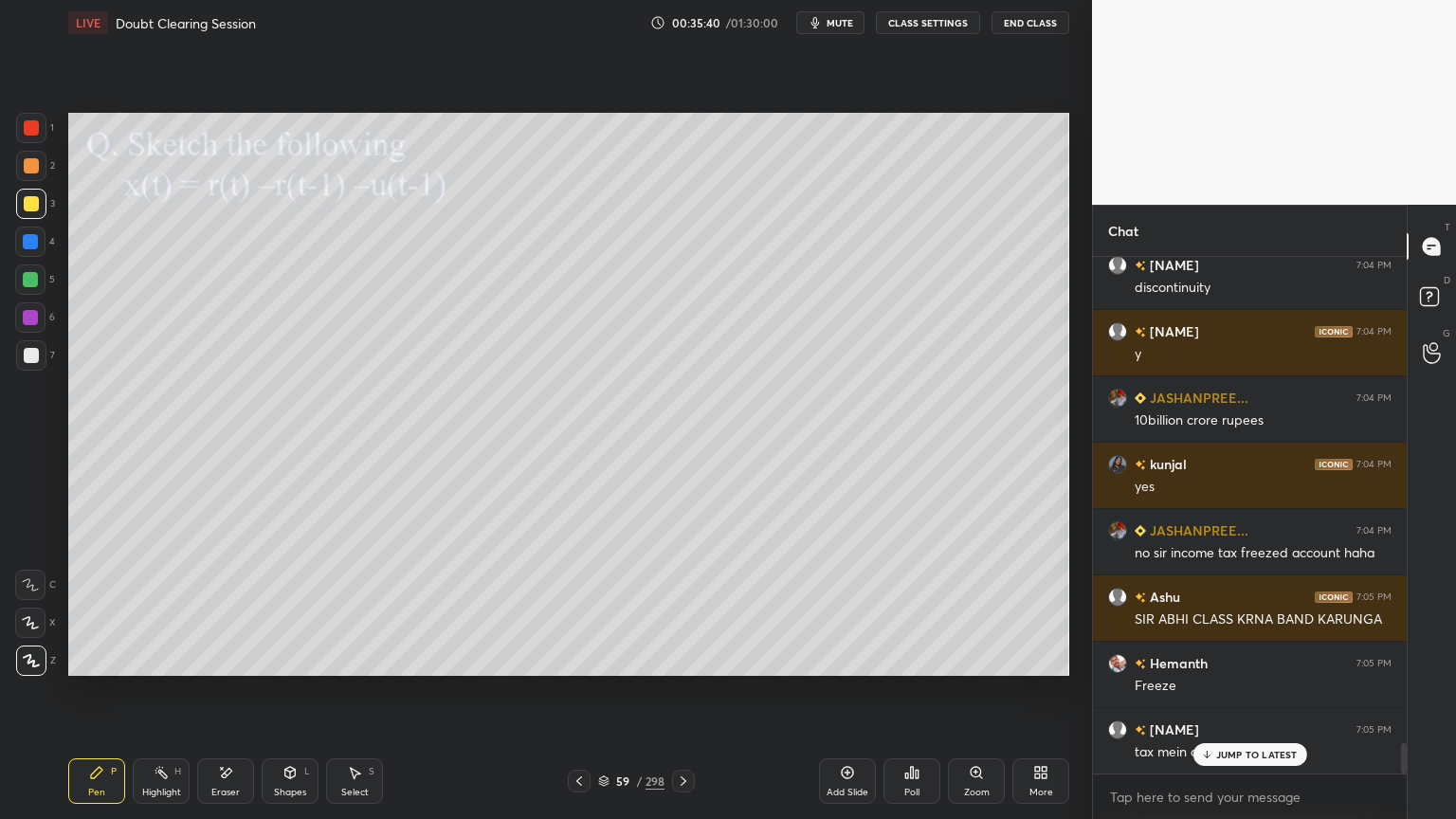 click on "JUMP TO LATEST" at bounding box center [1257, 755] 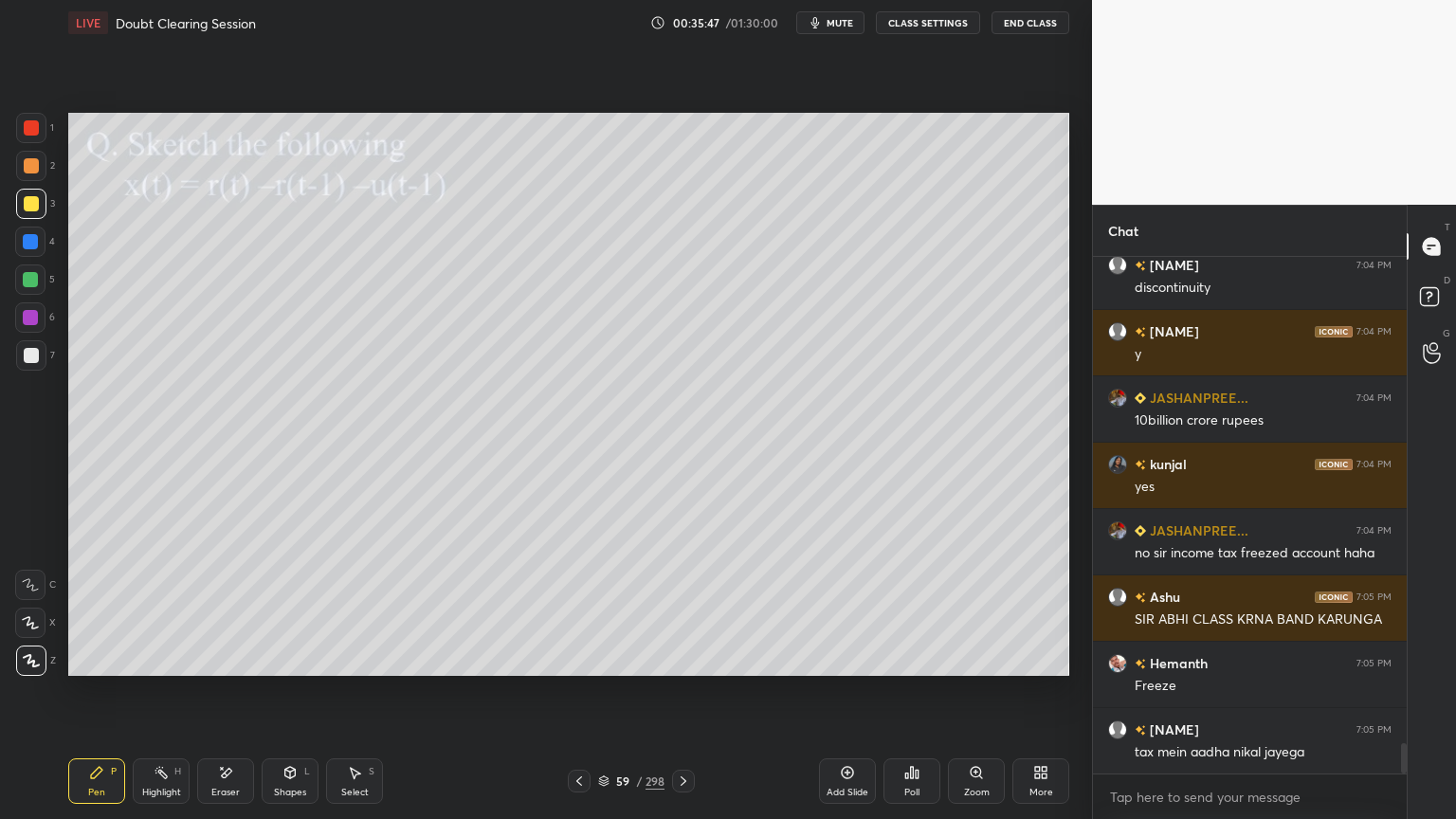 click on "Pen" at bounding box center [97, 792] 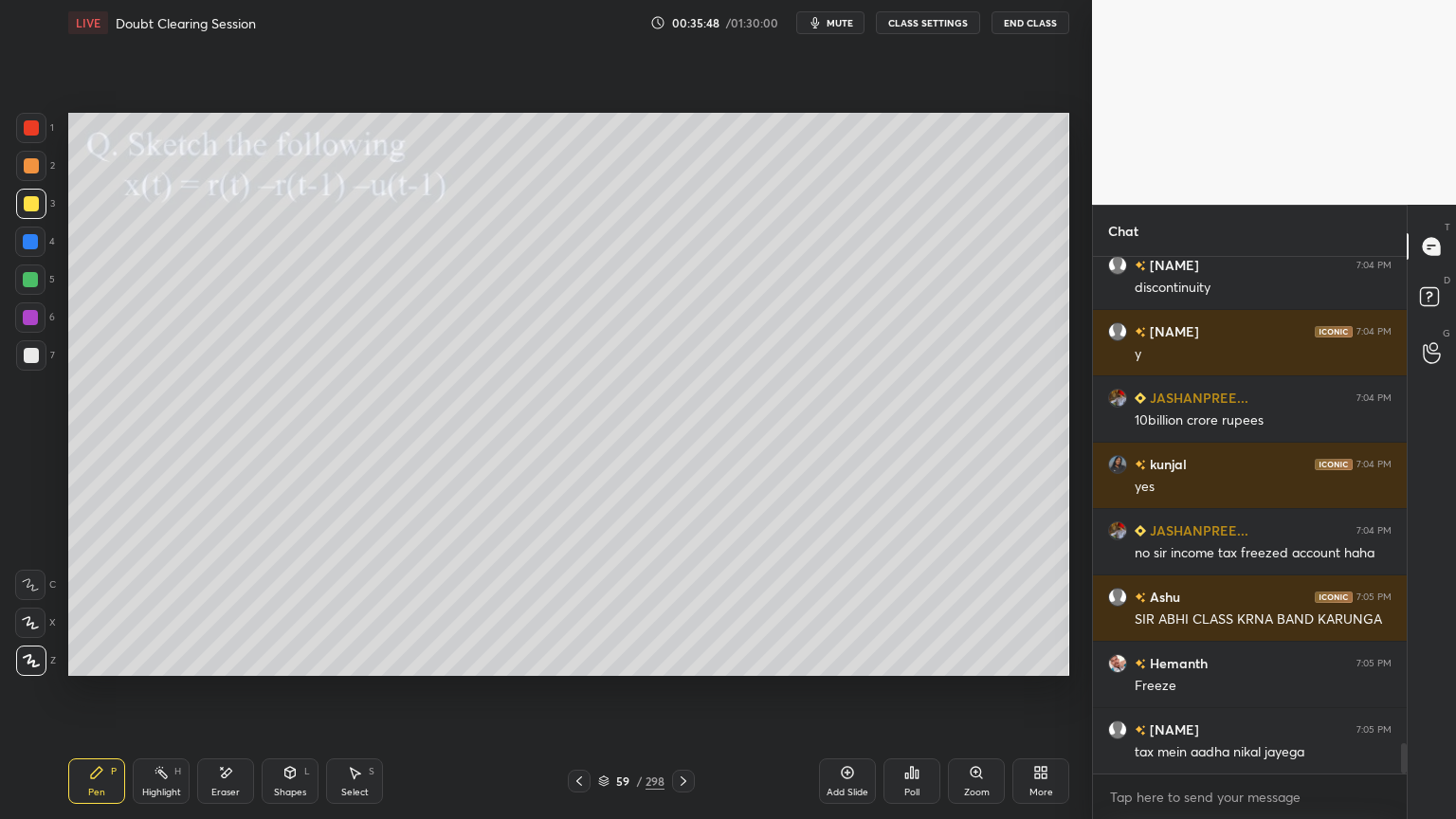 click at bounding box center (30, 280) 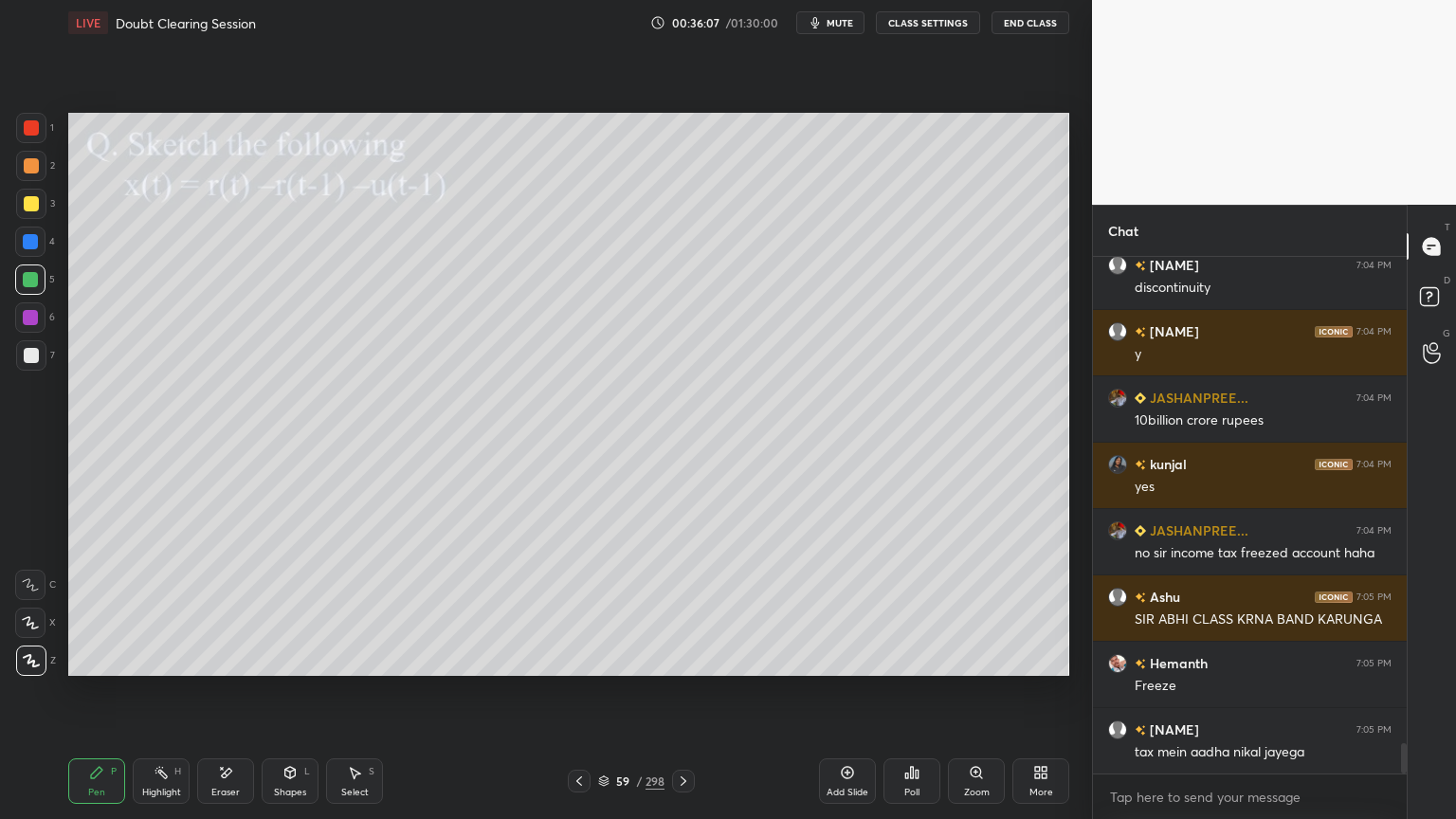 scroll, scrollTop: 8394, scrollLeft: 0, axis: vertical 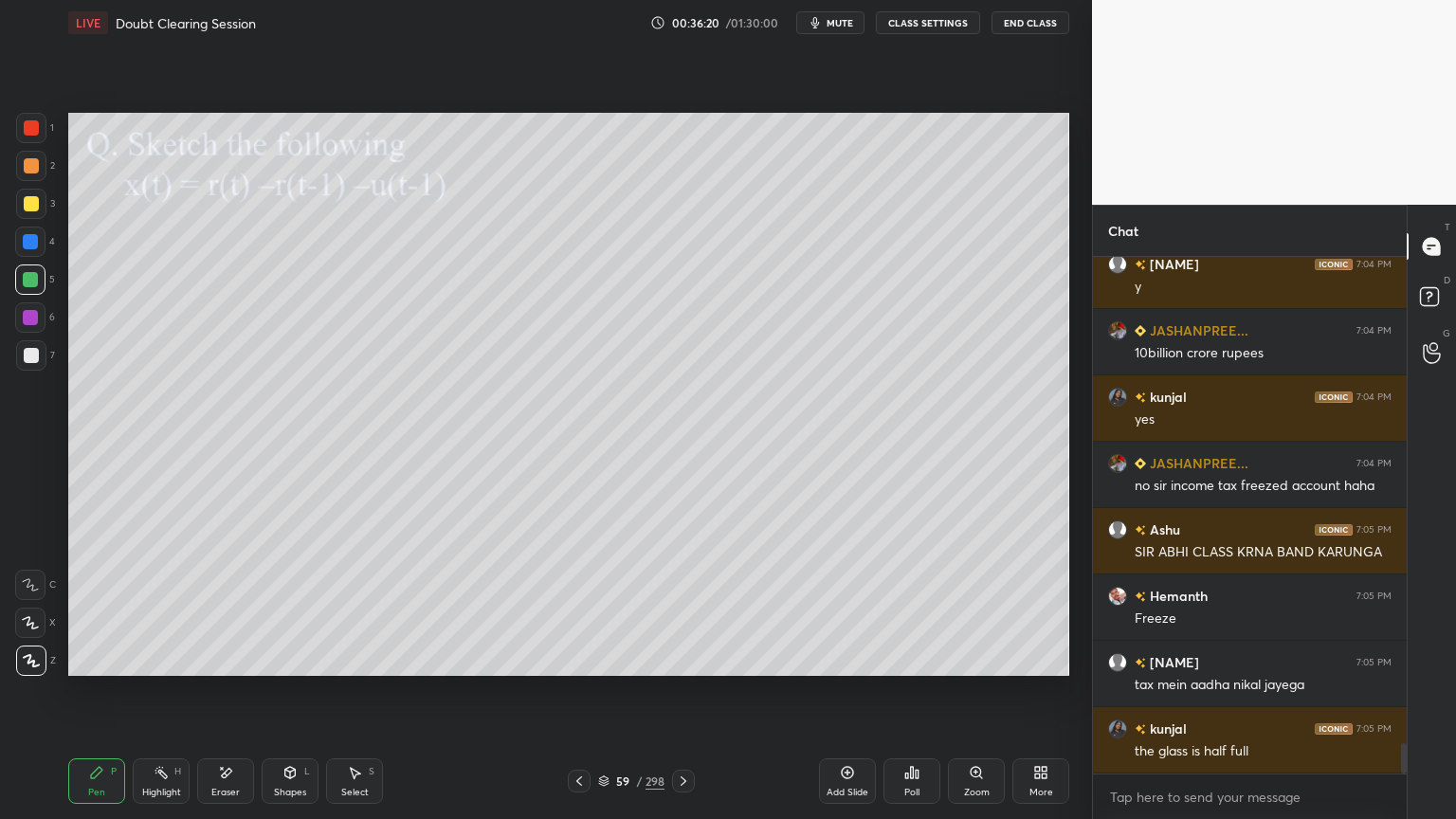 click on "Highlight" at bounding box center (161, 792) 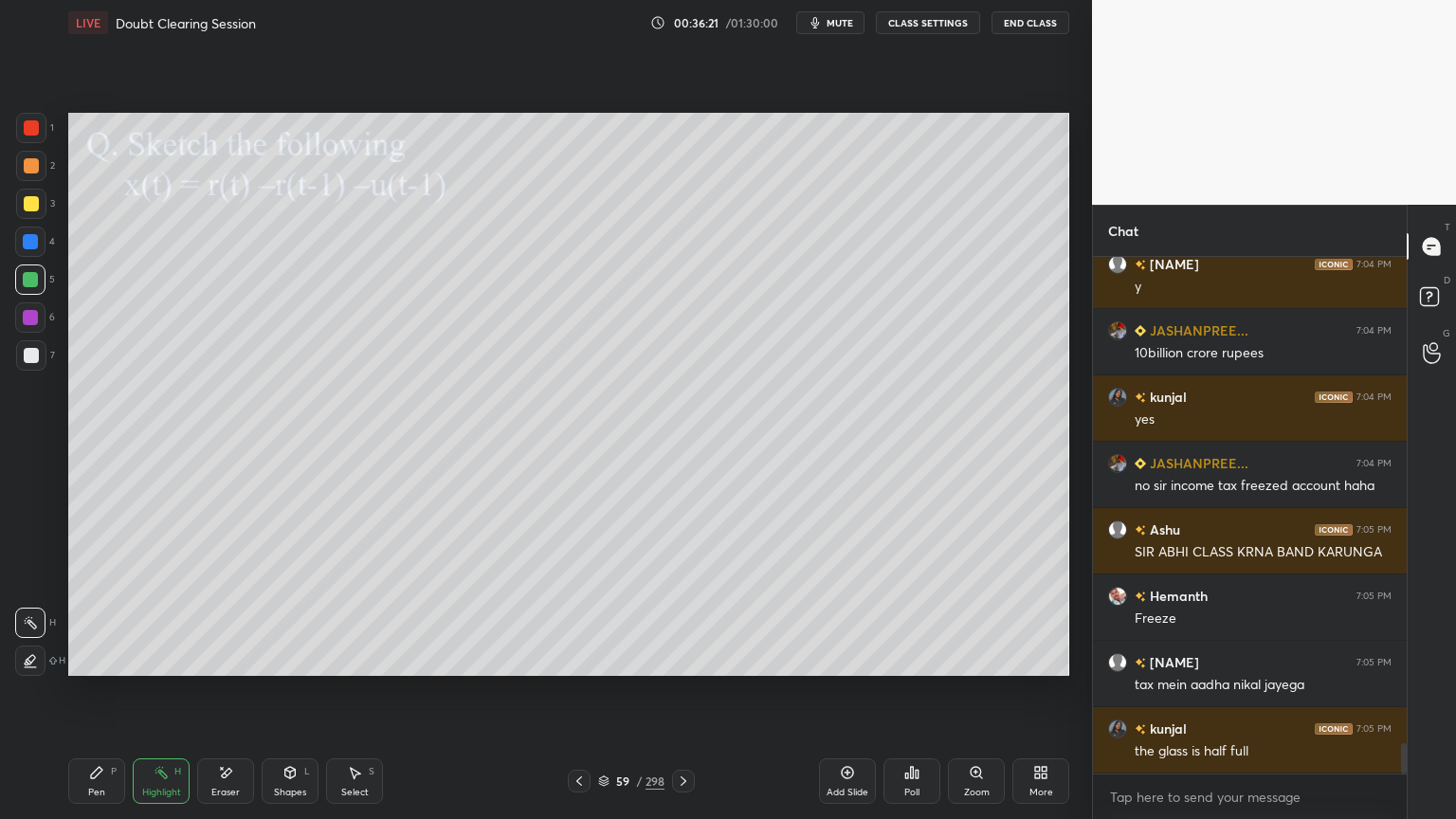click at bounding box center [31, 204] 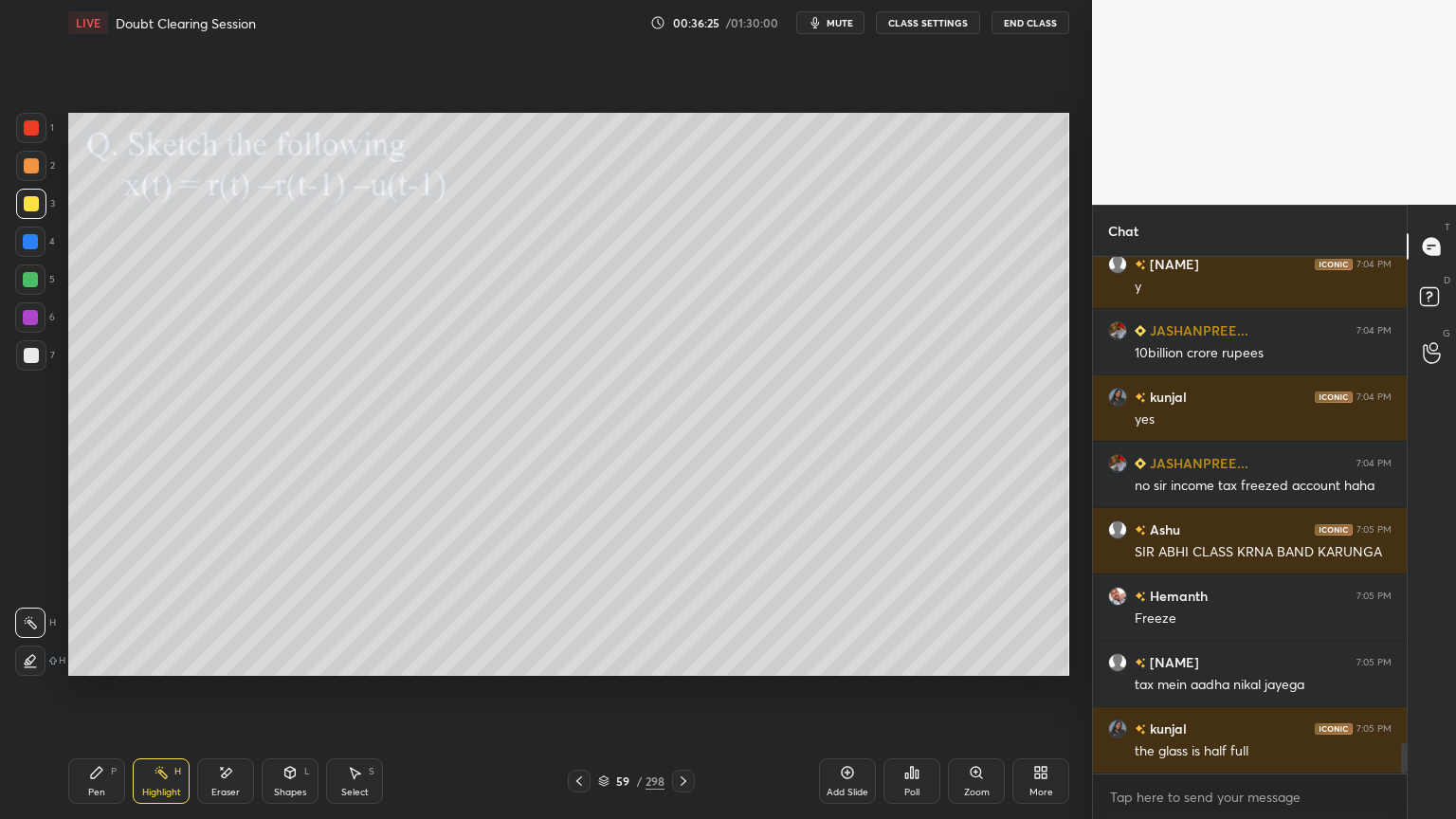 click 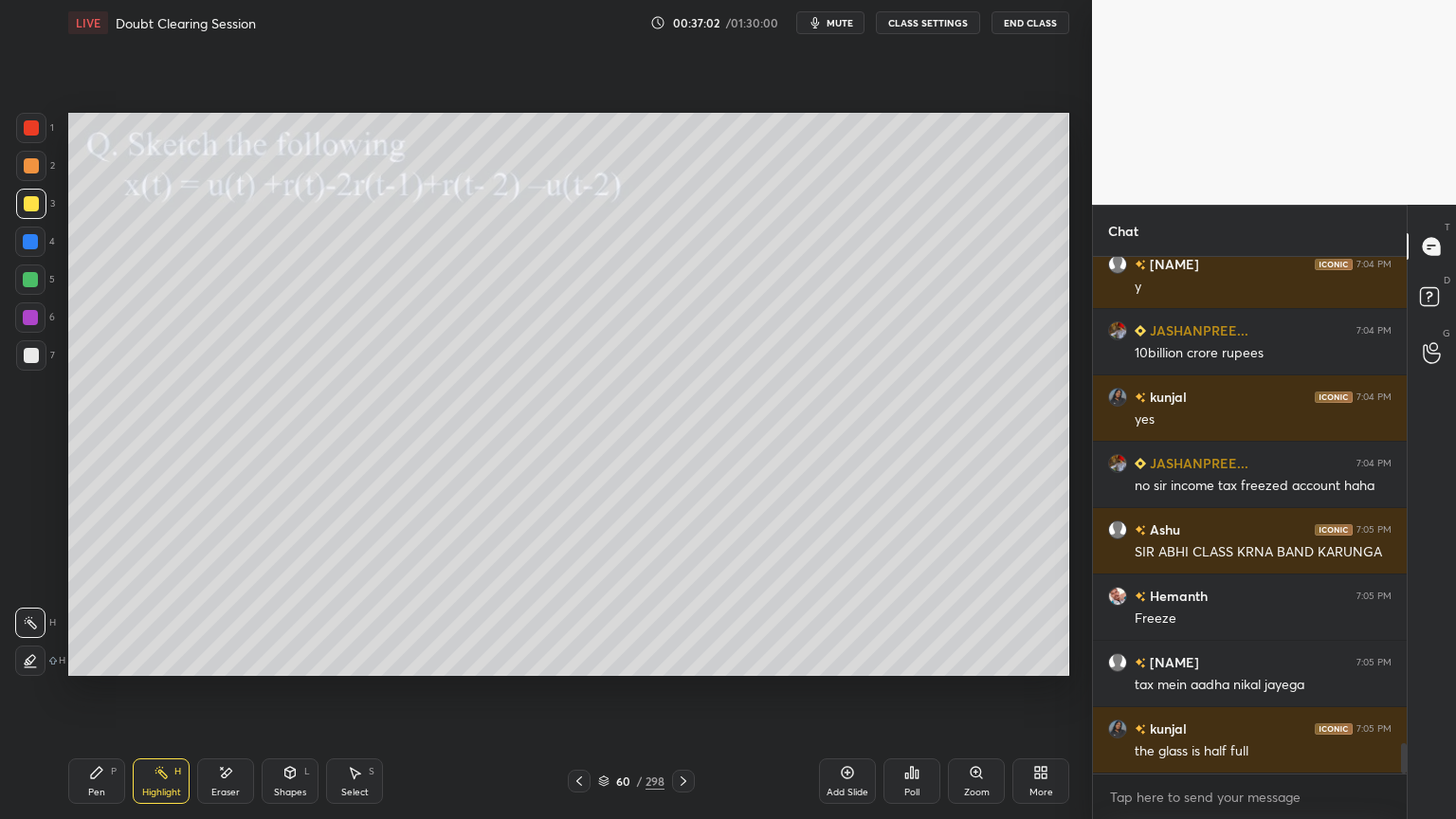 click at bounding box center (31, 166) 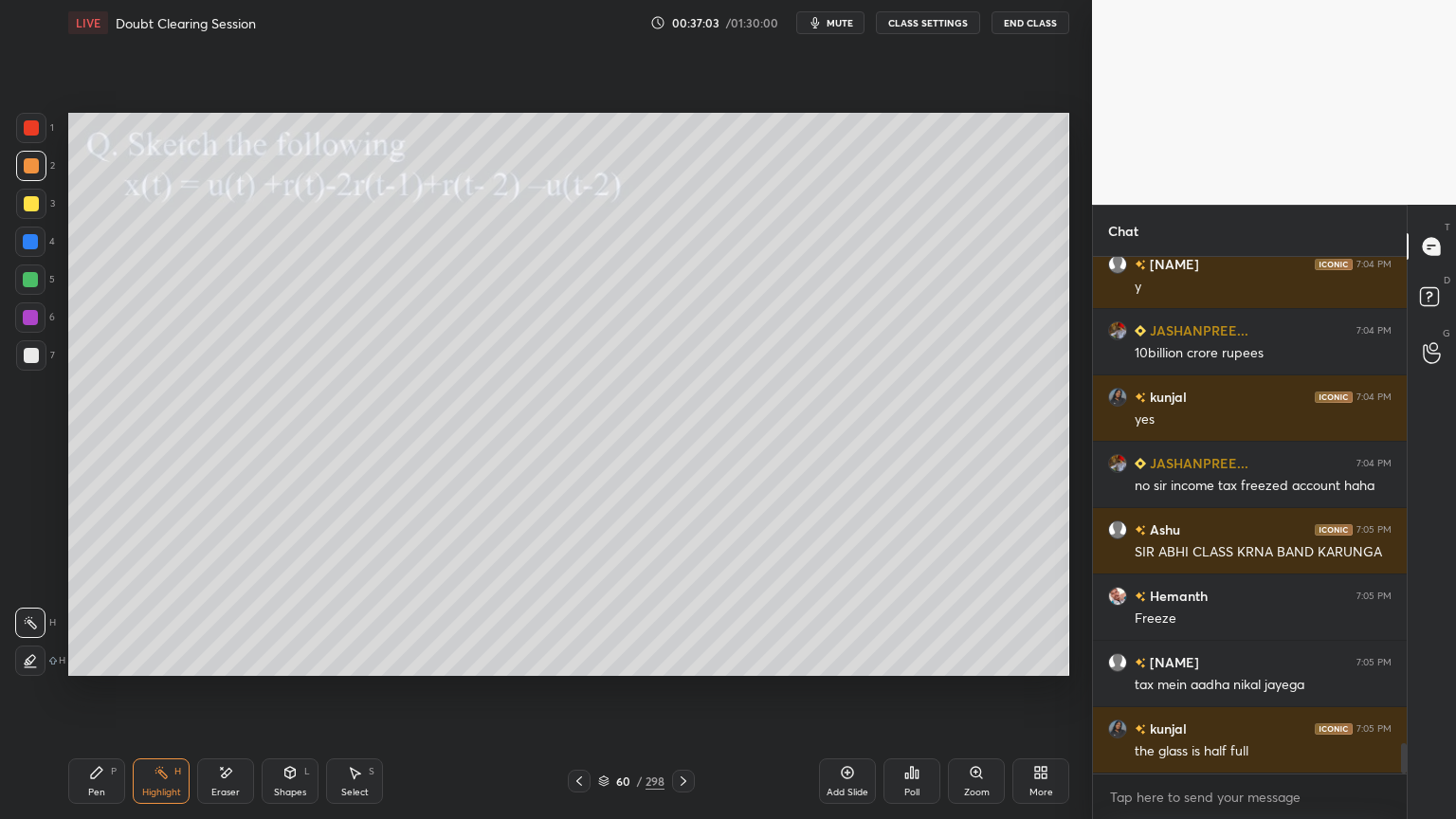 click on "Shapes" at bounding box center (290, 792) 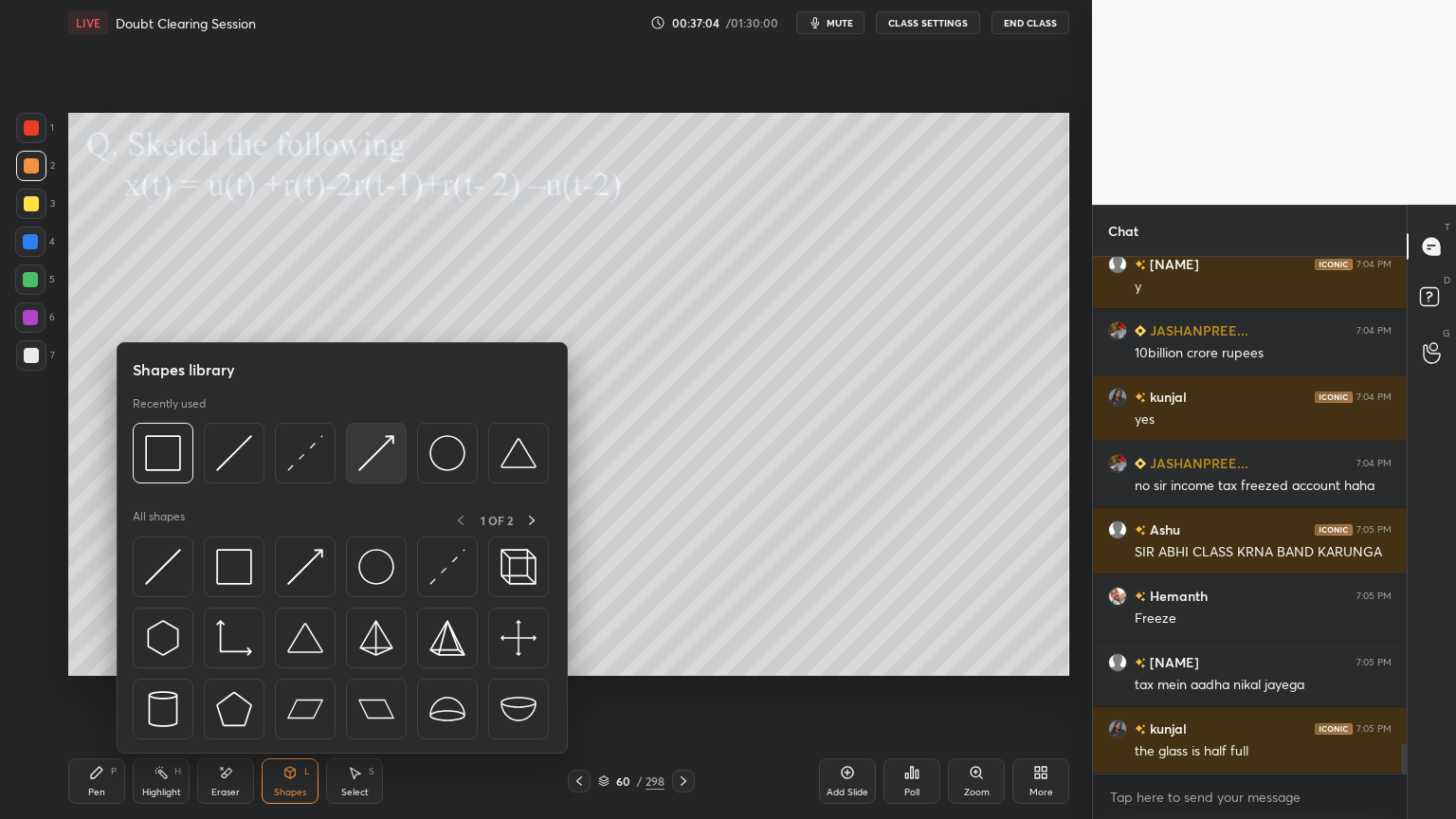 click at bounding box center (376, 453) 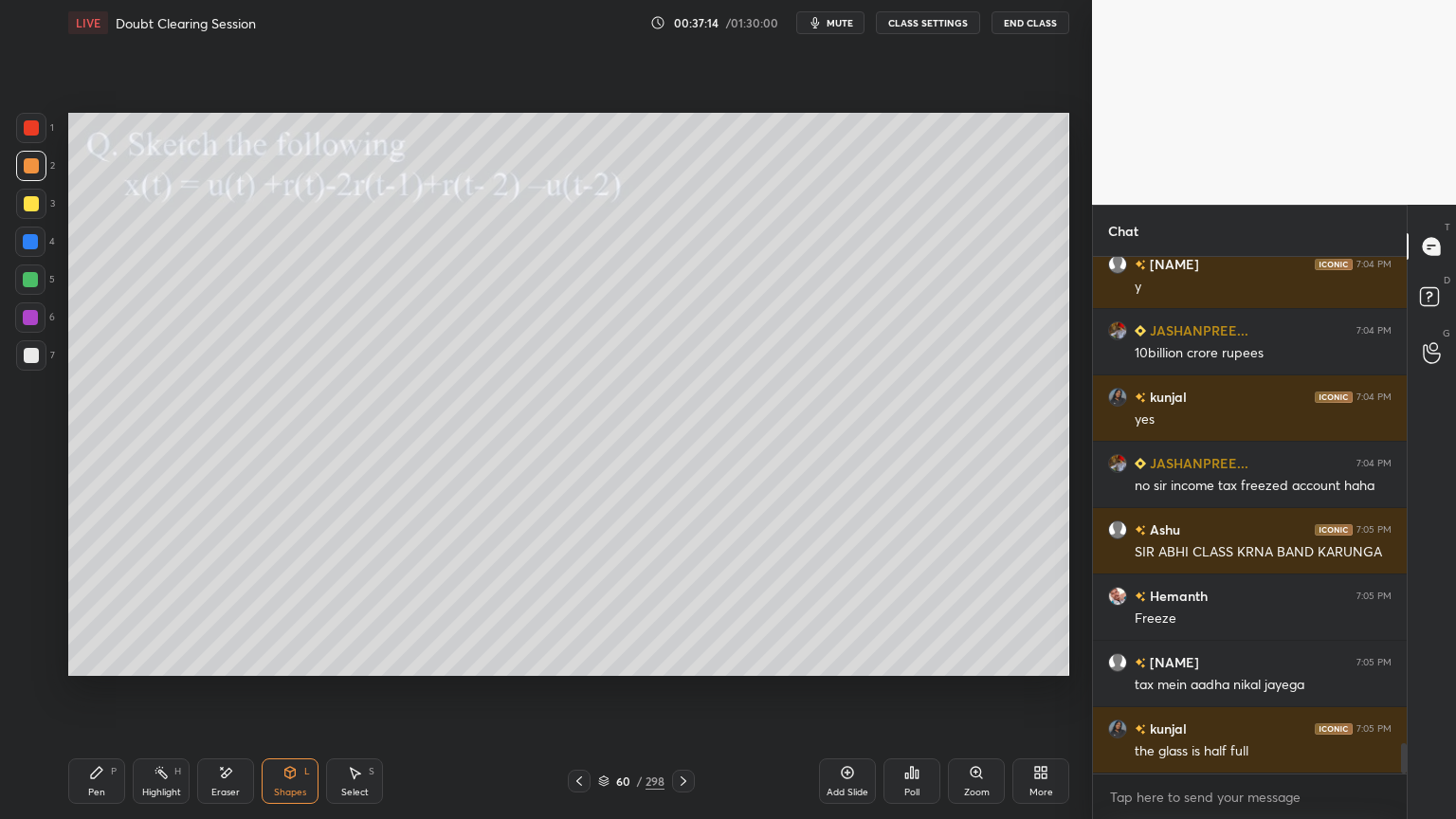 click on "Pen" at bounding box center [97, 792] 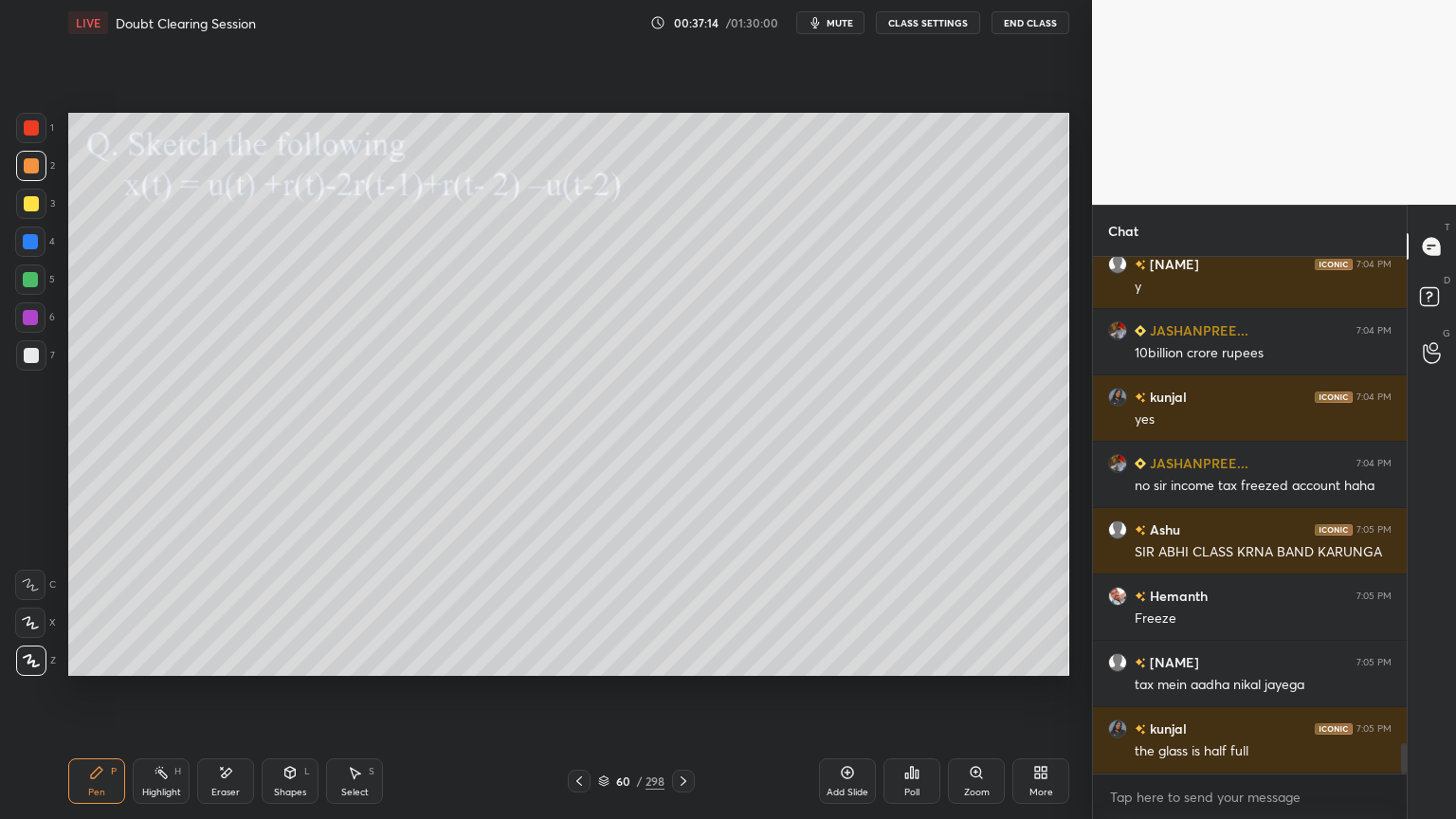 click at bounding box center (31, 355) 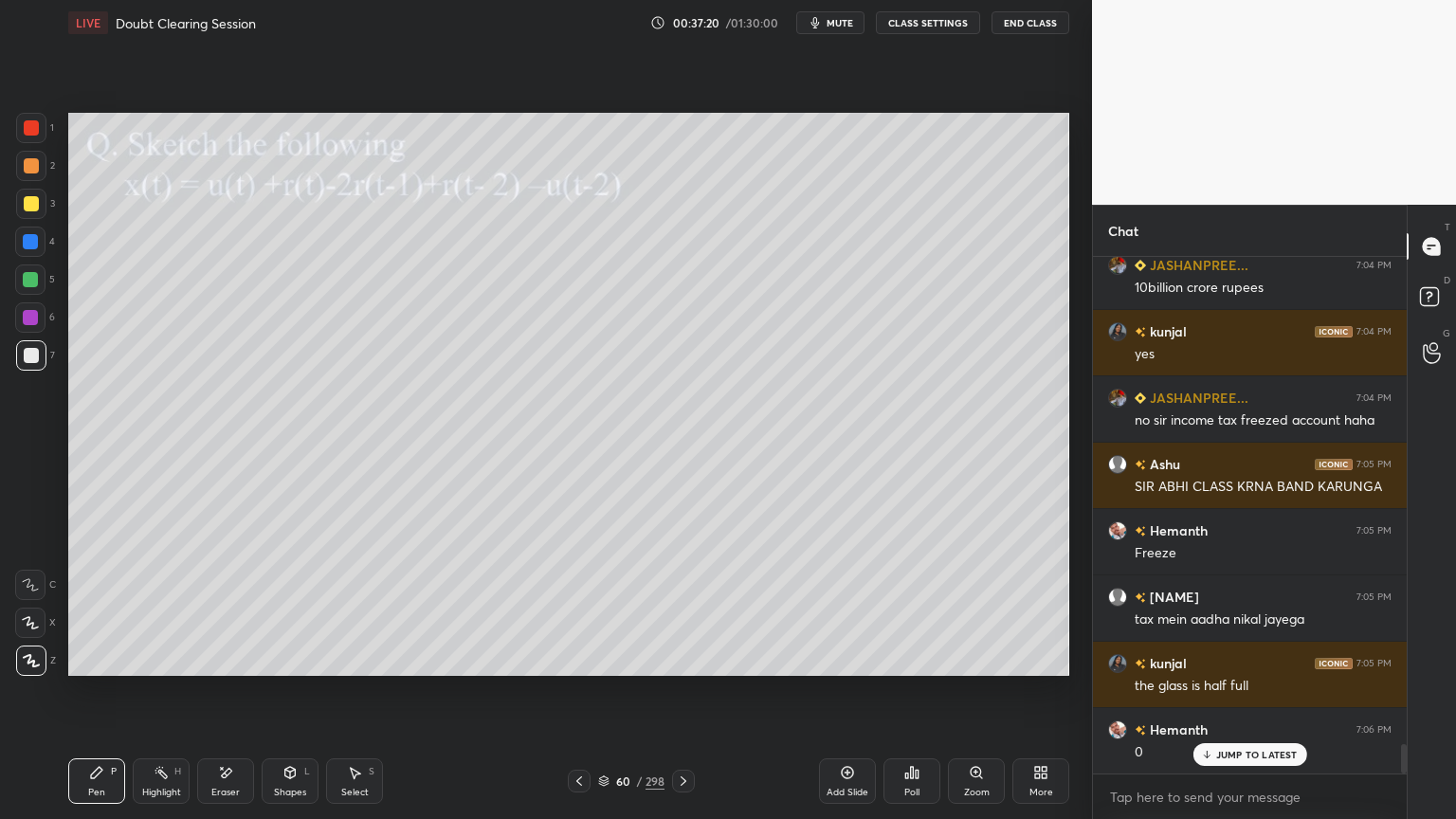 scroll, scrollTop: 8527, scrollLeft: 0, axis: vertical 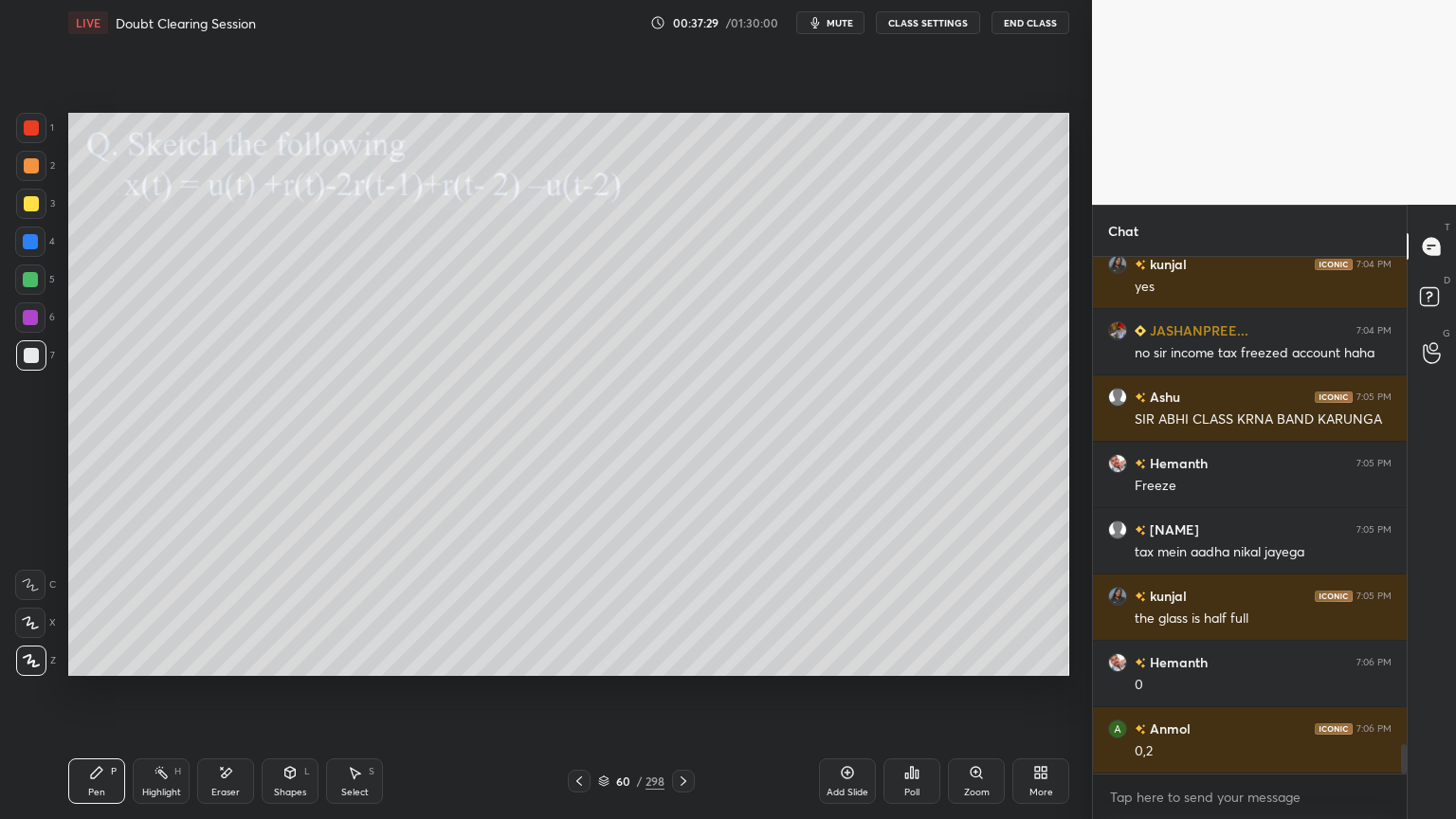 click on "Highlight H" at bounding box center [161, 781] 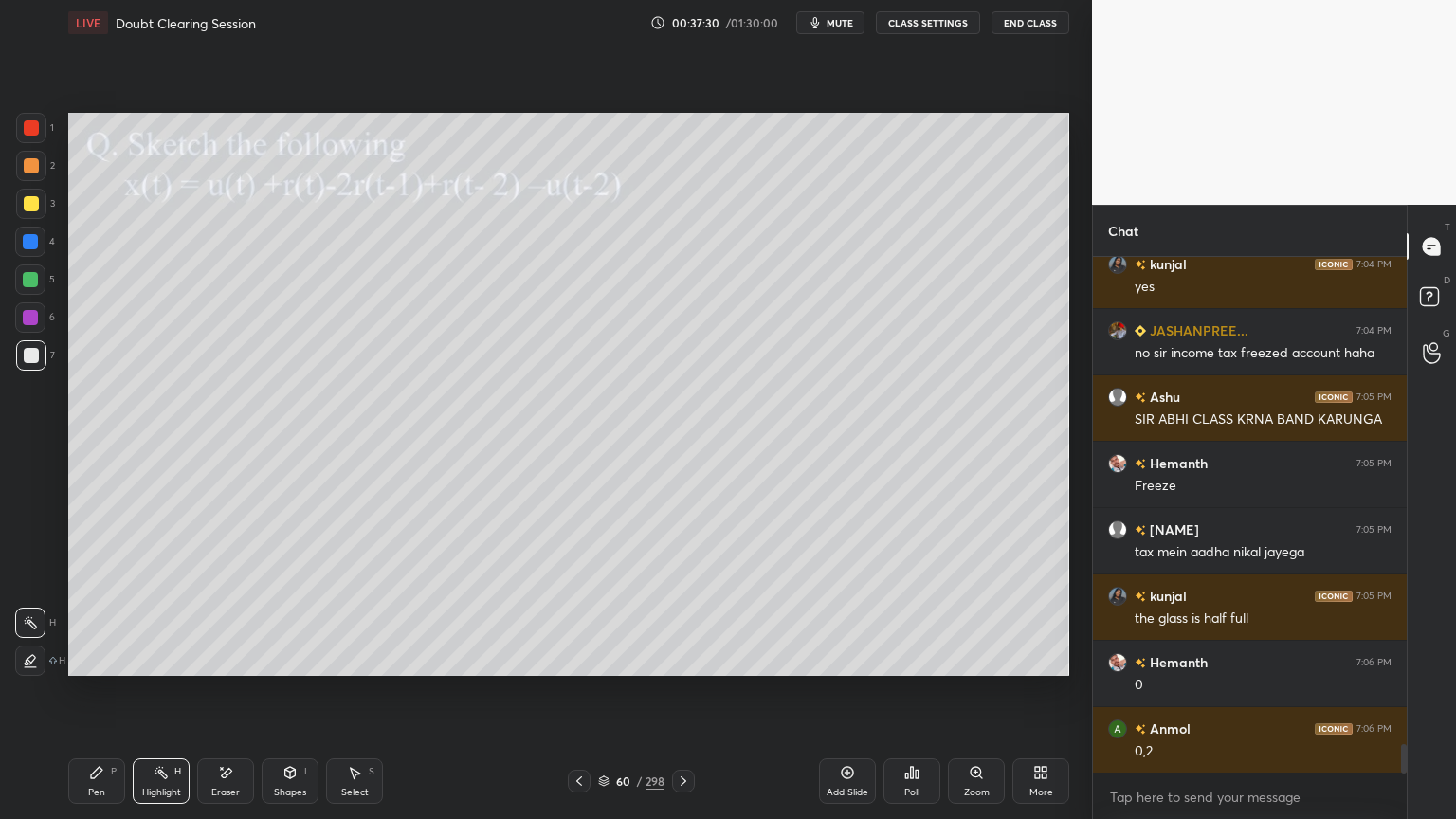 click at bounding box center (31, 204) 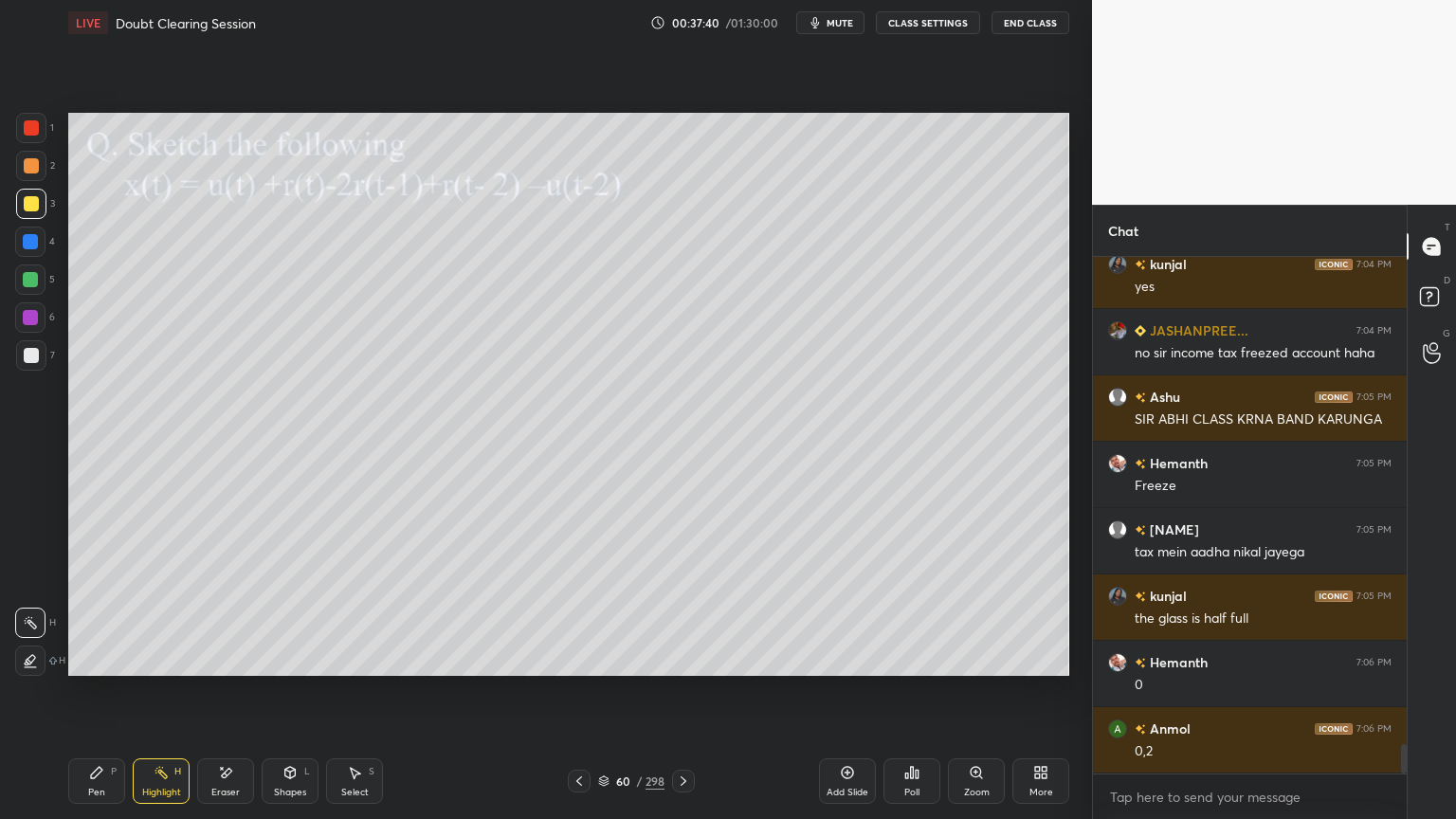 click on "Shapes L" at bounding box center [290, 781] 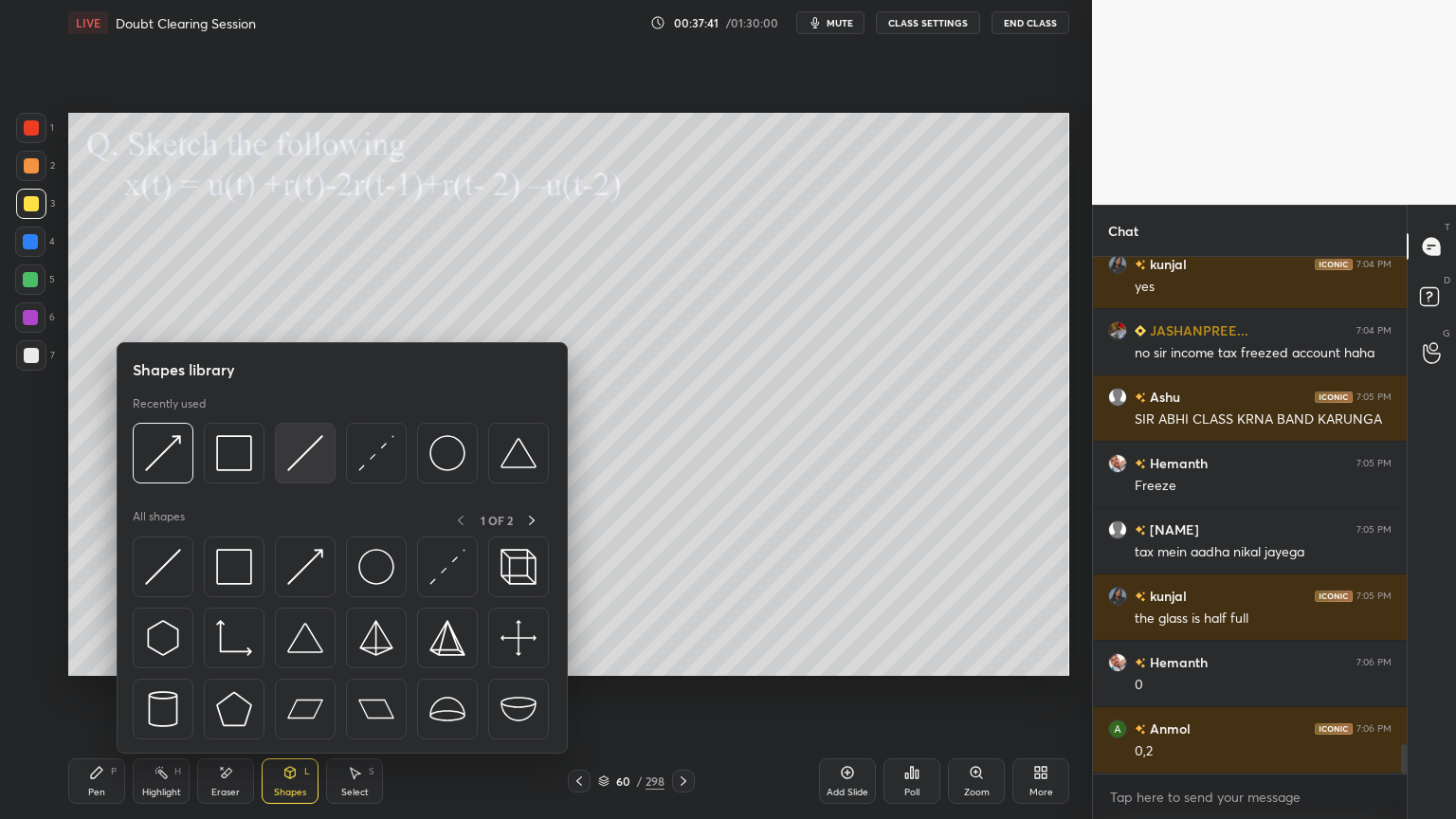 click at bounding box center (305, 453) 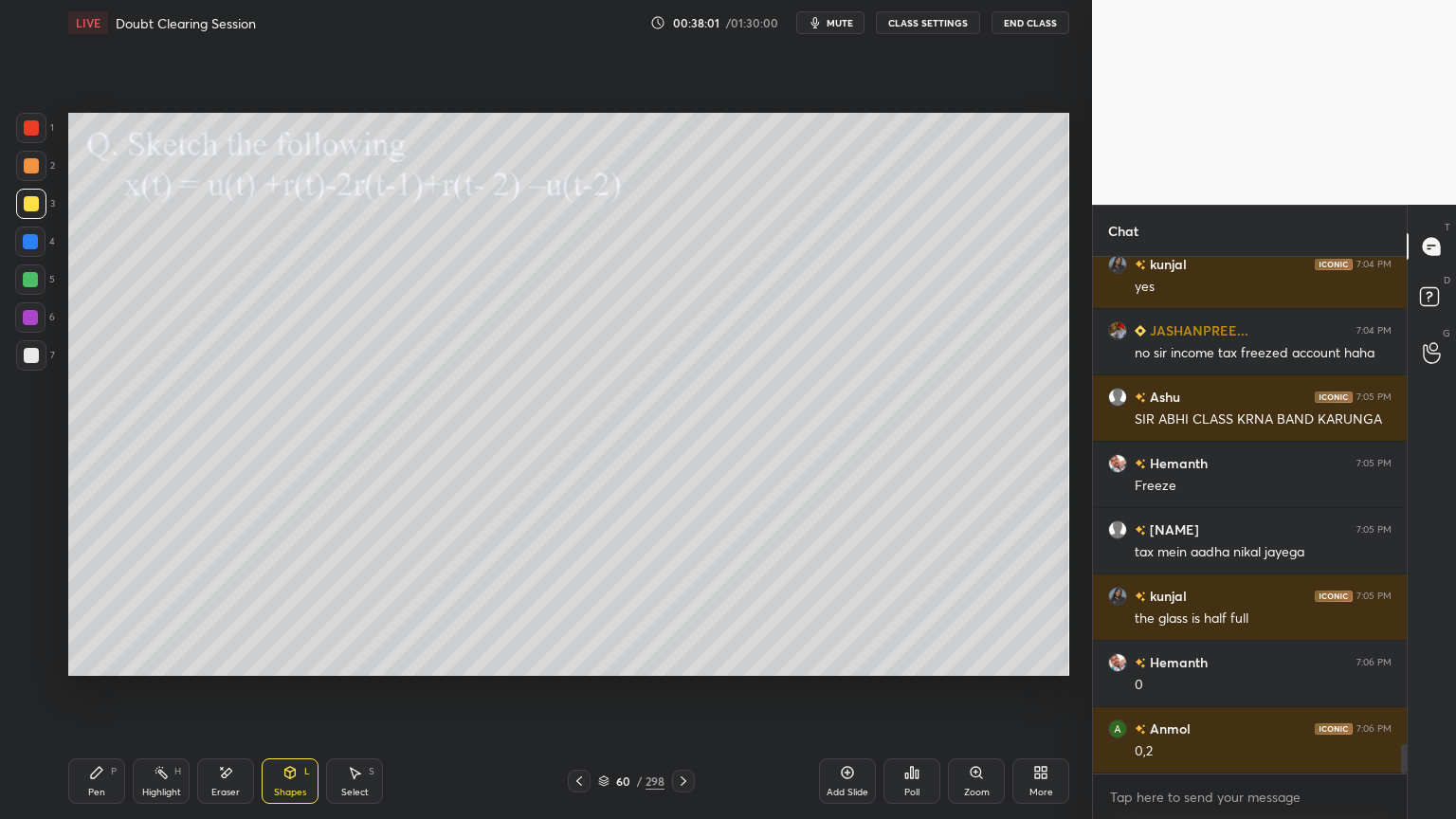 click on "Pen" at bounding box center (97, 792) 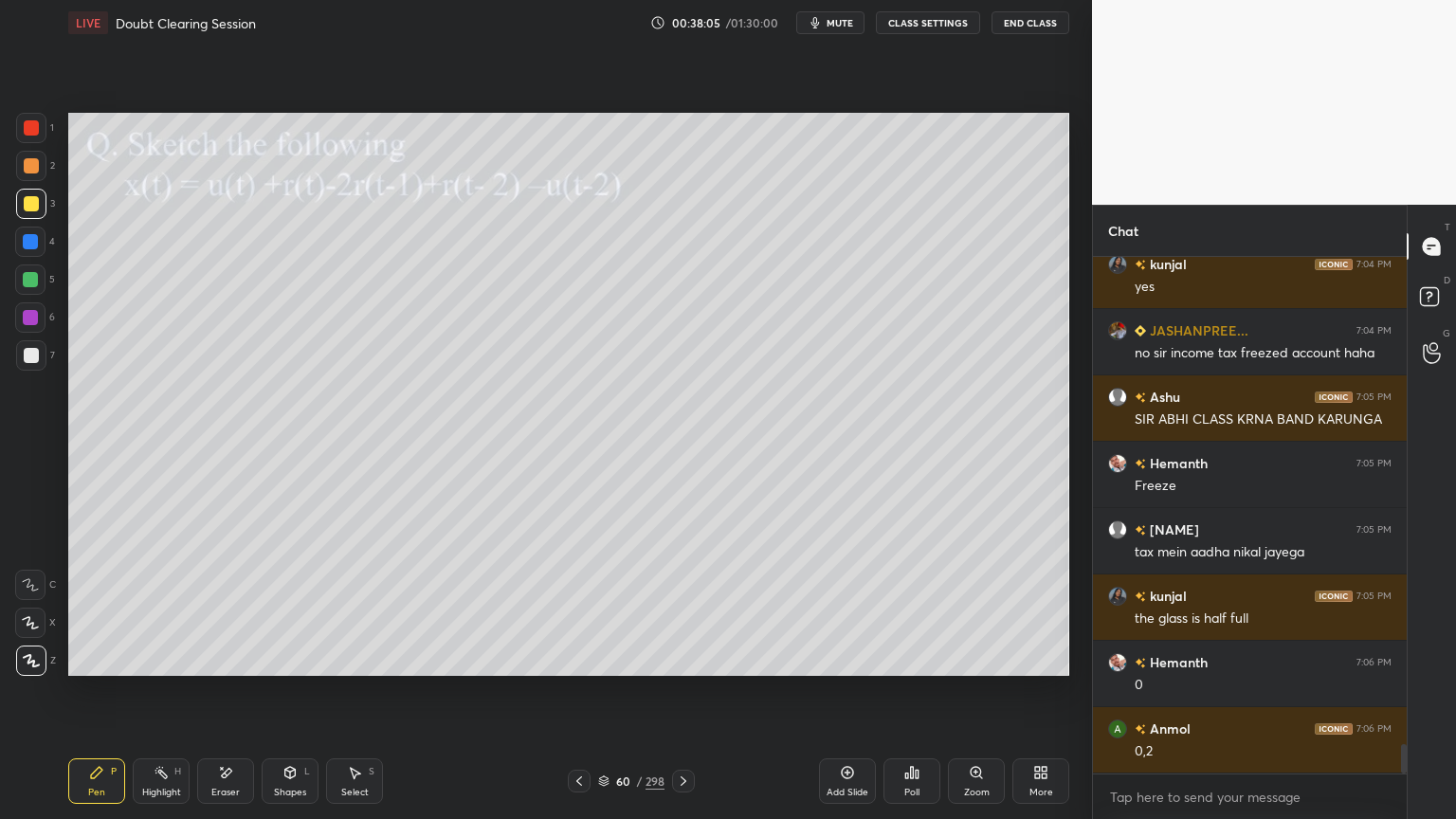 click on "Highlight H" at bounding box center [161, 781] 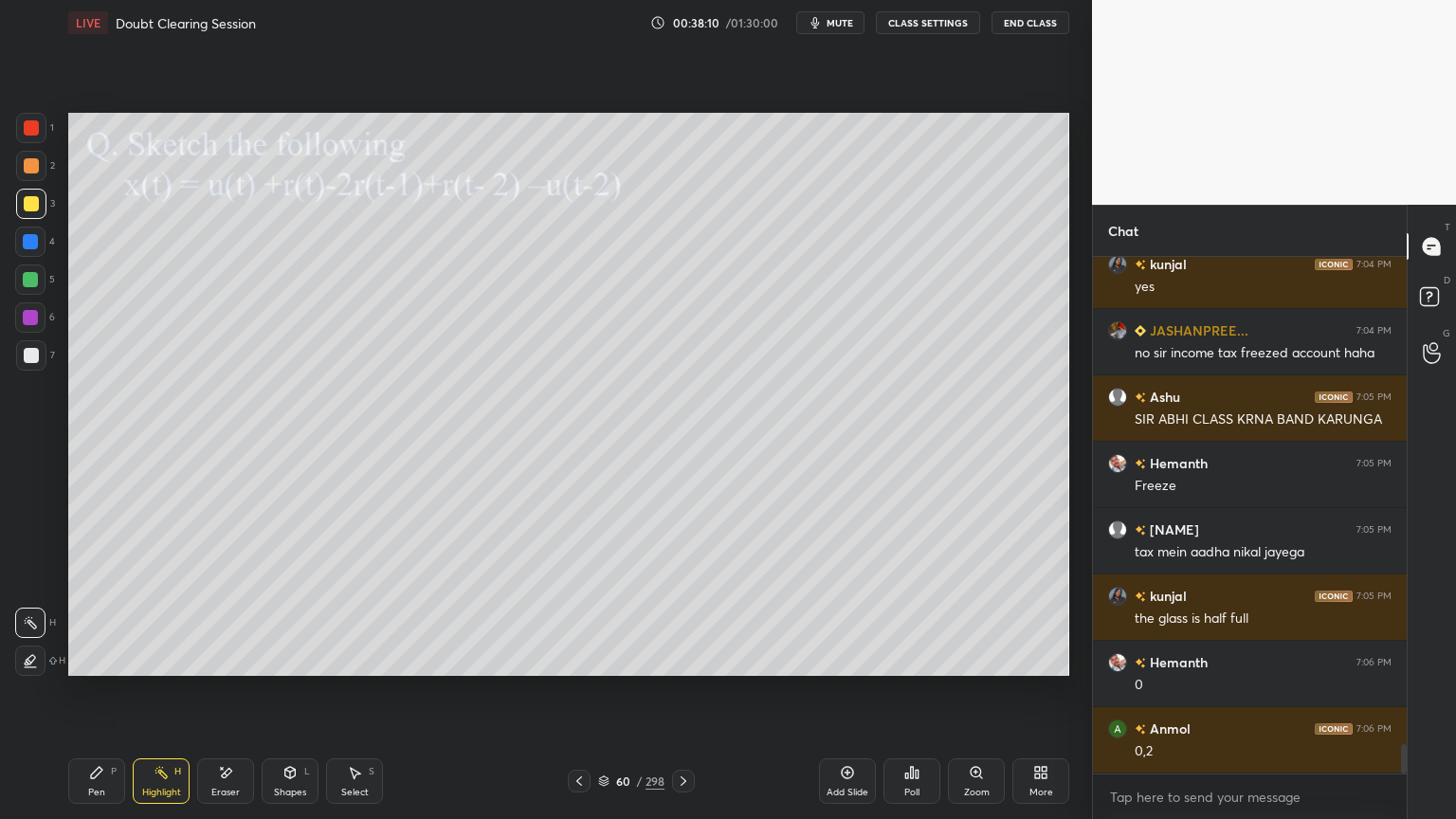 click on "Shapes" at bounding box center [290, 792] 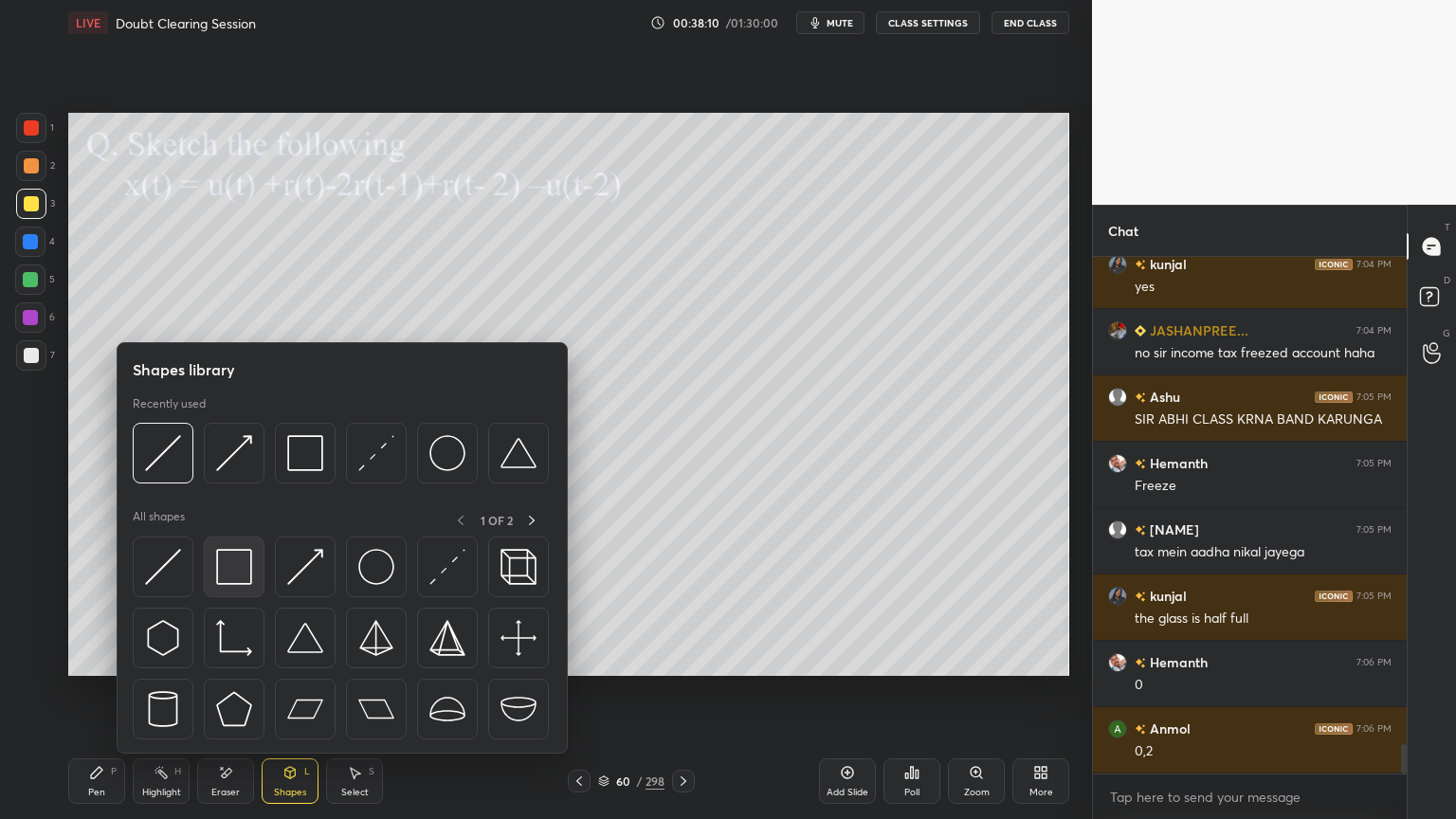 scroll, scrollTop: 8592, scrollLeft: 0, axis: vertical 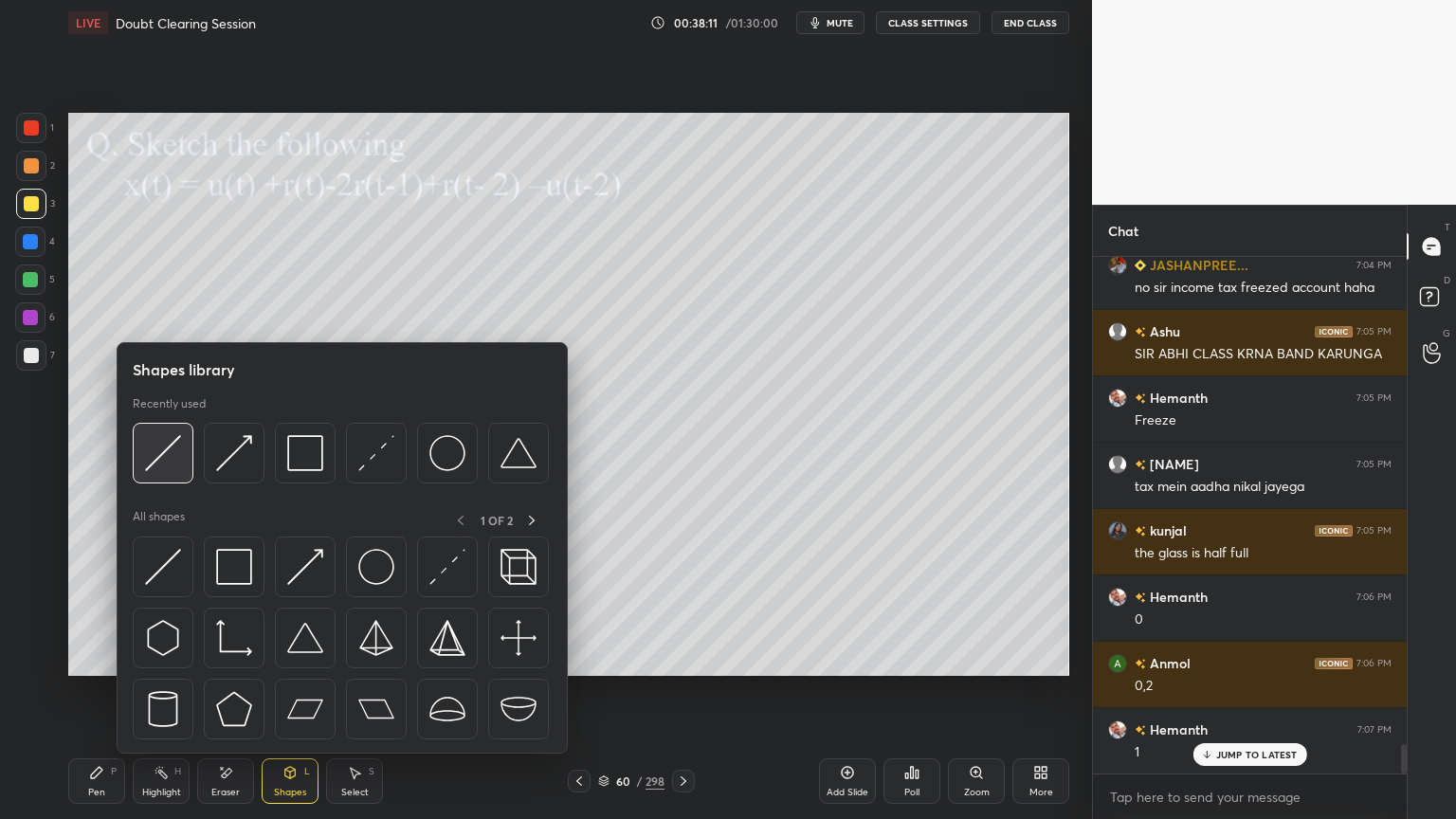 click at bounding box center [163, 453] 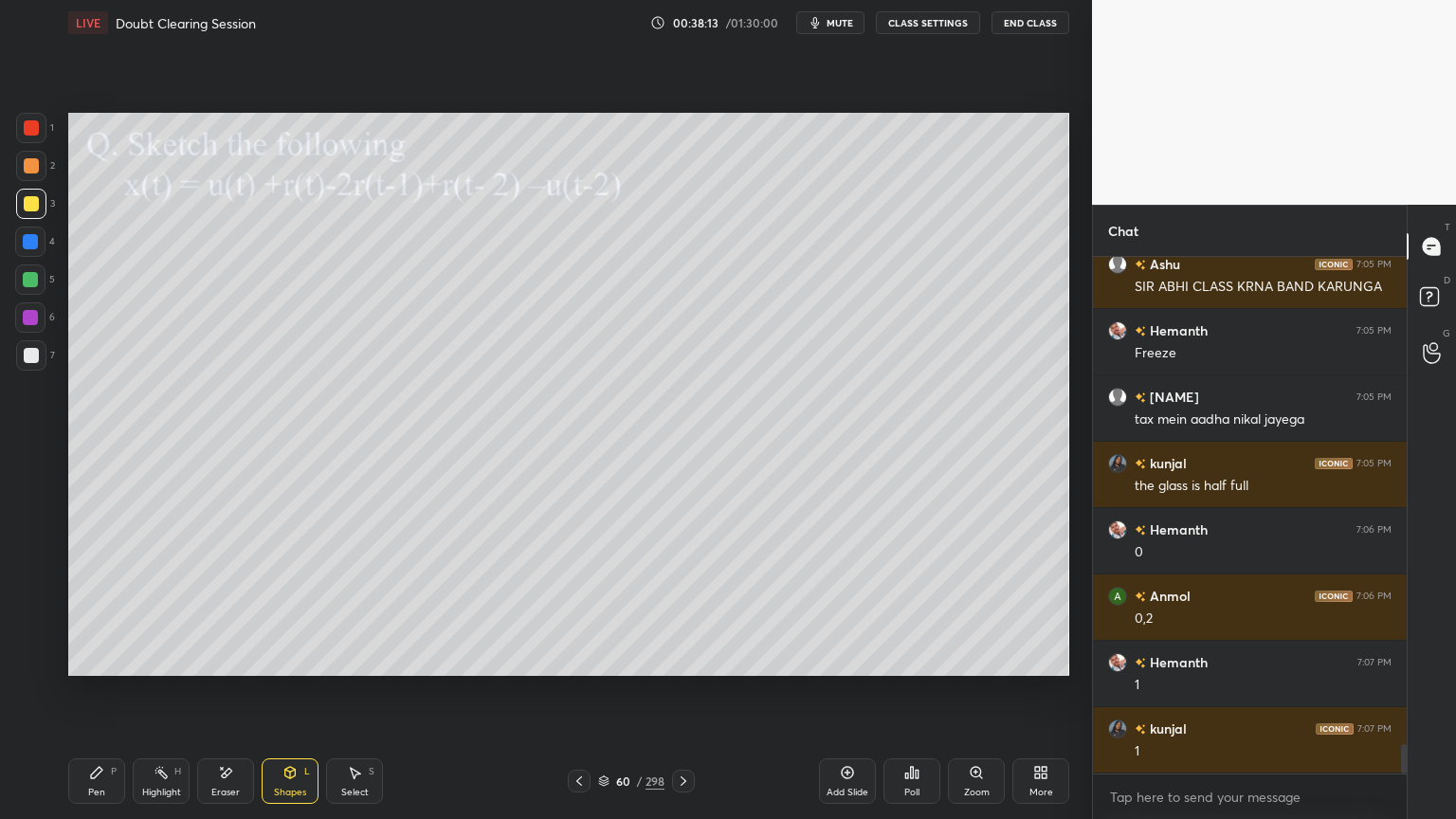 scroll, scrollTop: 8725, scrollLeft: 0, axis: vertical 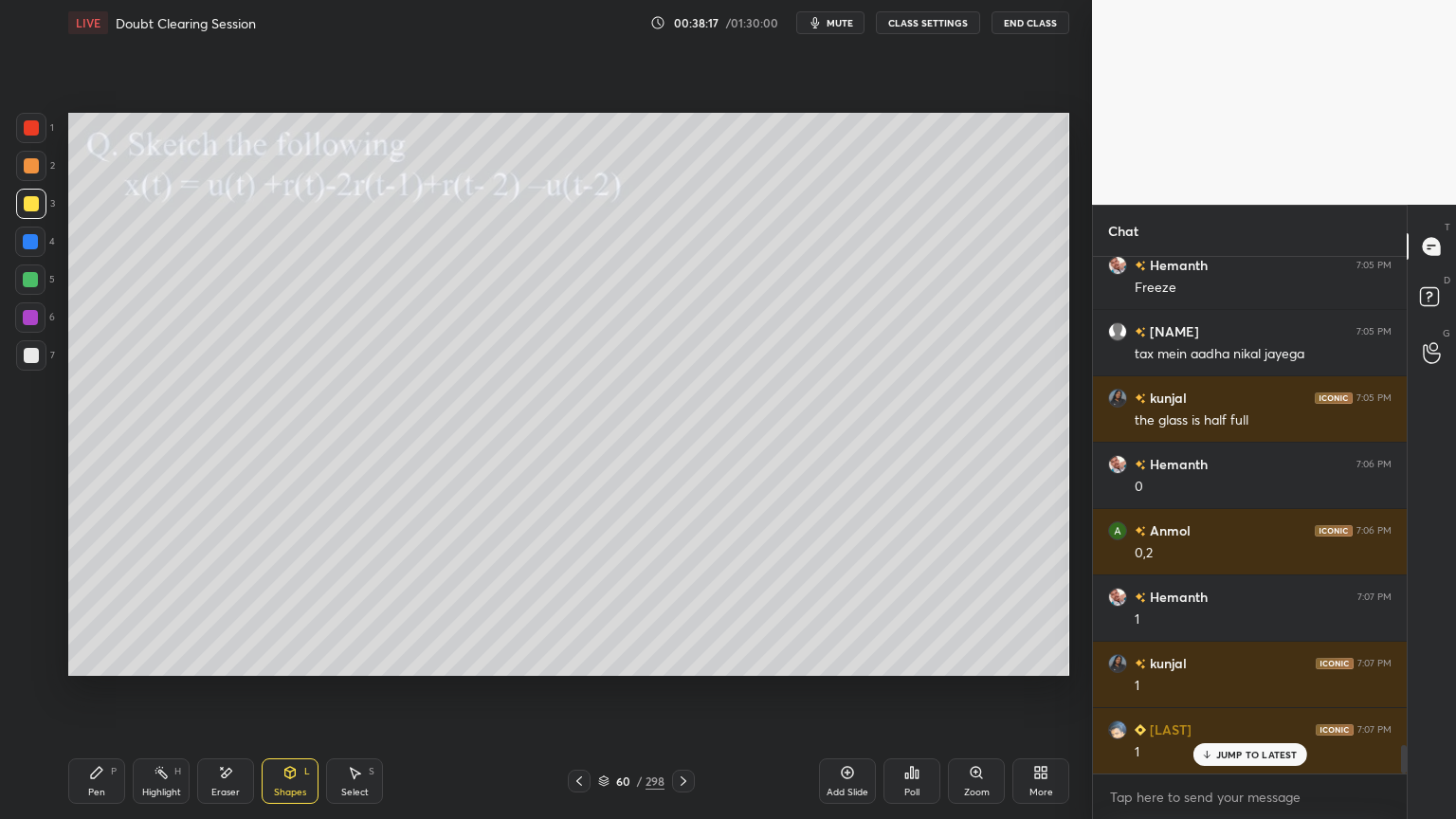click on "Shapes L" at bounding box center [290, 781] 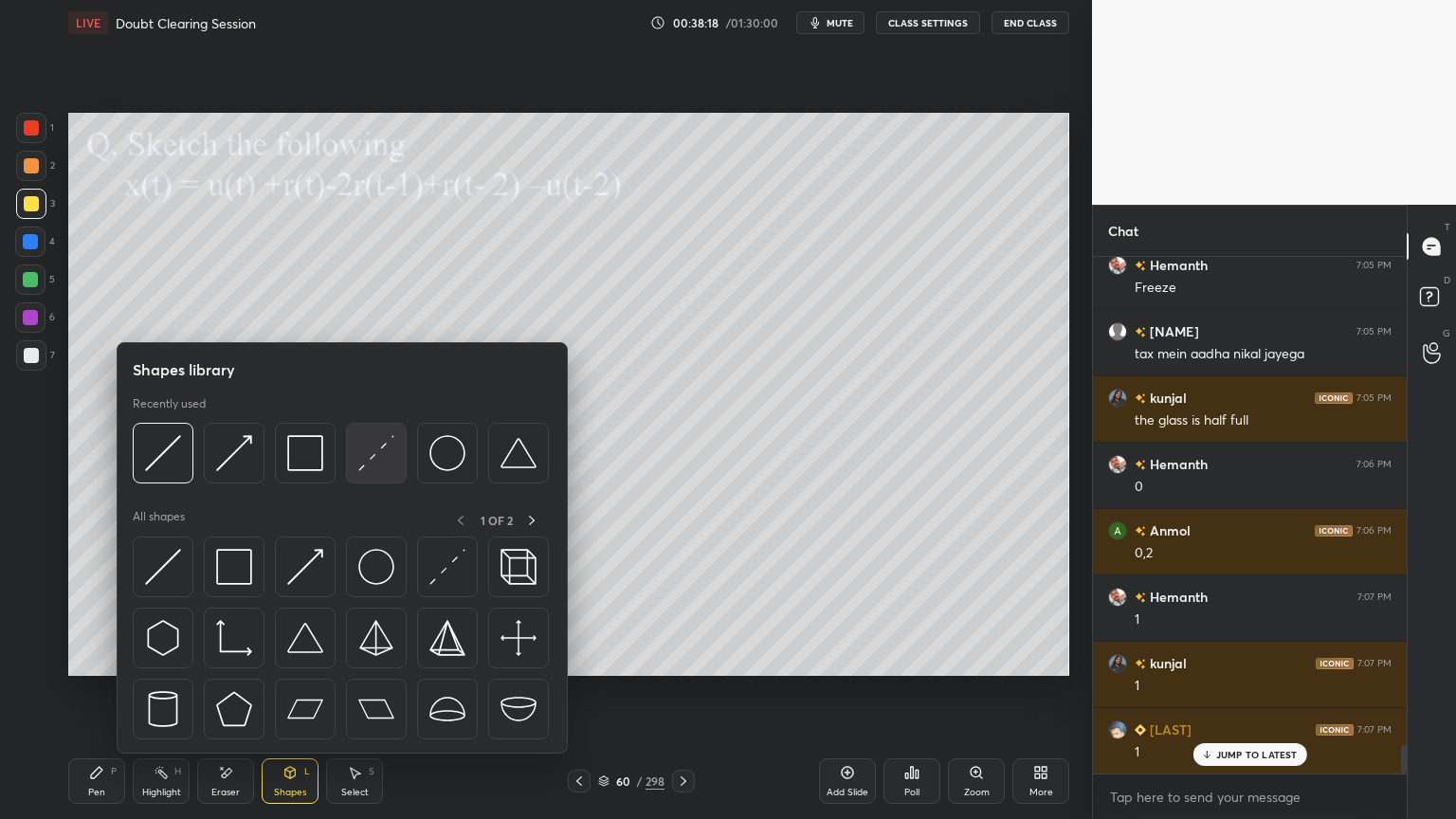 click at bounding box center [376, 453] 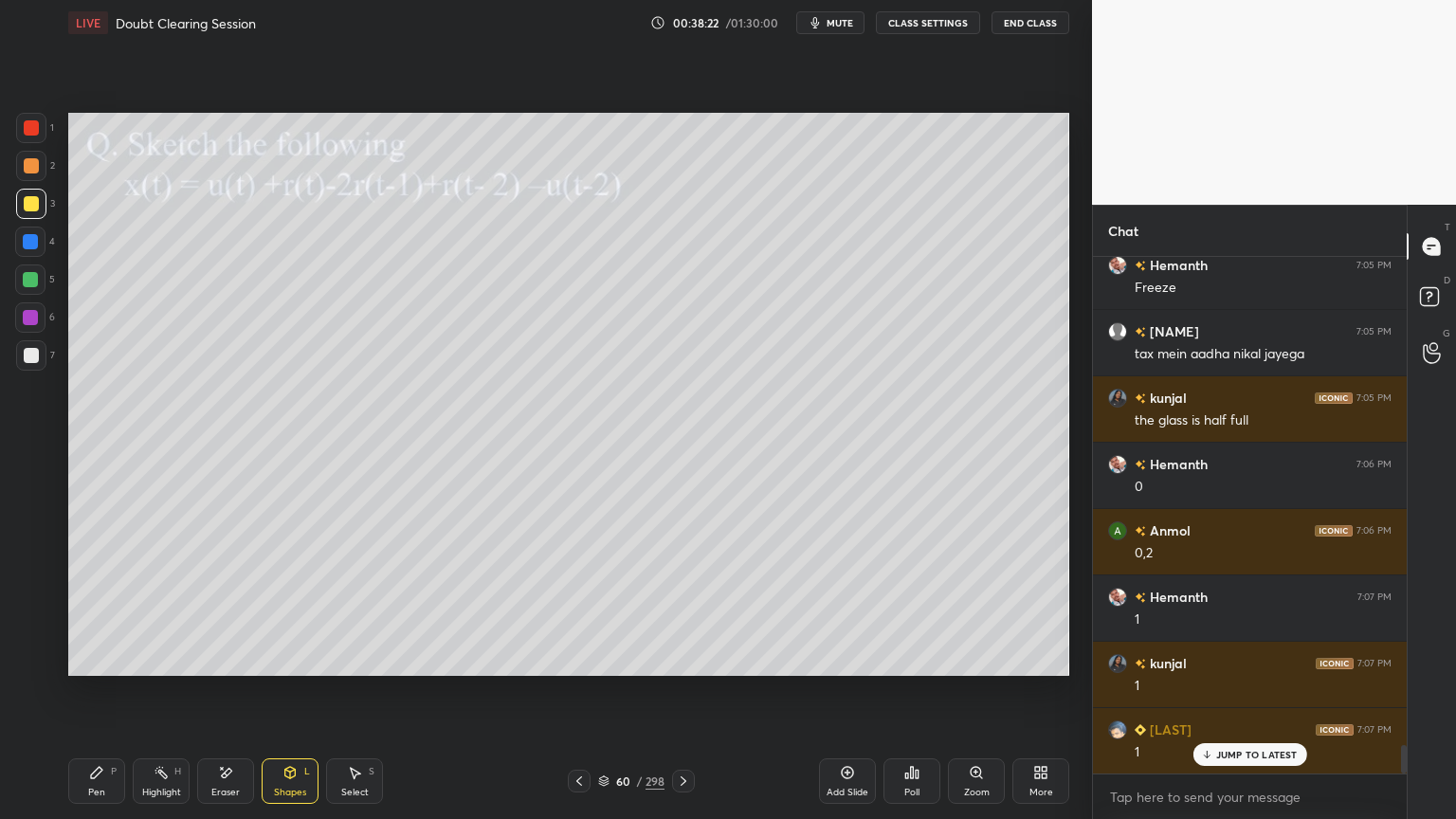 click on "Pen P" at bounding box center [97, 781] 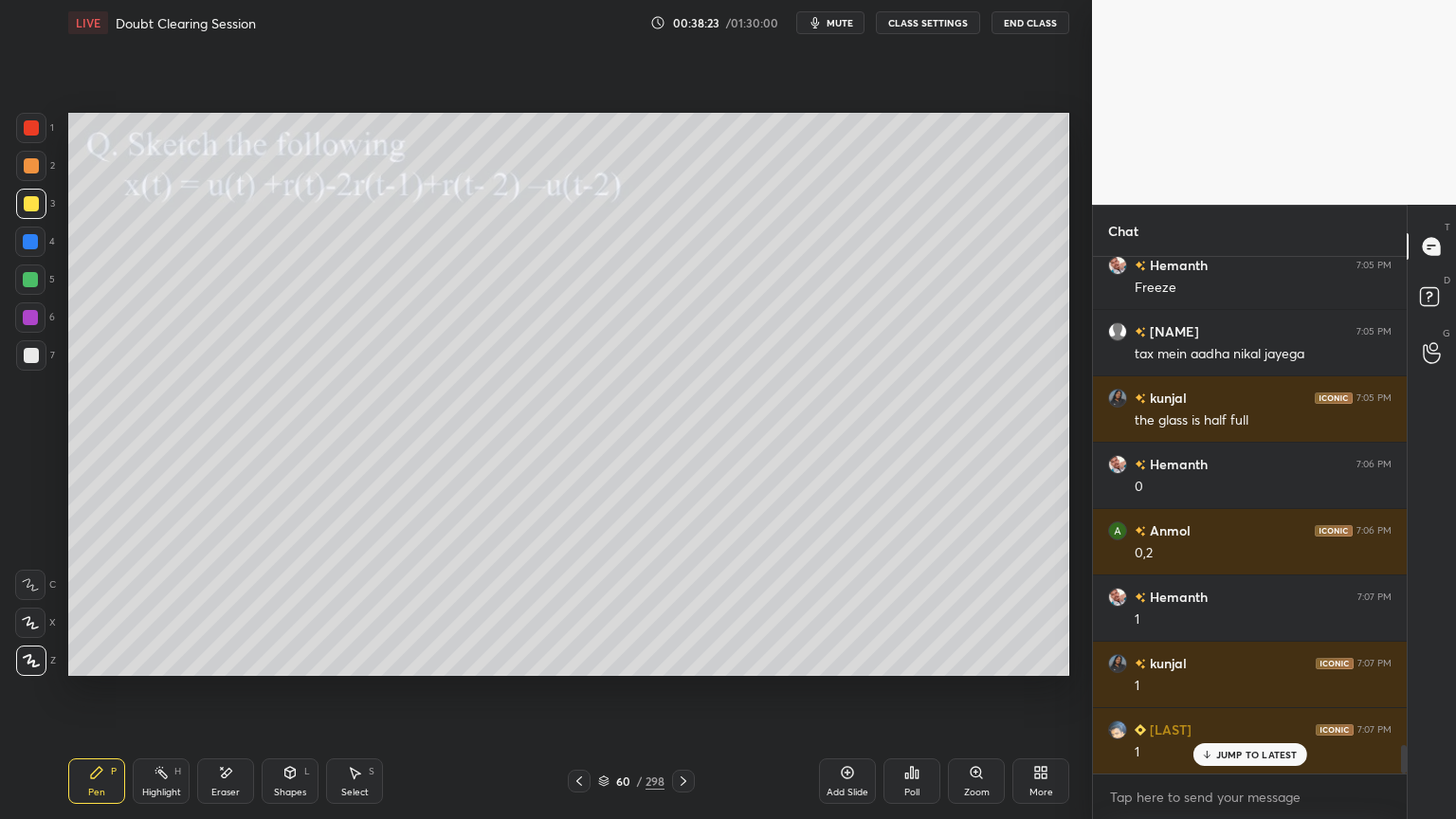 scroll, scrollTop: 8792, scrollLeft: 0, axis: vertical 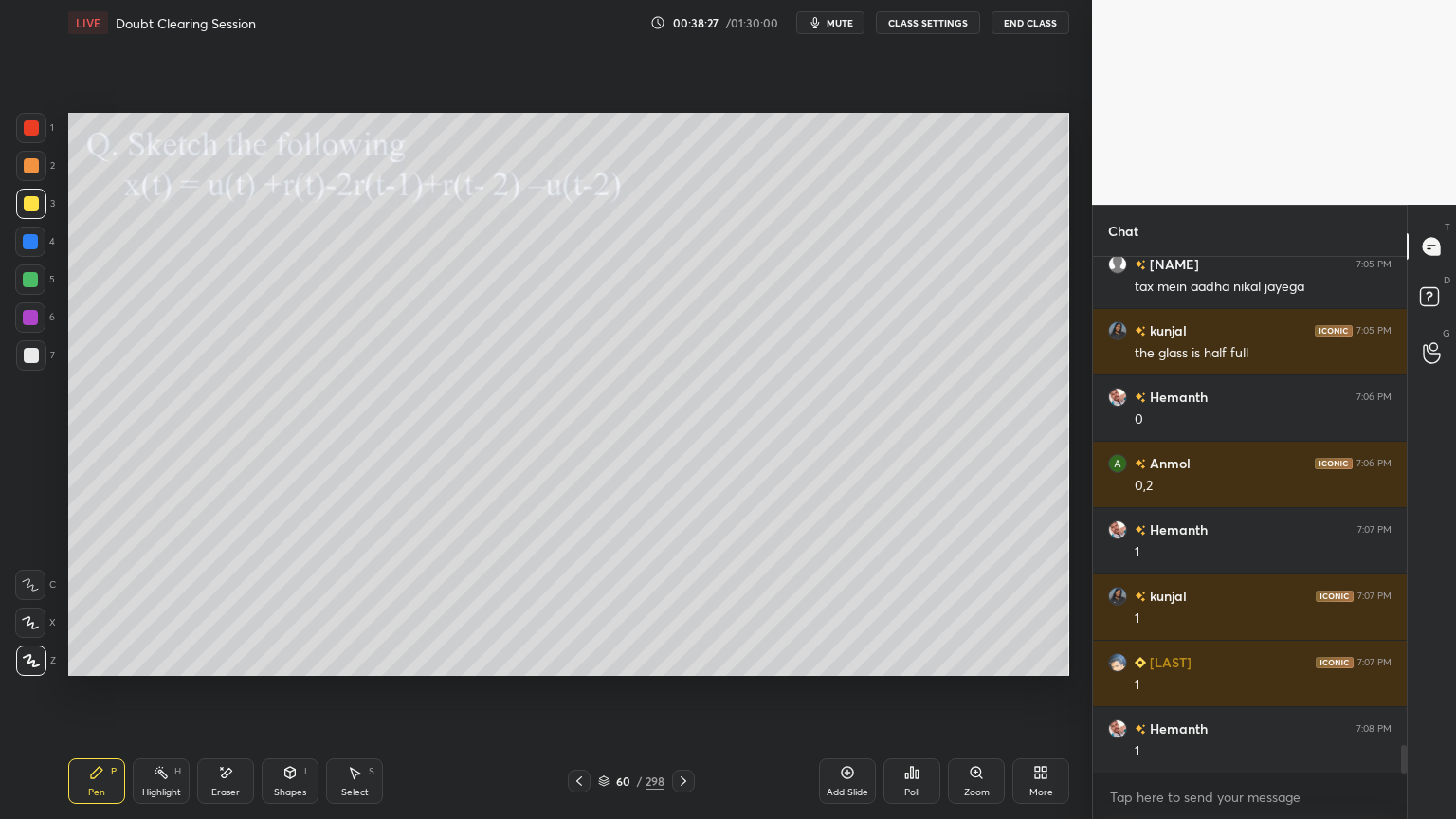 click on "Shapes" at bounding box center (290, 792) 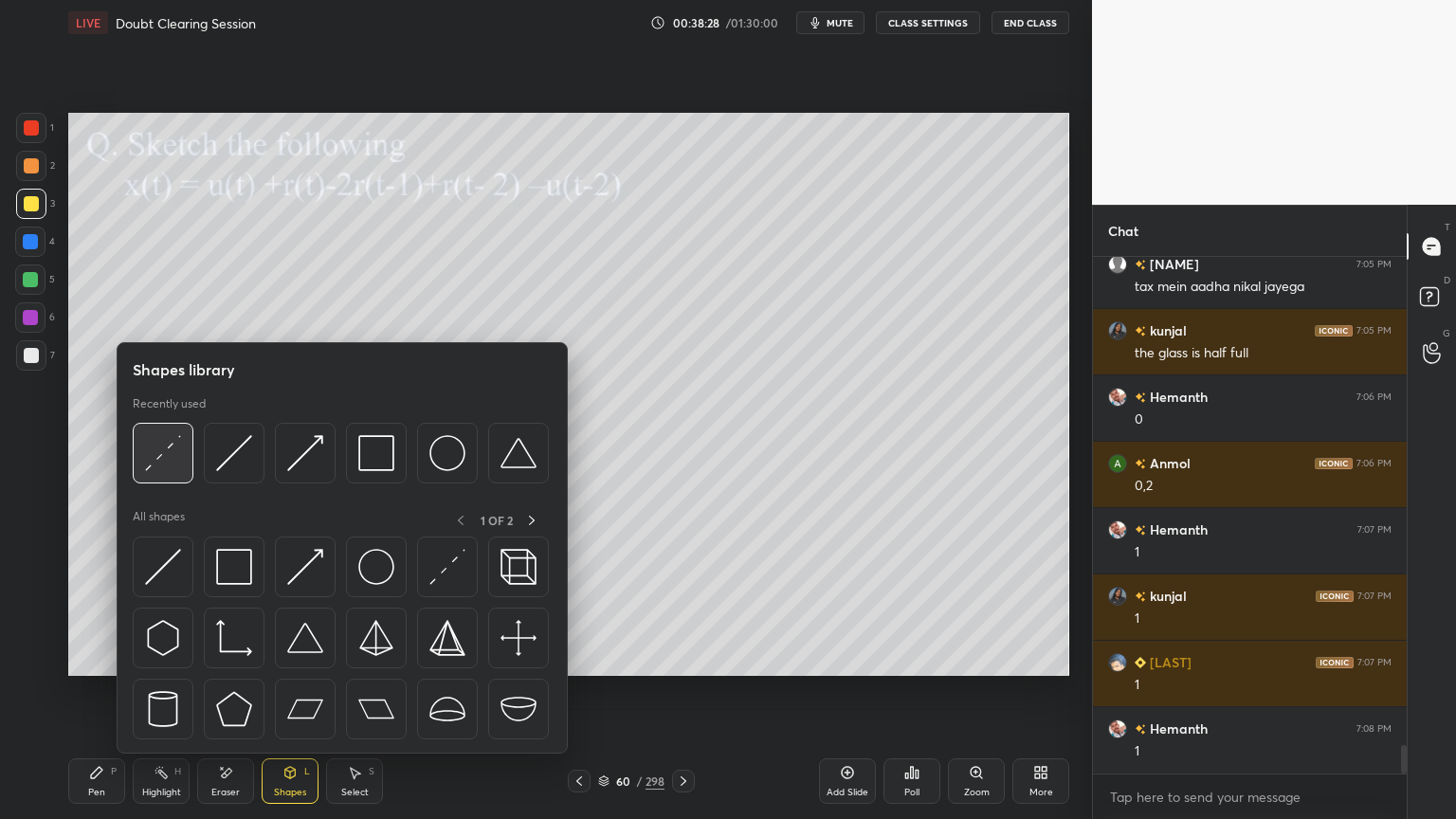 click at bounding box center (163, 453) 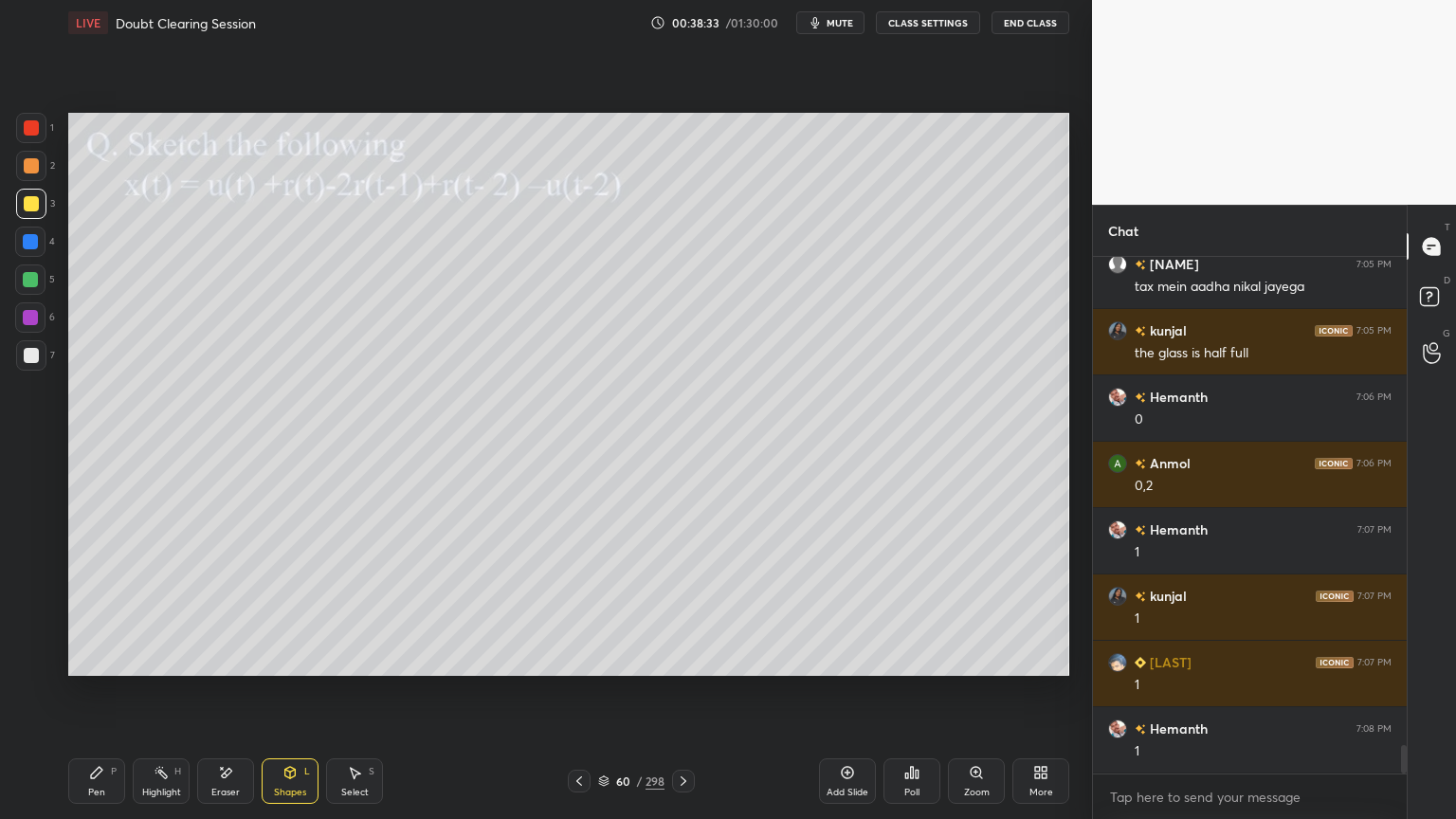 click on "Pen" at bounding box center (97, 792) 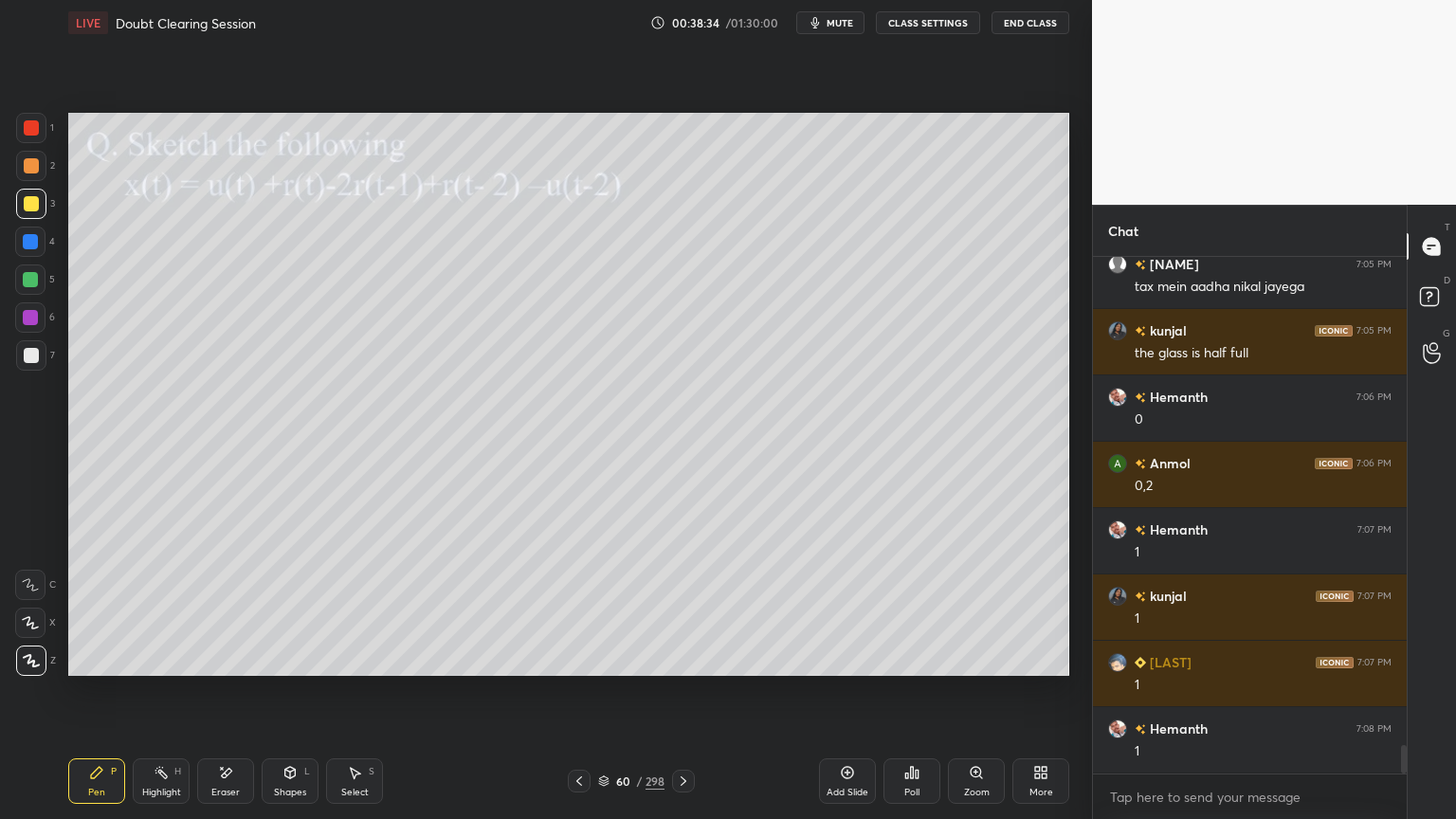 click at bounding box center (31, 355) 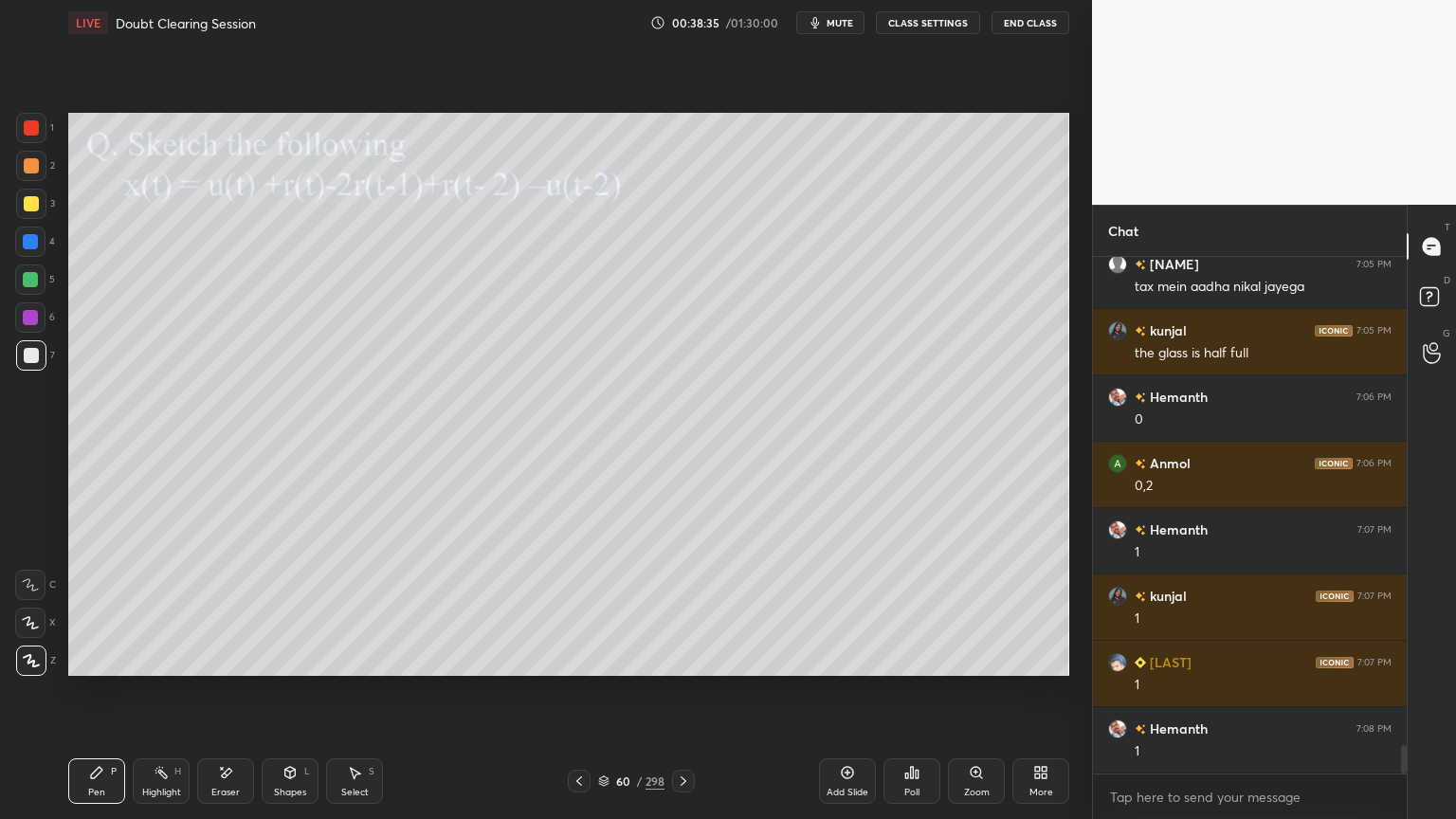 scroll, scrollTop: 8811, scrollLeft: 0, axis: vertical 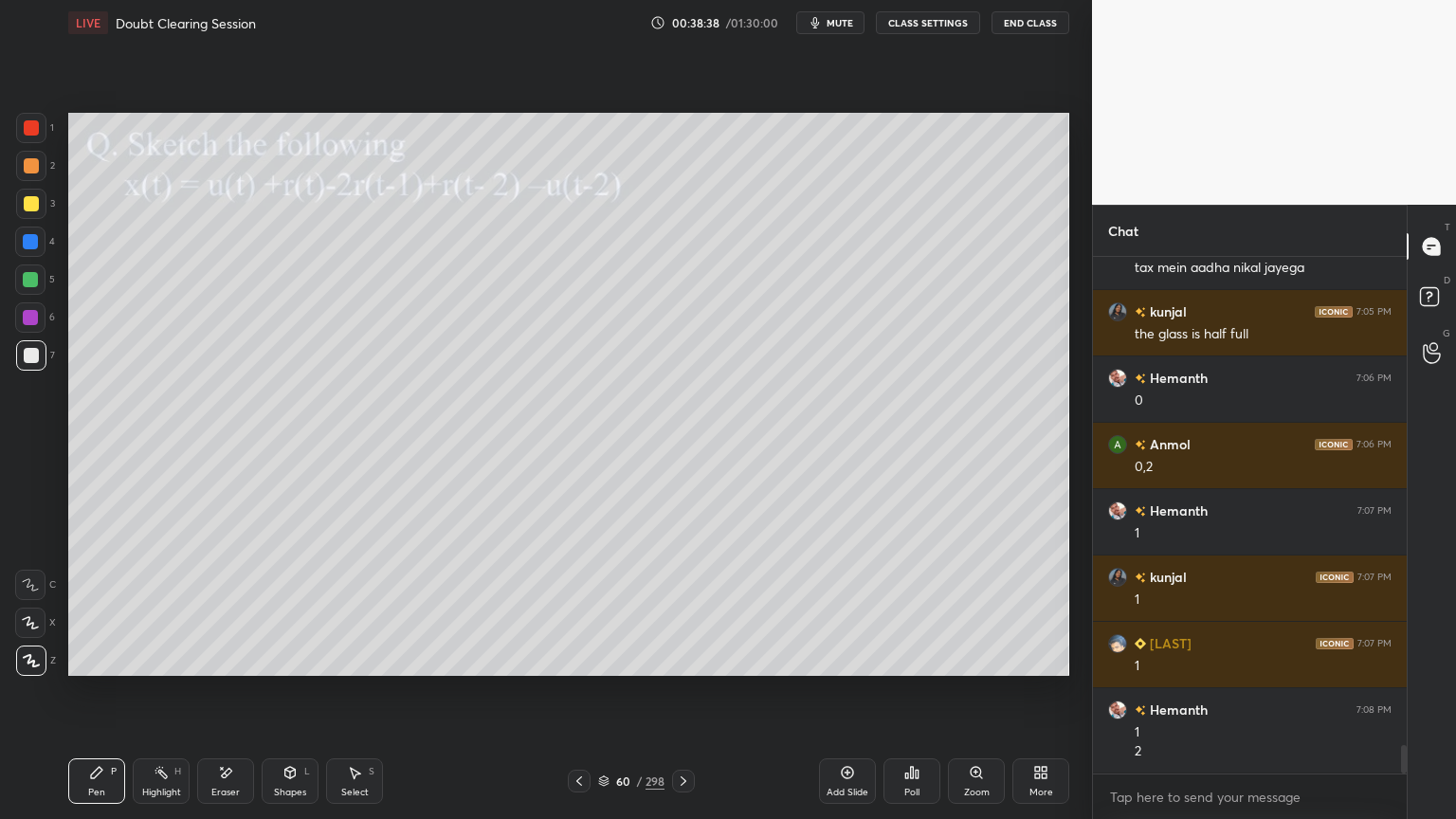 click 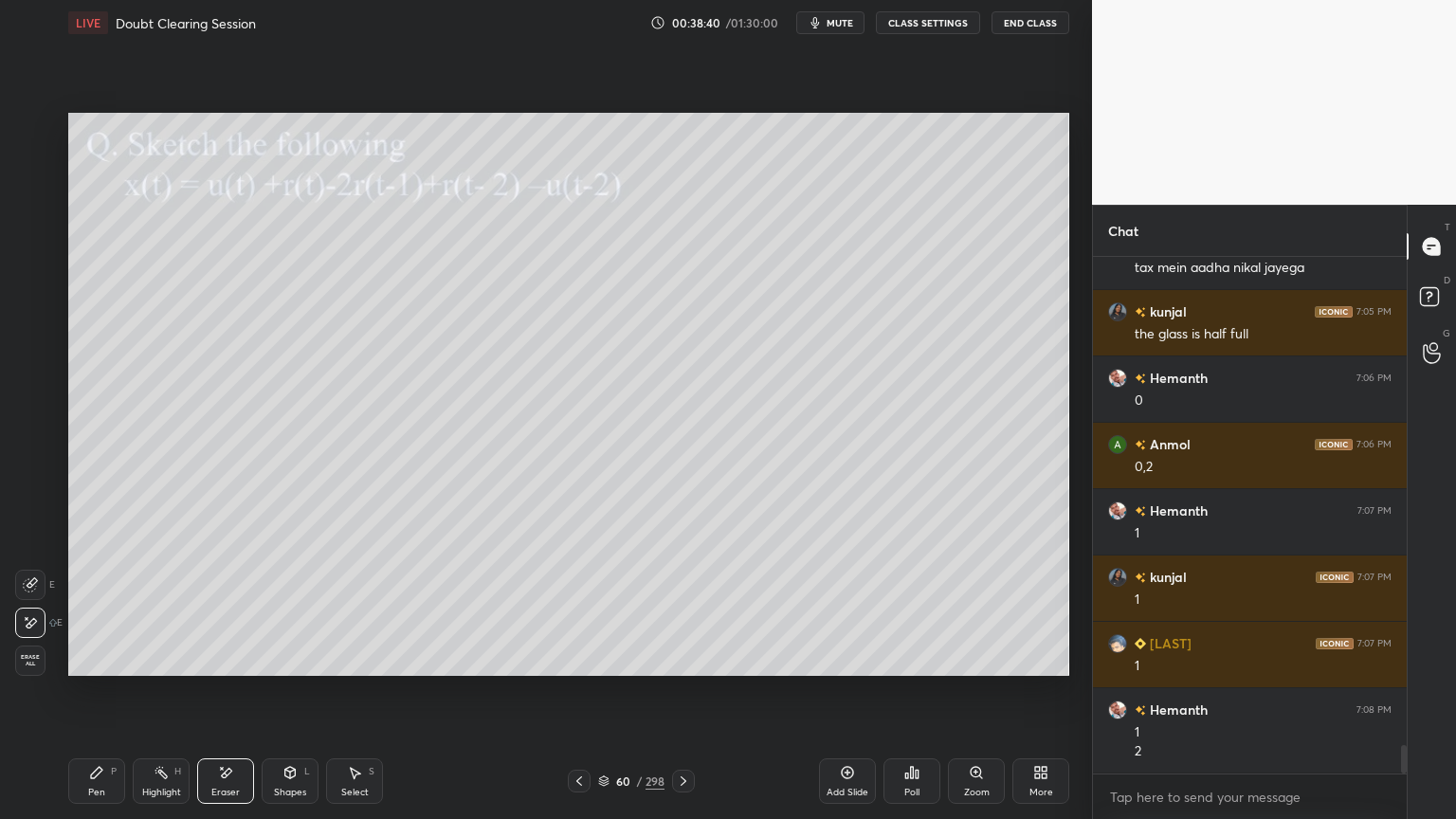 click 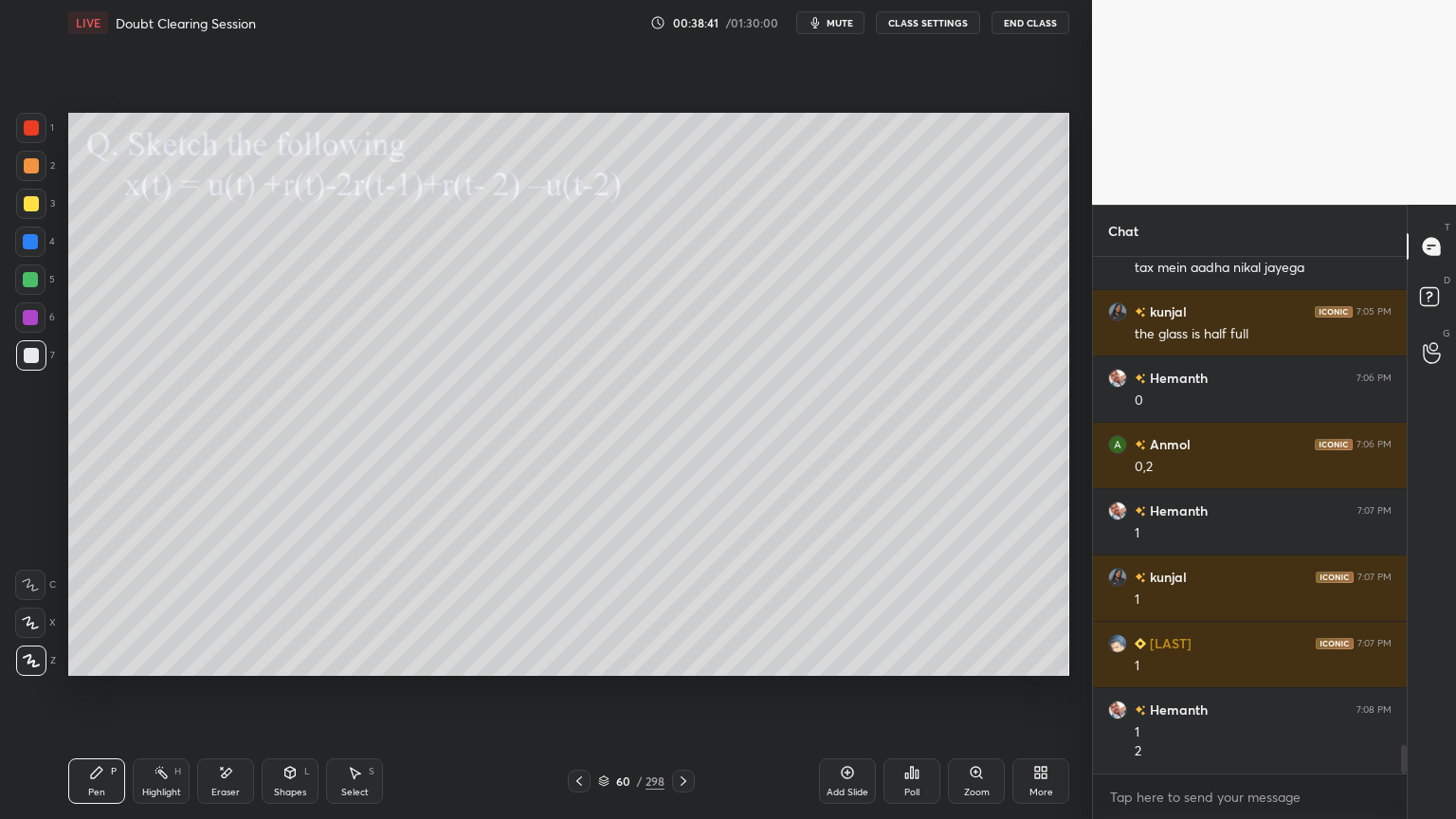 click at bounding box center [31, 166] 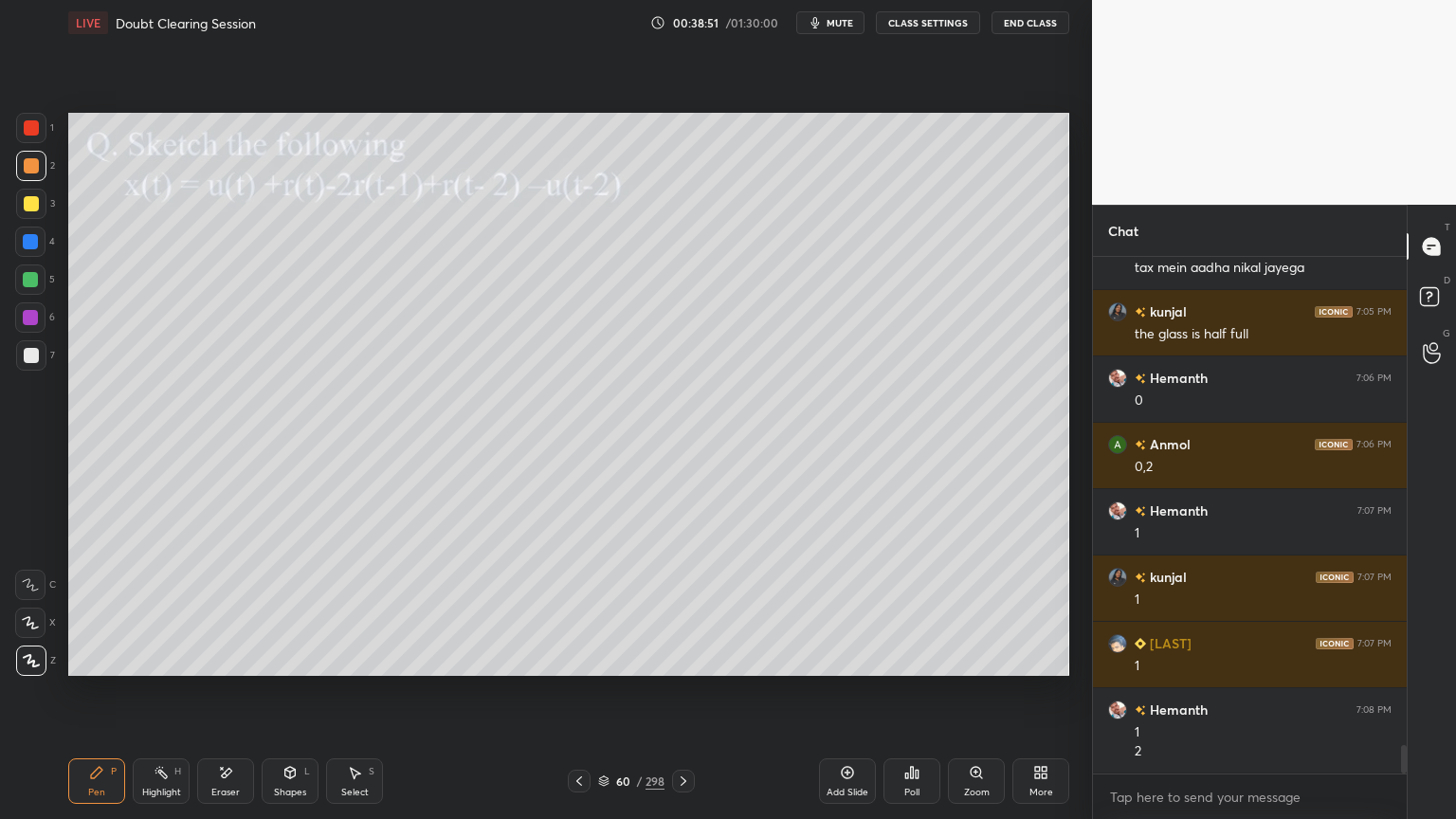 click on "Highlight H" at bounding box center [161, 781] 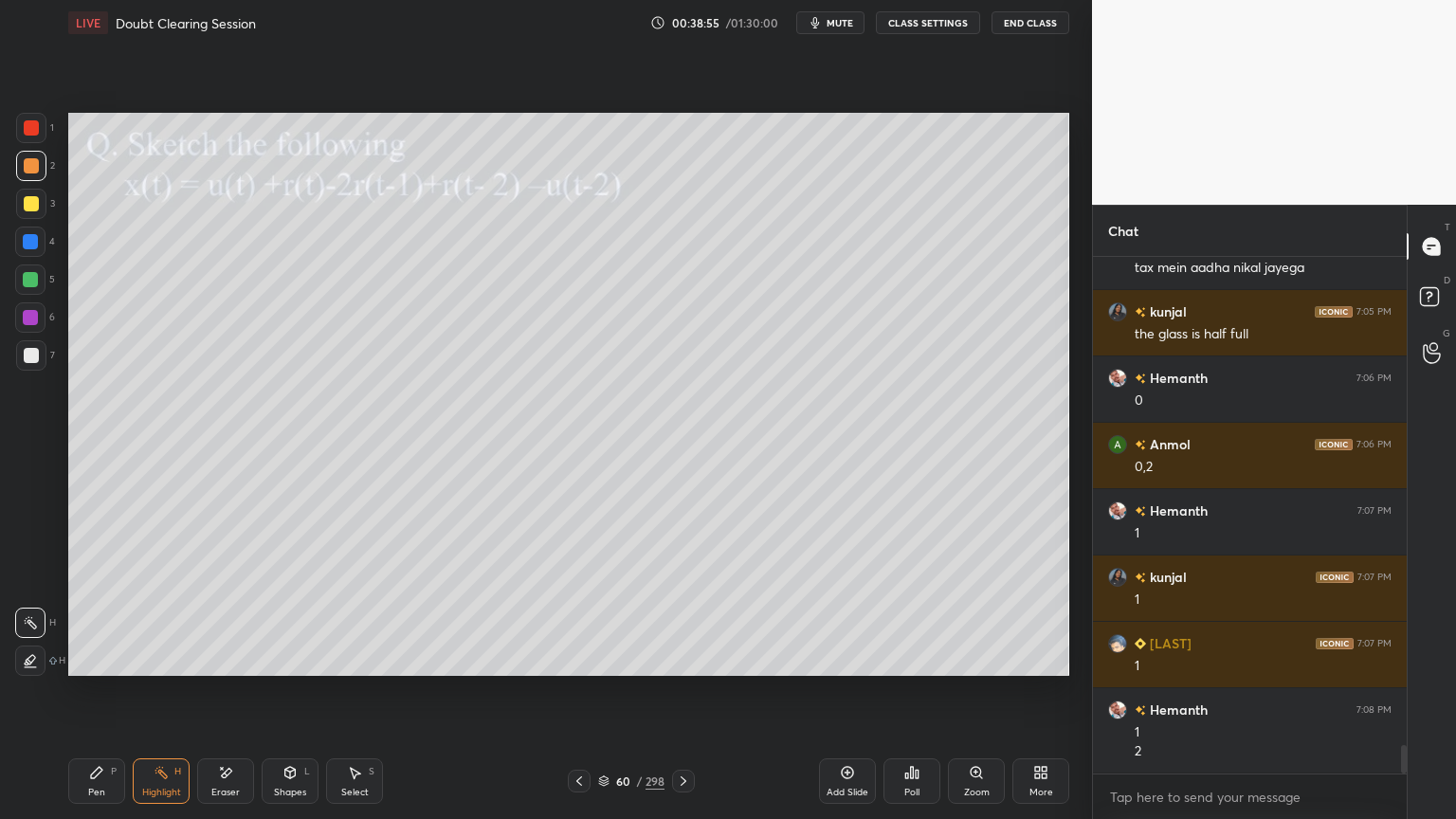 click on "Pen P" at bounding box center (97, 781) 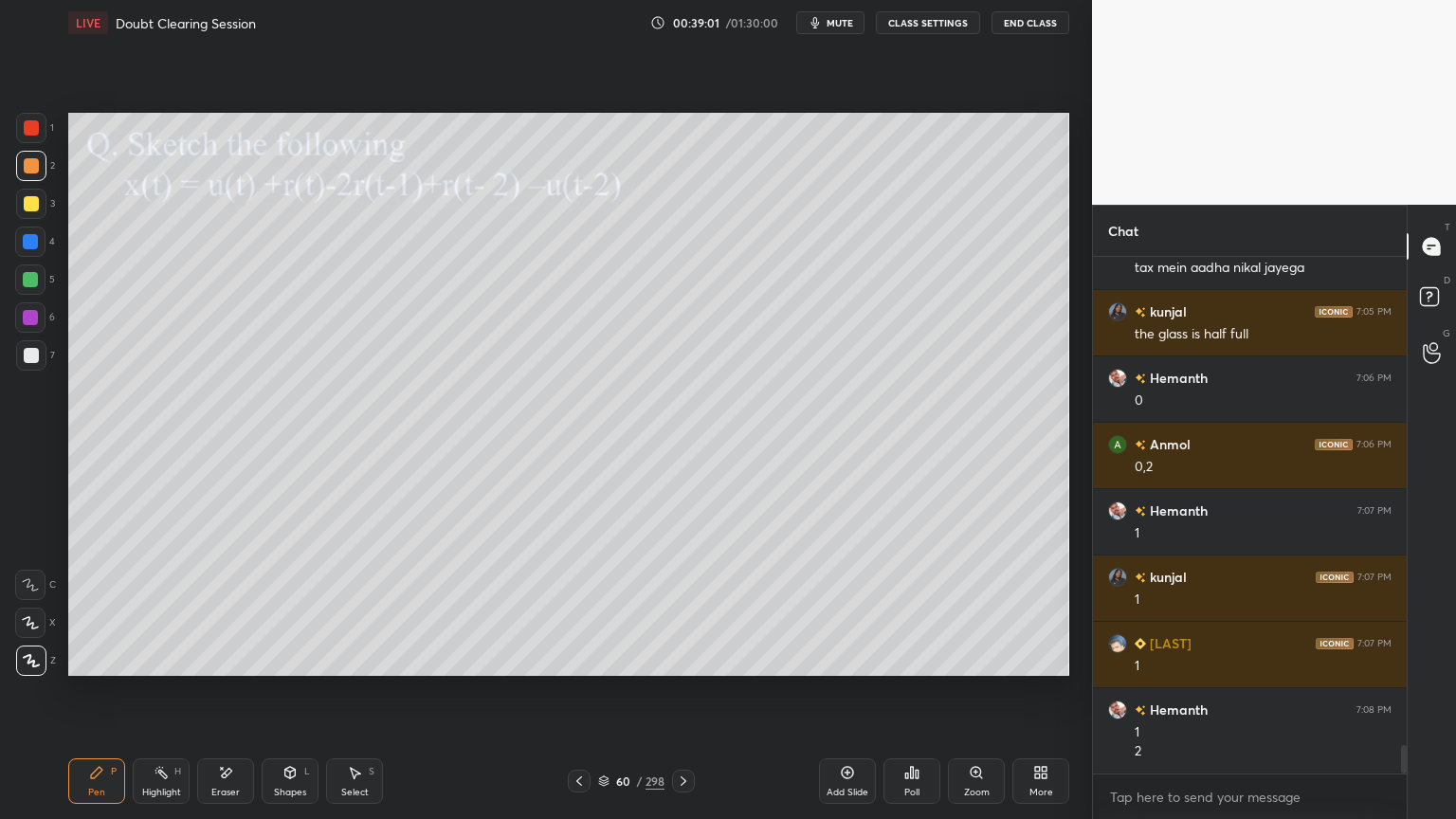 scroll, scrollTop: 8876, scrollLeft: 0, axis: vertical 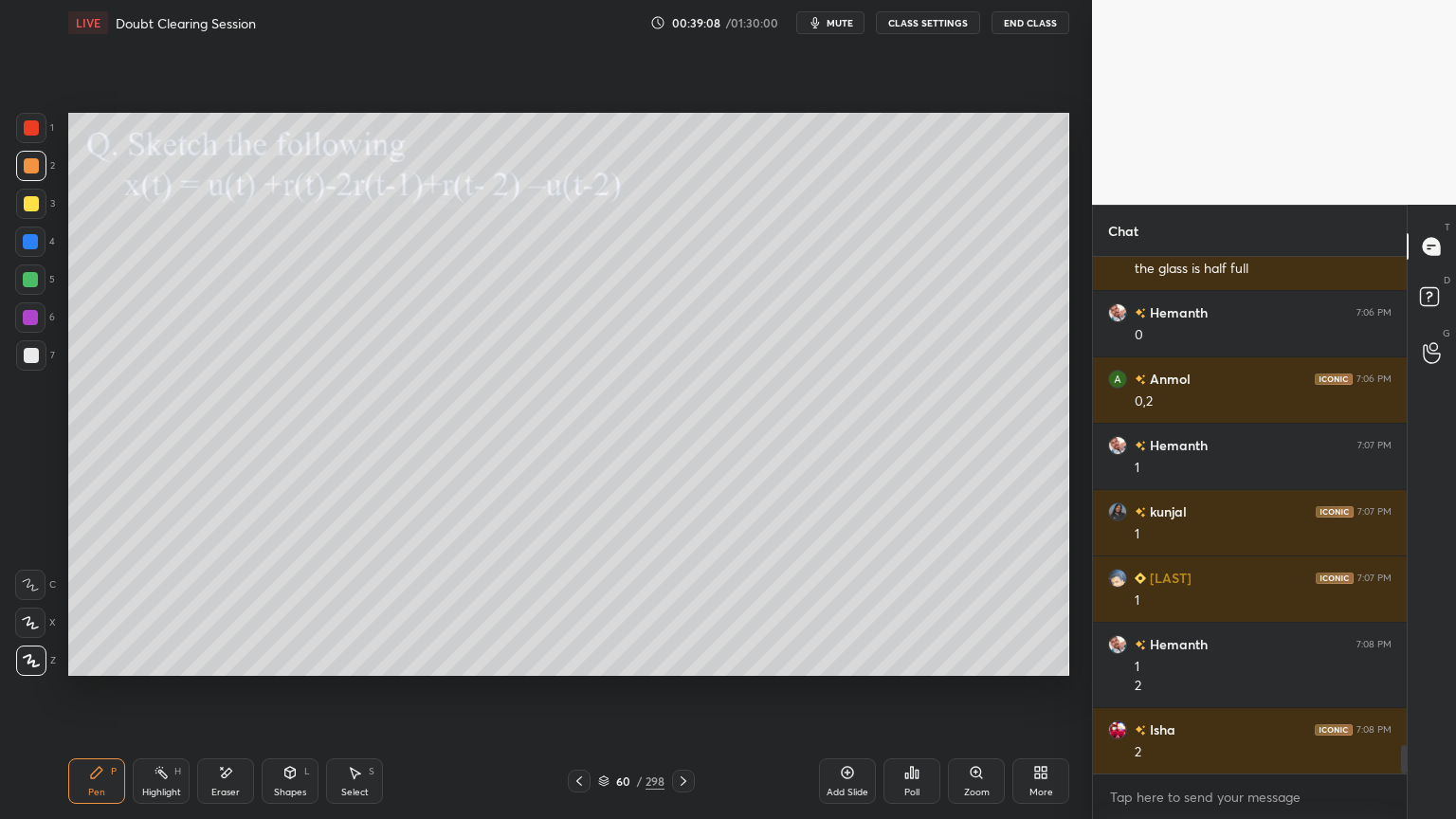click on "Highlight" at bounding box center [161, 792] 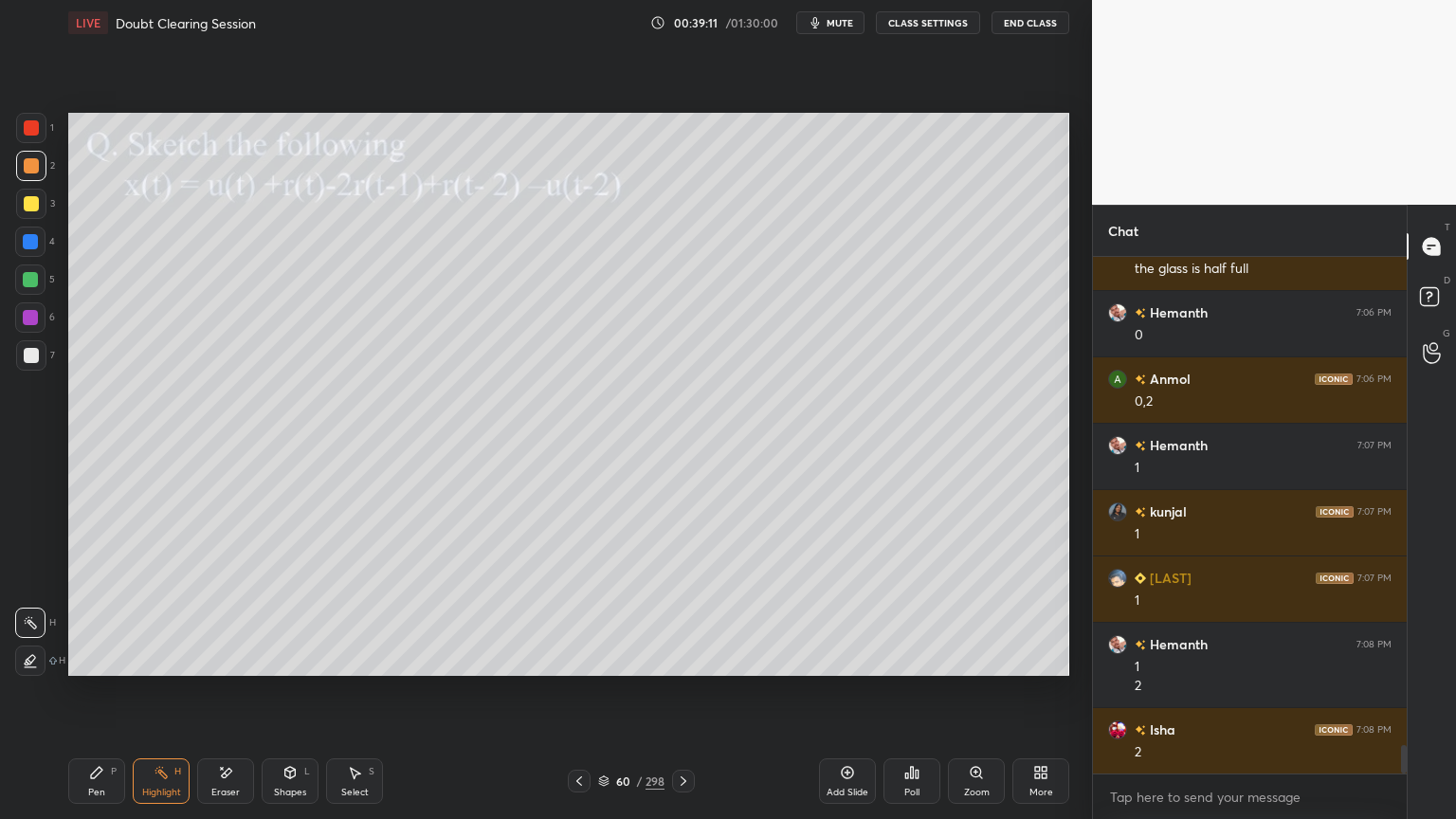 click on "Pen" at bounding box center (97, 792) 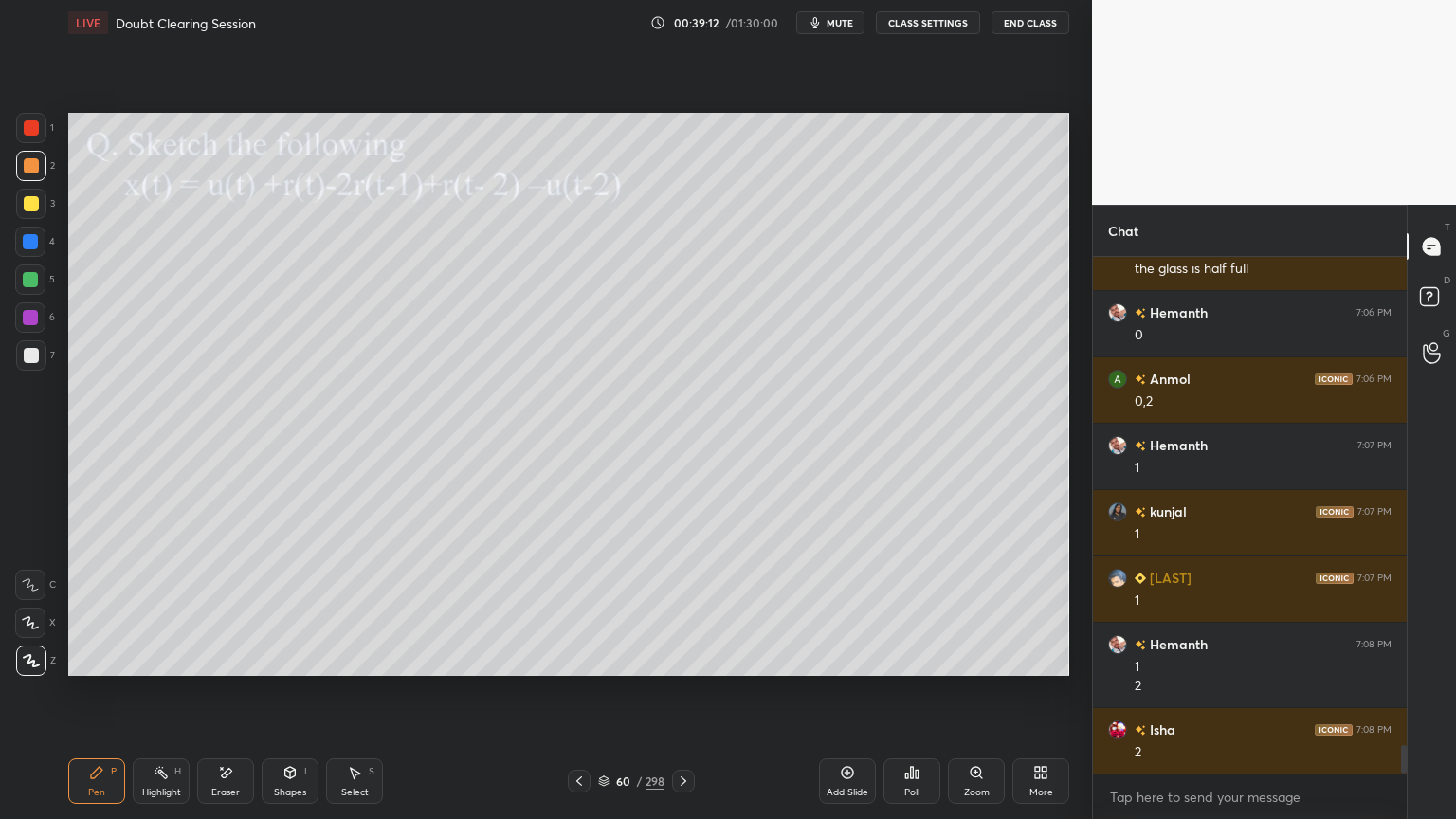 click at bounding box center [31, 204] 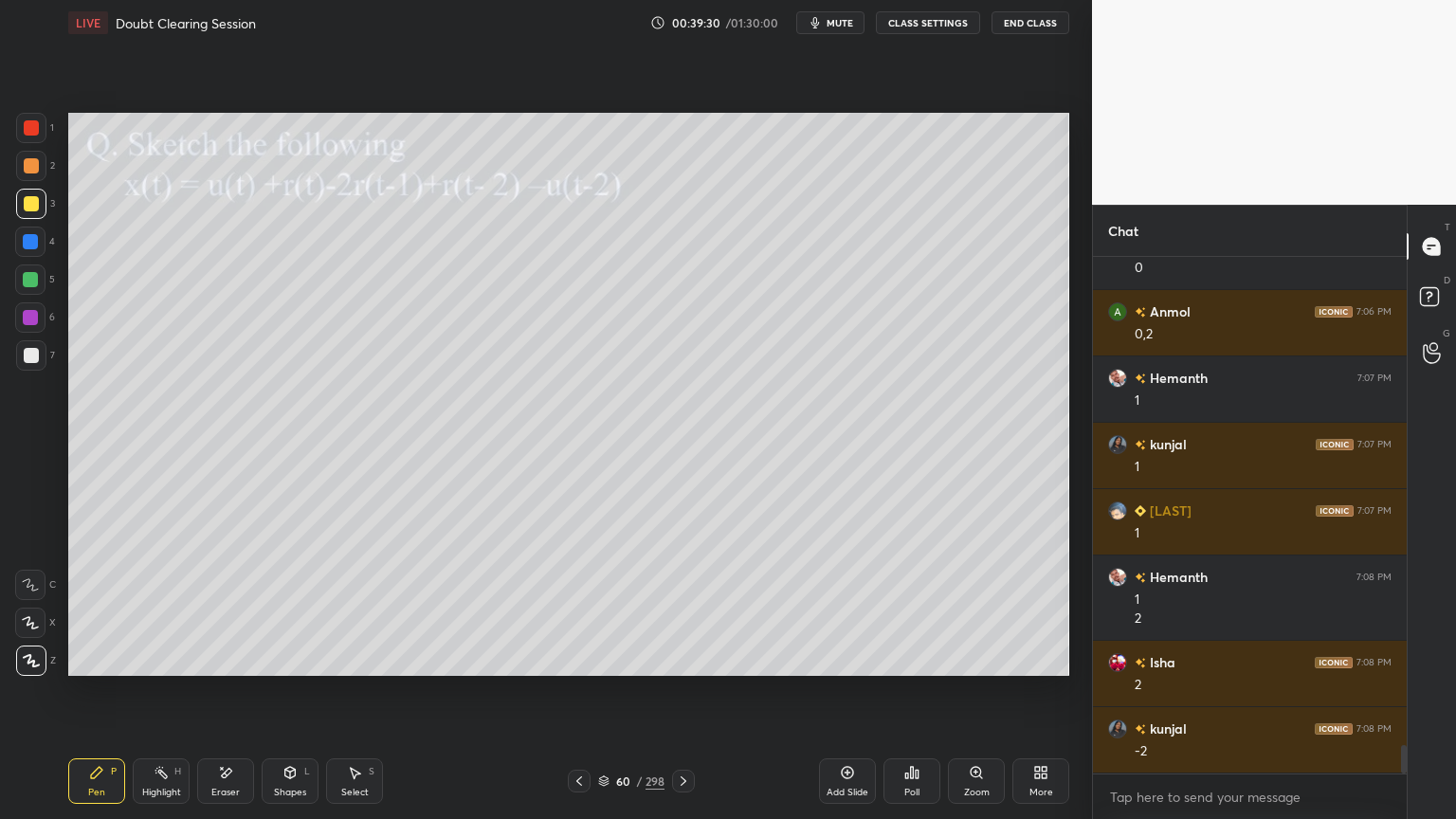 scroll, scrollTop: 9009, scrollLeft: 0, axis: vertical 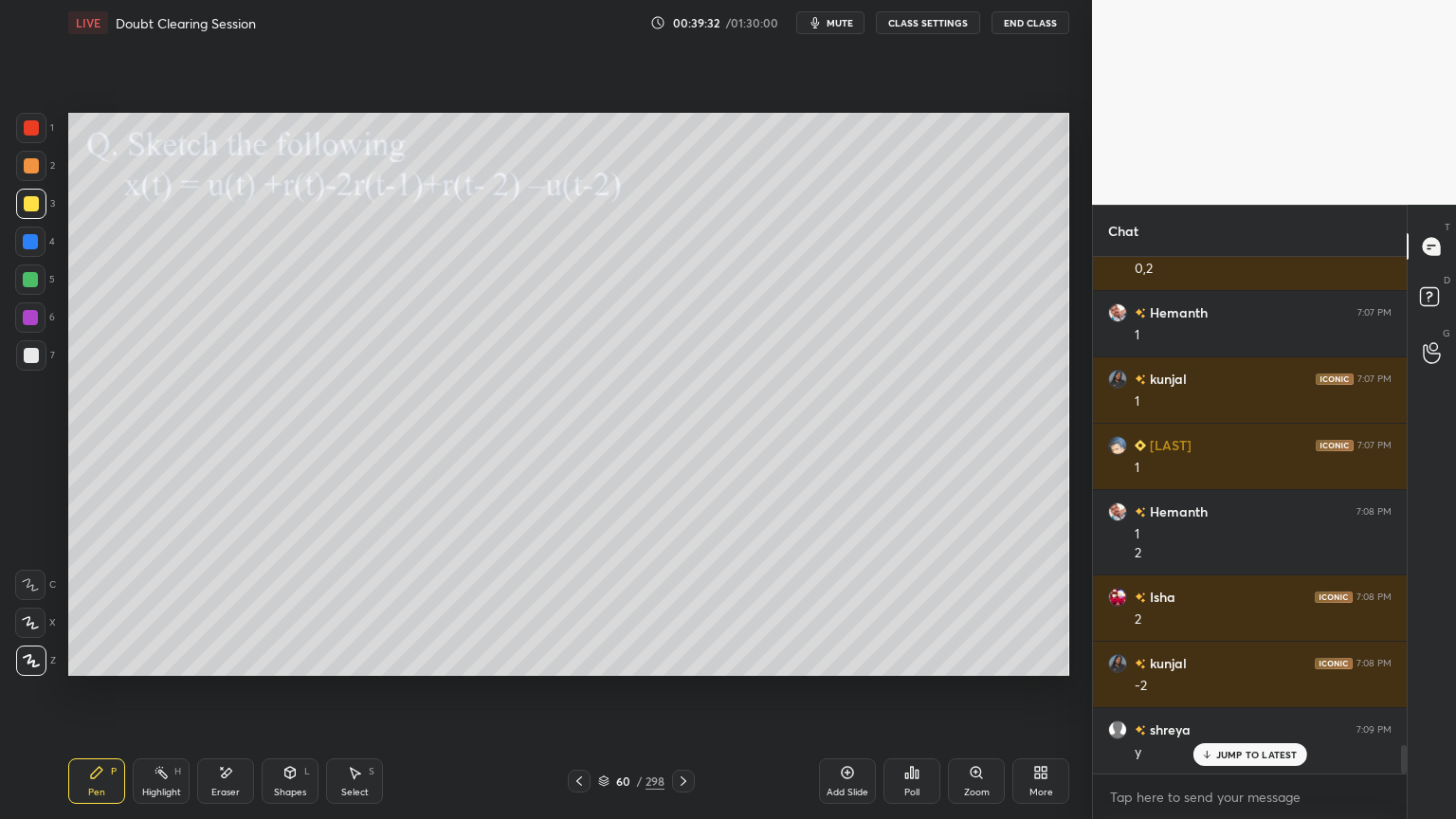 click on "Highlight" at bounding box center (161, 792) 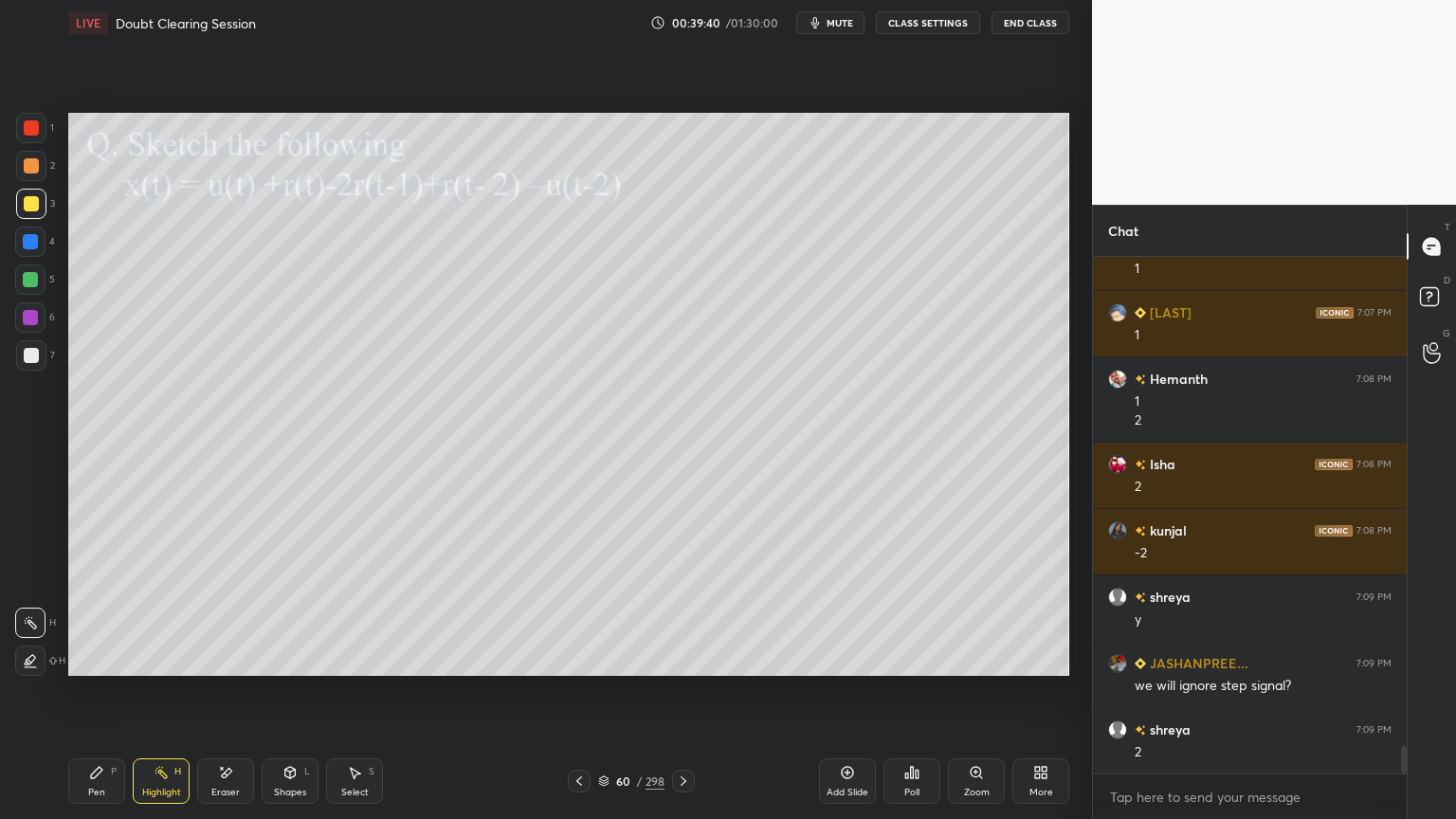scroll, scrollTop: 9209, scrollLeft: 0, axis: vertical 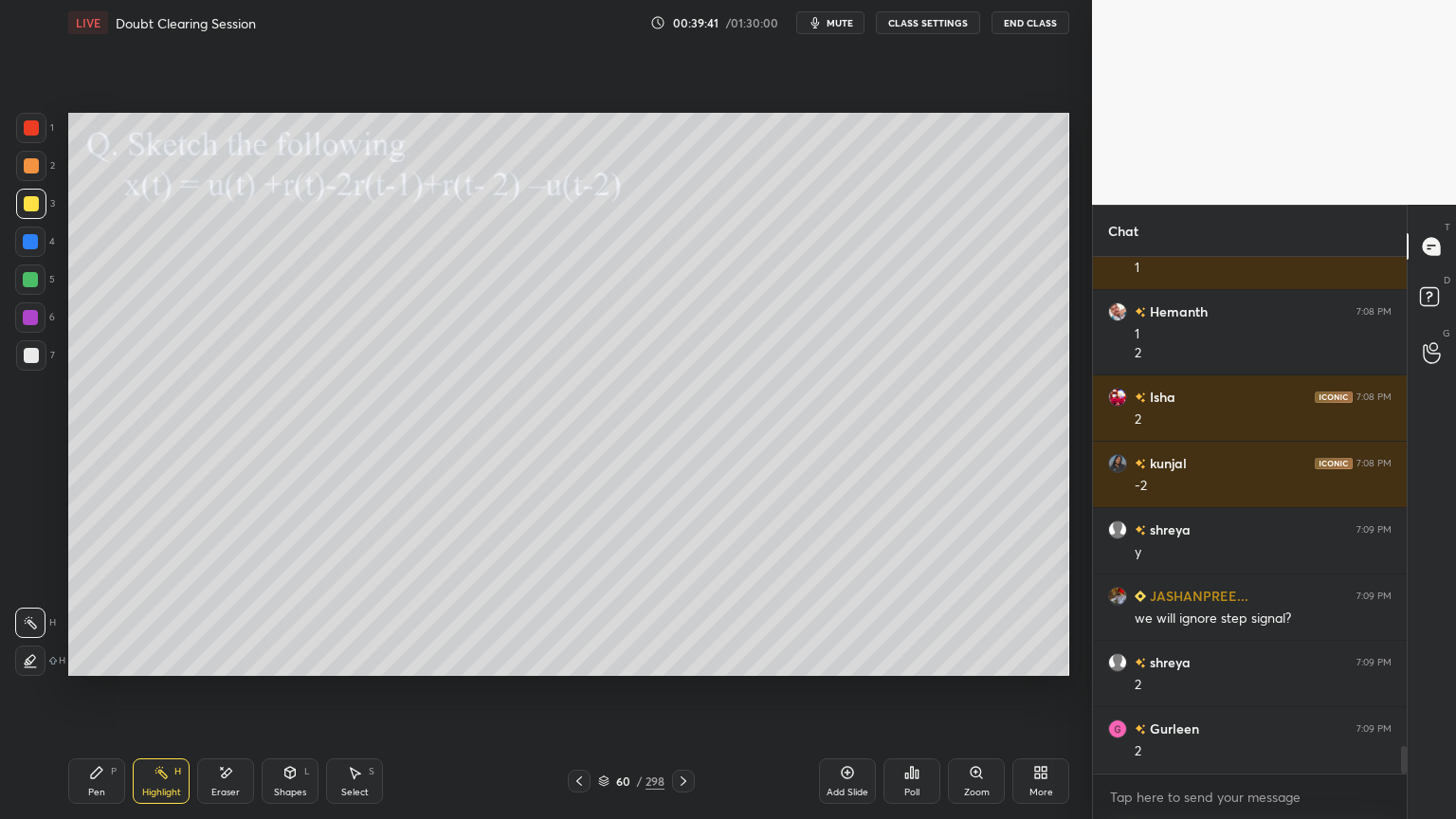 click on "Highlight" at bounding box center (161, 792) 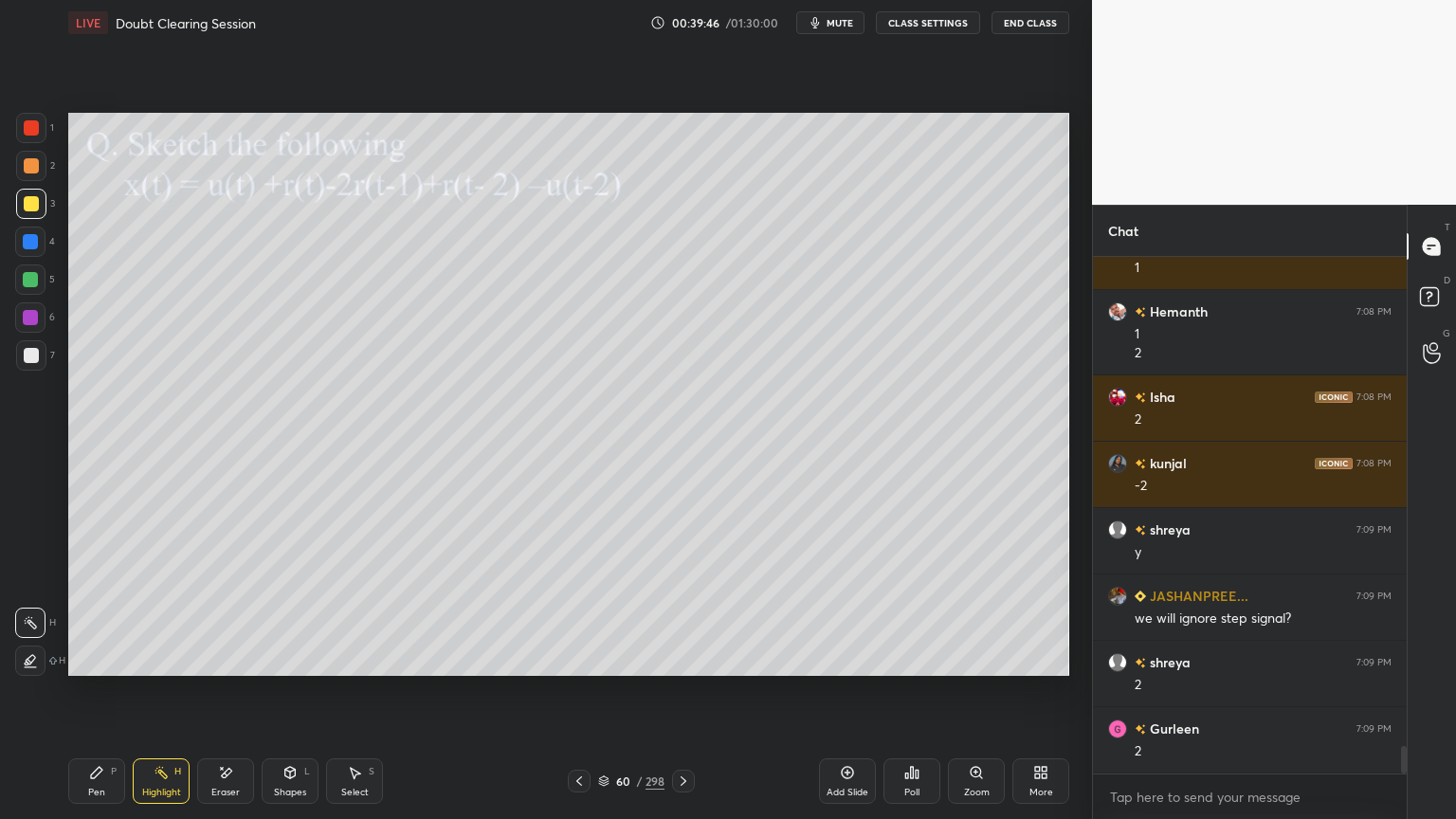 scroll, scrollTop: 9274, scrollLeft: 0, axis: vertical 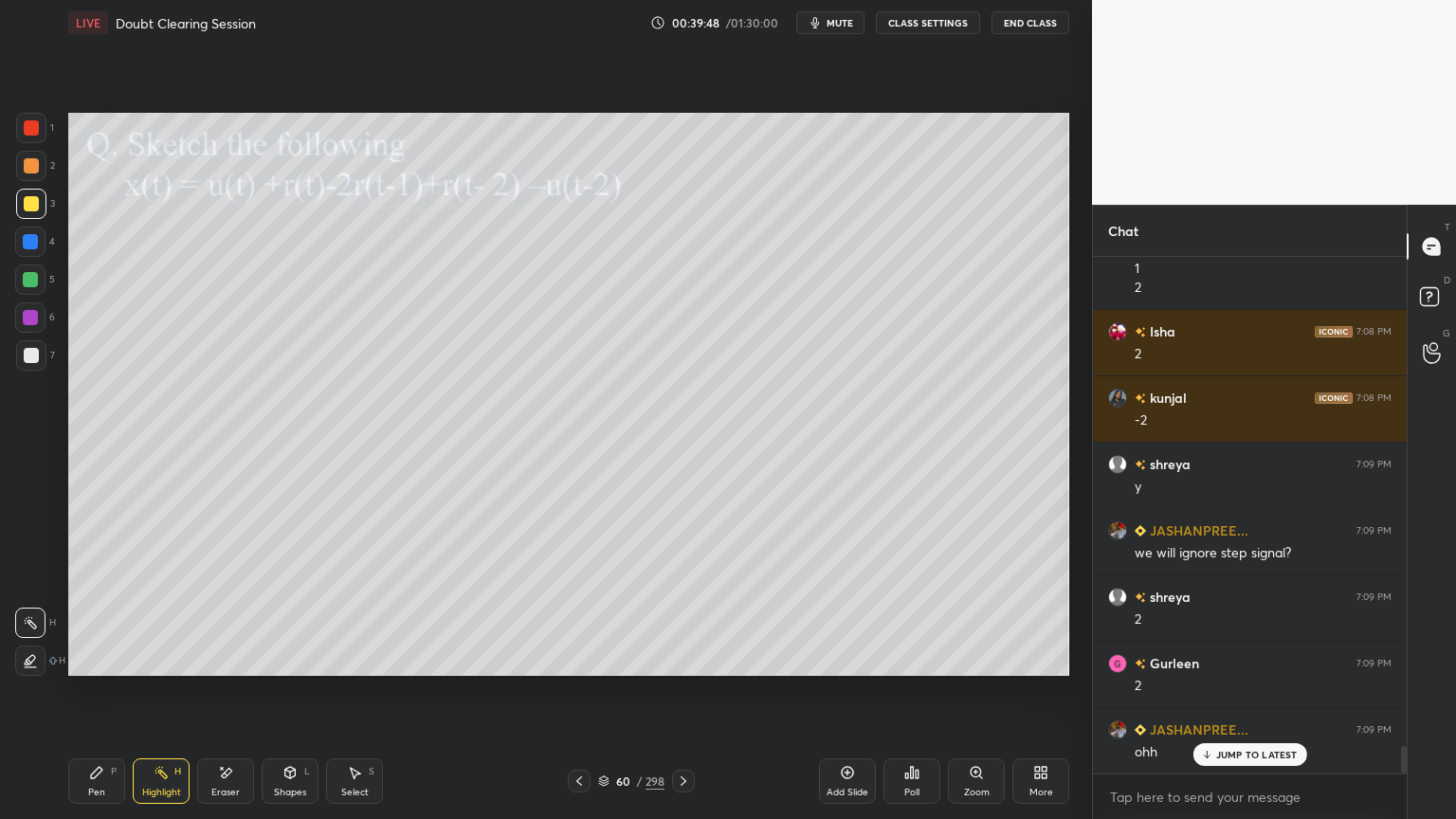 click on "Pen P" at bounding box center (97, 781) 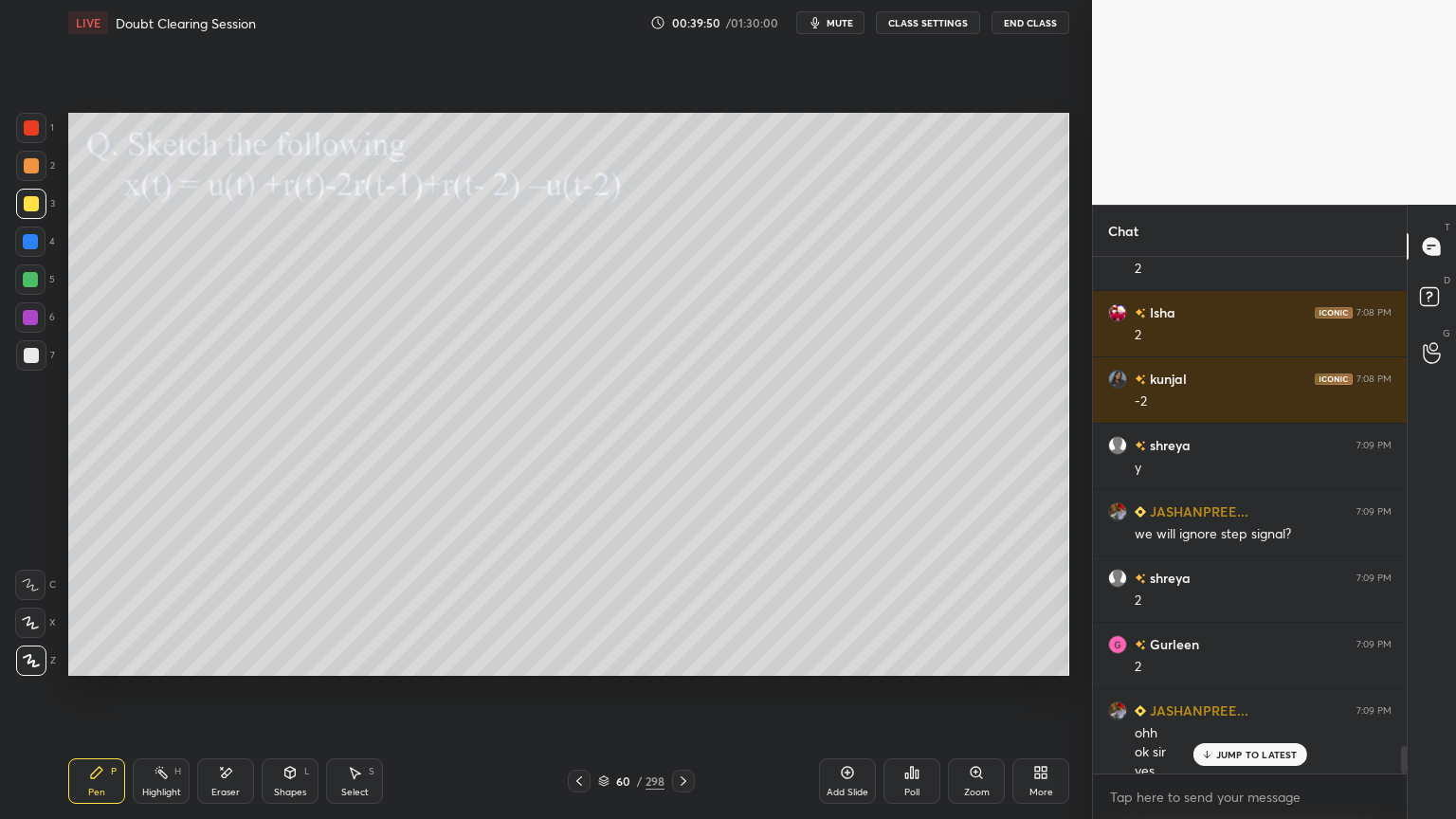 scroll, scrollTop: 9312, scrollLeft: 0, axis: vertical 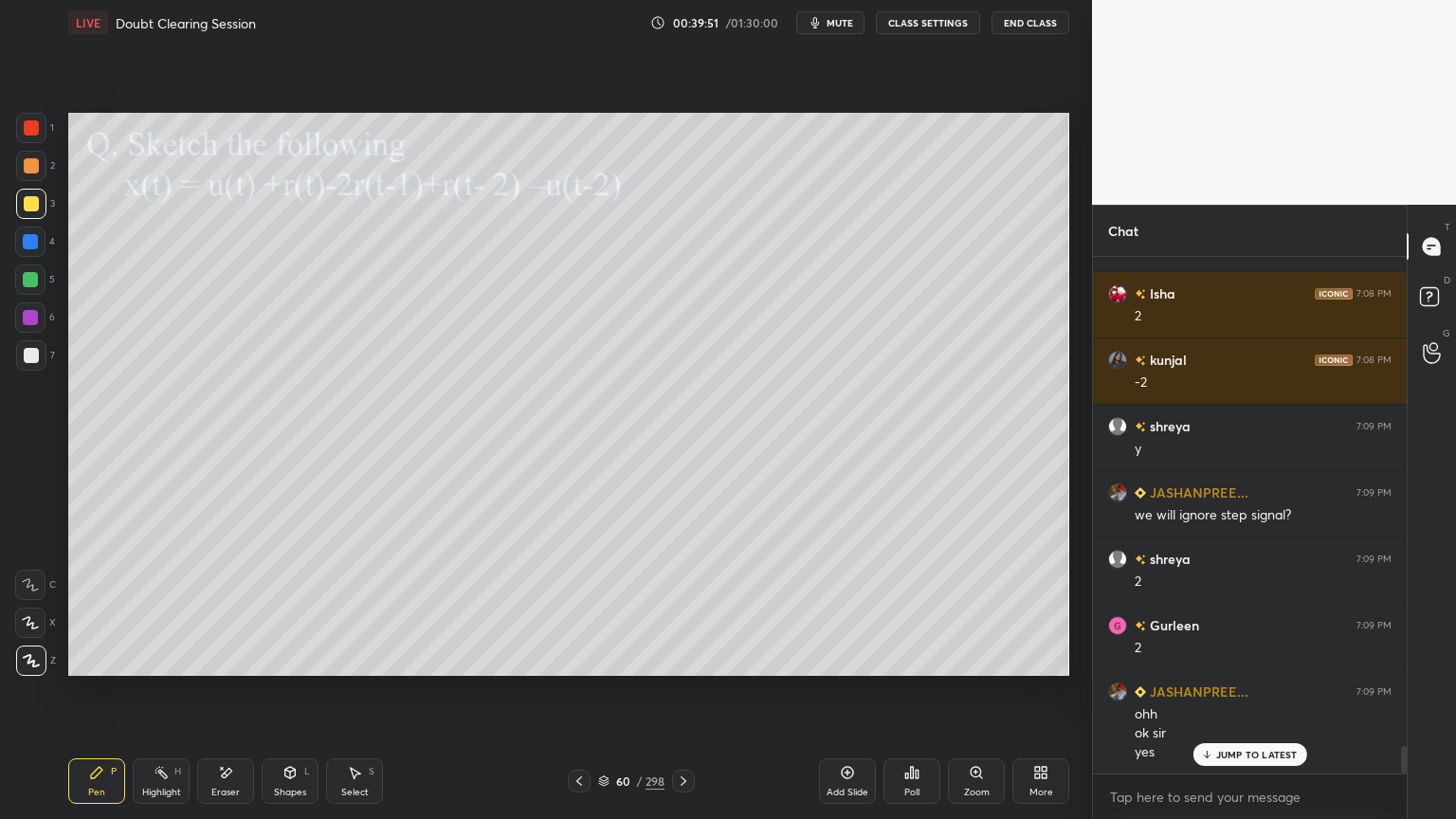 click on "Highlight" at bounding box center (161, 792) 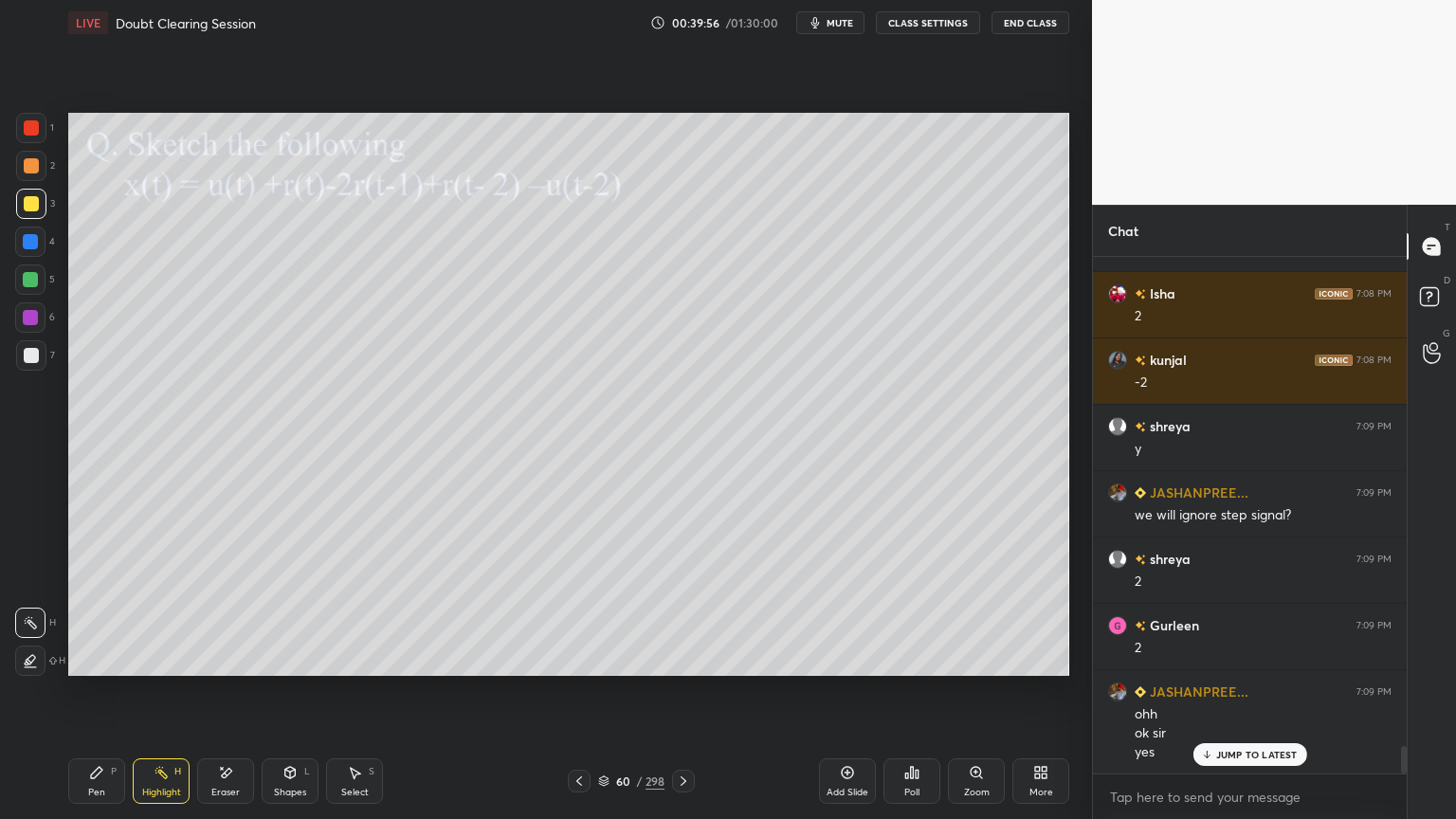 click on "Pen P" at bounding box center (97, 781) 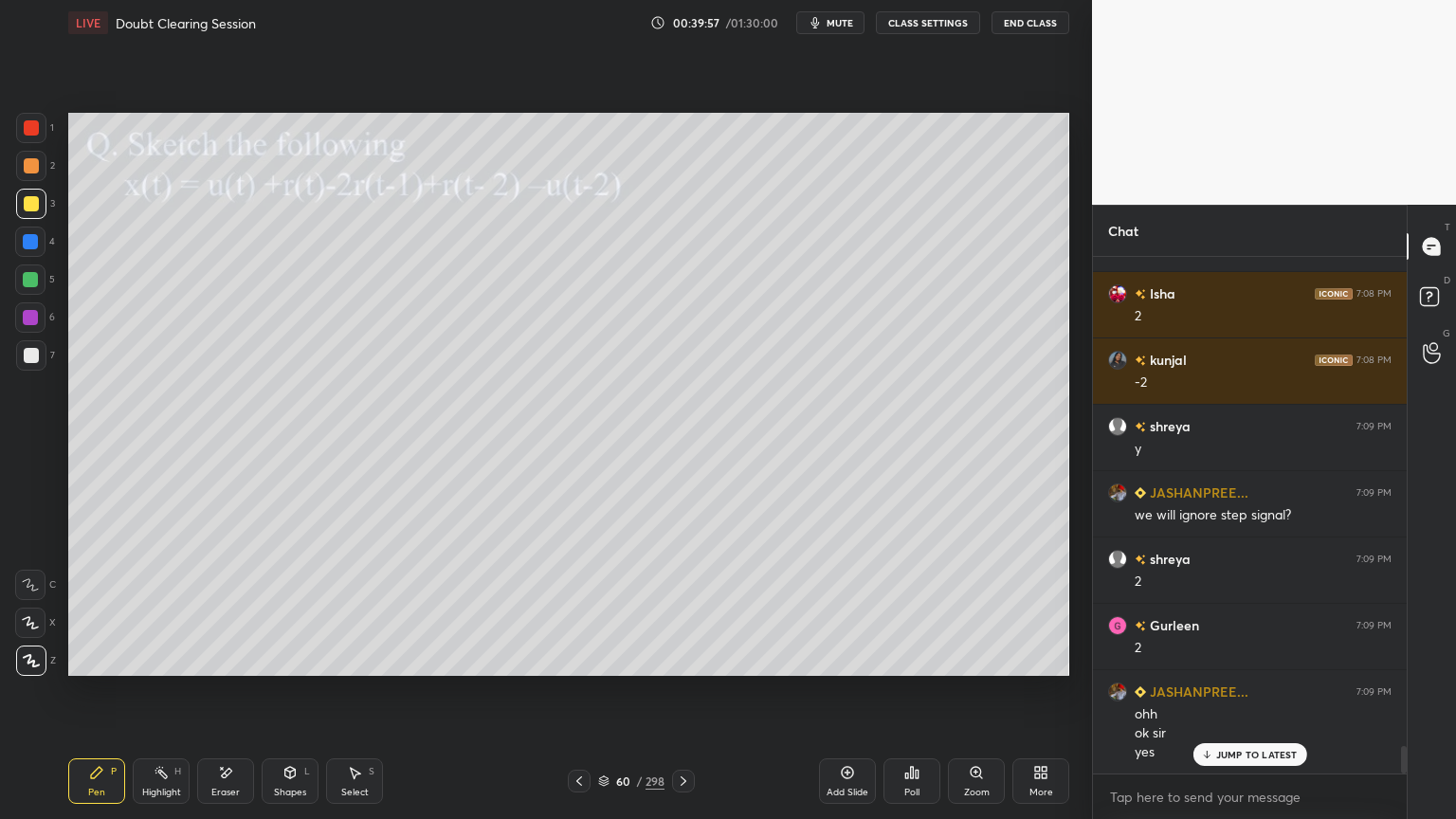 click at bounding box center (31, 166) 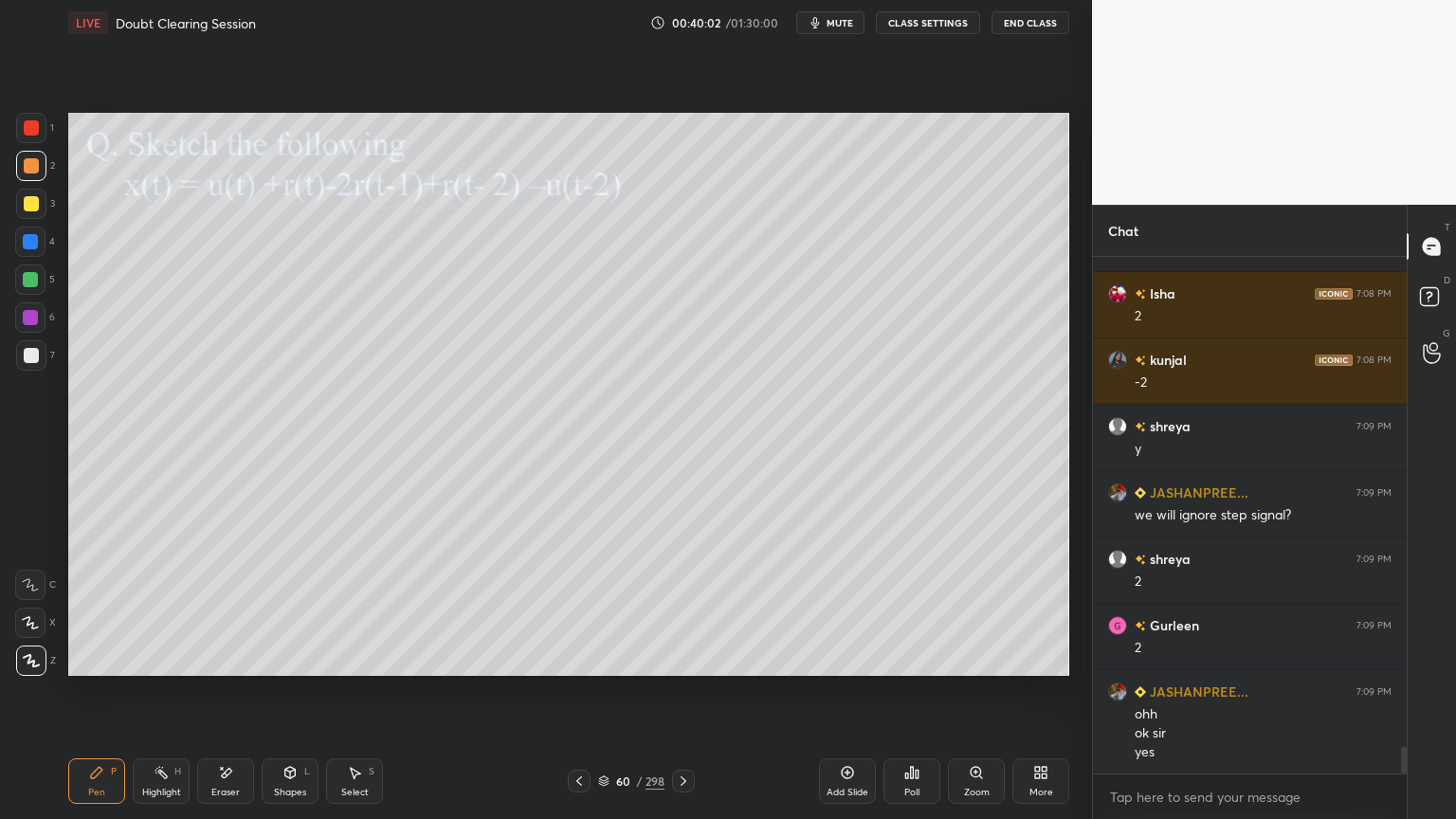 scroll, scrollTop: 9380, scrollLeft: 0, axis: vertical 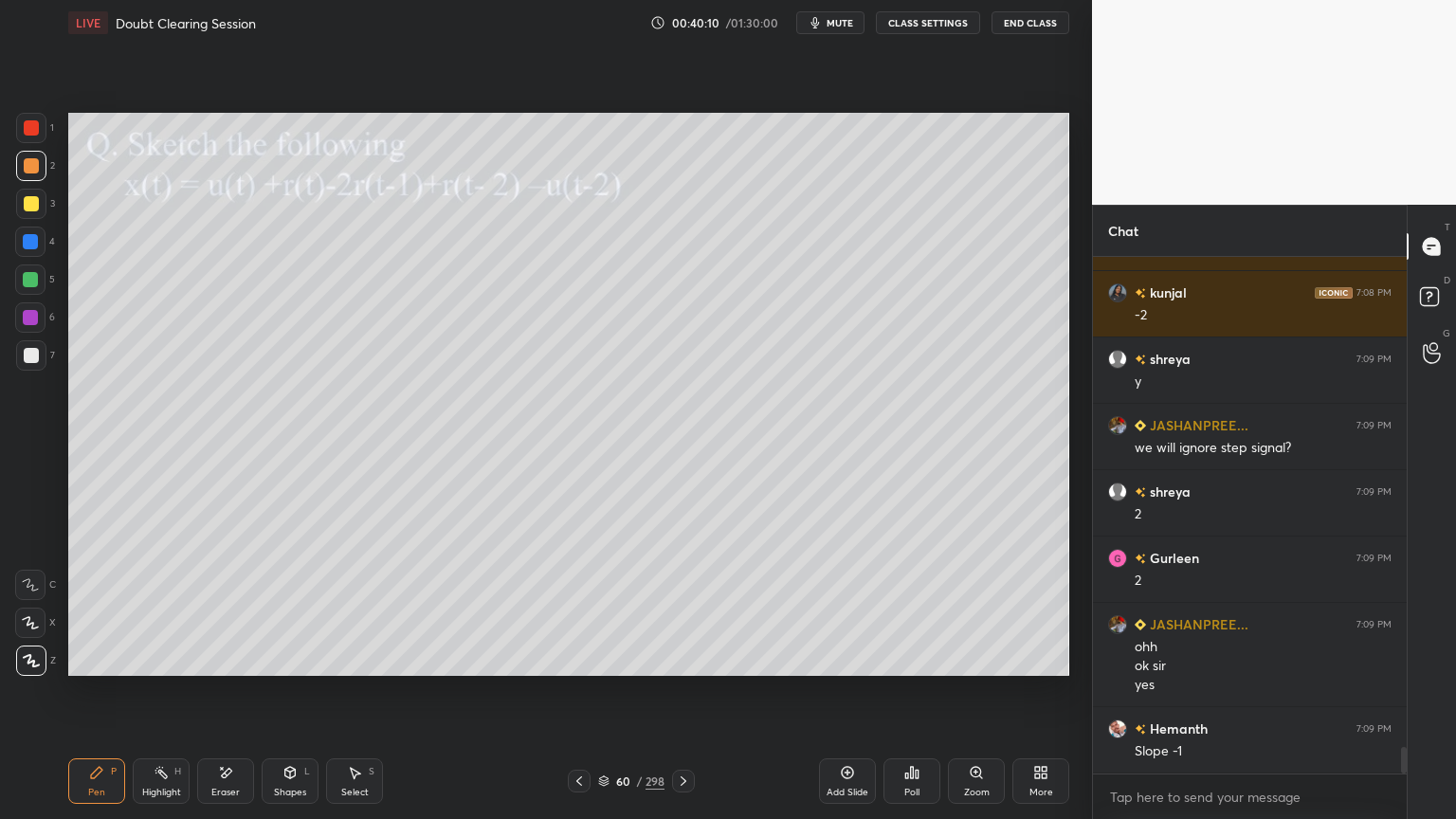 click on "Highlight H" at bounding box center [161, 781] 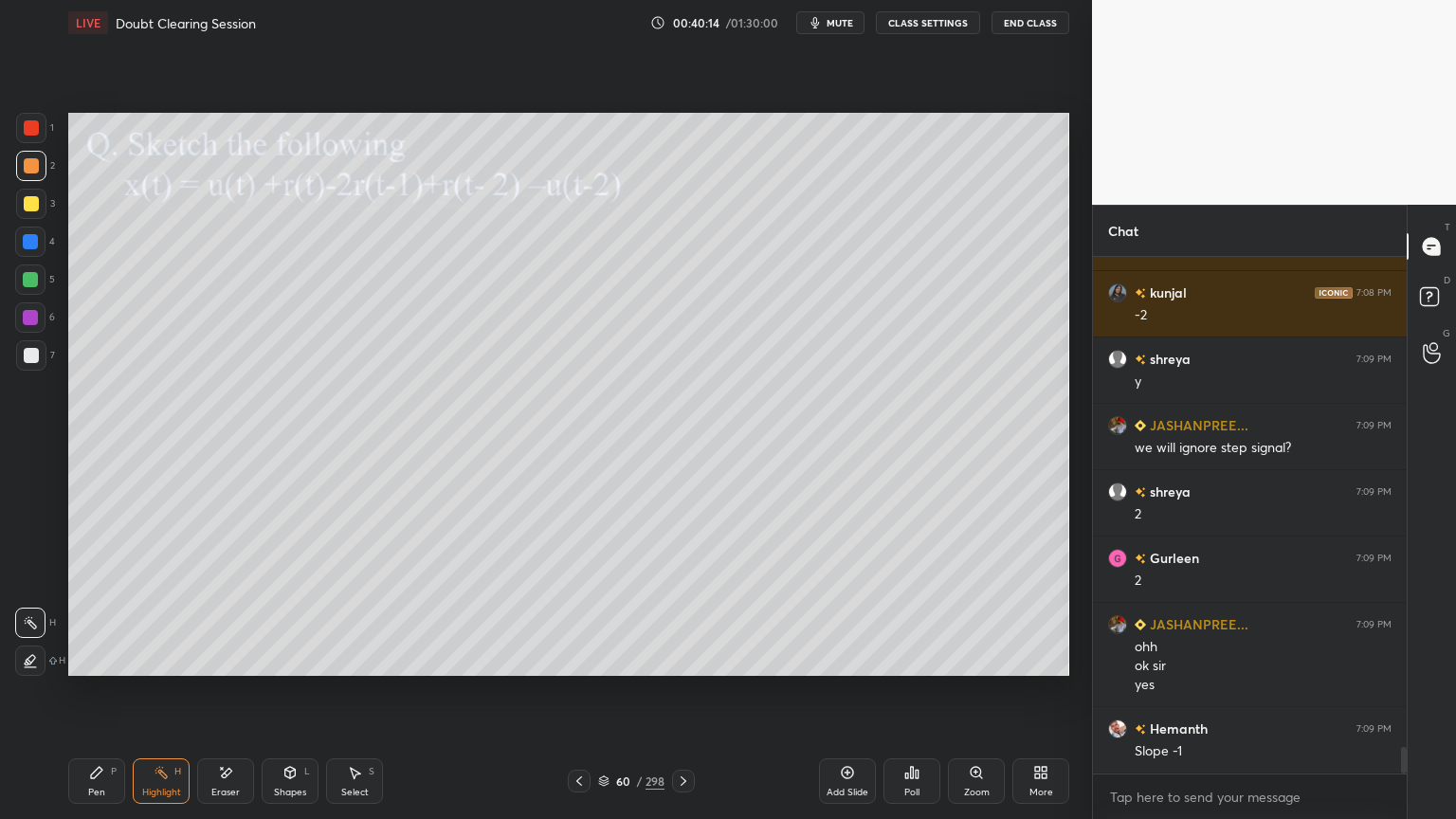 click on "Pen" at bounding box center (97, 792) 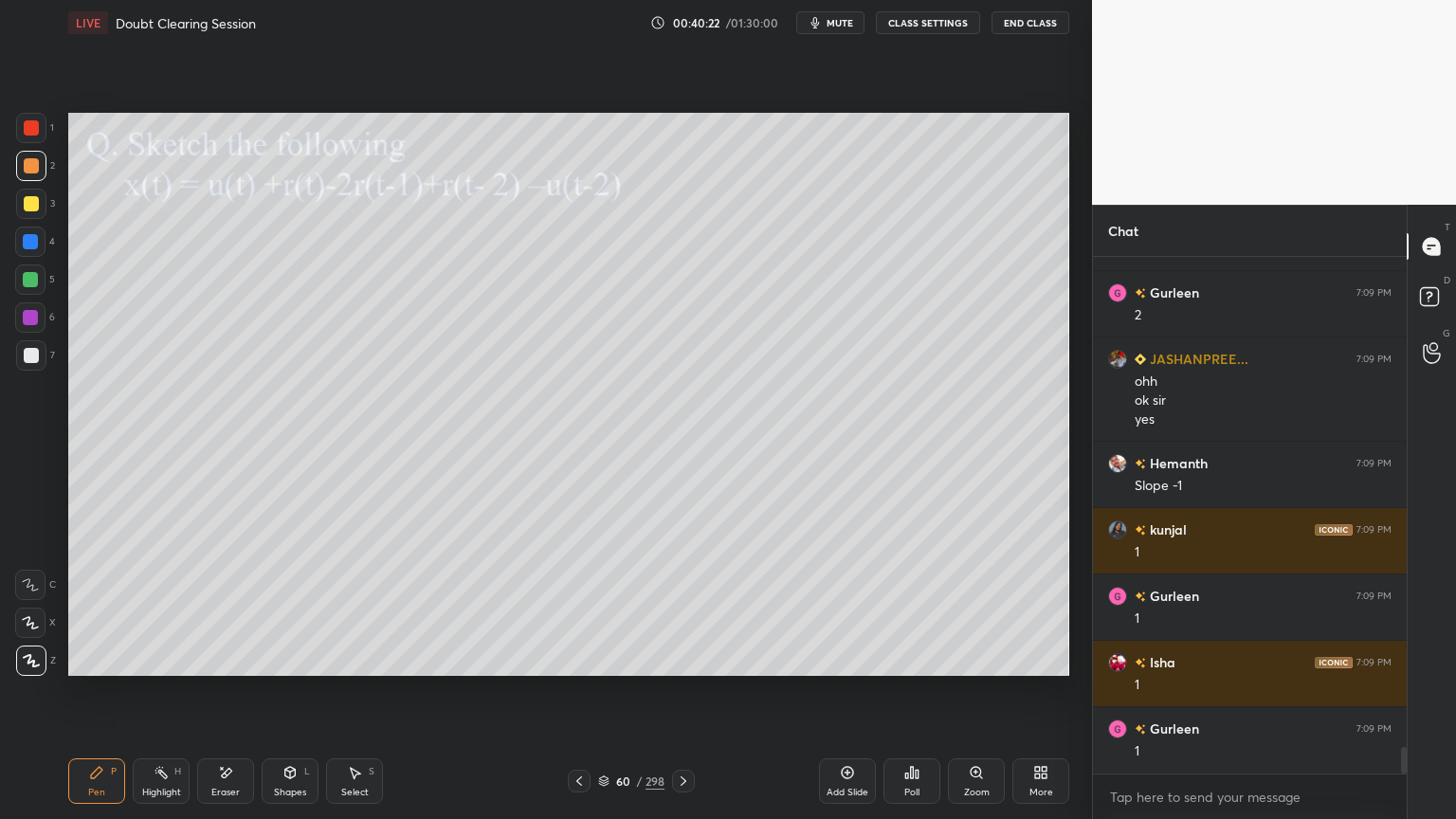 scroll, scrollTop: 9710, scrollLeft: 0, axis: vertical 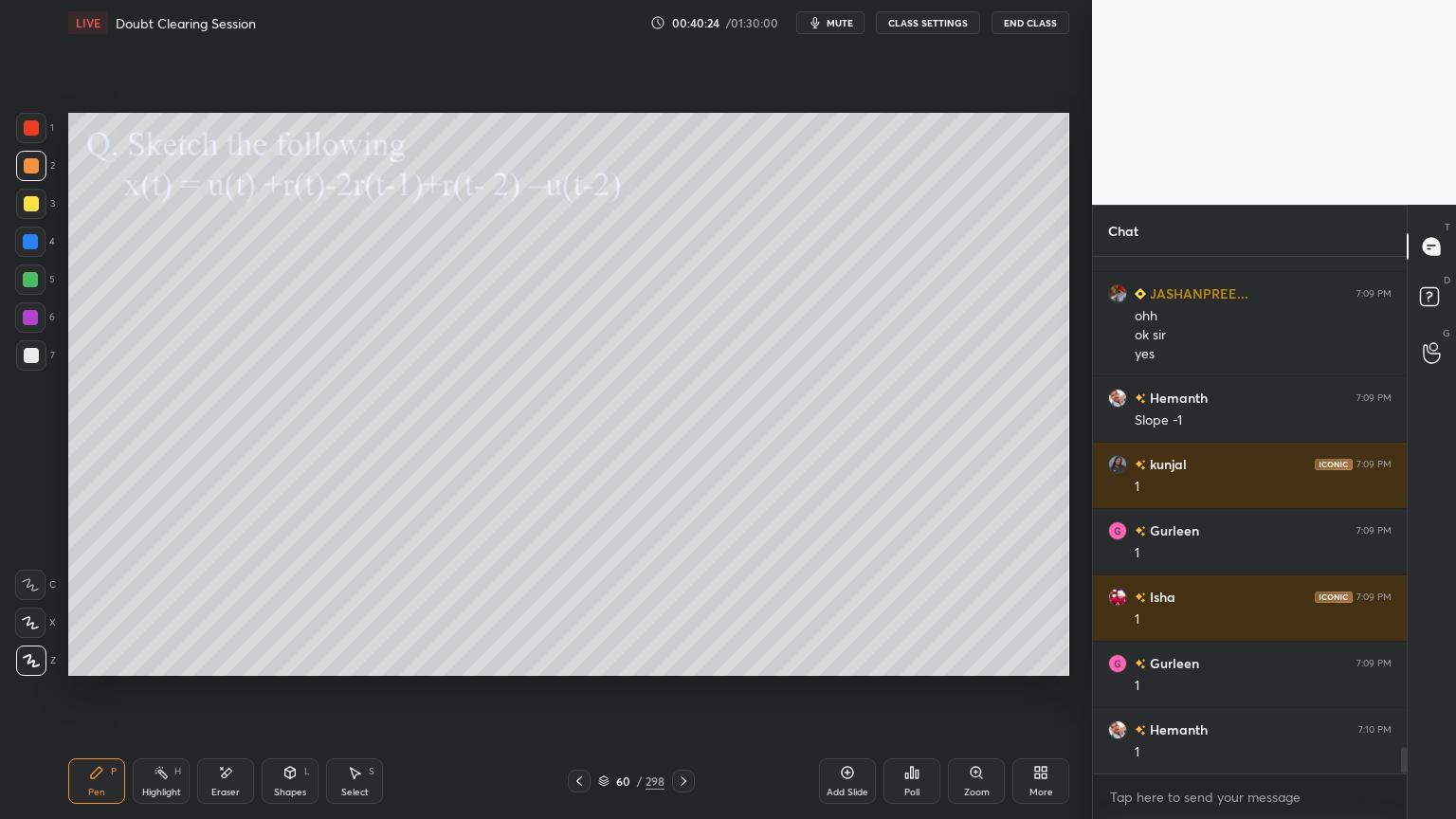 click on "Shapes" at bounding box center [290, 792] 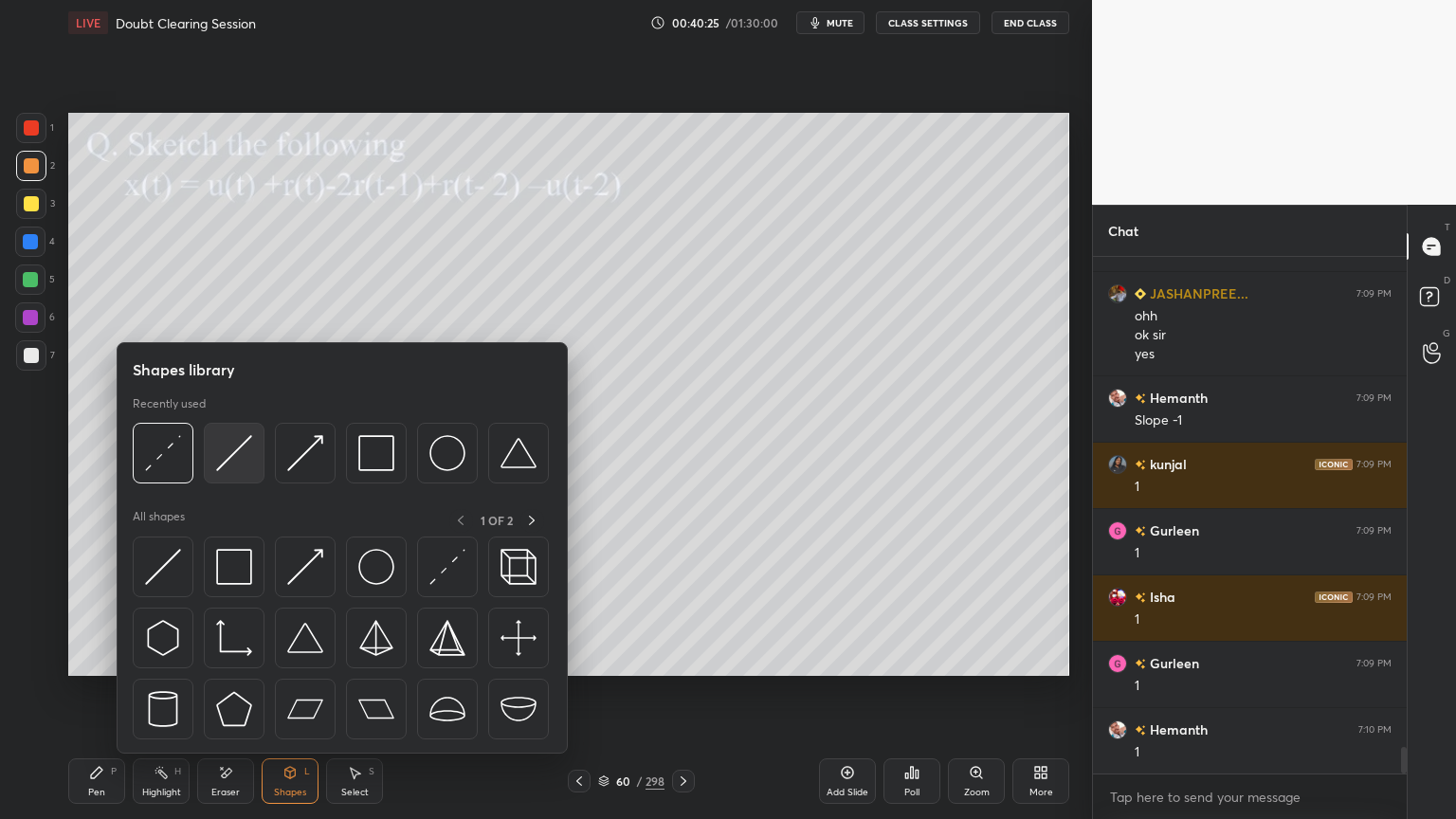 click at bounding box center (234, 453) 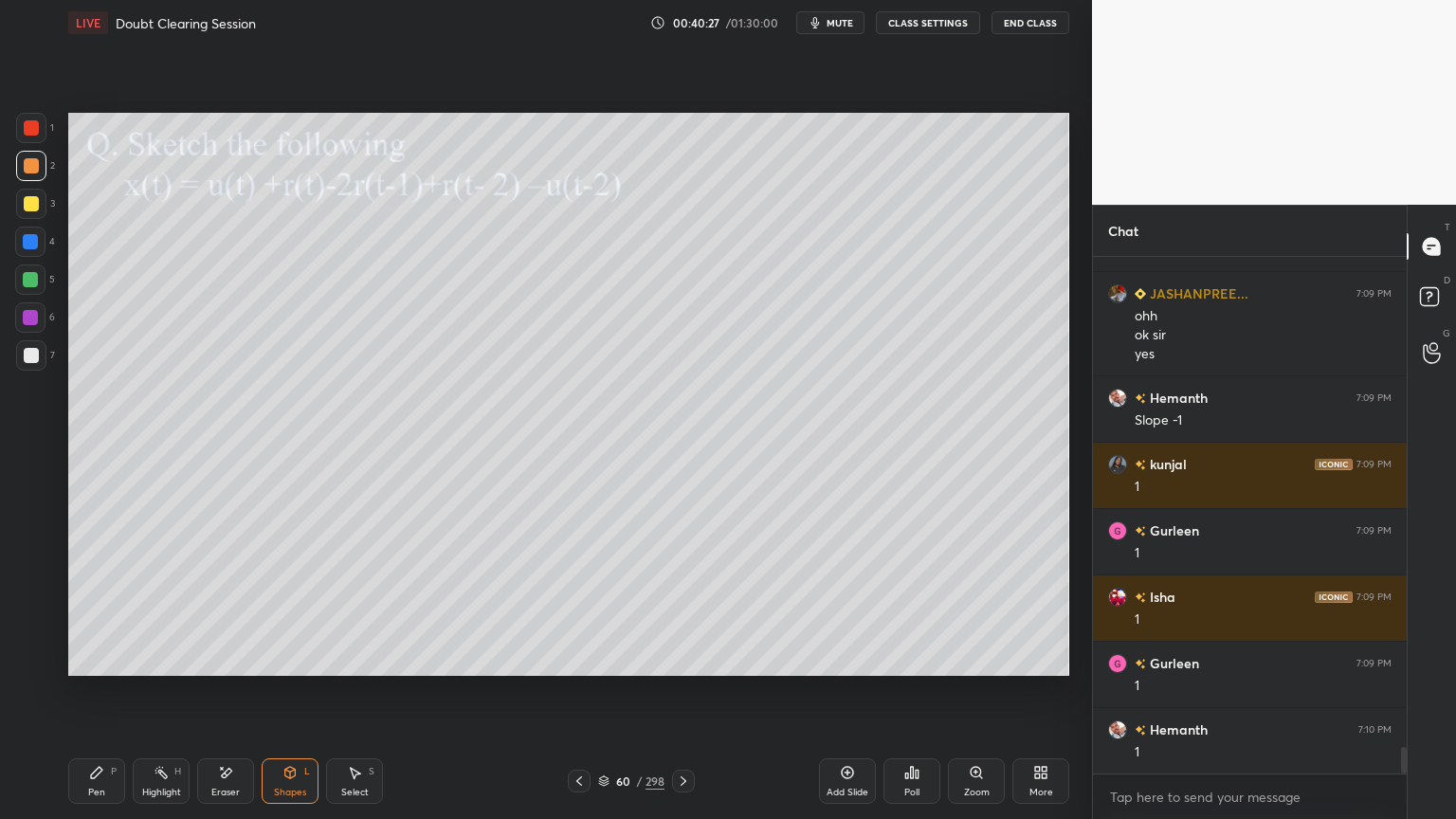 click at bounding box center [31, 204] 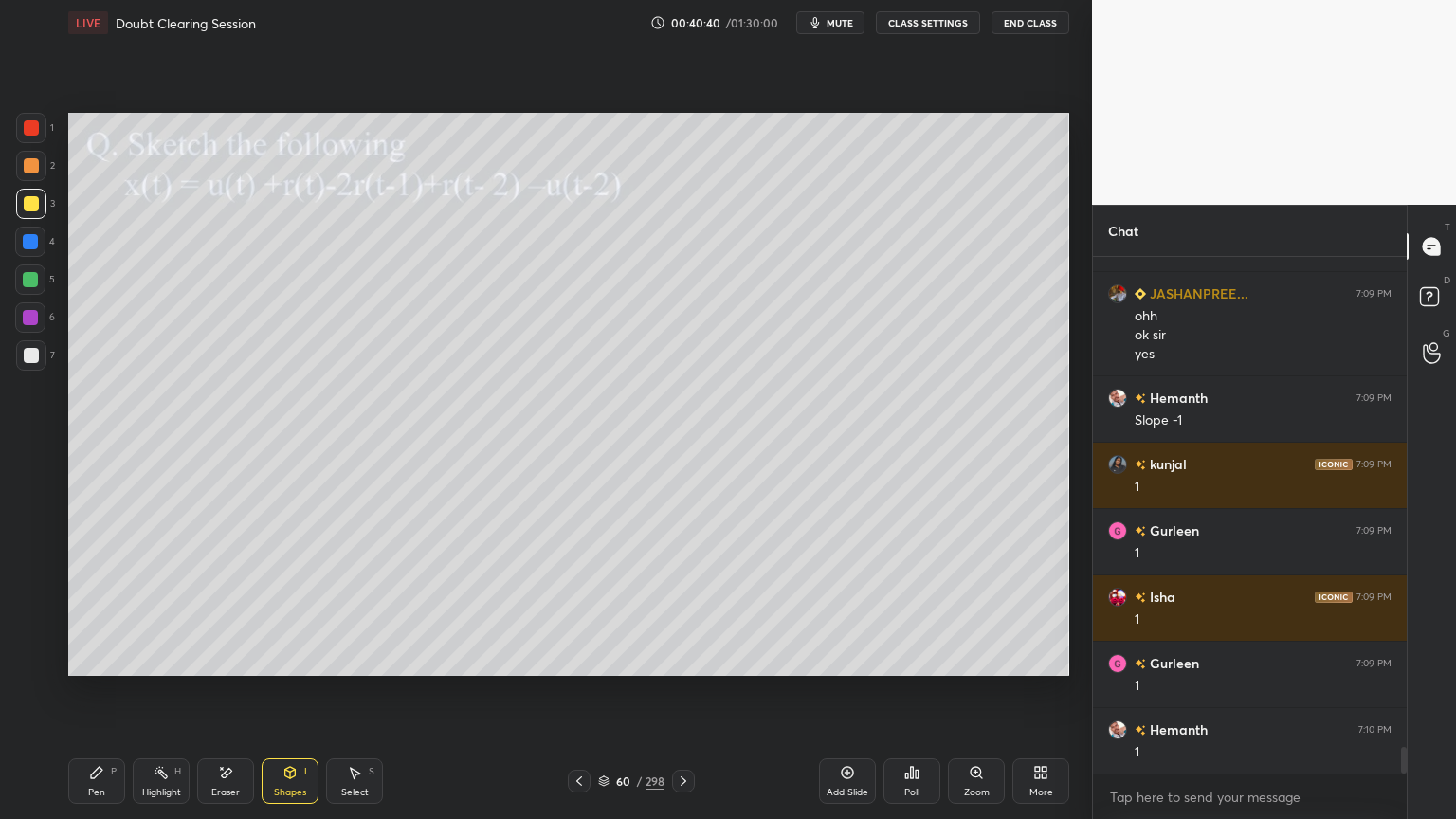 click on "Pen" at bounding box center (97, 792) 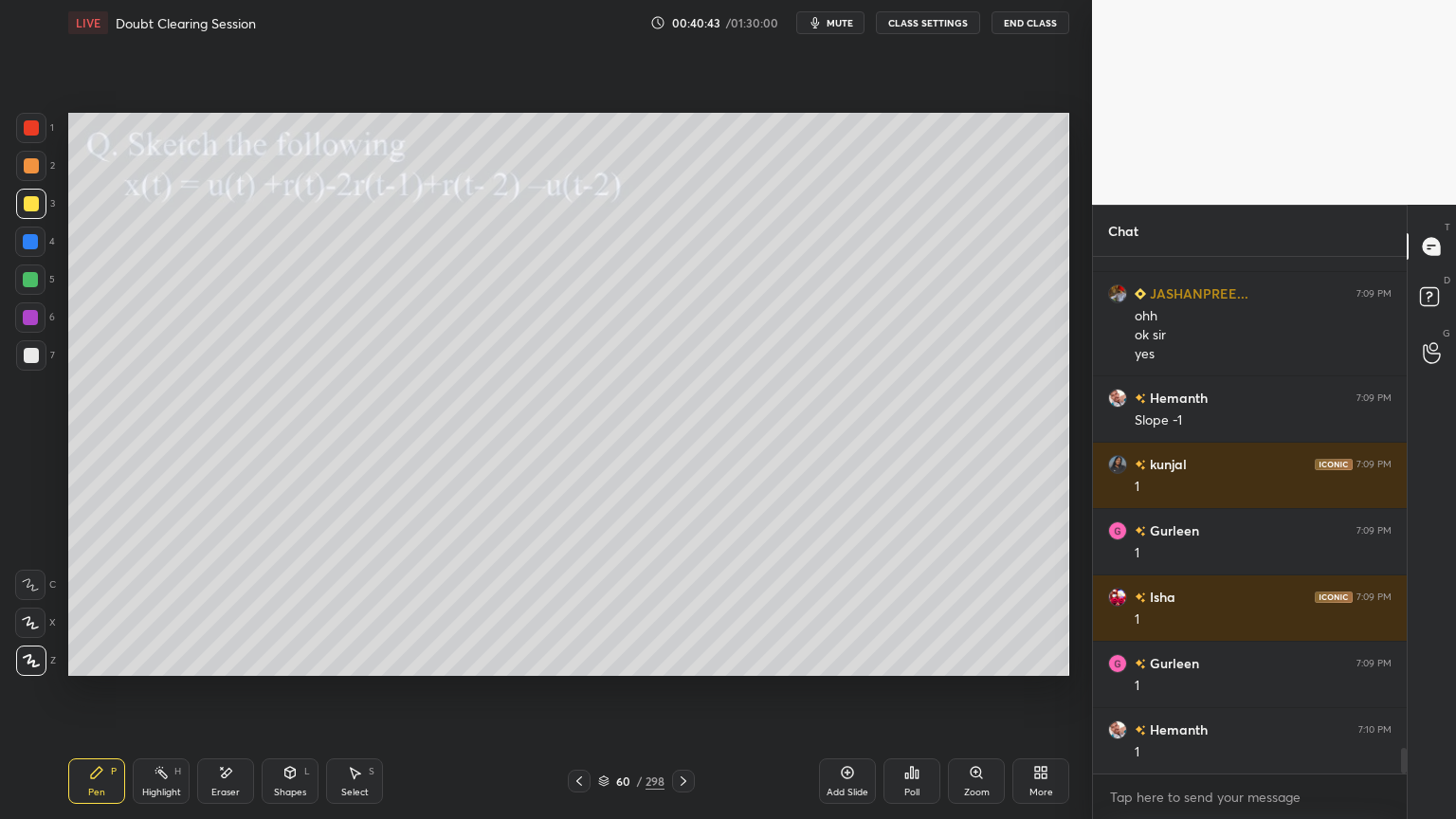 scroll, scrollTop: 9778, scrollLeft: 0, axis: vertical 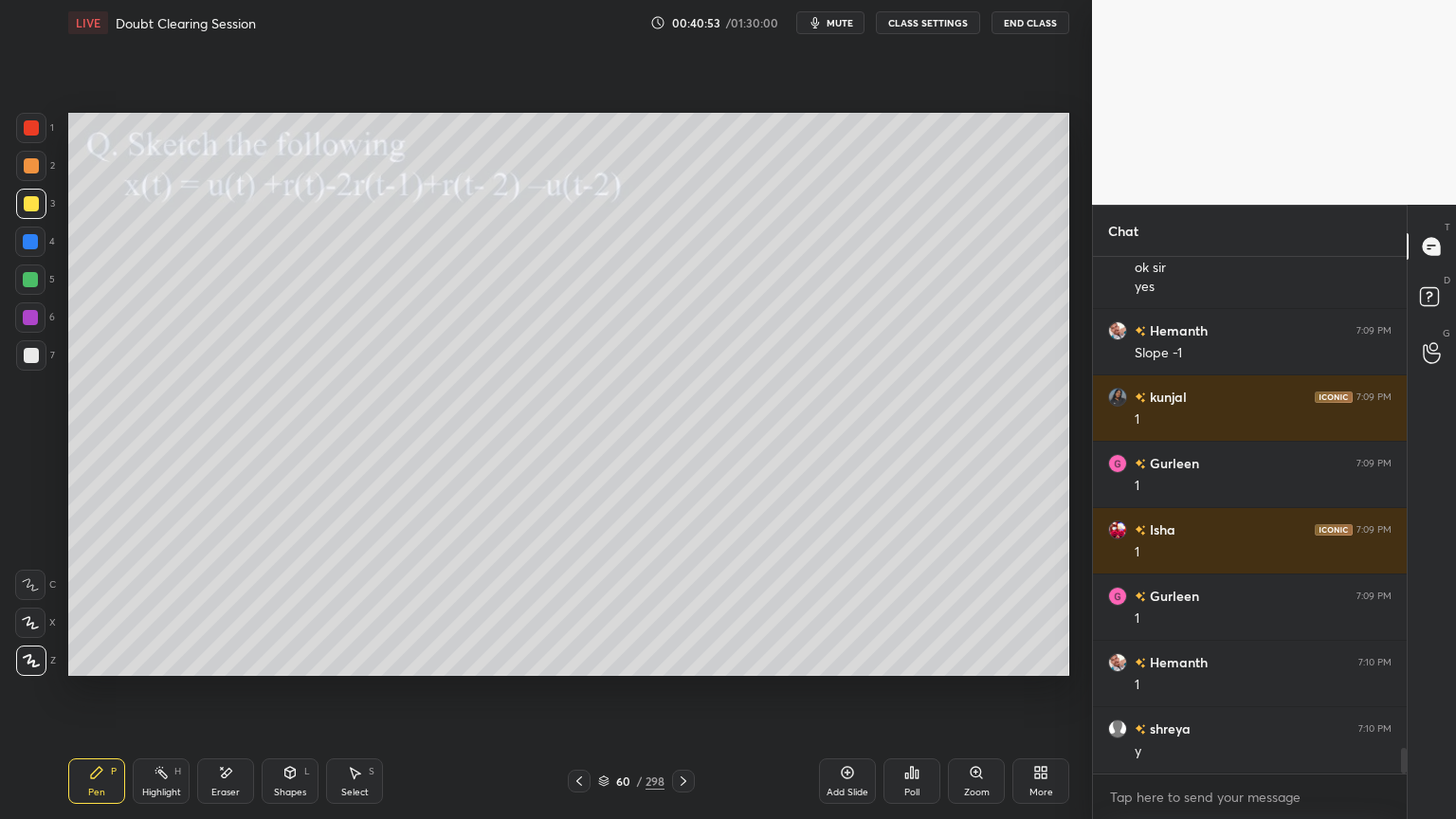 click on "Highlight H" at bounding box center [161, 781] 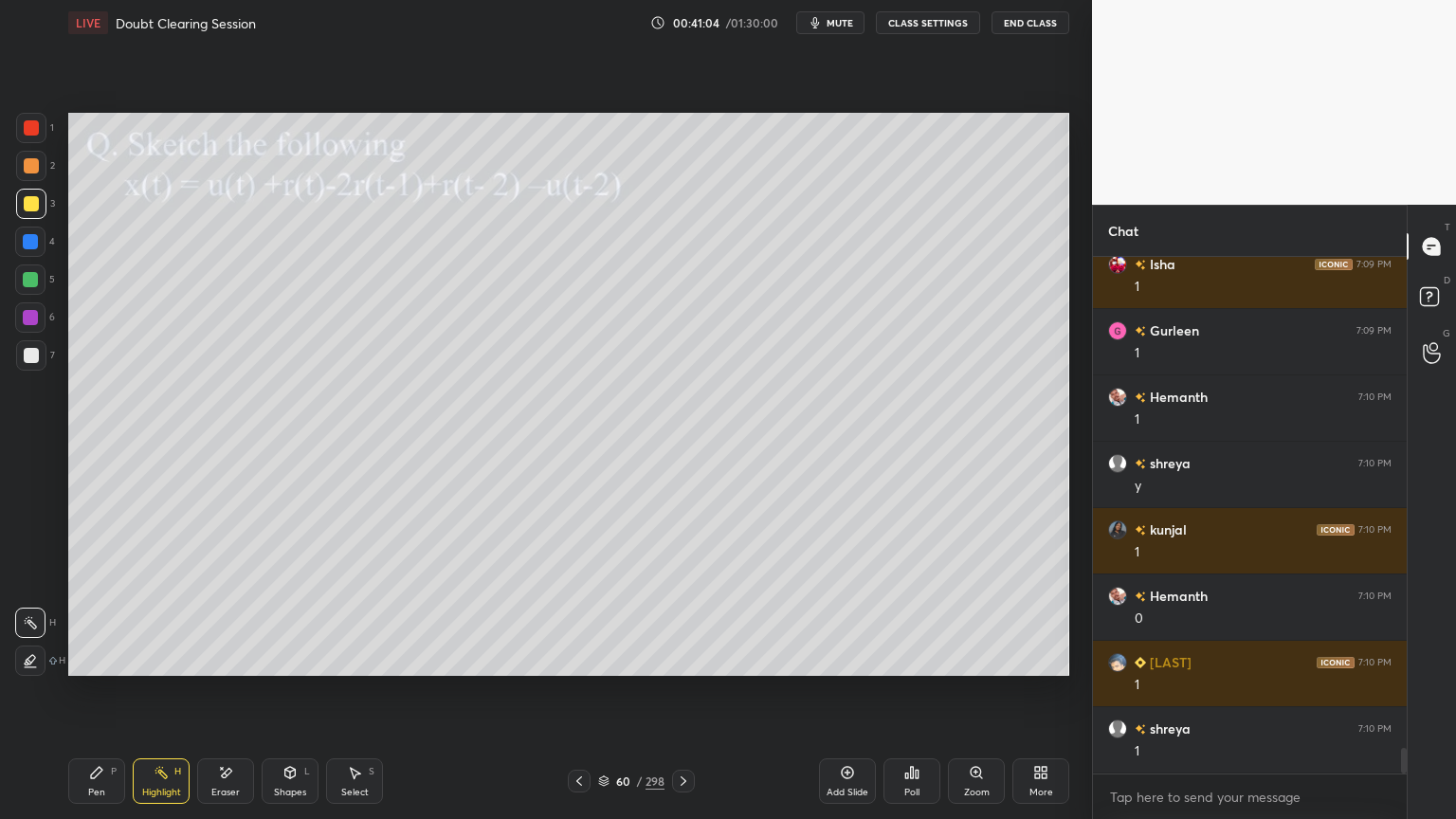 scroll, scrollTop: 10109, scrollLeft: 0, axis: vertical 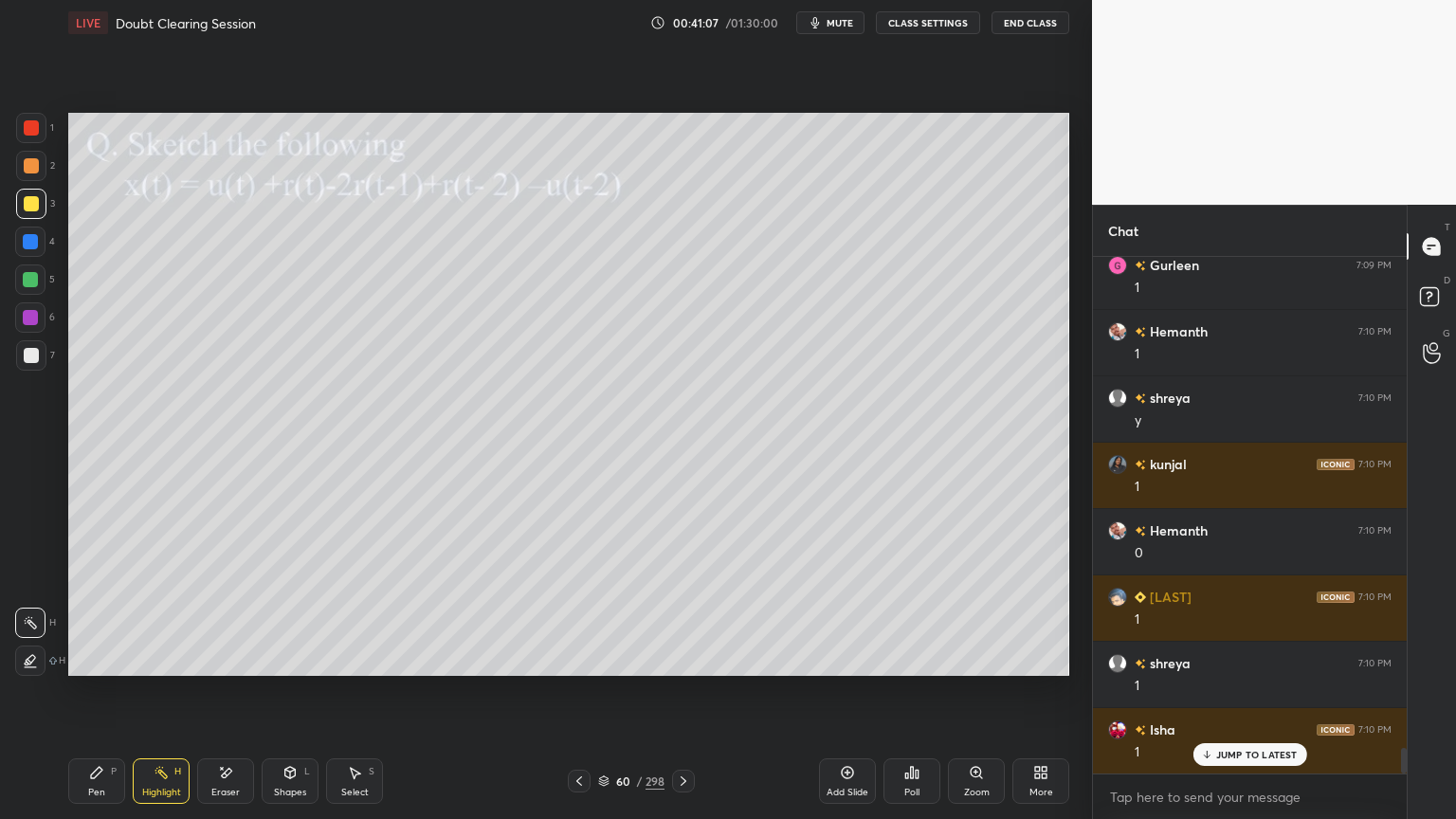 click on "Pen P" at bounding box center (97, 781) 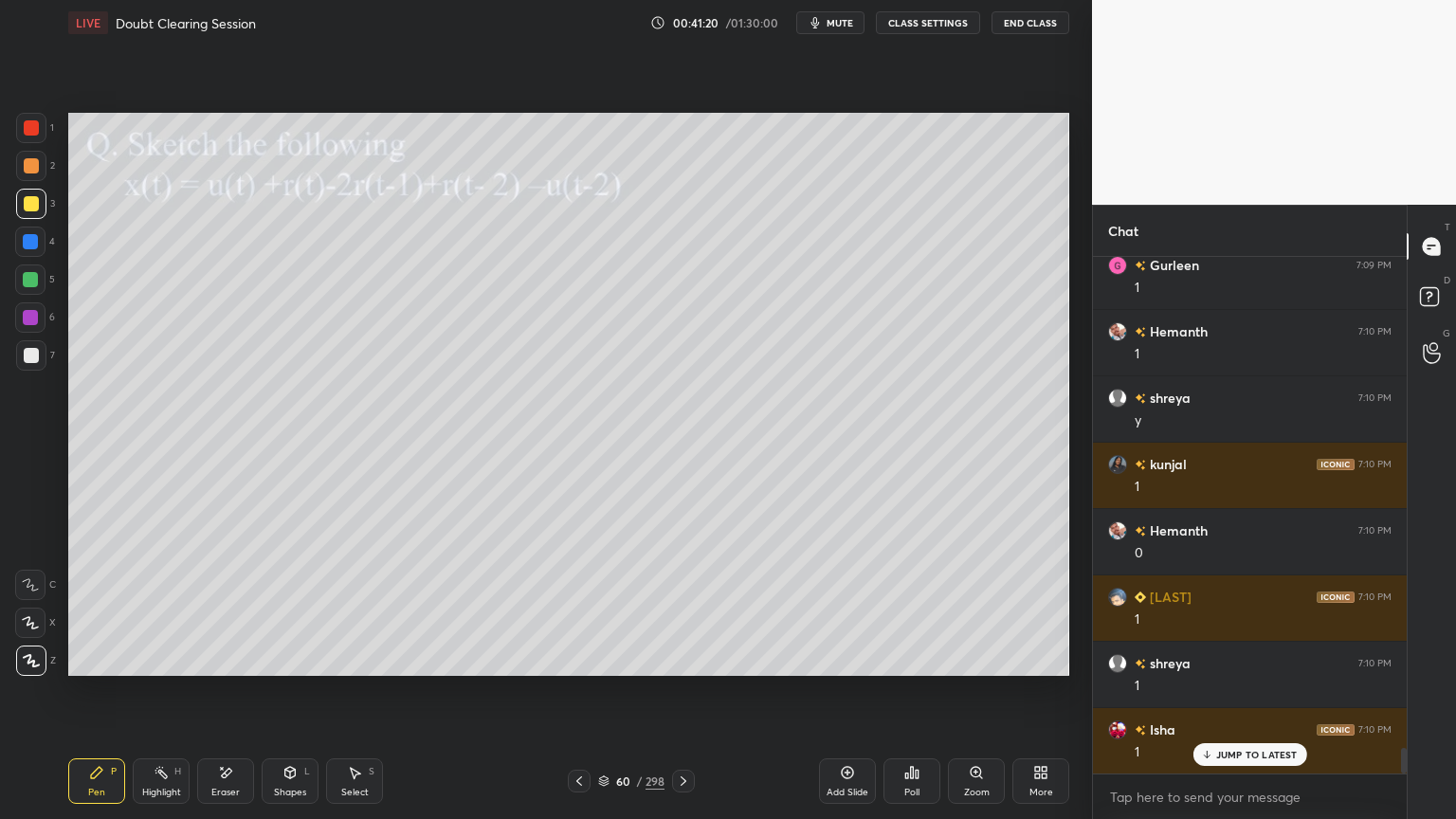 click on "Highlight H" at bounding box center (161, 781) 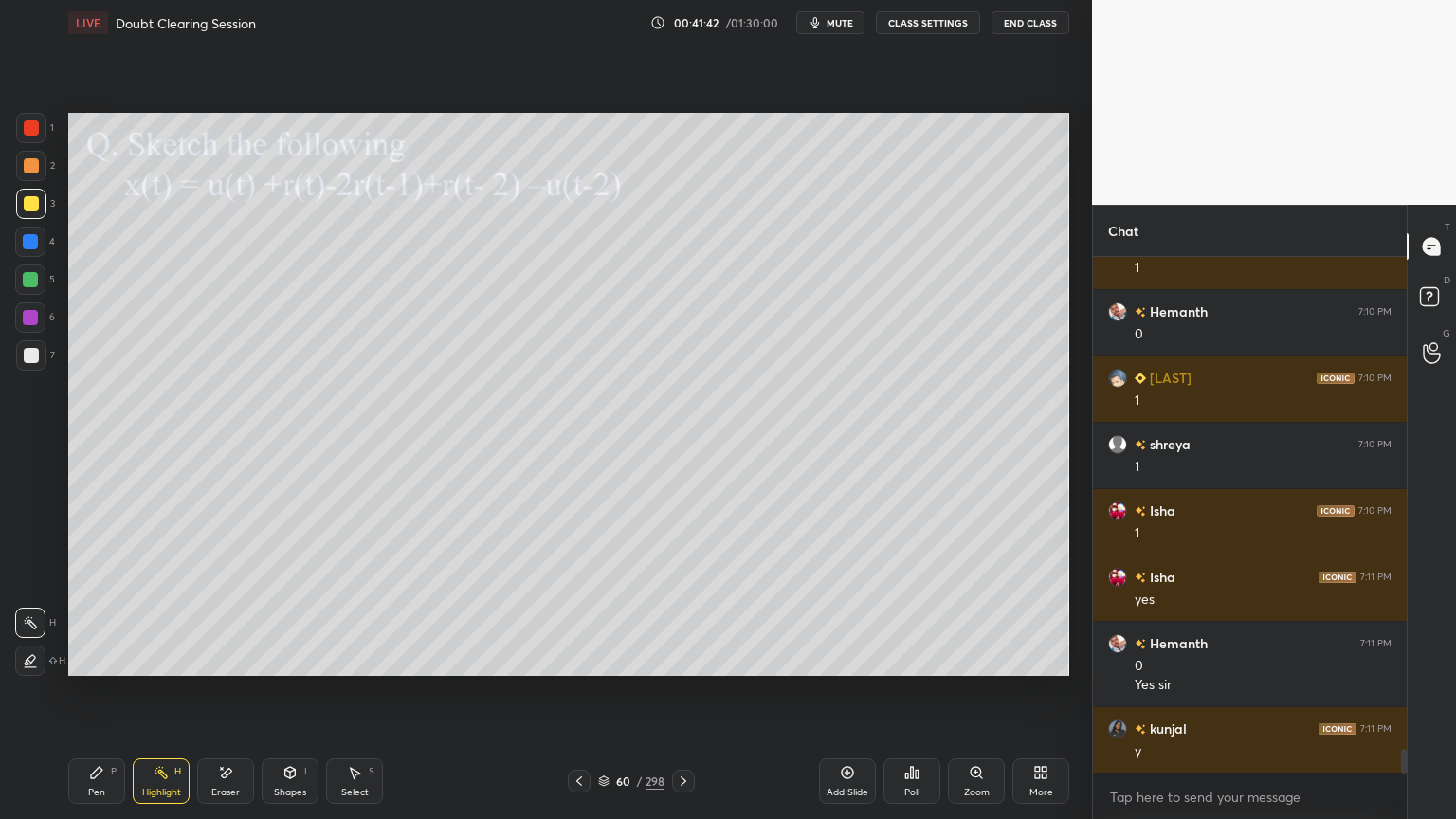 scroll, scrollTop: 10393, scrollLeft: 0, axis: vertical 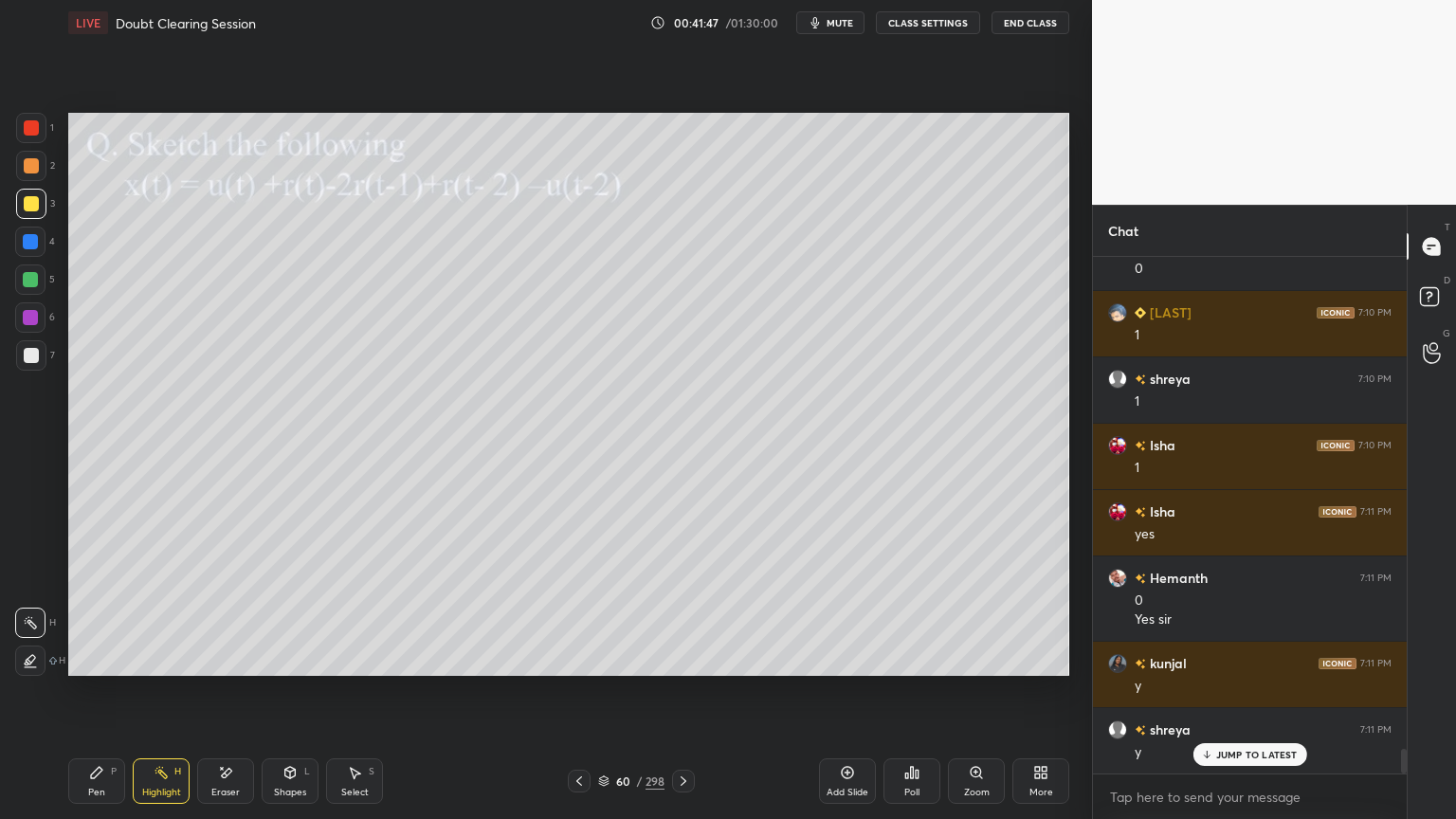 click on "Shapes L" at bounding box center [290, 781] 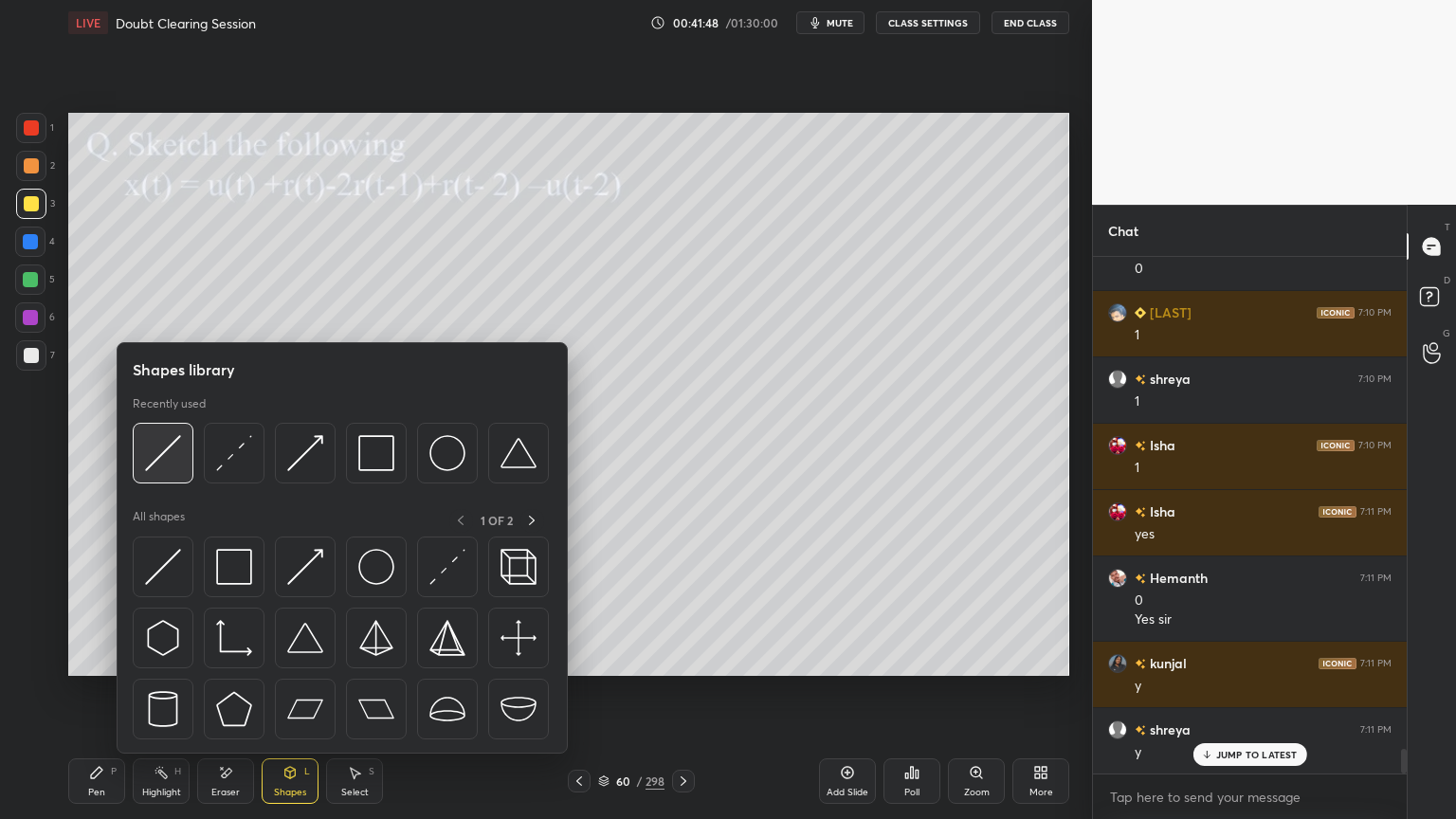 click at bounding box center [163, 453] 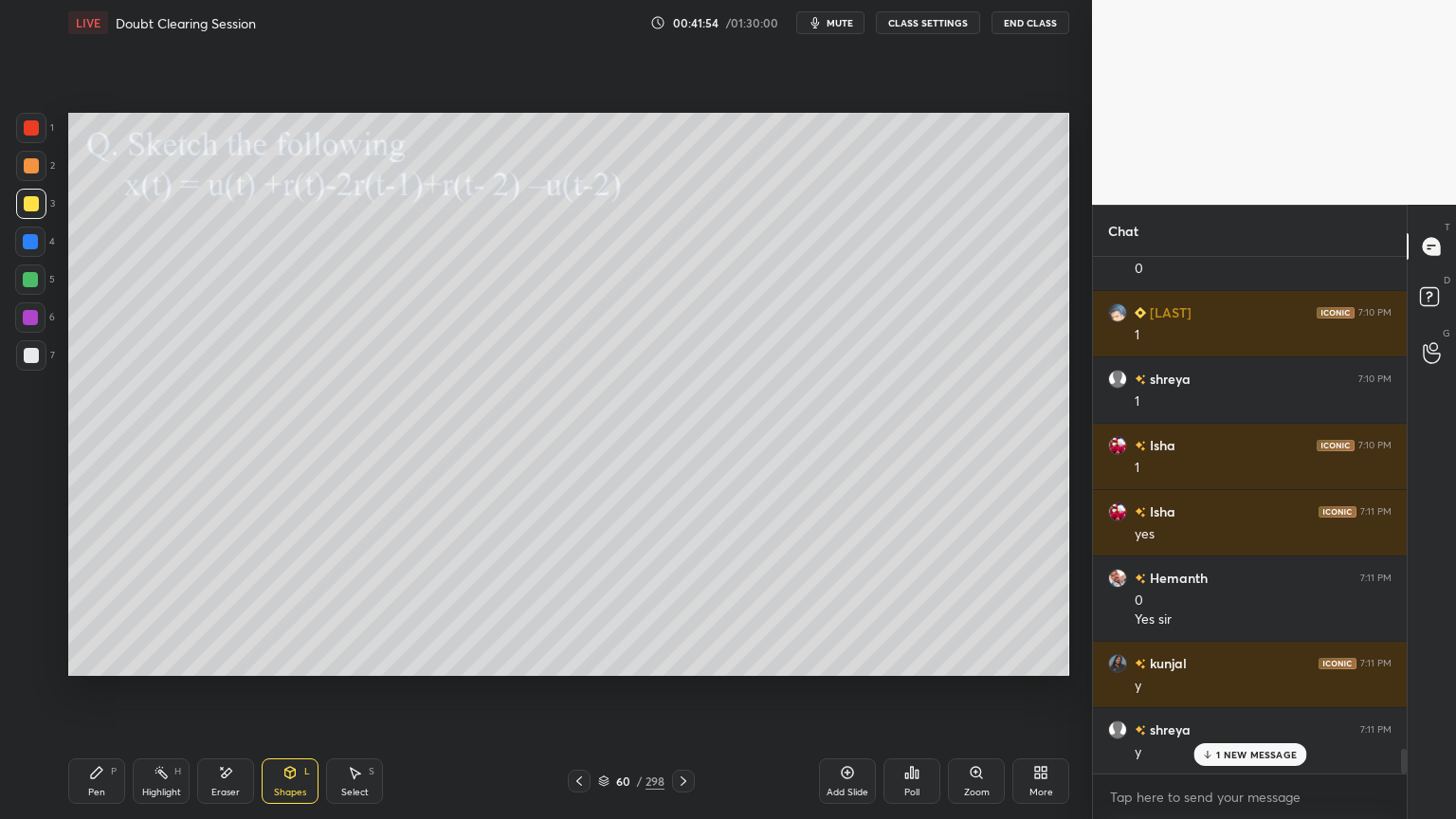 scroll, scrollTop: 10460, scrollLeft: 0, axis: vertical 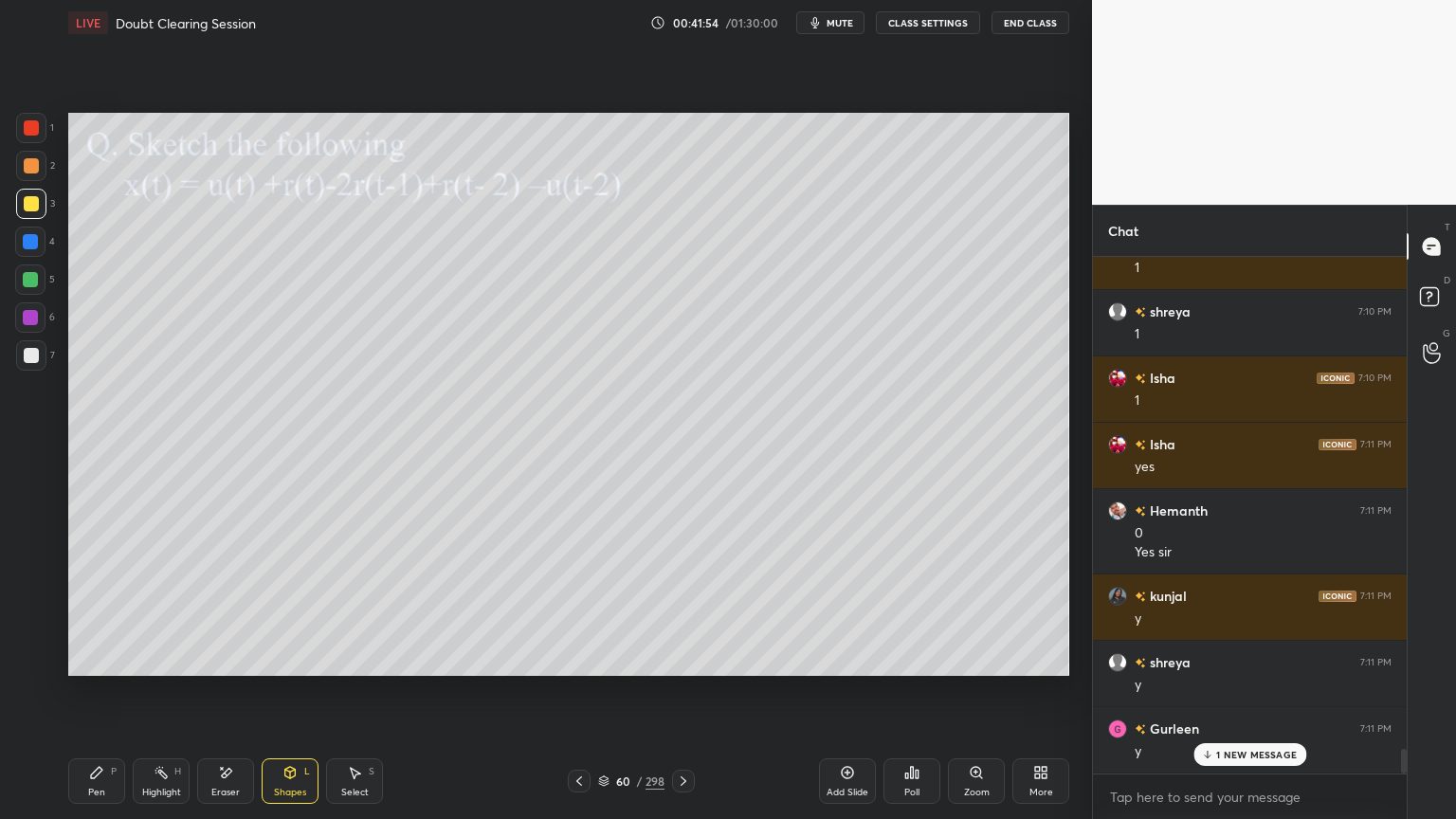 click on "Pen" at bounding box center (97, 792) 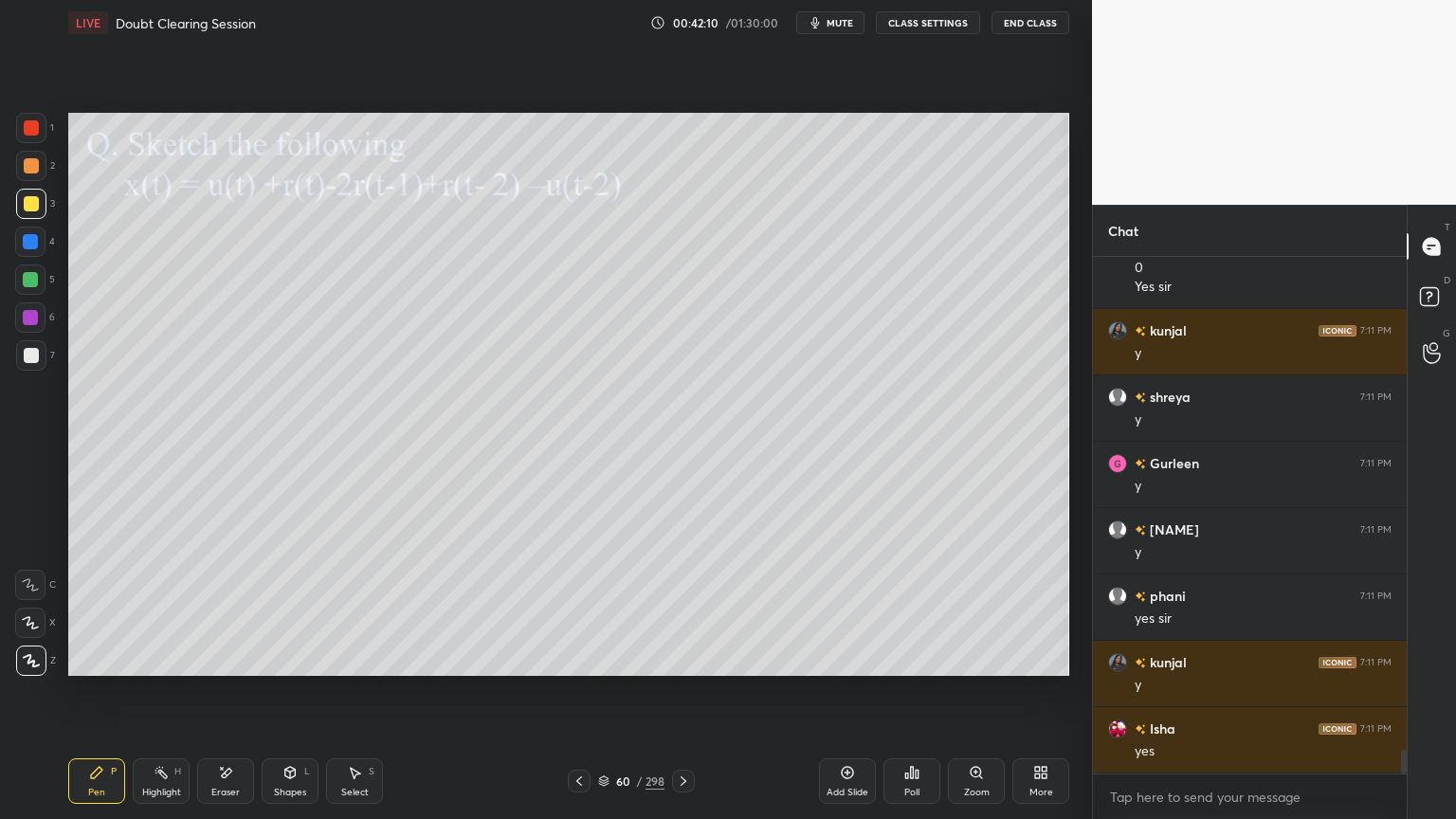 scroll, scrollTop: 10791, scrollLeft: 0, axis: vertical 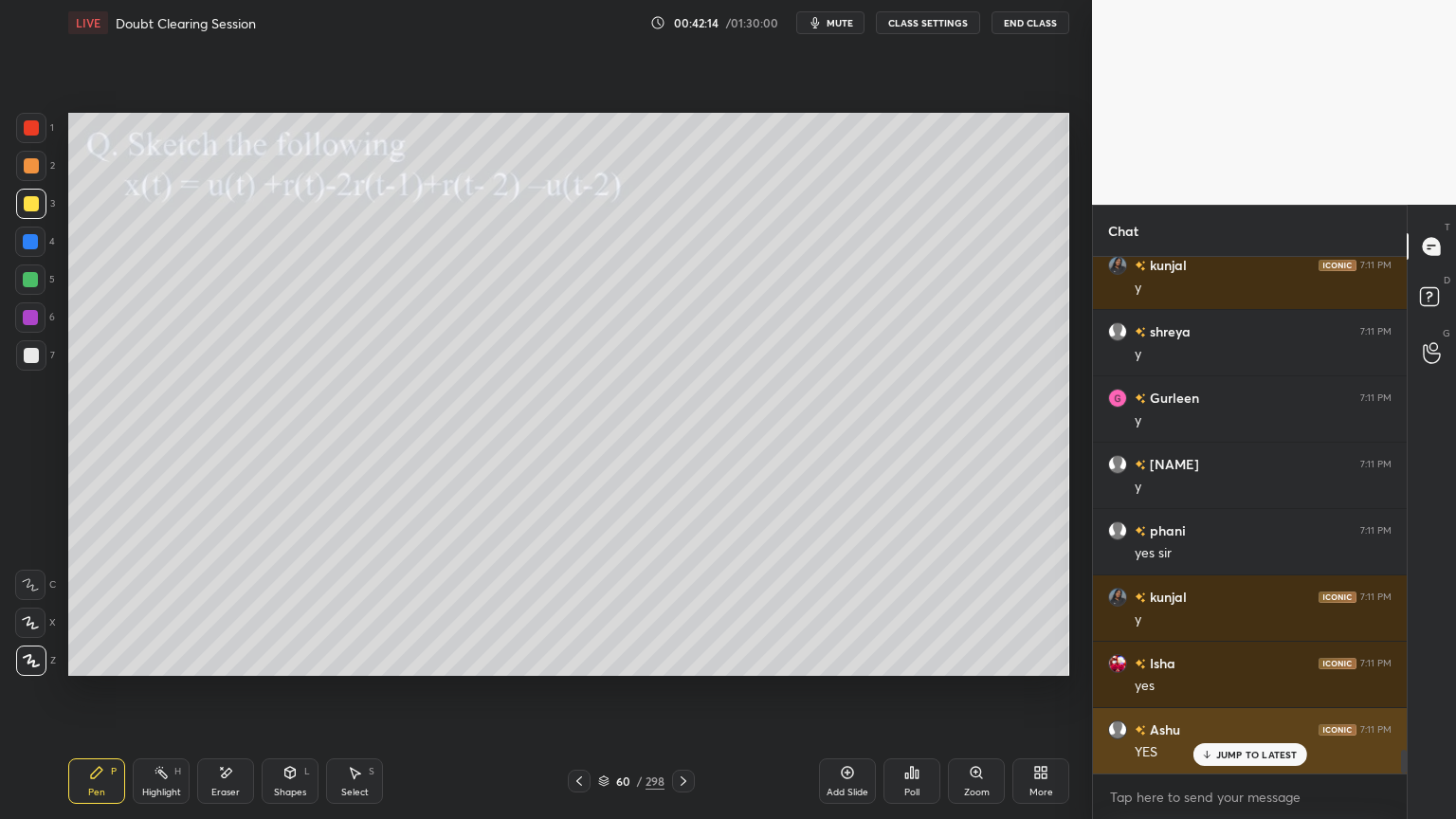 click on "JUMP TO LATEST" at bounding box center [1257, 755] 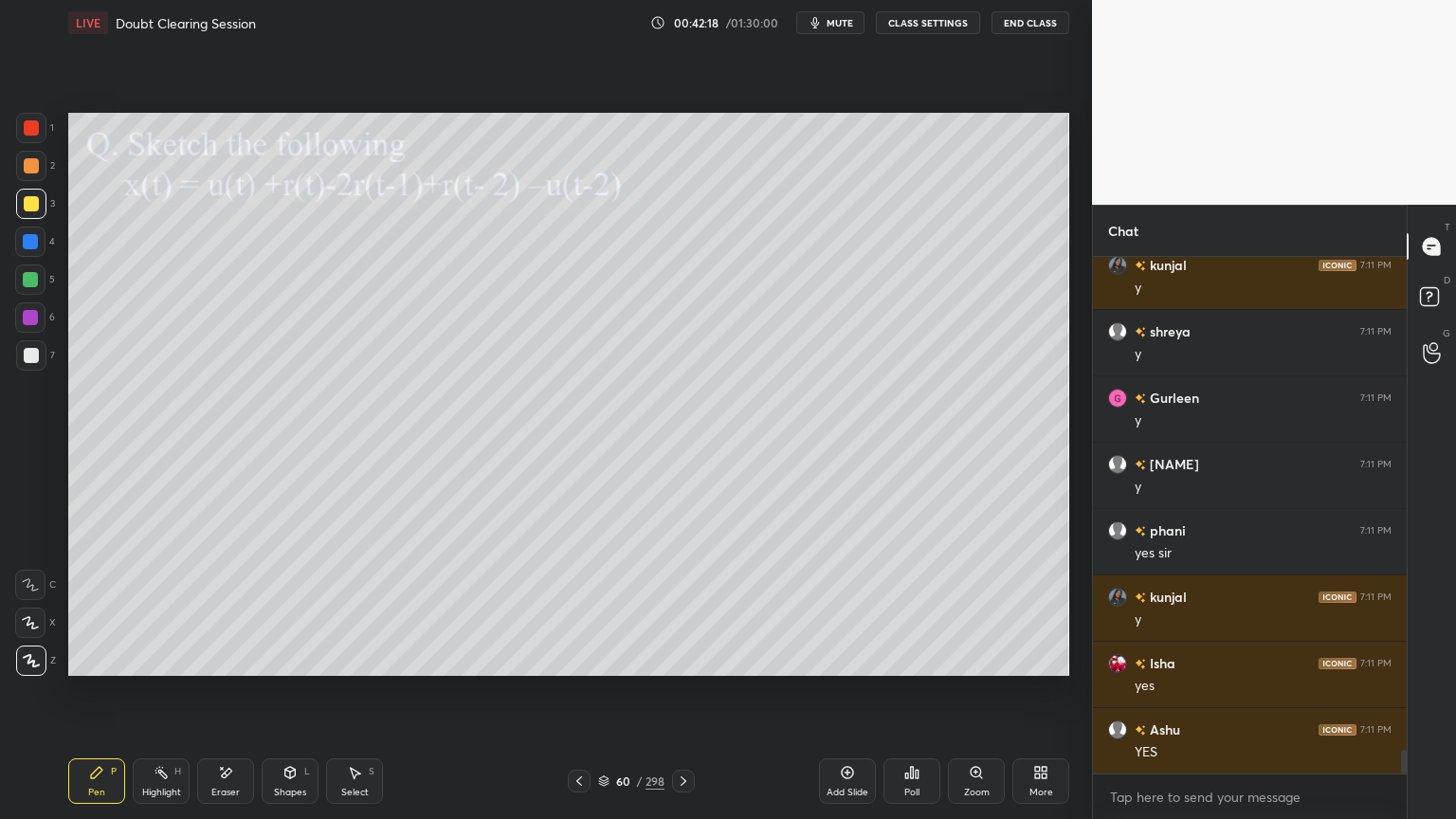 click 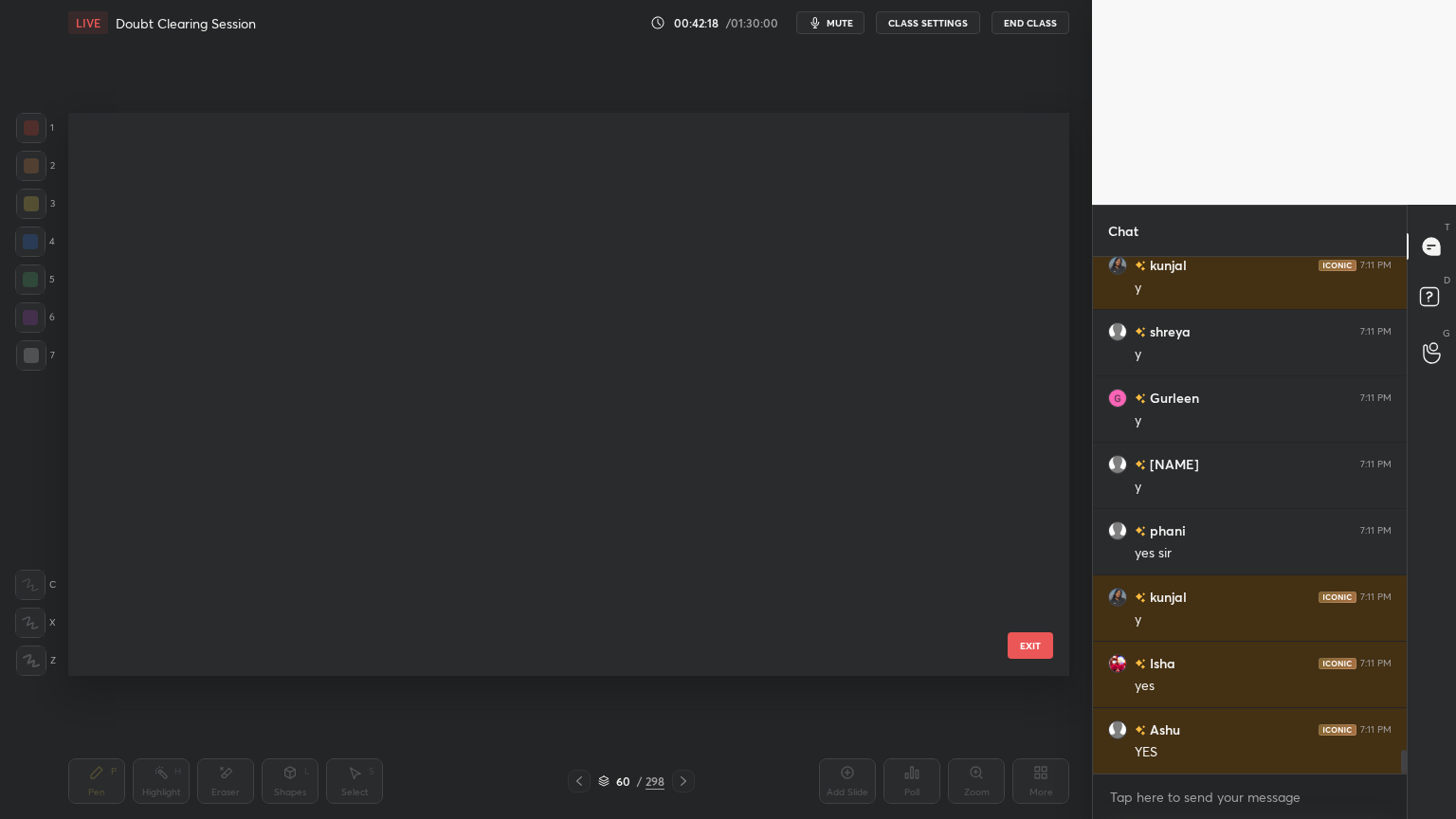 scroll, scrollTop: 2906, scrollLeft: 0, axis: vertical 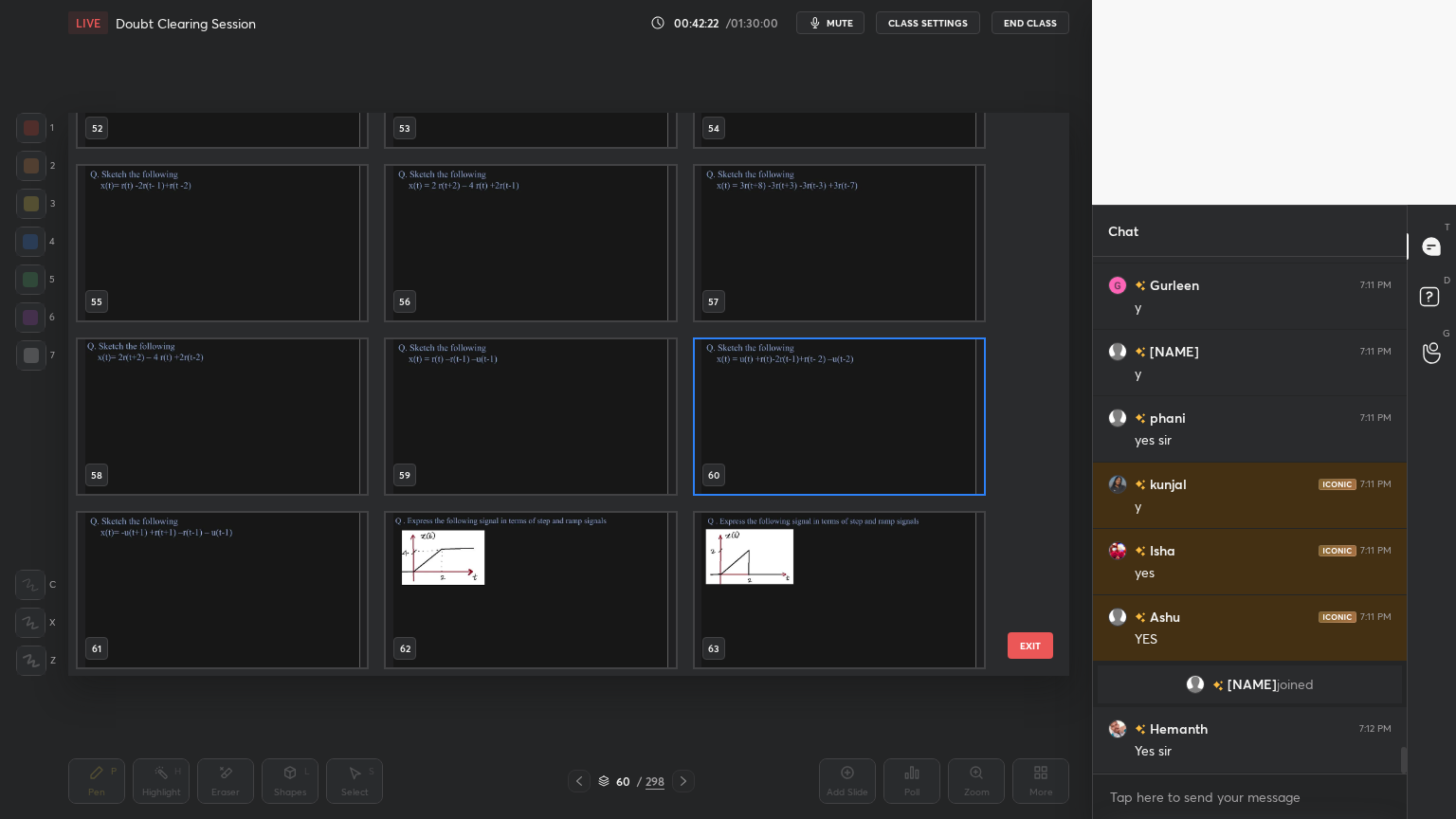 click at bounding box center (222, 590) 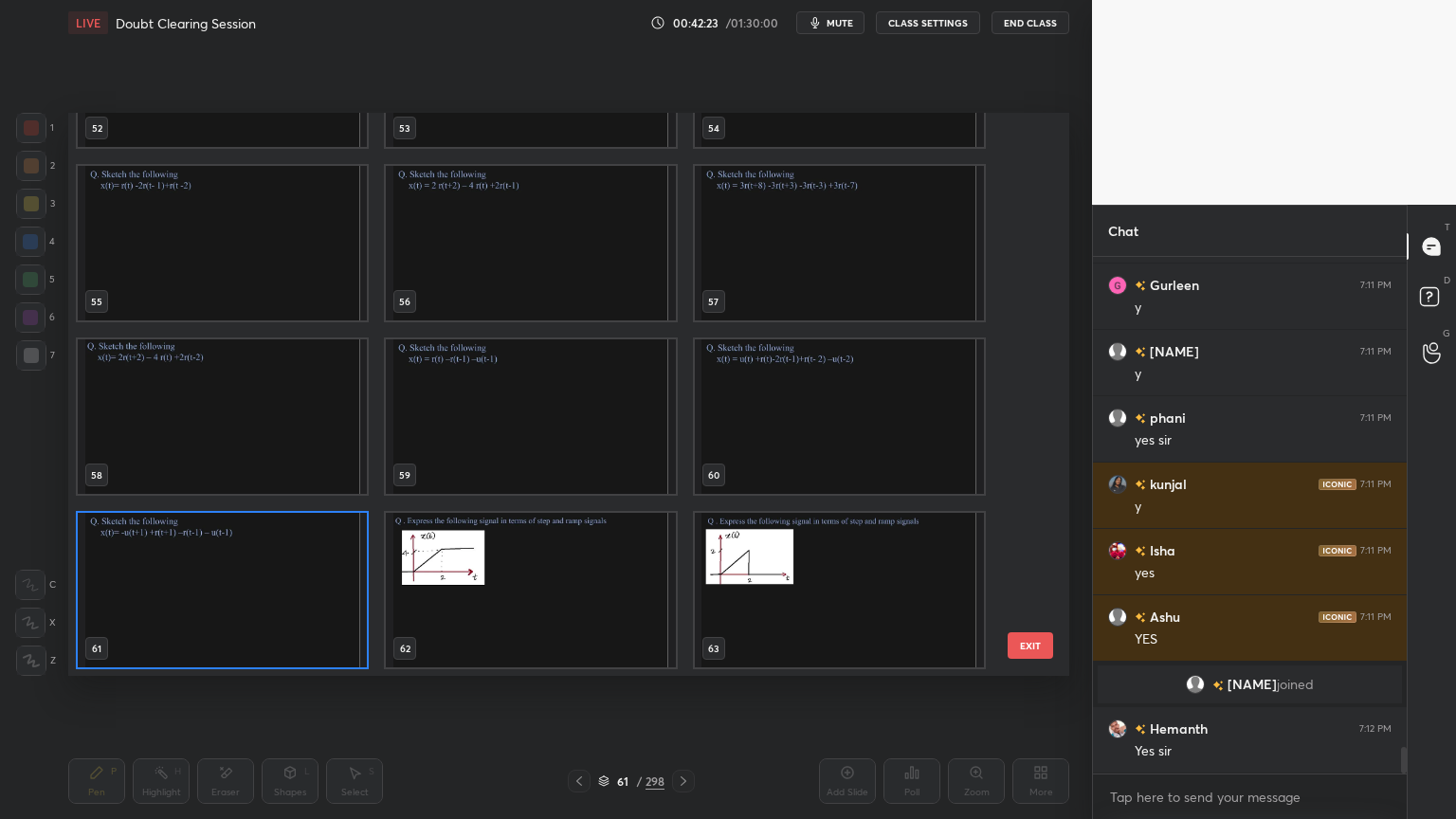 click at bounding box center (222, 590) 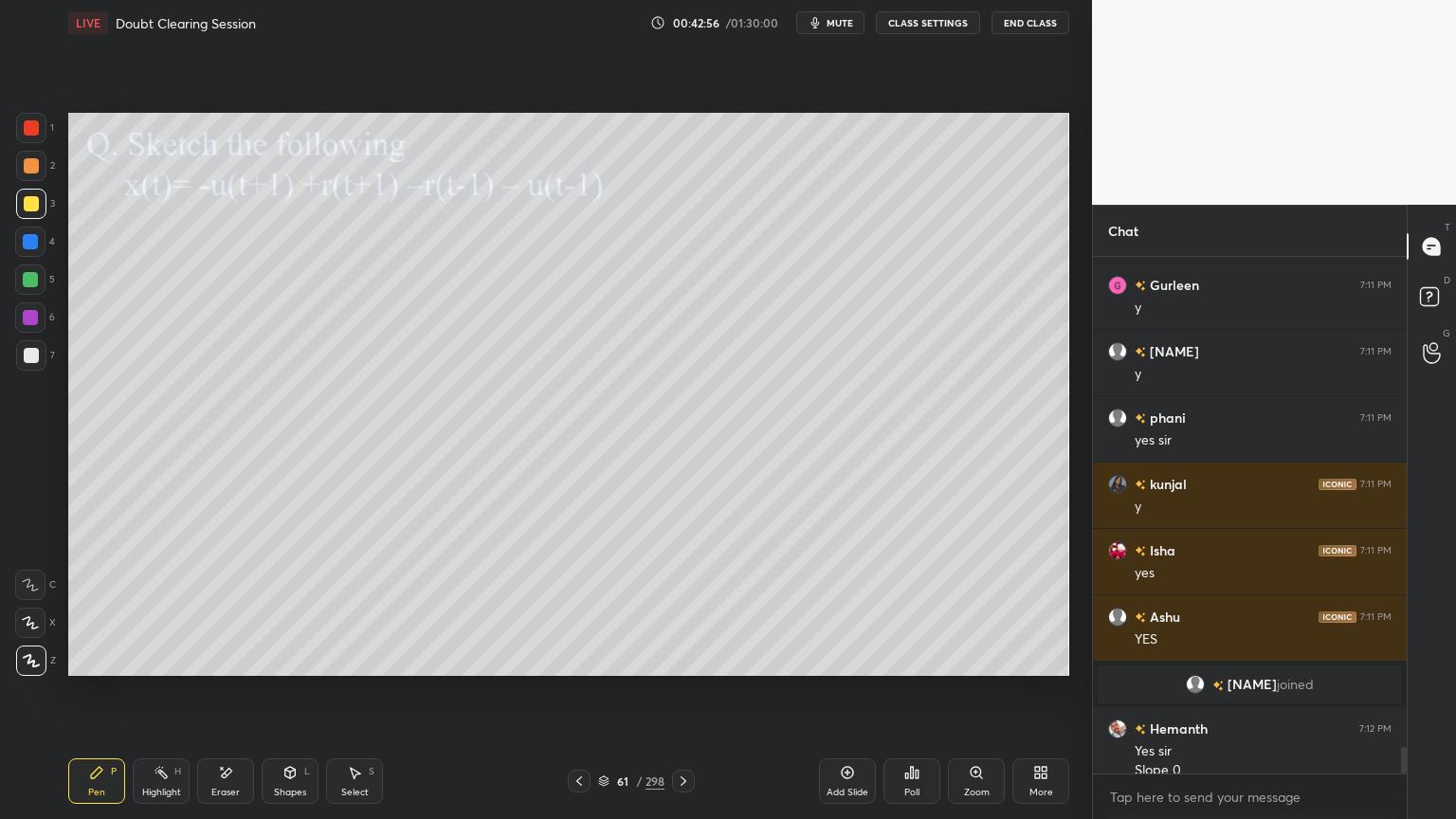 scroll, scrollTop: 9406, scrollLeft: 0, axis: vertical 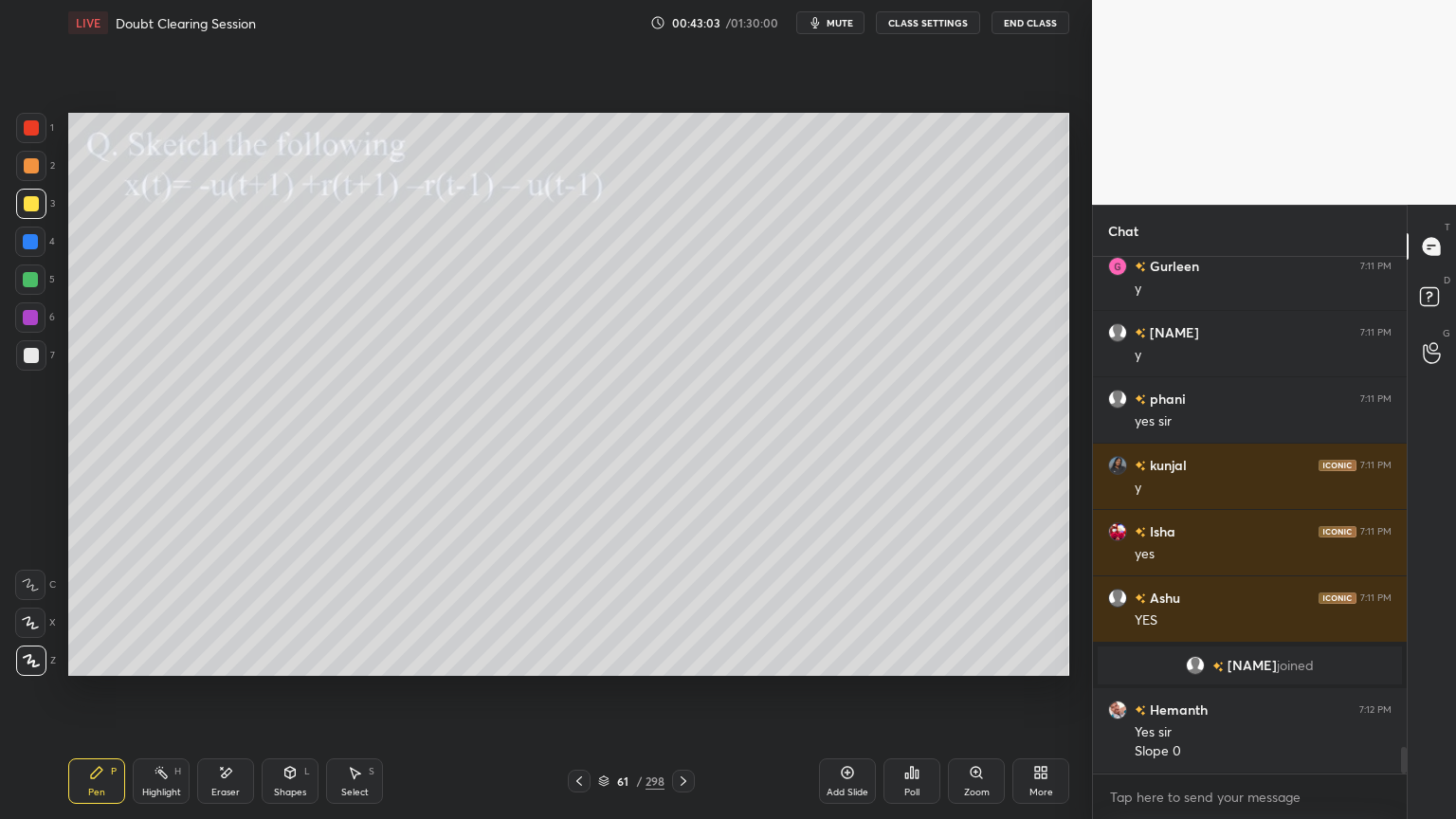 click at bounding box center (31, 166) 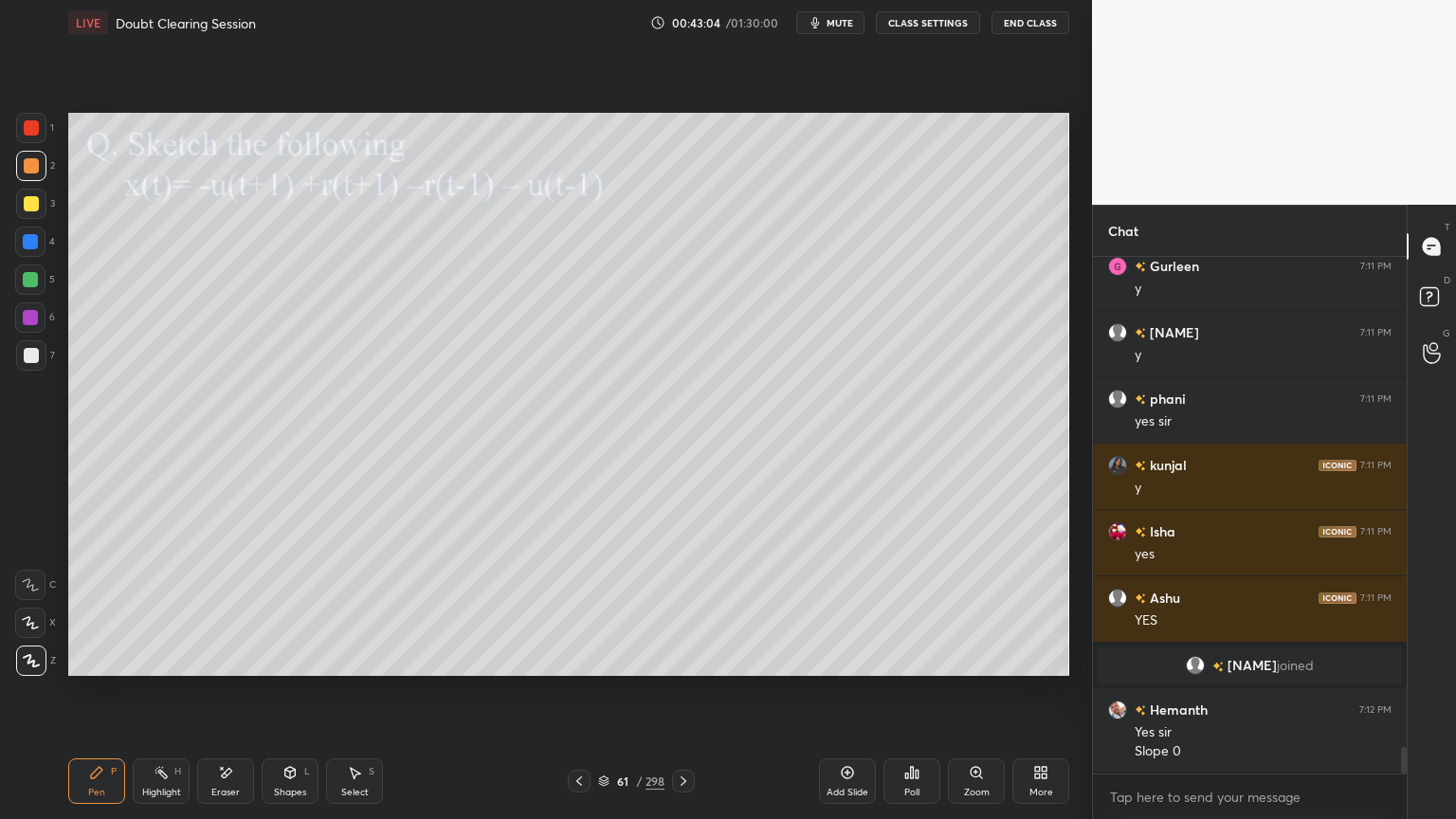 click on "Shapes" at bounding box center (290, 792) 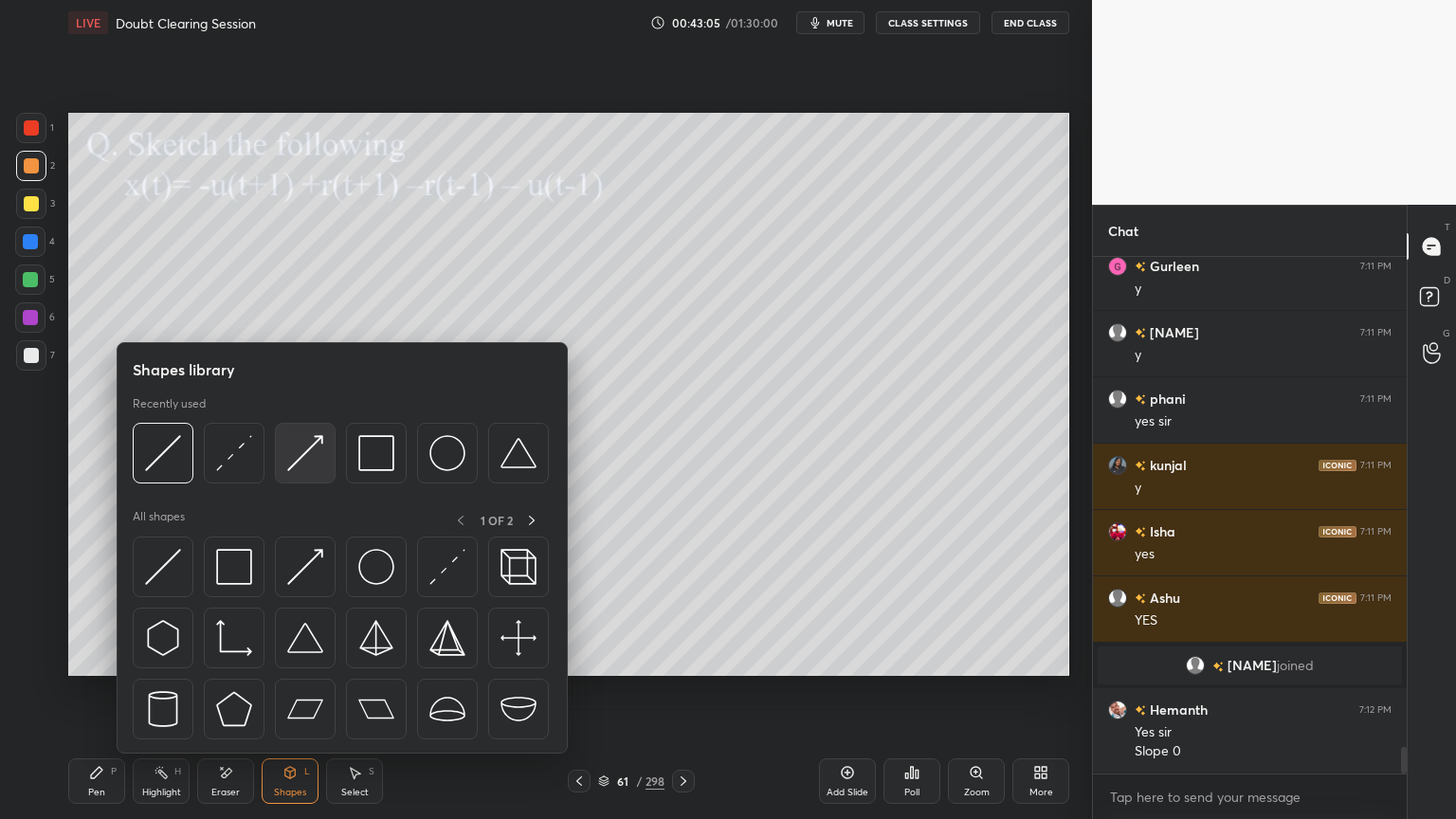 click at bounding box center (305, 453) 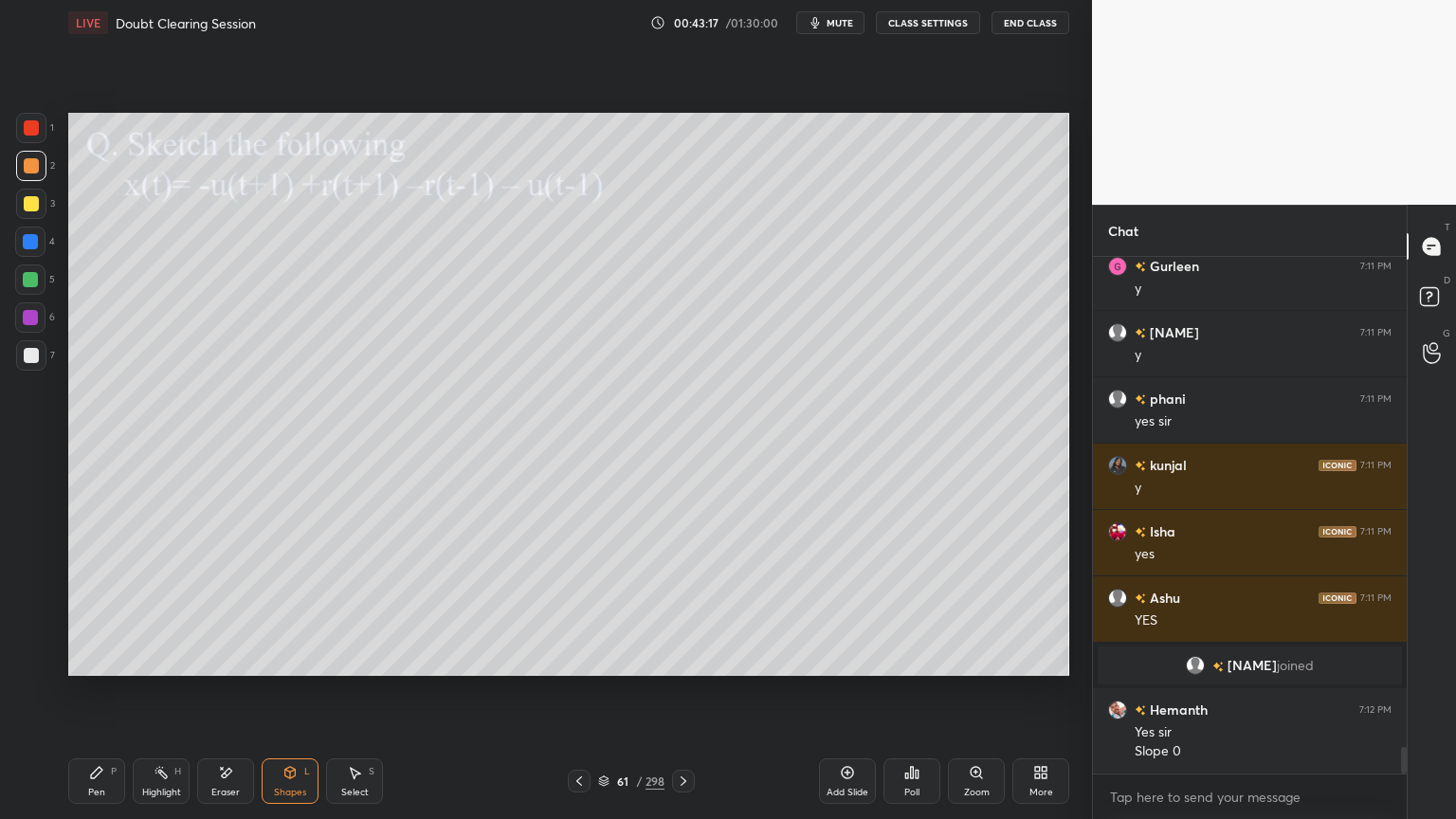 click on "Pen P" at bounding box center (97, 781) 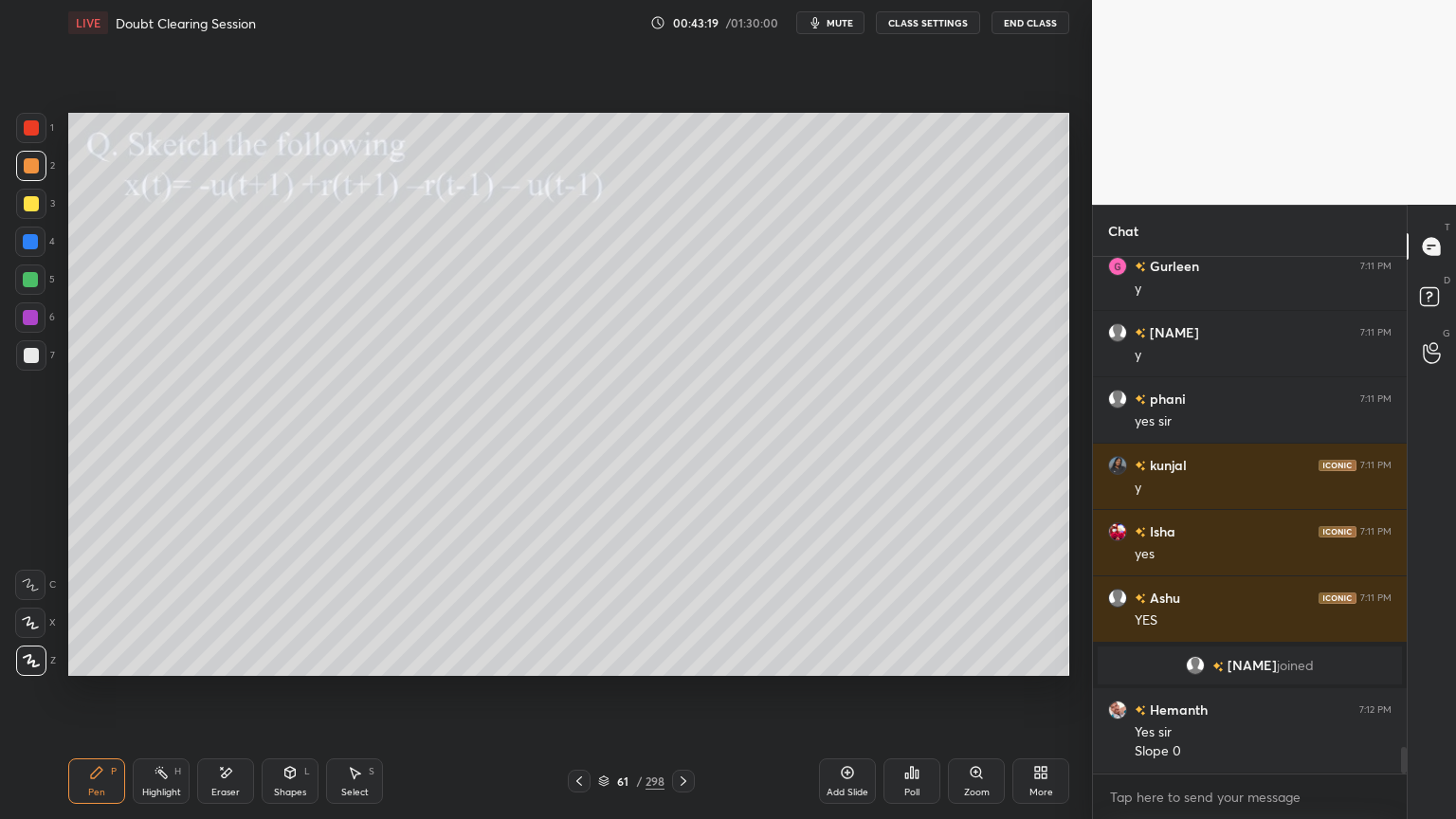 click on "Pen P" at bounding box center (97, 781) 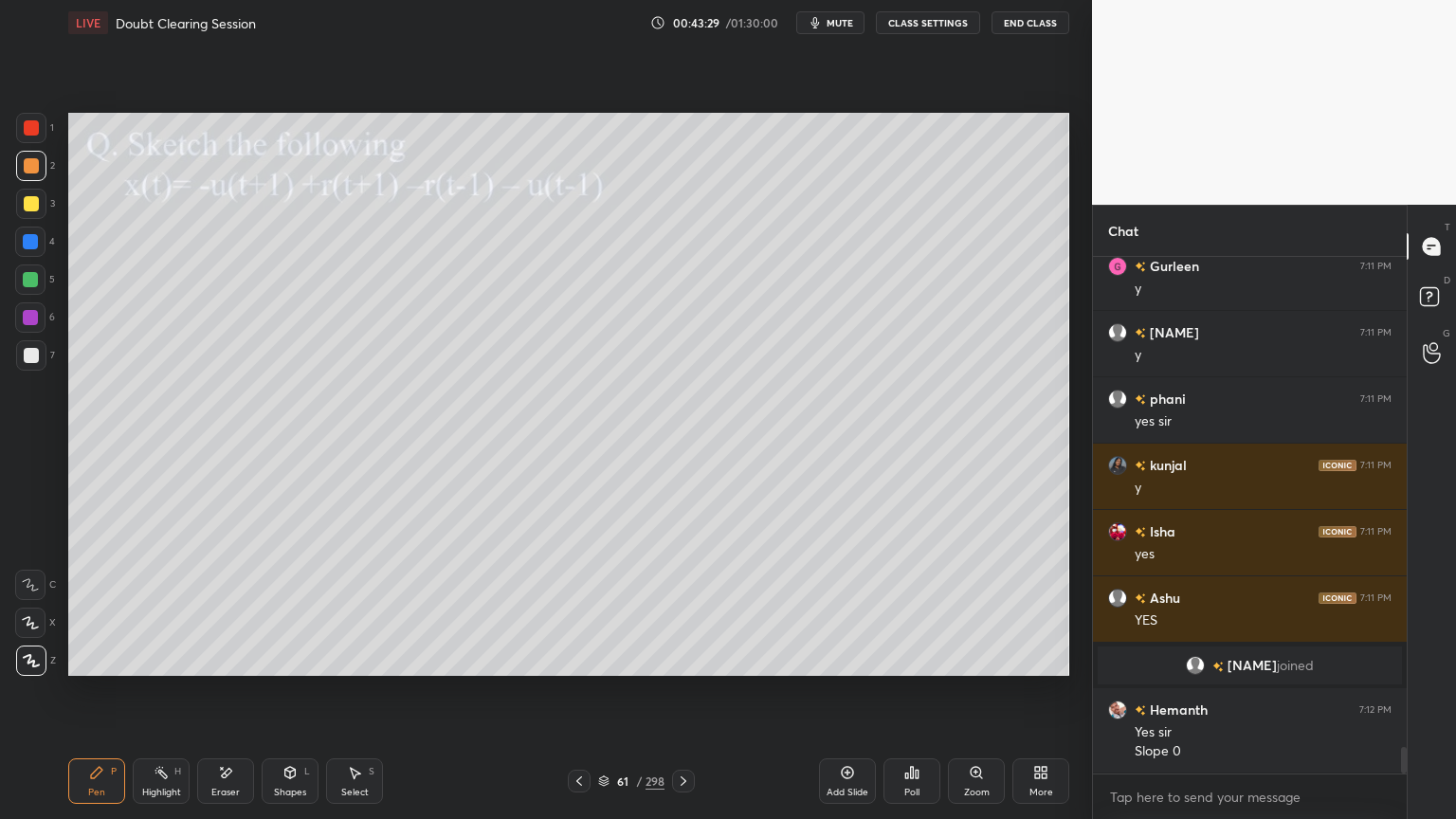 click at bounding box center (30, 623) 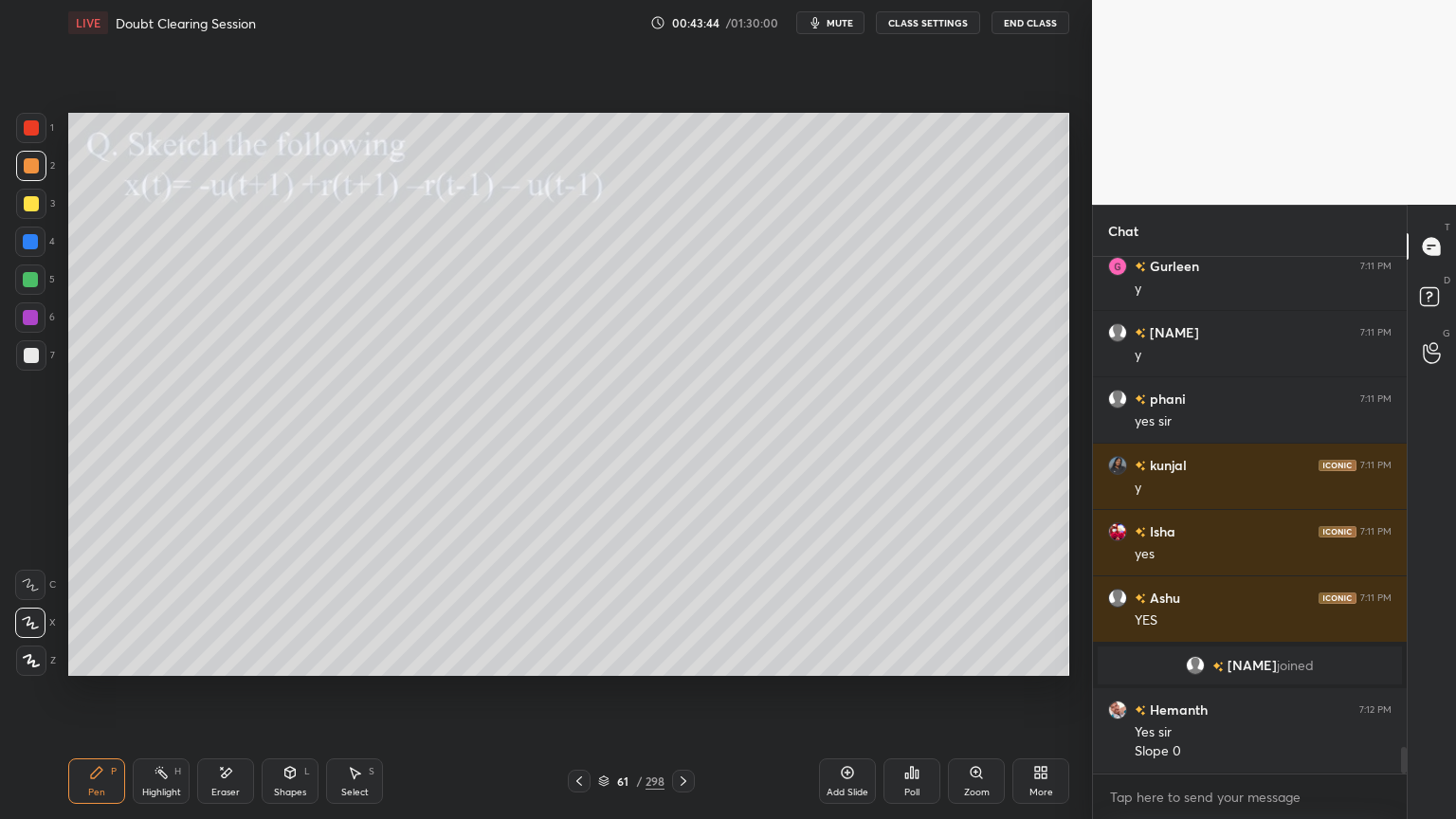 click at bounding box center (31, 204) 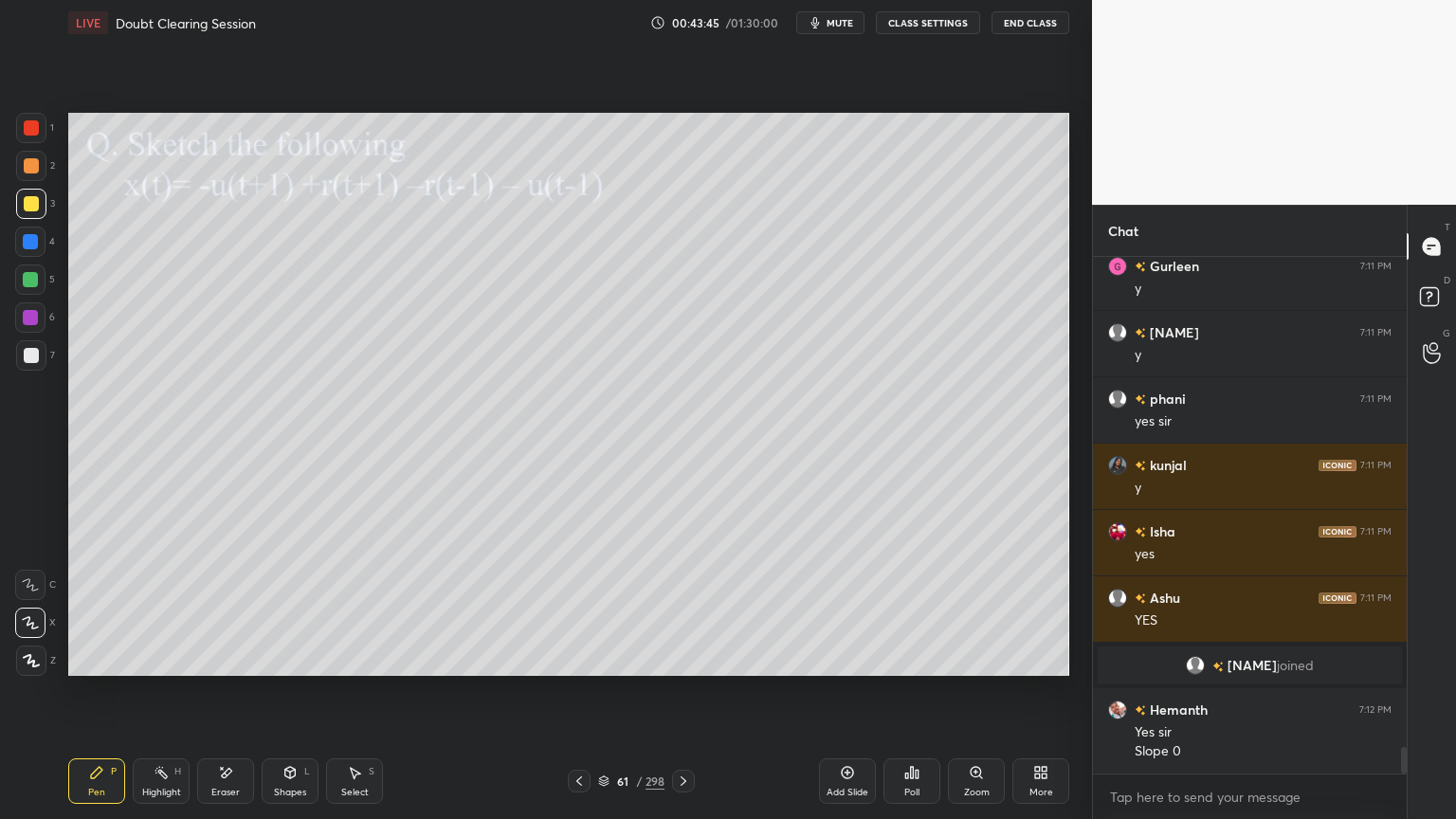 click on "Highlight H" at bounding box center [161, 781] 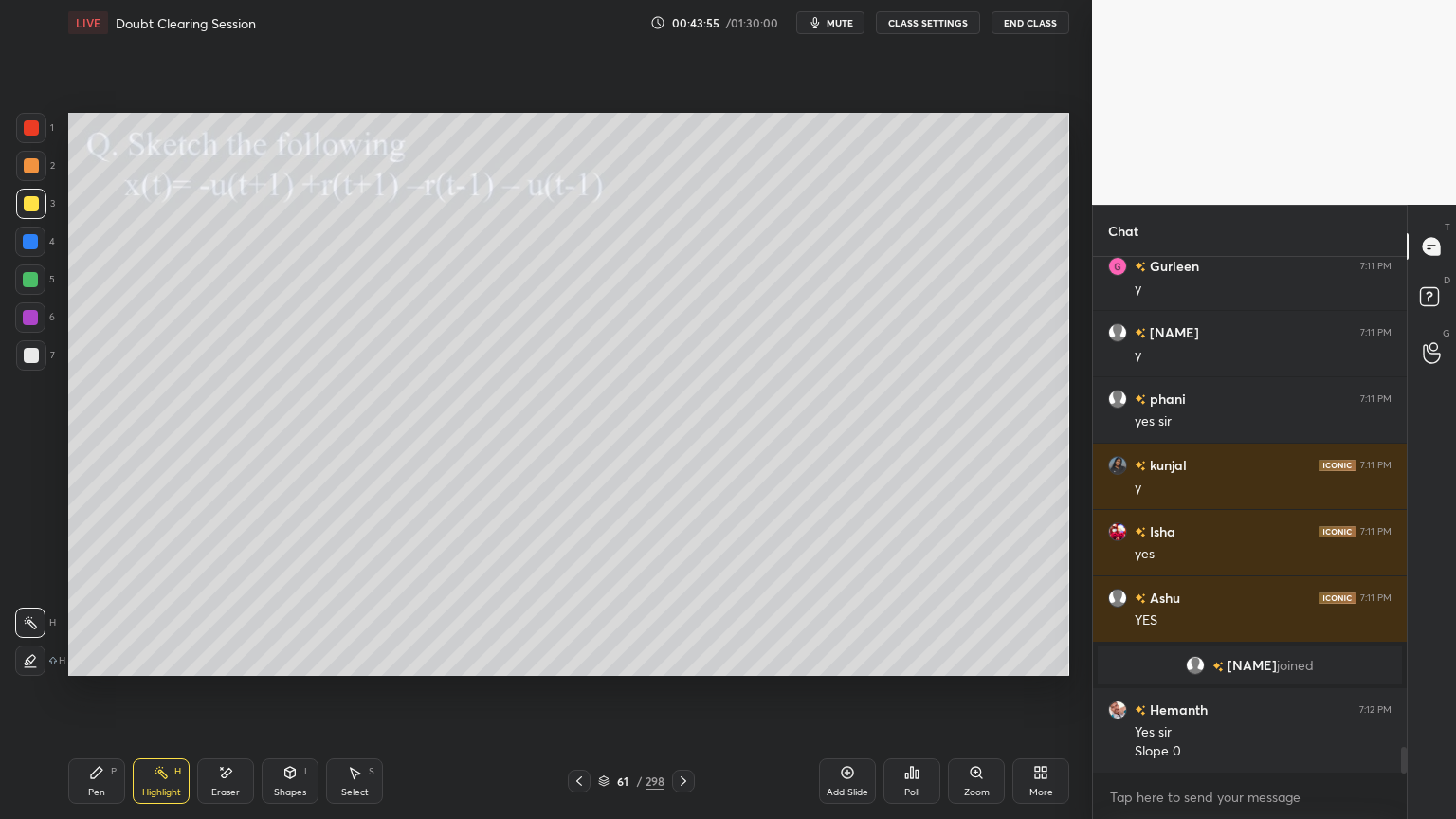 click on "Shapes" at bounding box center [290, 792] 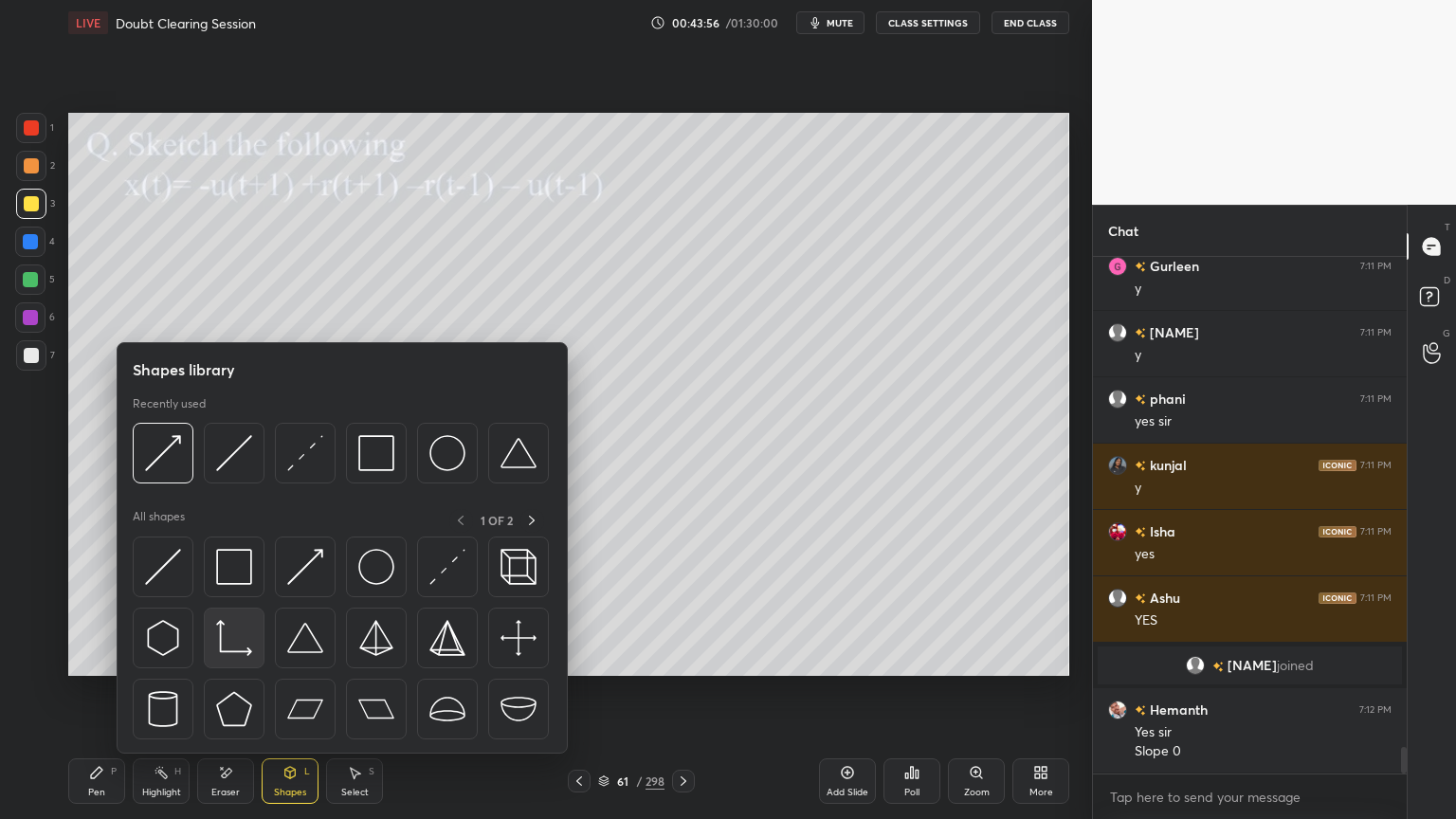 scroll, scrollTop: 9472, scrollLeft: 0, axis: vertical 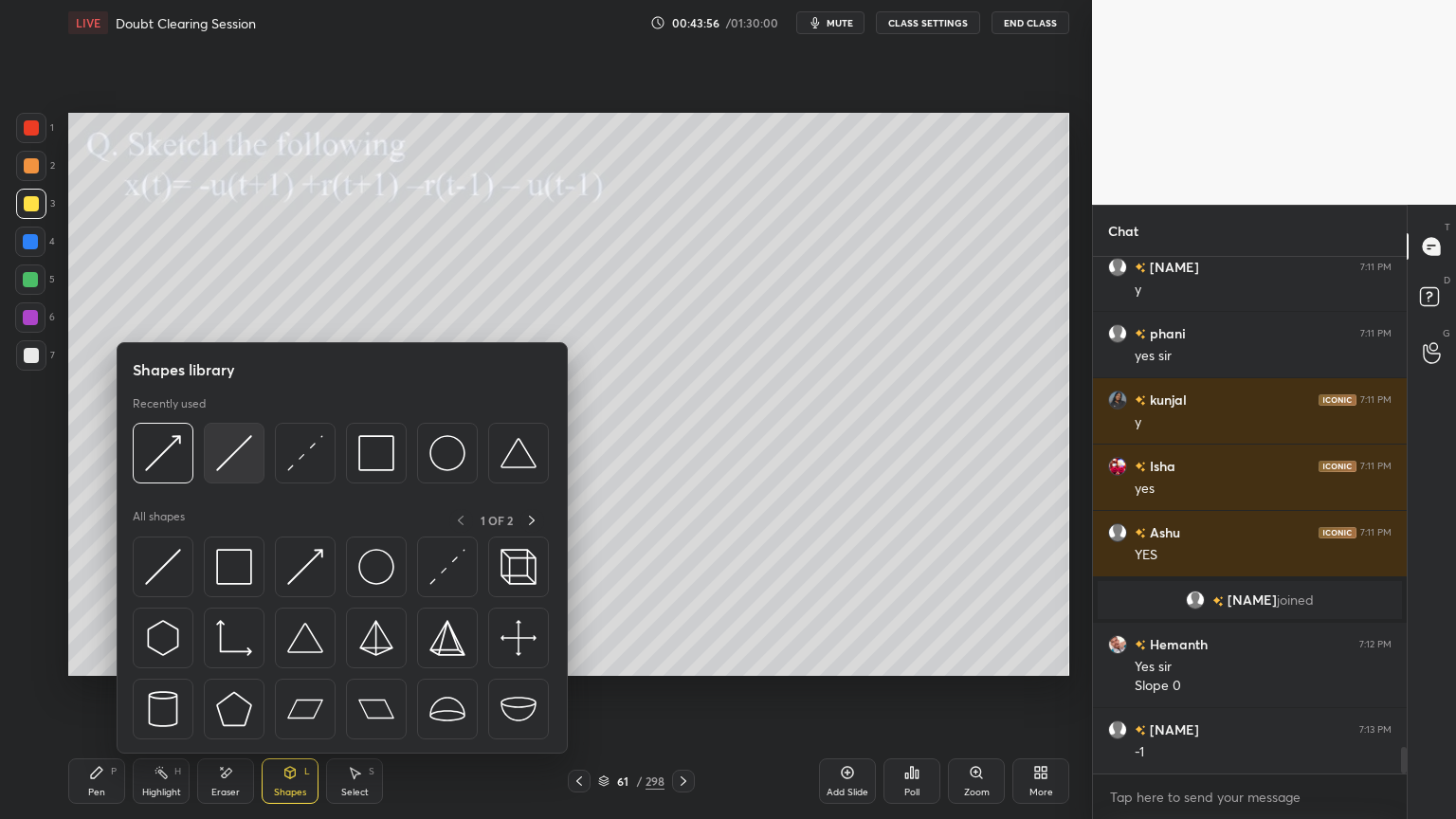 click at bounding box center (234, 453) 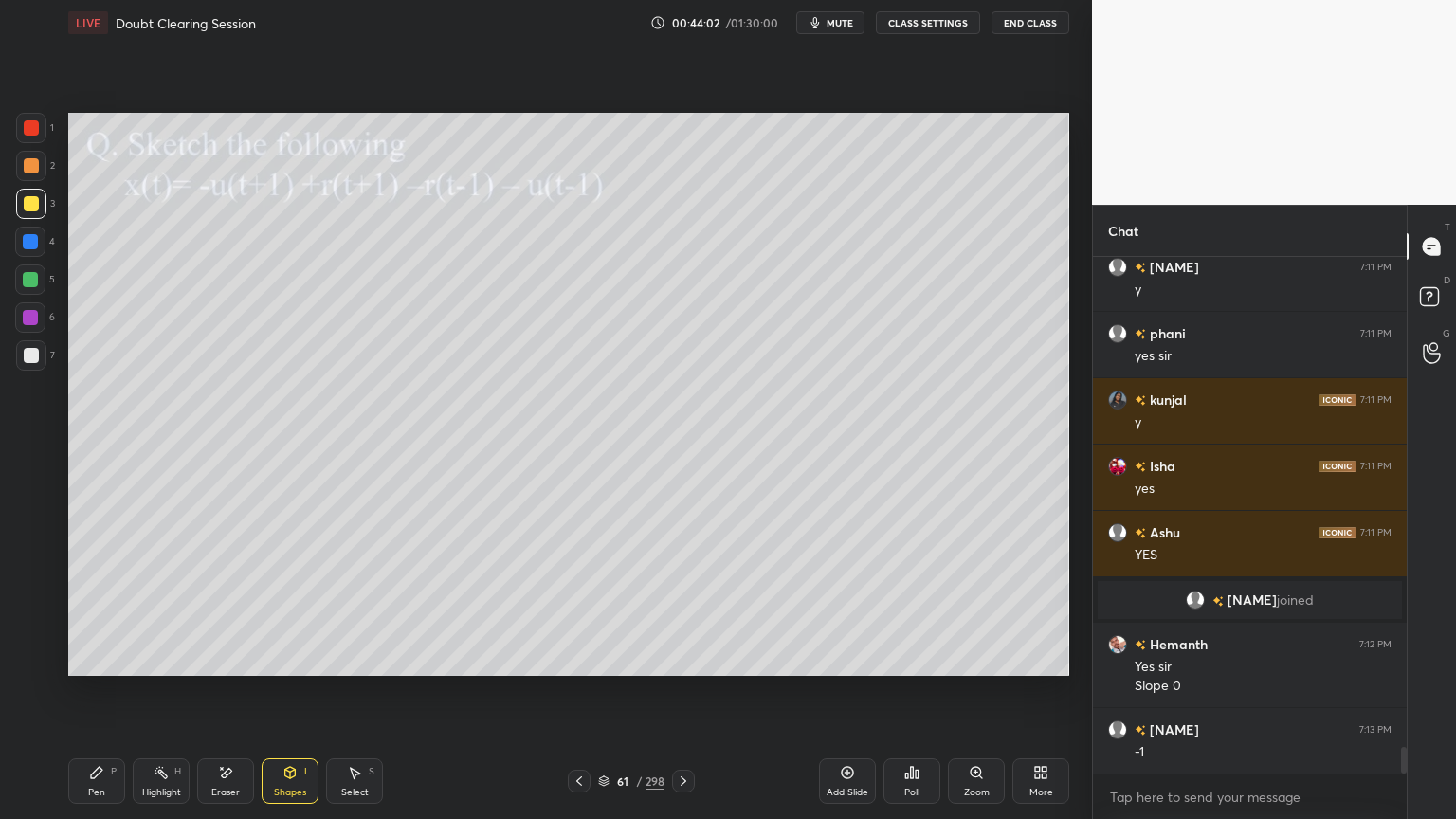 click on "Highlight H" at bounding box center [161, 781] 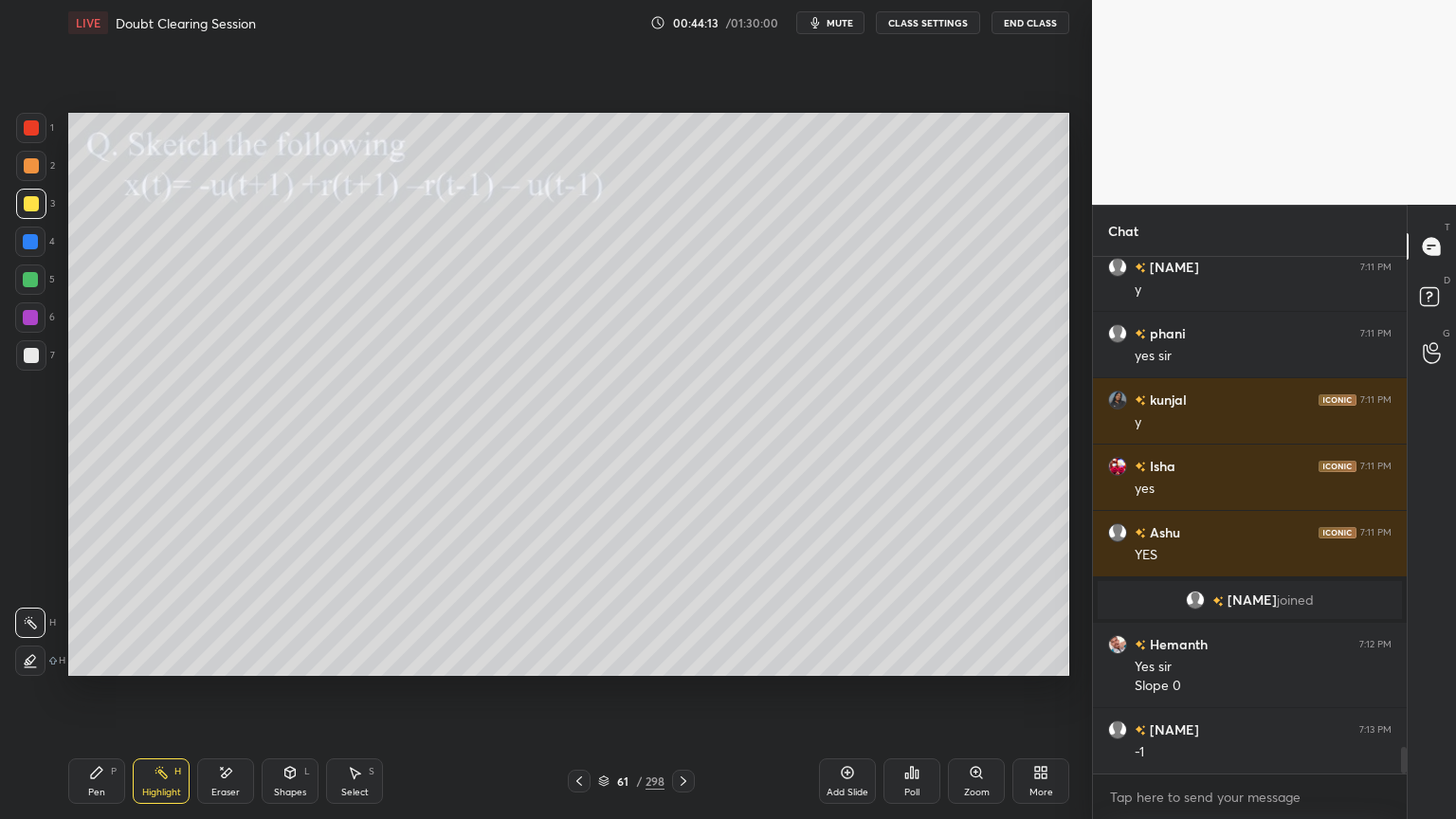 click on "Highlight H" at bounding box center [161, 781] 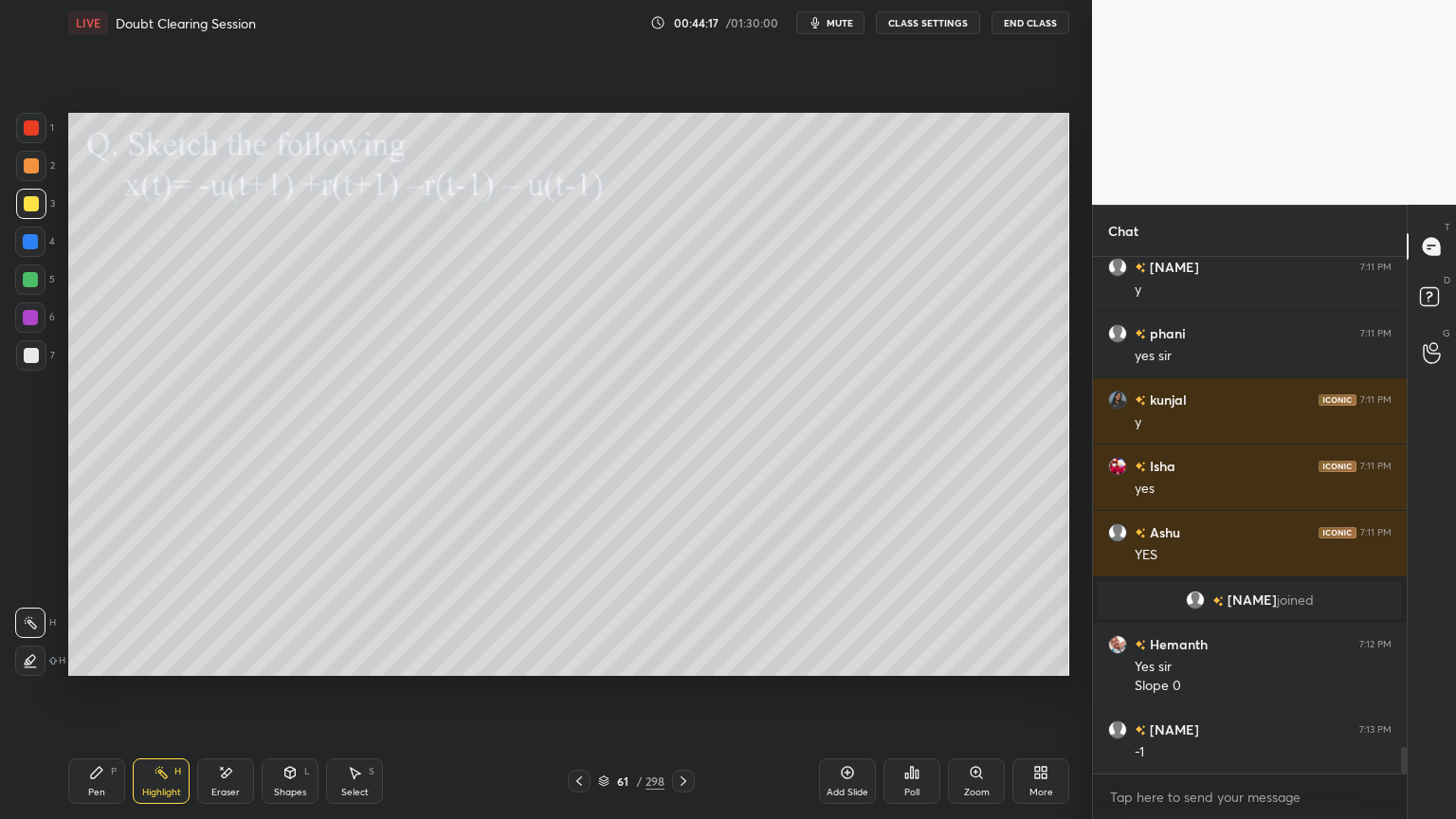 click on "Shapes L" at bounding box center [290, 781] 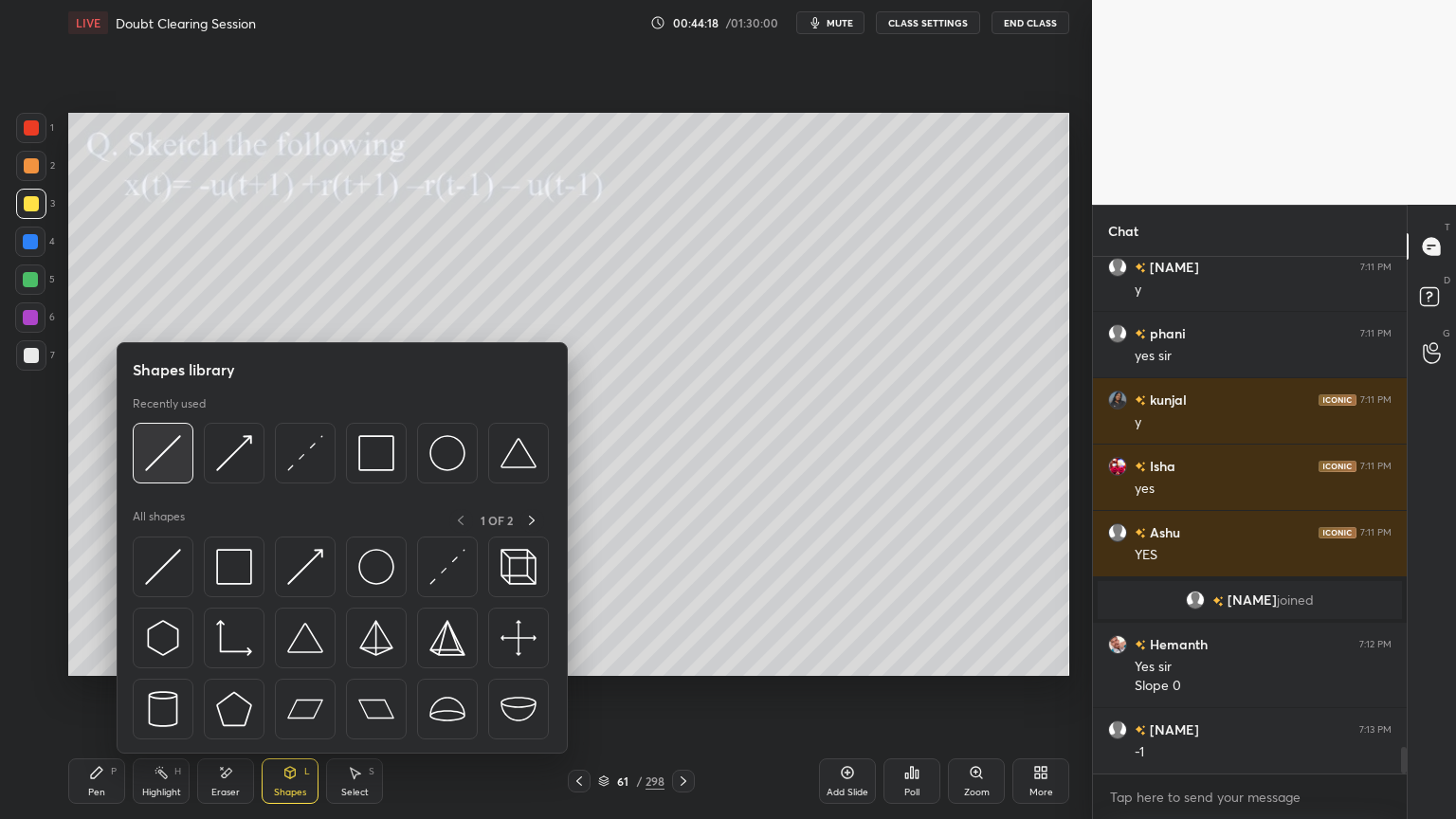 click at bounding box center [163, 453] 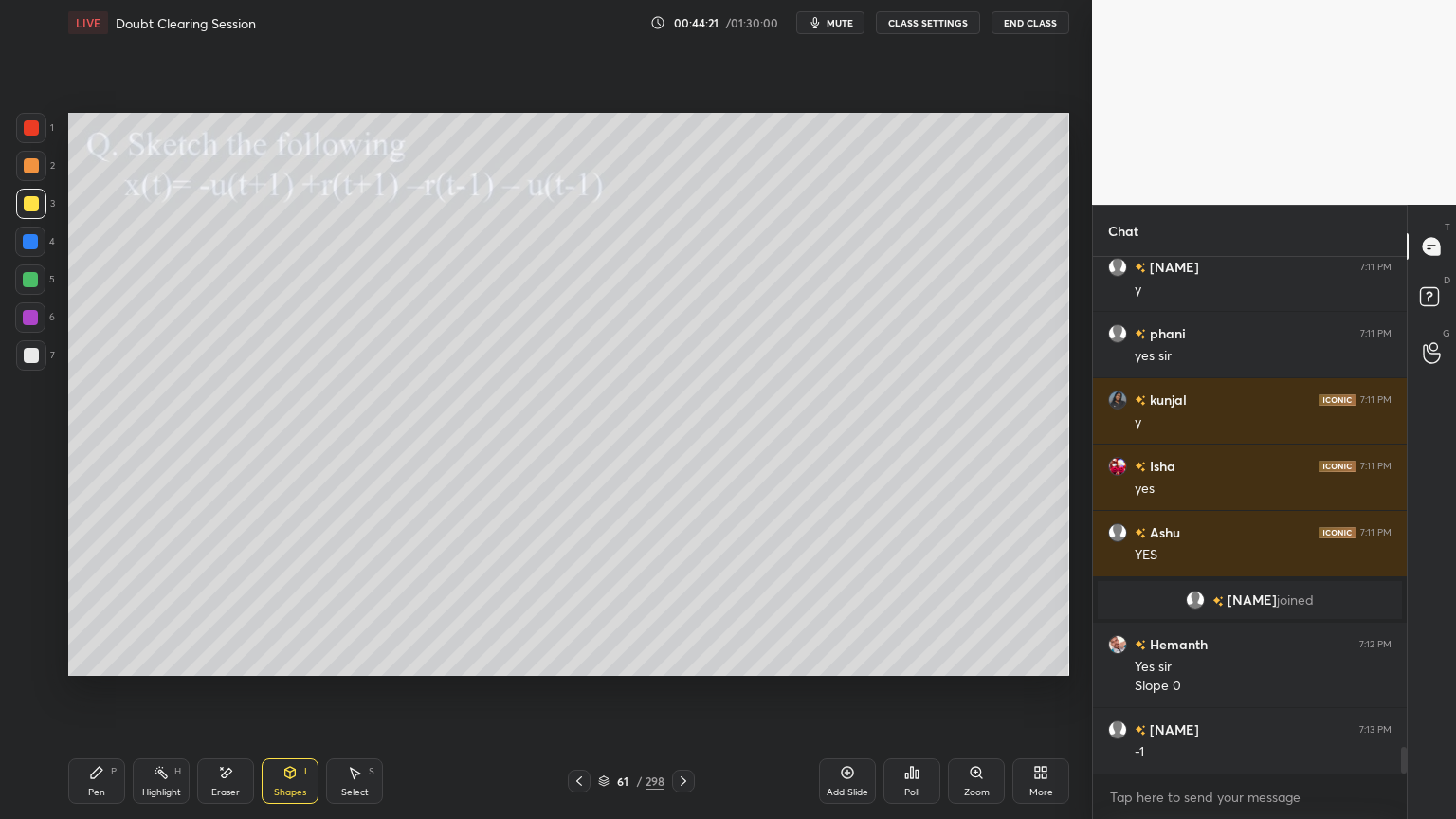 click on "Pen" at bounding box center [97, 792] 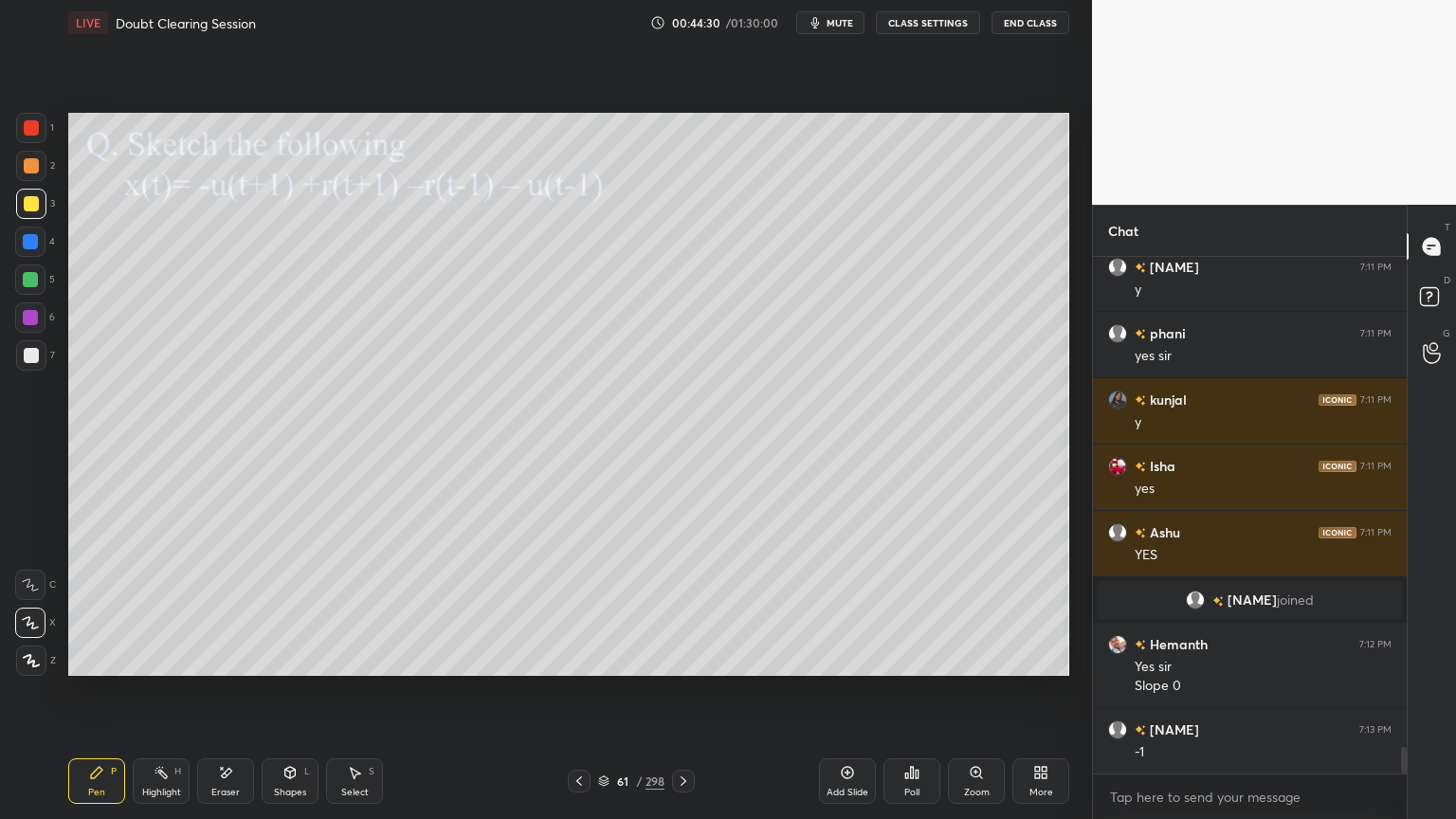 click on "H" at bounding box center [177, 772] 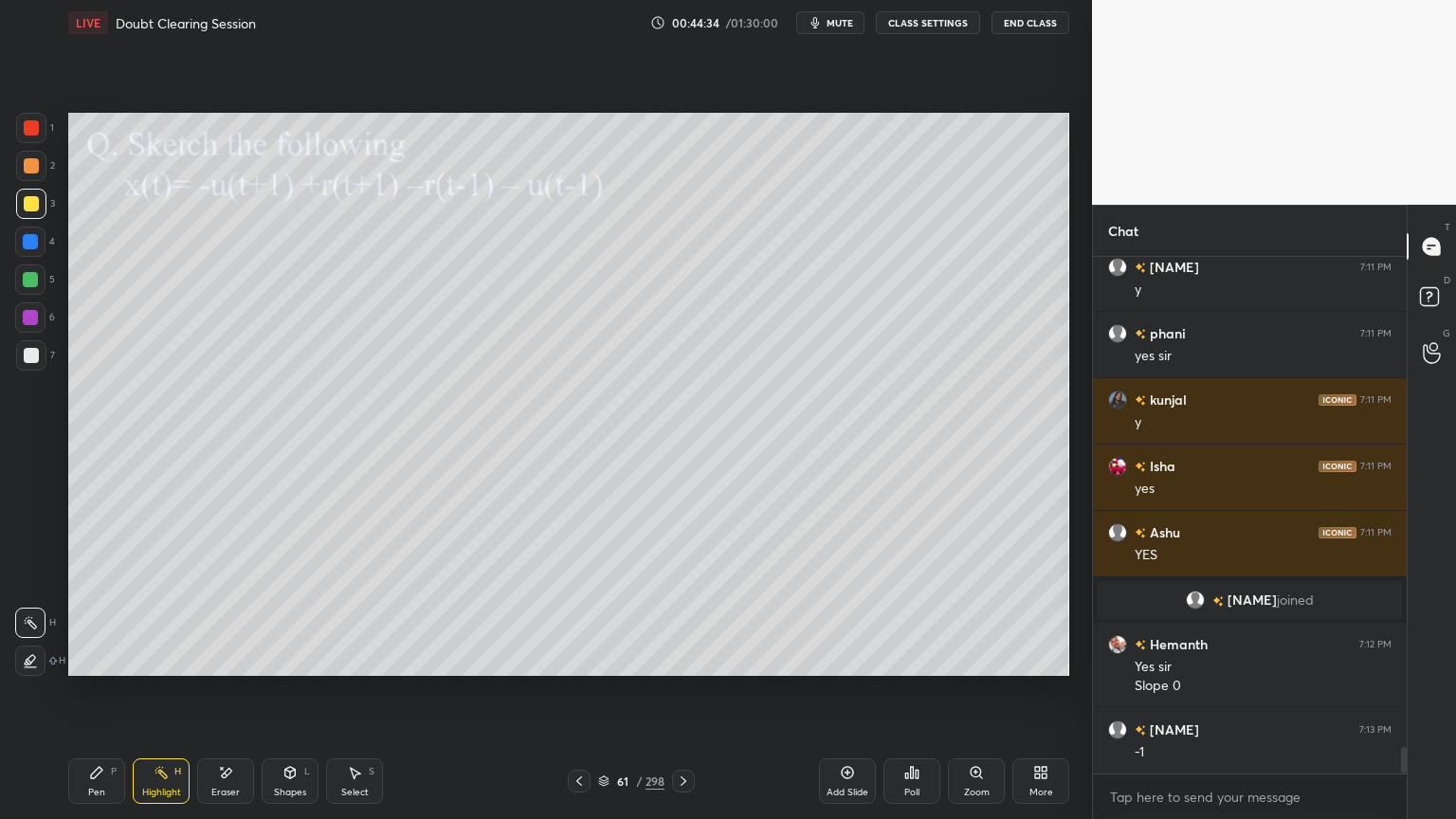click on "Pen P" at bounding box center (97, 781) 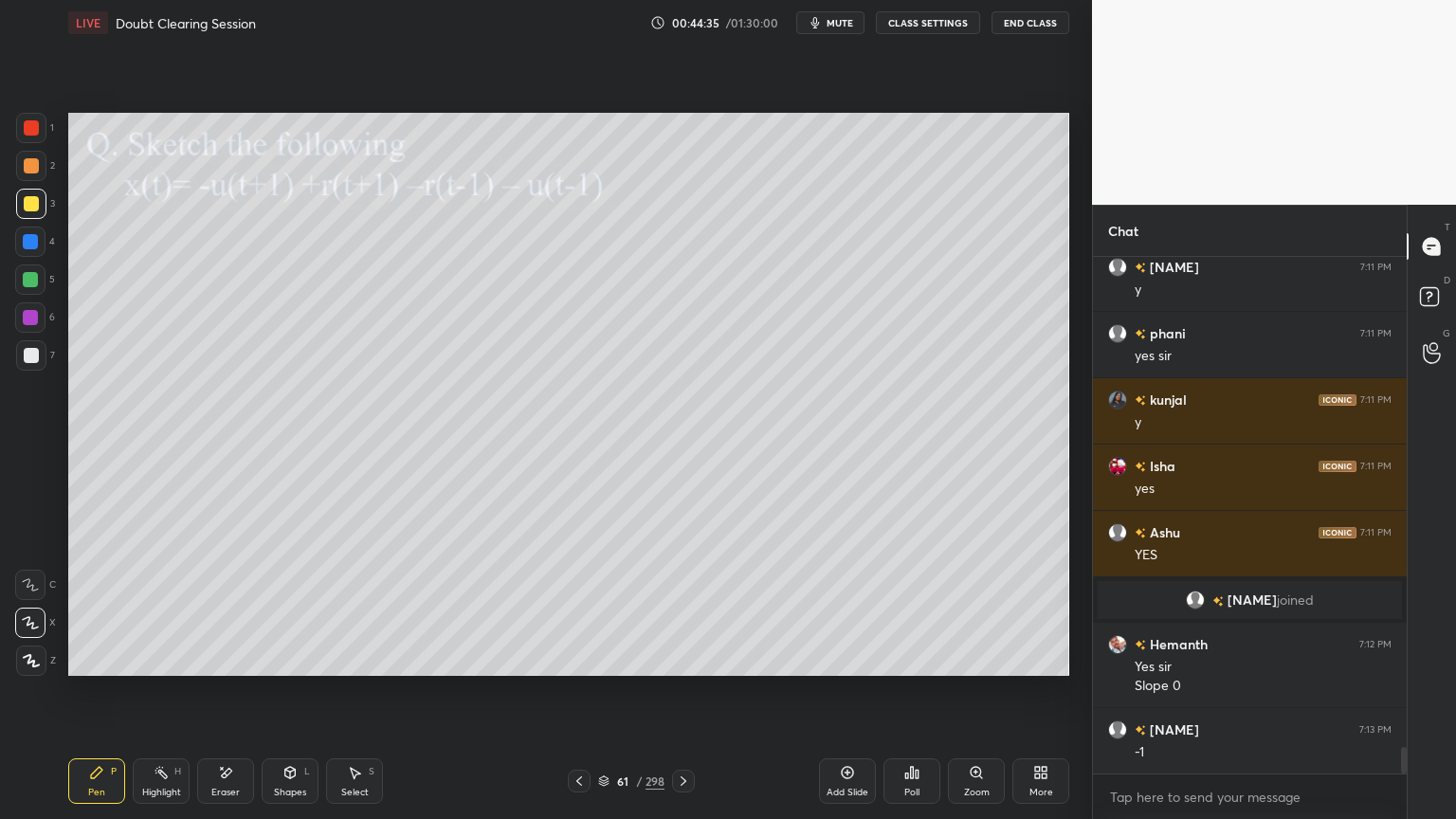 click at bounding box center [31, 166] 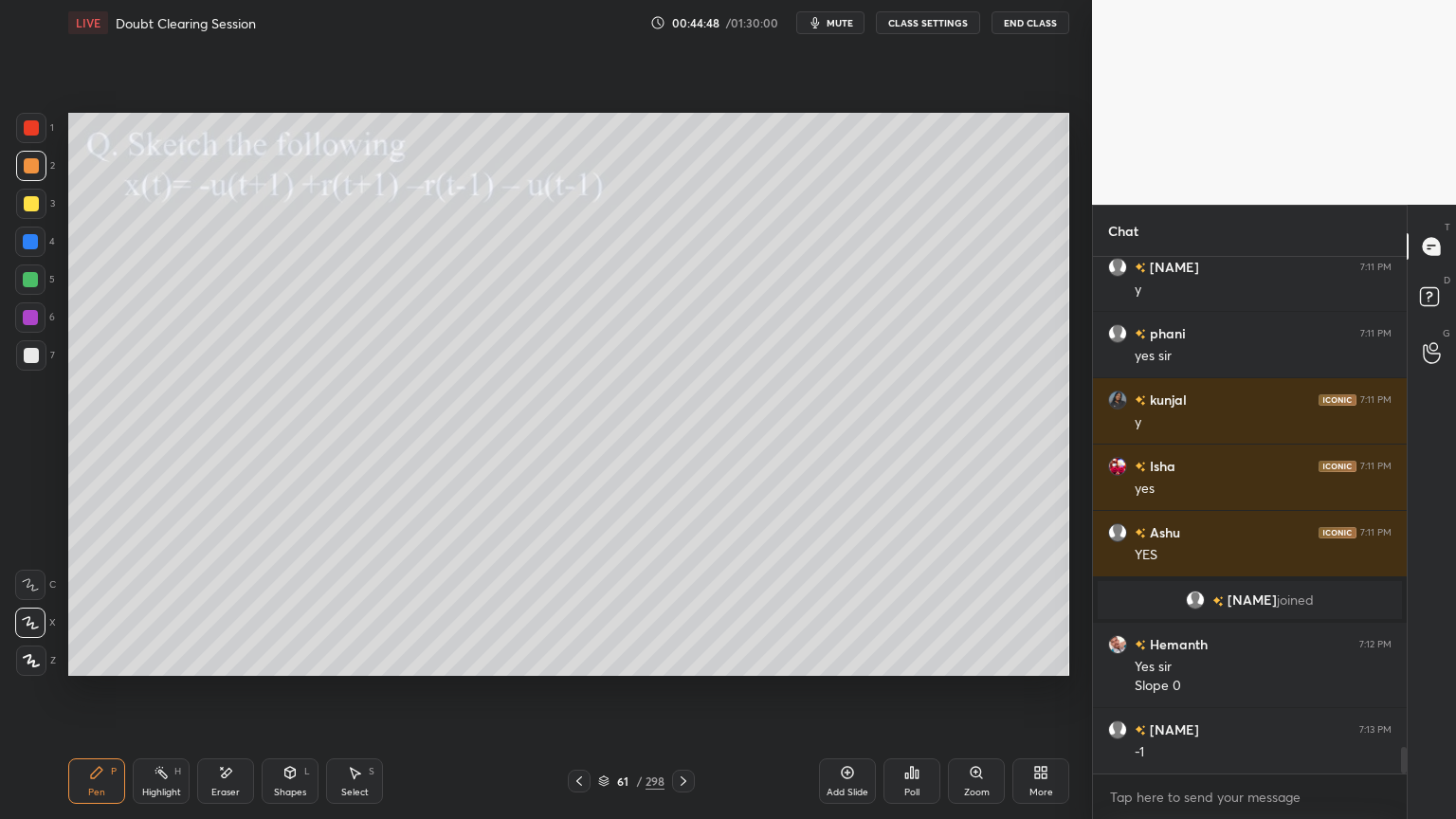 click on "Highlight H" at bounding box center (161, 781) 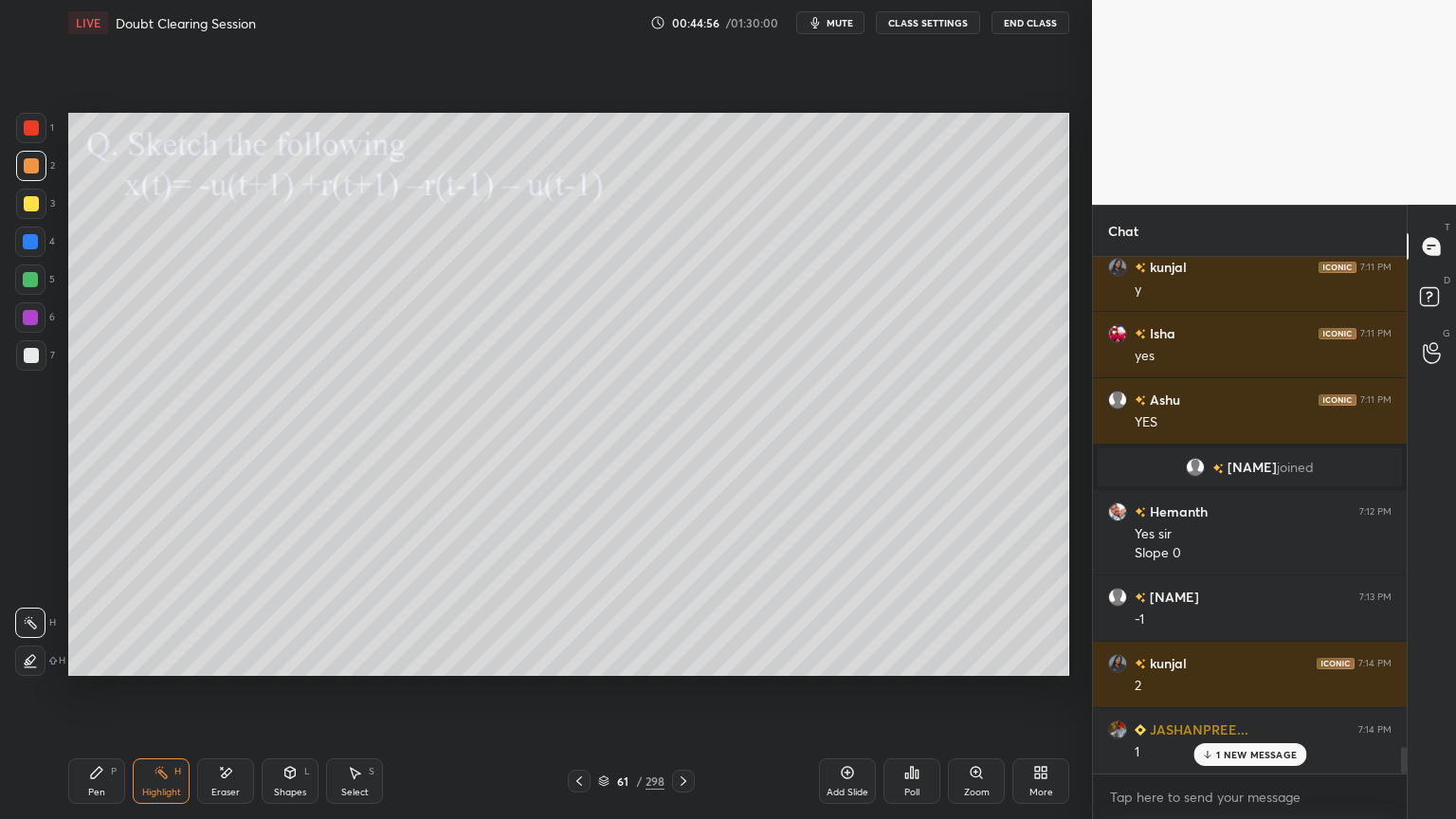 scroll, scrollTop: 9672, scrollLeft: 0, axis: vertical 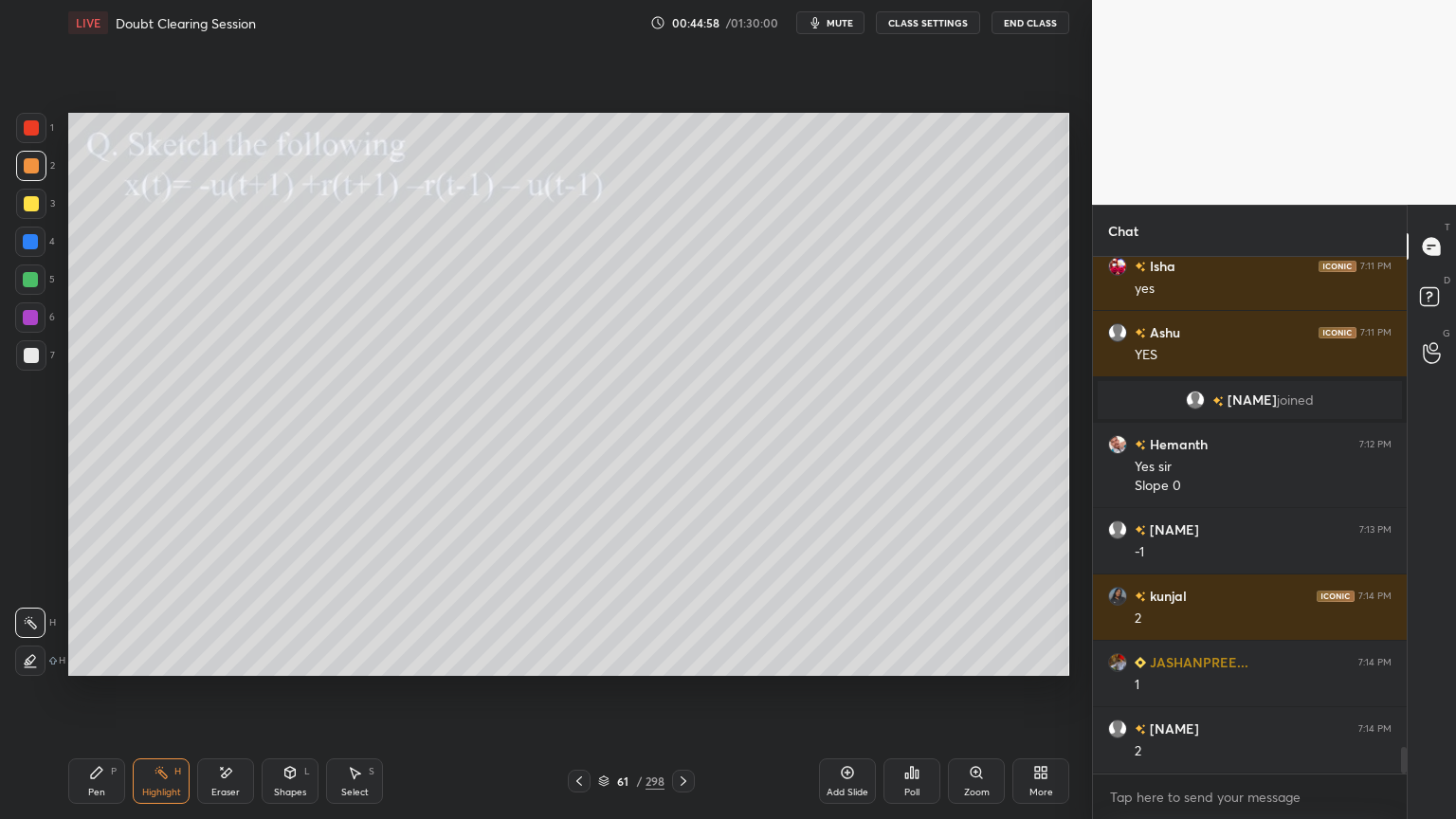 click on "Pen P" at bounding box center (97, 781) 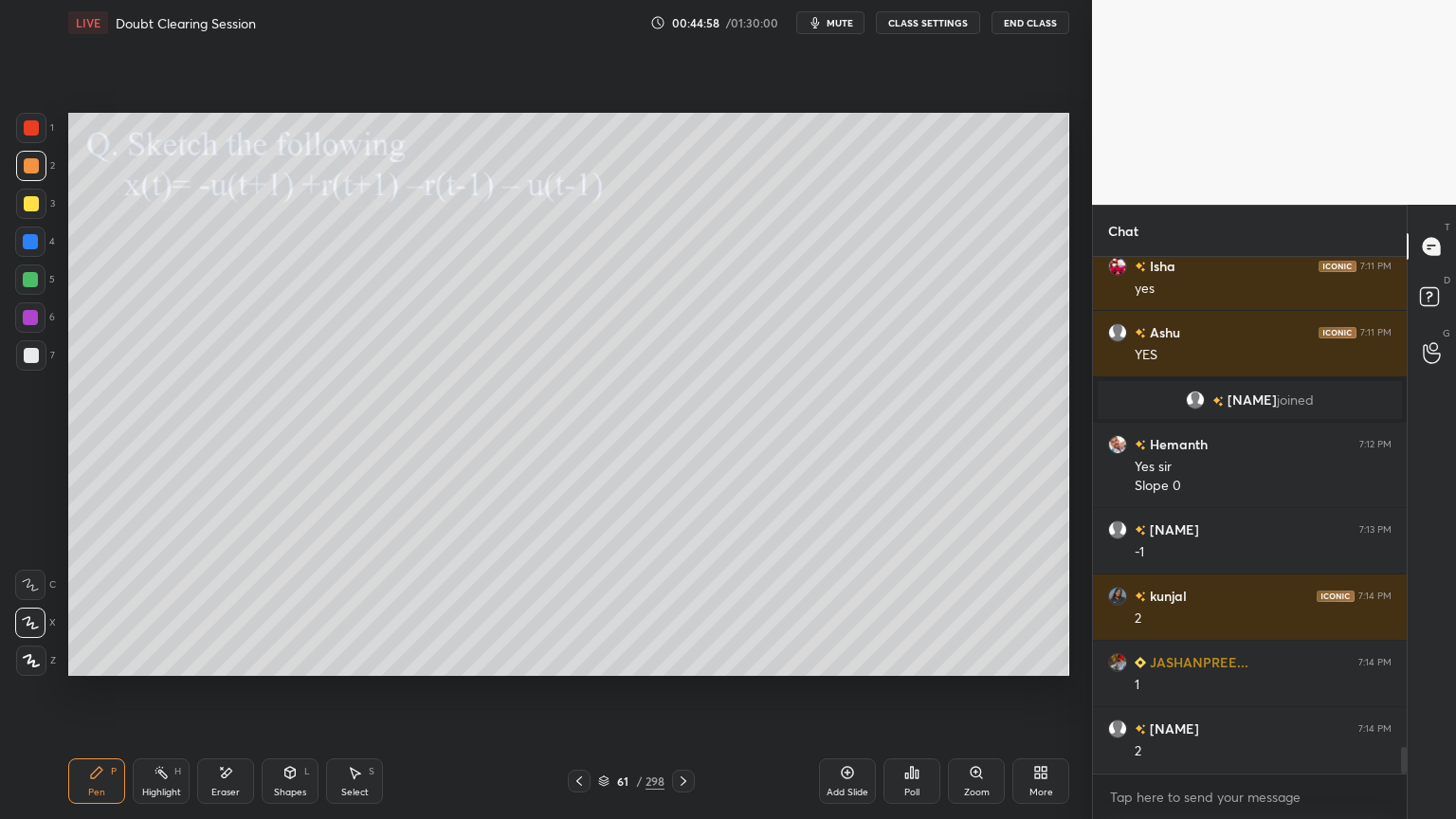 click on "Pen P" at bounding box center [97, 781] 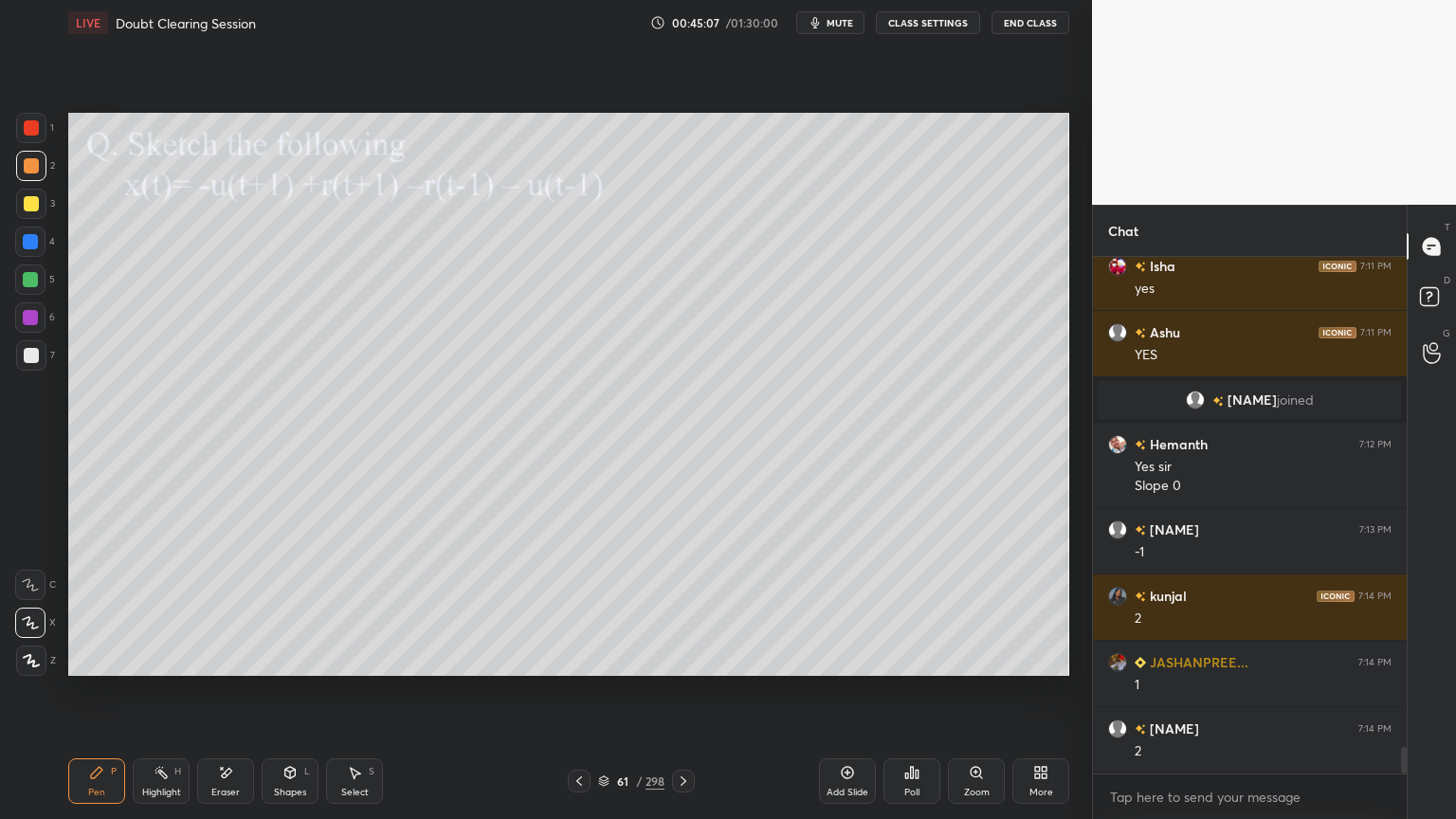 click on "Highlight H" at bounding box center (161, 781) 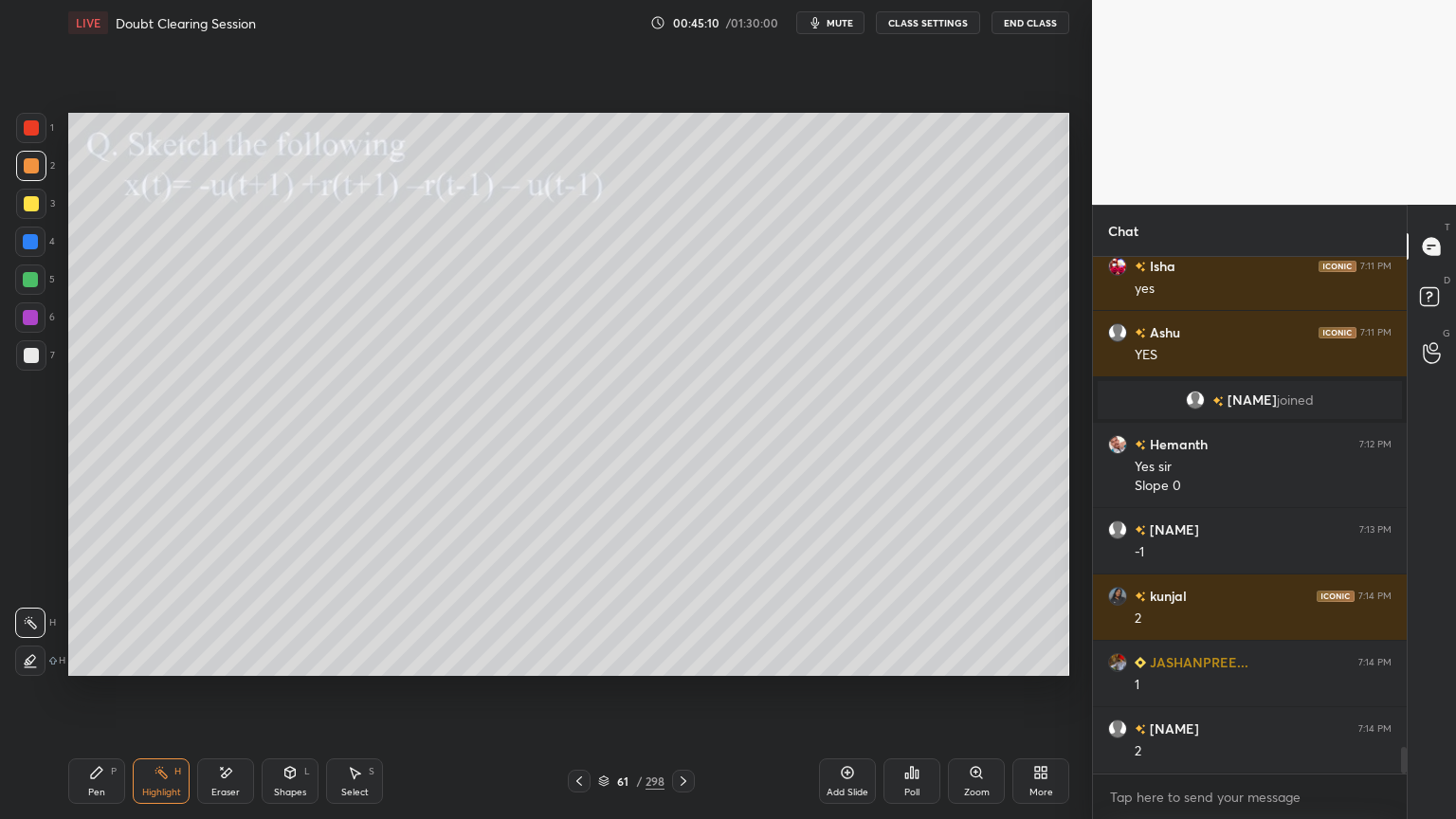 click on "Shapes L" at bounding box center [290, 781] 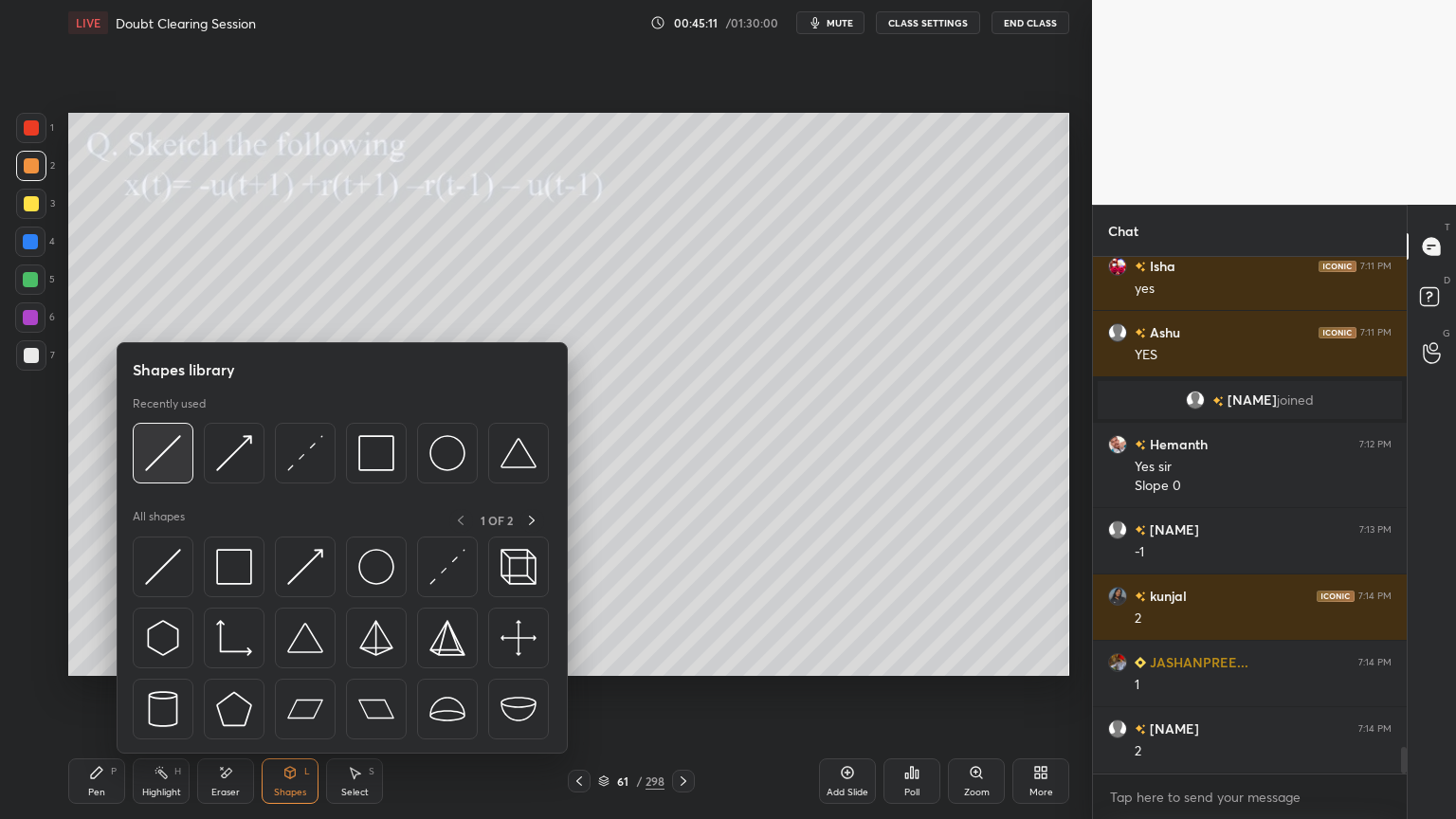 click at bounding box center (163, 453) 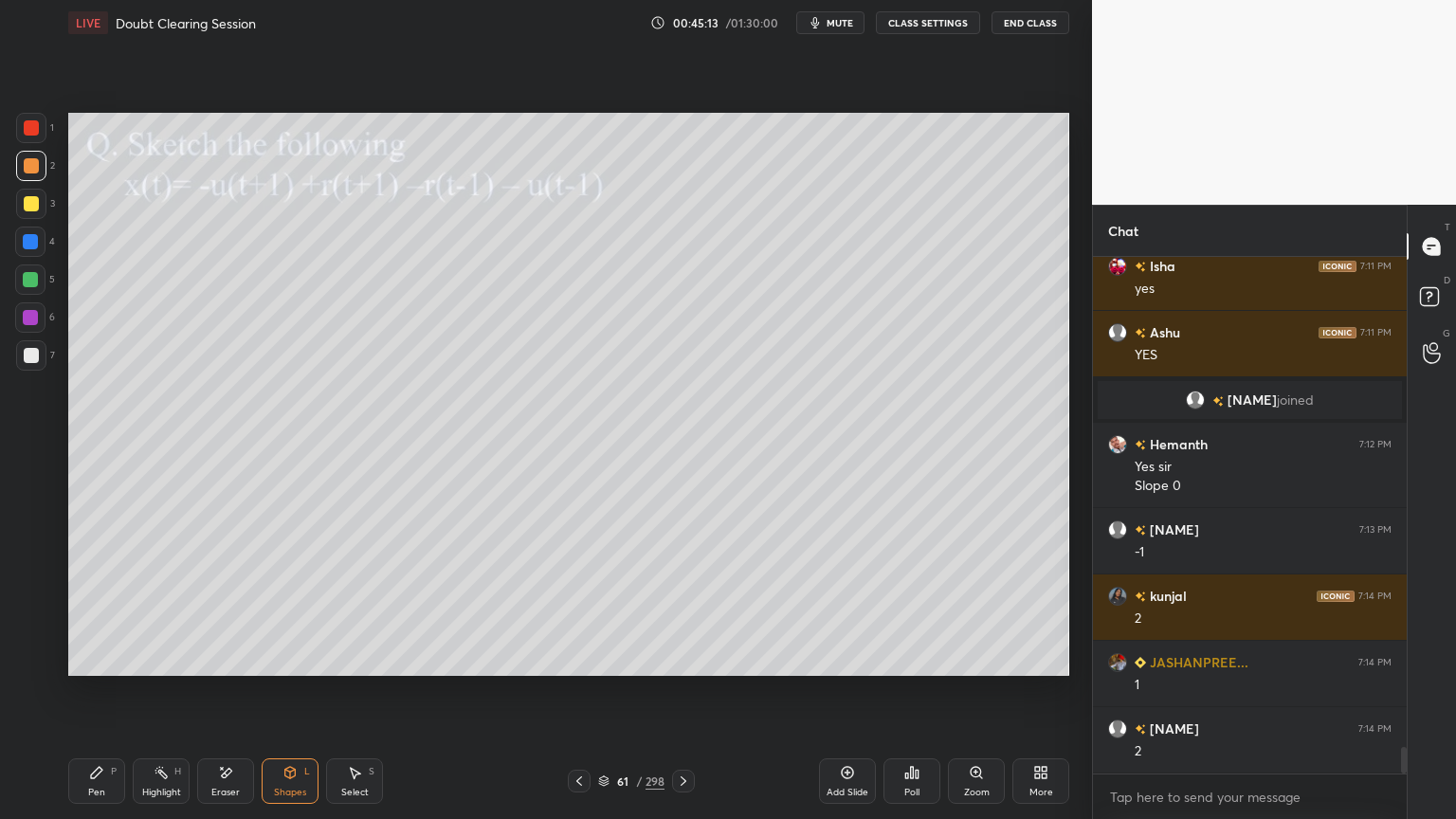 click at bounding box center [31, 204] 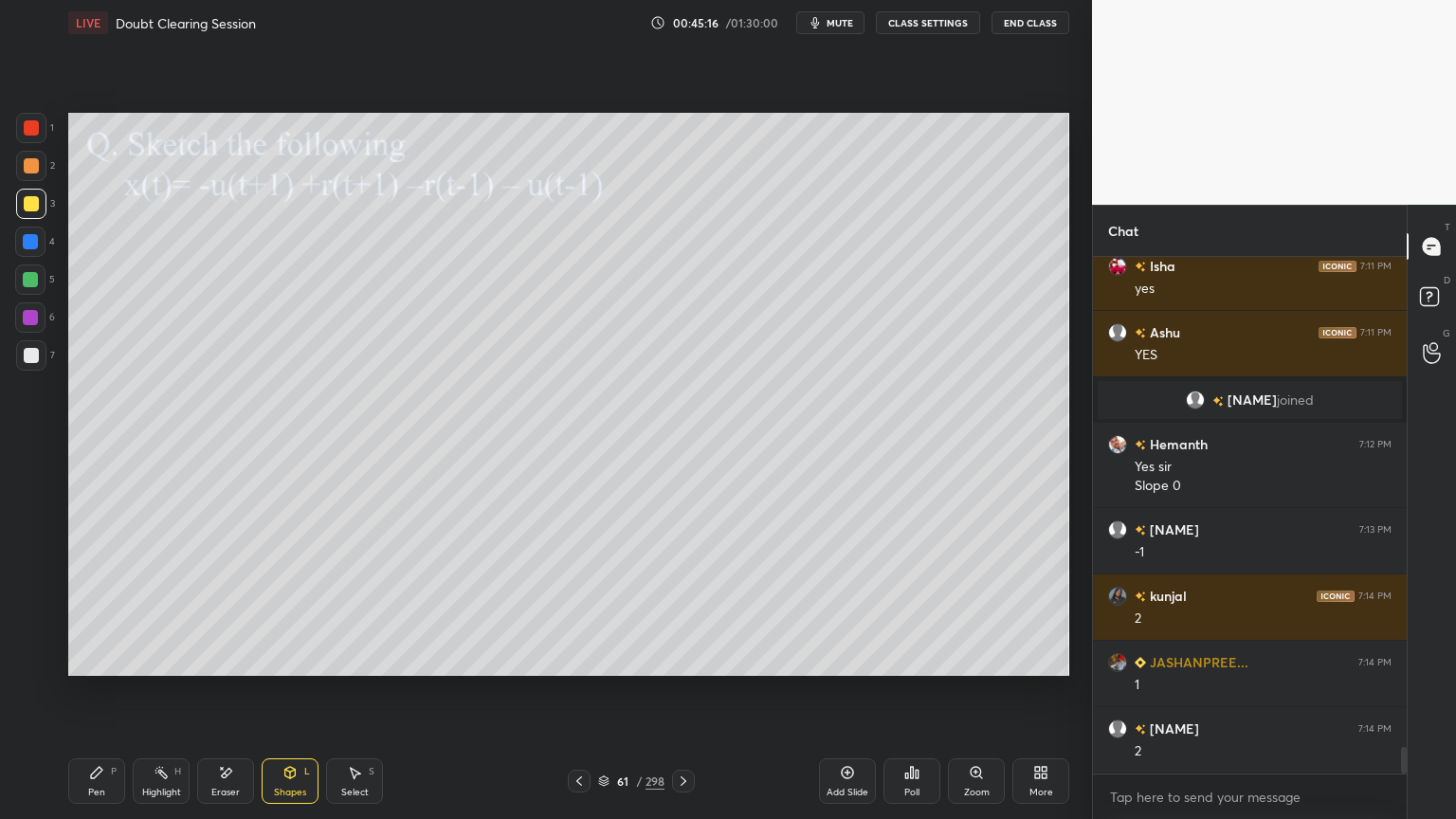 click on "Highlight H" at bounding box center (161, 781) 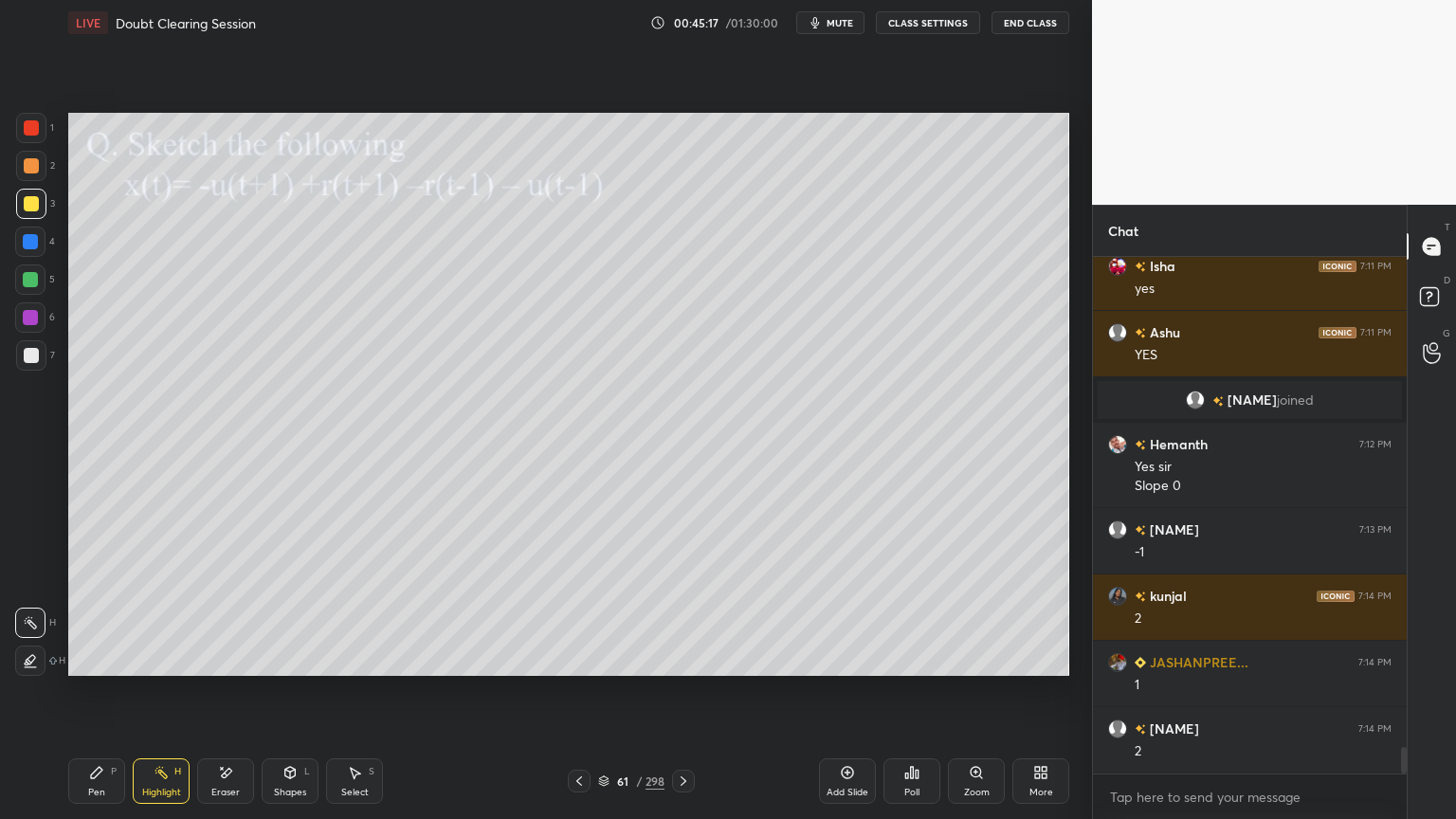 click on "Highlight H" at bounding box center [161, 781] 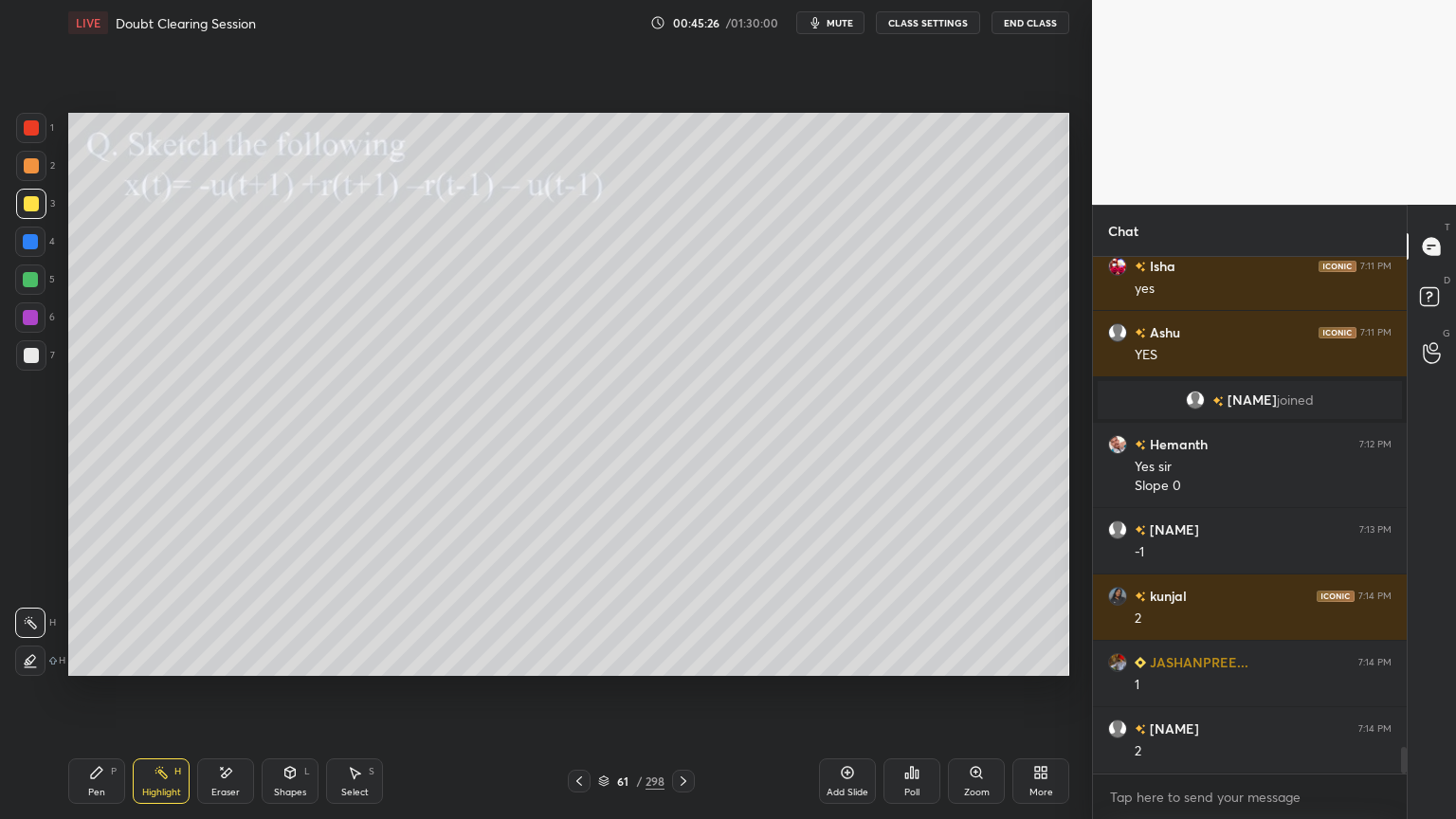 click on "Highlight" at bounding box center (161, 792) 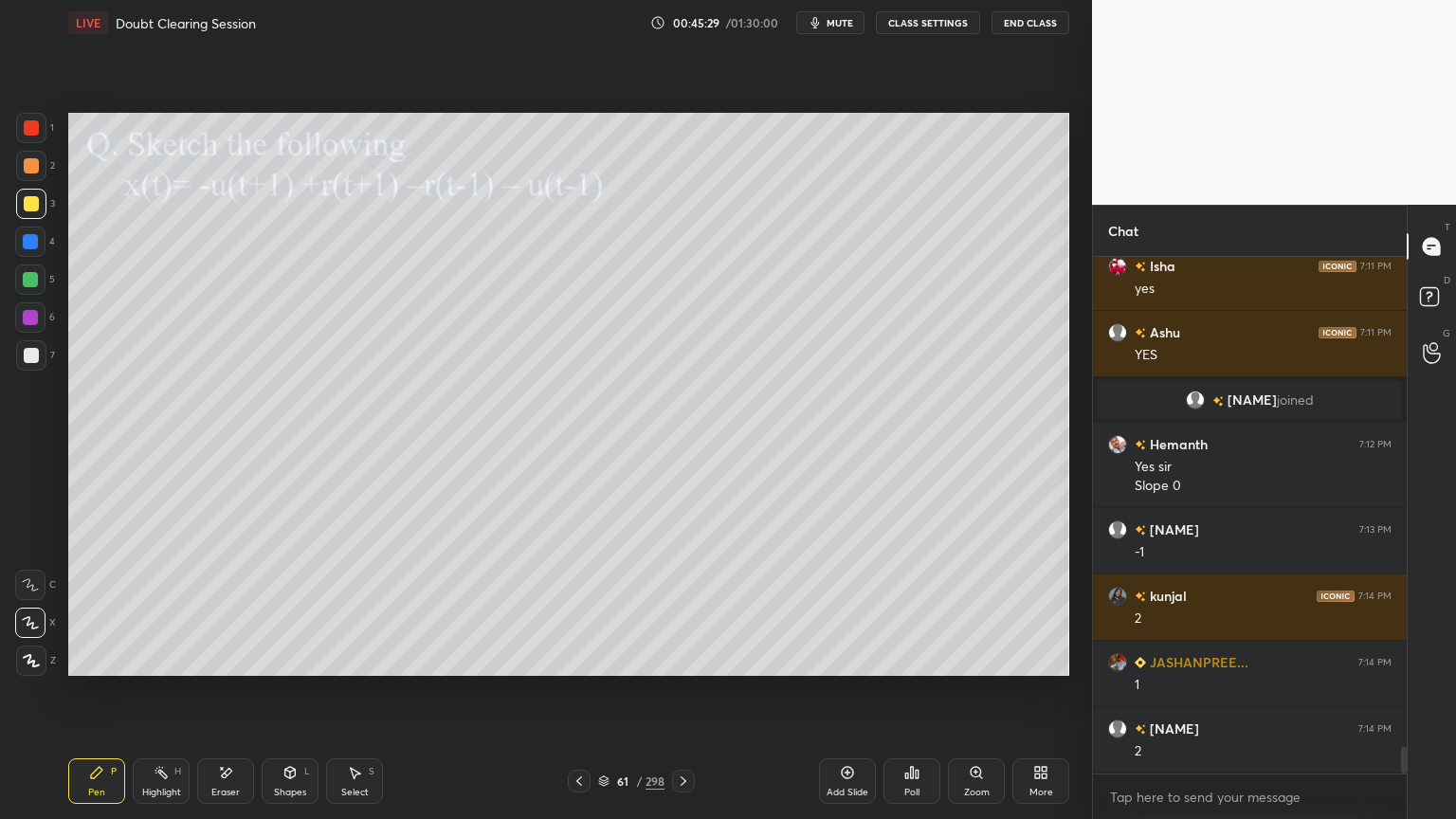 scroll, scrollTop: 9737, scrollLeft: 0, axis: vertical 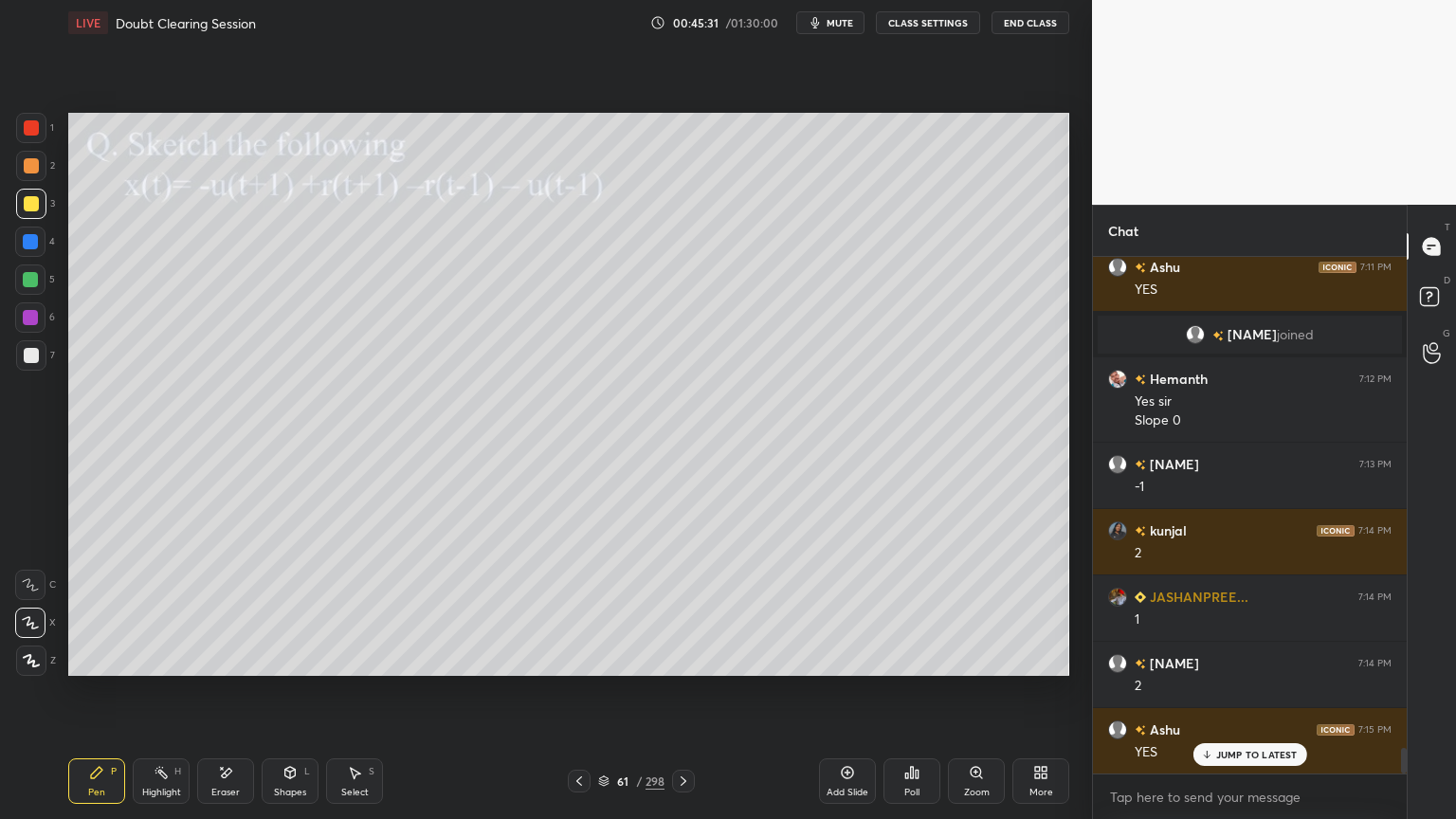 click on "Highlight" at bounding box center (161, 792) 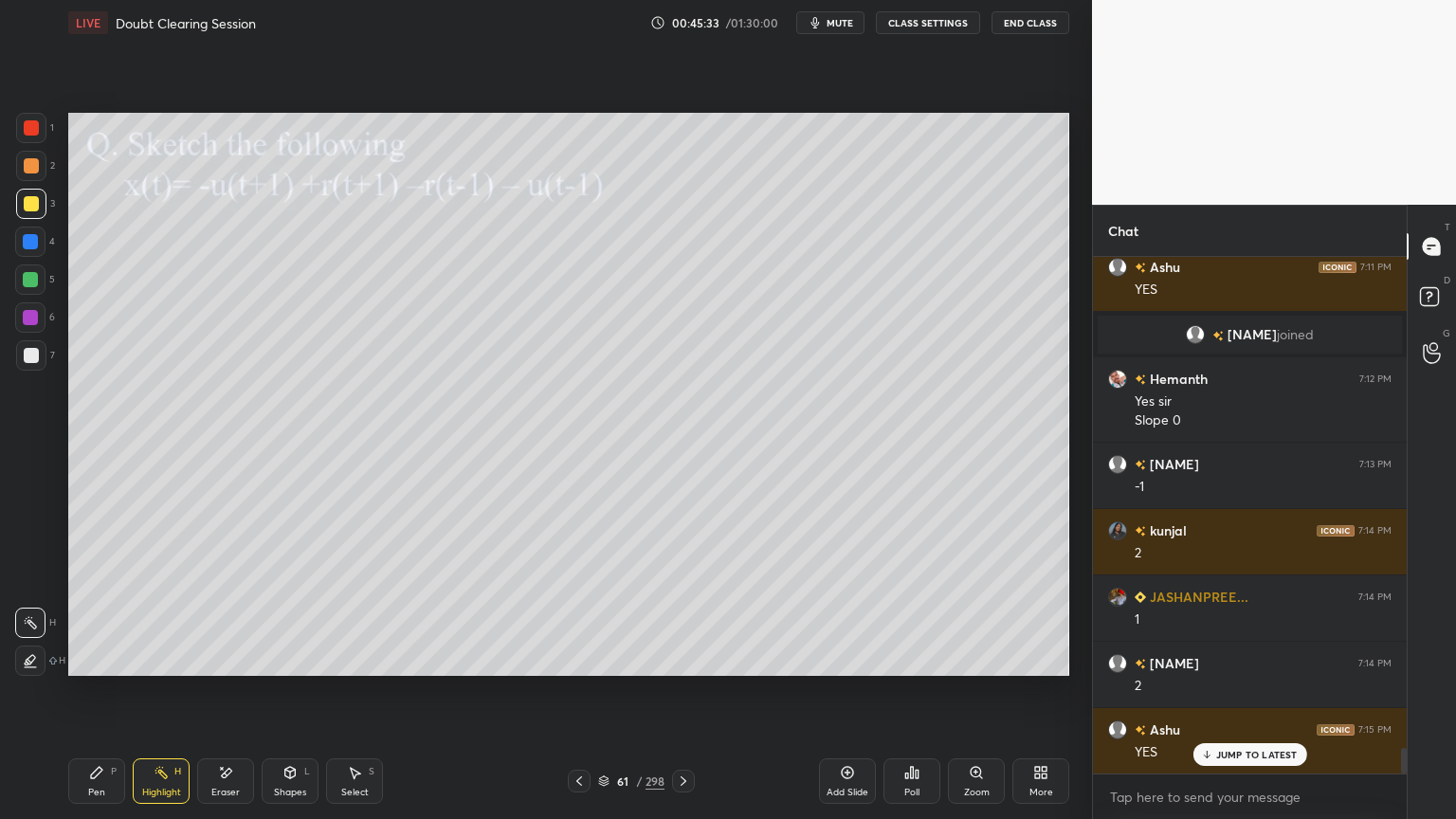 click on "Pen P" at bounding box center [97, 781] 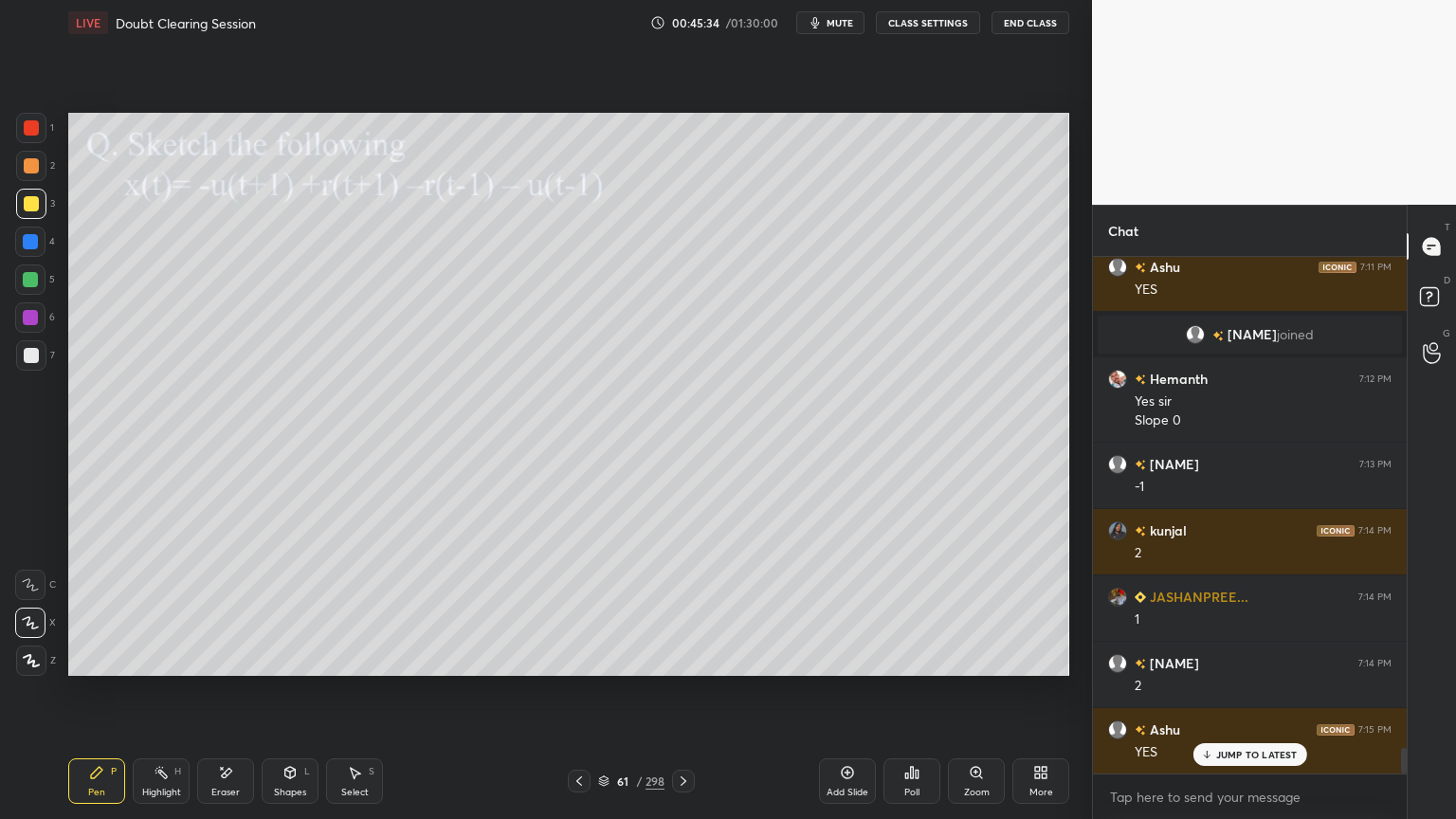 click at bounding box center [31, 166] 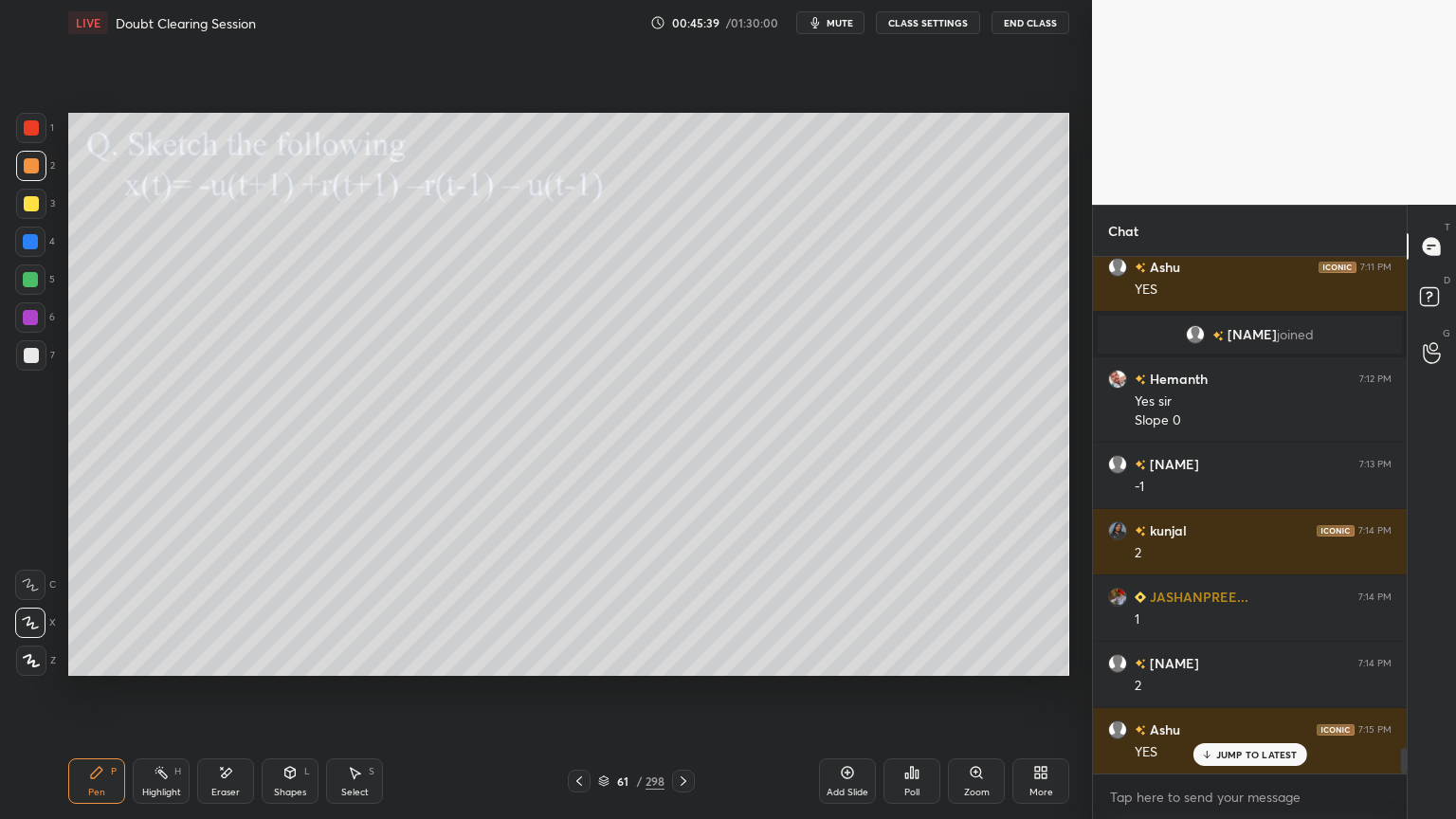 click at bounding box center (31, 355) 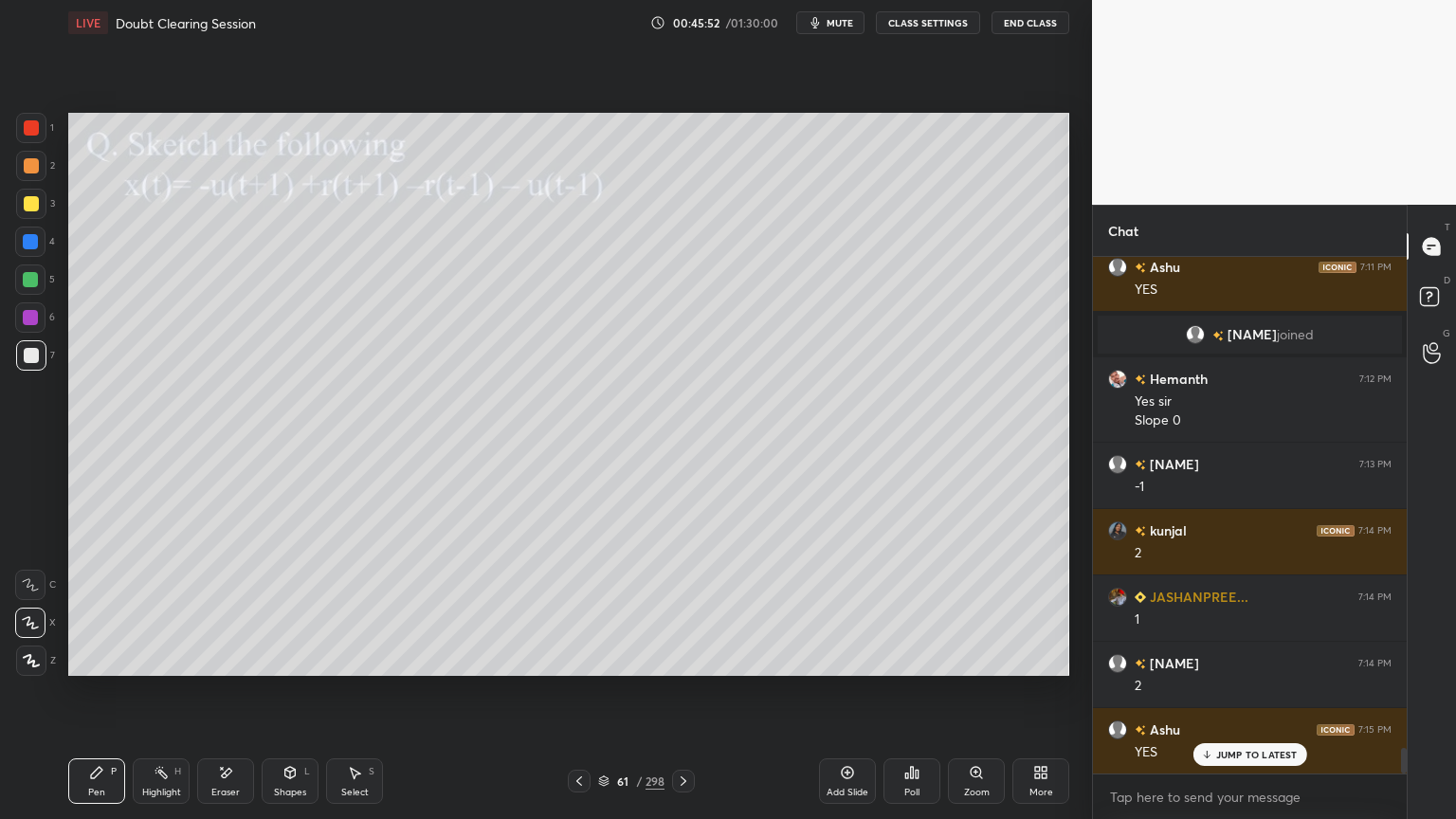 click on "Highlight H" at bounding box center [161, 781] 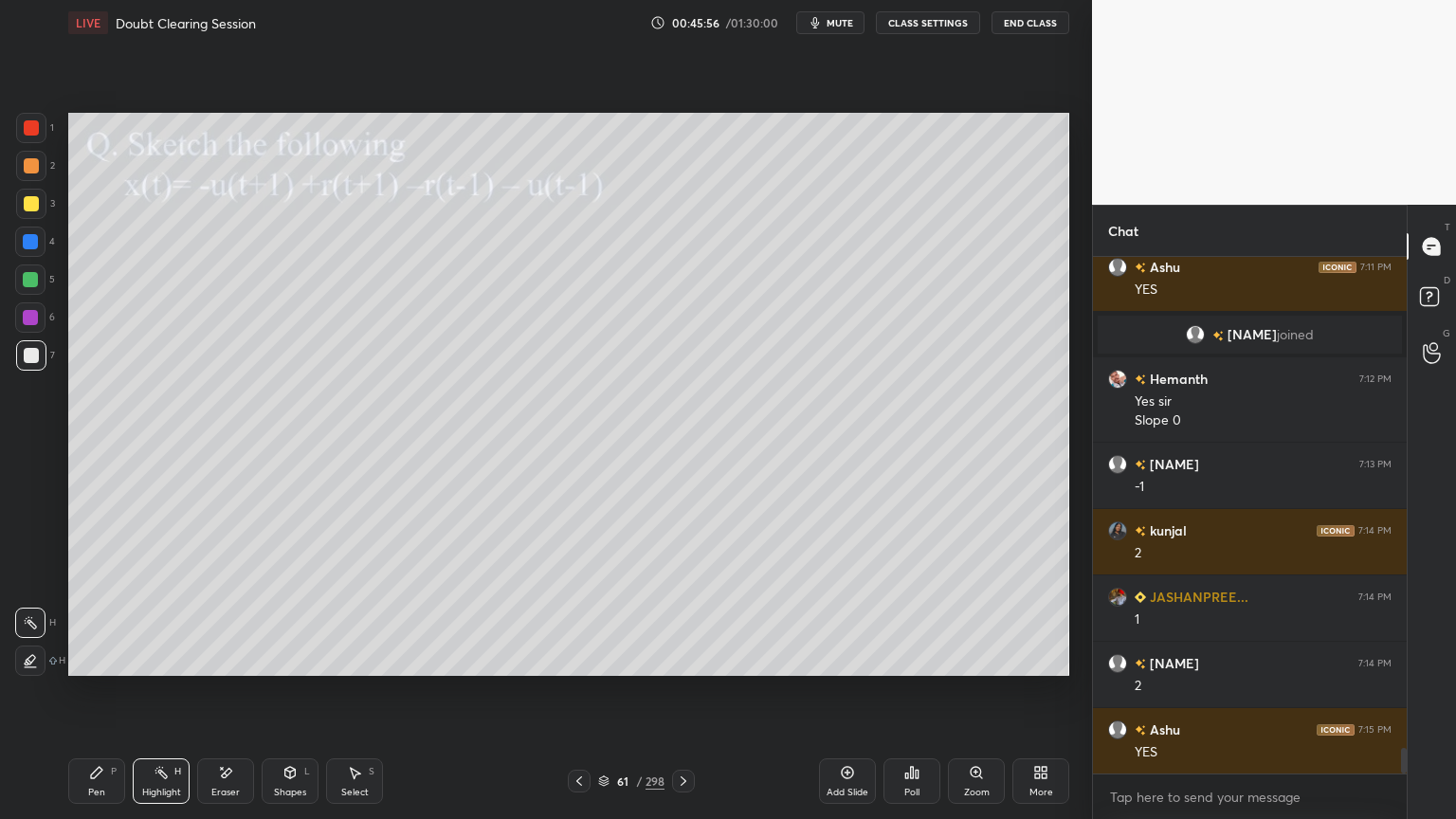 scroll, scrollTop: 9804, scrollLeft: 0, axis: vertical 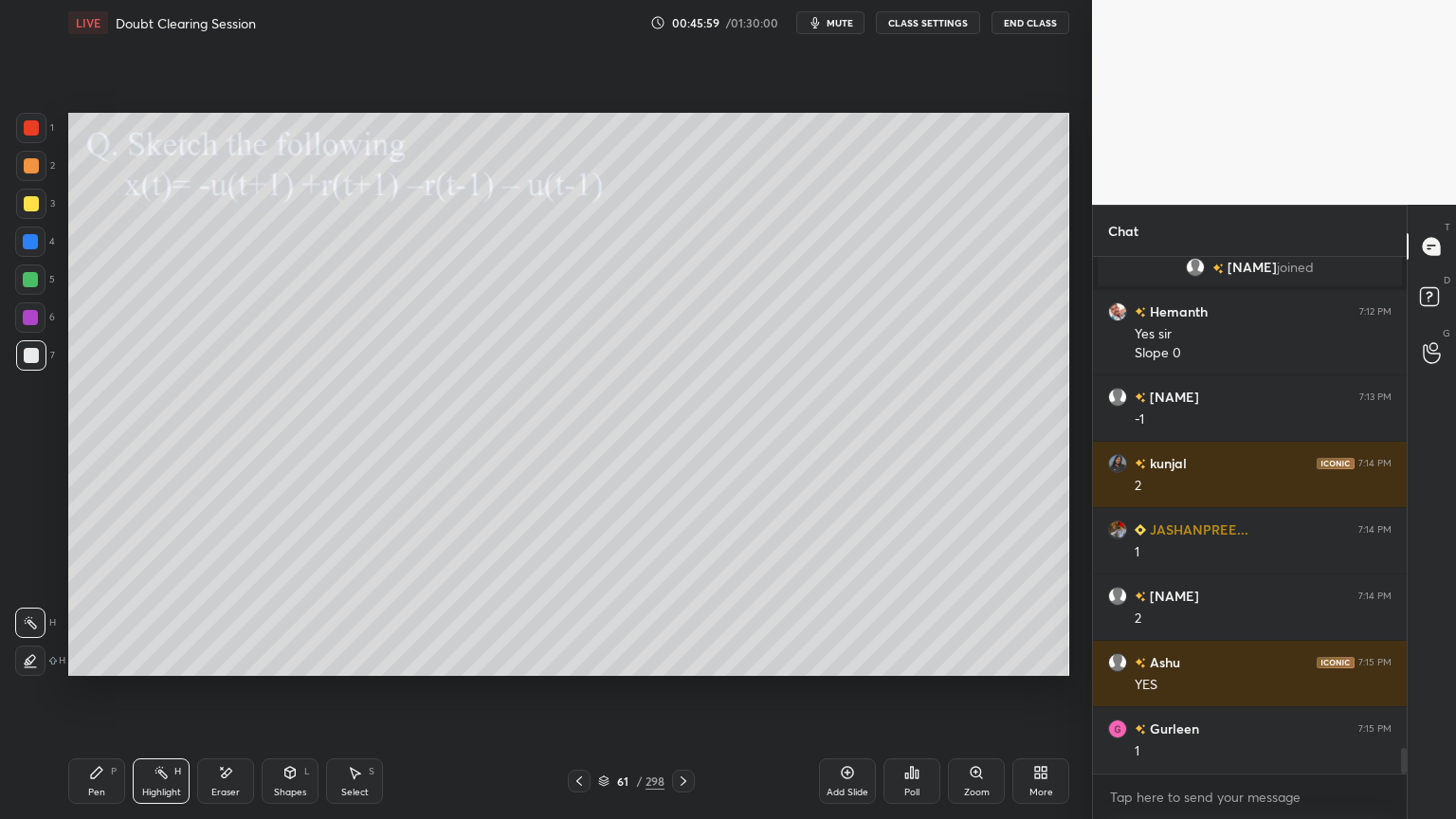 click 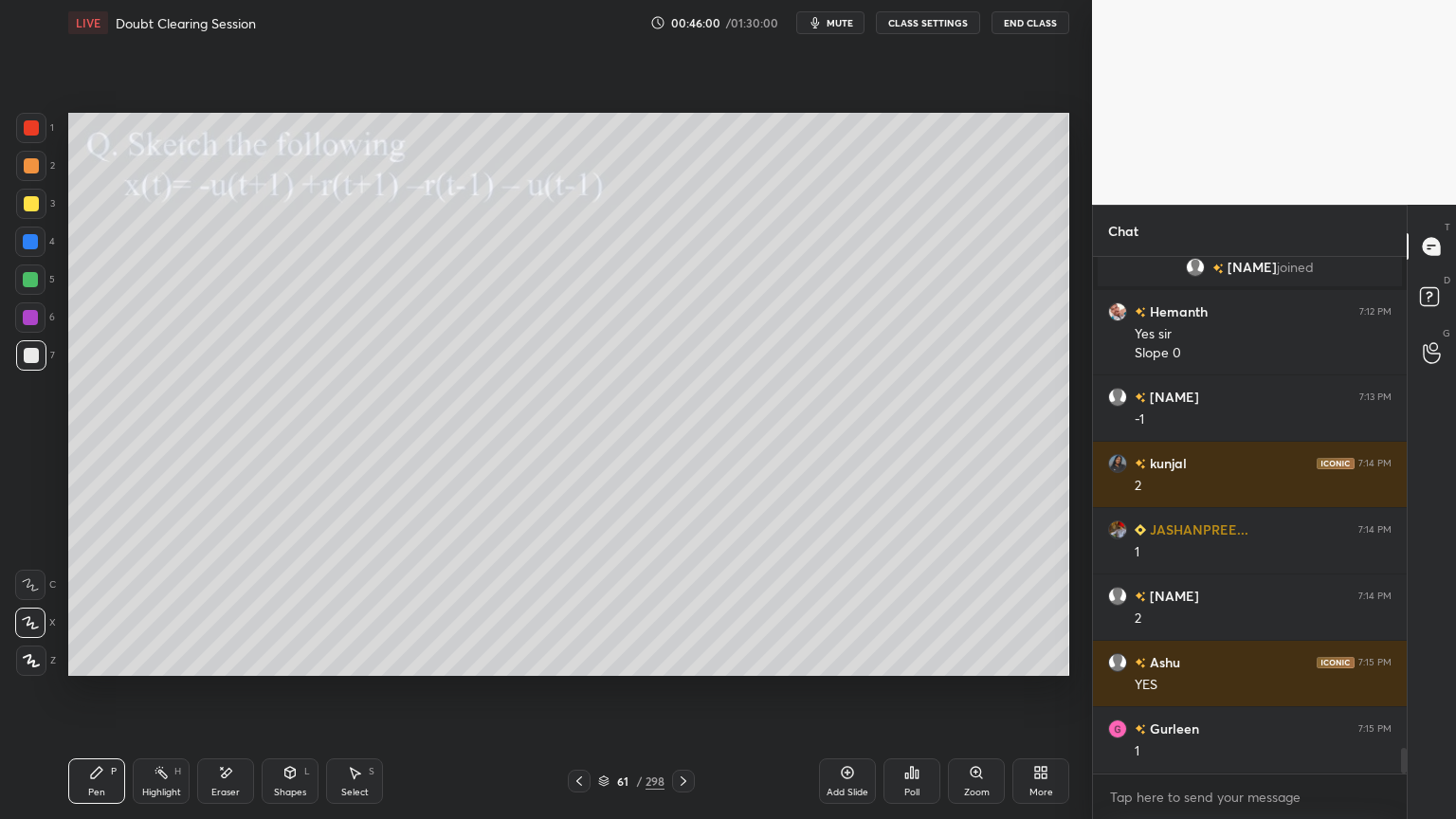 scroll, scrollTop: 9870, scrollLeft: 0, axis: vertical 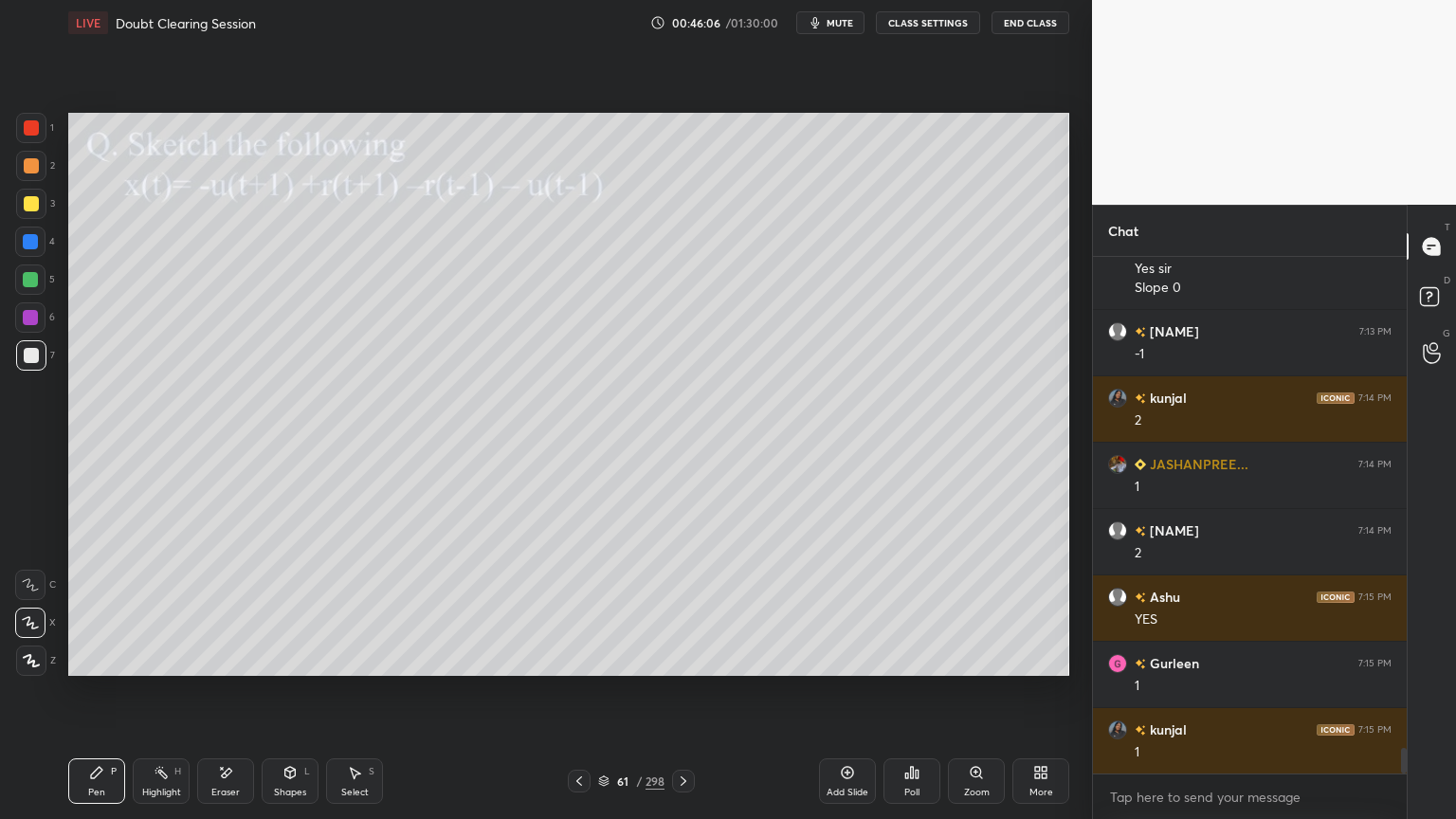 click on "Highlight" at bounding box center (161, 792) 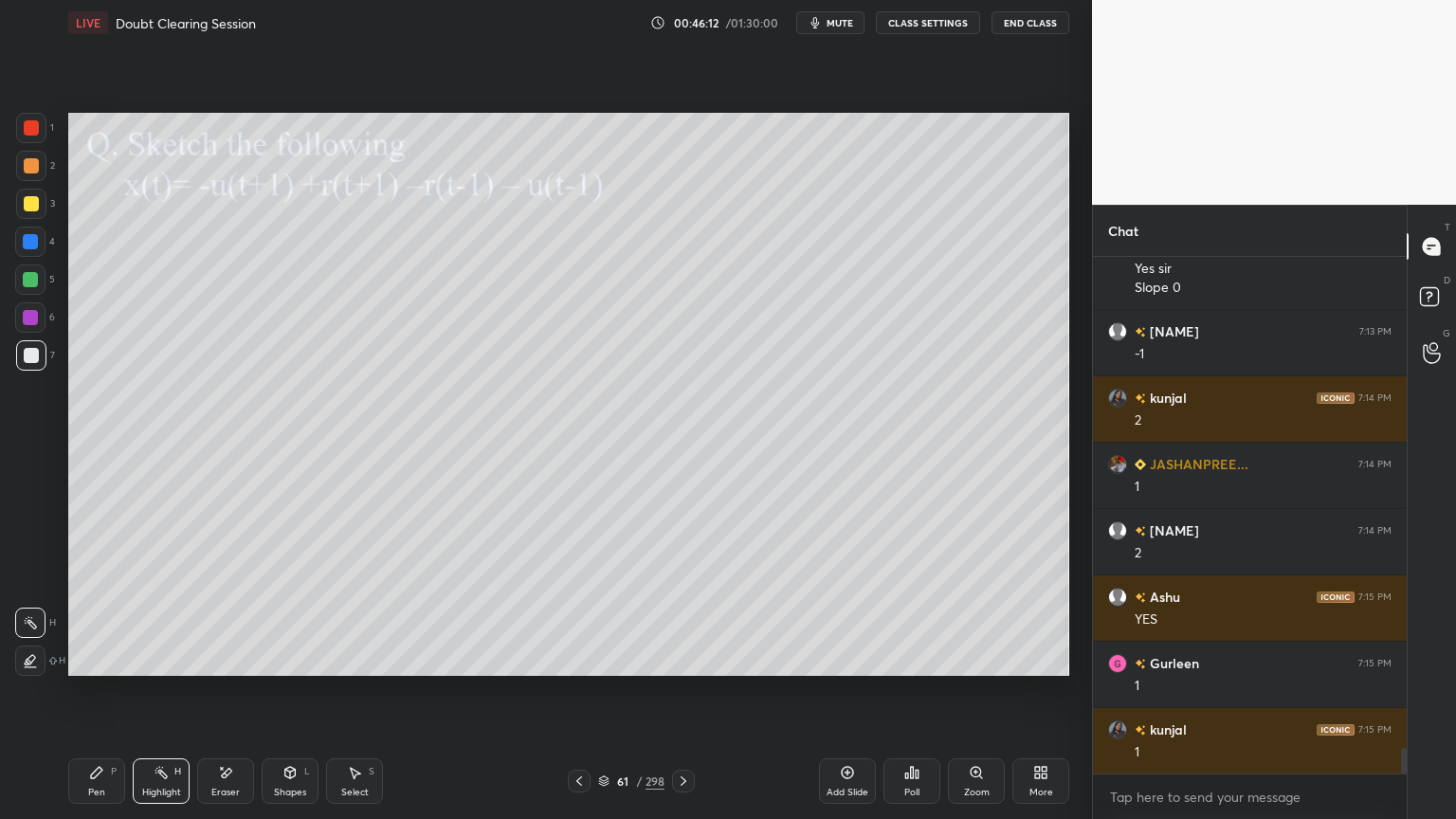 click on "Shapes L" at bounding box center (290, 781) 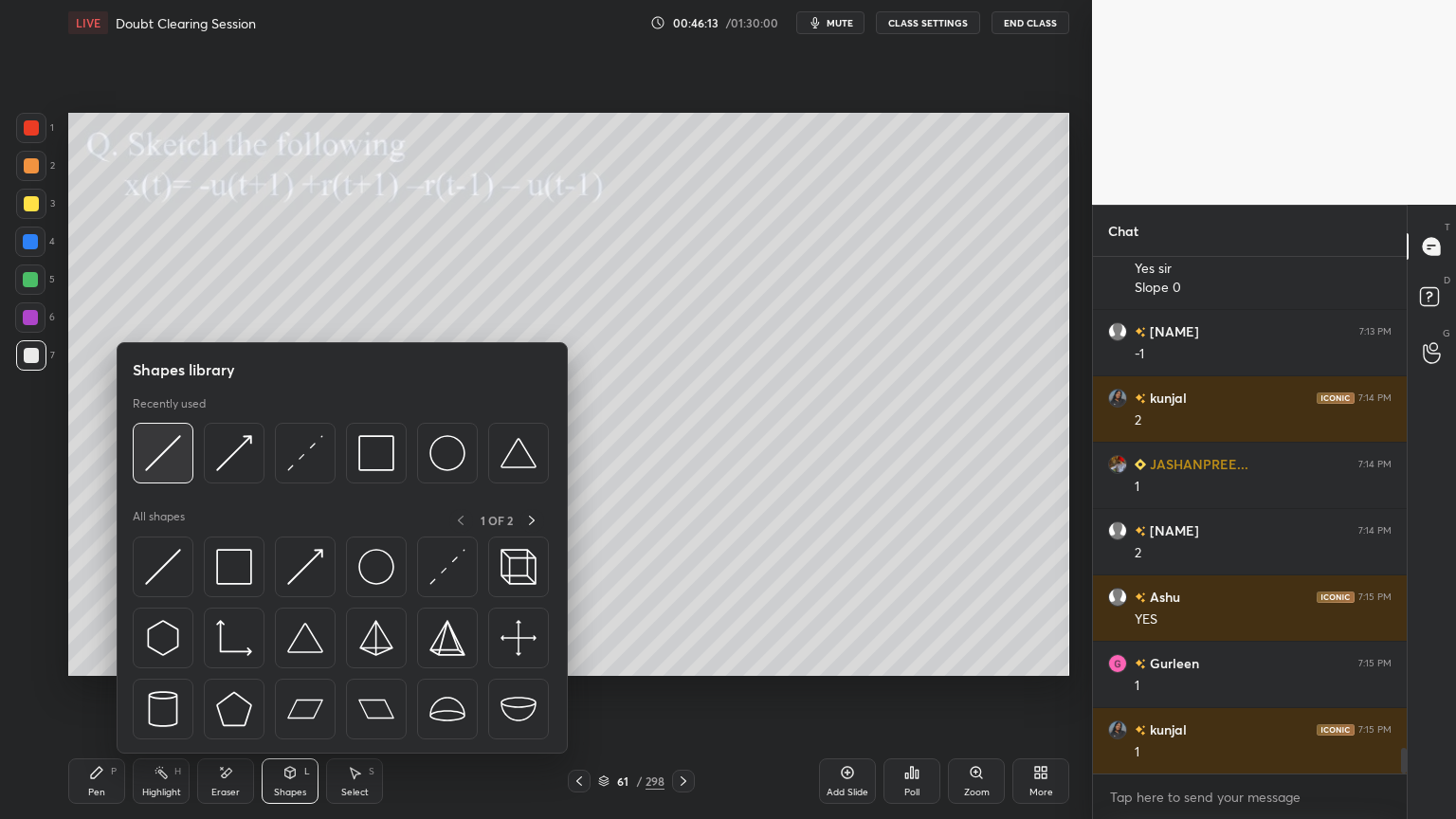 click at bounding box center [163, 453] 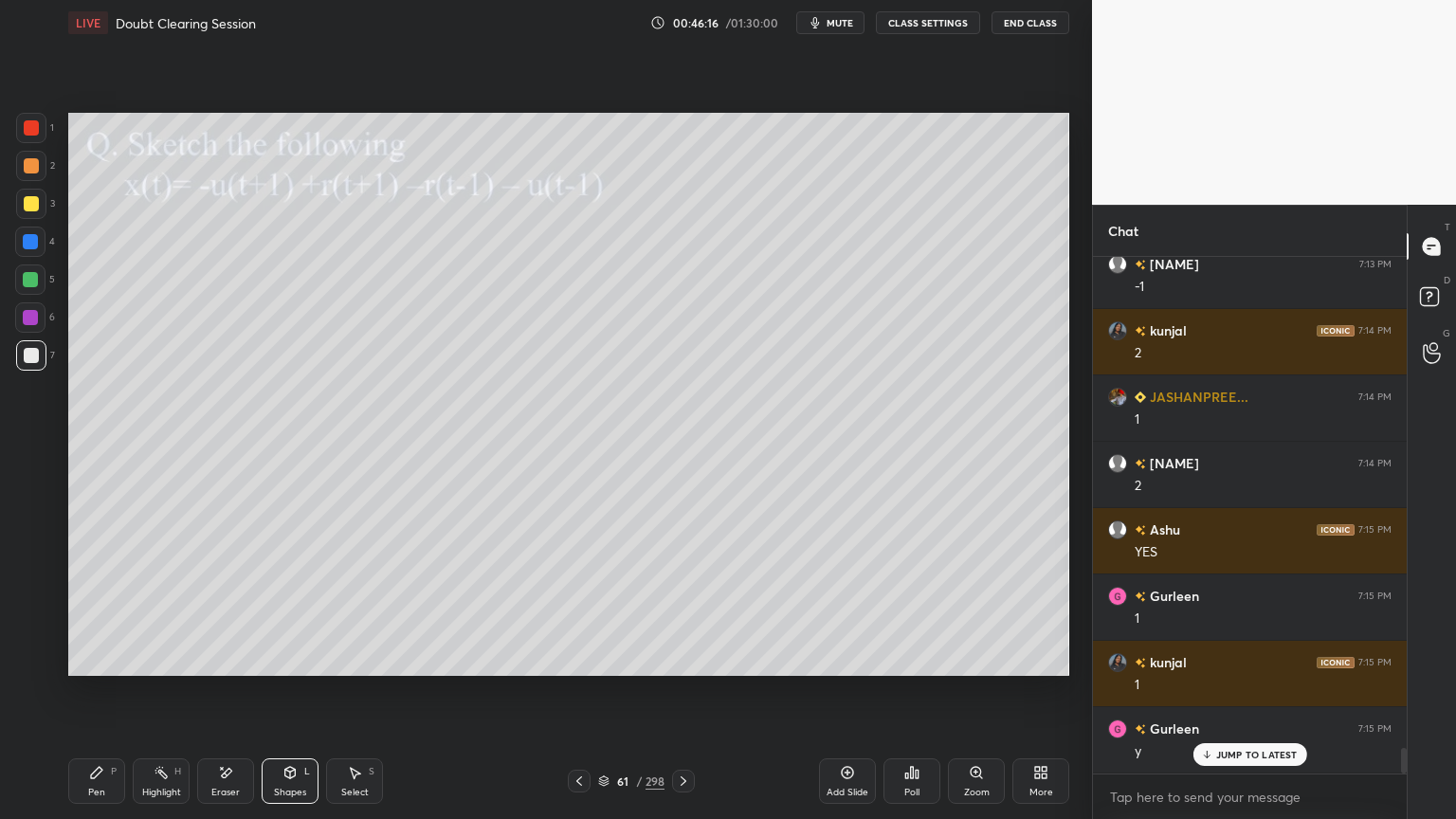 scroll, scrollTop: 10002, scrollLeft: 0, axis: vertical 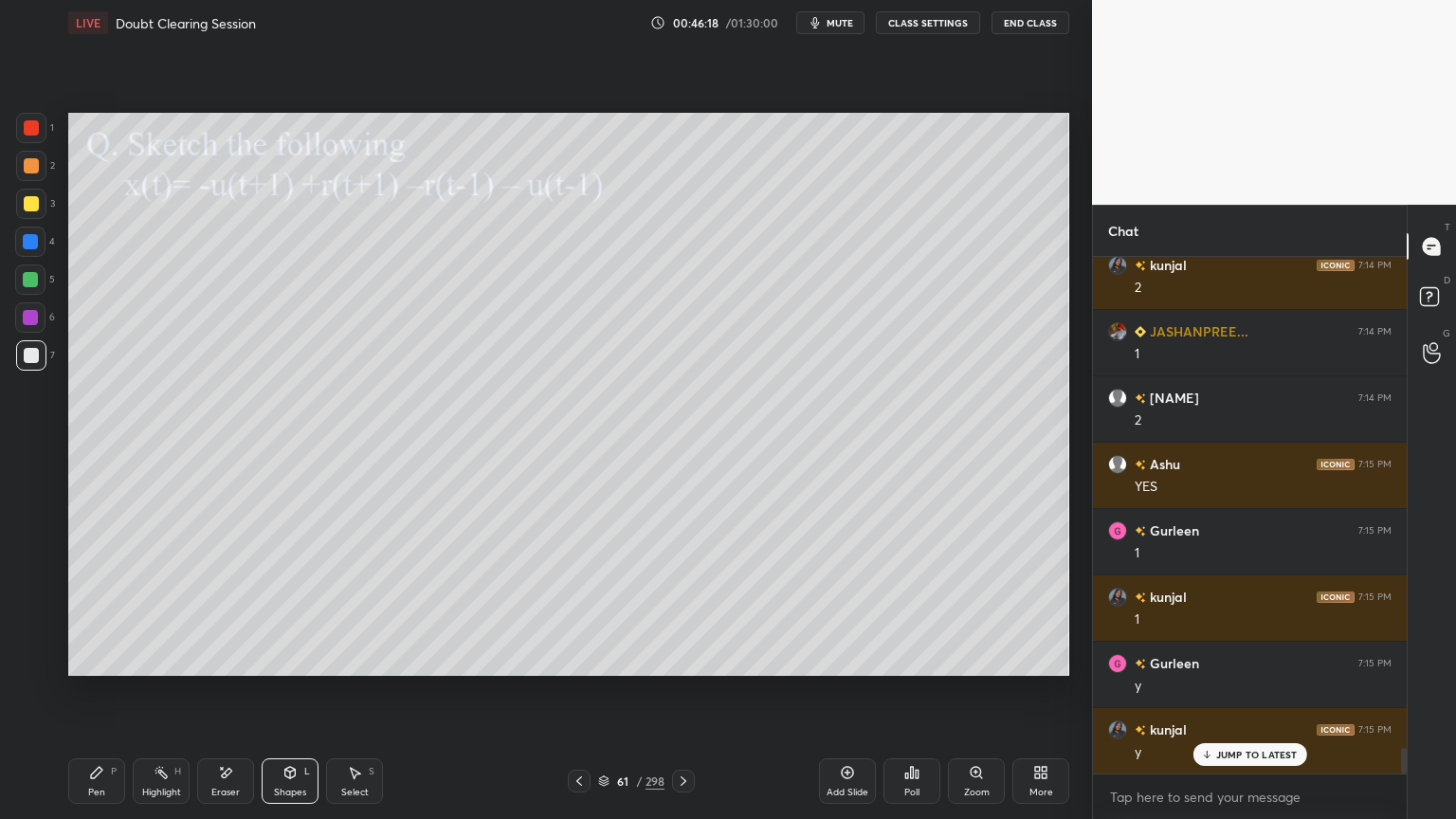 click on "Pen P" at bounding box center (97, 781) 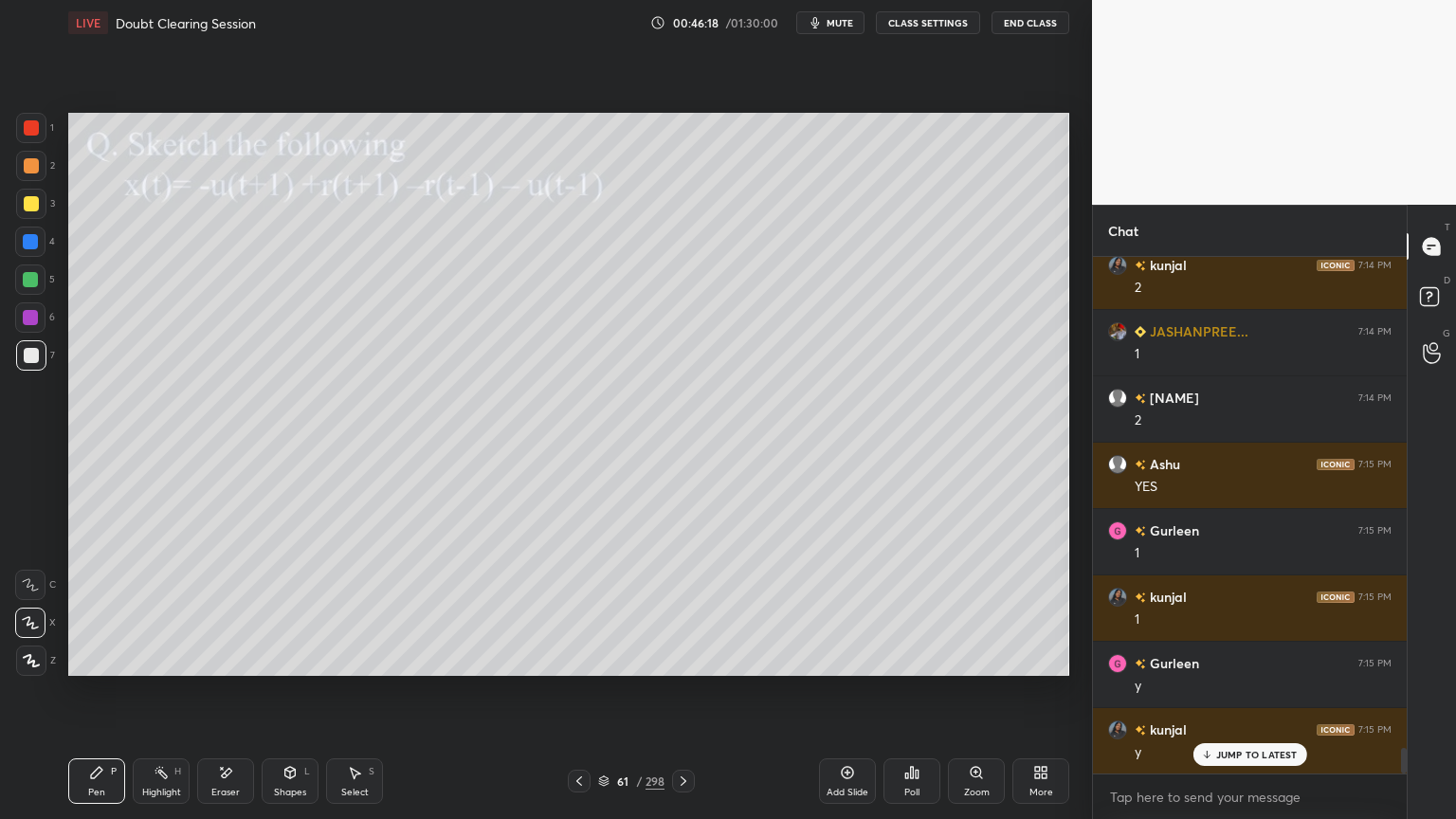click 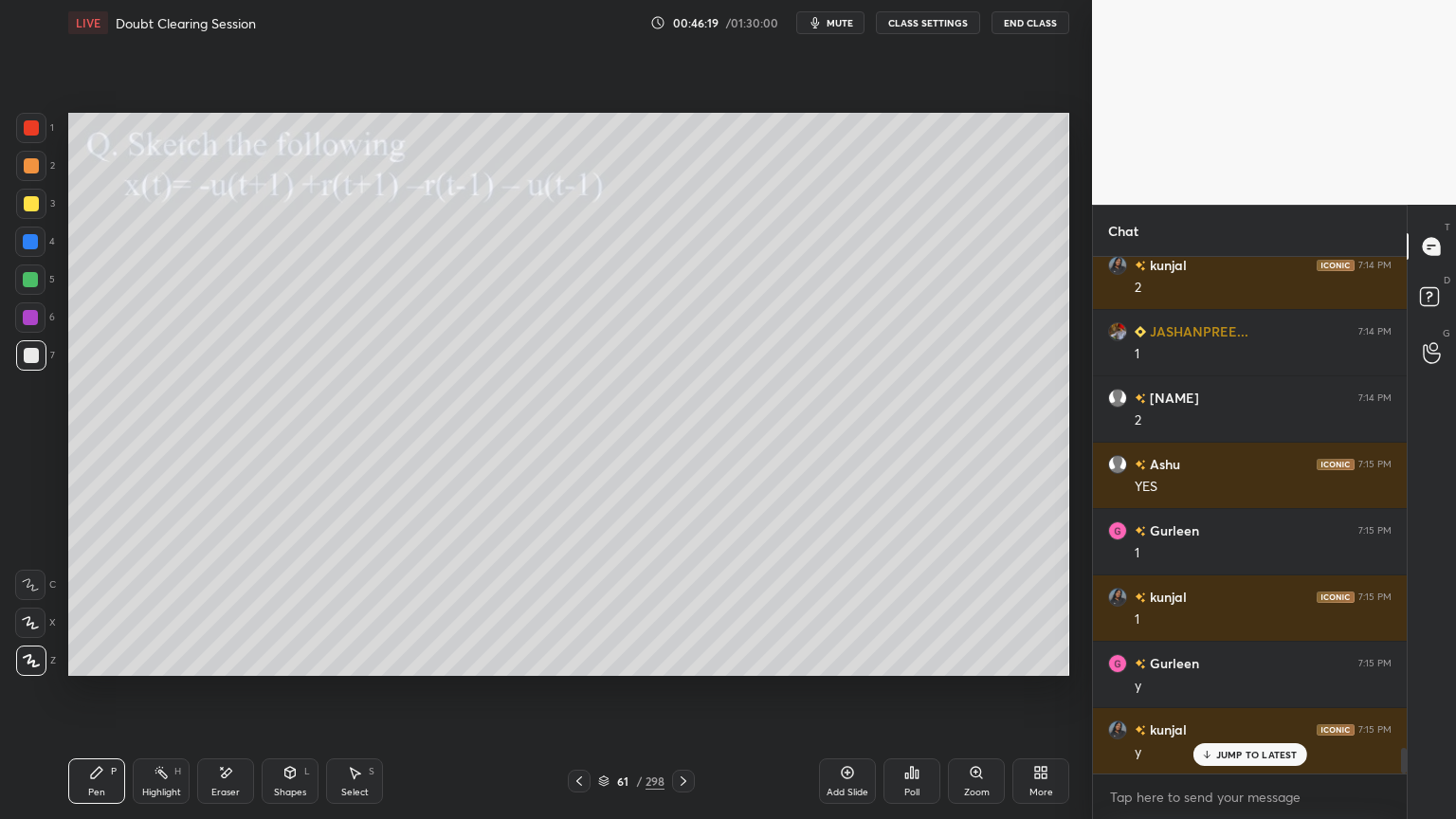 click on "Shapes" at bounding box center (290, 792) 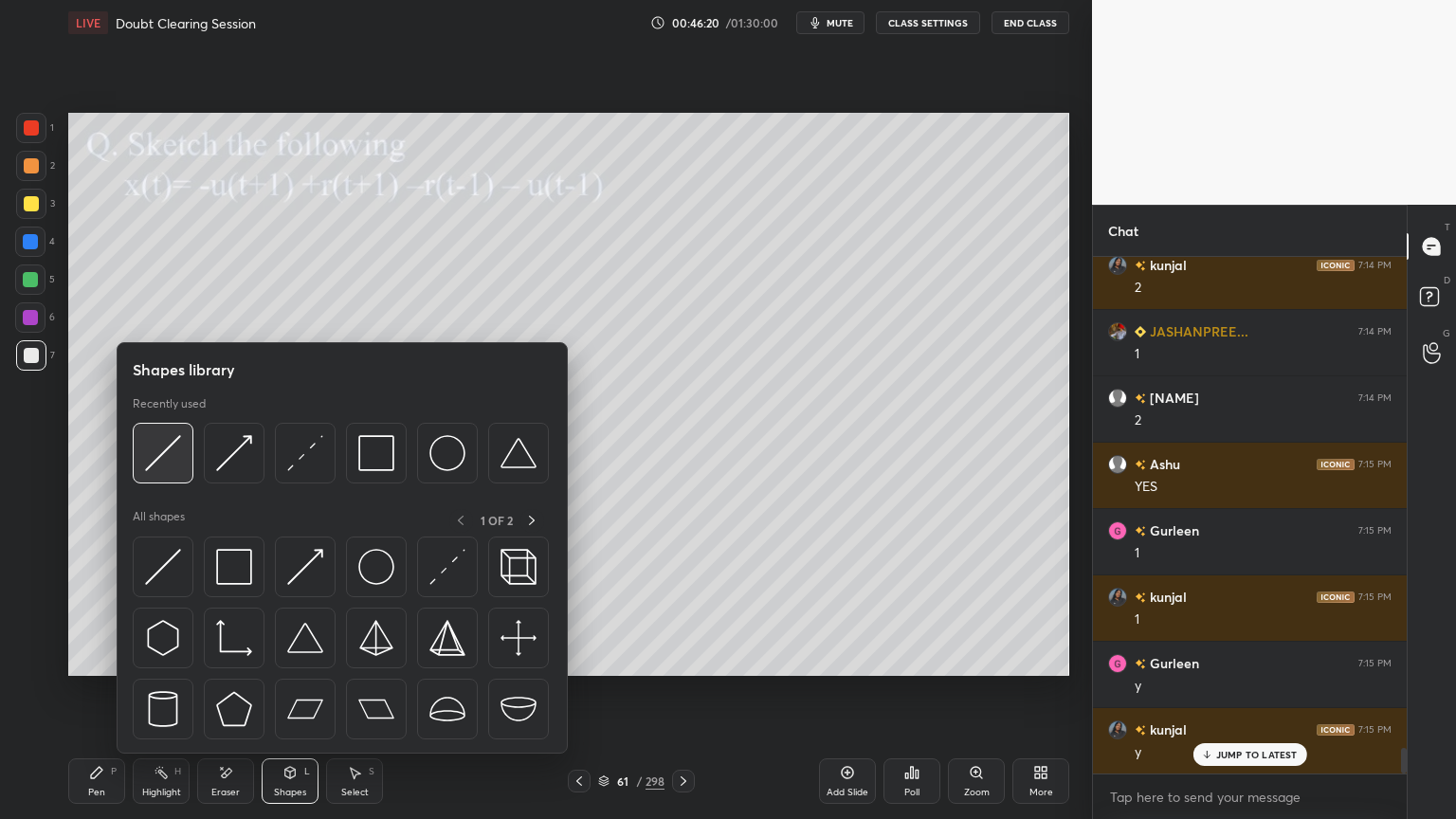 click at bounding box center [163, 453] 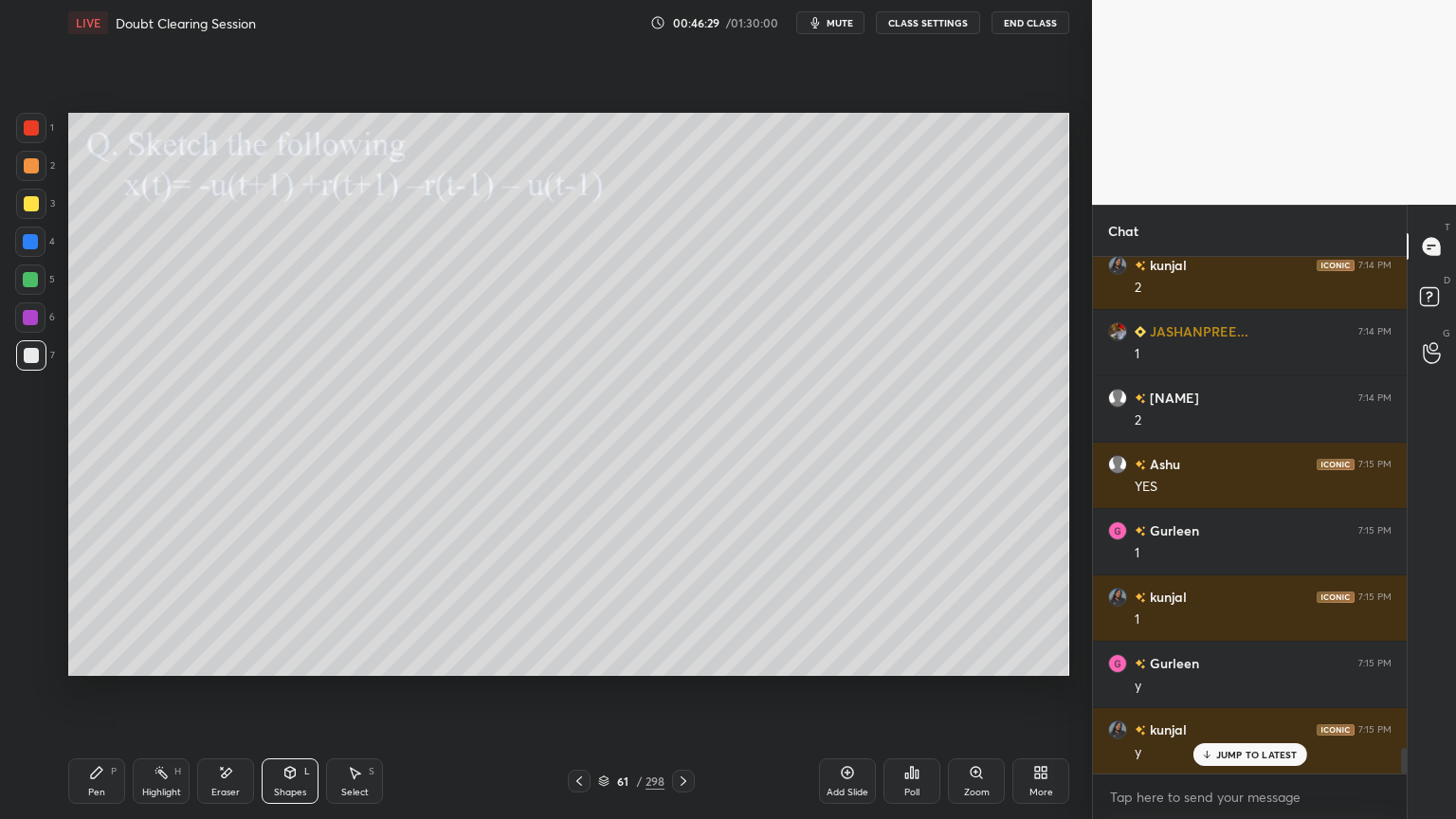 click on "Shapes L" at bounding box center [290, 781] 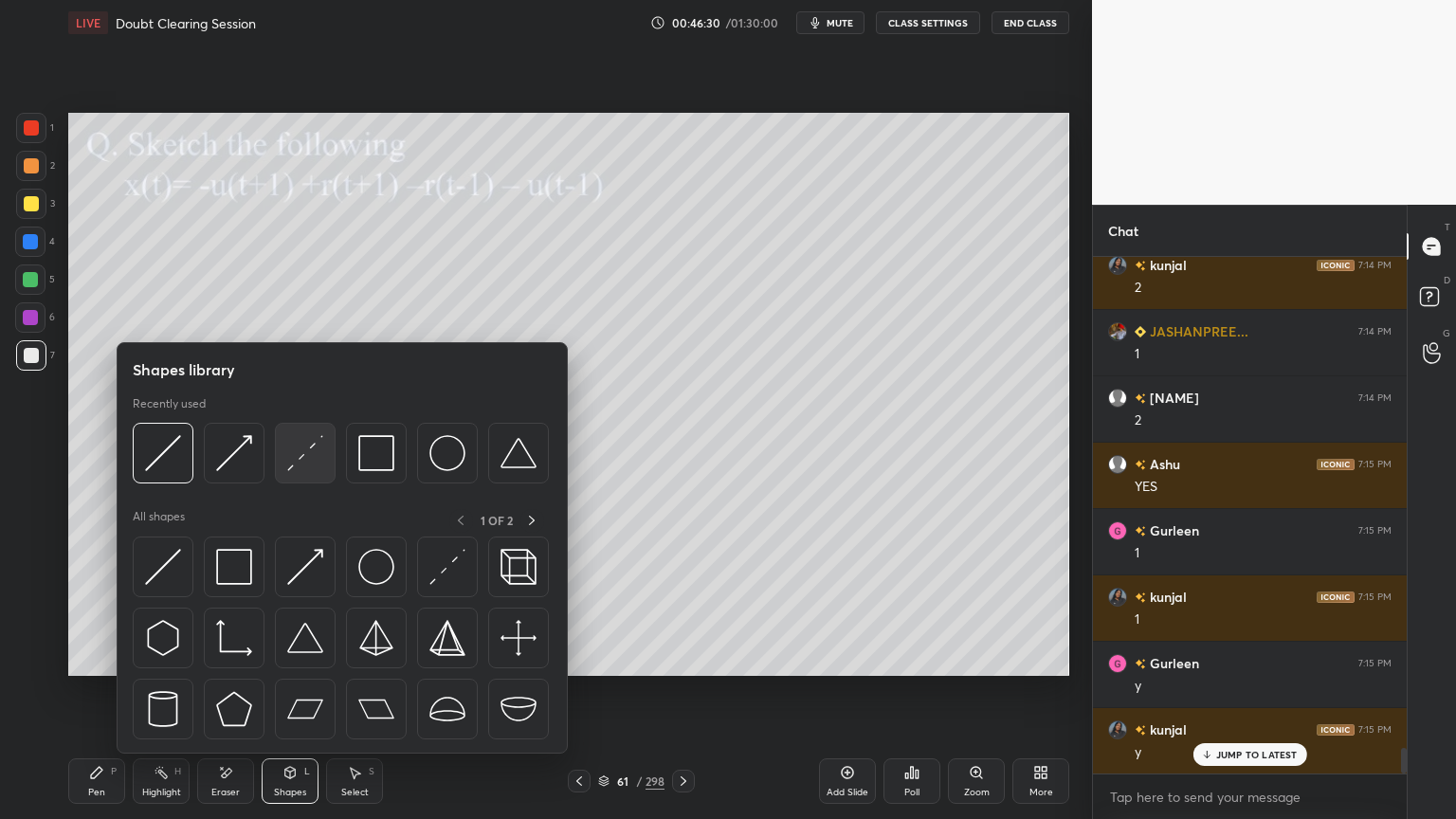 click at bounding box center (305, 453) 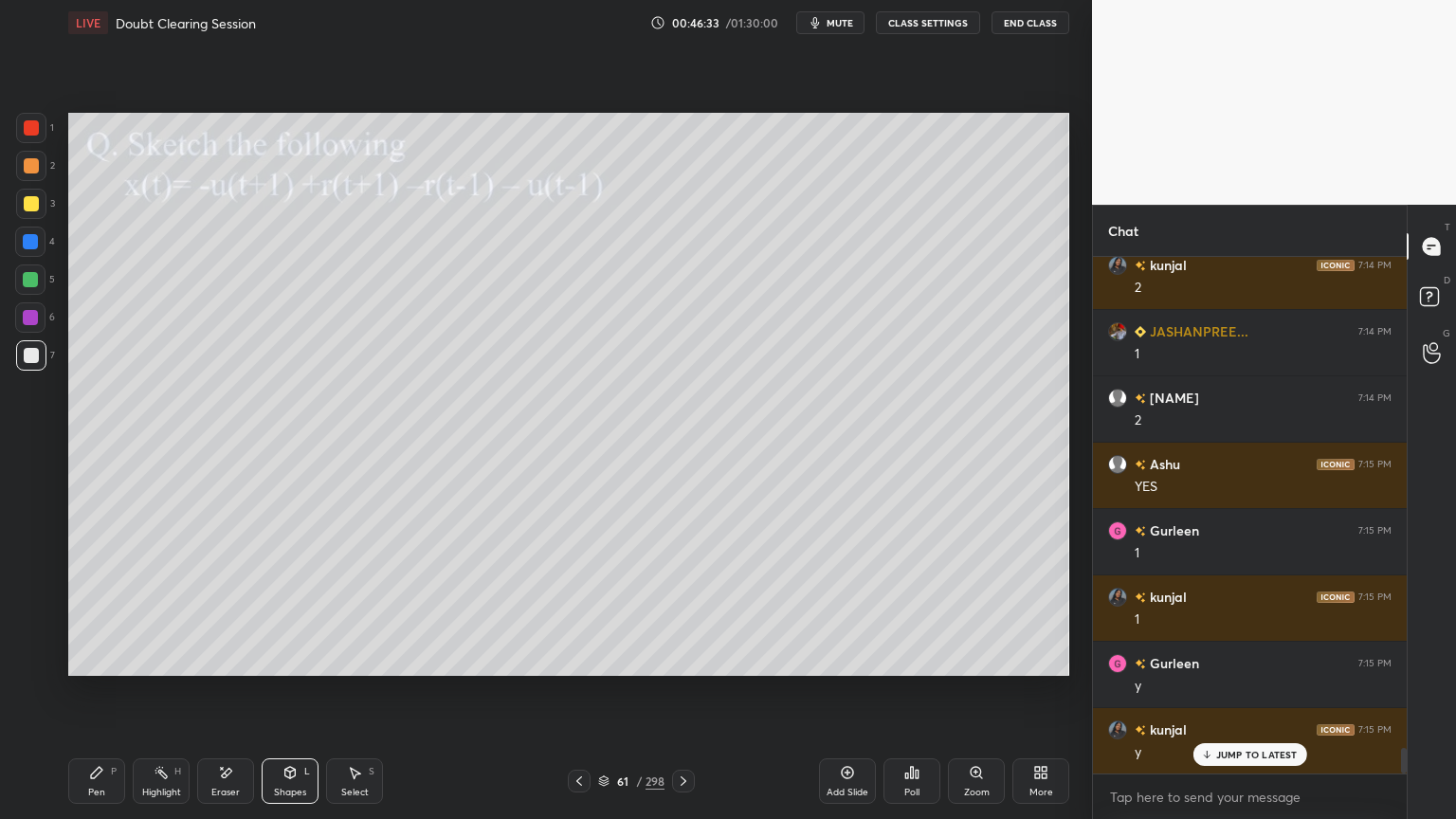 click on "Pen P" at bounding box center (97, 781) 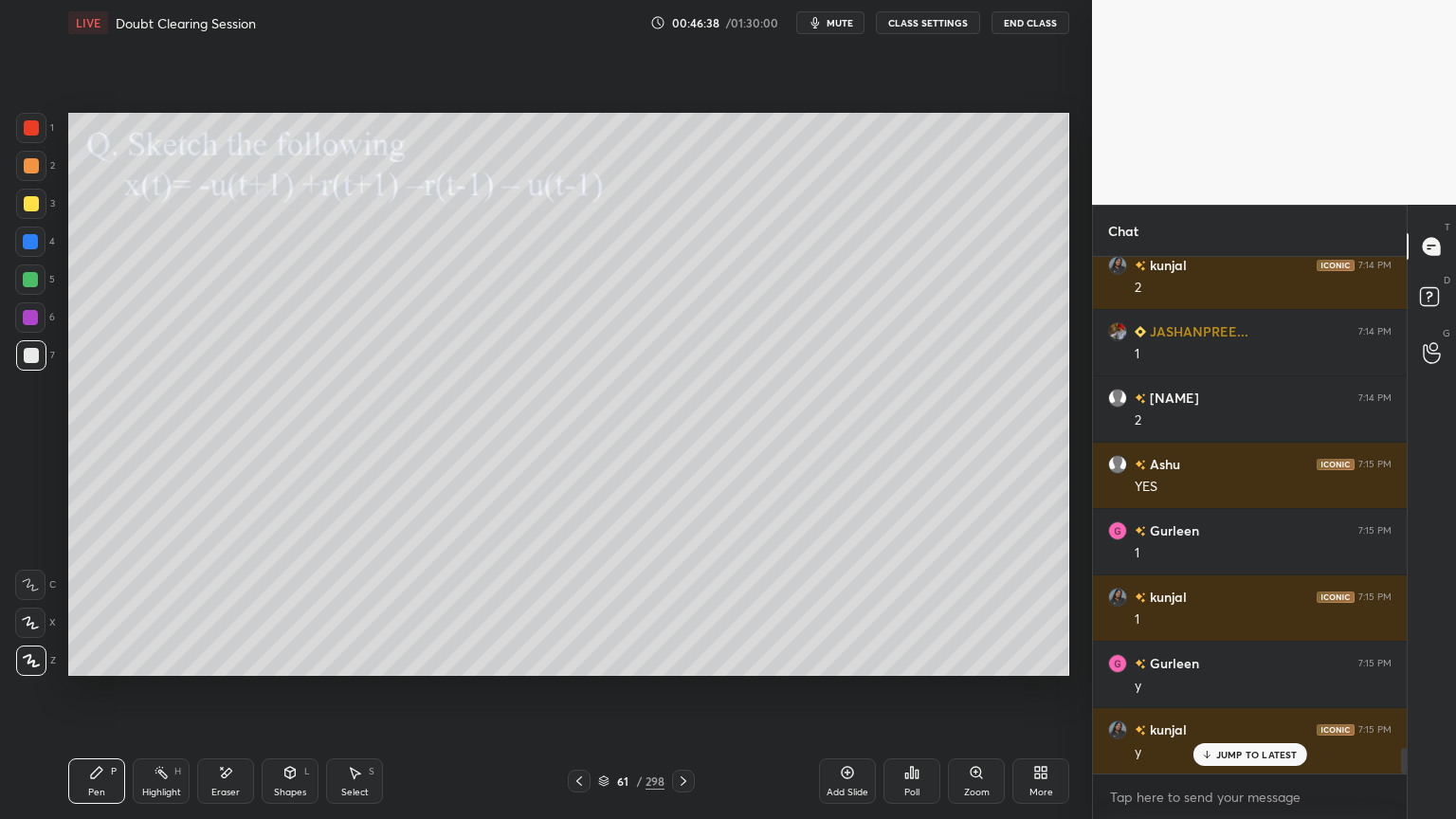 click on "Shapes L" at bounding box center (290, 781) 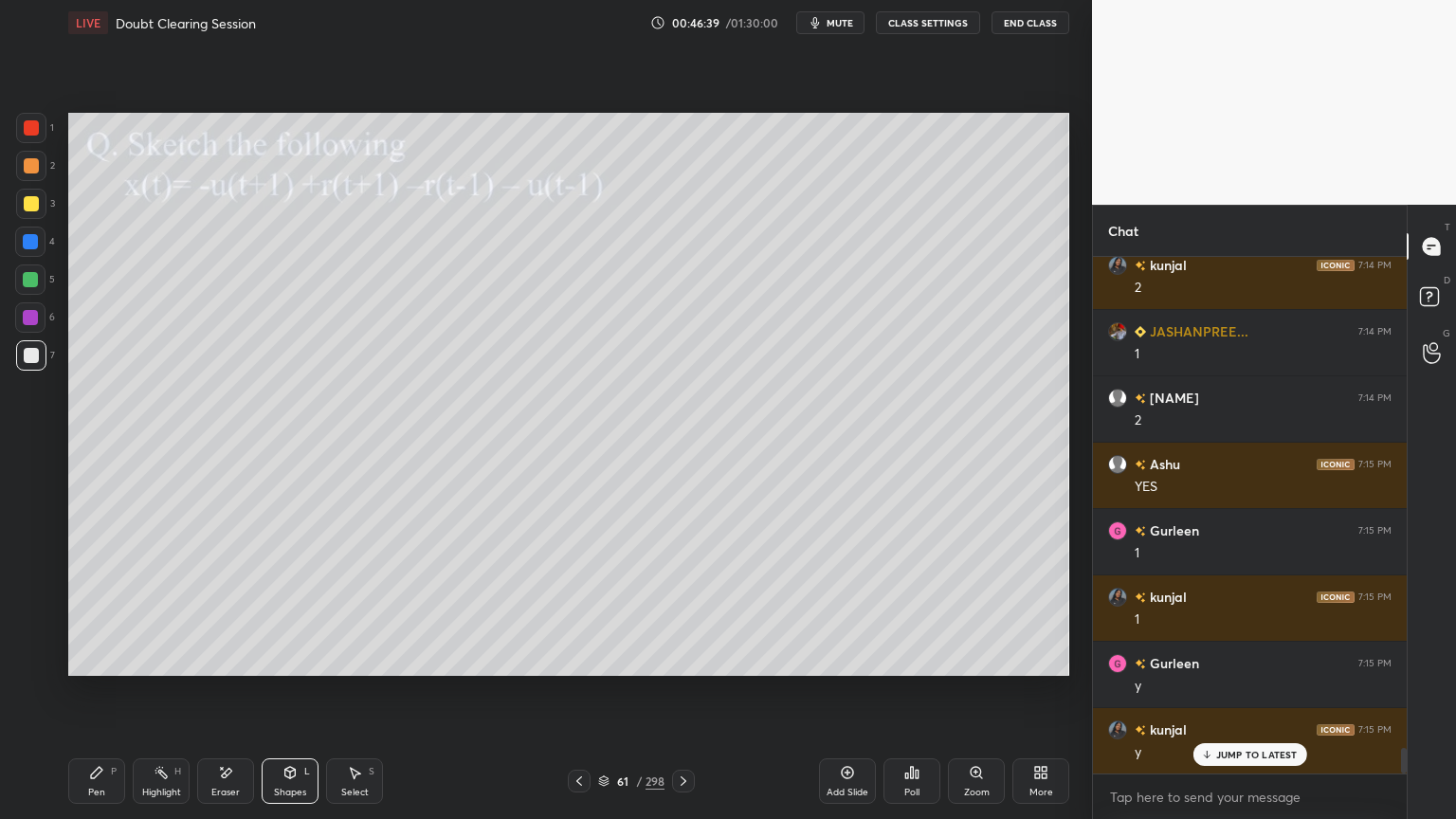 click on "Pen P" at bounding box center (97, 781) 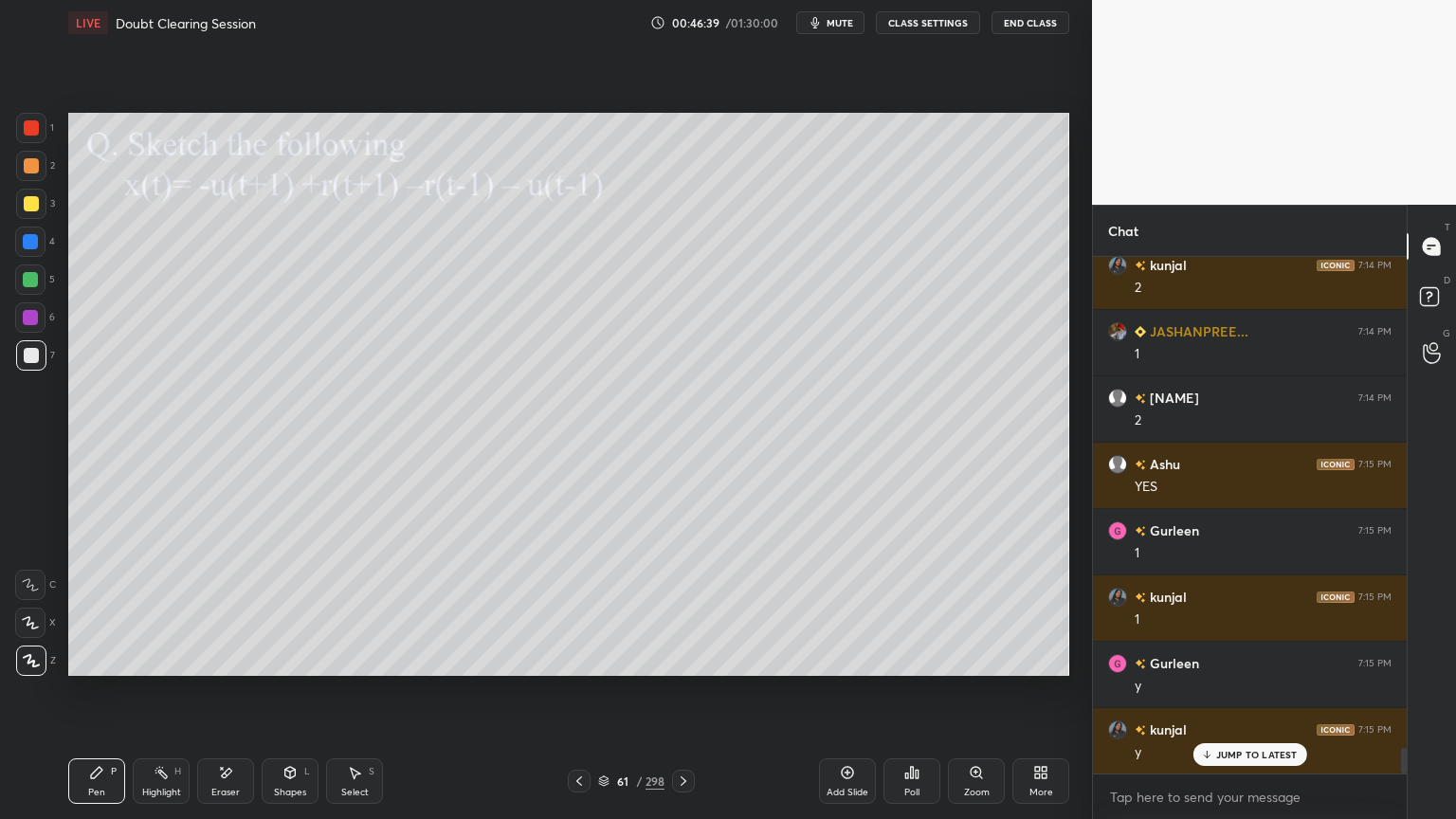 click on "Highlight" at bounding box center [161, 792] 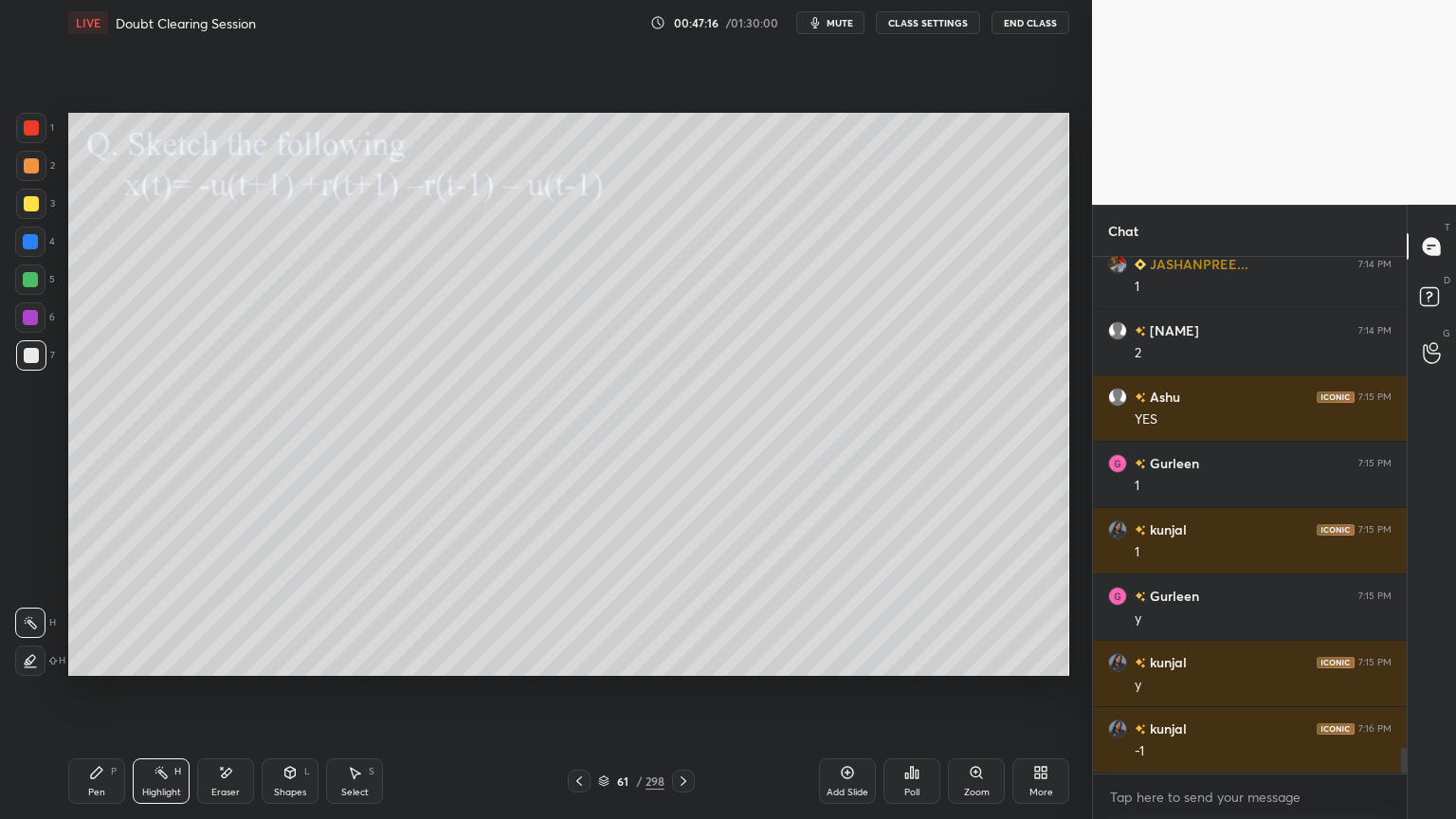 scroll, scrollTop: 10089, scrollLeft: 0, axis: vertical 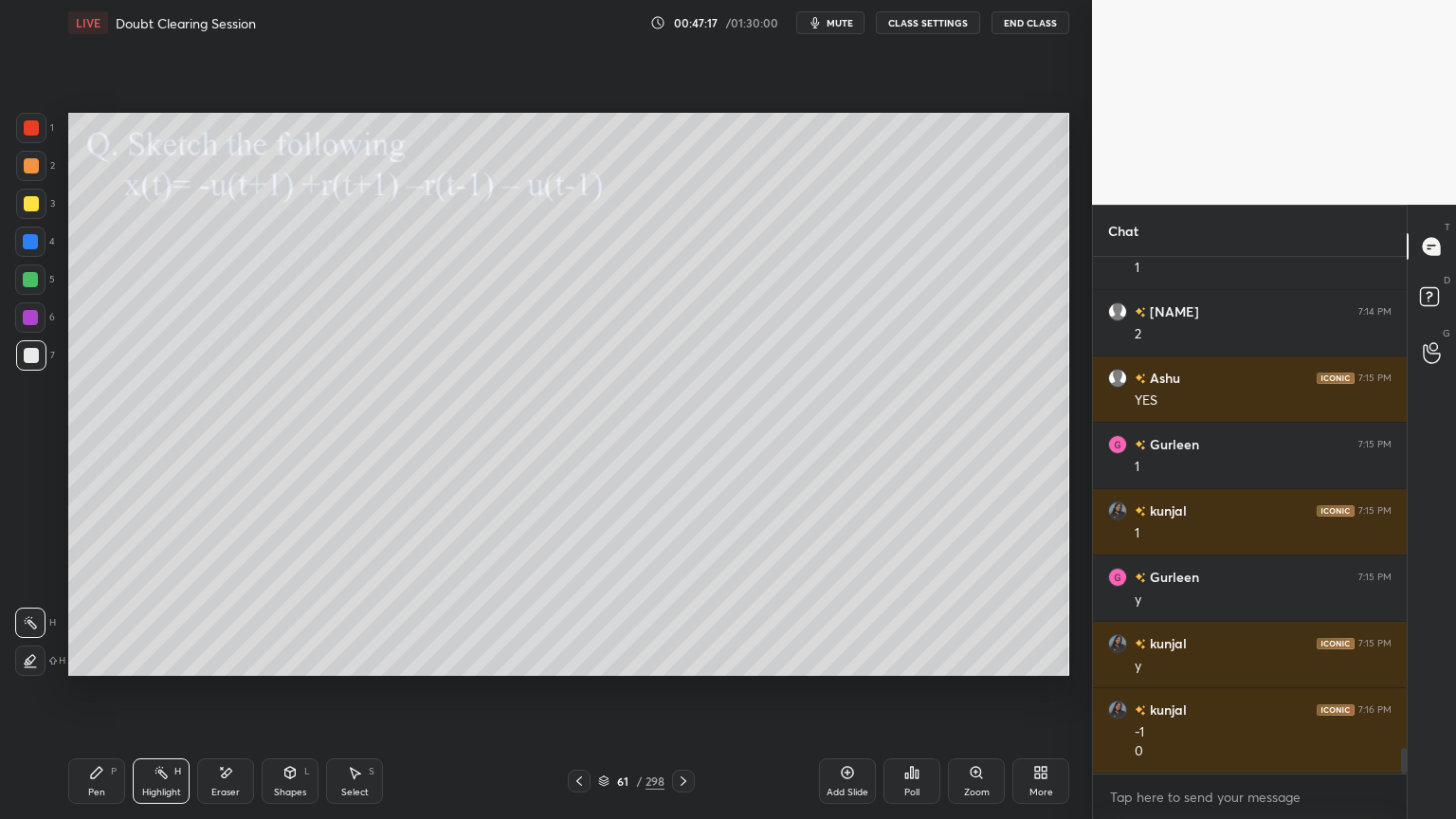 click on "Pen P" at bounding box center (97, 781) 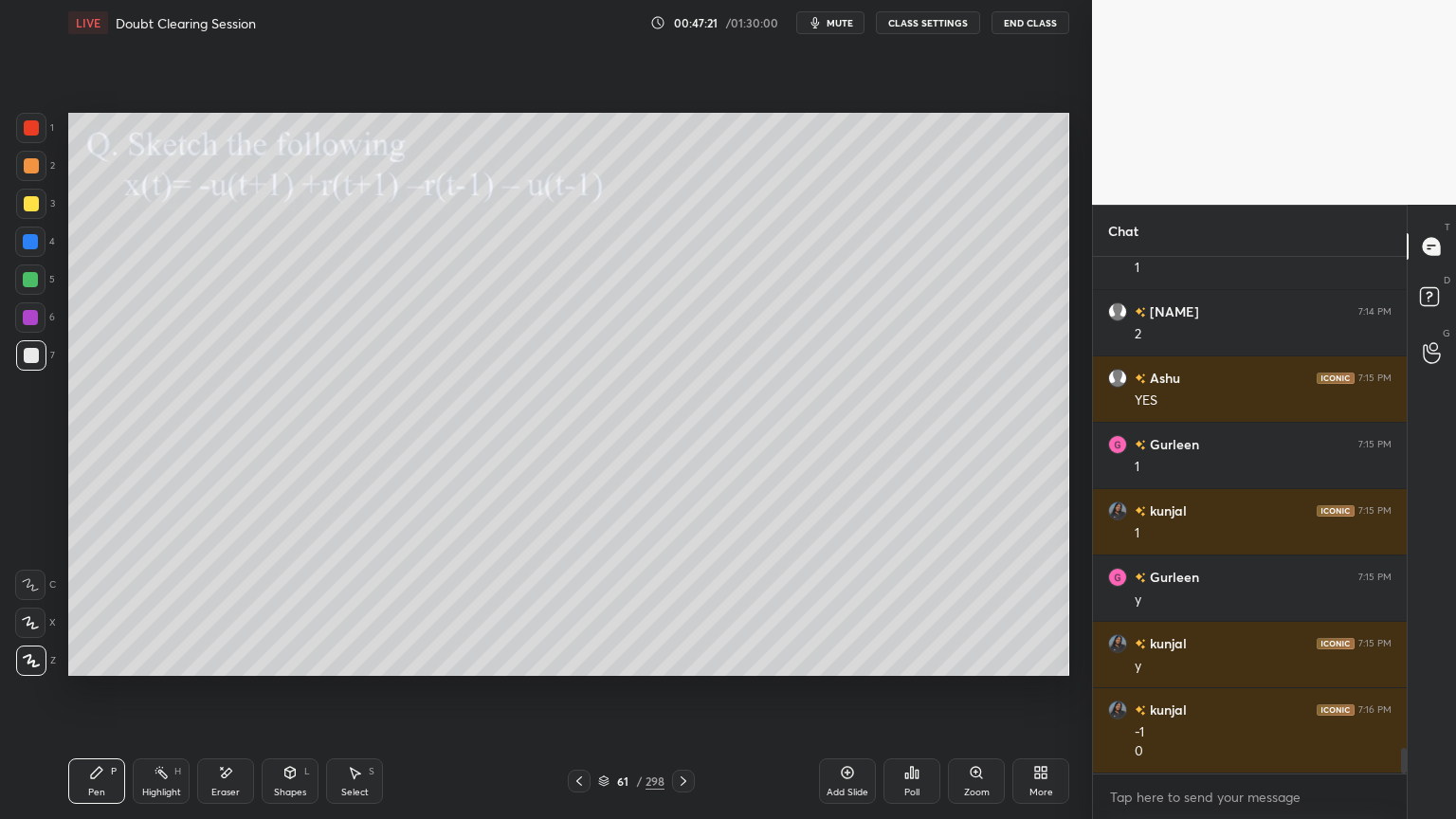 click on "L" at bounding box center [307, 772] 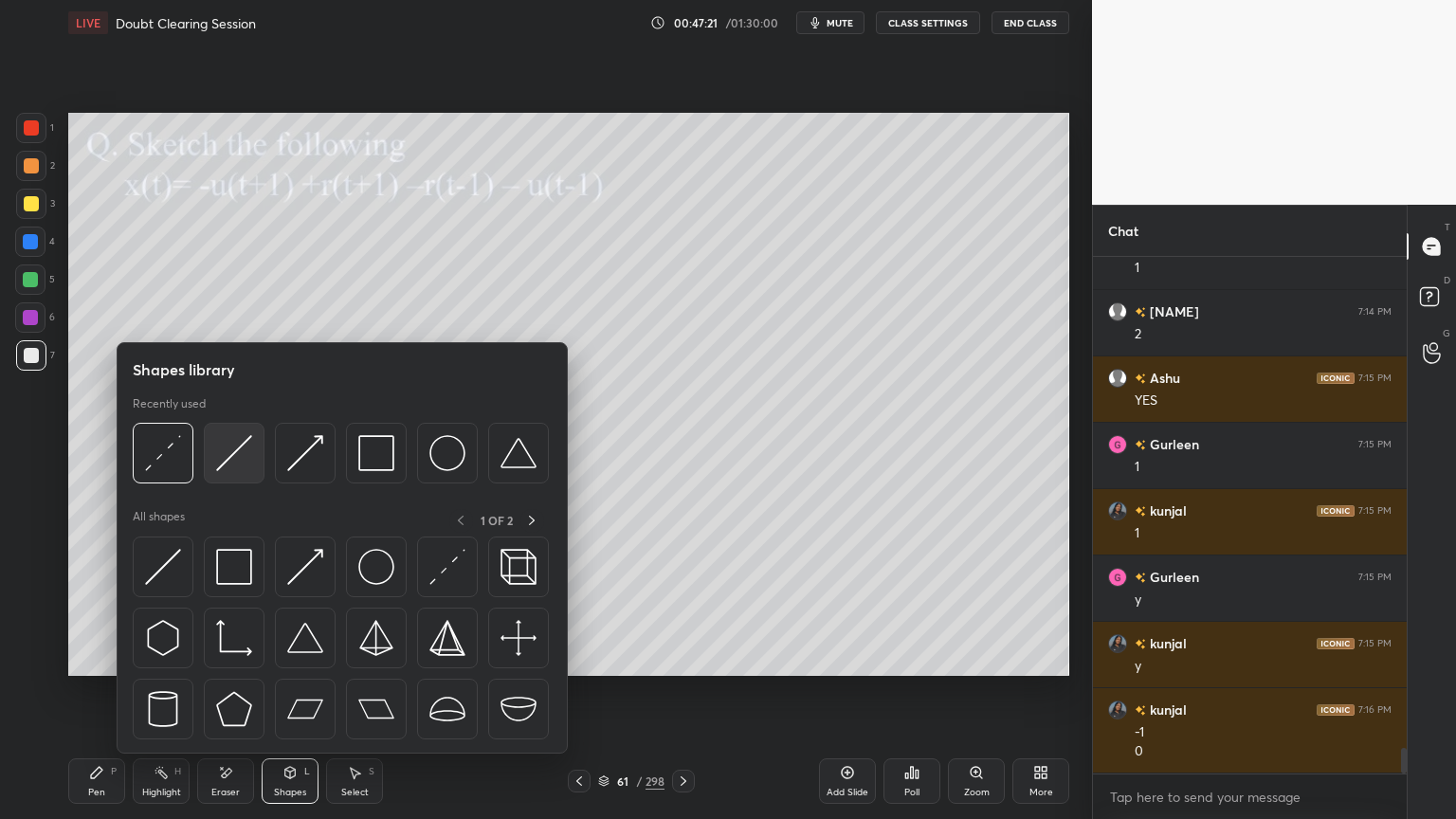 click at bounding box center [234, 453] 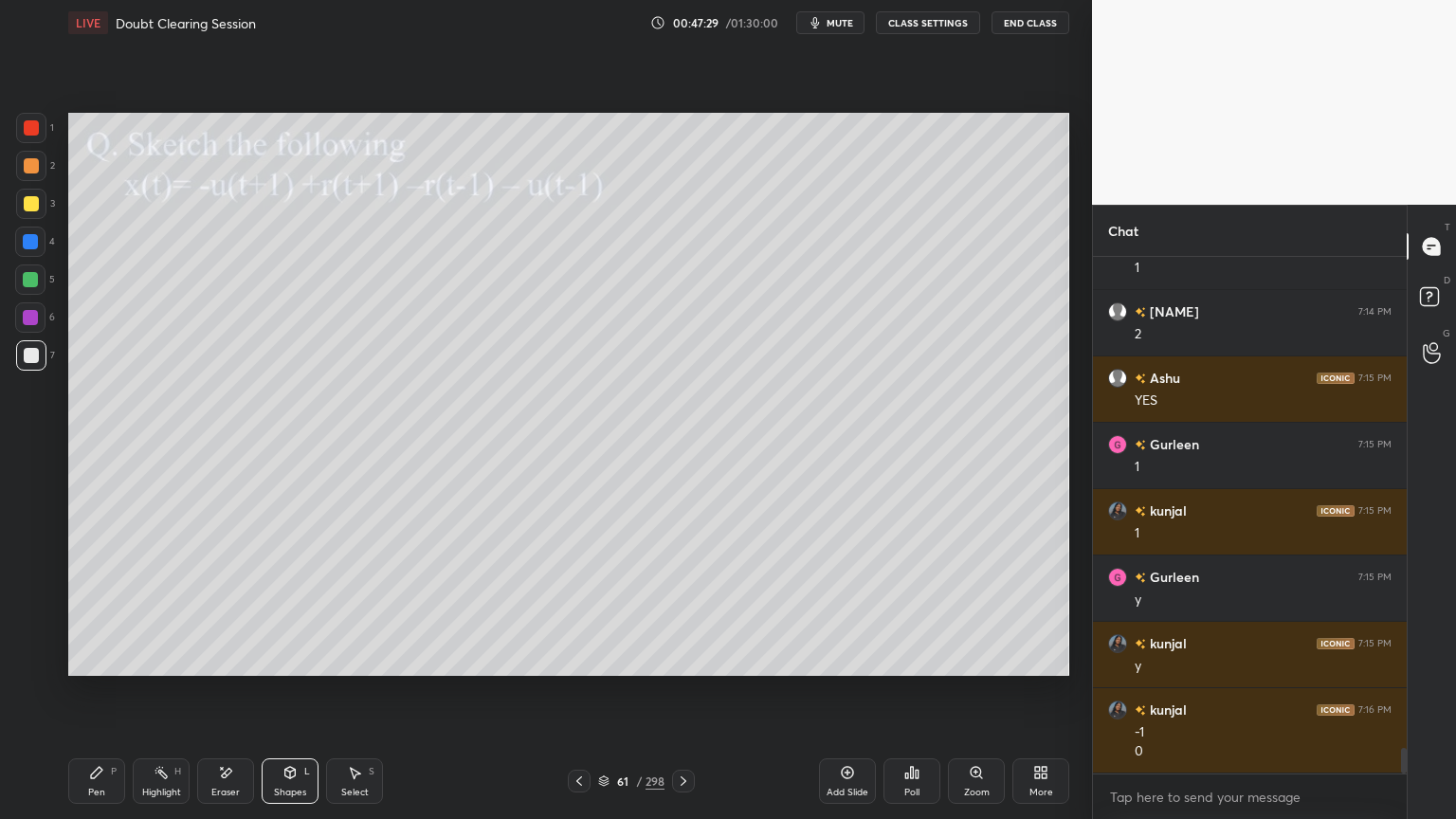 click on "Pen" at bounding box center [97, 792] 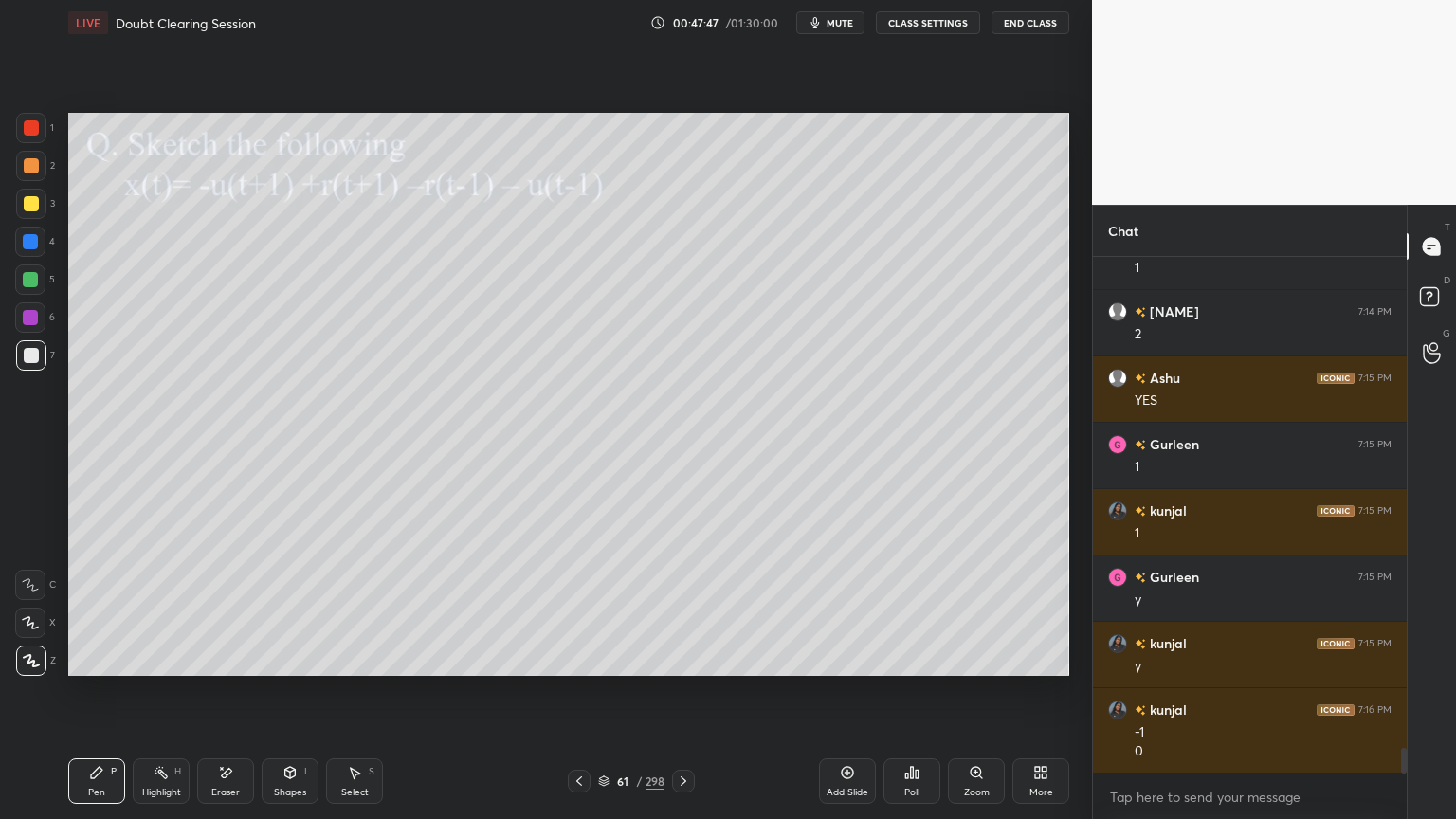click on "Shapes L" at bounding box center (290, 781) 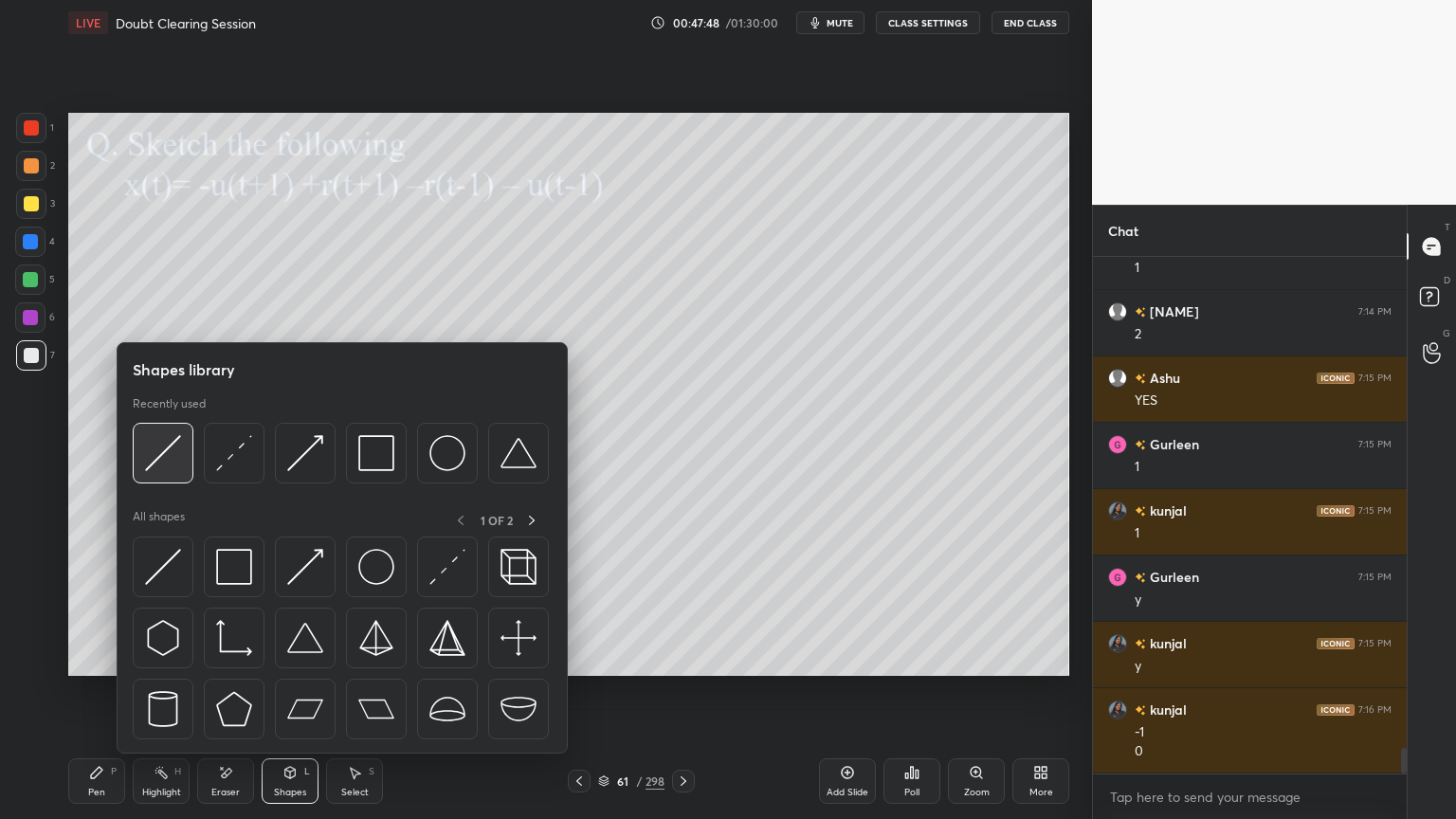 click at bounding box center (163, 453) 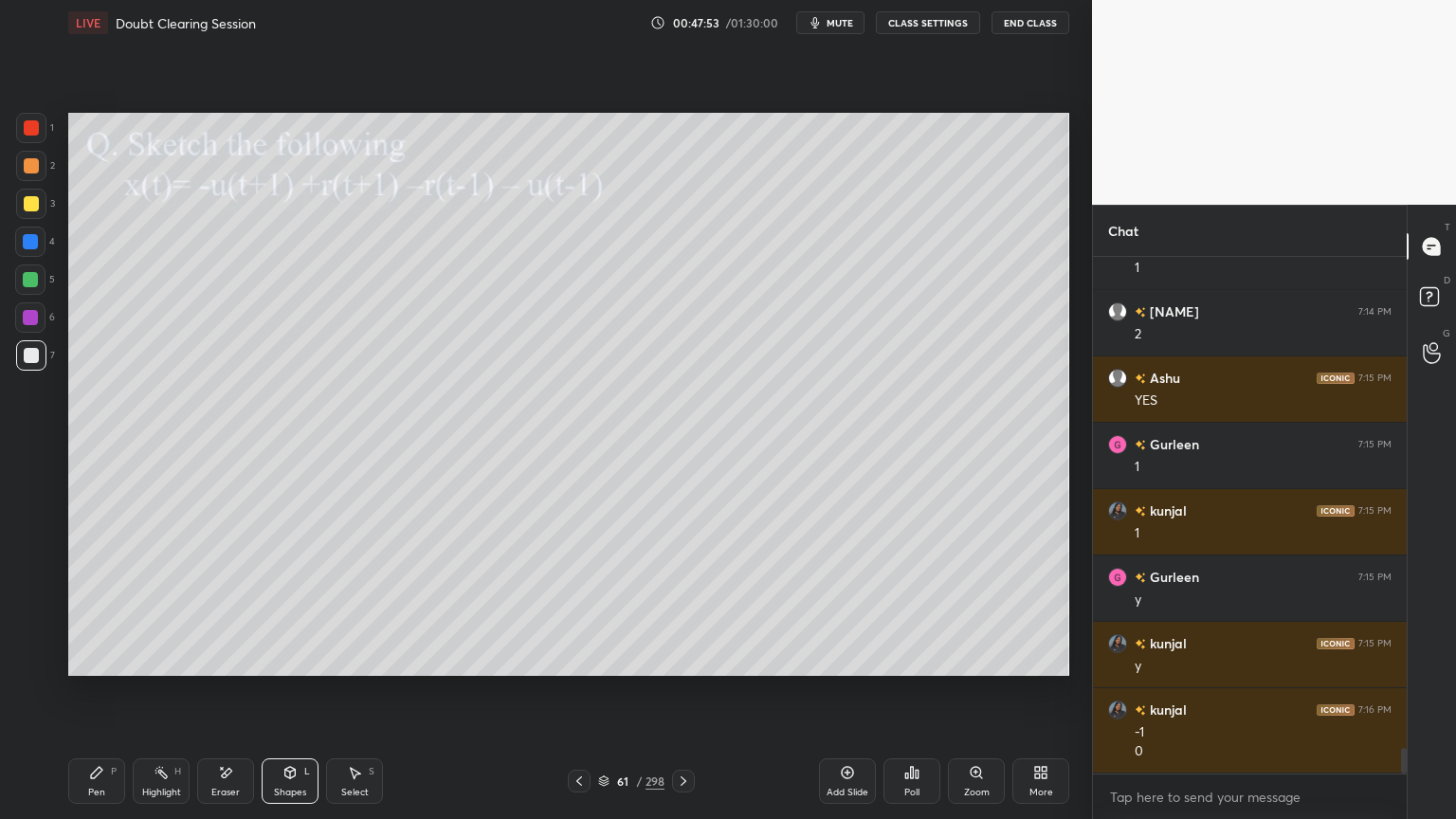 click on "Pen P" at bounding box center [97, 781] 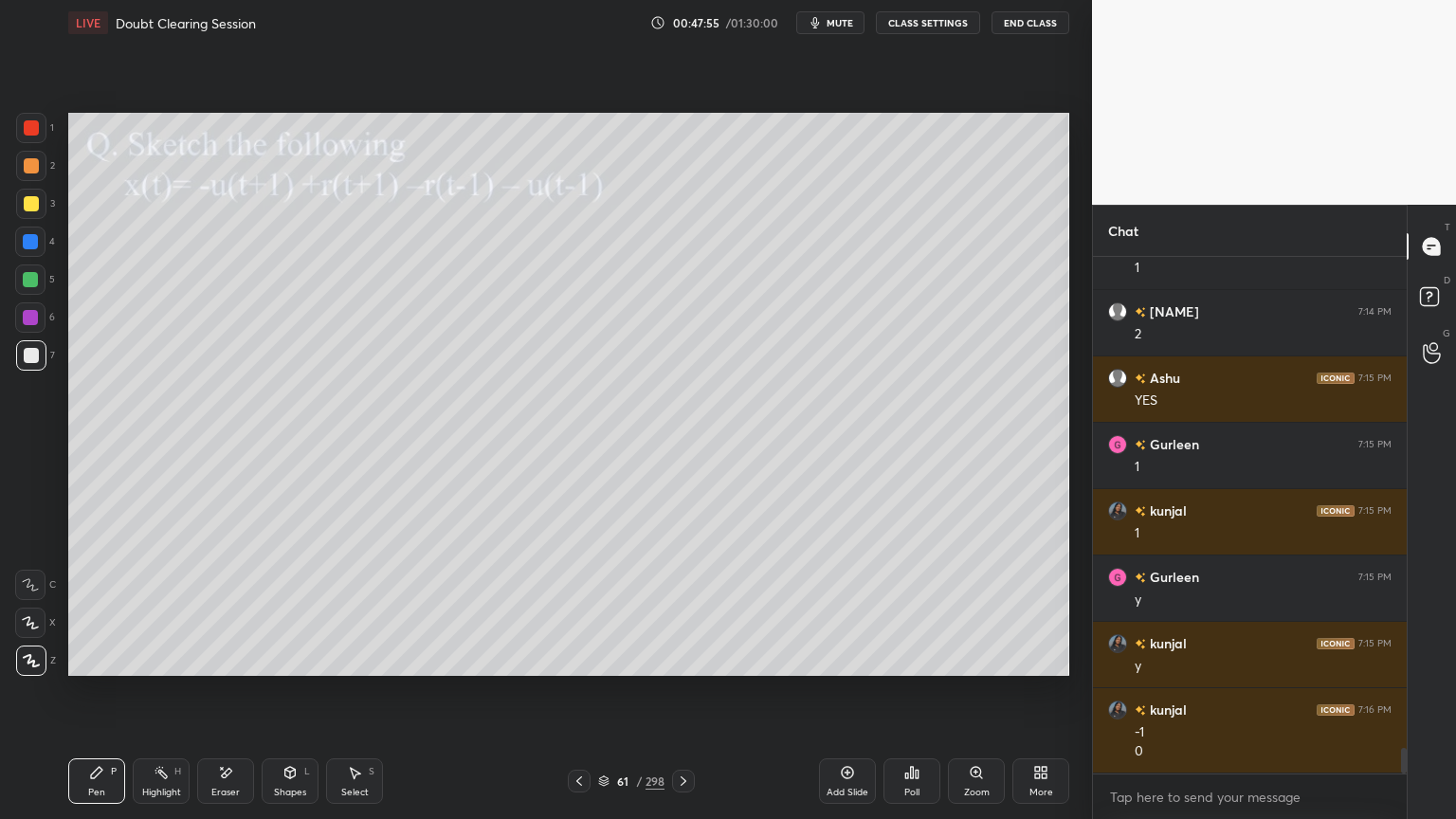 click on "Shapes L" at bounding box center [290, 781] 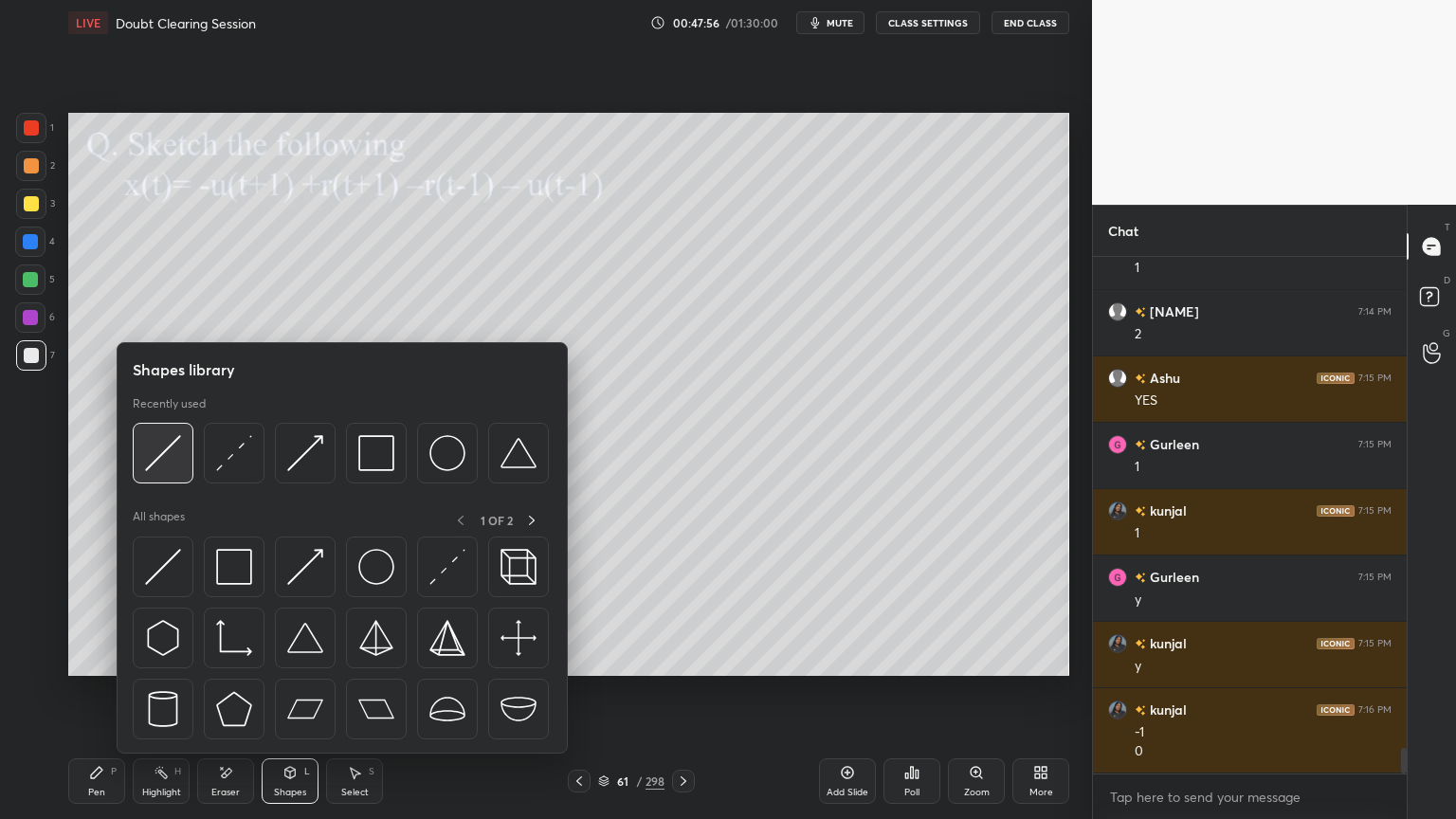 click at bounding box center [163, 453] 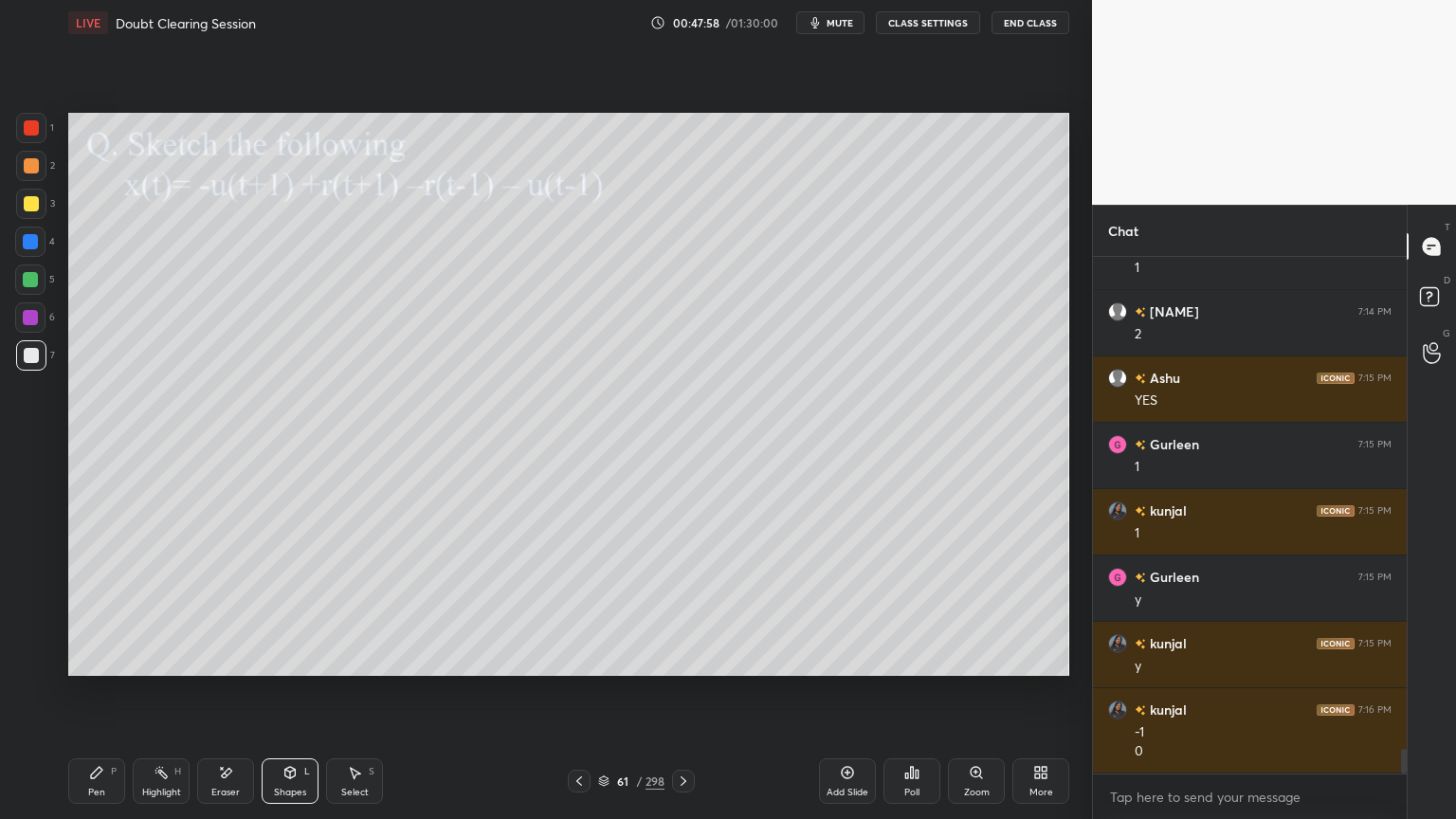scroll, scrollTop: 10154, scrollLeft: 0, axis: vertical 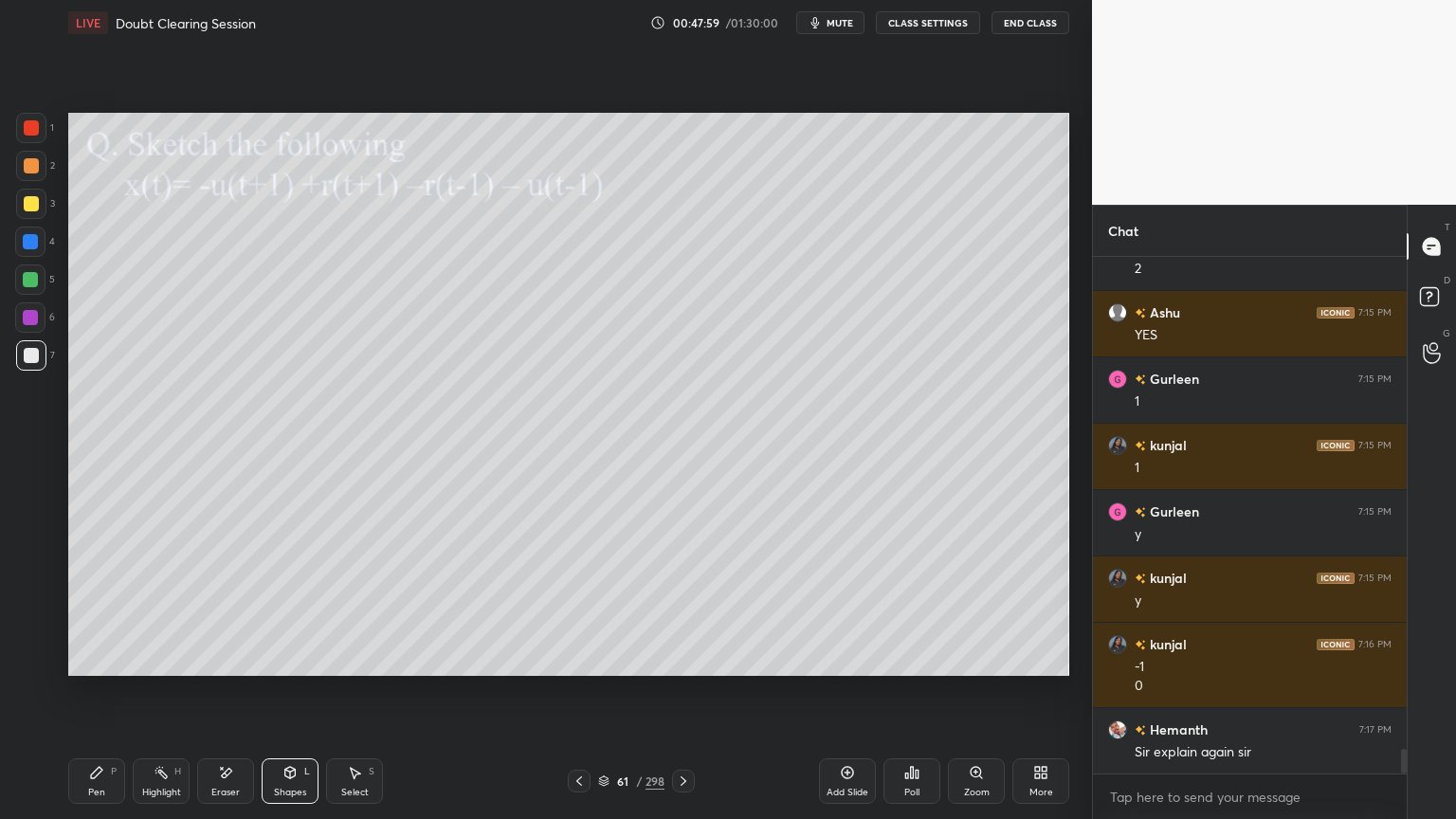 click on "Pen P" at bounding box center (97, 781) 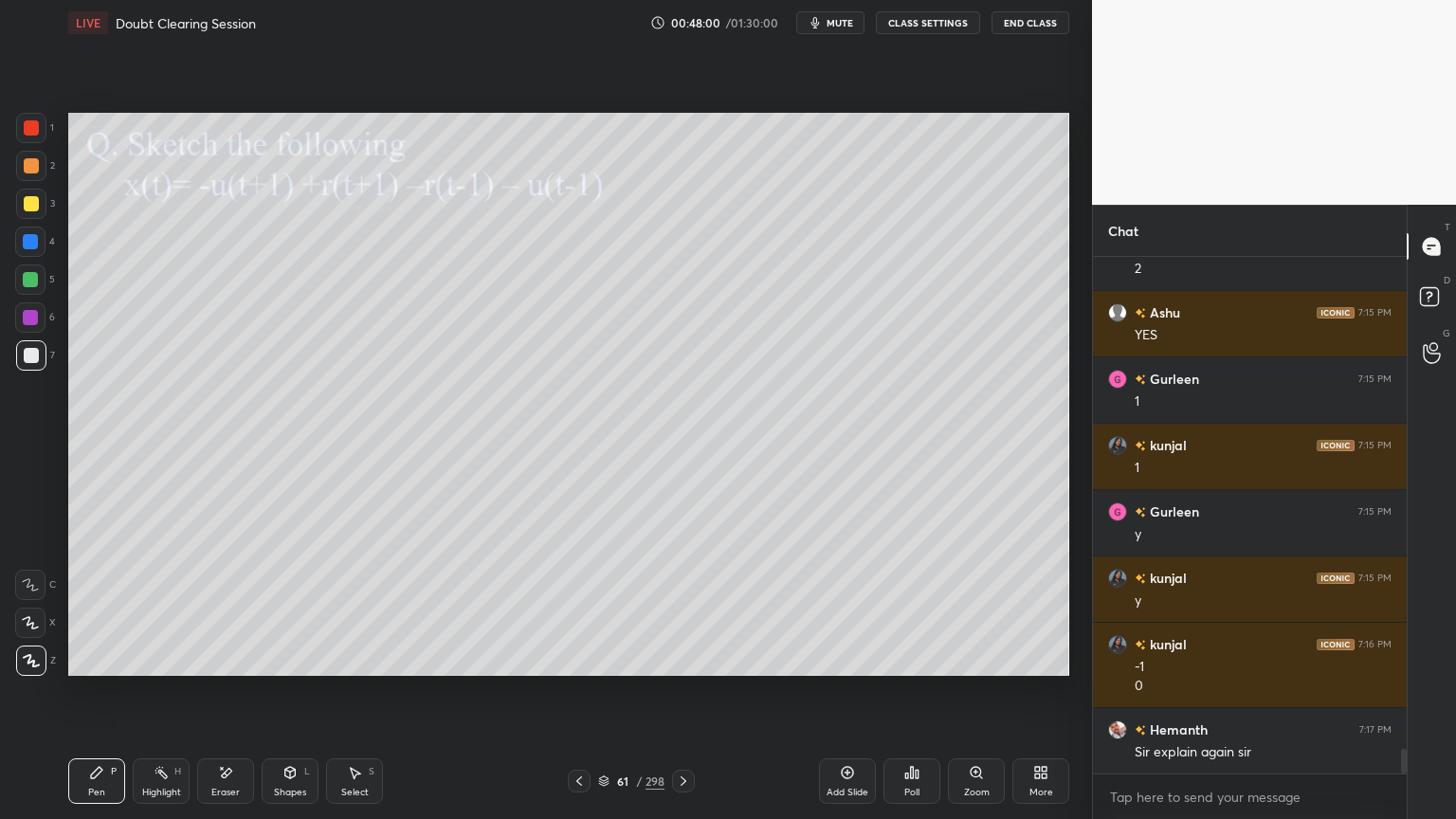 click at bounding box center [31, 166] 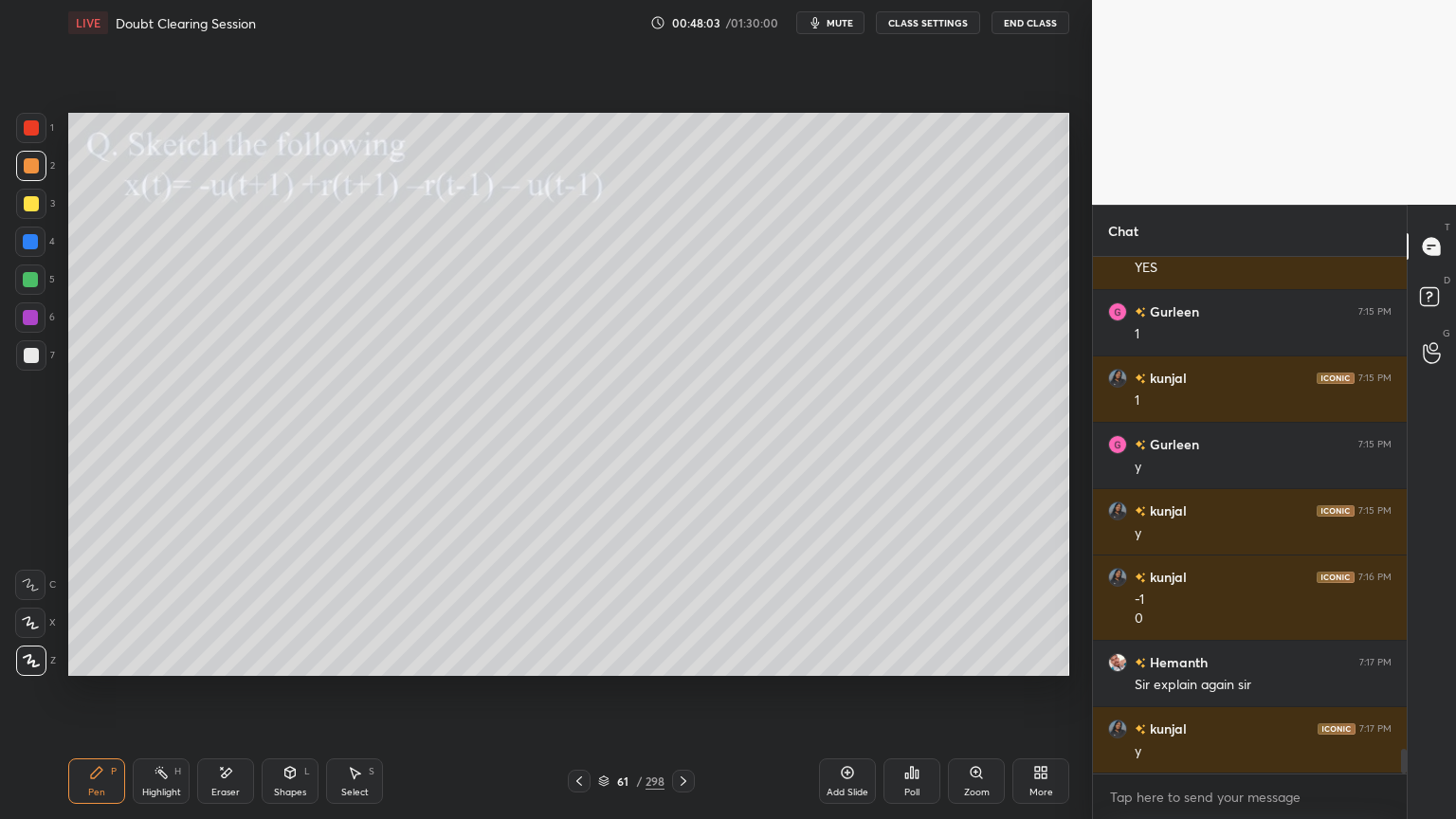 scroll, scrollTop: 10287, scrollLeft: 0, axis: vertical 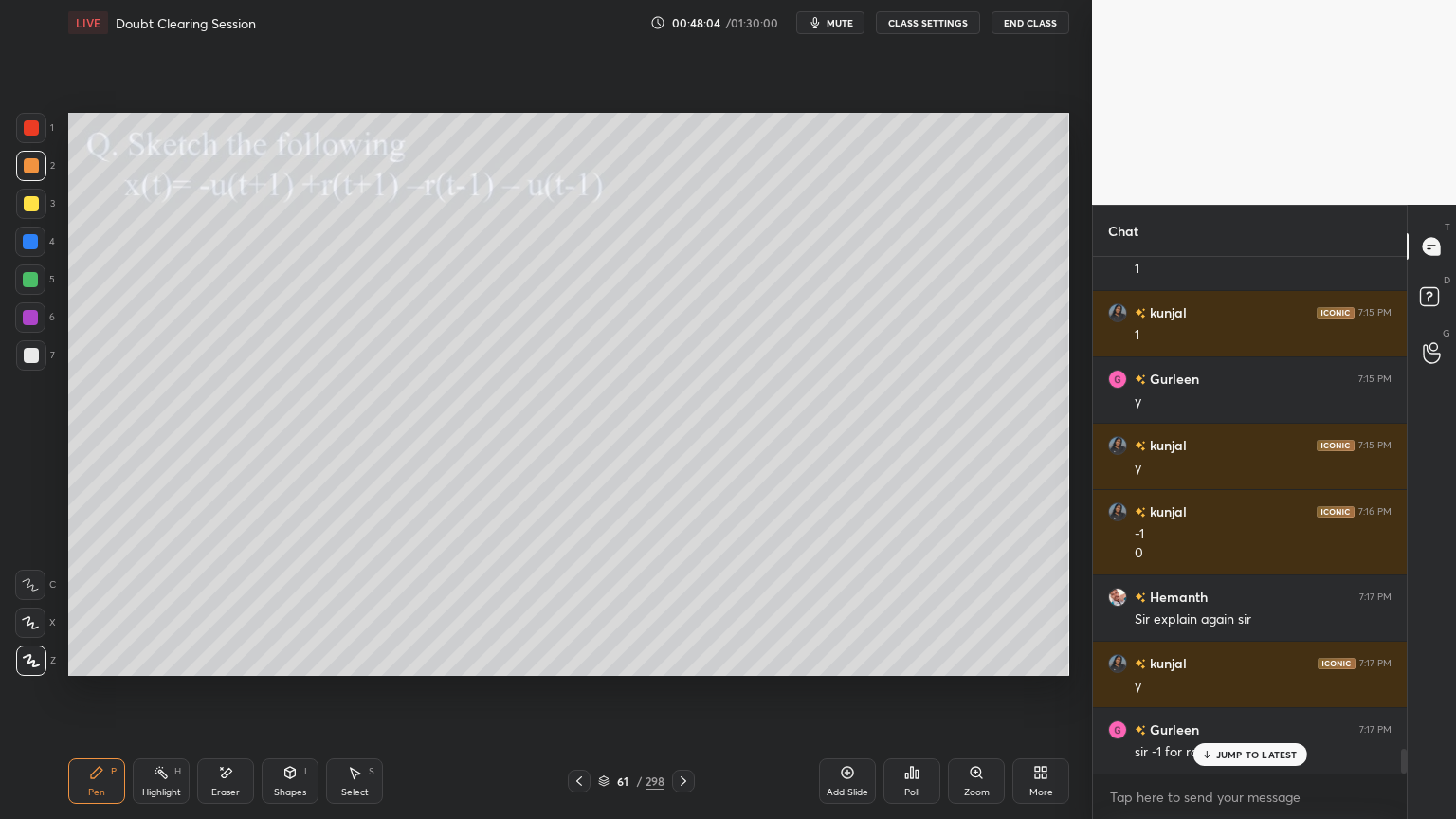 click on "JUMP TO LATEST" at bounding box center (1257, 755) 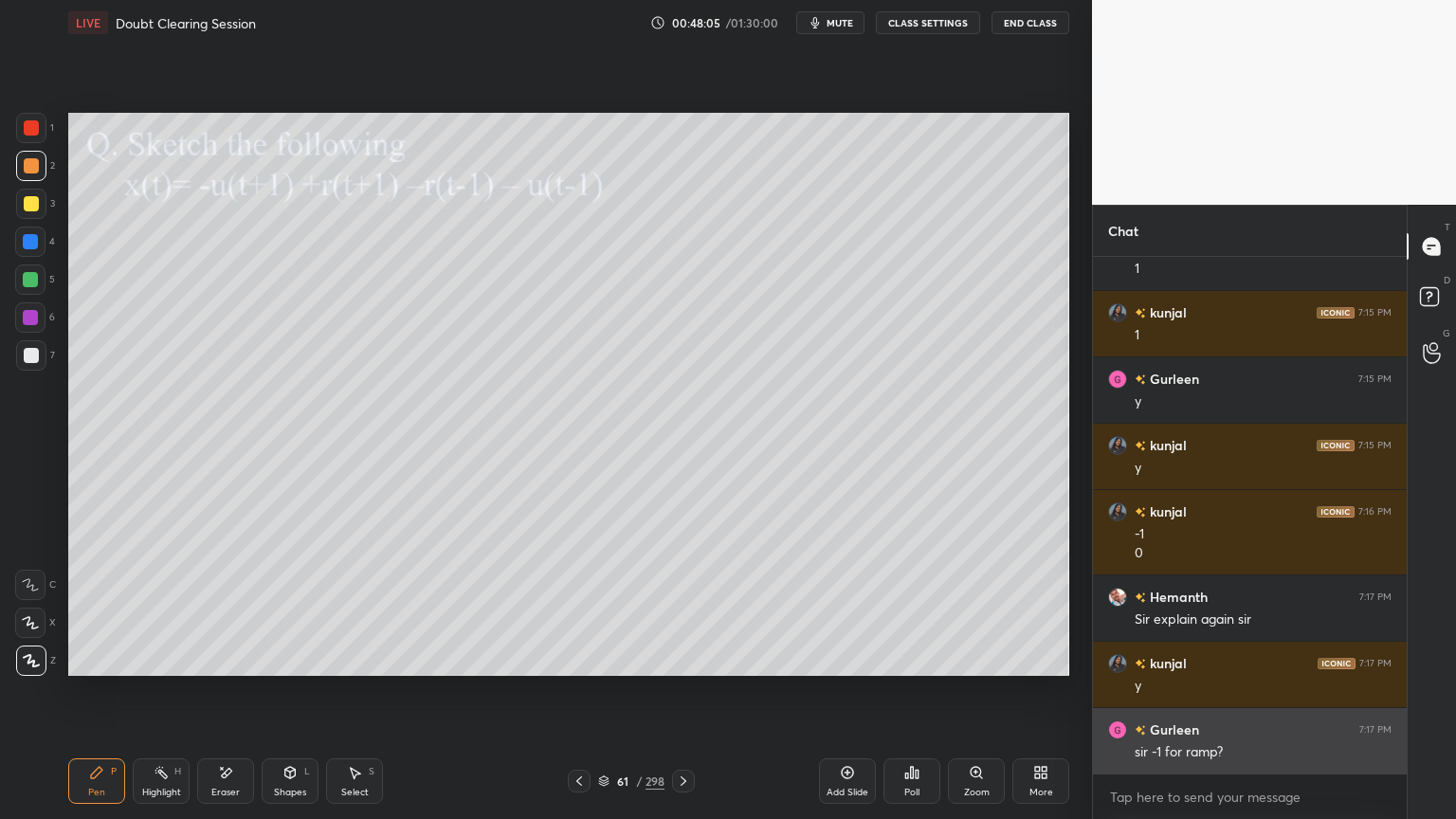 scroll, scrollTop: 10354, scrollLeft: 0, axis: vertical 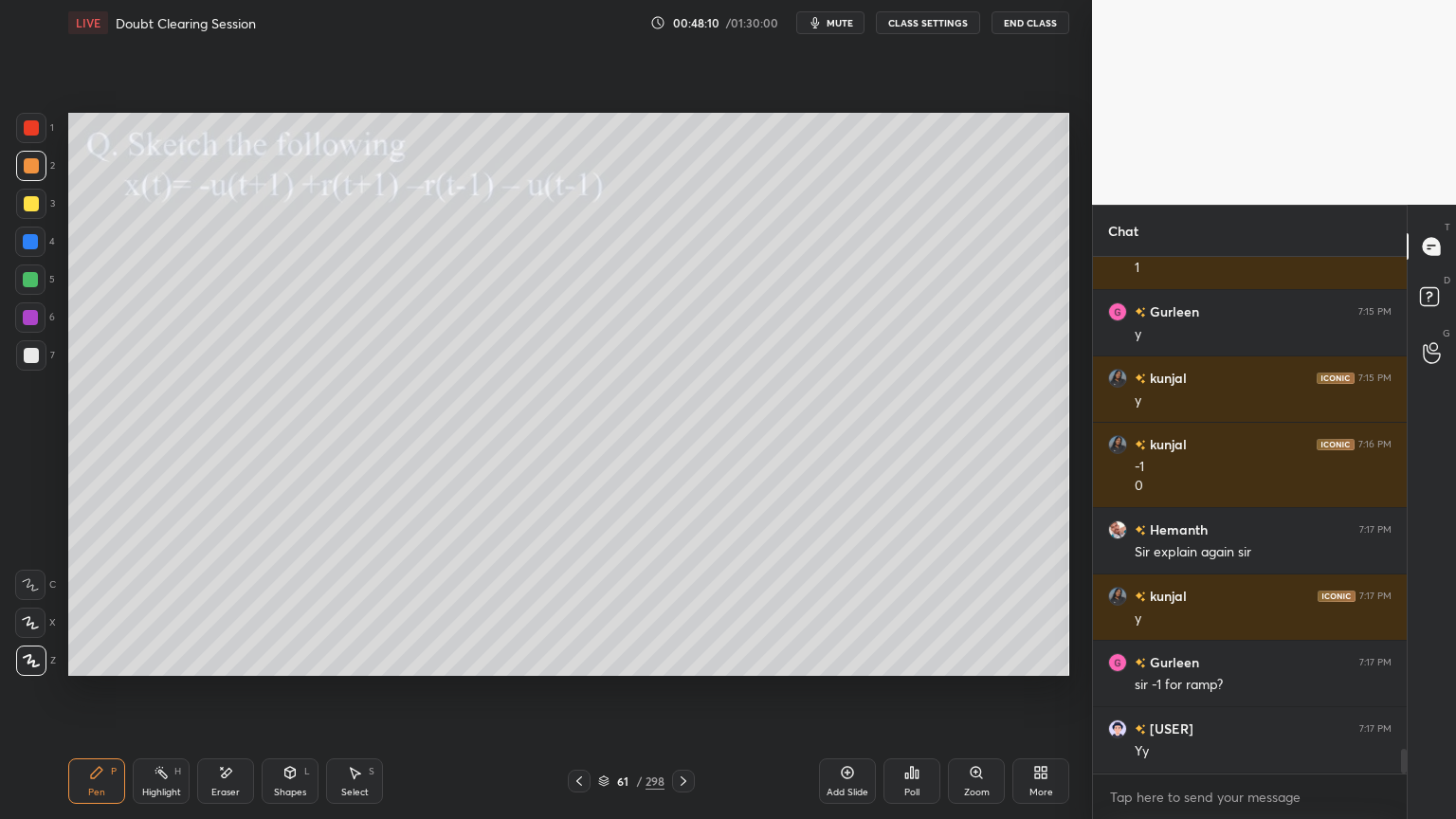 click on "Highlight" at bounding box center [161, 792] 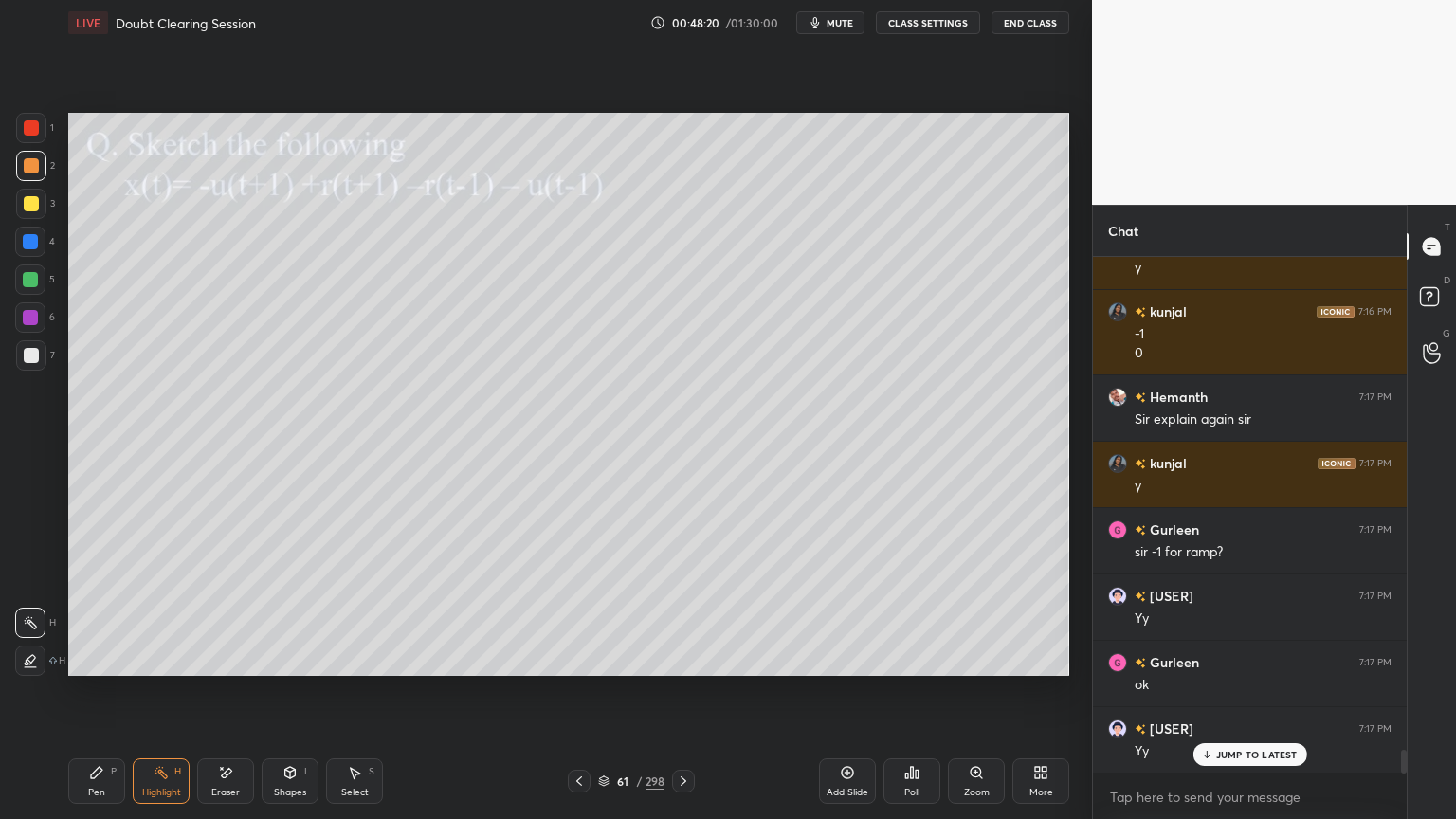 scroll, scrollTop: 10552, scrollLeft: 0, axis: vertical 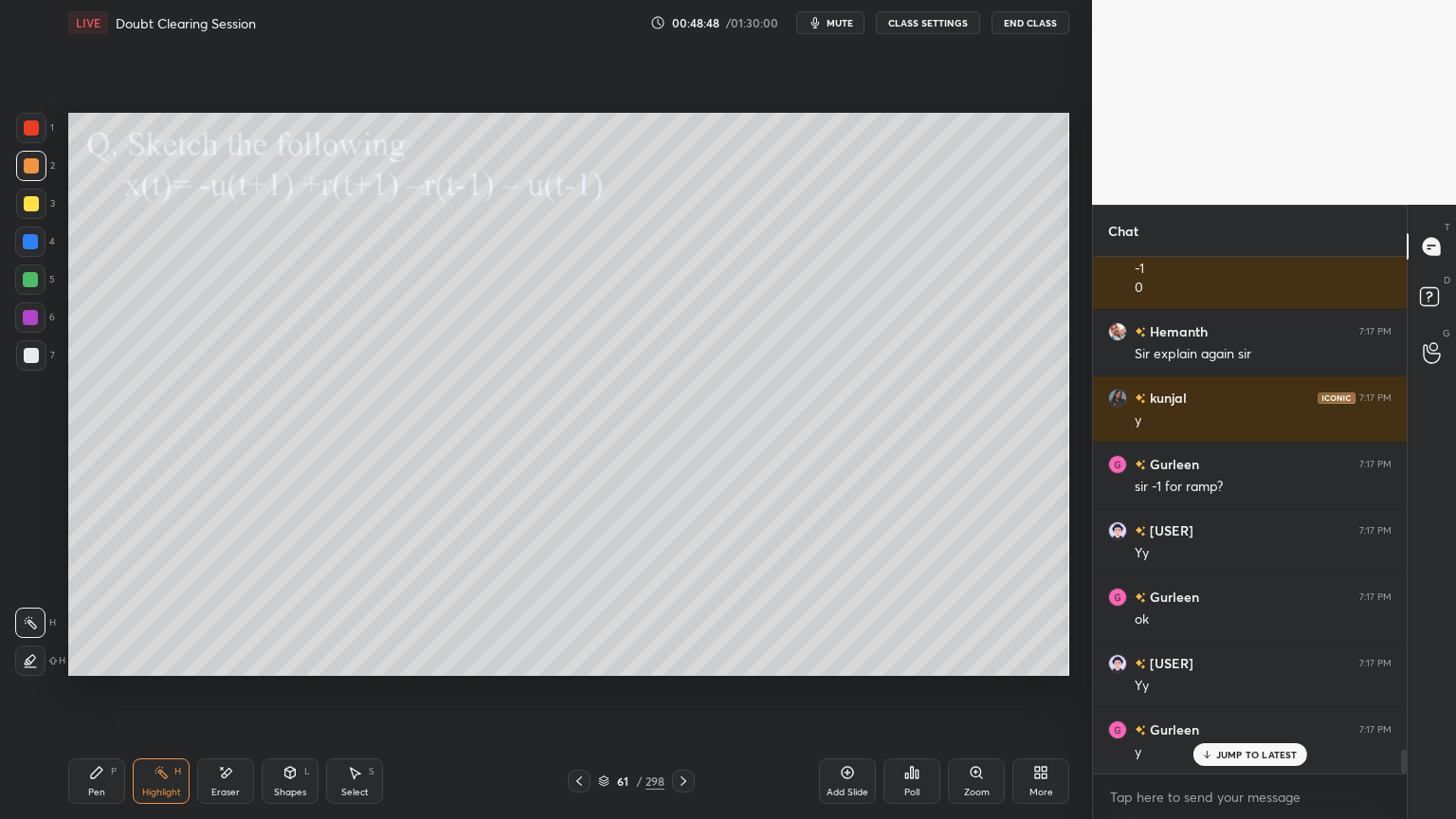 click on "Highlight H" at bounding box center (161, 781) 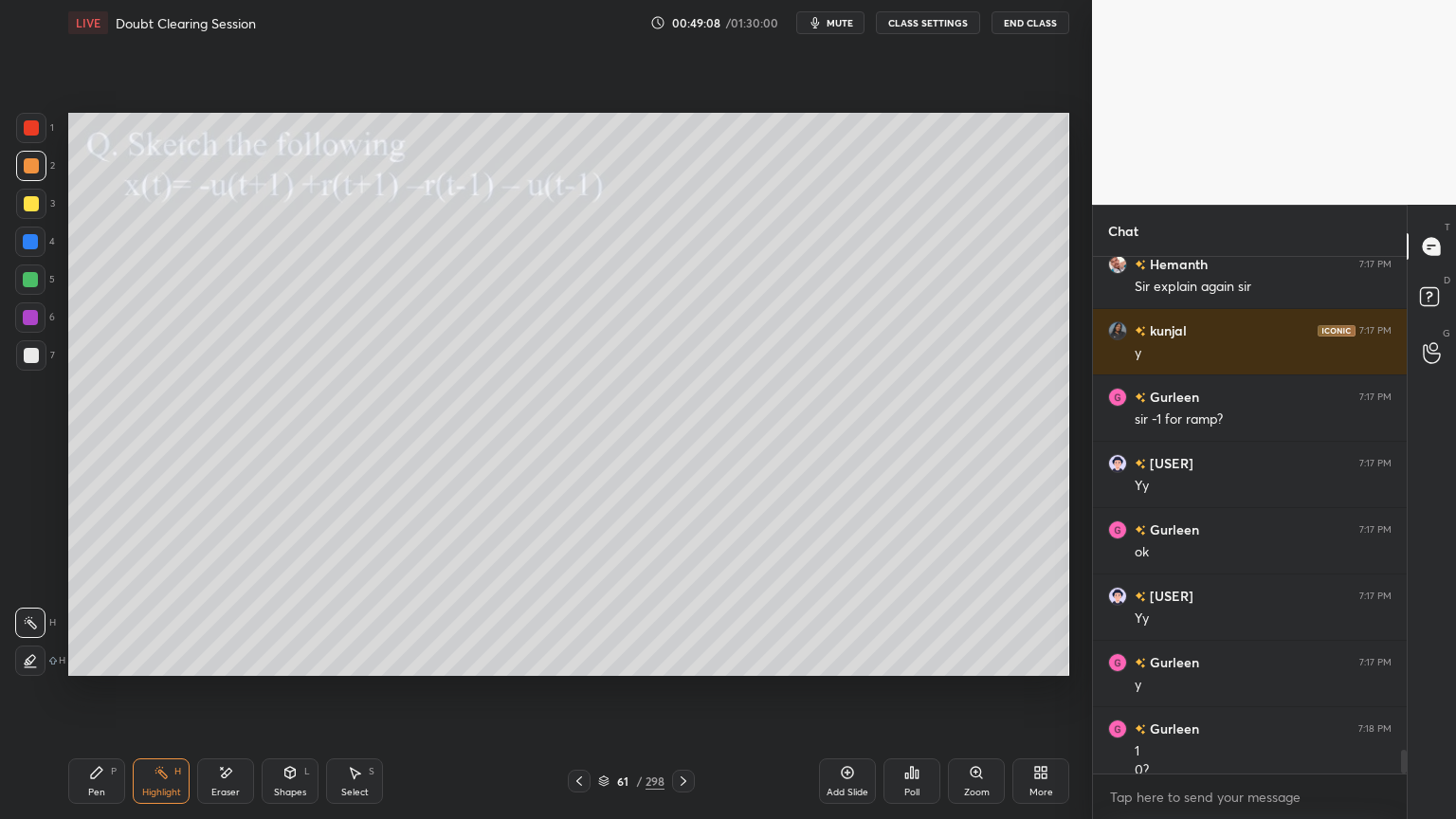 scroll, scrollTop: 10638, scrollLeft: 0, axis: vertical 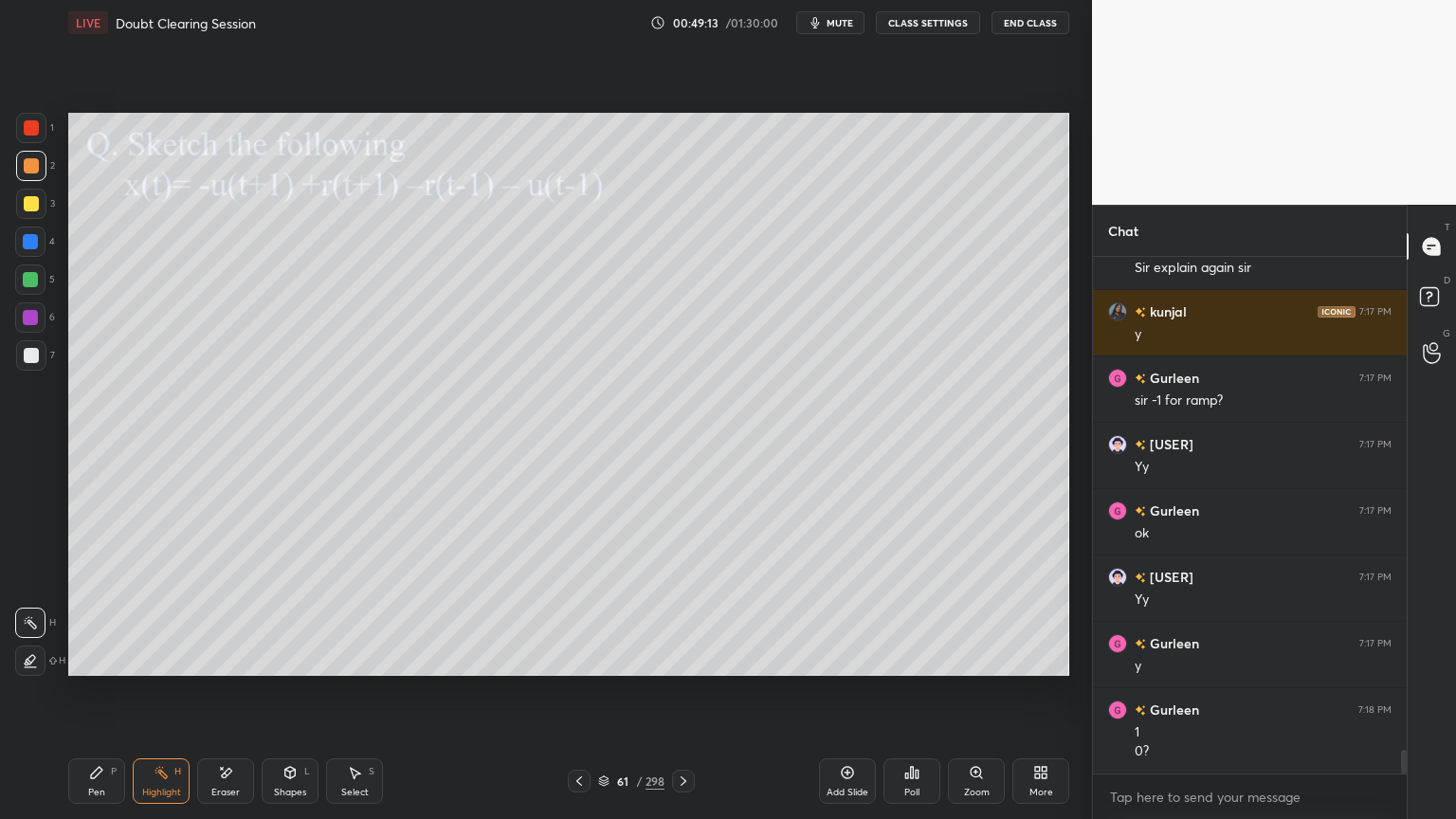 click on "Eraser" at bounding box center (226, 792) 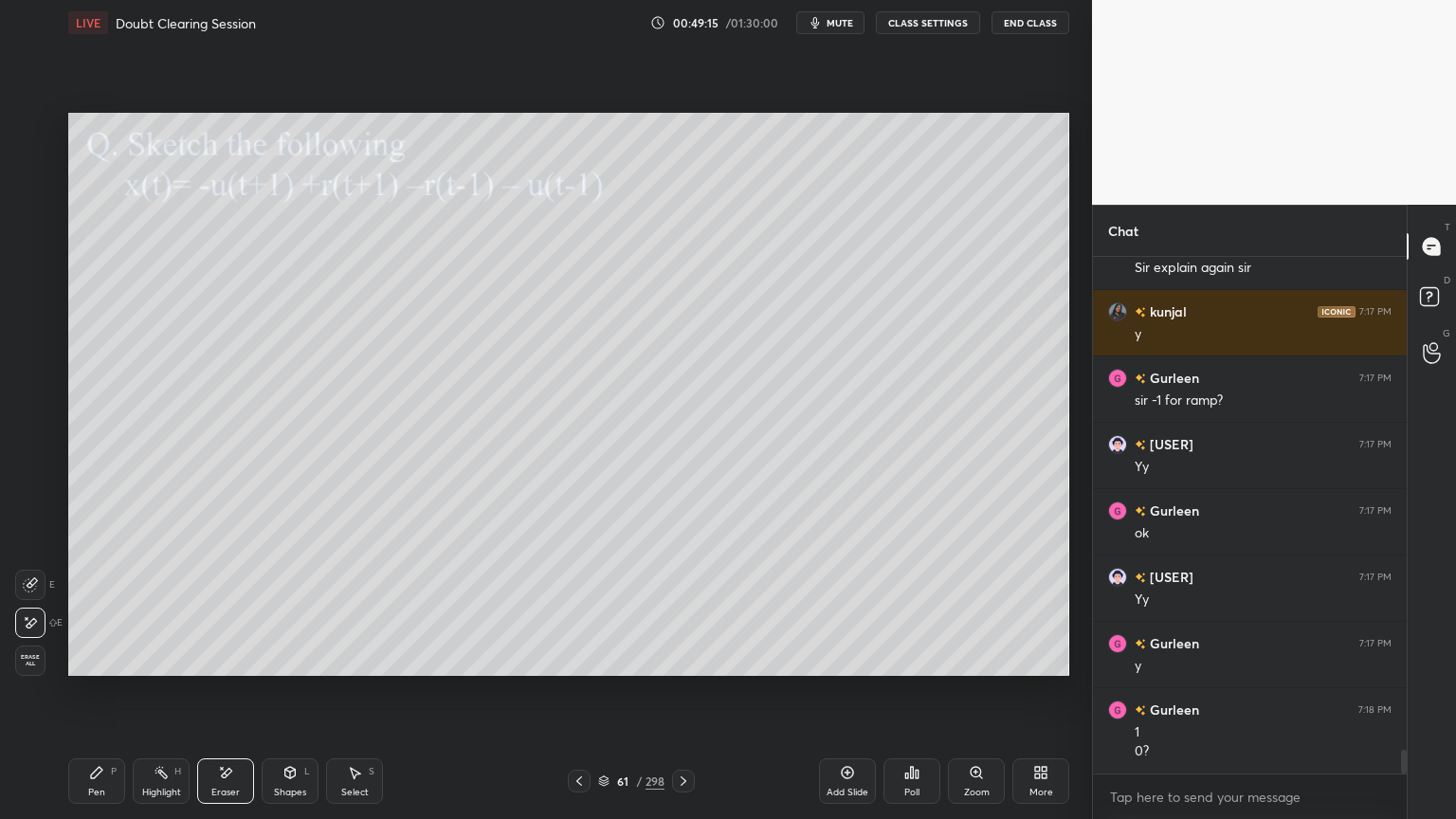 click on "Pen P" at bounding box center [97, 781] 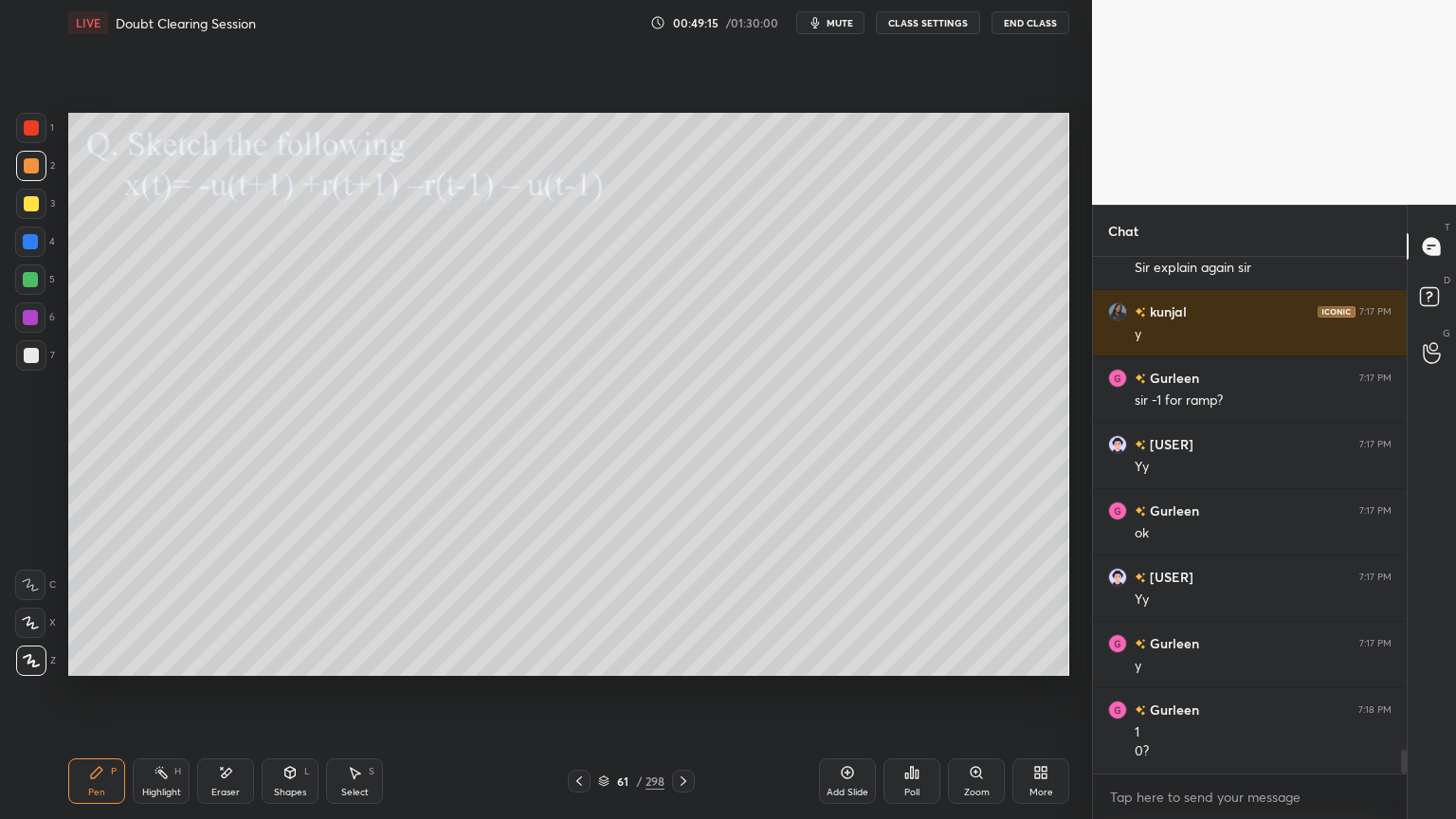 click on "Highlight H" at bounding box center [161, 781] 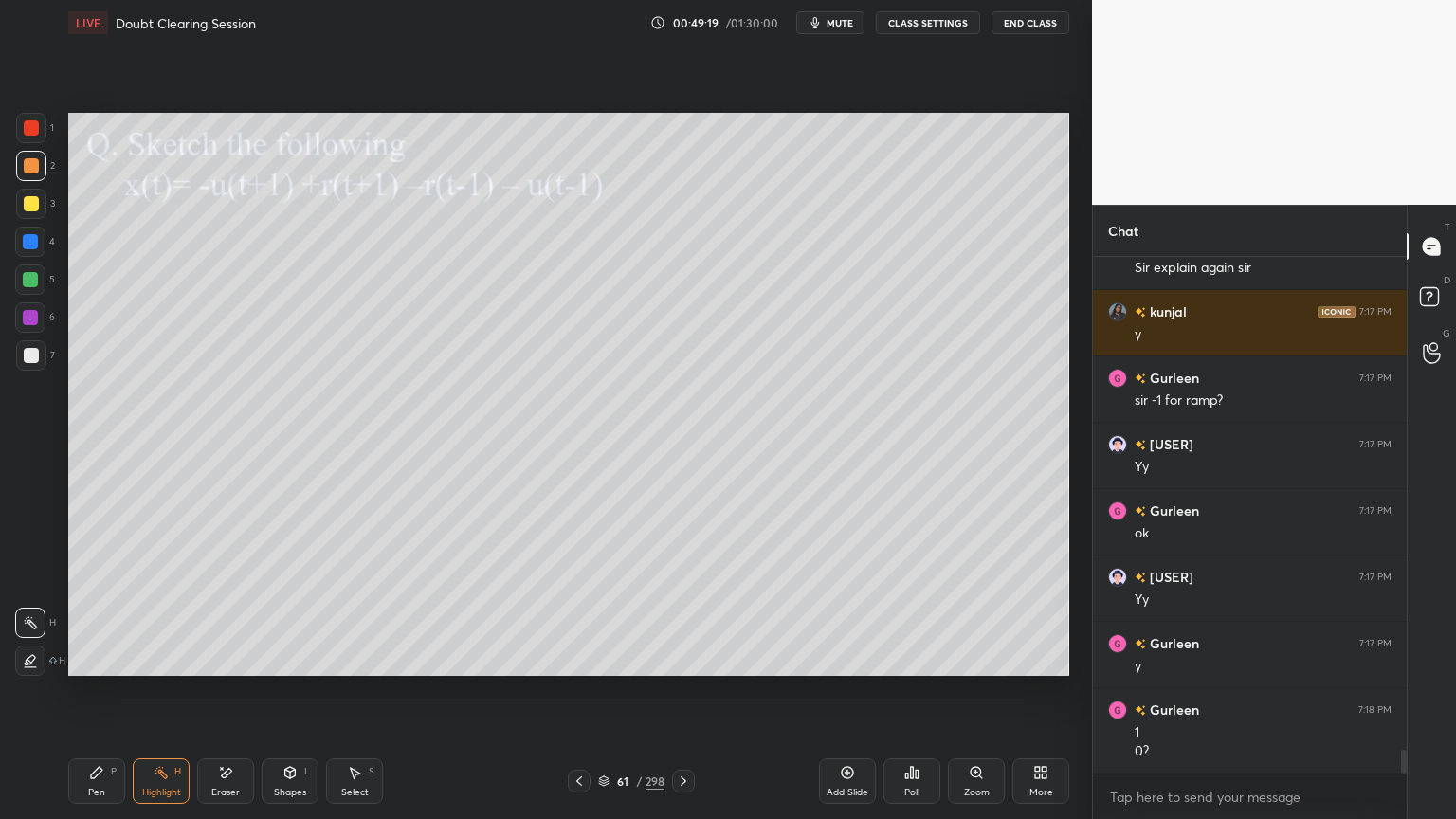 click on "Eraser" at bounding box center [226, 781] 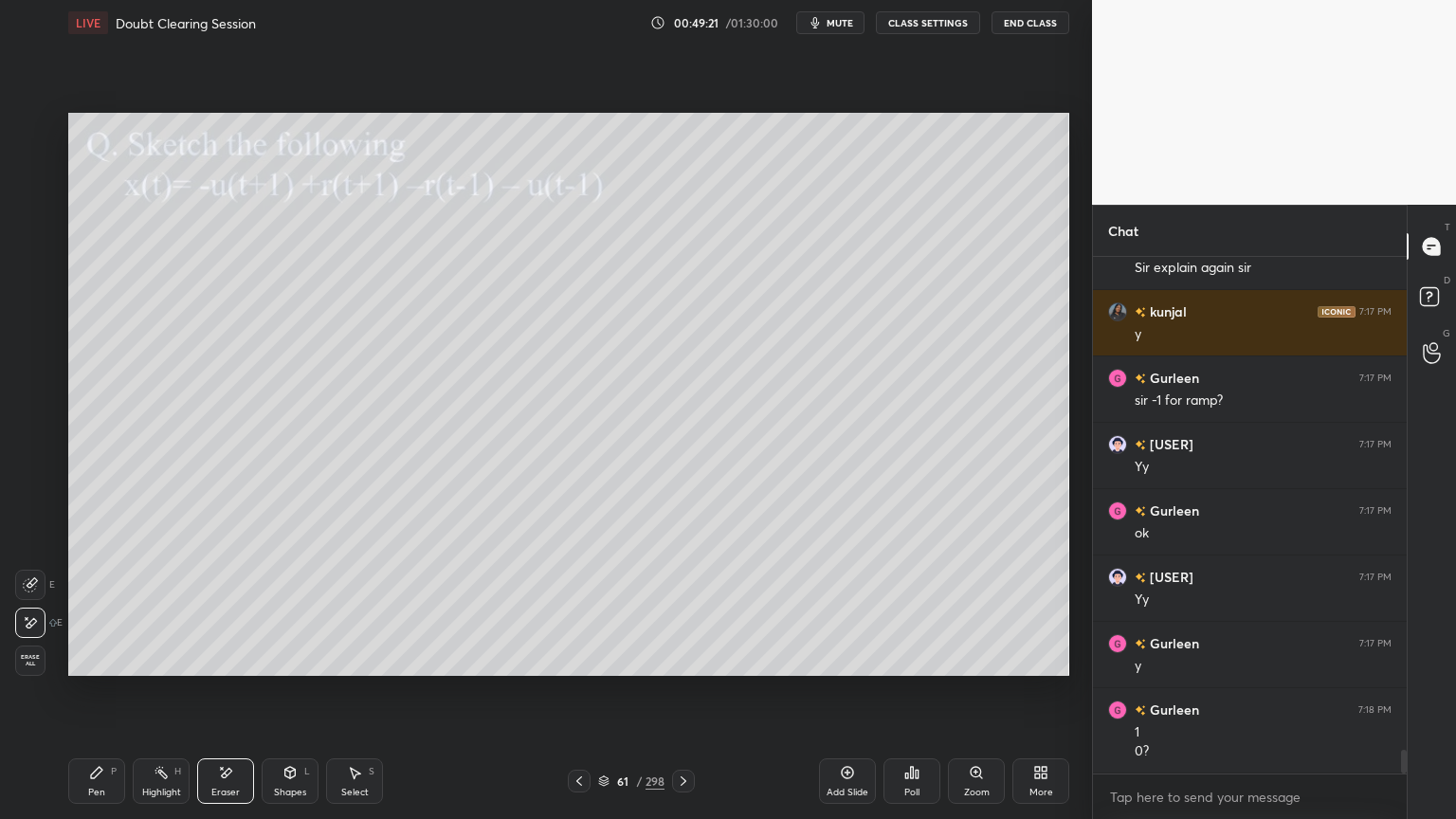 click on "Highlight H" at bounding box center [161, 781] 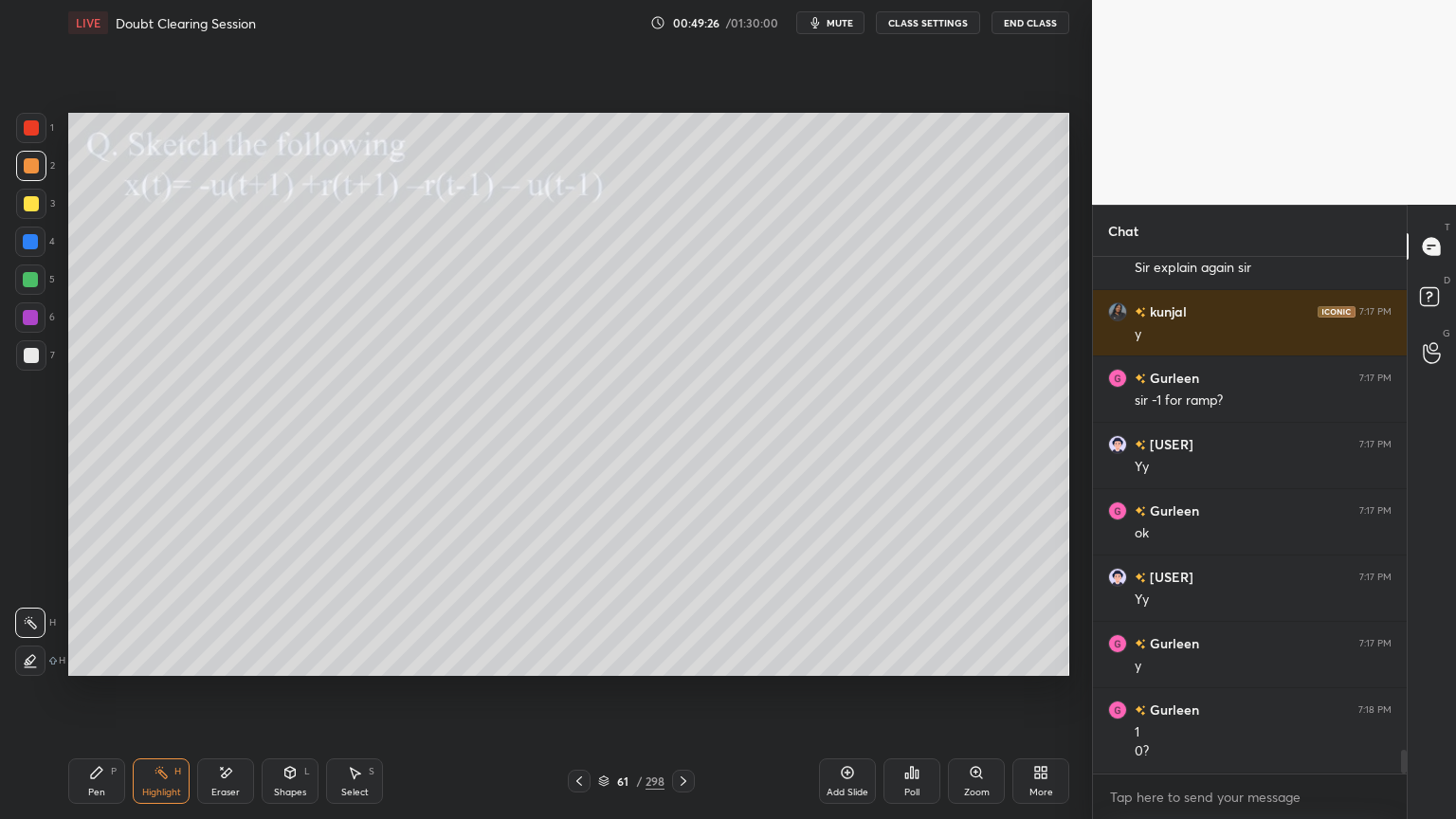 click on "Highlight" at bounding box center [161, 792] 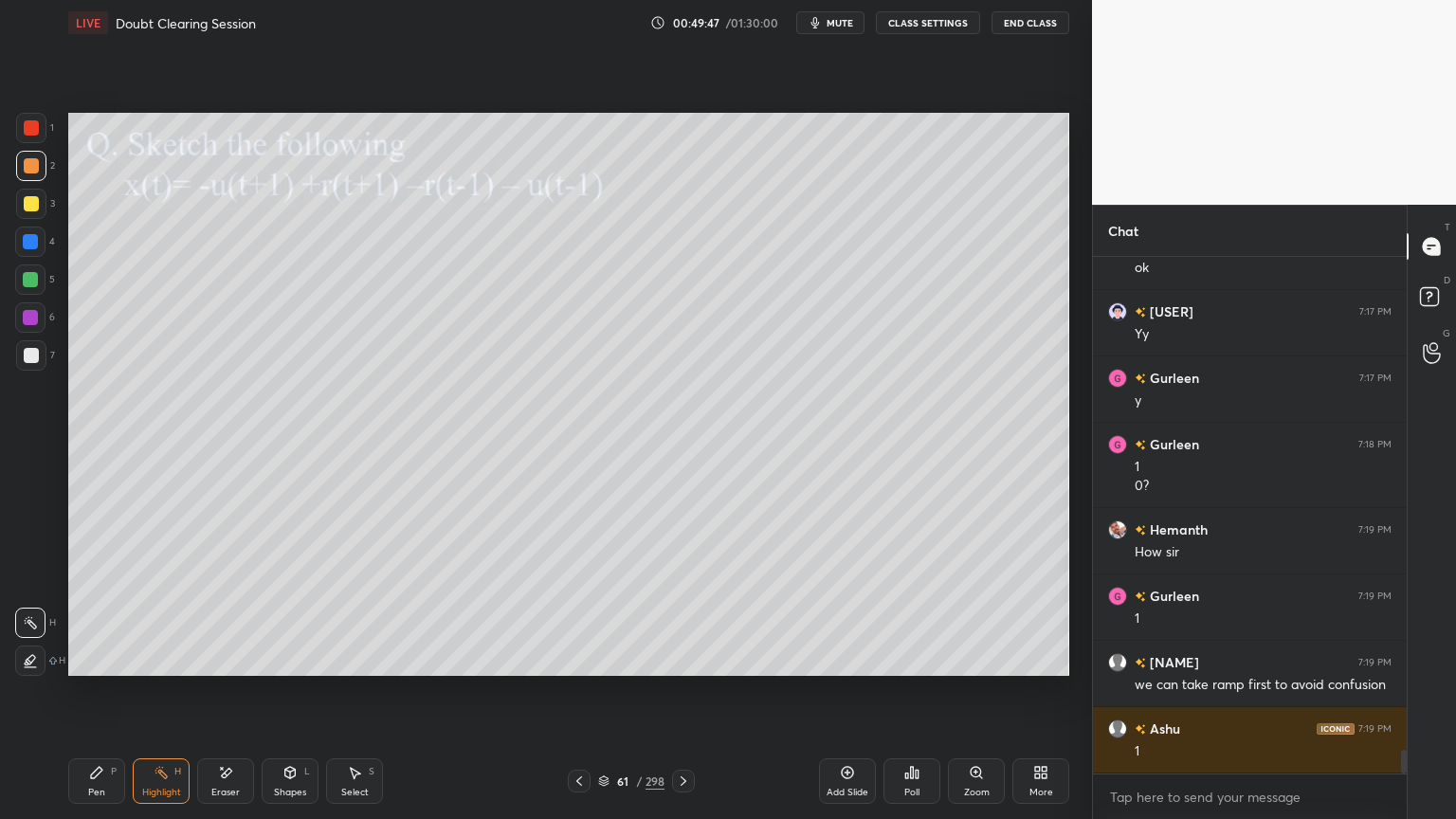 scroll, scrollTop: 10969, scrollLeft: 0, axis: vertical 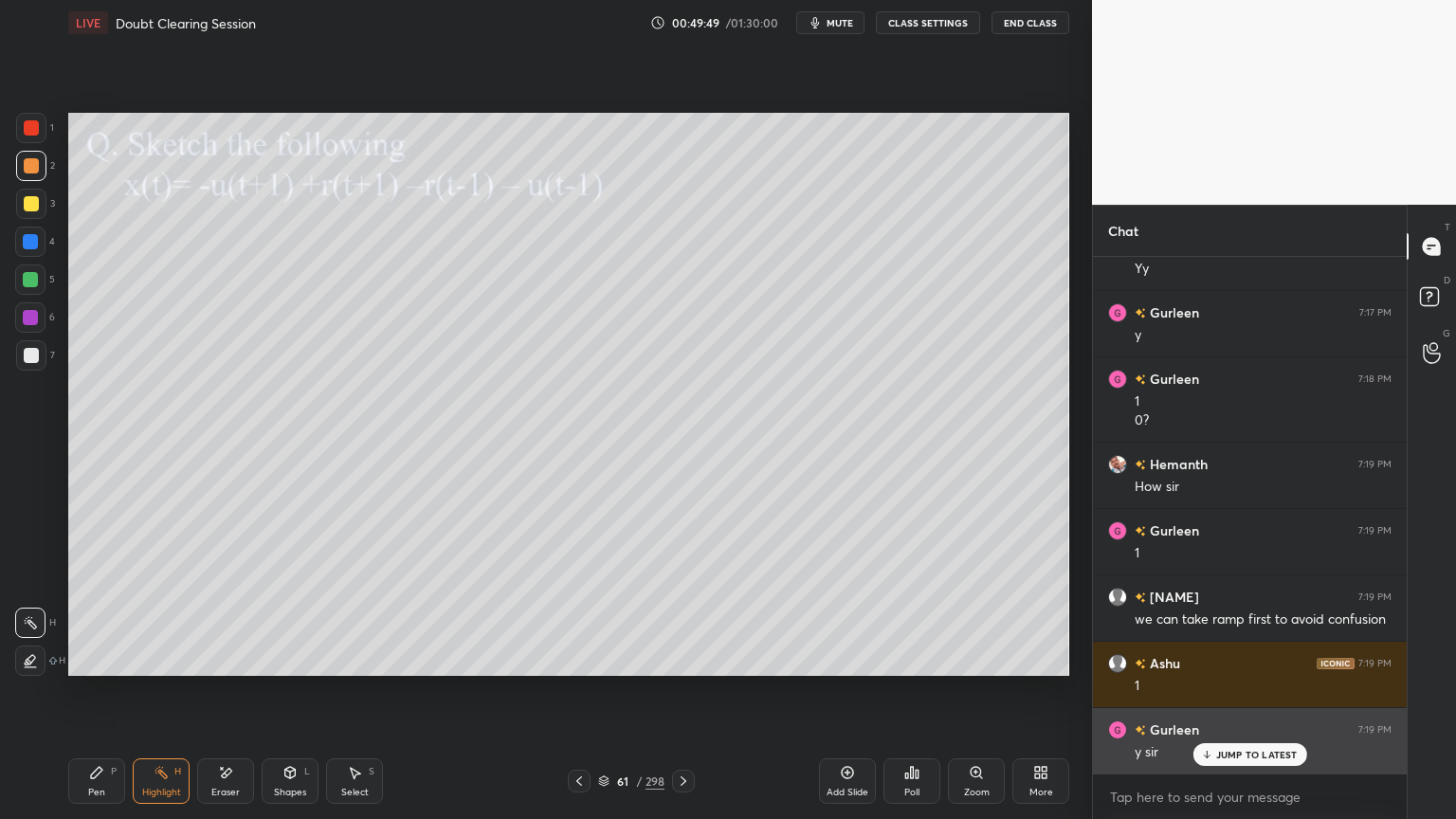 click on "JUMP TO LATEST" at bounding box center [1257, 755] 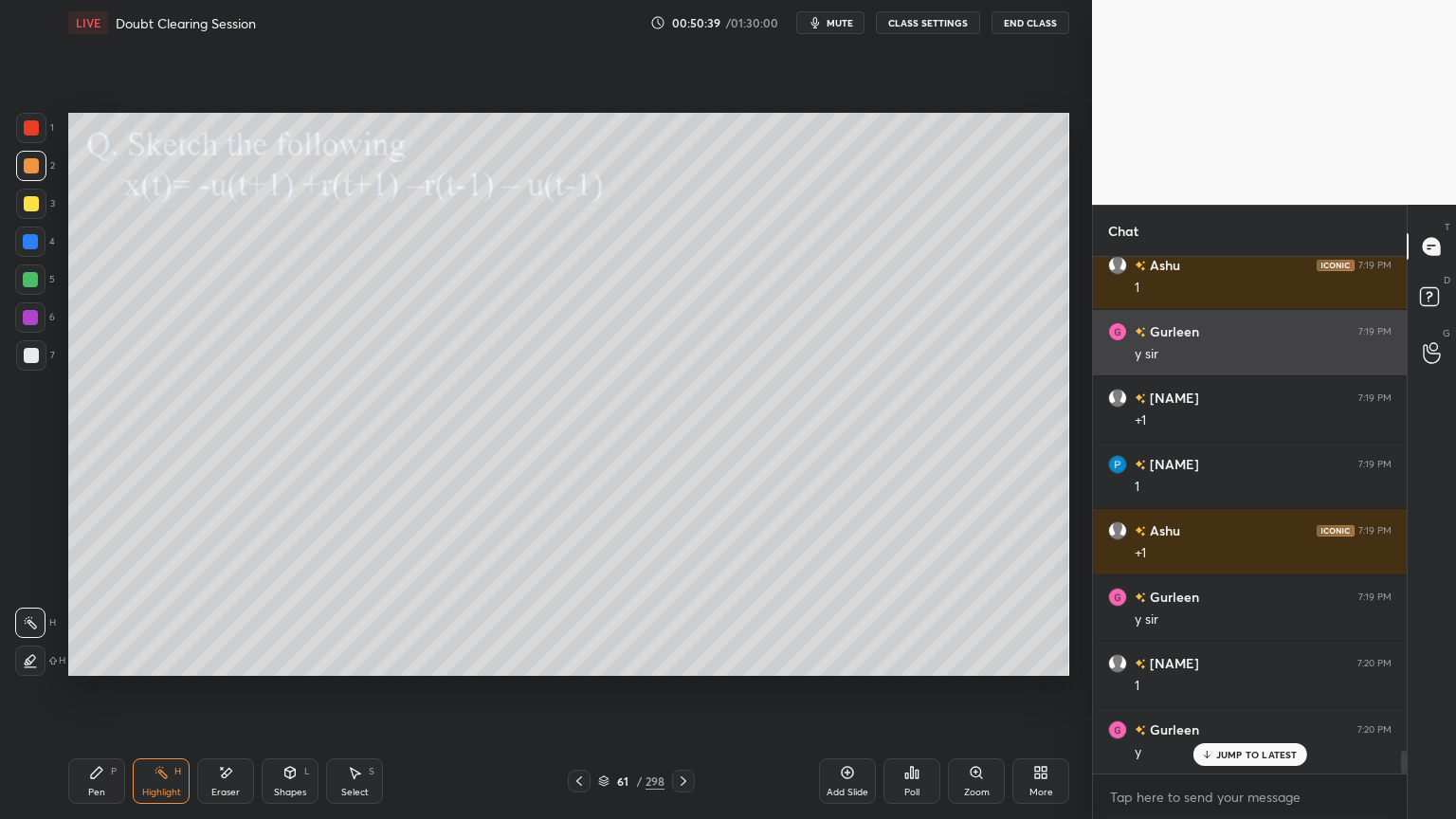 scroll, scrollTop: 11435, scrollLeft: 0, axis: vertical 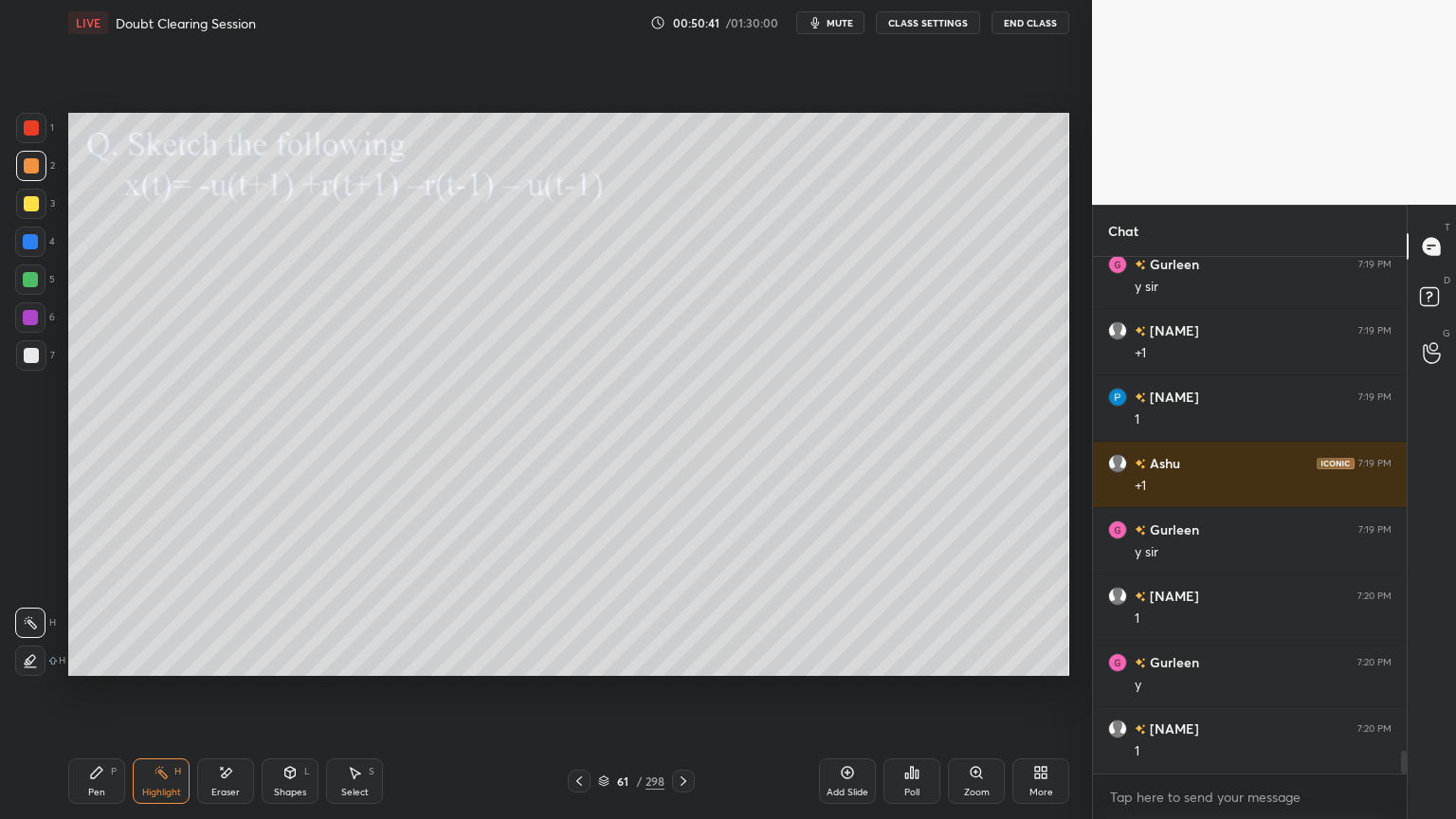 click on "Pen P" at bounding box center [97, 781] 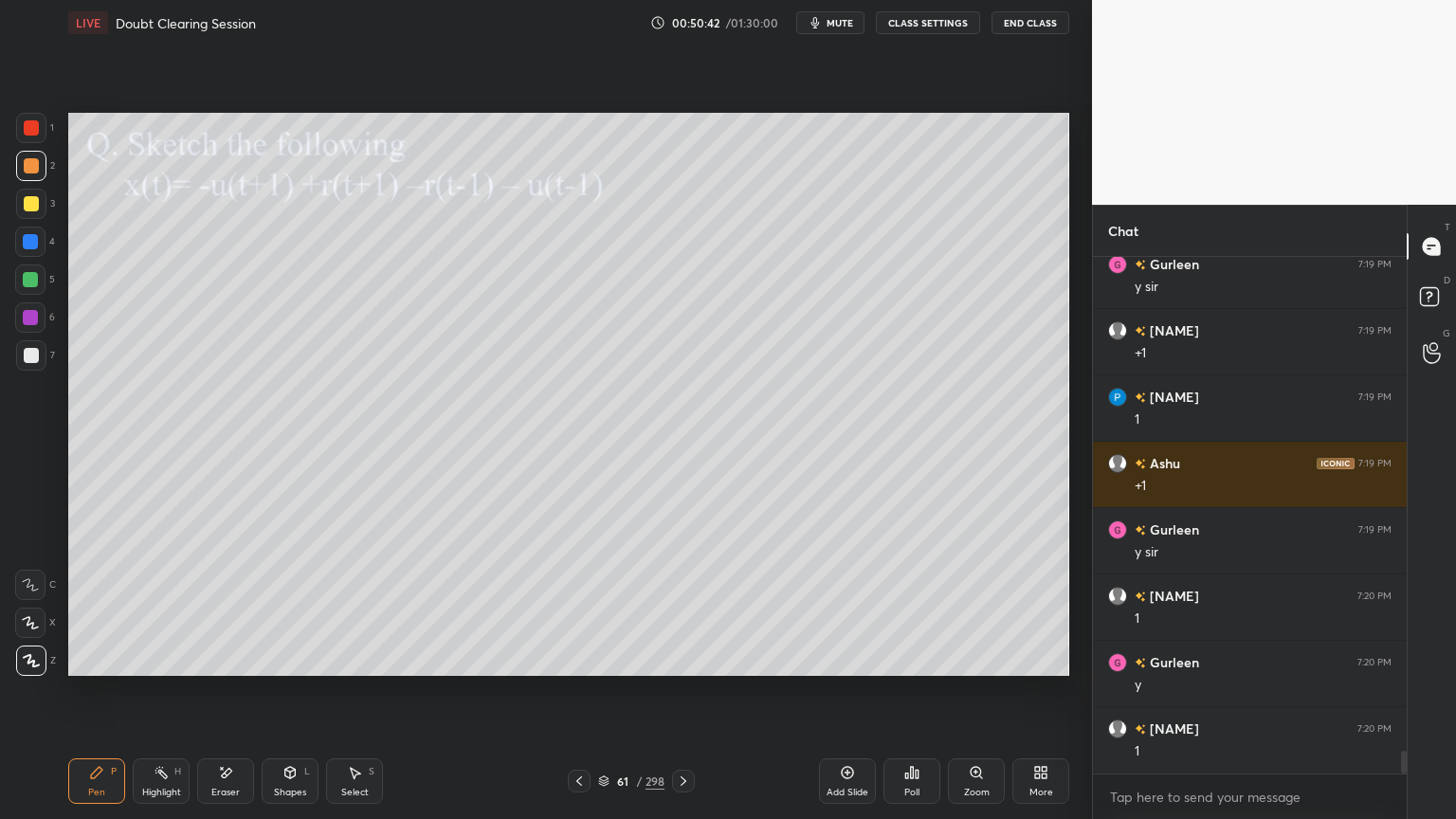 click at bounding box center (30, 280) 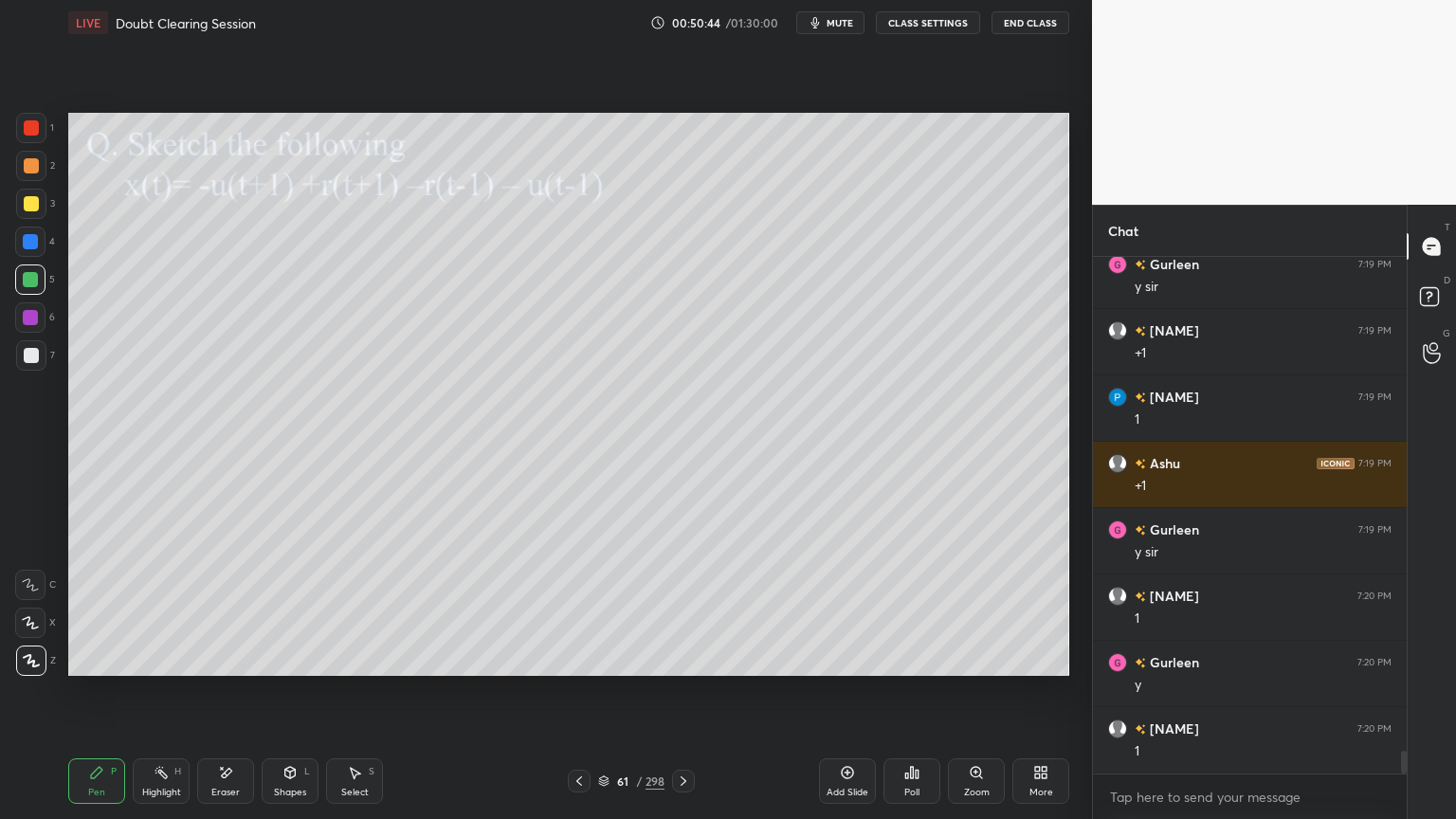 click 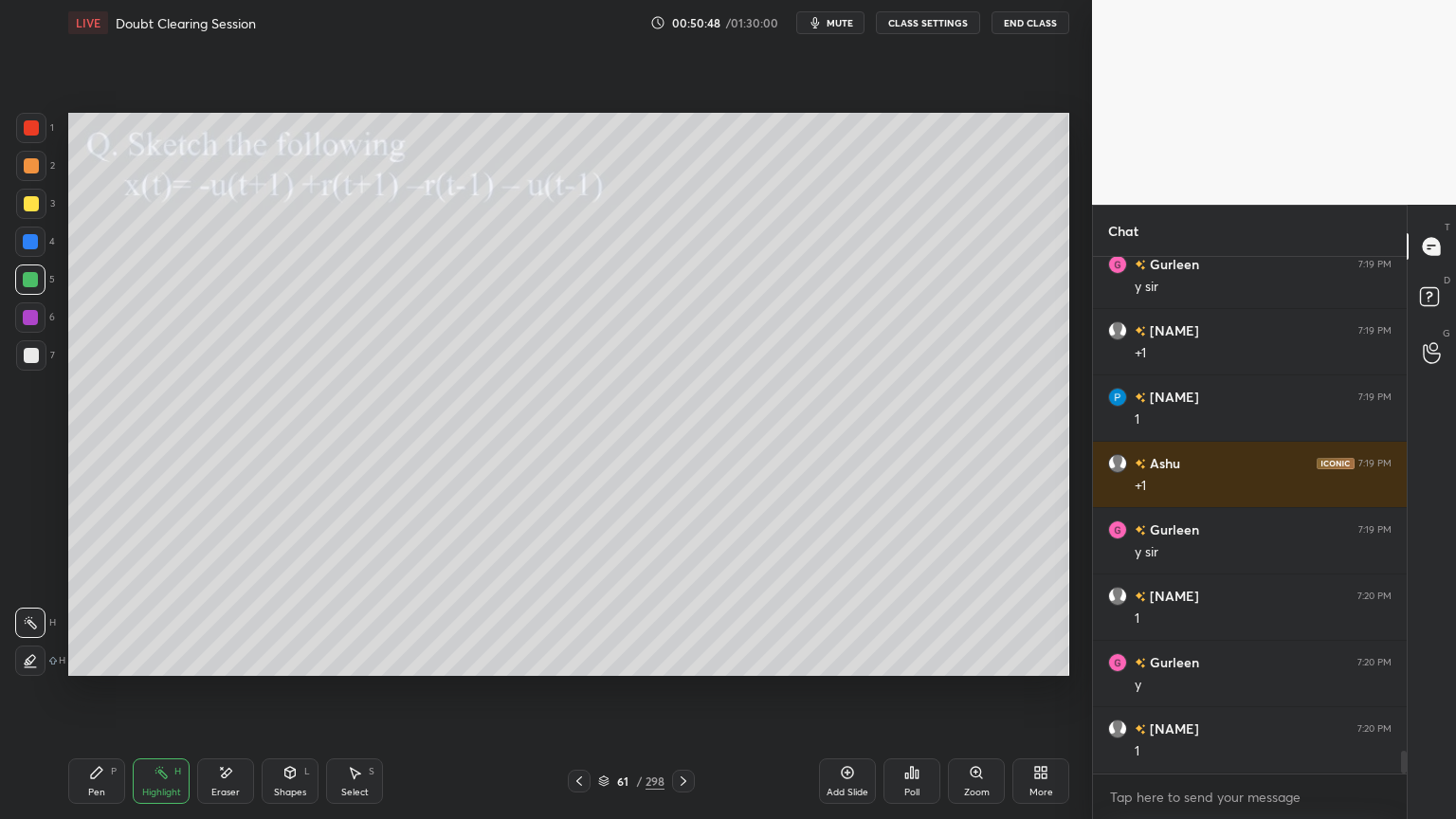 click on "Pen" at bounding box center (97, 792) 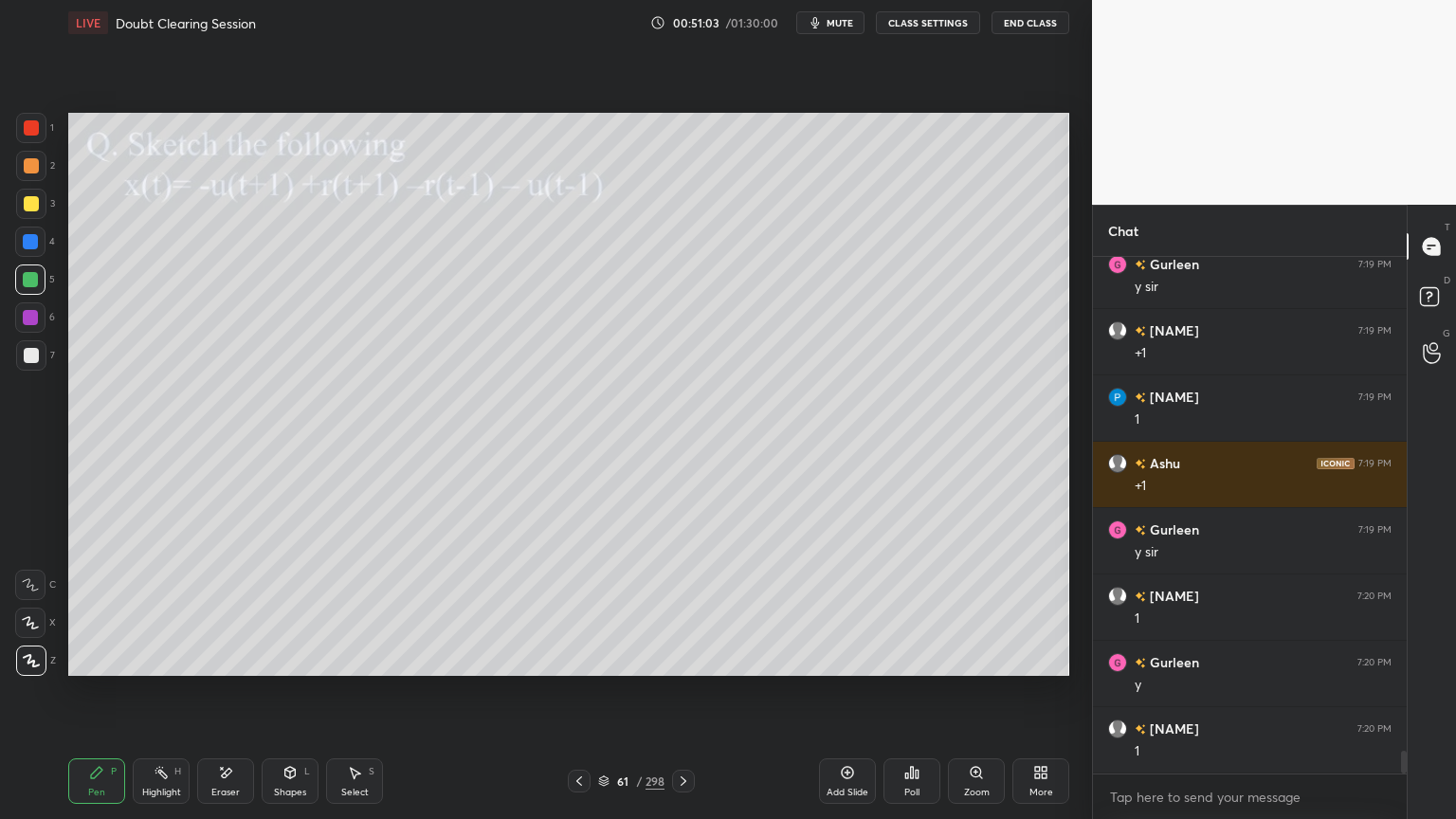 click on "Highlight" at bounding box center (161, 792) 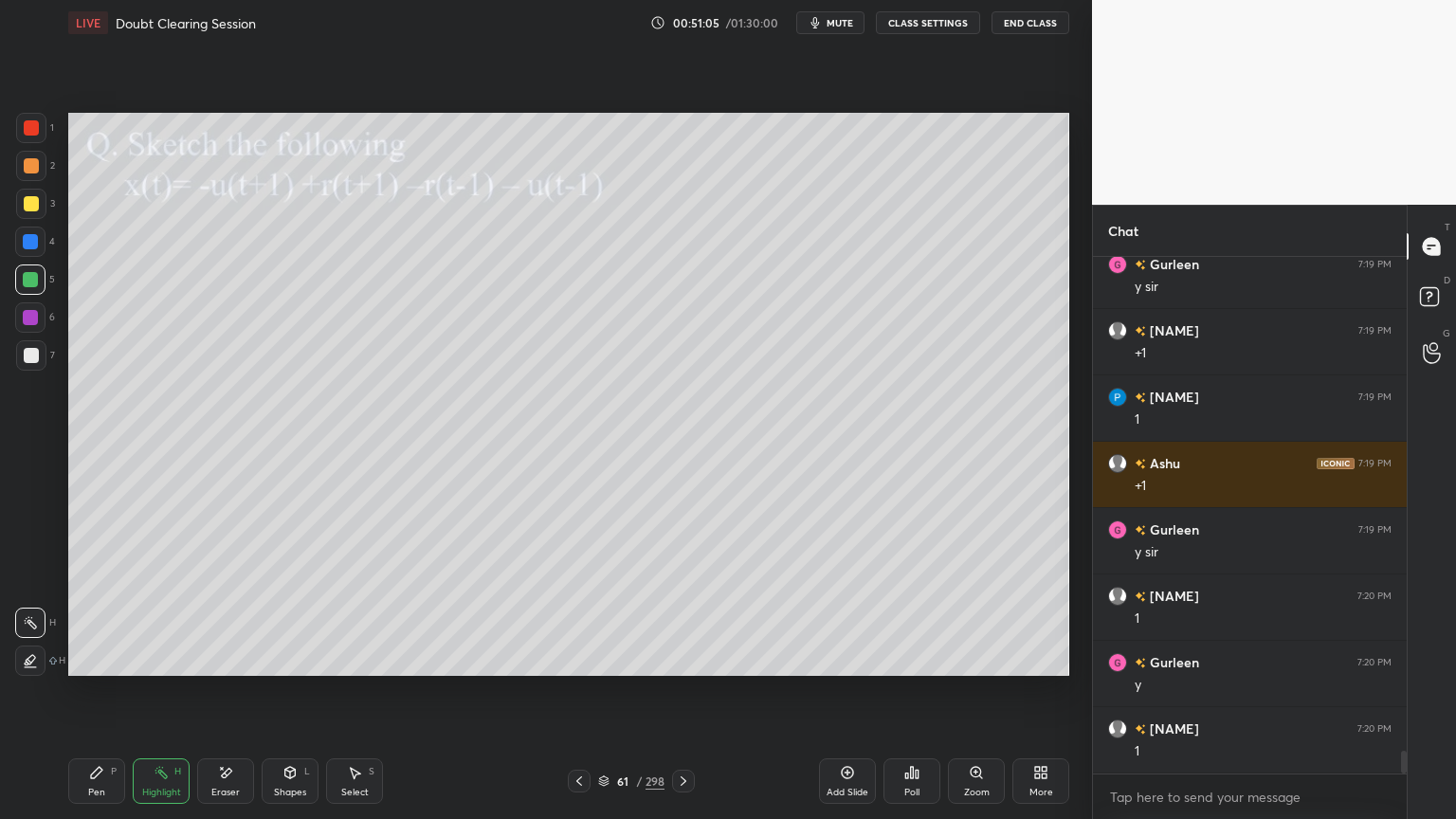 click on "Eraser" at bounding box center (226, 781) 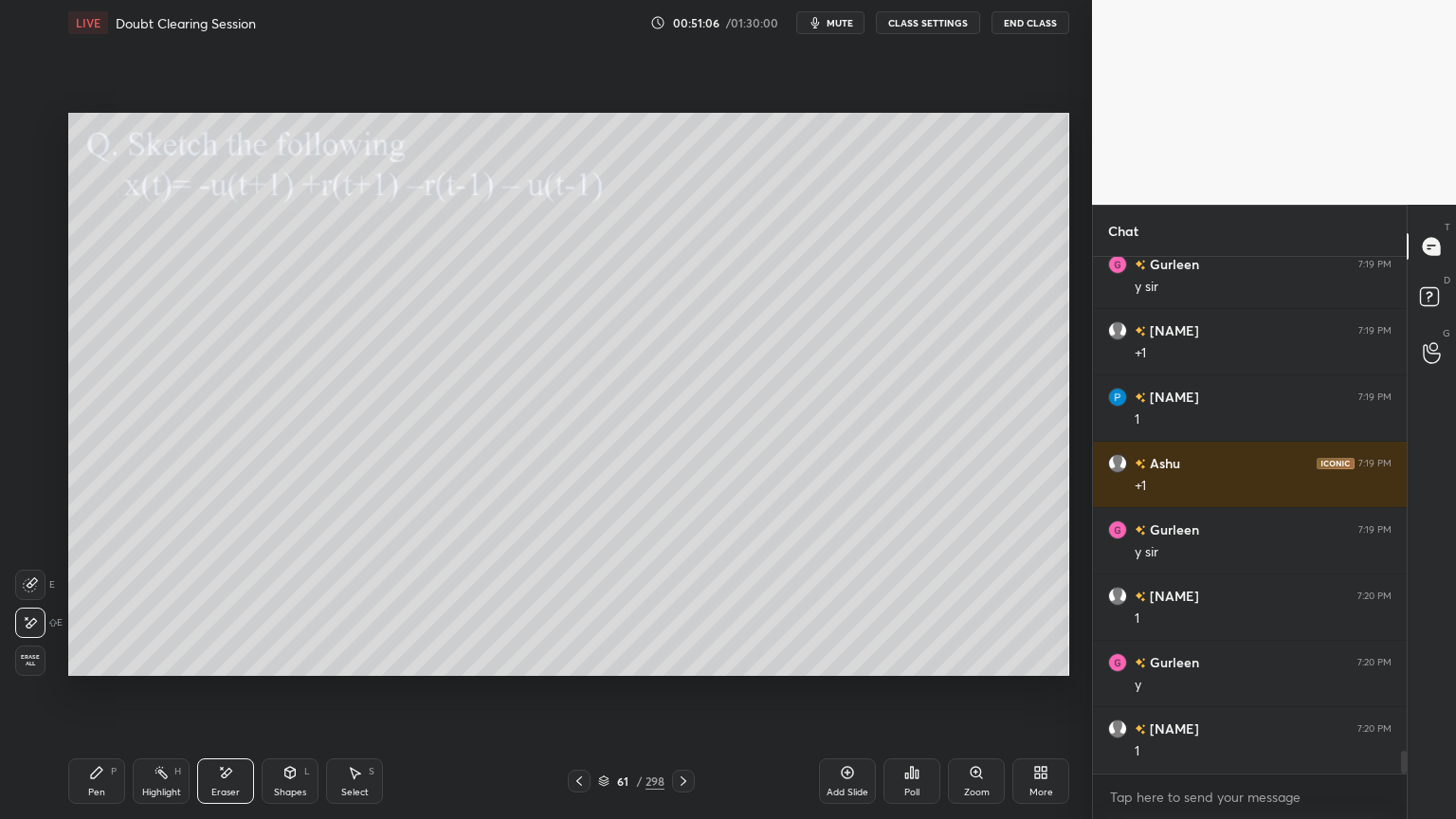click 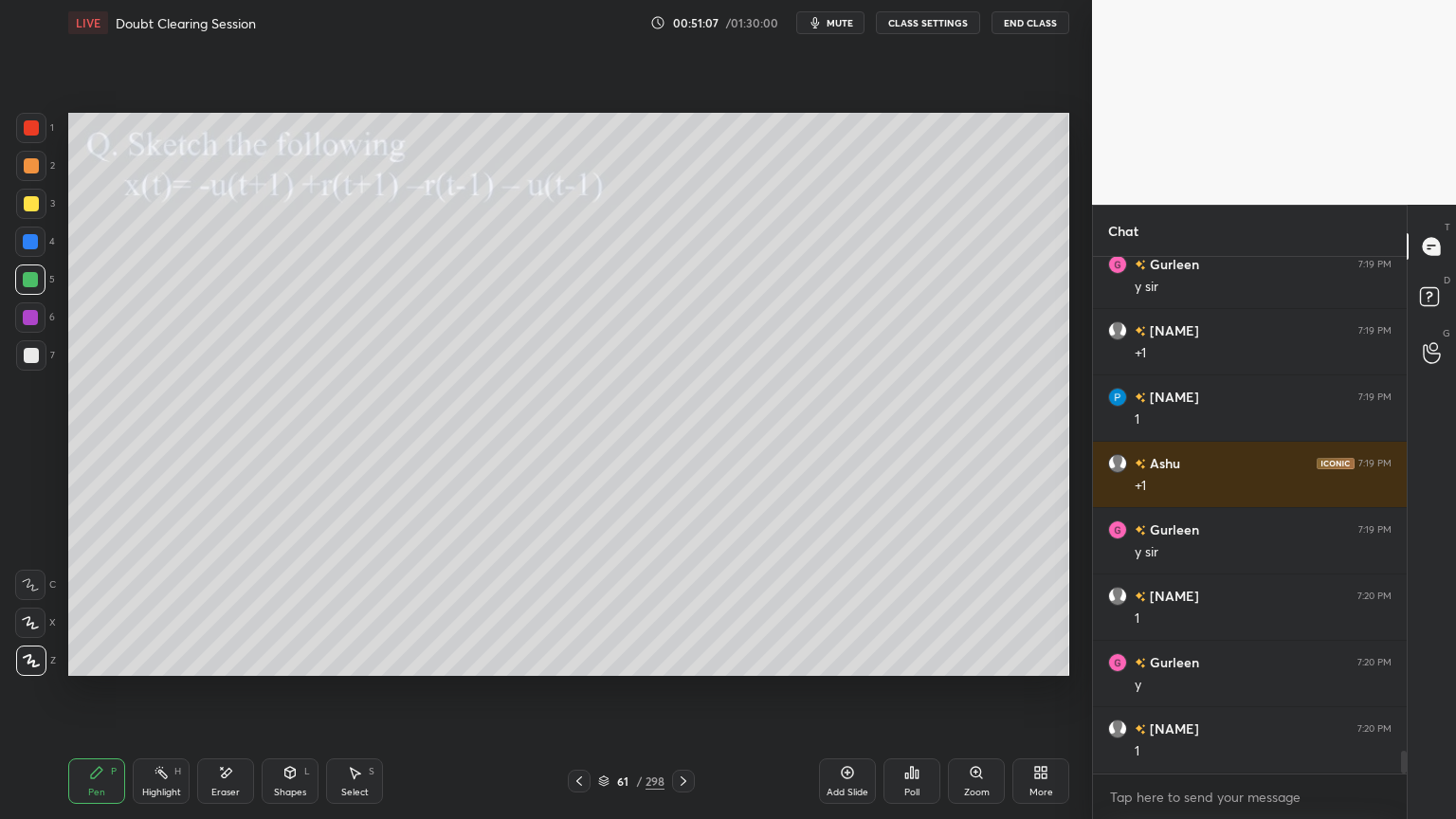 click at bounding box center [31, 355] 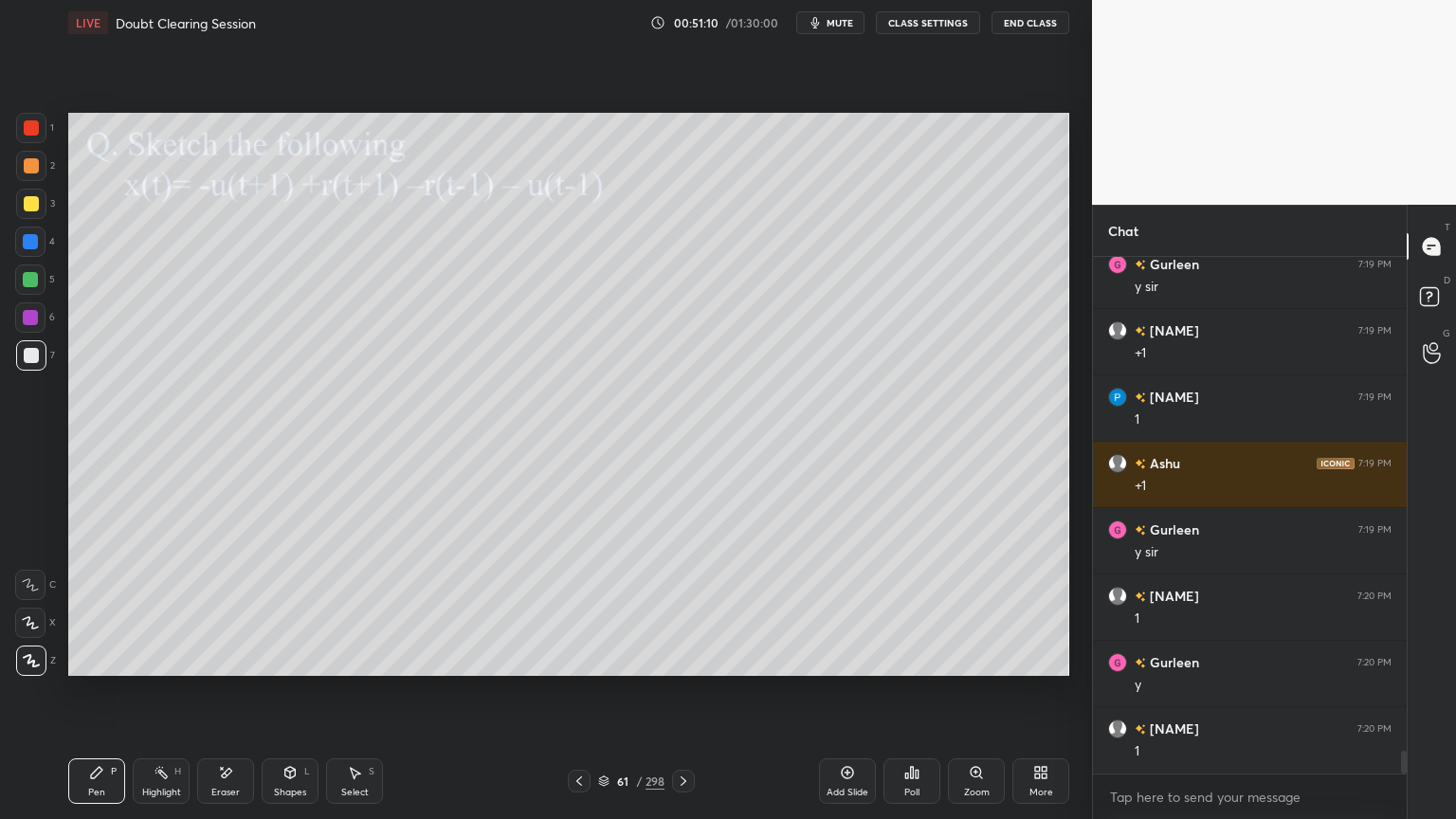 scroll, scrollTop: 11500, scrollLeft: 0, axis: vertical 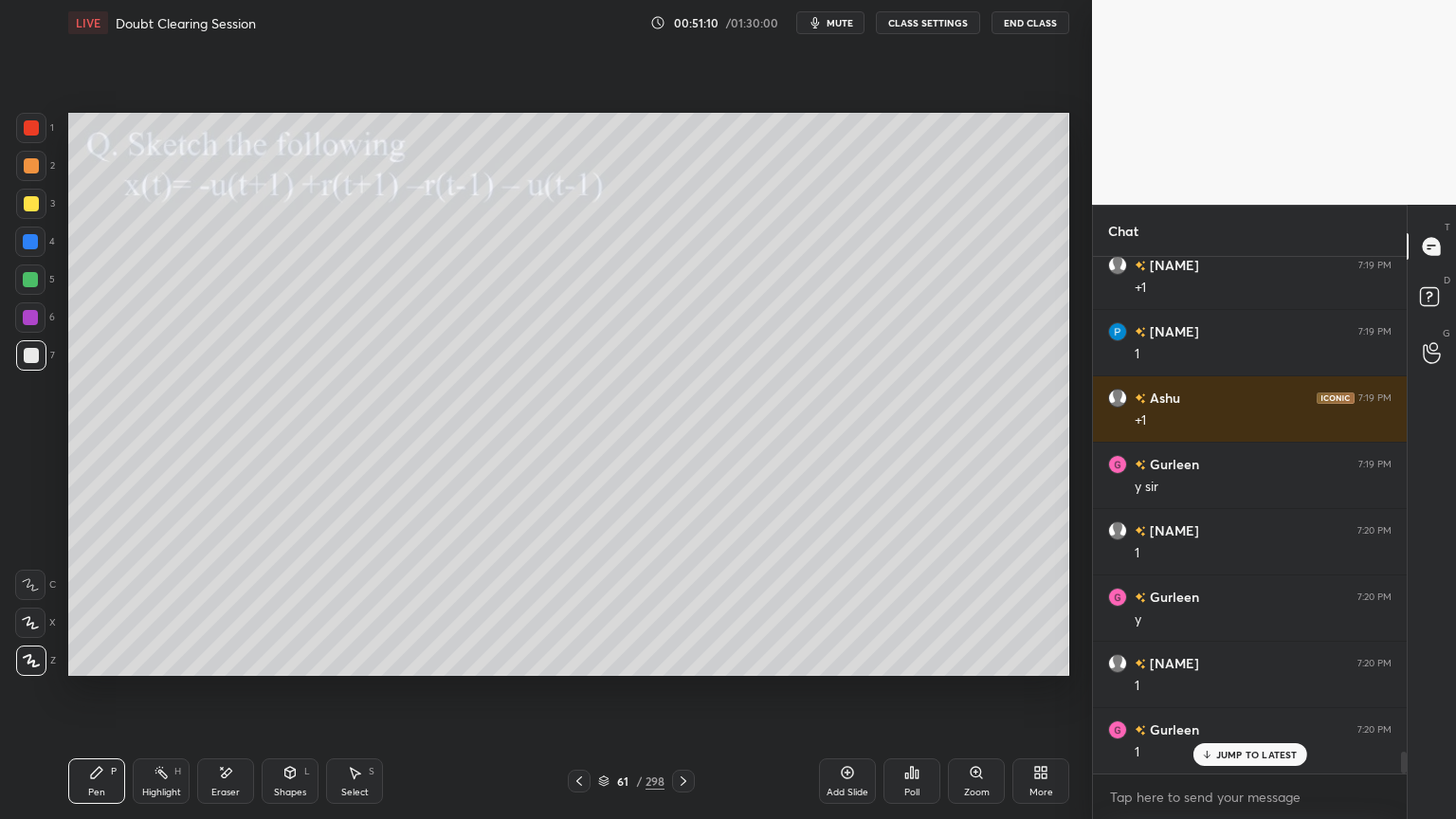 click on "Highlight" at bounding box center (161, 792) 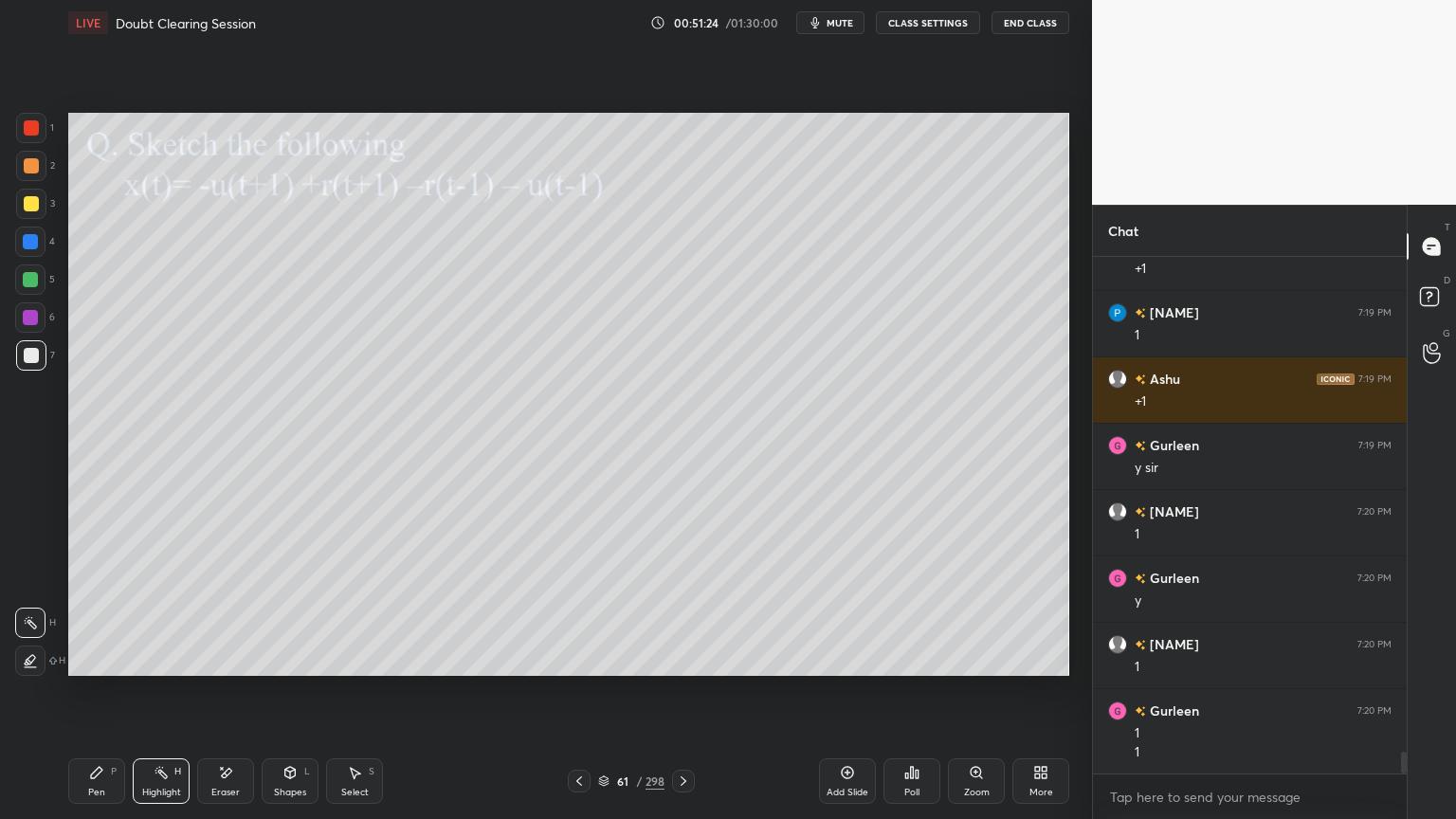 scroll, scrollTop: 11586, scrollLeft: 0, axis: vertical 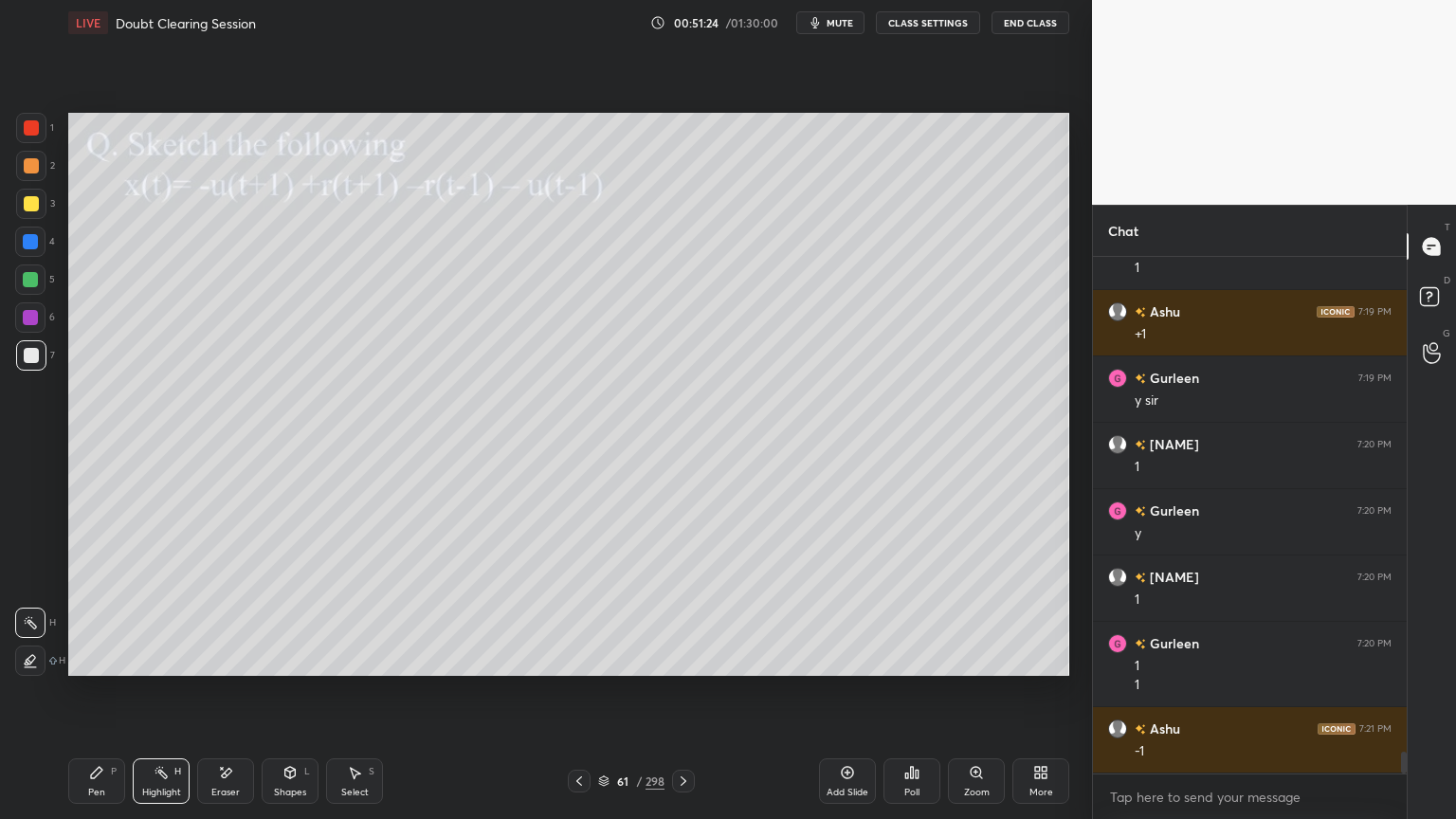 click 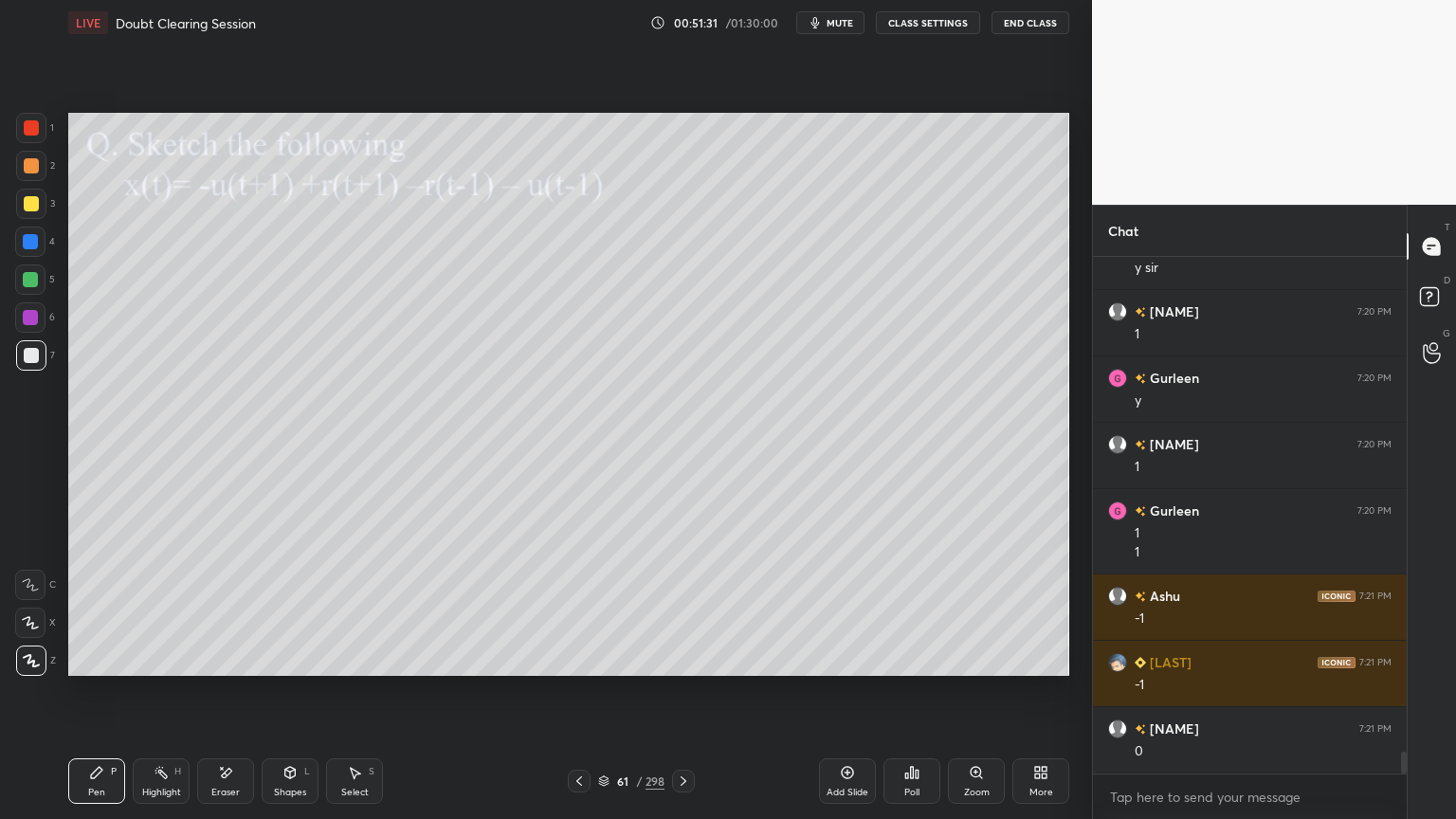 scroll, scrollTop: 11784, scrollLeft: 0, axis: vertical 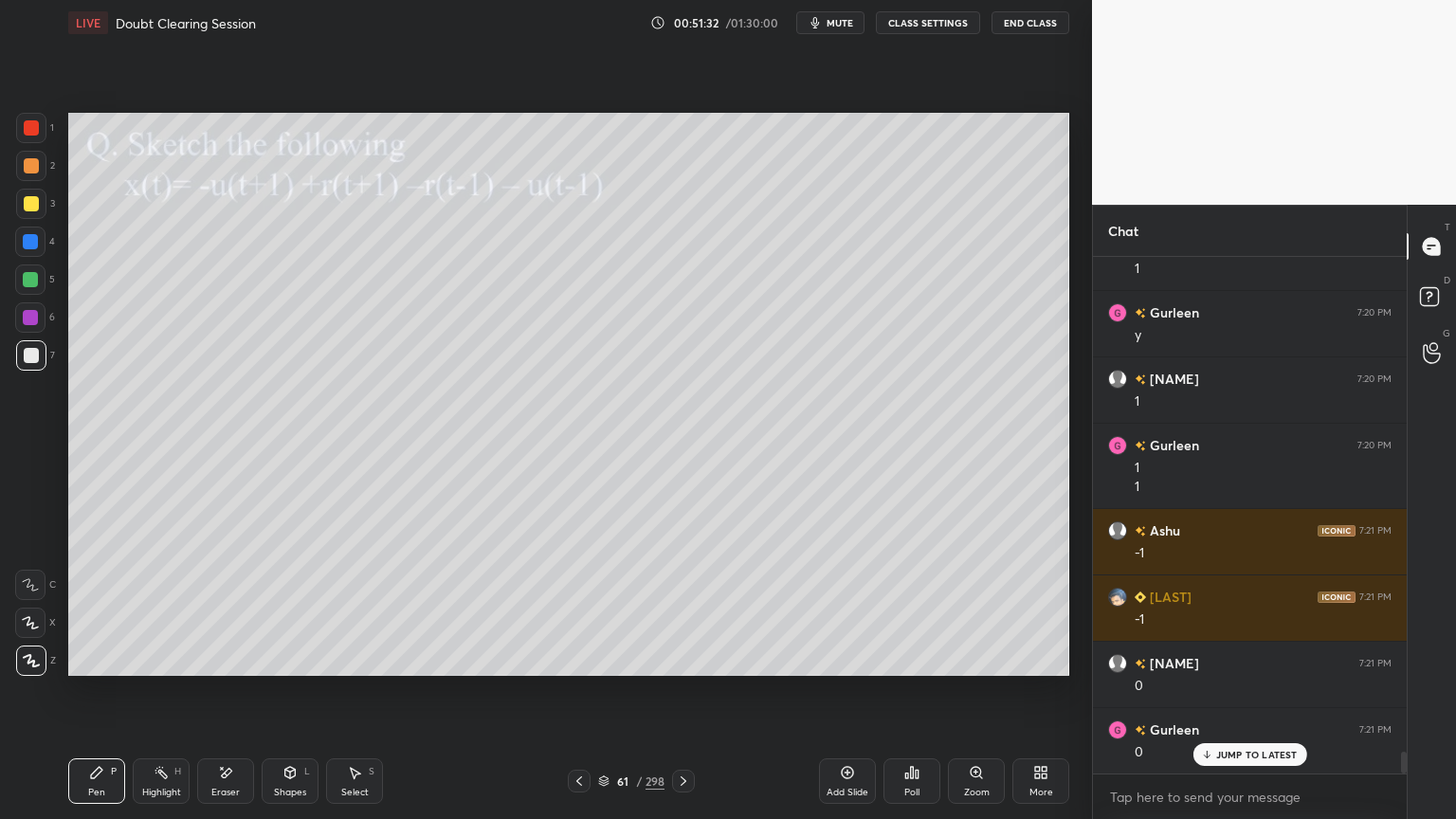 click on "Shapes" at bounding box center [290, 792] 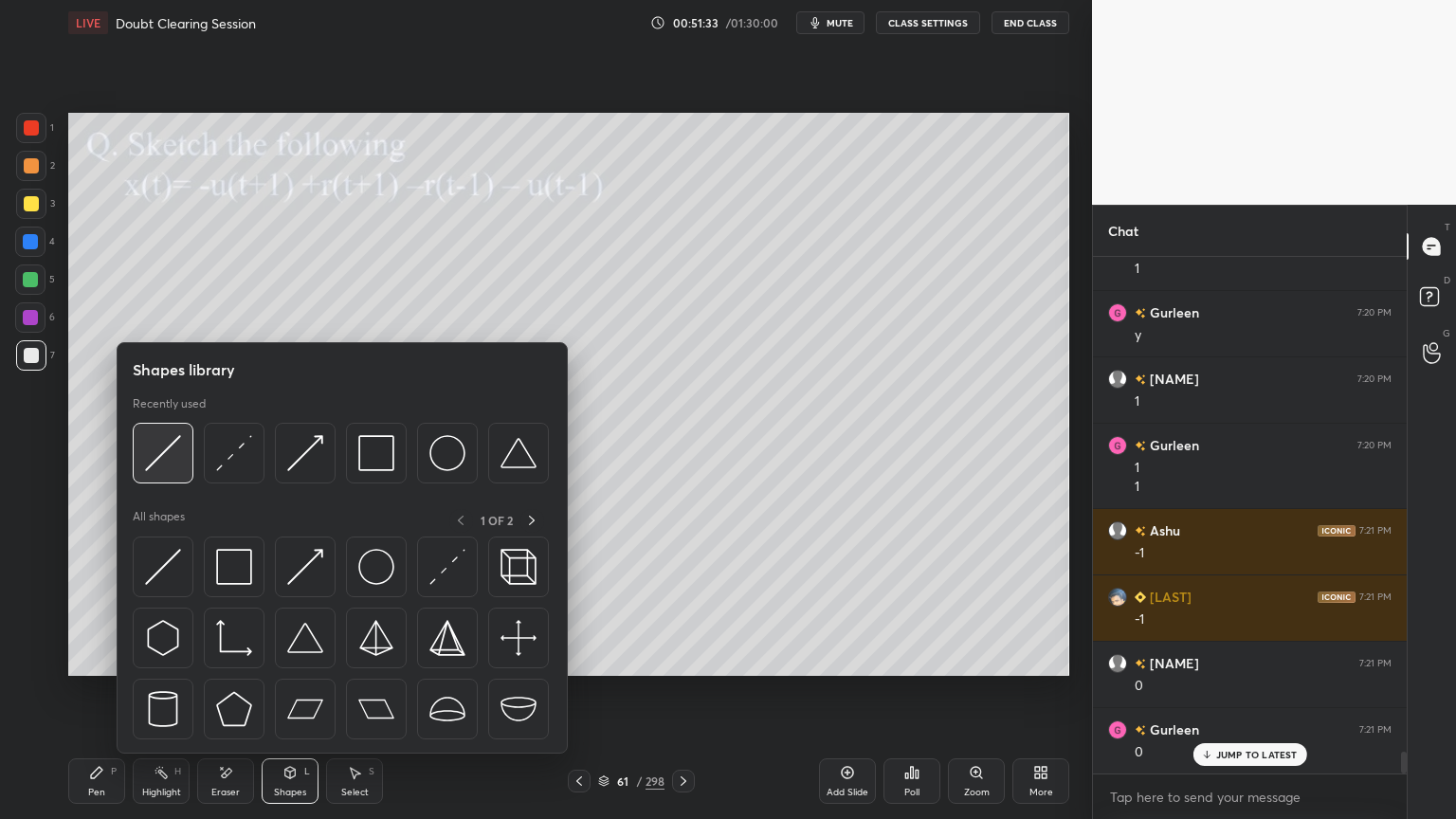 click at bounding box center [163, 453] 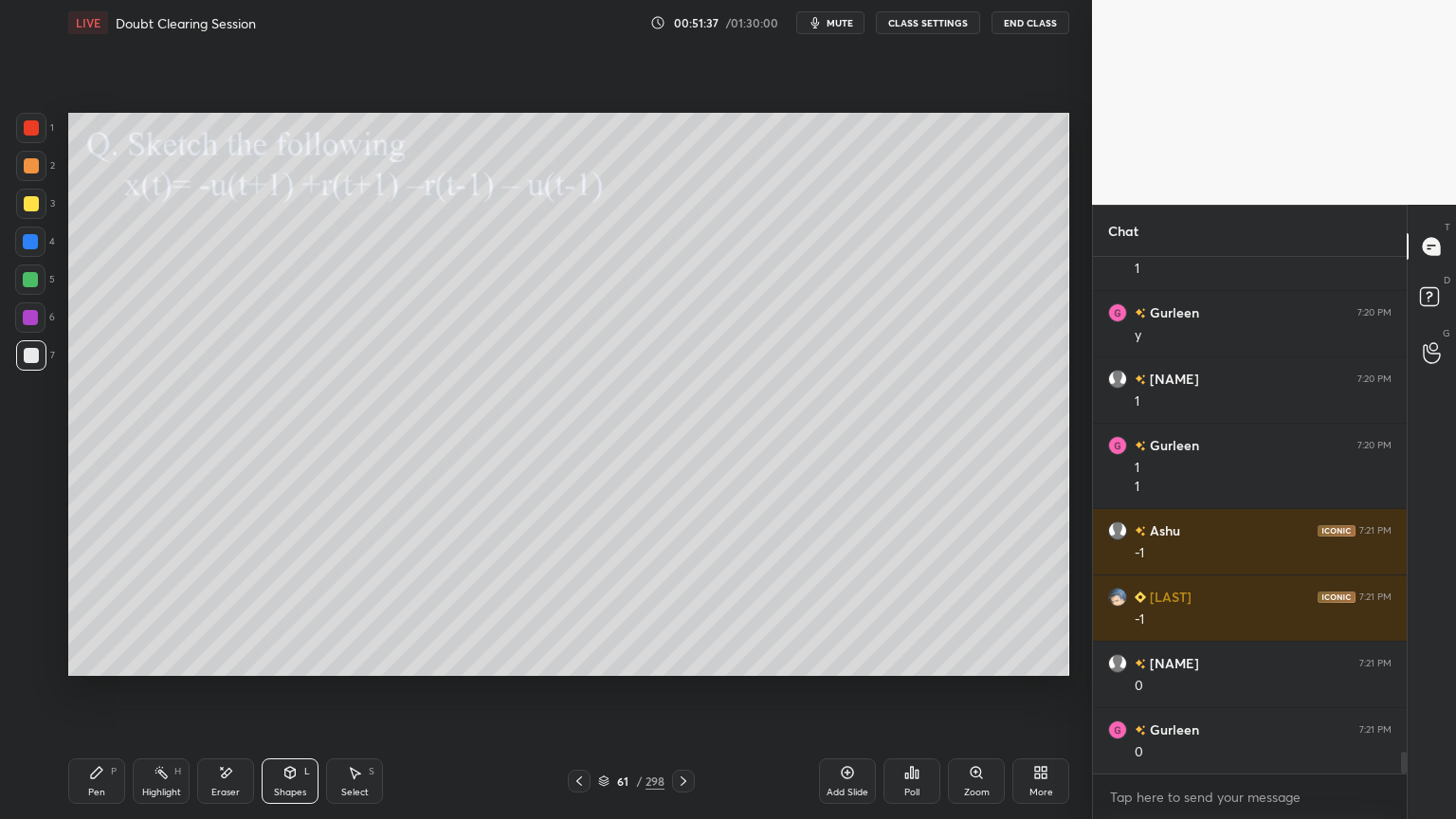 scroll, scrollTop: 11852, scrollLeft: 0, axis: vertical 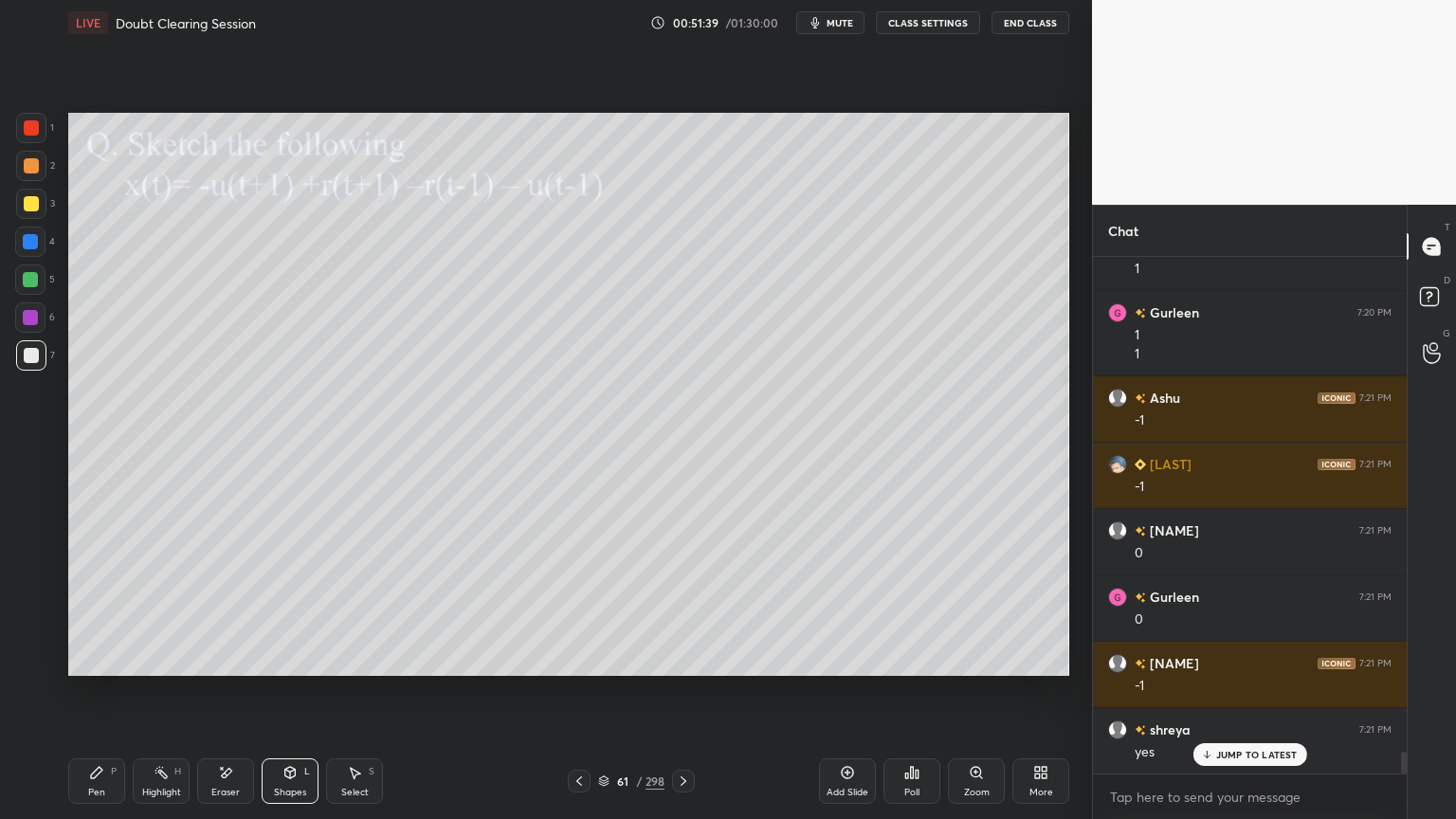 click on "Pen P" at bounding box center [97, 781] 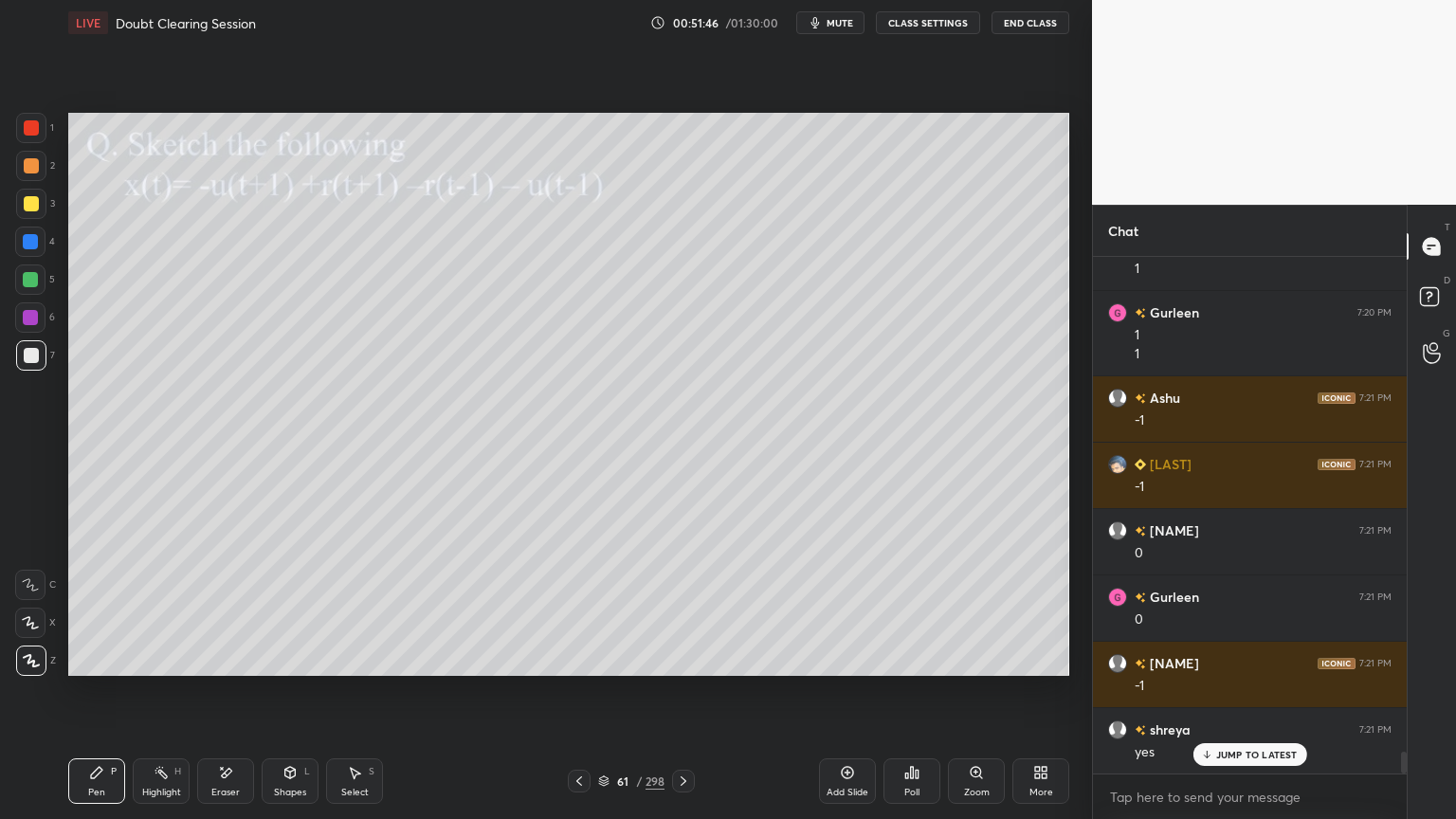 scroll, scrollTop: 11985, scrollLeft: 0, axis: vertical 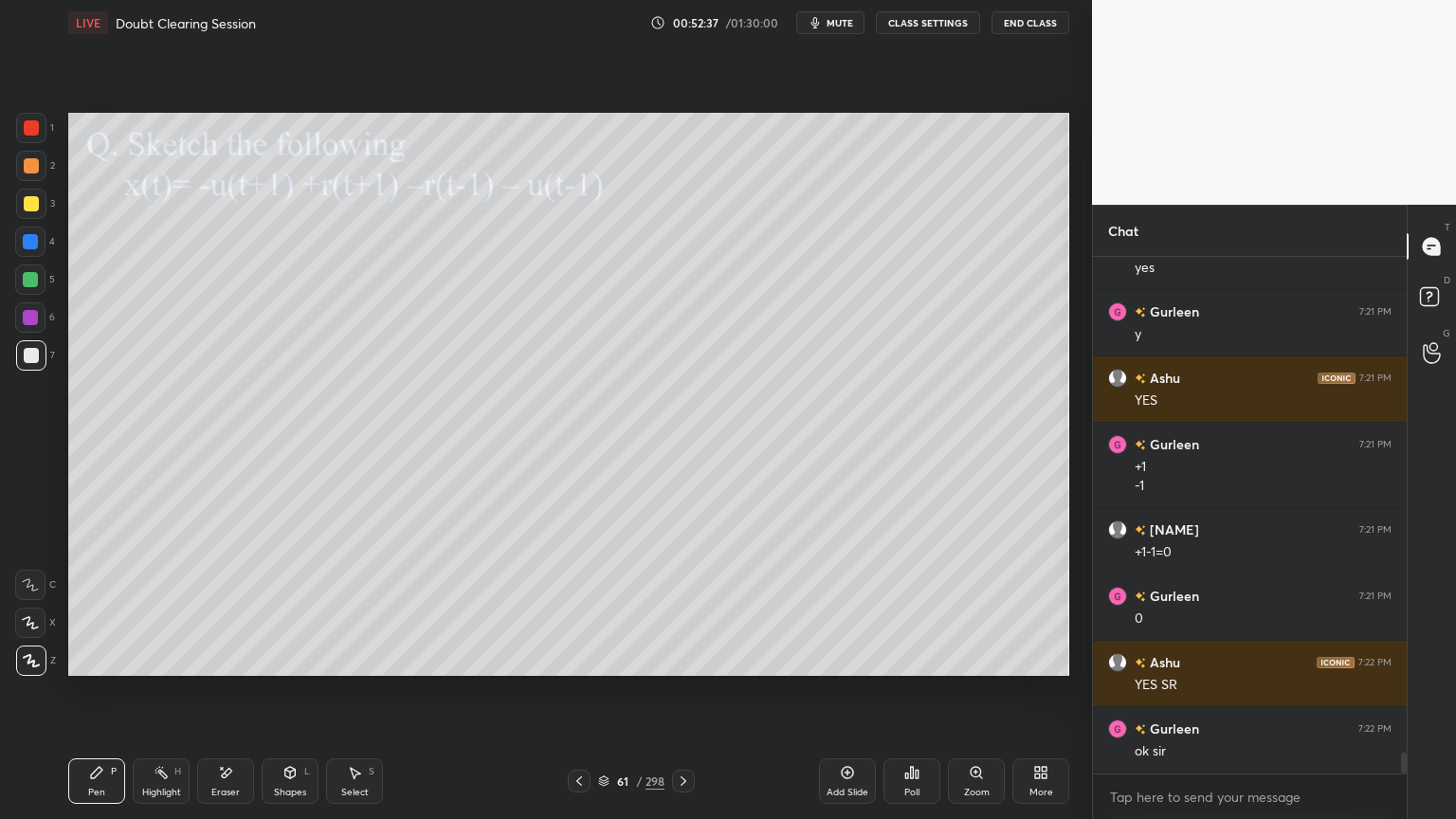 click at bounding box center [31, 661] 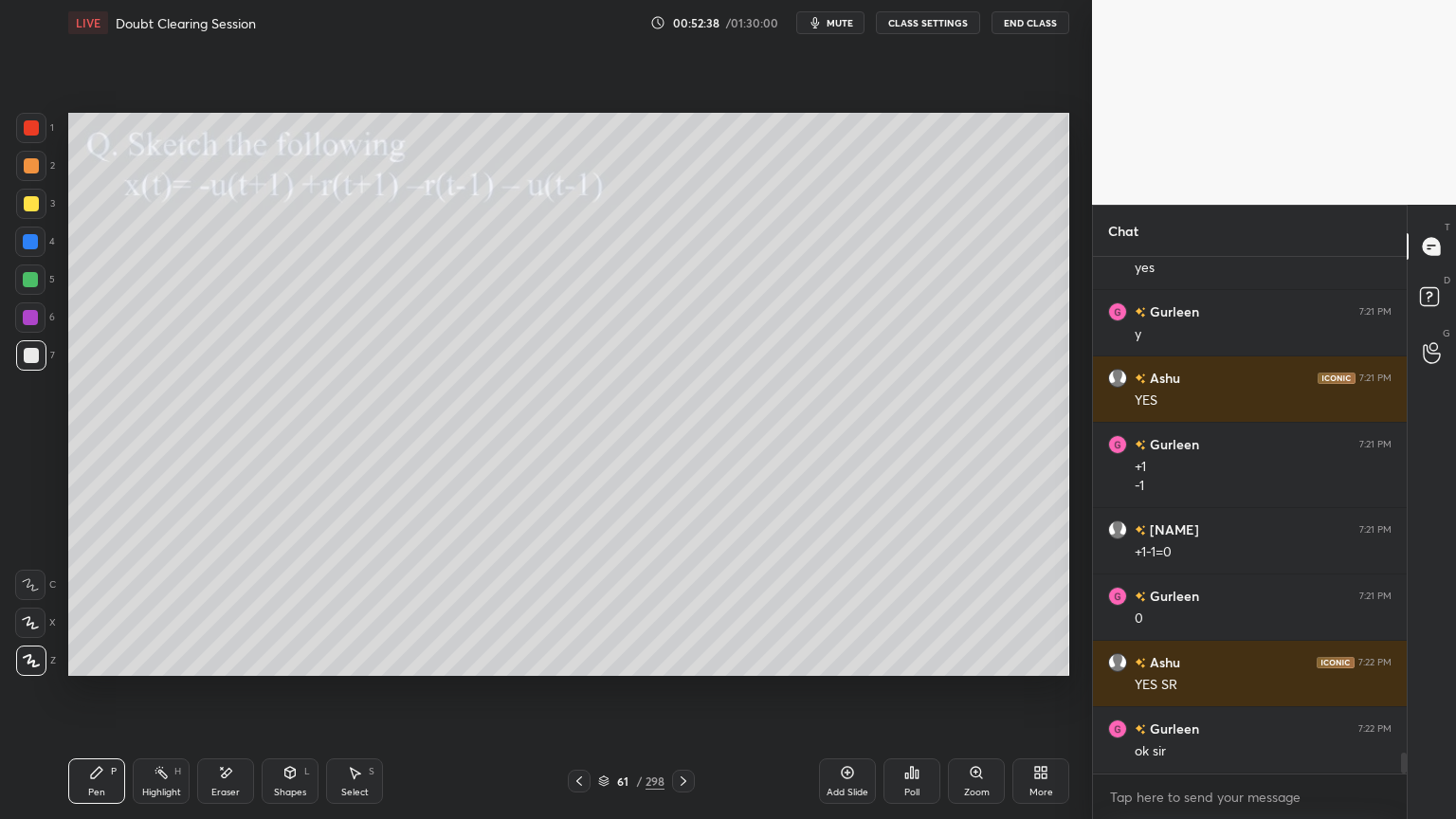 click at bounding box center (31, 204) 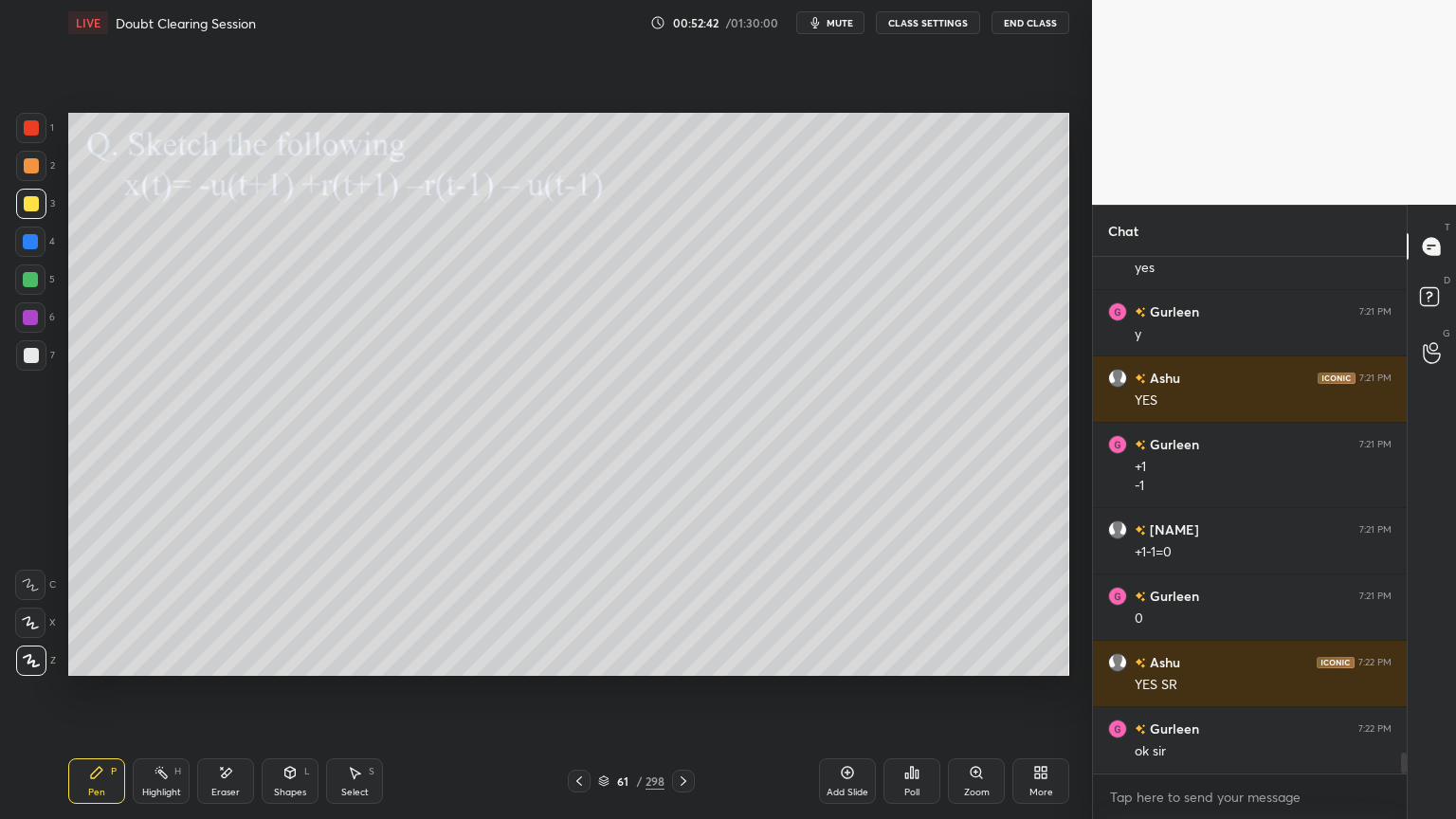 click 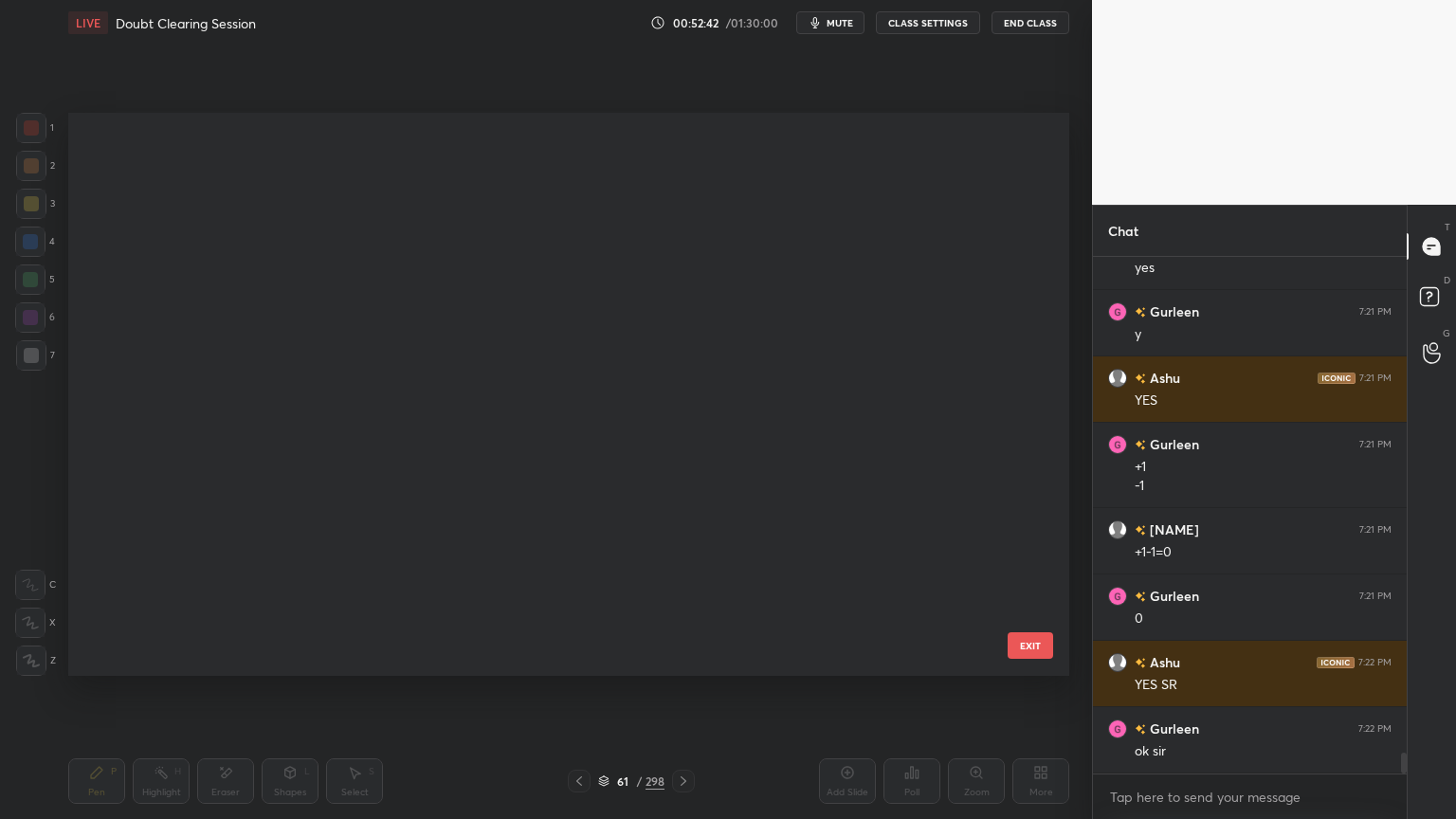 scroll, scrollTop: 3079, scrollLeft: 0, axis: vertical 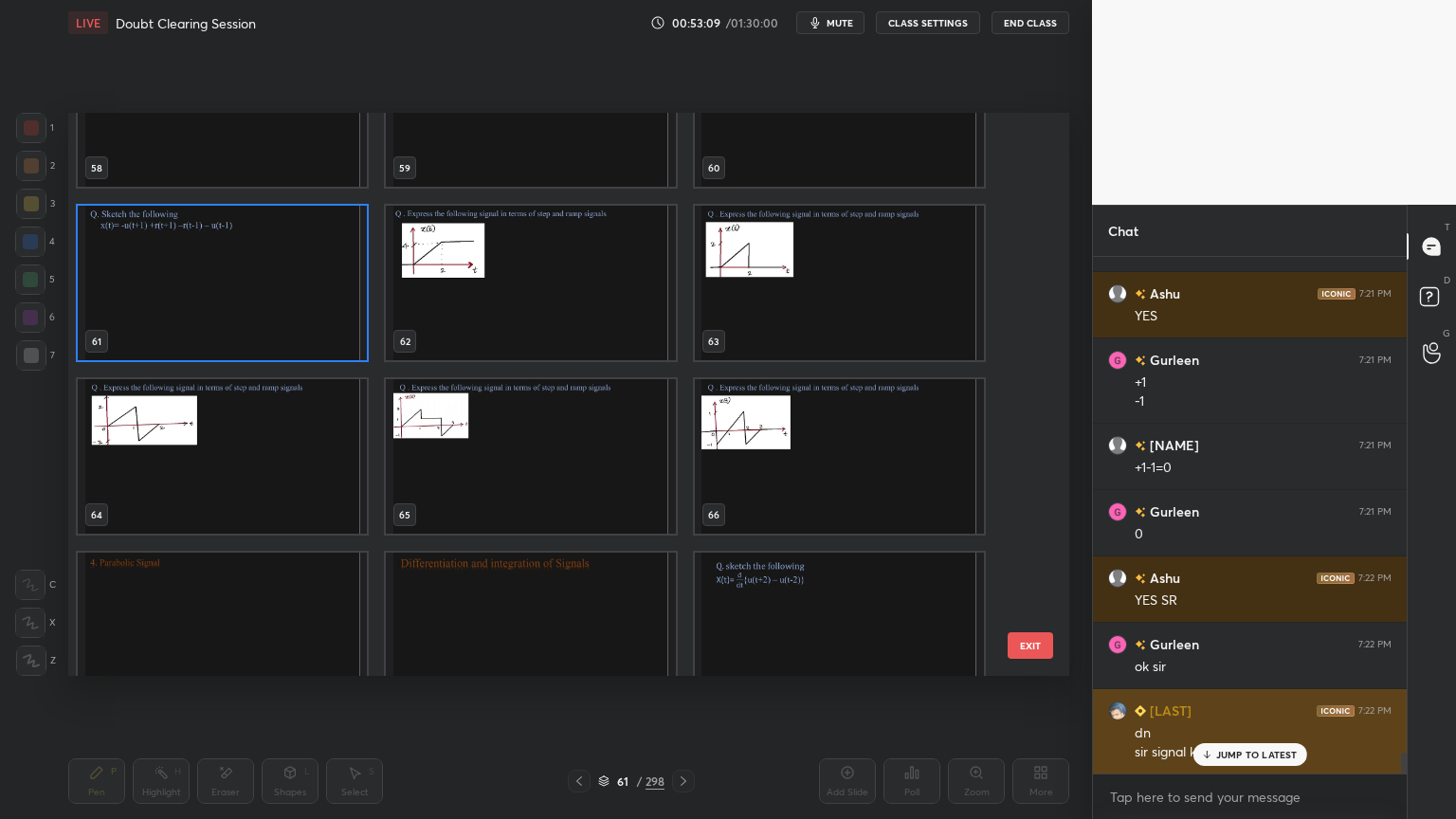 click on "JUMP TO LATEST" at bounding box center (1257, 755) 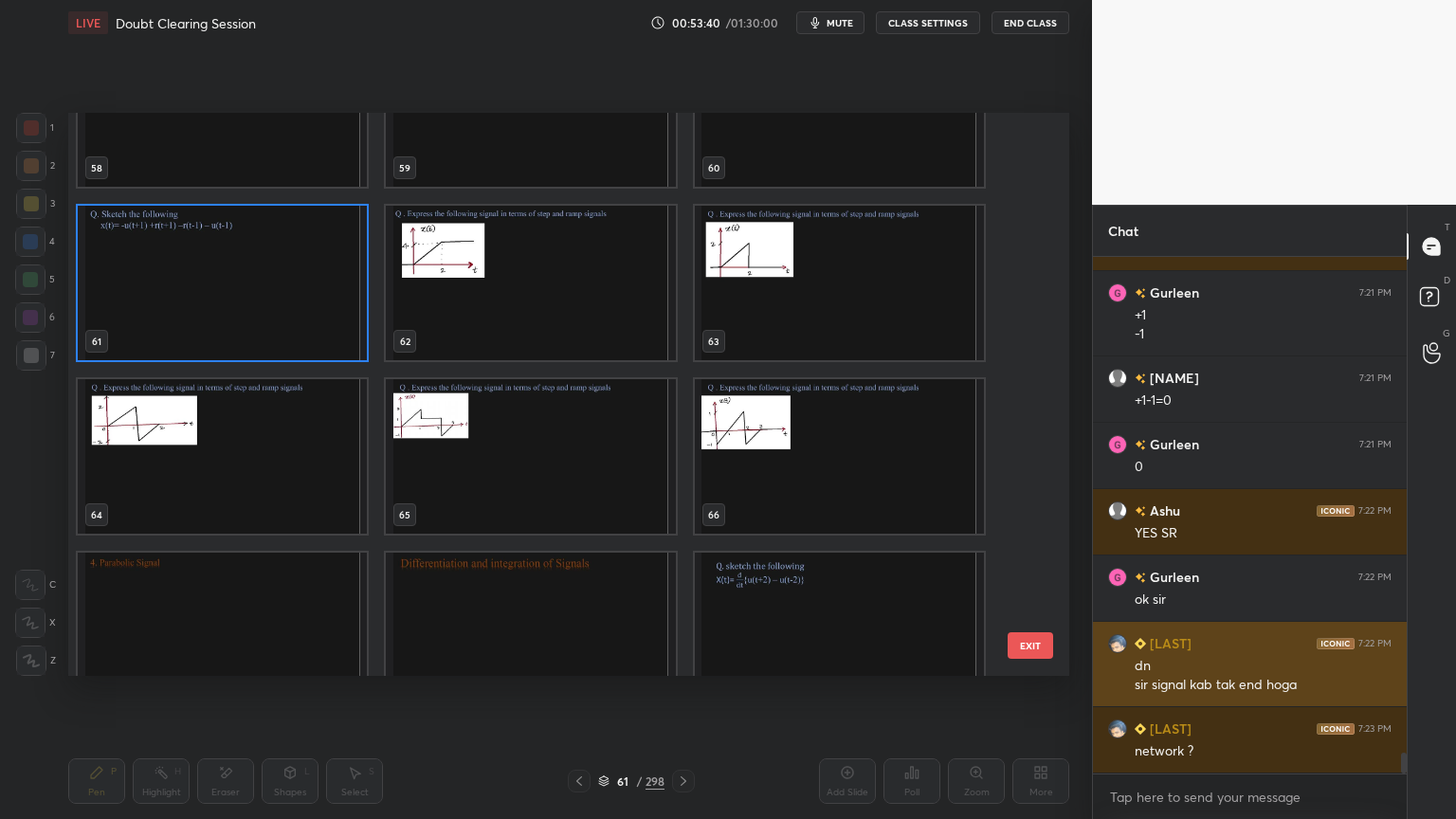 scroll, scrollTop: 12619, scrollLeft: 0, axis: vertical 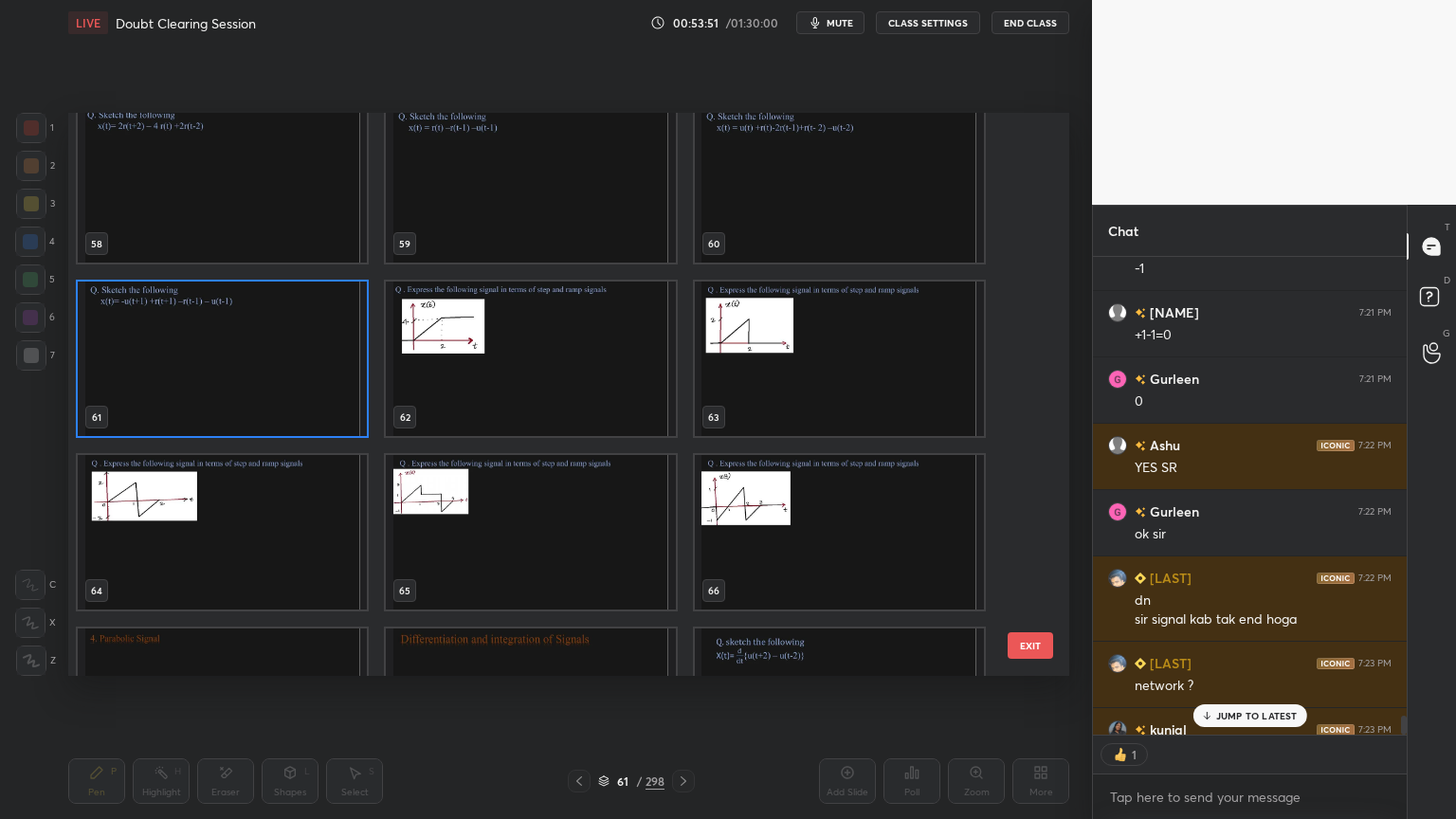 click at bounding box center (530, 358) 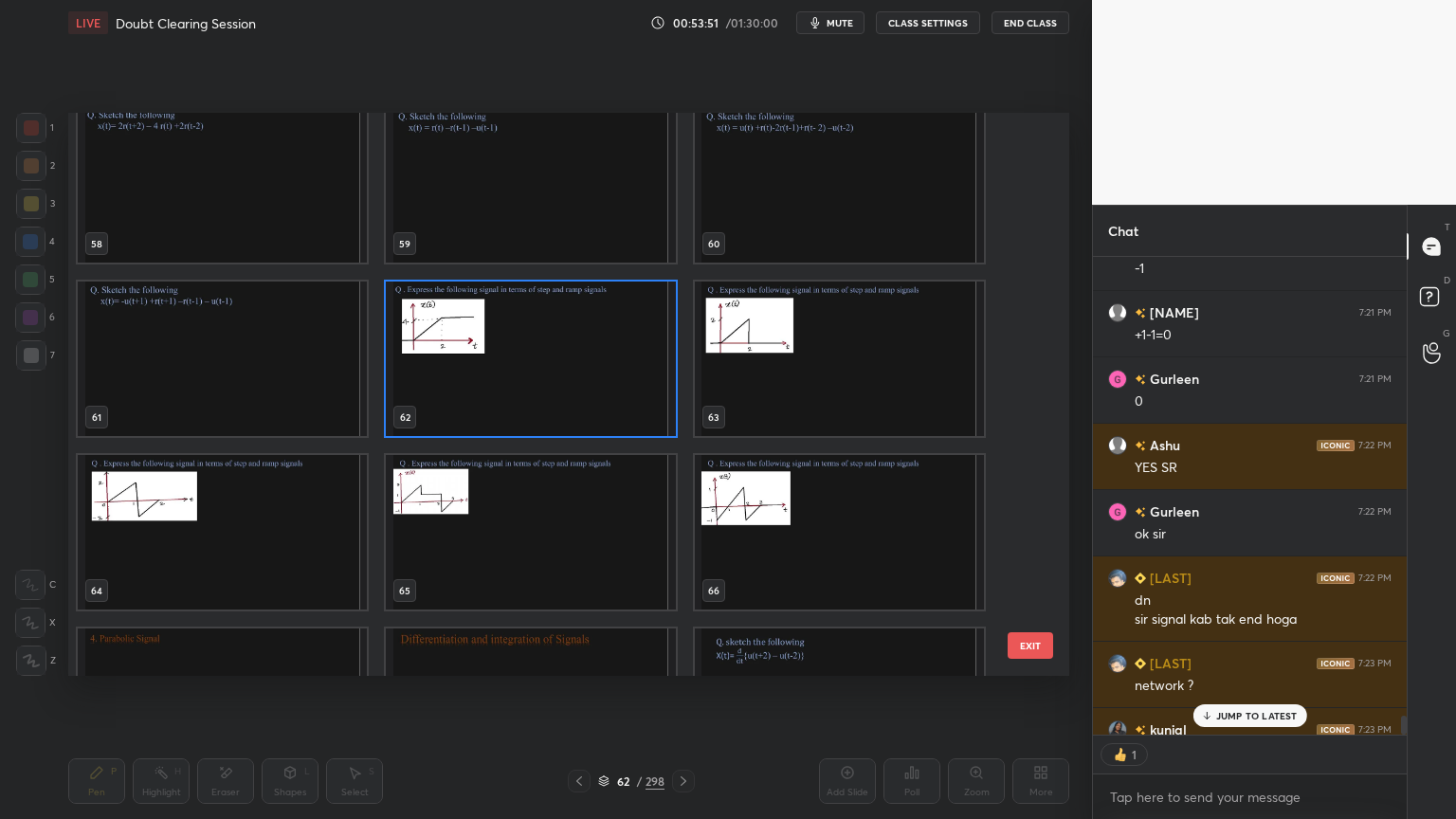 click at bounding box center [530, 358] 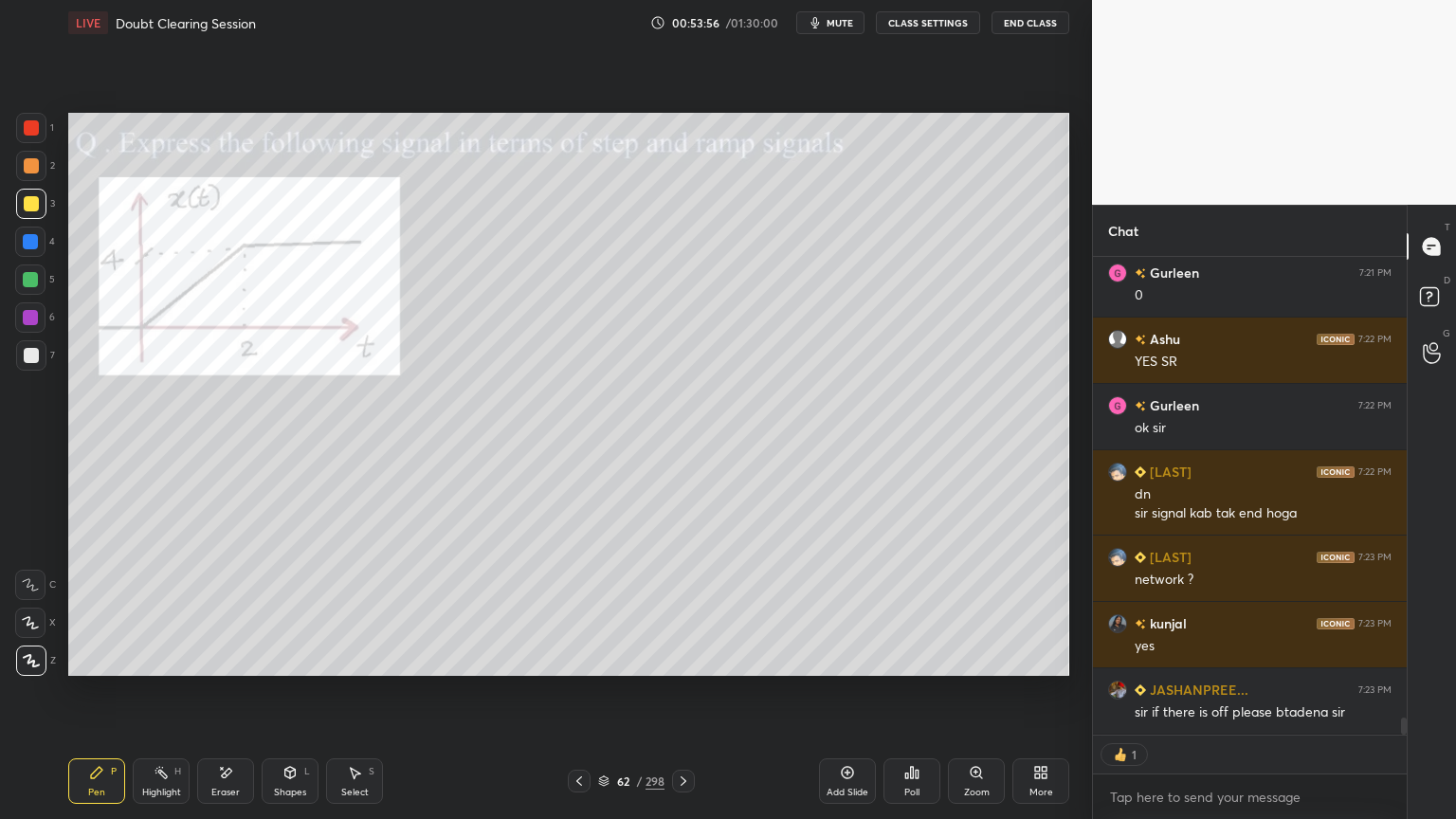 scroll, scrollTop: 12791, scrollLeft: 0, axis: vertical 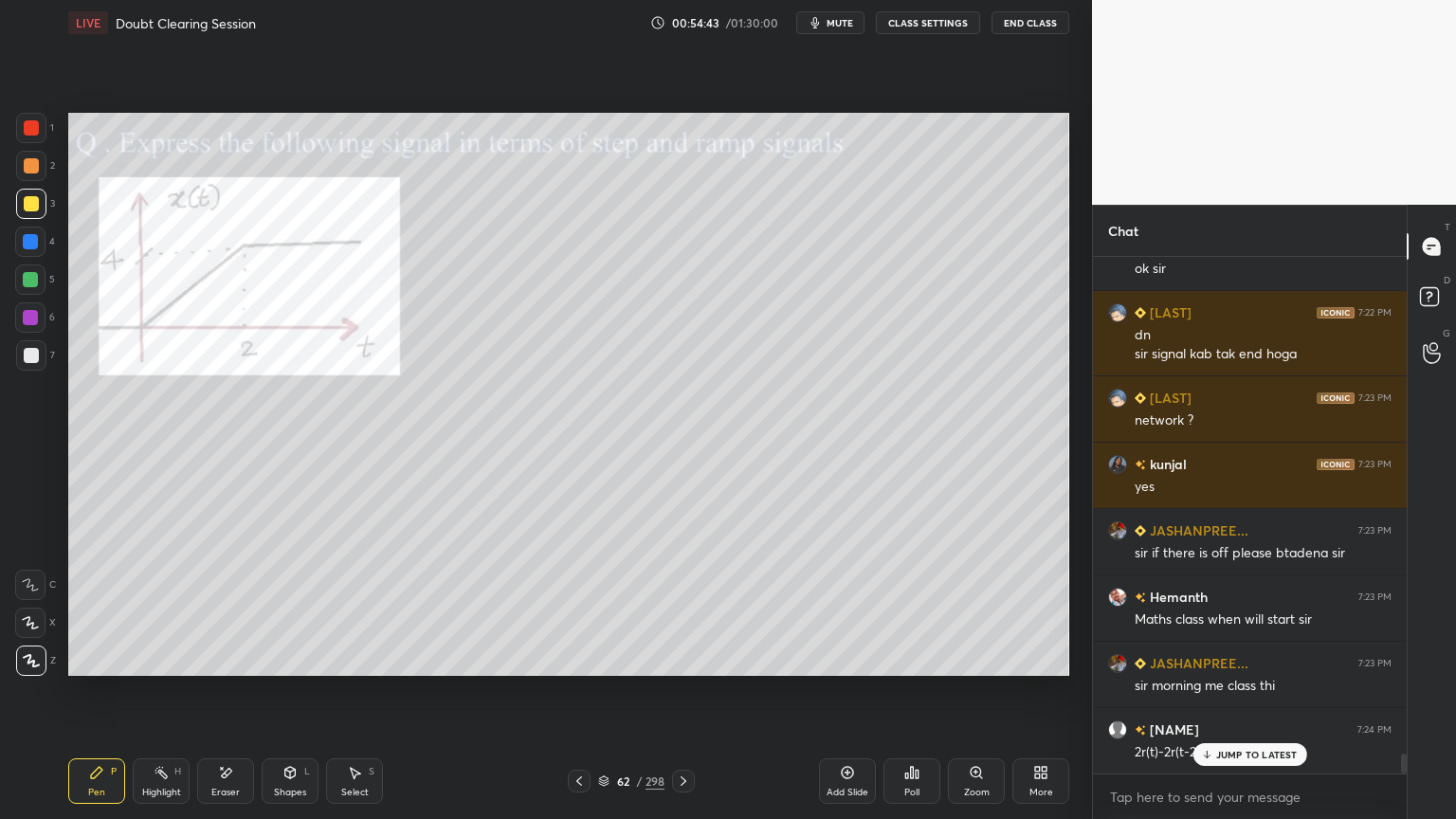 click at bounding box center (31, 166) 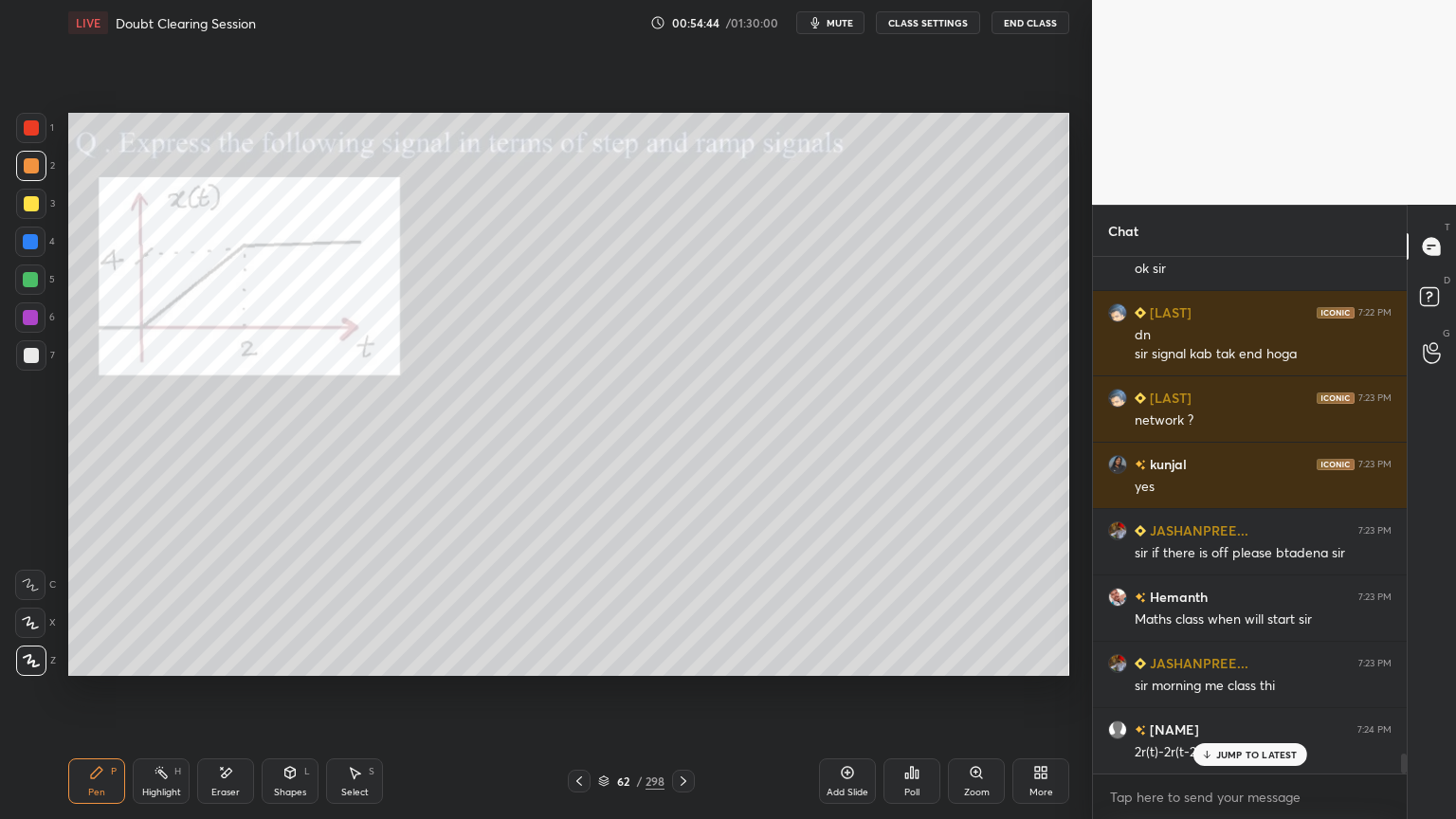 click at bounding box center (31, 661) 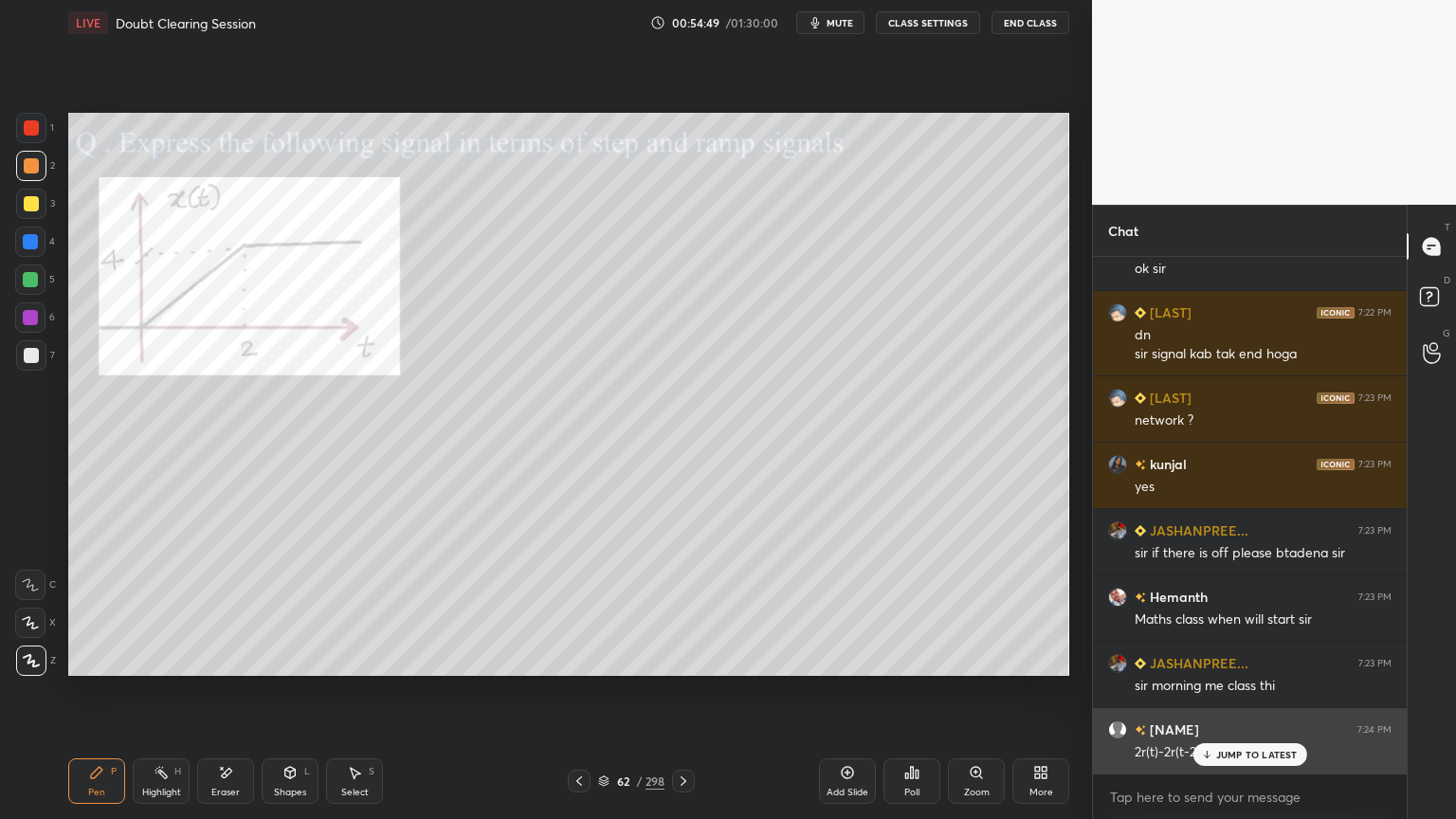 click on "JUMP TO LATEST" at bounding box center [1257, 755] 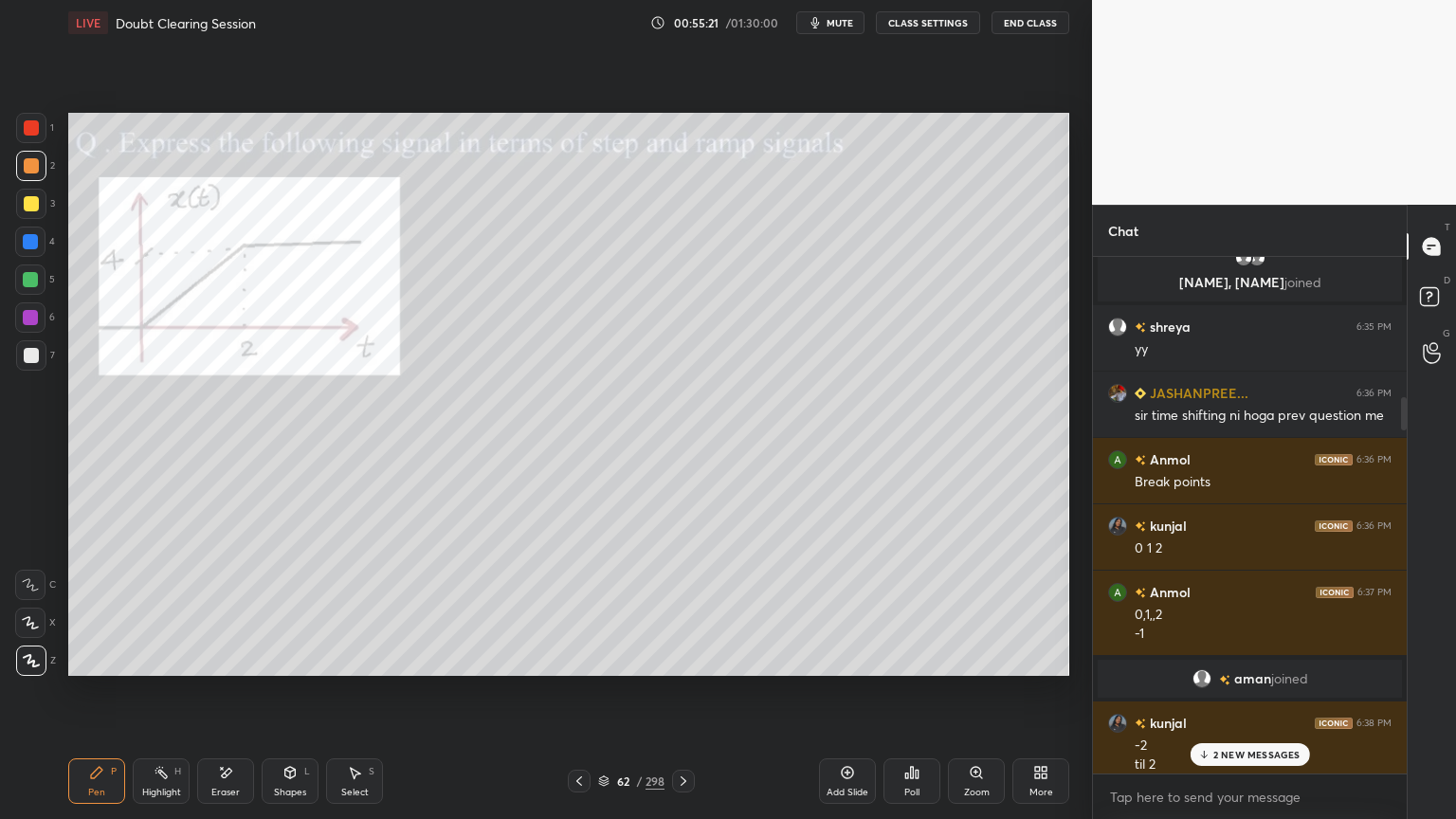 scroll, scrollTop: 2605, scrollLeft: 0, axis: vertical 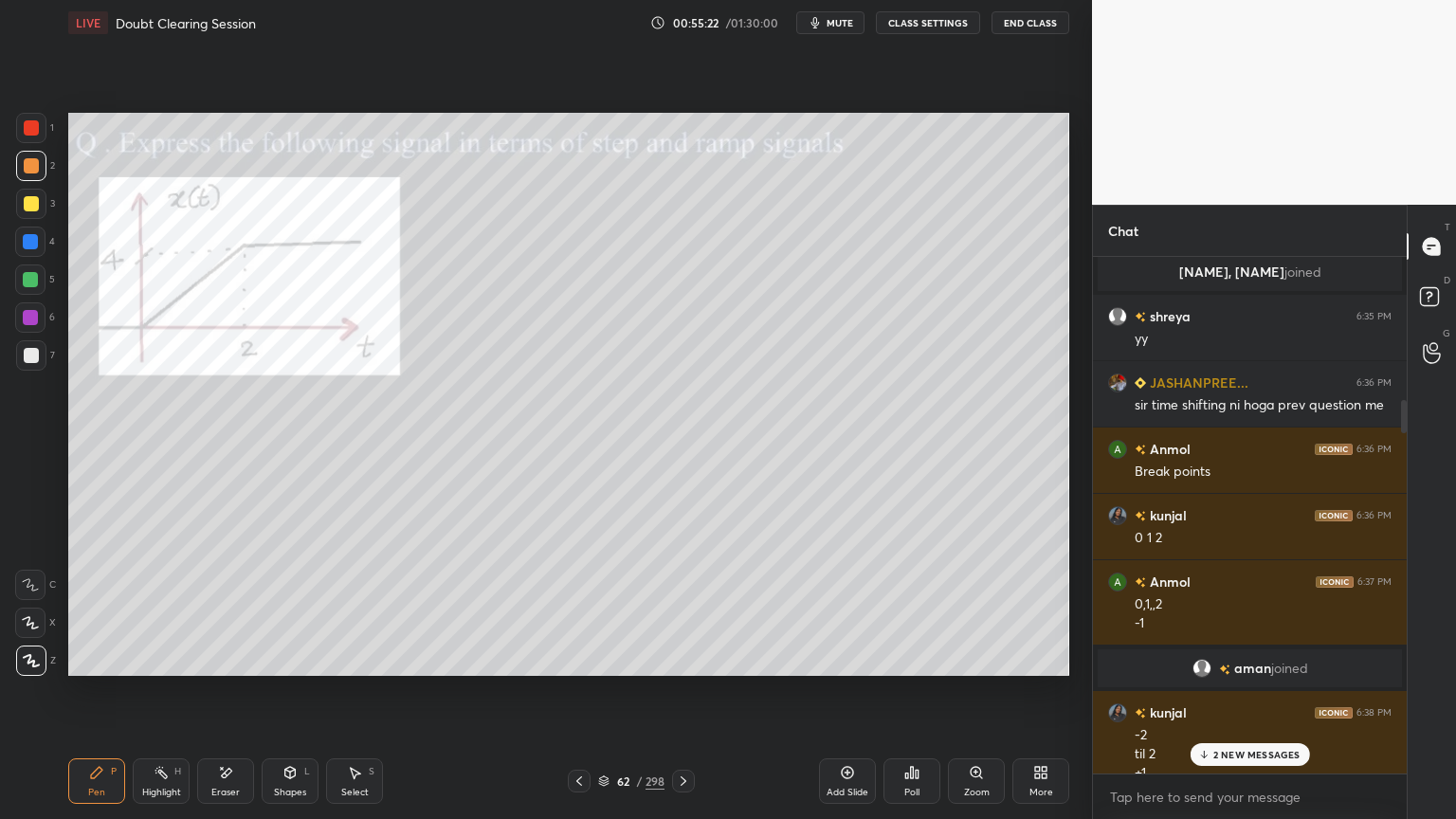 click on "2 NEW MESSAGES" at bounding box center (1249, 755) 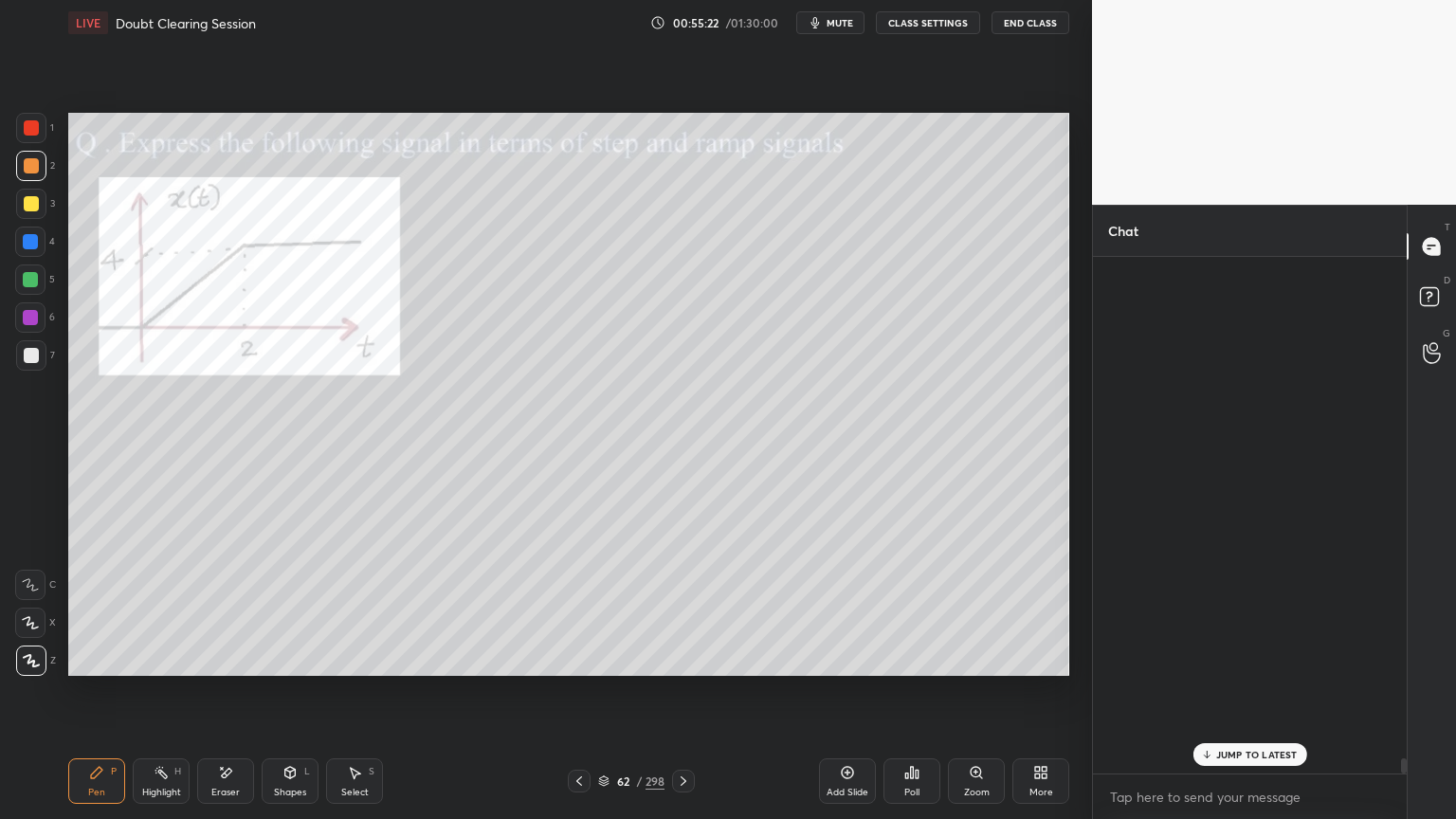 scroll, scrollTop: 16661, scrollLeft: 0, axis: vertical 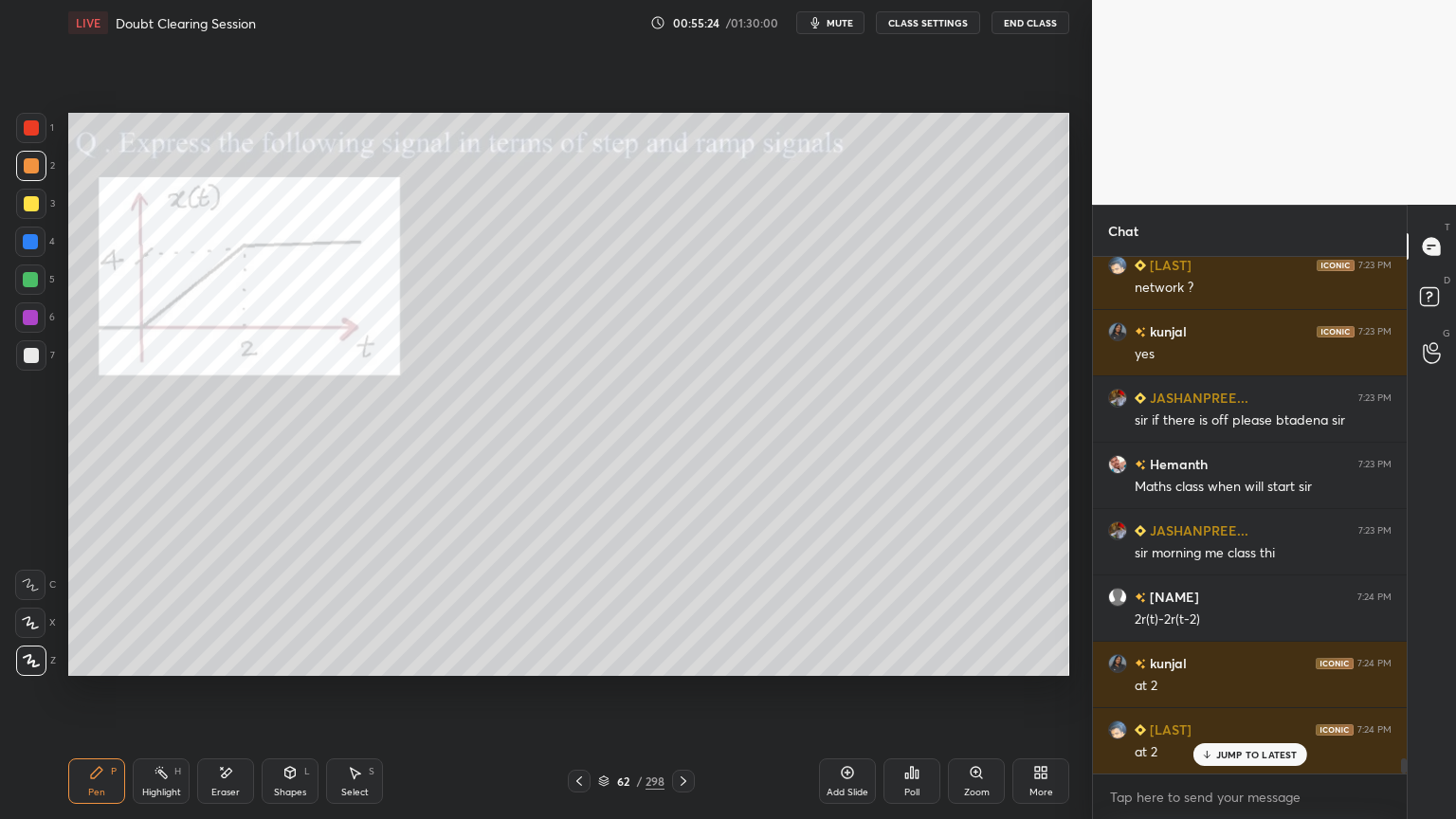 click on "JUMP TO LATEST" at bounding box center (1257, 755) 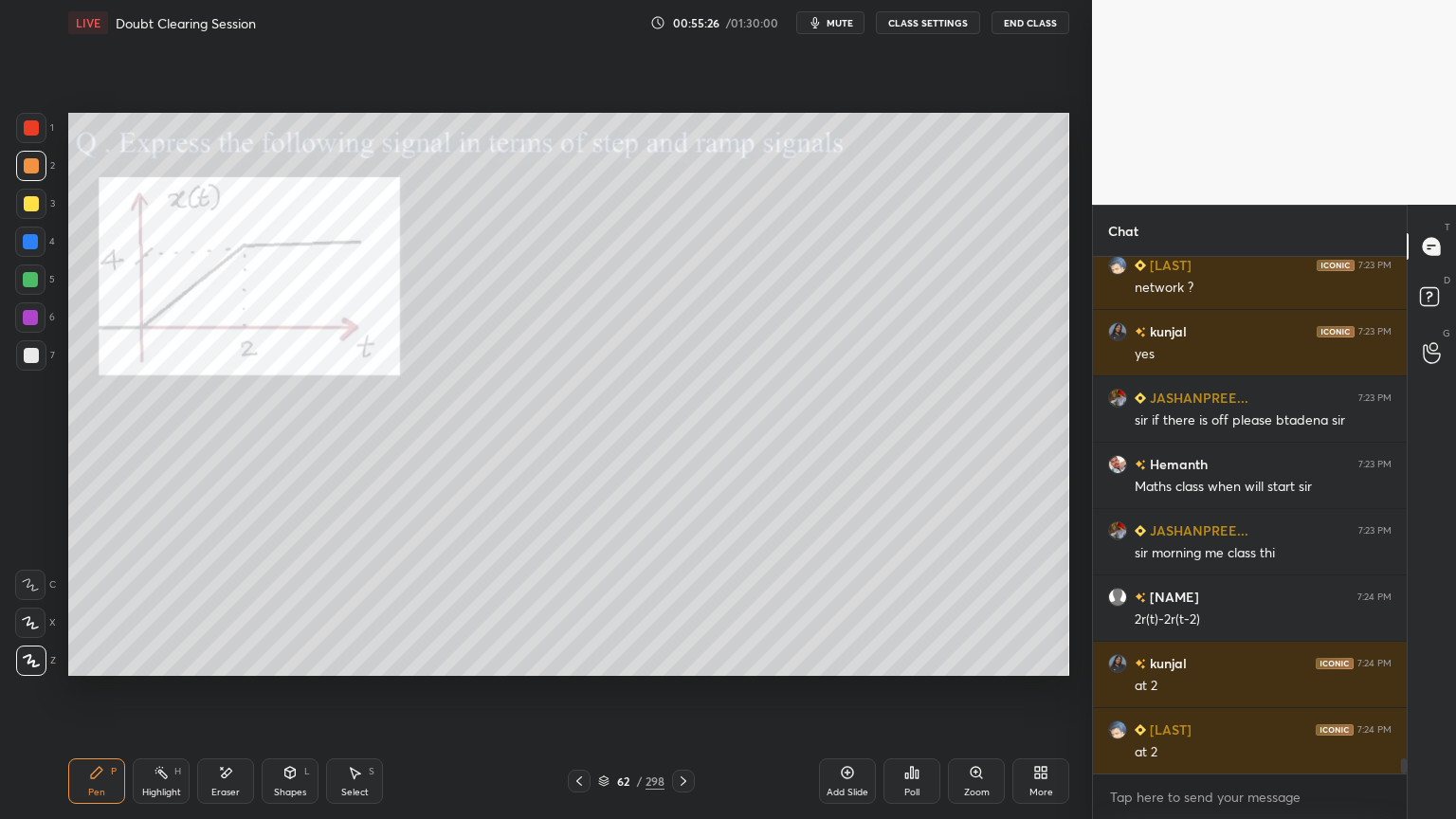 click at bounding box center (30, 318) 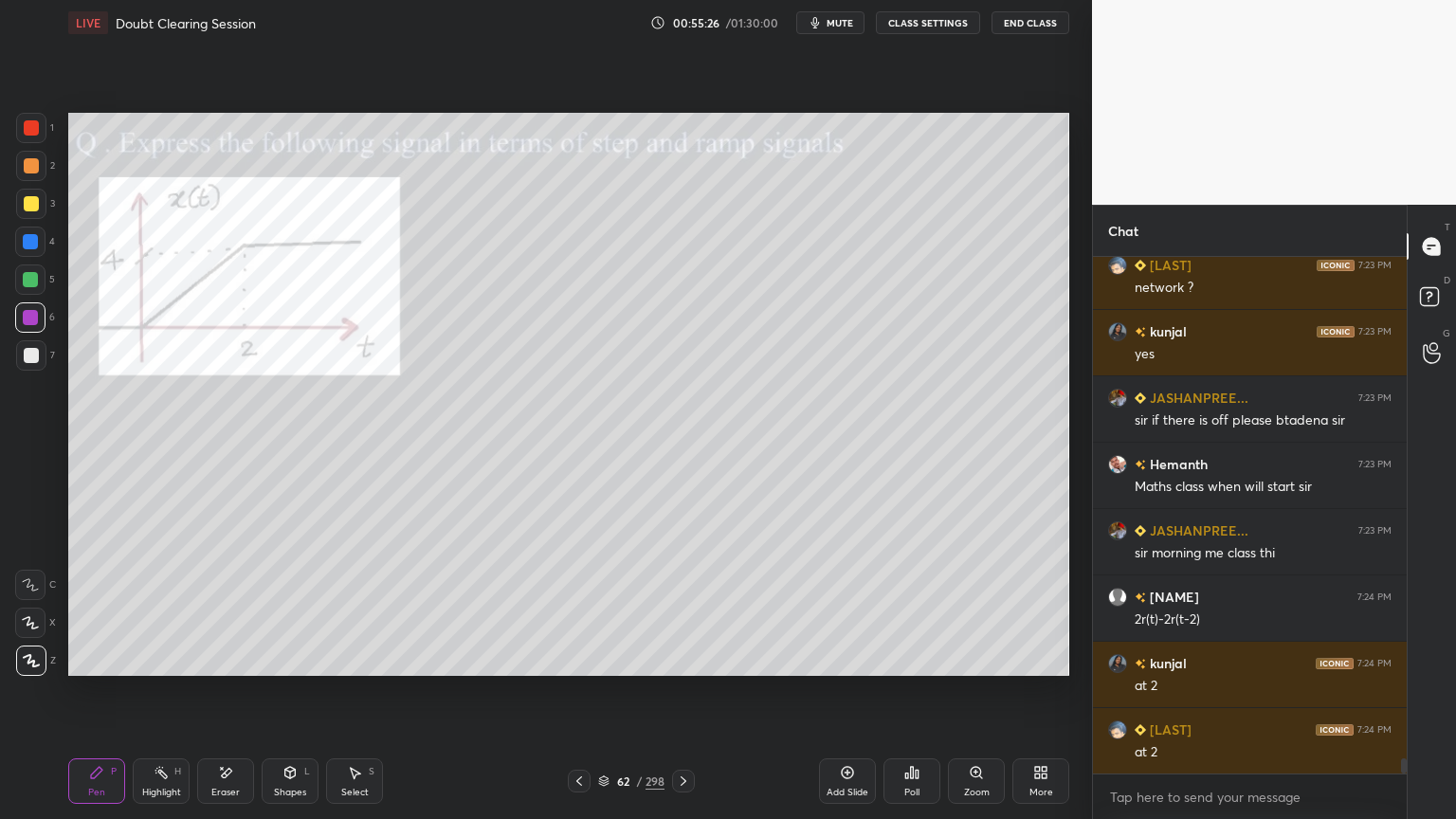 click 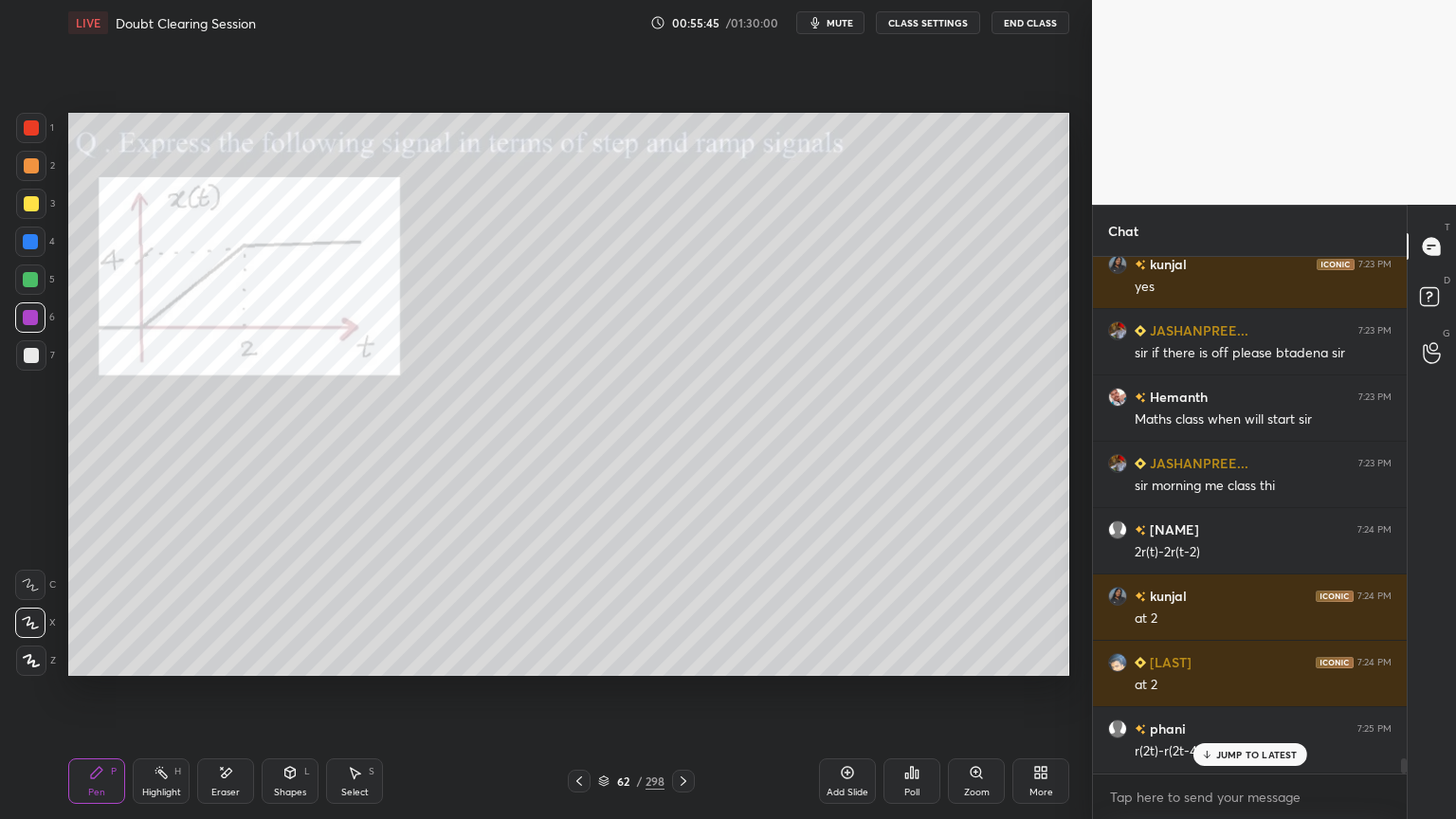 scroll, scrollTop: 16793, scrollLeft: 0, axis: vertical 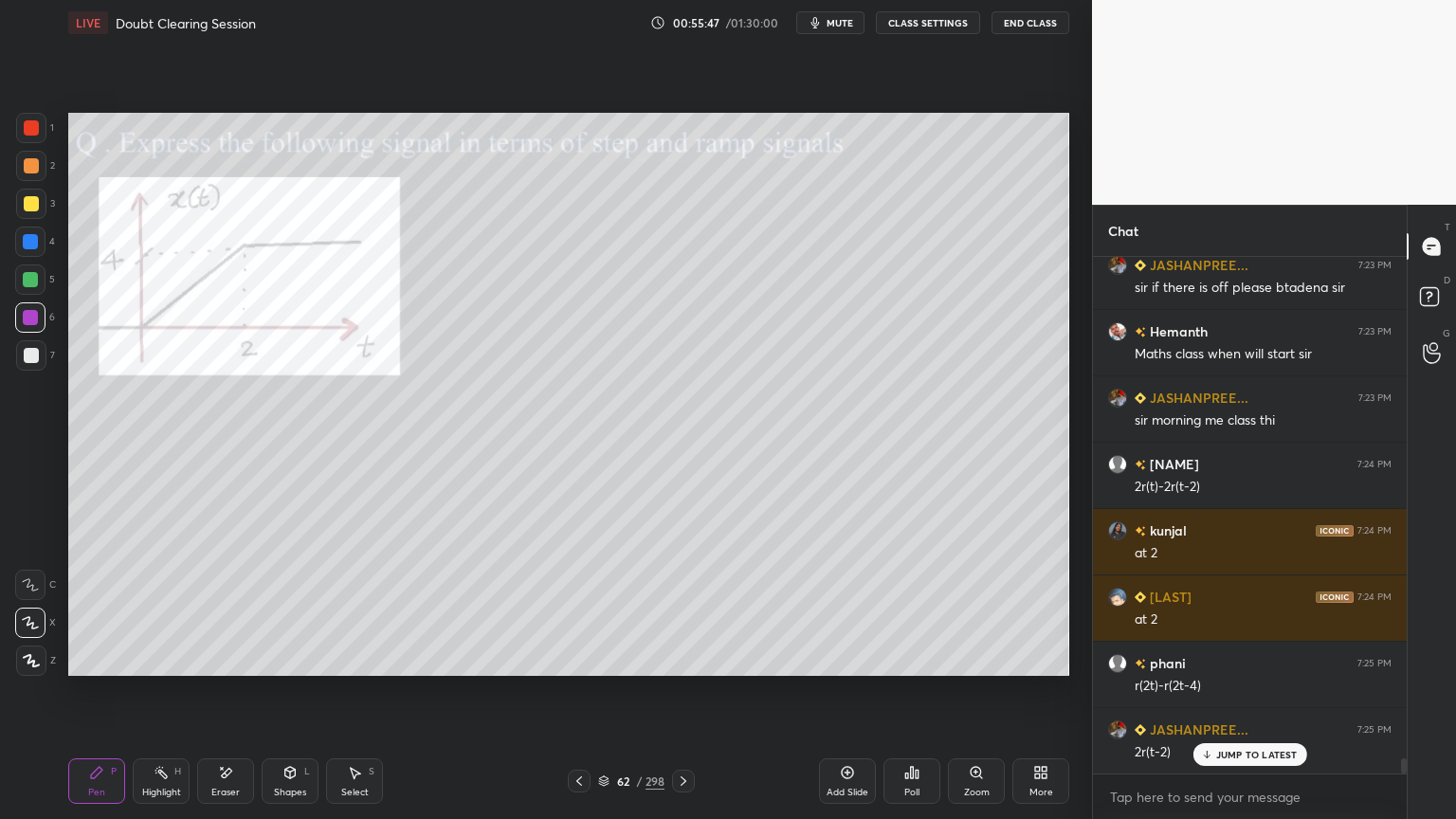 click at bounding box center (31, 166) 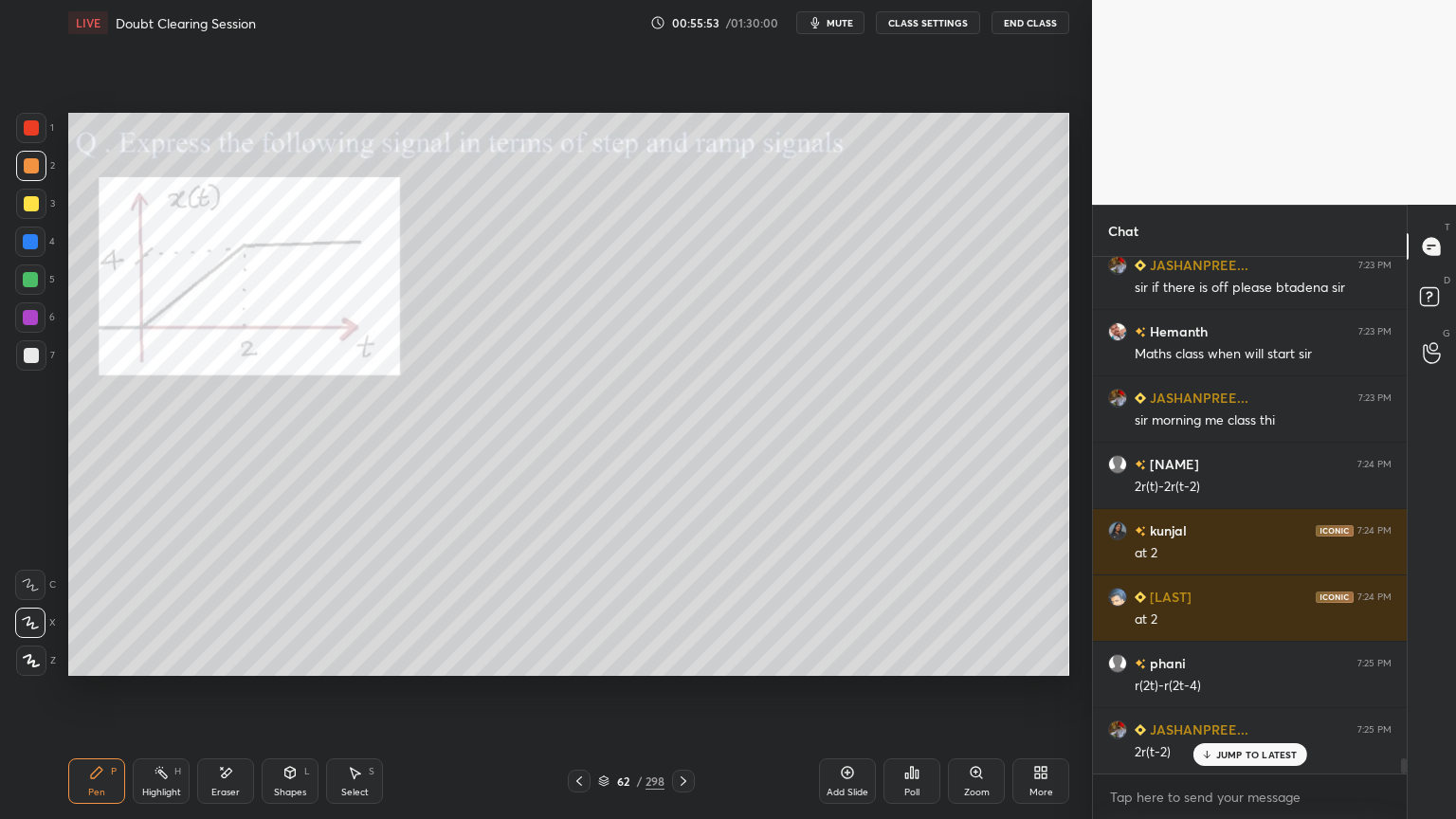 click at bounding box center (31, 204) 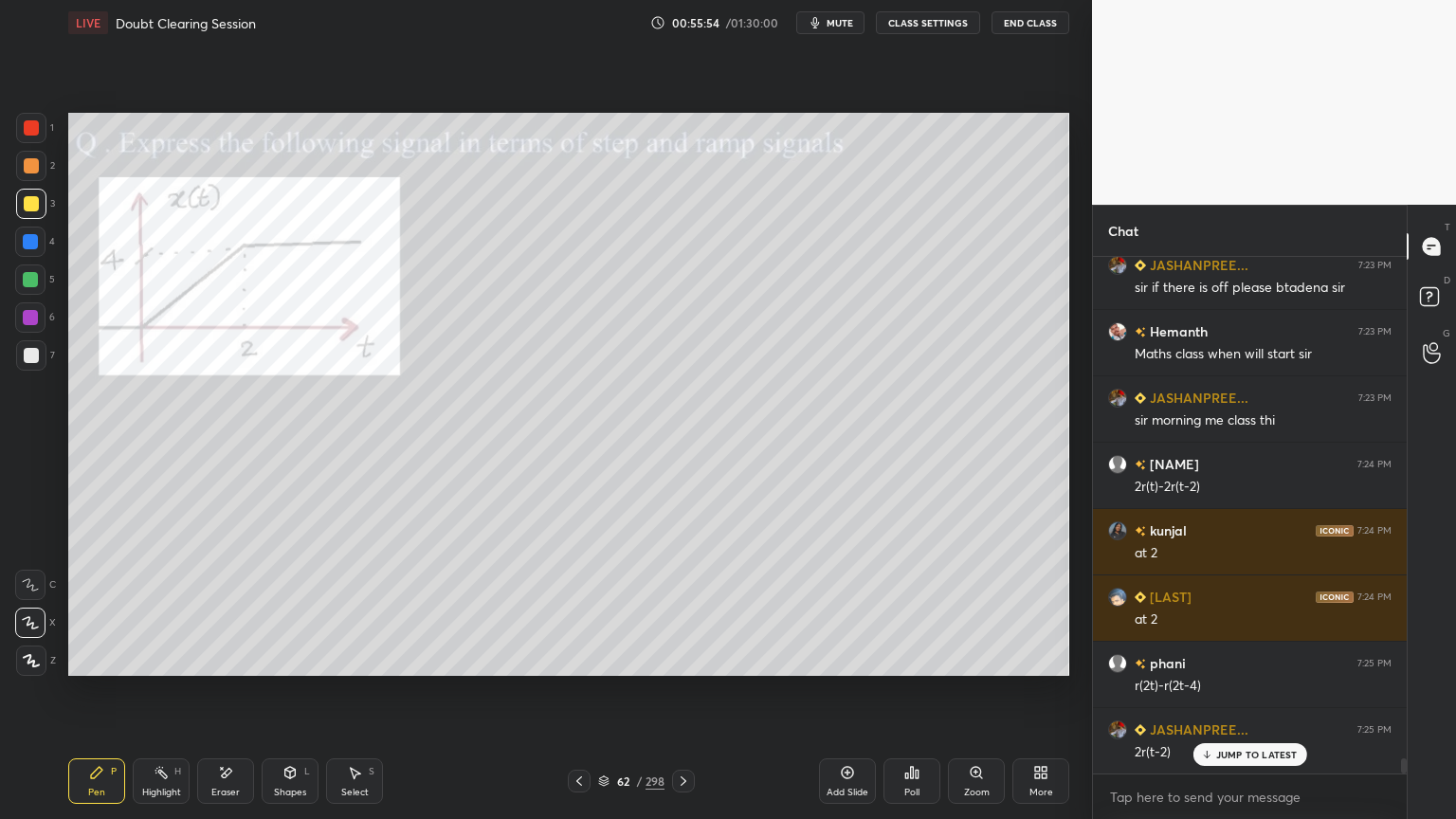 click at bounding box center (31, 661) 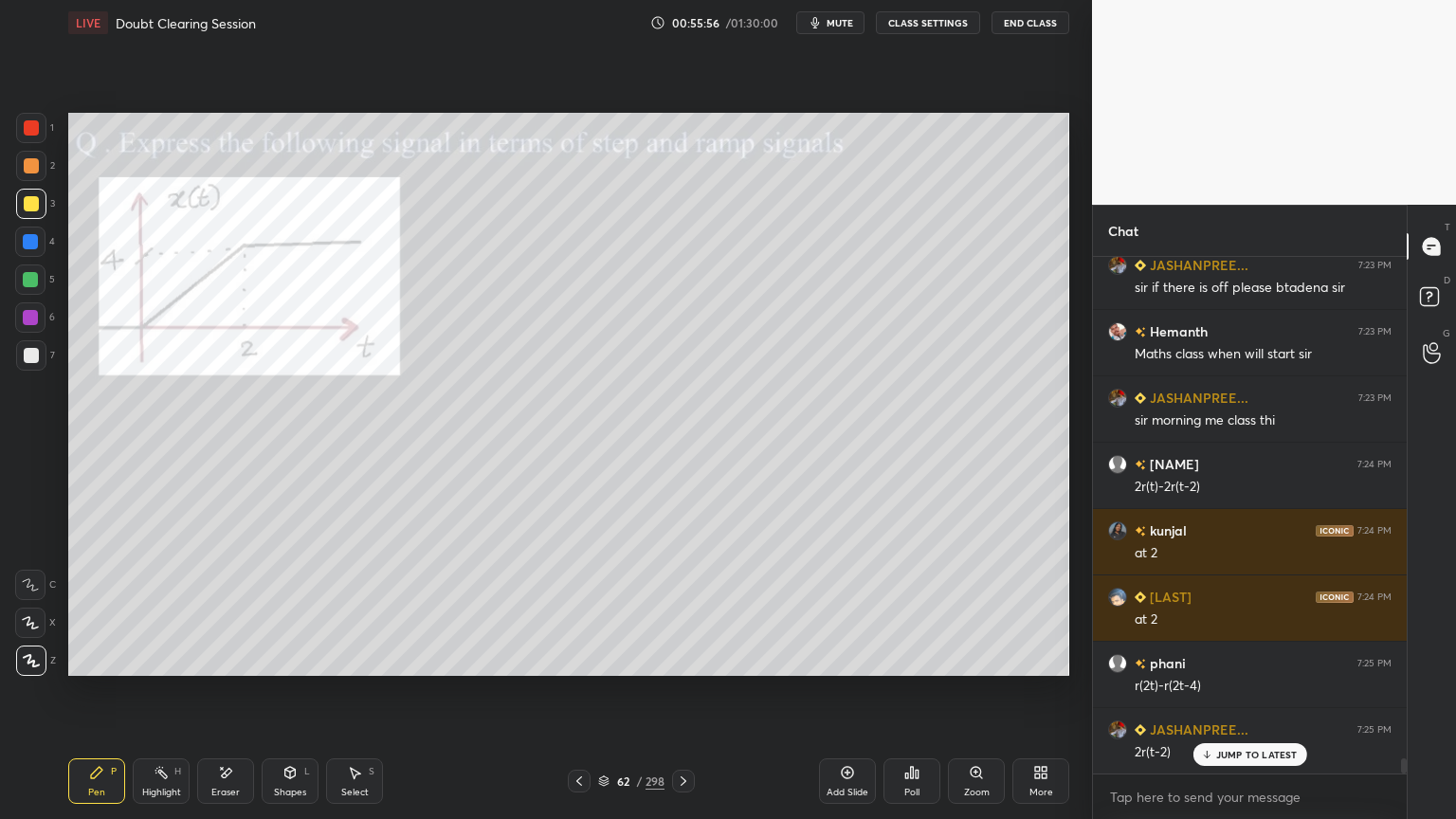 click at bounding box center [30, 242] 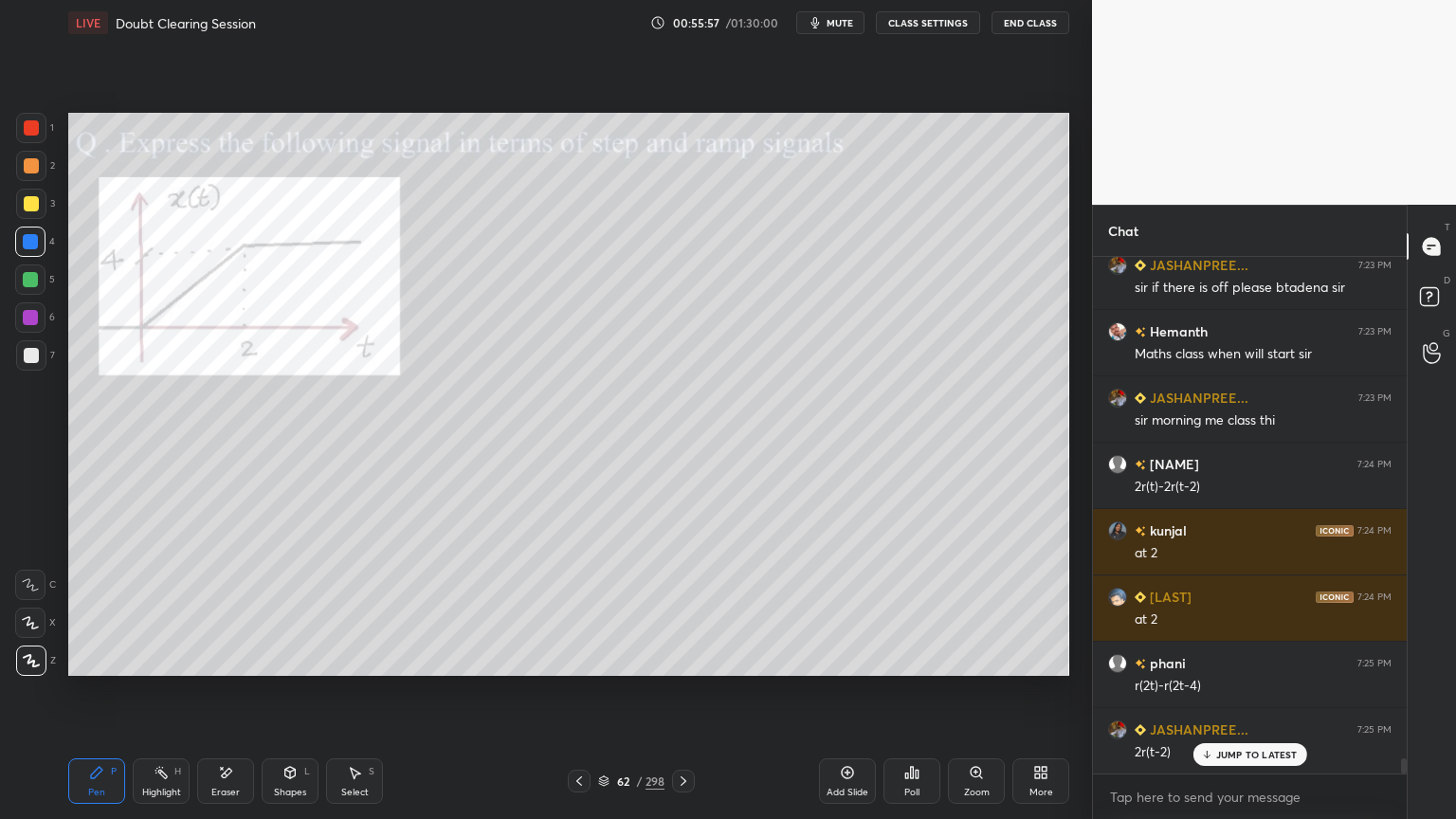 click 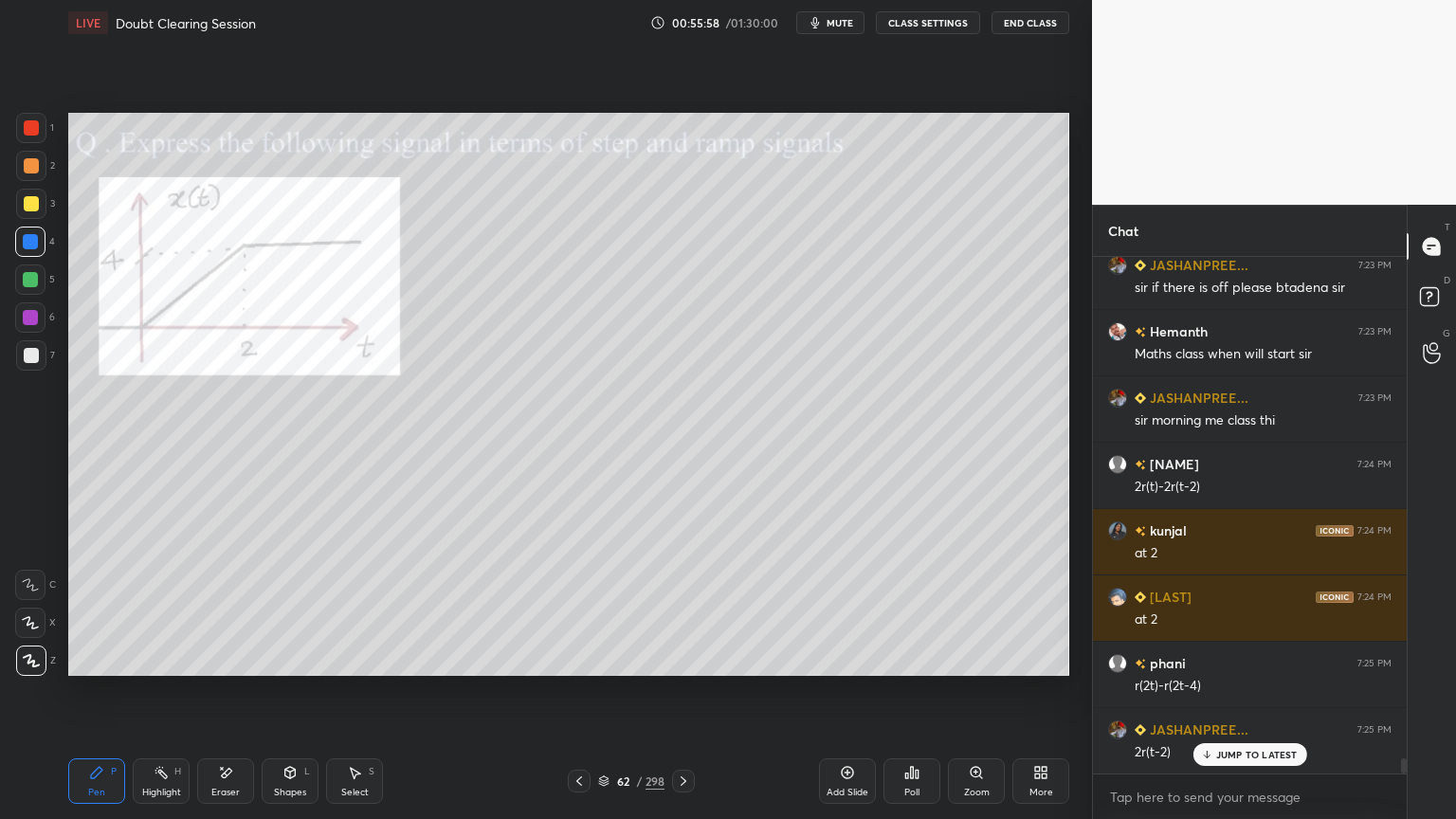 click at bounding box center [31, 204] 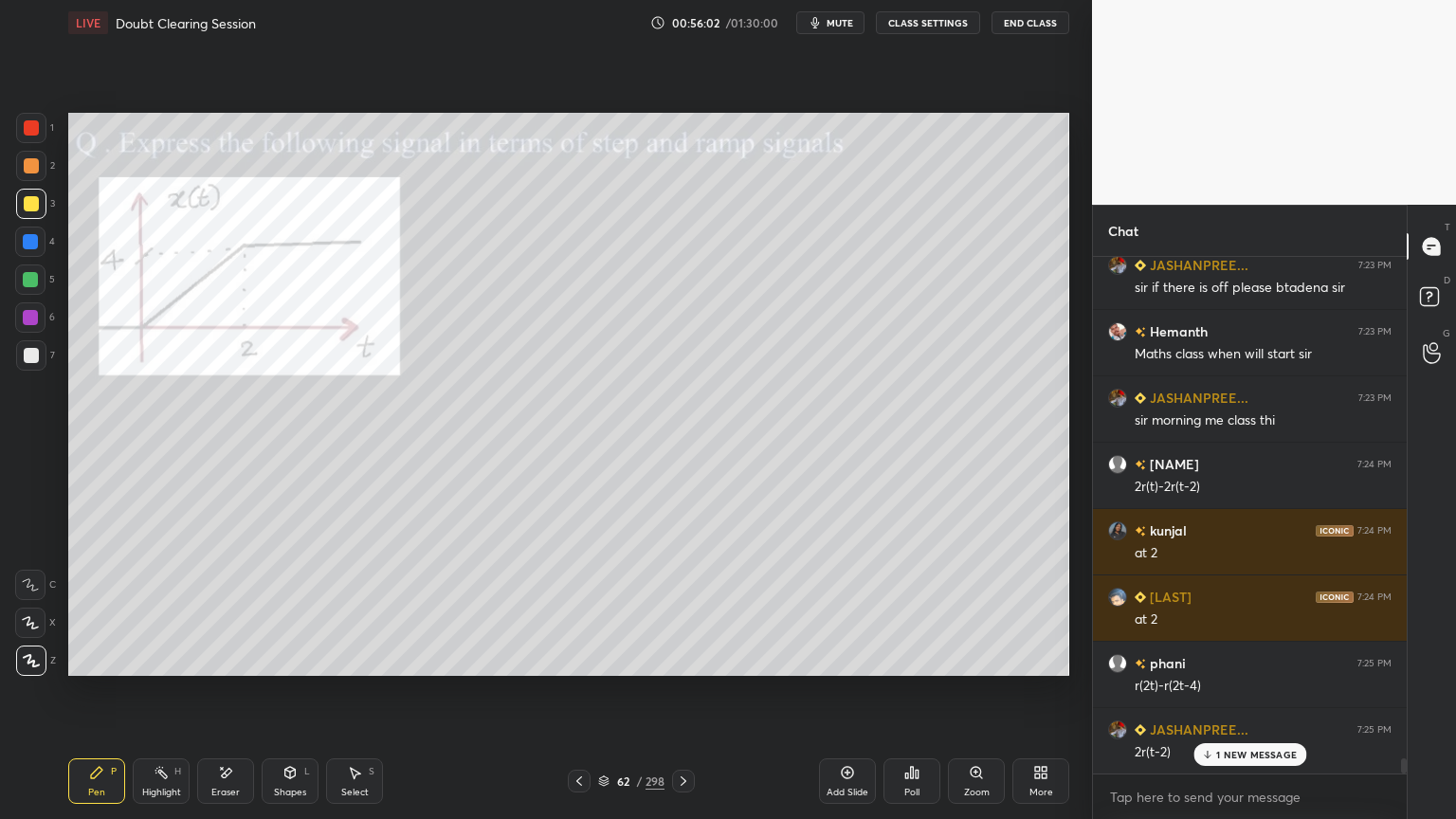 scroll, scrollTop: 16861, scrollLeft: 0, axis: vertical 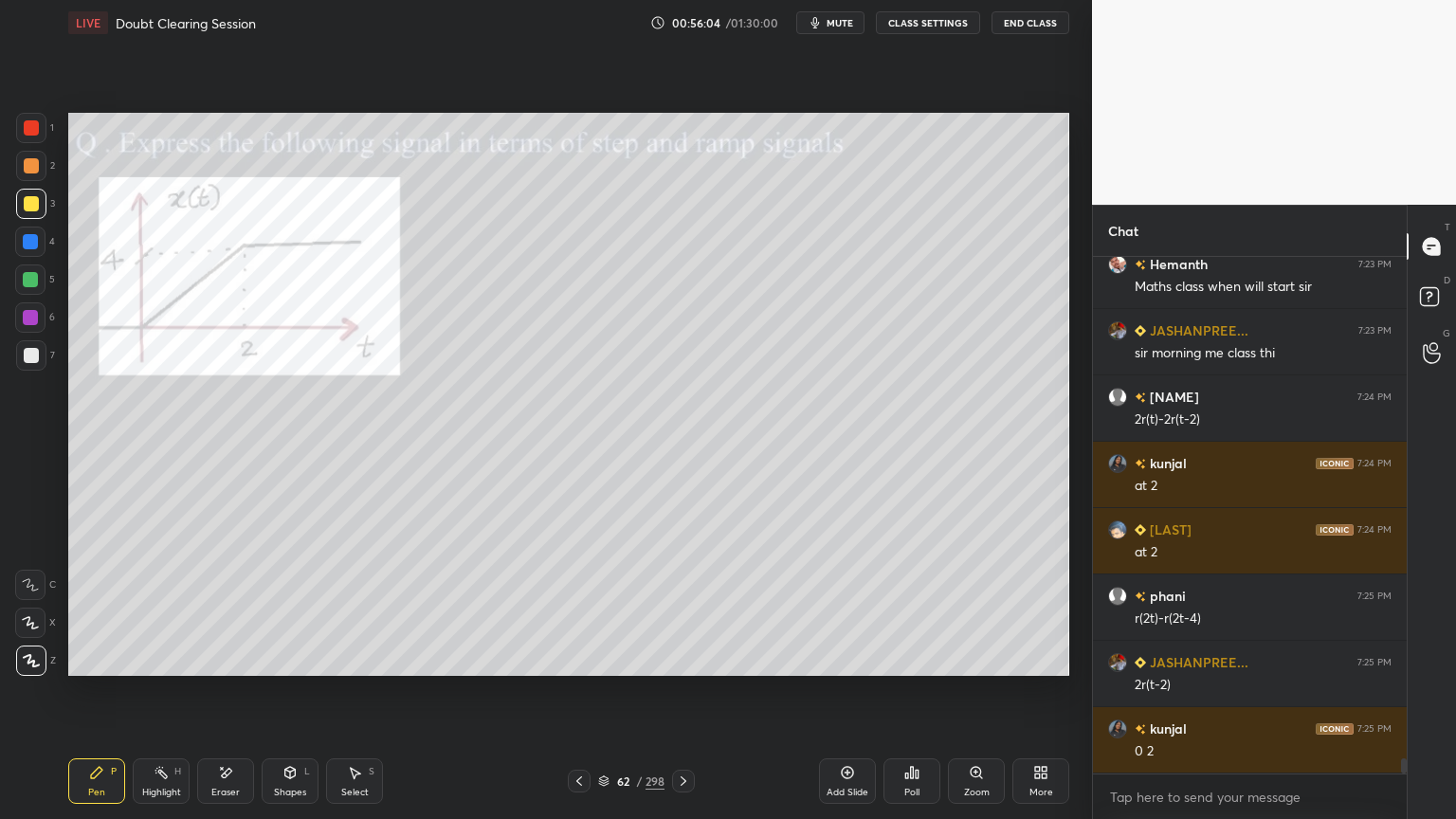 click at bounding box center [31, 166] 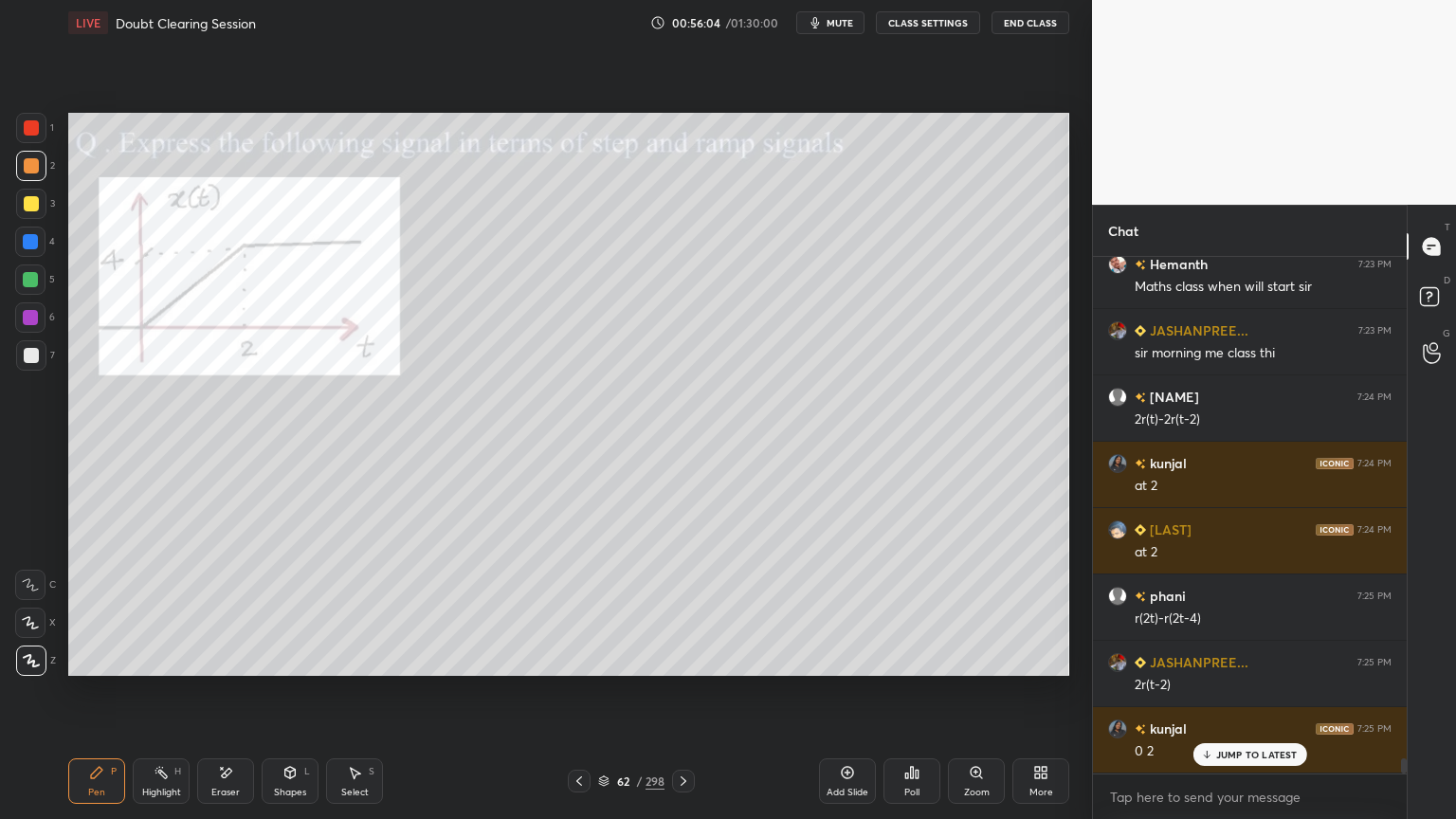scroll, scrollTop: 16926, scrollLeft: 0, axis: vertical 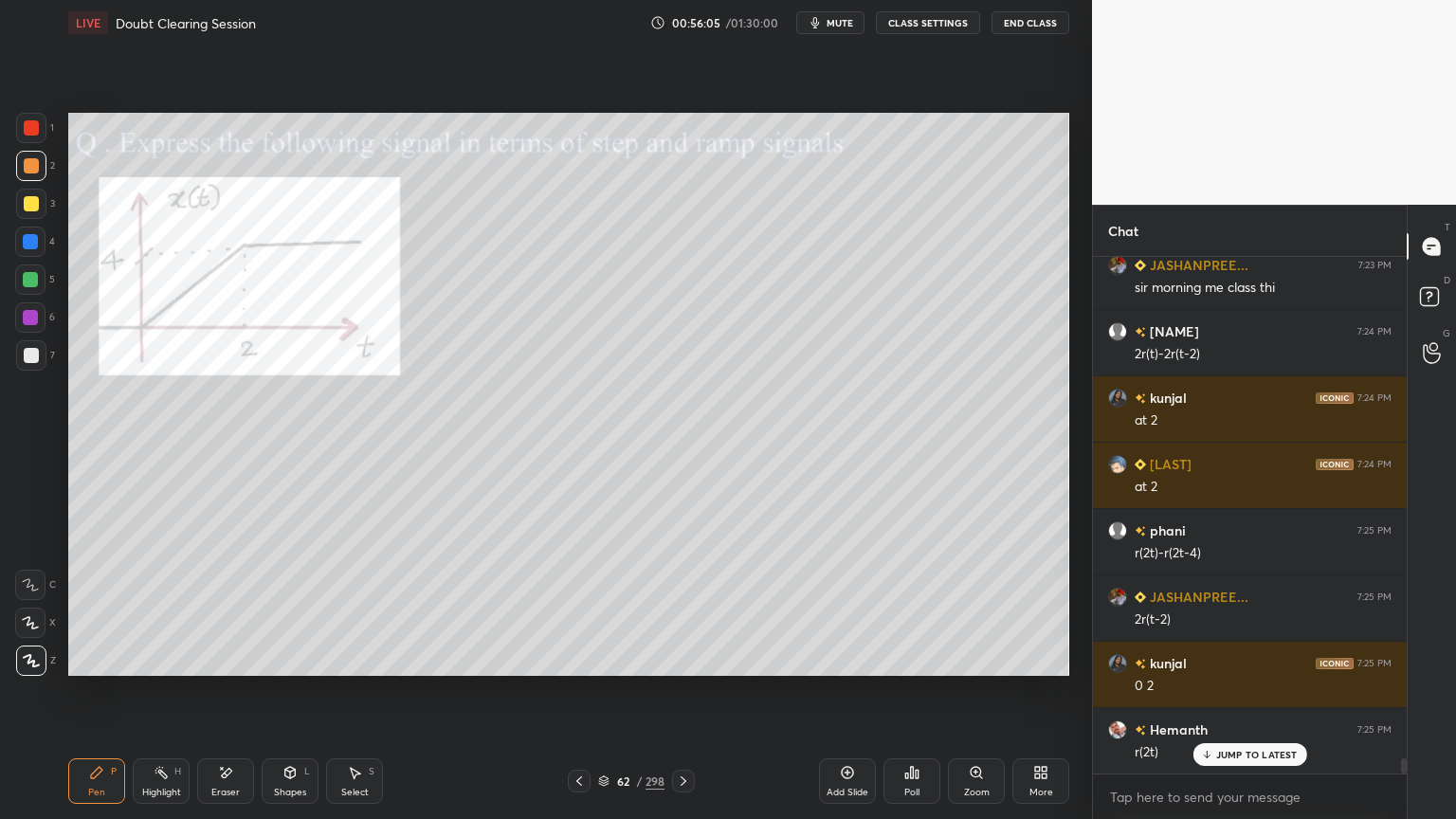 click at bounding box center (31, 661) 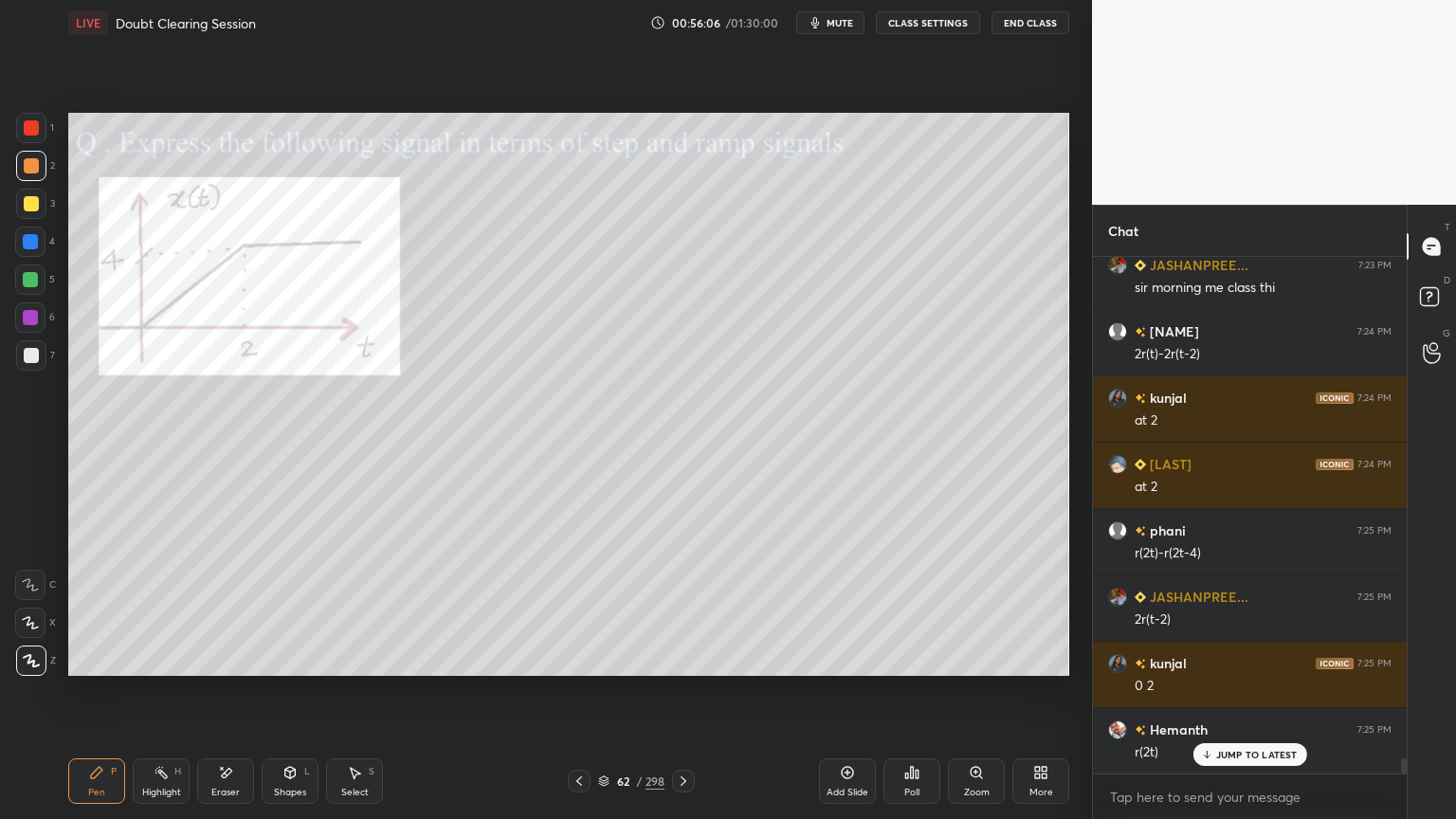 click at bounding box center [30, 318] 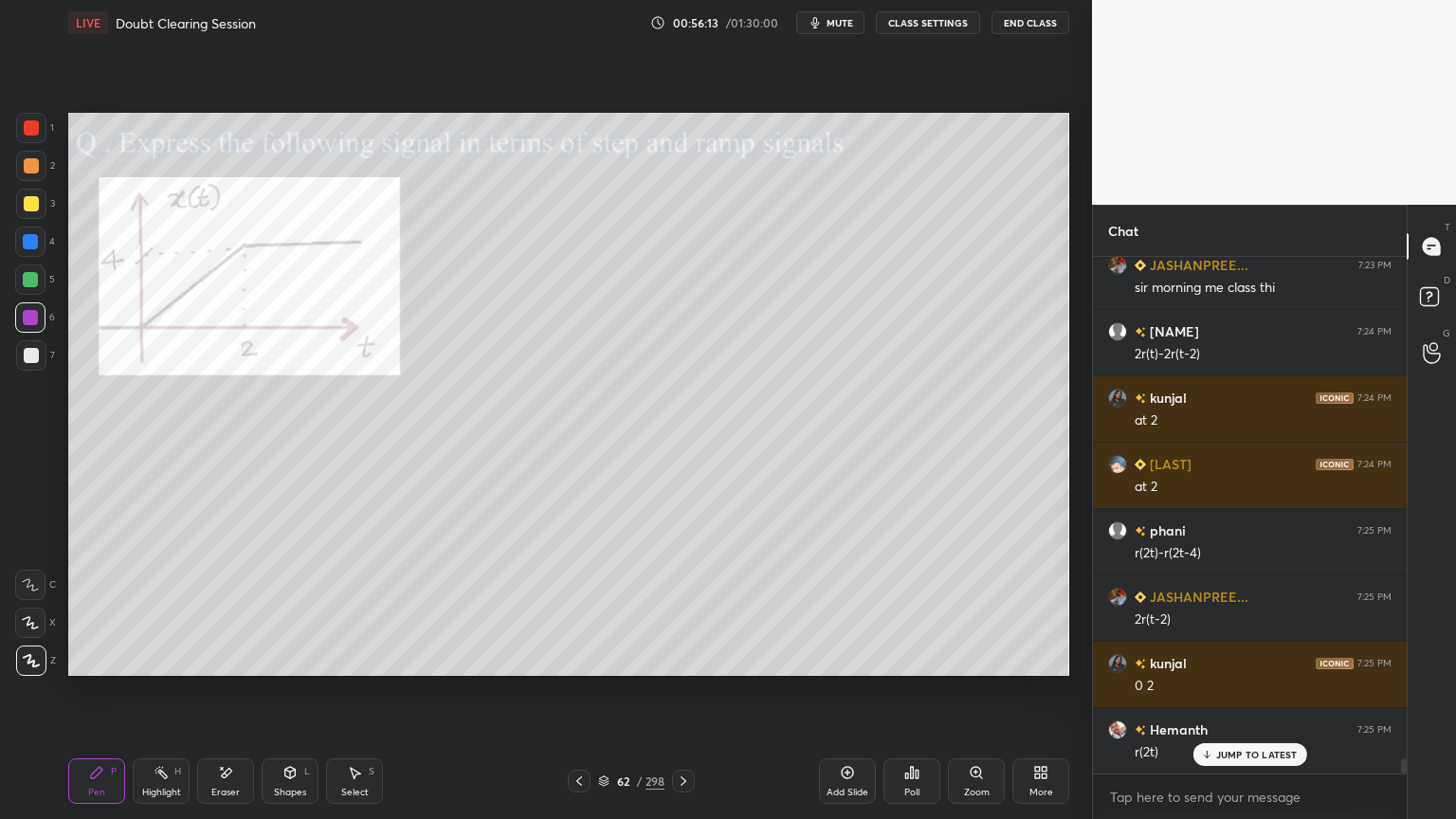 click at bounding box center (30, 280) 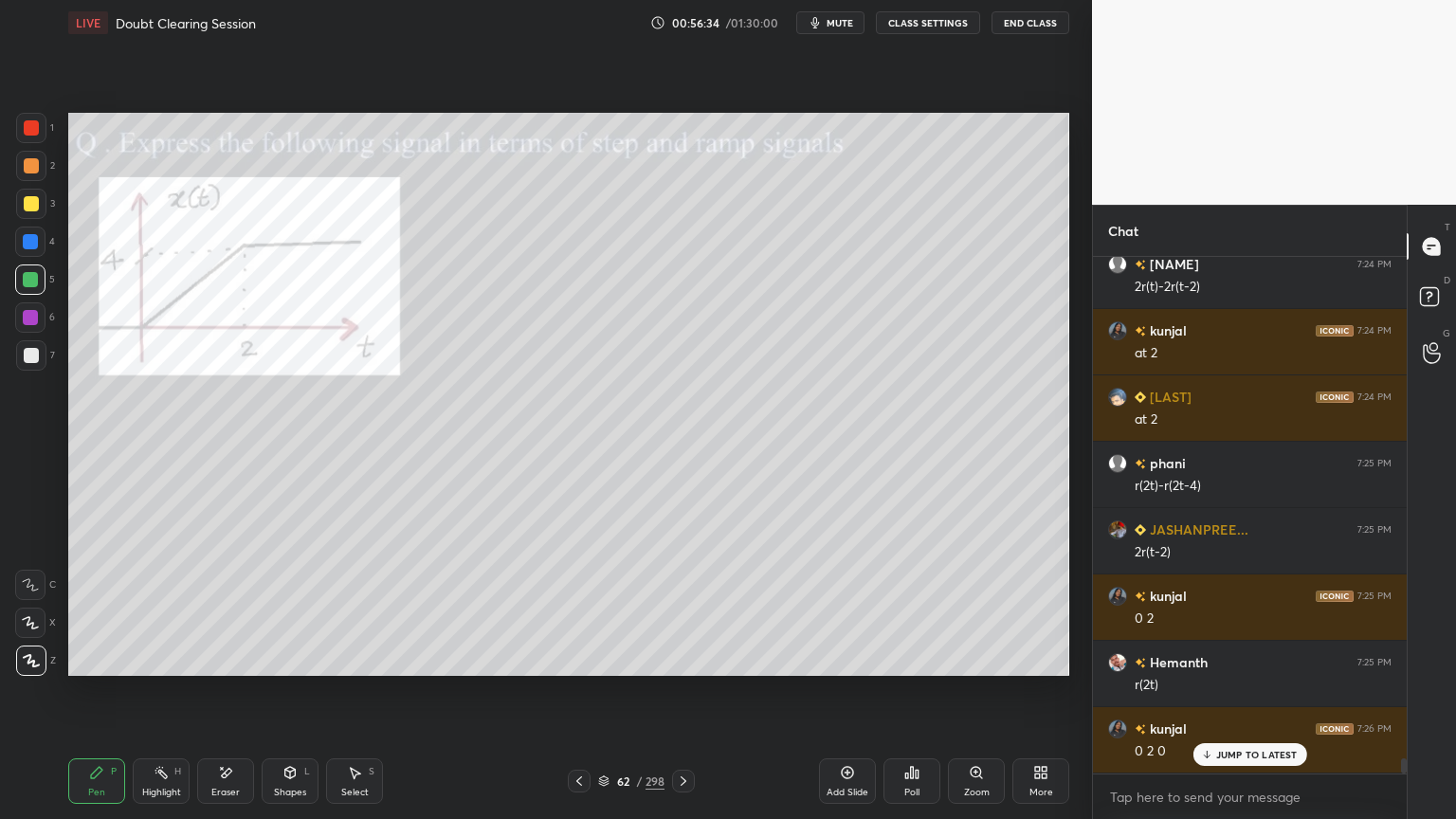 scroll, scrollTop: 17059, scrollLeft: 0, axis: vertical 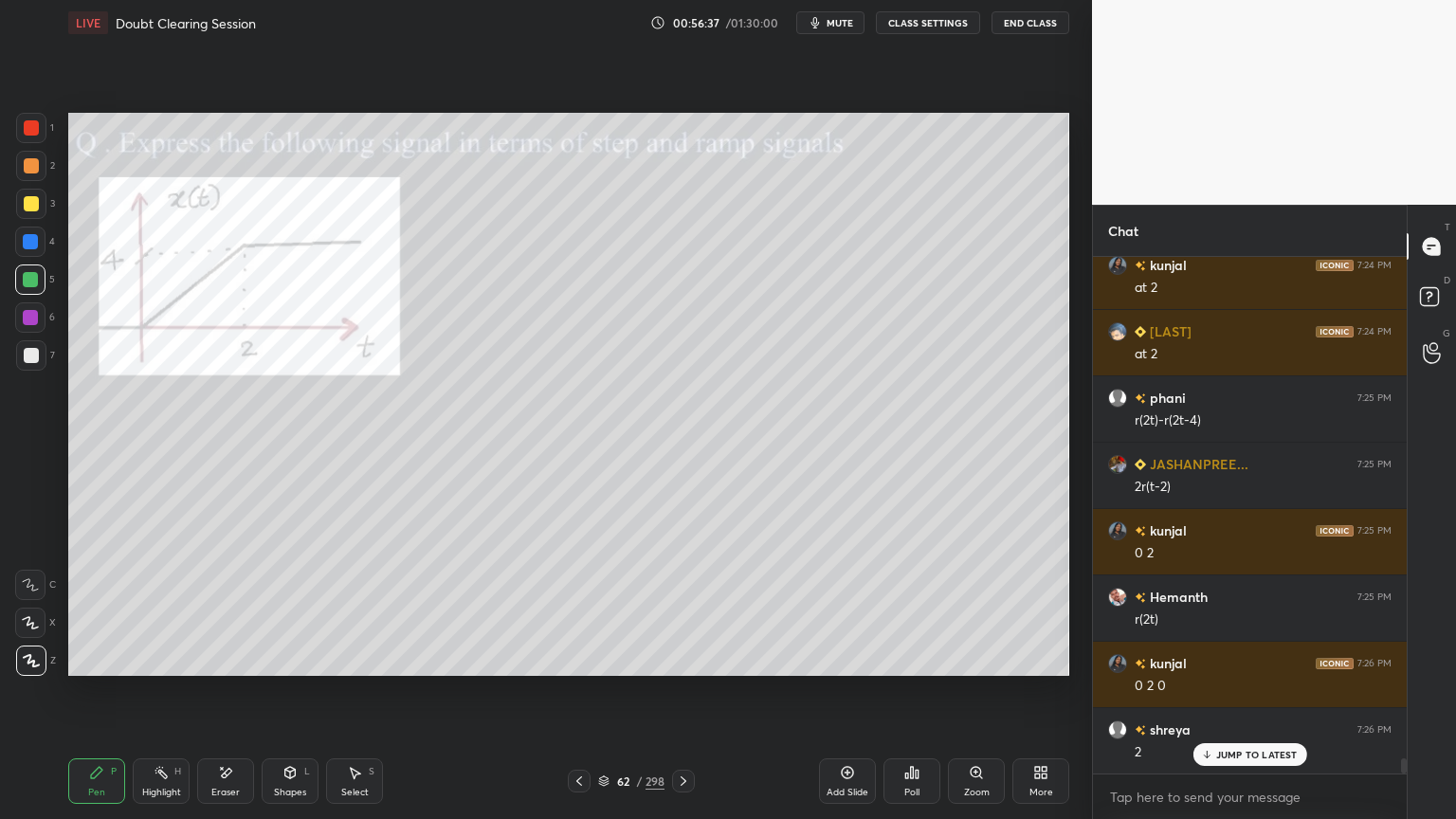 click at bounding box center (30, 242) 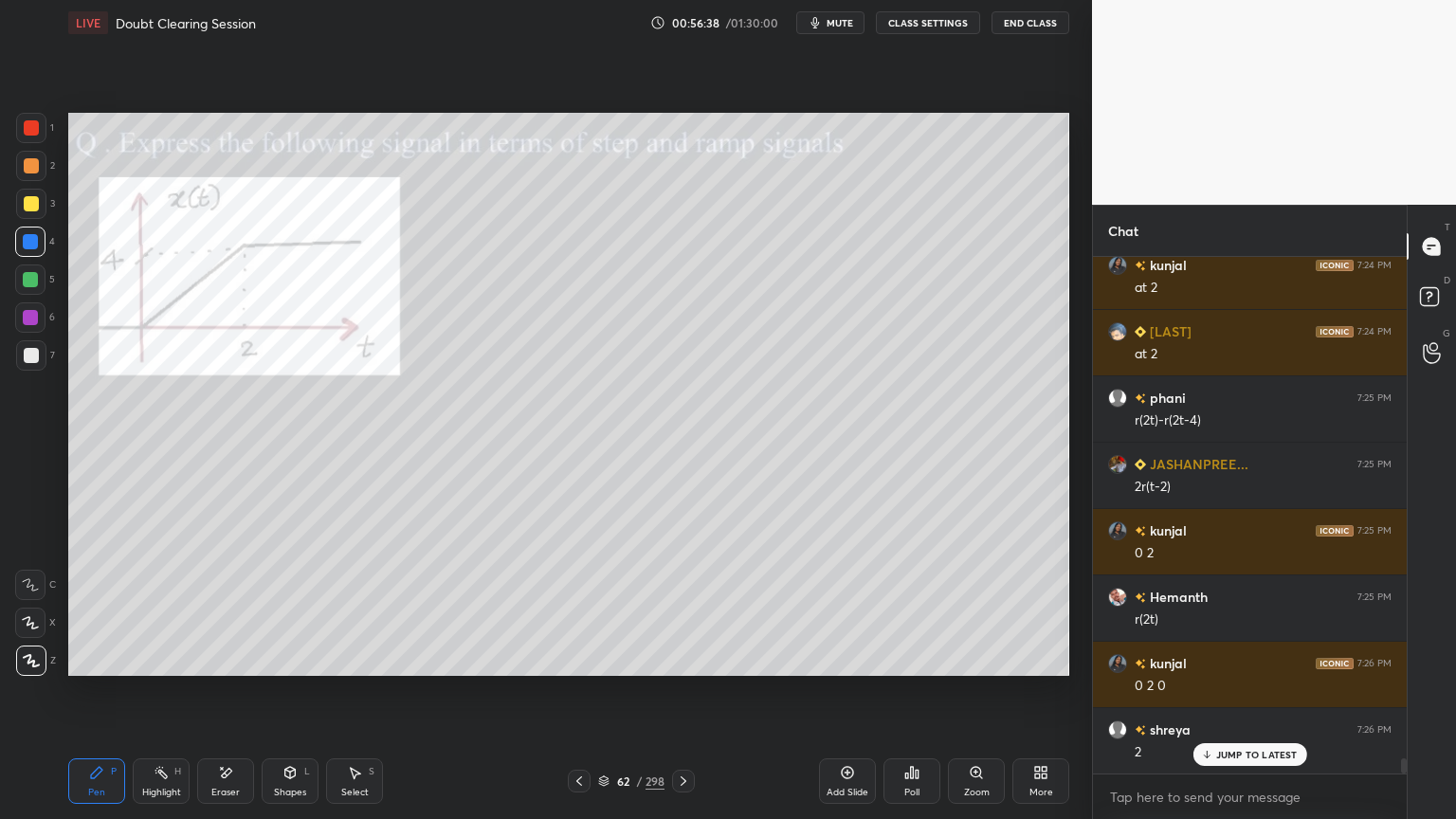 click at bounding box center (31, 166) 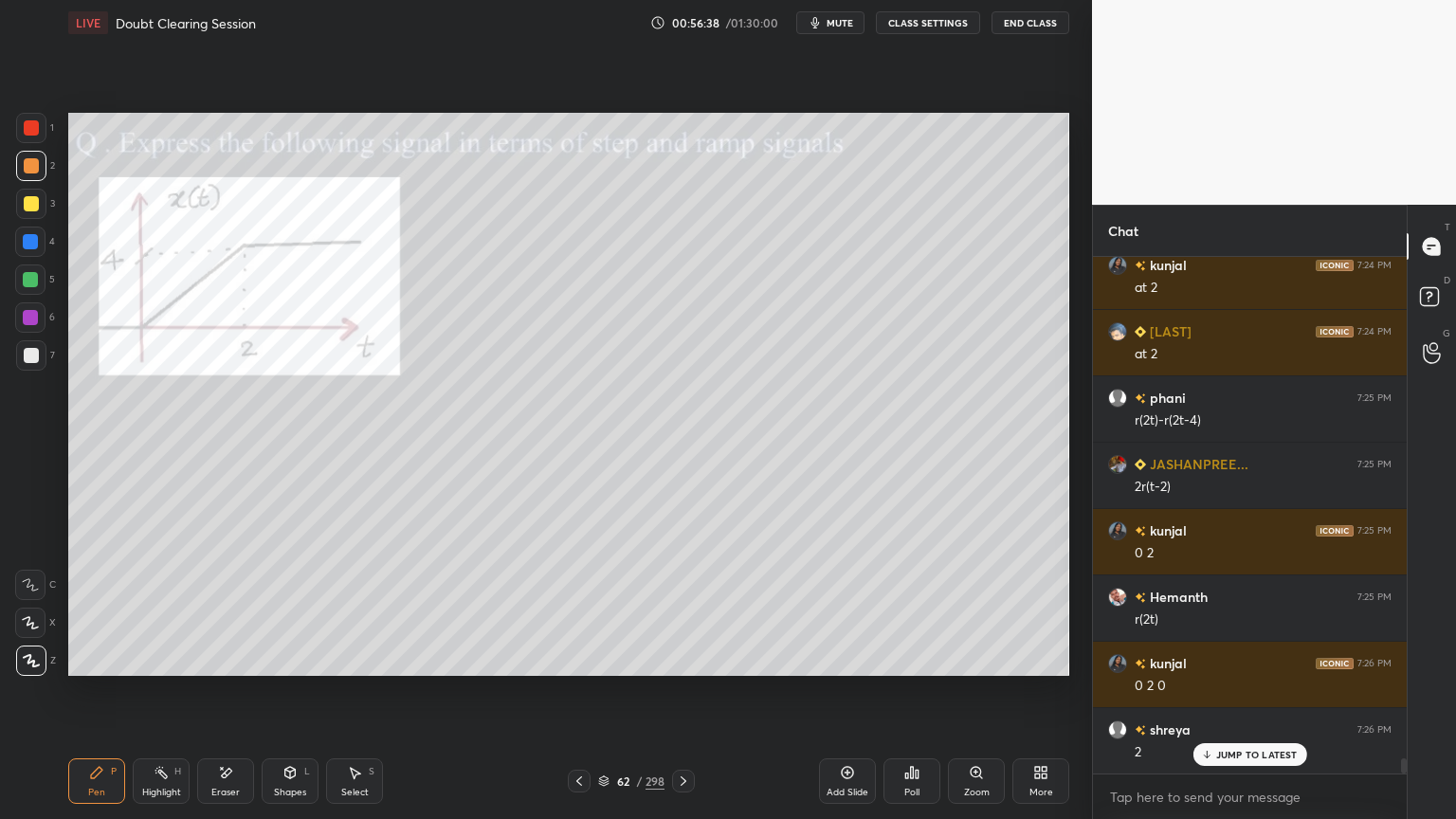 click at bounding box center [31, 661] 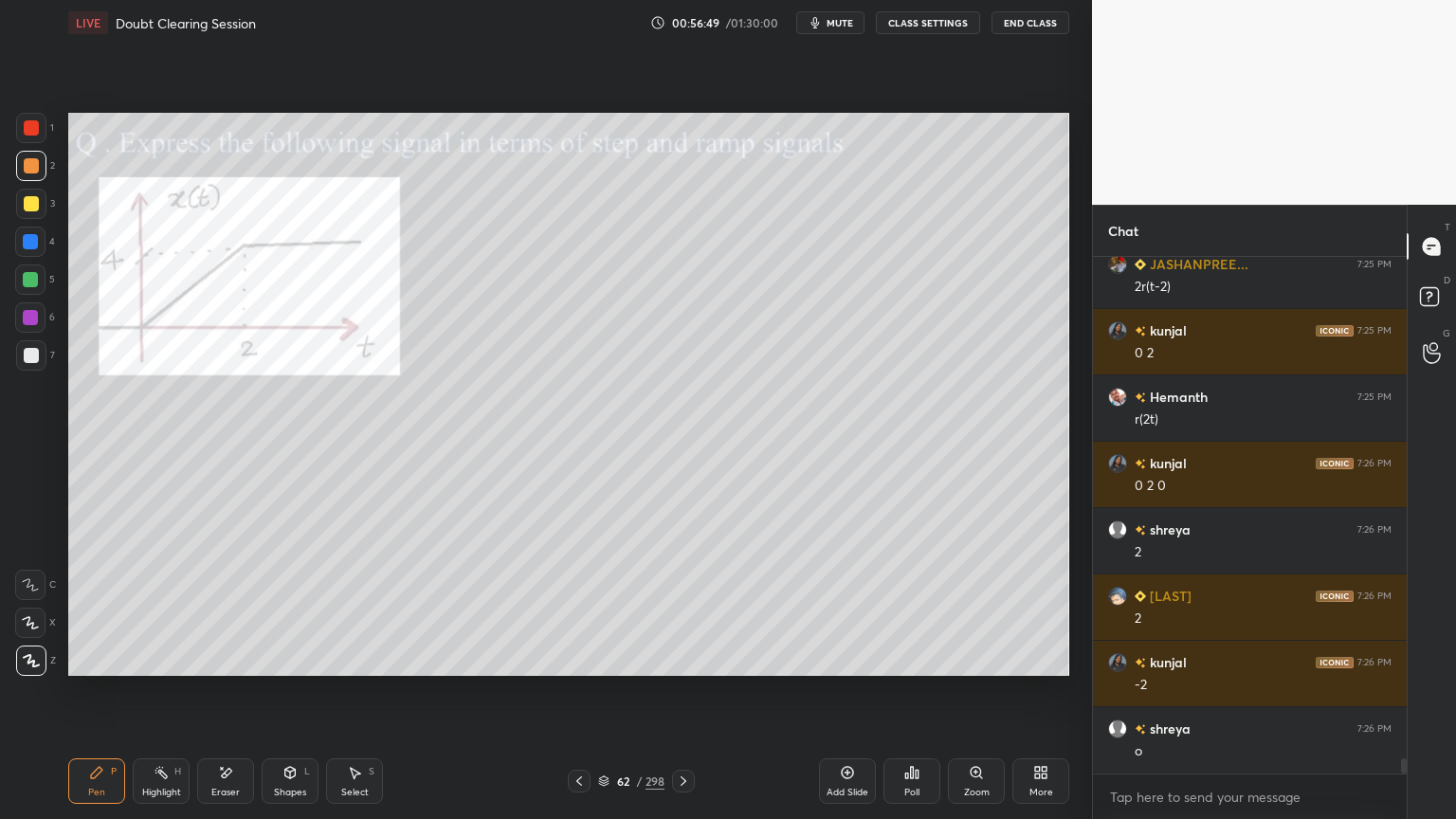 scroll, scrollTop: 17324, scrollLeft: 0, axis: vertical 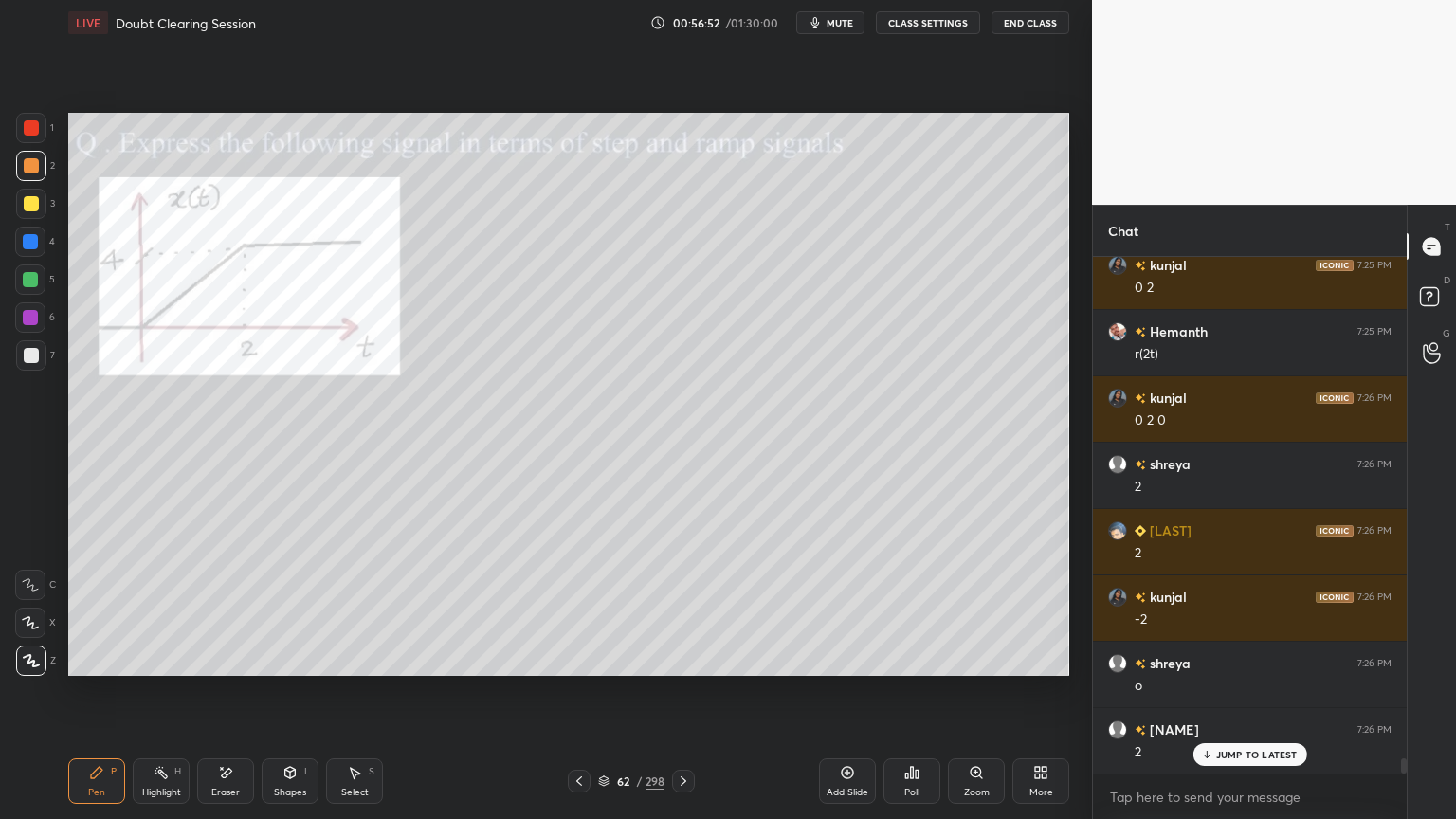 click at bounding box center (31, 204) 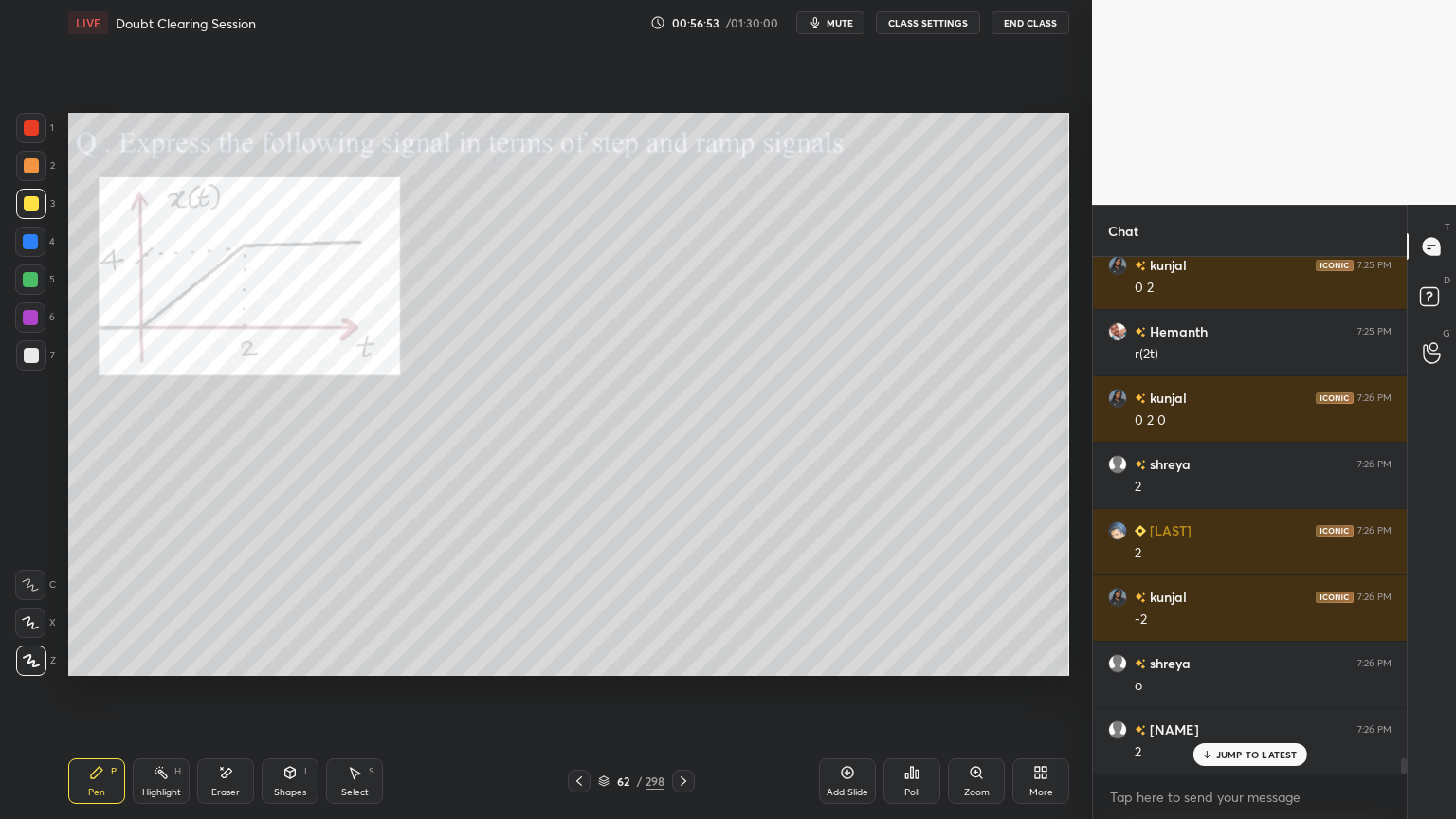 click 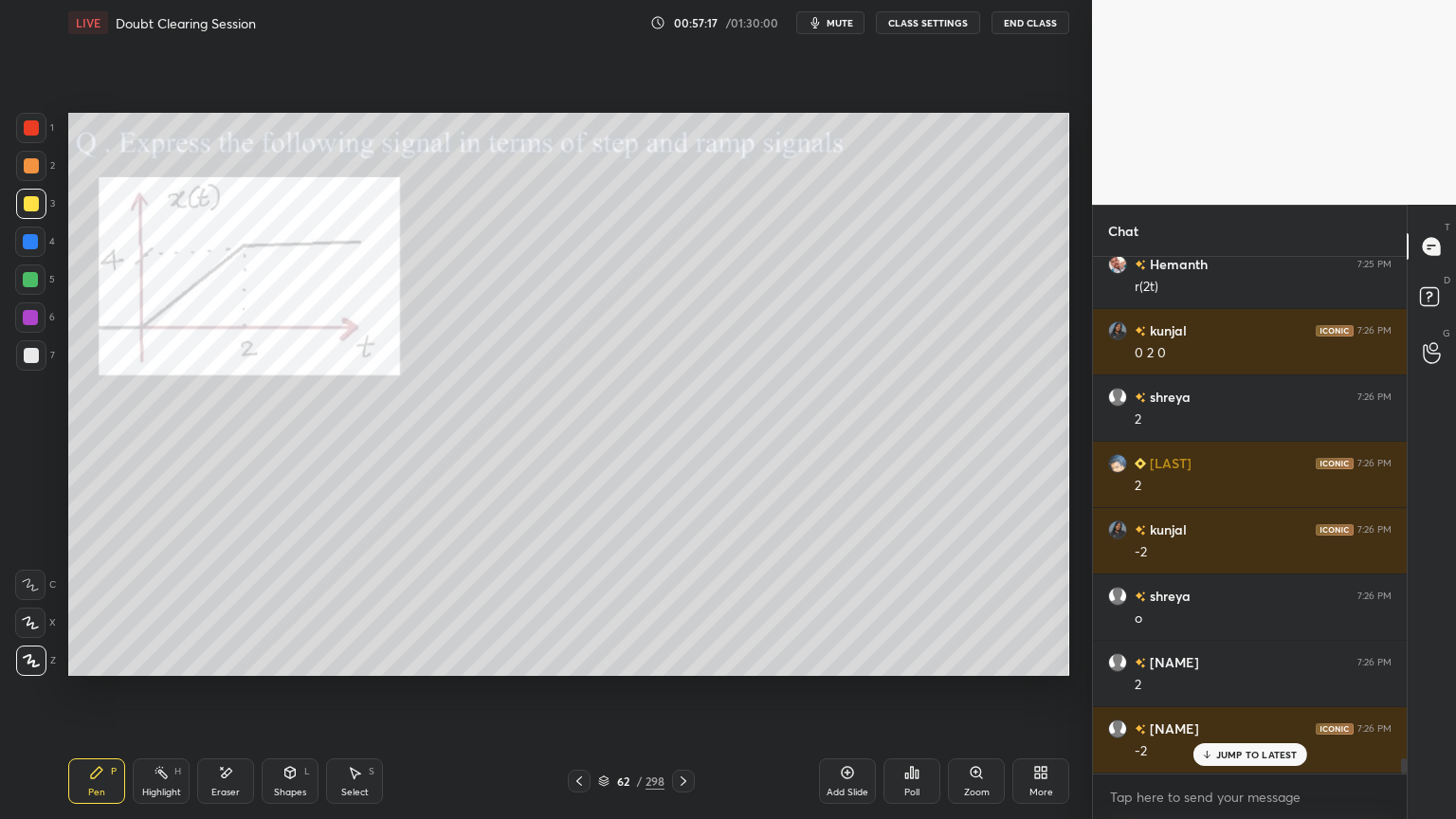 scroll, scrollTop: 17457, scrollLeft: 0, axis: vertical 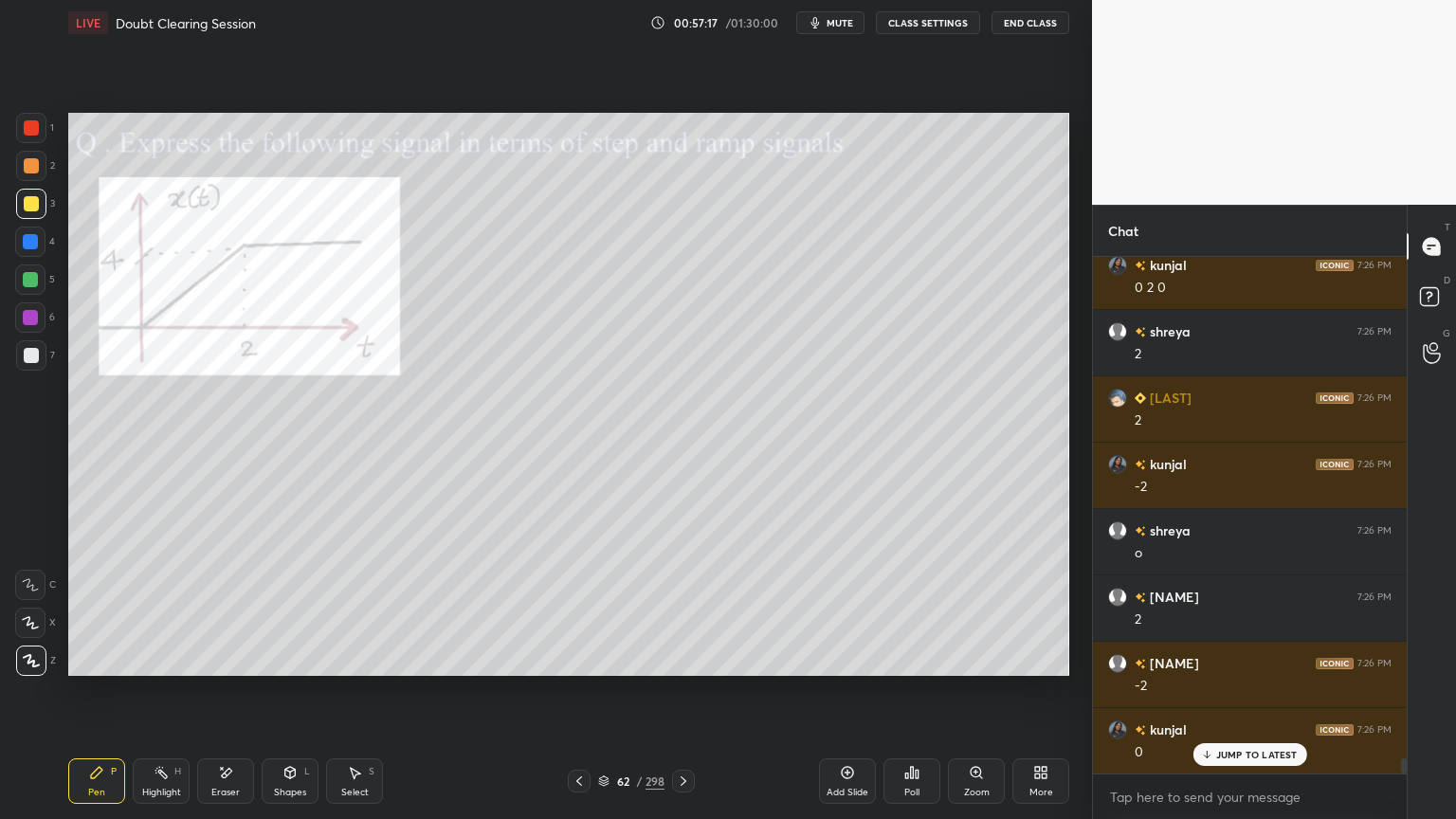 click at bounding box center (30, 318) 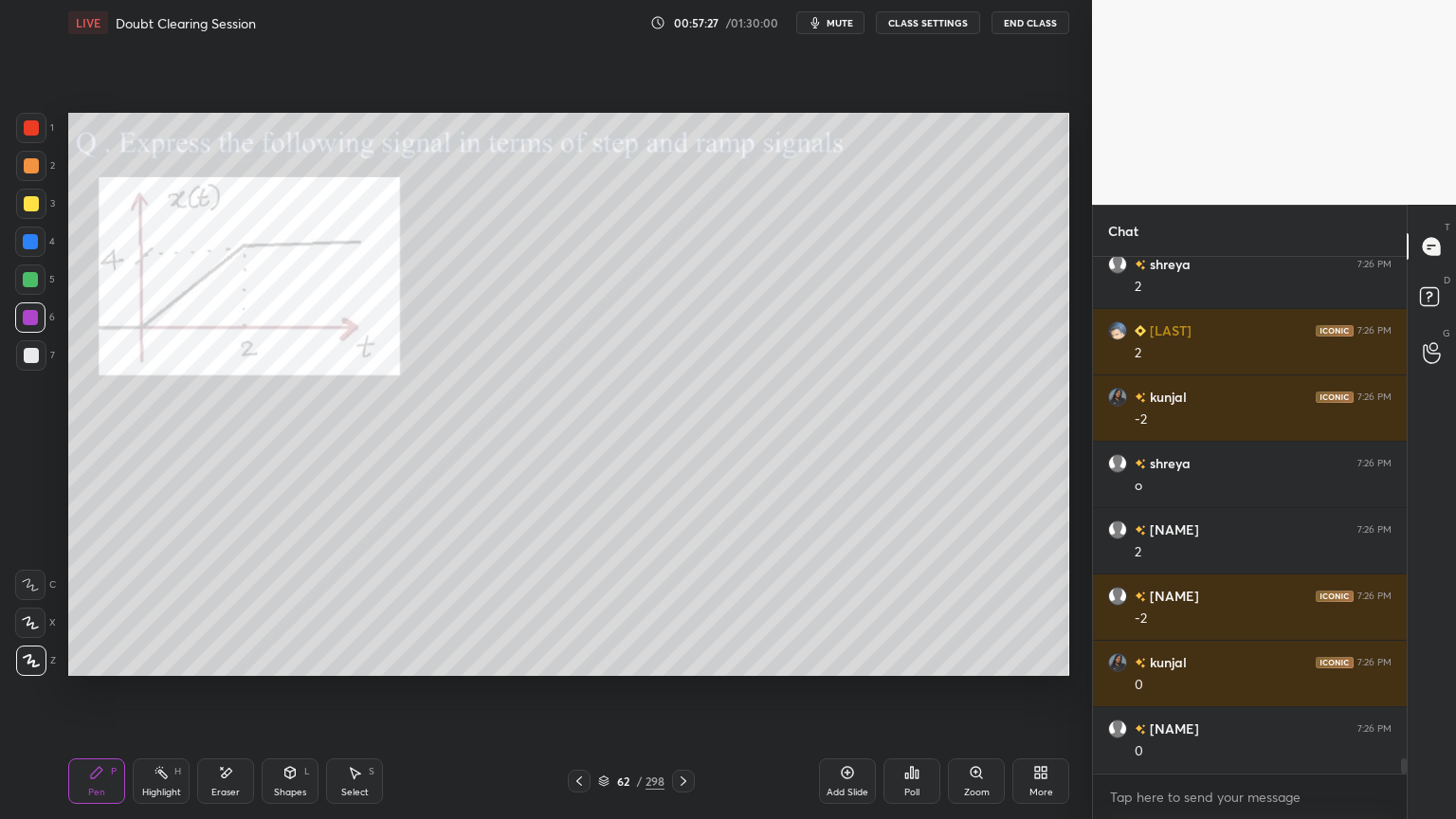 scroll, scrollTop: 17590, scrollLeft: 0, axis: vertical 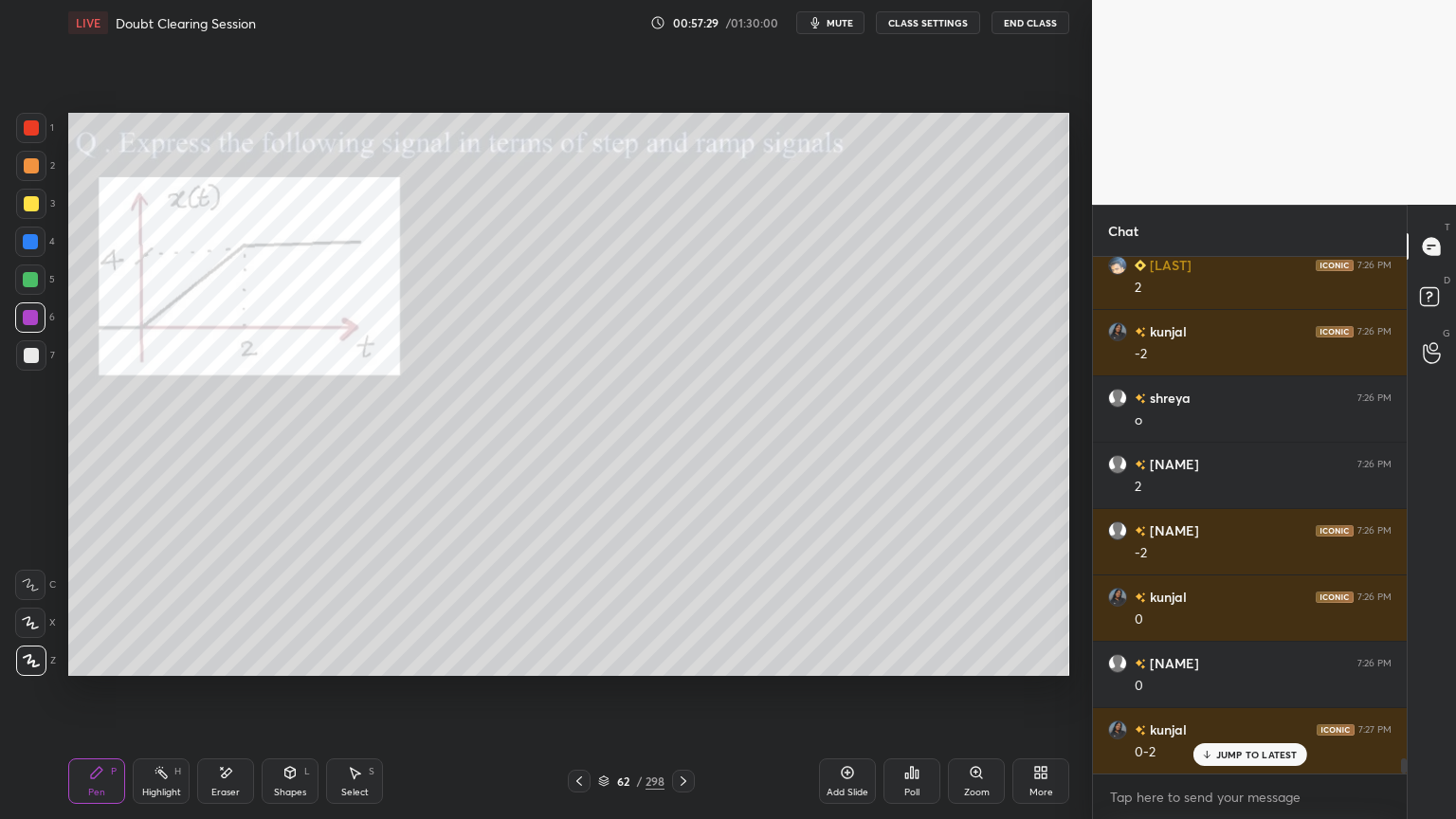 click at bounding box center [31, 355] 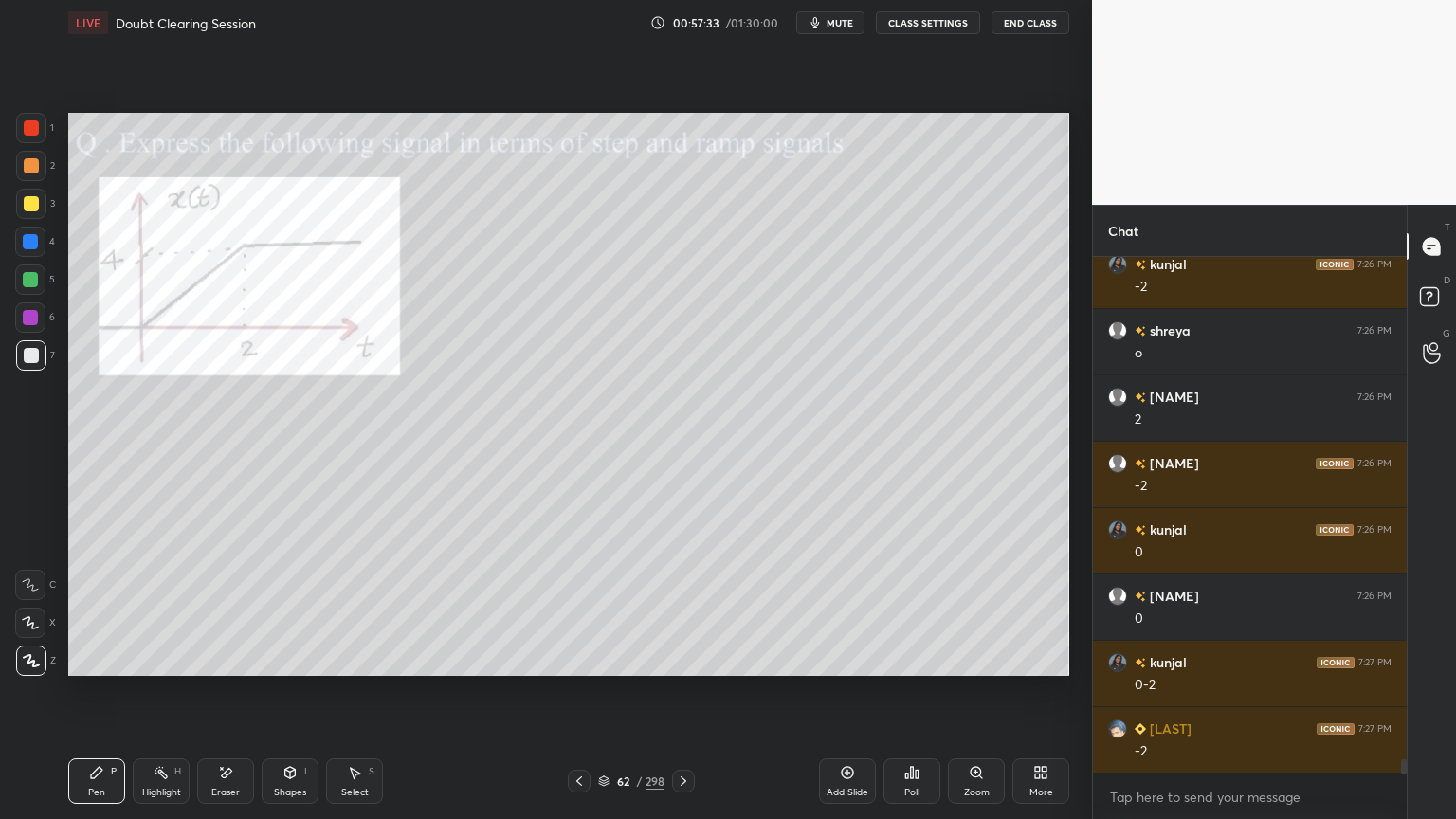 scroll, scrollTop: 17722, scrollLeft: 0, axis: vertical 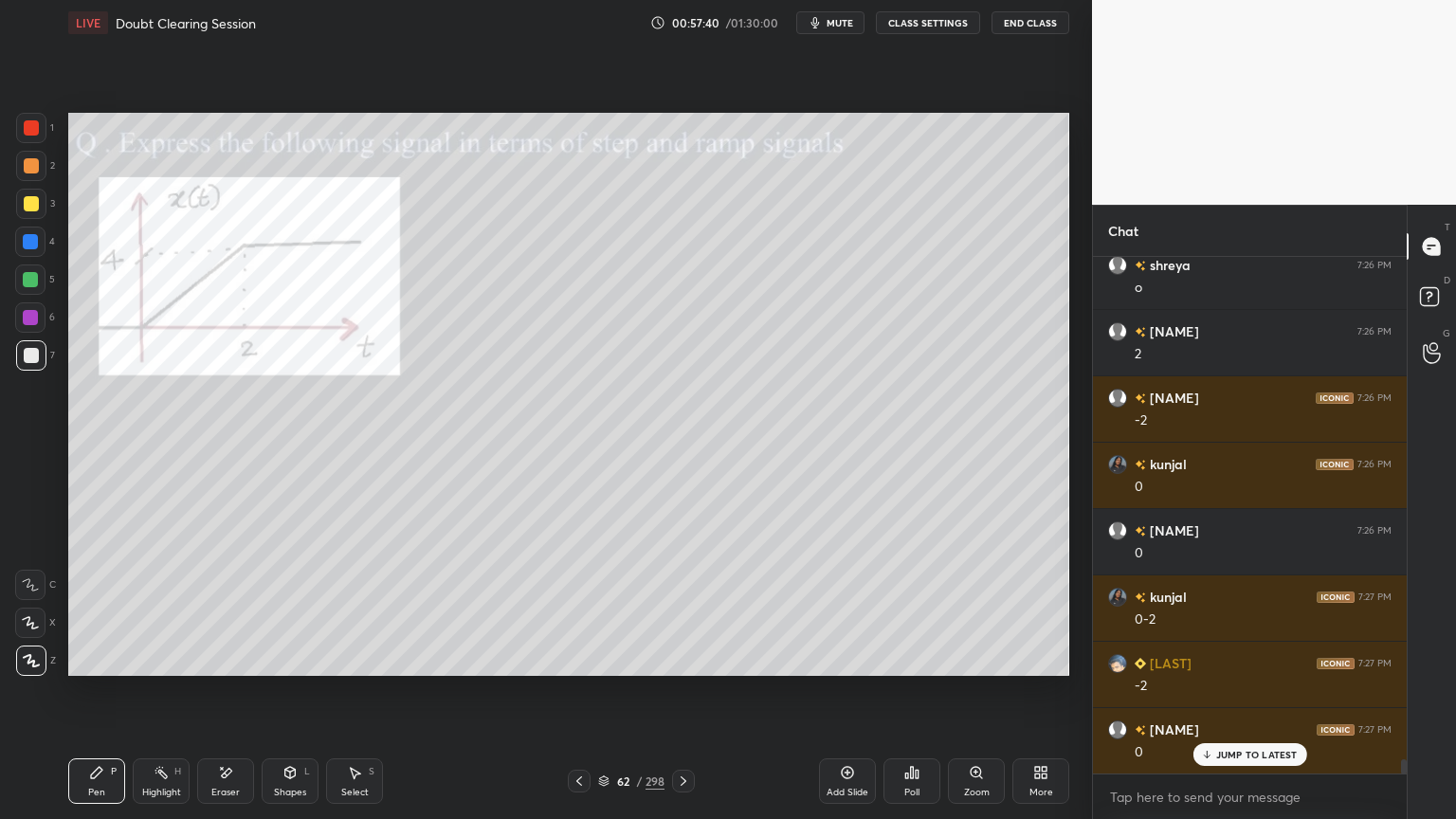 click on "[NAME] 7:24 PM at 2 [NAME] 7:24 PM at 2 [NAME] 7:25 PM r(2t)-r(2t-4) [NAME] 7:25 PM 2r(t-2) [NAME] 7:25 PM 0 2 [NAME] 7:25 PM r(2t) [NAME] 7:26 PM 0 2 0 [NAME] 7:26 PM 2 [NAME] 7:26 PM 2 [NAME] 7:26 PM -2 [NAME] 7:26 PM o [NAME] 7:26 PM 2 [NAME] 7:26 PM -2 [NAME] 7:26 PM 0 [NAME] 7:26 PM 0 [NAME] 7:27 PM 0-2 [NAME] 7:27 PM -2 [NAME] 7:27 PM 0" at bounding box center [1249, 515] 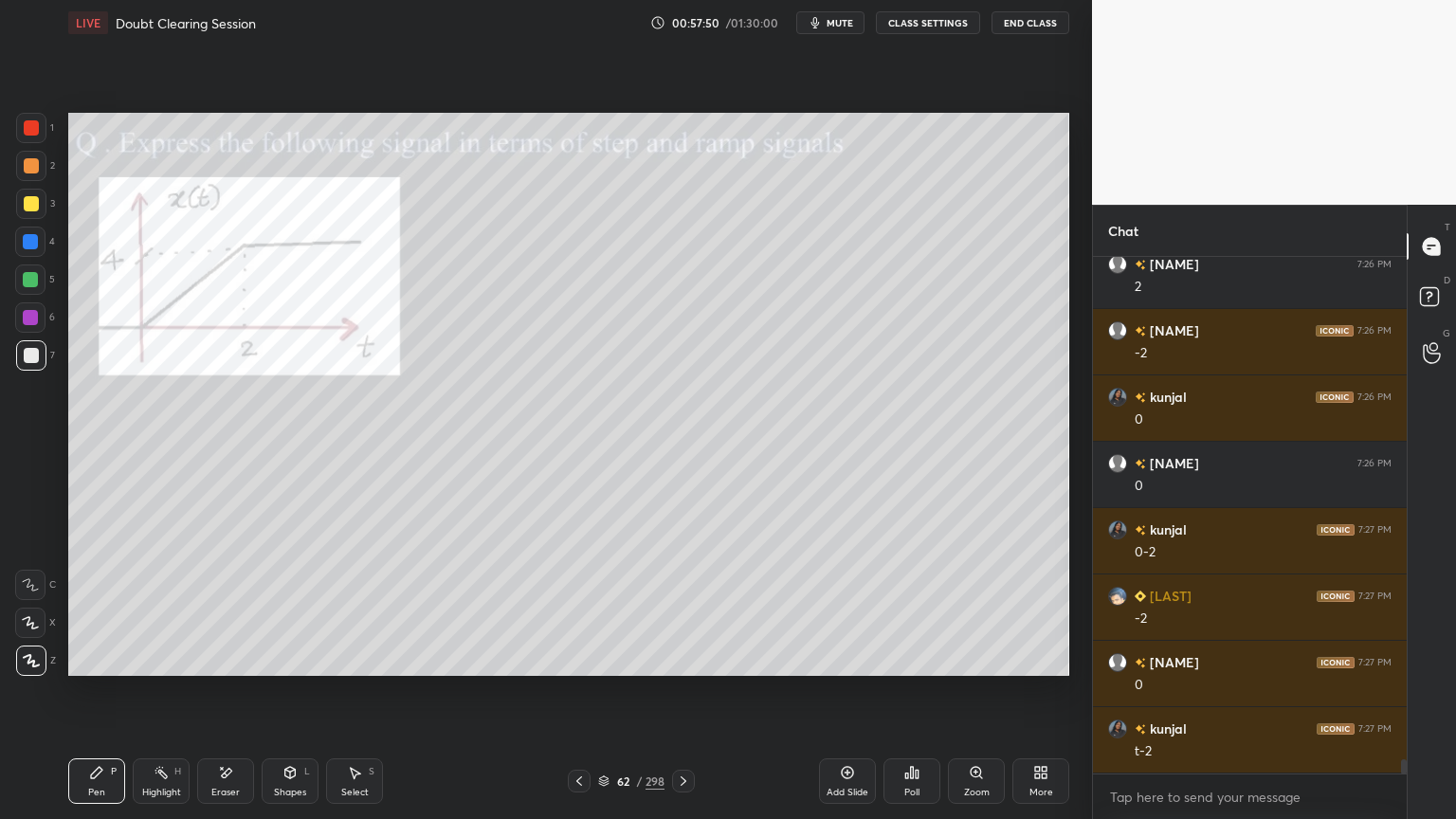 scroll, scrollTop: 17855, scrollLeft: 0, axis: vertical 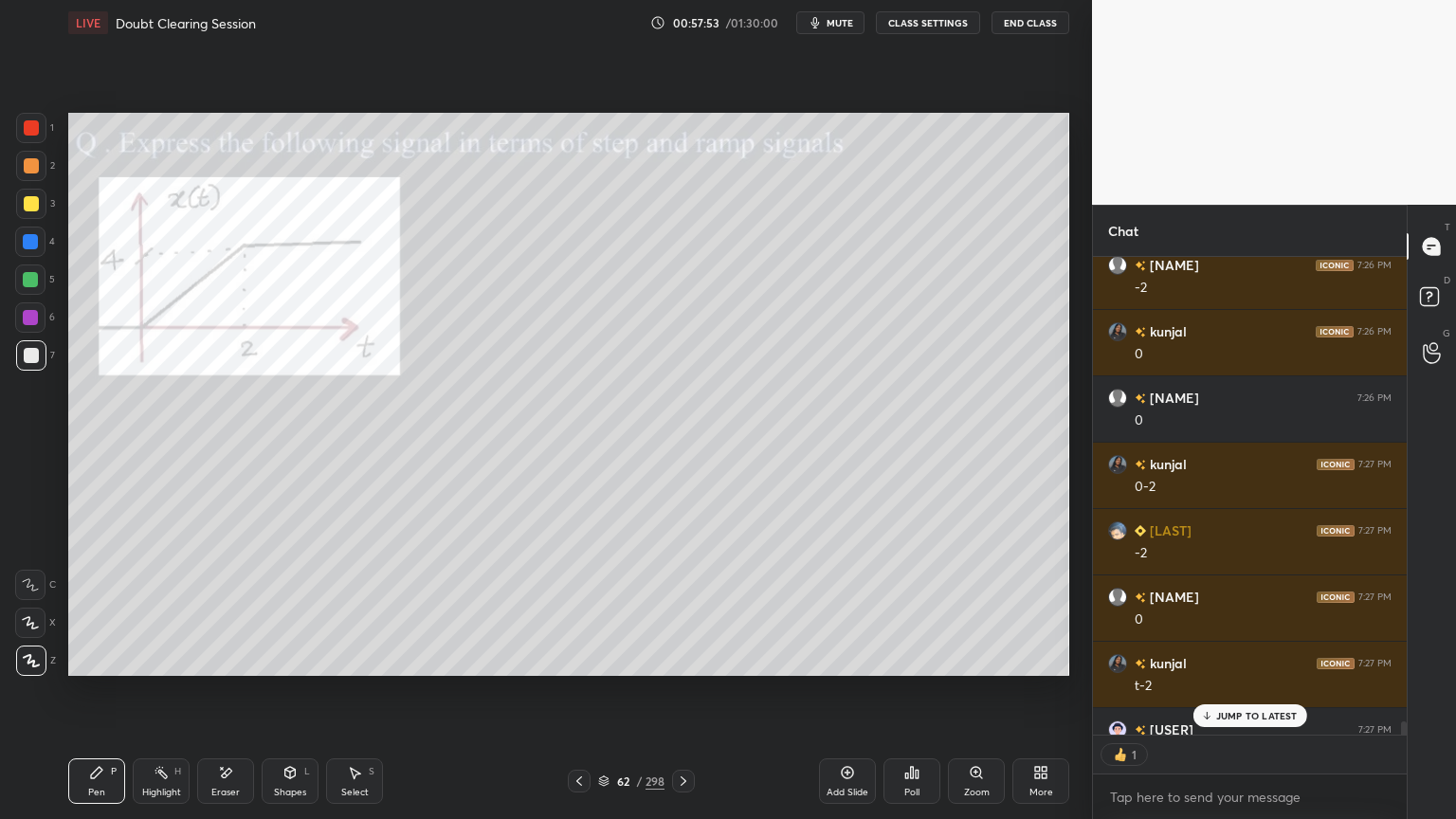 click at bounding box center (30, 242) 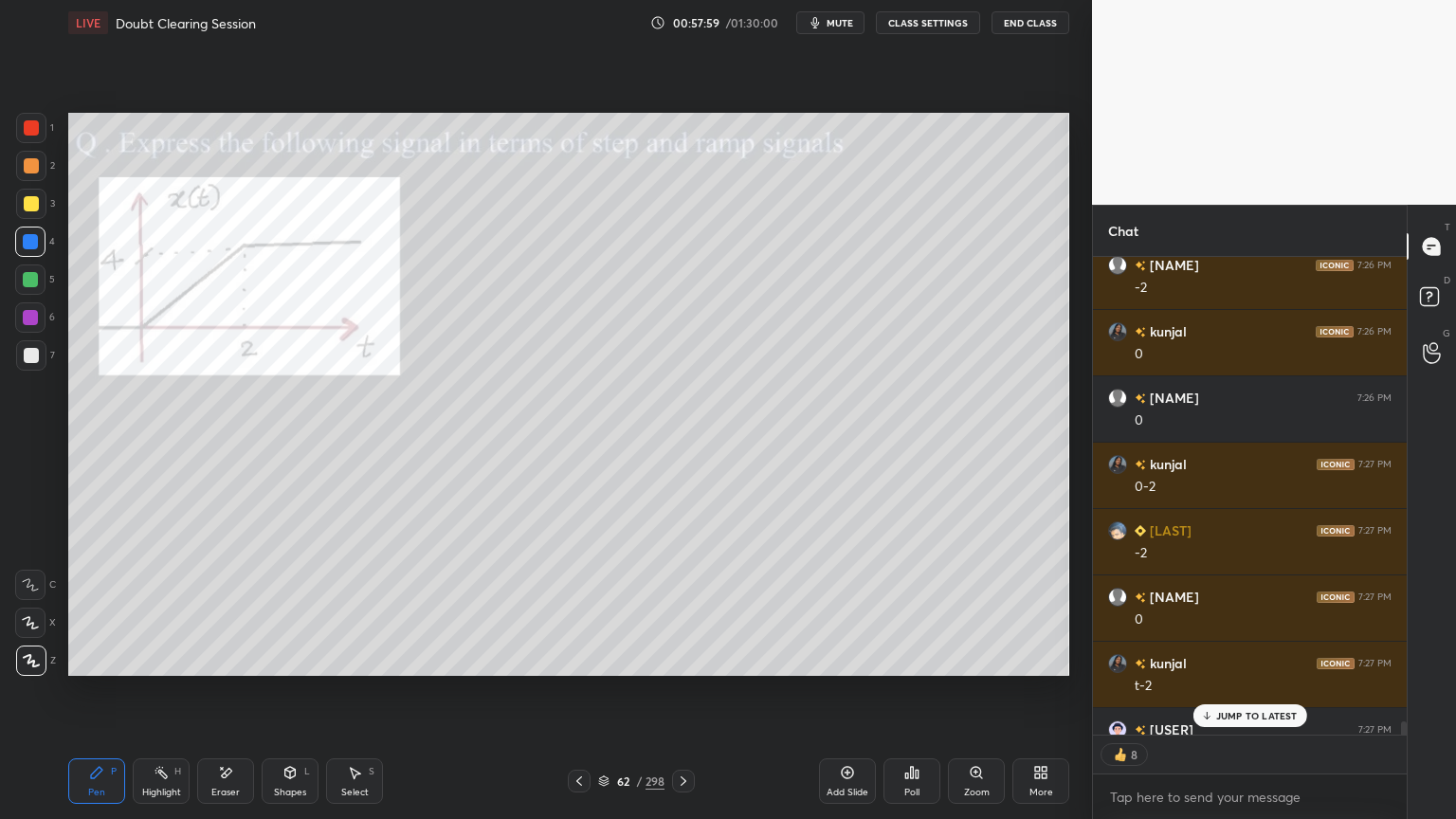 click 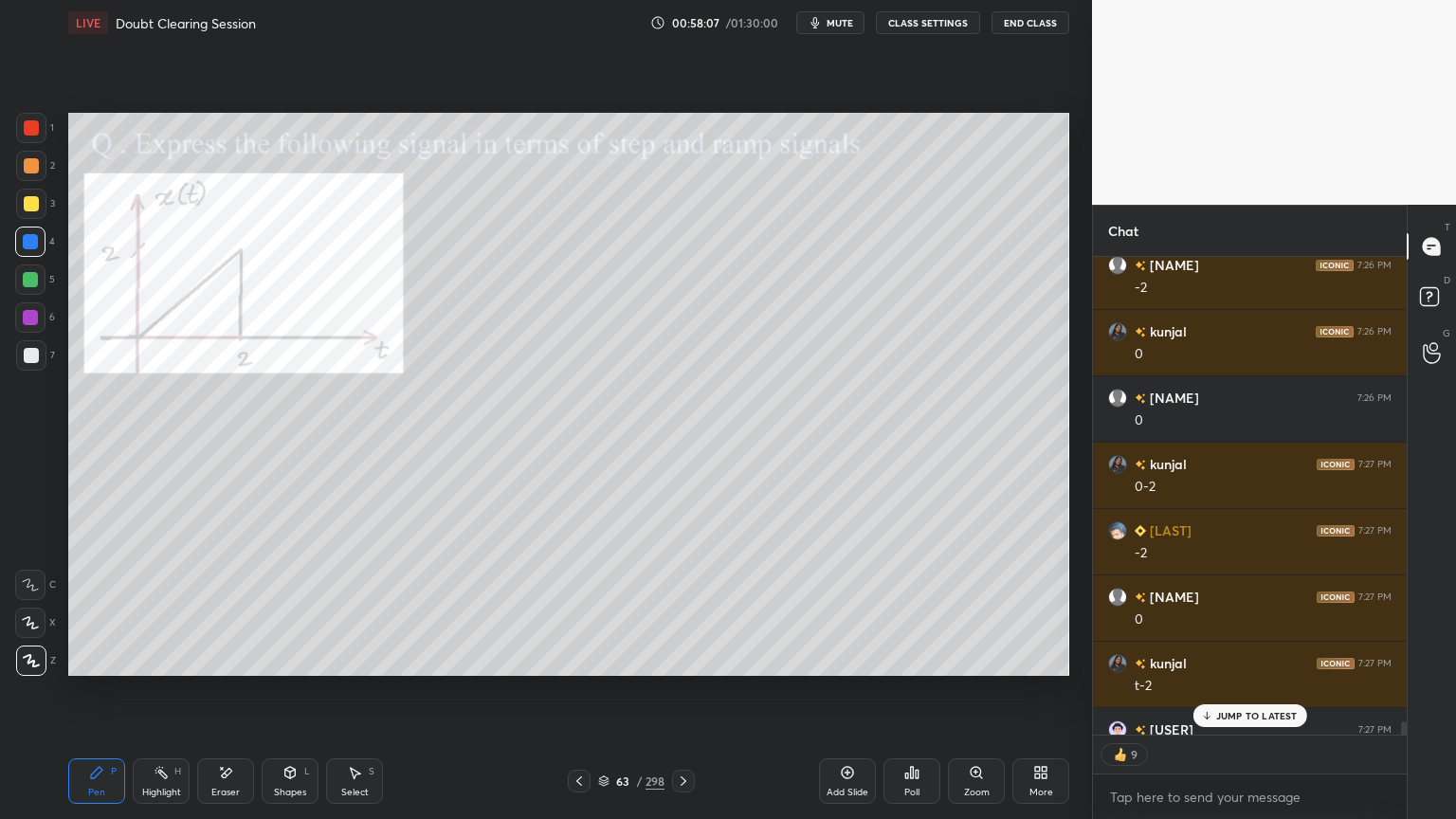 click at bounding box center [30, 318] 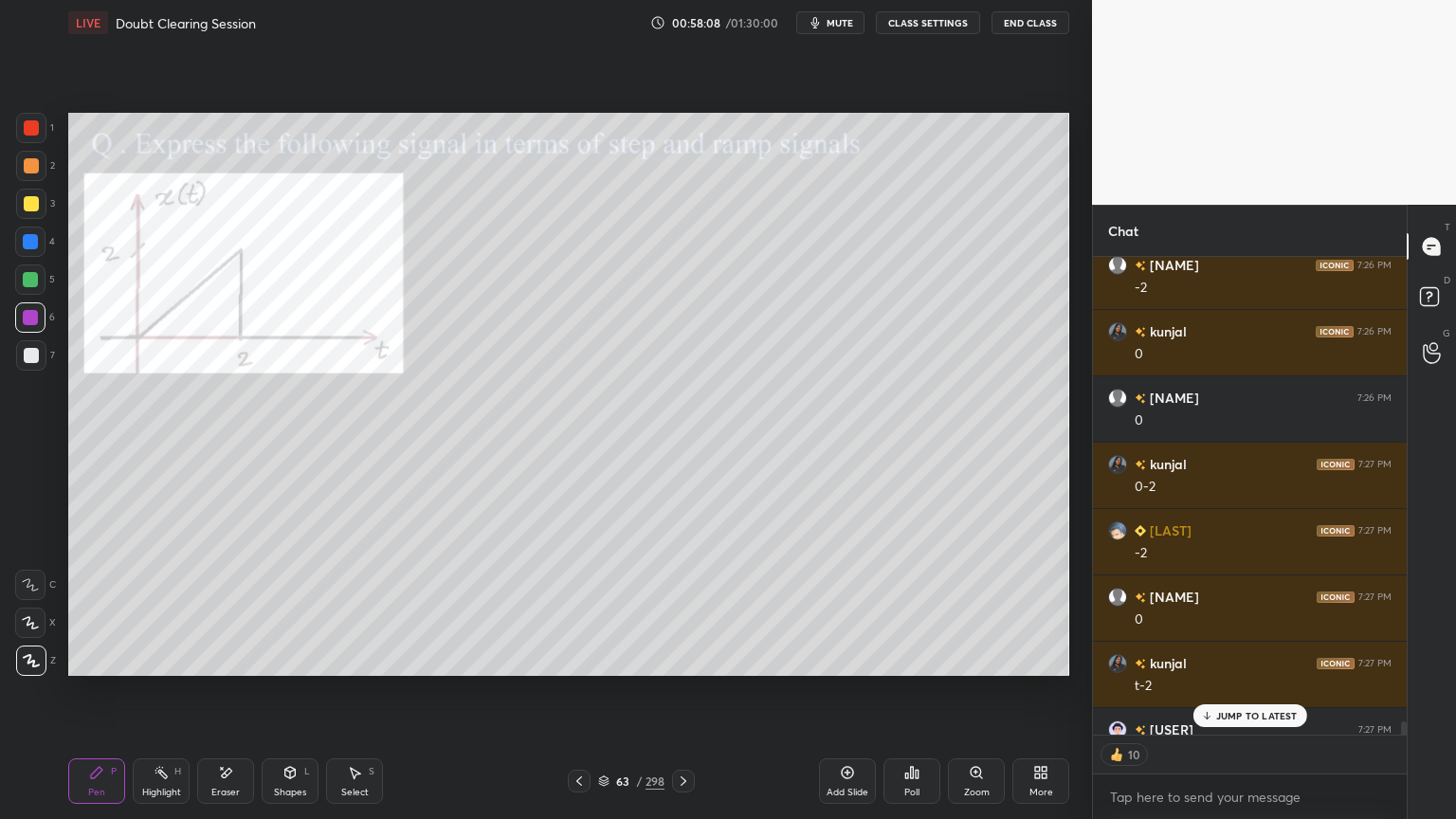 click at bounding box center (30, 623) 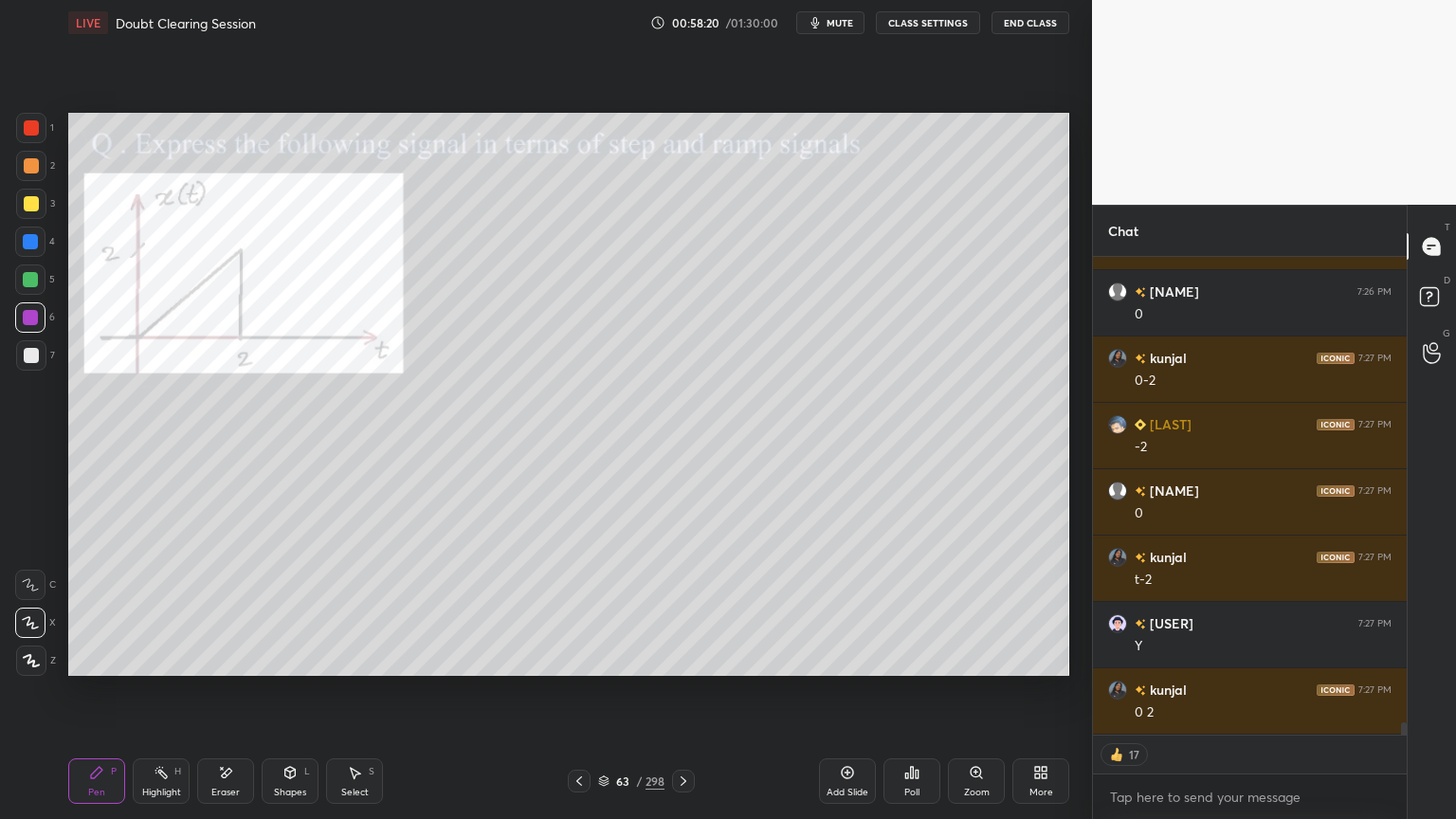 scroll, scrollTop: 18027, scrollLeft: 0, axis: vertical 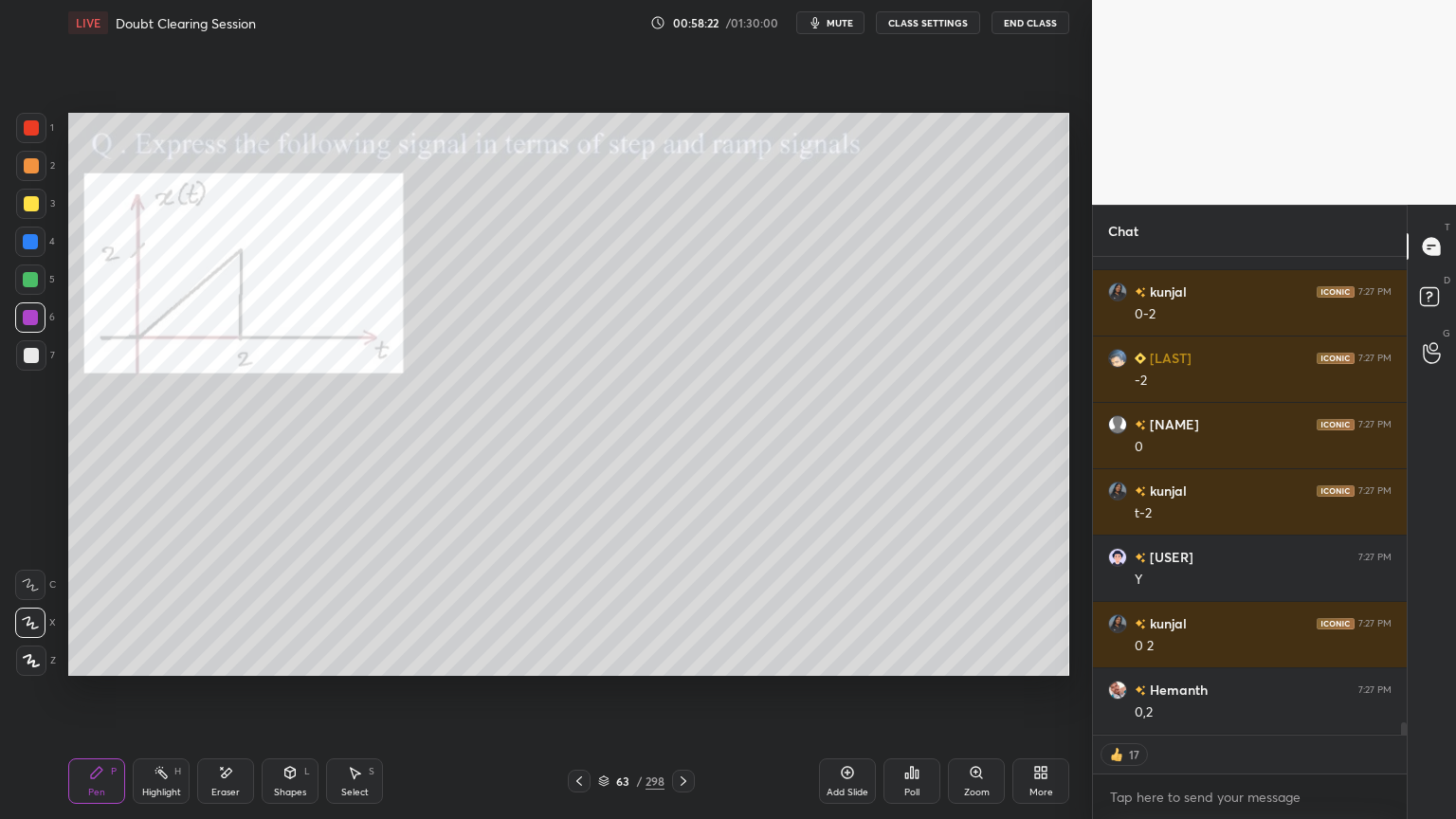 click on "Shapes L" at bounding box center [290, 781] 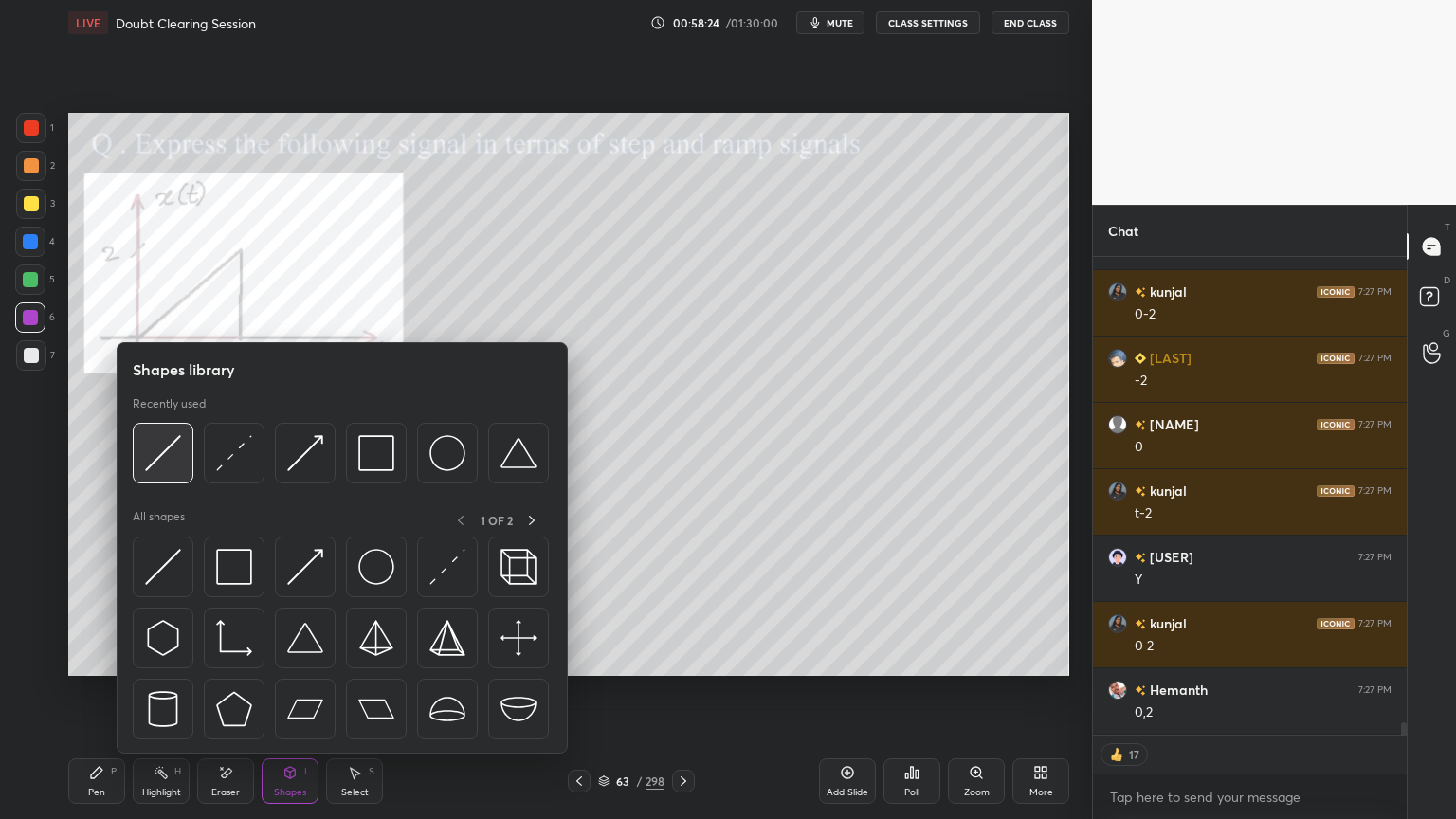 click at bounding box center [163, 453] 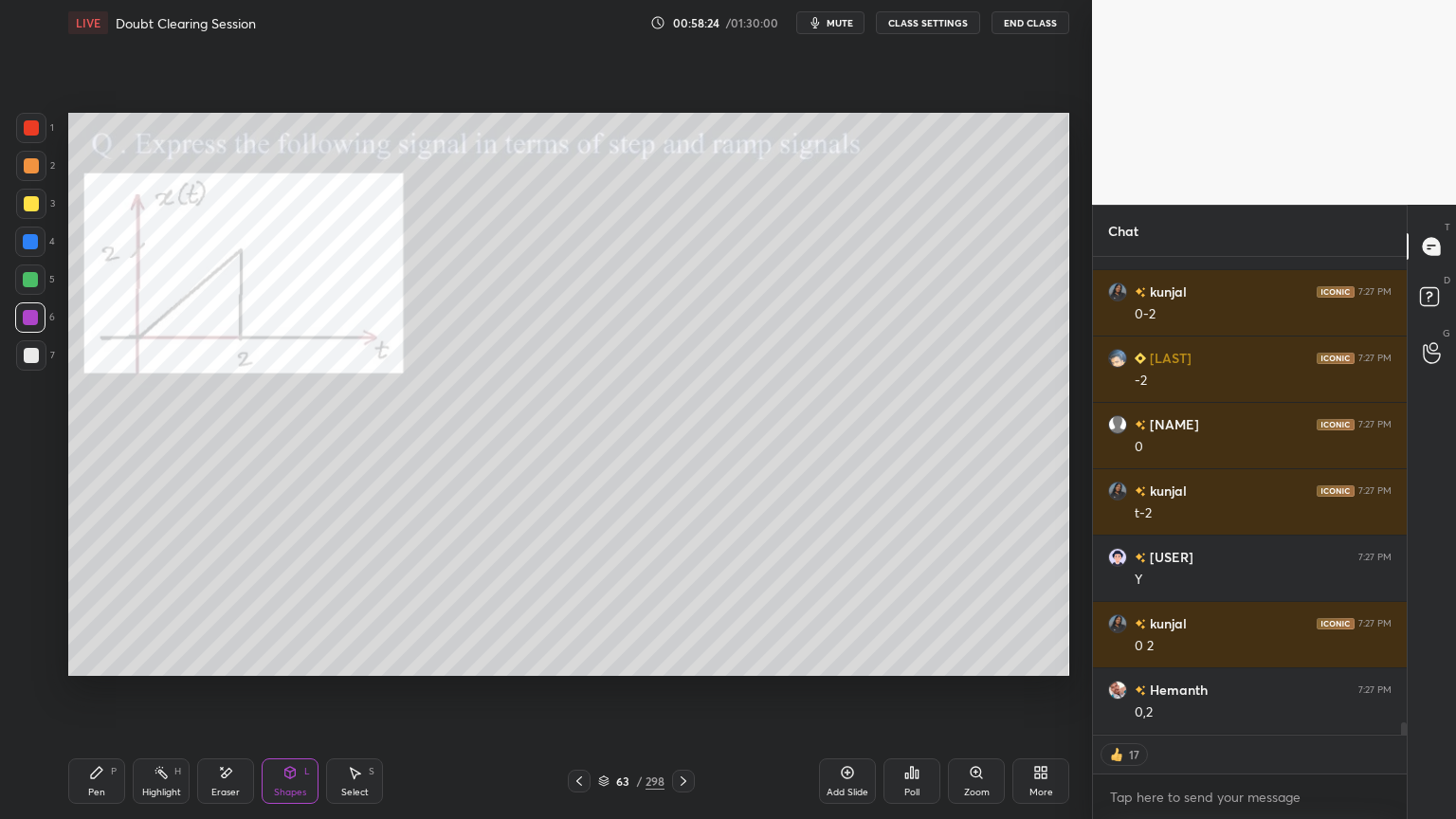 click at bounding box center (31, 166) 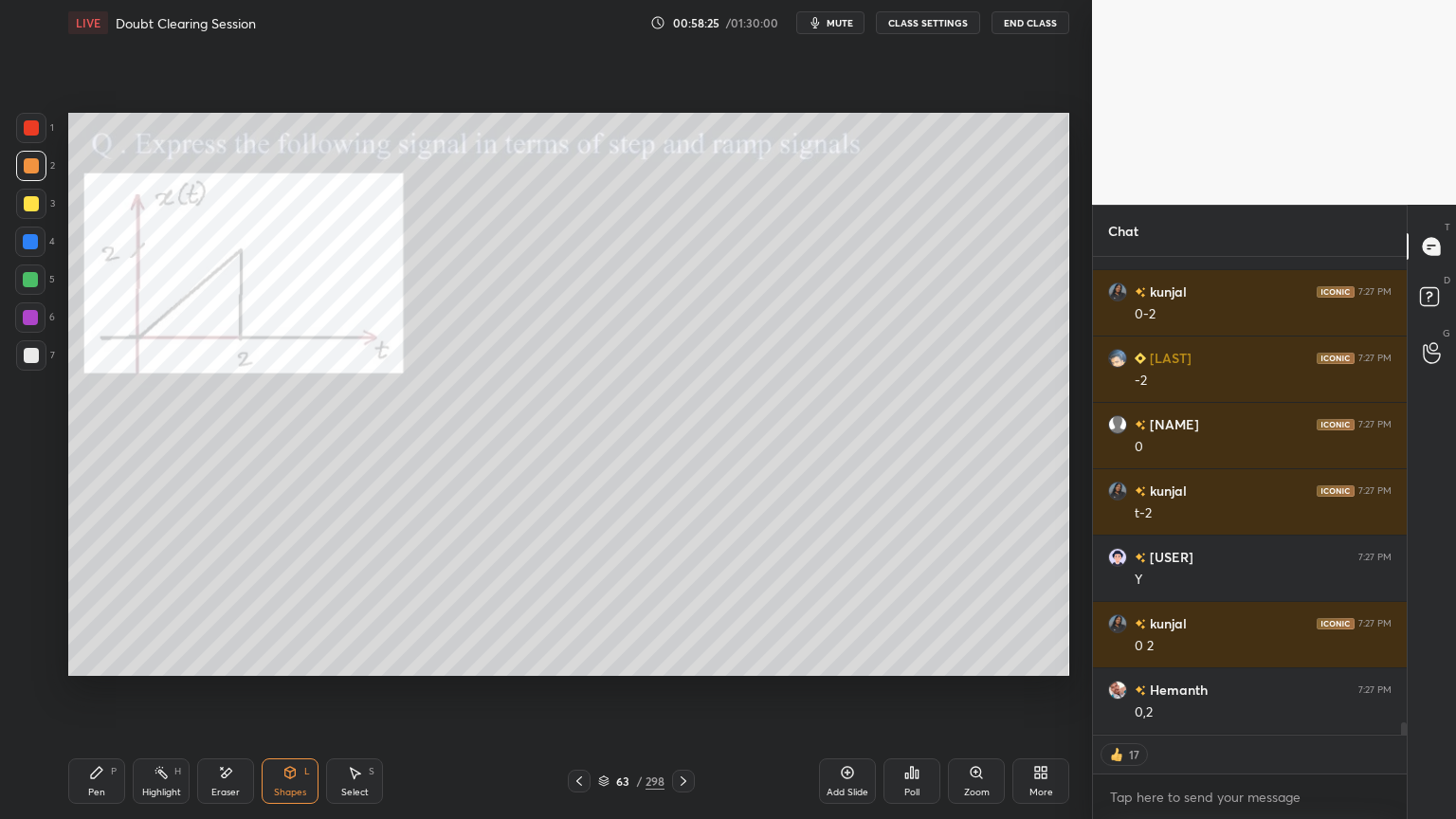 scroll, scrollTop: 6, scrollLeft: 6, axis: both 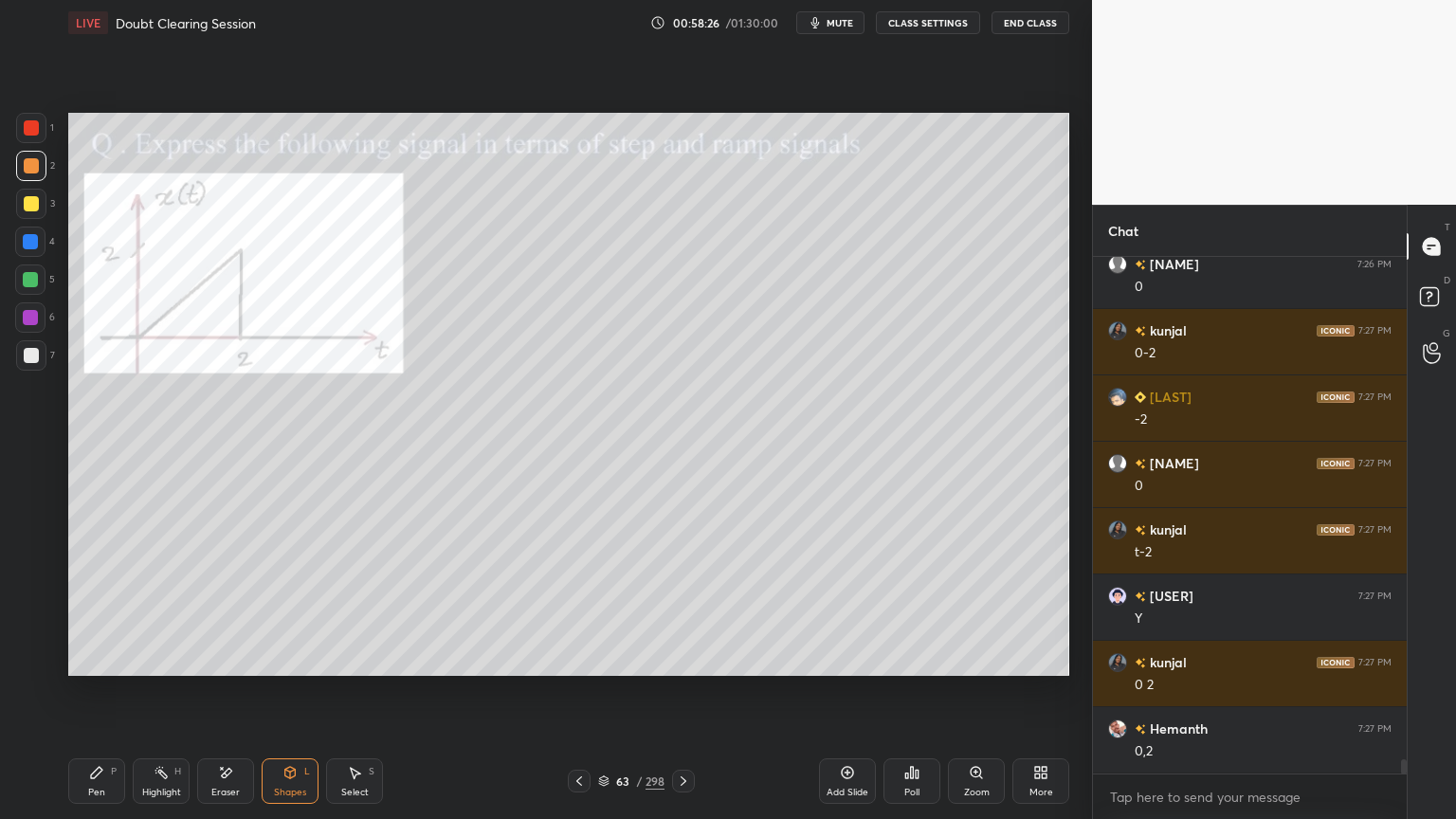 click on "Shapes L" at bounding box center (290, 781) 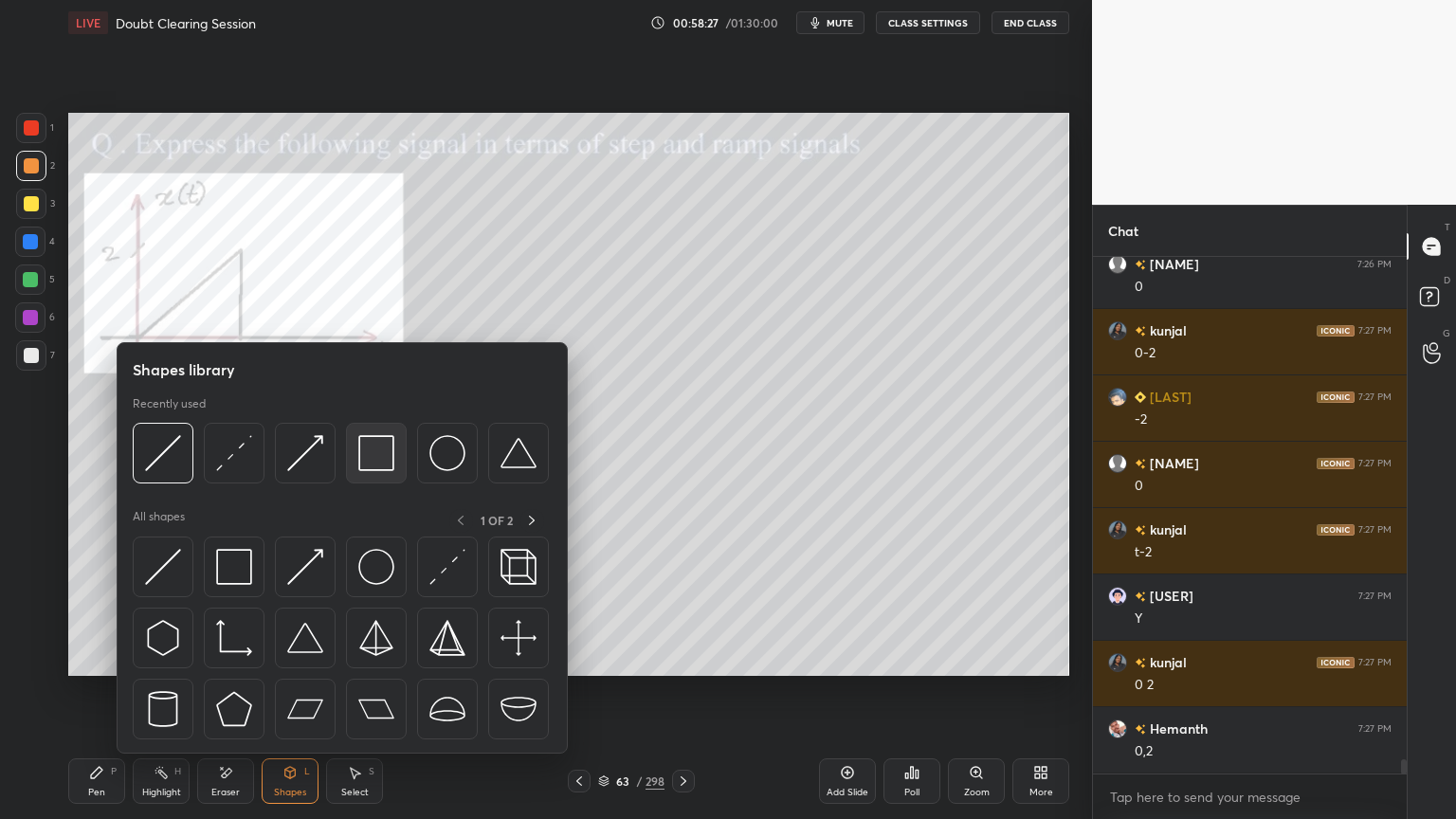 click at bounding box center (376, 453) 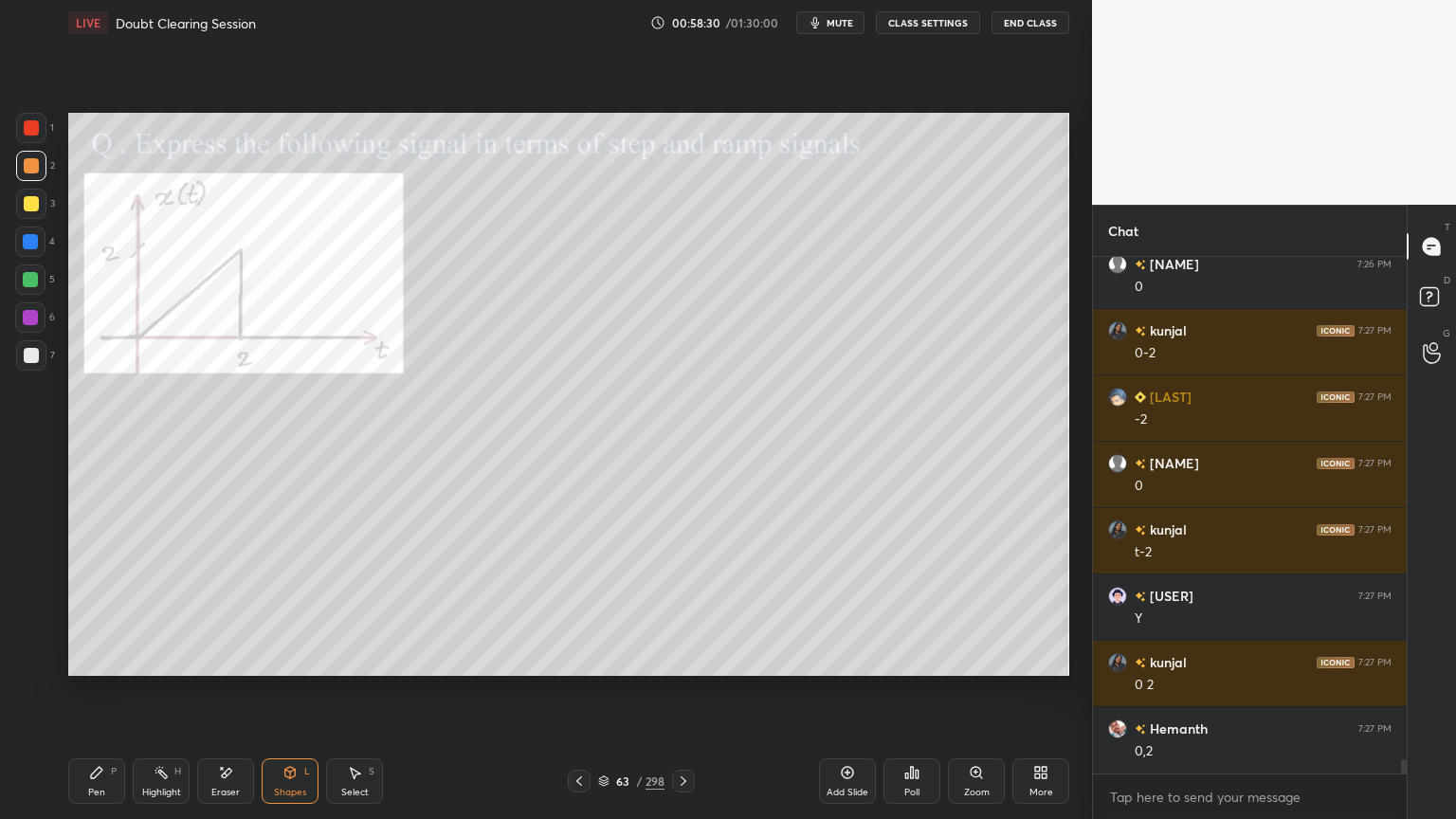 scroll, scrollTop: 18055, scrollLeft: 0, axis: vertical 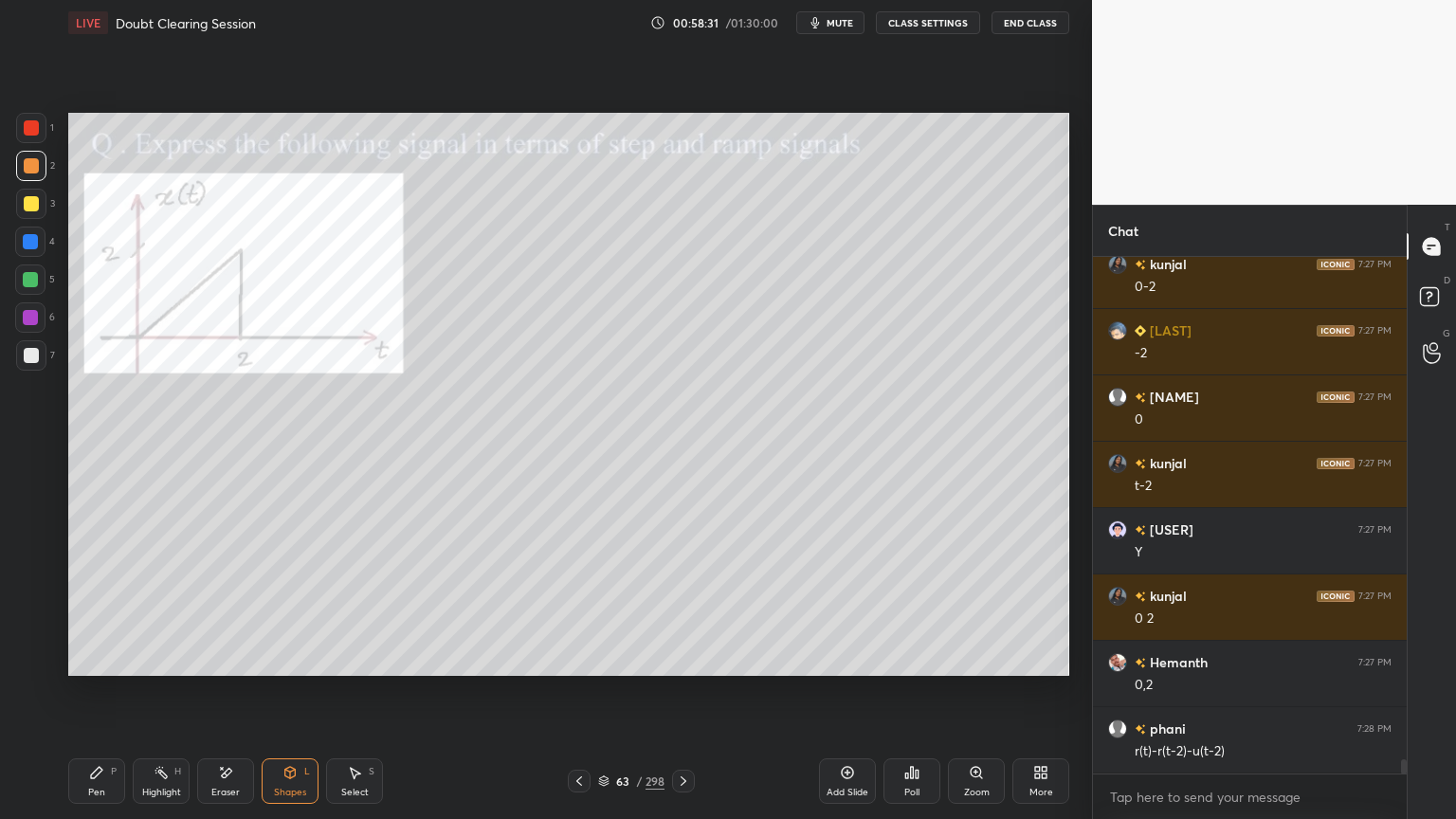 click on "Pen P" at bounding box center [97, 781] 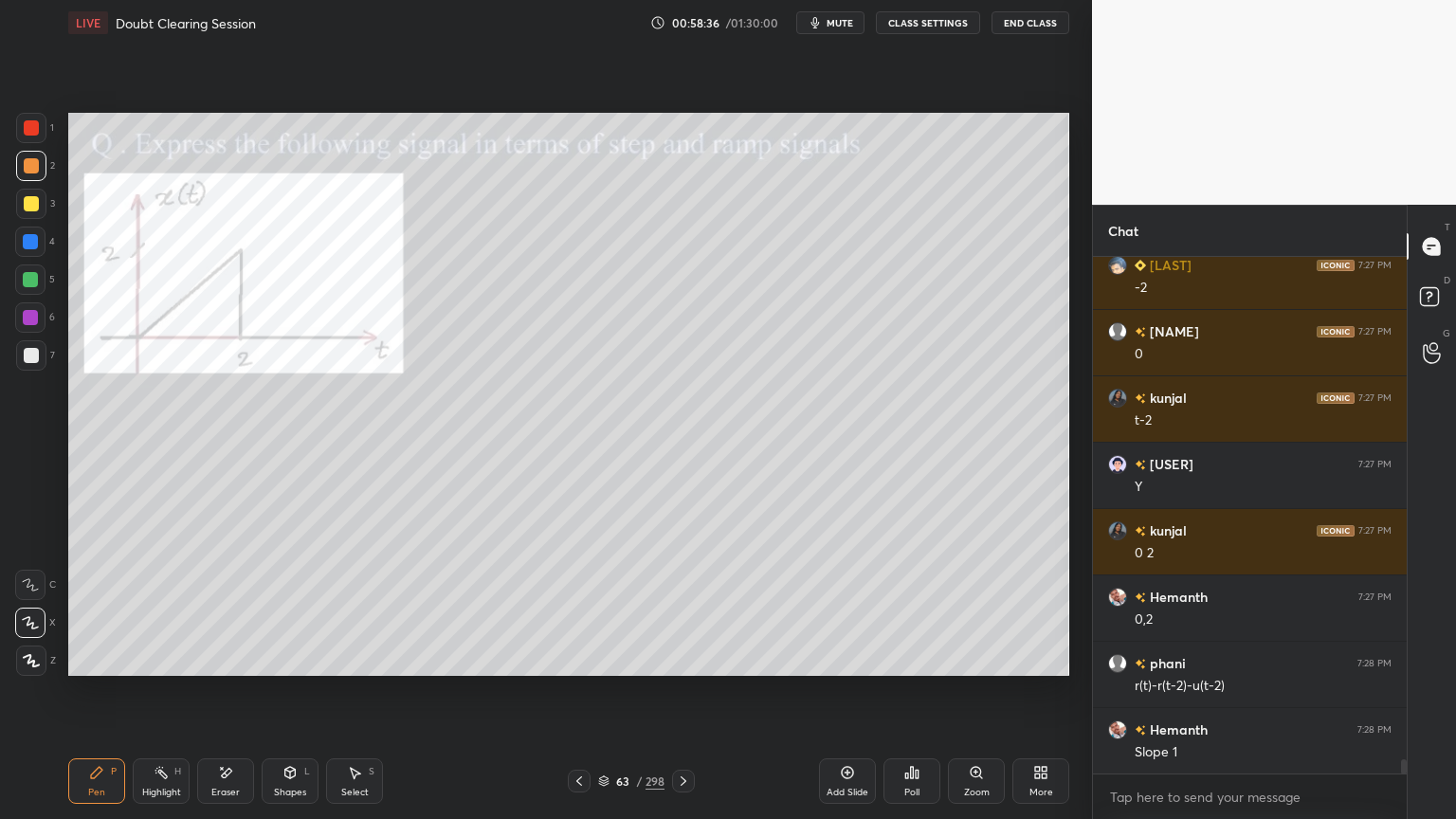 scroll, scrollTop: 18188, scrollLeft: 0, axis: vertical 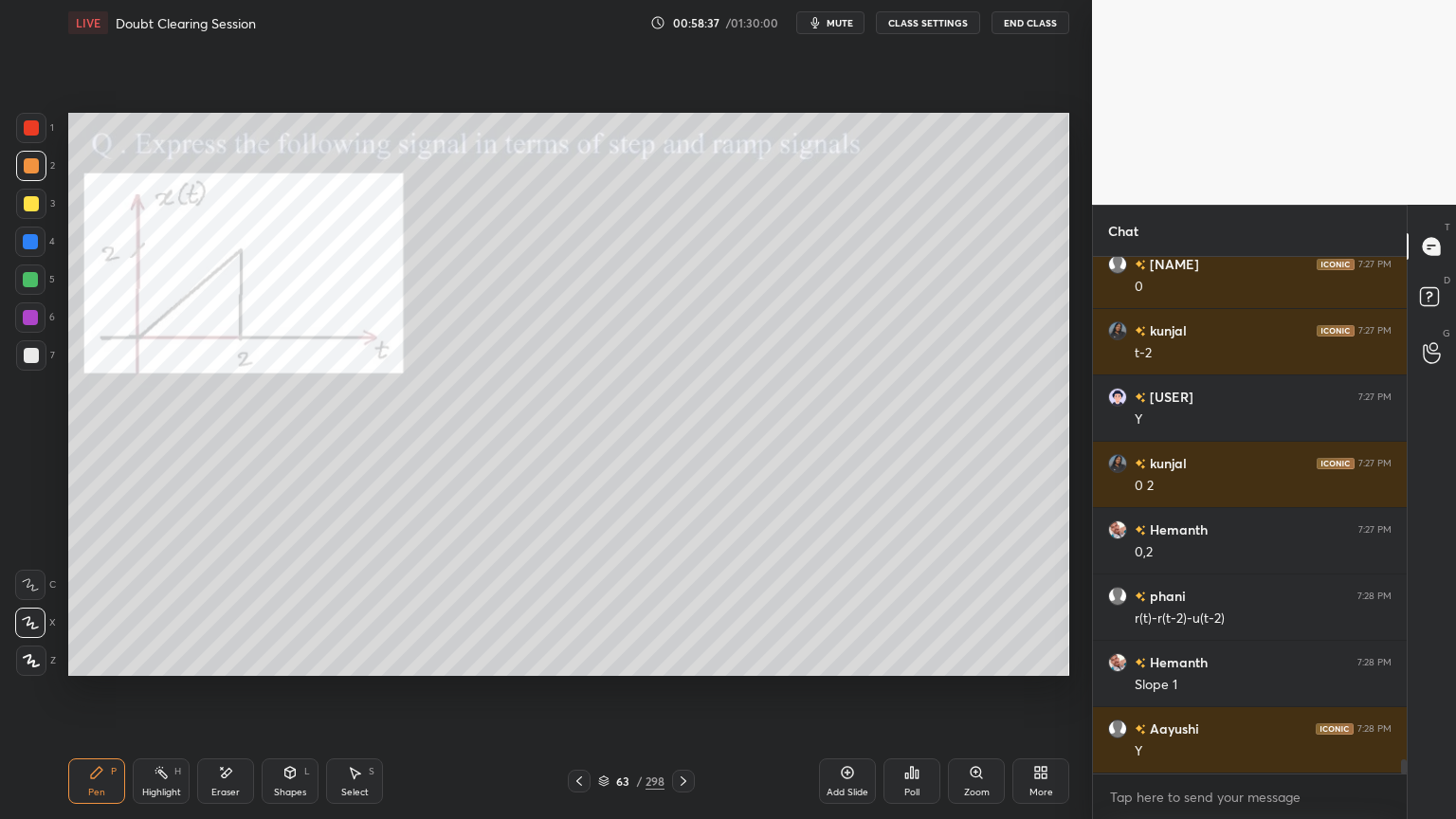 click at bounding box center (30, 318) 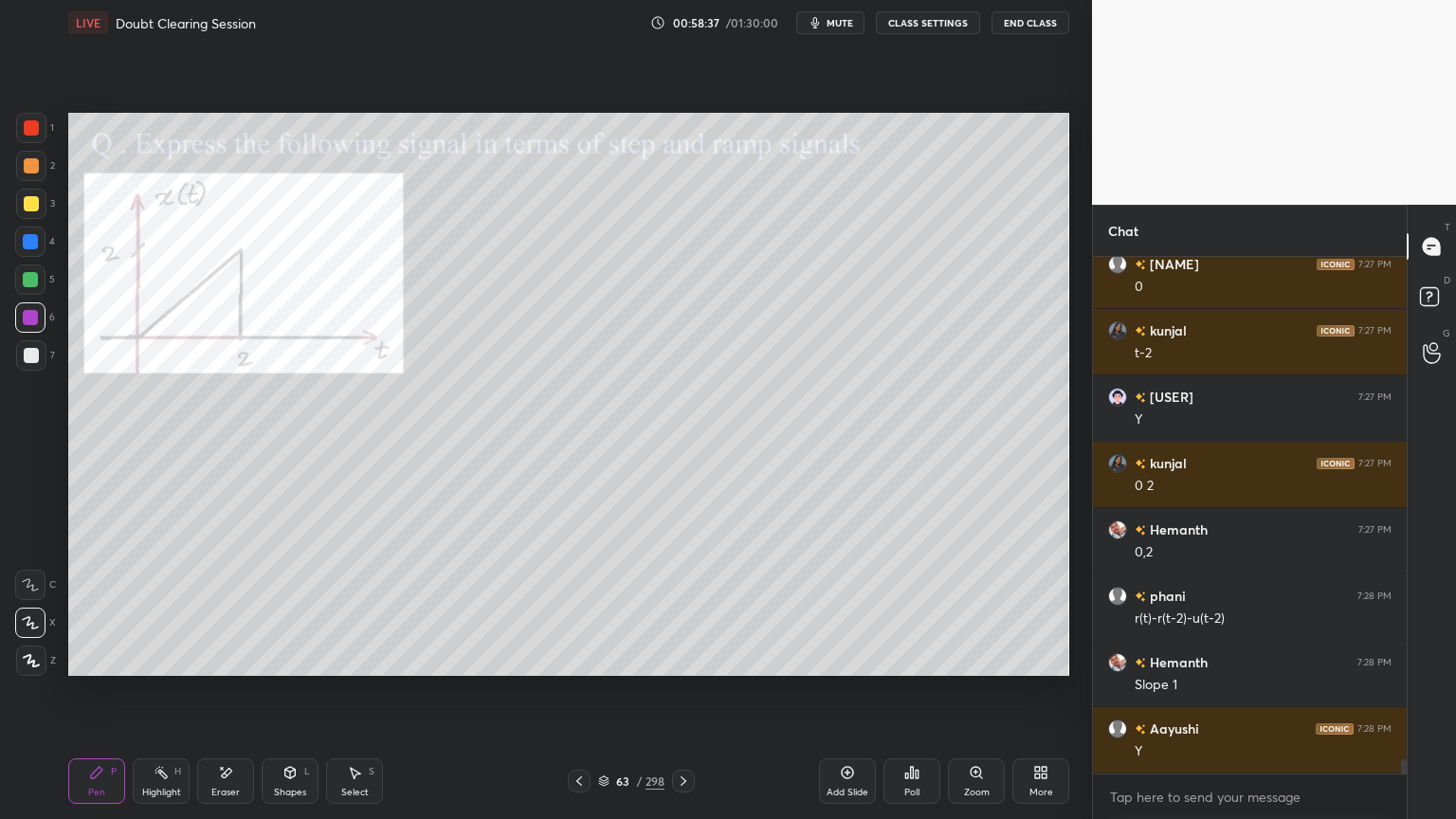 click 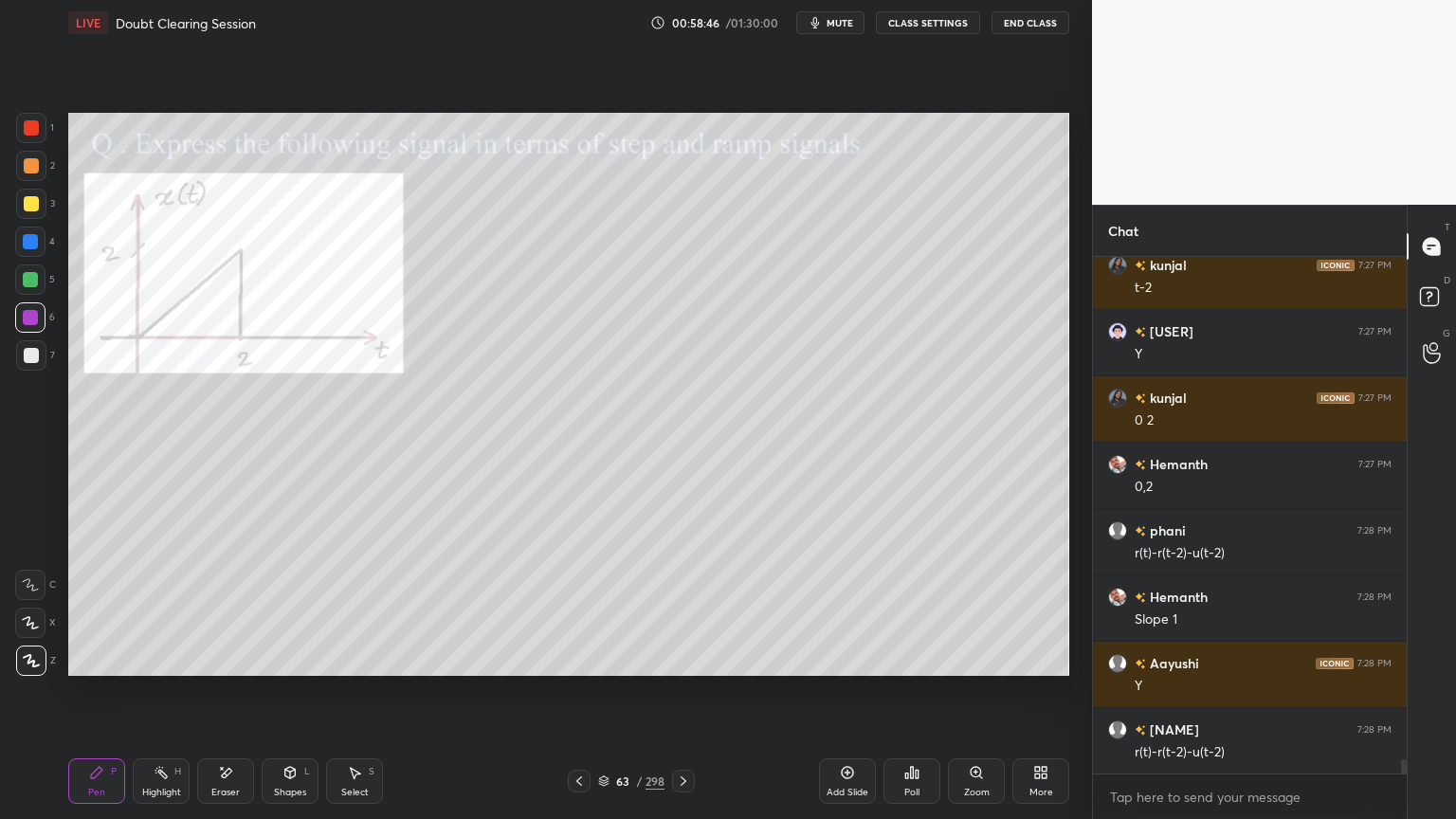 scroll, scrollTop: 18320, scrollLeft: 0, axis: vertical 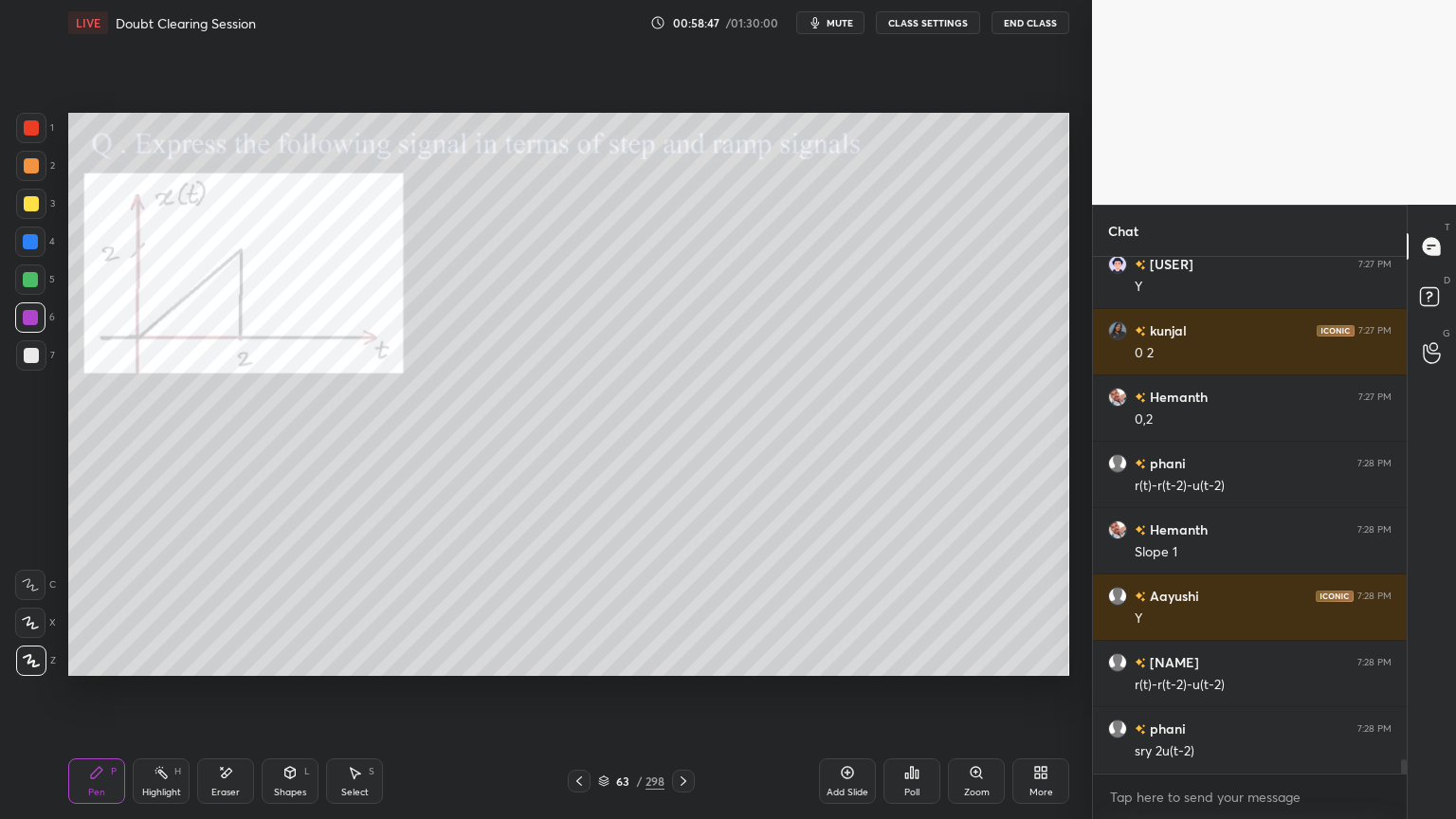 click on "Eraser" at bounding box center (226, 781) 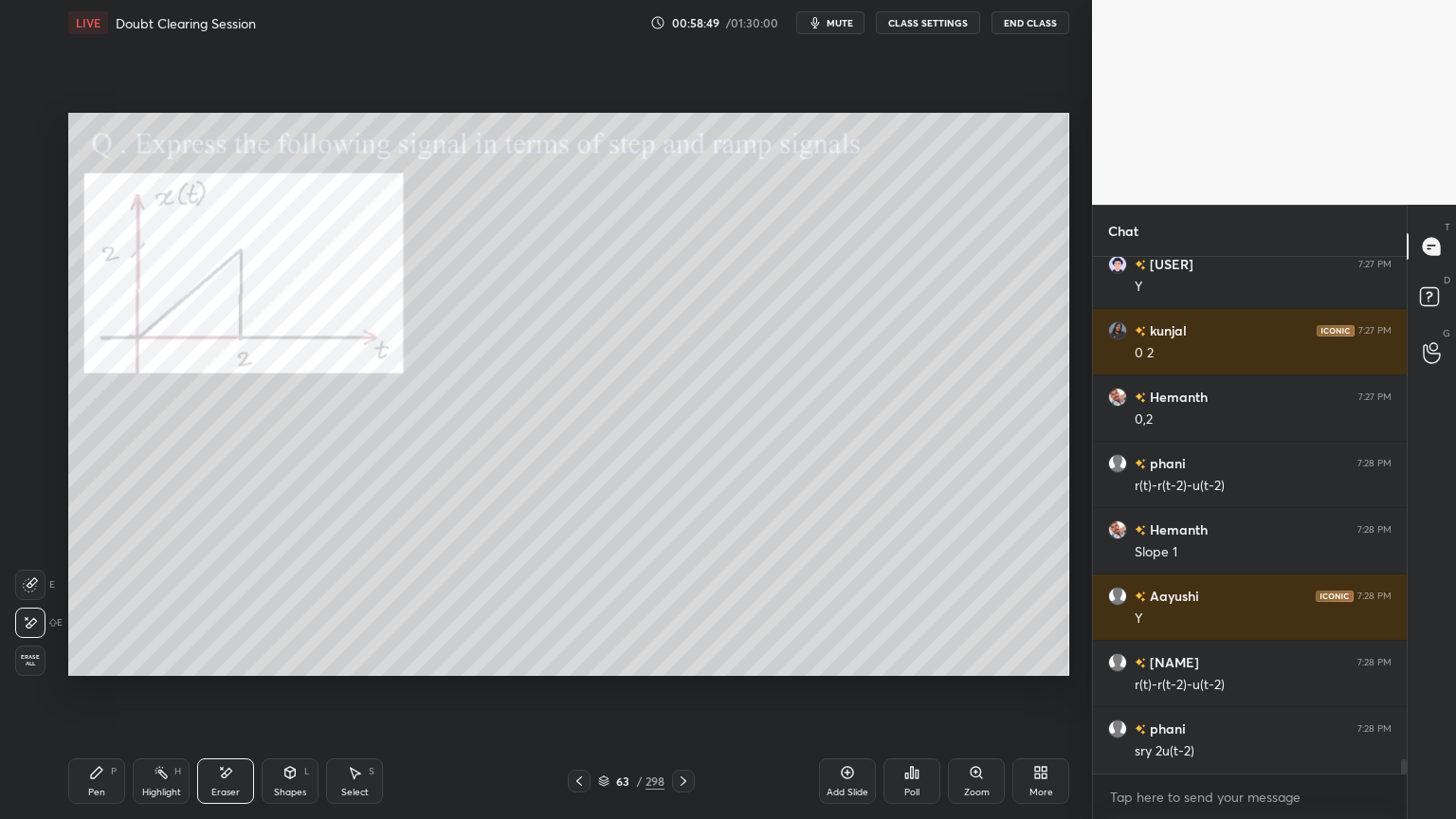 click 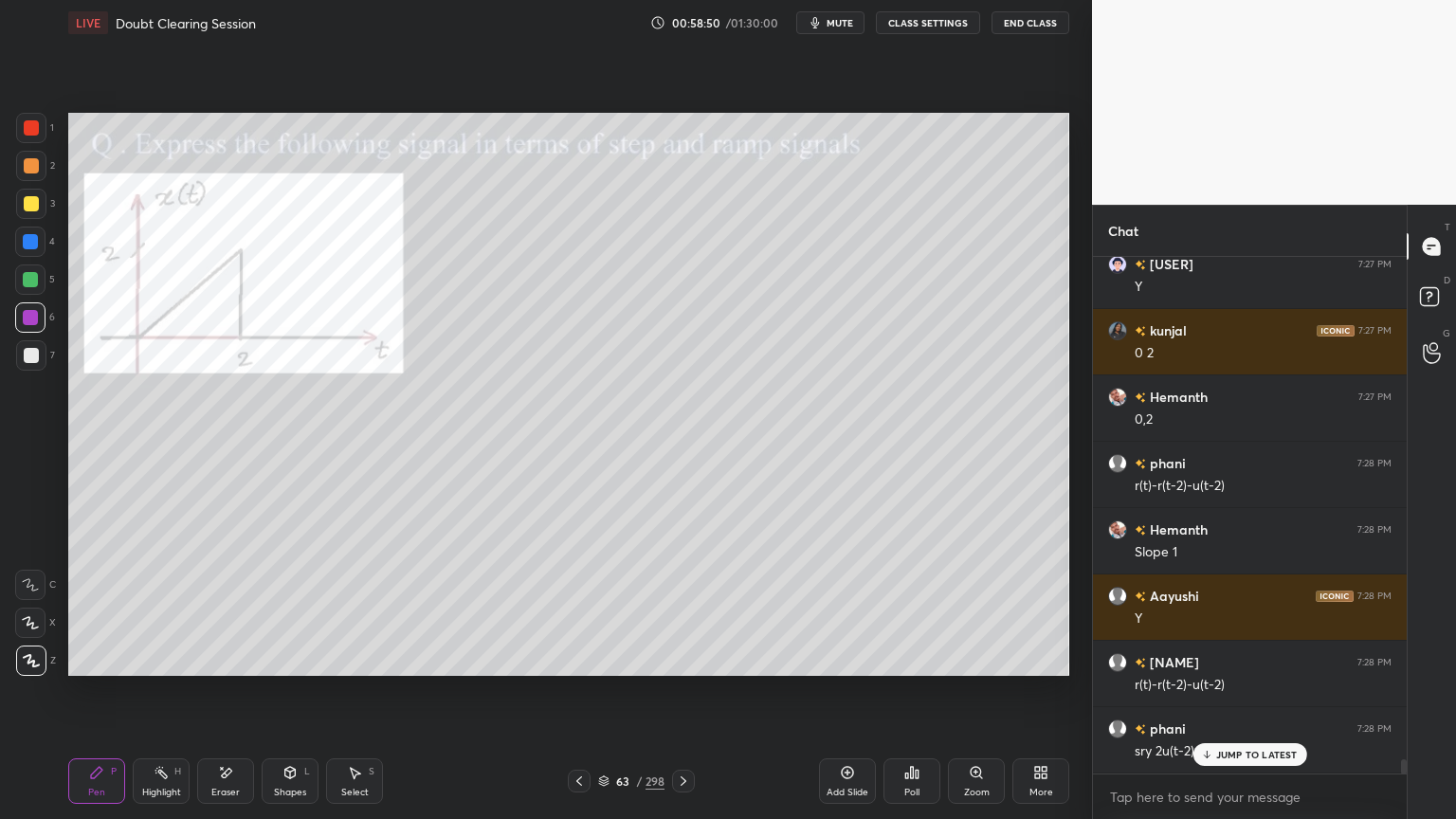 scroll, scrollTop: 18386, scrollLeft: 0, axis: vertical 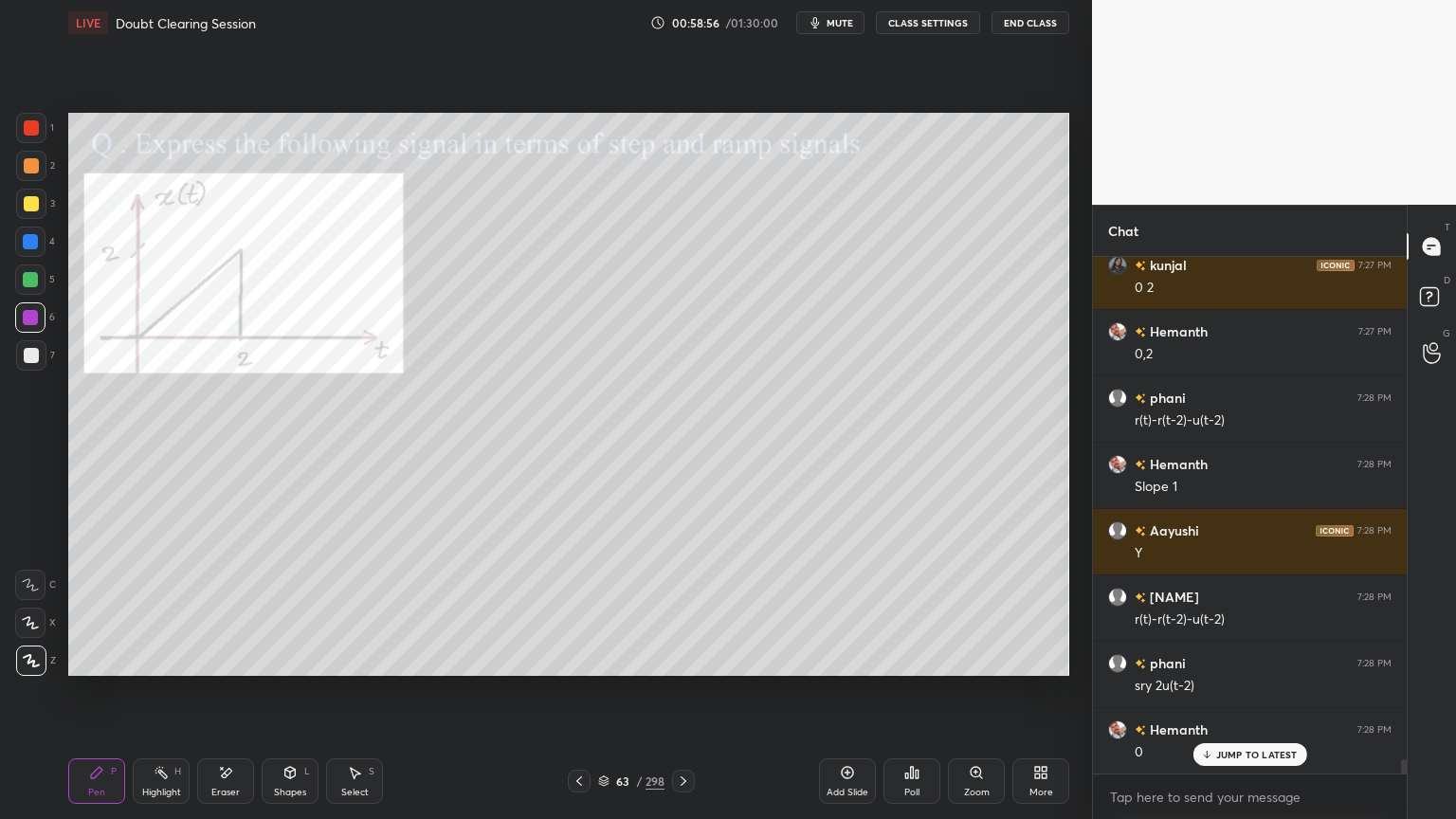 click at bounding box center [30, 242] 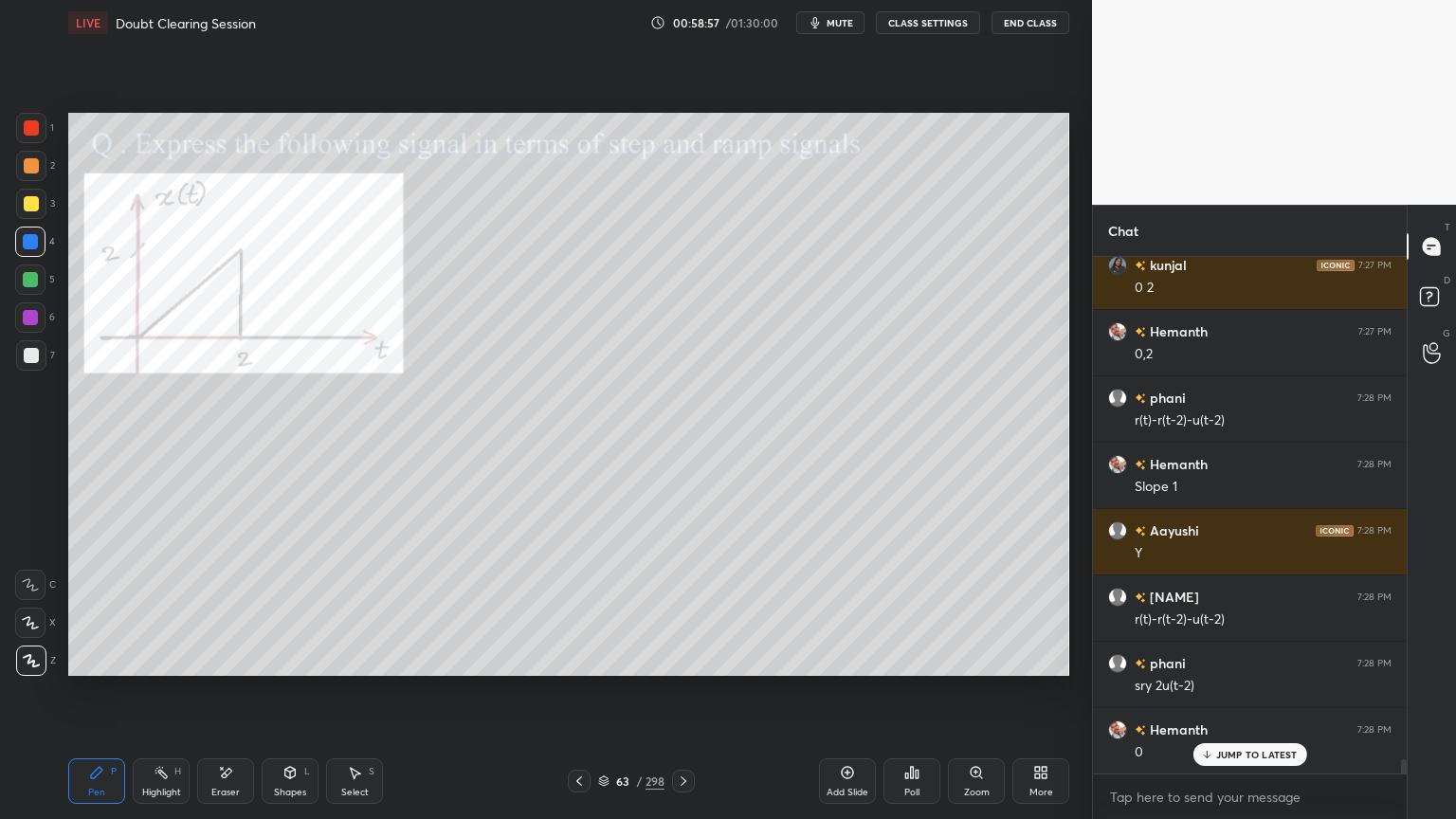 click 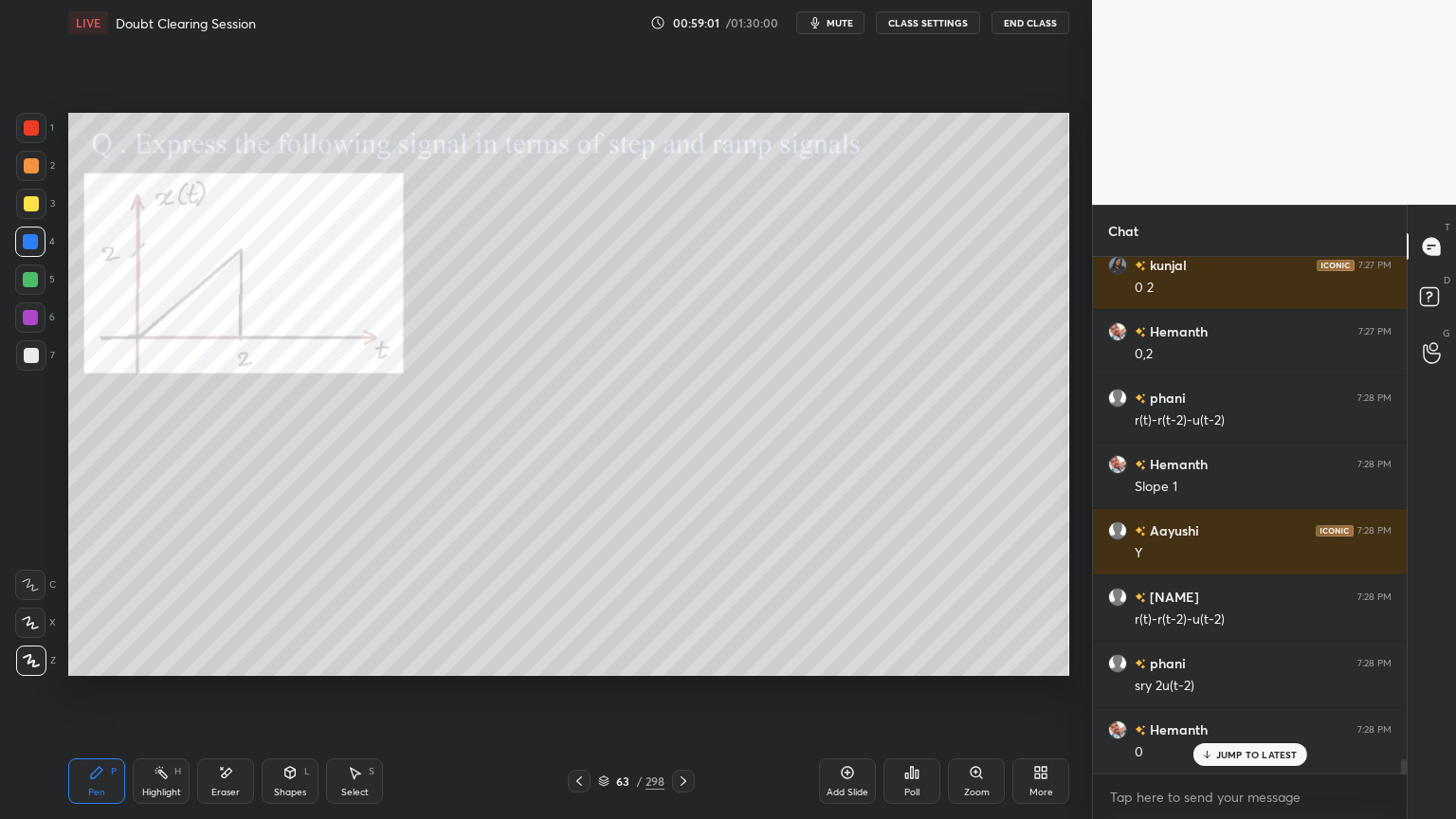 click at bounding box center [31, 166] 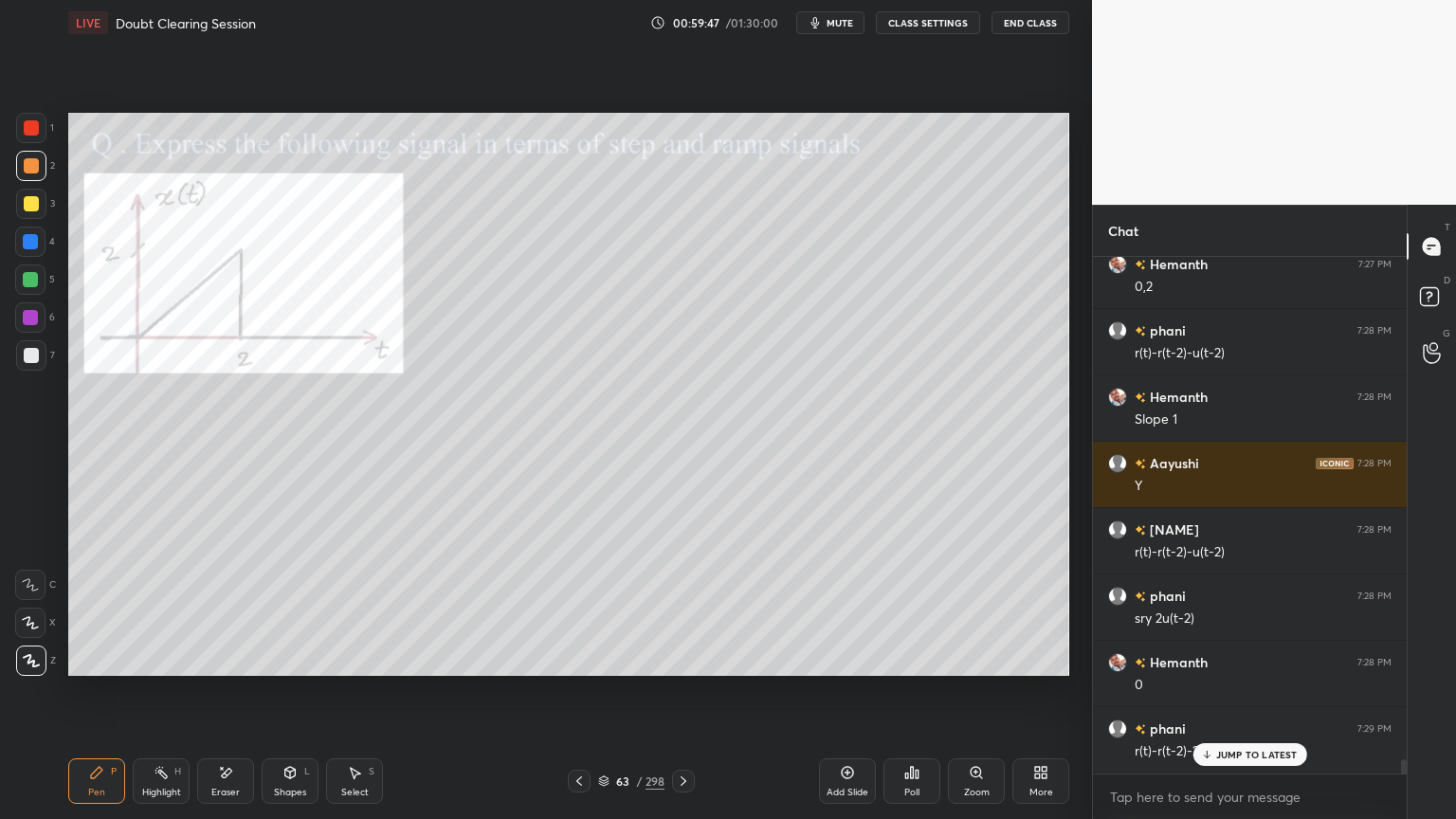 scroll, scrollTop: 18518, scrollLeft: 0, axis: vertical 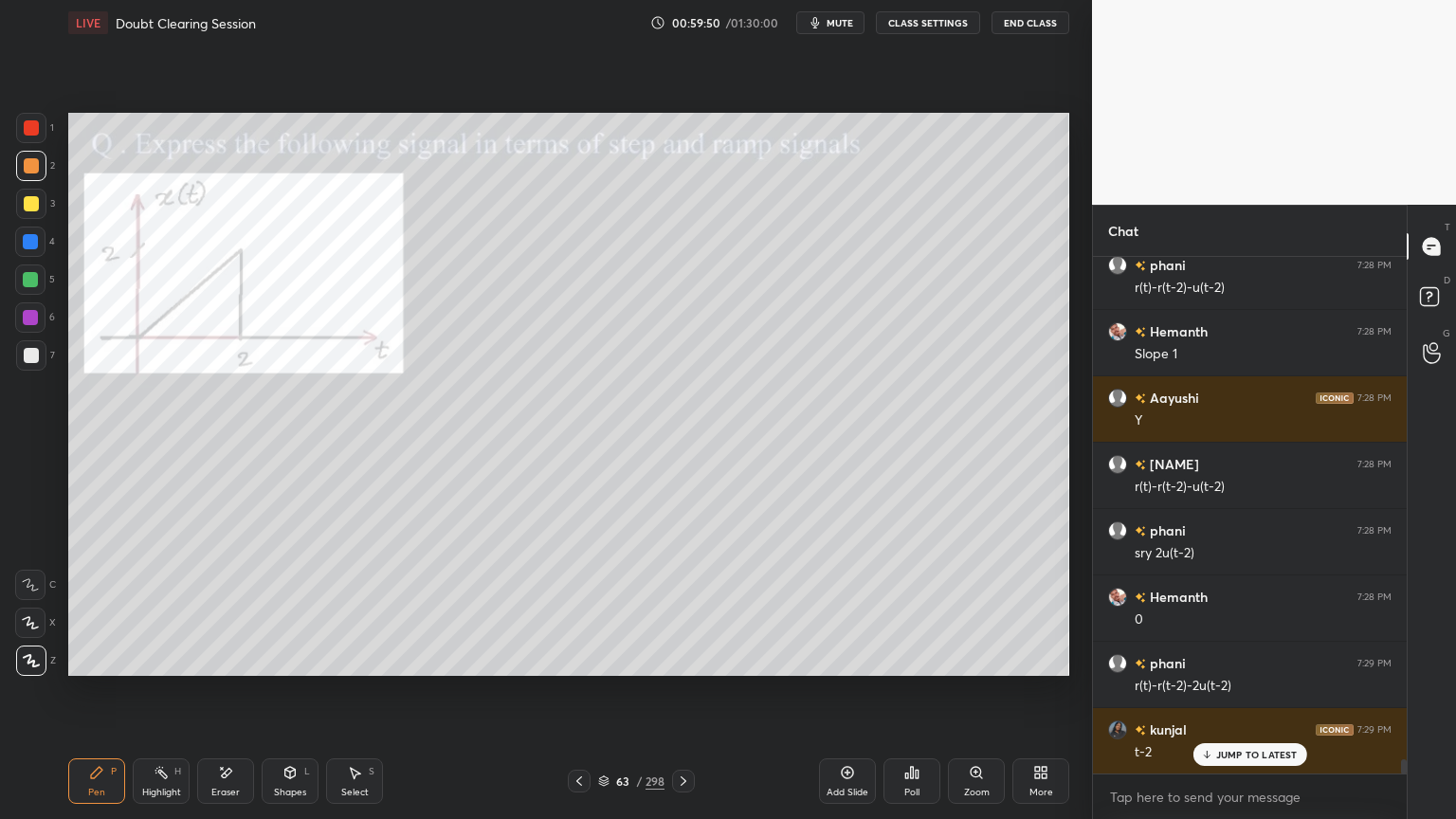 click on "Highlight H" at bounding box center (161, 781) 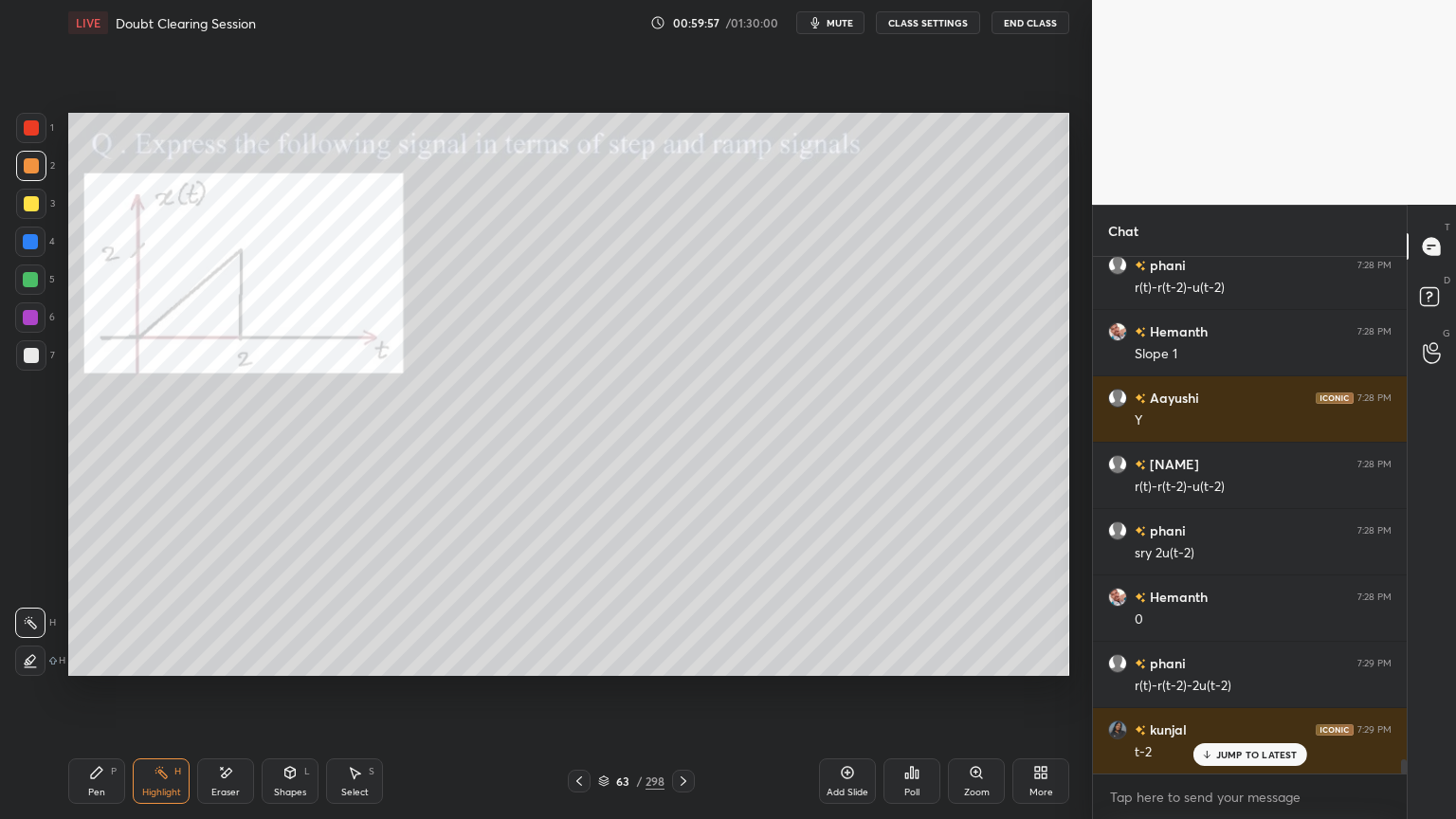 click on "Pen" at bounding box center (97, 792) 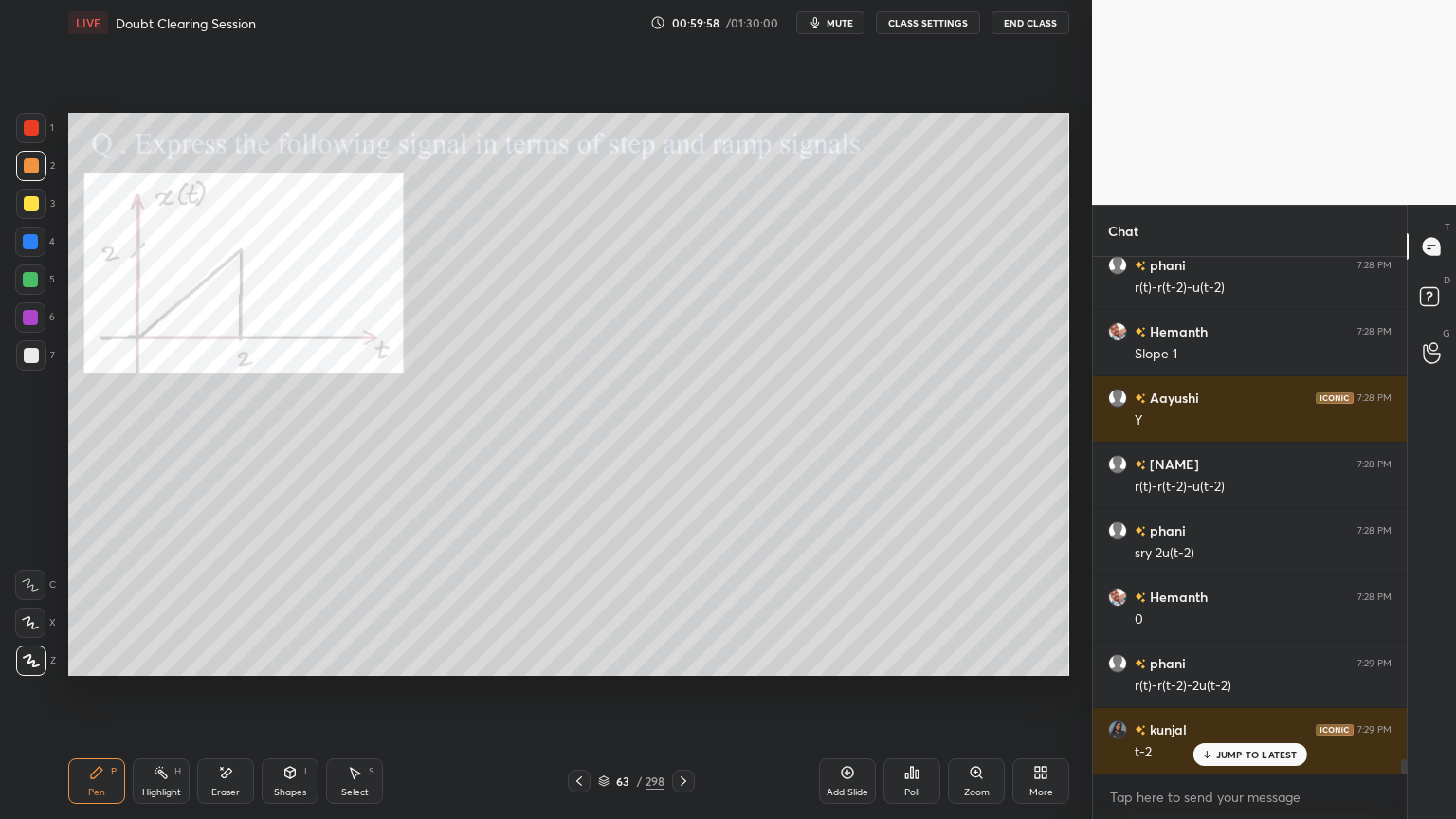 click at bounding box center [30, 280] 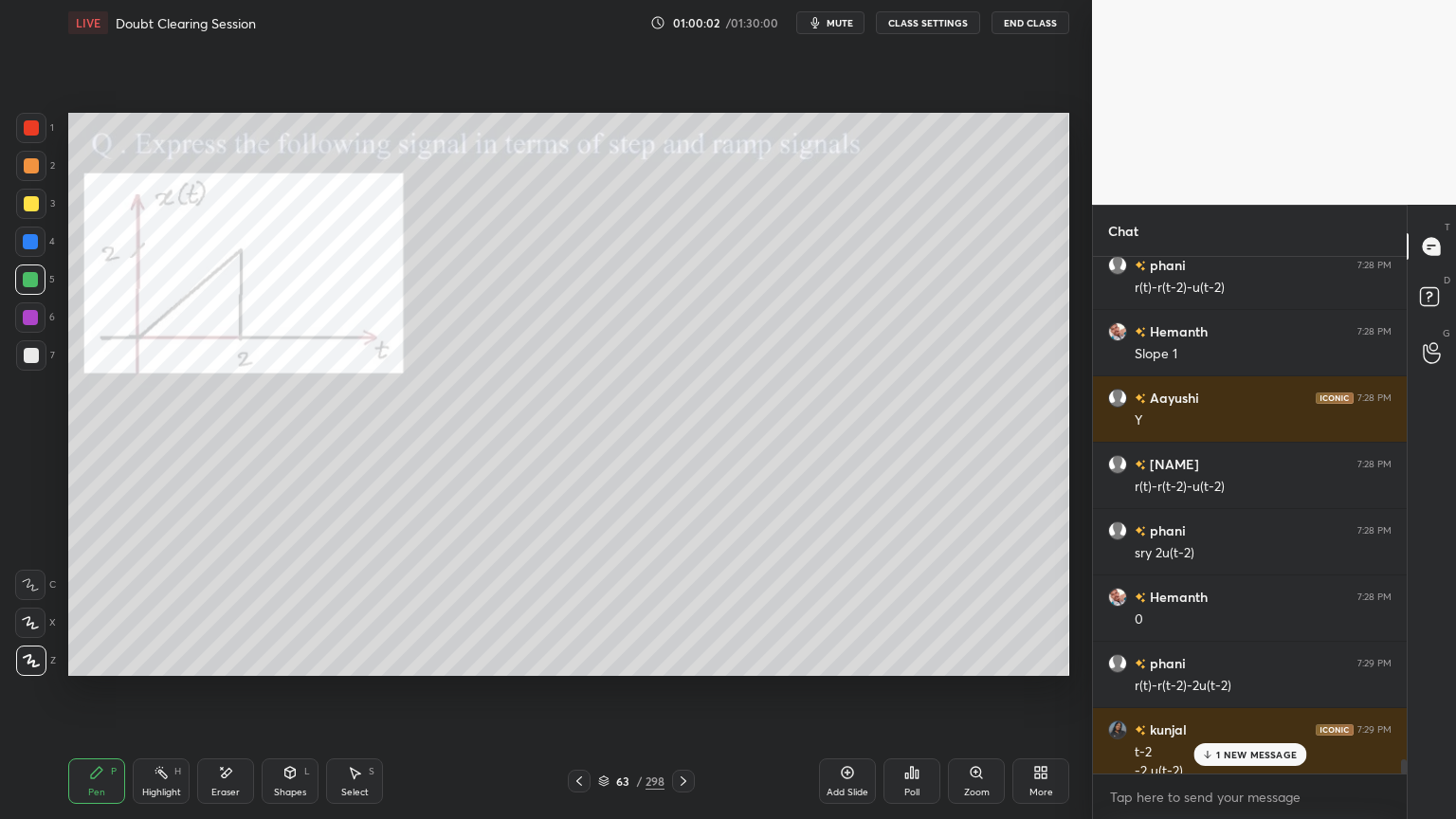 scroll, scrollTop: 18537, scrollLeft: 0, axis: vertical 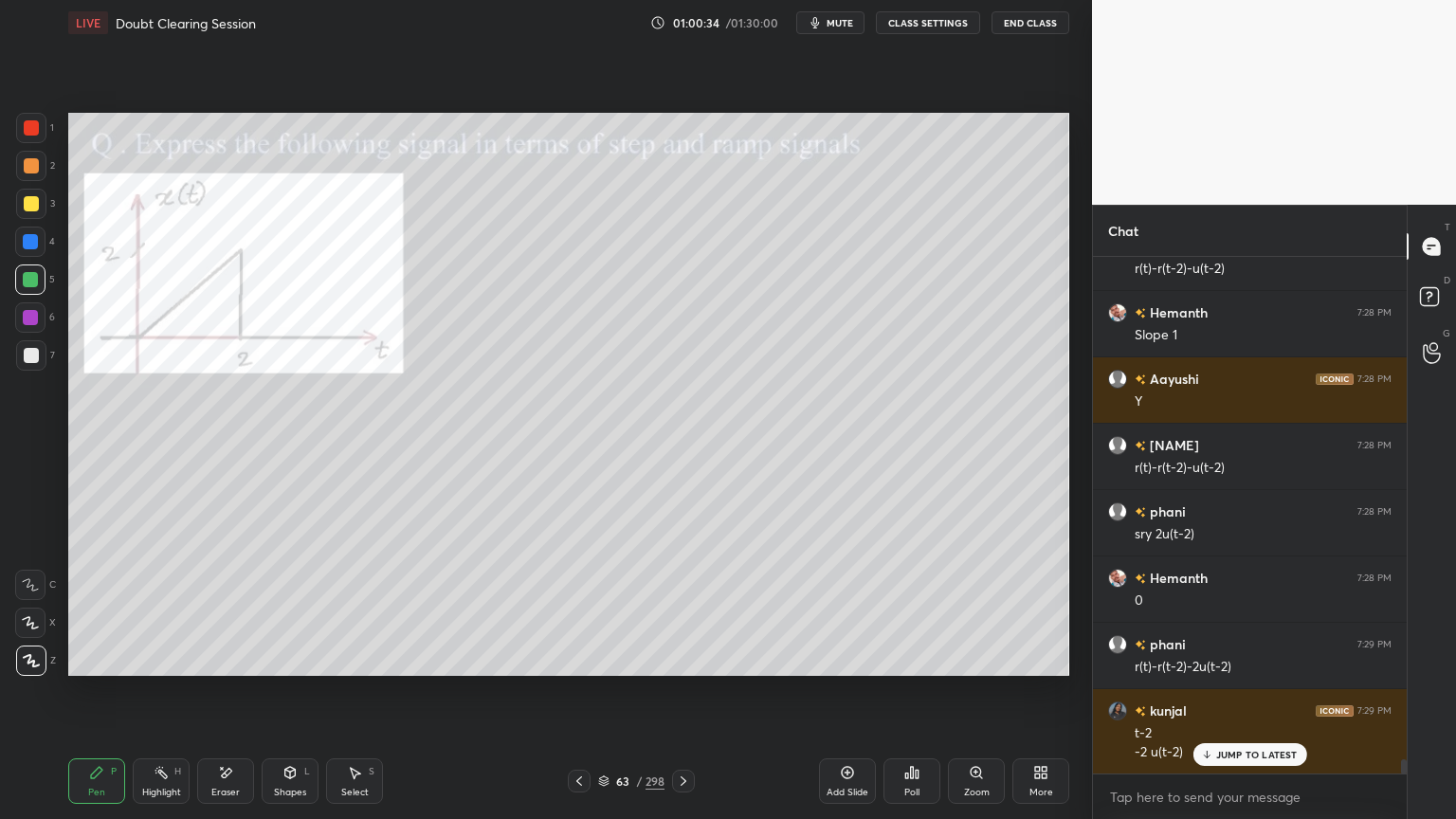 click on "Highlight H" at bounding box center [161, 781] 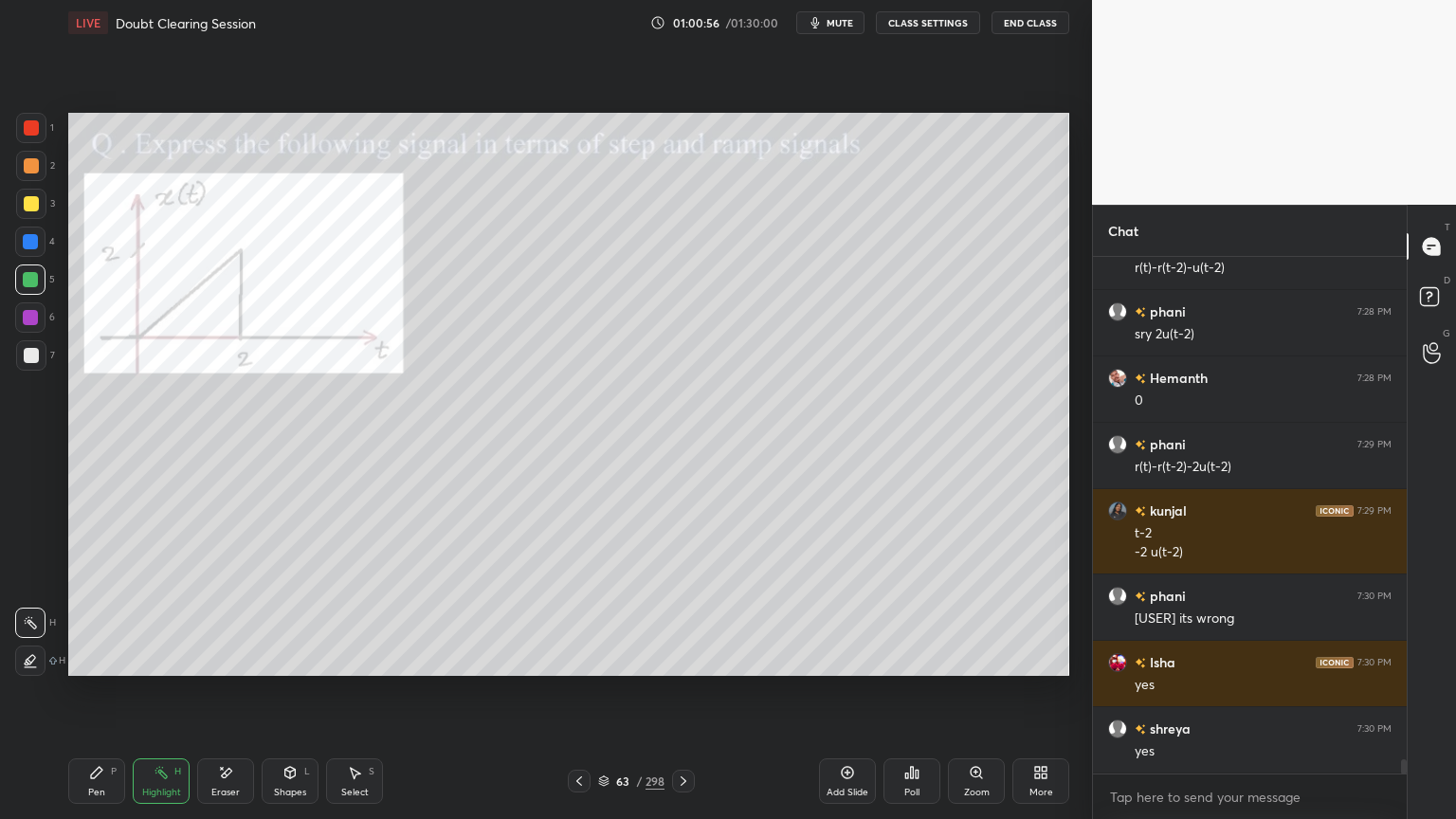 scroll, scrollTop: 18803, scrollLeft: 0, axis: vertical 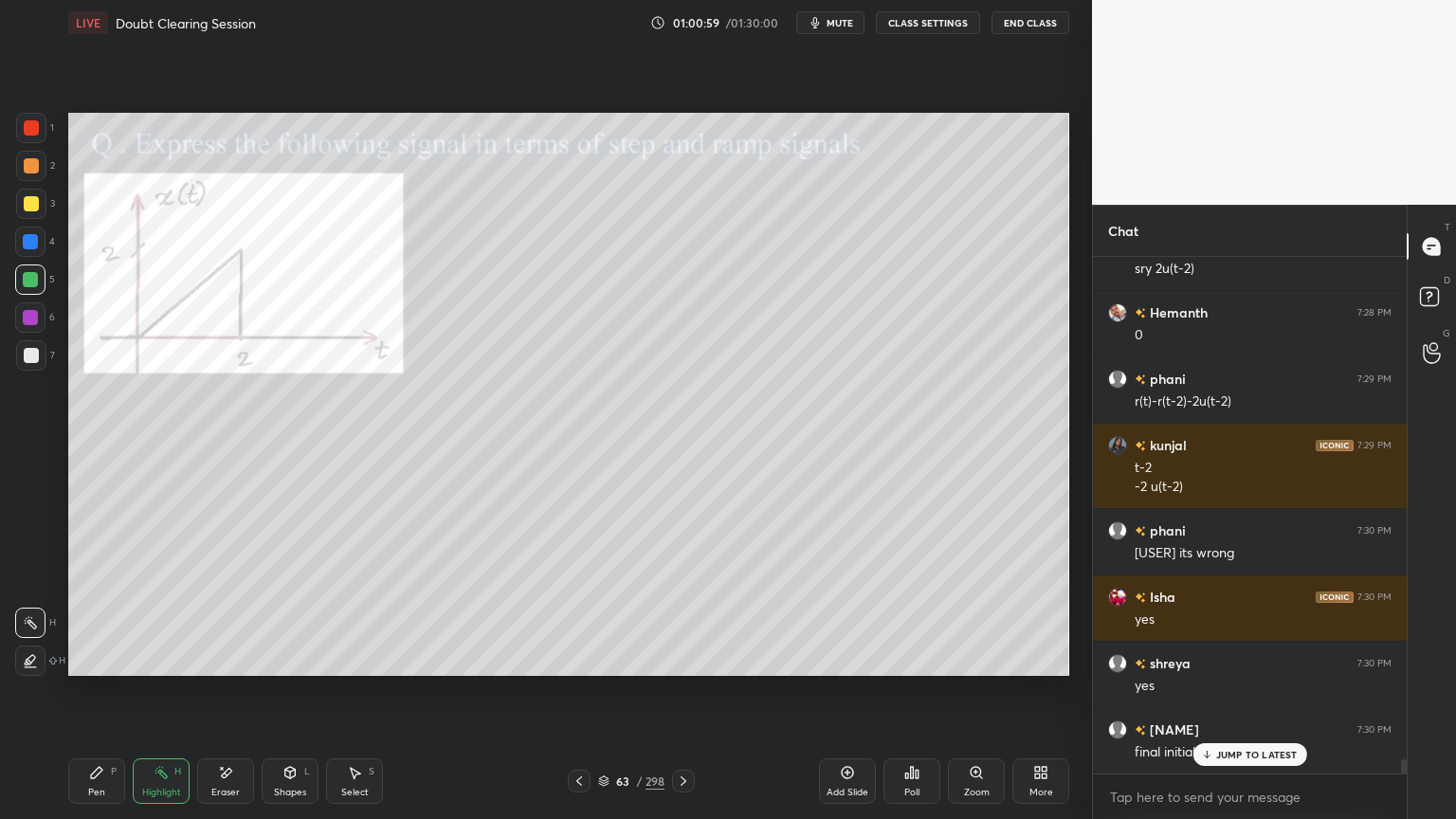 click on "JUMP TO LATEST" at bounding box center [1257, 755] 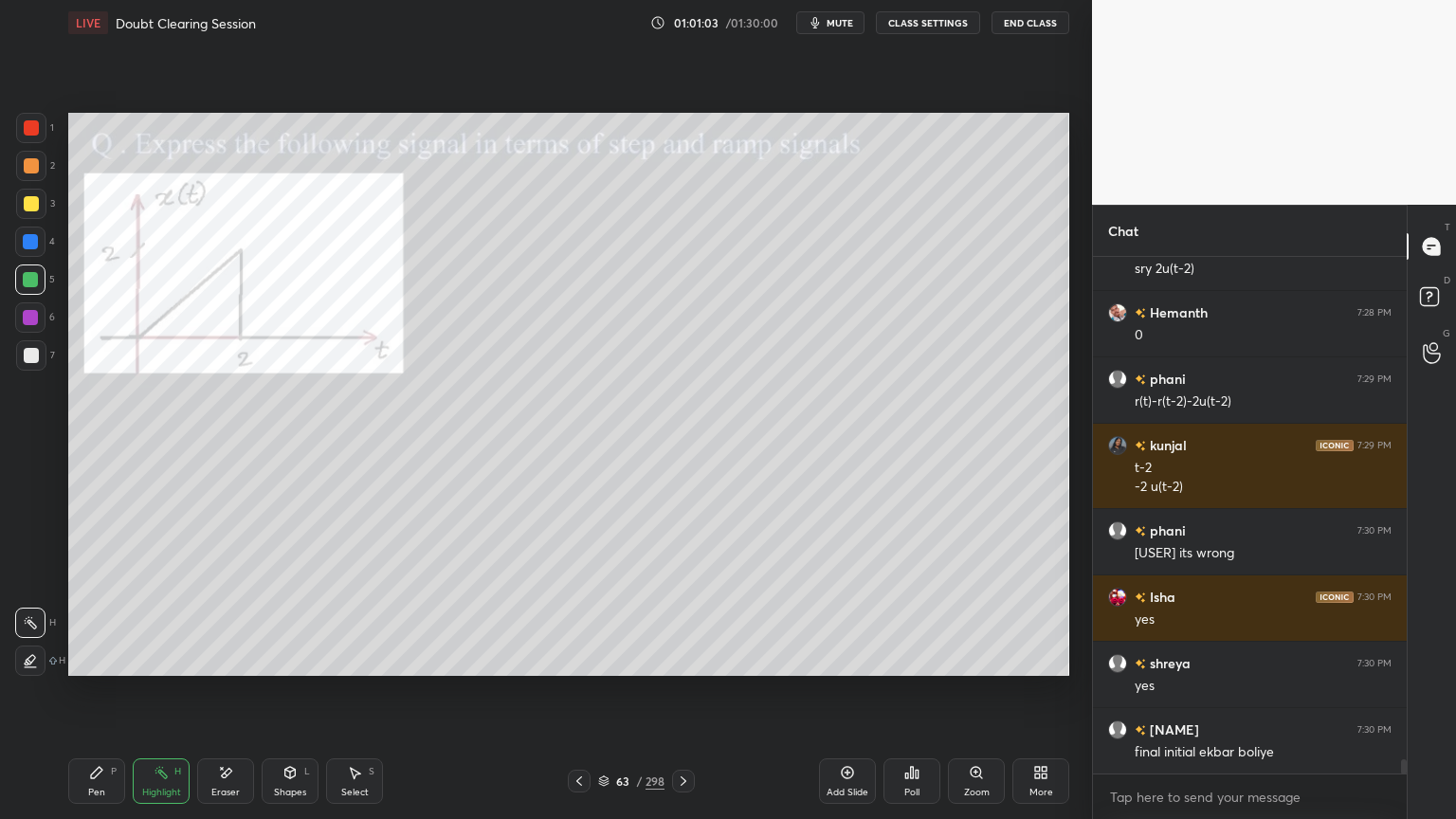 click on "Eraser" at bounding box center (226, 792) 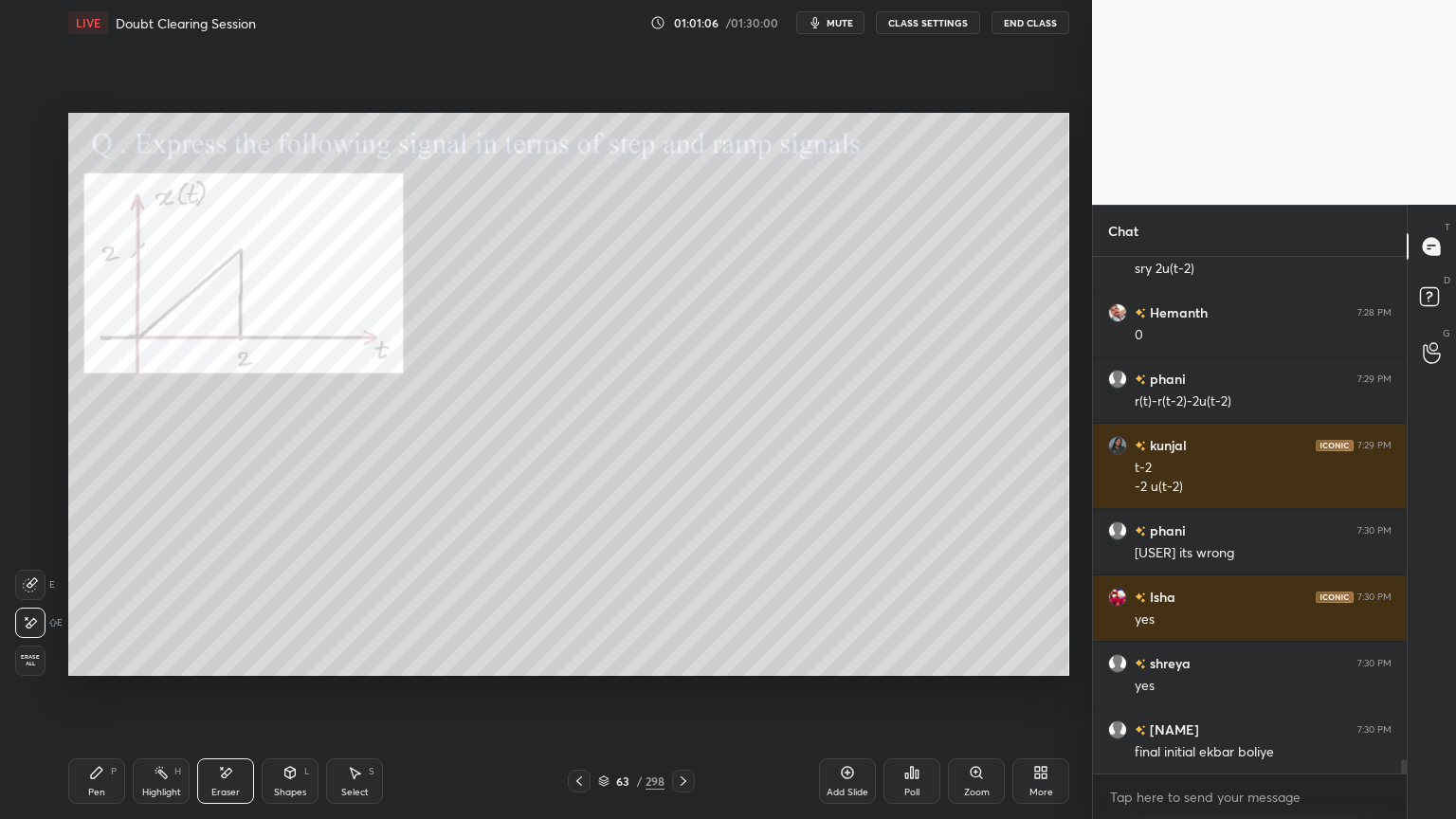 click on "Erase all" at bounding box center (30, 661) 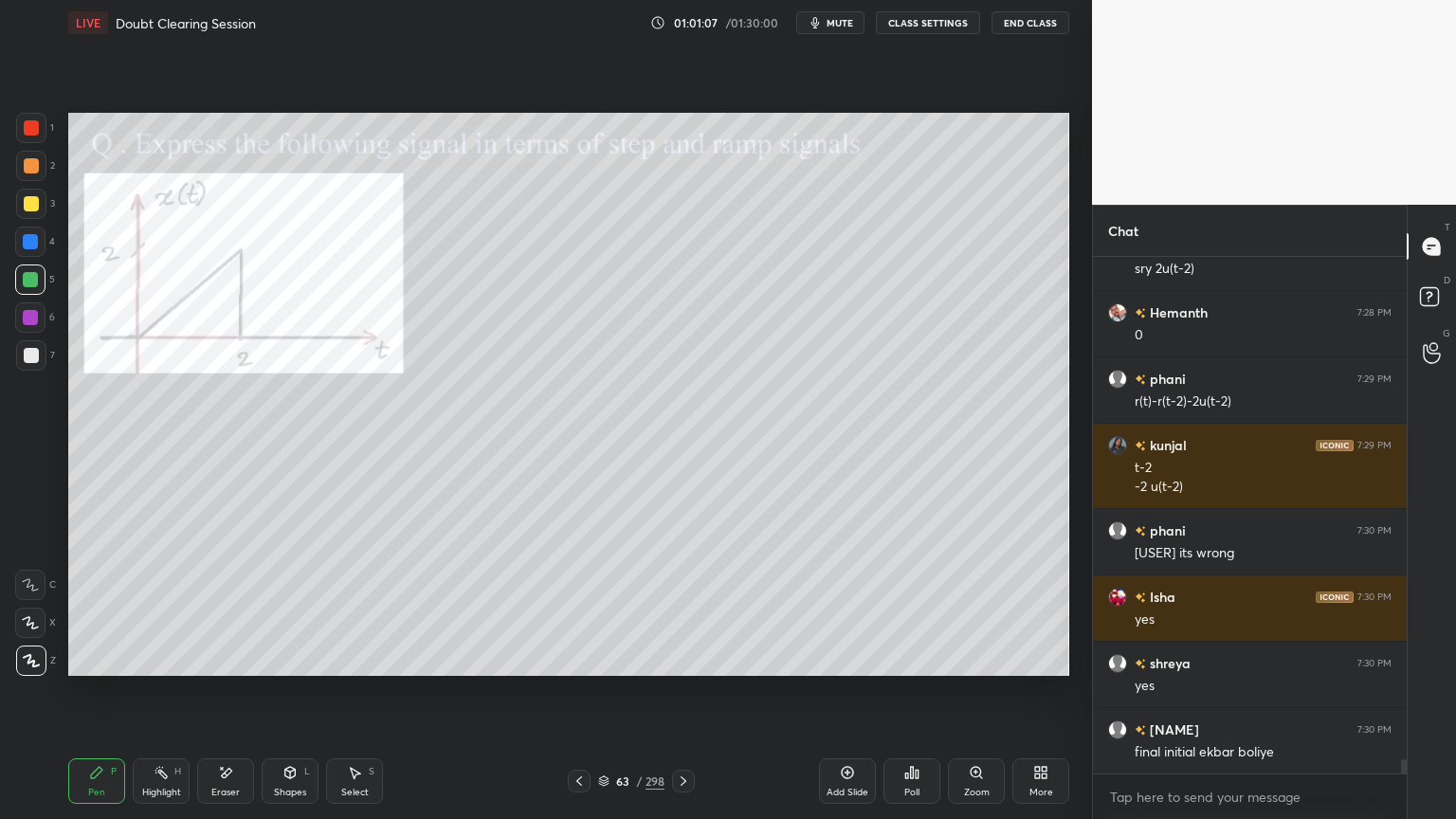 click on "Pen P" at bounding box center (97, 781) 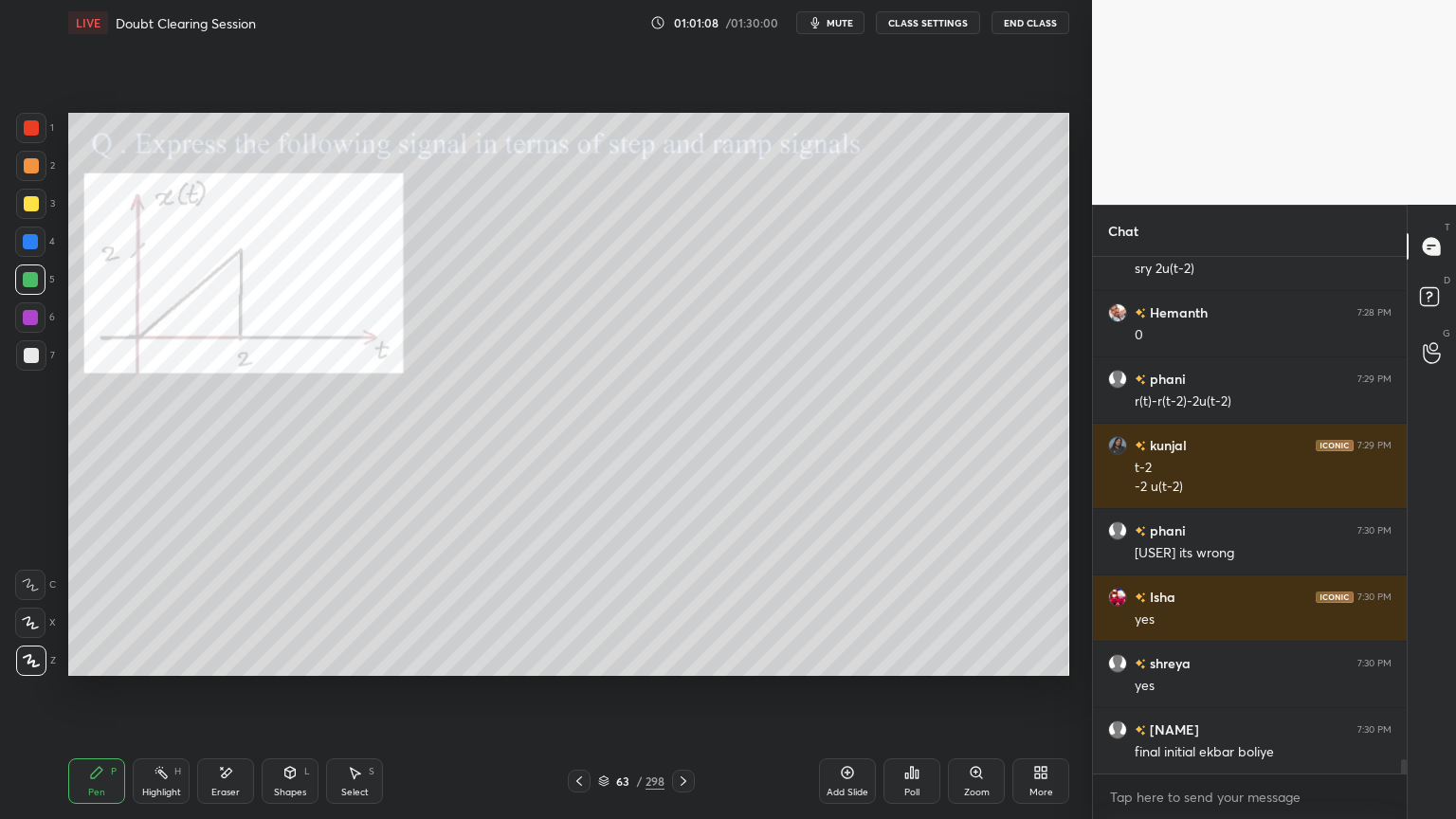 click at bounding box center [31, 166] 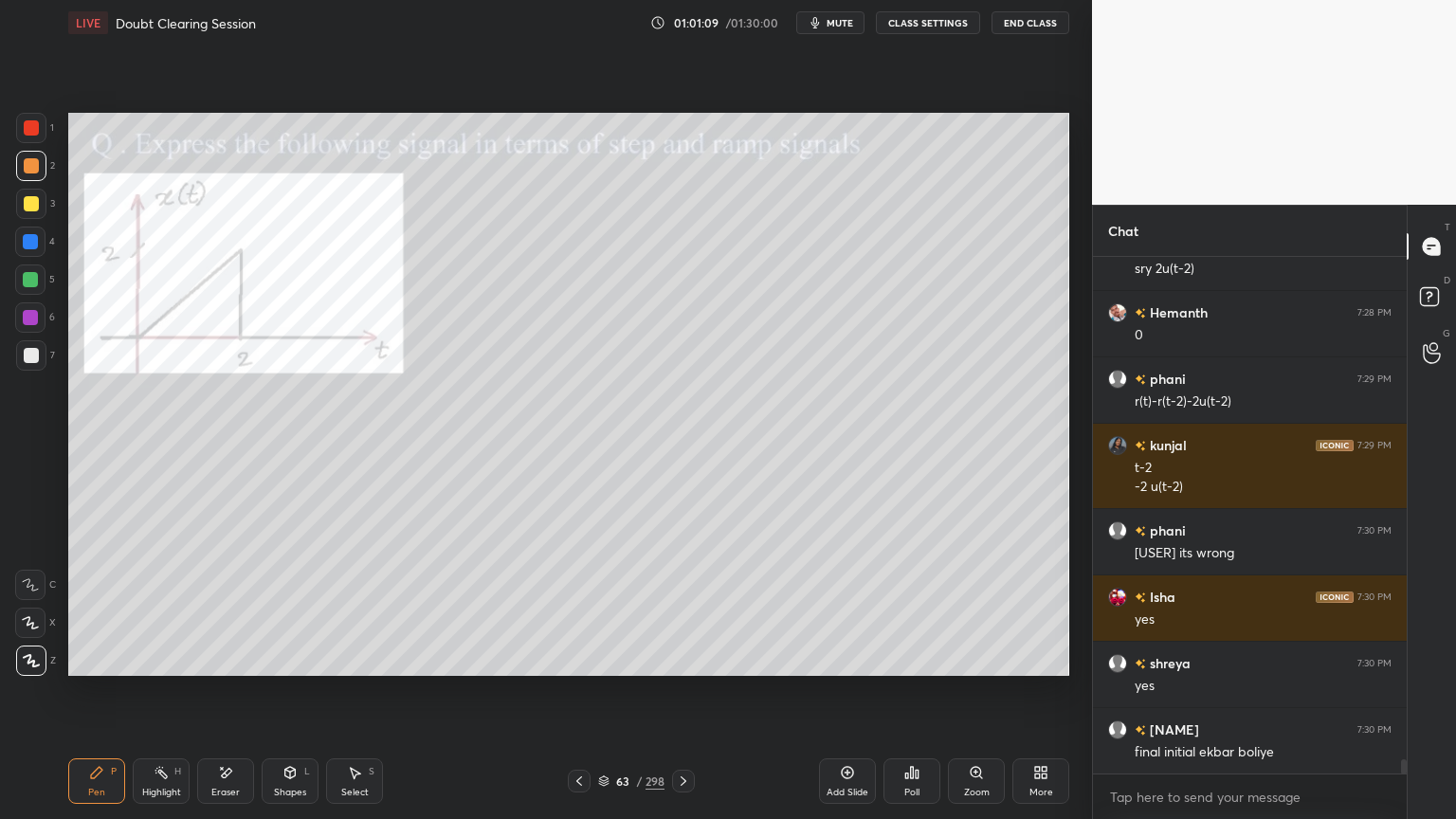 click at bounding box center [30, 318] 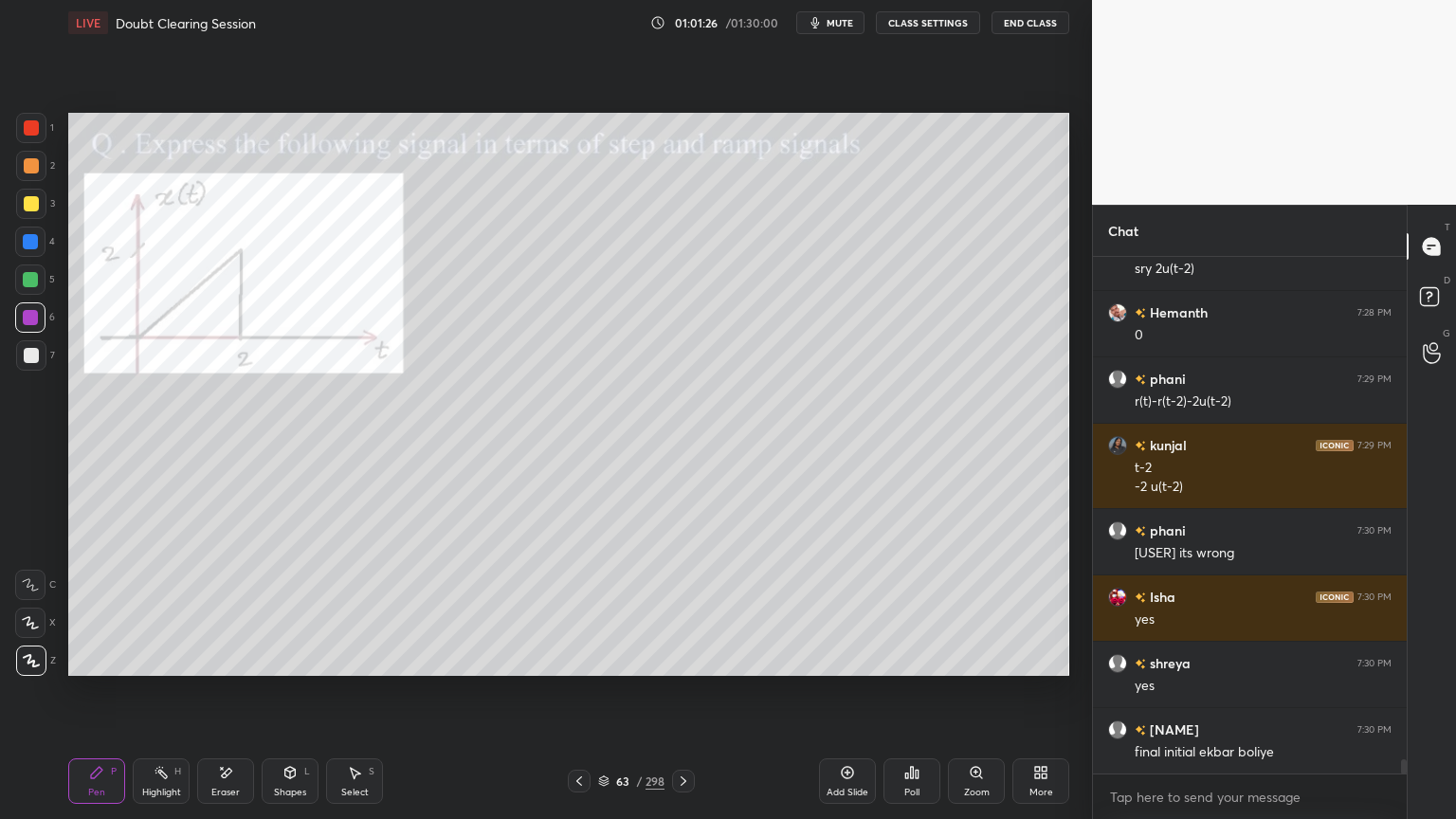 click on "Shapes L" at bounding box center [290, 781] 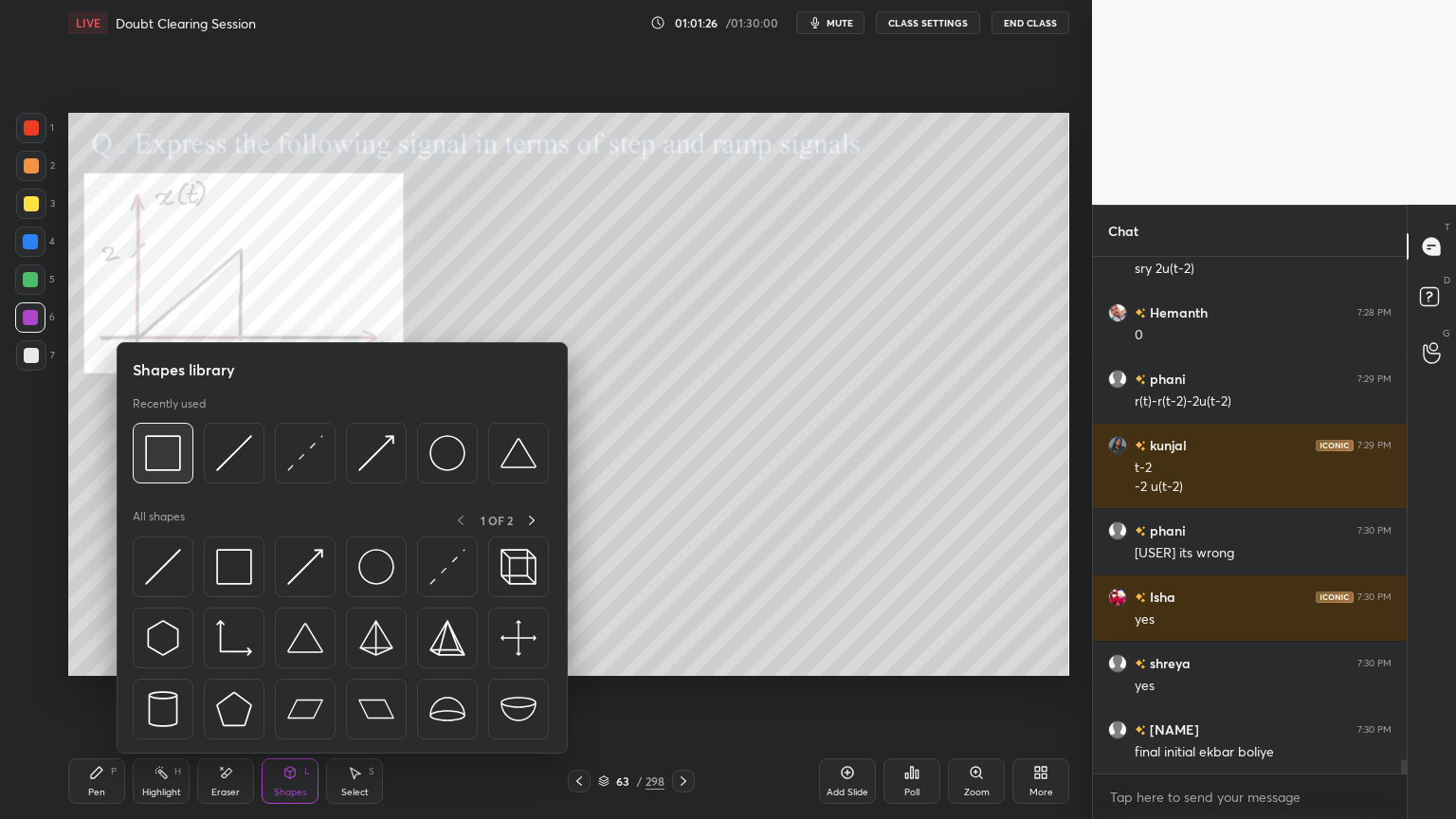 click at bounding box center (163, 453) 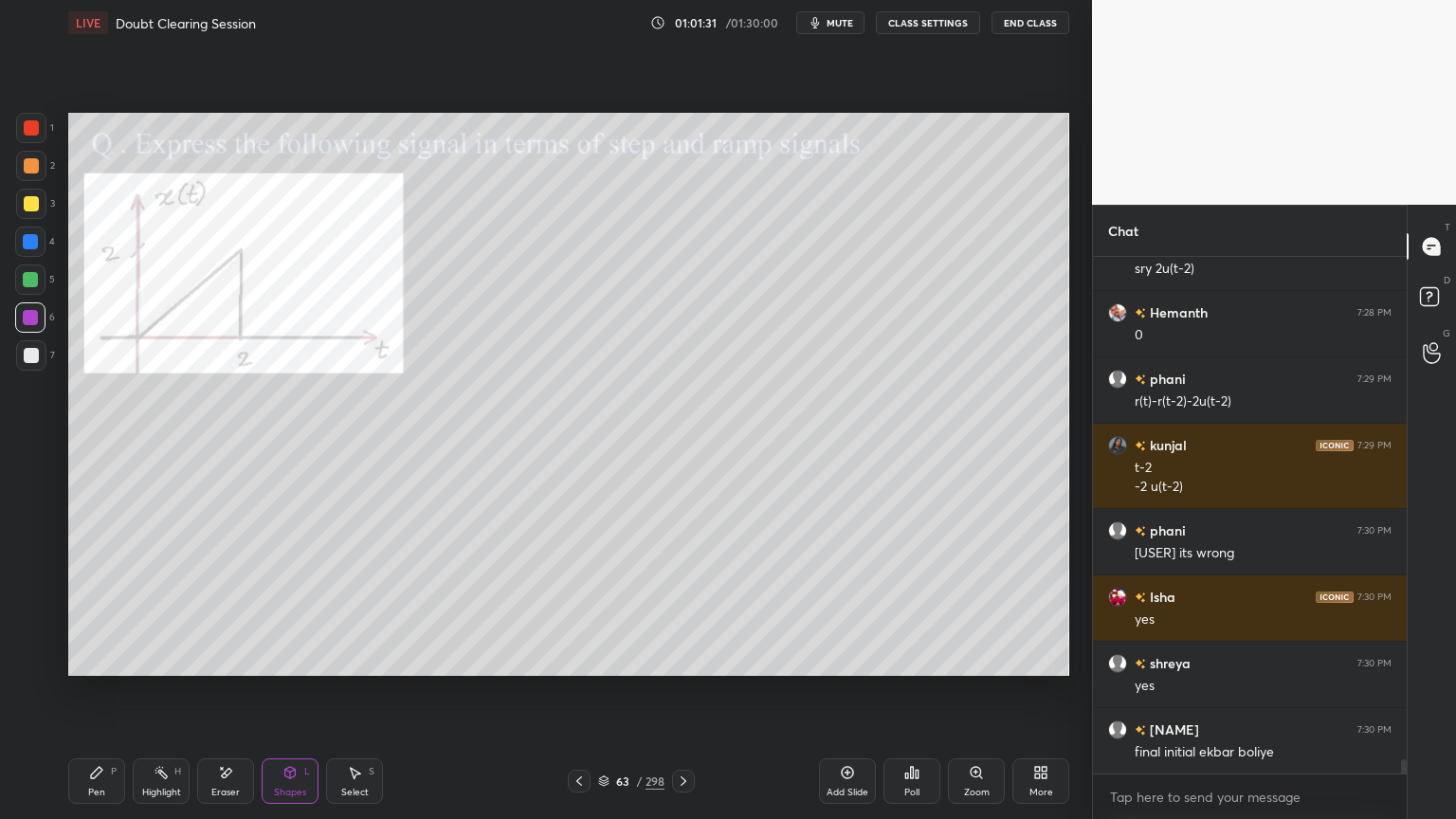 click at bounding box center [31, 128] 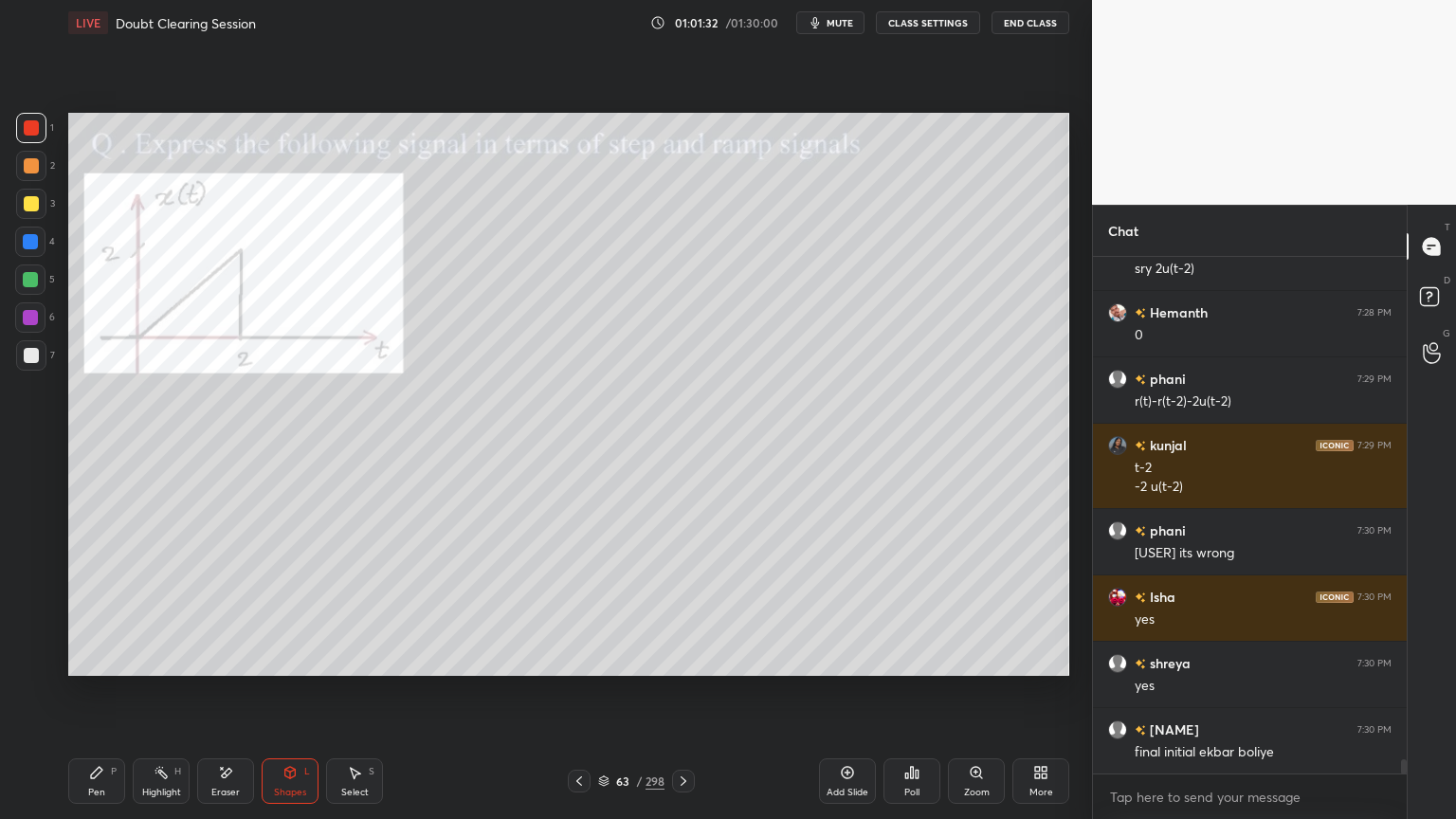 click on "Shapes L" at bounding box center (290, 781) 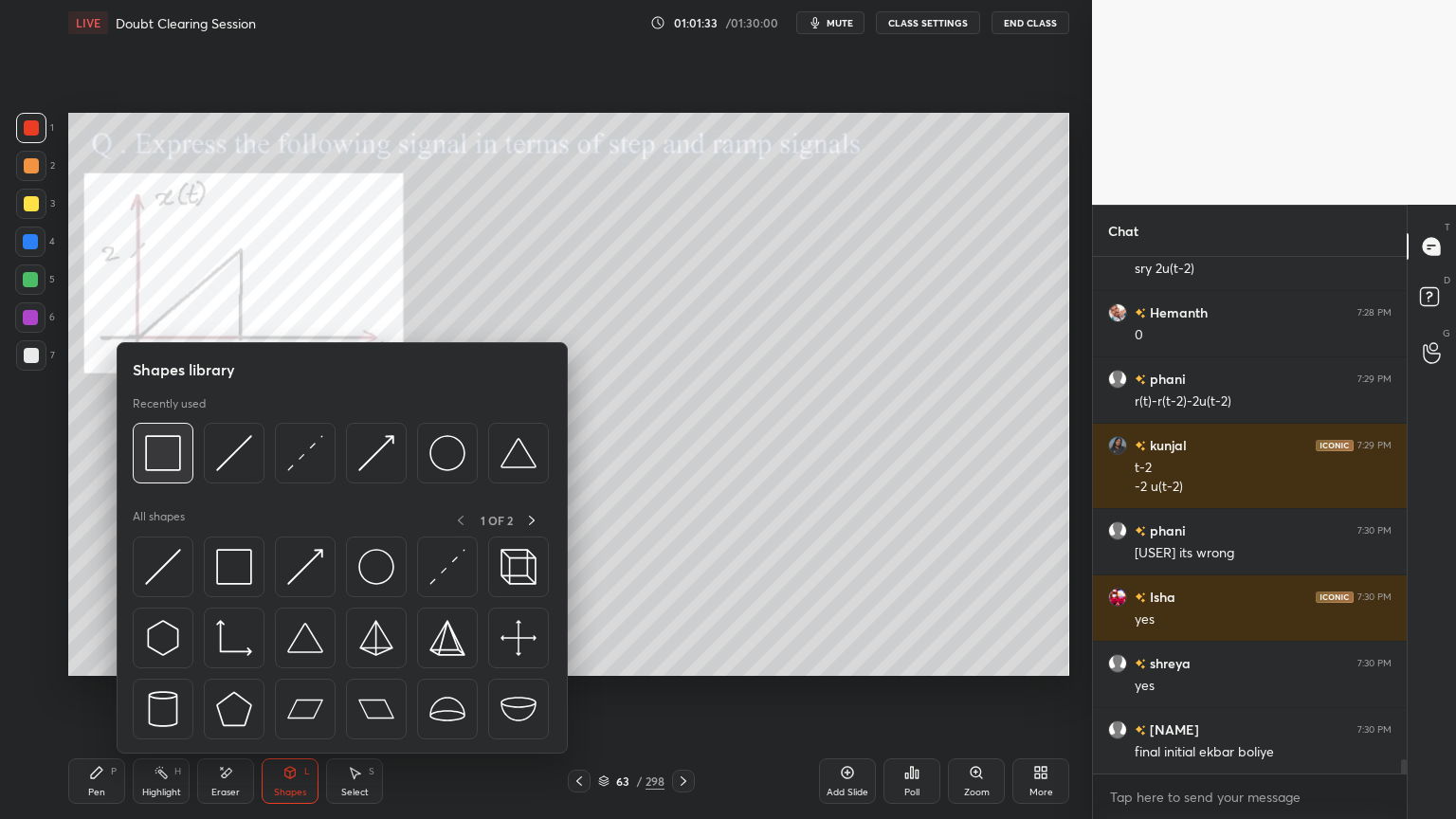 click at bounding box center (163, 453) 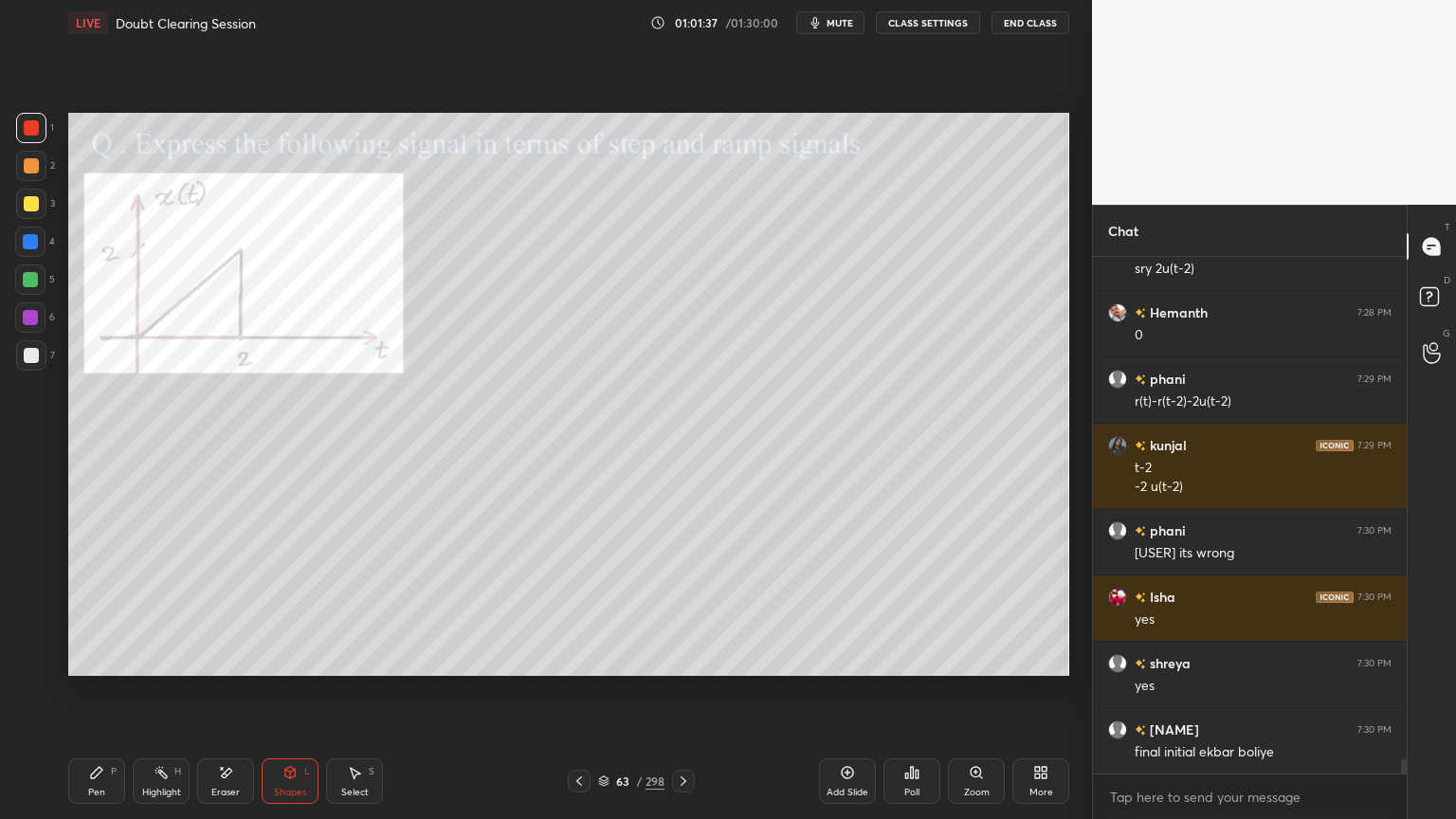 click on "Pen" at bounding box center (97, 792) 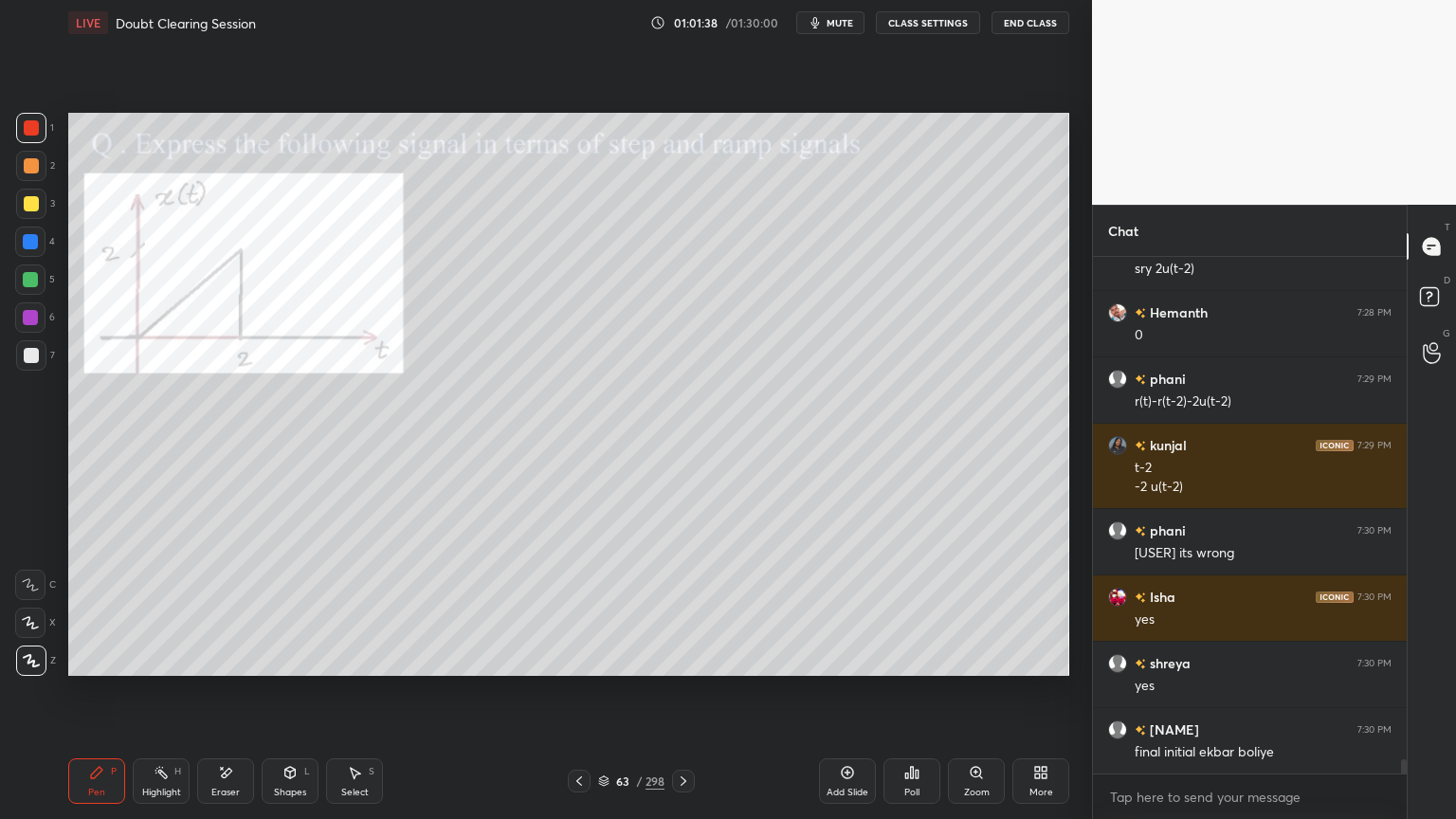 scroll, scrollTop: 18870, scrollLeft: 0, axis: vertical 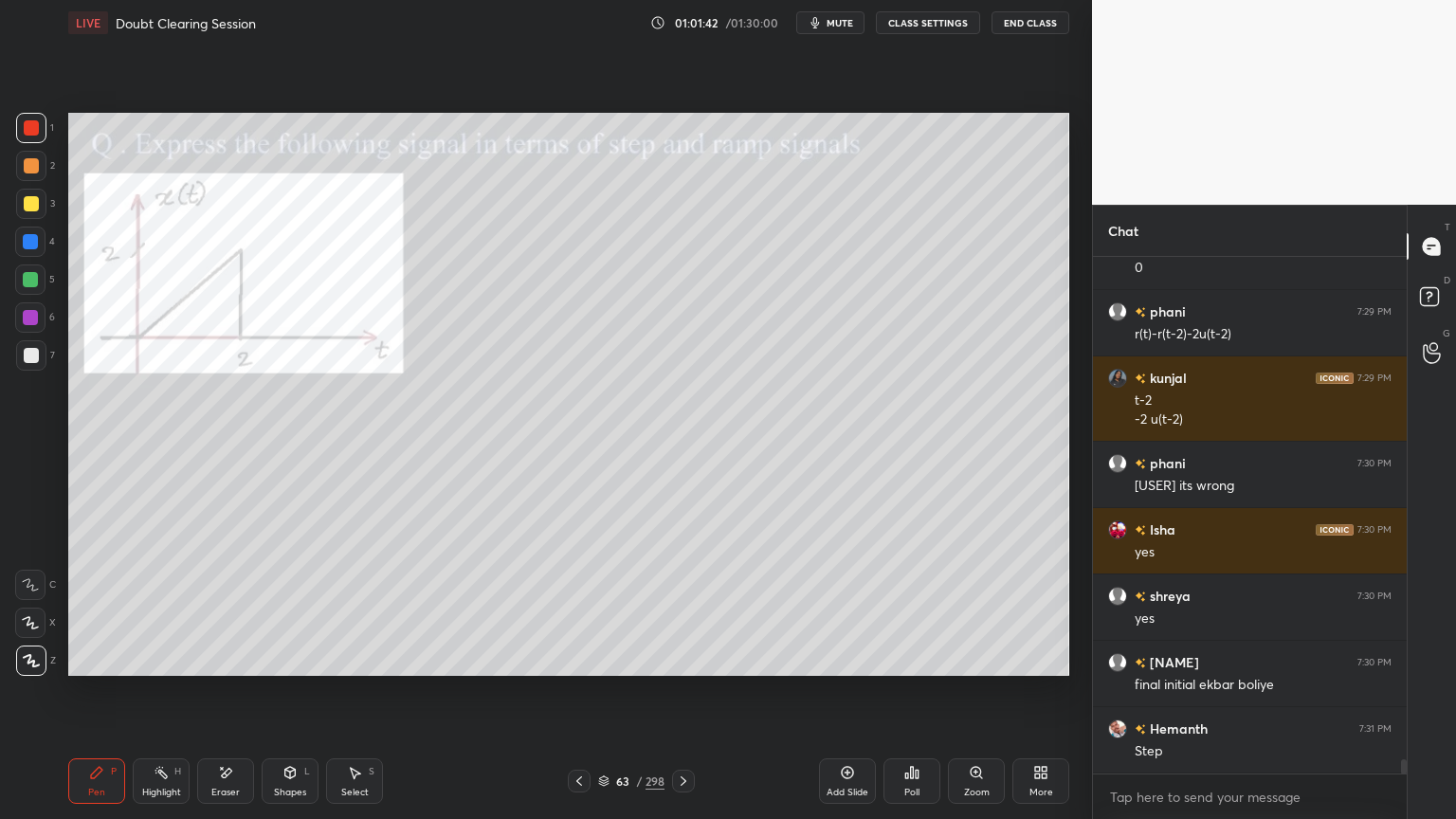 click at bounding box center (30, 318) 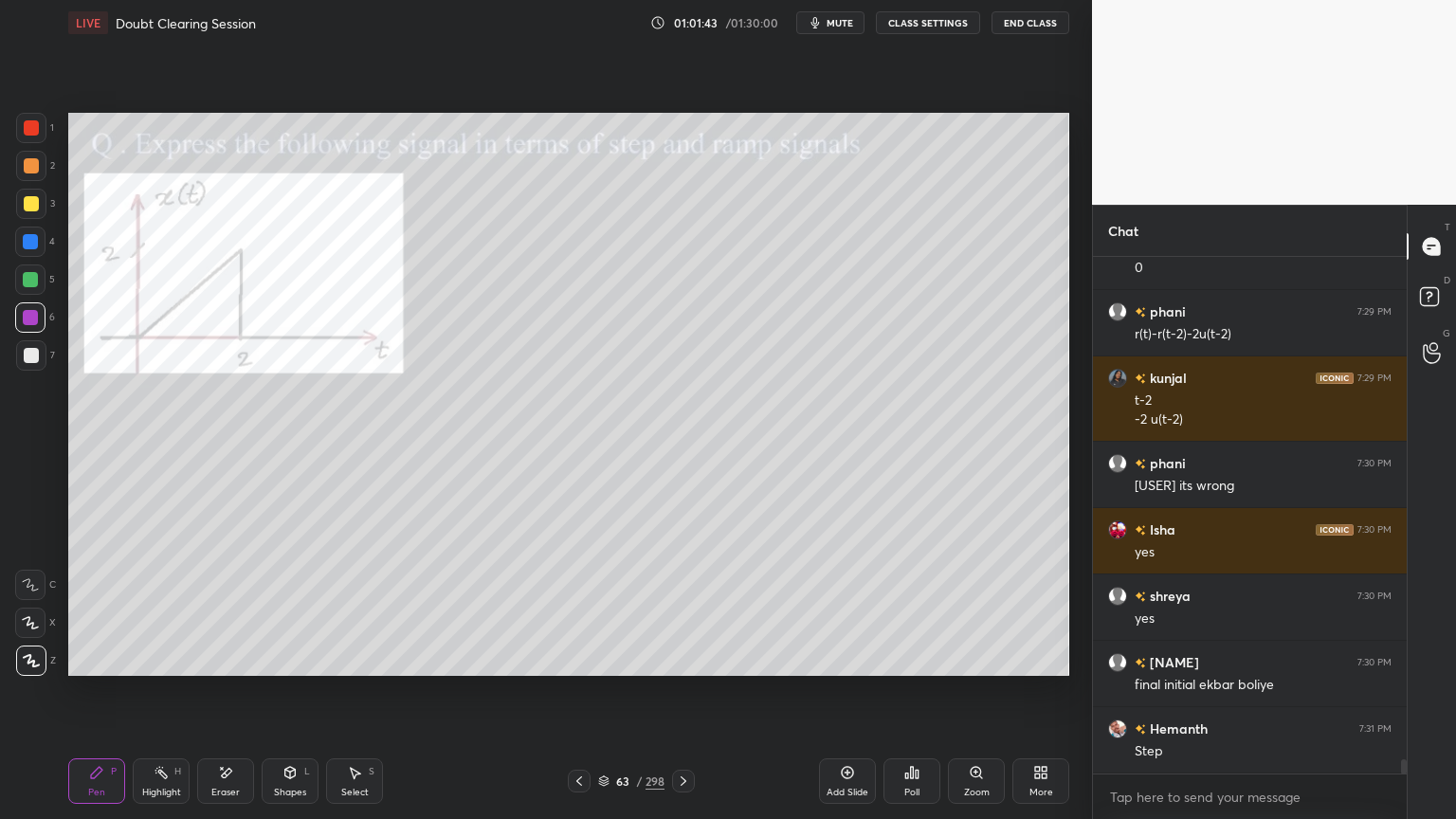 click at bounding box center [31, 204] 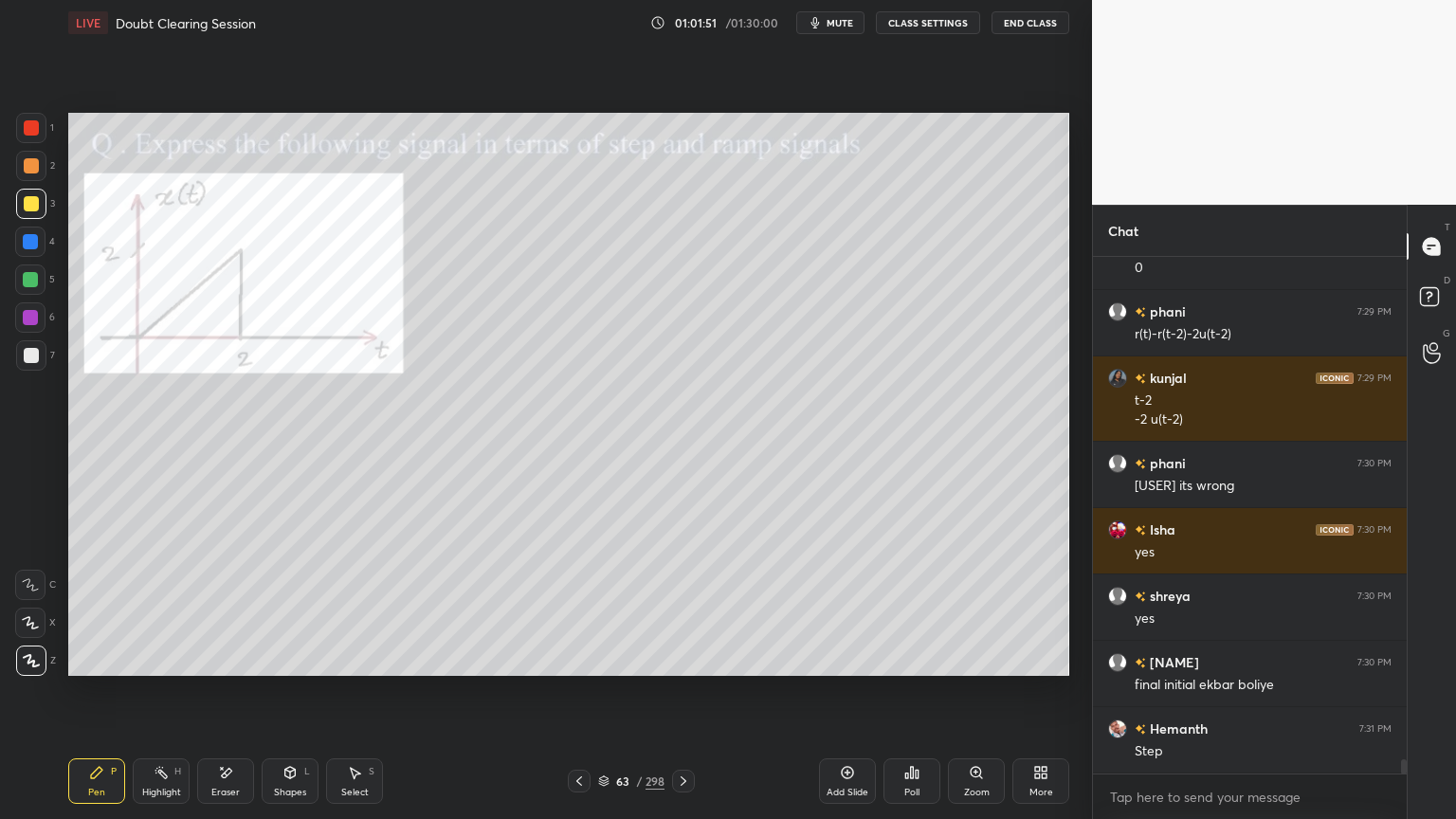 click at bounding box center (30, 318) 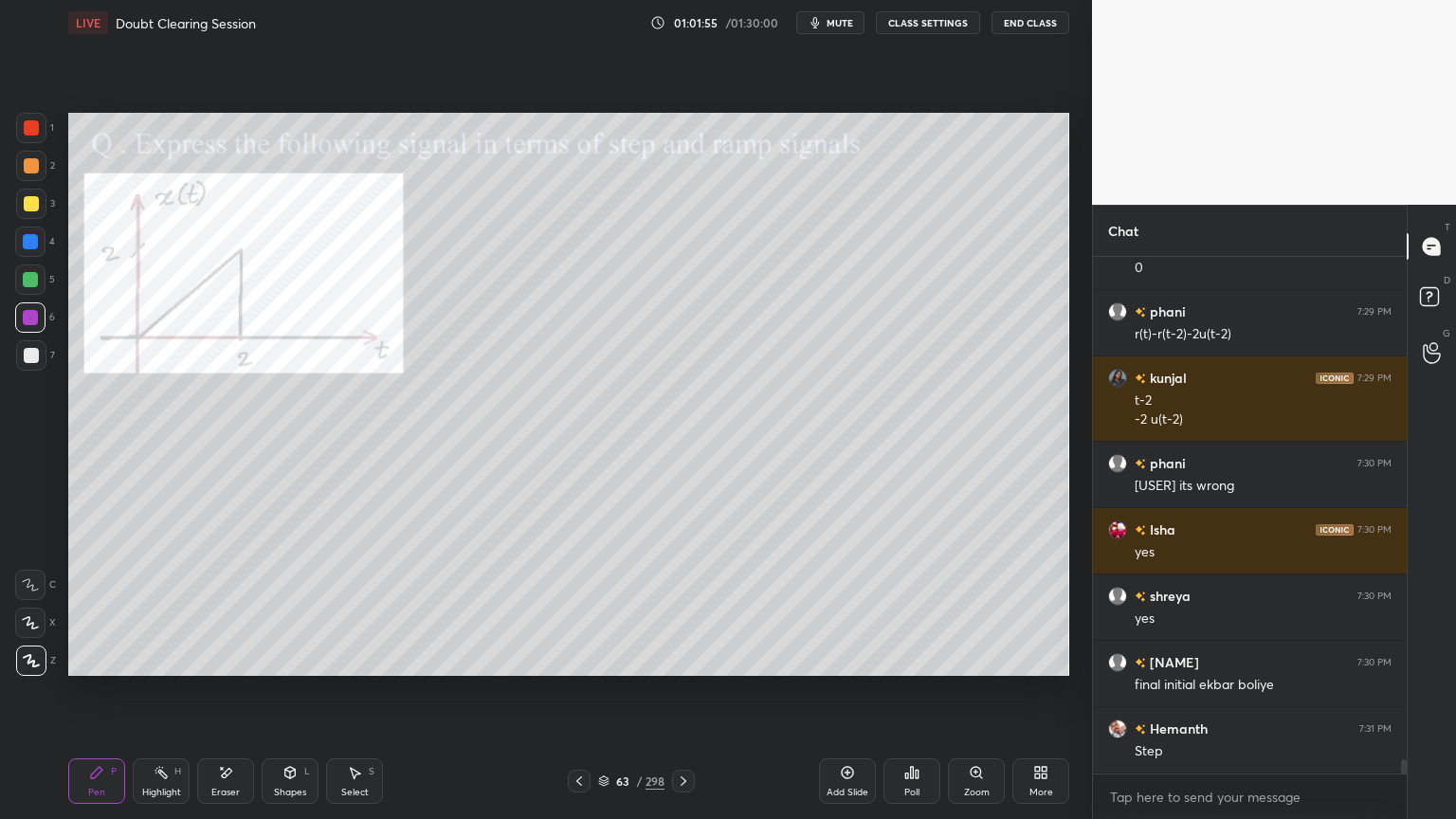 click at bounding box center (30, 318) 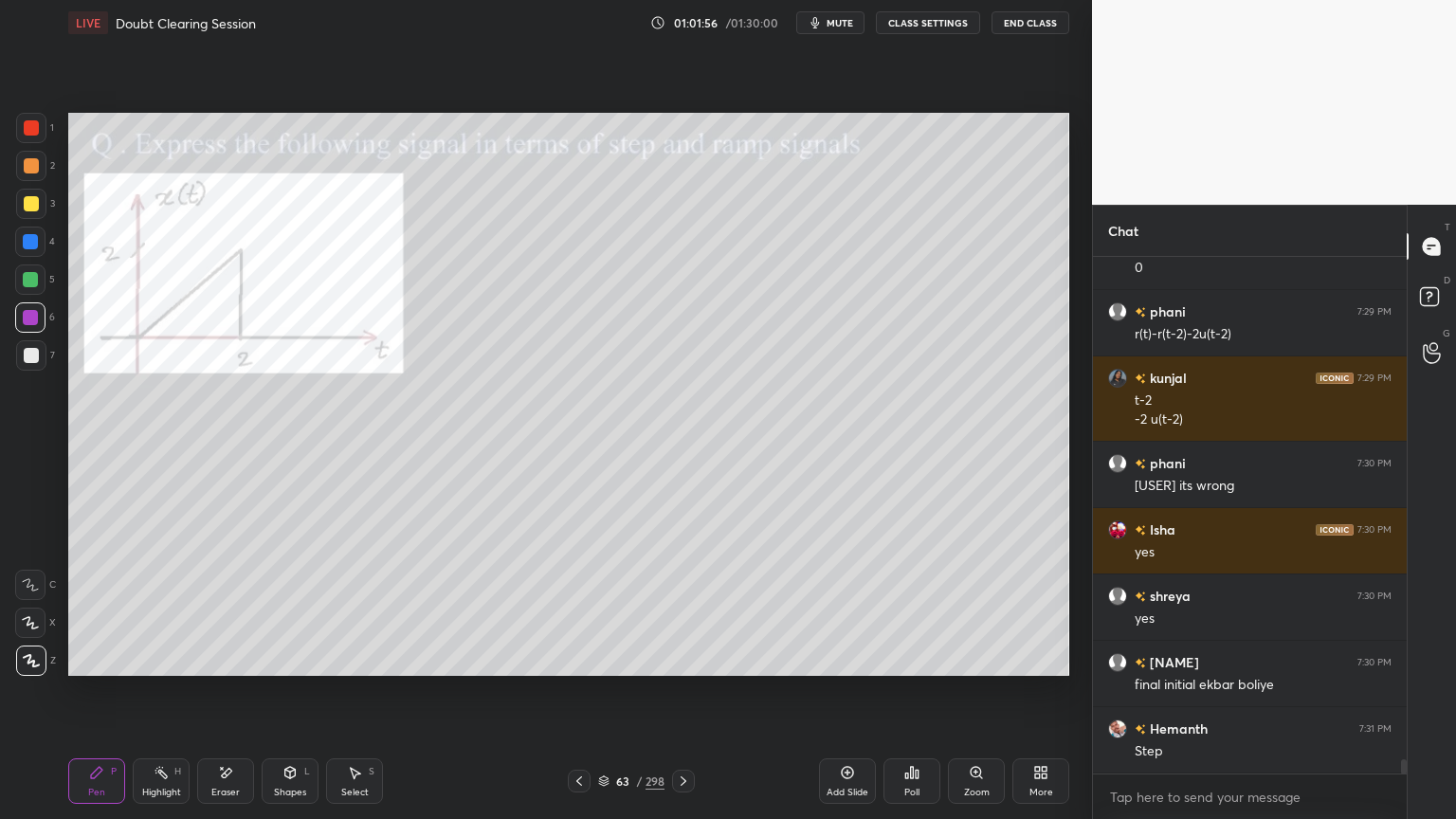 click at bounding box center (31, 355) 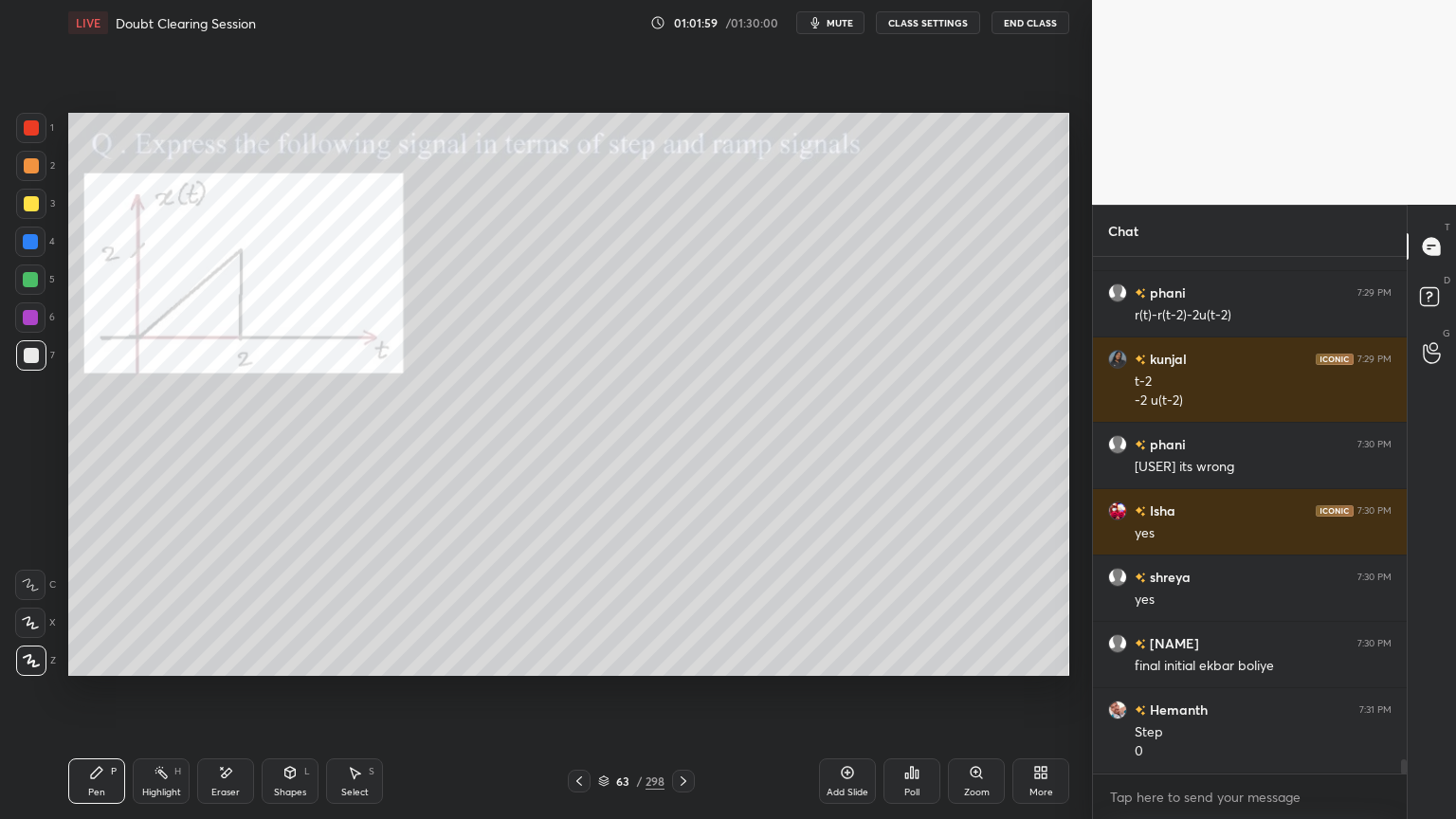 scroll, scrollTop: 18955, scrollLeft: 0, axis: vertical 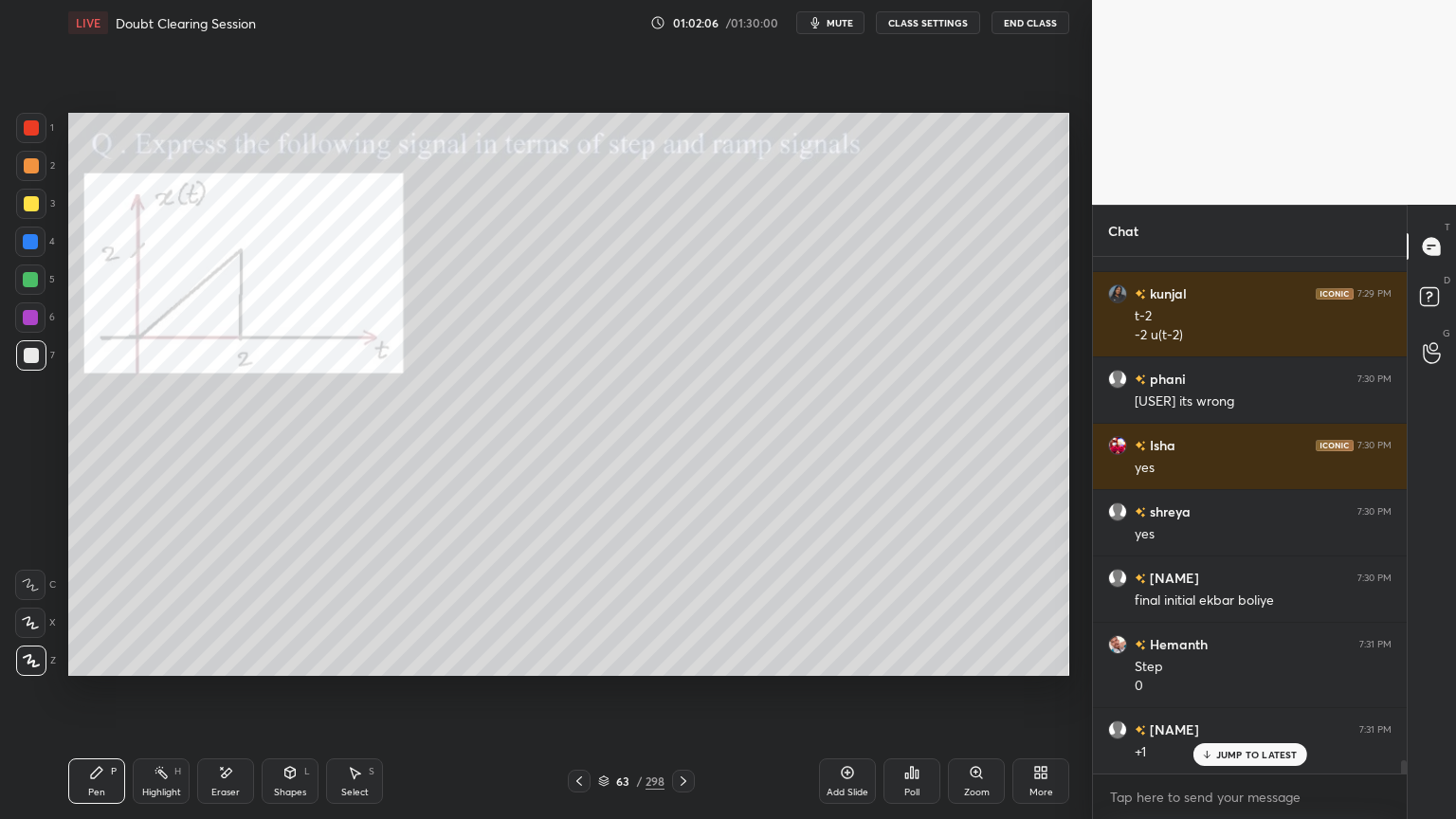 click at bounding box center (30, 318) 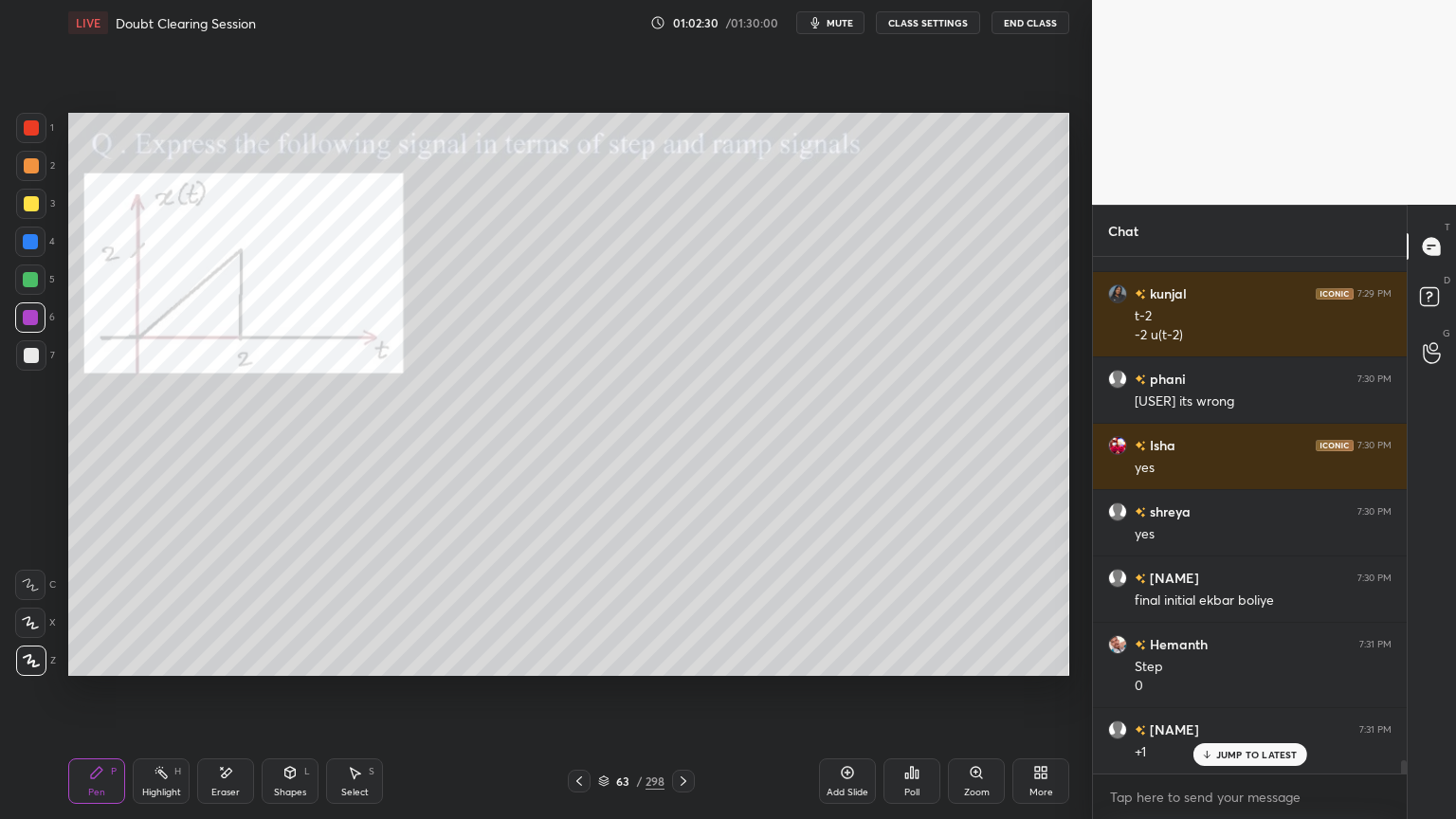 scroll, scrollTop: 19022, scrollLeft: 0, axis: vertical 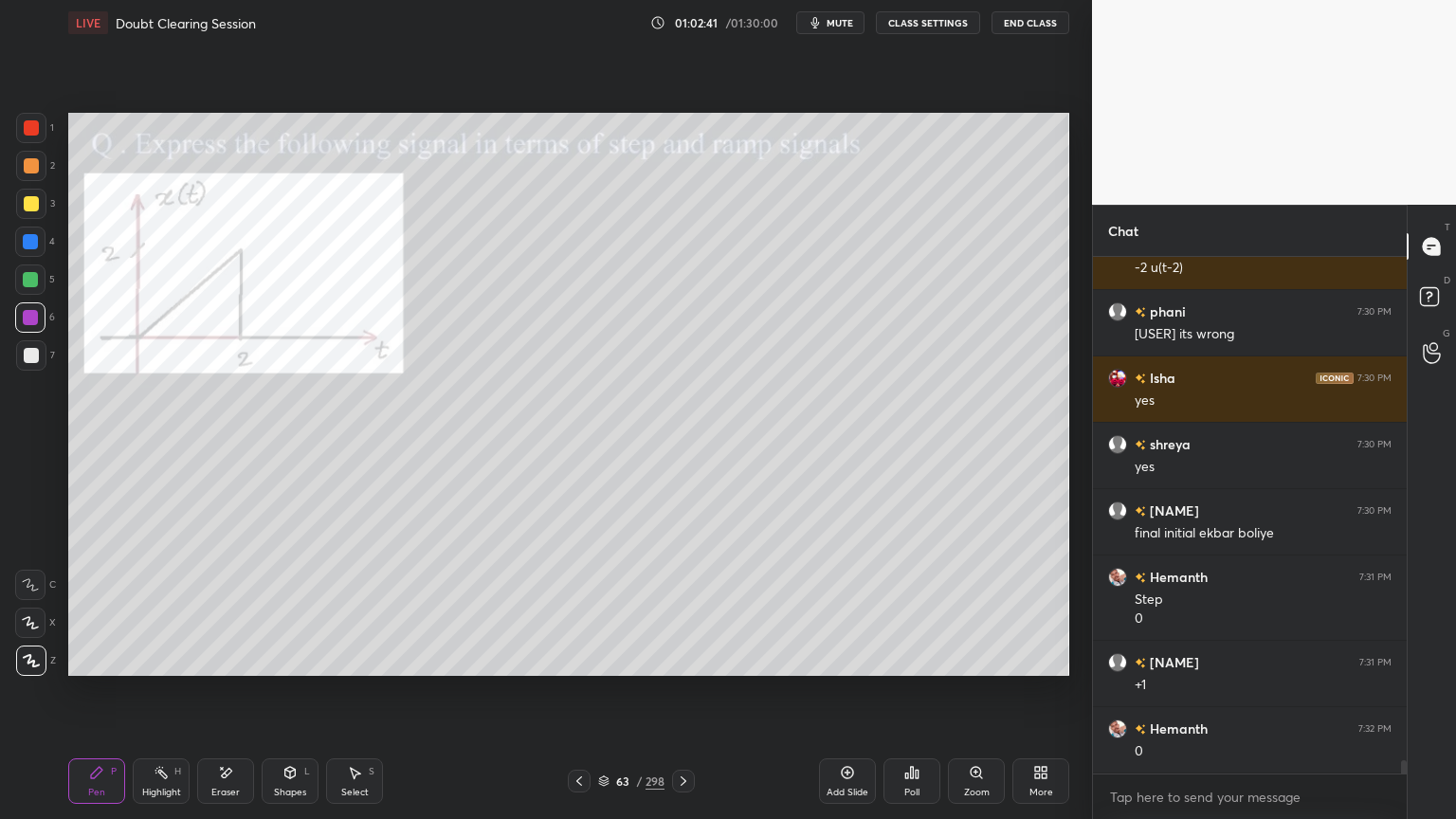 click at bounding box center [31, 355] 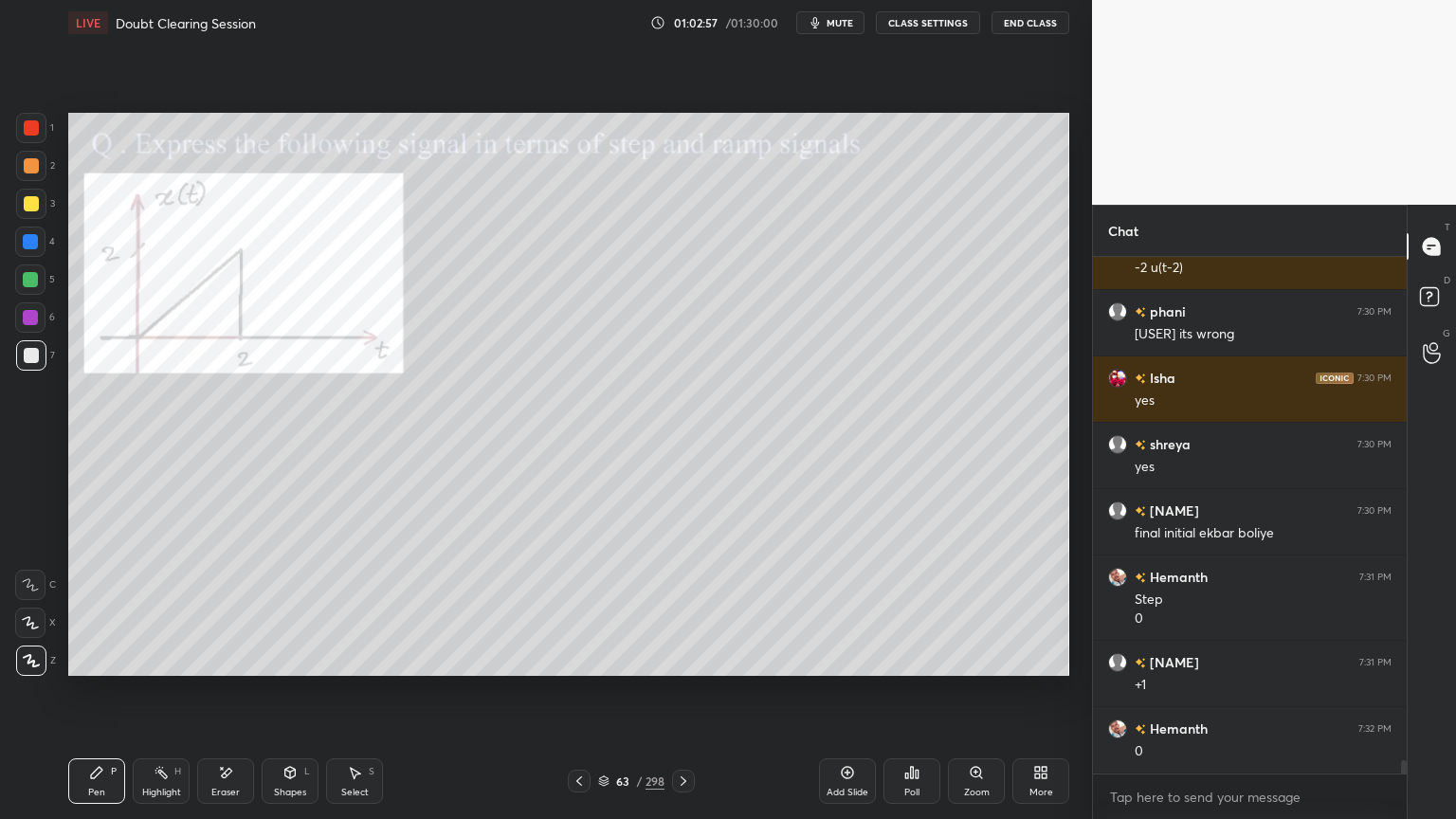 click on "Highlight H" at bounding box center (161, 781) 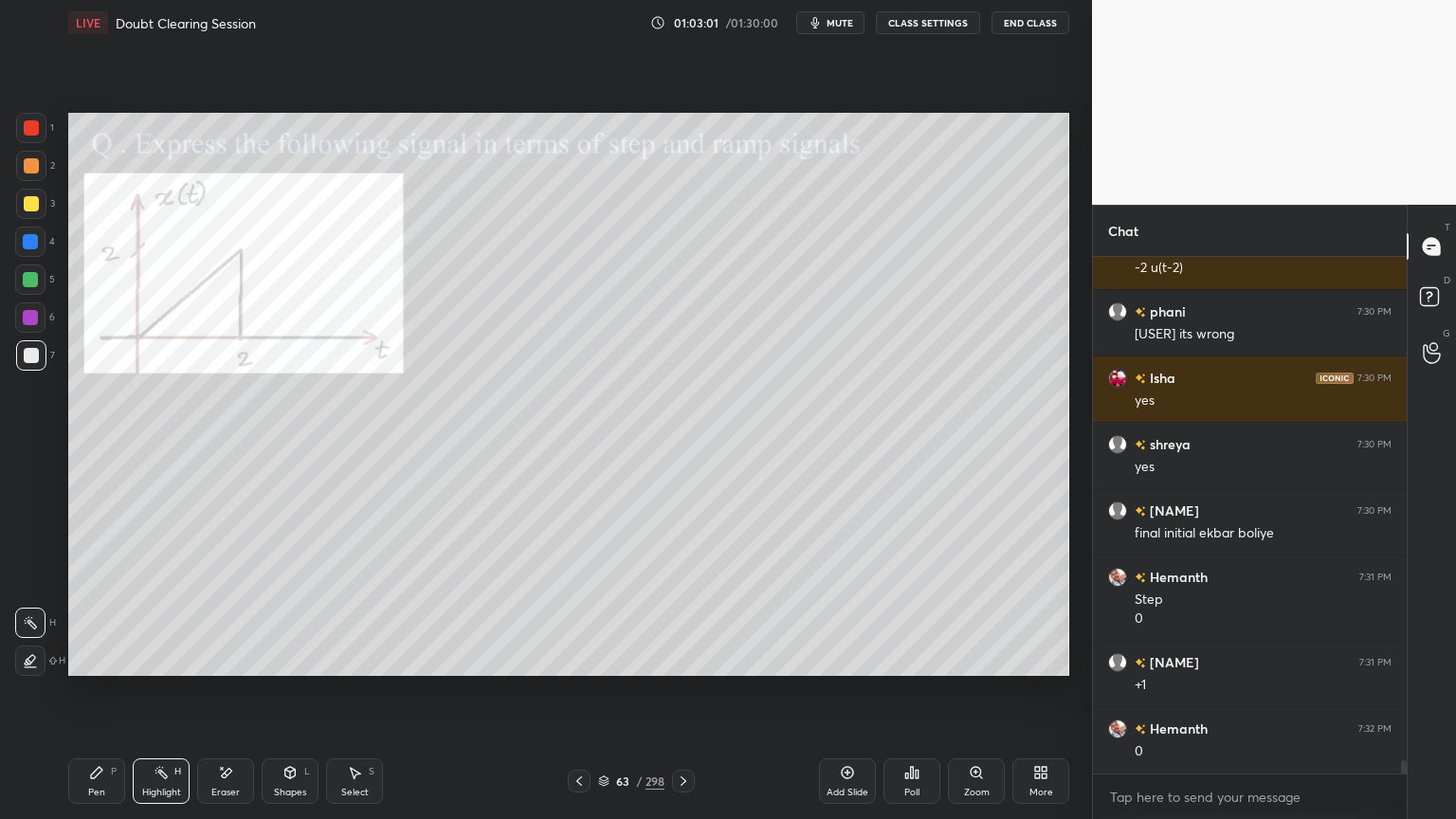 click at bounding box center (31, 166) 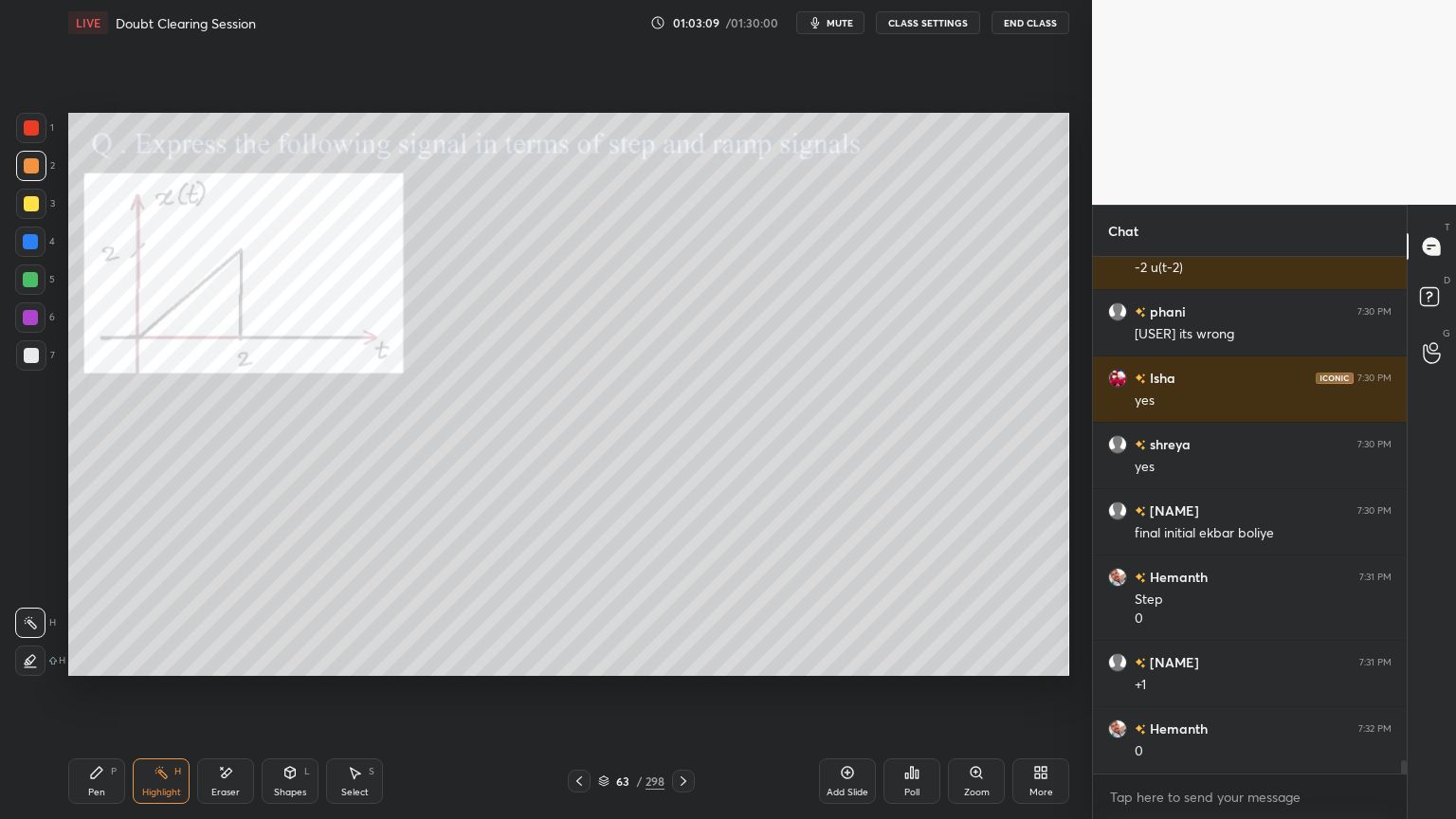 click at bounding box center [31, 128] 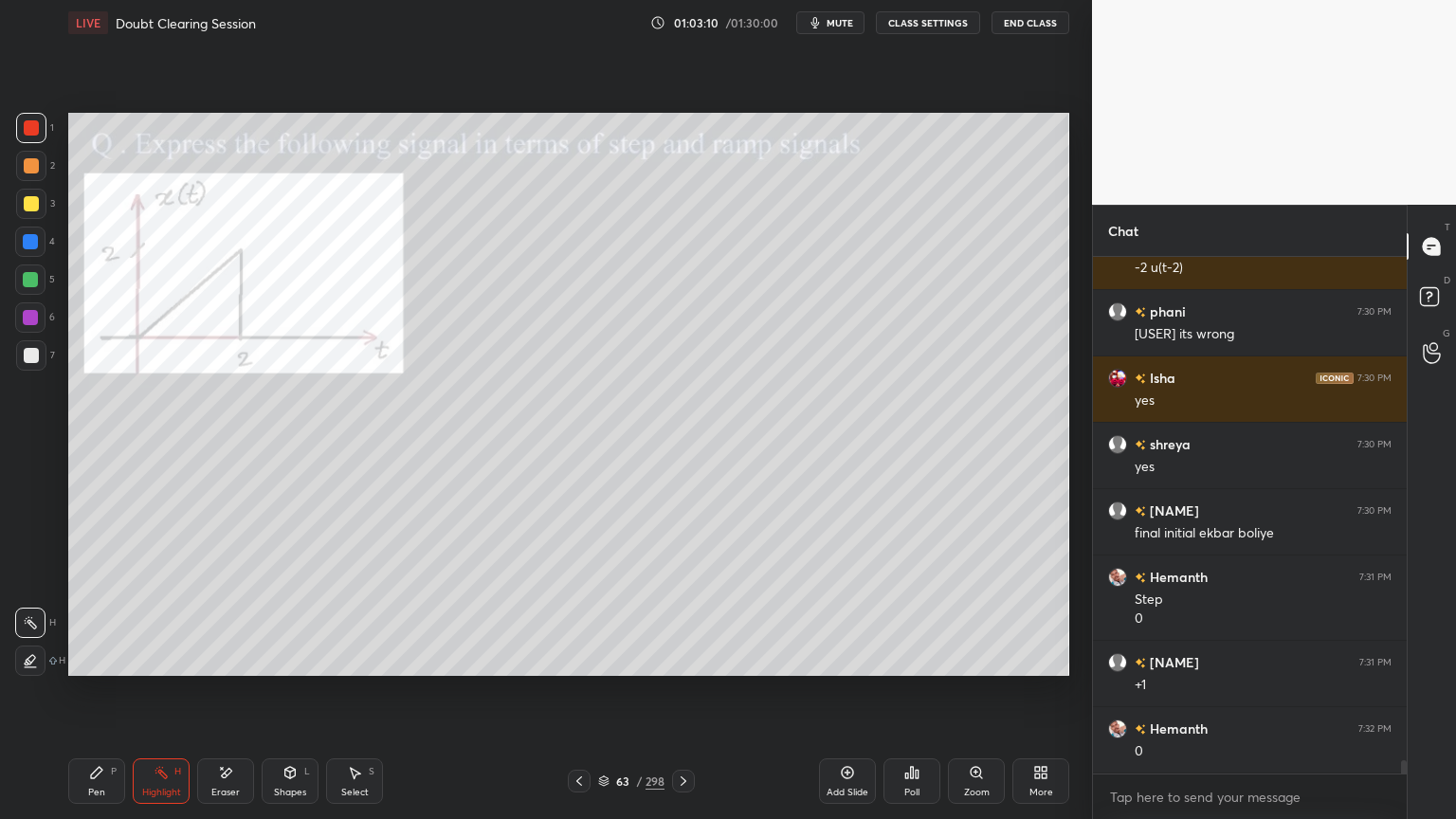 click on "Pen P" at bounding box center [97, 781] 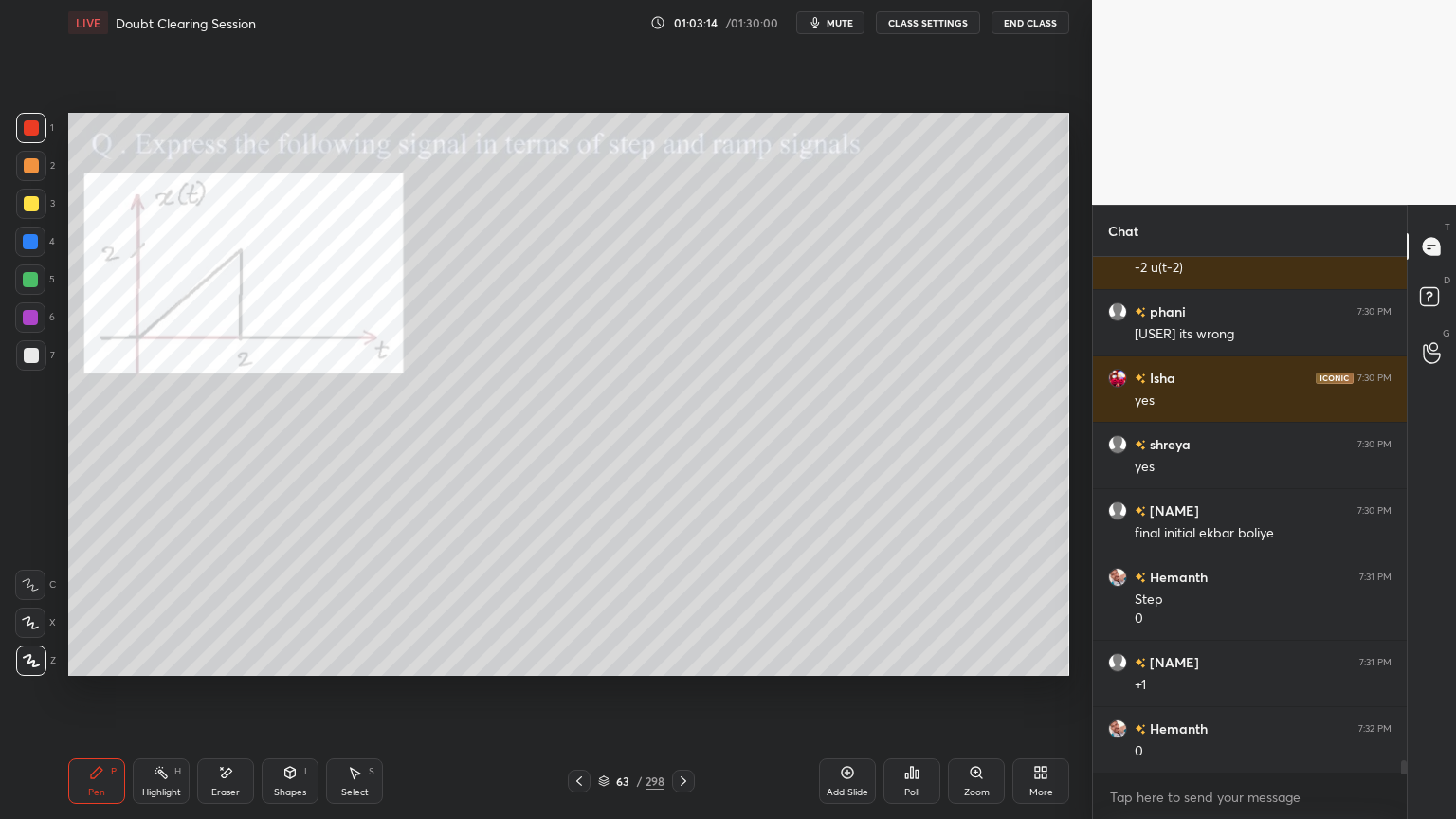 scroll, scrollTop: 19087, scrollLeft: 0, axis: vertical 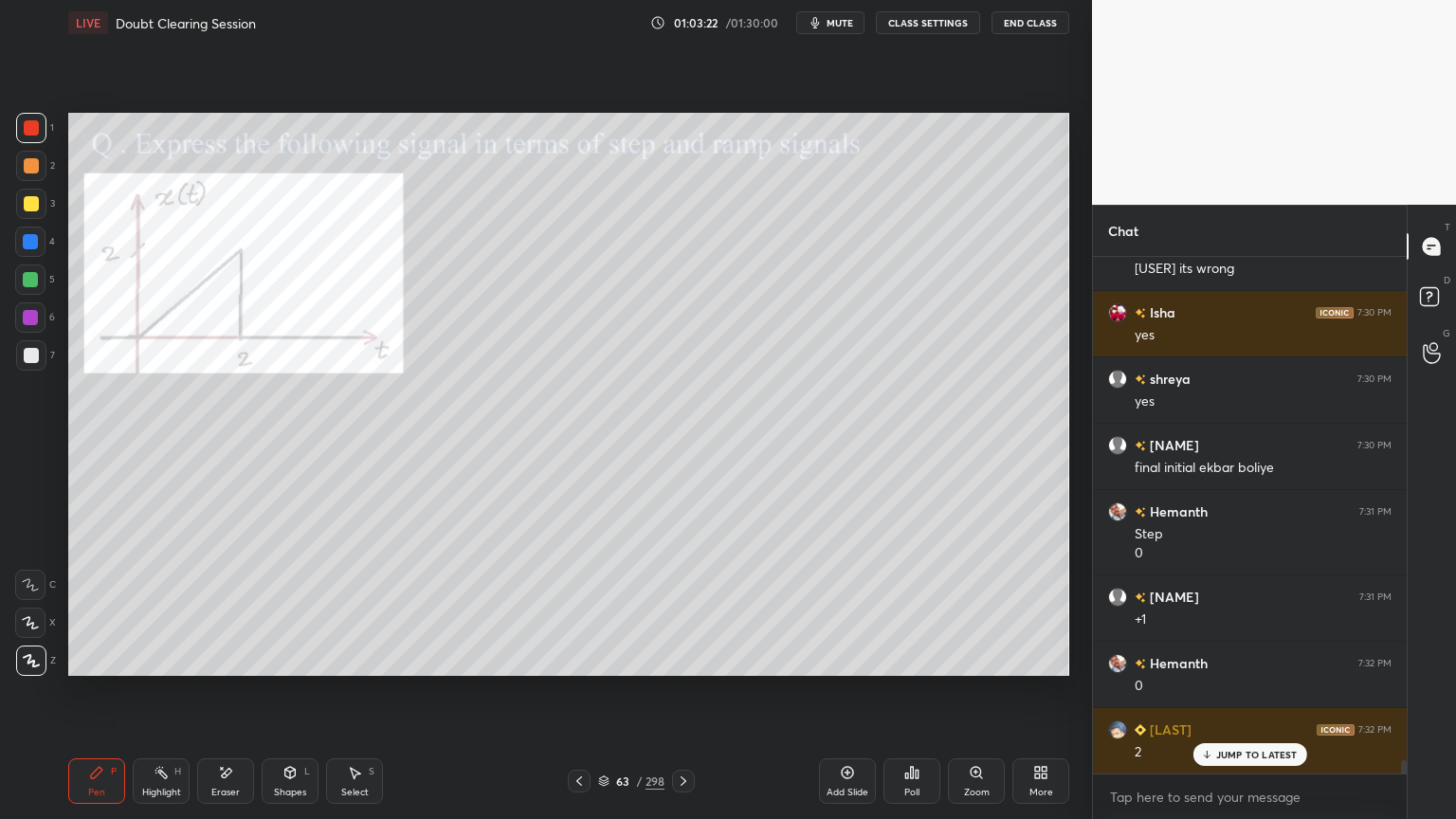 click on "Highlight" at bounding box center [161, 792] 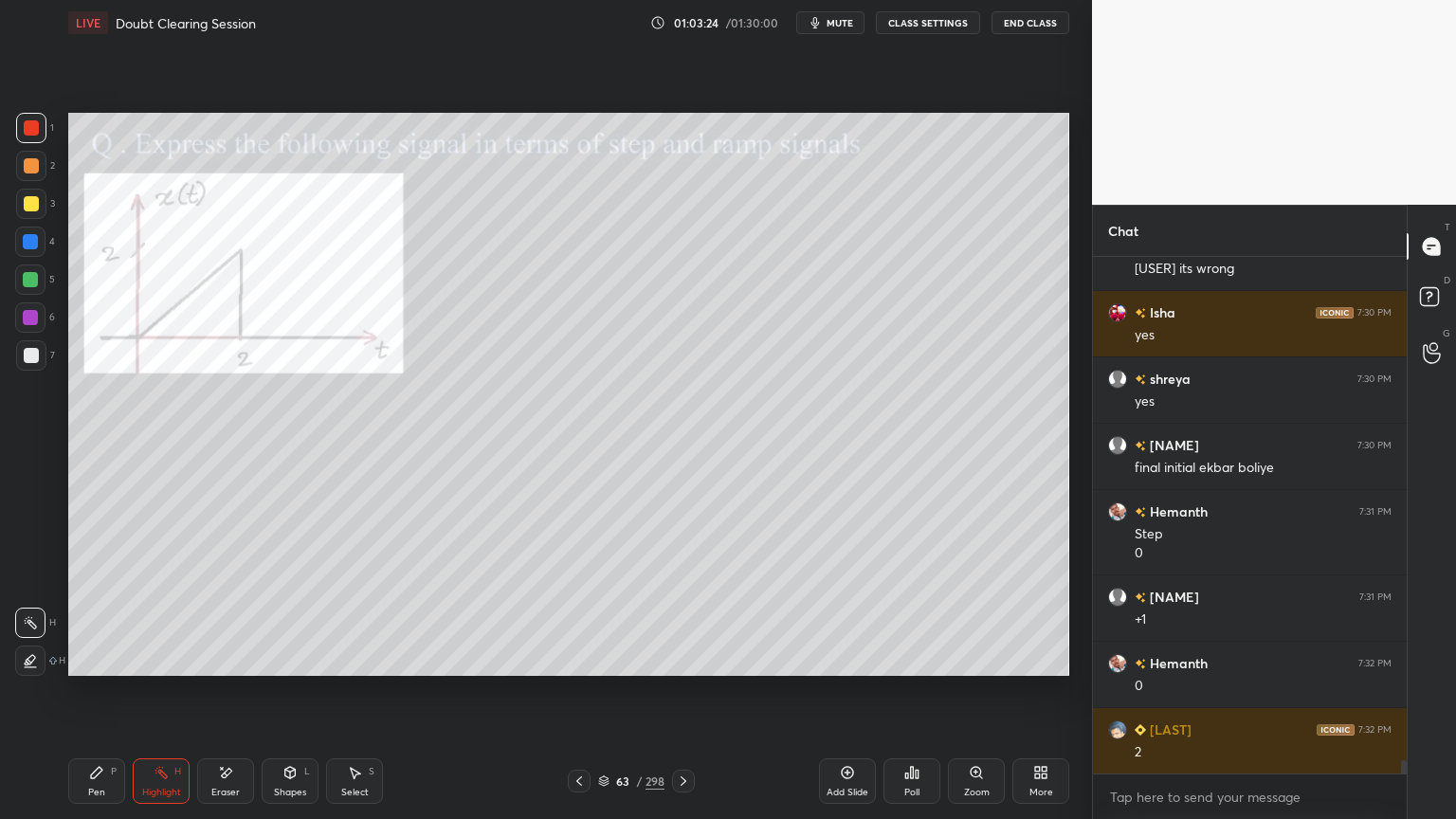 scroll, scrollTop: 19155, scrollLeft: 0, axis: vertical 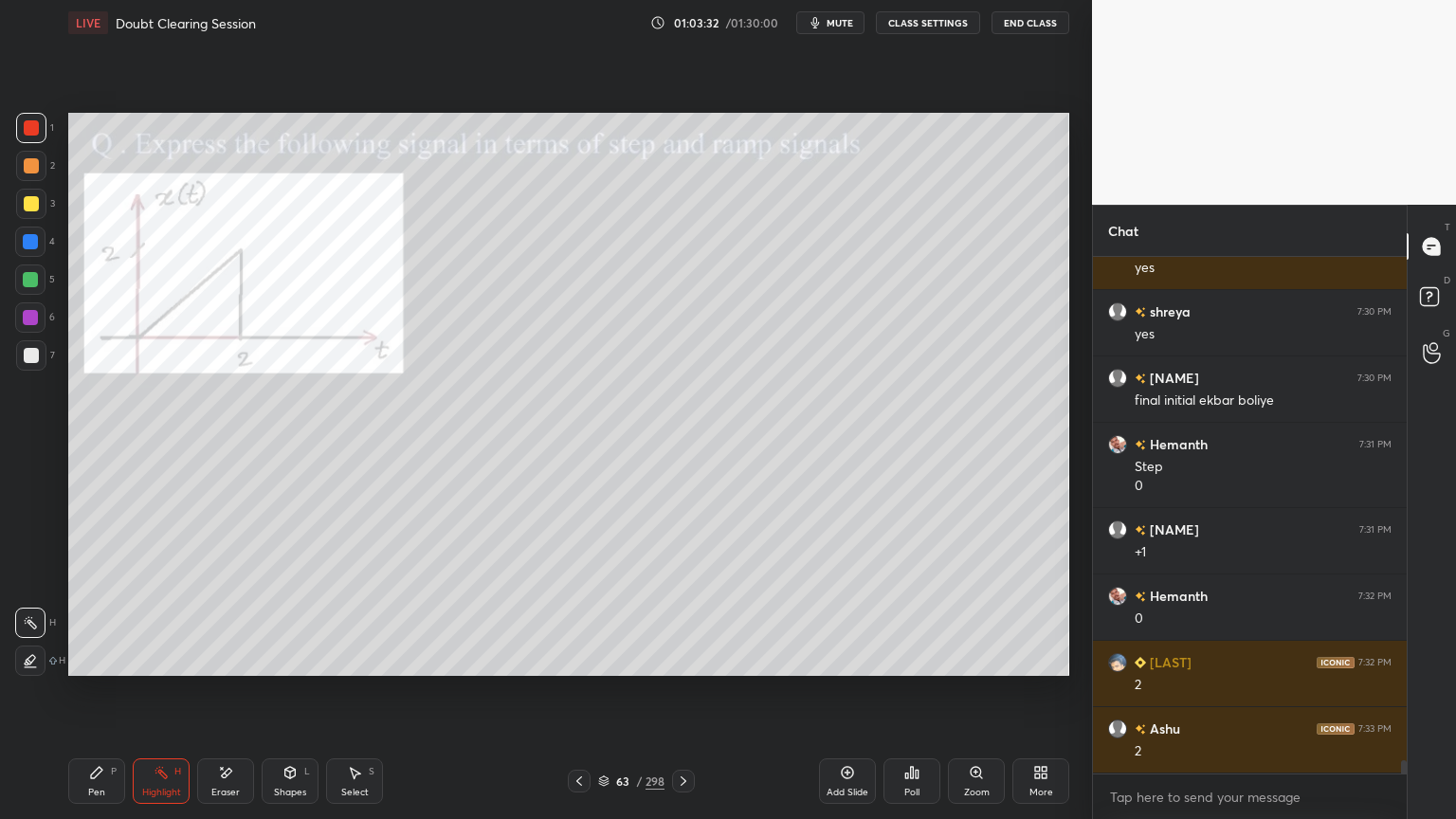 click 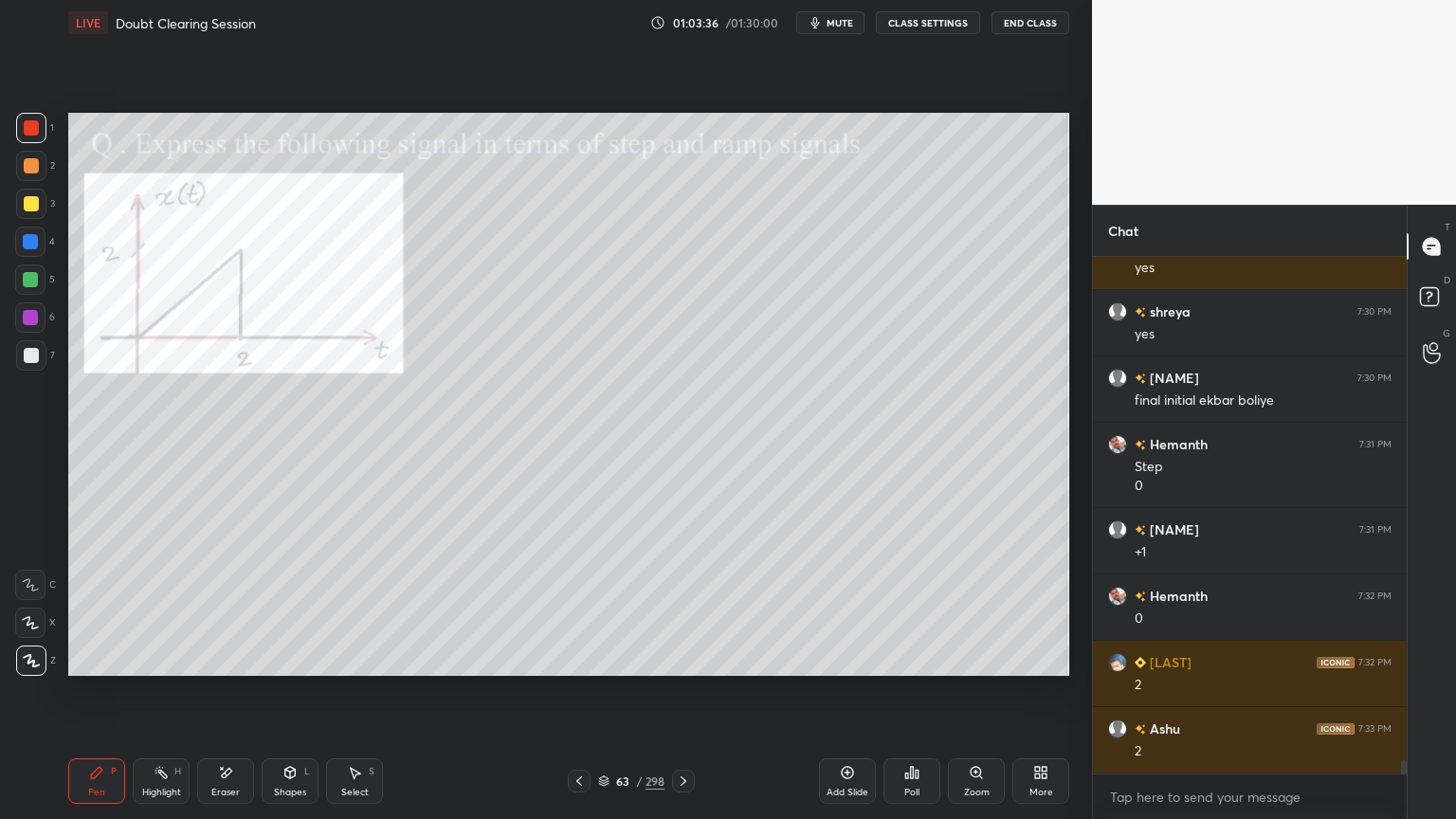 click at bounding box center [31, 355] 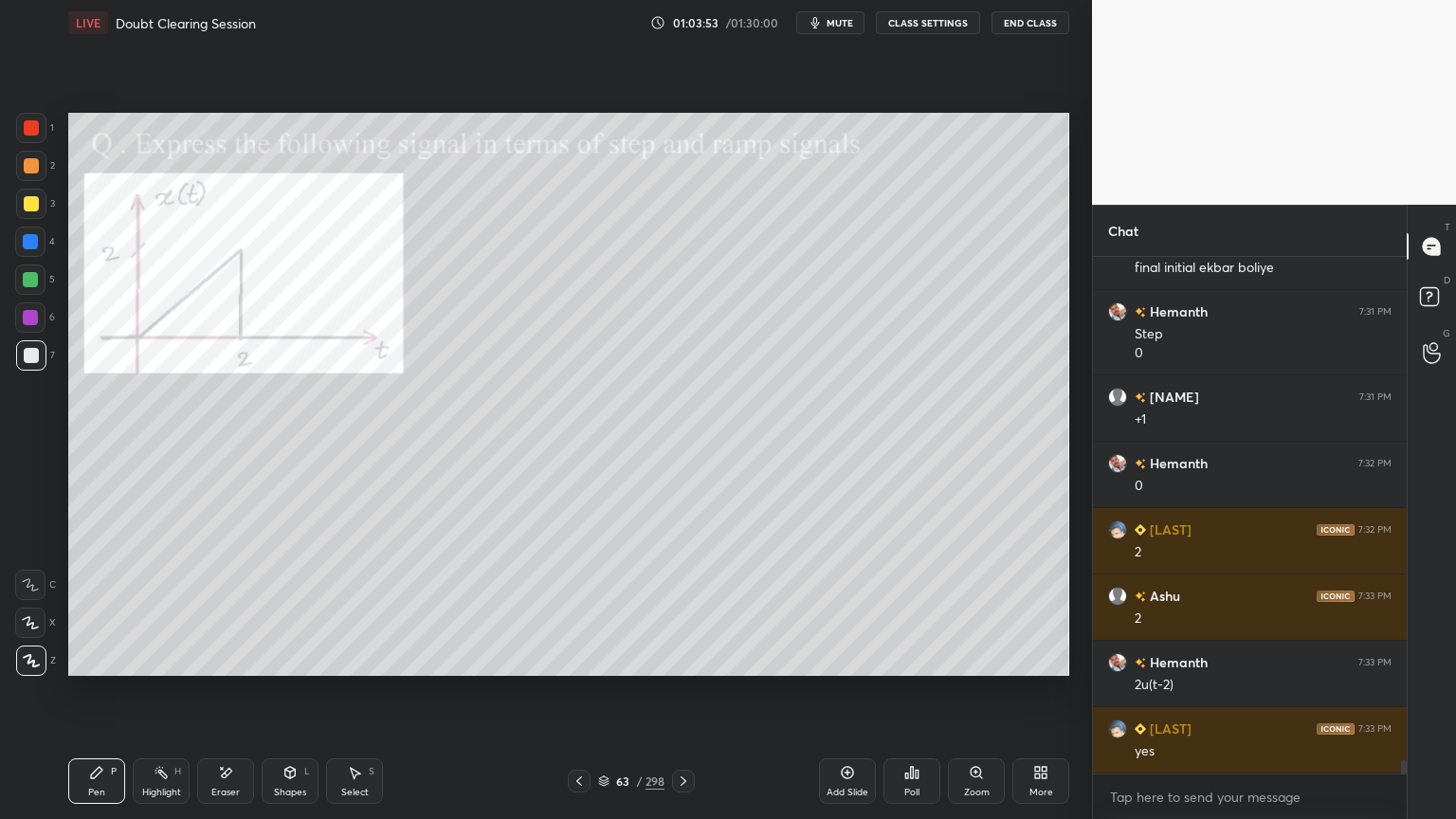 scroll, scrollTop: 19306, scrollLeft: 0, axis: vertical 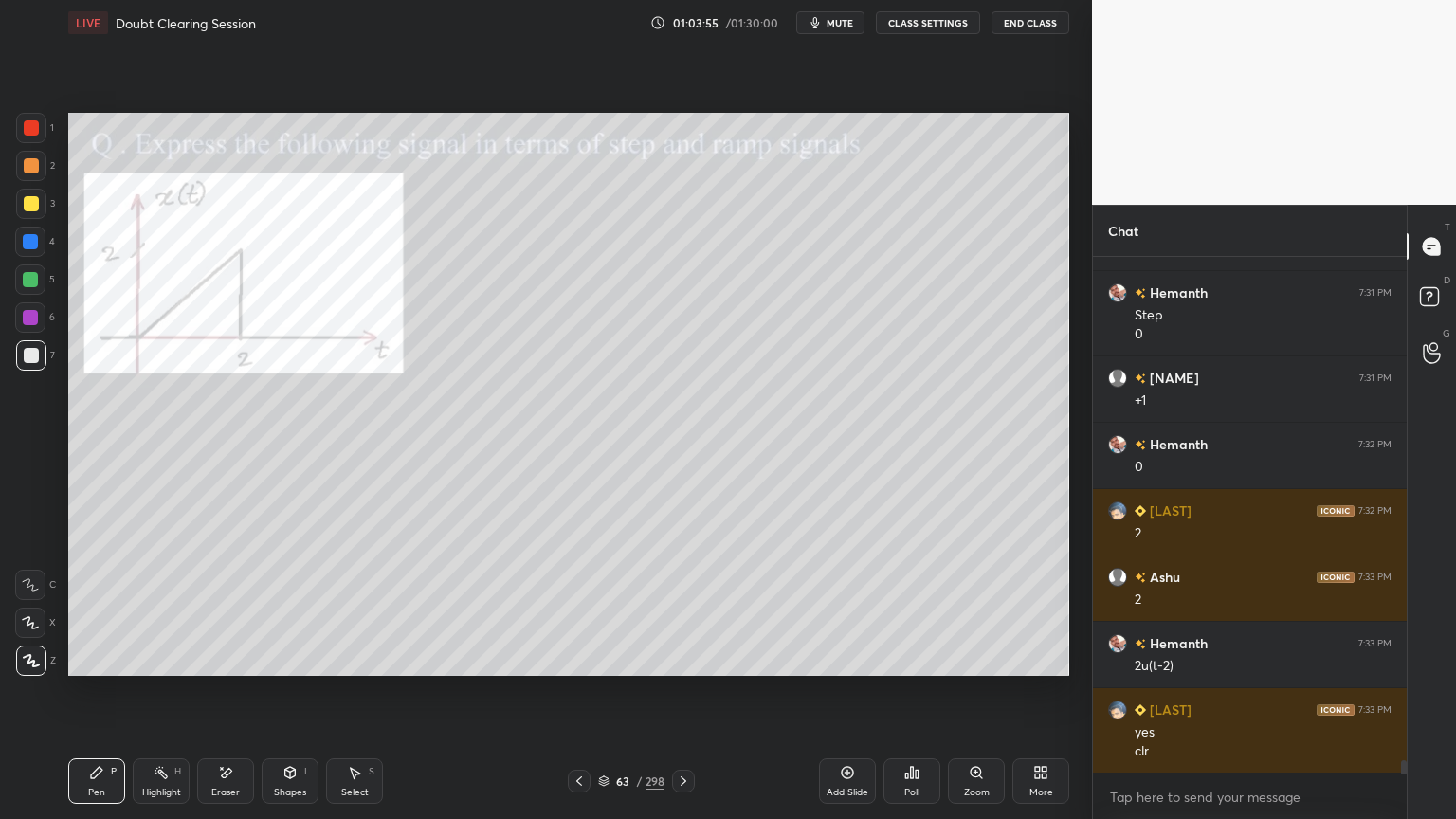 click 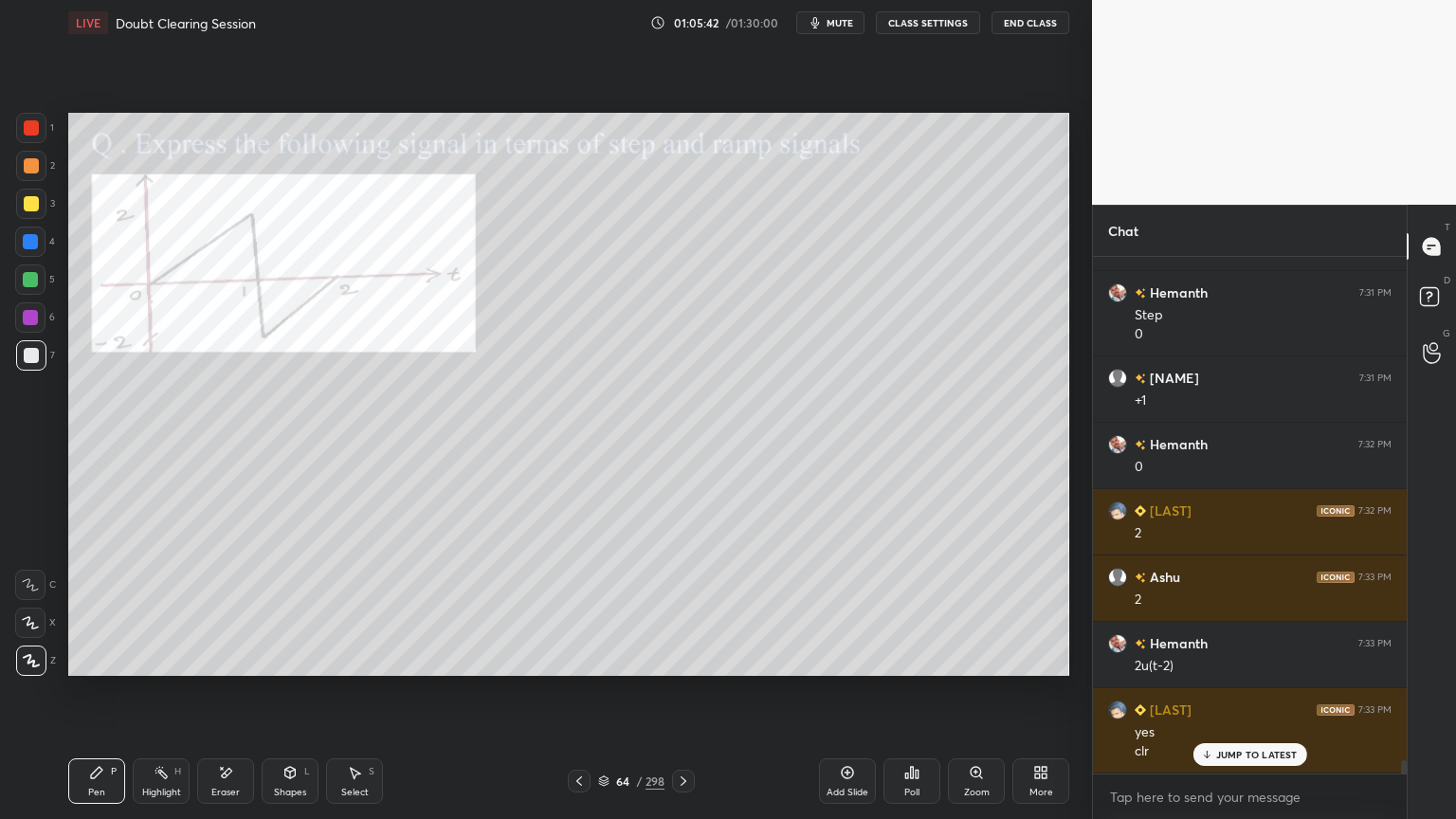 scroll, scrollTop: 19372, scrollLeft: 0, axis: vertical 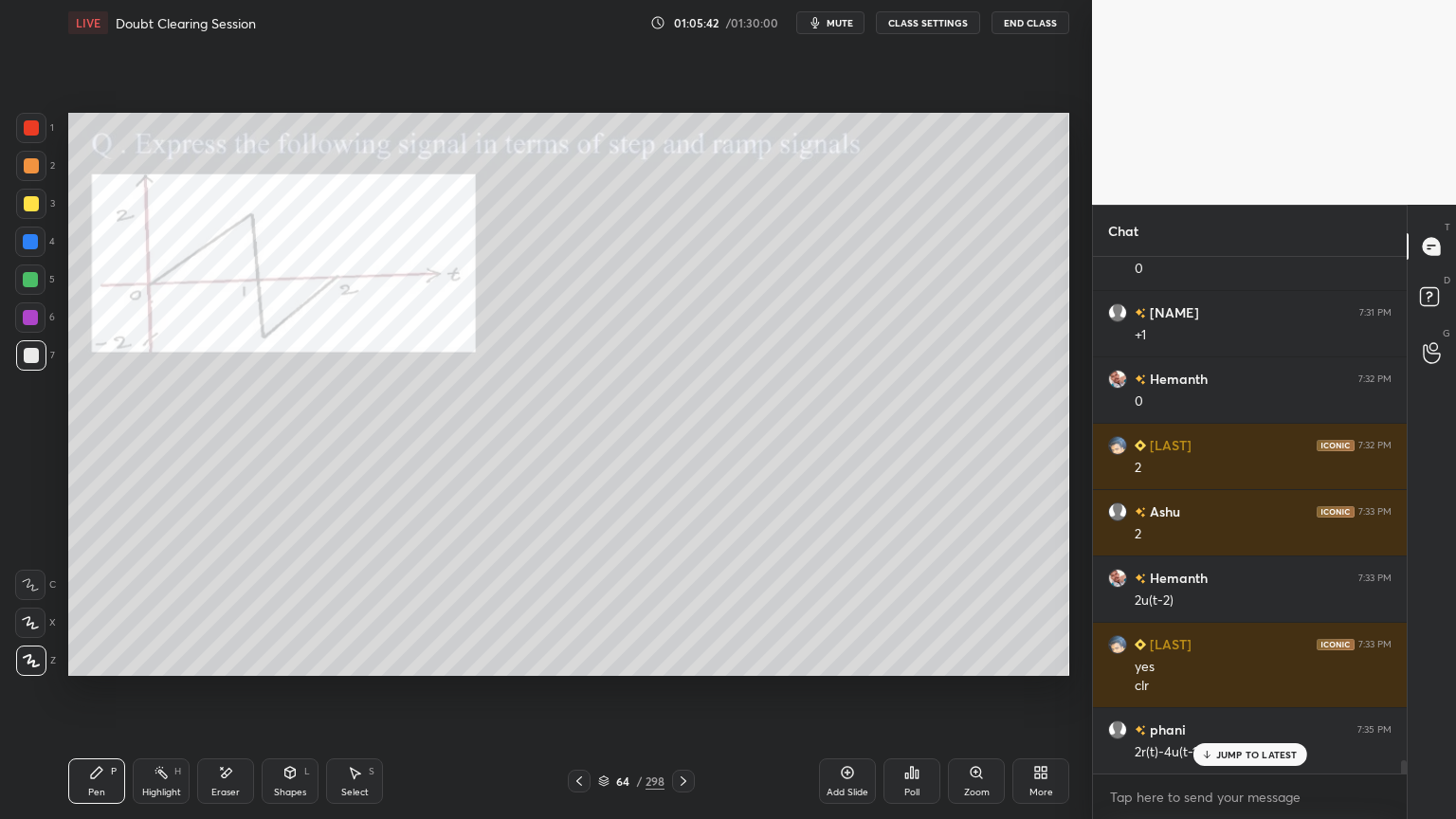 click at bounding box center (30, 242) 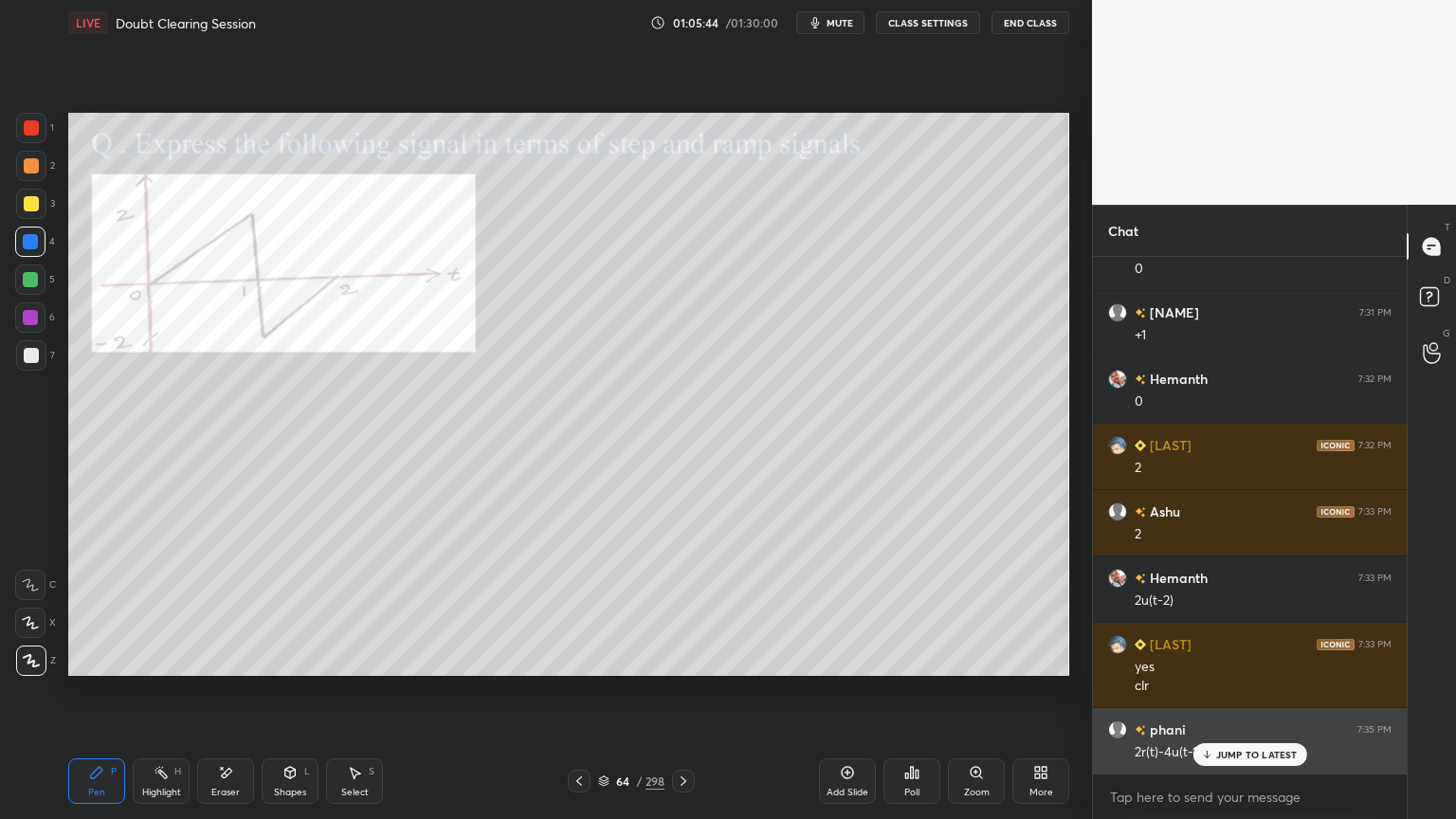 click on "JUMP TO LATEST" at bounding box center [1257, 755] 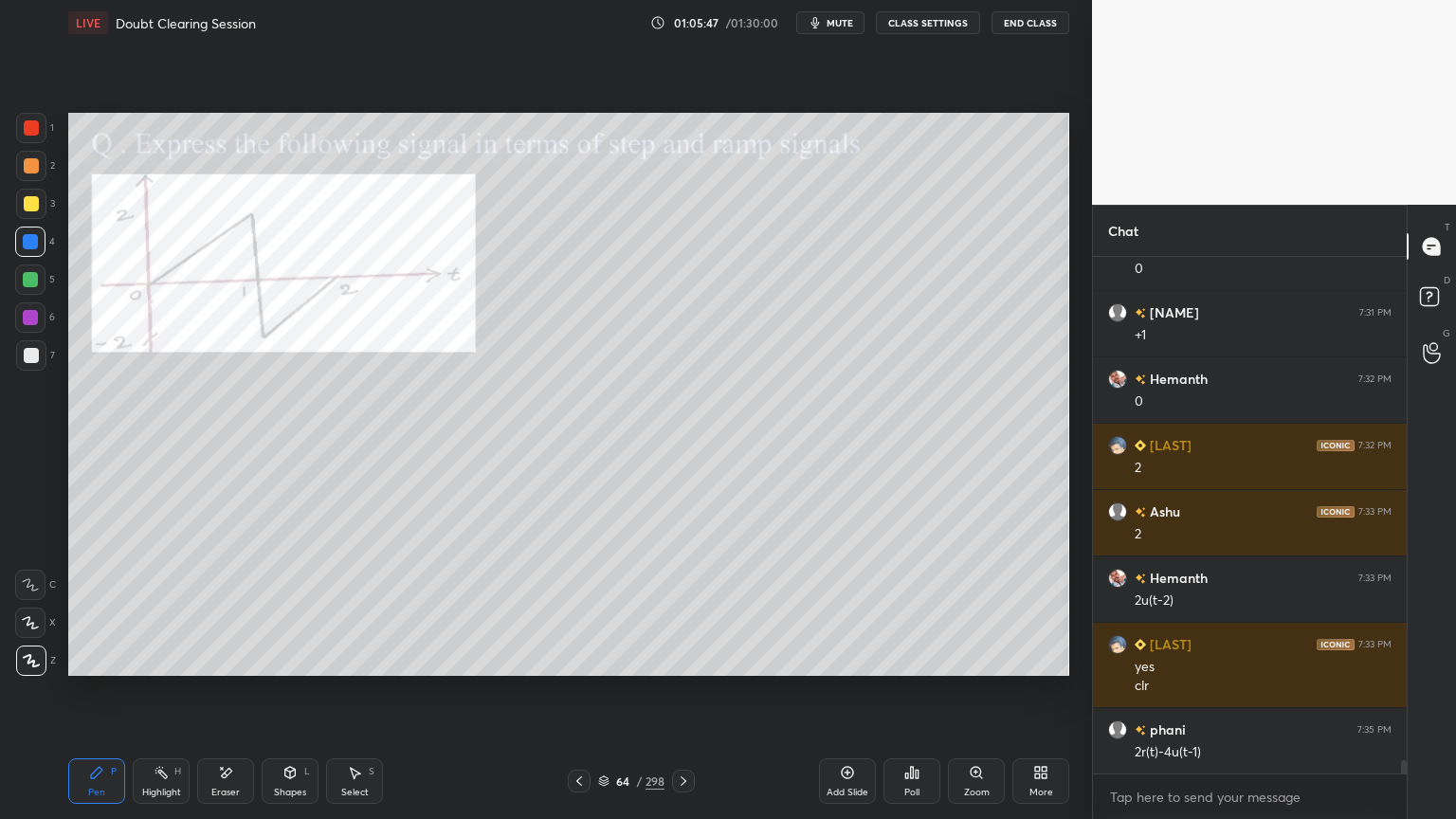 click at bounding box center (31, 166) 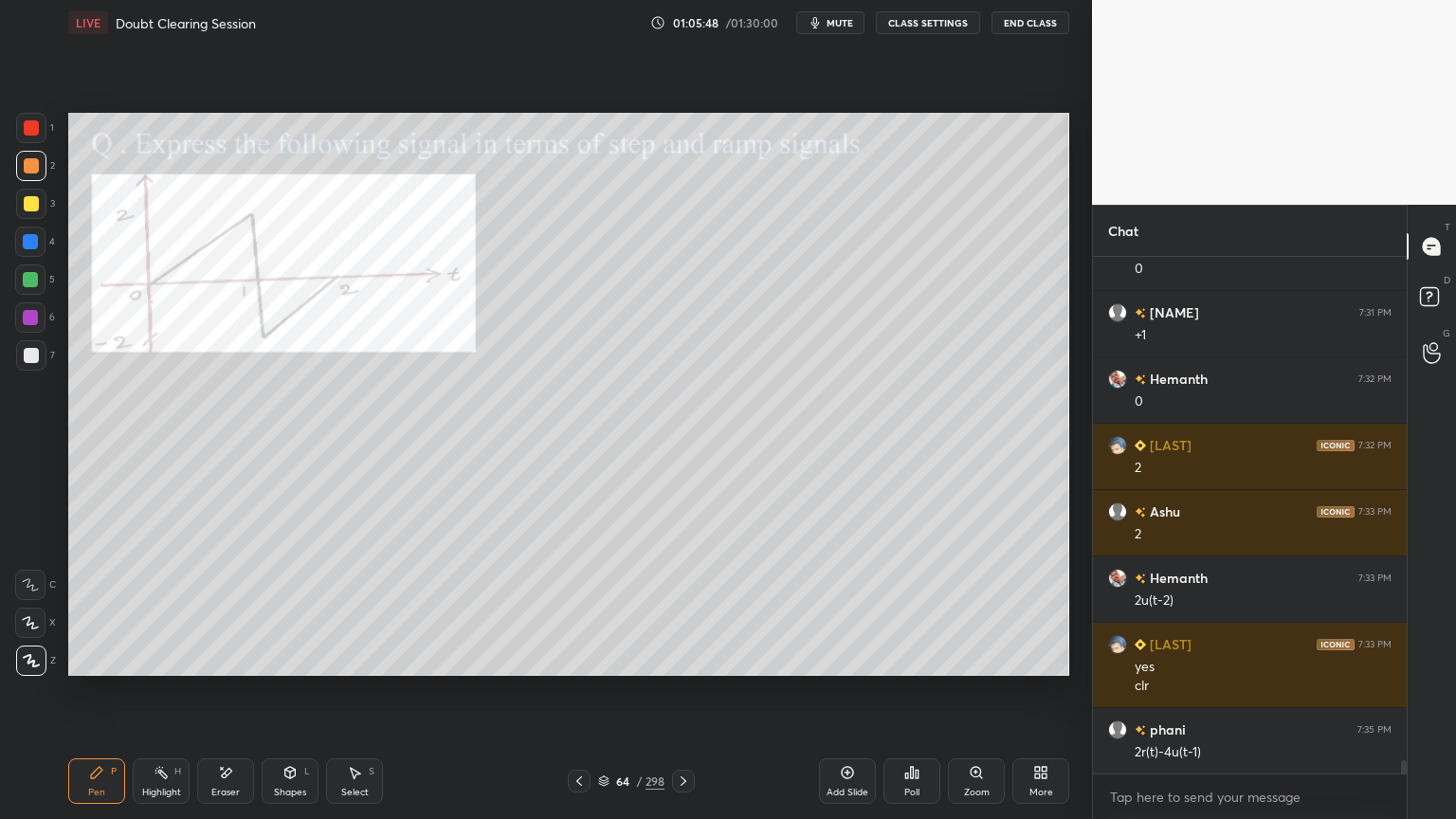 click at bounding box center (30, 318) 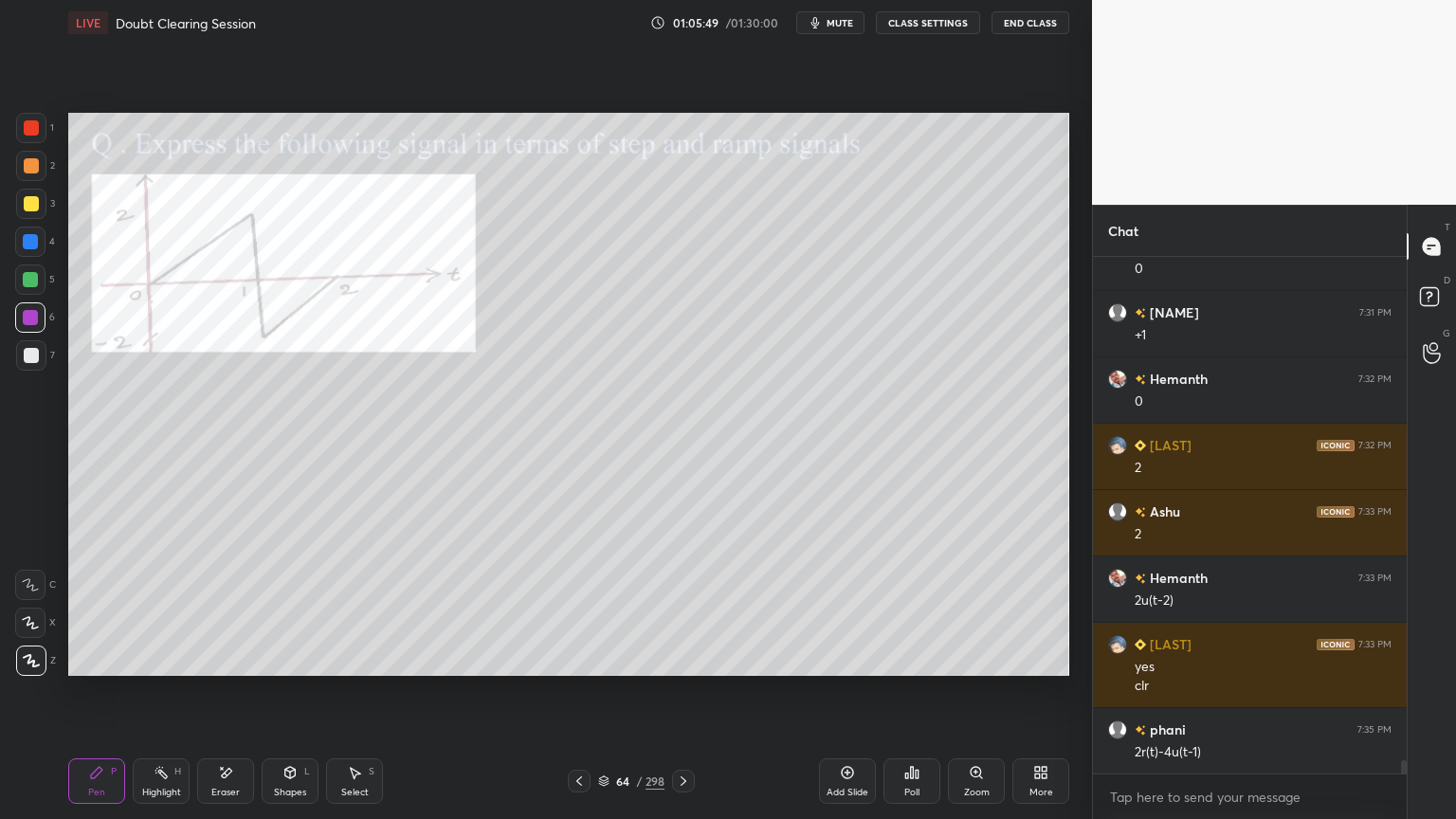 click at bounding box center (30, 623) 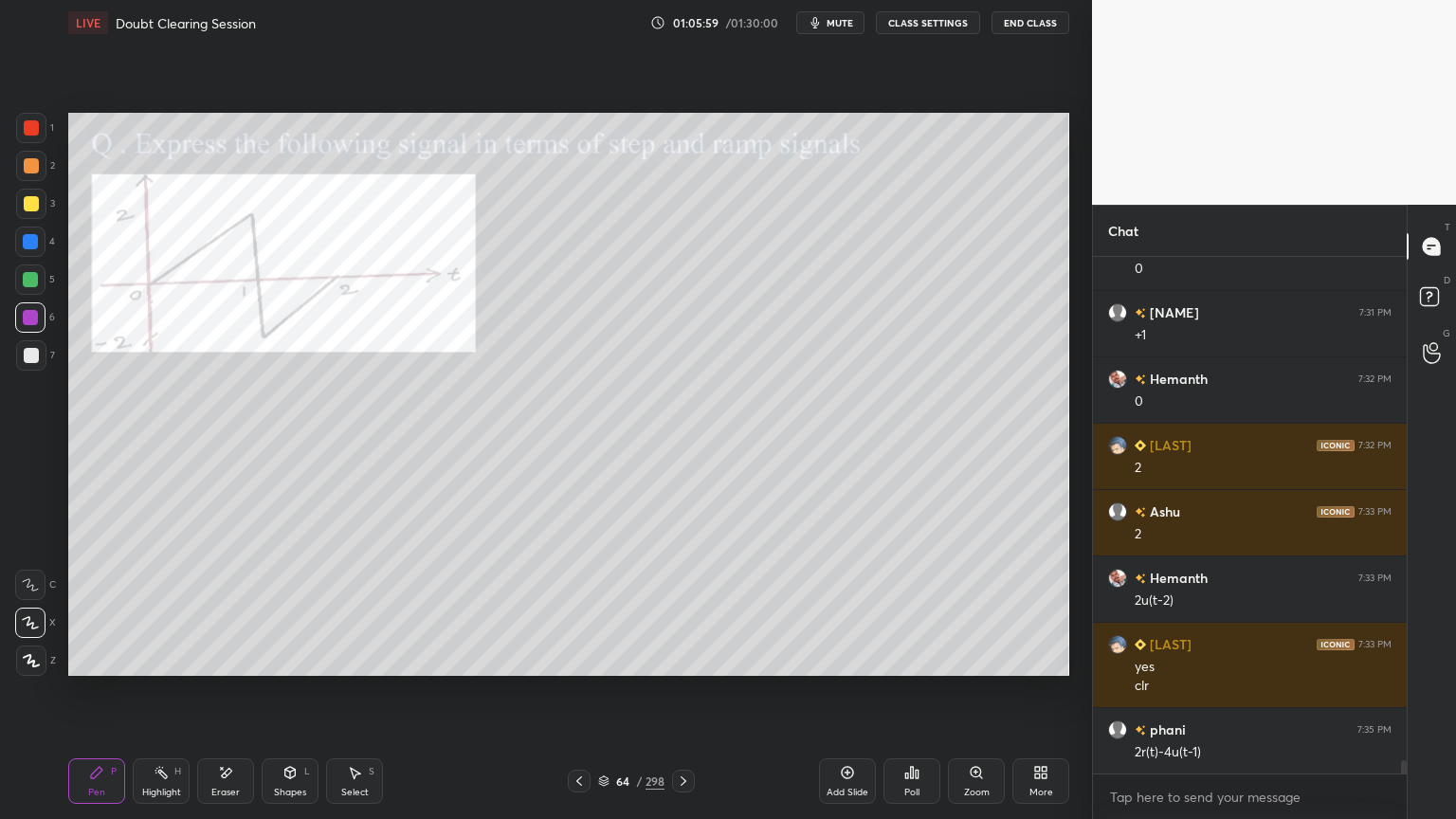 click at bounding box center [31, 166] 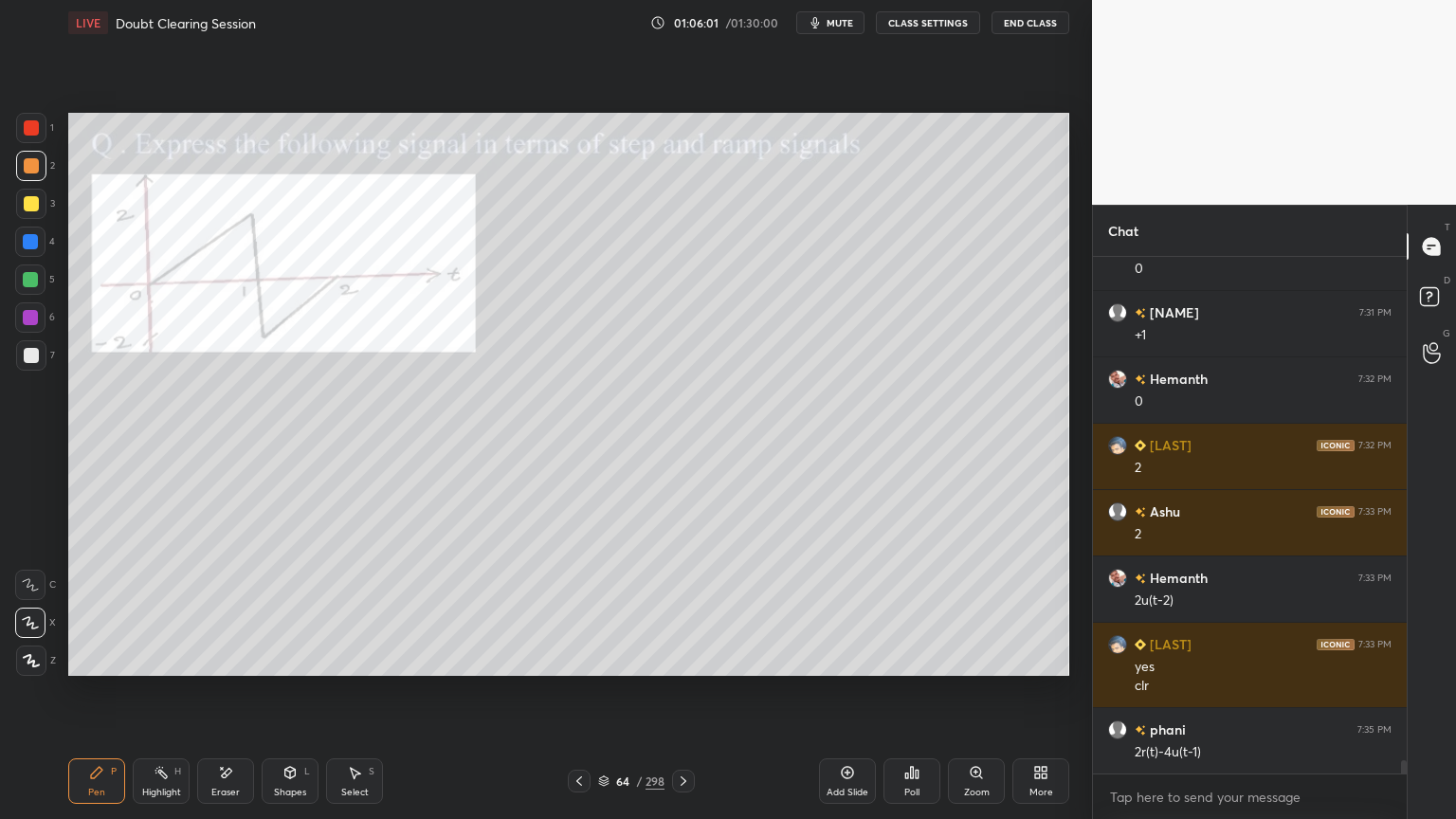 click 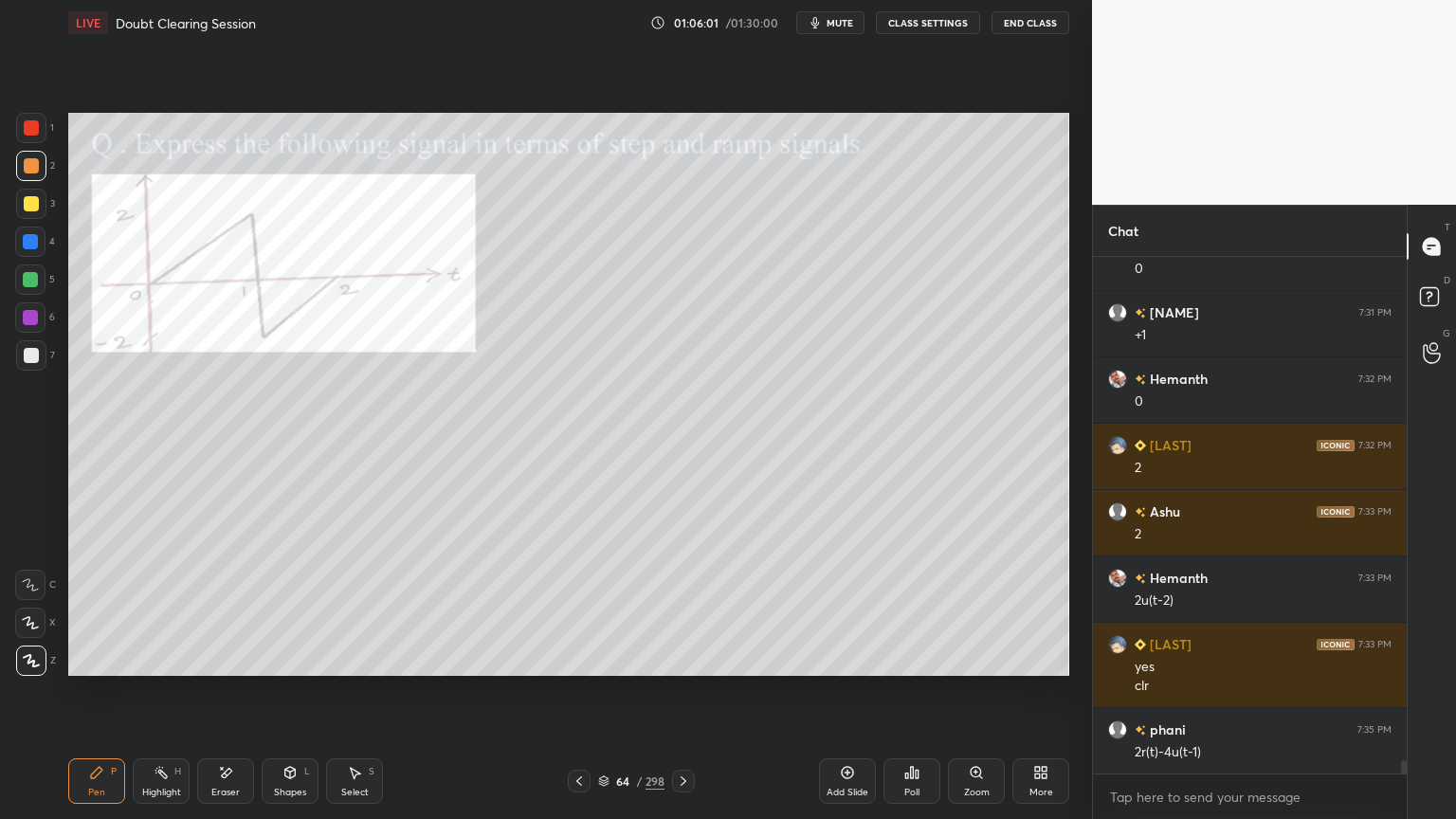 click at bounding box center (30, 318) 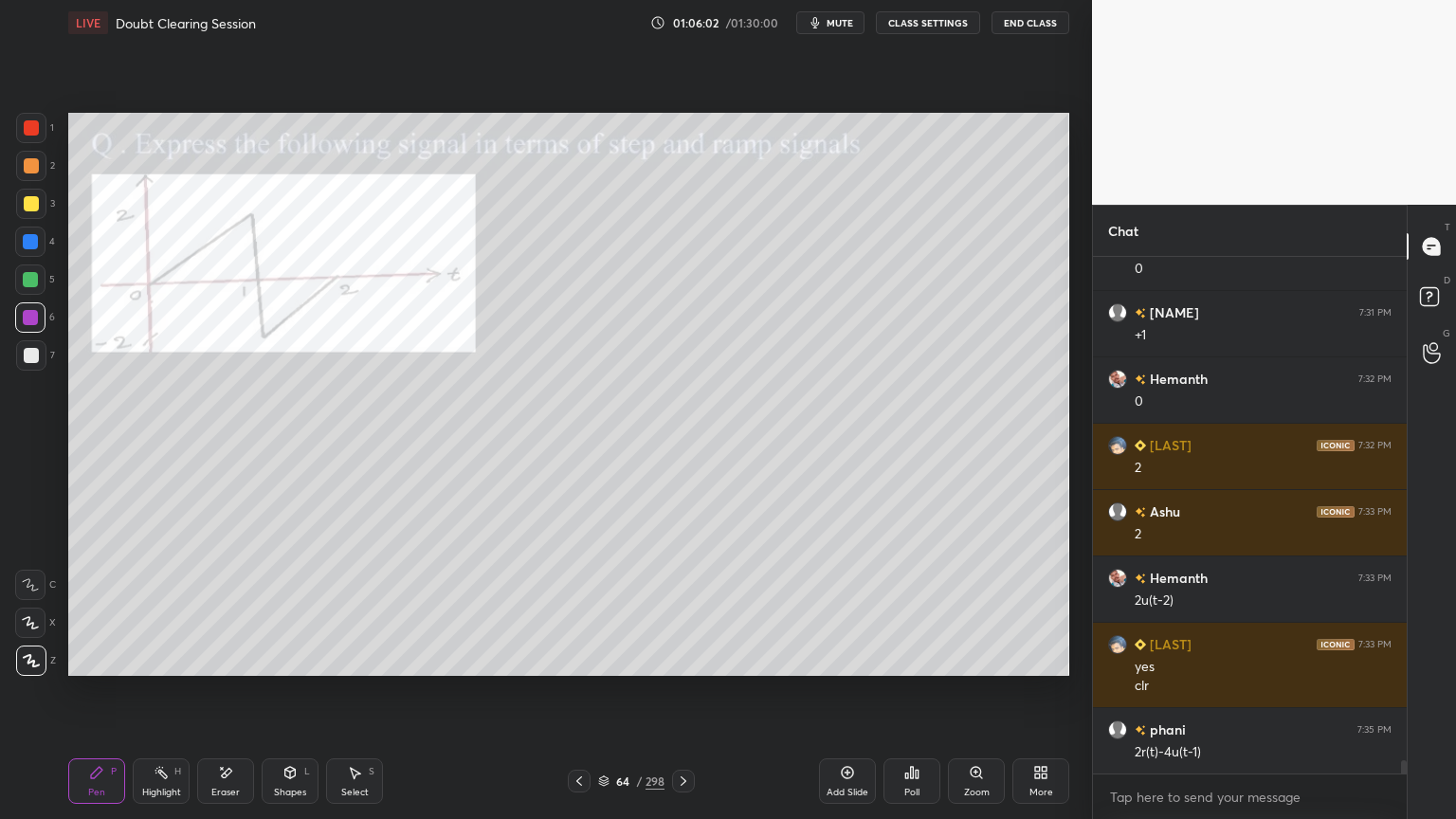 click at bounding box center (31, 204) 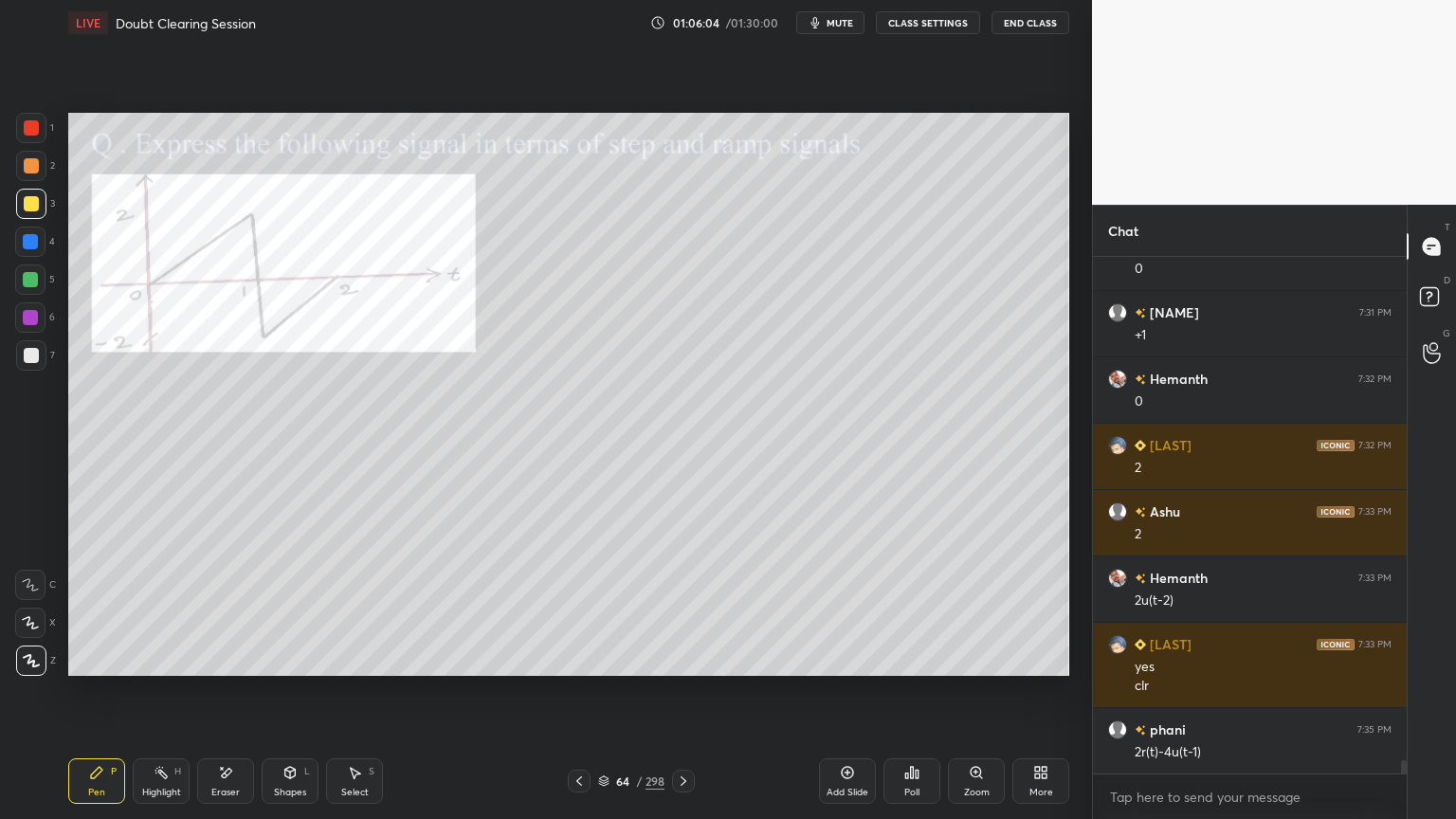 click at bounding box center (31, 166) 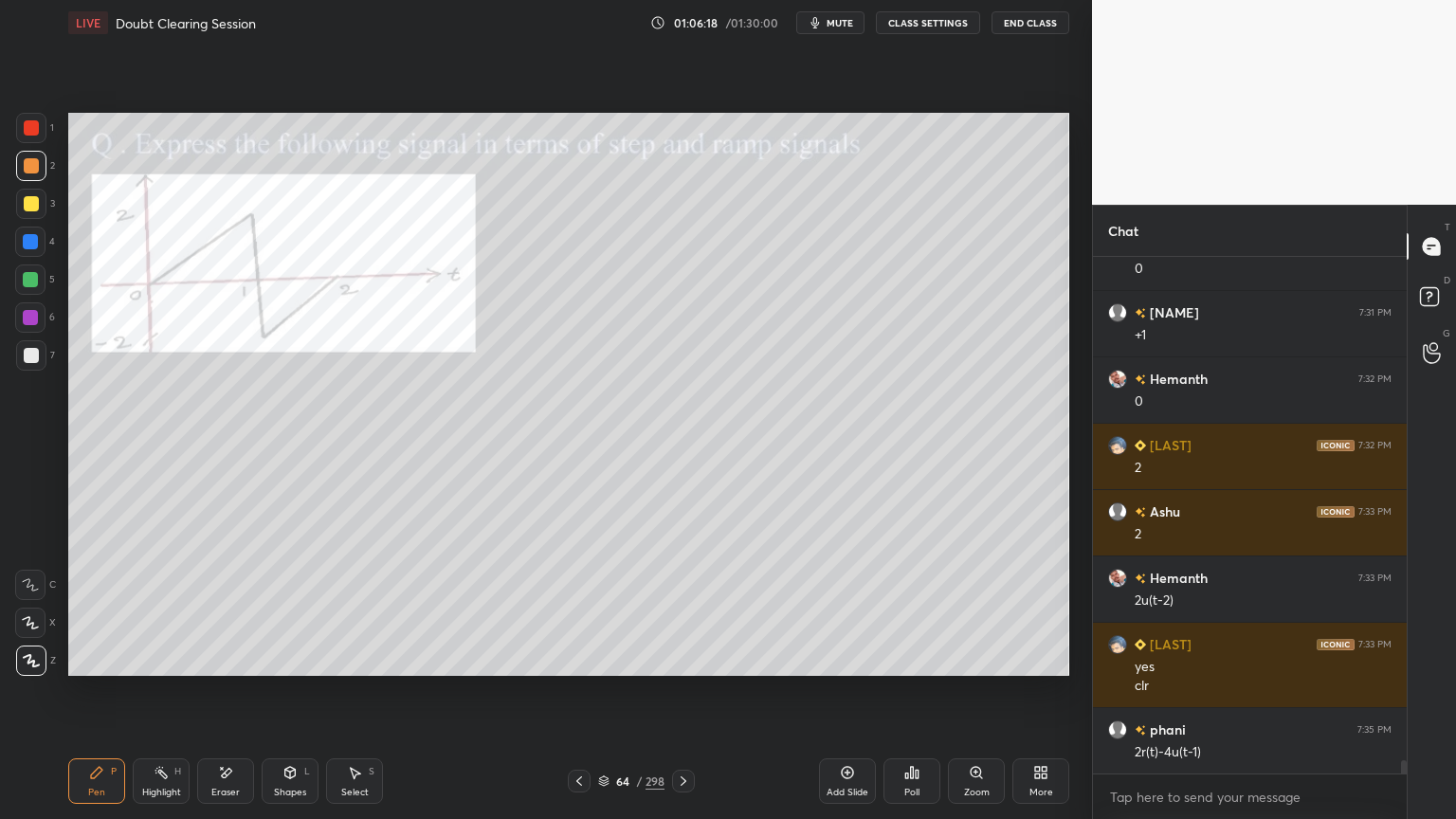 click 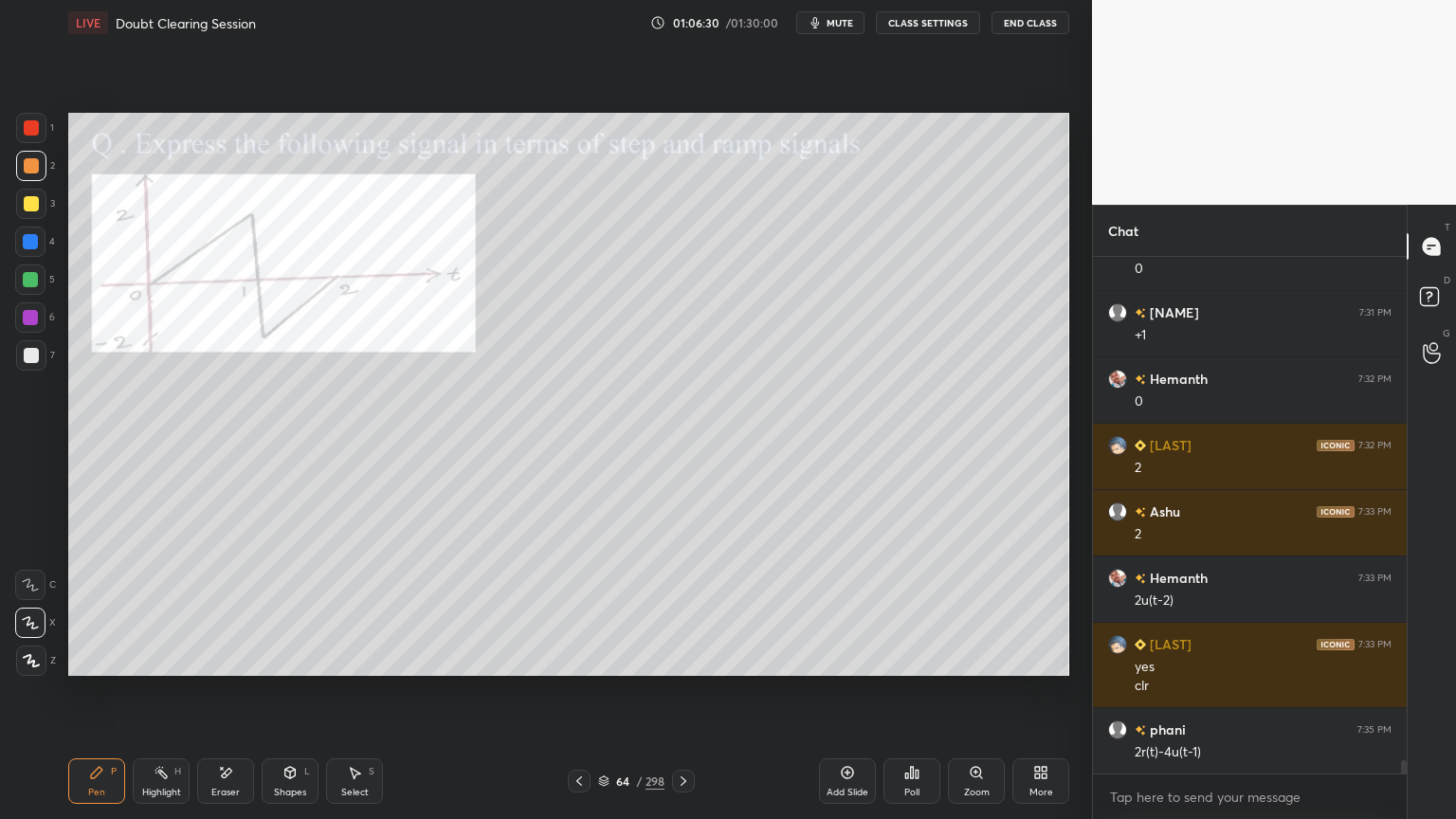 click on "Eraser" at bounding box center (226, 781) 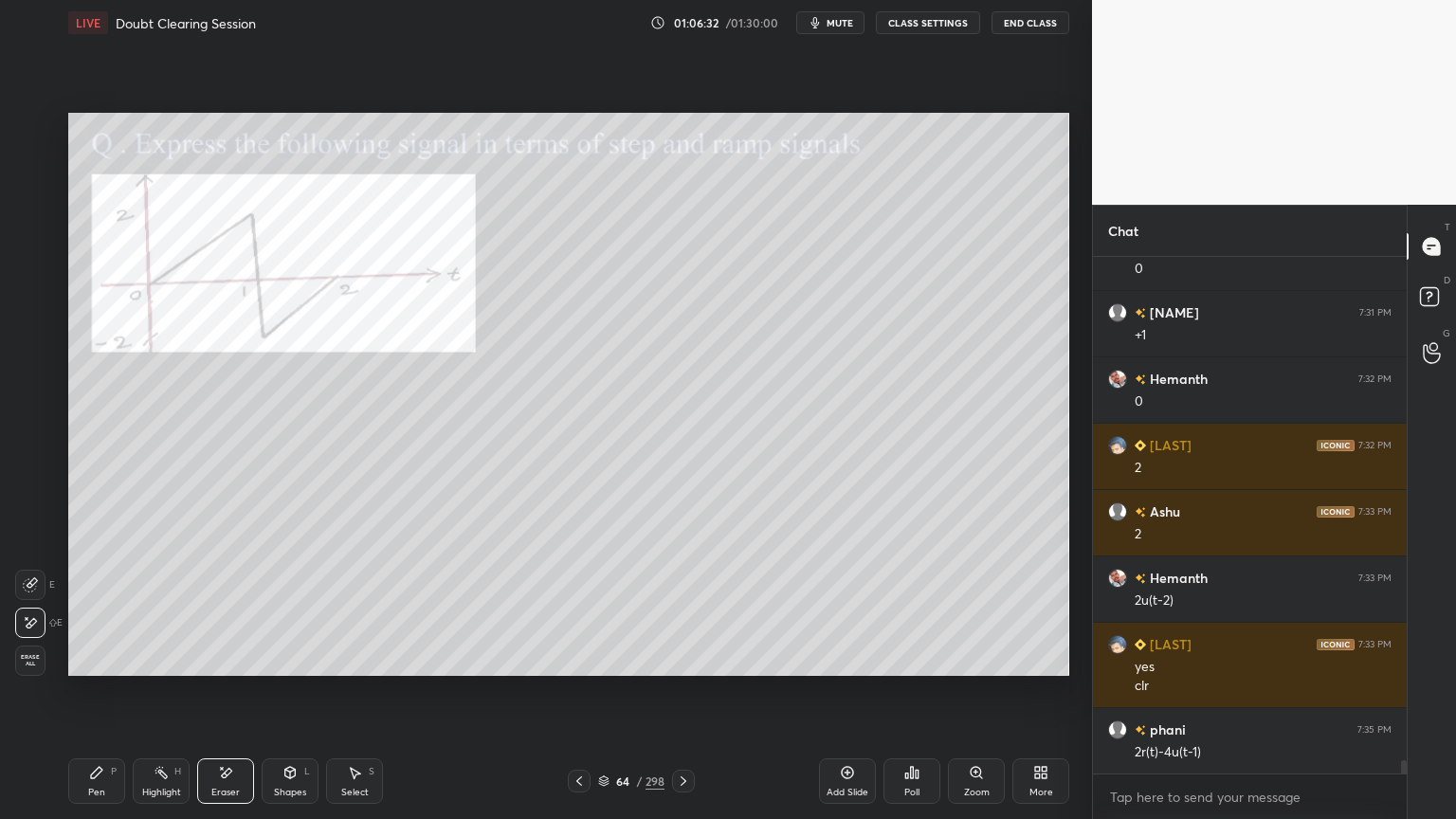 click on "Pen P" at bounding box center [97, 781] 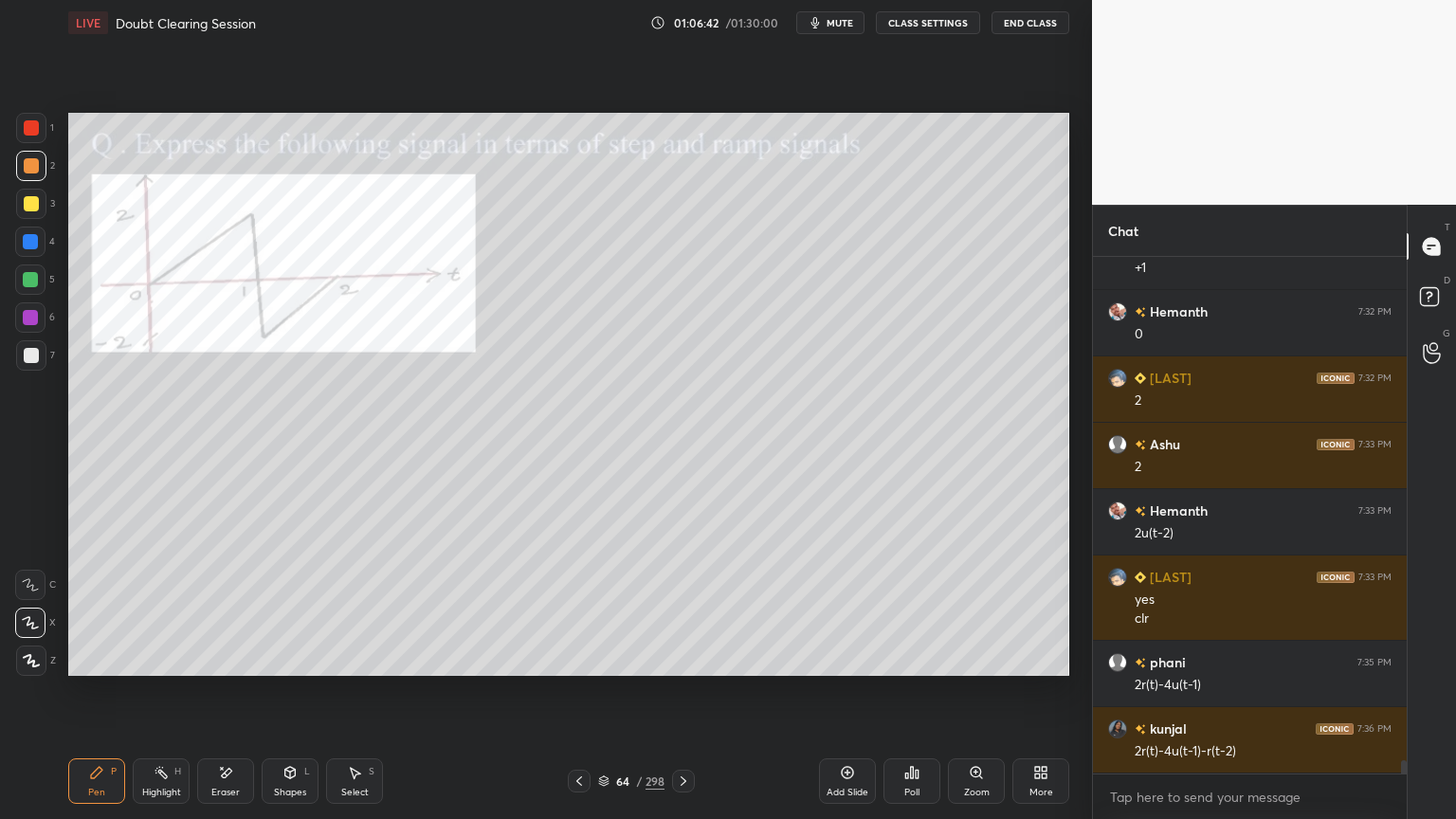 scroll, scrollTop: 19504, scrollLeft: 0, axis: vertical 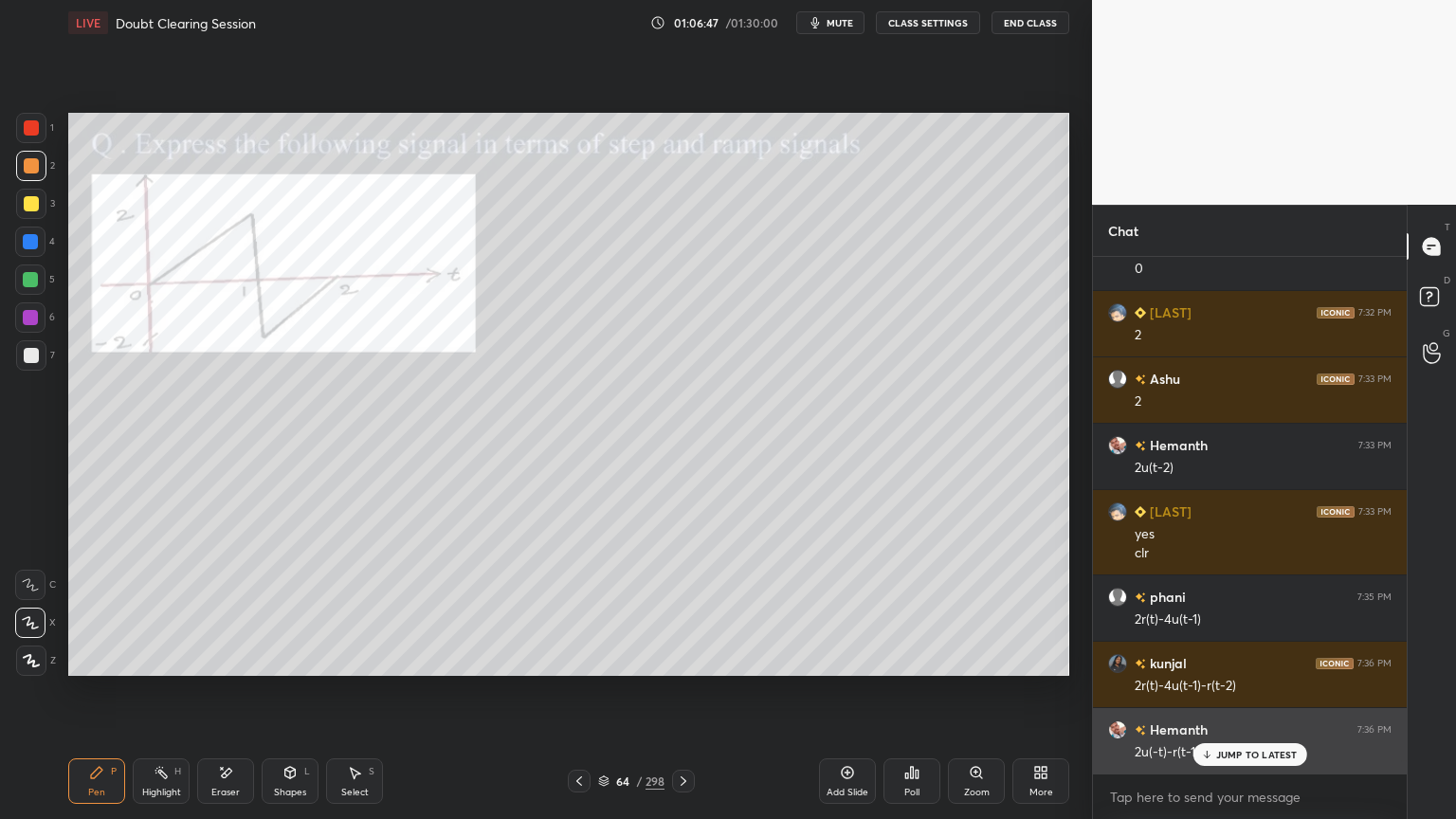 click on "JUMP TO LATEST" at bounding box center [1257, 755] 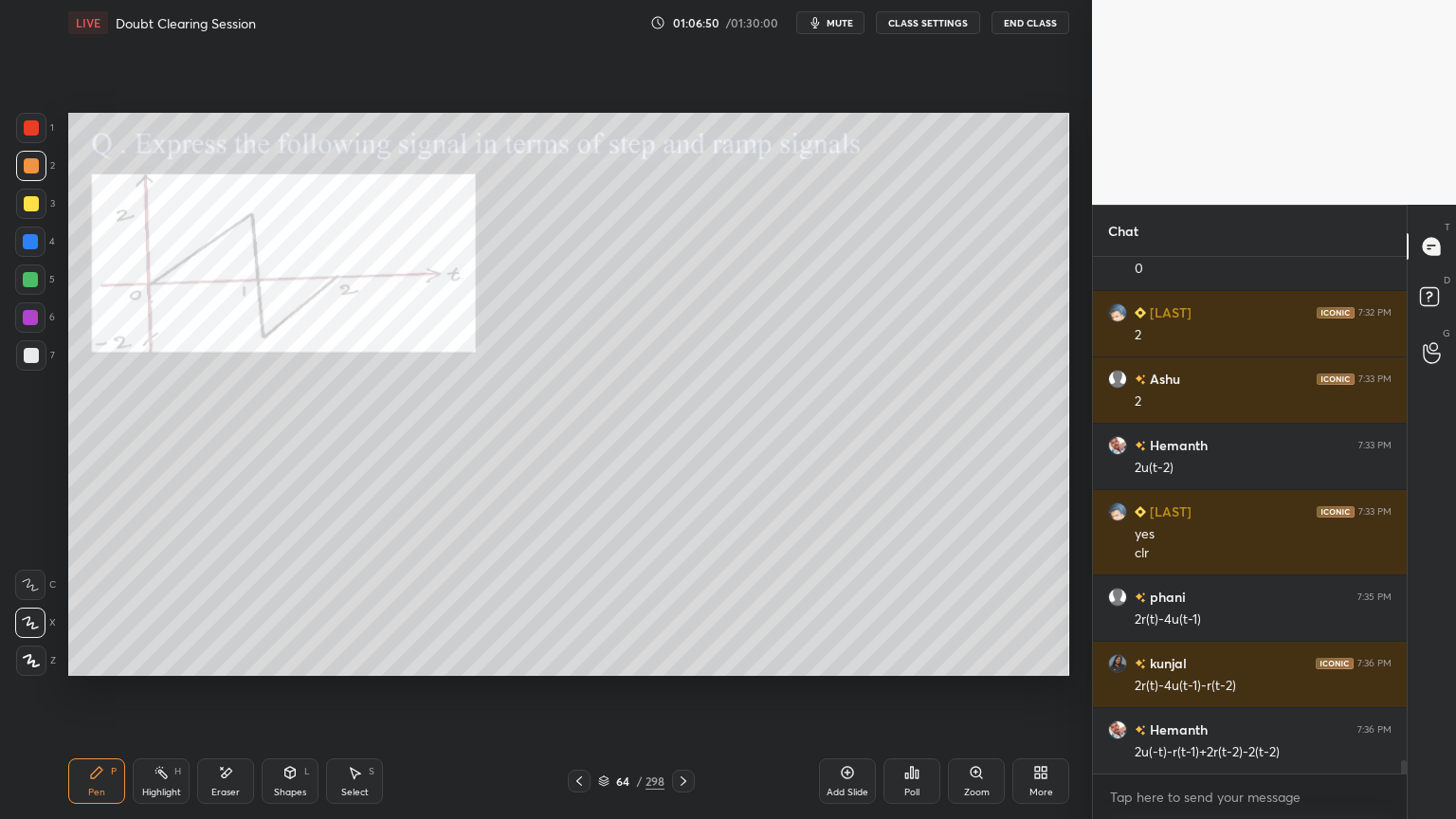 click at bounding box center [30, 280] 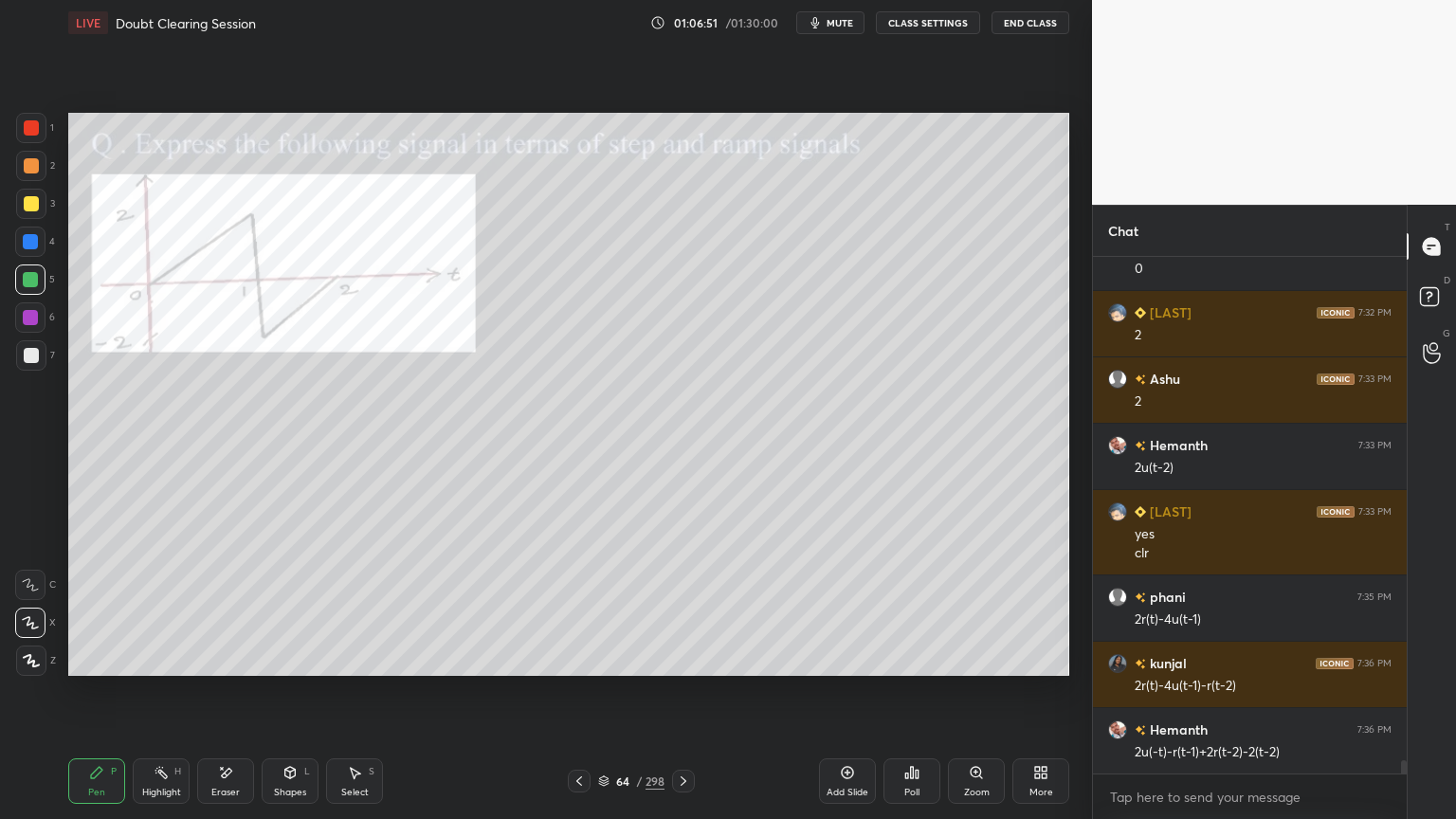 click 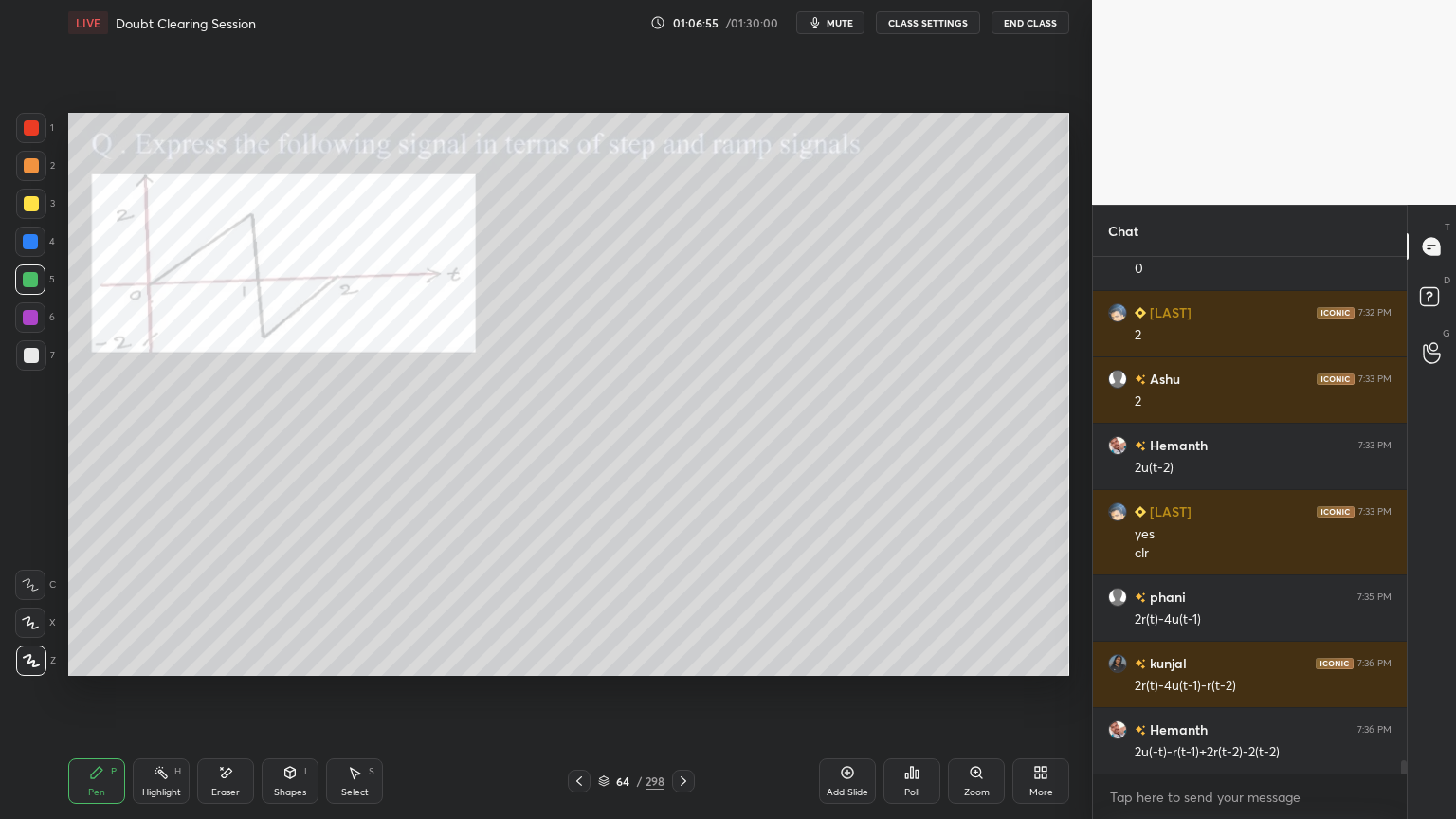 click at bounding box center (30, 318) 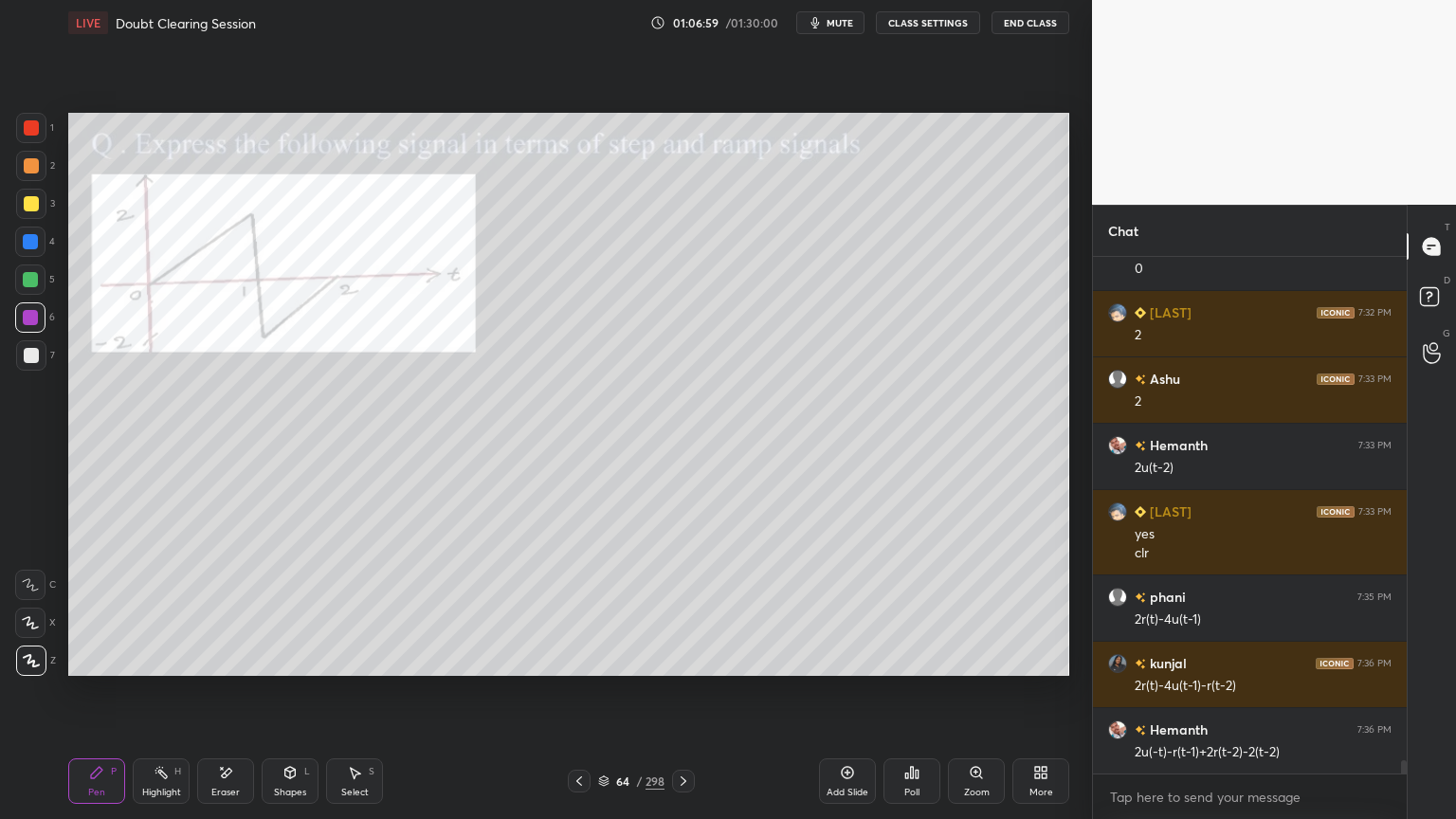 click at bounding box center (31, 204) 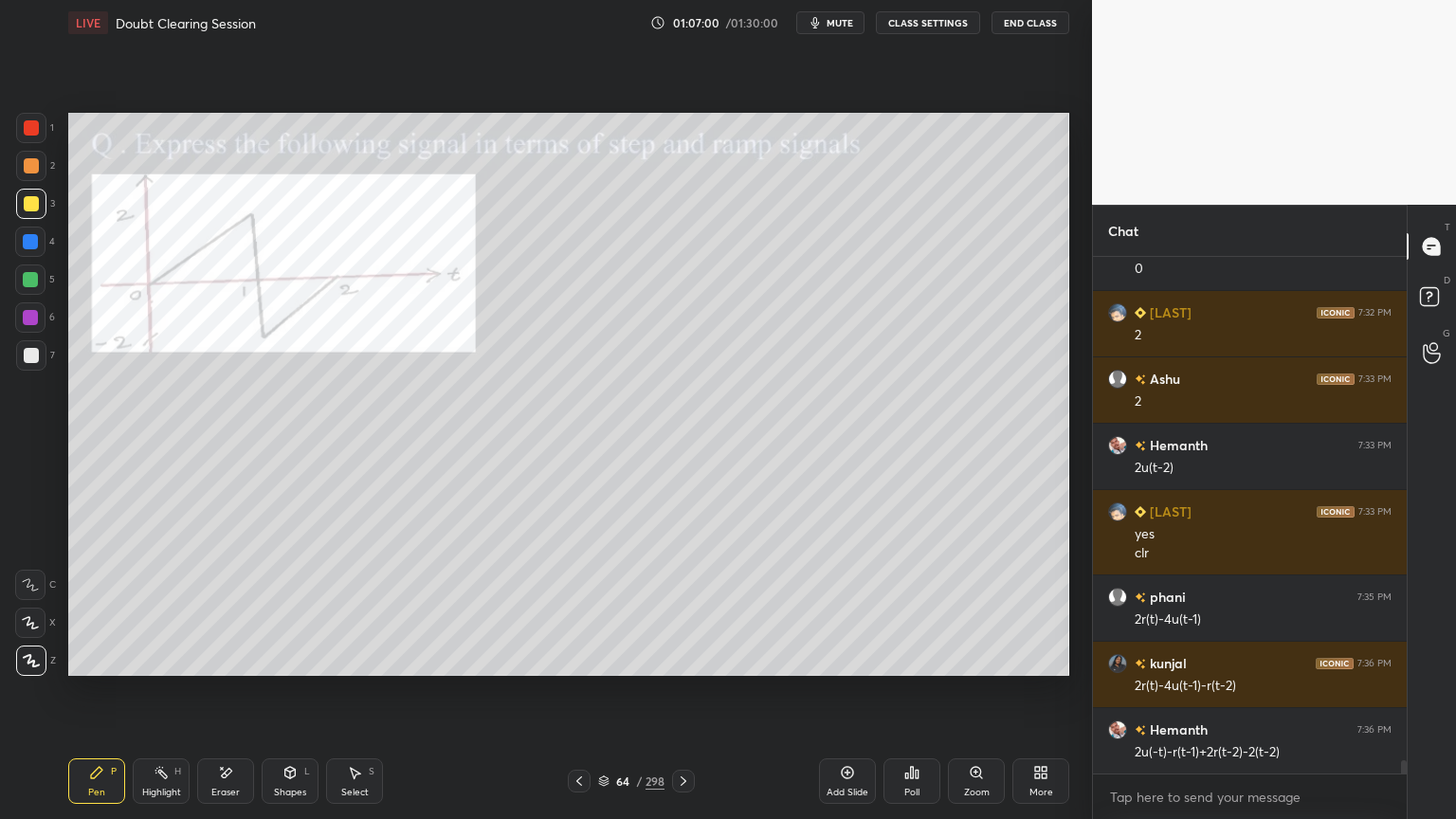 click 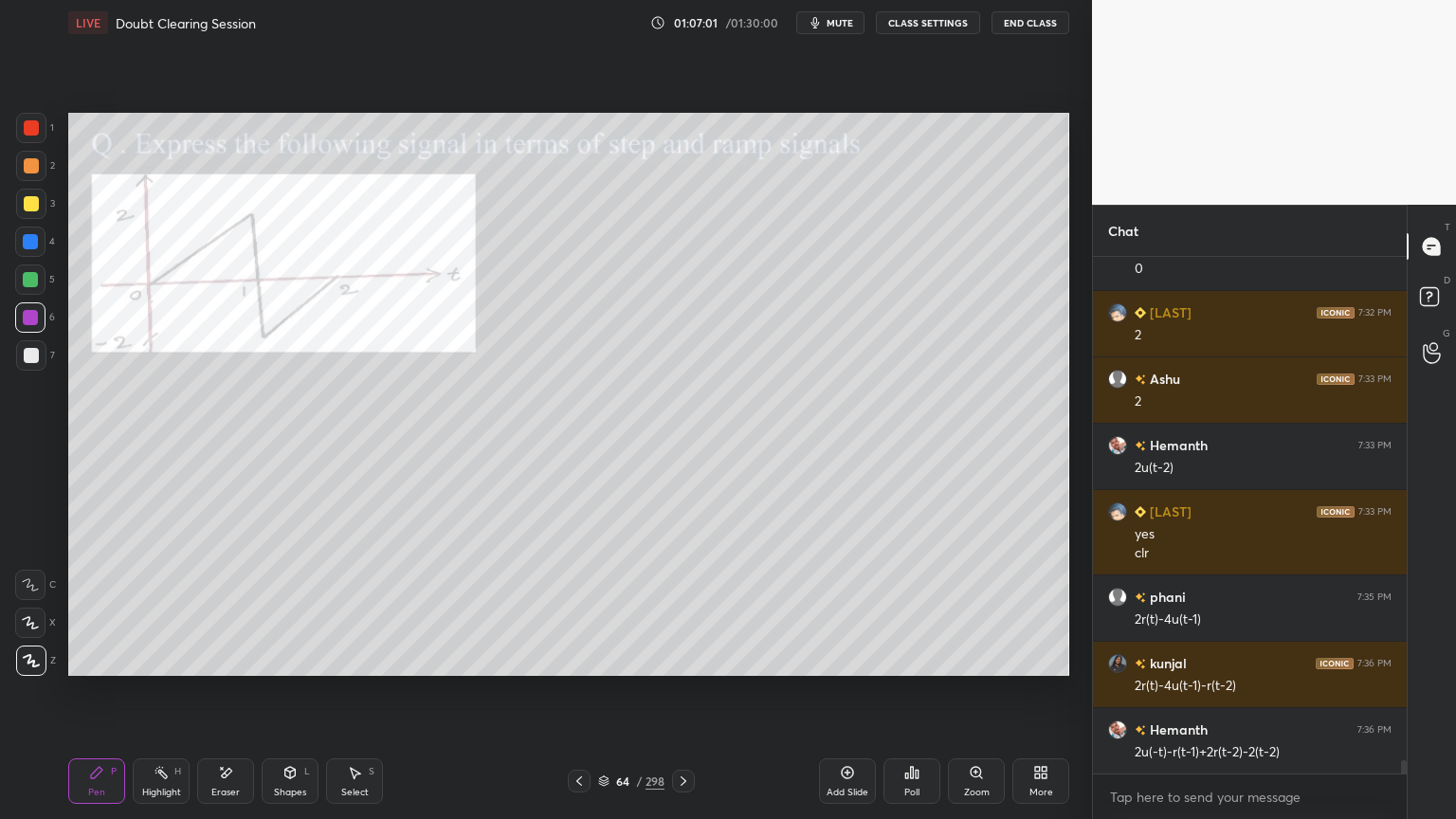 click at bounding box center (30, 280) 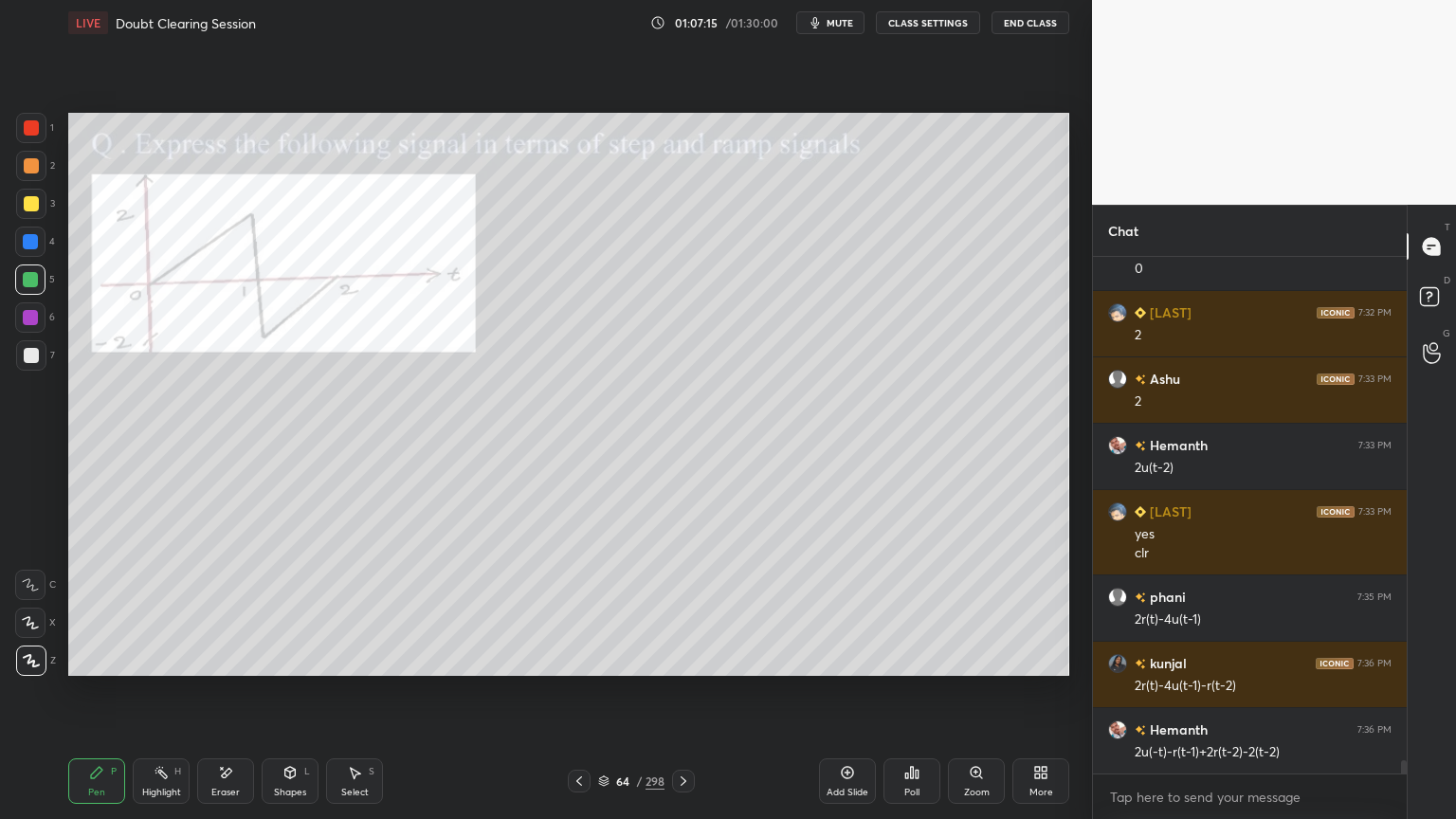 click on "Highlight H" at bounding box center [161, 781] 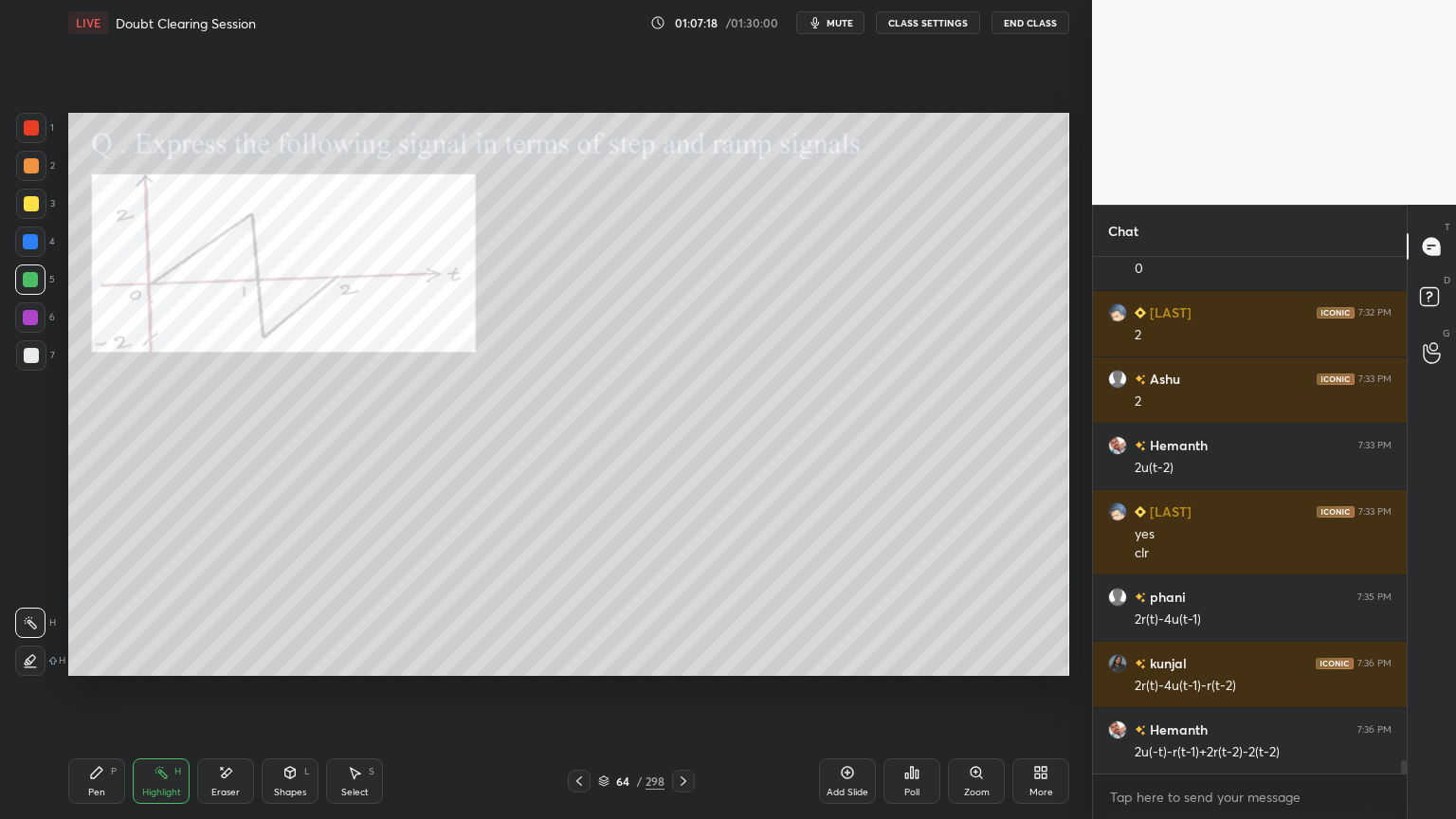 scroll, scrollTop: 19572, scrollLeft: 0, axis: vertical 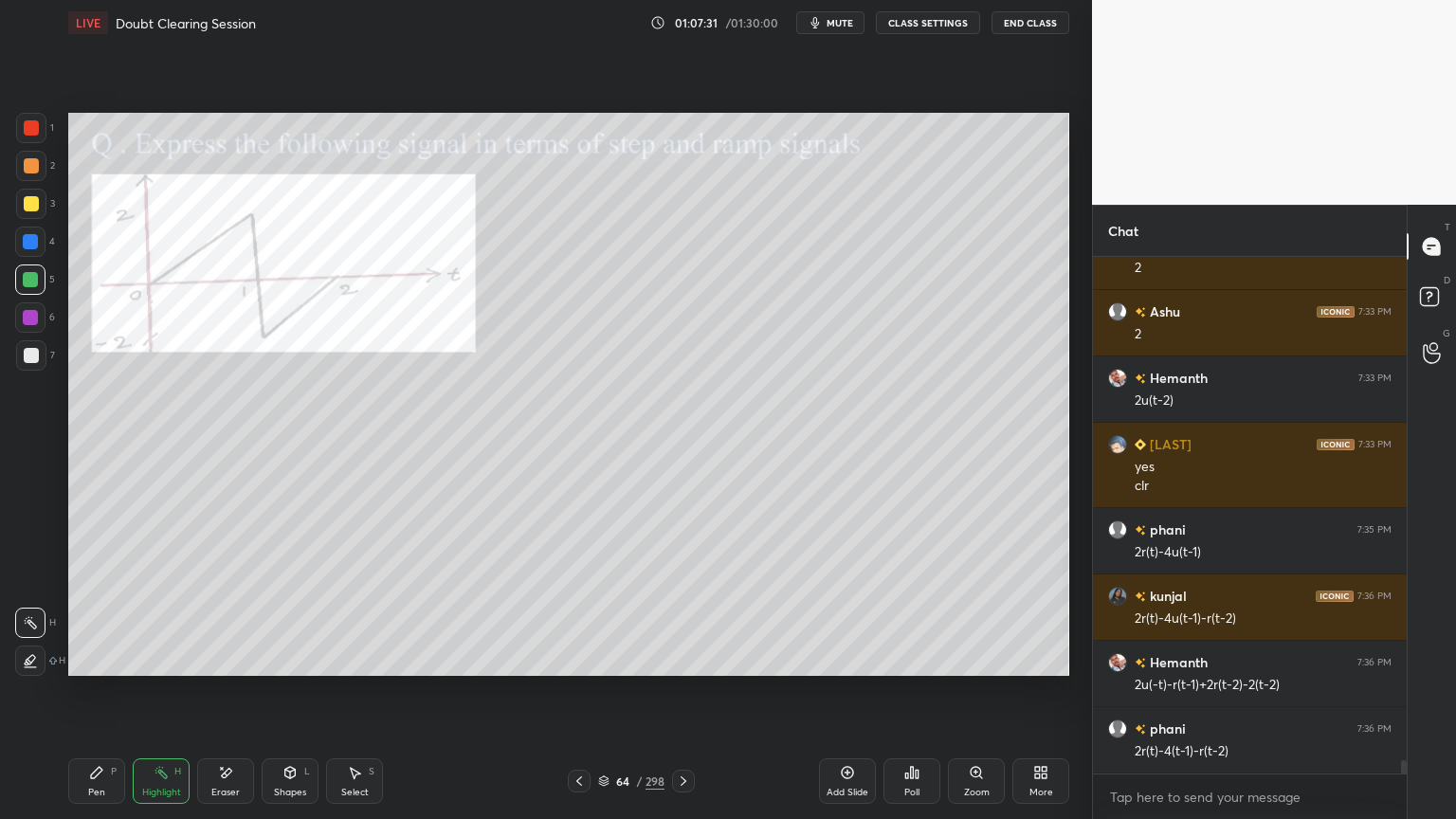 click on "Shapes" at bounding box center (290, 792) 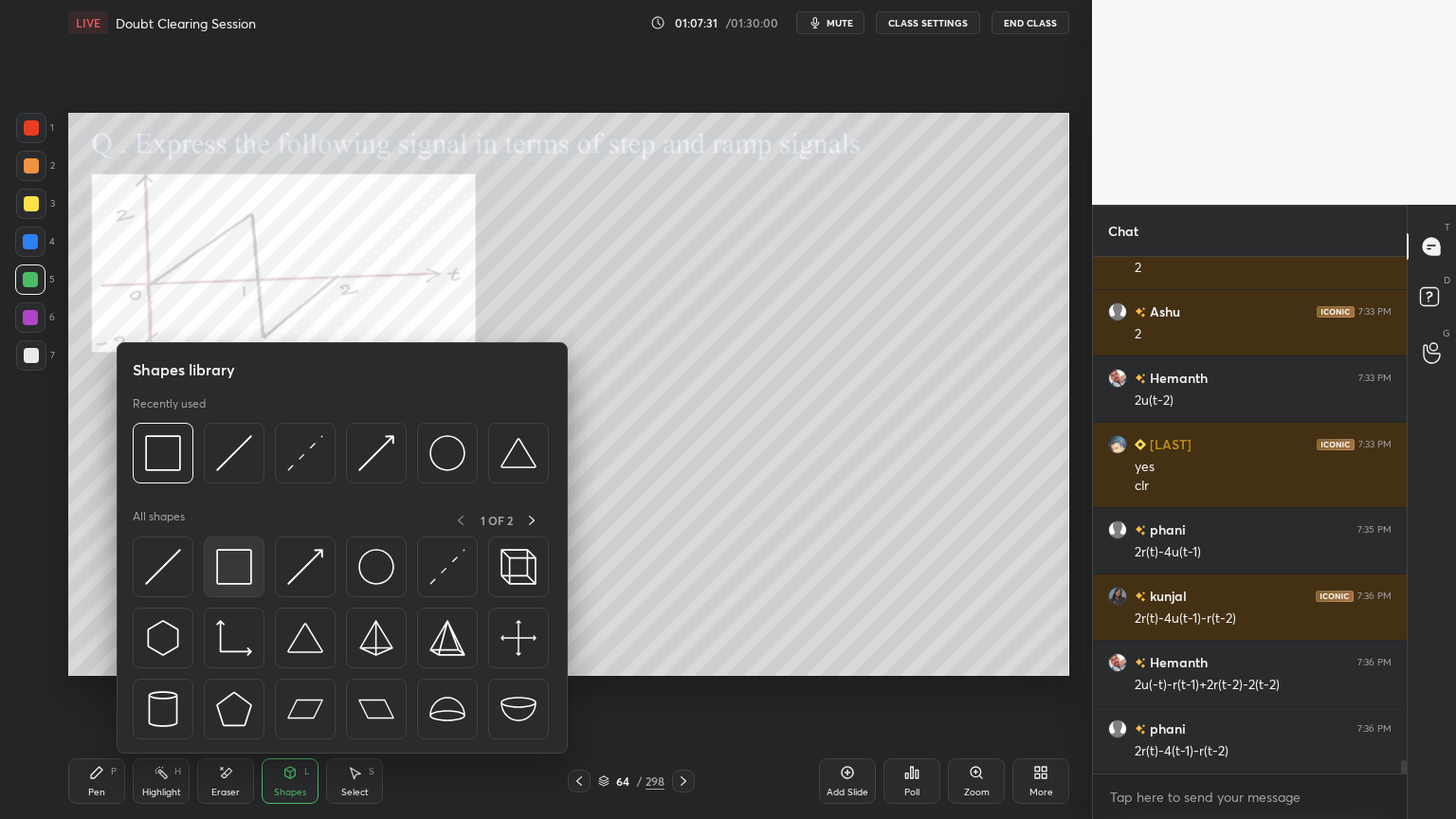 click at bounding box center (234, 567) 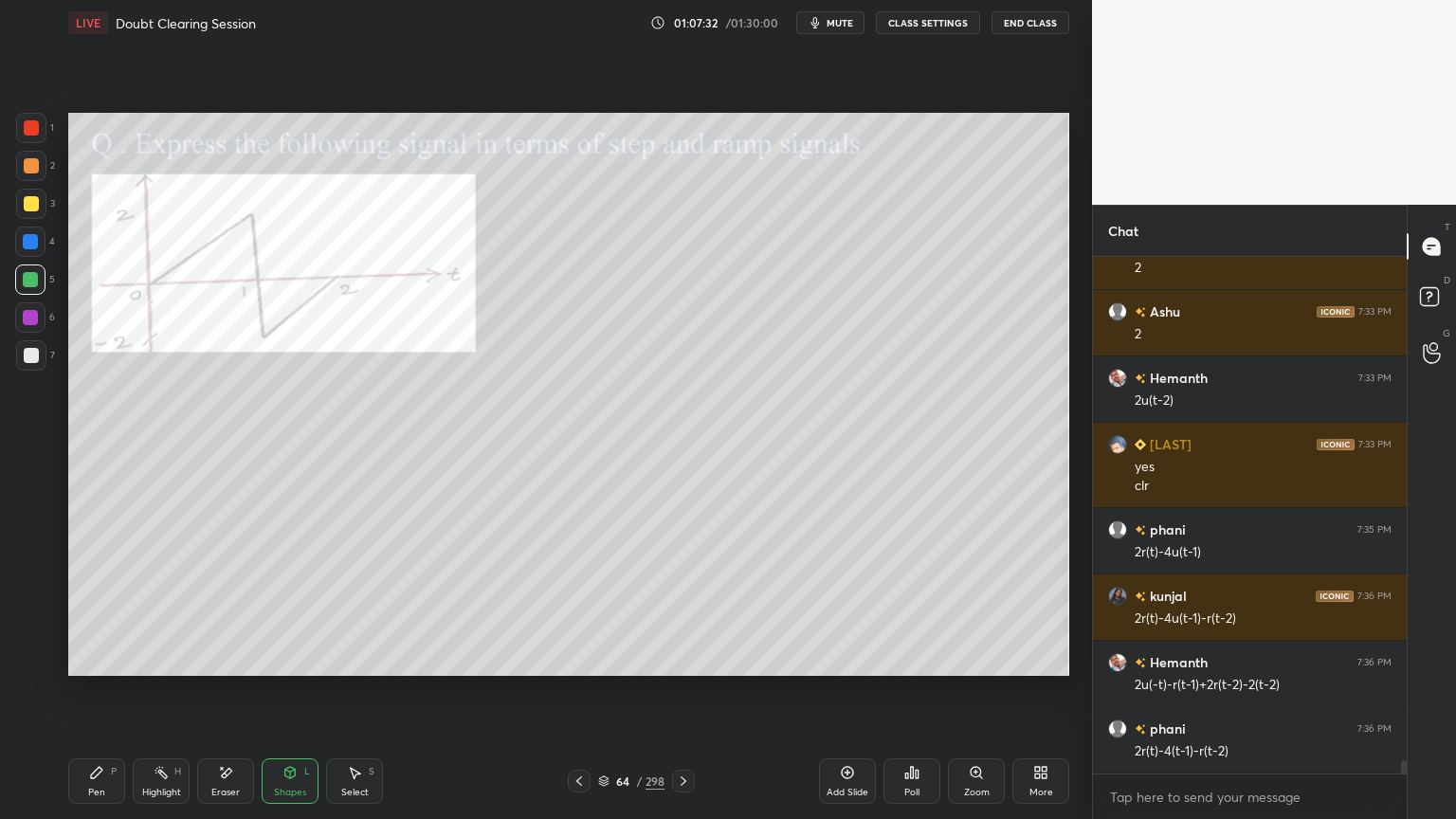 click at bounding box center (31, 128) 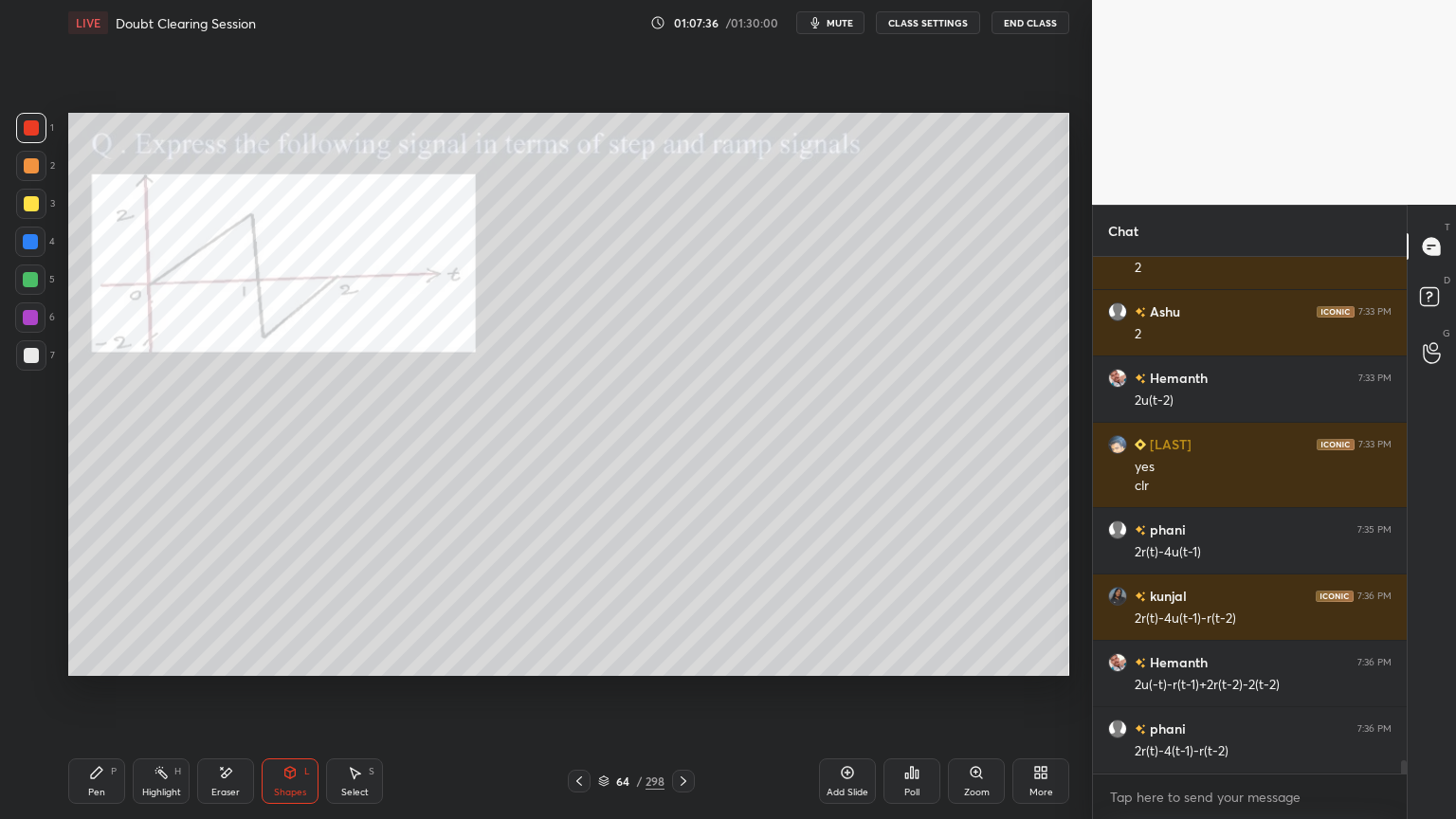click on "Pen P" at bounding box center (97, 781) 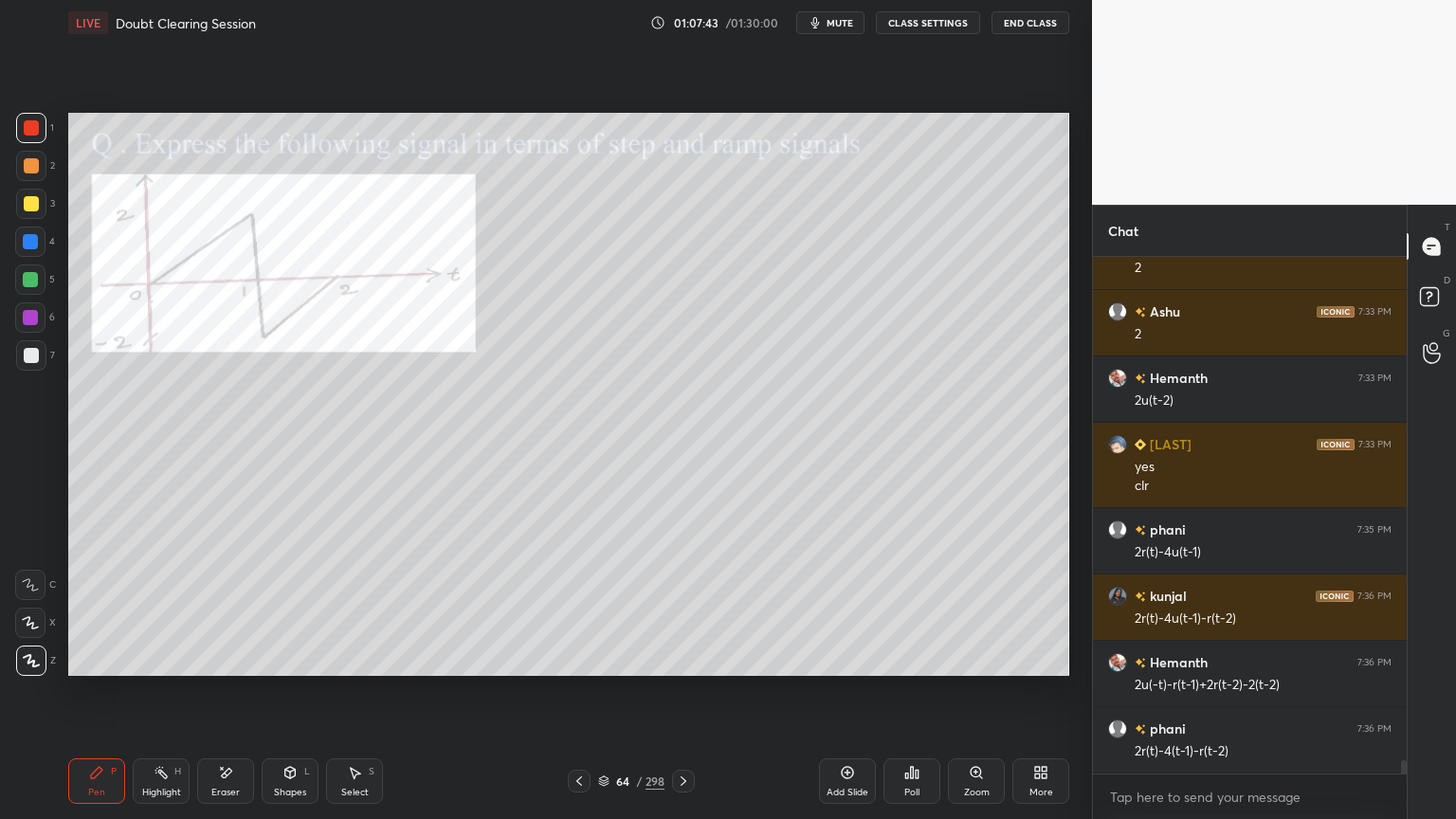 click on "Pen P" at bounding box center [97, 781] 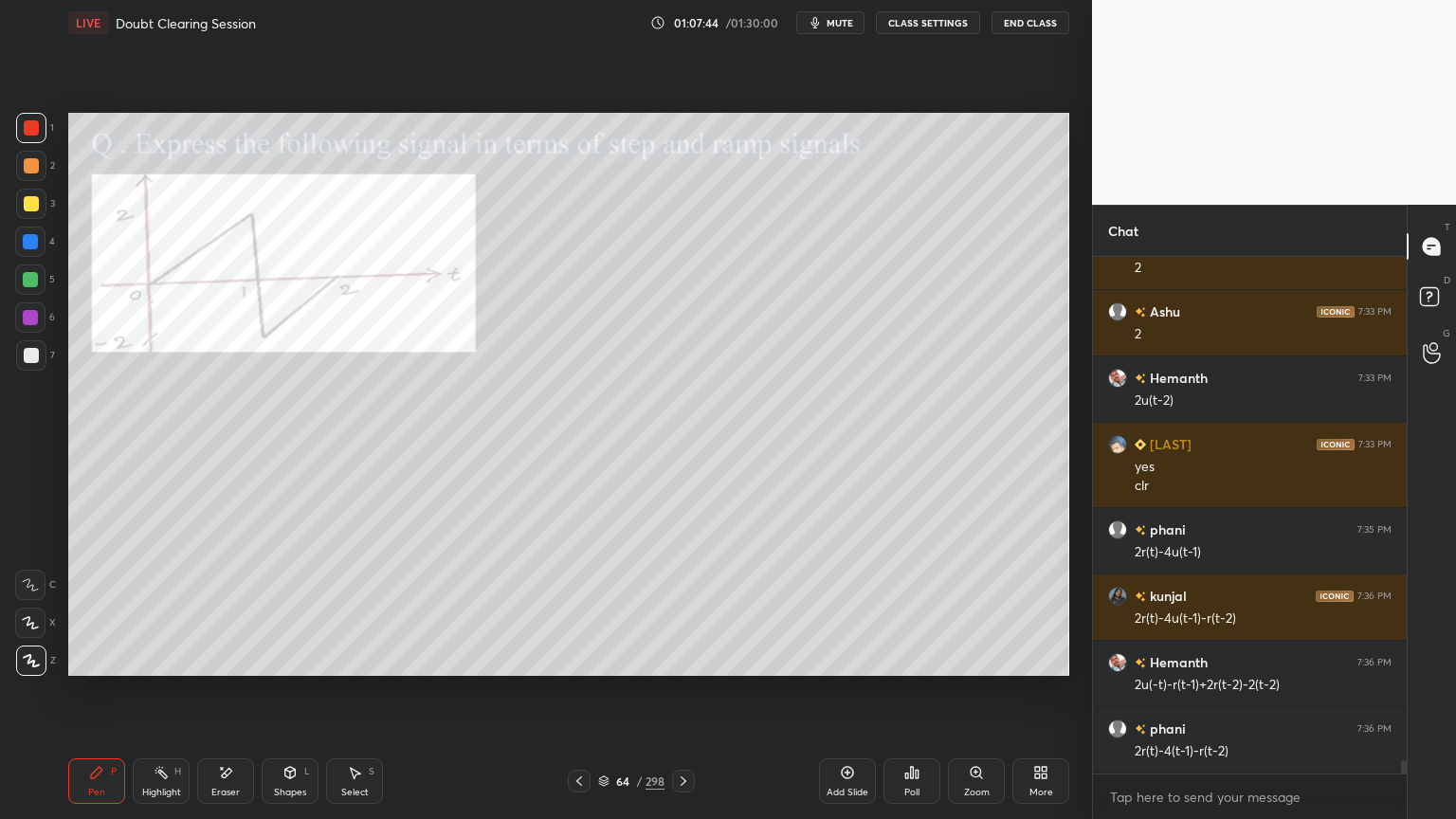 click 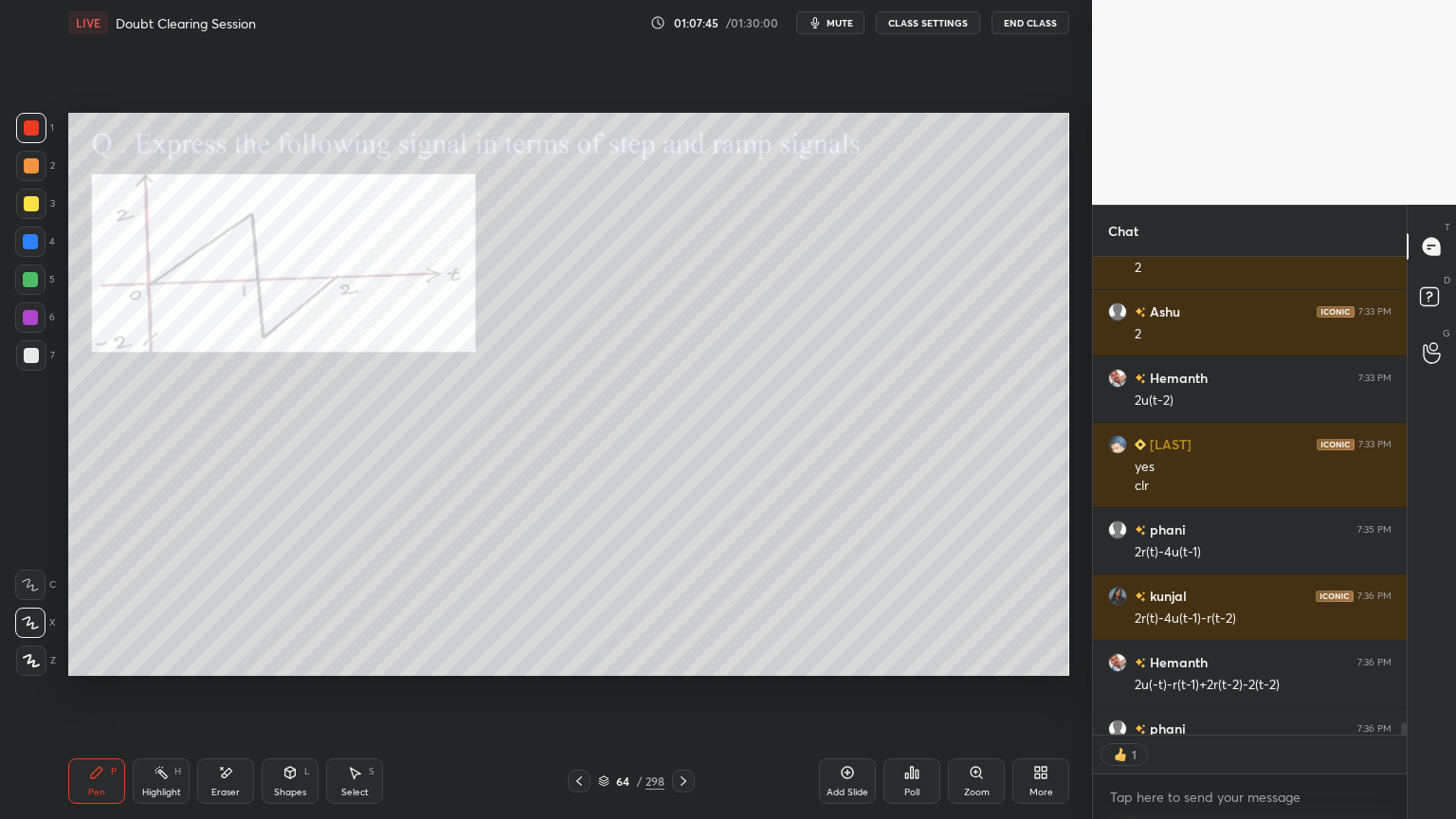 scroll, scrollTop: 473, scrollLeft: 308, axis: both 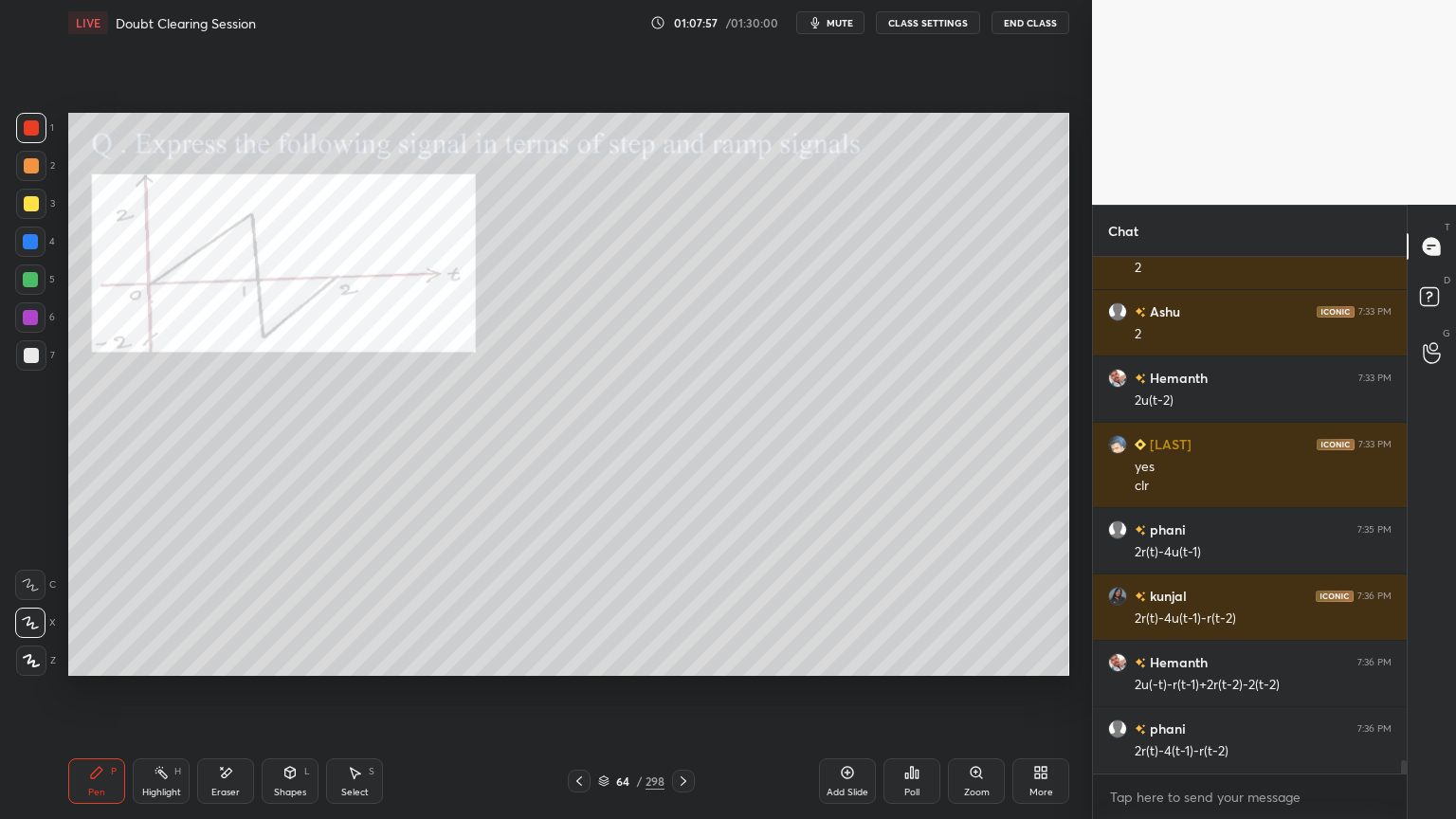 click at bounding box center (31, 204) 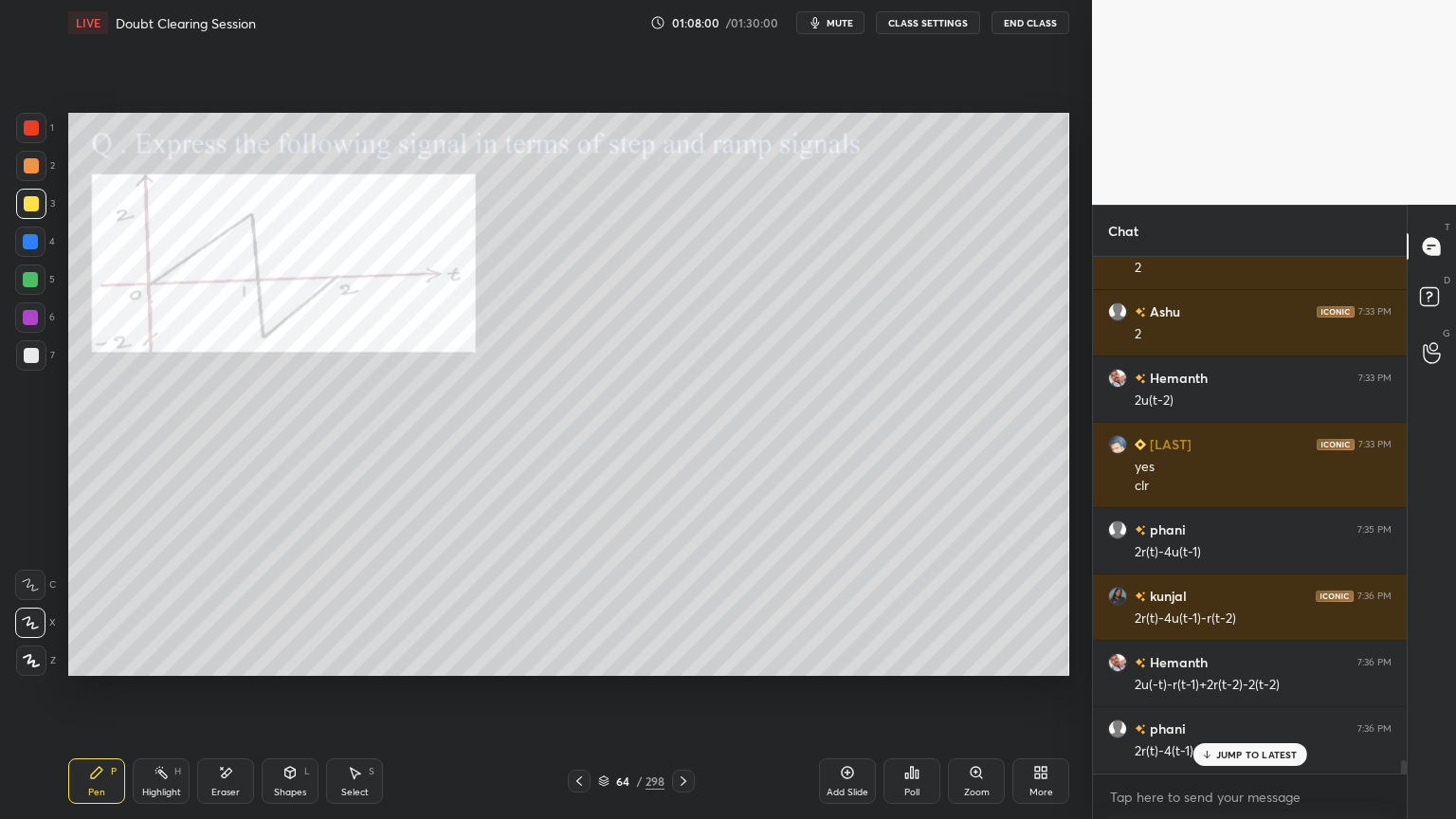 scroll, scrollTop: 19637, scrollLeft: 0, axis: vertical 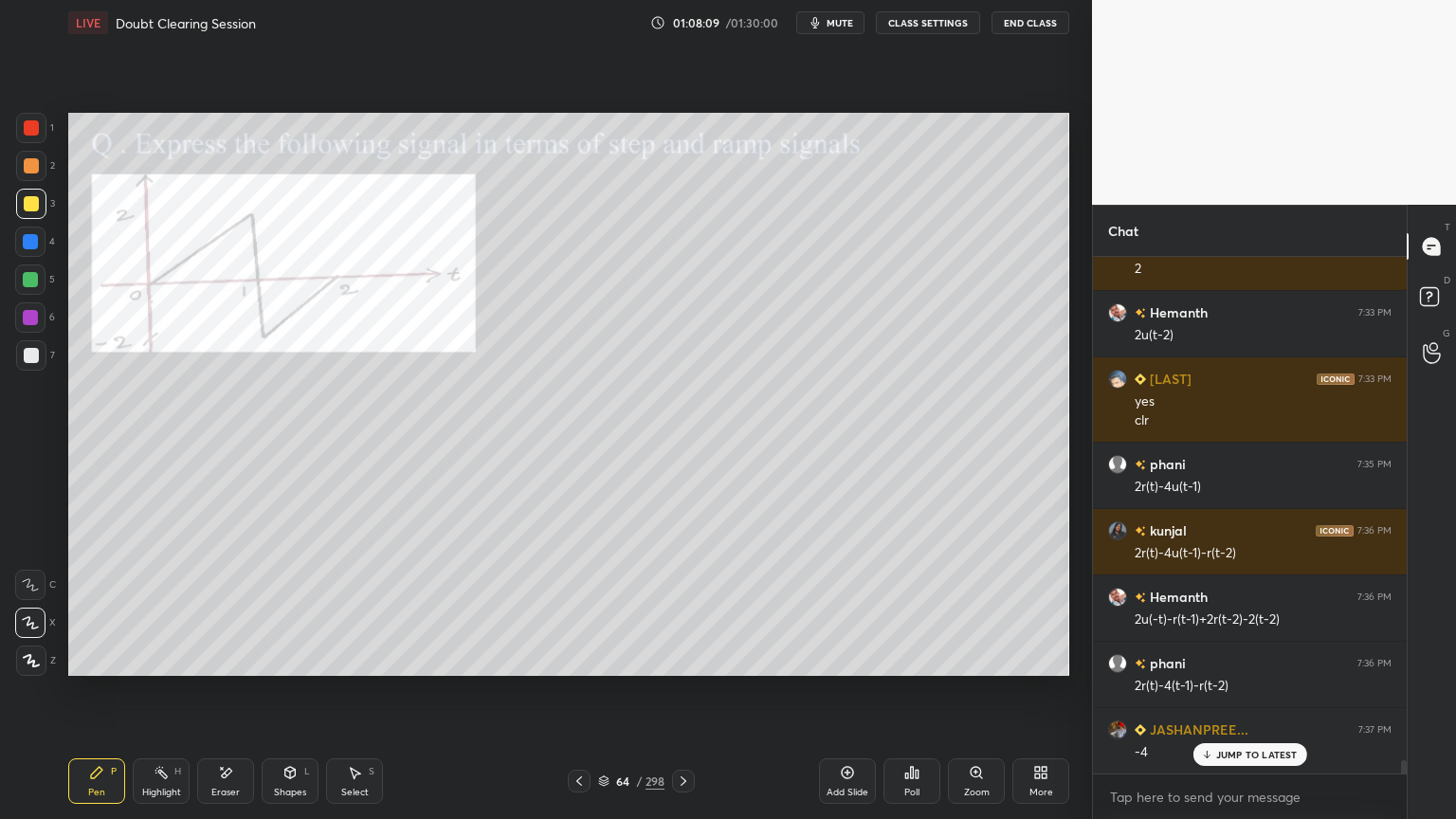 click on "Highlight H" at bounding box center [161, 781] 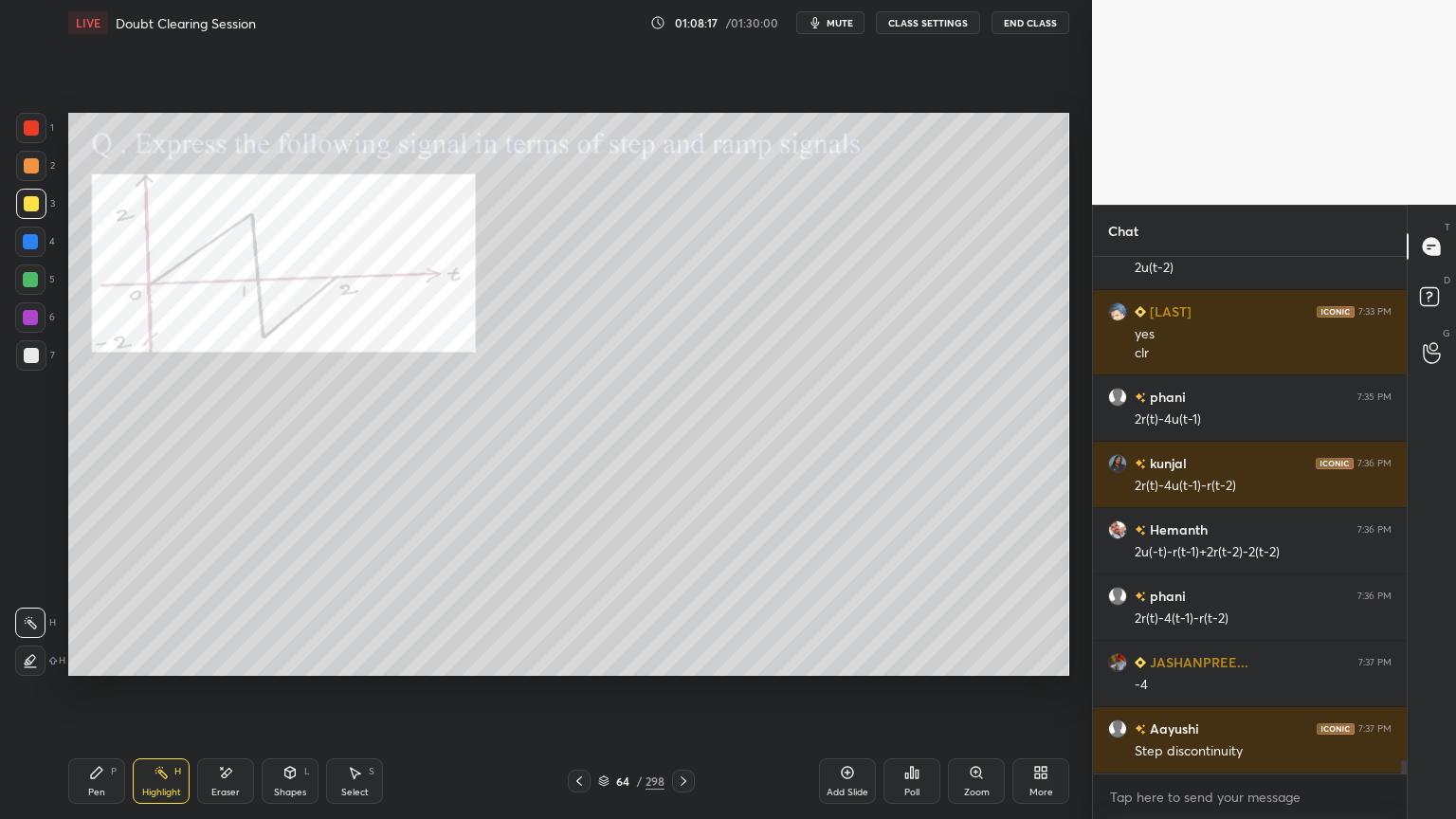 scroll, scrollTop: 19770, scrollLeft: 0, axis: vertical 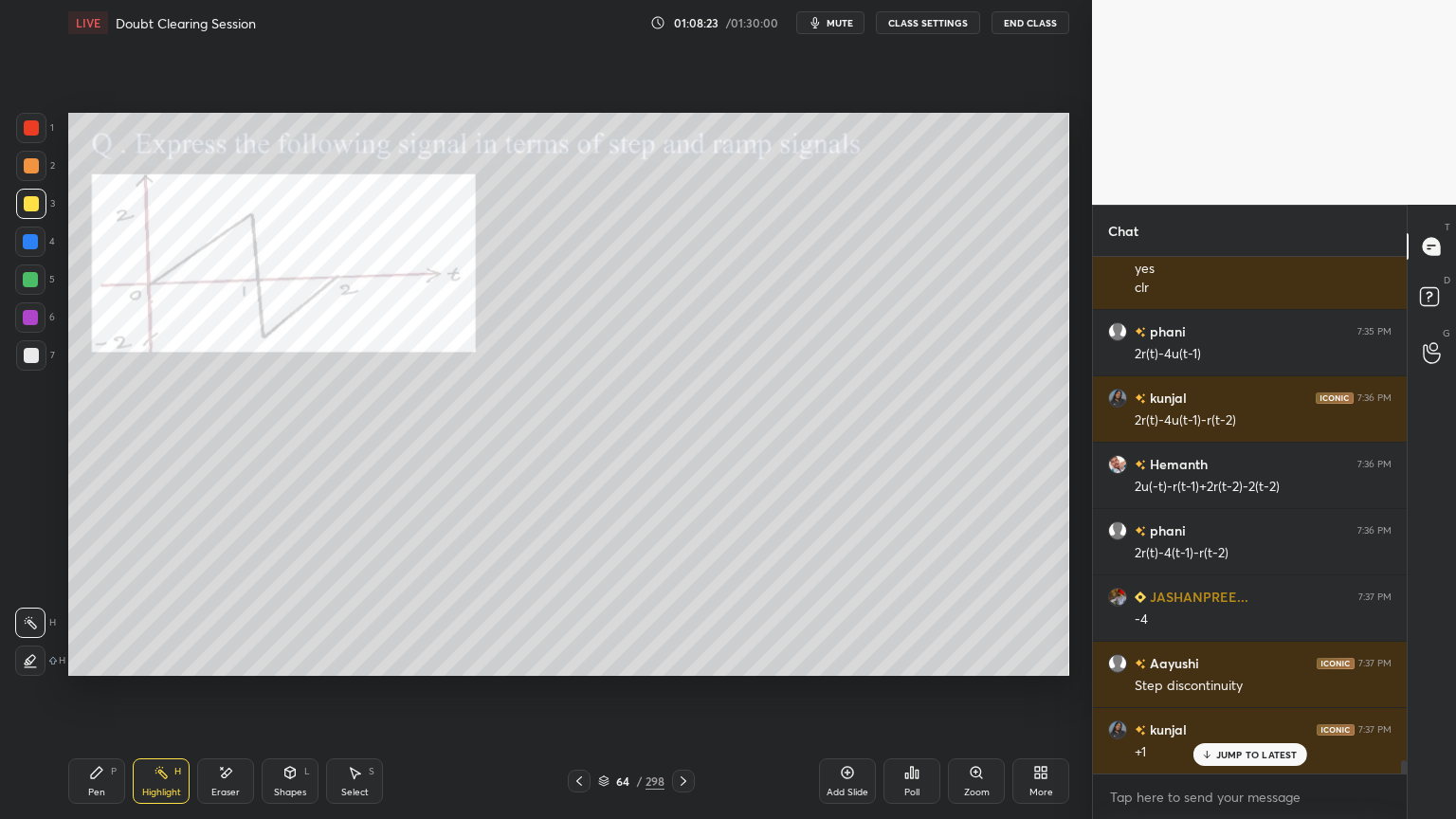 click on "Highlight" at bounding box center [161, 792] 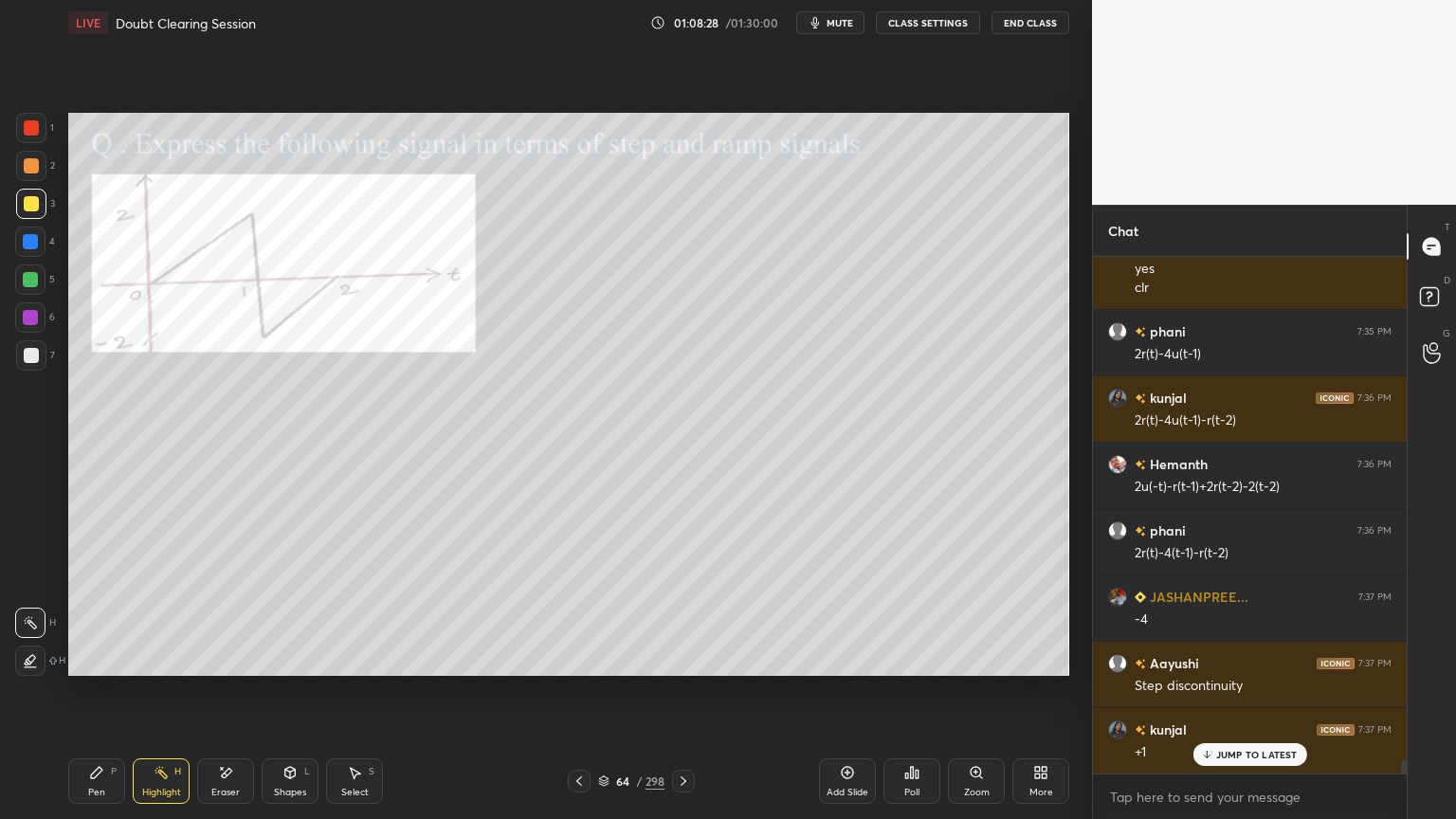 click at bounding box center (30, 318) 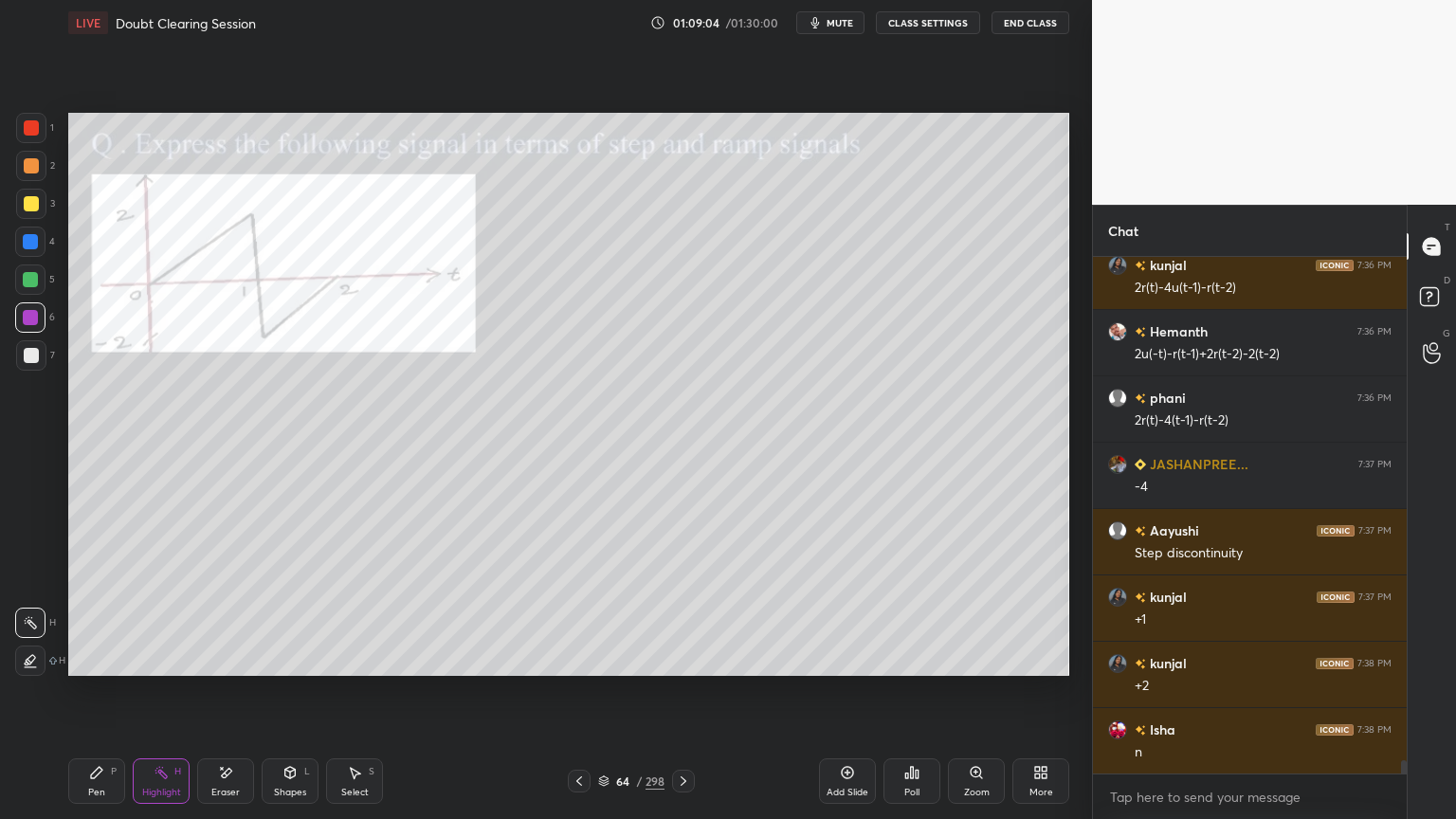 scroll, scrollTop: 19970, scrollLeft: 0, axis: vertical 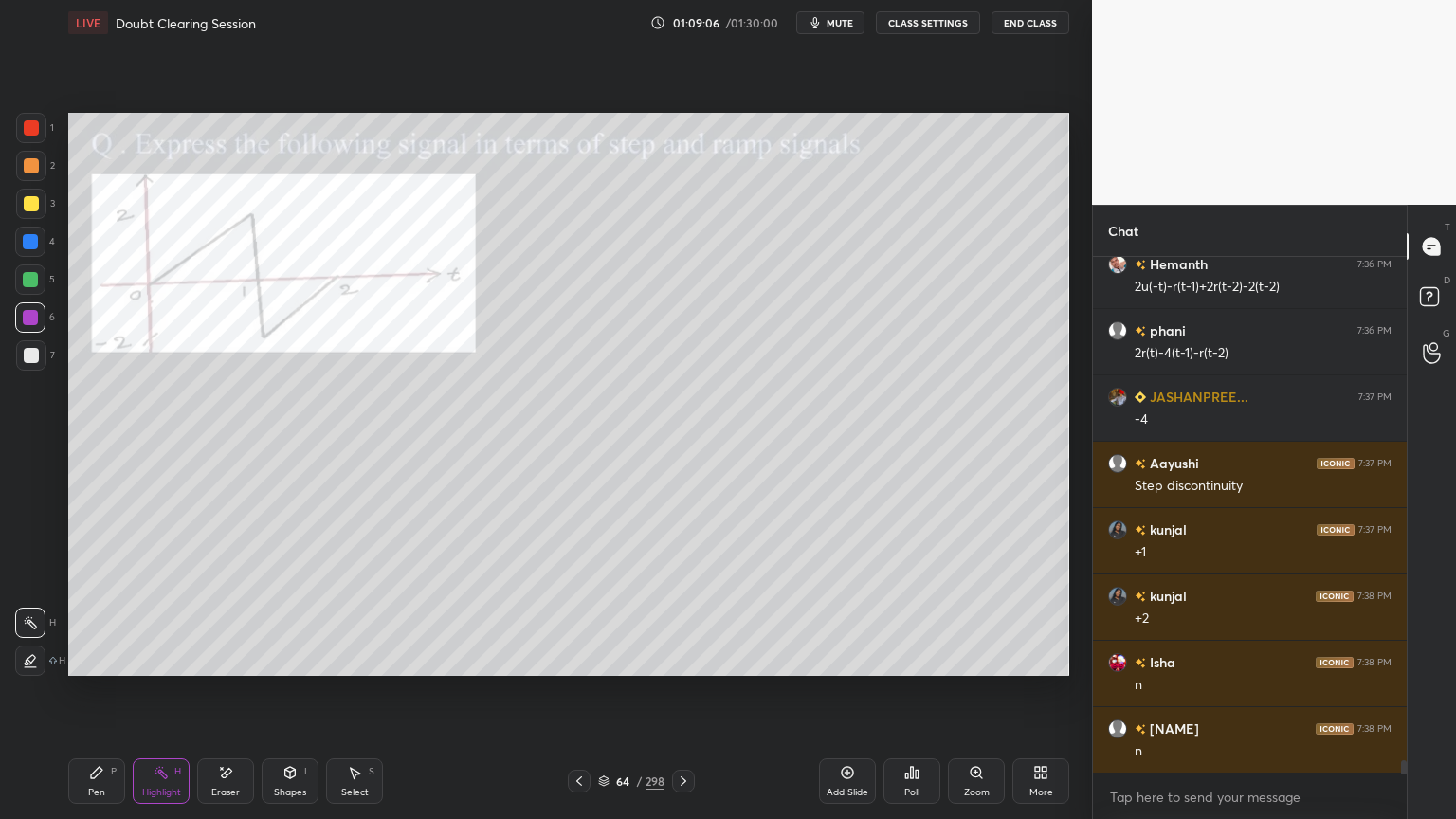 click on "Shapes L" at bounding box center [290, 781] 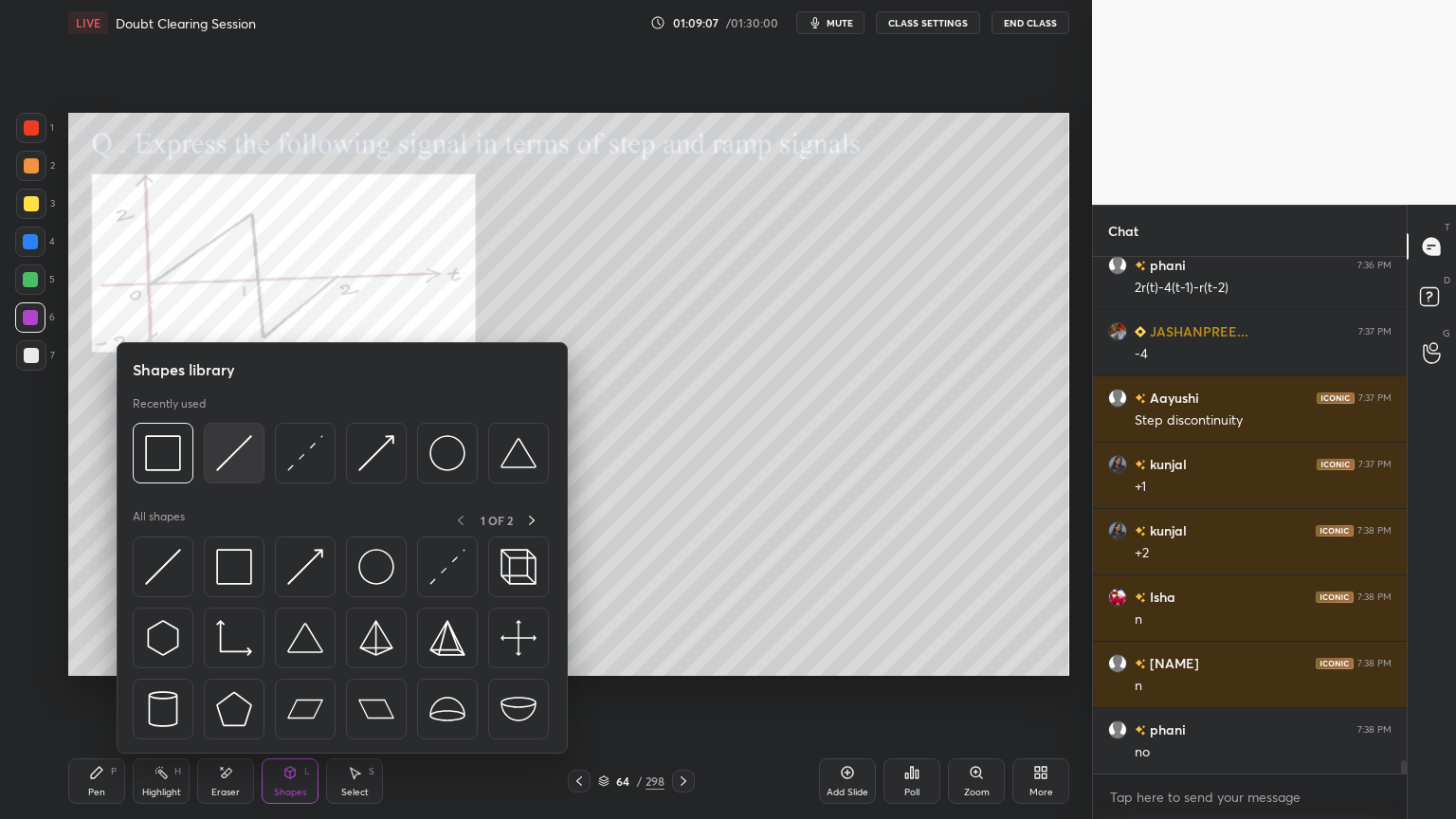 click at bounding box center (234, 453) 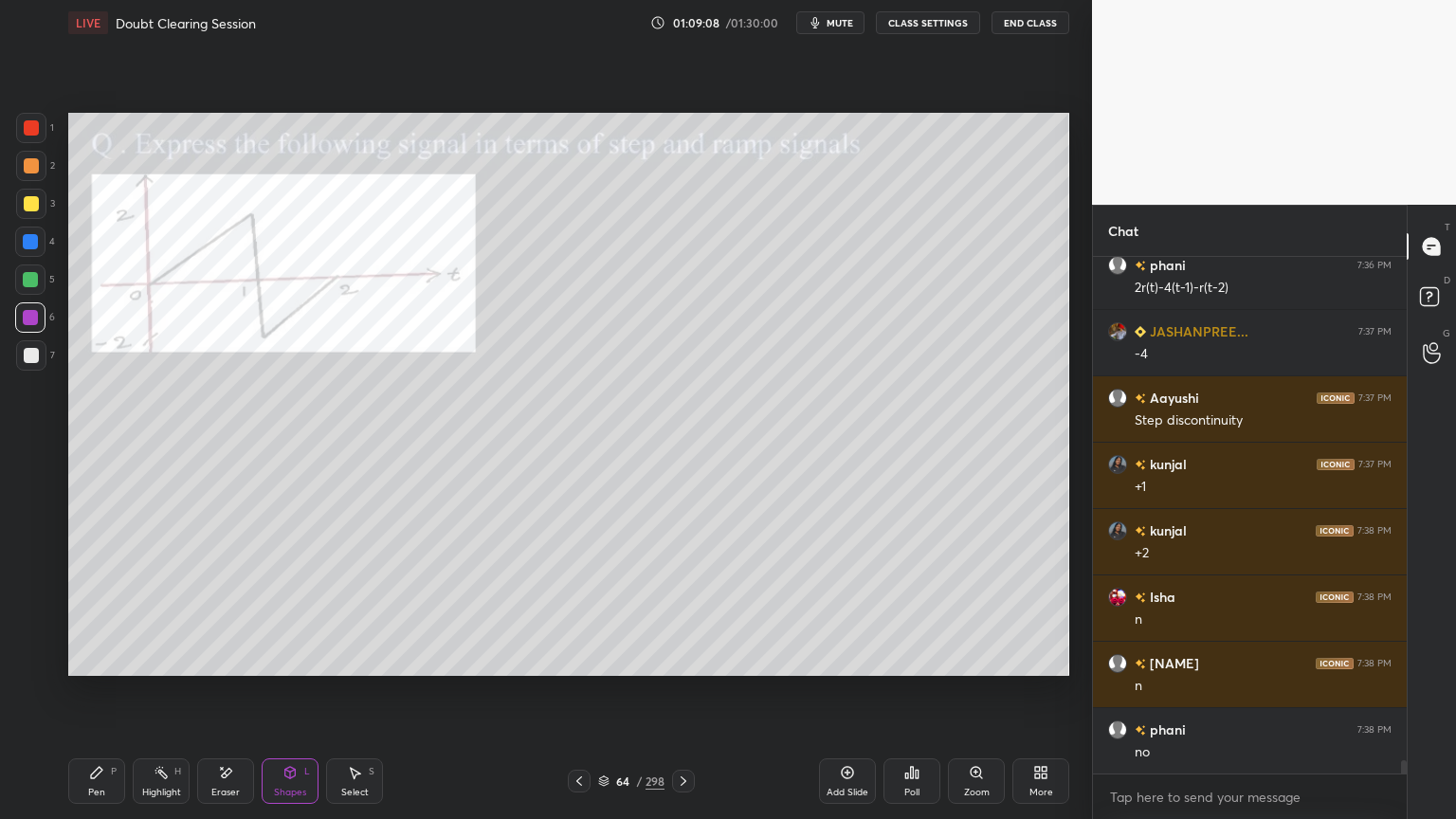 scroll, scrollTop: 20102, scrollLeft: 0, axis: vertical 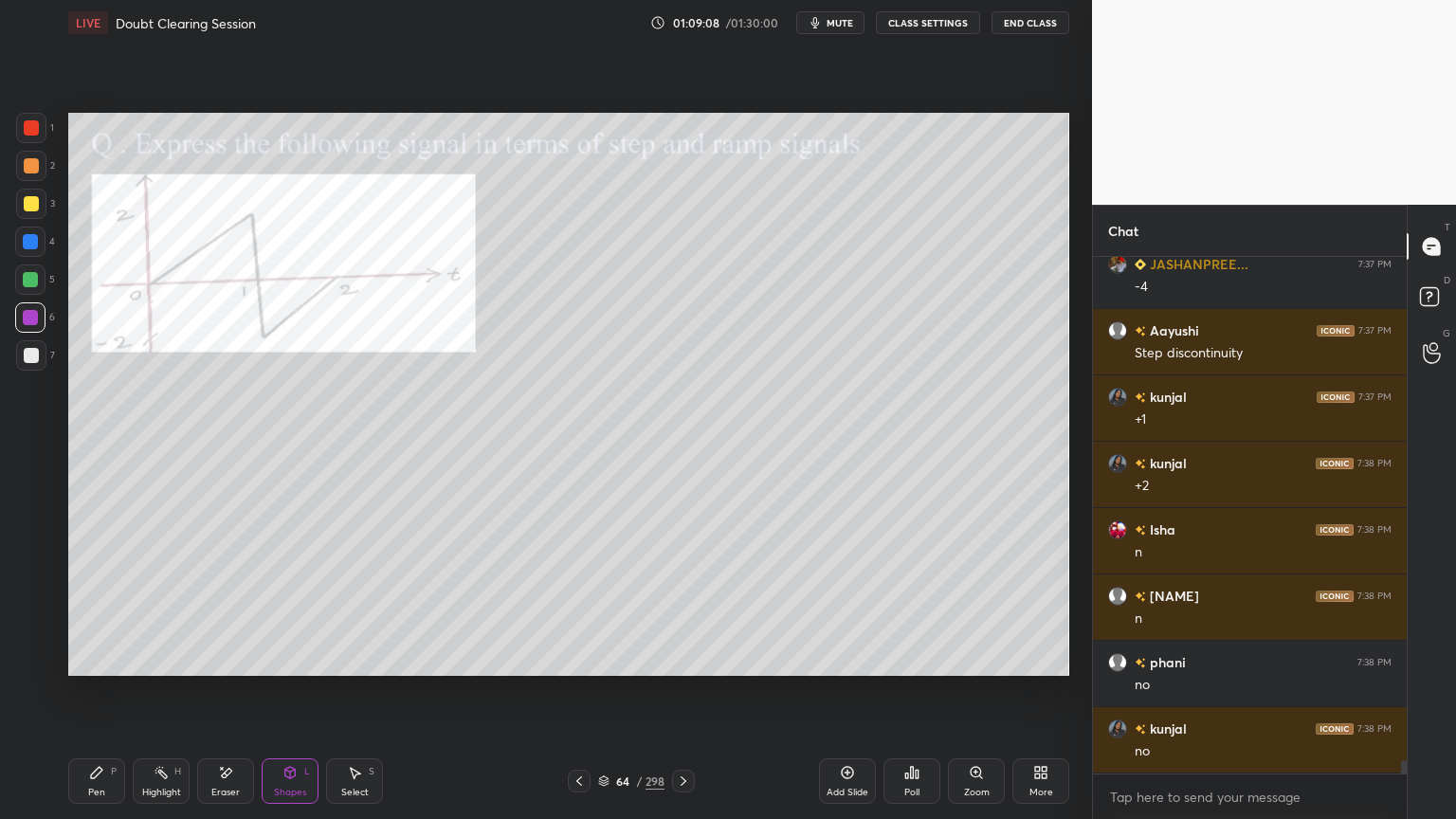 click at bounding box center (31, 204) 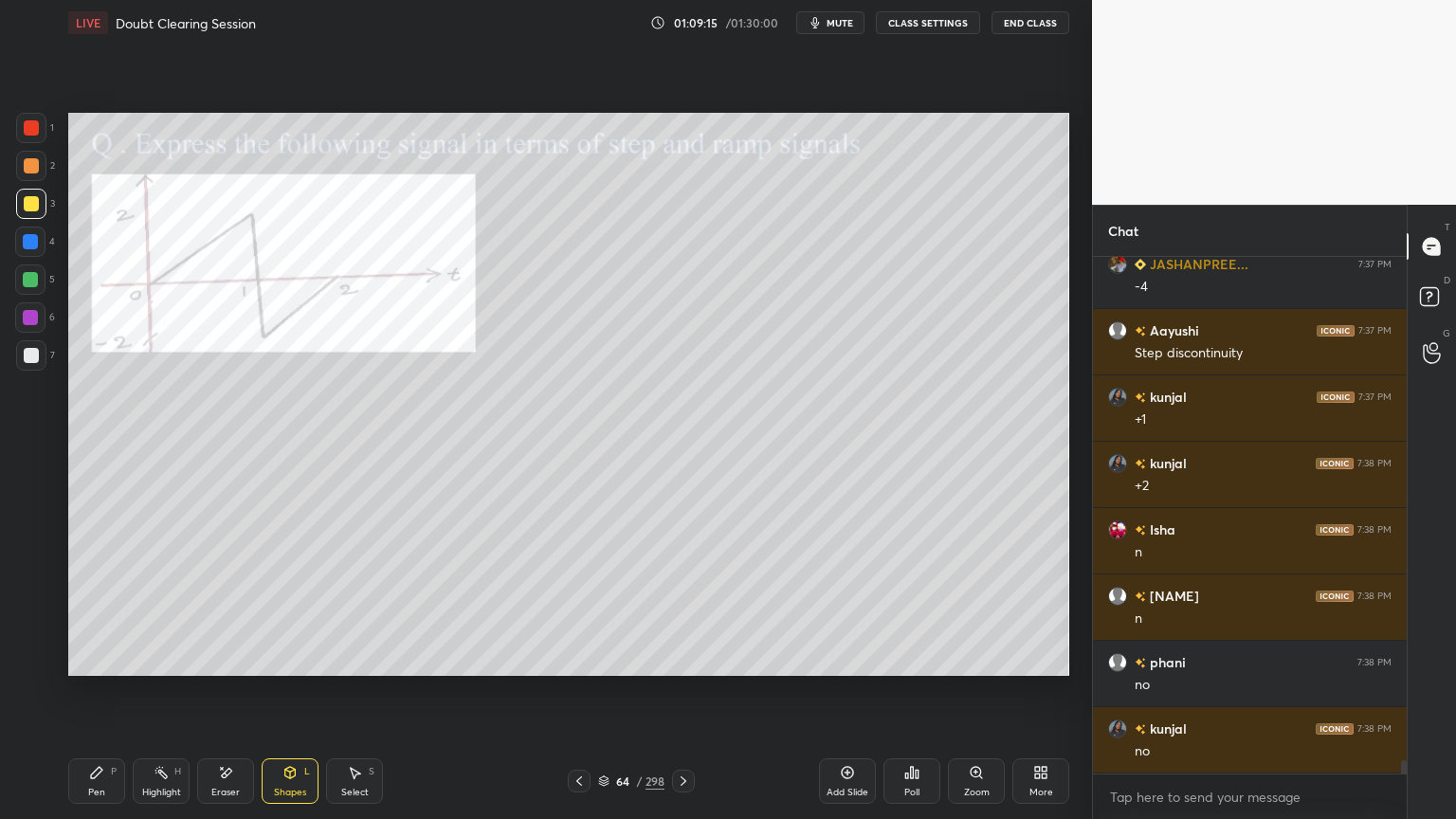 click on "Pen P" at bounding box center [97, 781] 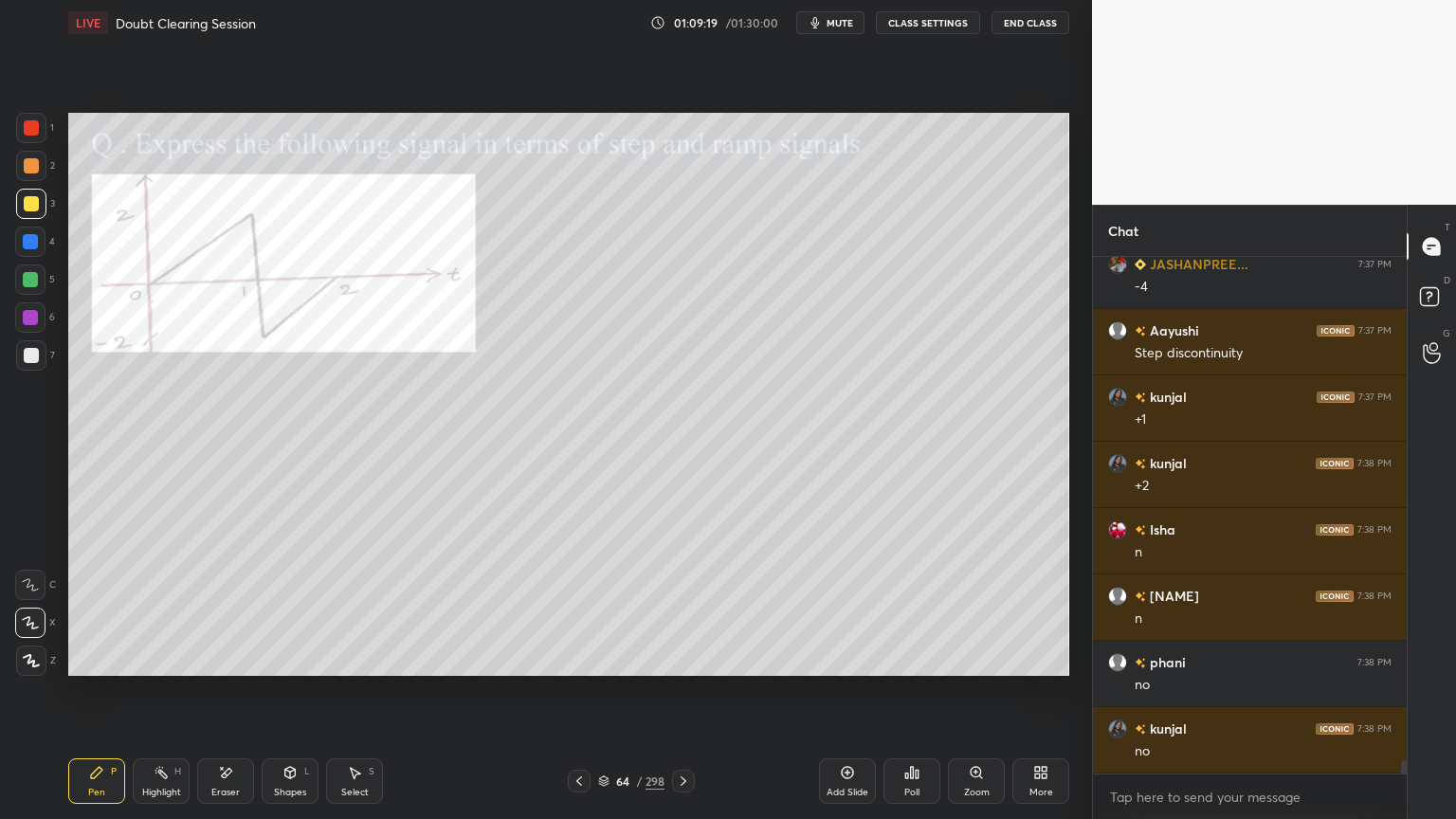 click on "Eraser" at bounding box center [226, 781] 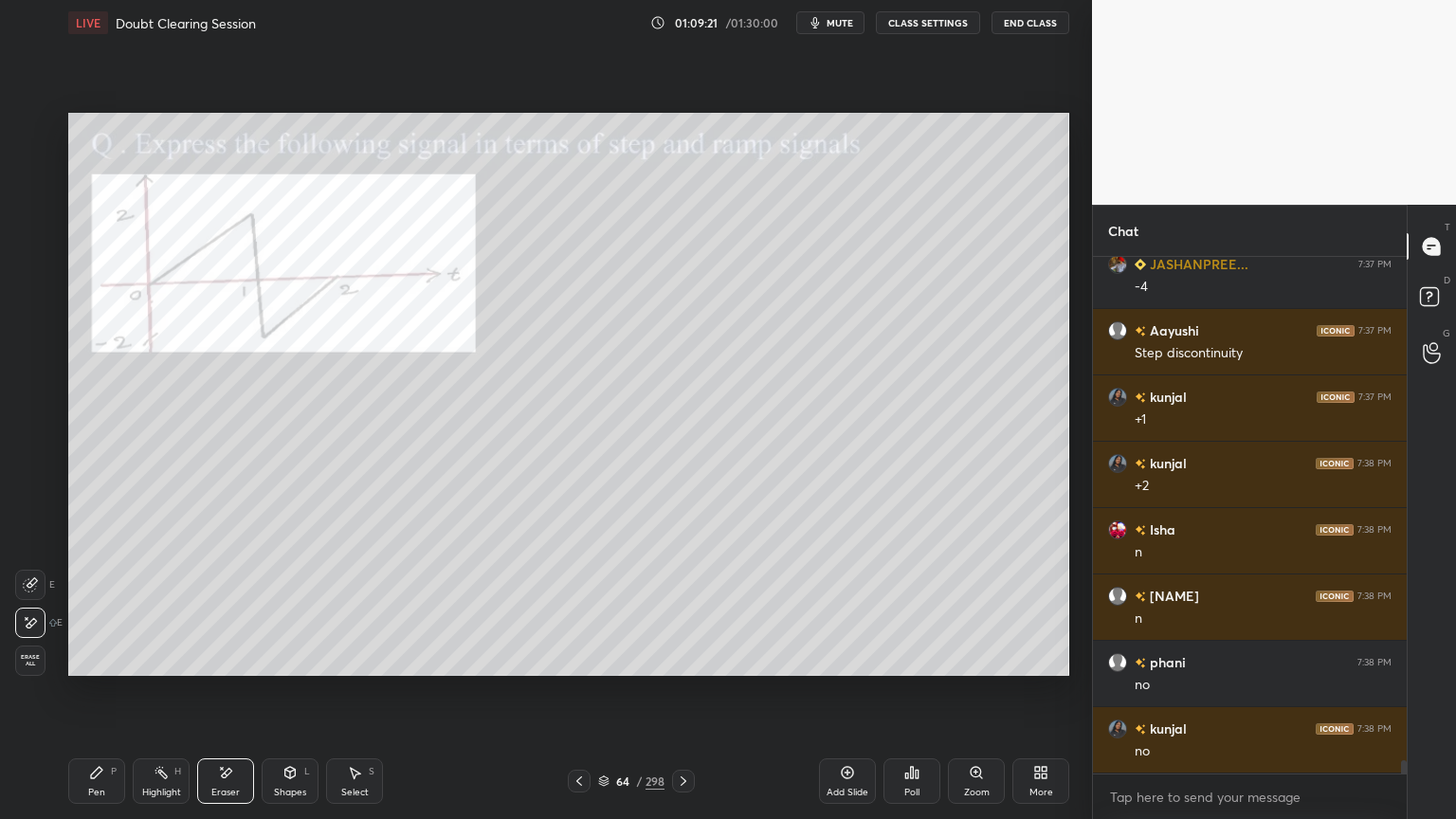 click on "Pen P" at bounding box center (97, 781) 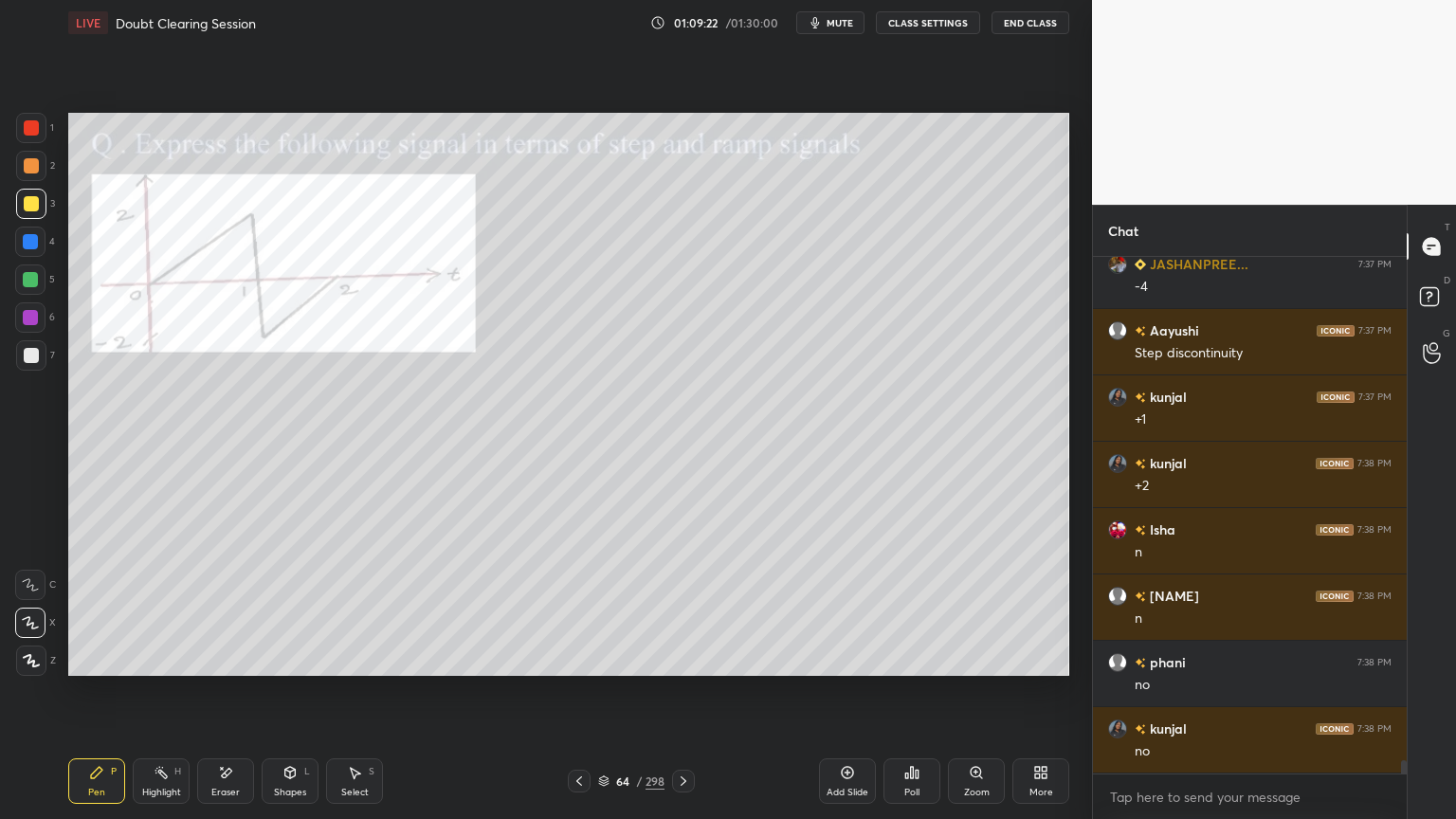 click at bounding box center (30, 318) 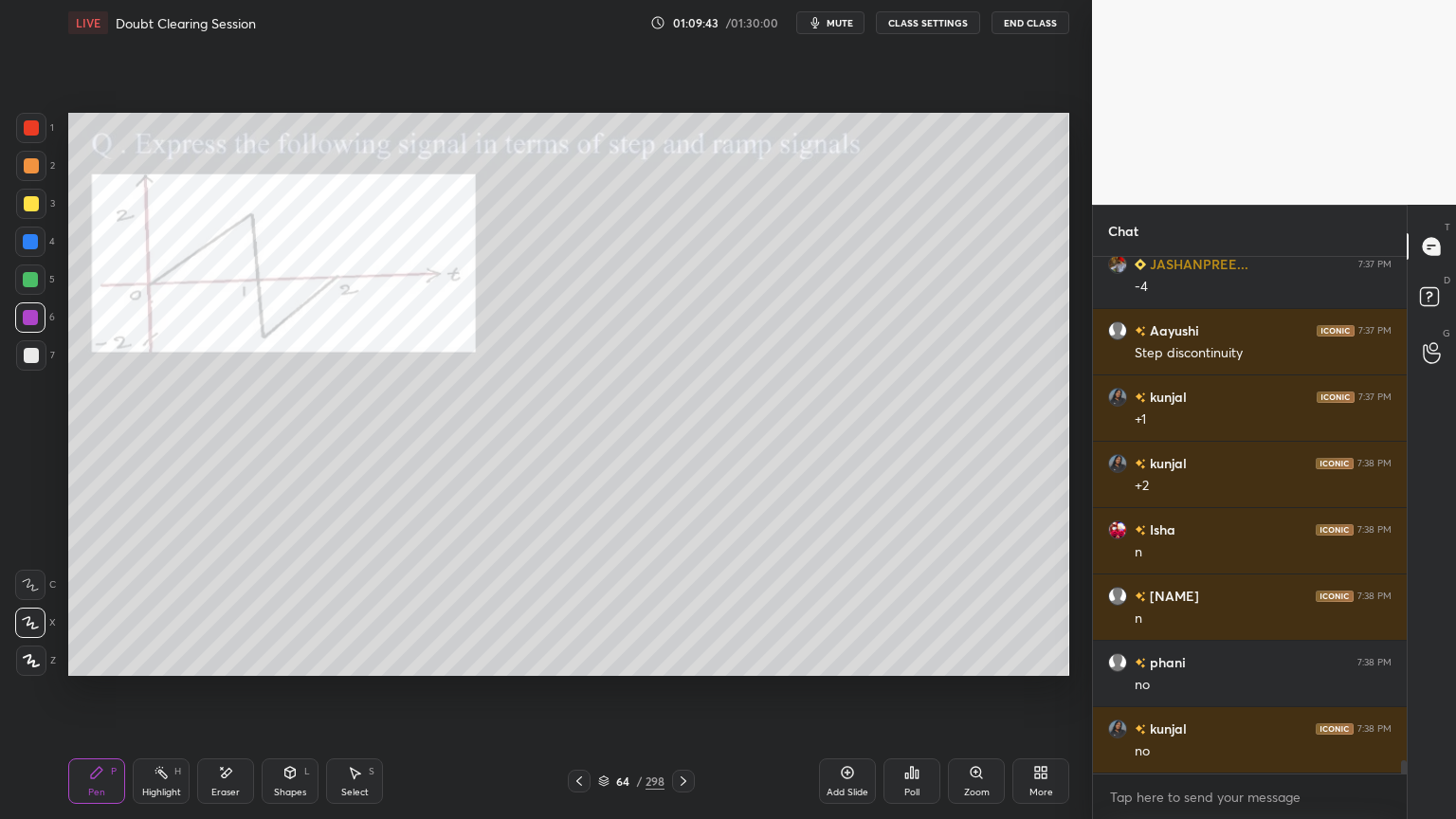 click at bounding box center (31, 661) 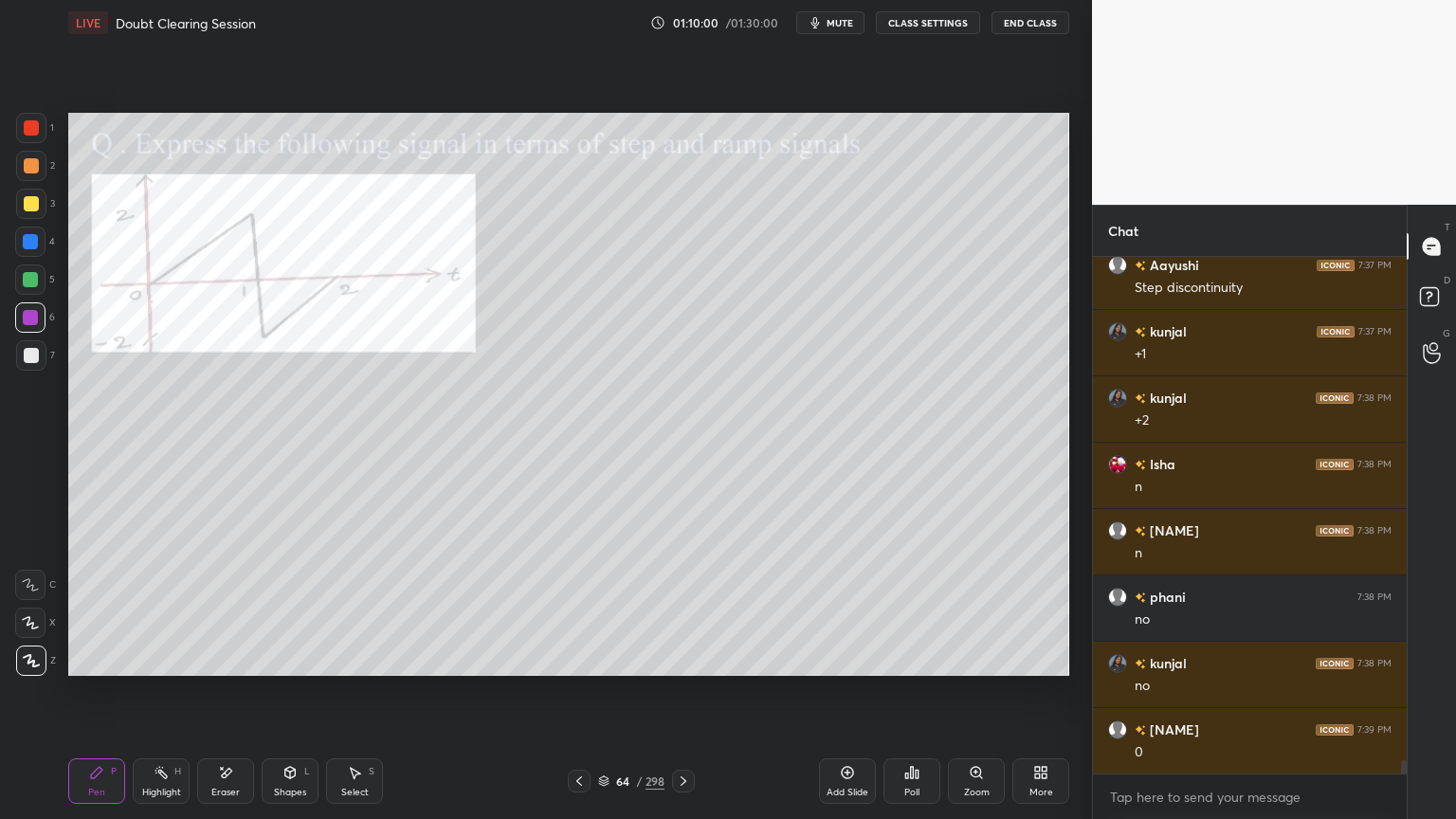 scroll, scrollTop: 20235, scrollLeft: 0, axis: vertical 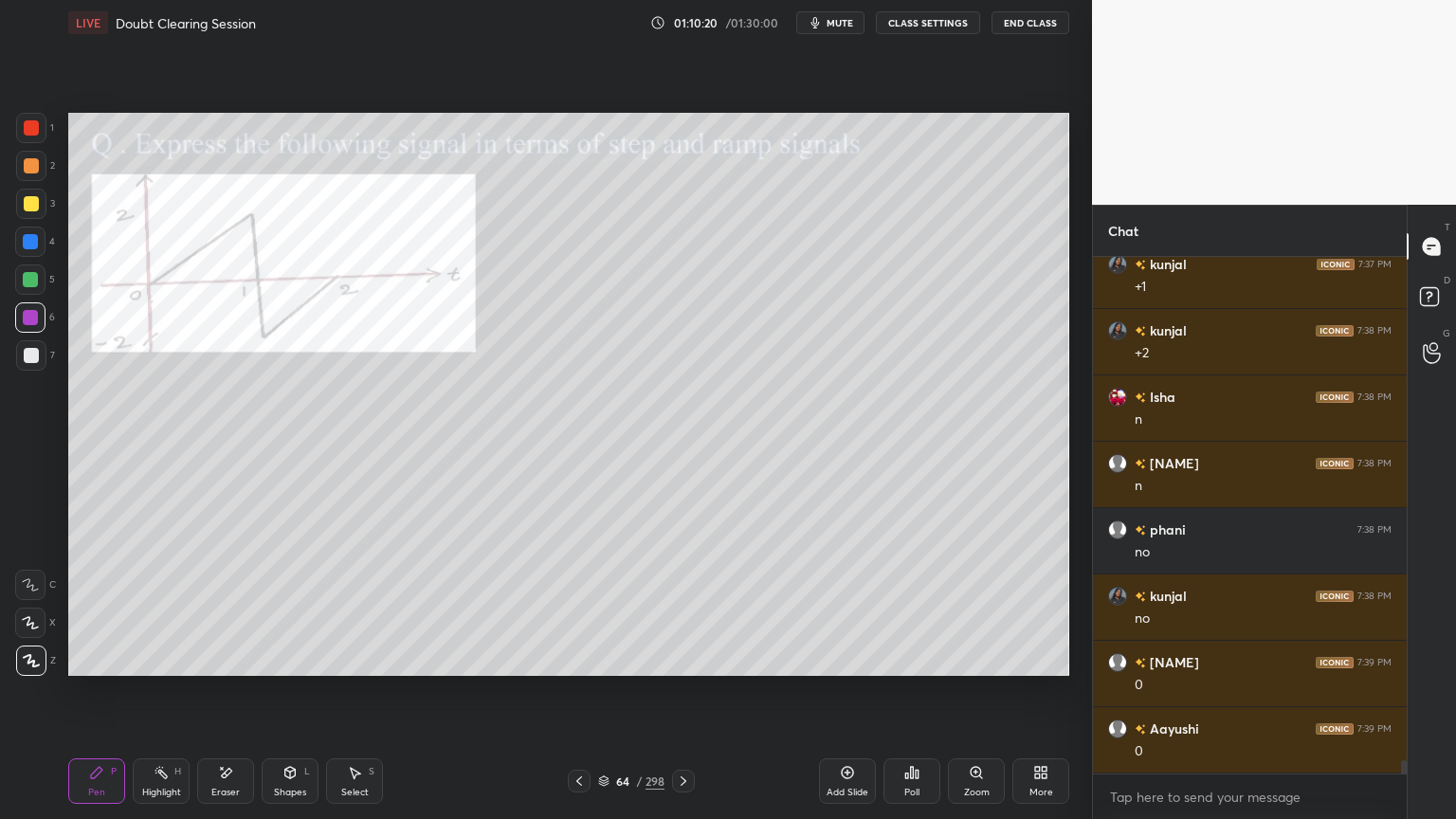 click at bounding box center [31, 204] 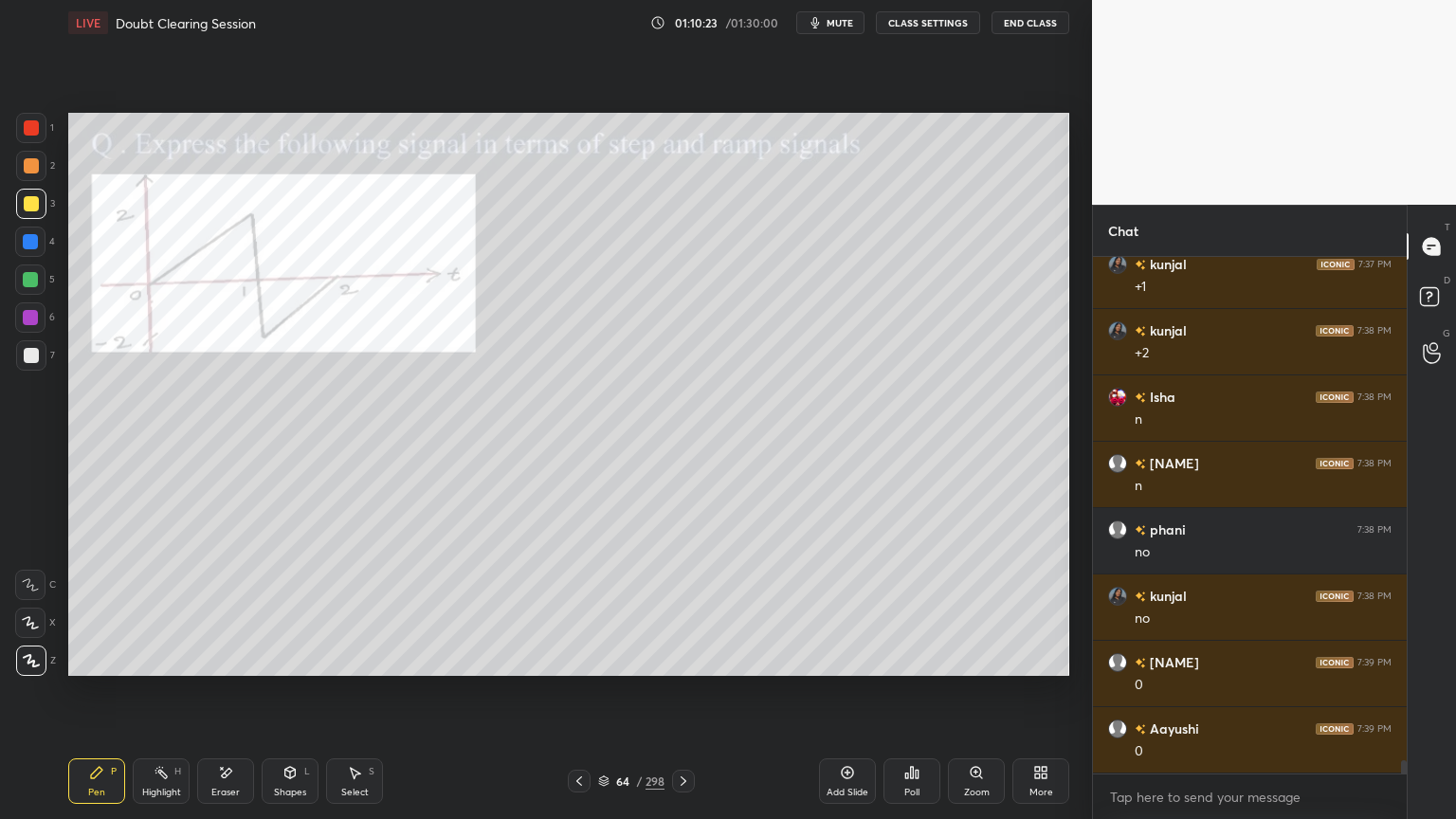 click on "Highlight H" at bounding box center [161, 781] 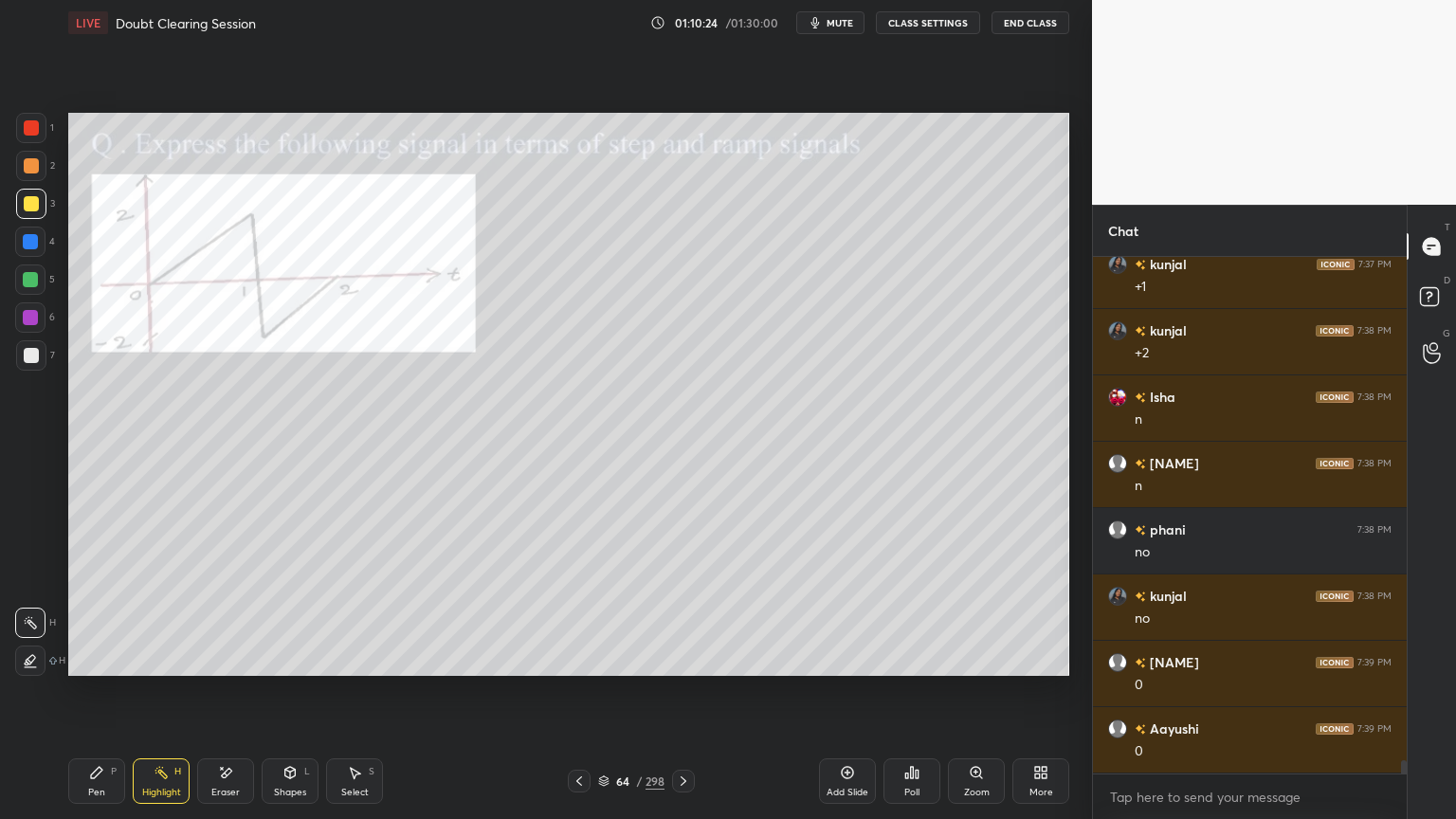 click at bounding box center (30, 318) 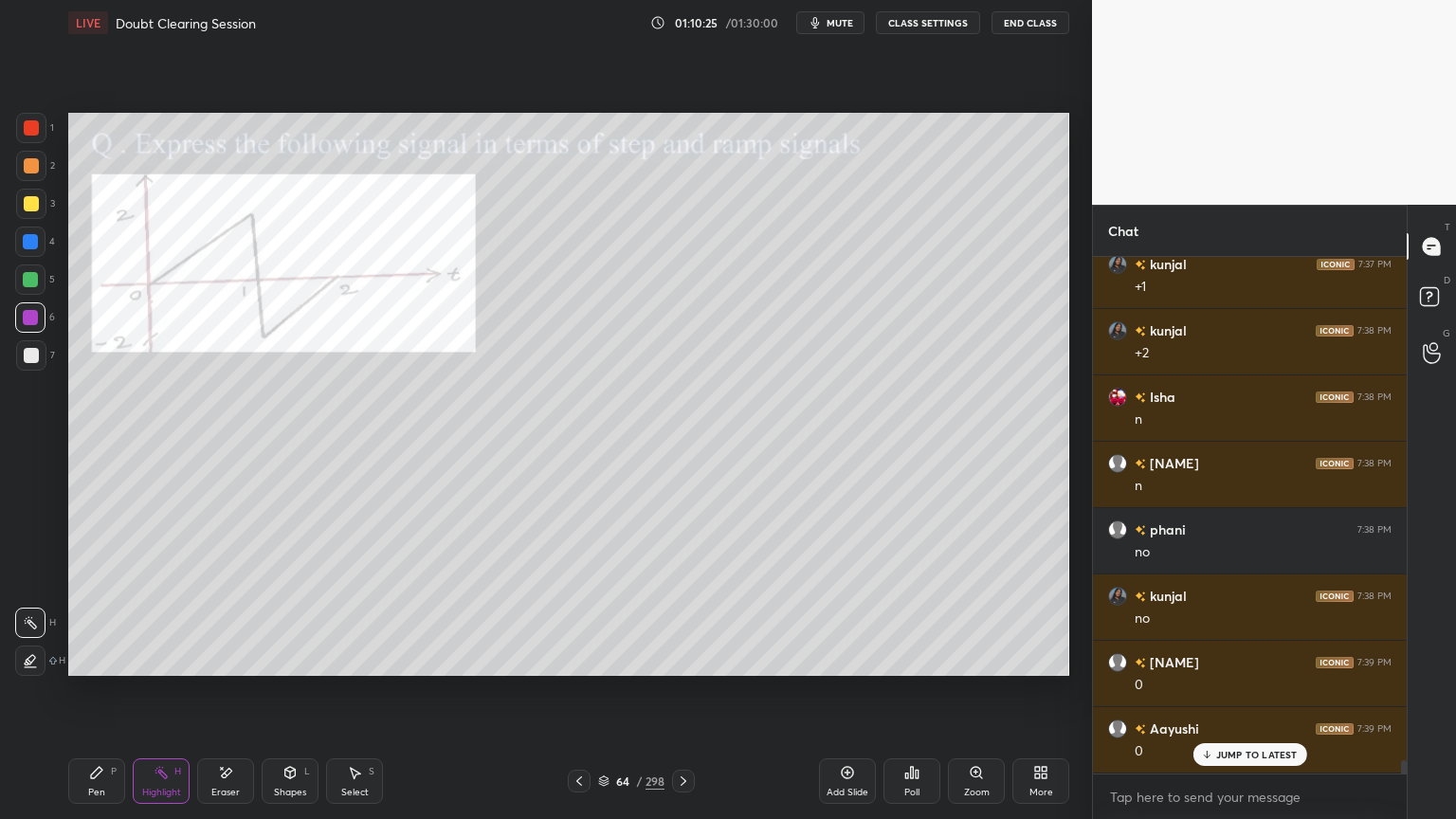 scroll, scrollTop: 20301, scrollLeft: 0, axis: vertical 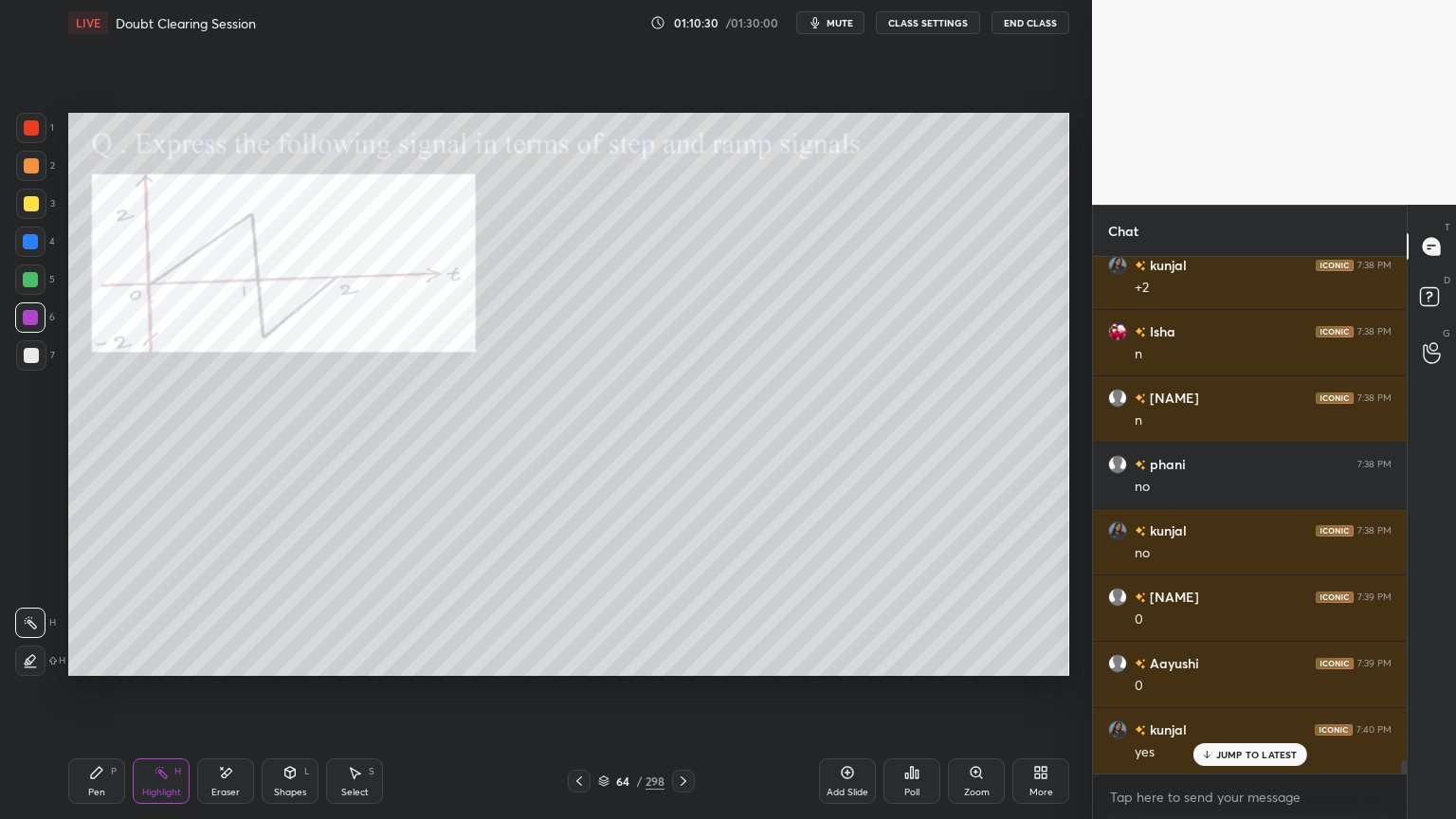 click on "Pen P" at bounding box center [97, 781] 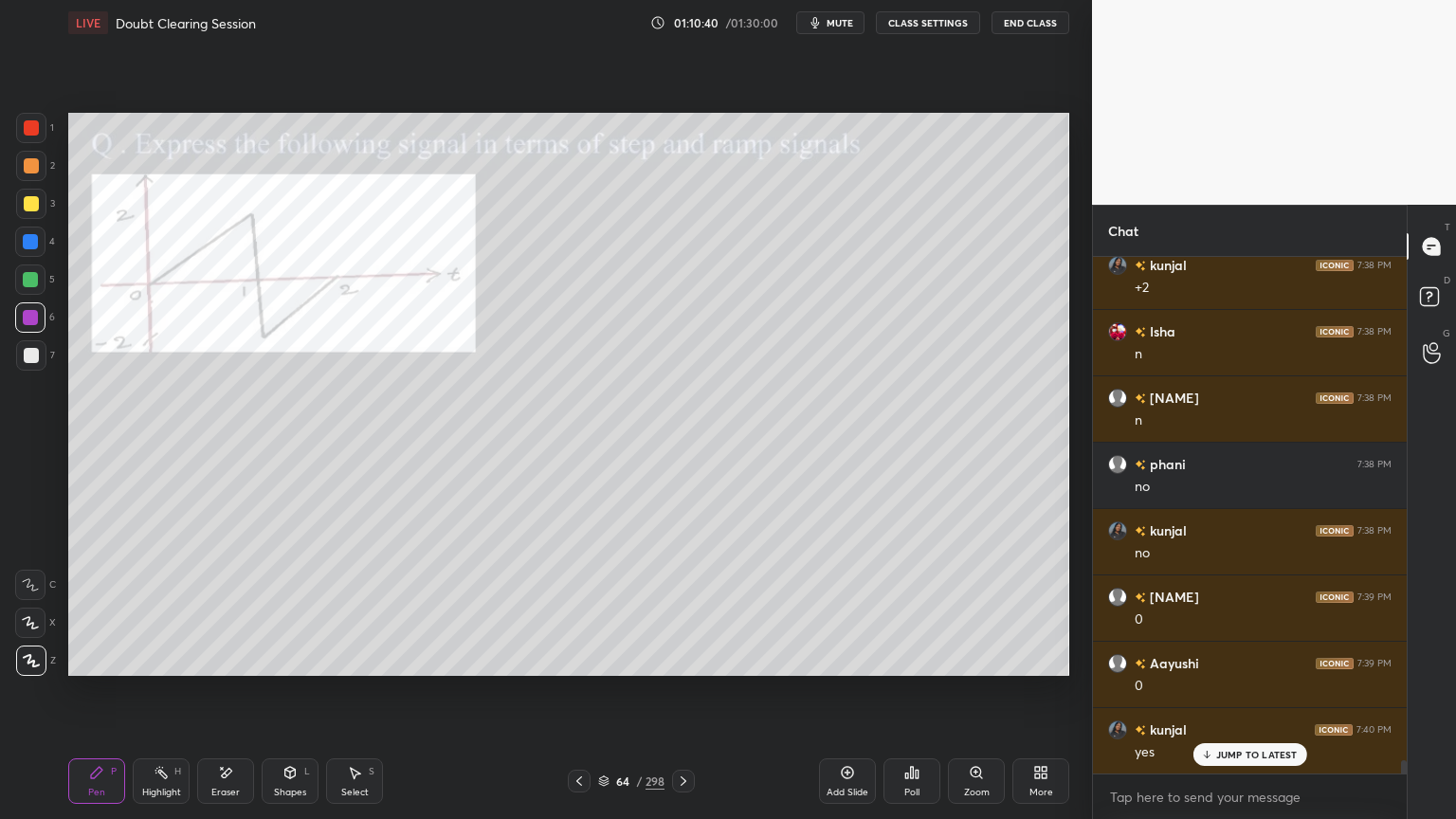 click at bounding box center (31, 204) 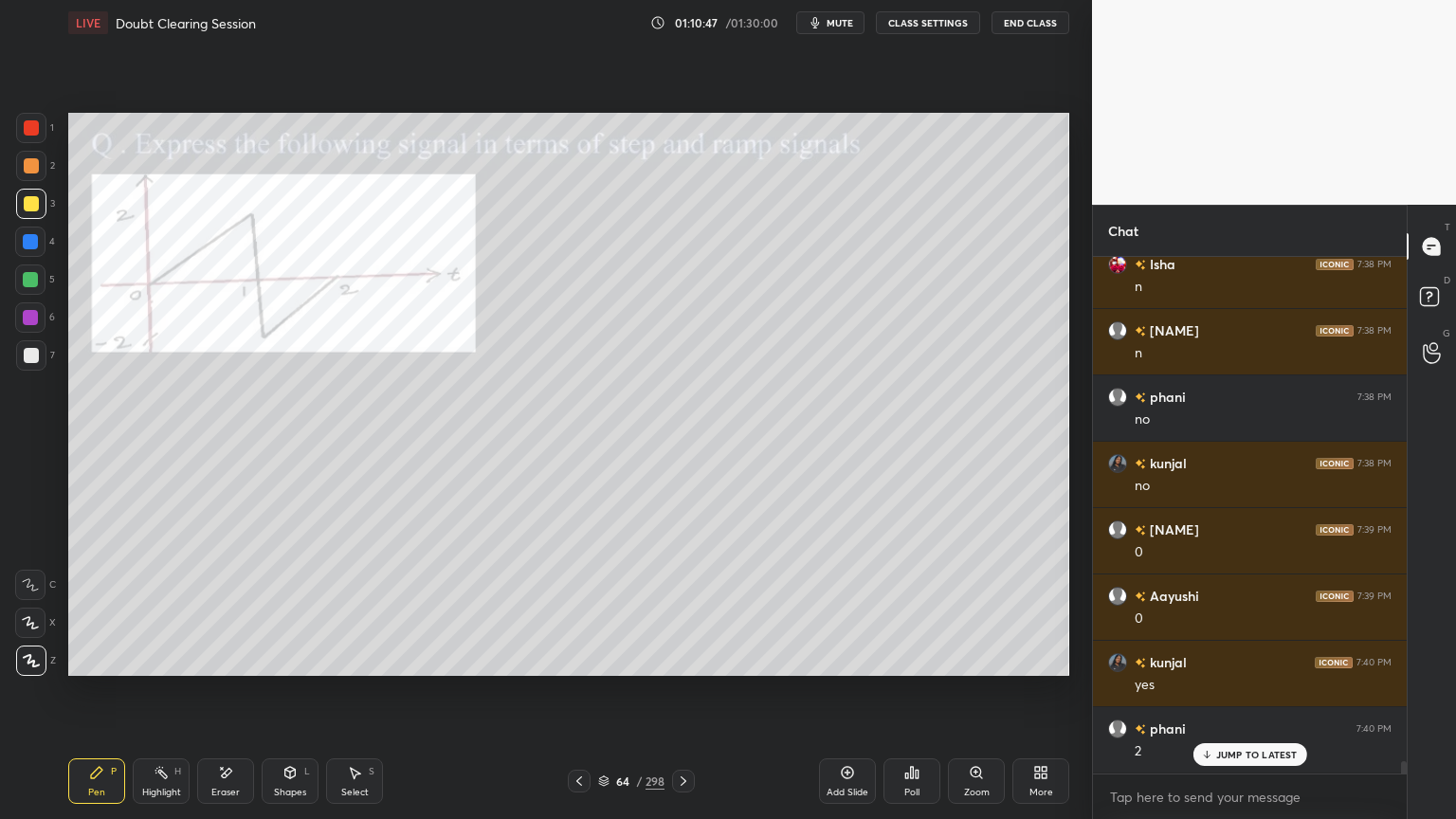 scroll, scrollTop: 20433, scrollLeft: 0, axis: vertical 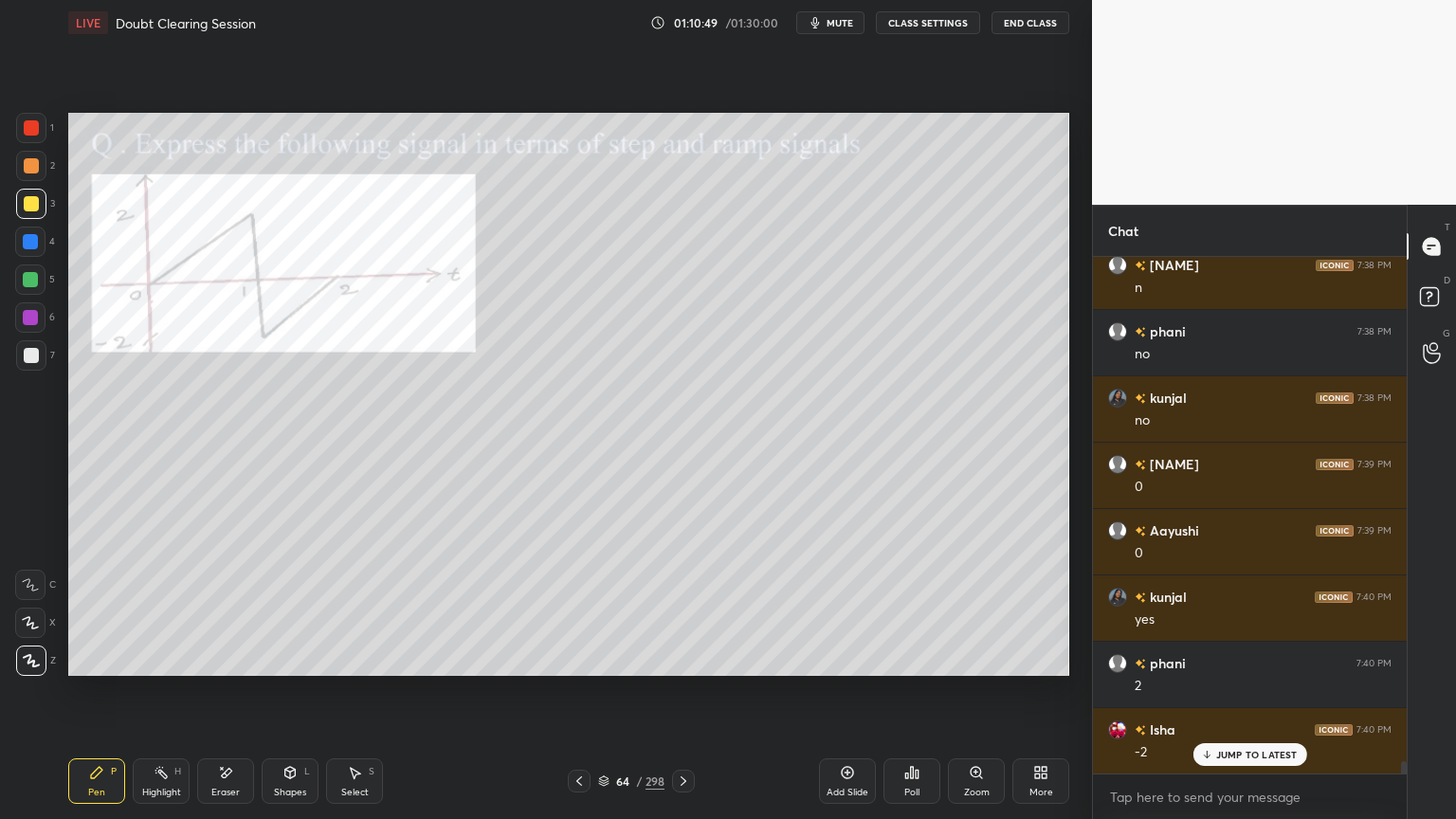 click 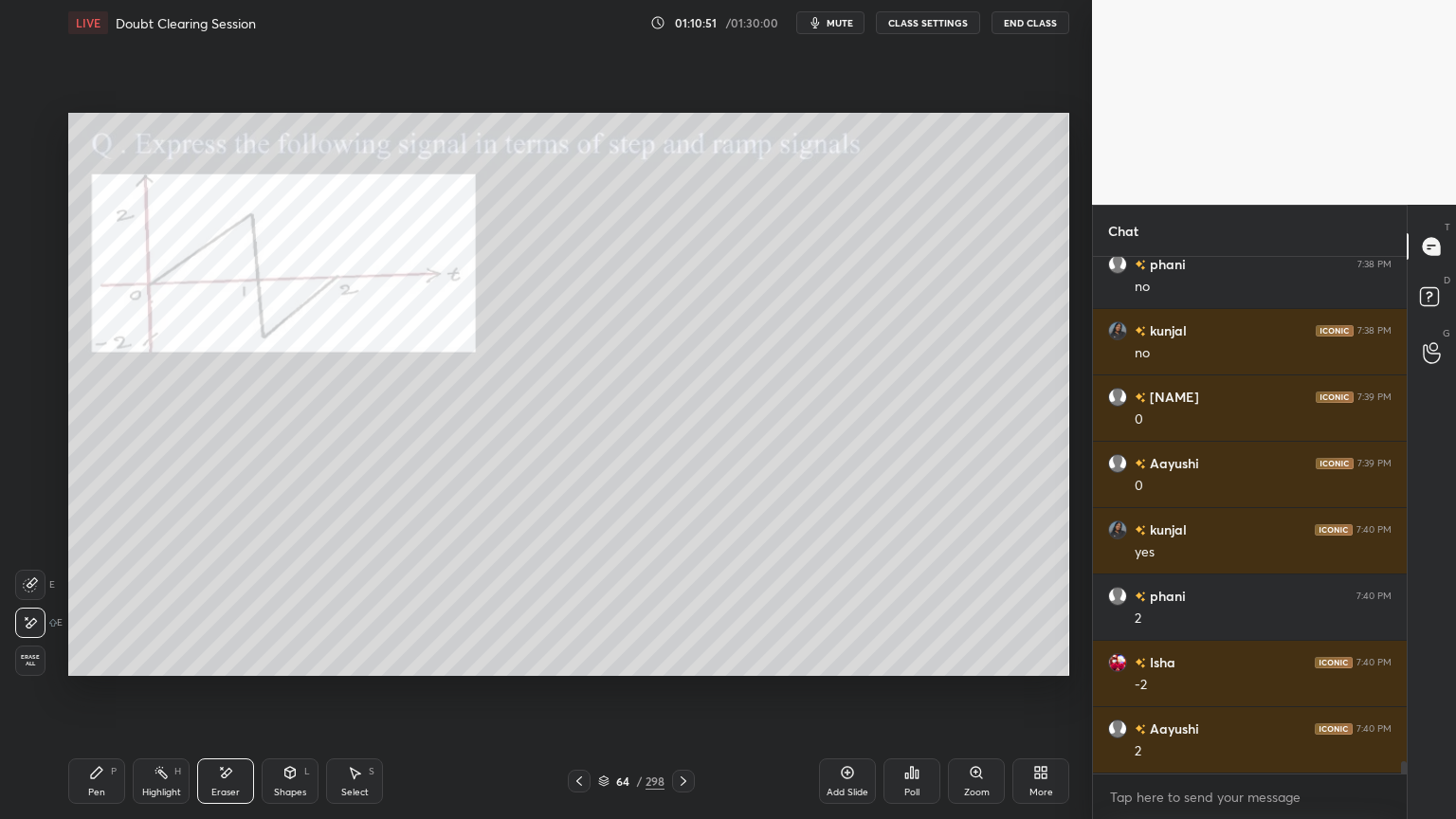 scroll, scrollTop: 20566, scrollLeft: 0, axis: vertical 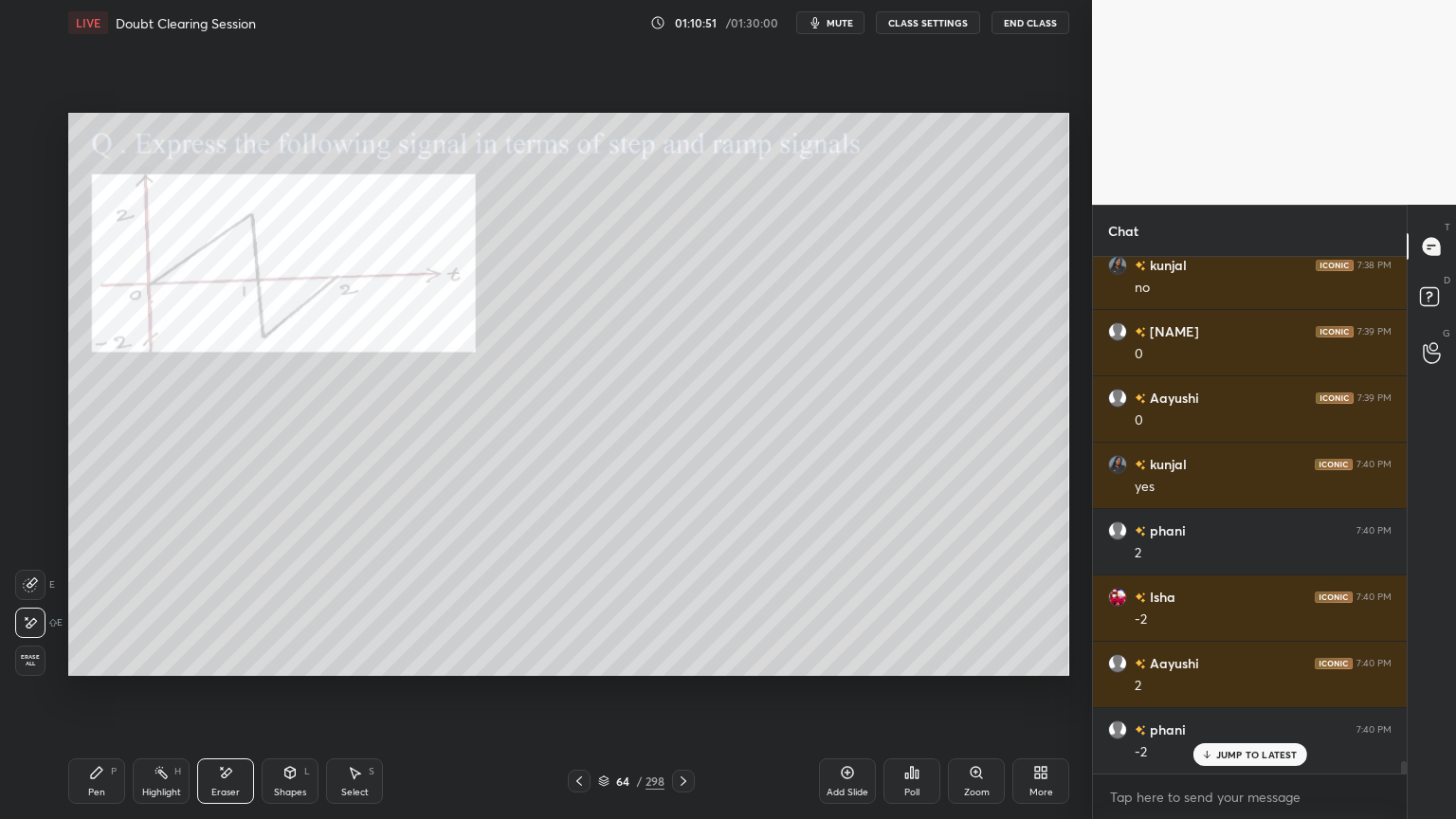 click 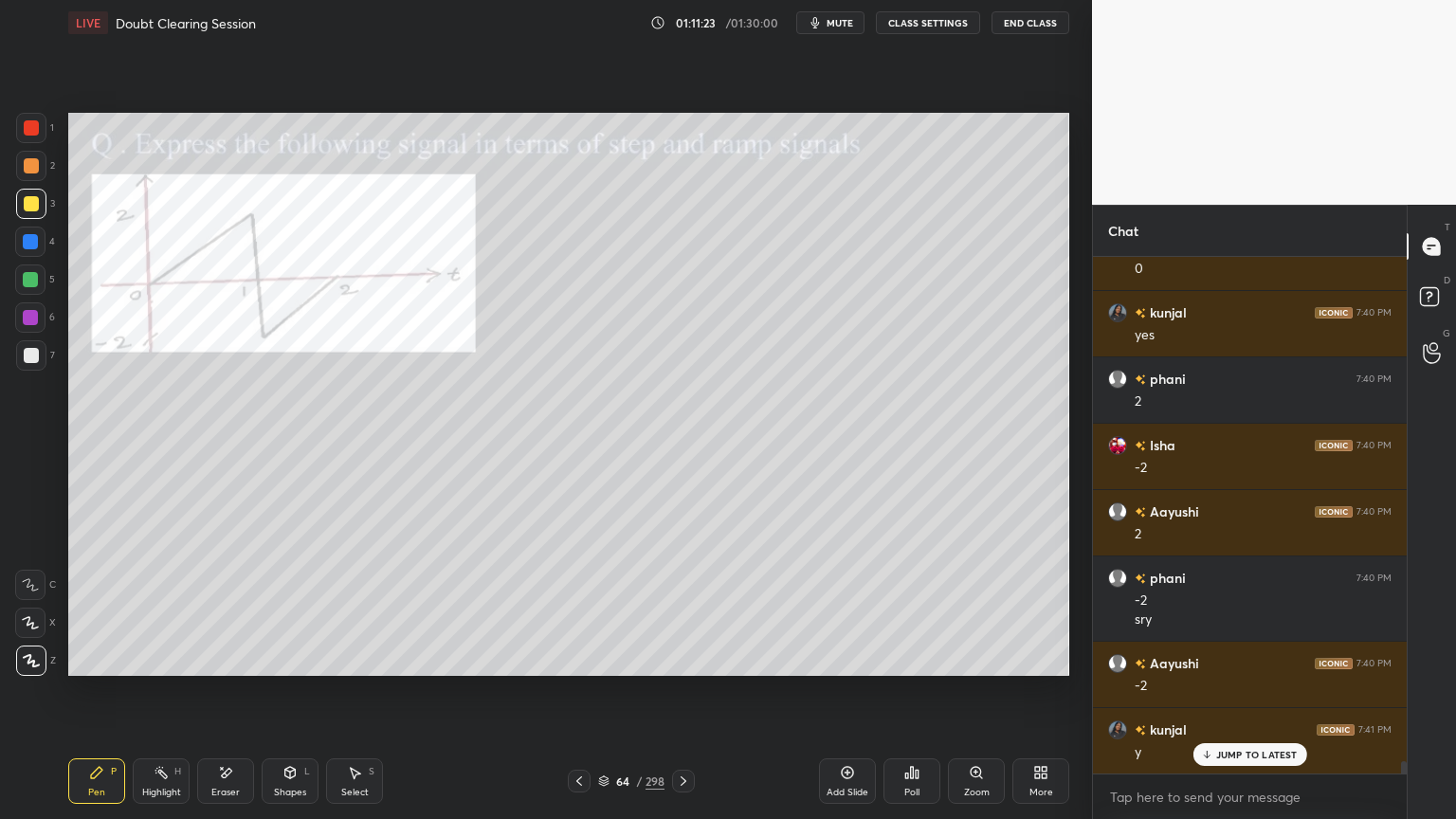 scroll, scrollTop: 20785, scrollLeft: 0, axis: vertical 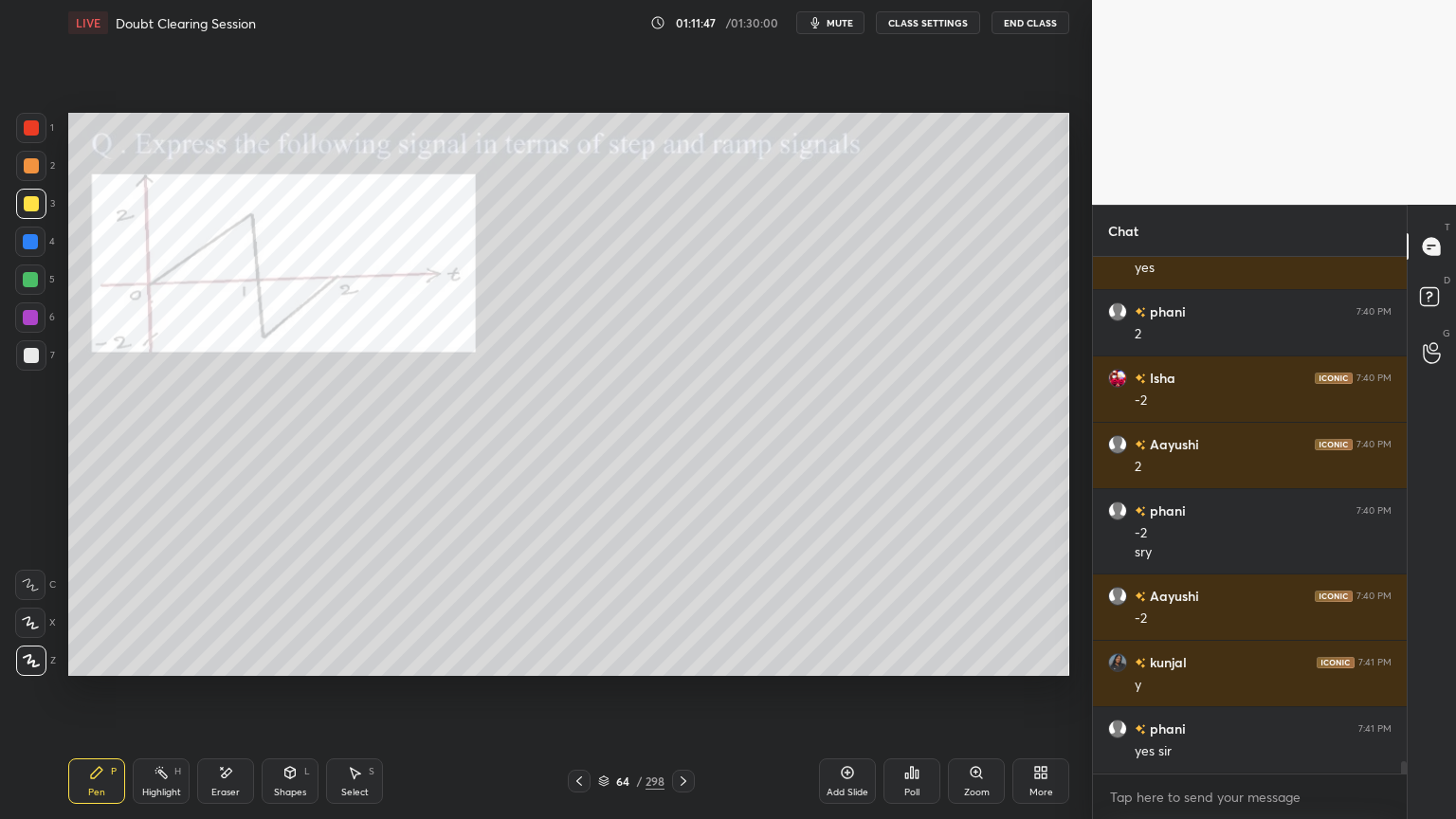 click 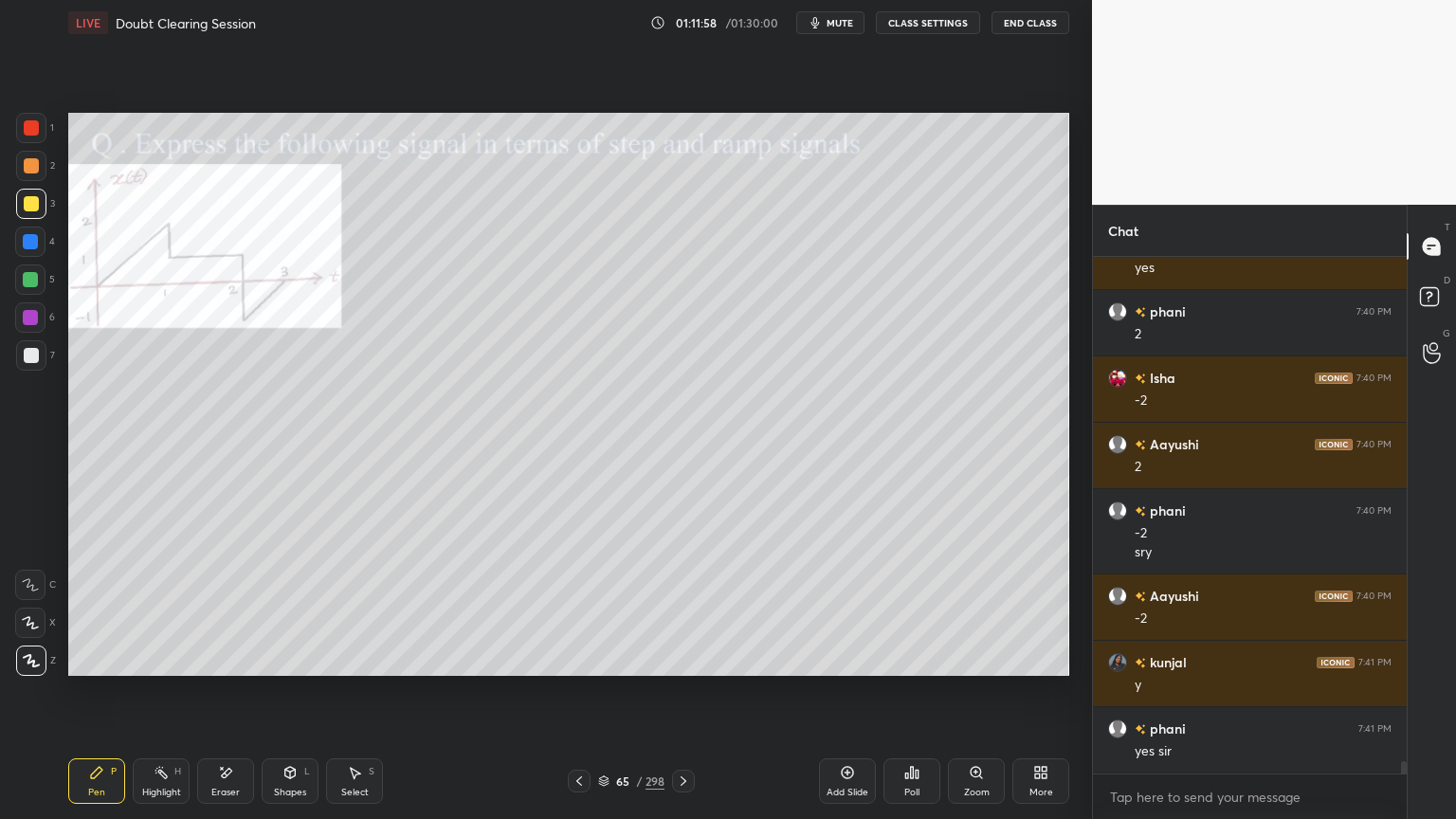 click at bounding box center [30, 318] 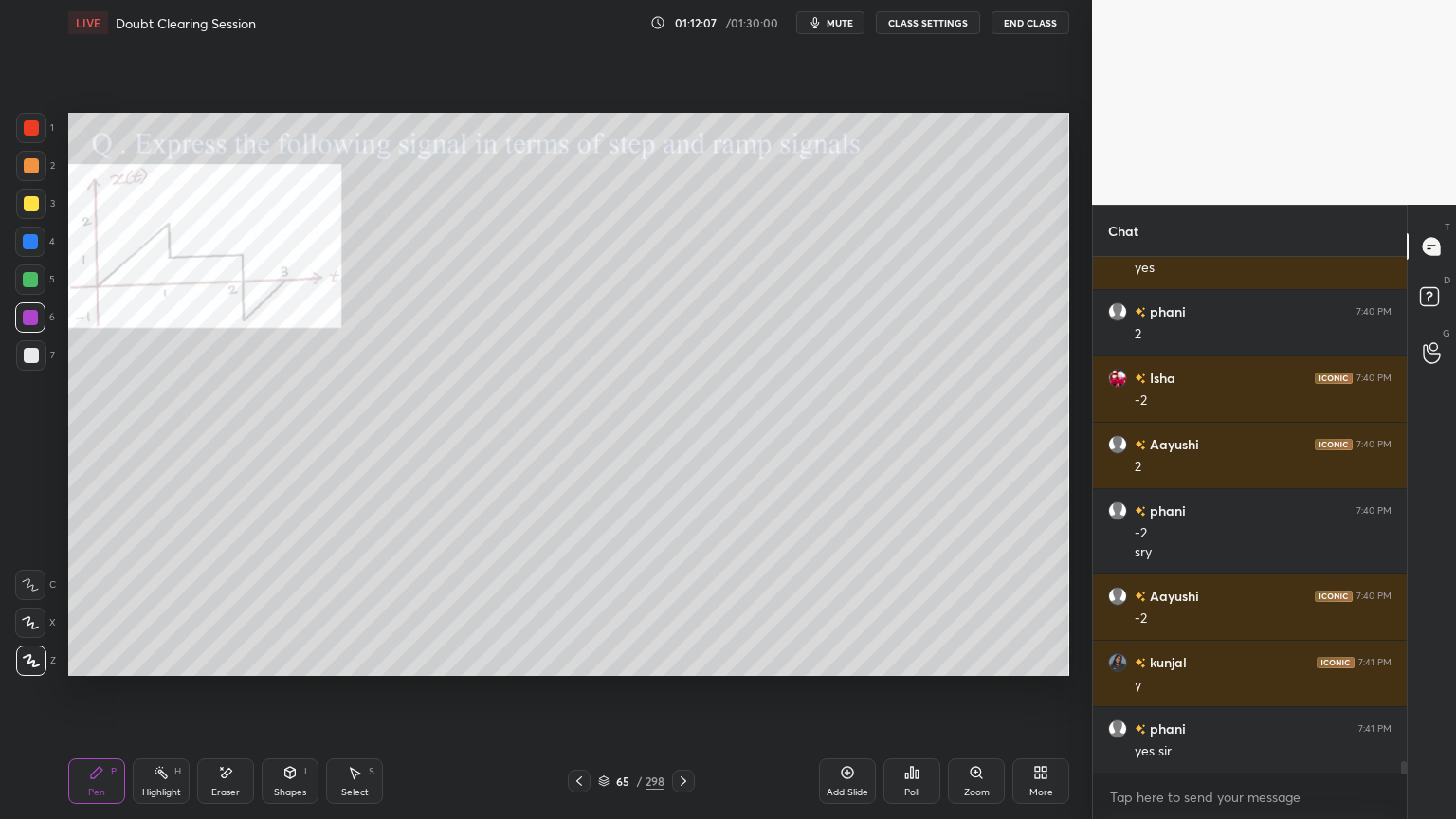 click at bounding box center [30, 318] 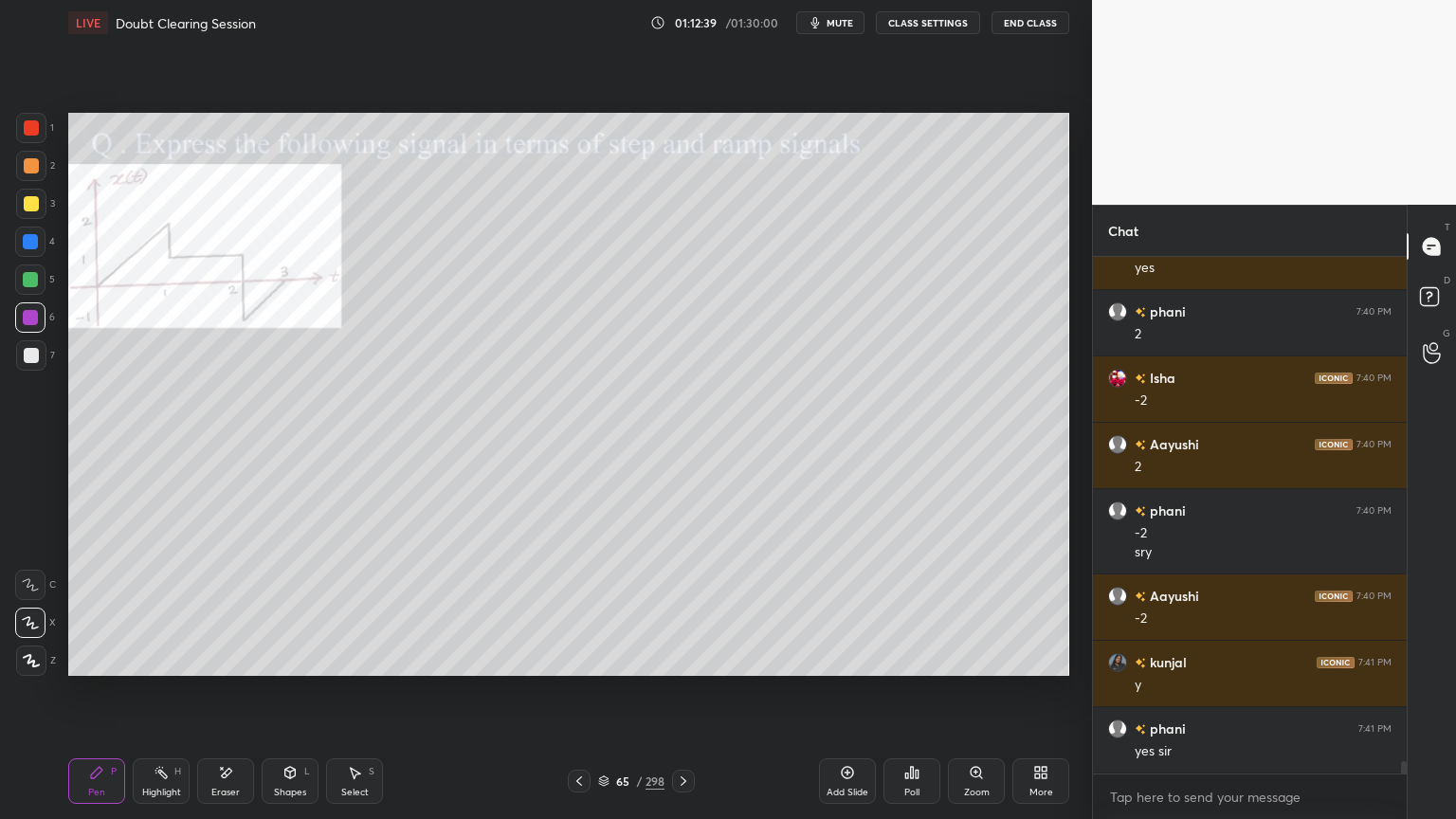 click at bounding box center [30, 242] 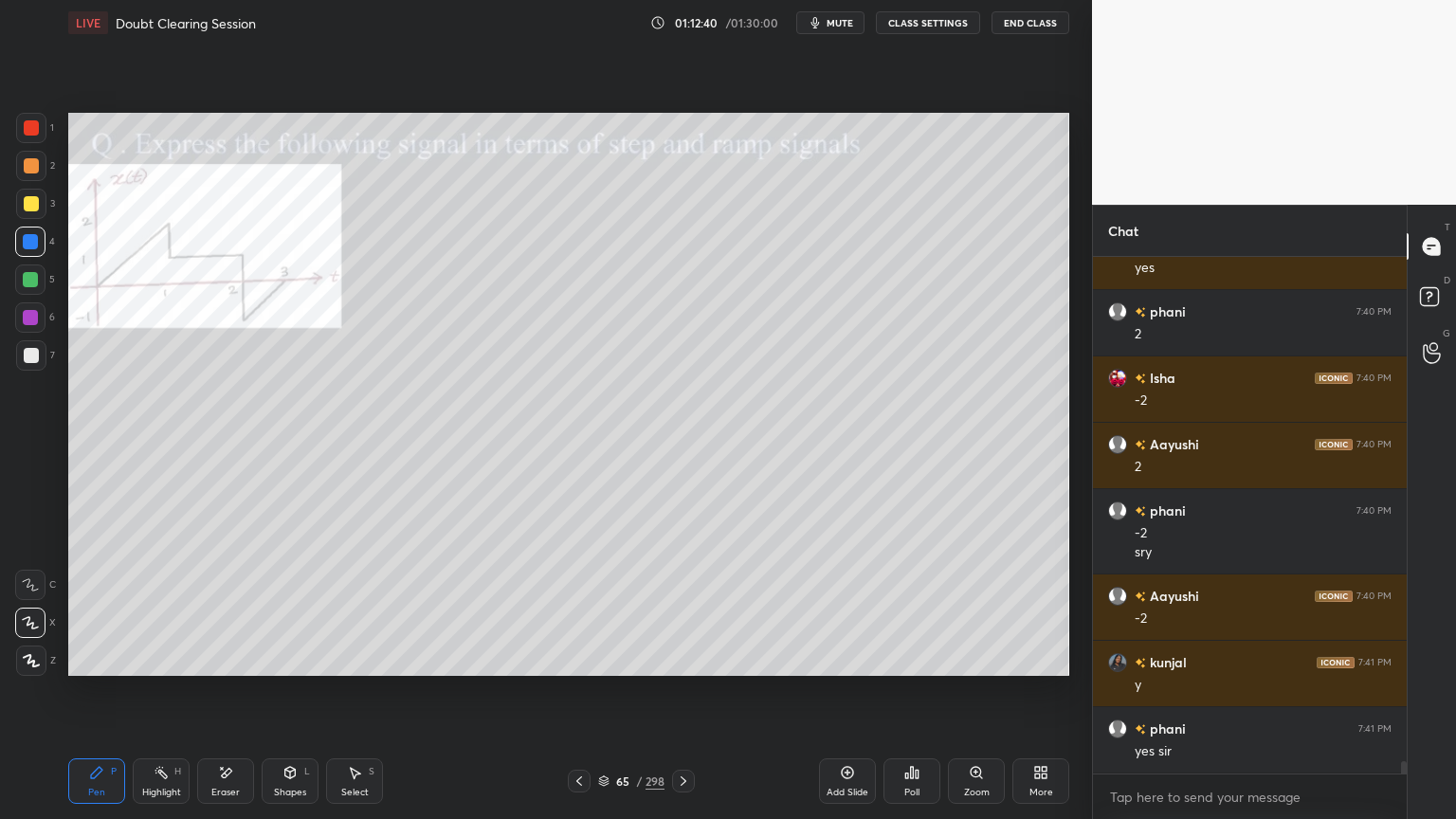 click 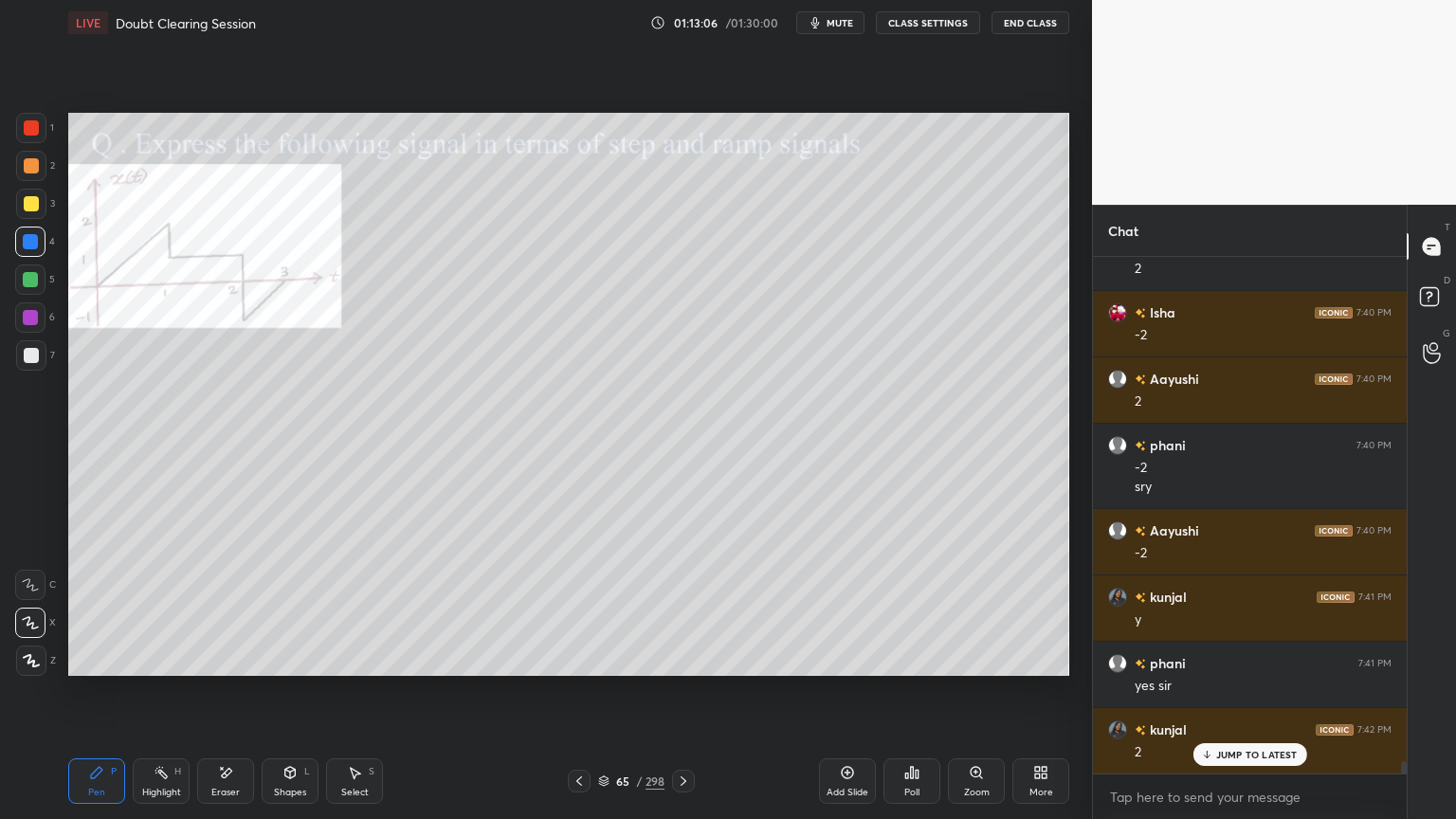 scroll, scrollTop: 20918, scrollLeft: 0, axis: vertical 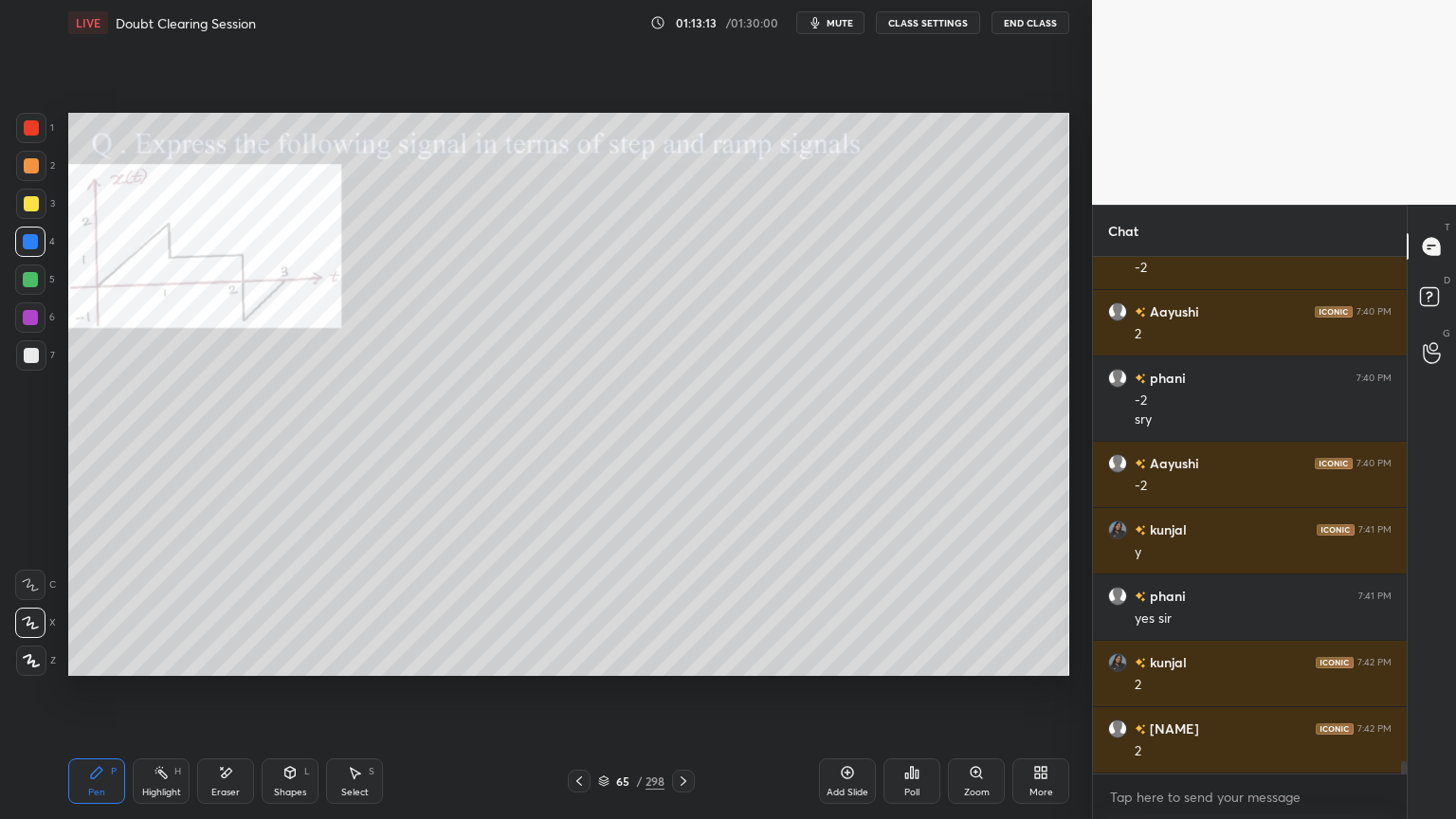 click on "Shapes L" at bounding box center (290, 781) 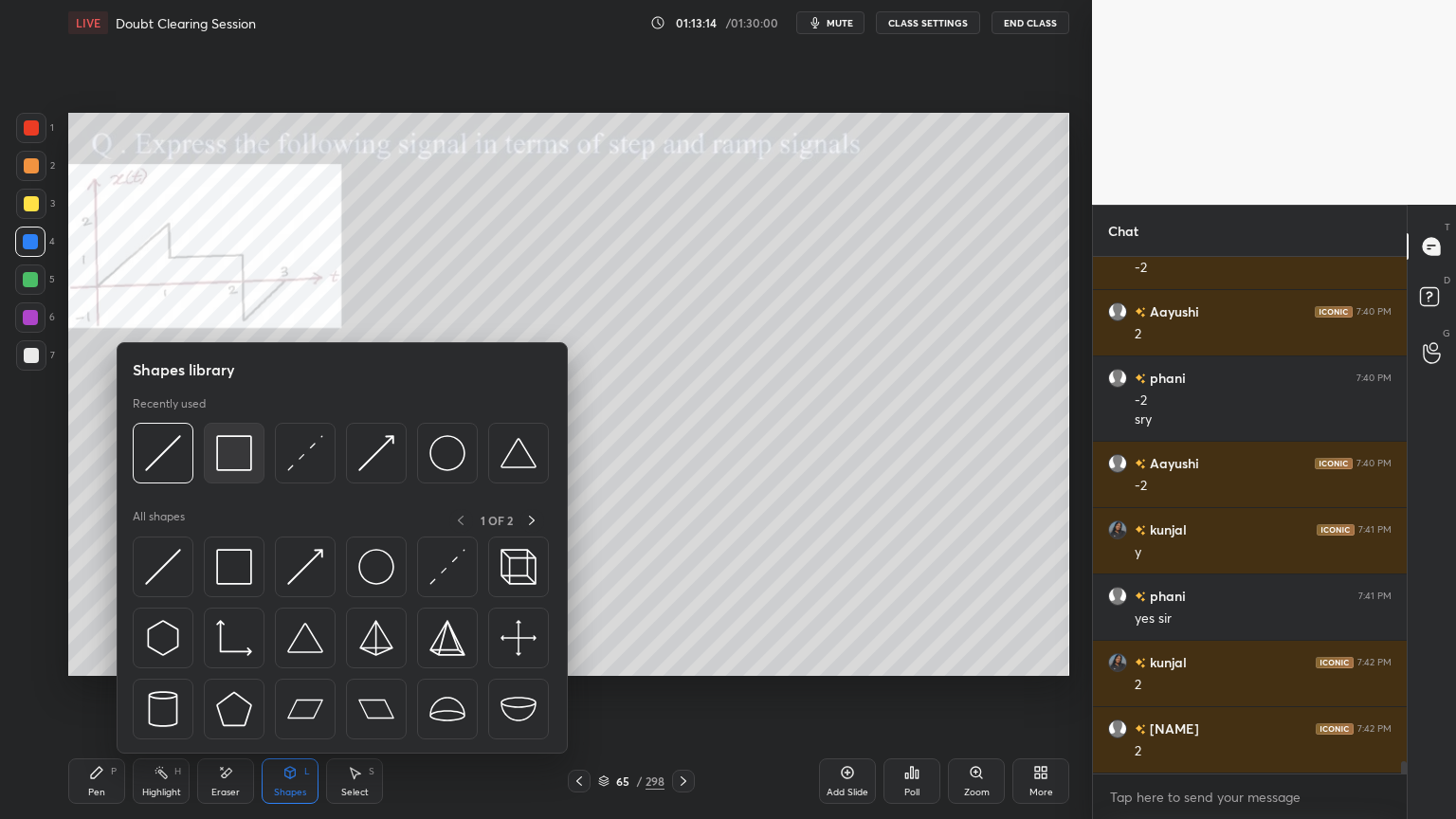 click at bounding box center (234, 453) 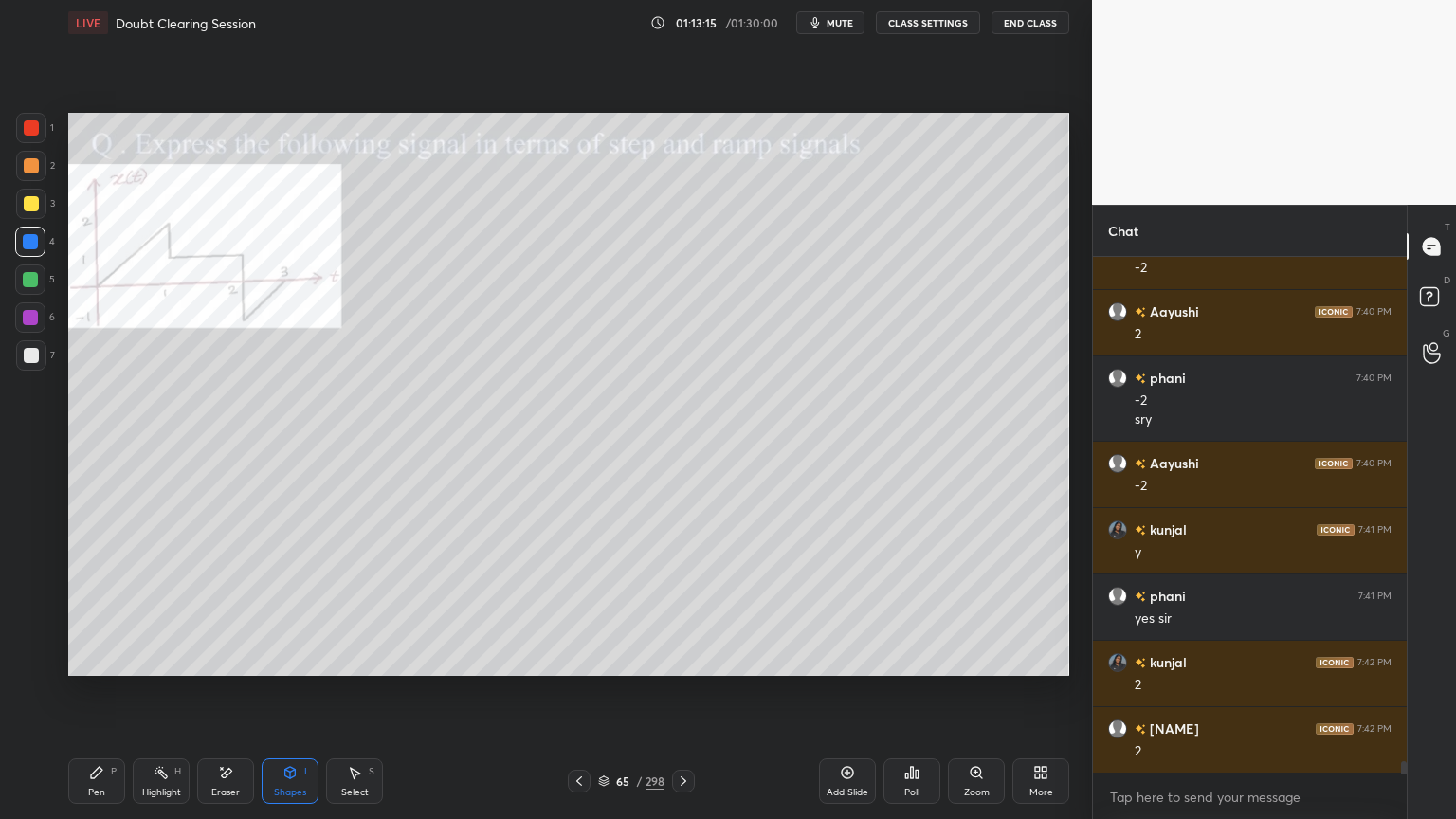 click at bounding box center (31, 128) 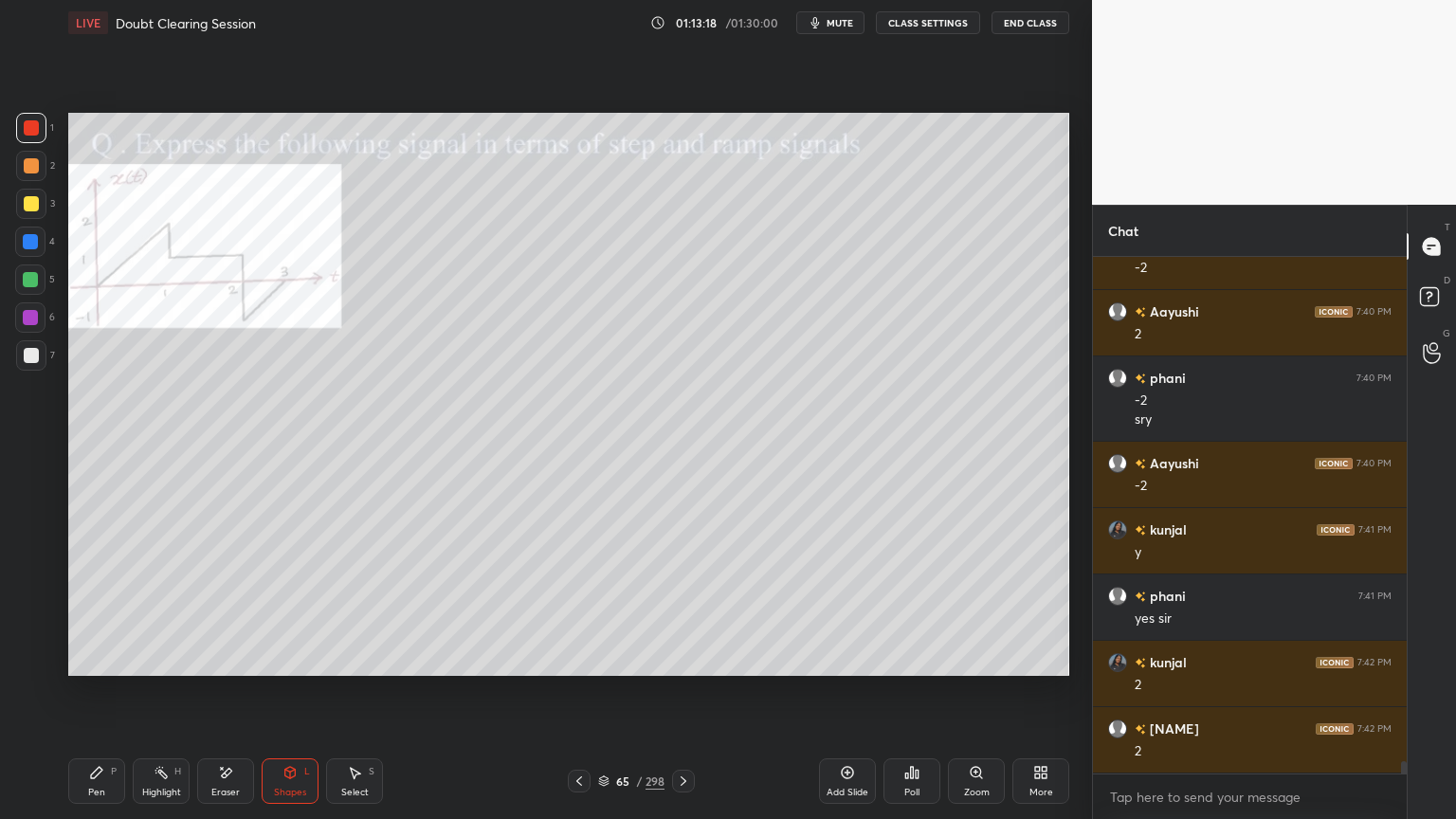 scroll, scrollTop: 20983, scrollLeft: 0, axis: vertical 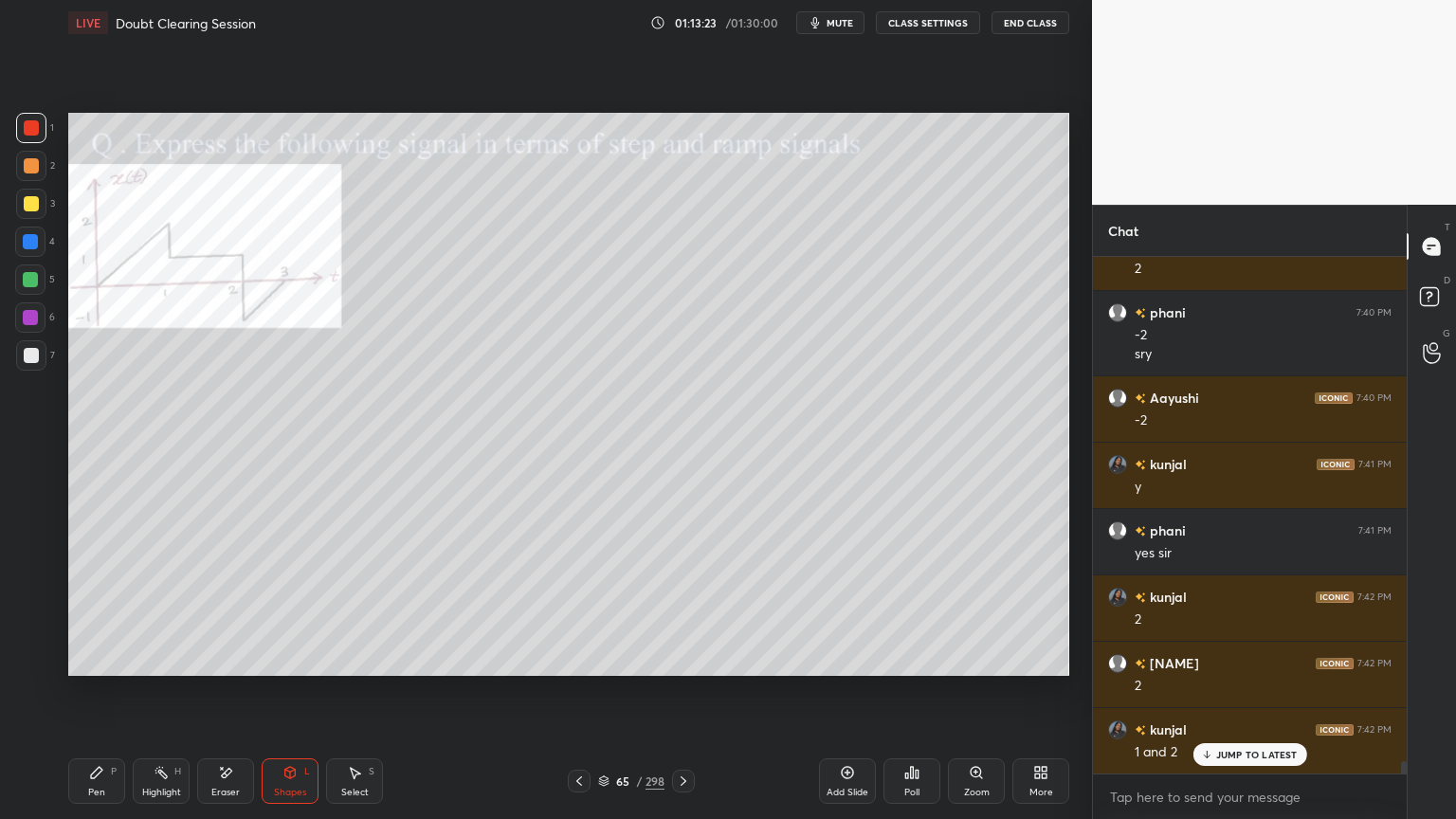 click on "Pen P" at bounding box center [97, 781] 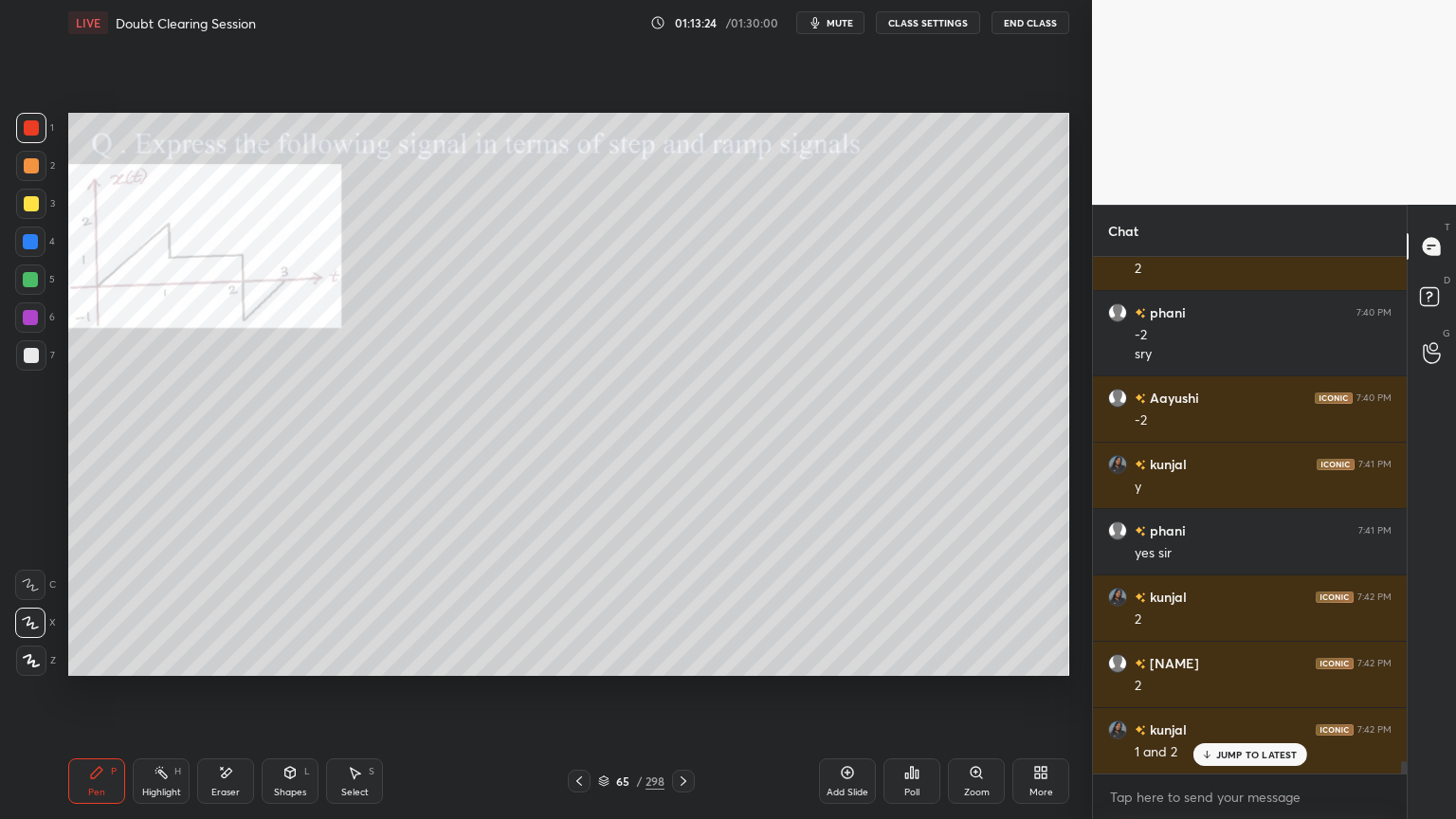 click at bounding box center [31, 204] 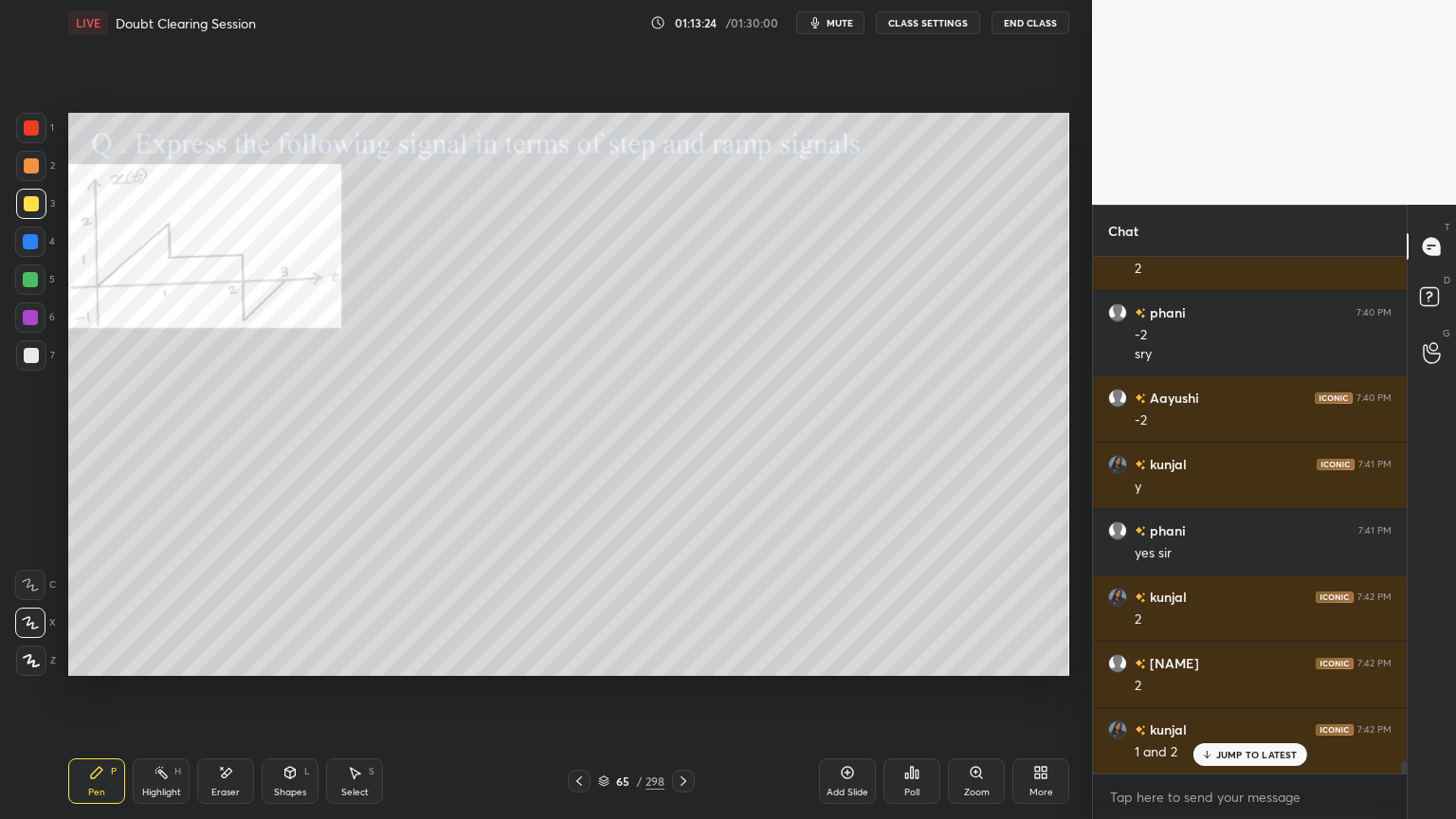click at bounding box center [31, 661] 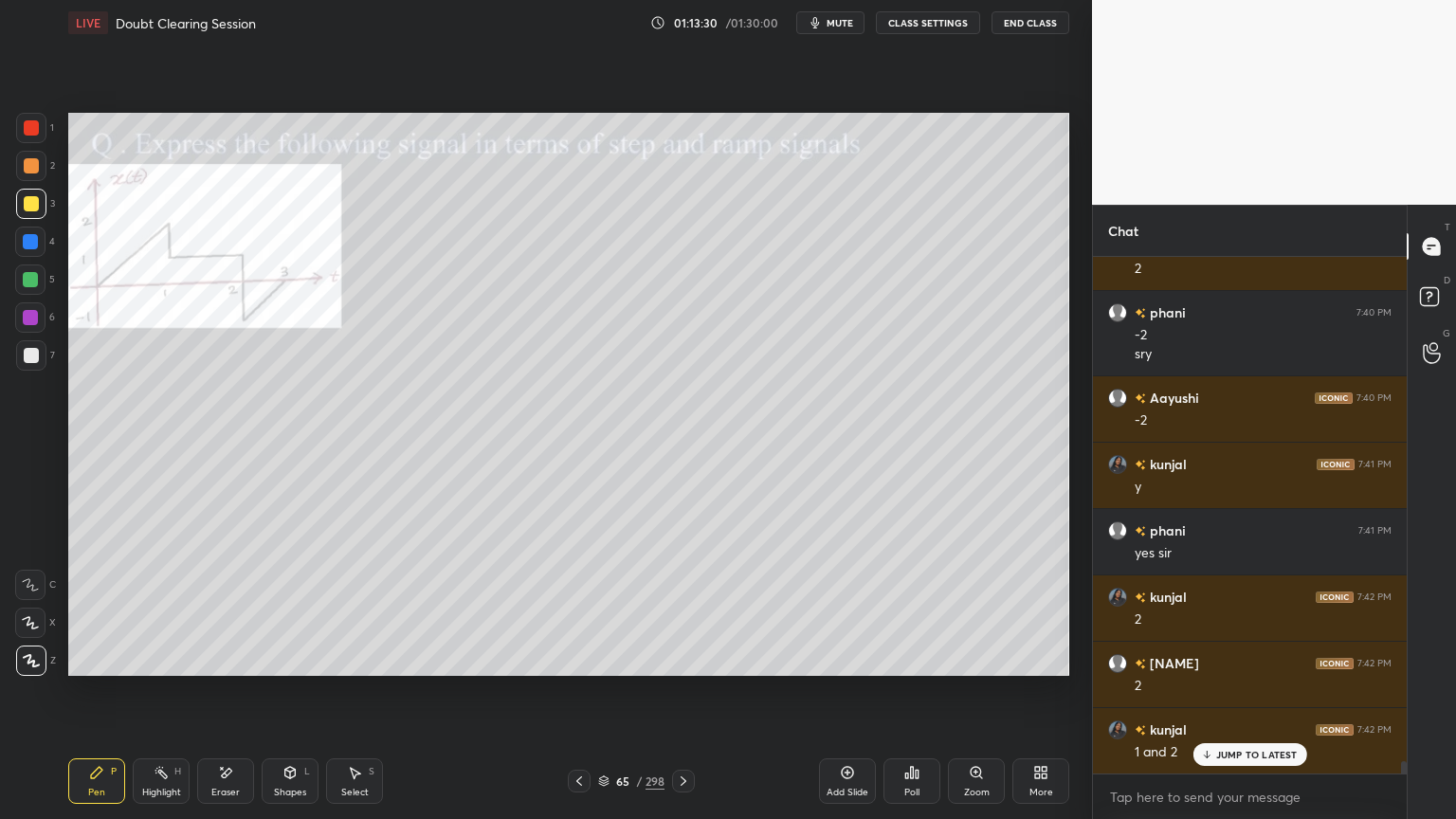 click at bounding box center (30, 318) 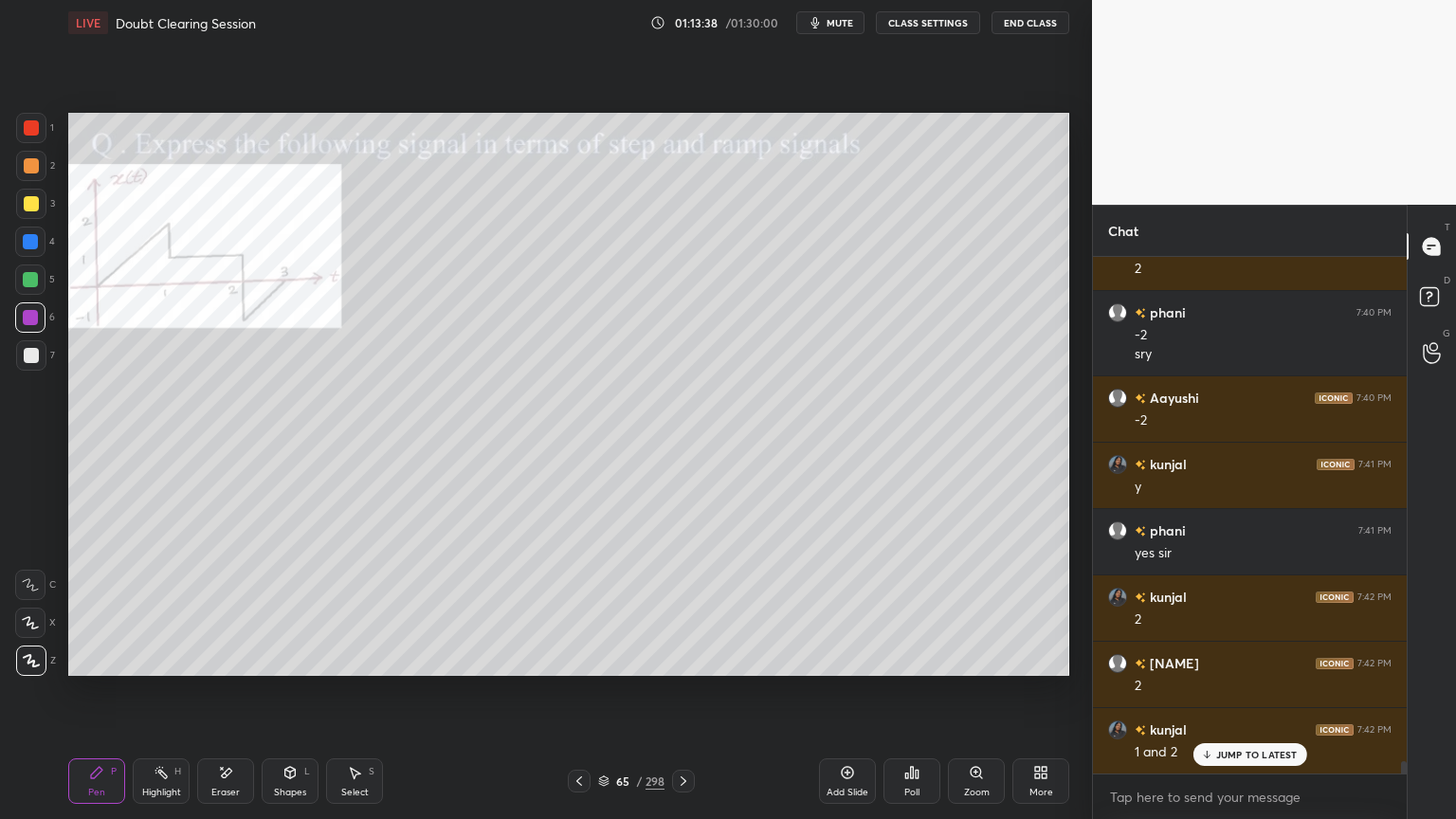 scroll, scrollTop: 21050, scrollLeft: 0, axis: vertical 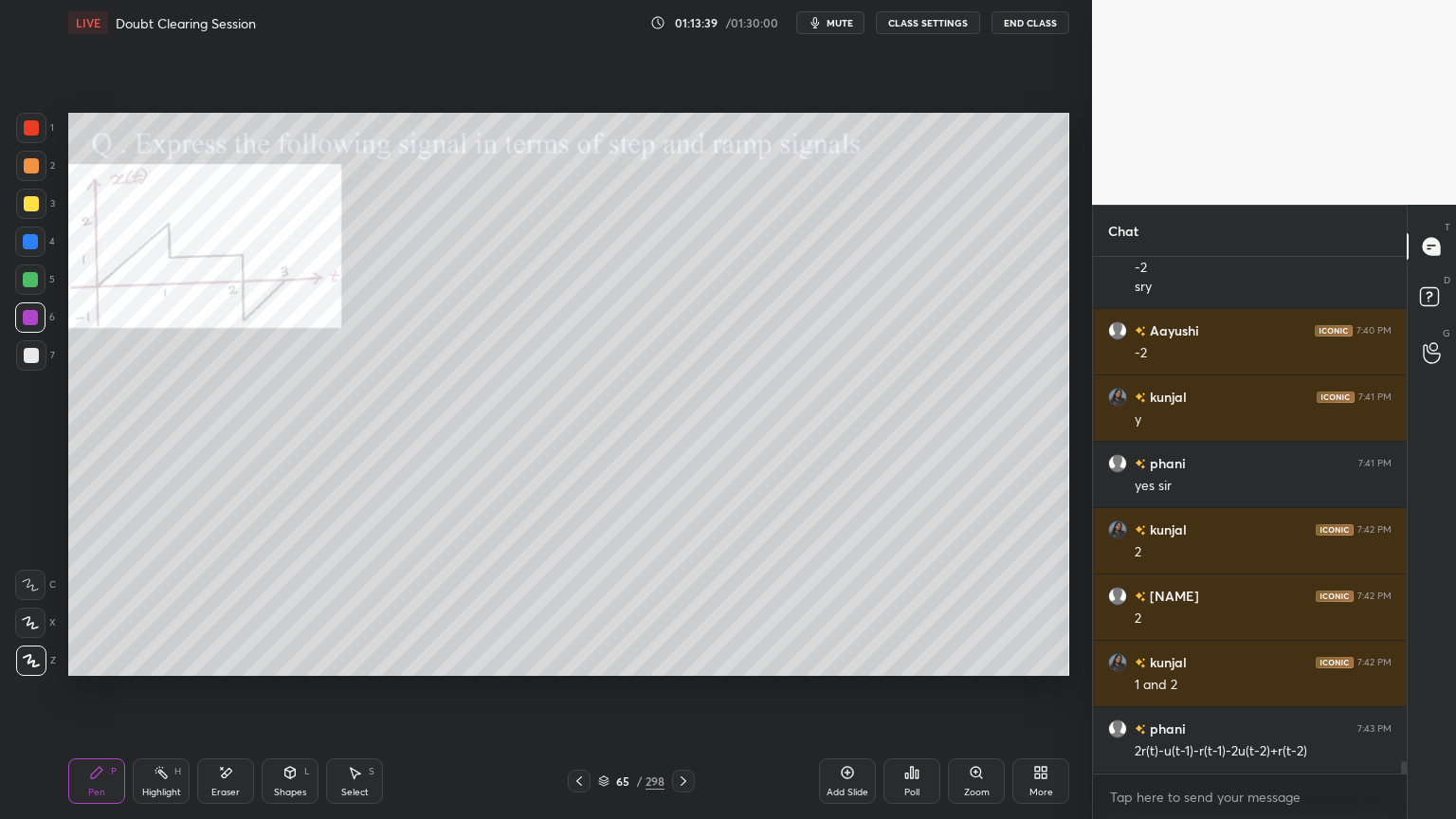 click at bounding box center (31, 204) 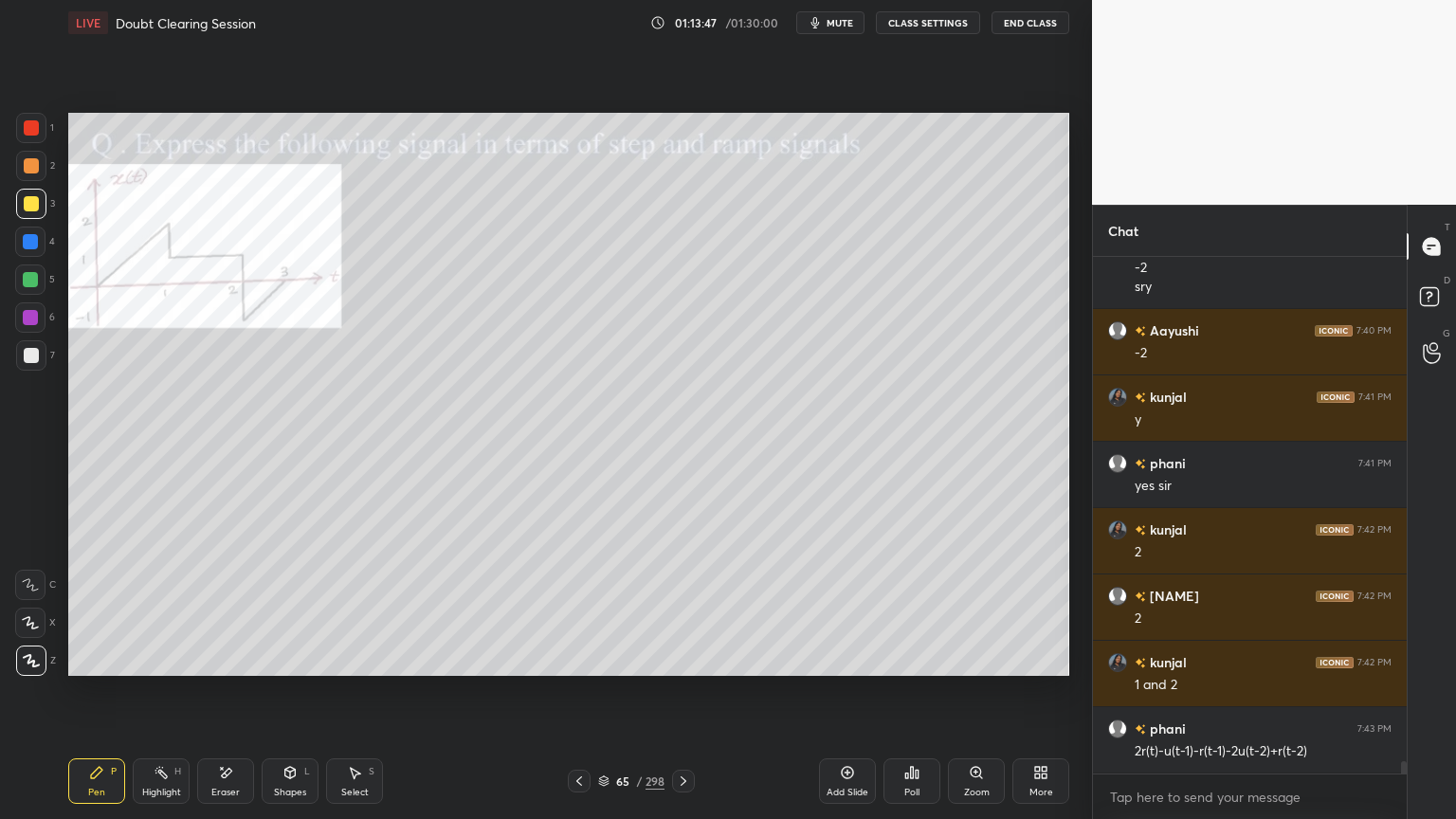 click at bounding box center (31, 661) 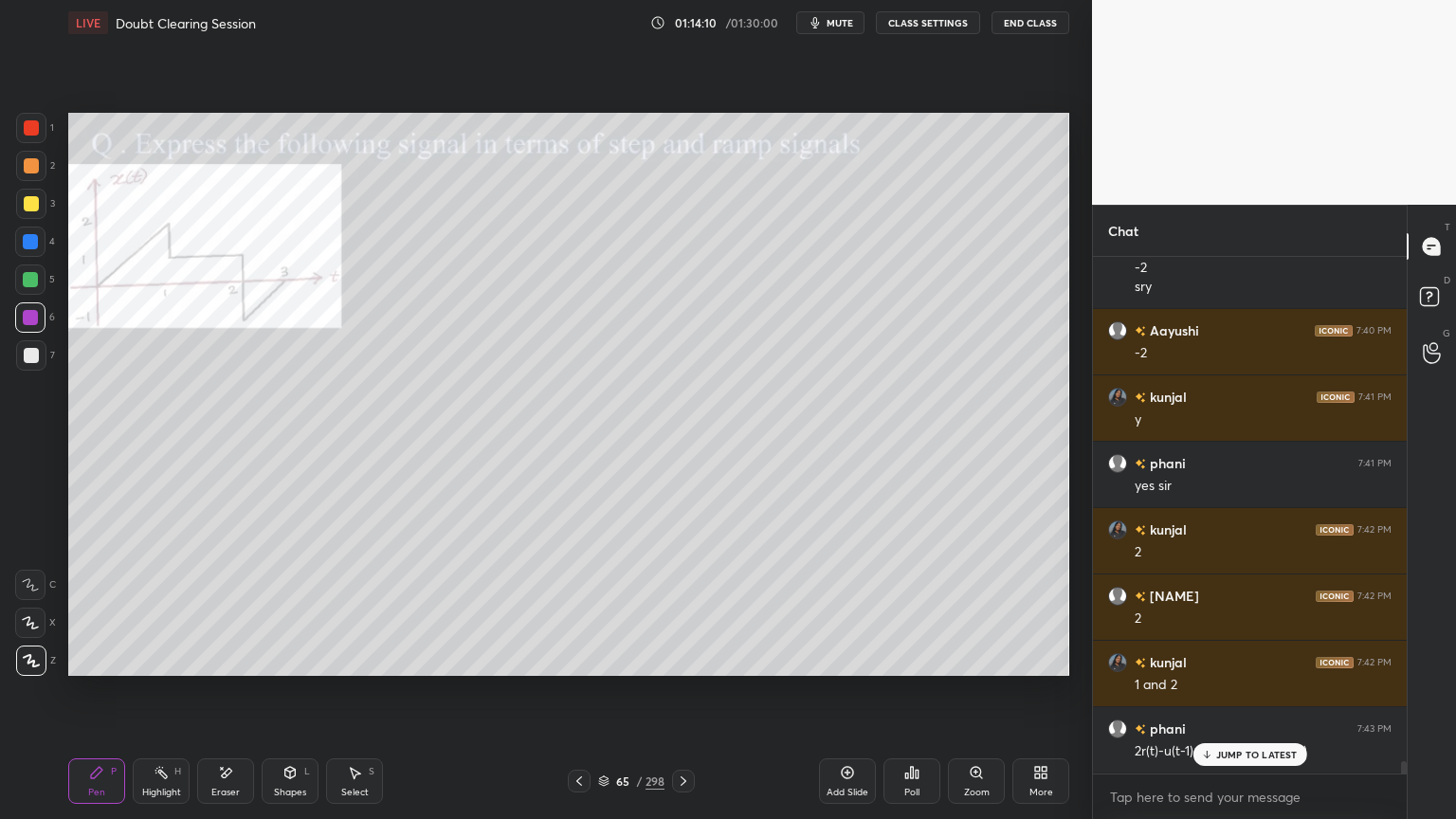 scroll, scrollTop: 21116, scrollLeft: 0, axis: vertical 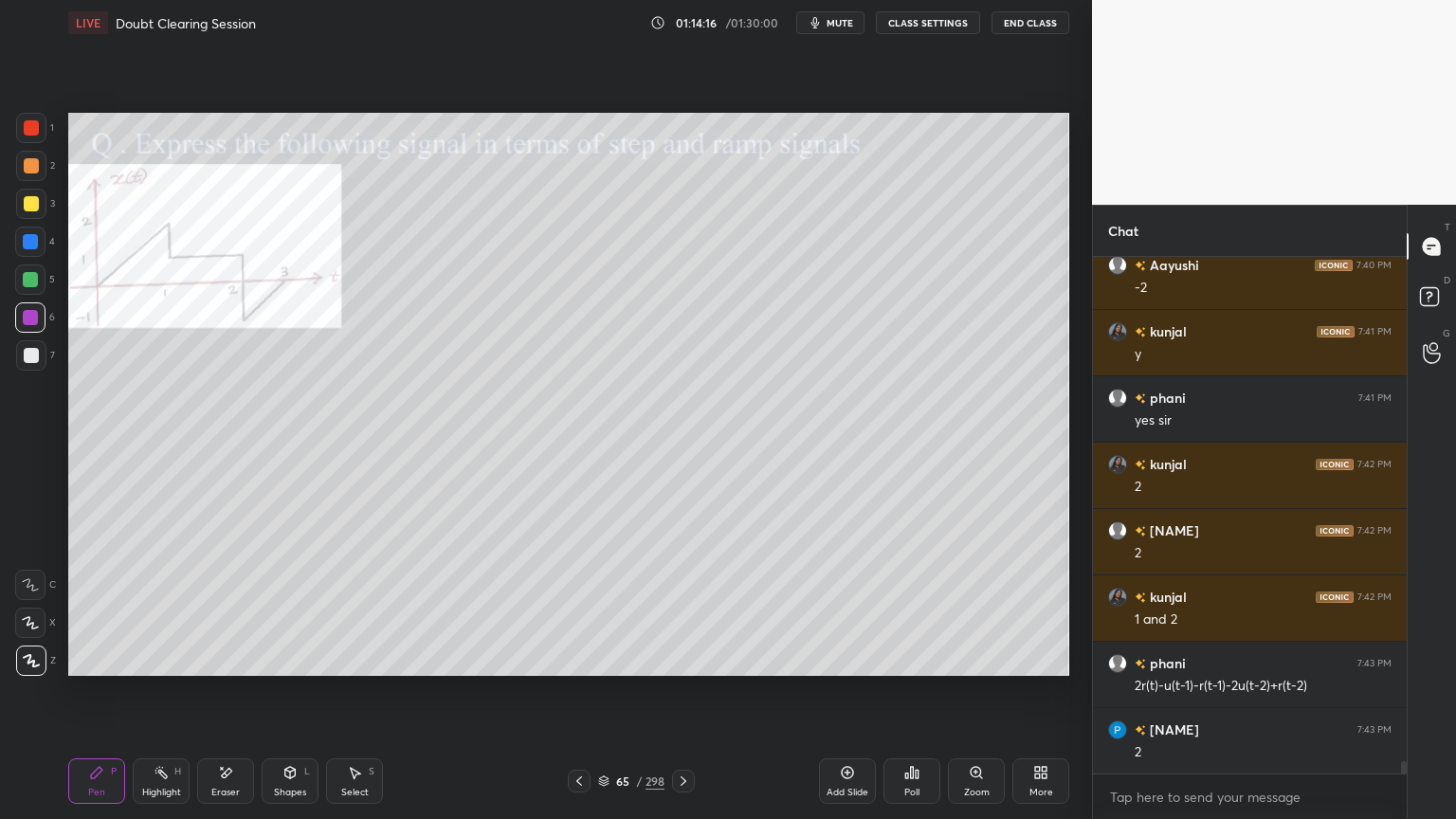 click on "Shapes L" at bounding box center [290, 781] 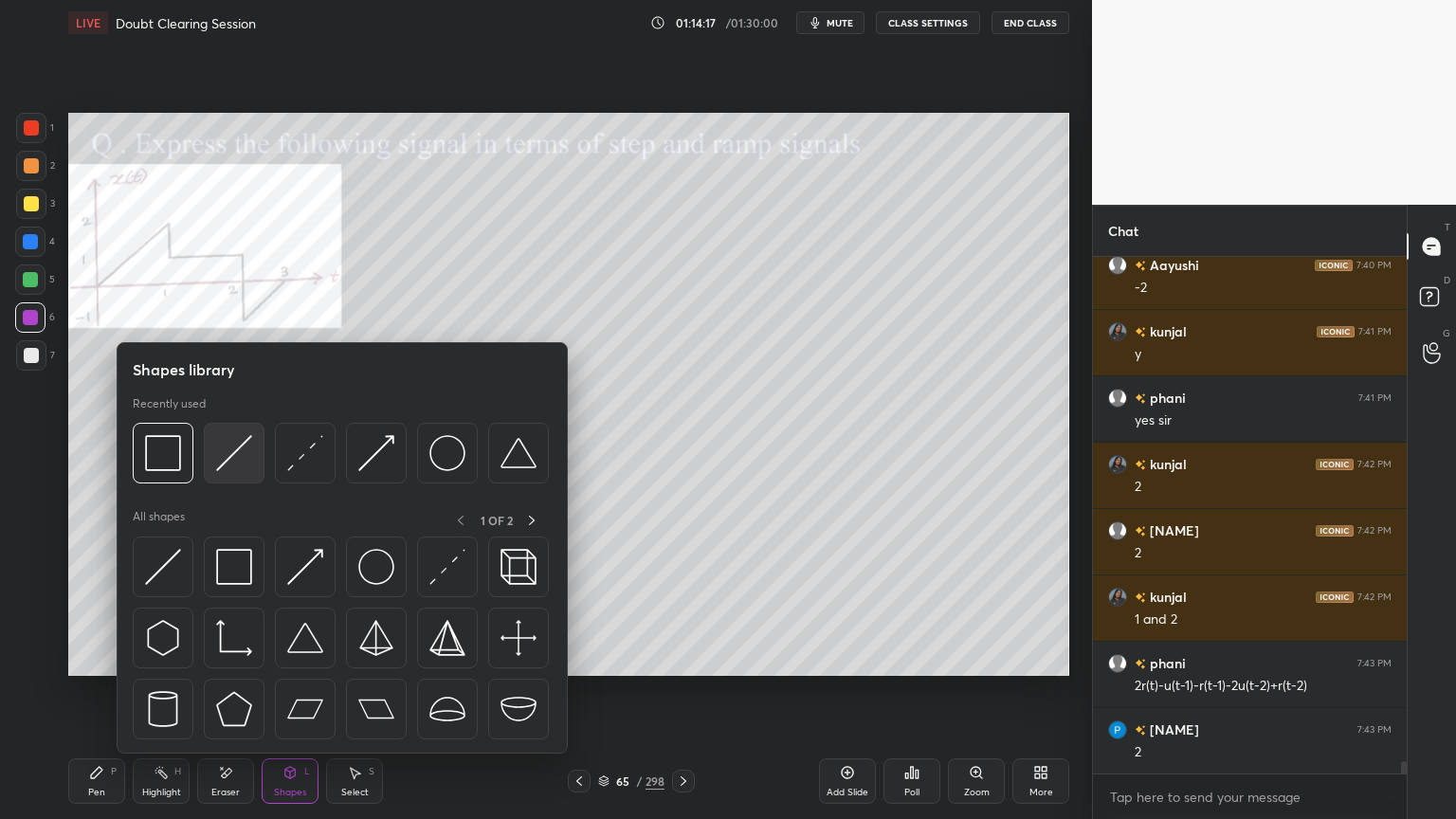 click at bounding box center (234, 453) 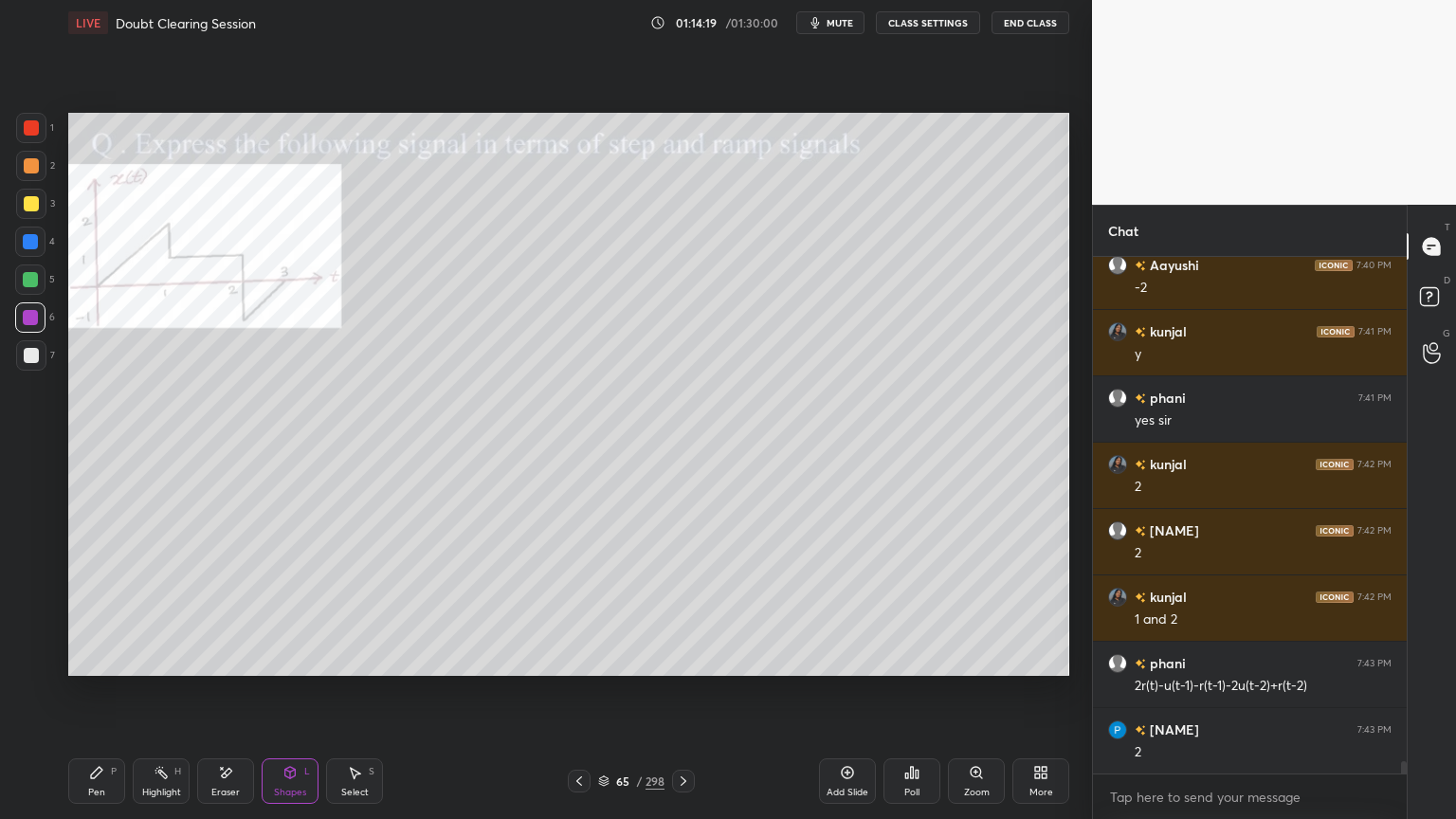 click on "Pen P" at bounding box center (97, 781) 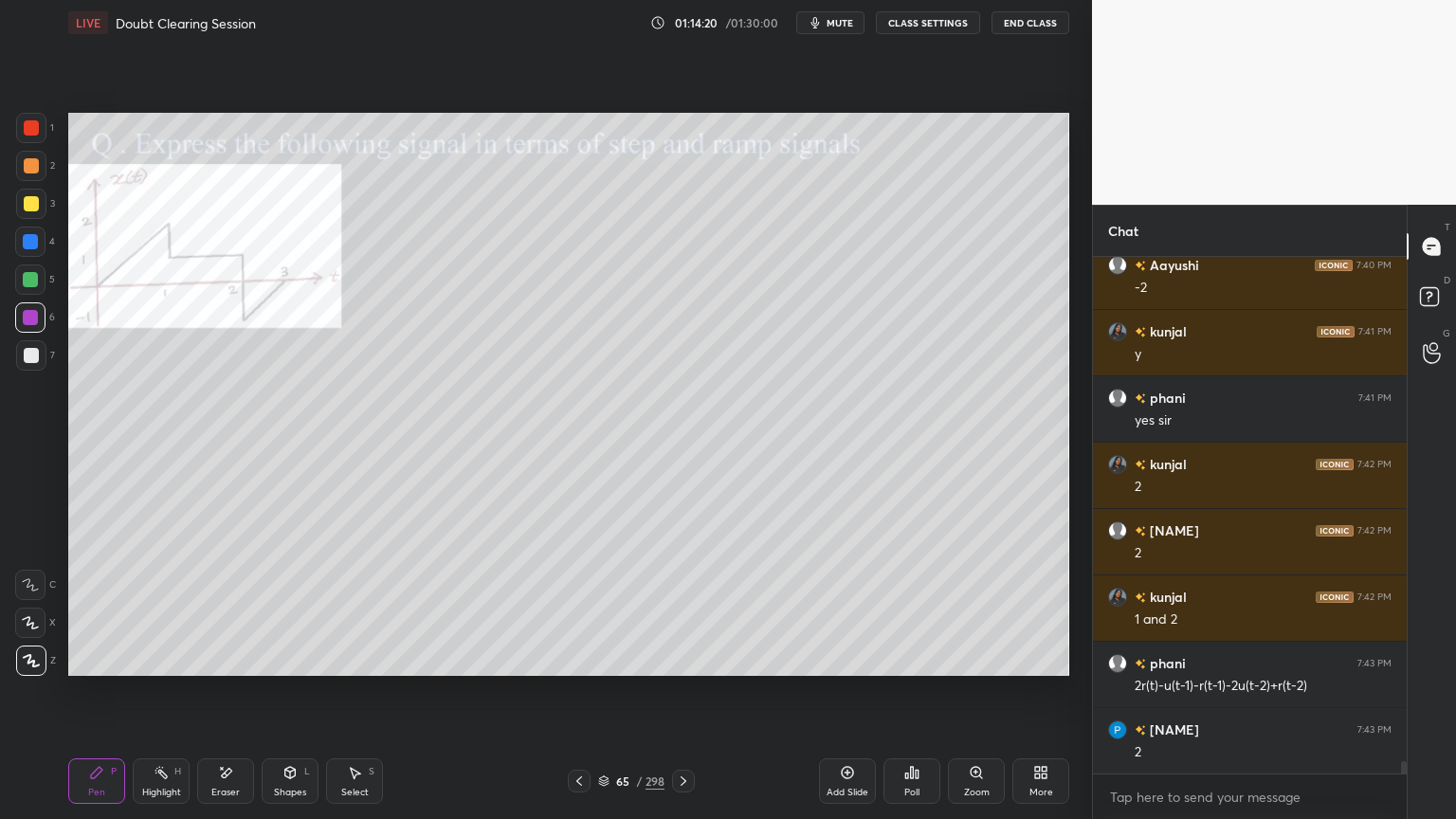 click at bounding box center (31, 355) 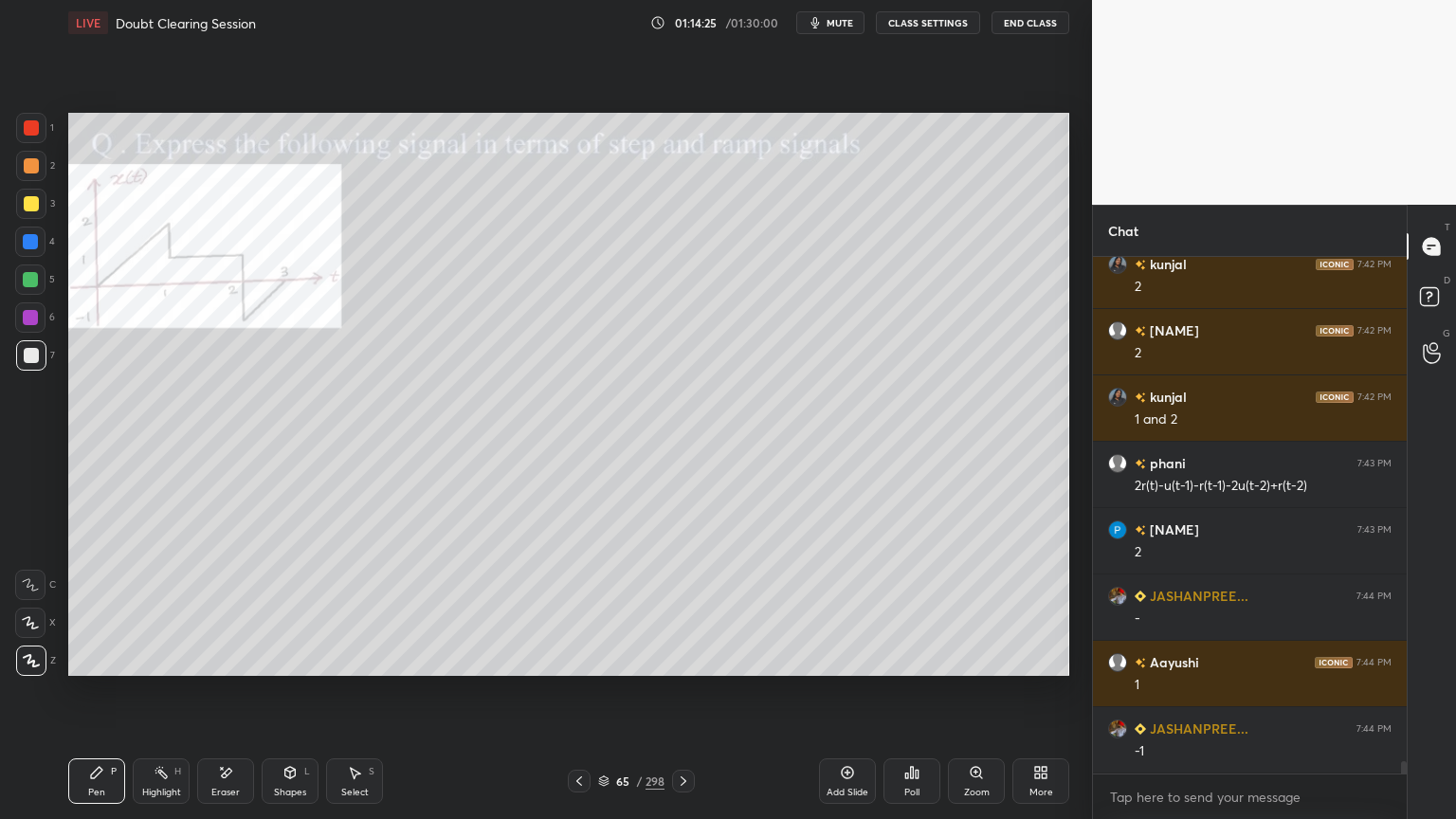 scroll, scrollTop: 21381, scrollLeft: 0, axis: vertical 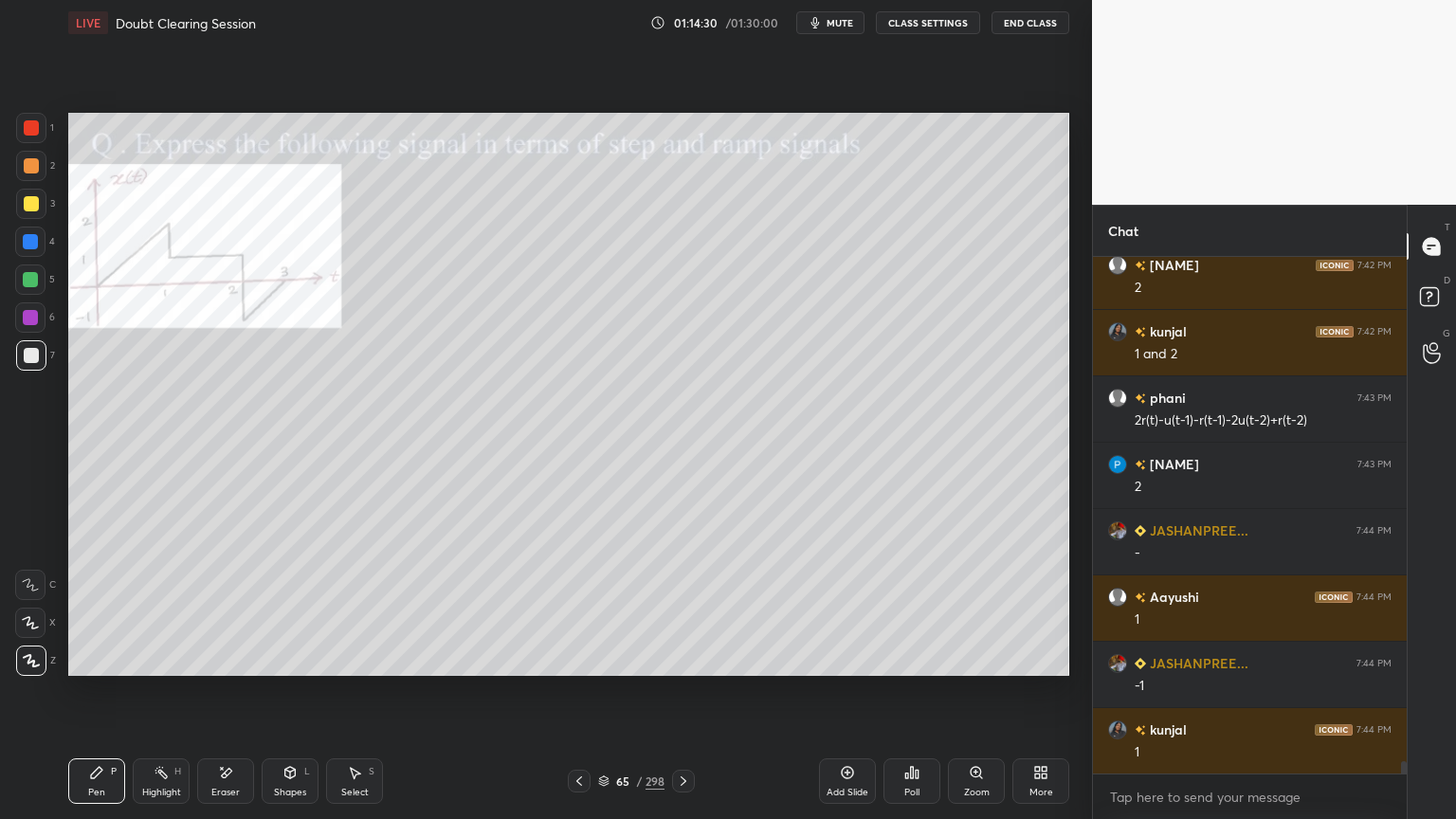 click at bounding box center (31, 204) 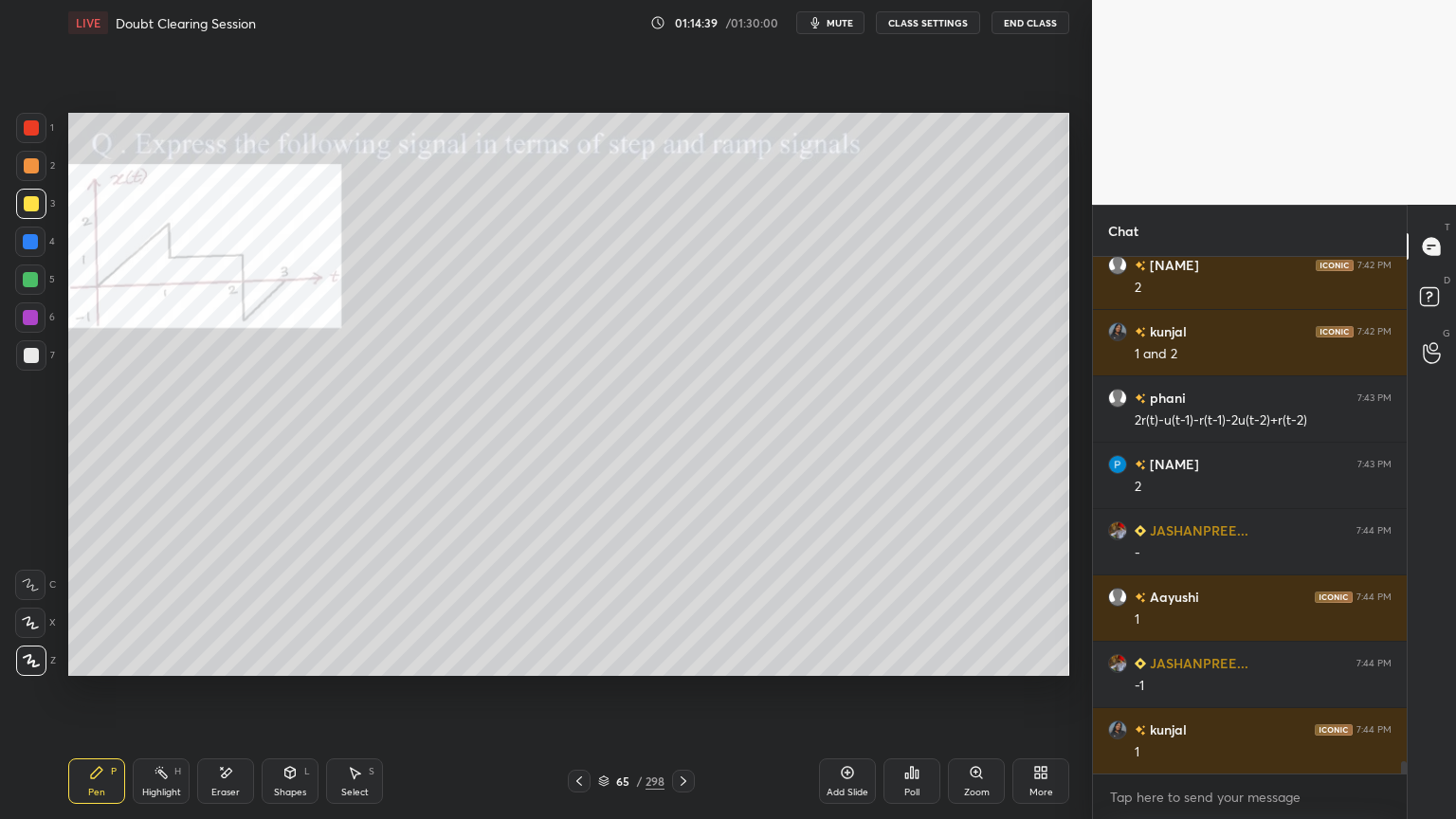 scroll, scrollTop: 21449, scrollLeft: 0, axis: vertical 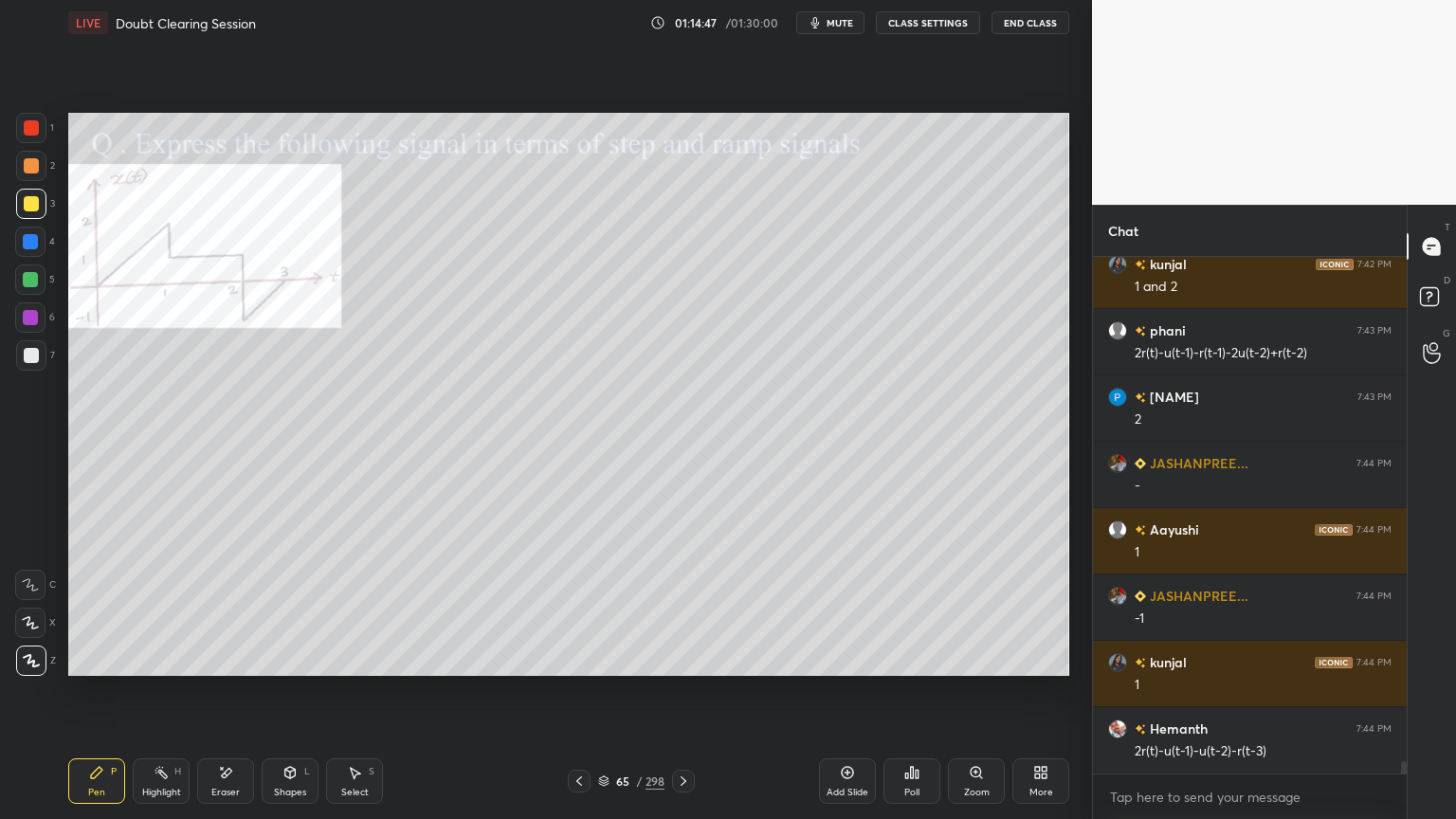 click at bounding box center [30, 318] 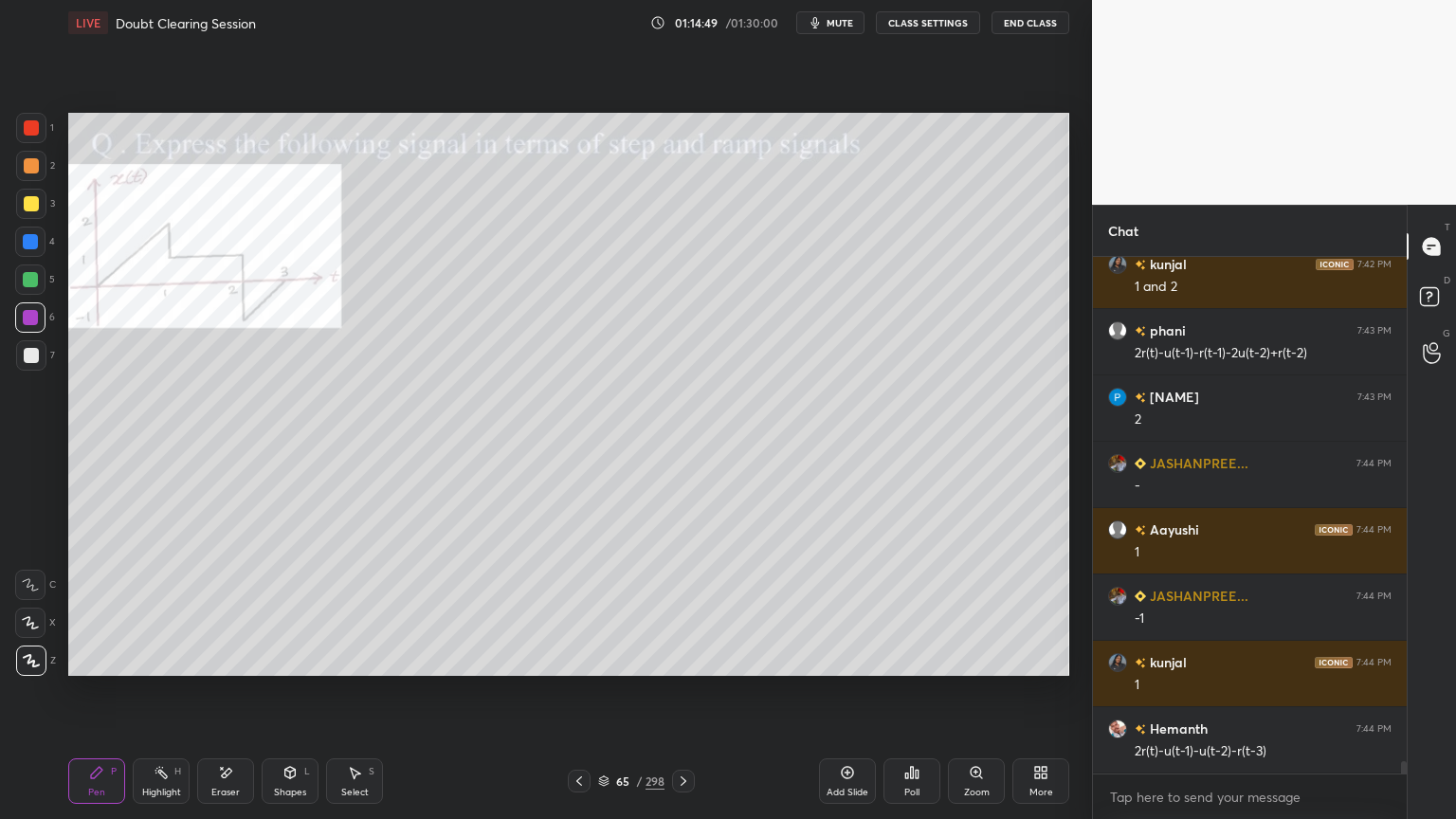 scroll, scrollTop: 21514, scrollLeft: 0, axis: vertical 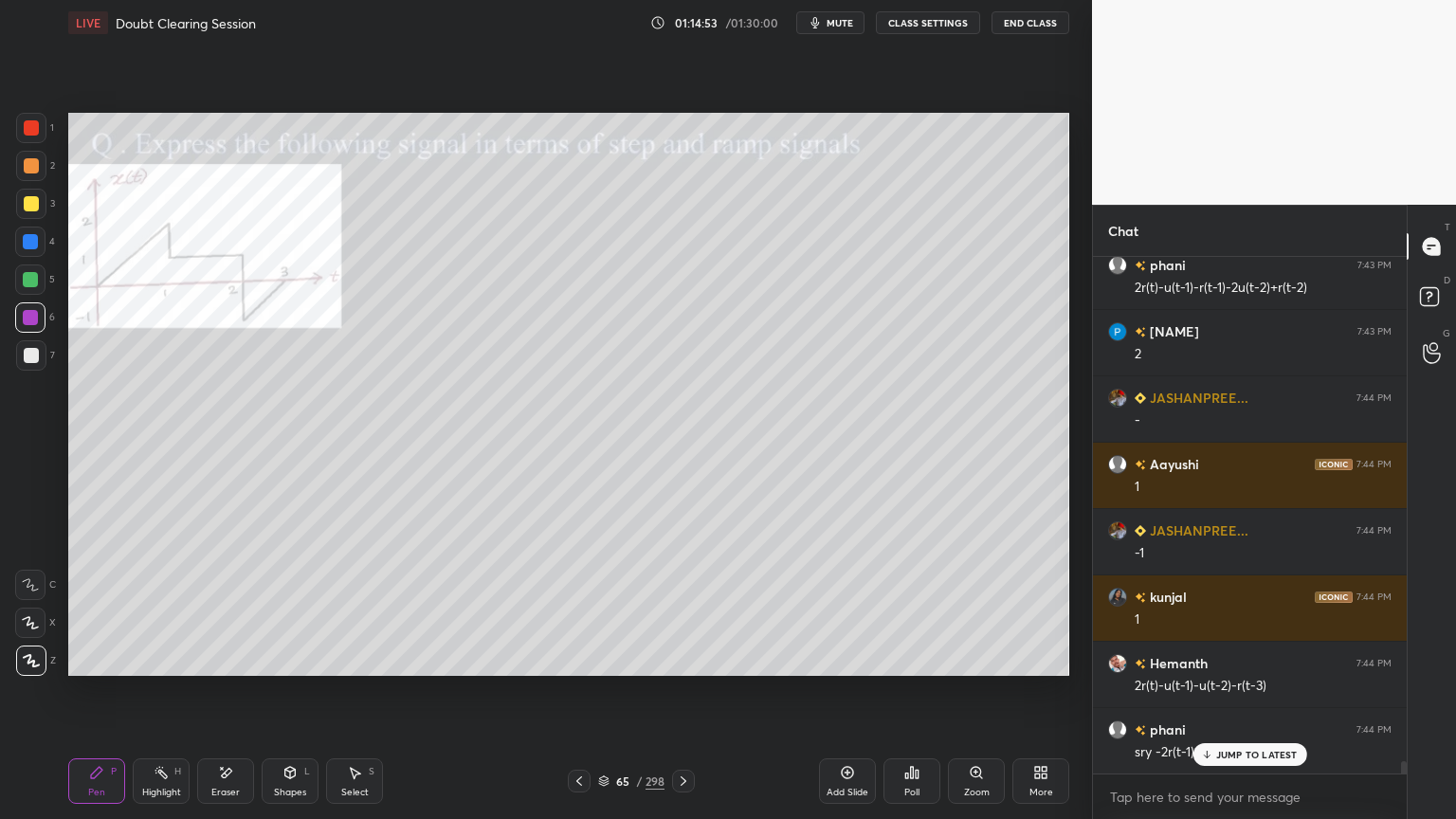 click on "Highlight H" at bounding box center [161, 781] 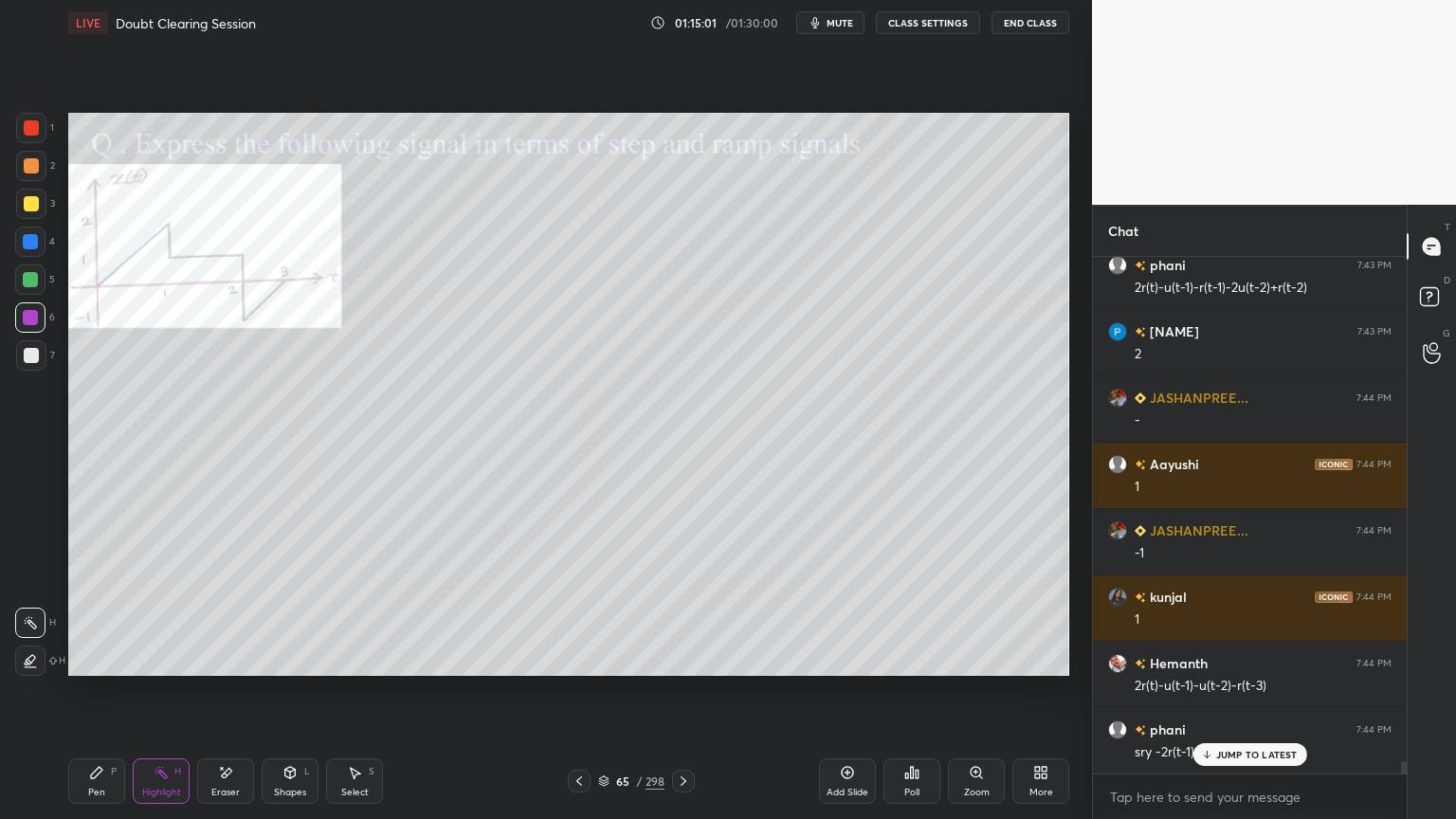 click on "Pen P" at bounding box center (97, 781) 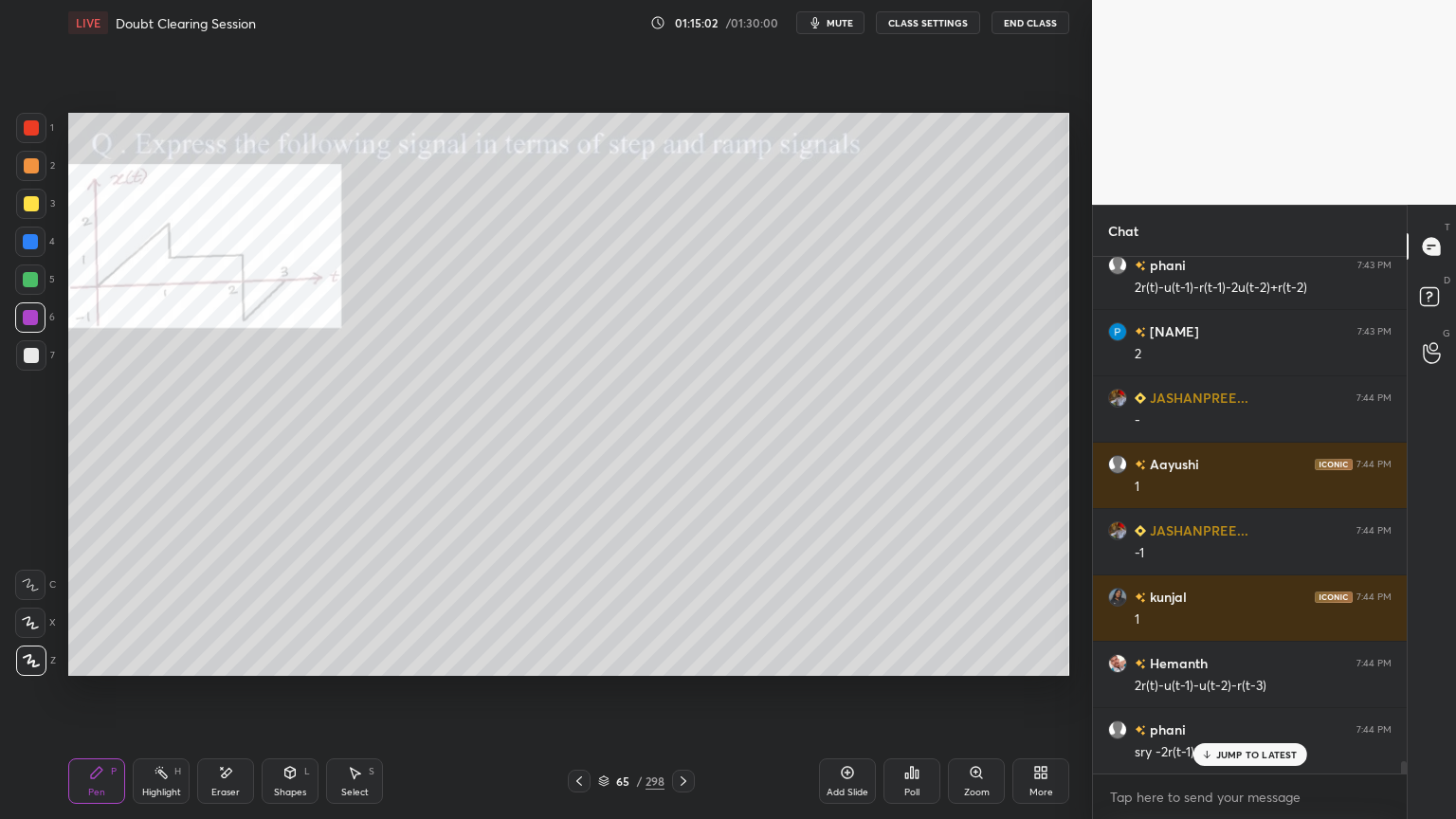 click at bounding box center (31, 204) 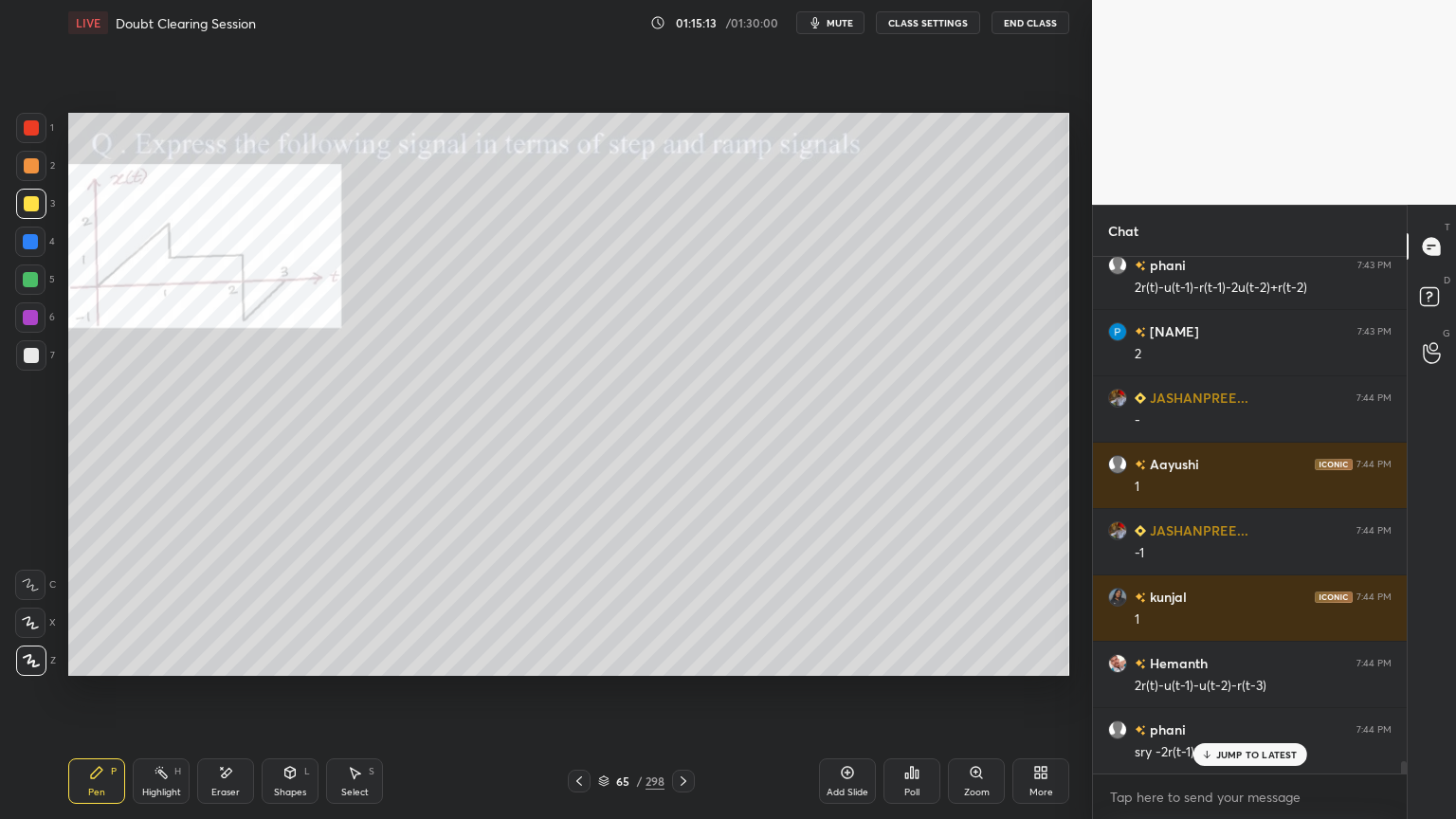 click 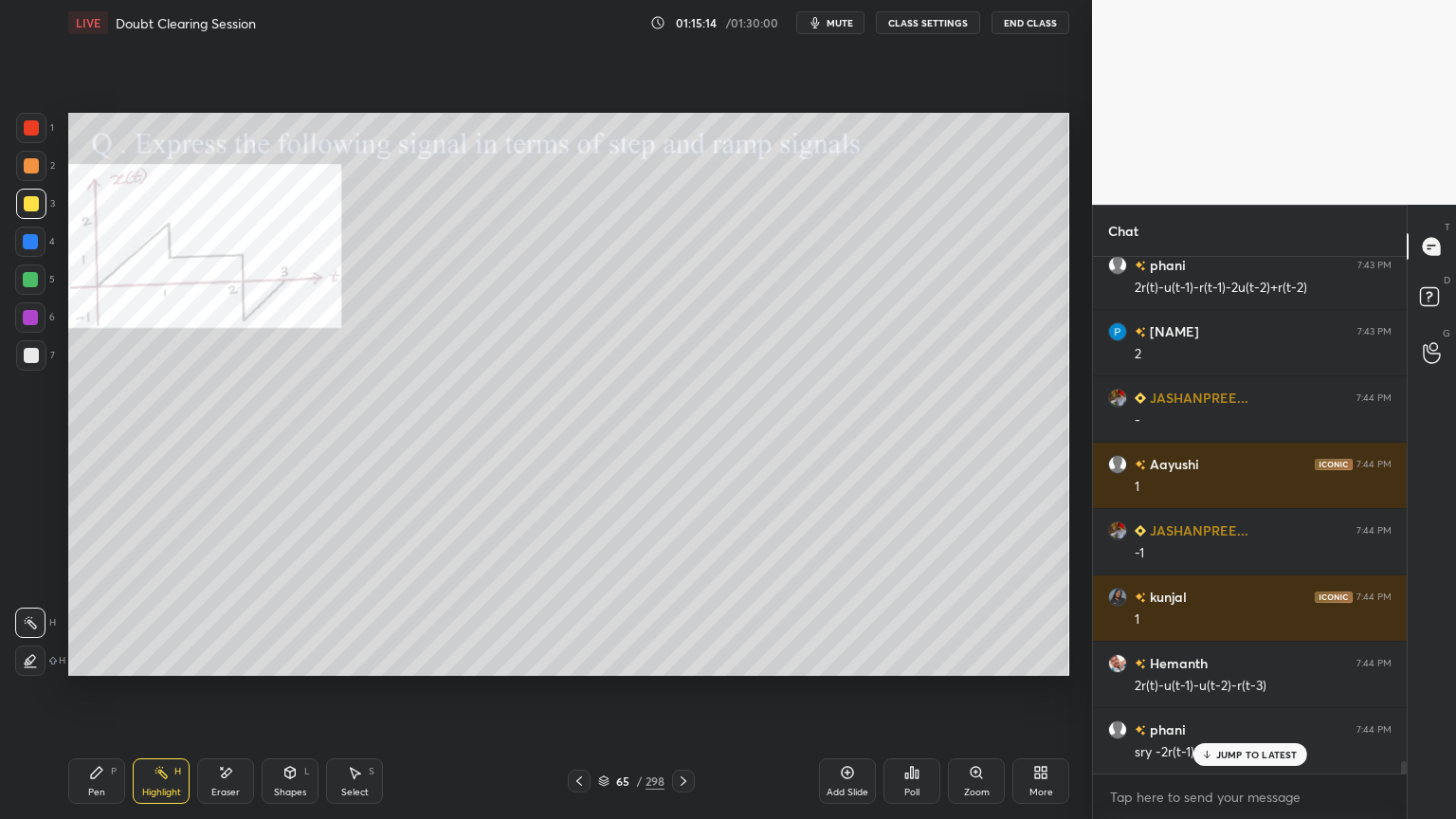 click at bounding box center (30, 318) 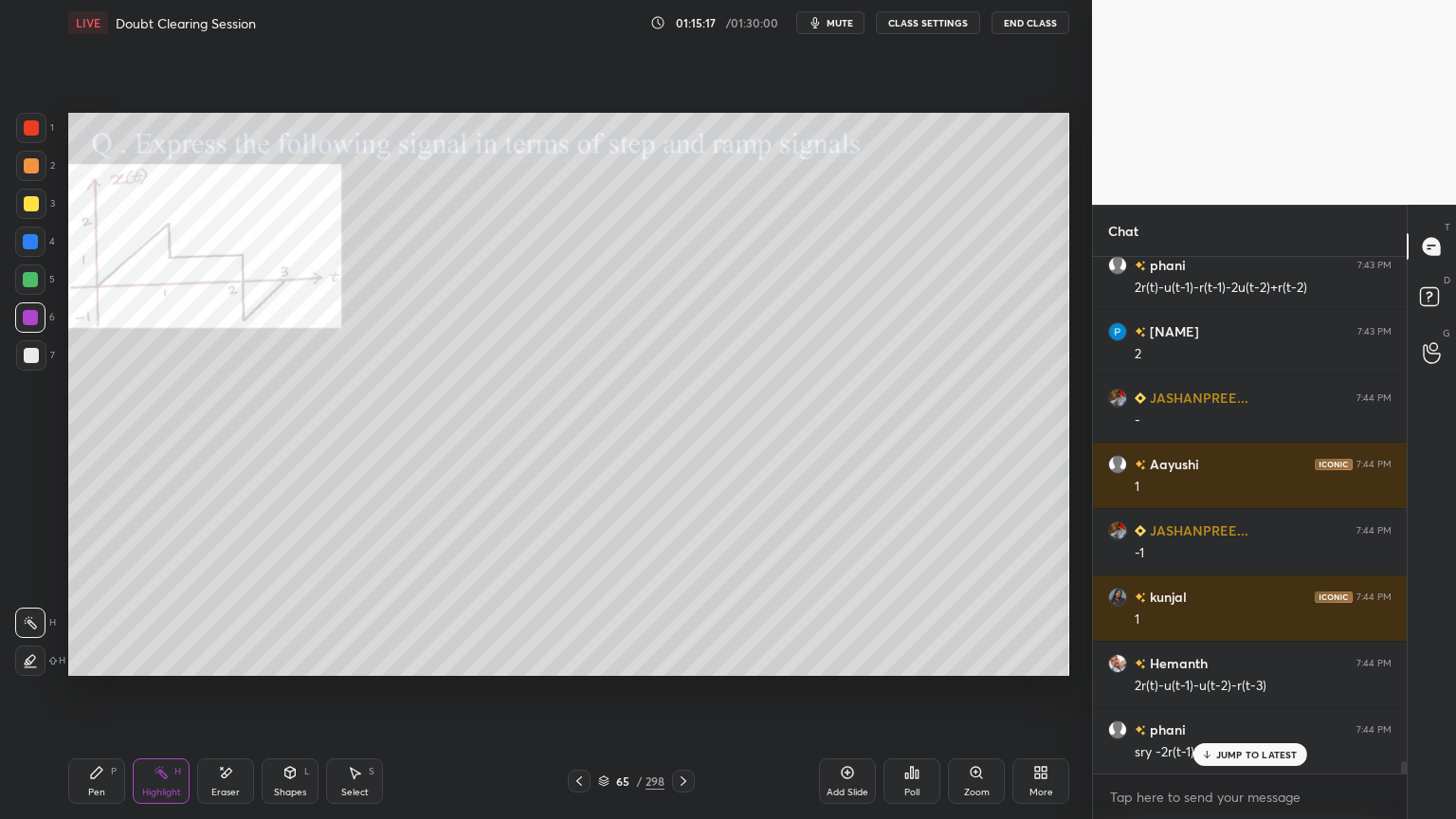 click on "Pen P" at bounding box center [97, 781] 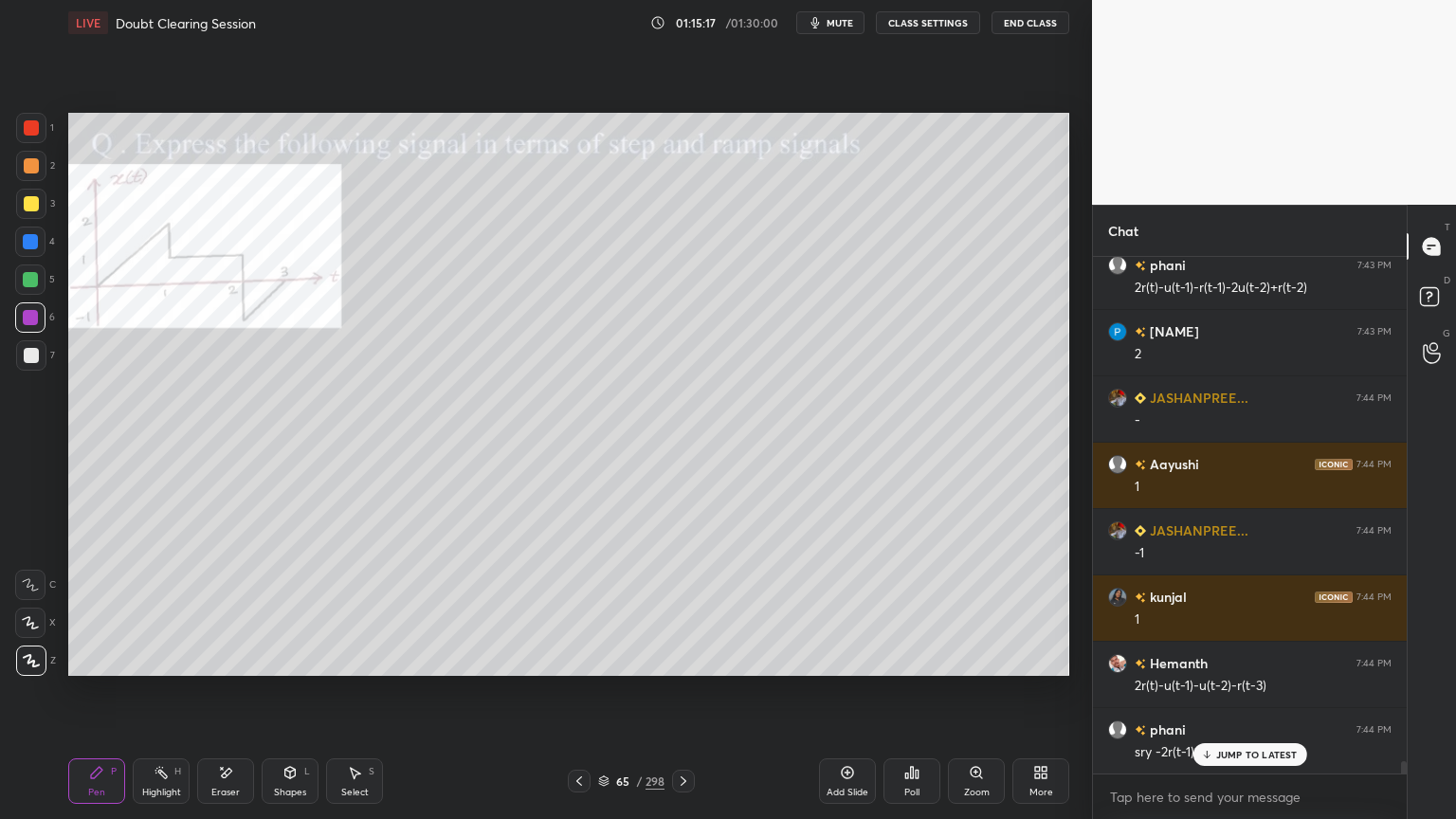 click at bounding box center [31, 355] 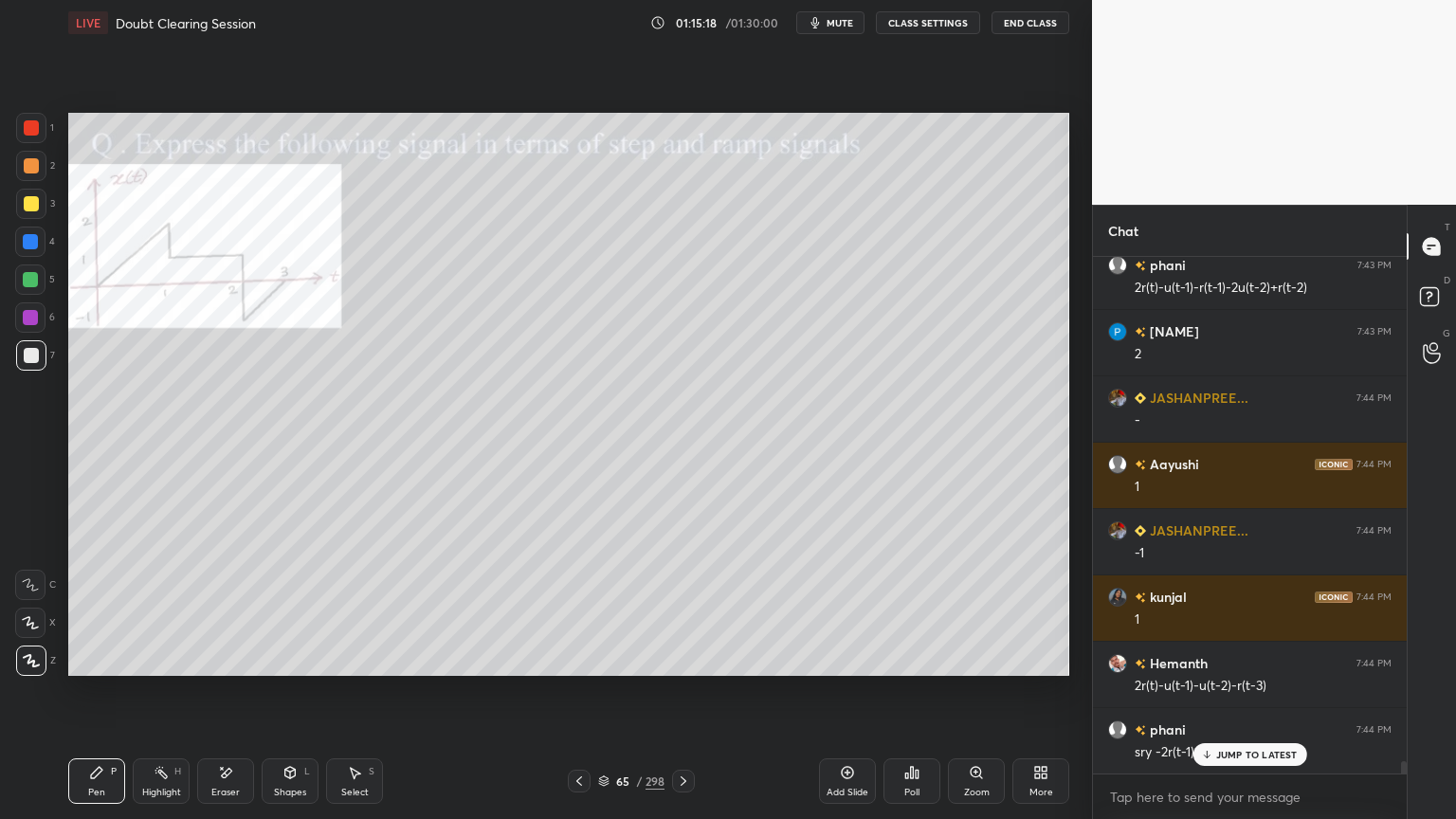 click at bounding box center (31, 204) 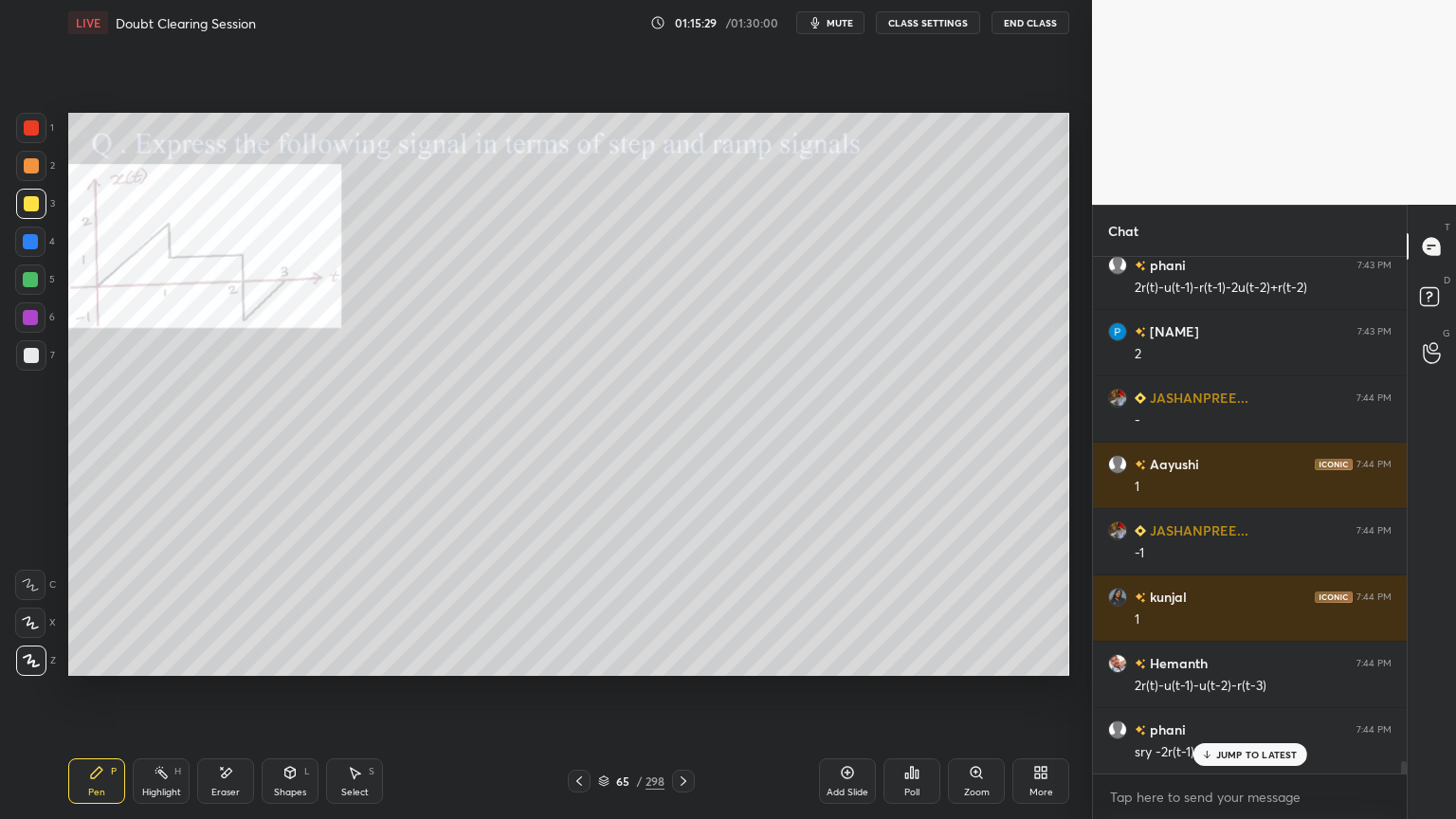 click on "JUMP TO LATEST" at bounding box center (1249, 755) 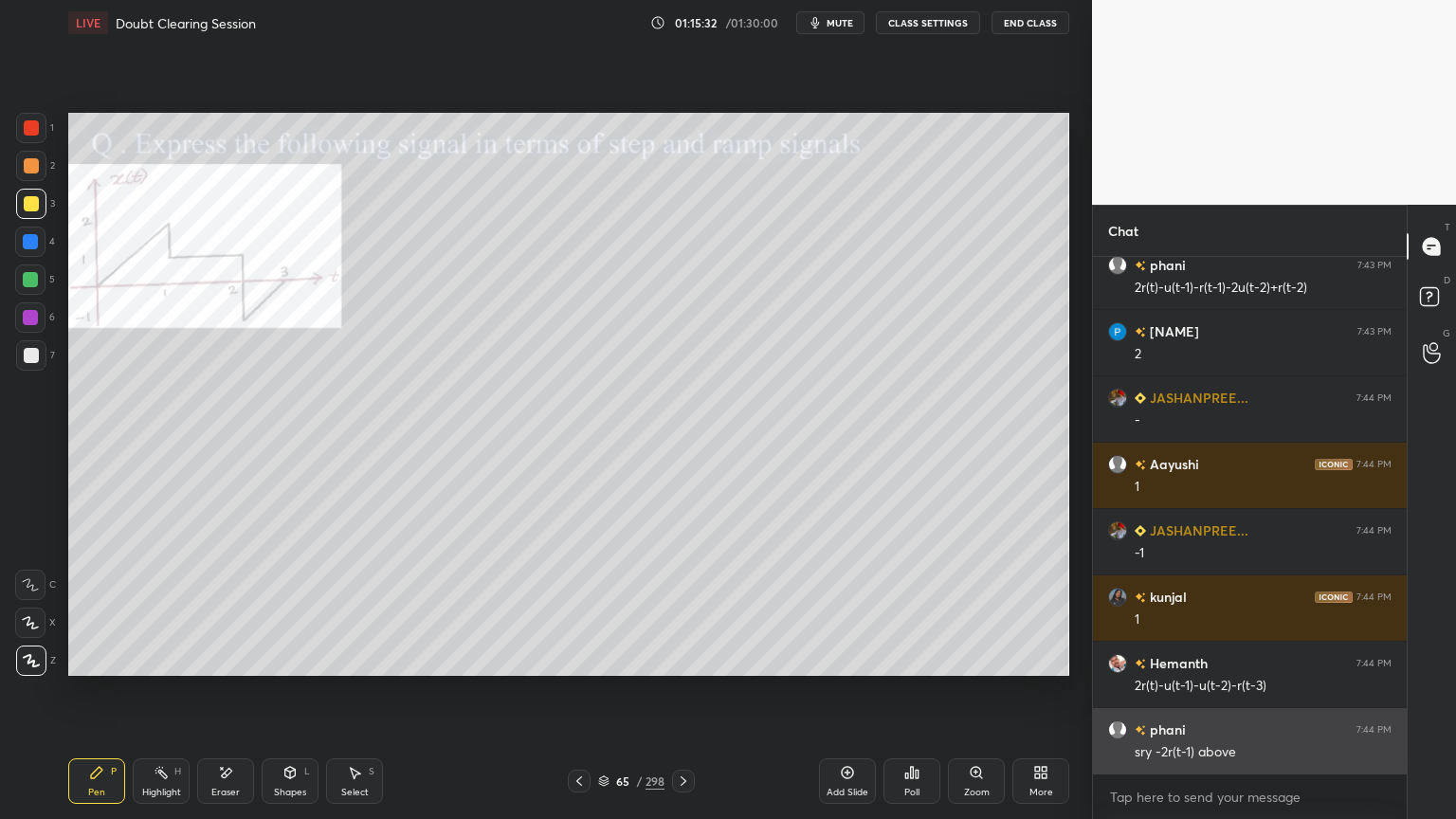 scroll, scrollTop: 21581, scrollLeft: 0, axis: vertical 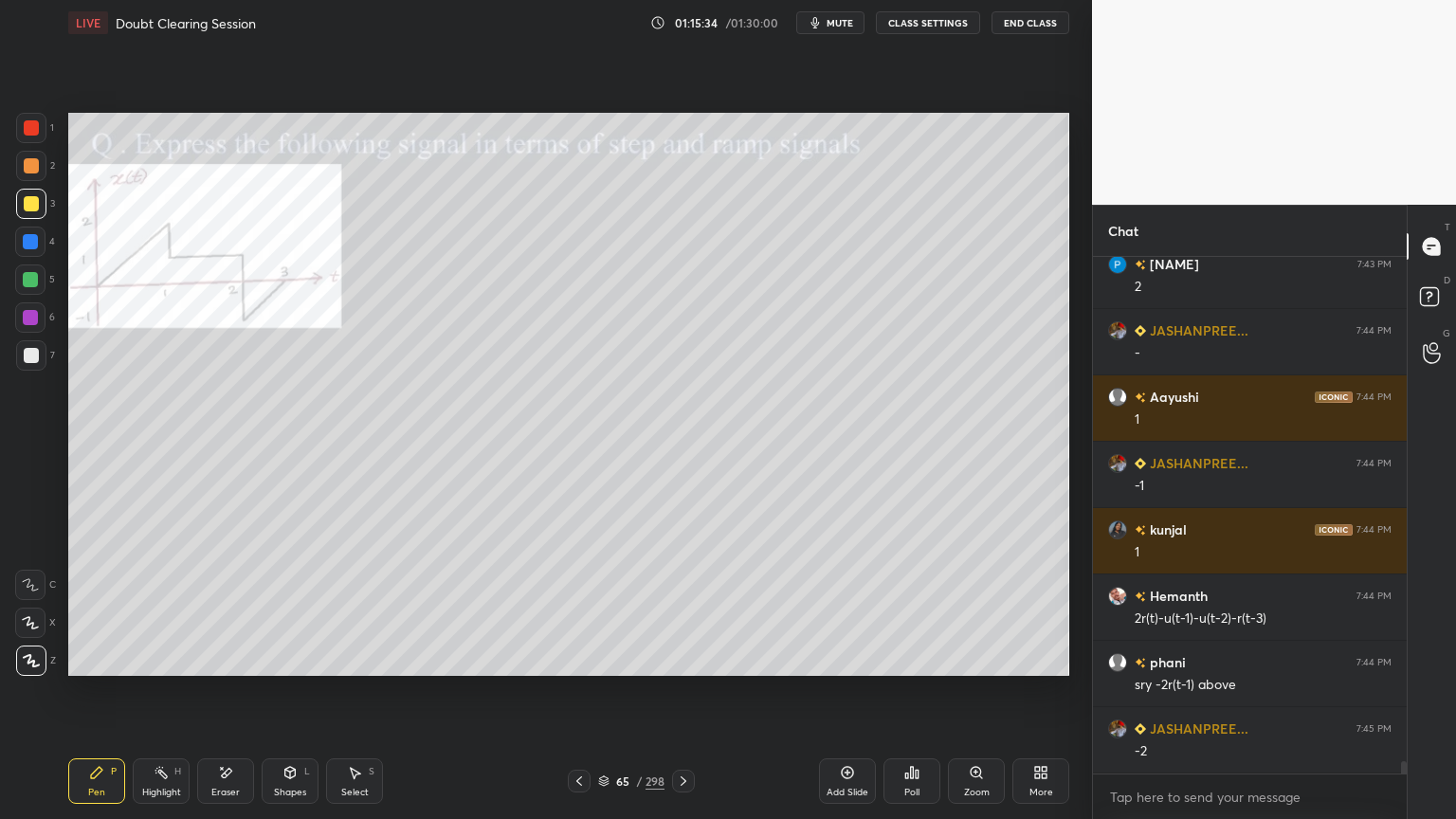 click at bounding box center (30, 280) 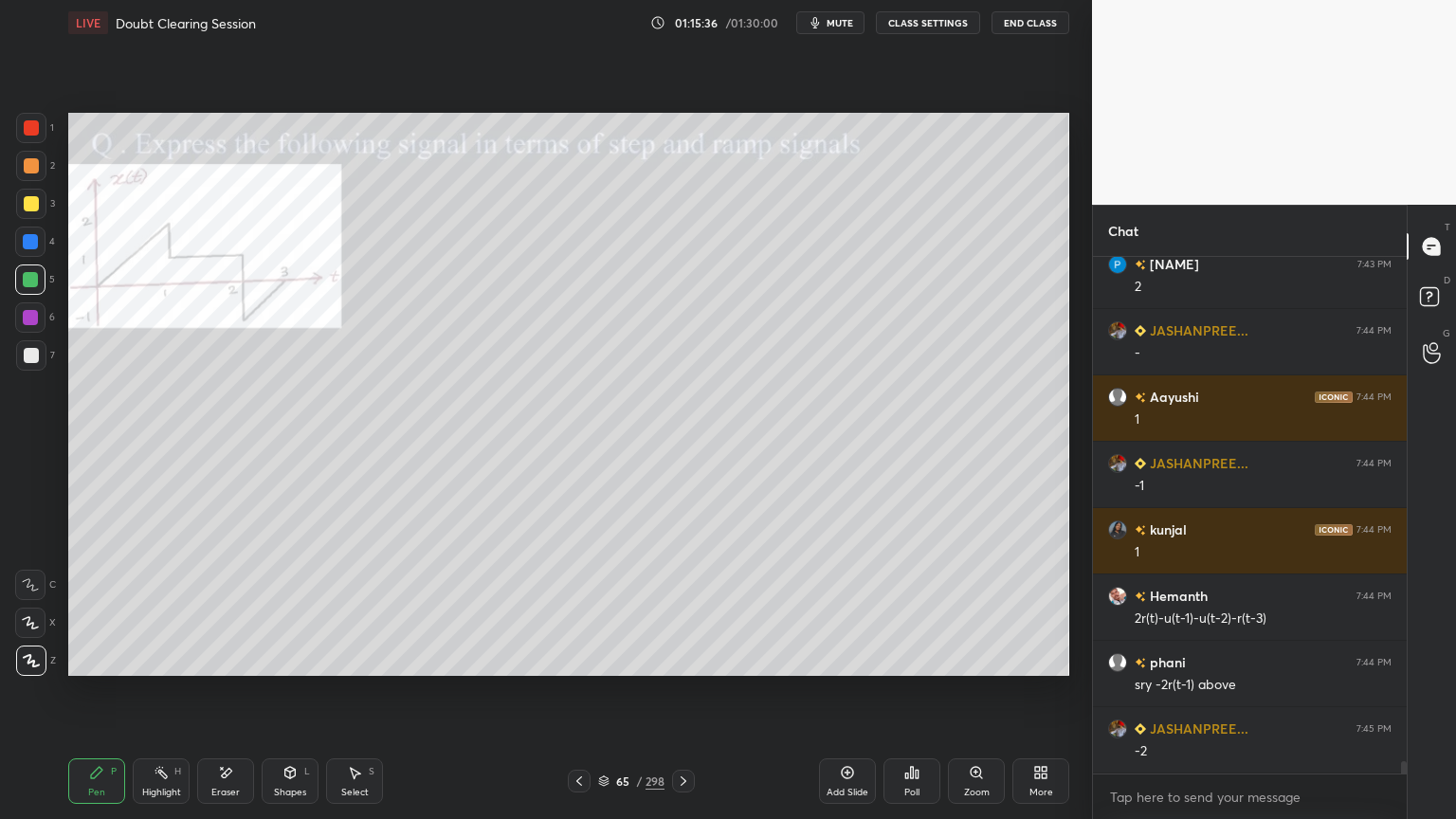 scroll, scrollTop: 21647, scrollLeft: 0, axis: vertical 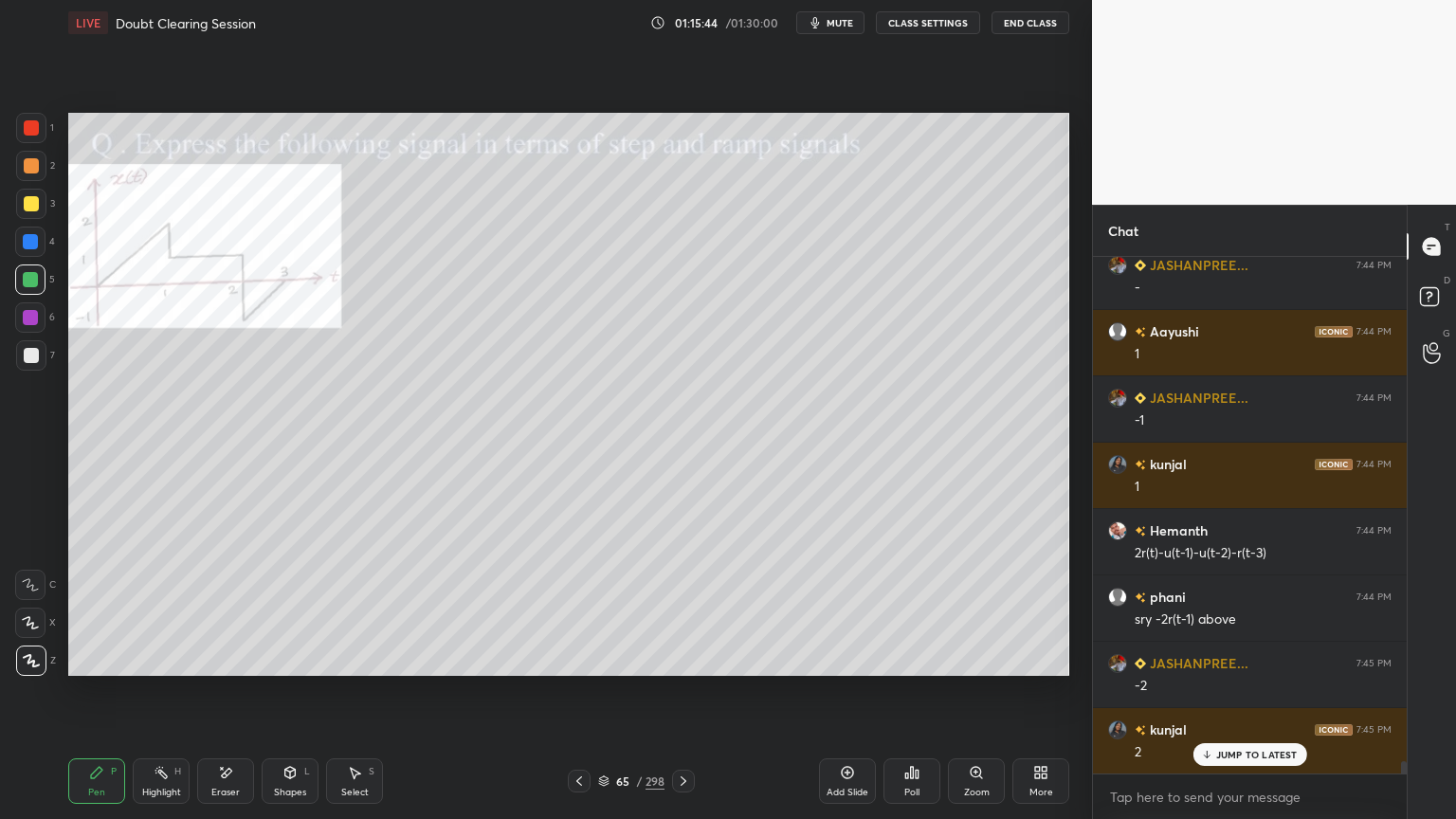 click on "Select S" at bounding box center (355, 781) 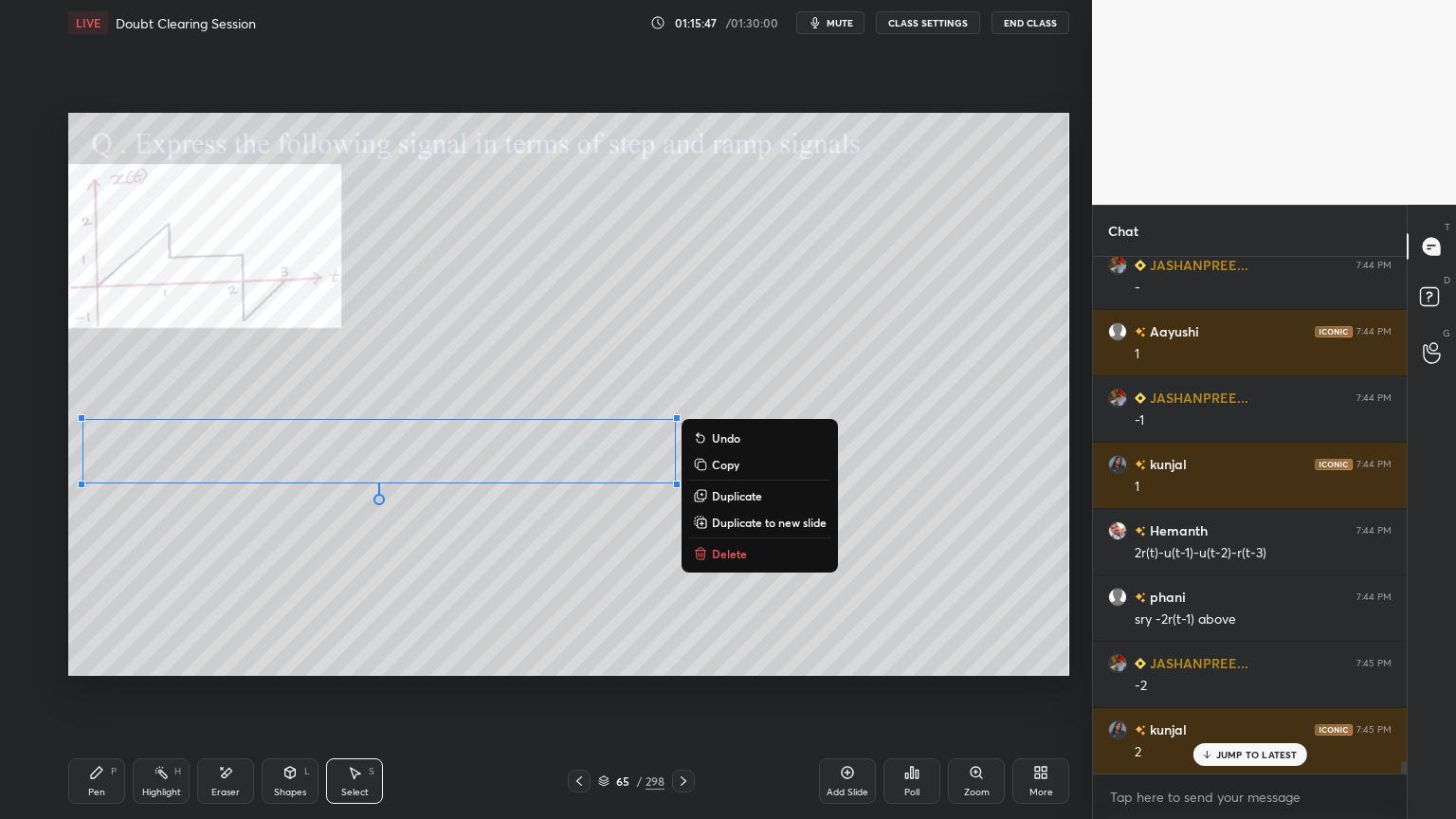 click on "0 ° Undo Copy Duplicate Duplicate to new slide Delete" at bounding box center (569, 394) 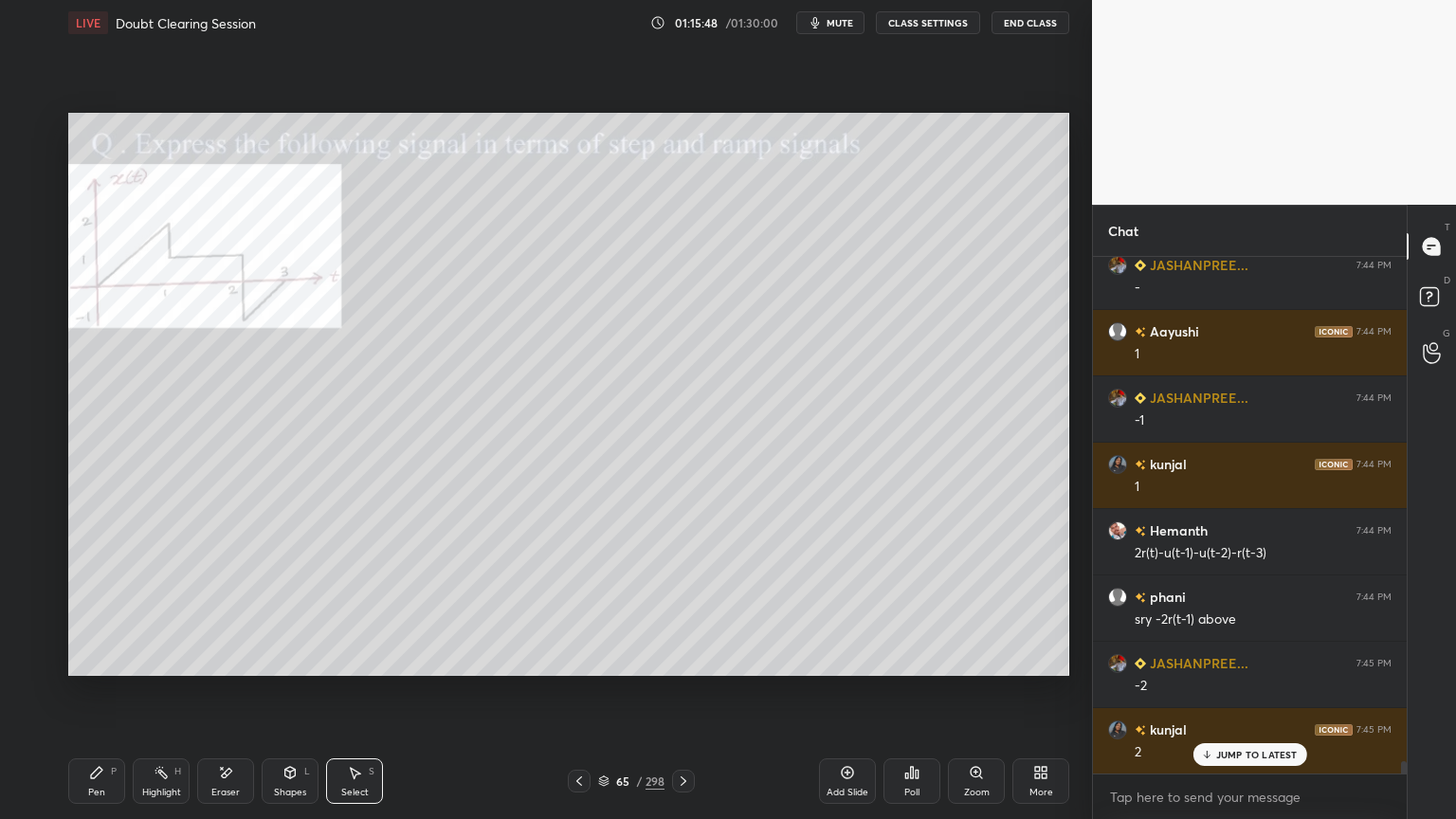 click on "Highlight H" at bounding box center (161, 781) 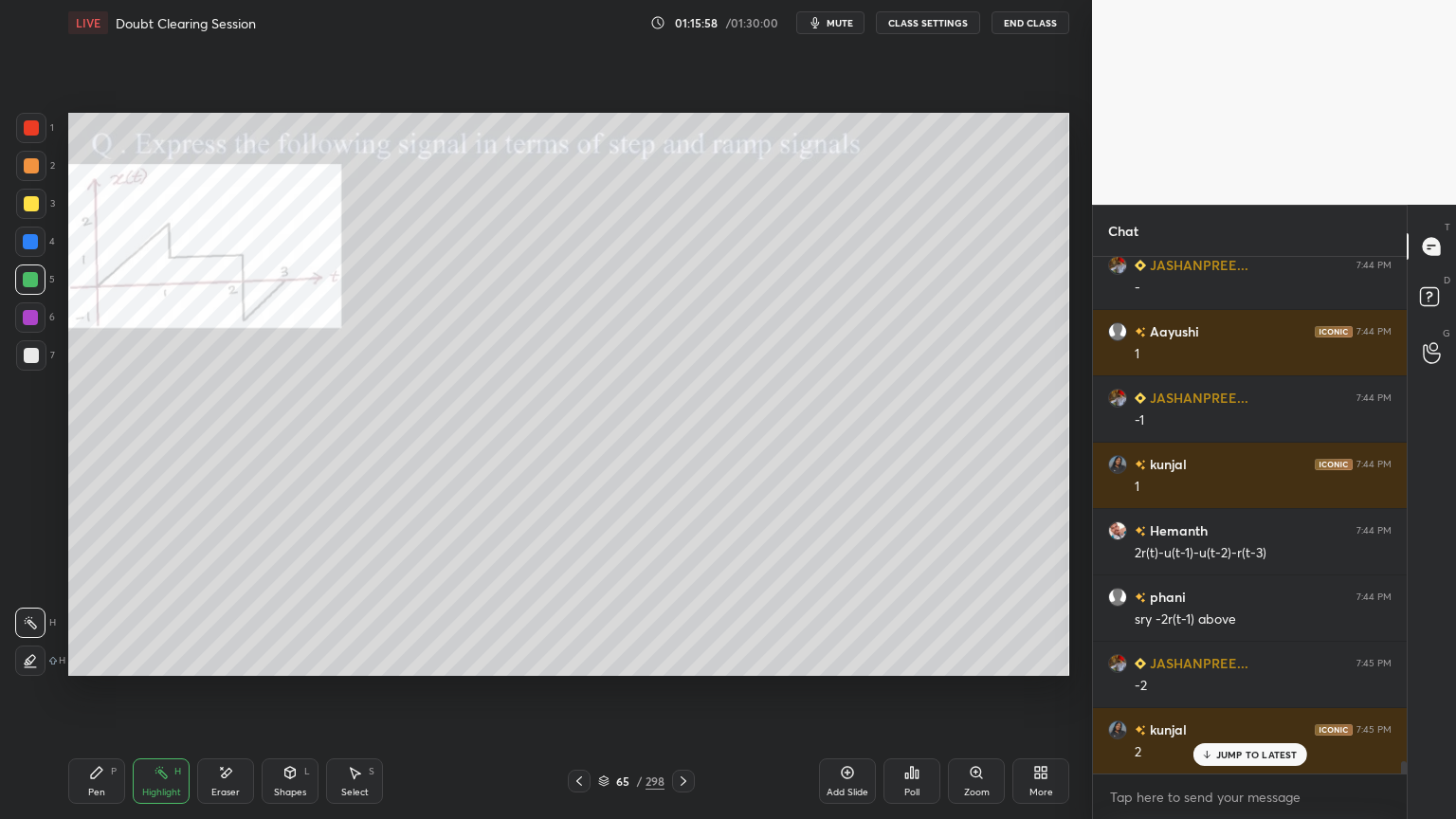 click 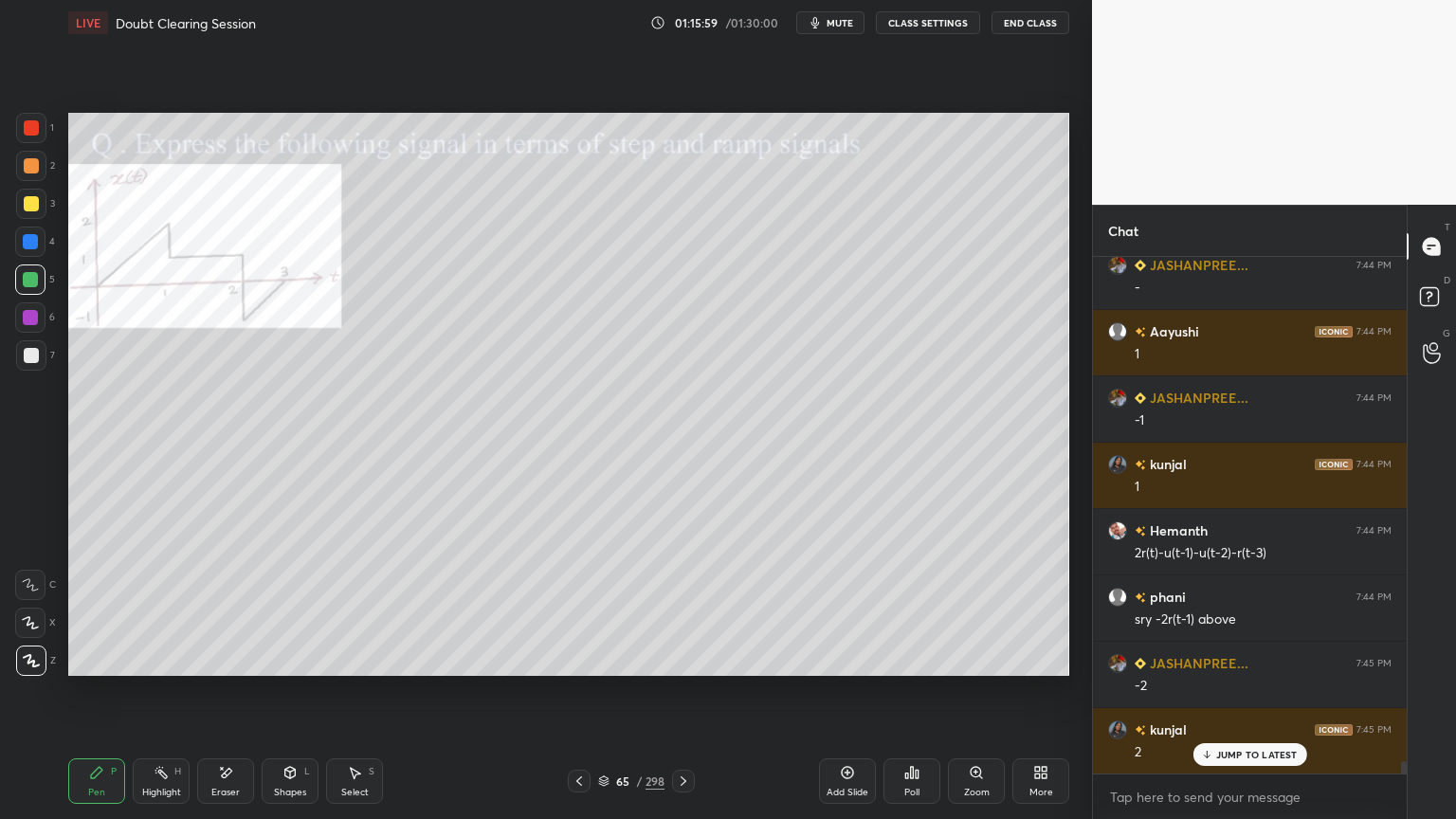 click at bounding box center [31, 204] 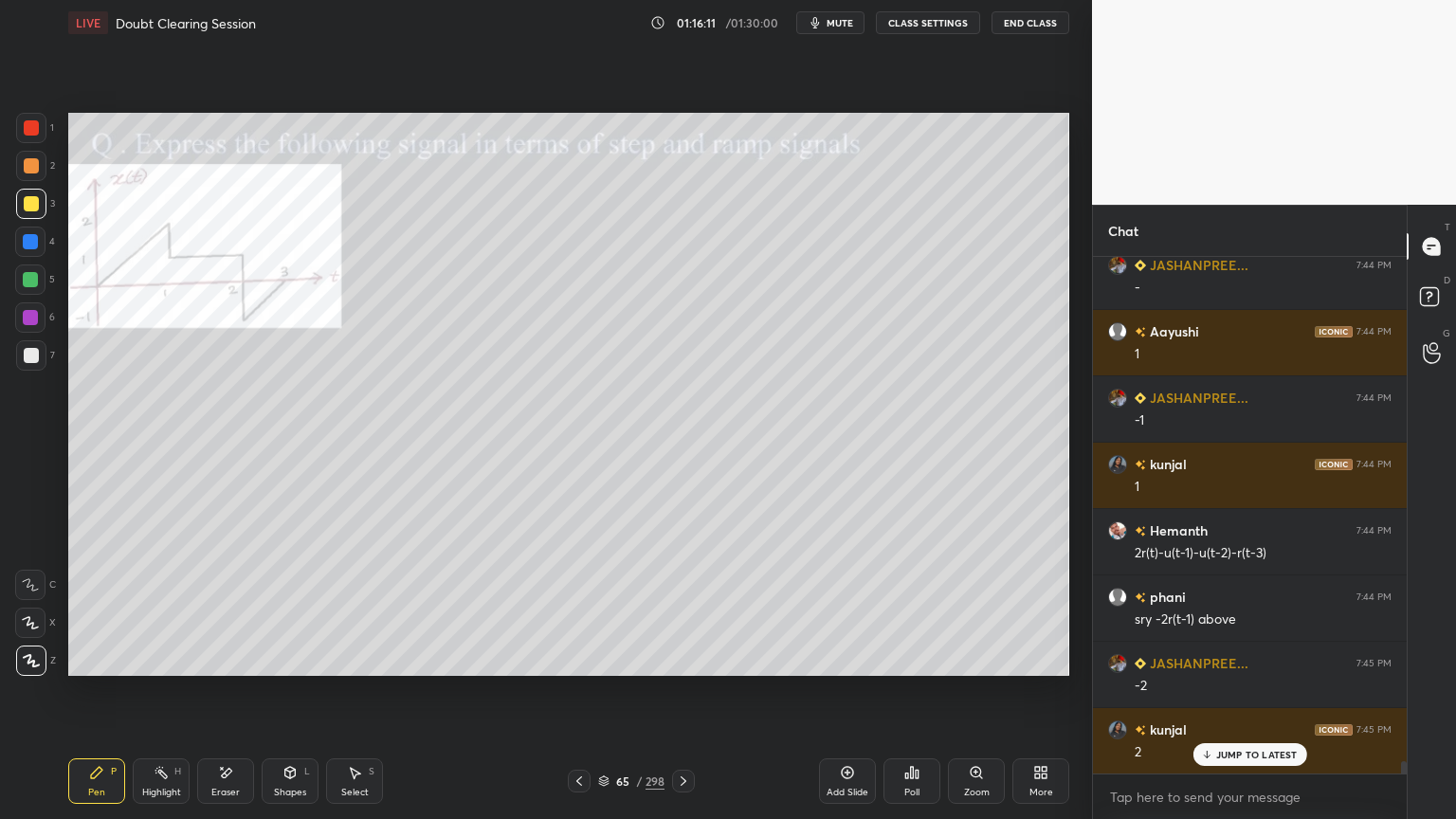 click at bounding box center (30, 318) 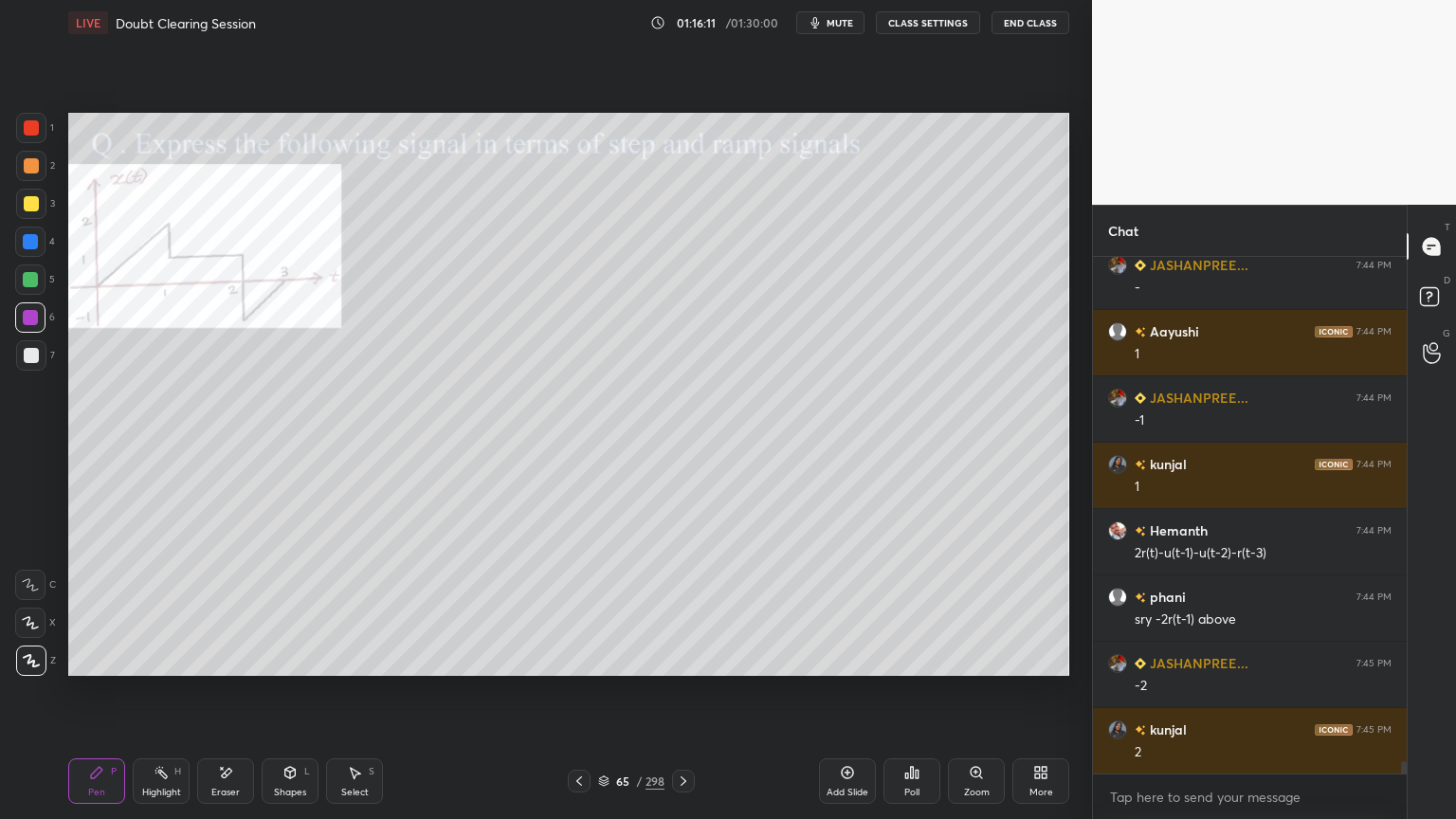 scroll, scrollTop: 21748, scrollLeft: 0, axis: vertical 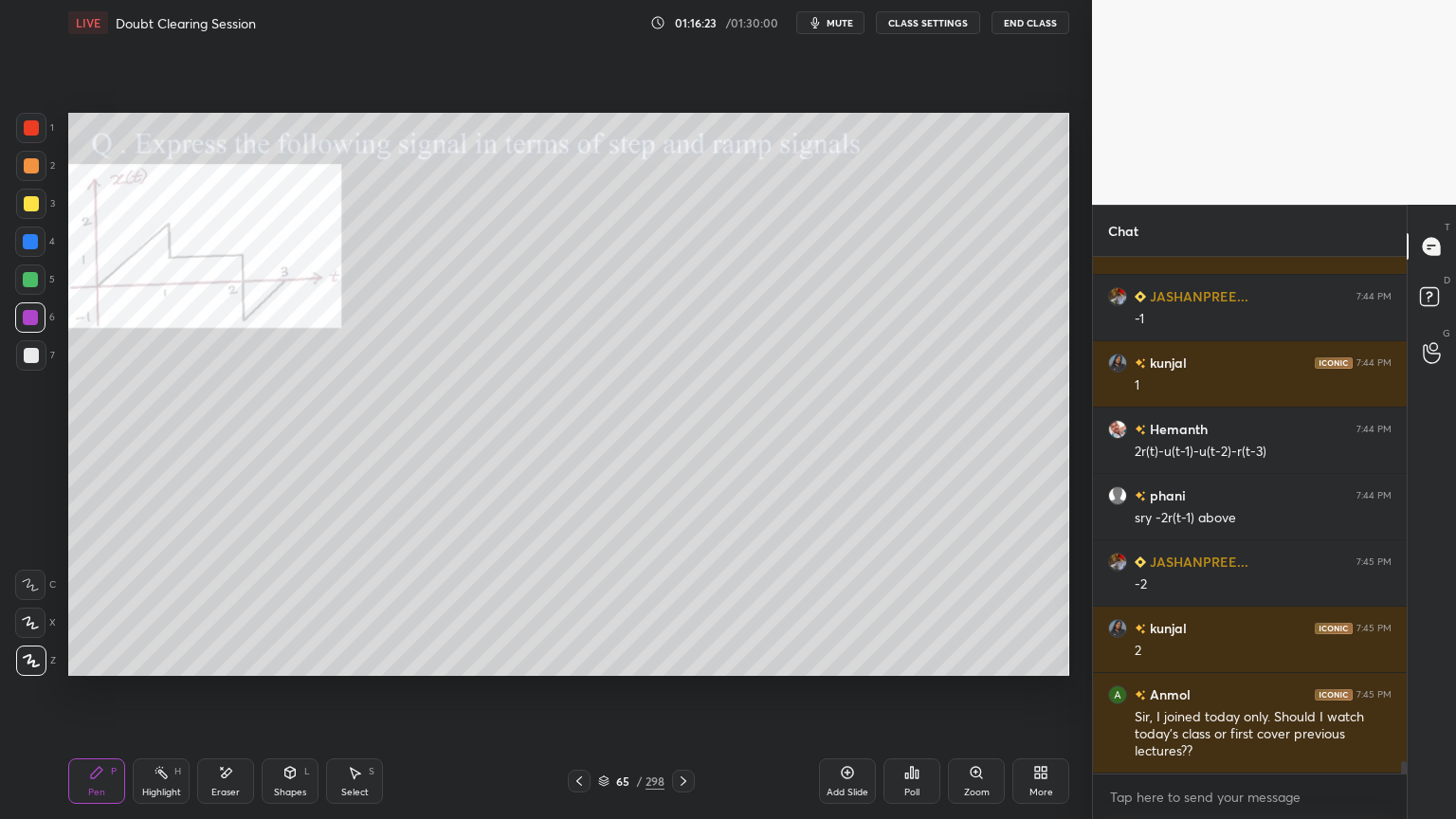 click on "Select S" at bounding box center [355, 781] 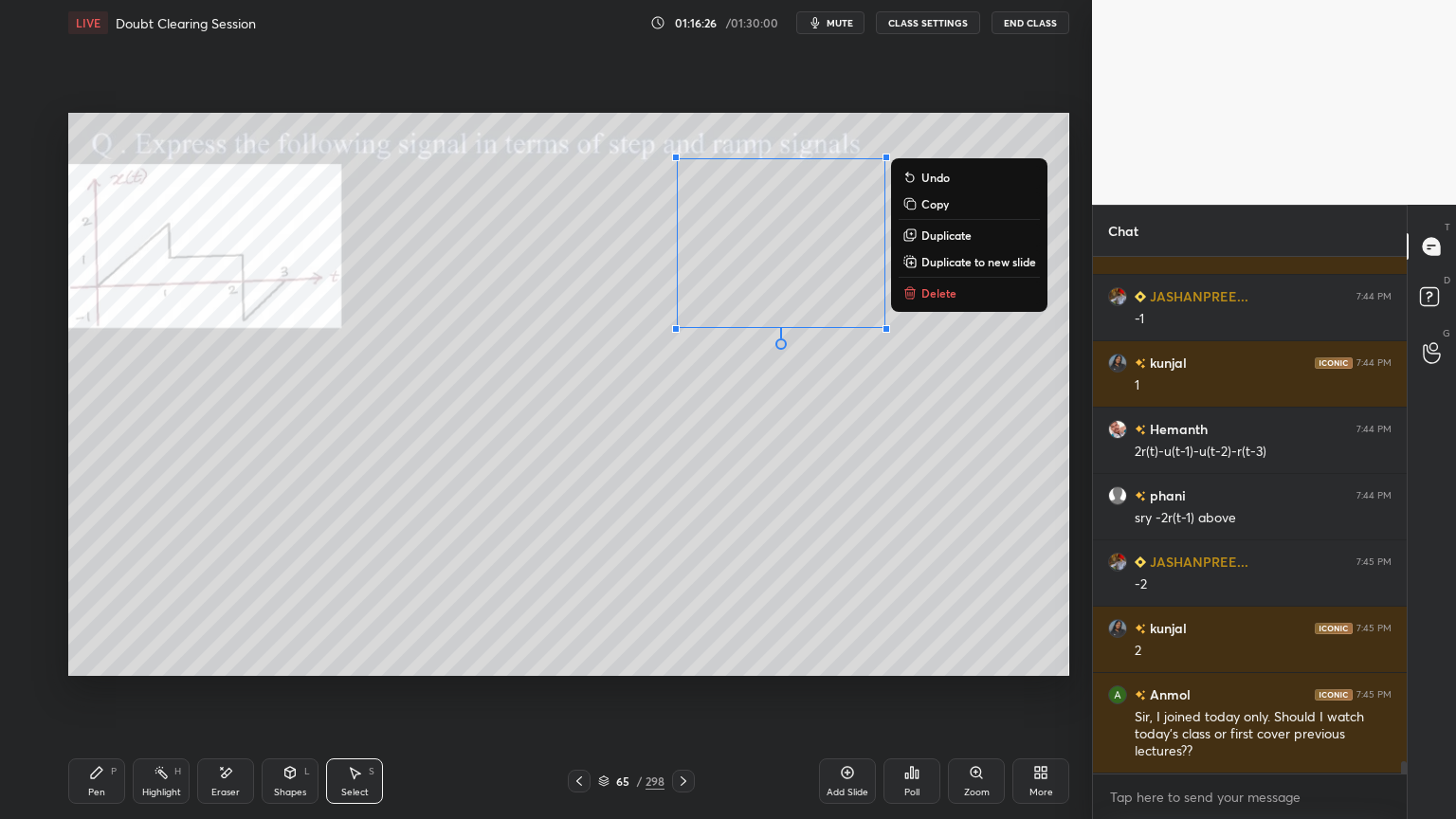 click on "0 ° Undo Copy Duplicate Duplicate to new slide Delete" at bounding box center [569, 394] 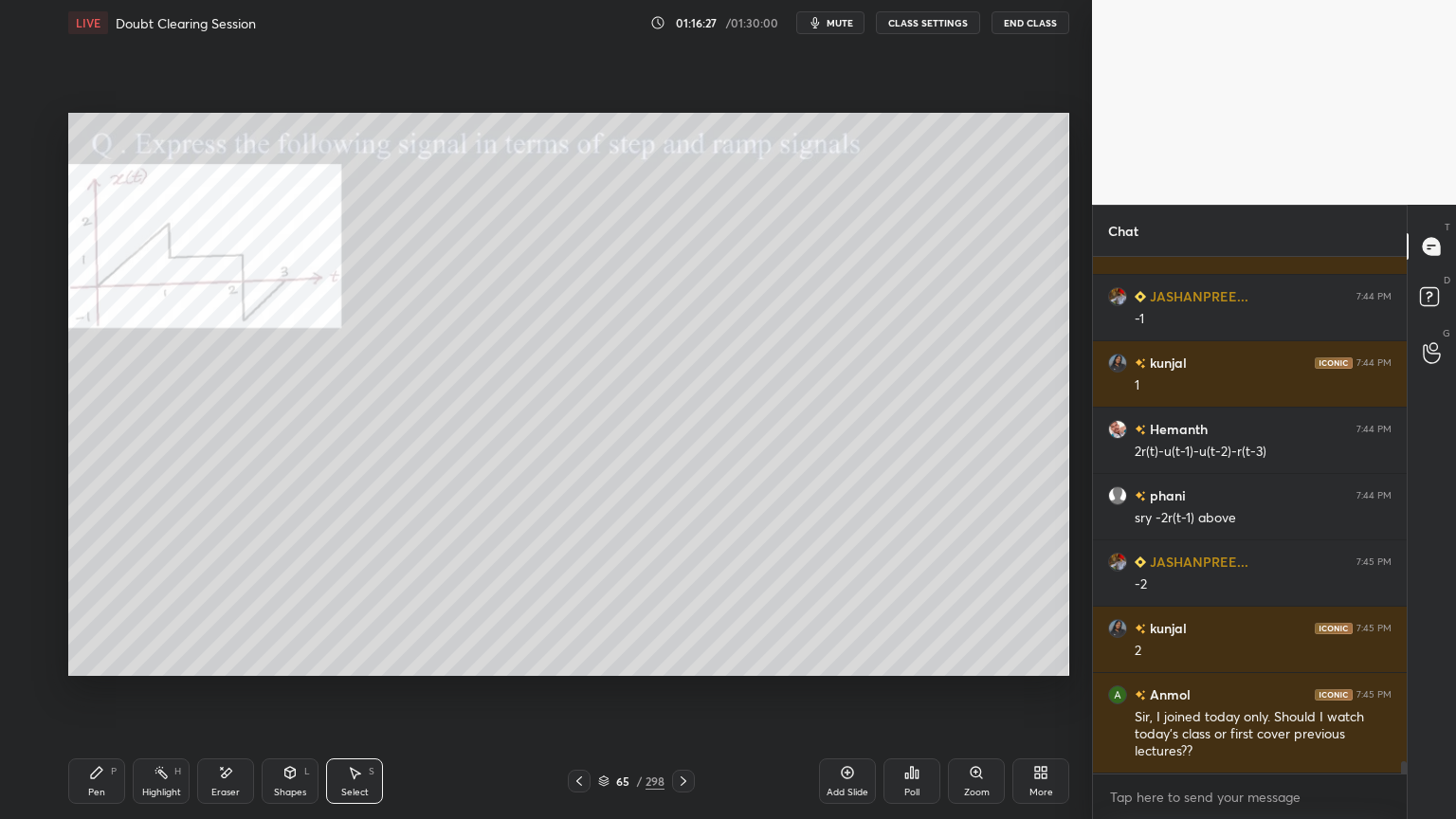 click 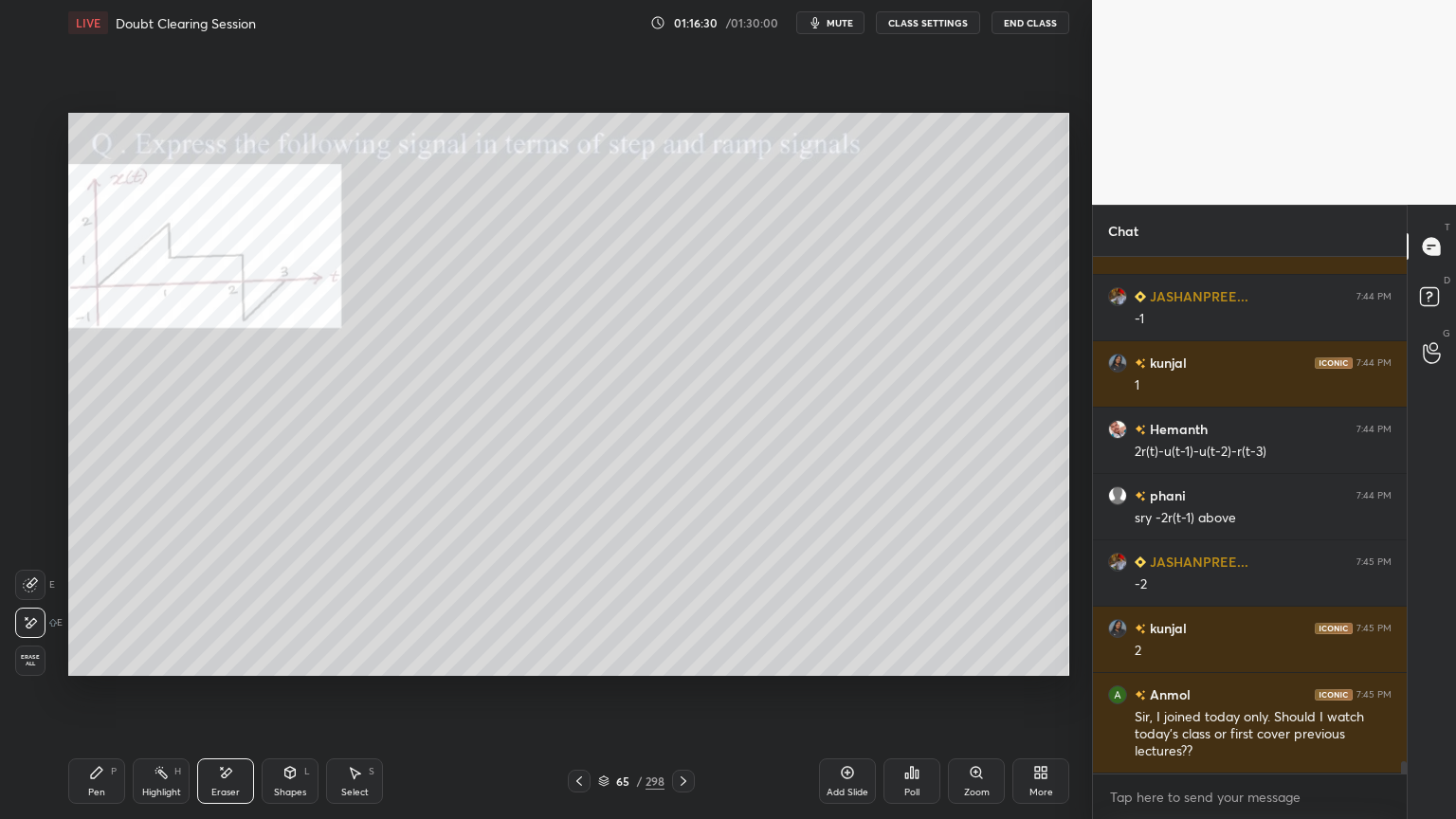 click on "Pen P" at bounding box center [97, 781] 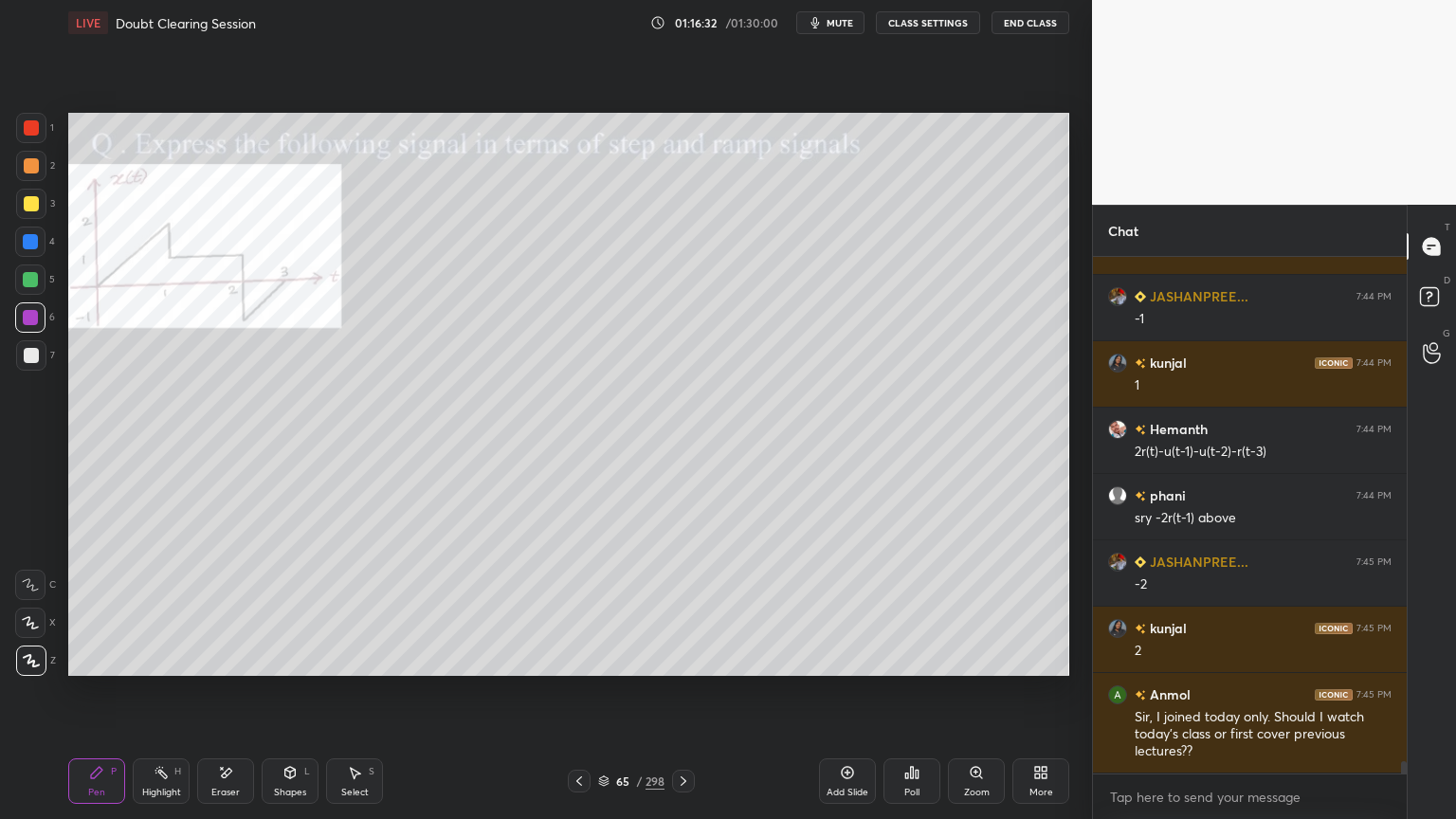 click at bounding box center (30, 318) 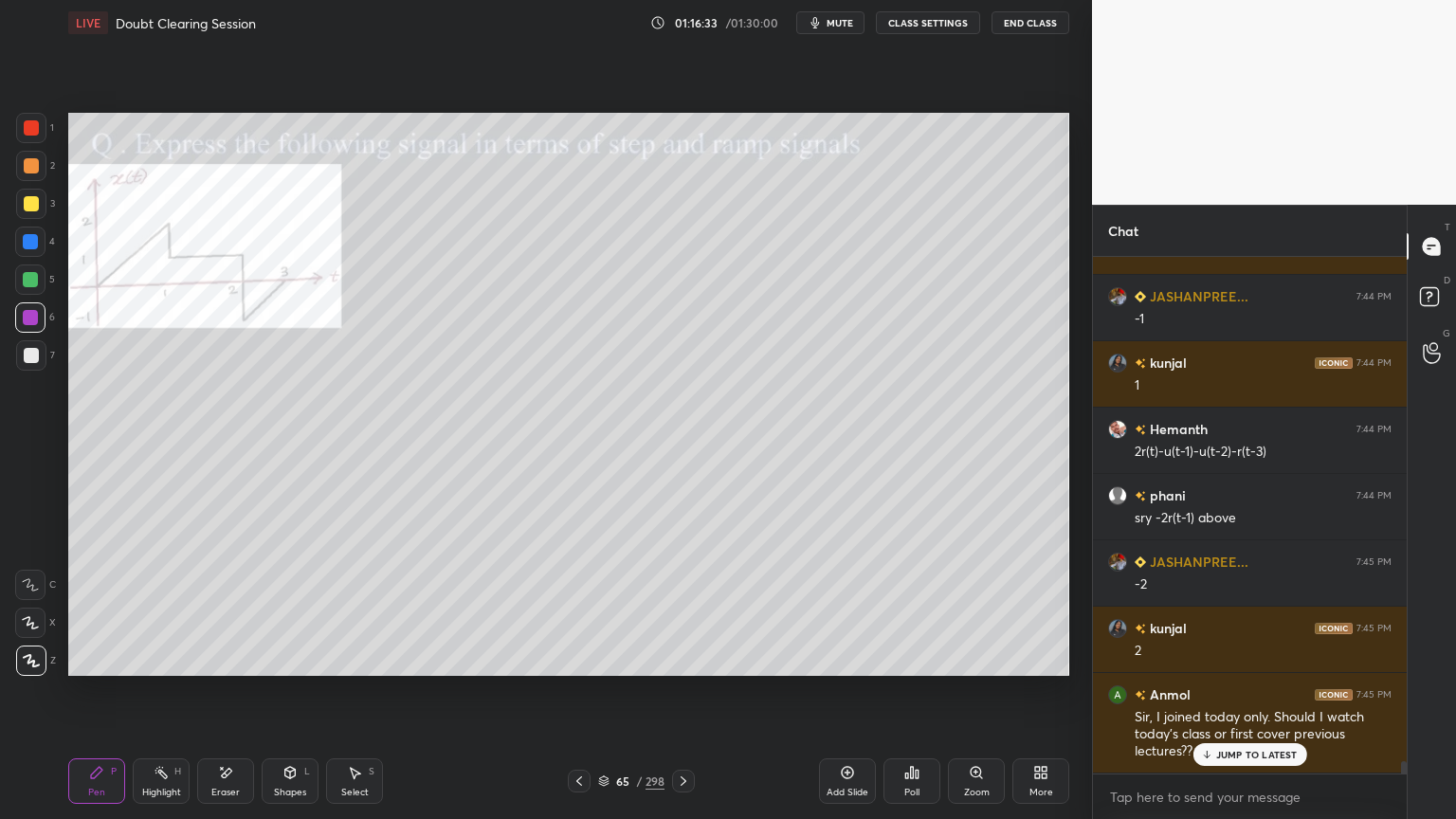 scroll, scrollTop: 21813, scrollLeft: 0, axis: vertical 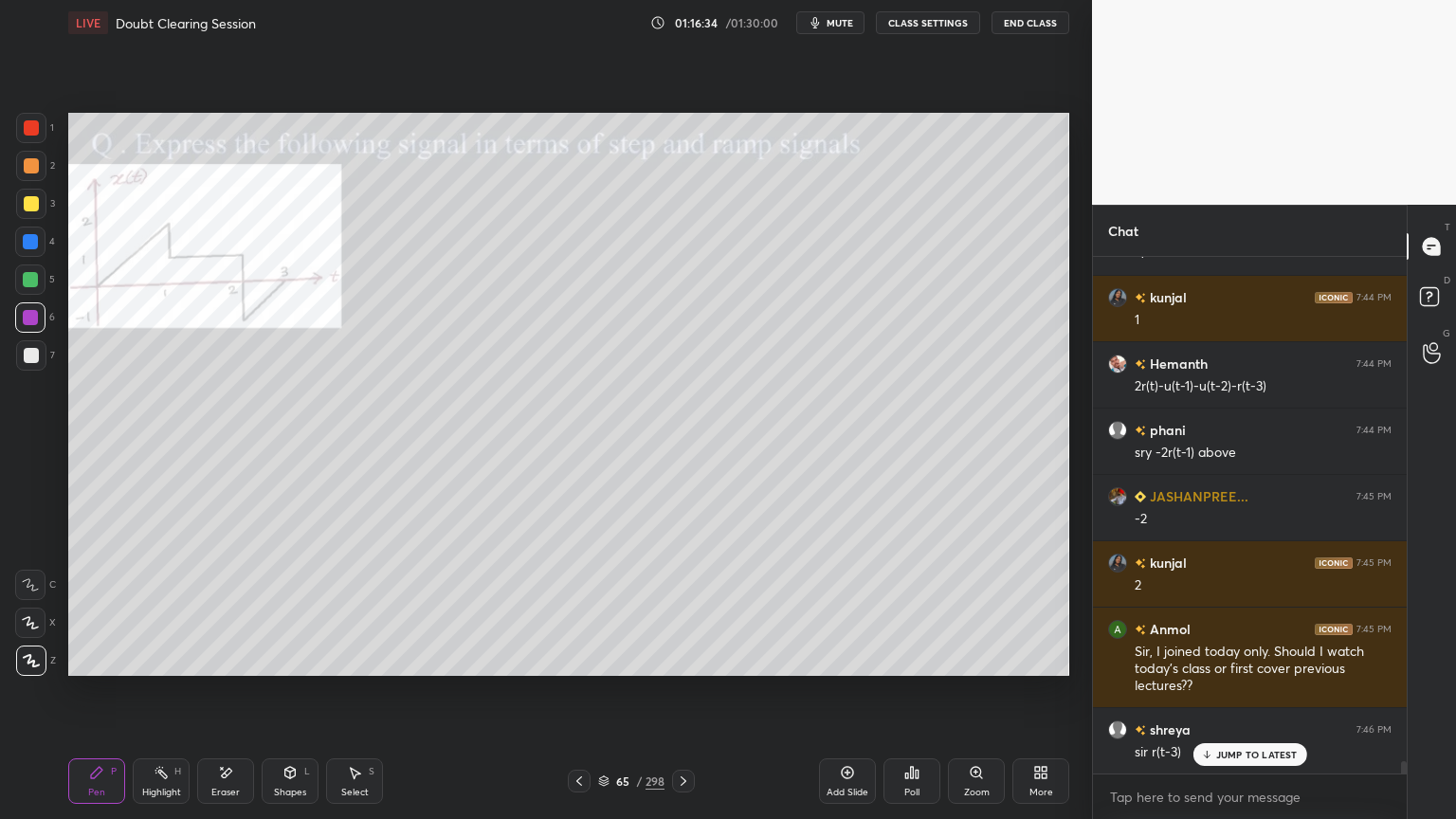 click on "Highlight" at bounding box center [161, 792] 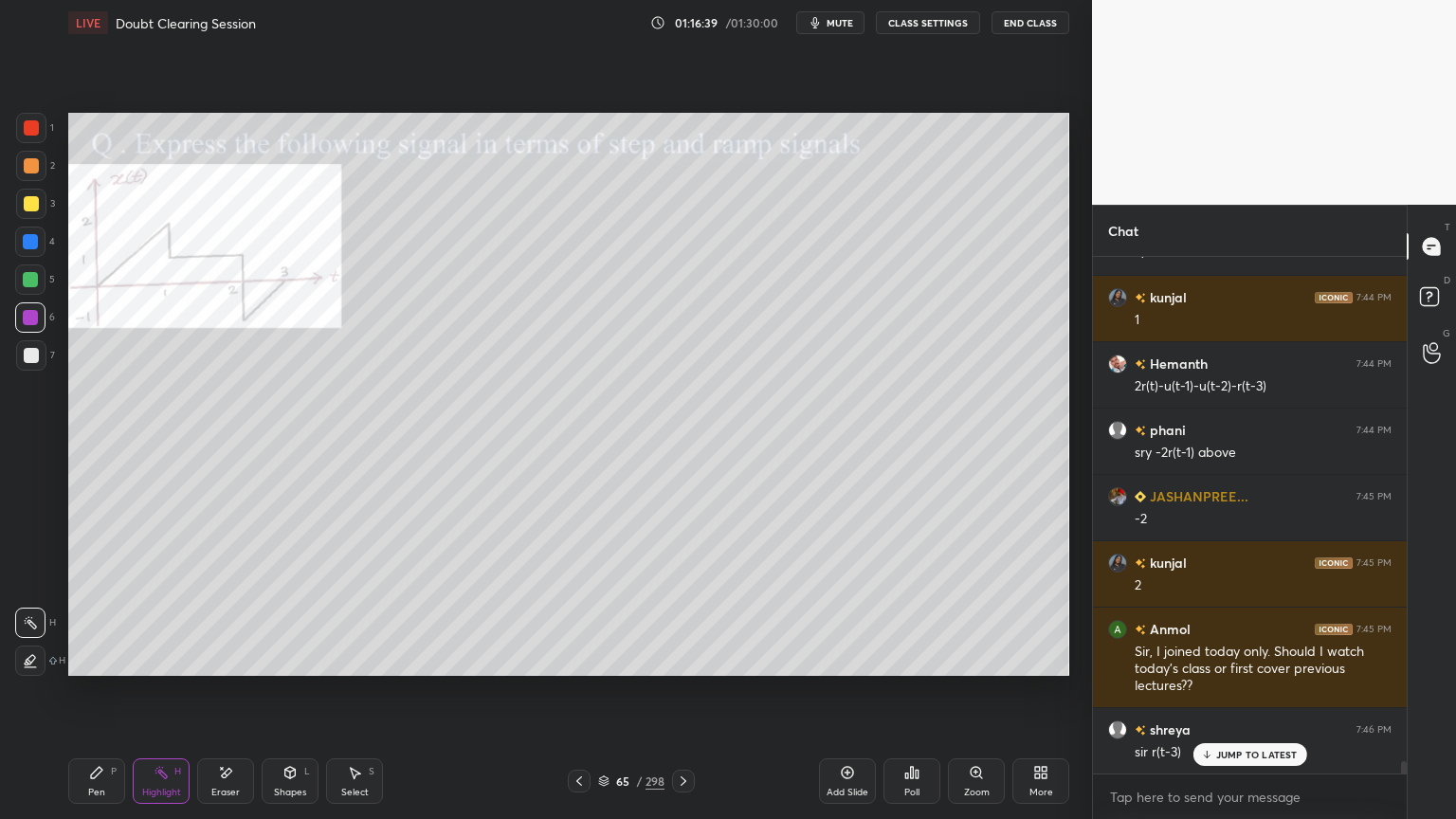 click on "Pen P" at bounding box center [97, 781] 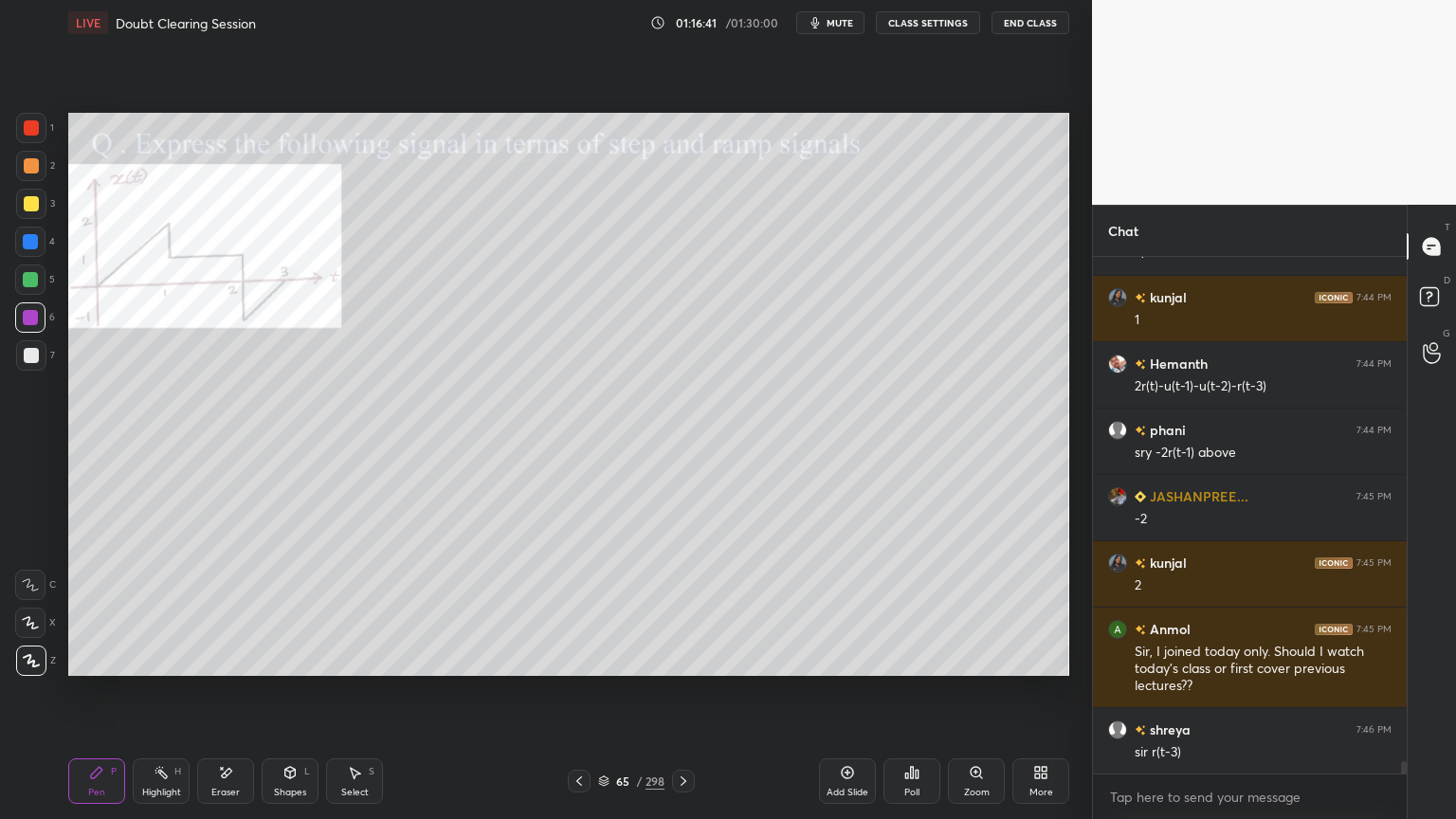 scroll, scrollTop: 21881, scrollLeft: 0, axis: vertical 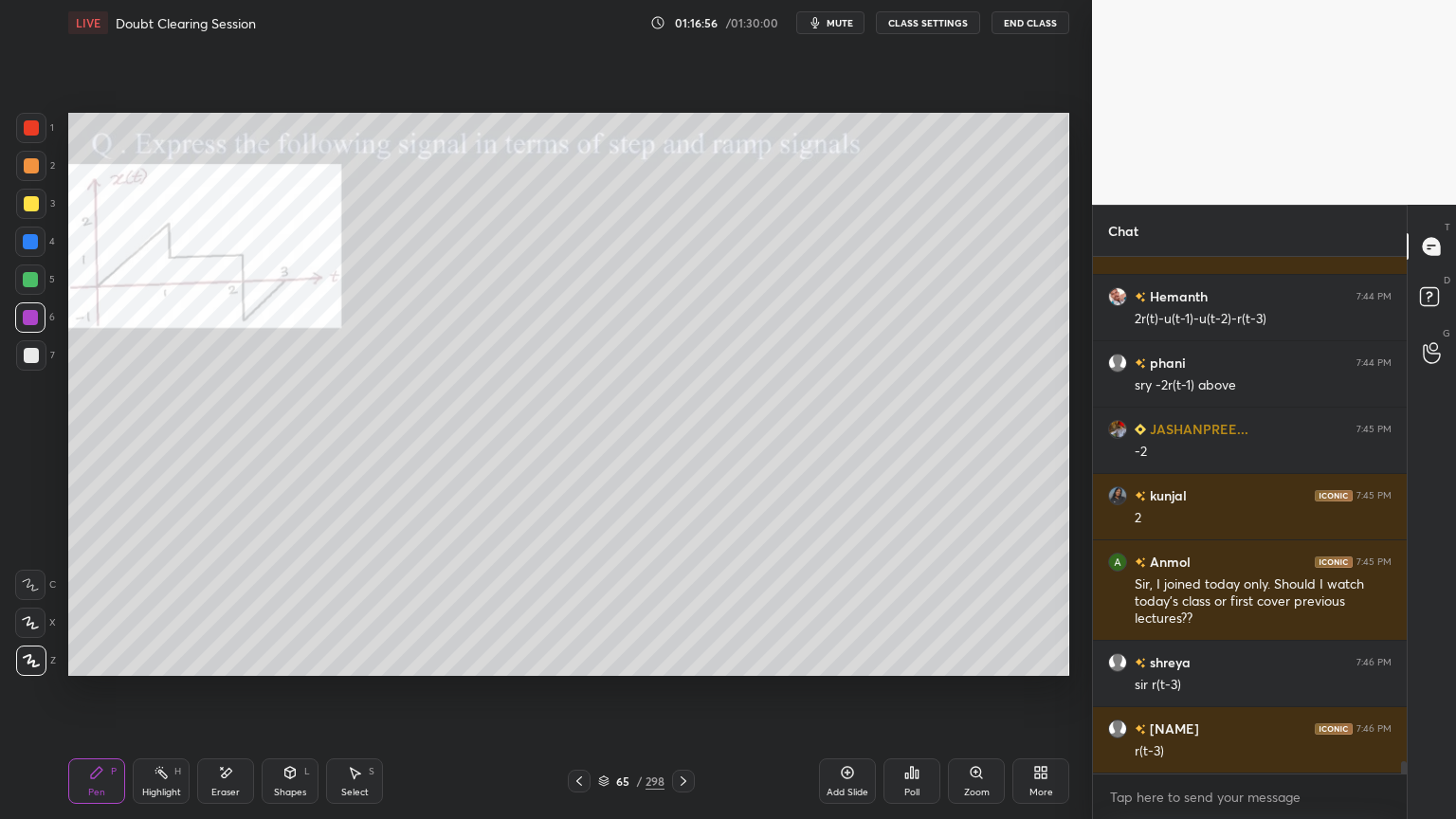 click at bounding box center (31, 355) 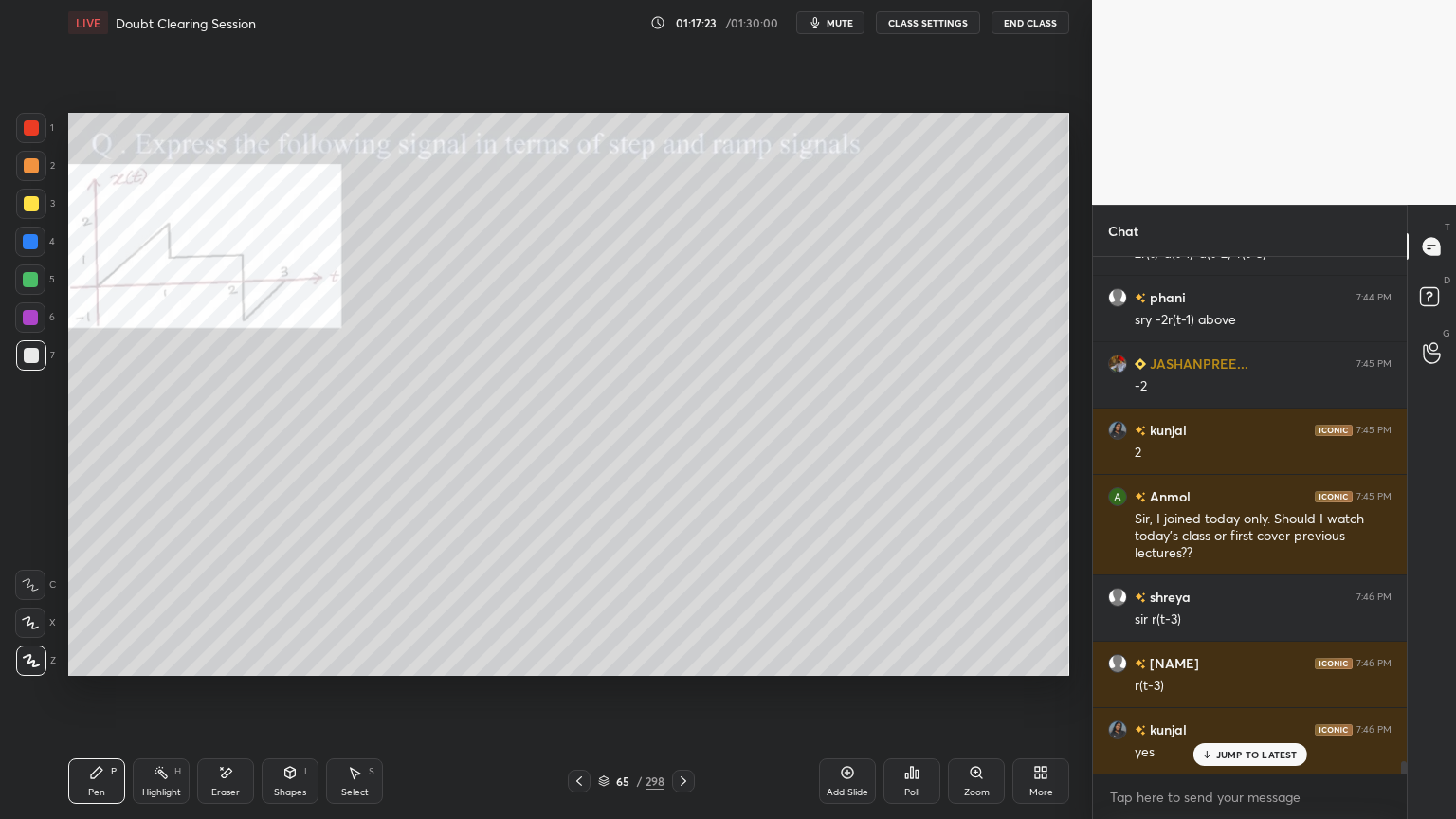 scroll, scrollTop: 22013, scrollLeft: 0, axis: vertical 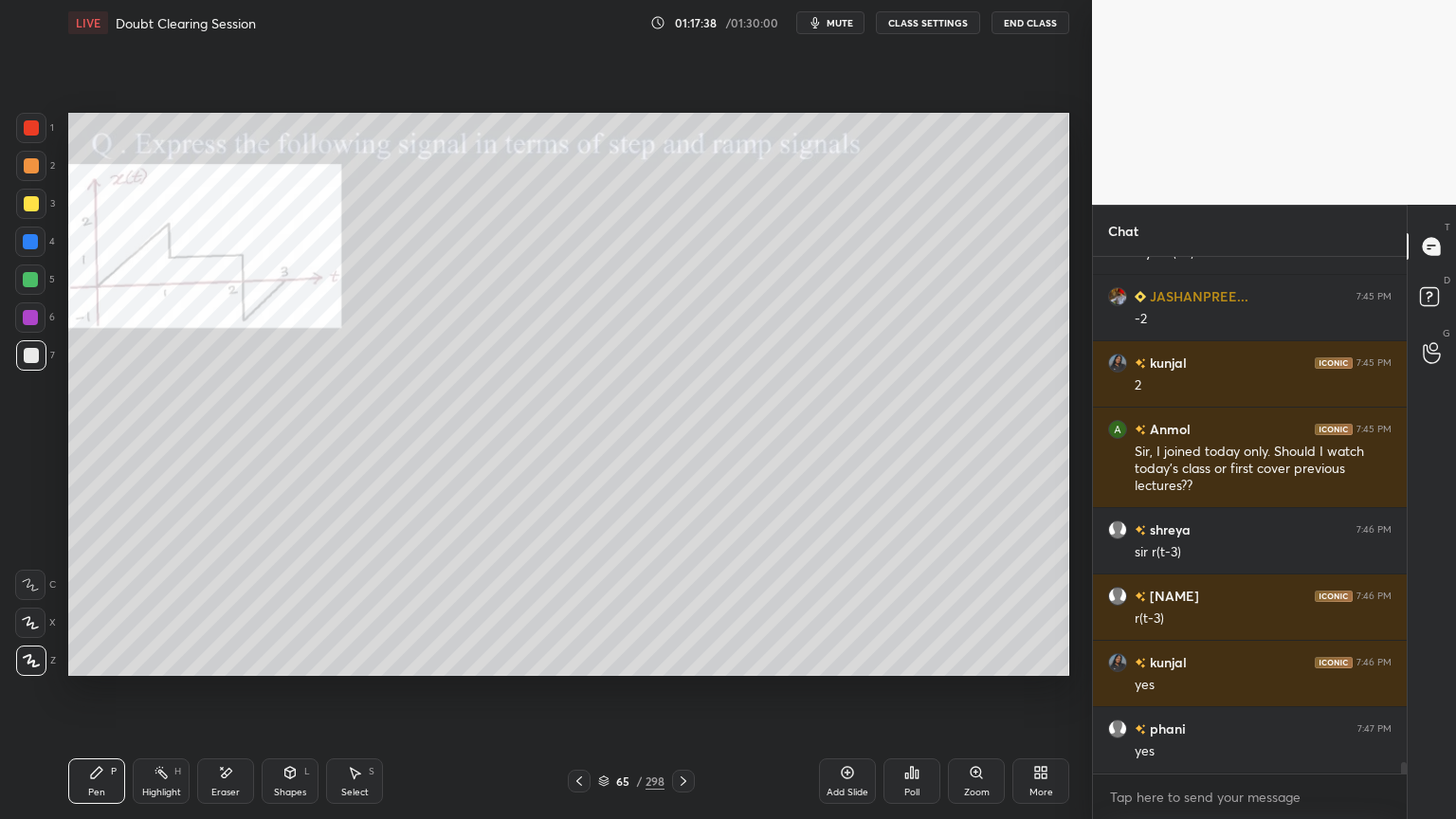click 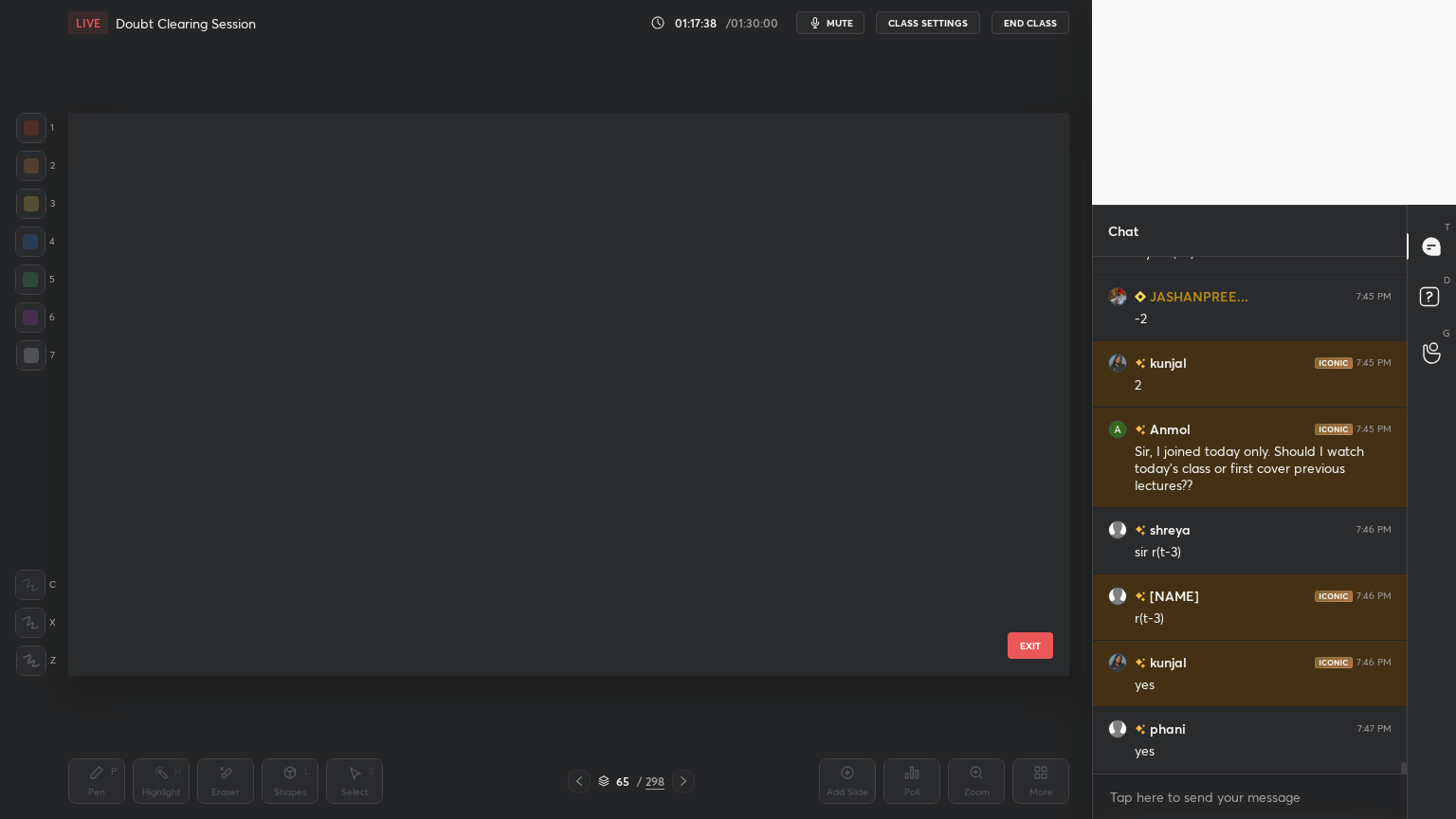 scroll, scrollTop: 3253, scrollLeft: 0, axis: vertical 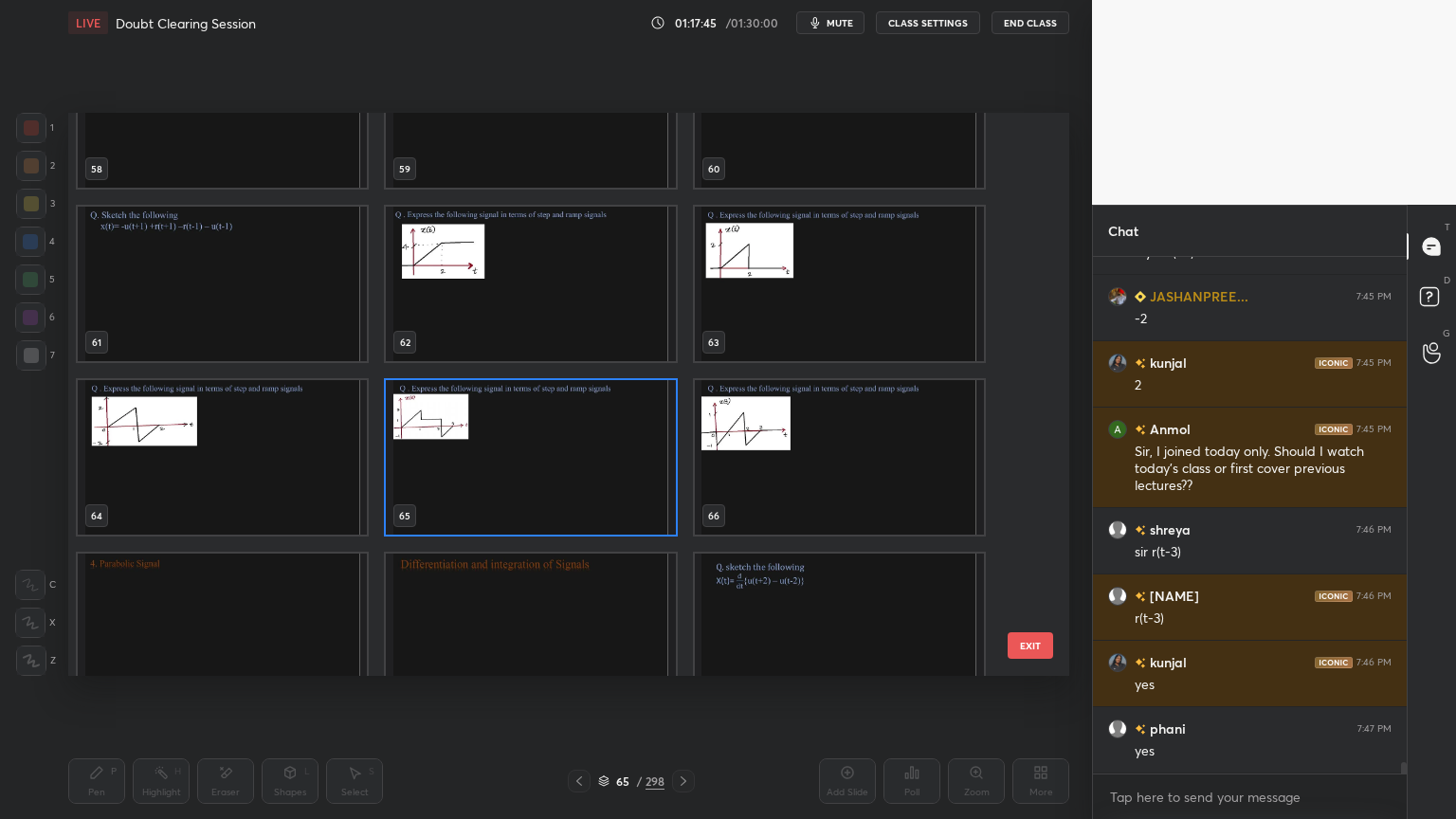 click at bounding box center [839, 457] 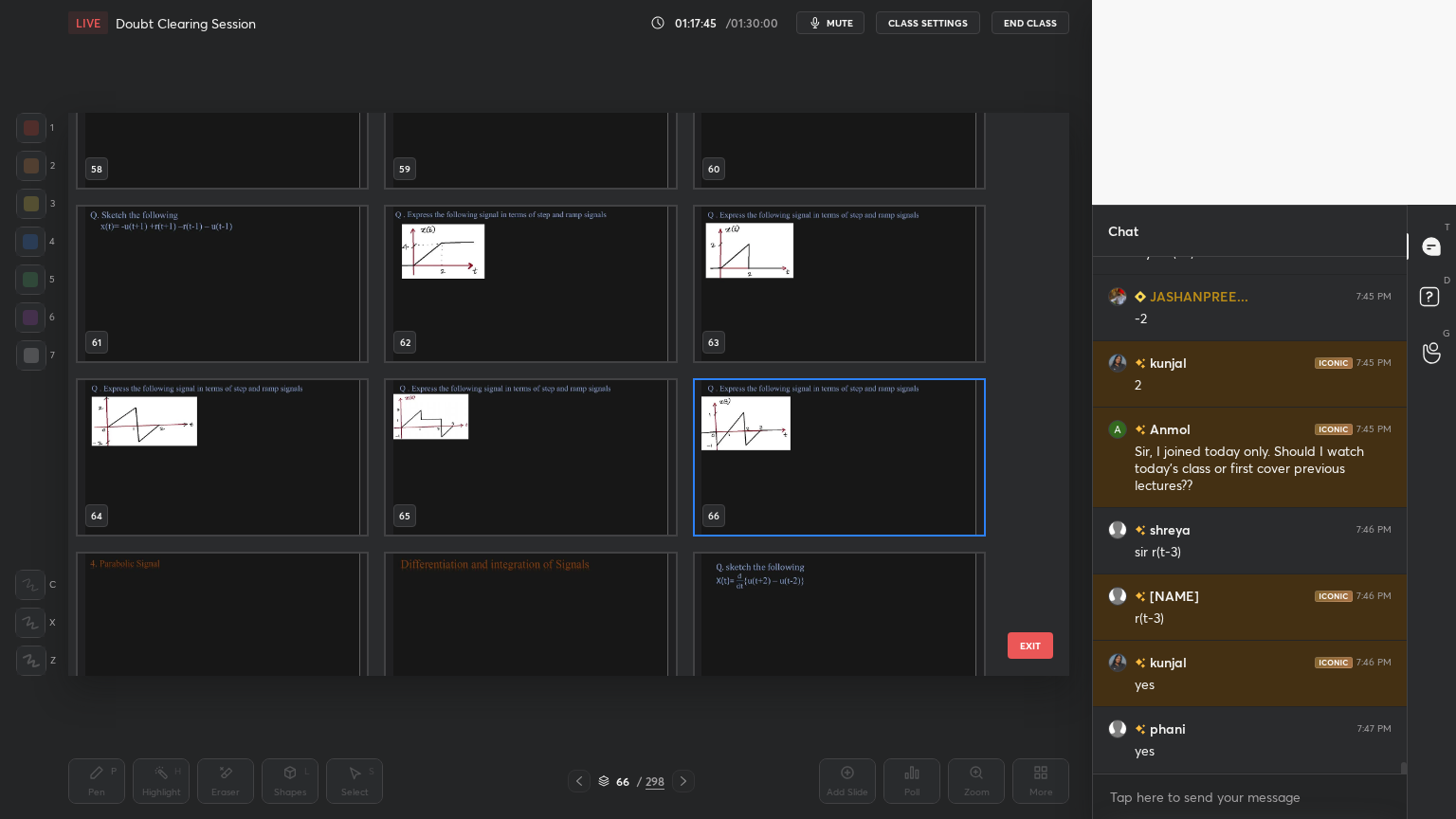 click at bounding box center (839, 457) 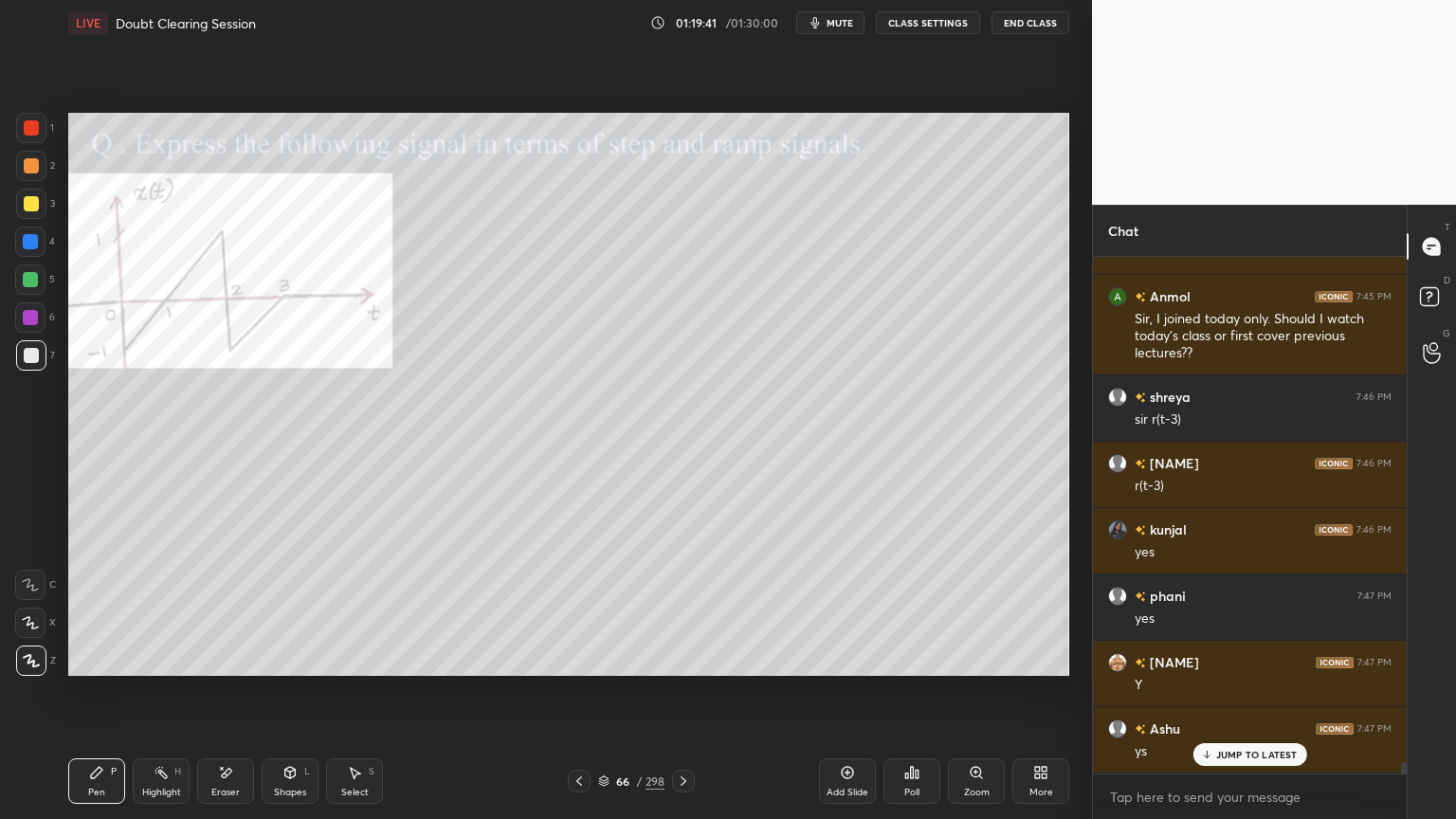 scroll, scrollTop: 22212, scrollLeft: 0, axis: vertical 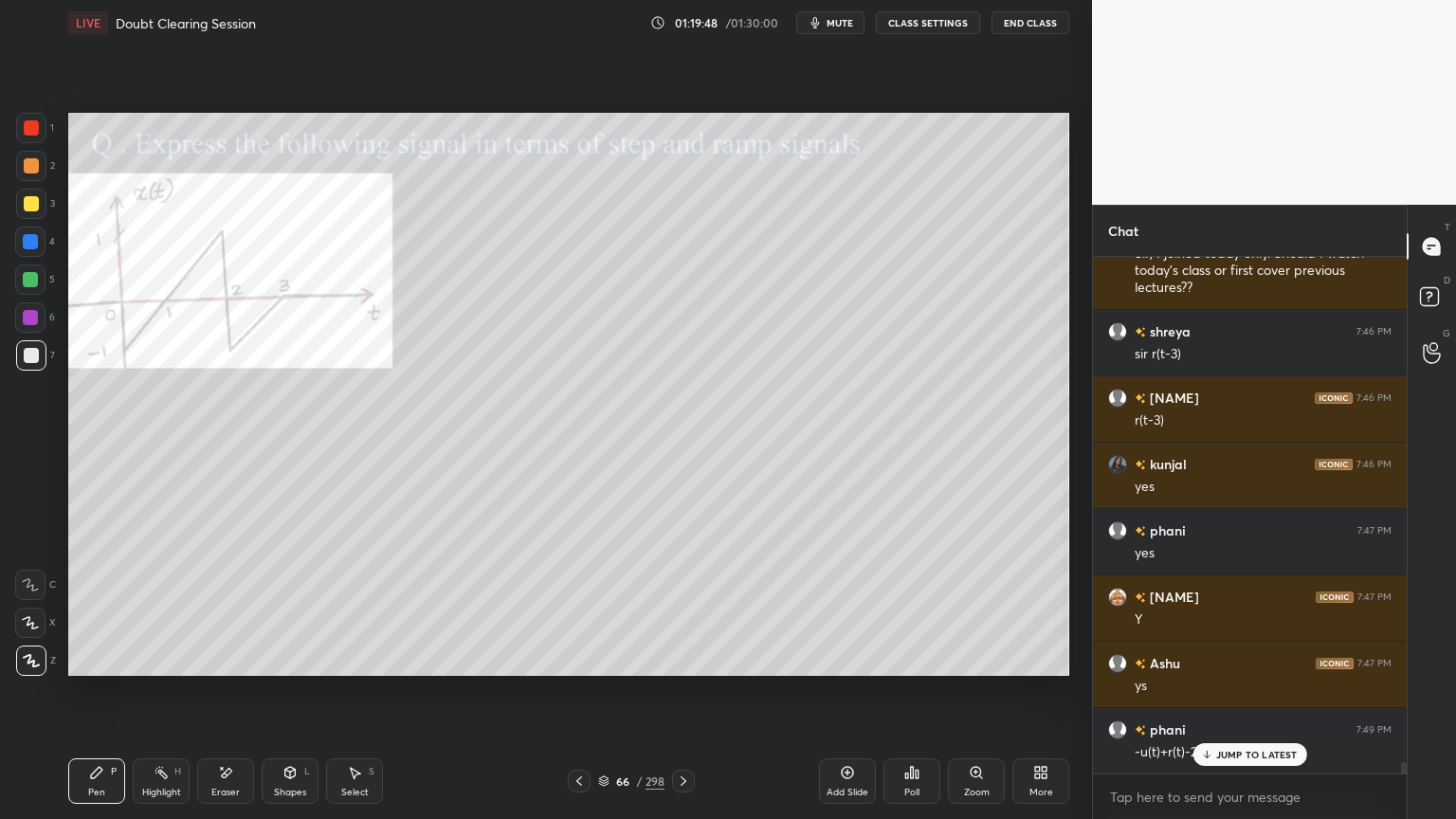 click at bounding box center [30, 318] 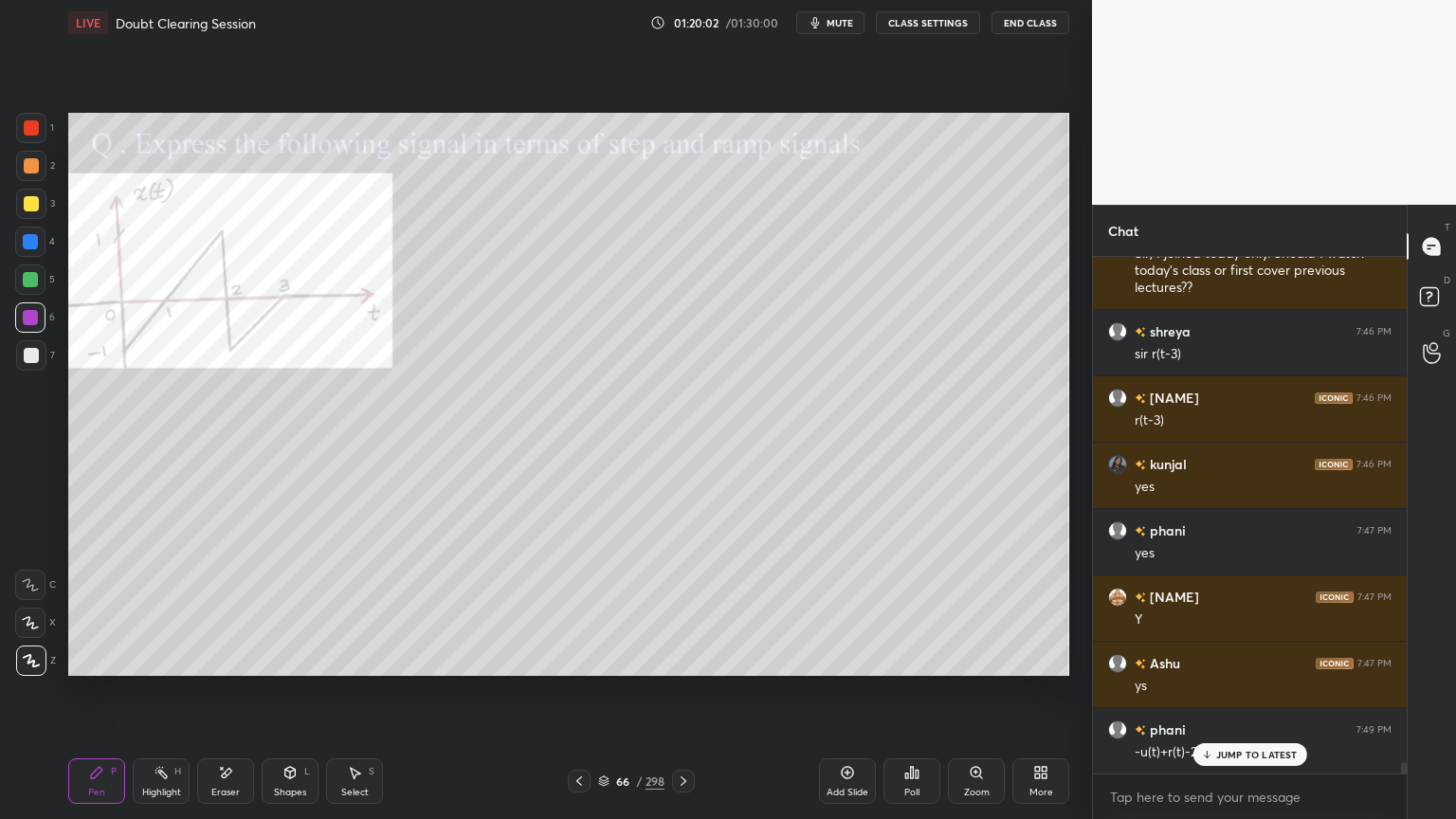scroll, scrollTop: 22279, scrollLeft: 0, axis: vertical 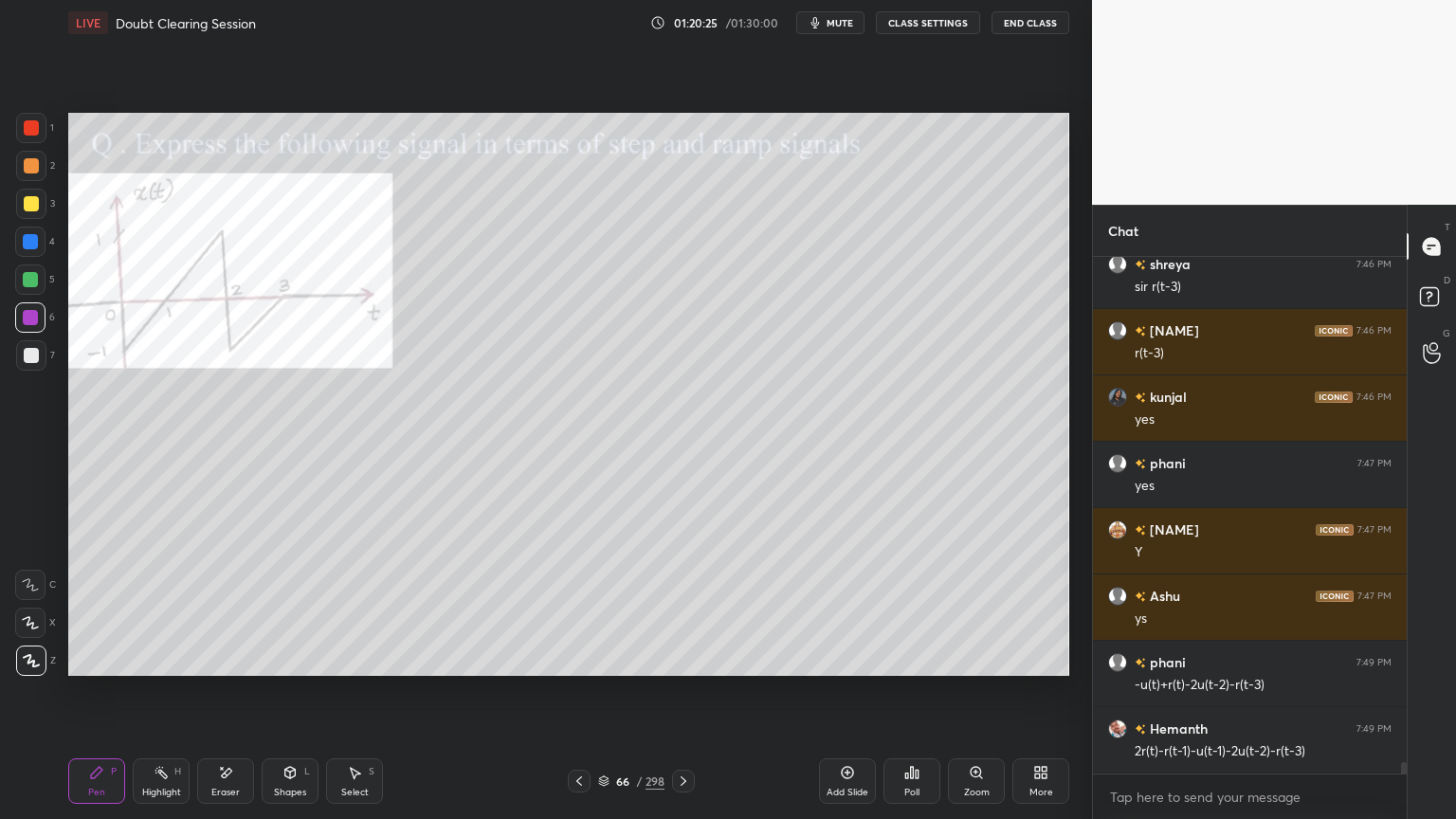click at bounding box center [31, 166] 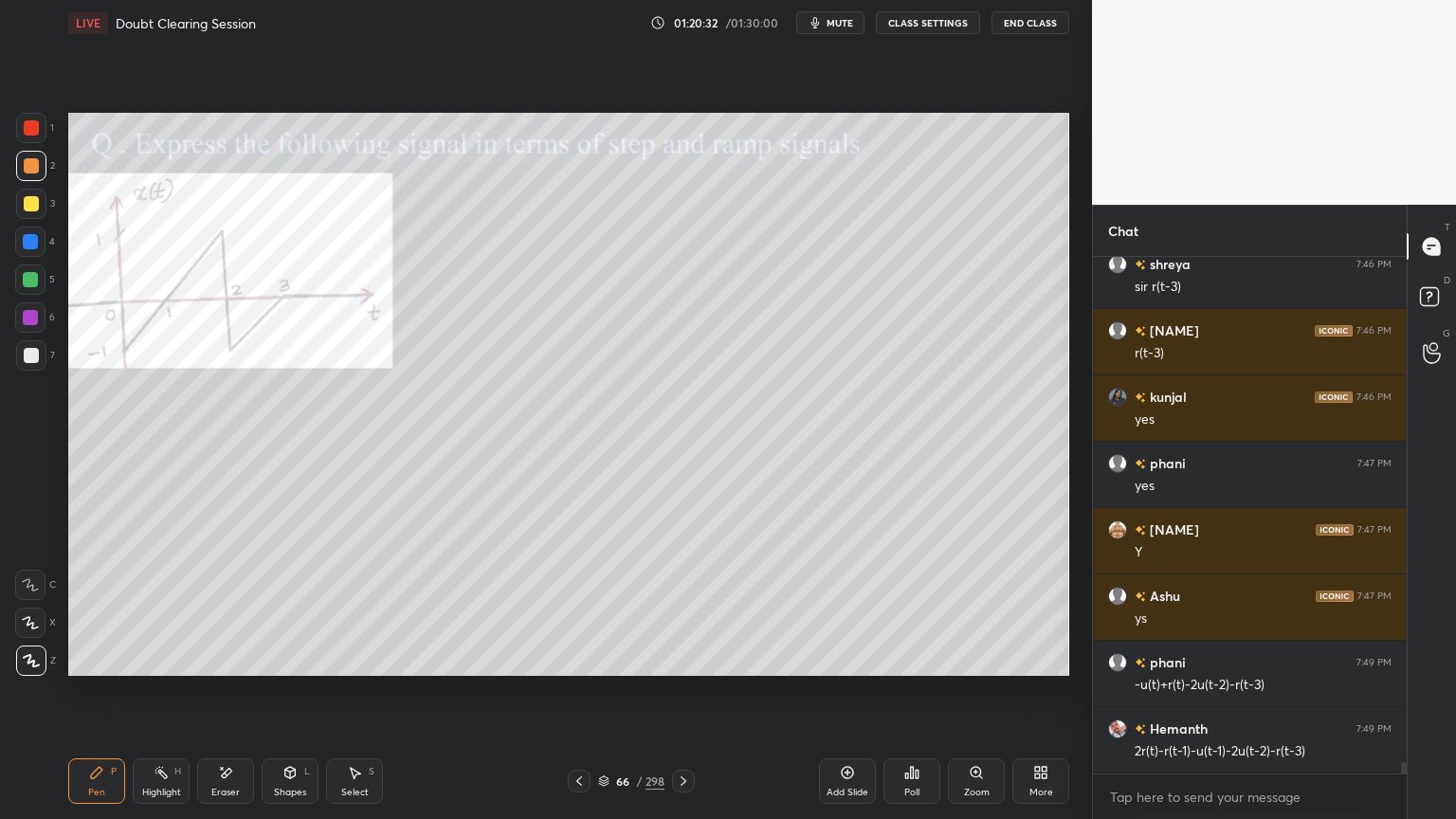 click at bounding box center [30, 318] 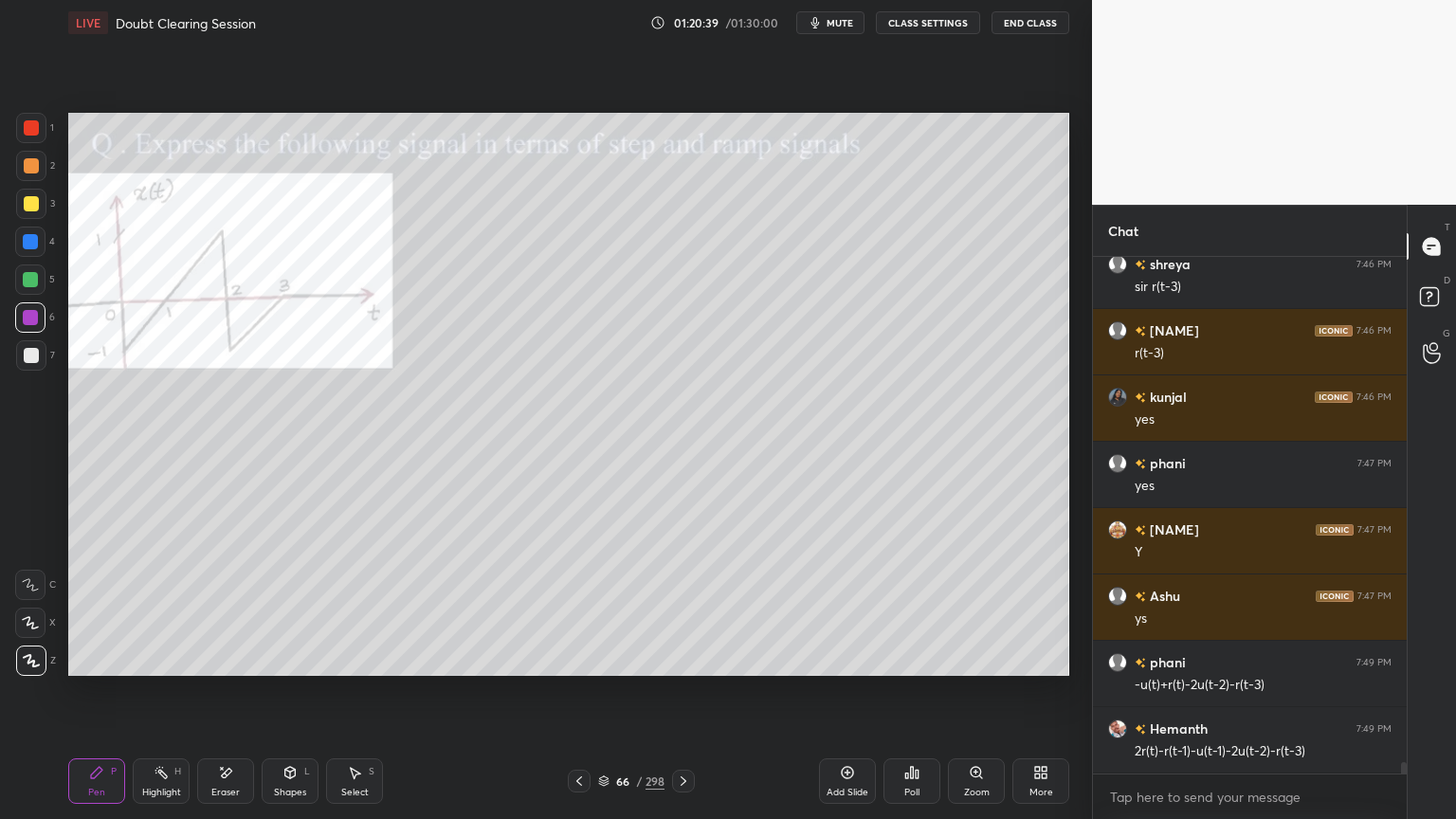 click at bounding box center [30, 280] 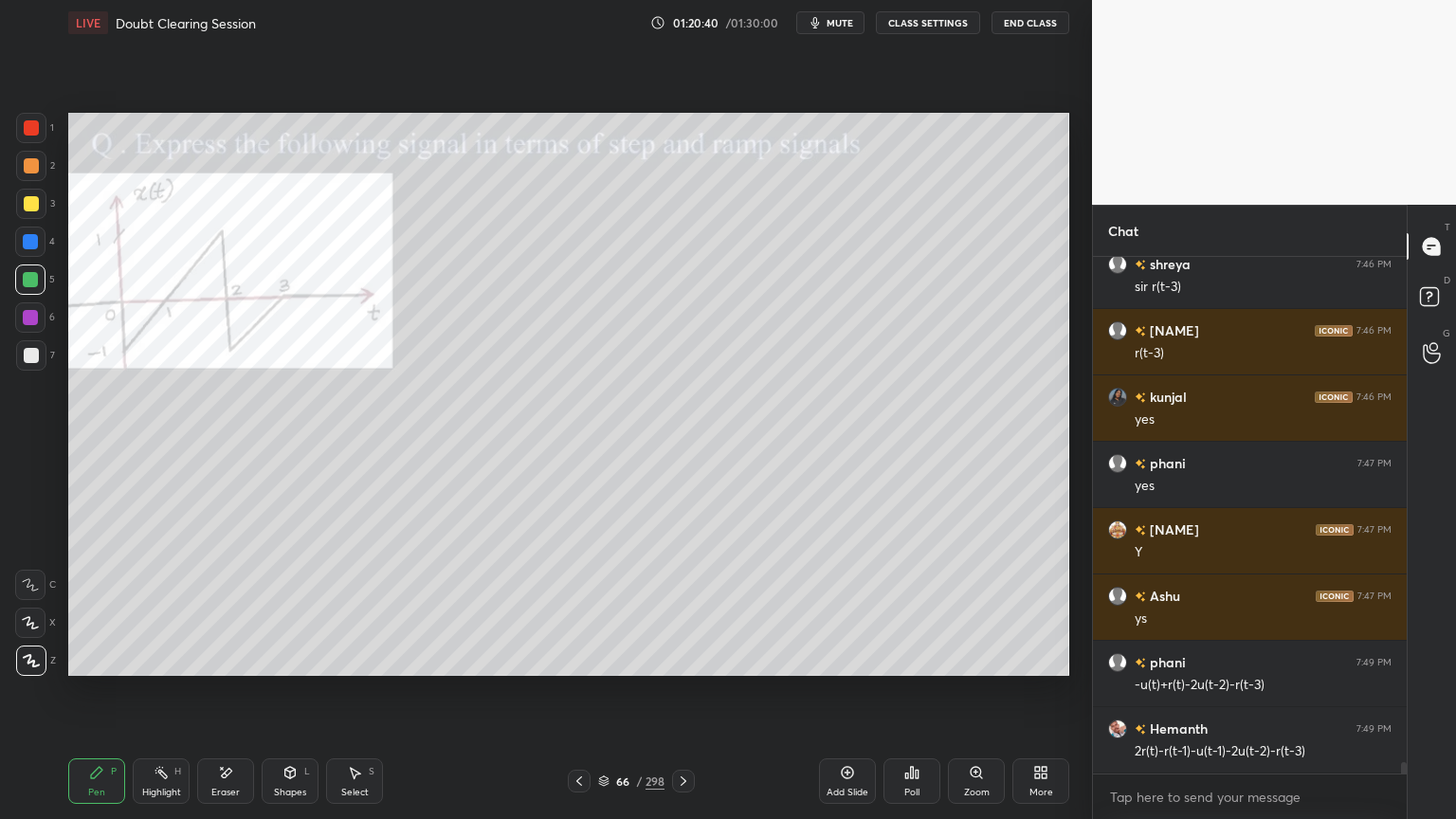 click at bounding box center [31, 166] 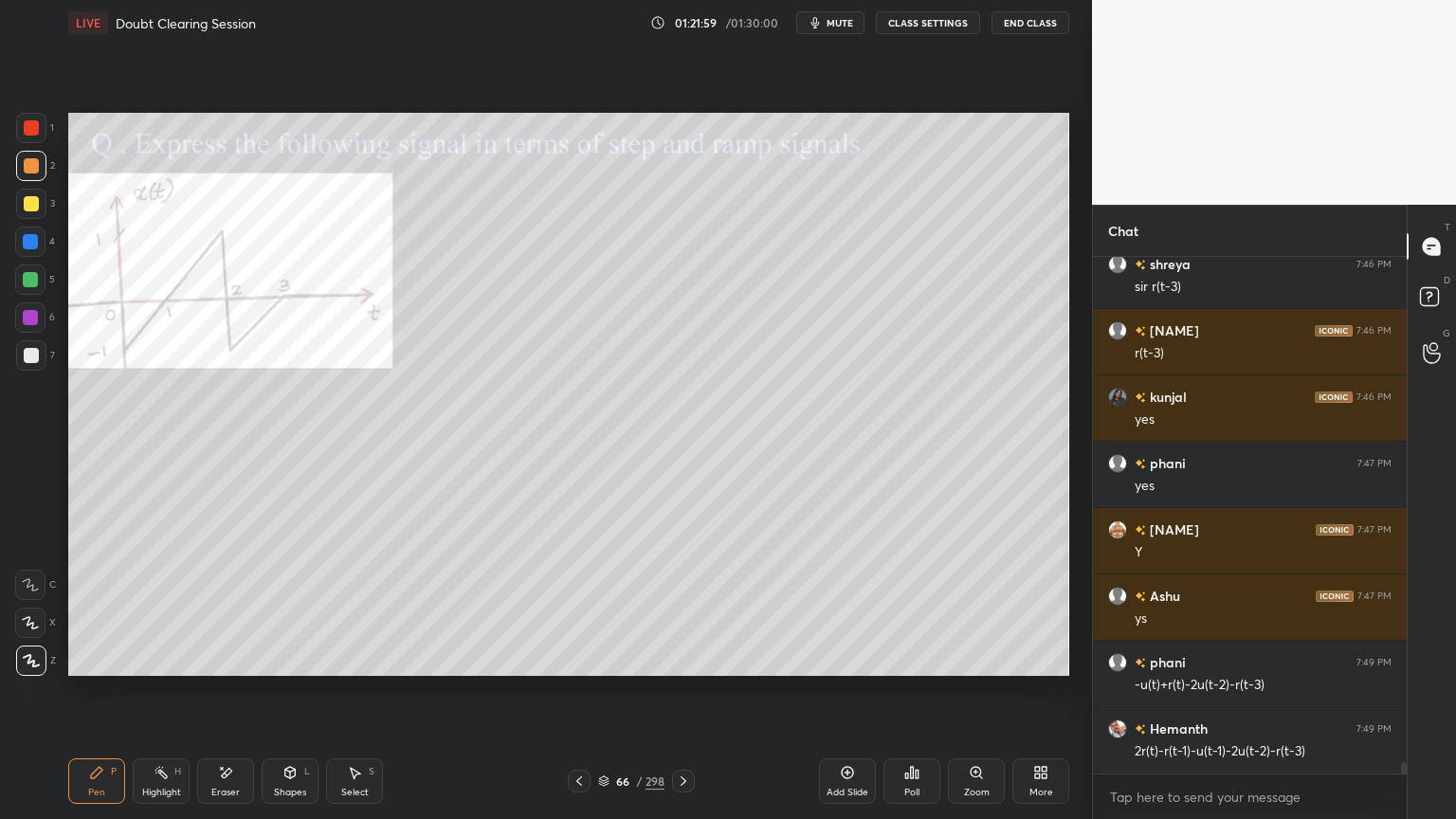 scroll, scrollTop: 22344, scrollLeft: 0, axis: vertical 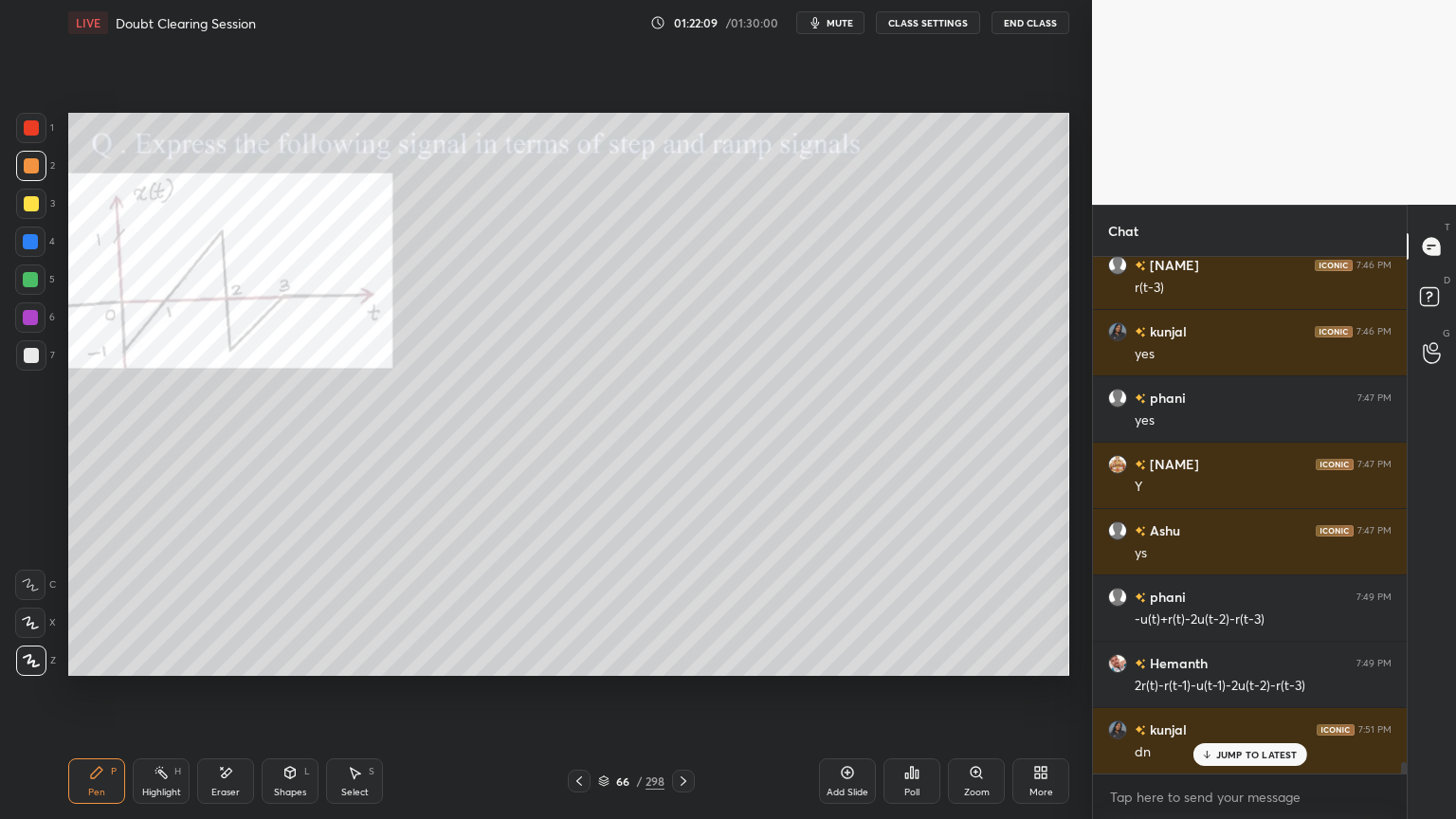 click at bounding box center (31, 204) 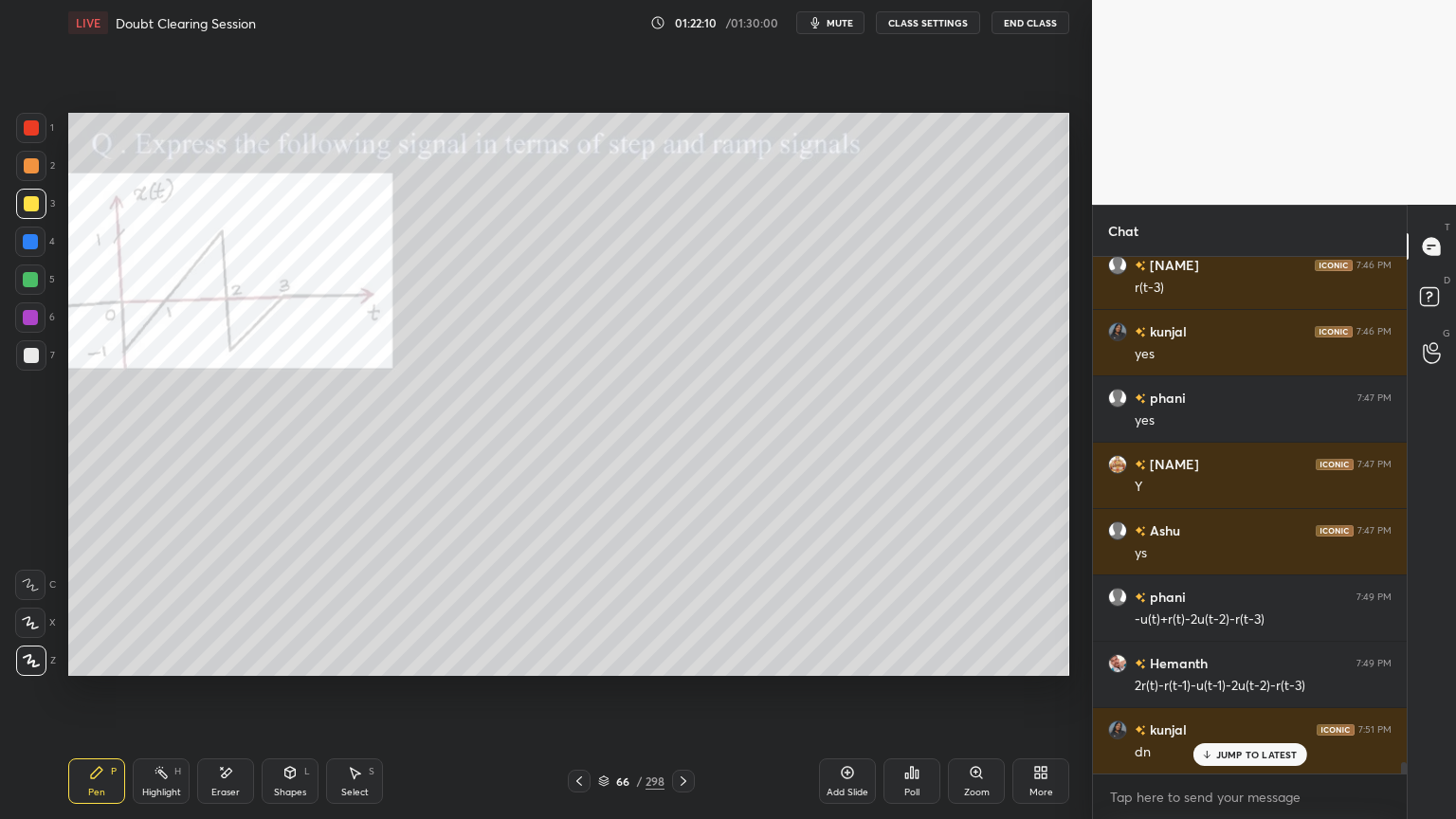 click on "Poll" at bounding box center [912, 781] 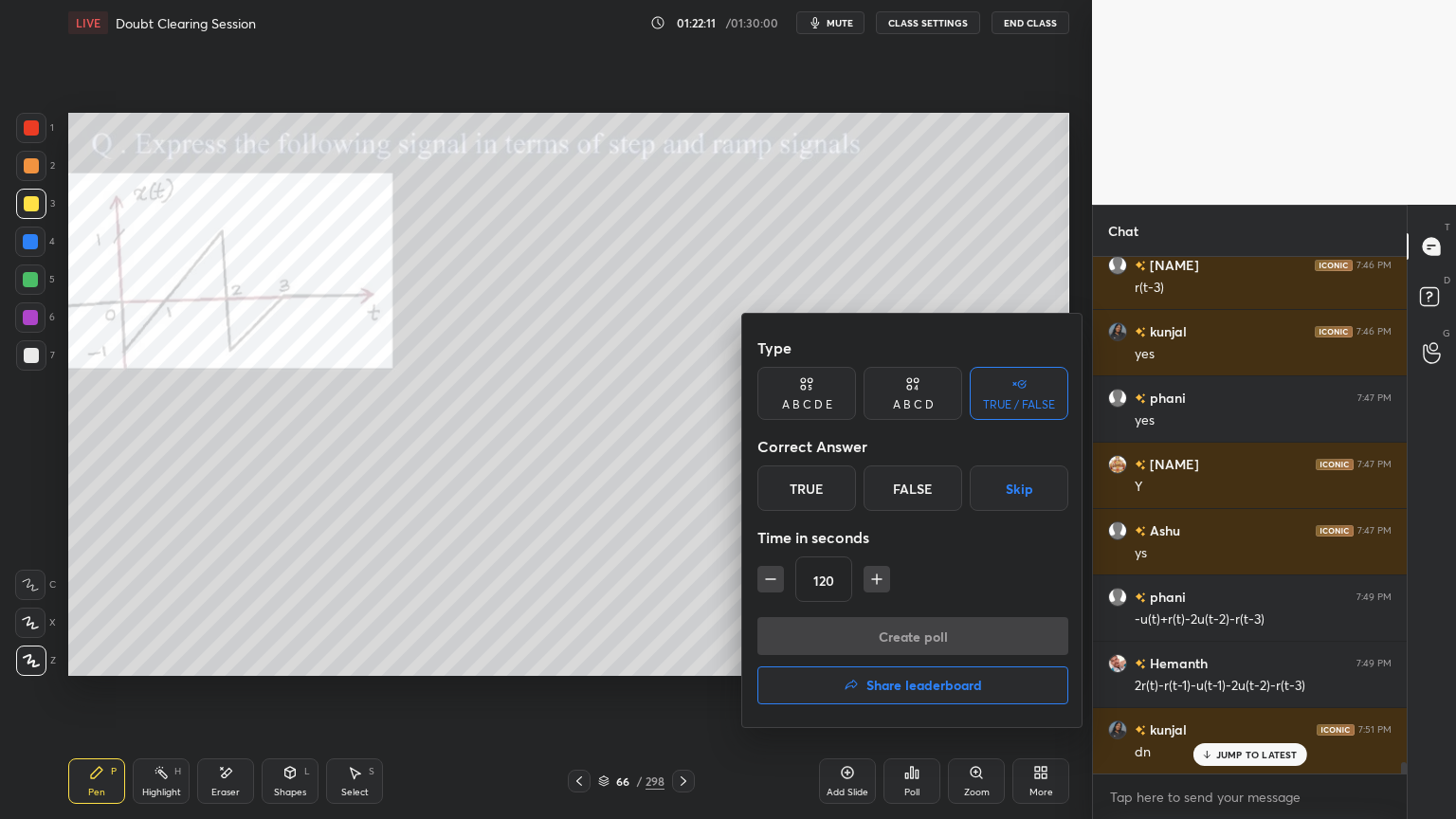 click on "True" at bounding box center (807, 488) 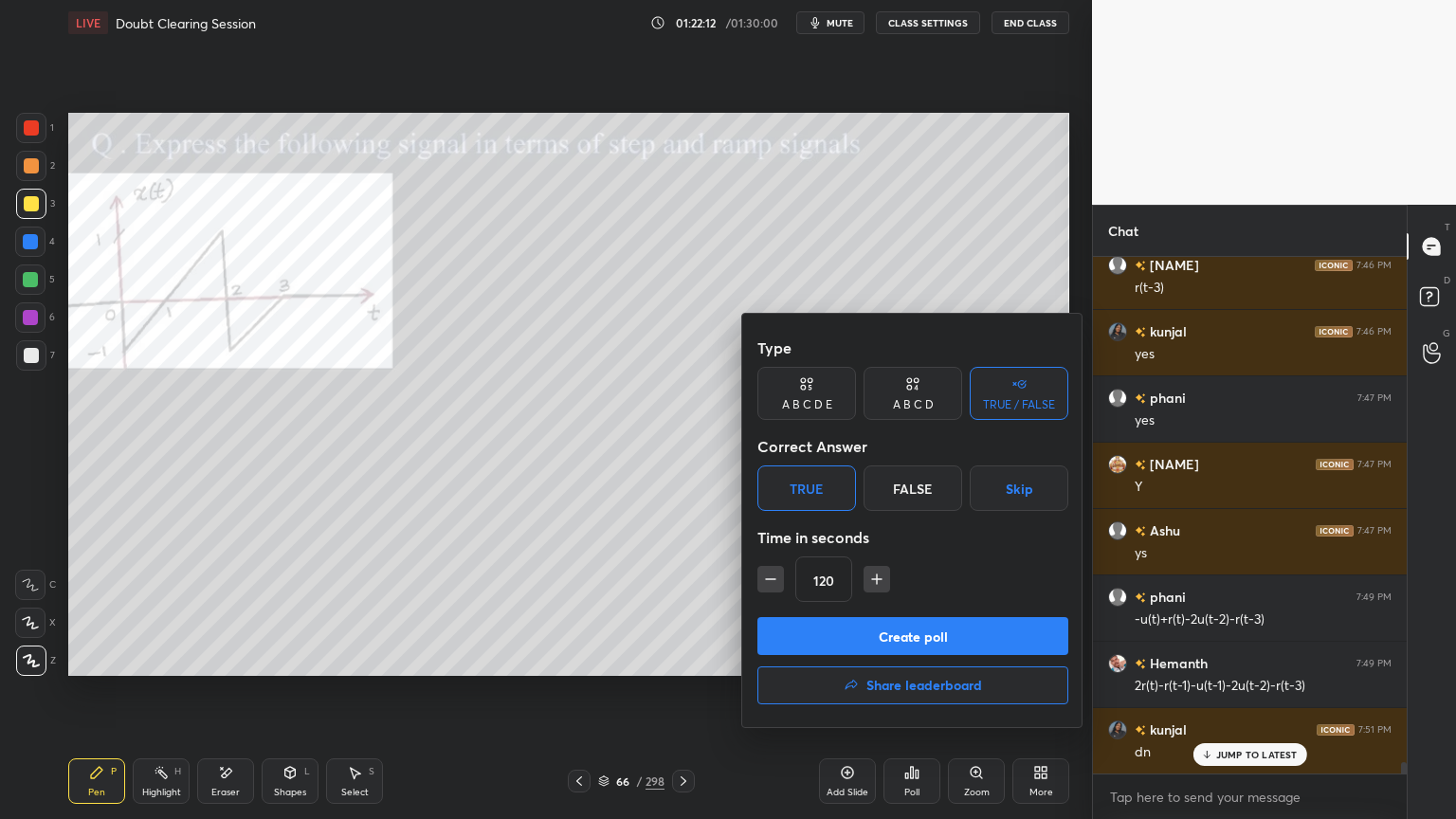 click on "Create poll" at bounding box center [913, 636] 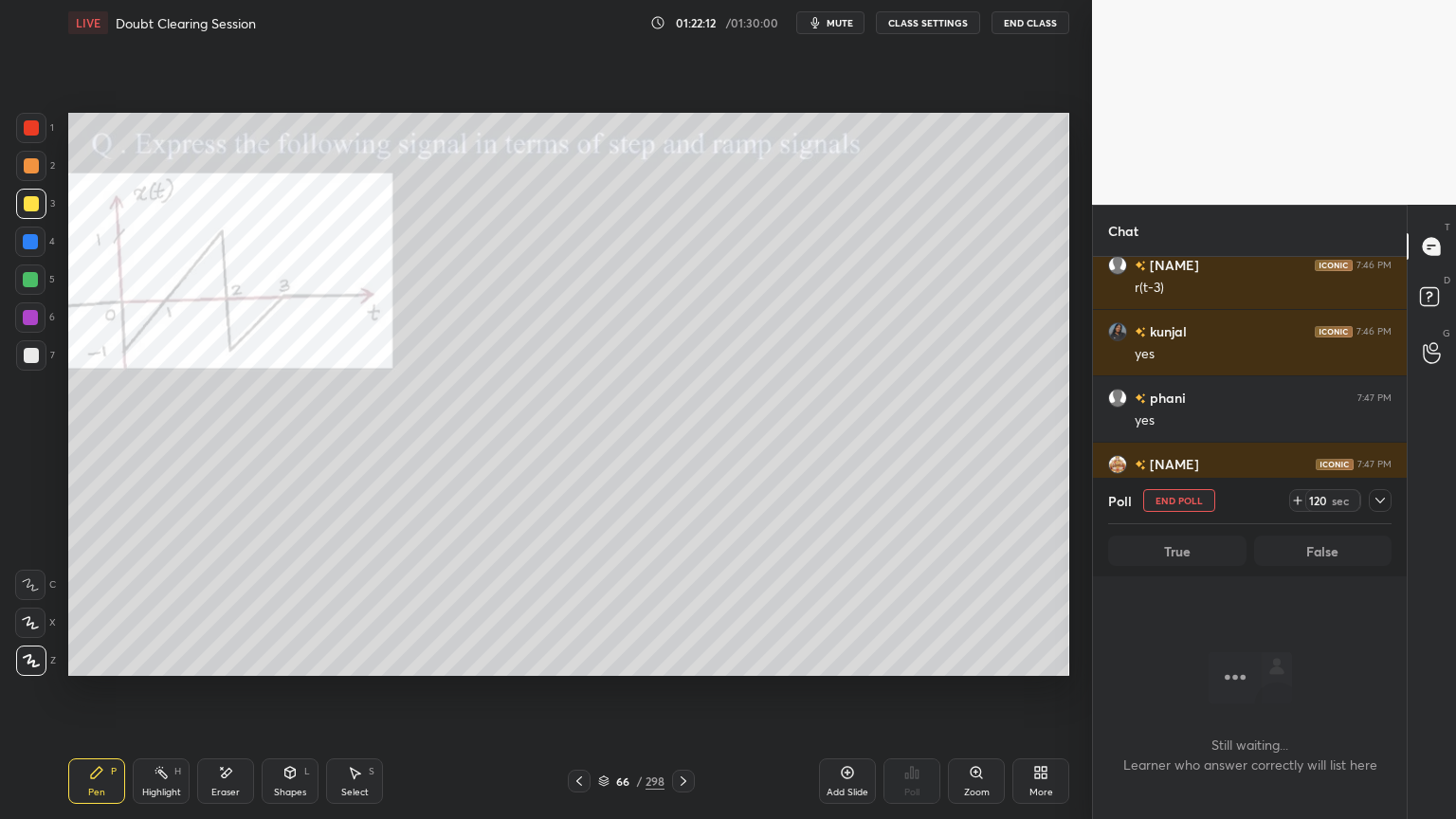 scroll, scrollTop: 418, scrollLeft: 308, axis: both 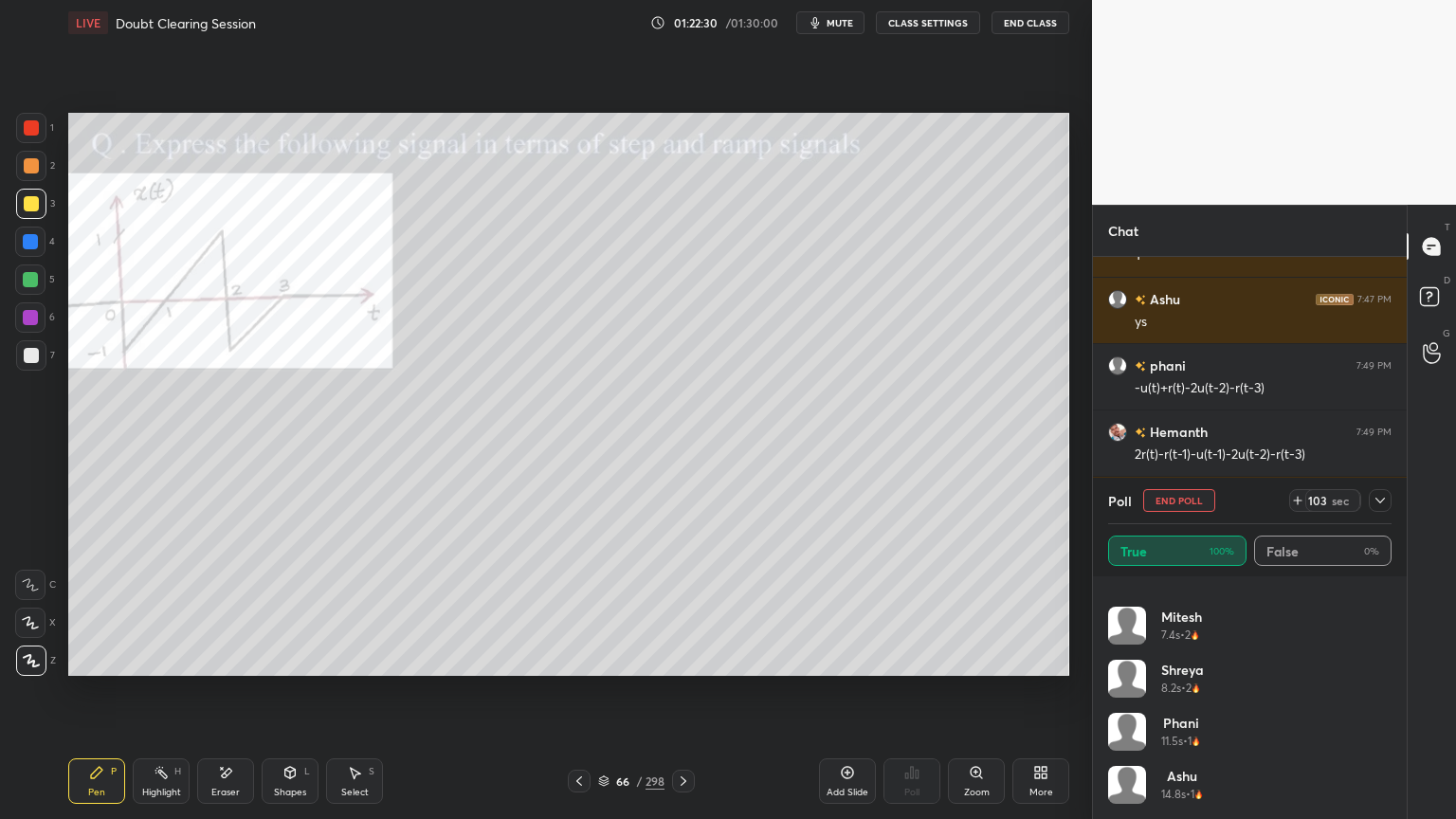 click 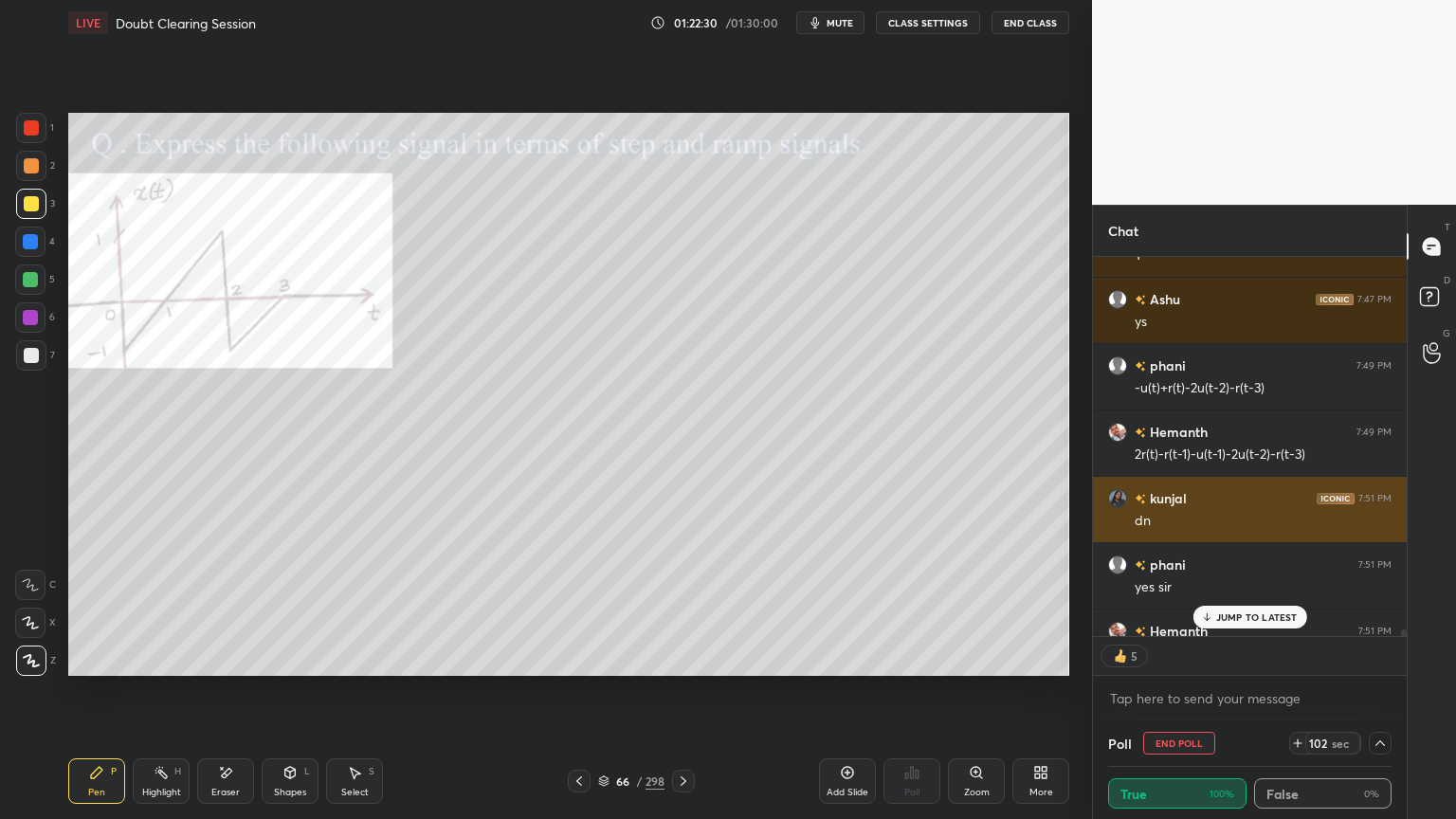 scroll, scrollTop: 0, scrollLeft: 0, axis: both 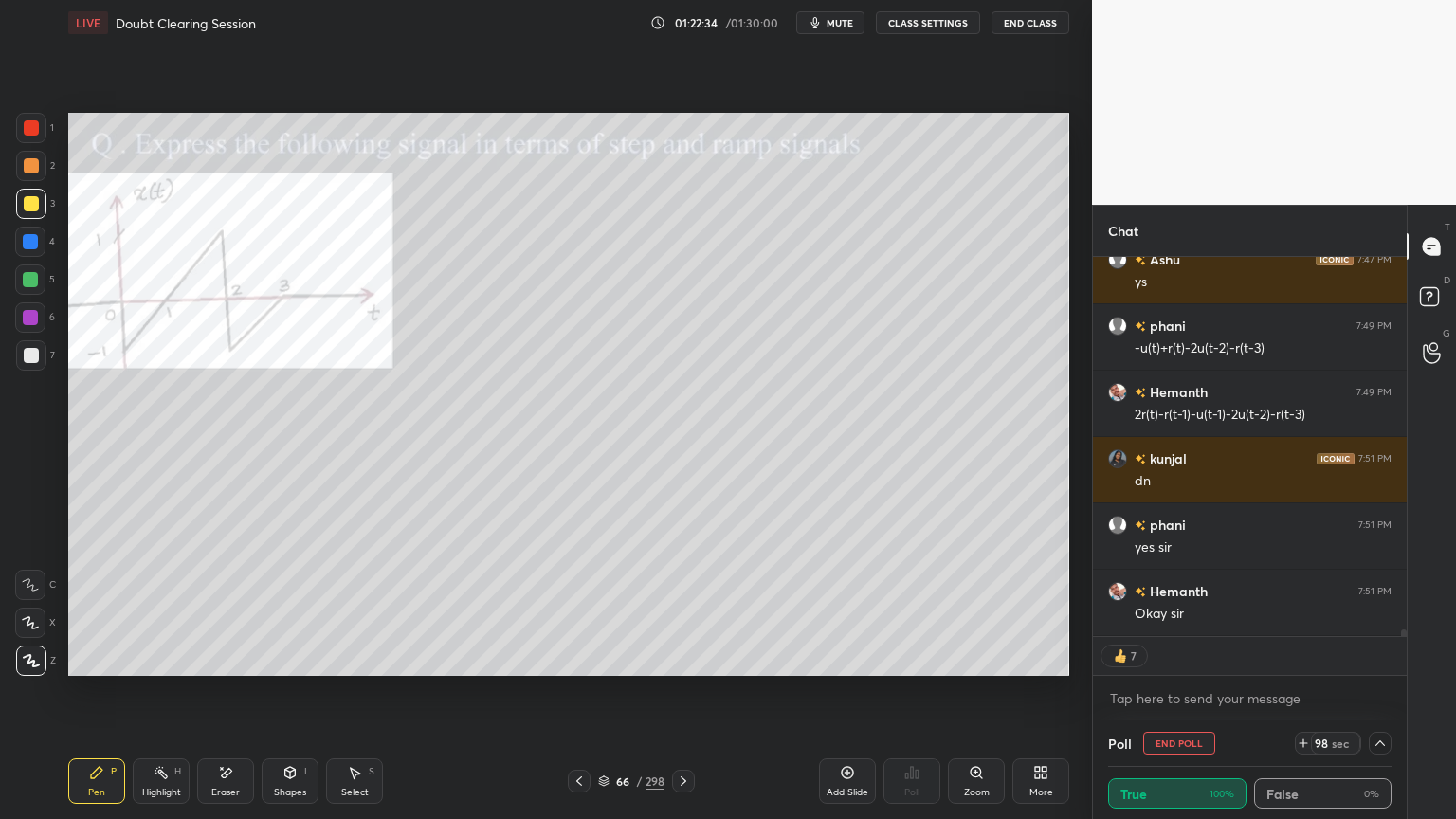 click 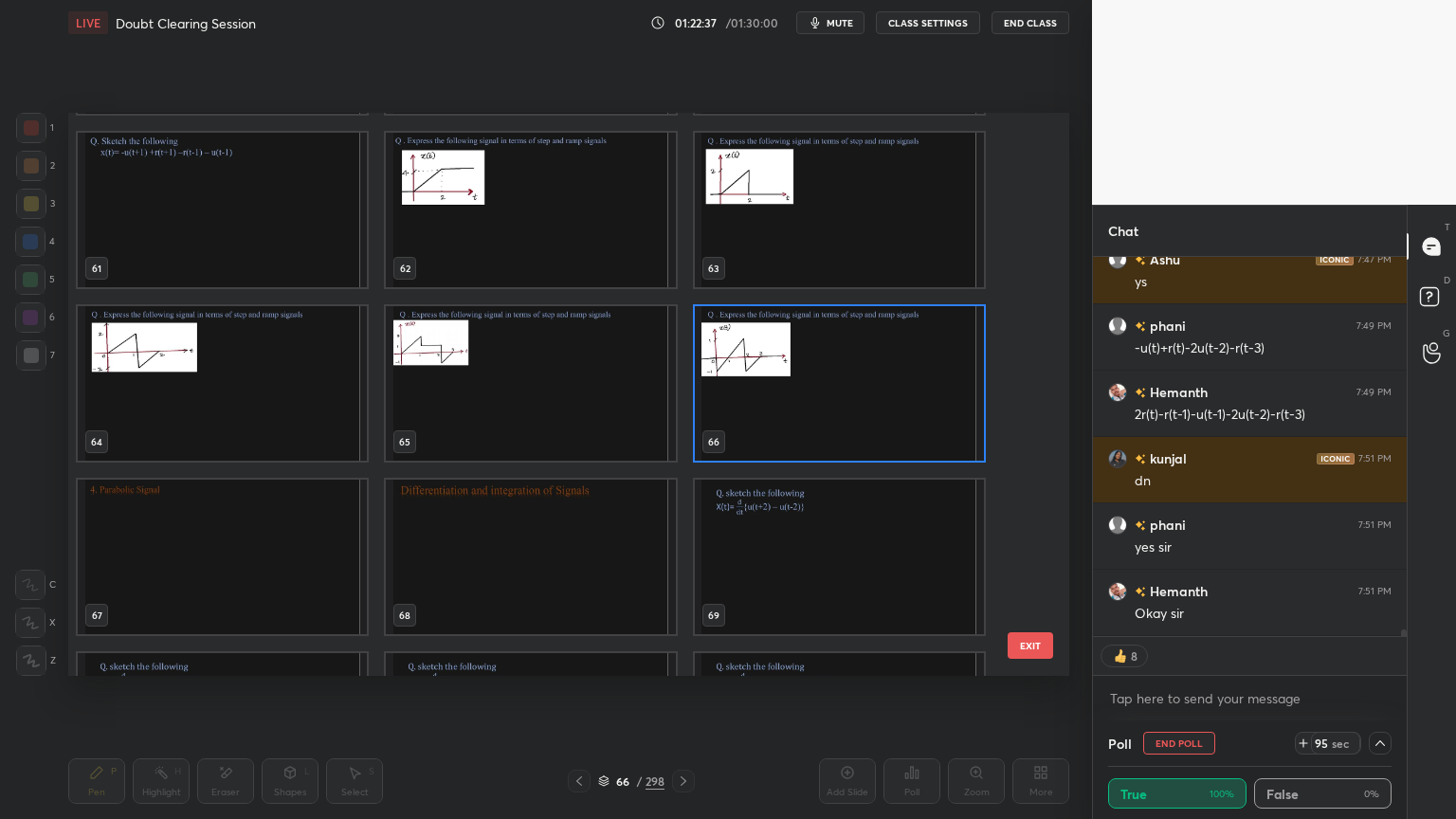 click at bounding box center [839, 383] 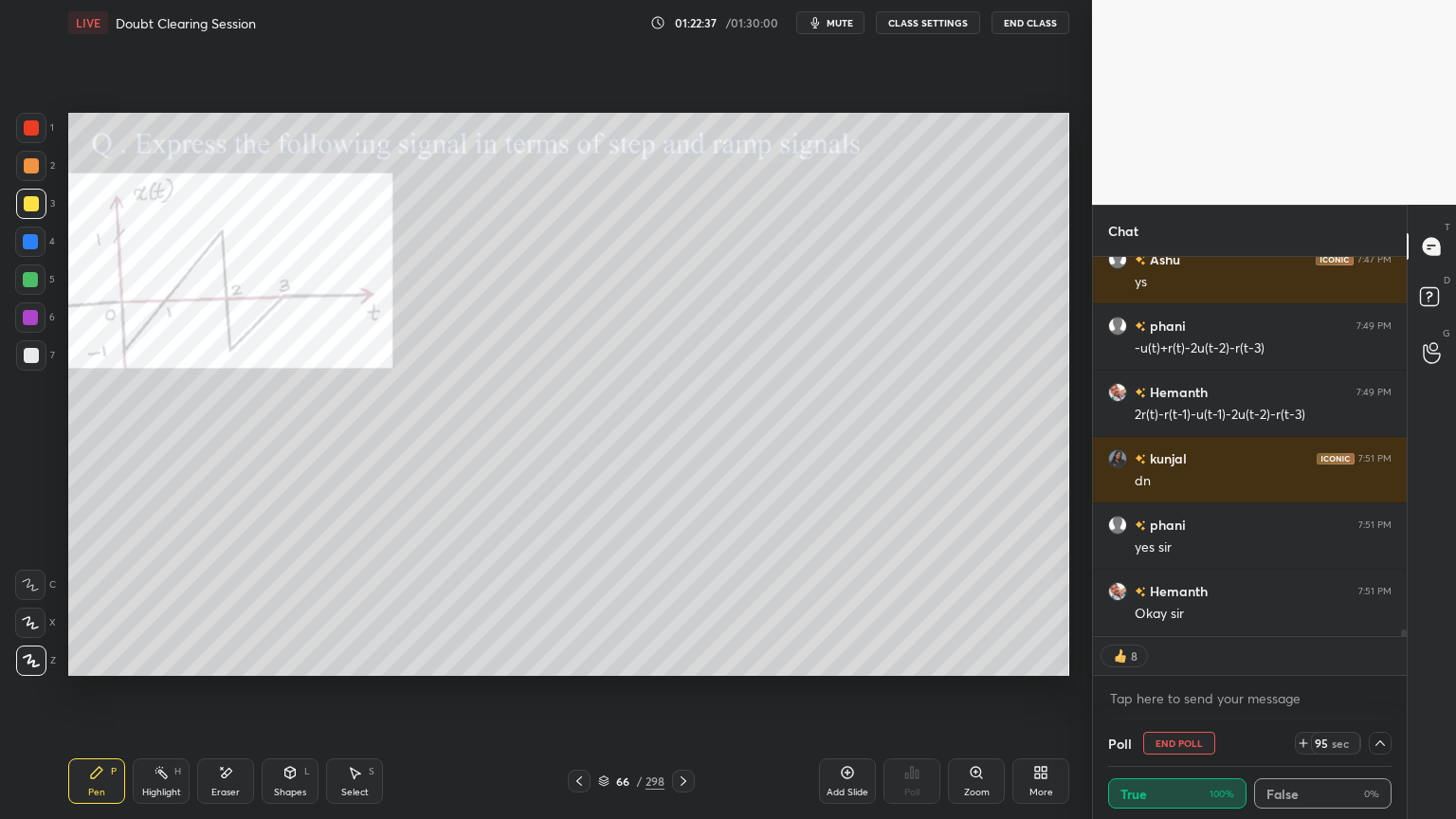 click at bounding box center (839, 383) 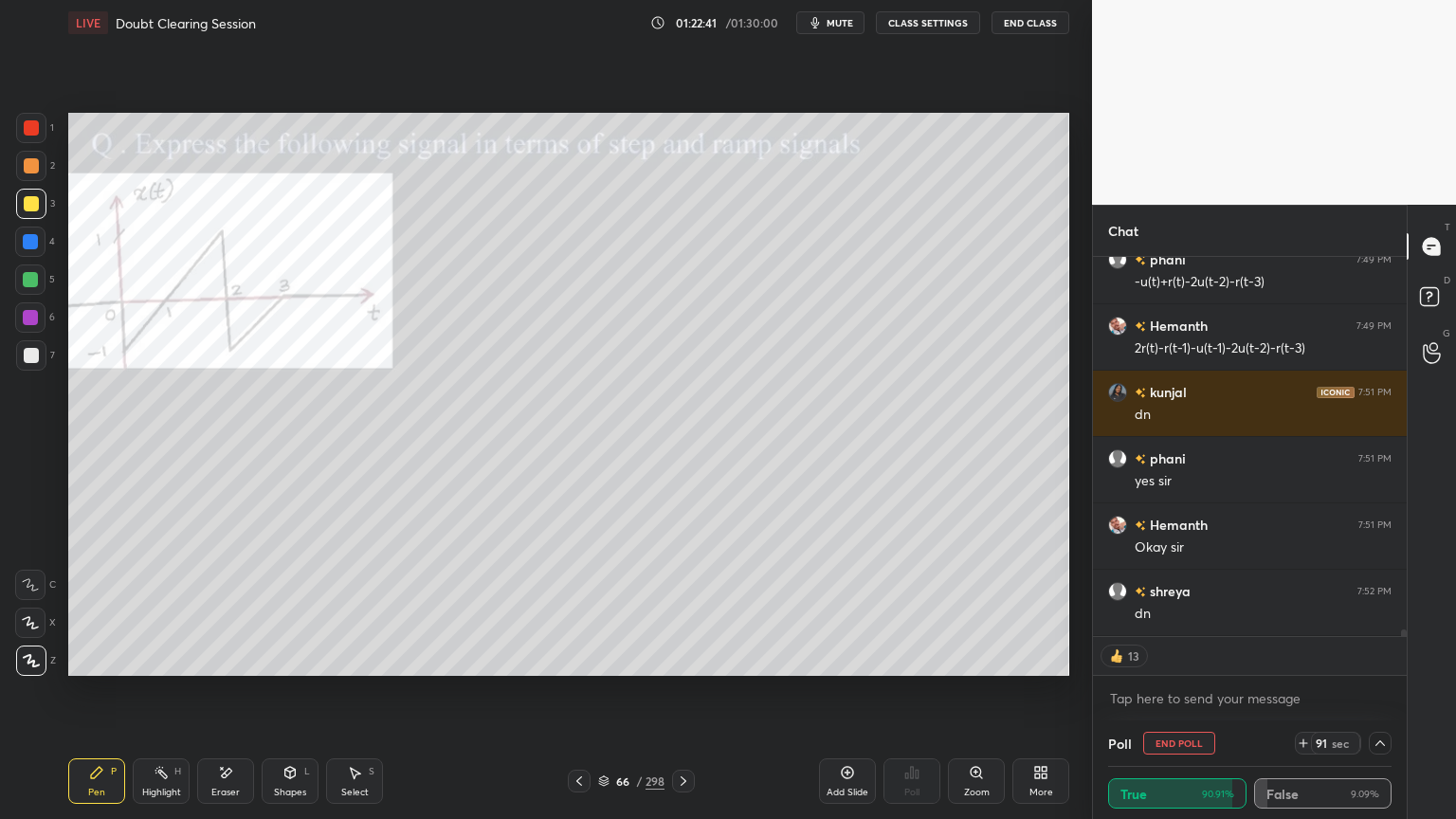 click on "Add Slide" at bounding box center [847, 781] 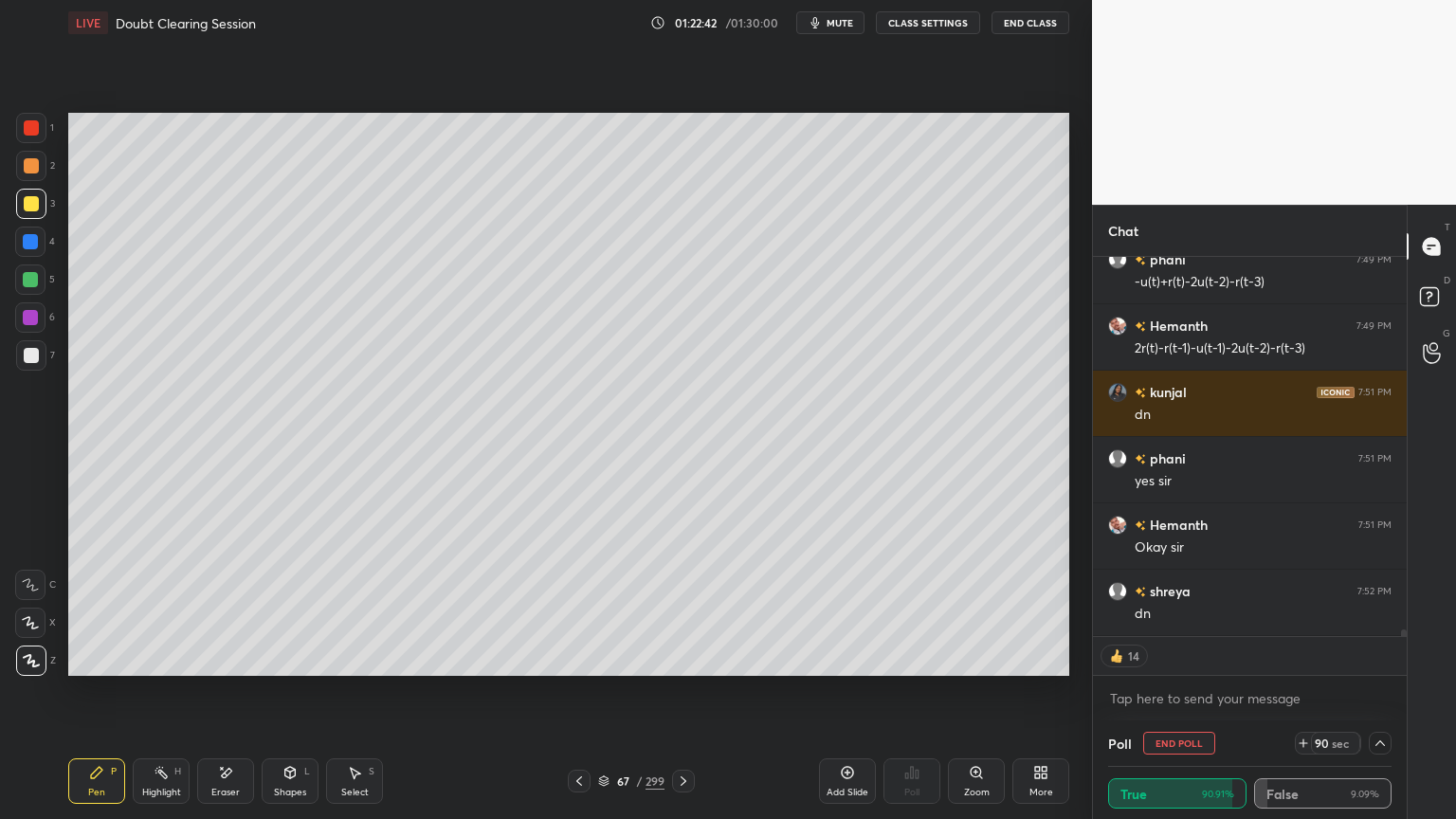 click at bounding box center [31, 166] 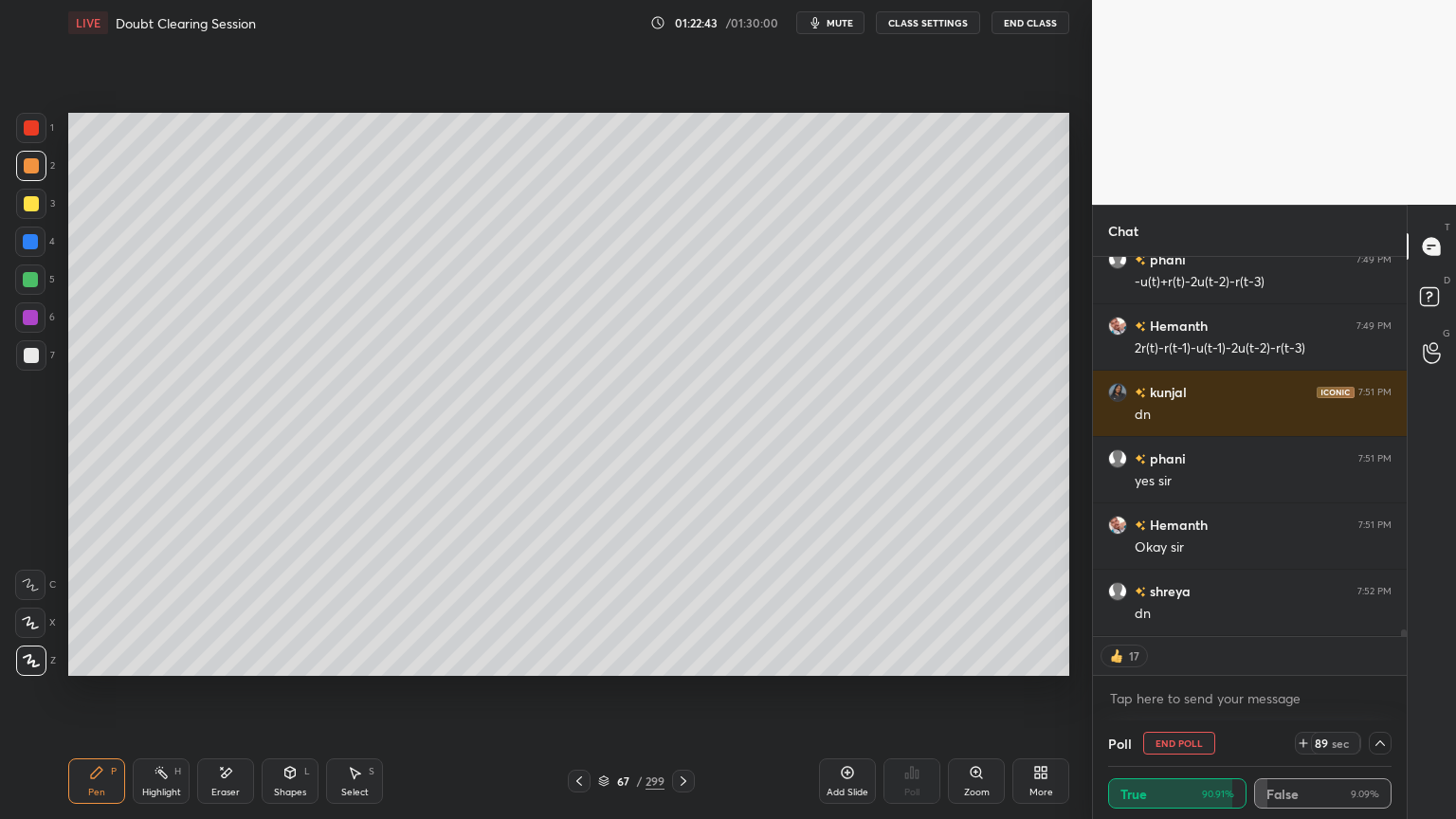 click on "Shapes" at bounding box center (290, 792) 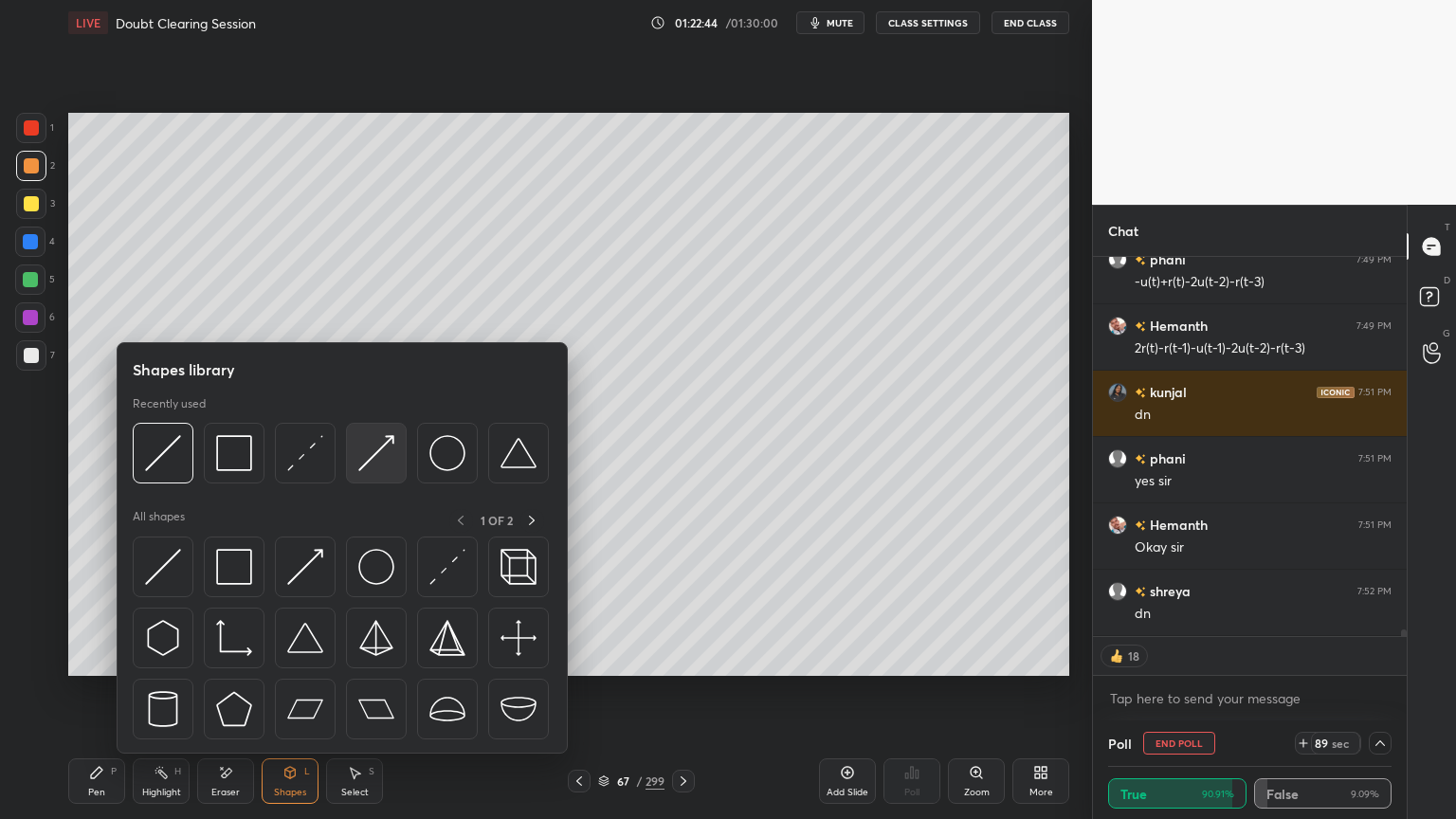 click at bounding box center (376, 453) 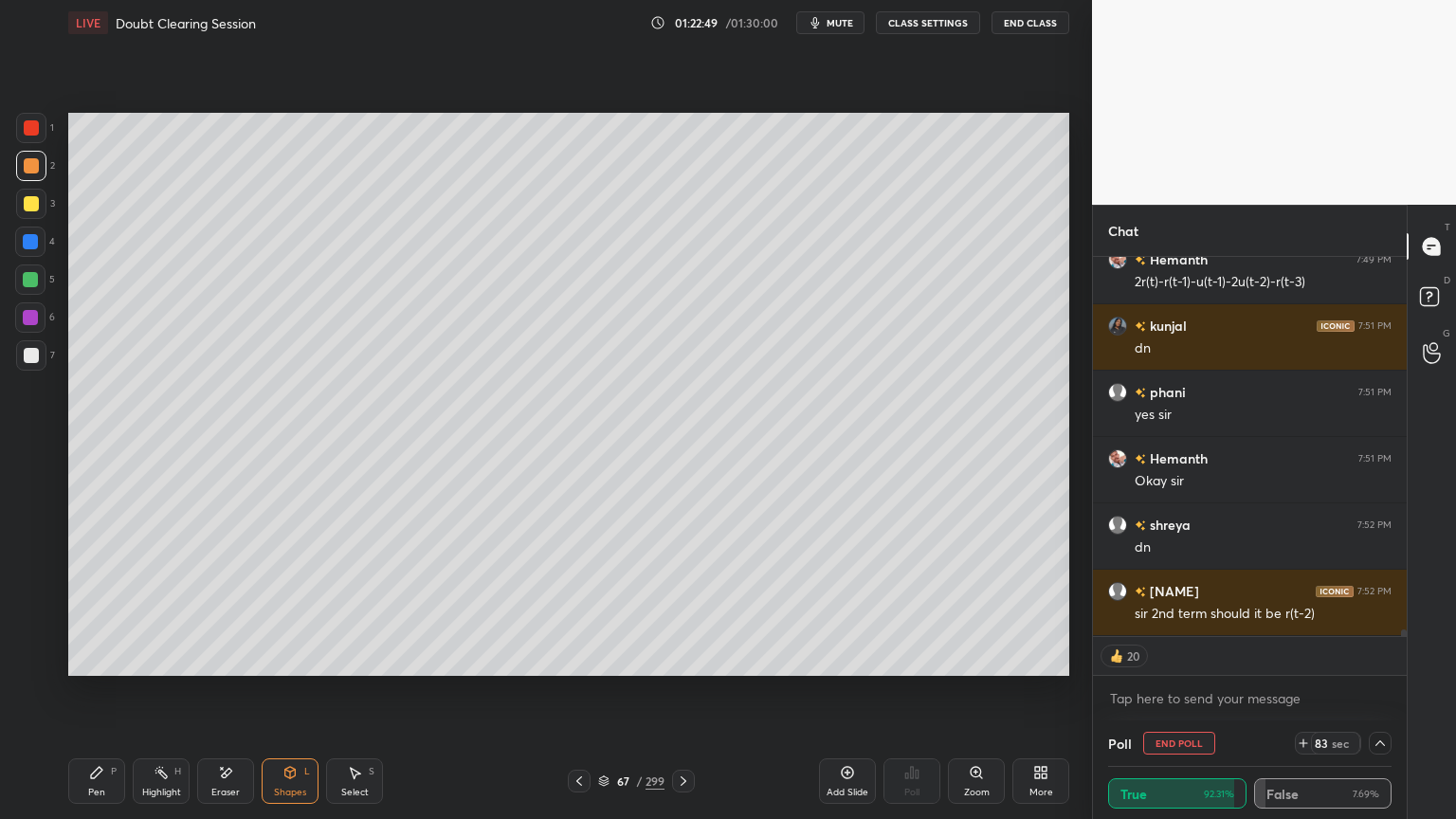 click 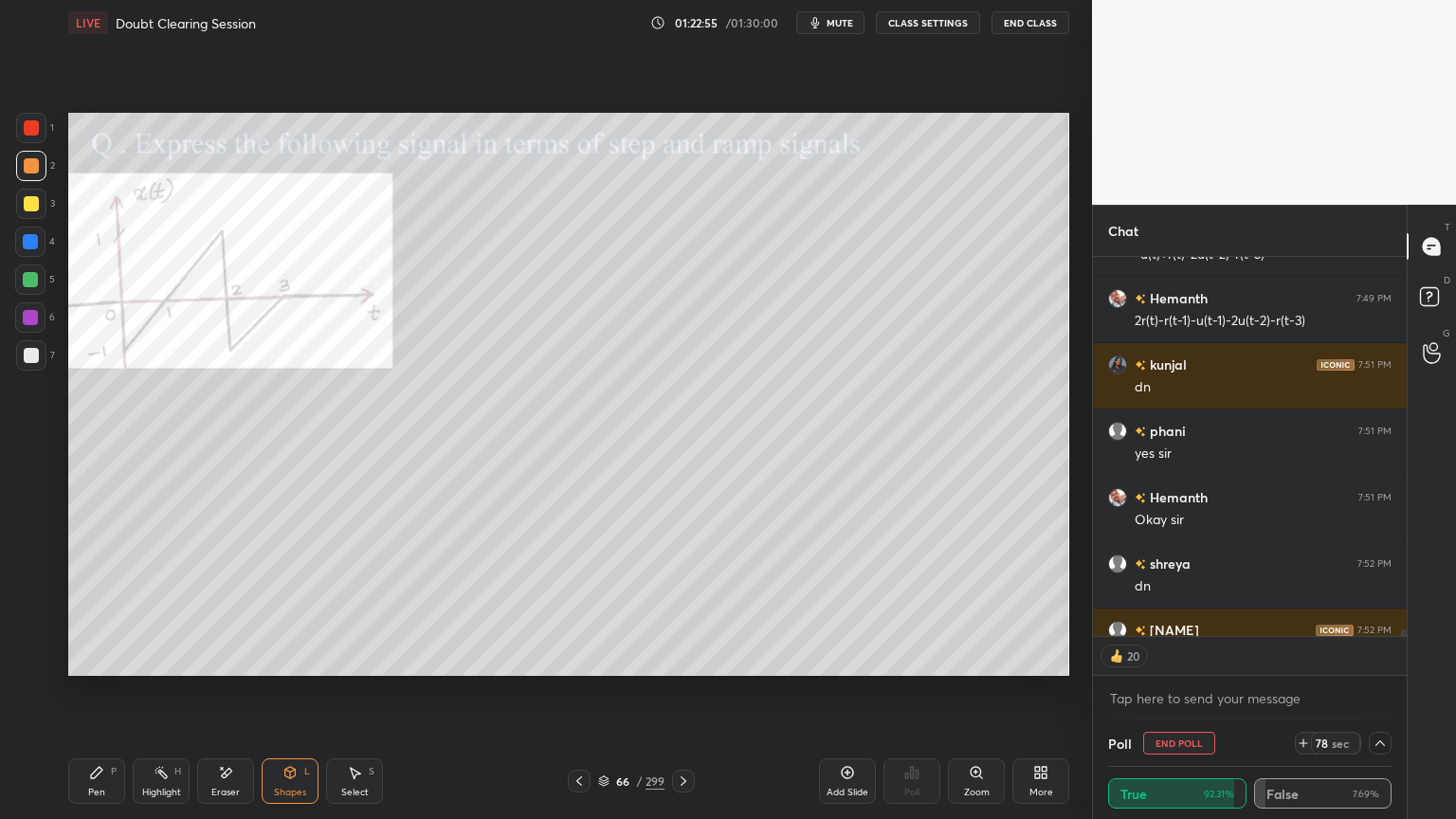 click on "Highlight H" at bounding box center [161, 781] 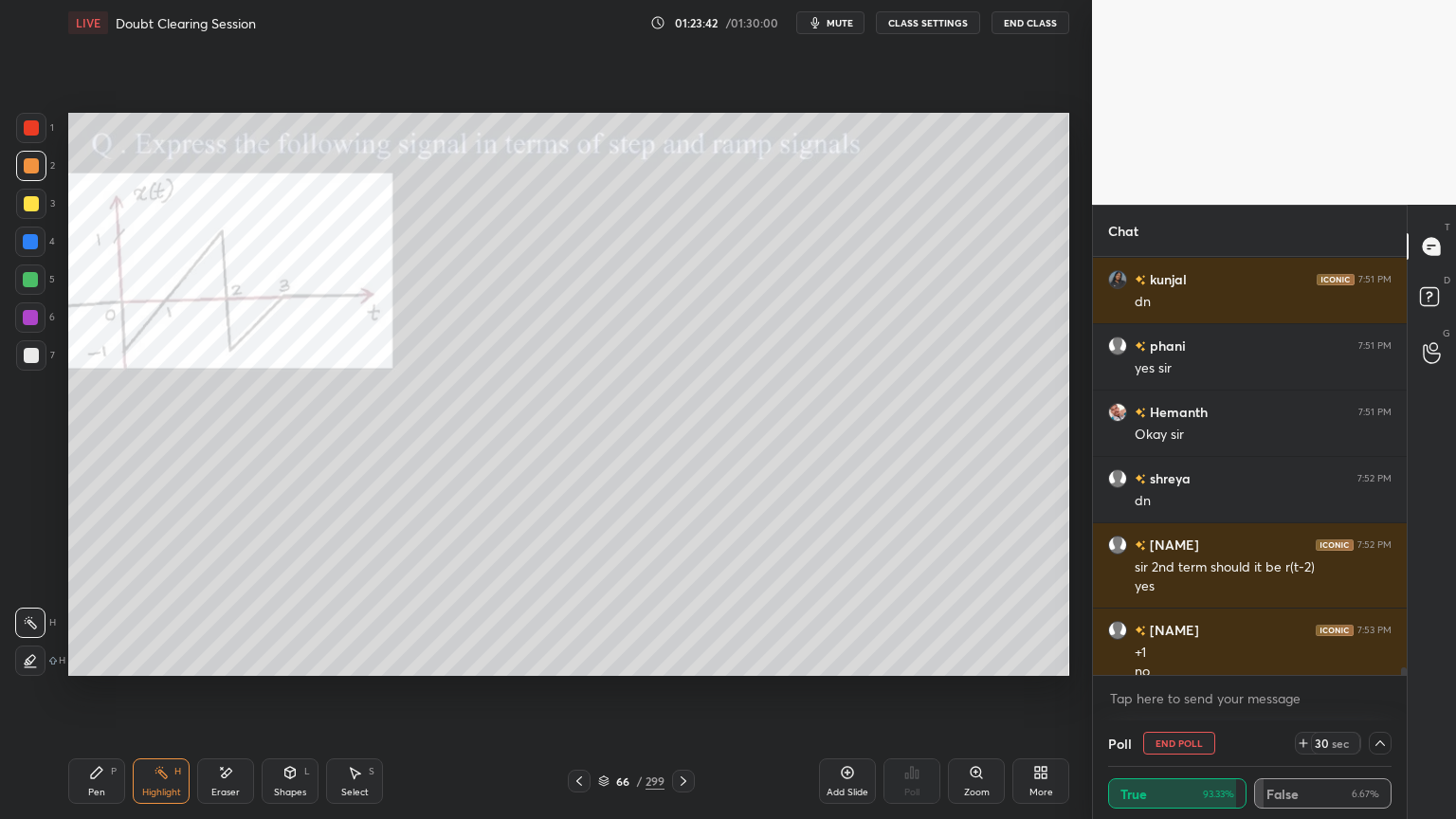 scroll, scrollTop: 22814, scrollLeft: 0, axis: vertical 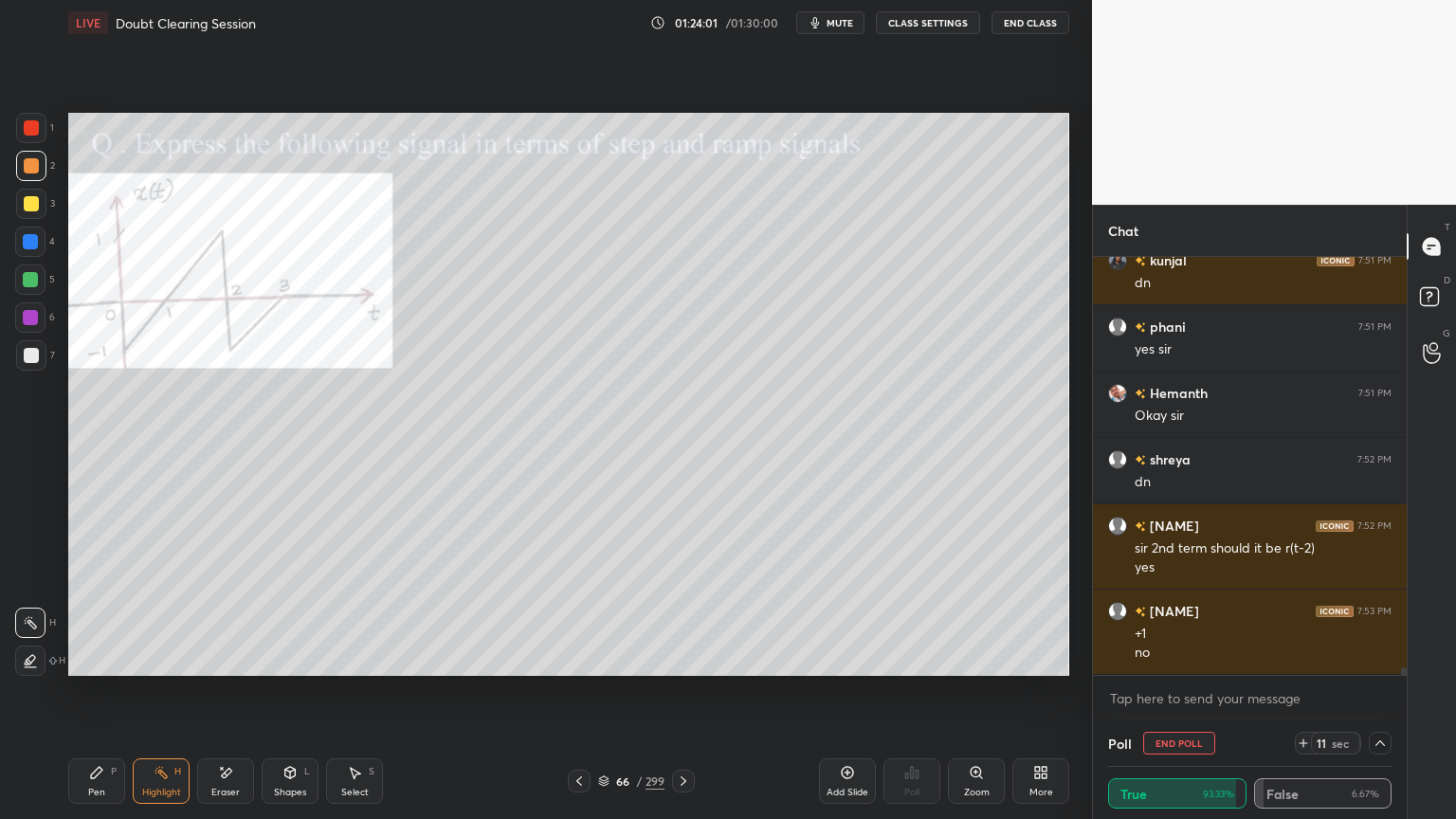 click 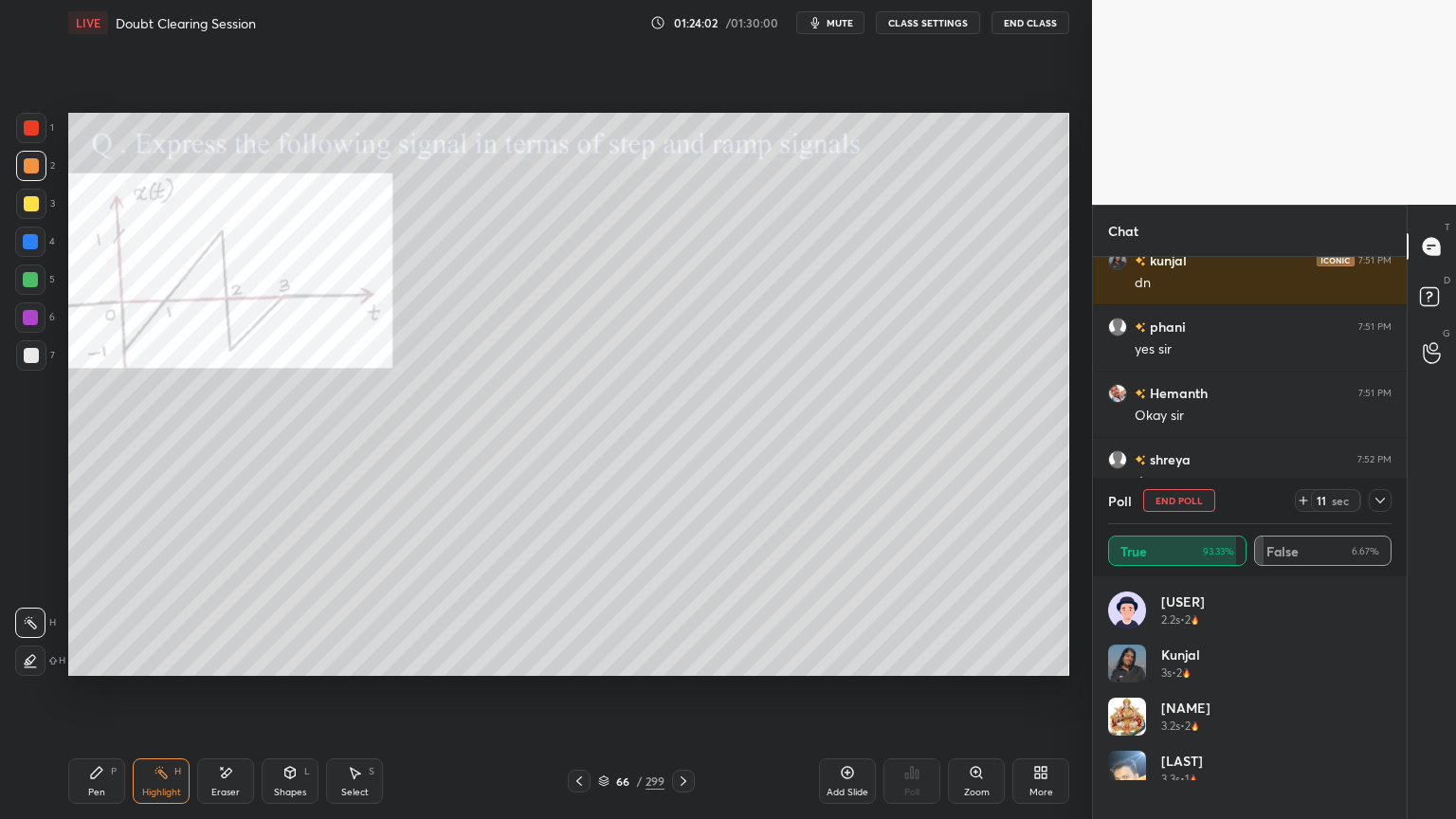 scroll, scrollTop: 7, scrollLeft: 6, axis: both 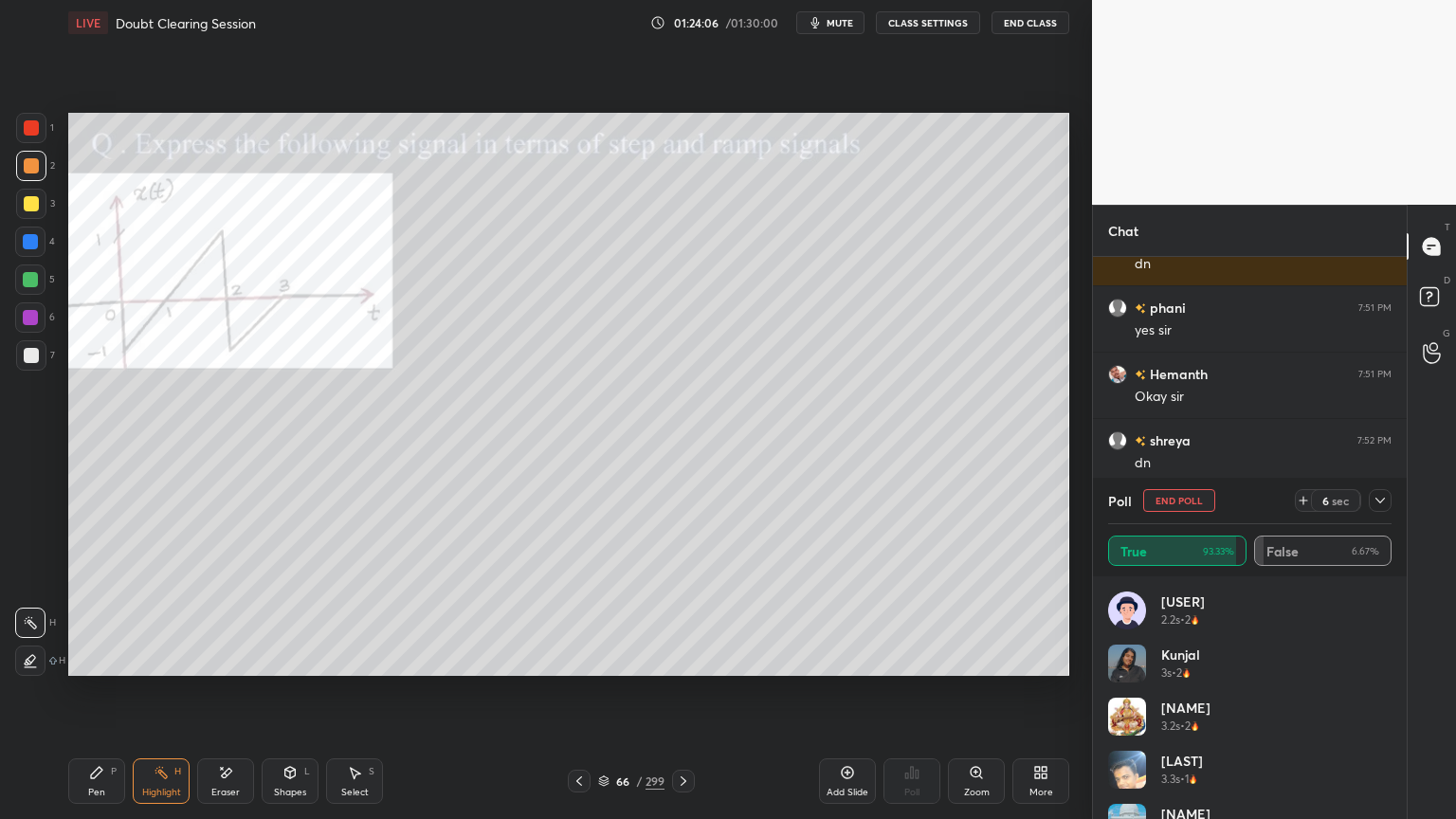 click 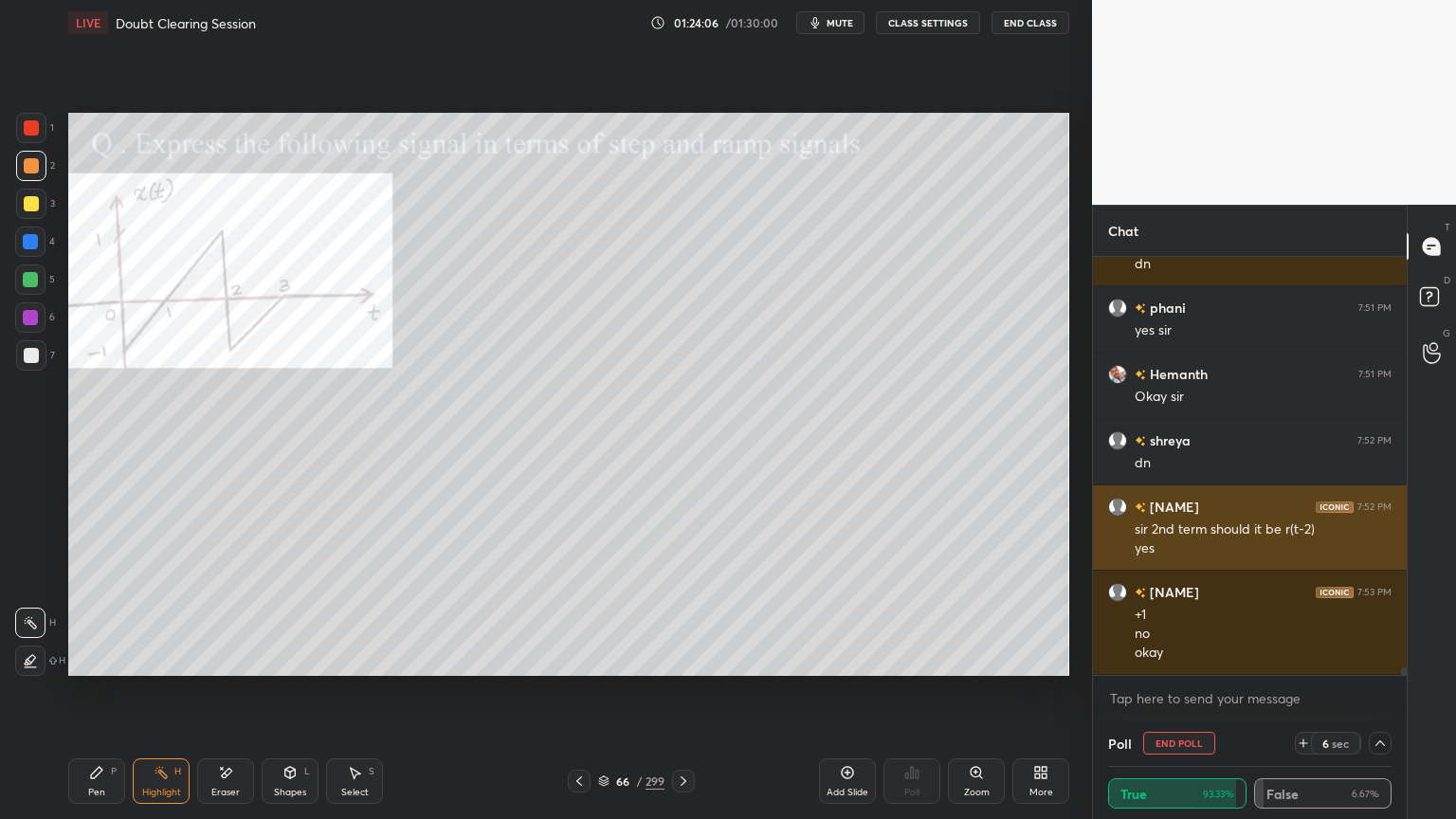 scroll, scrollTop: 4, scrollLeft: 278, axis: both 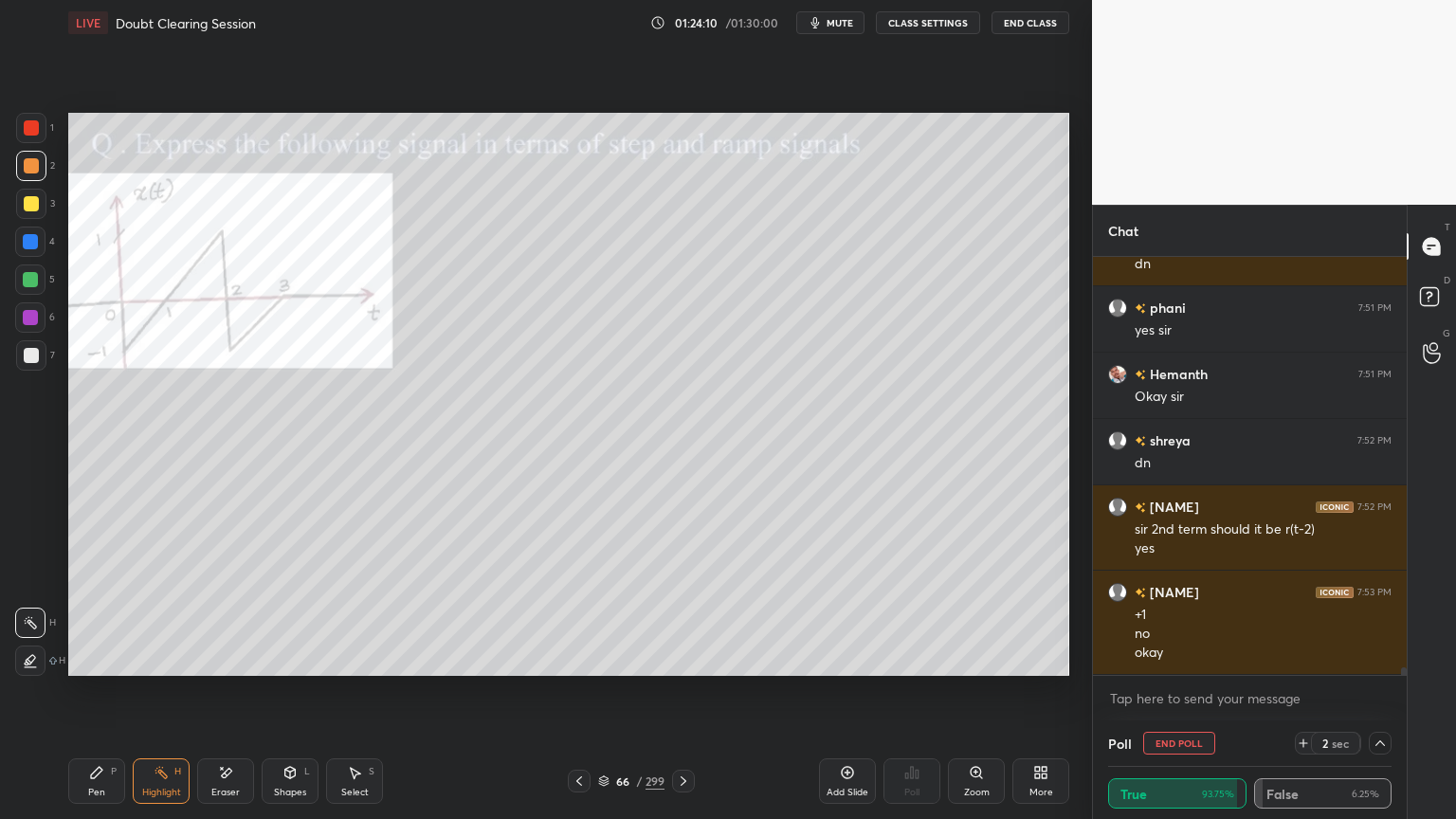 click on "End Poll" at bounding box center [1179, 743] 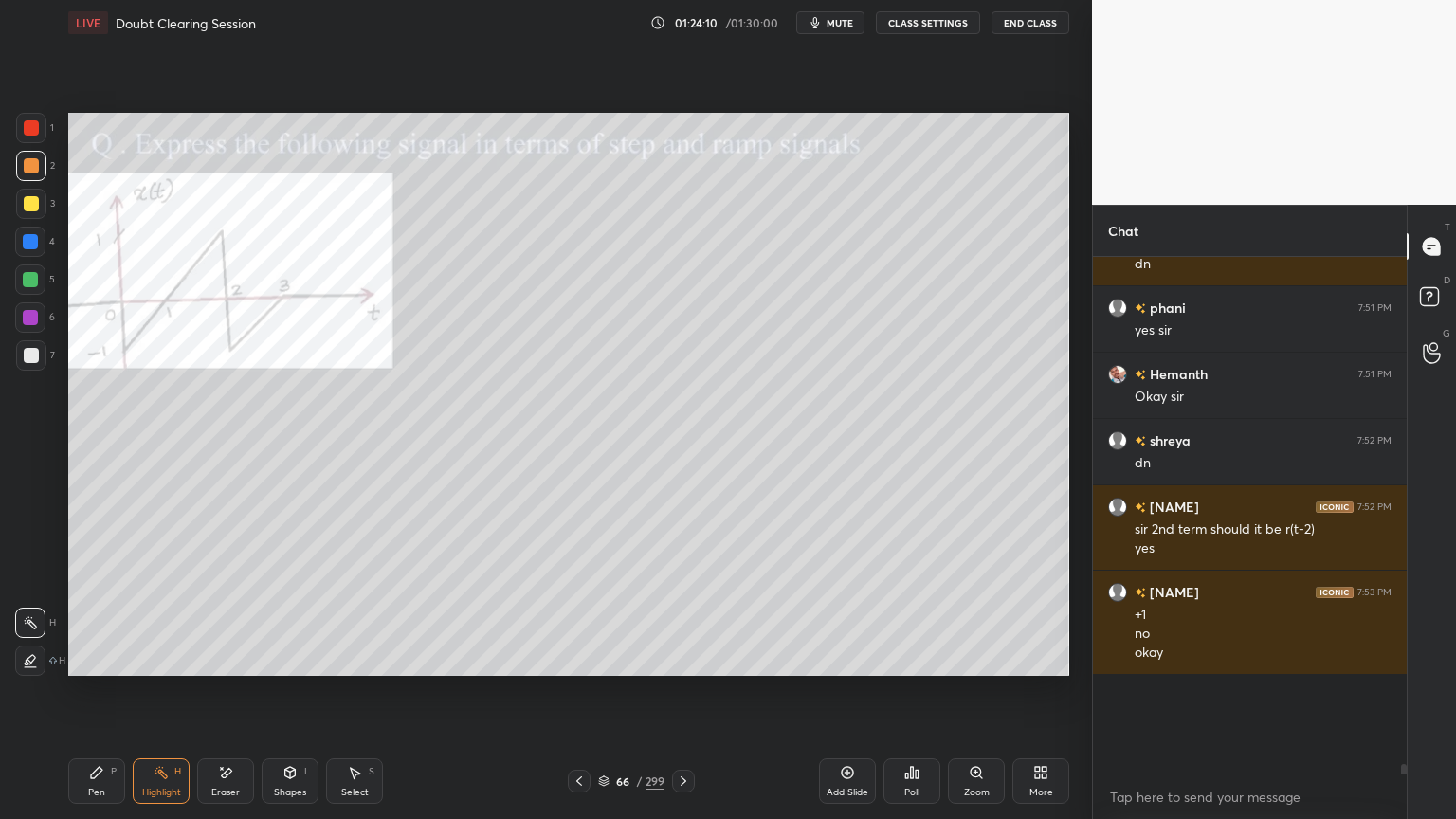 scroll, scrollTop: 500, scrollLeft: 308, axis: both 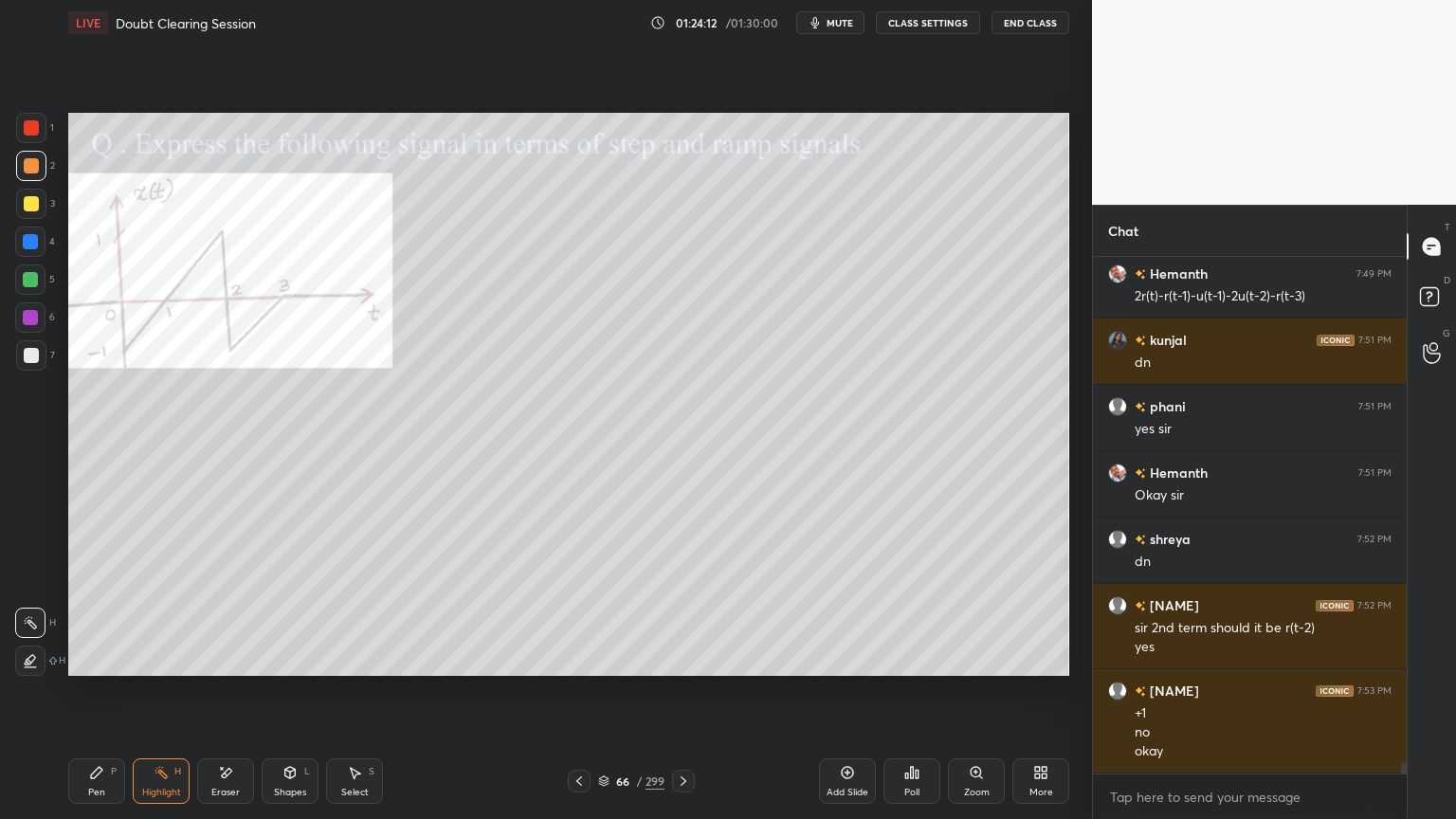 click 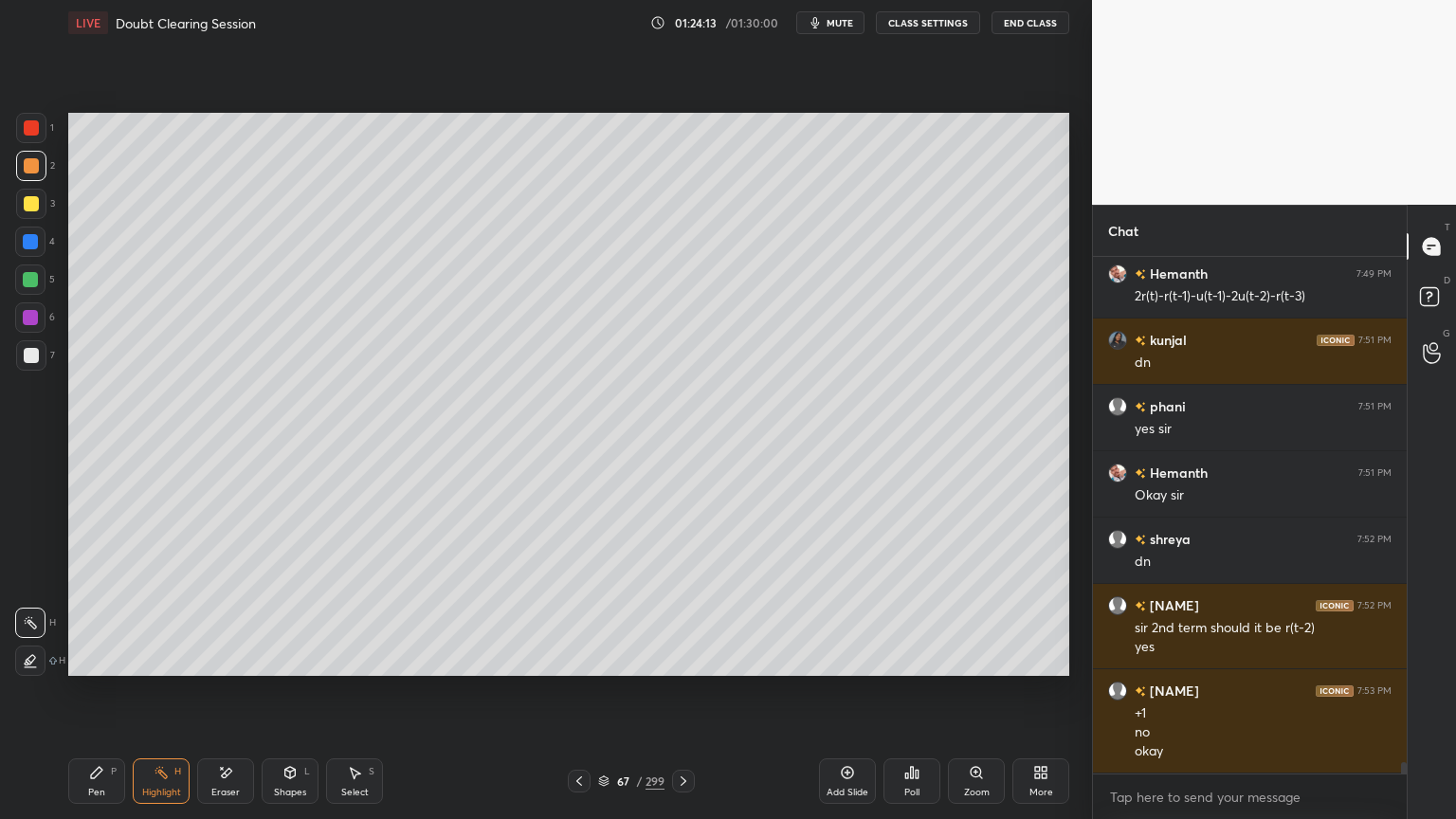 click at bounding box center [31, 166] 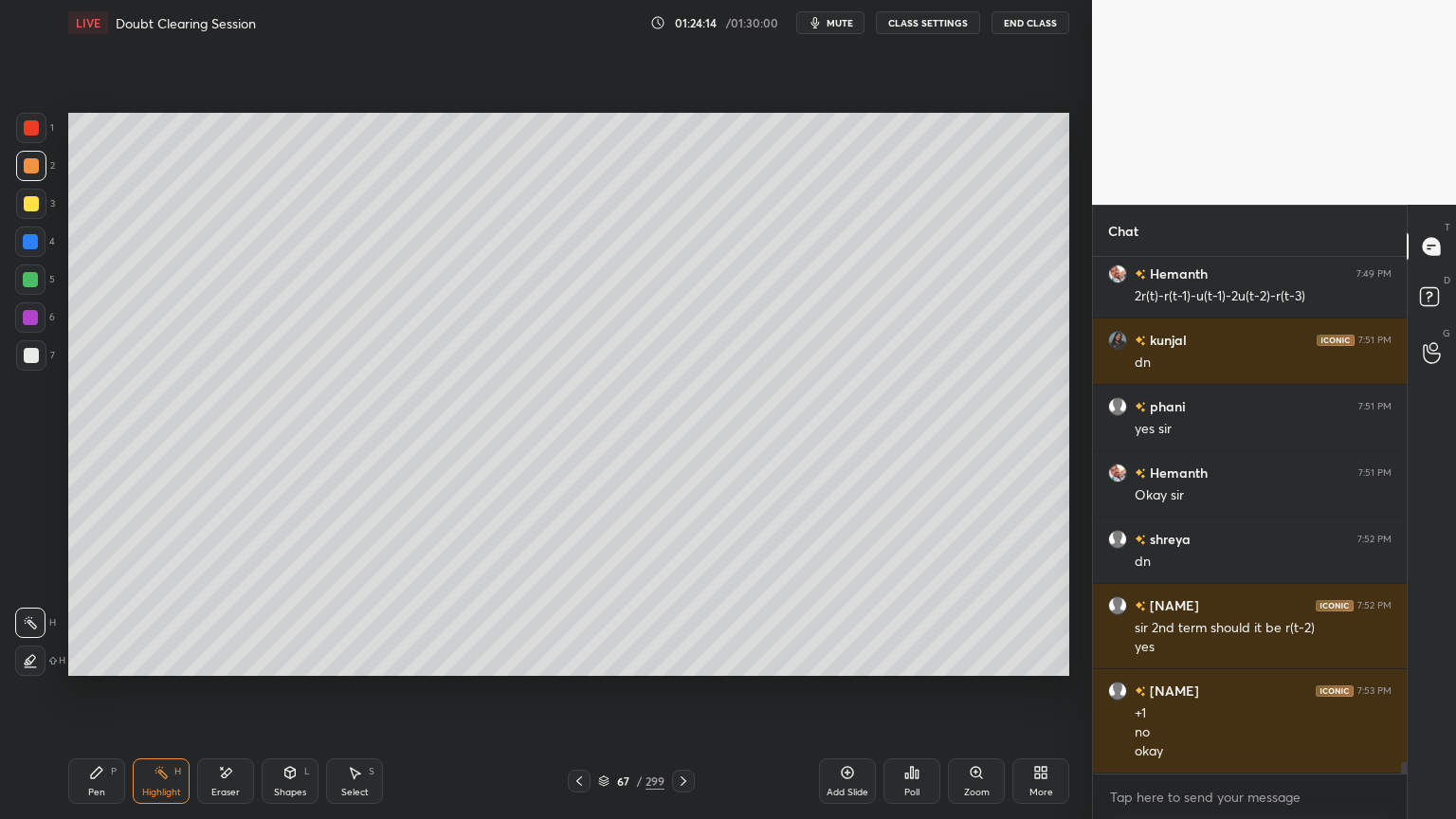 click on "Shapes" at bounding box center (290, 792) 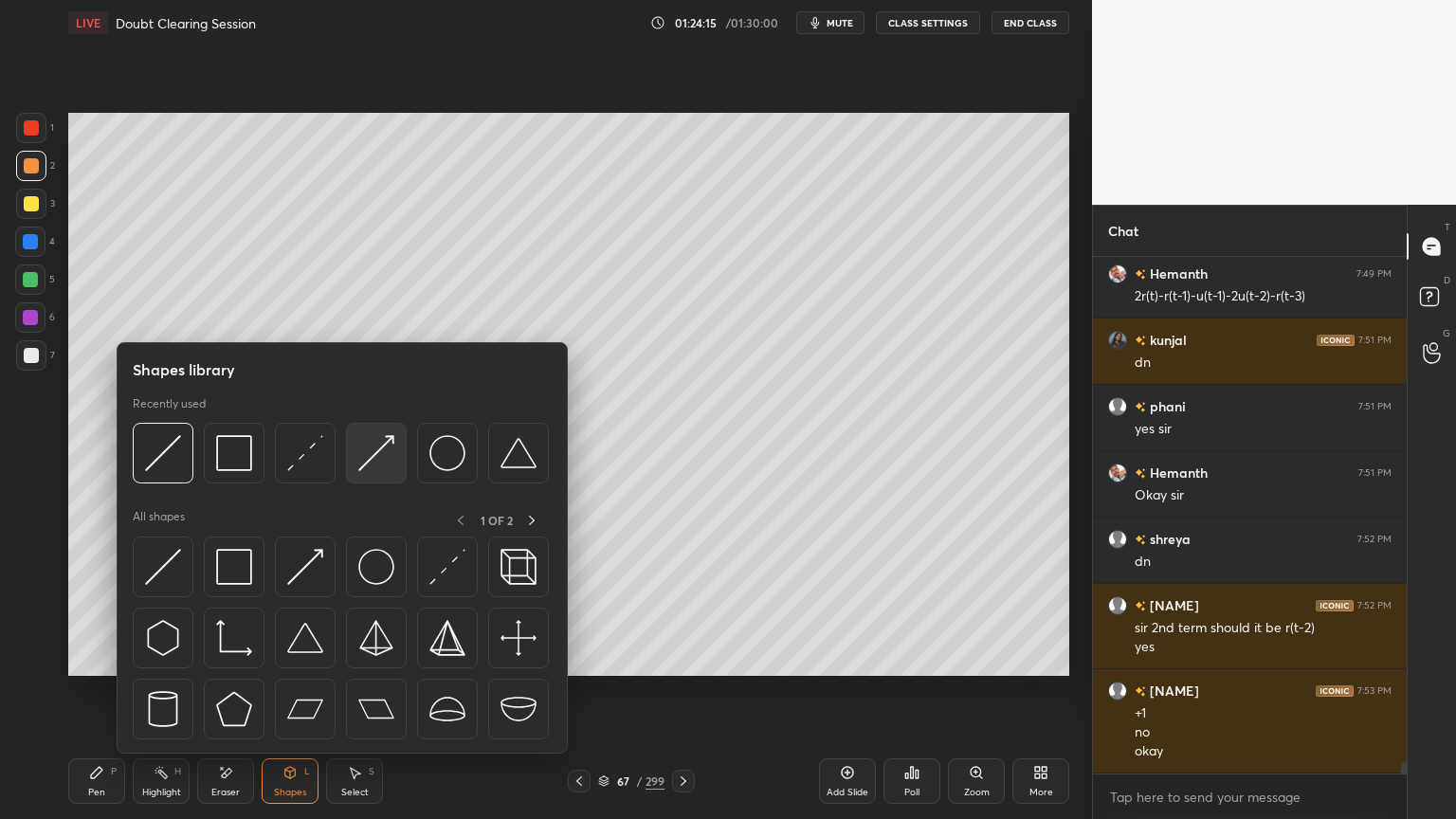 click at bounding box center (376, 453) 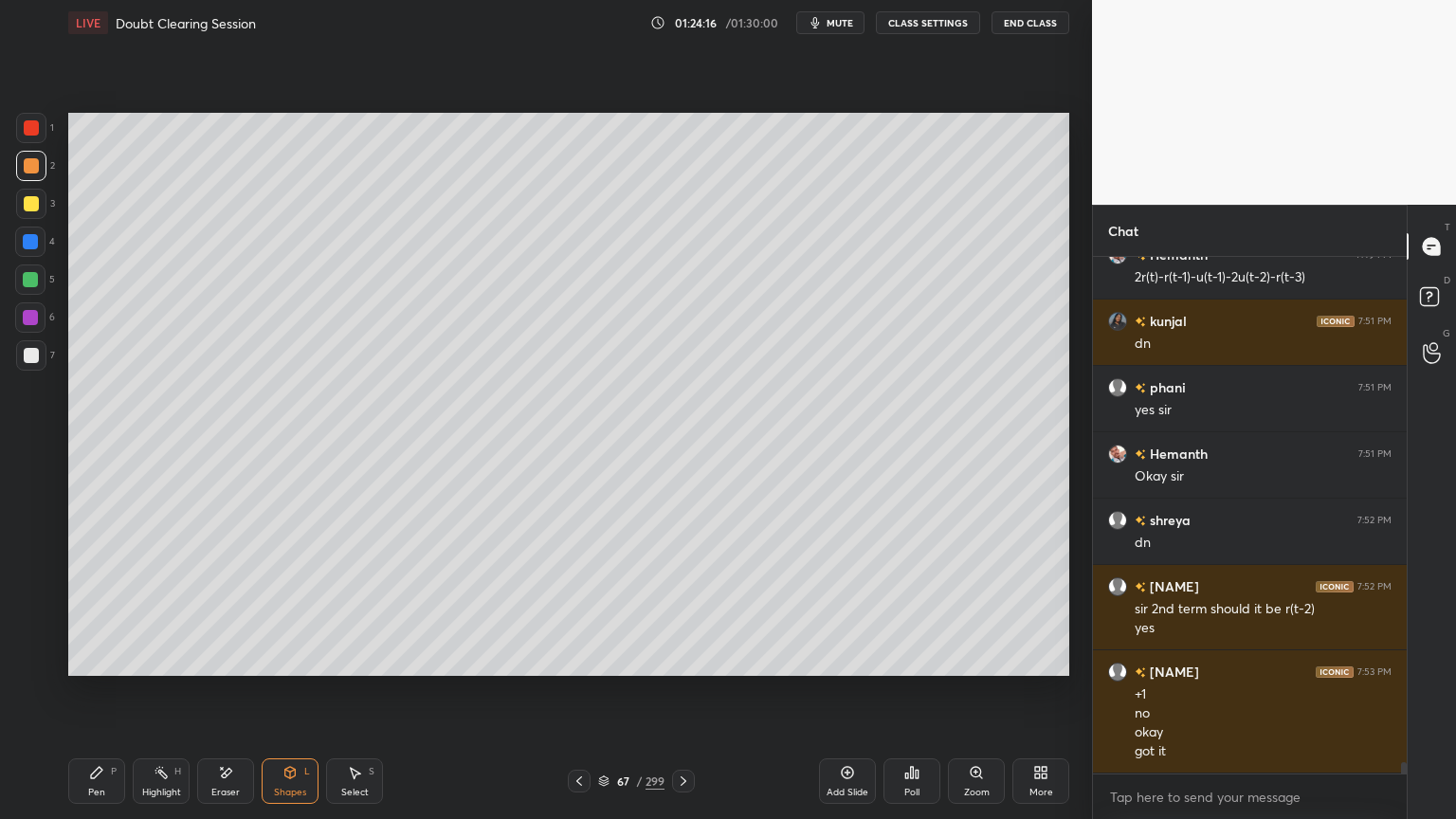 click 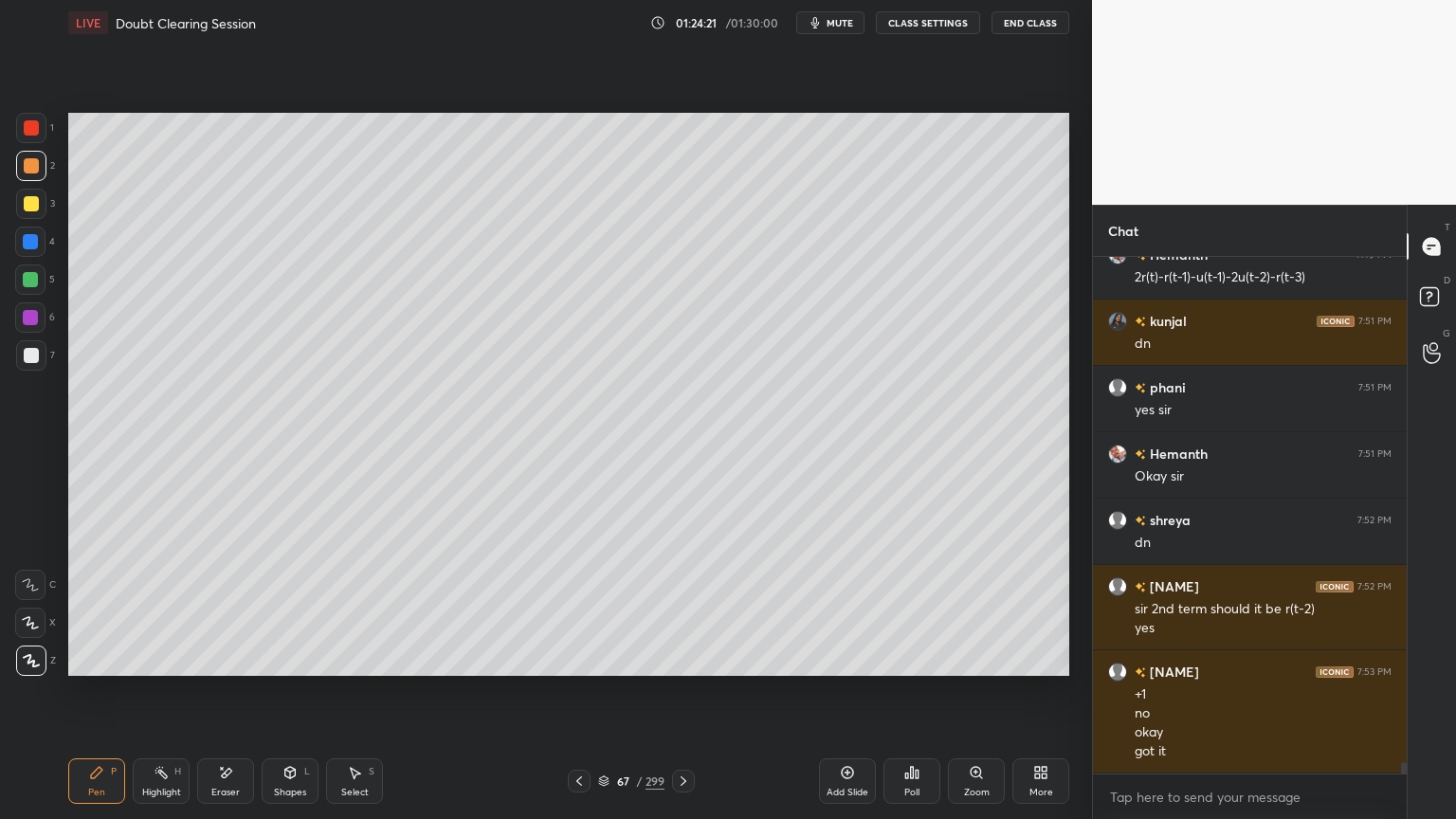 click on "Shapes" at bounding box center [290, 792] 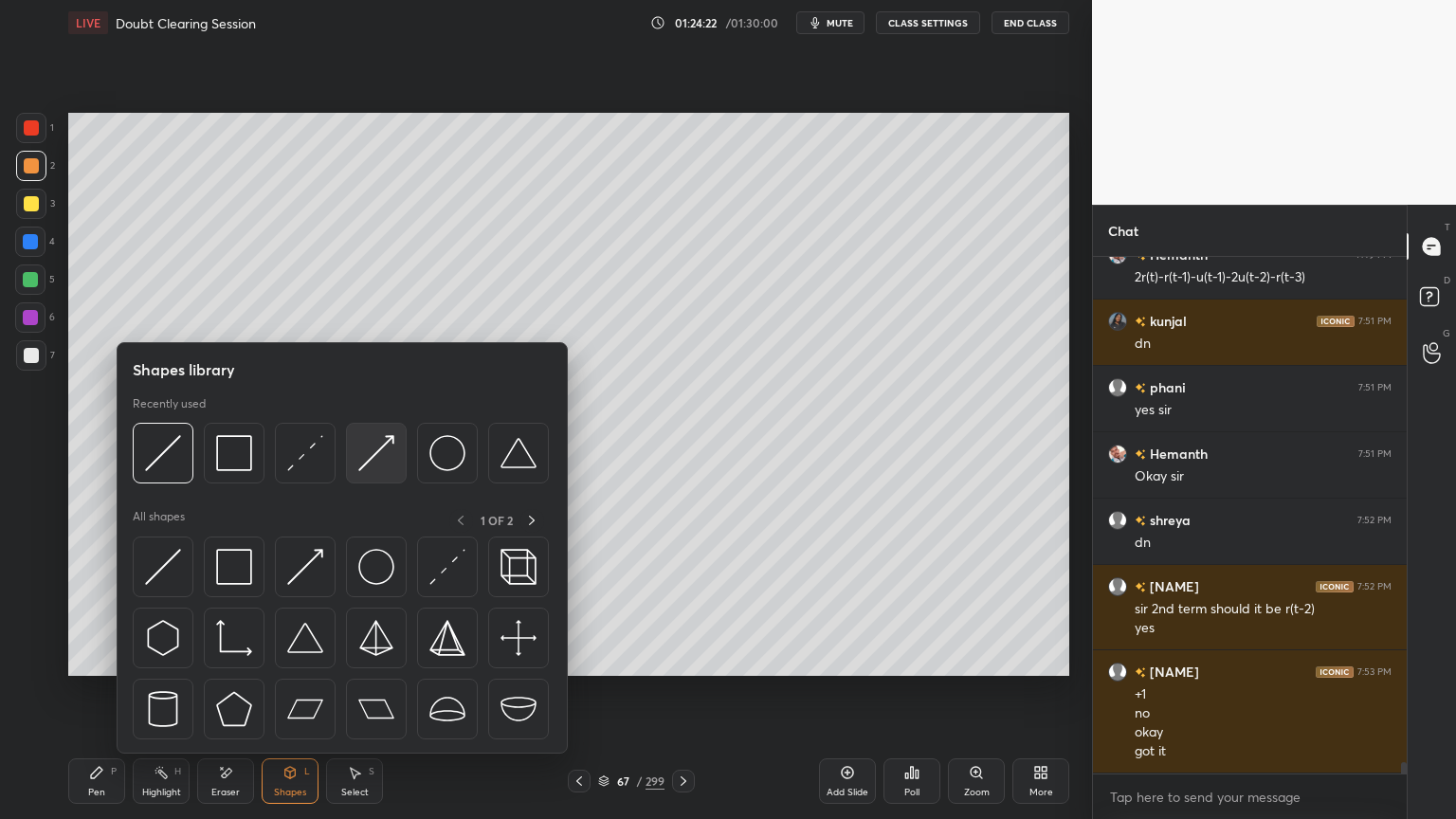 click at bounding box center (376, 453) 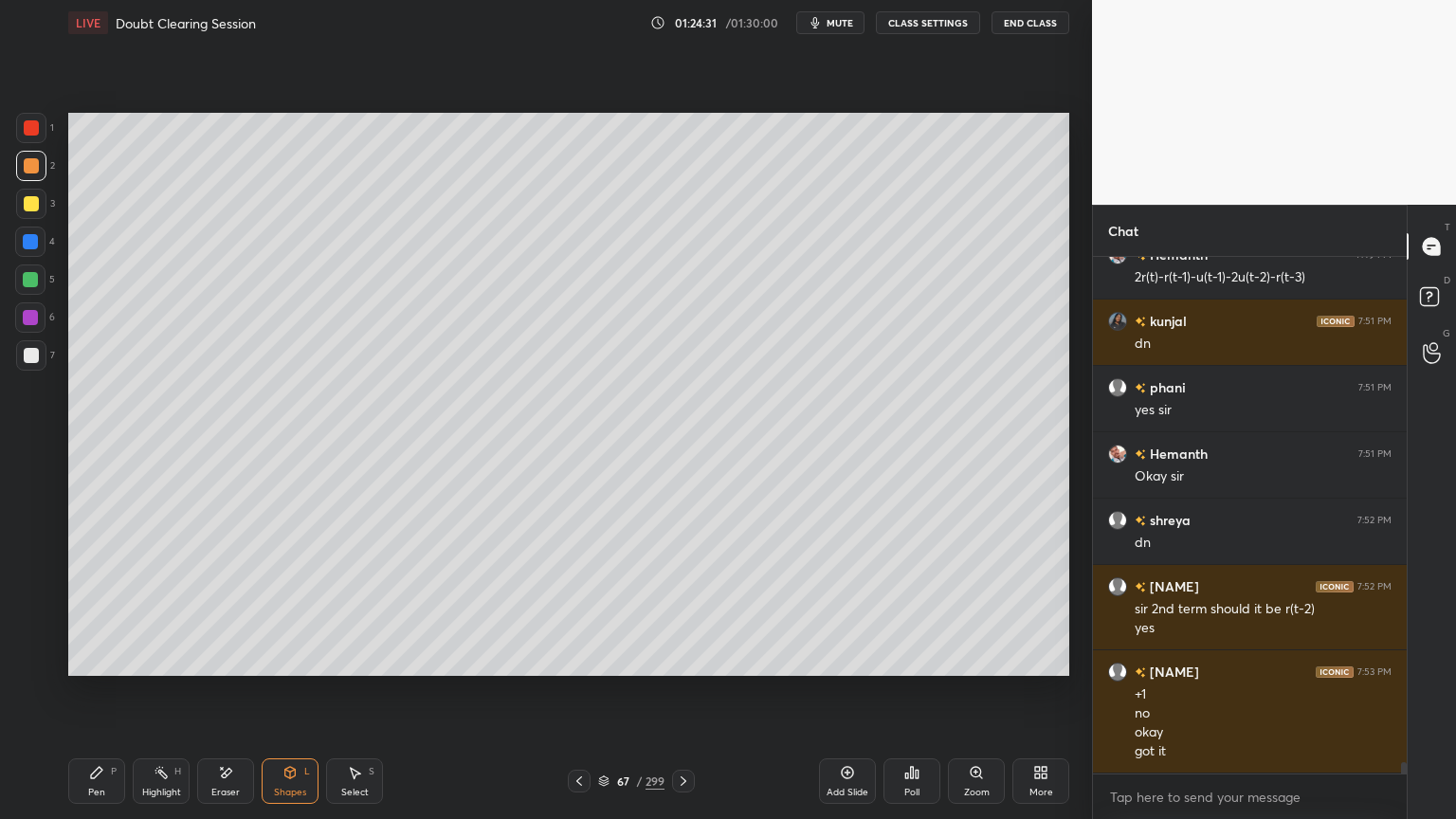 click on "Pen" at bounding box center (97, 792) 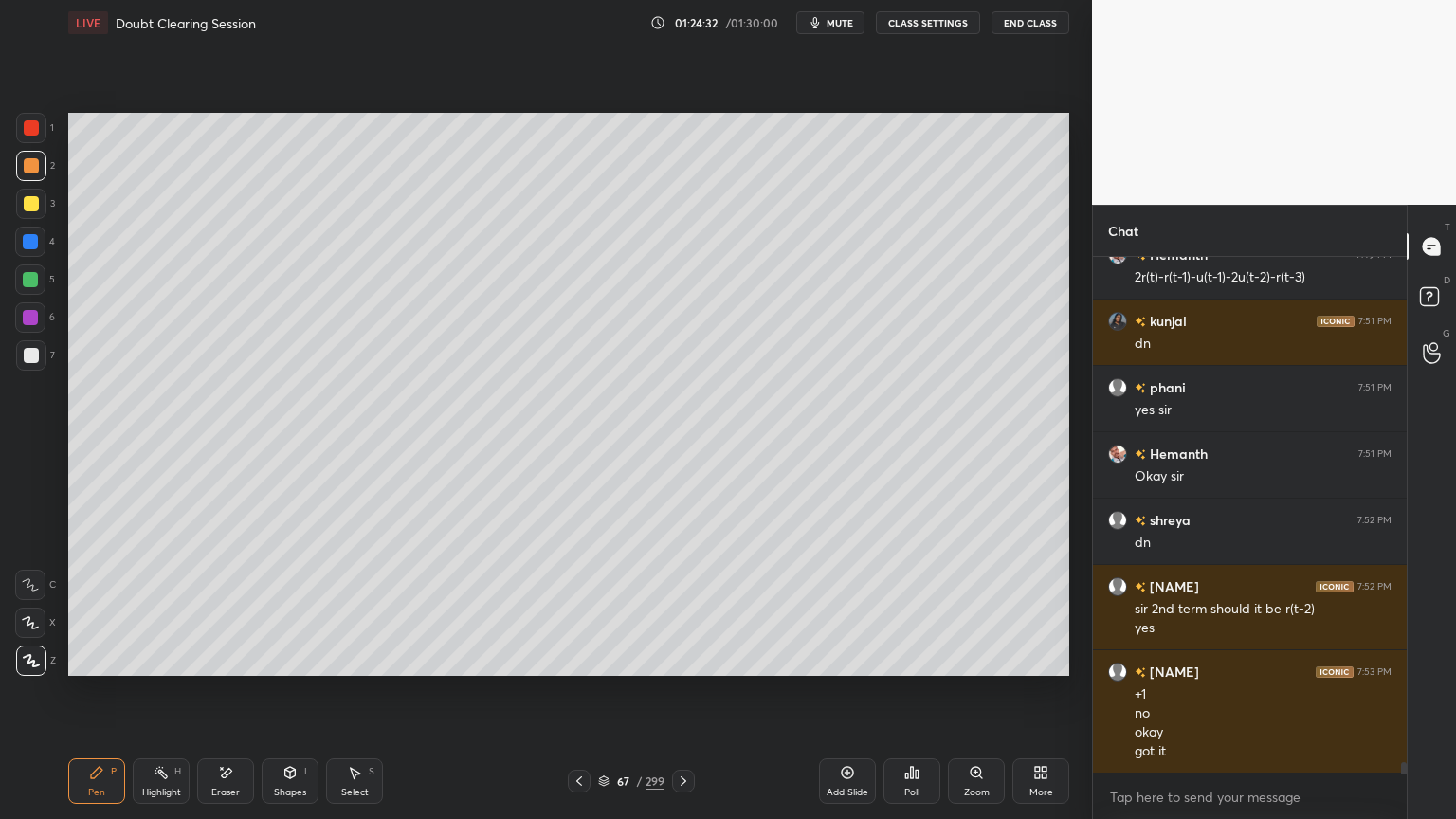 click on "Shapes L" at bounding box center [290, 781] 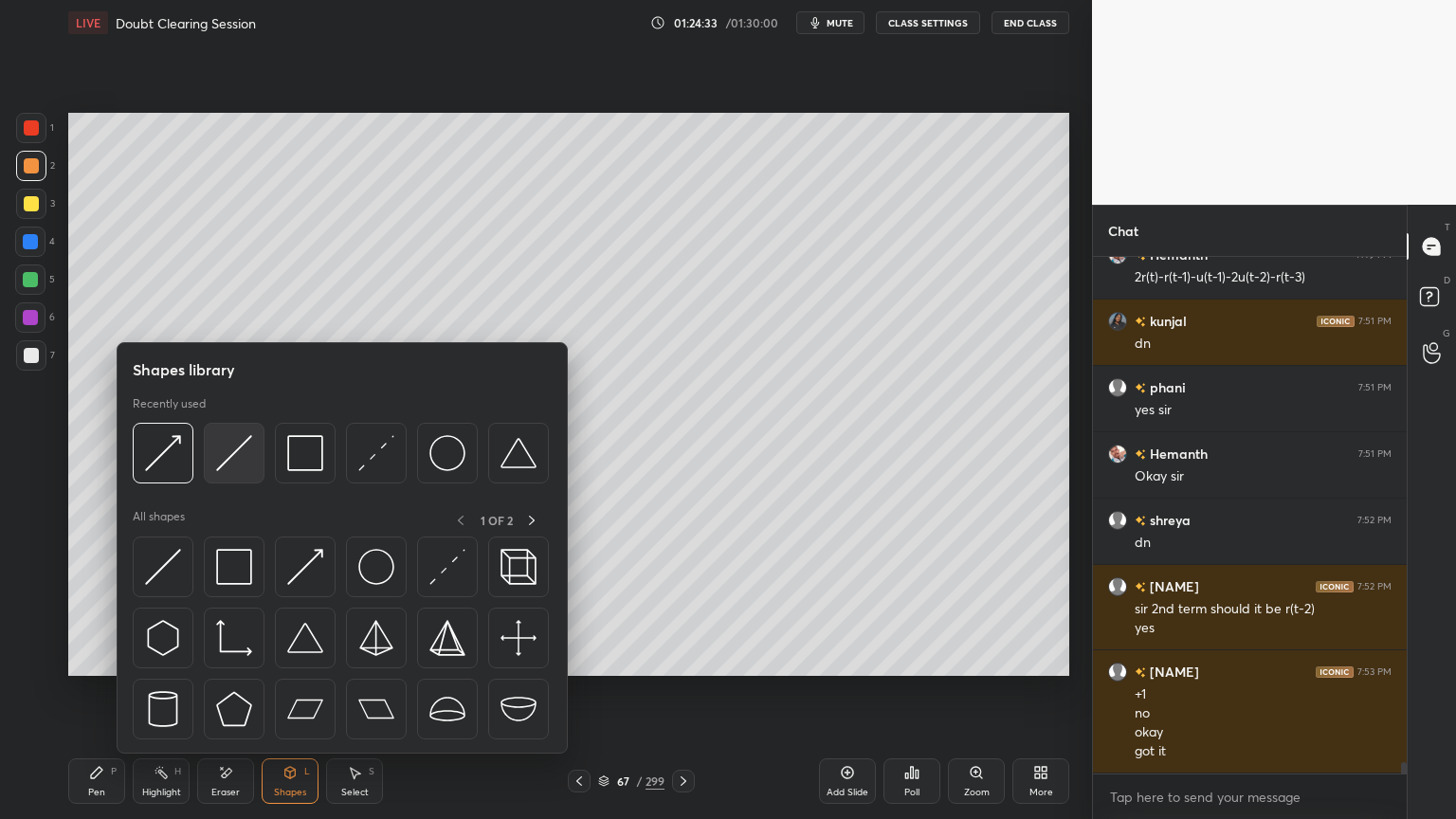 click at bounding box center (234, 453) 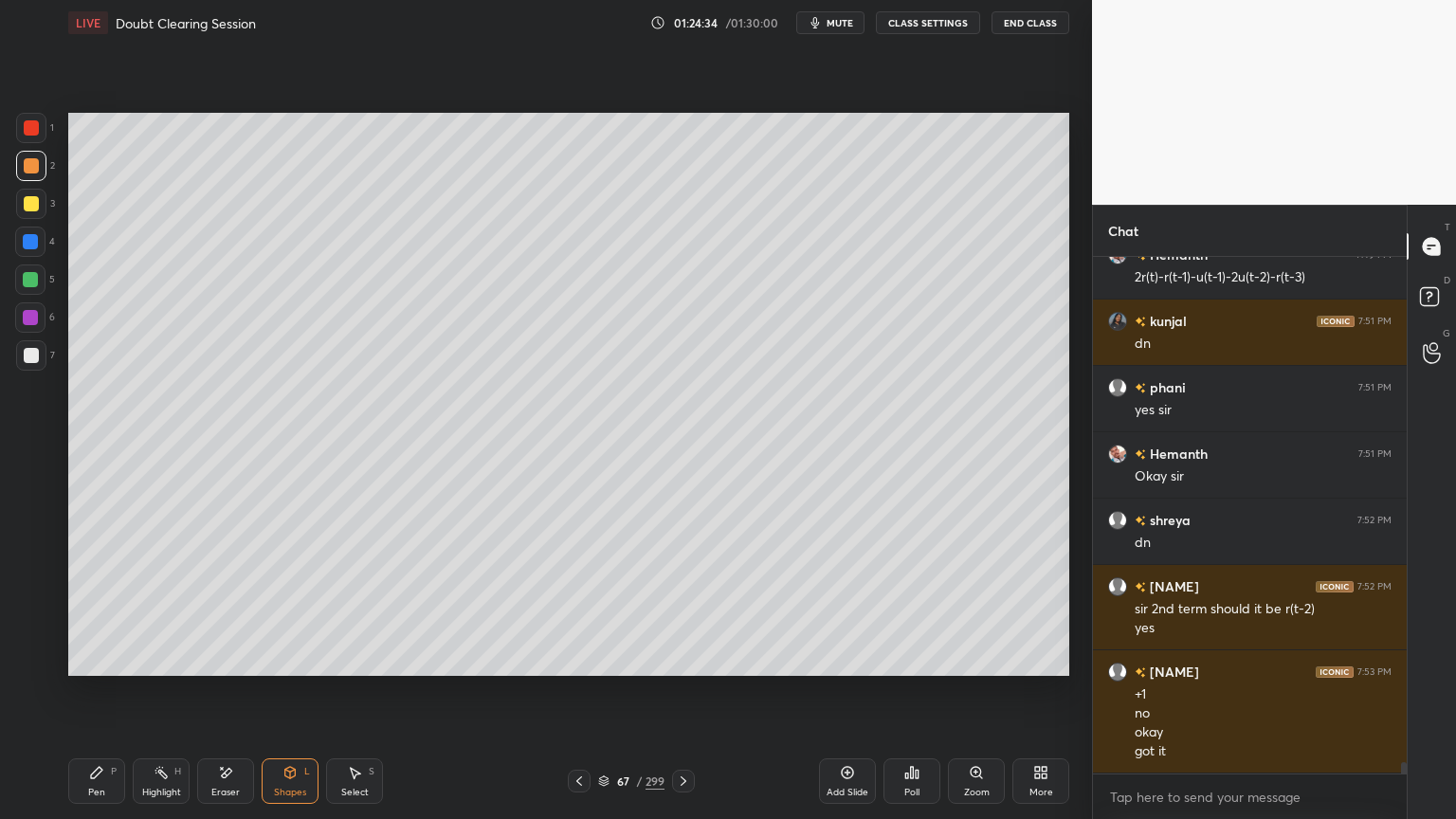 click at bounding box center (31, 204) 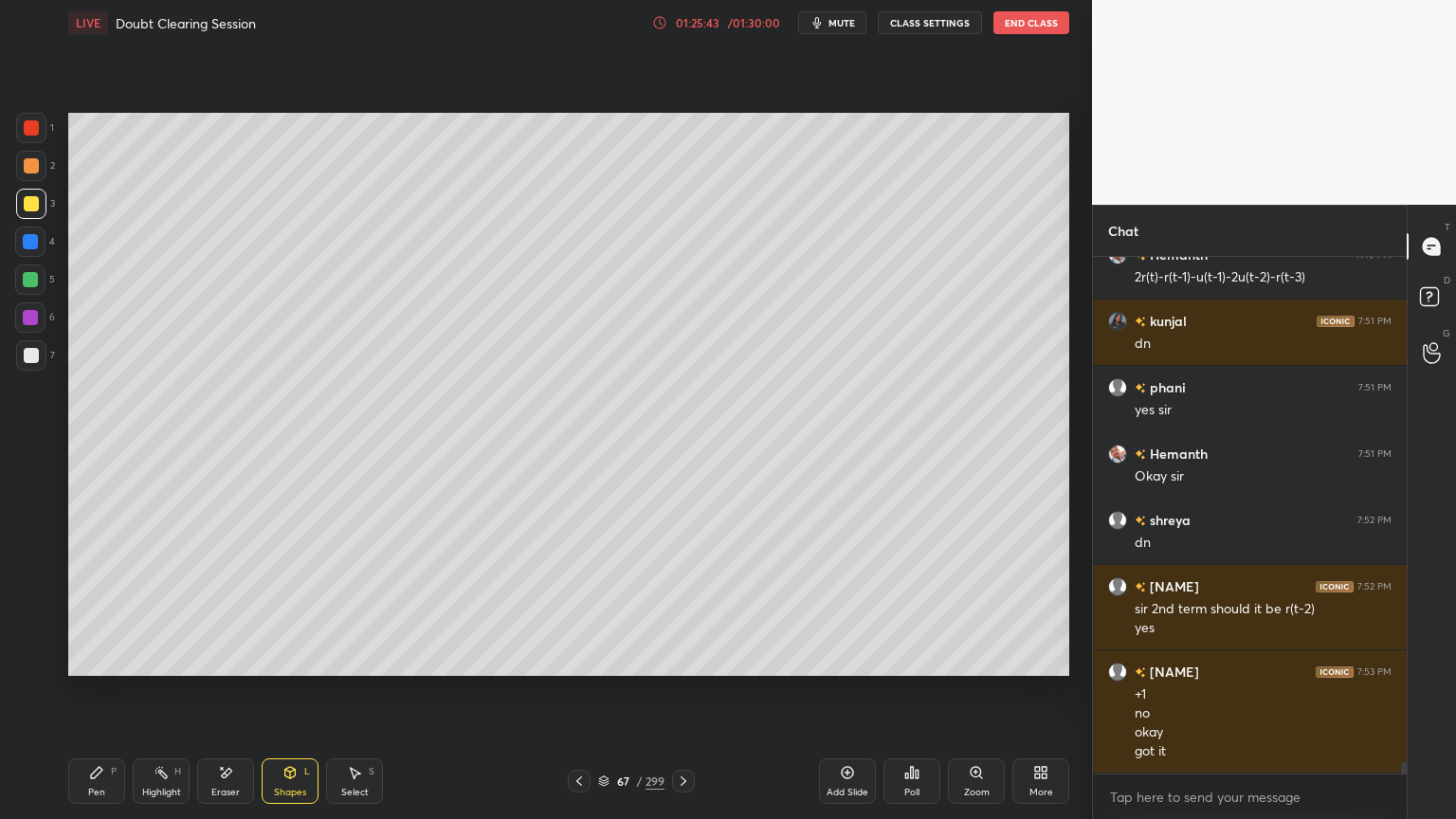 click on "Pen" at bounding box center [97, 792] 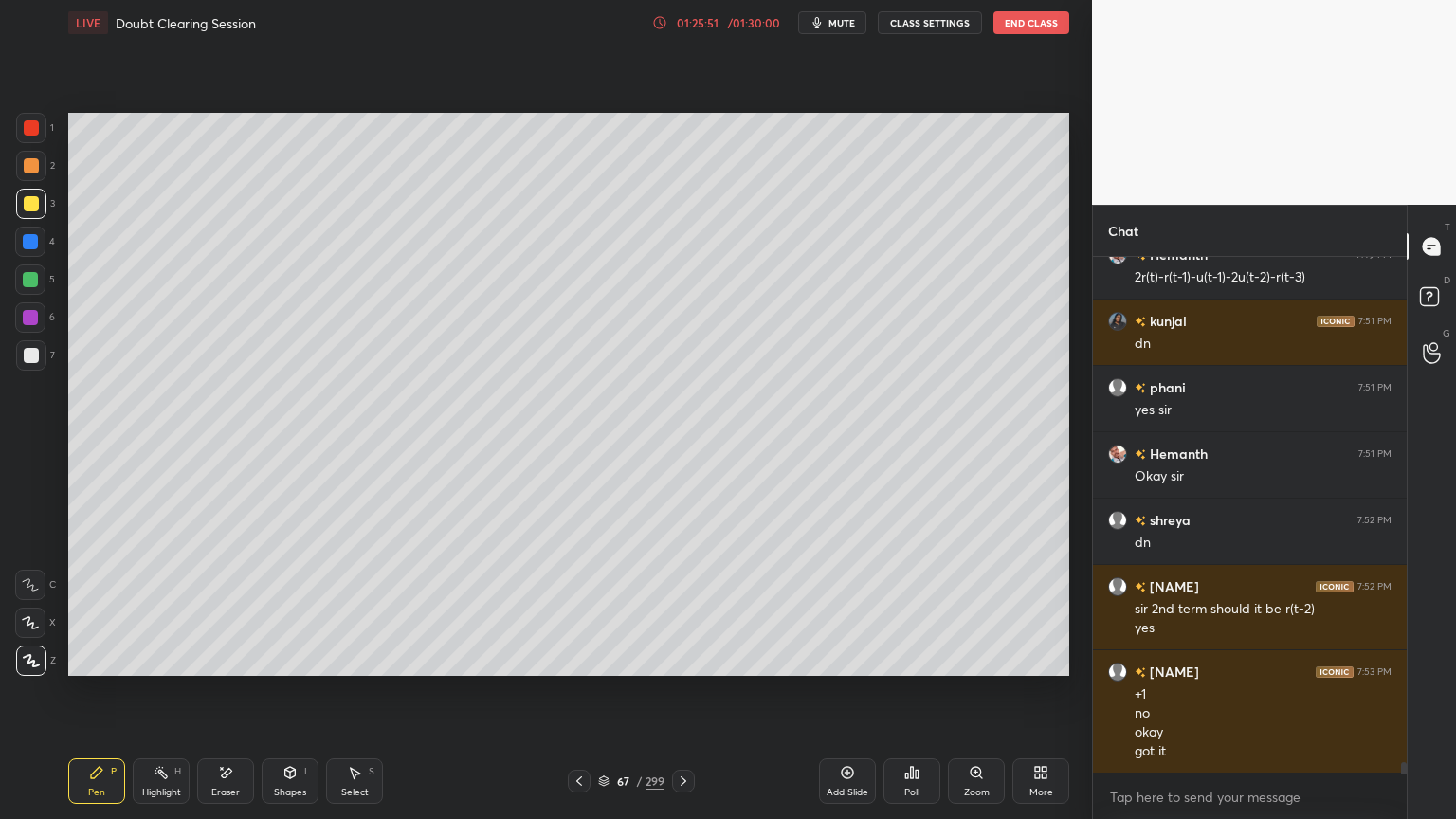 click 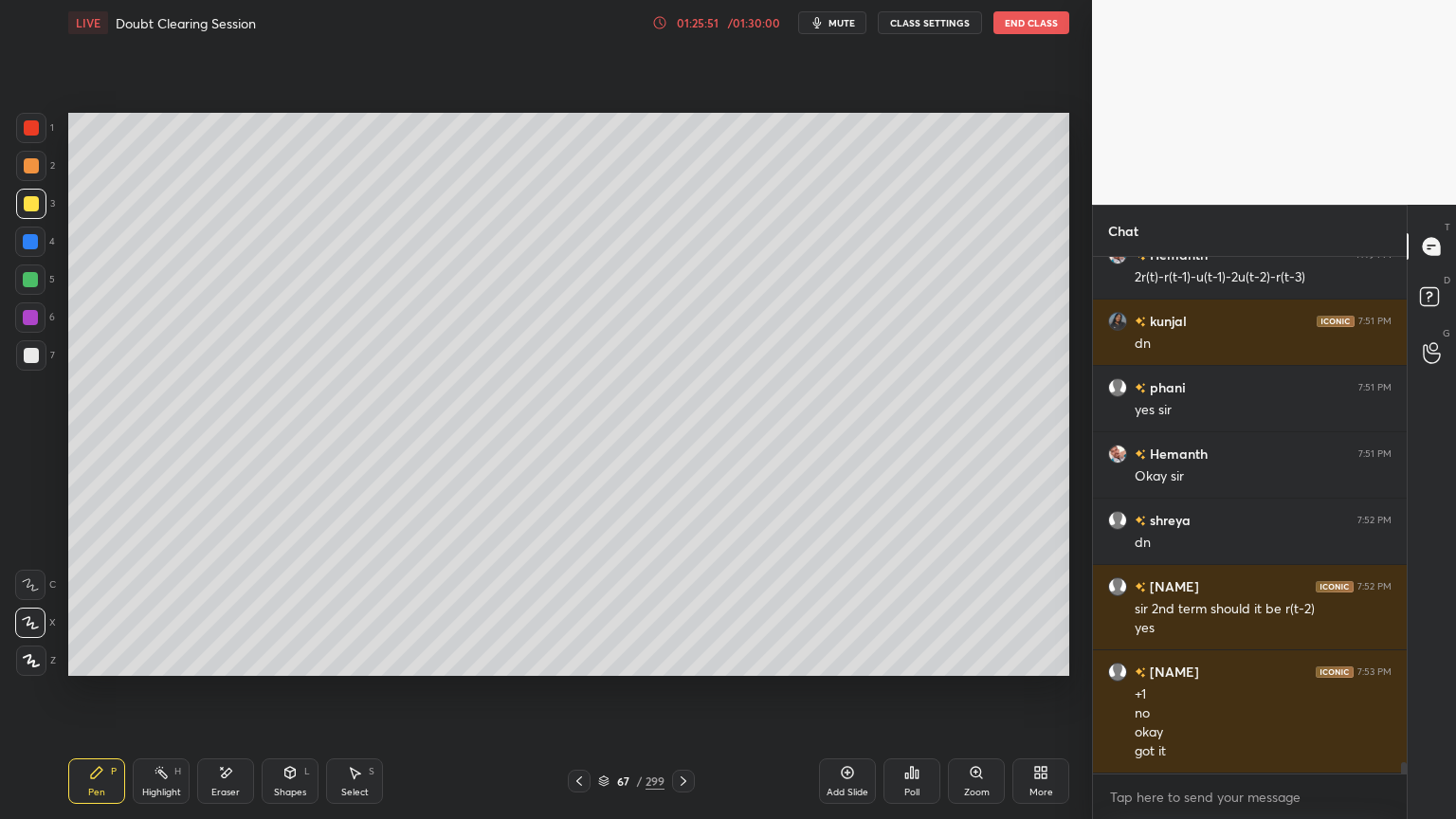click at bounding box center (31, 355) 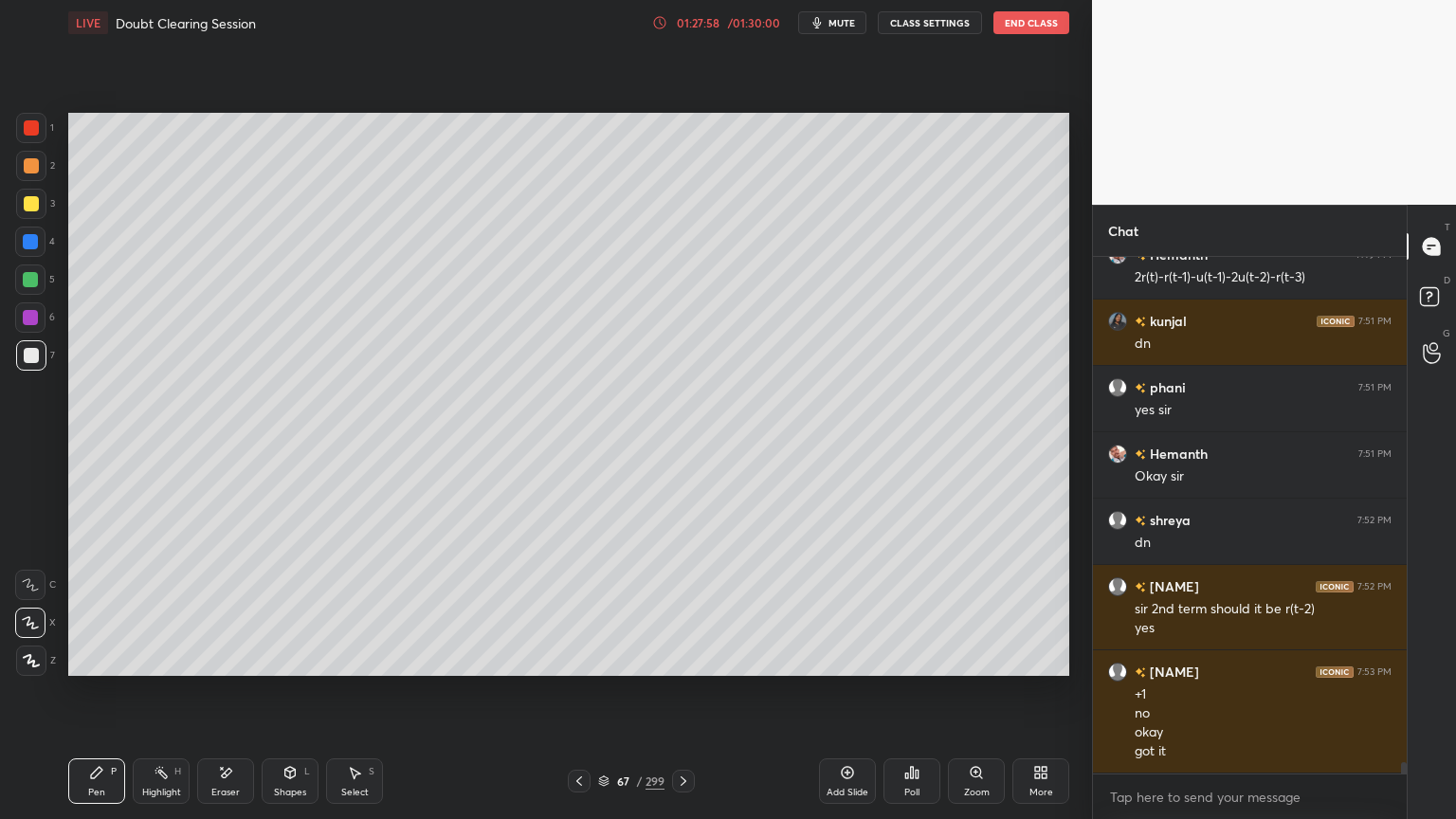 click at bounding box center (31, 204) 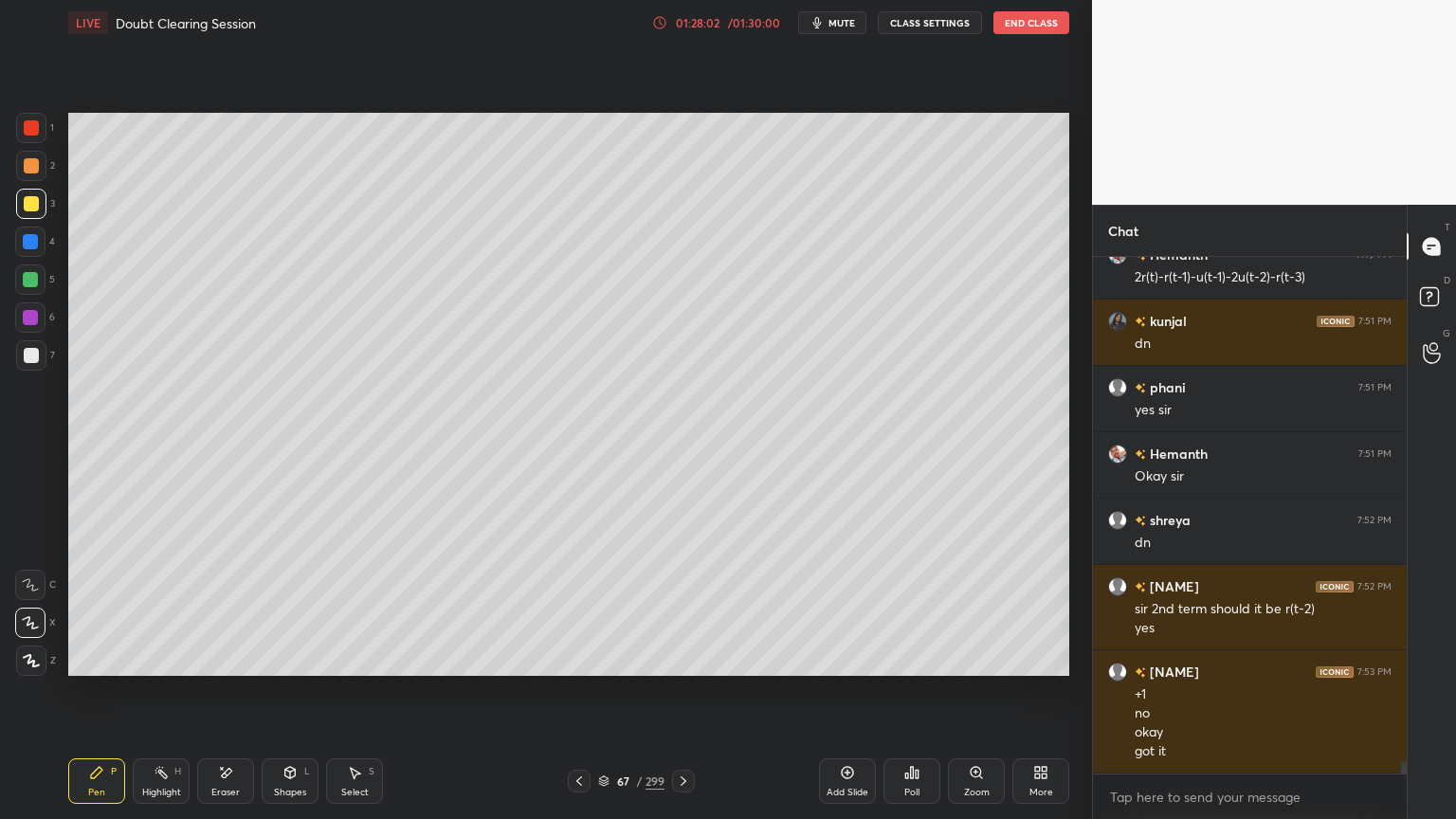 click at bounding box center [31, 355] 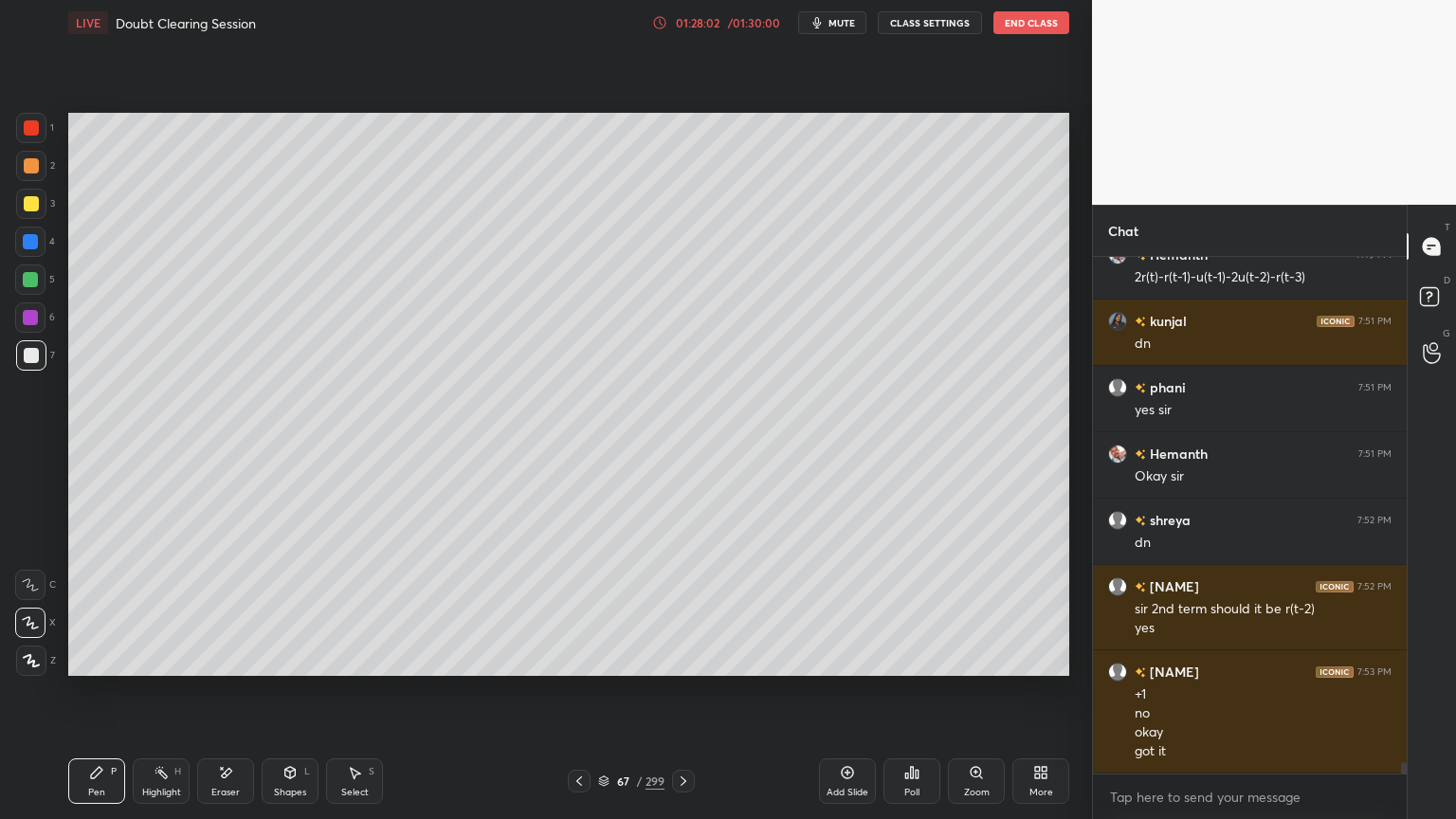 click 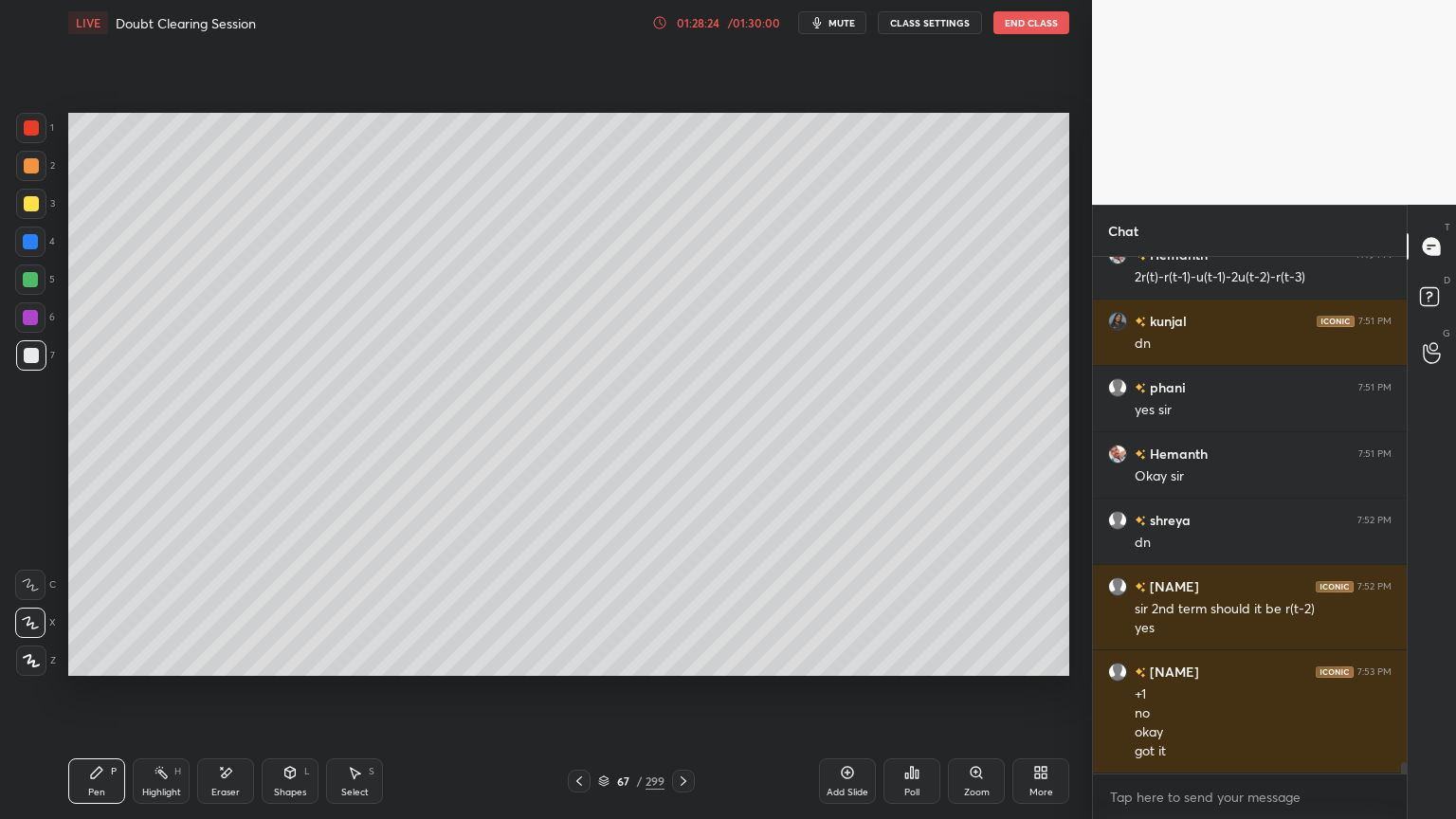 click at bounding box center (31, 166) 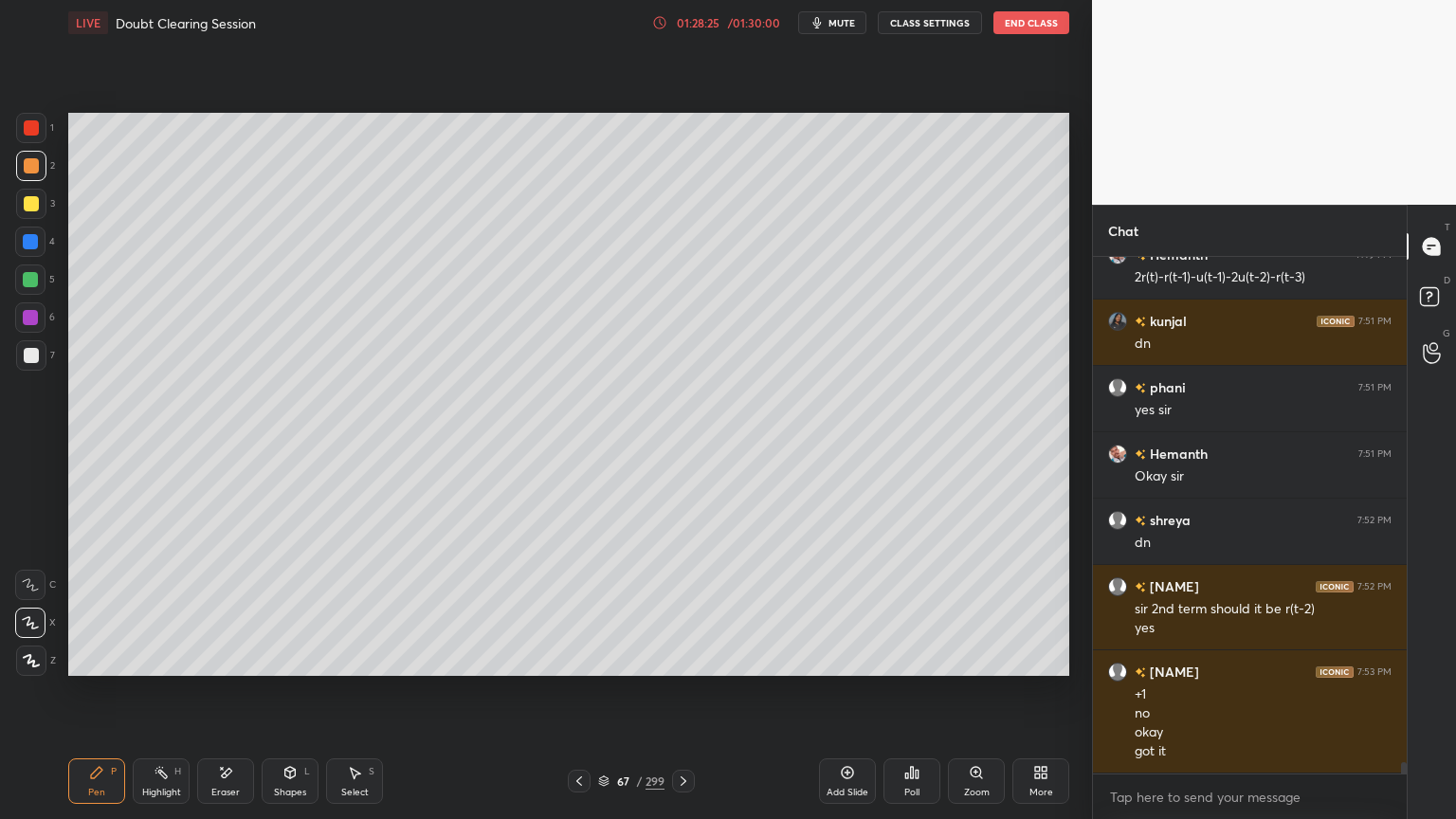 click 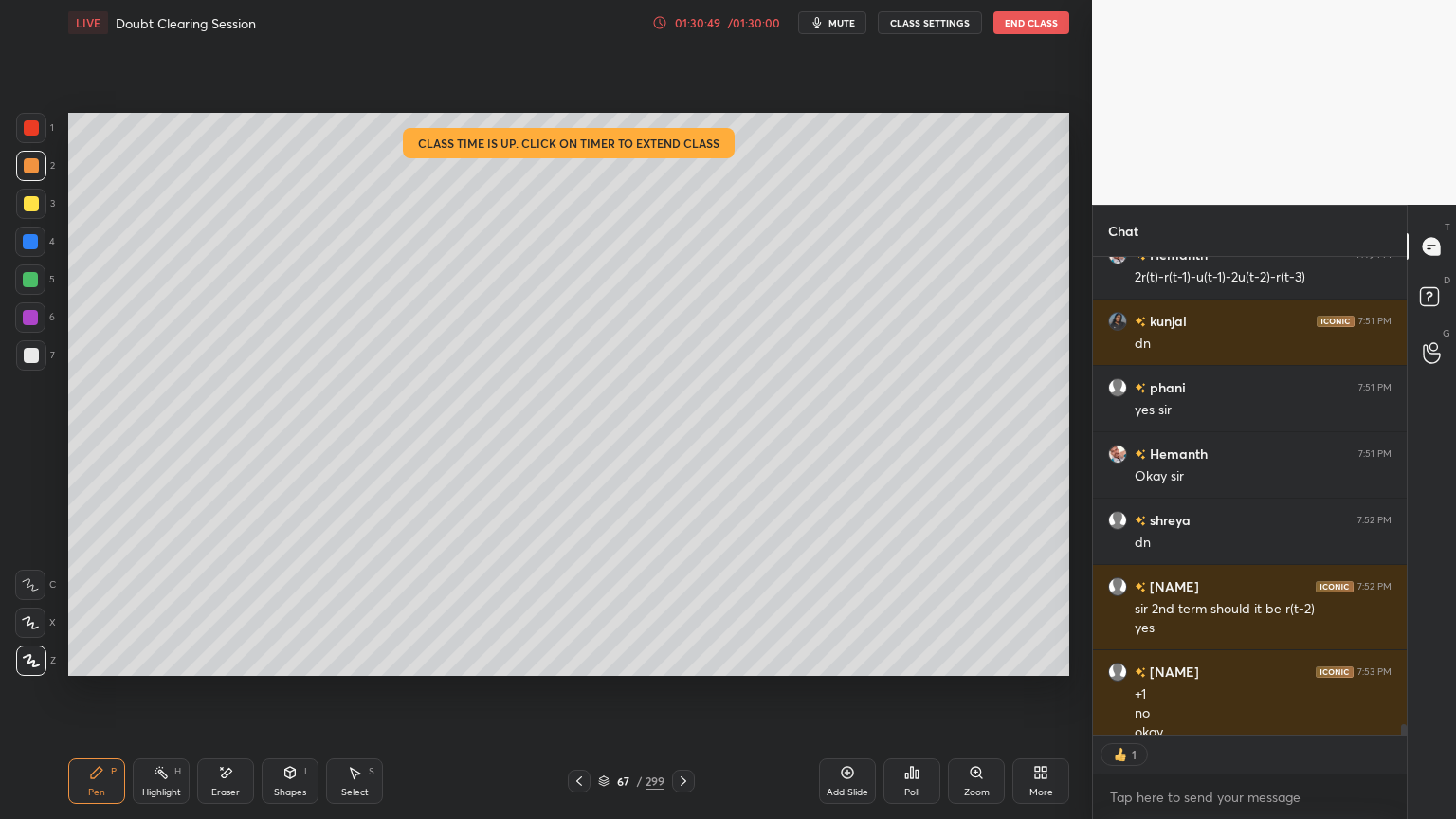 scroll, scrollTop: 6, scrollLeft: 6, axis: both 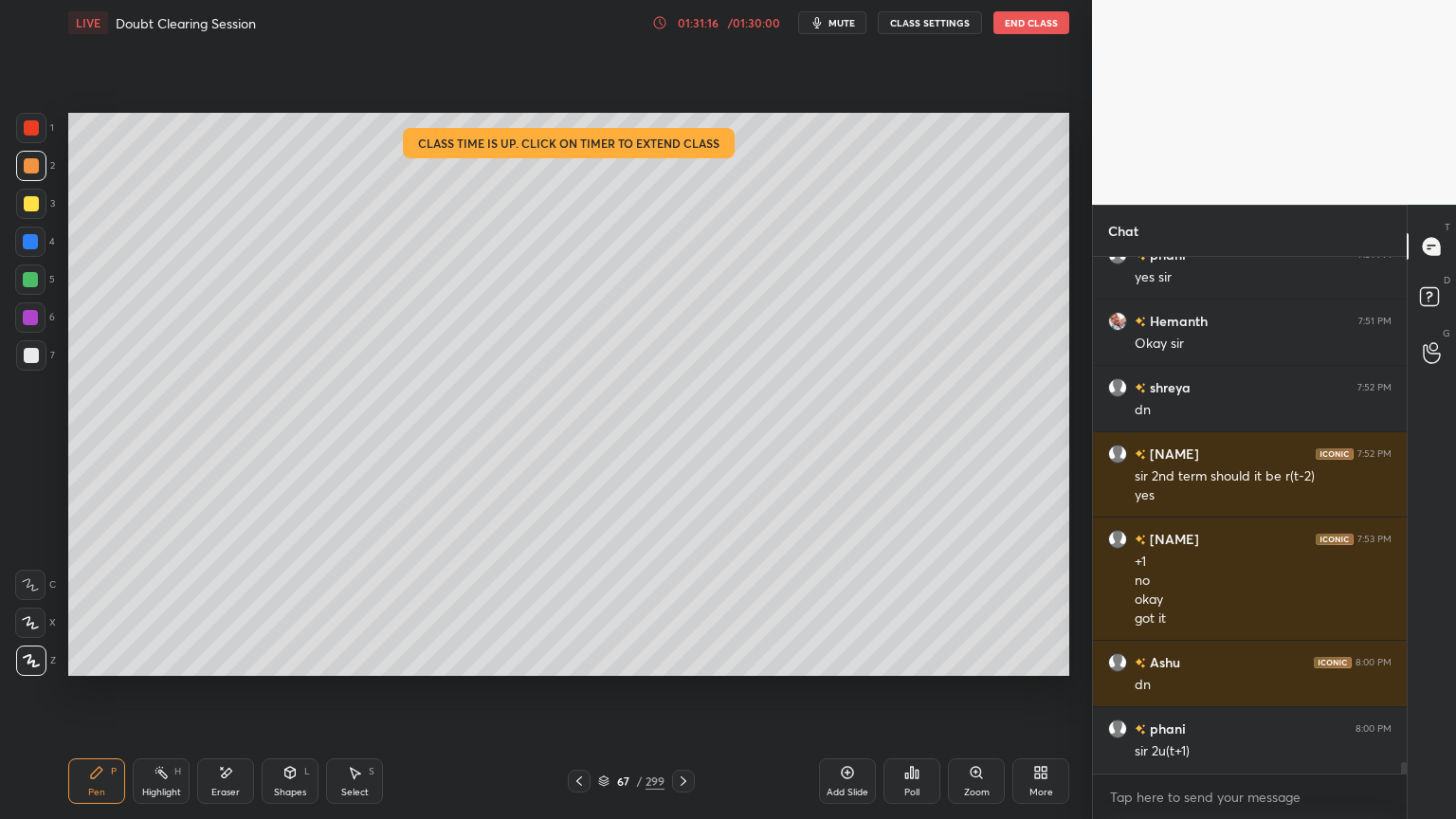 click on "Select" at bounding box center [355, 792] 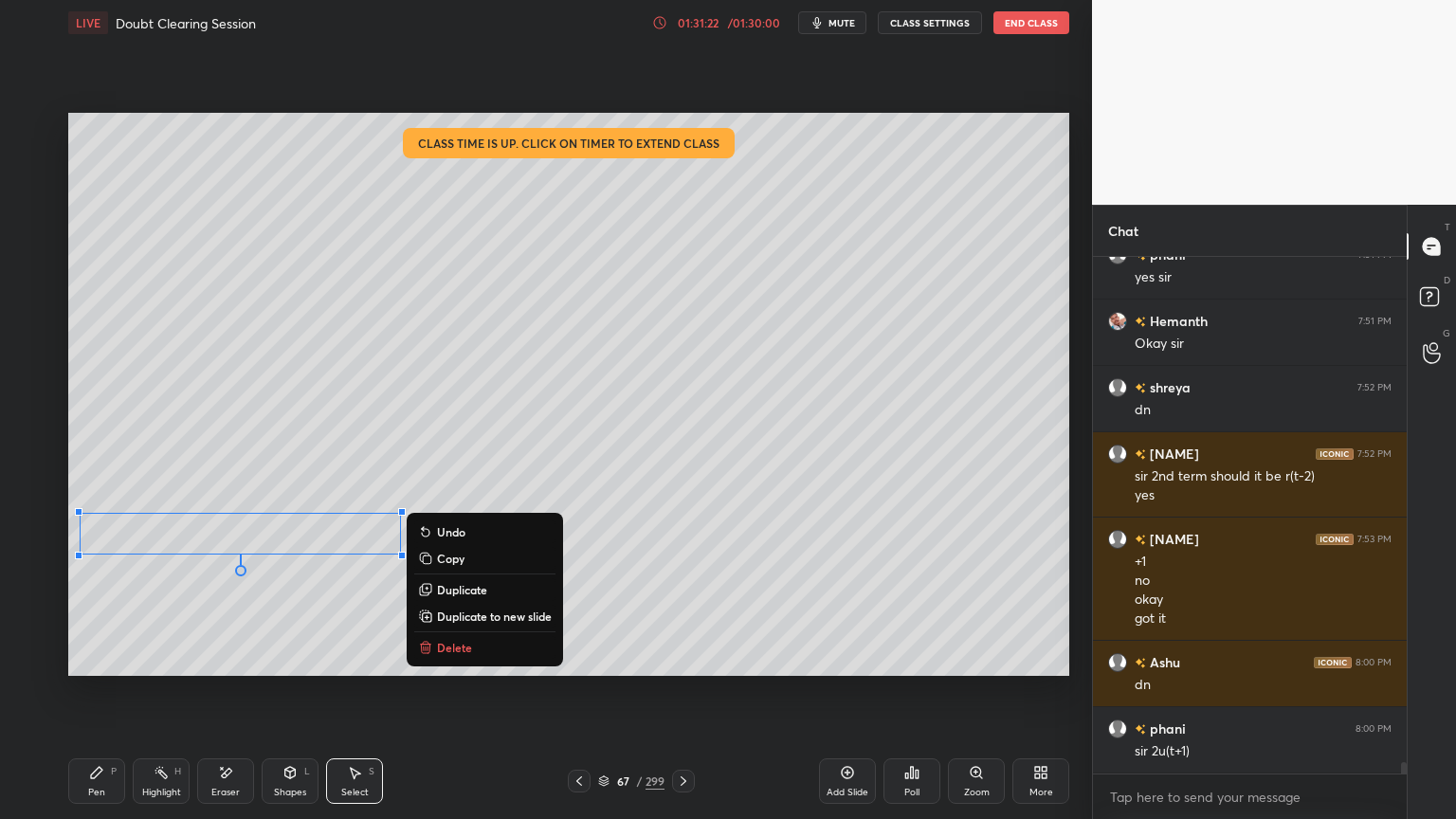 click on "0 ° Undo Copy Duplicate Duplicate to new slide Delete" at bounding box center [569, 394] 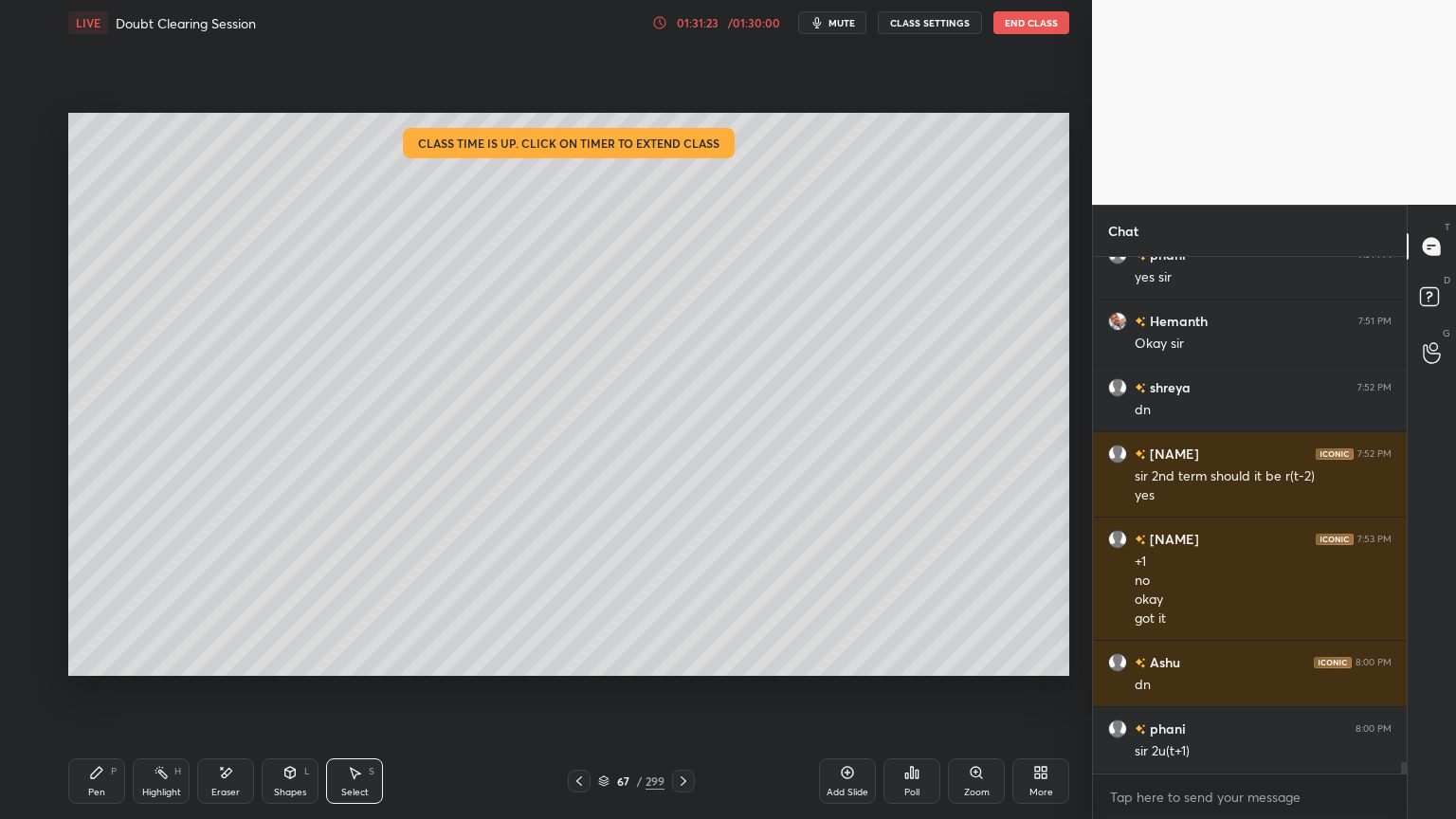 click on "Pen P" at bounding box center (97, 781) 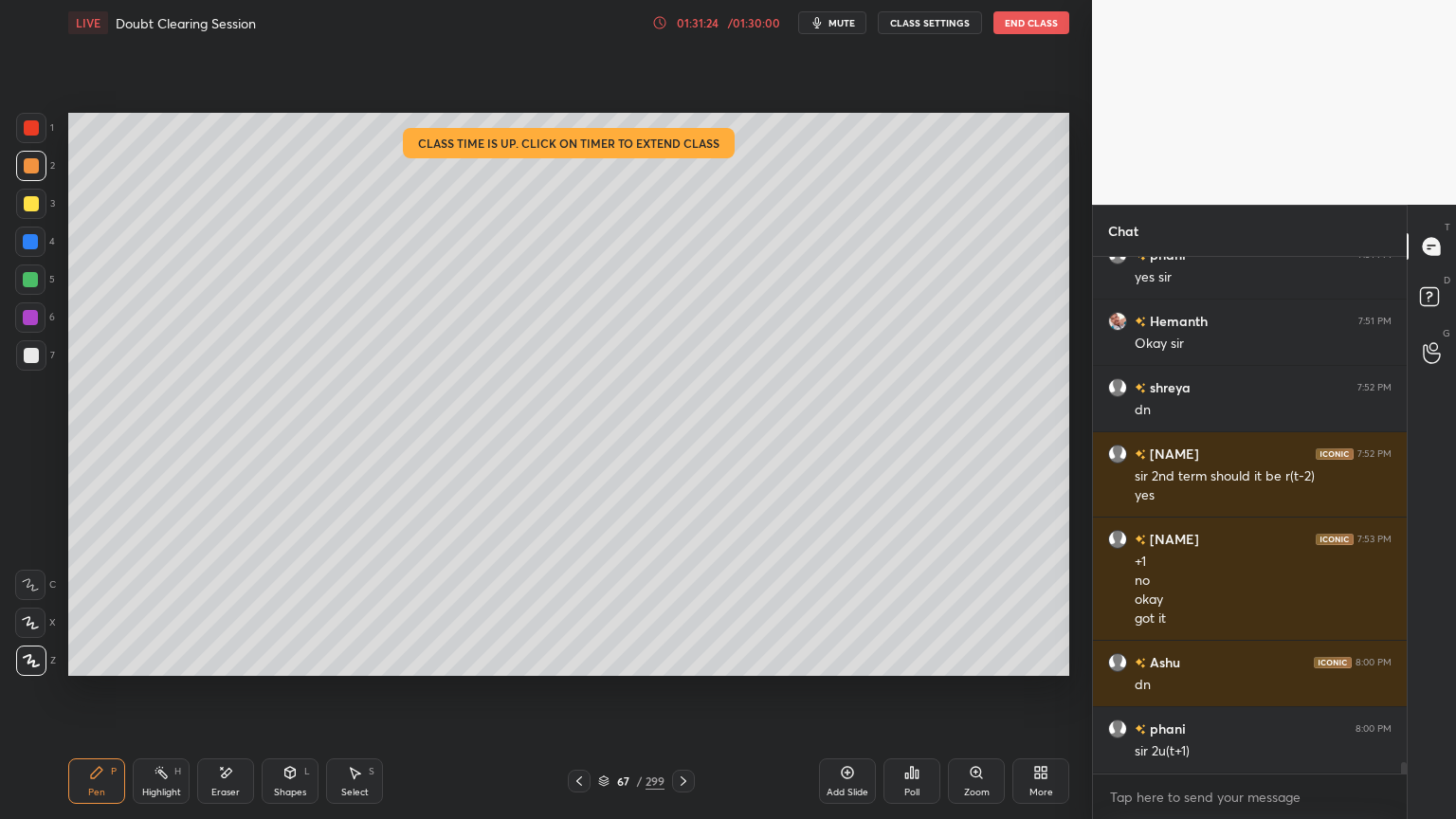 click at bounding box center [31, 355] 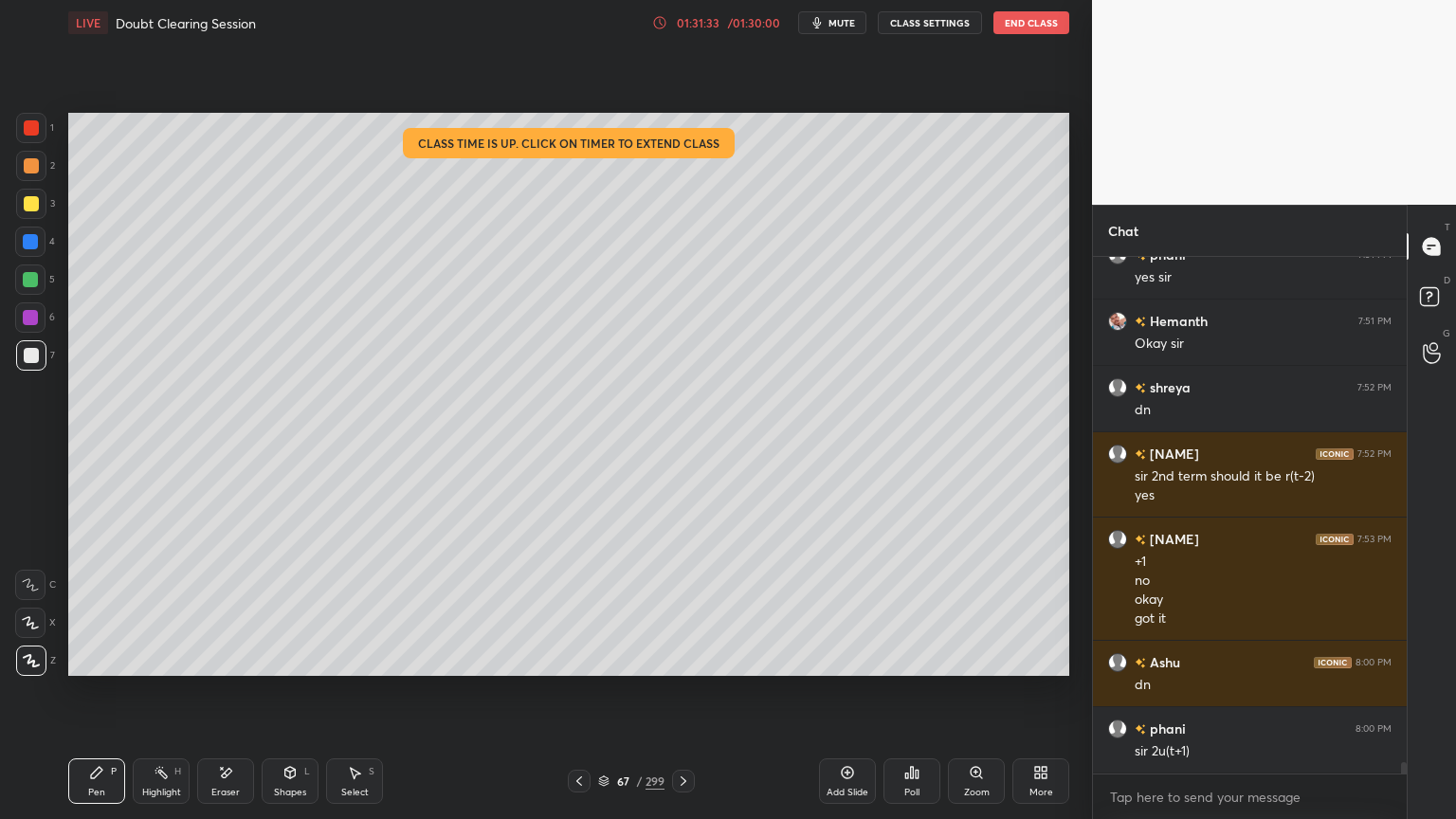 click on "Highlight H" at bounding box center (161, 781) 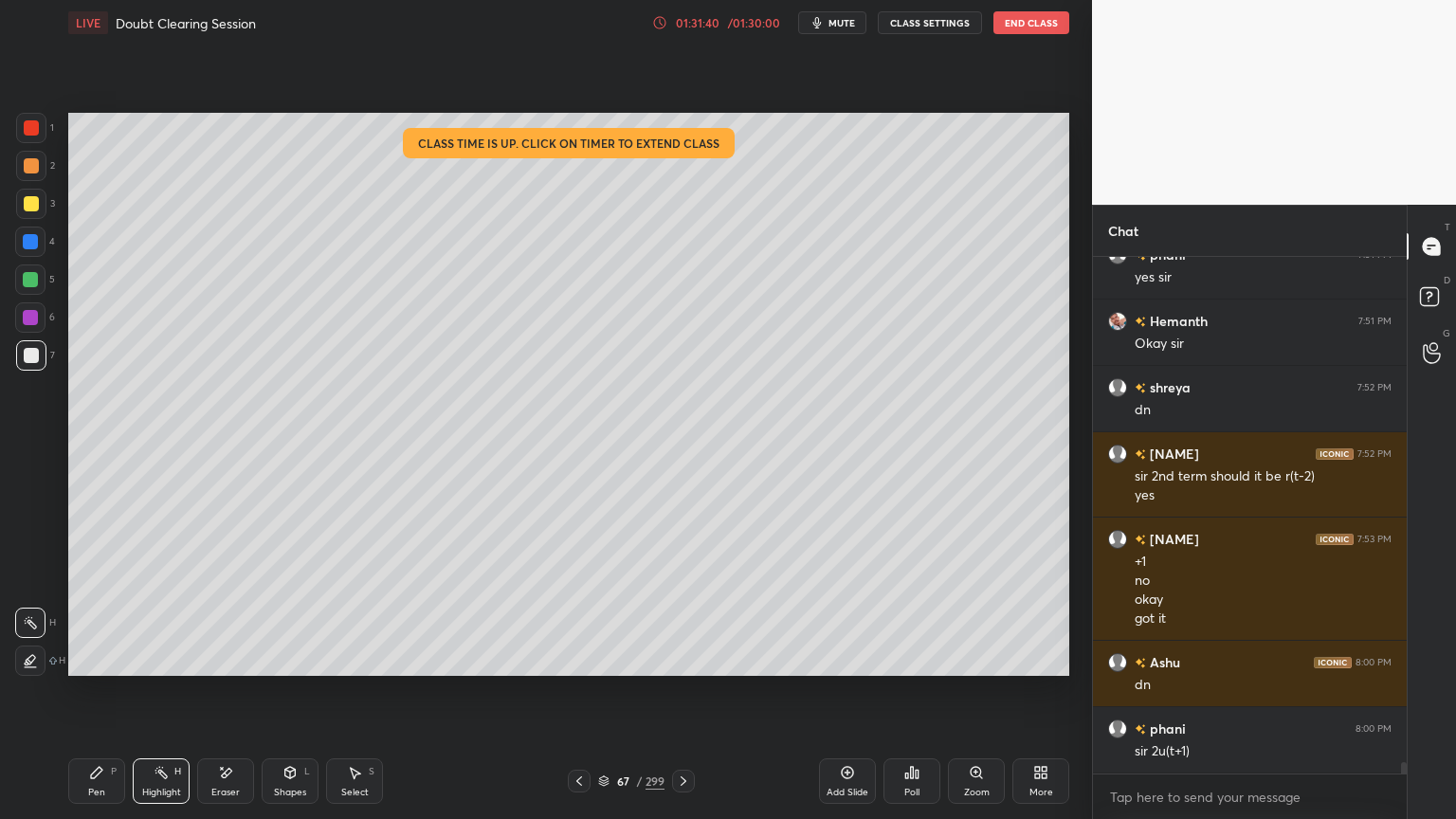 click on "Shapes" at bounding box center (290, 792) 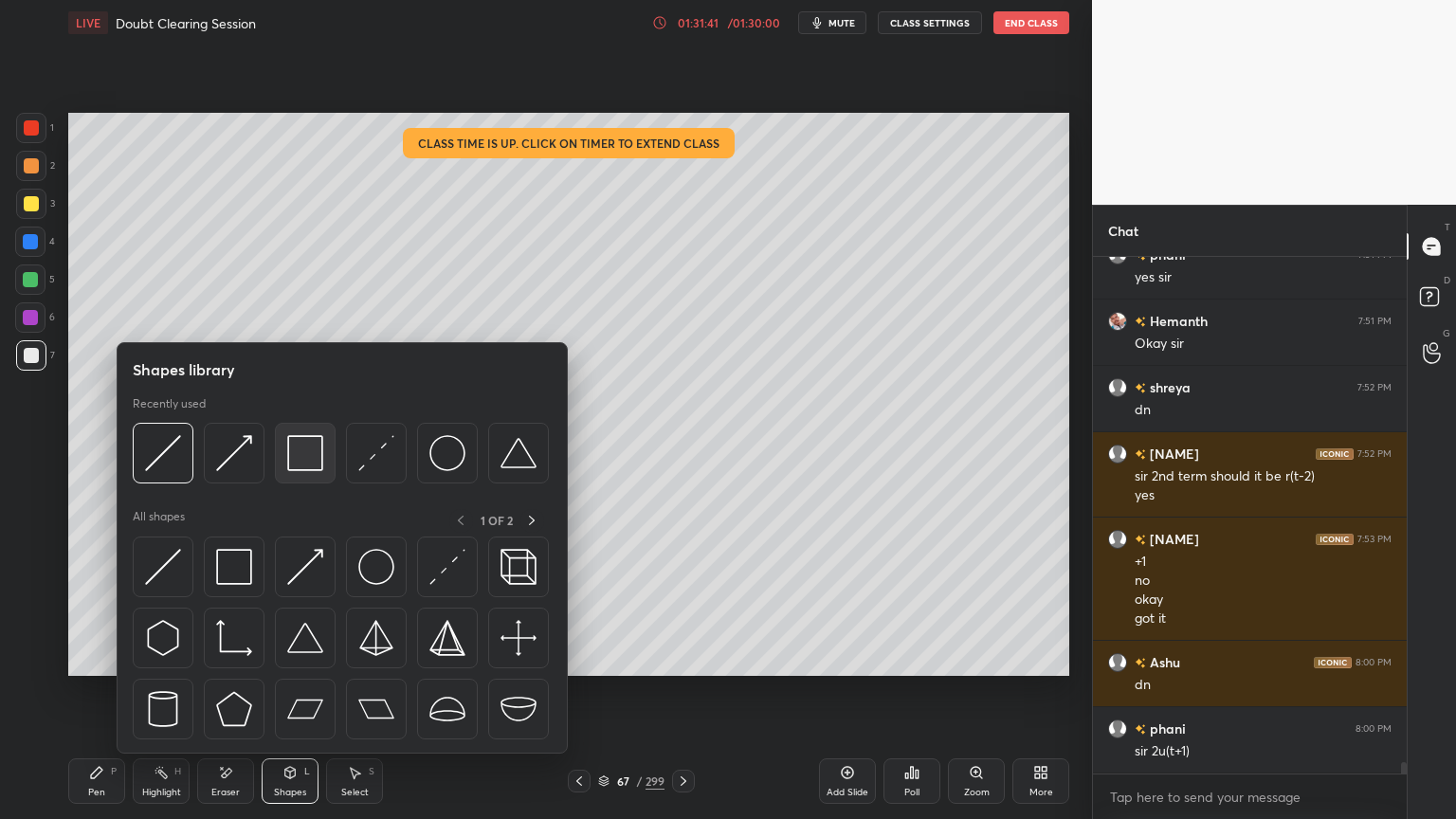 click at bounding box center [305, 453] 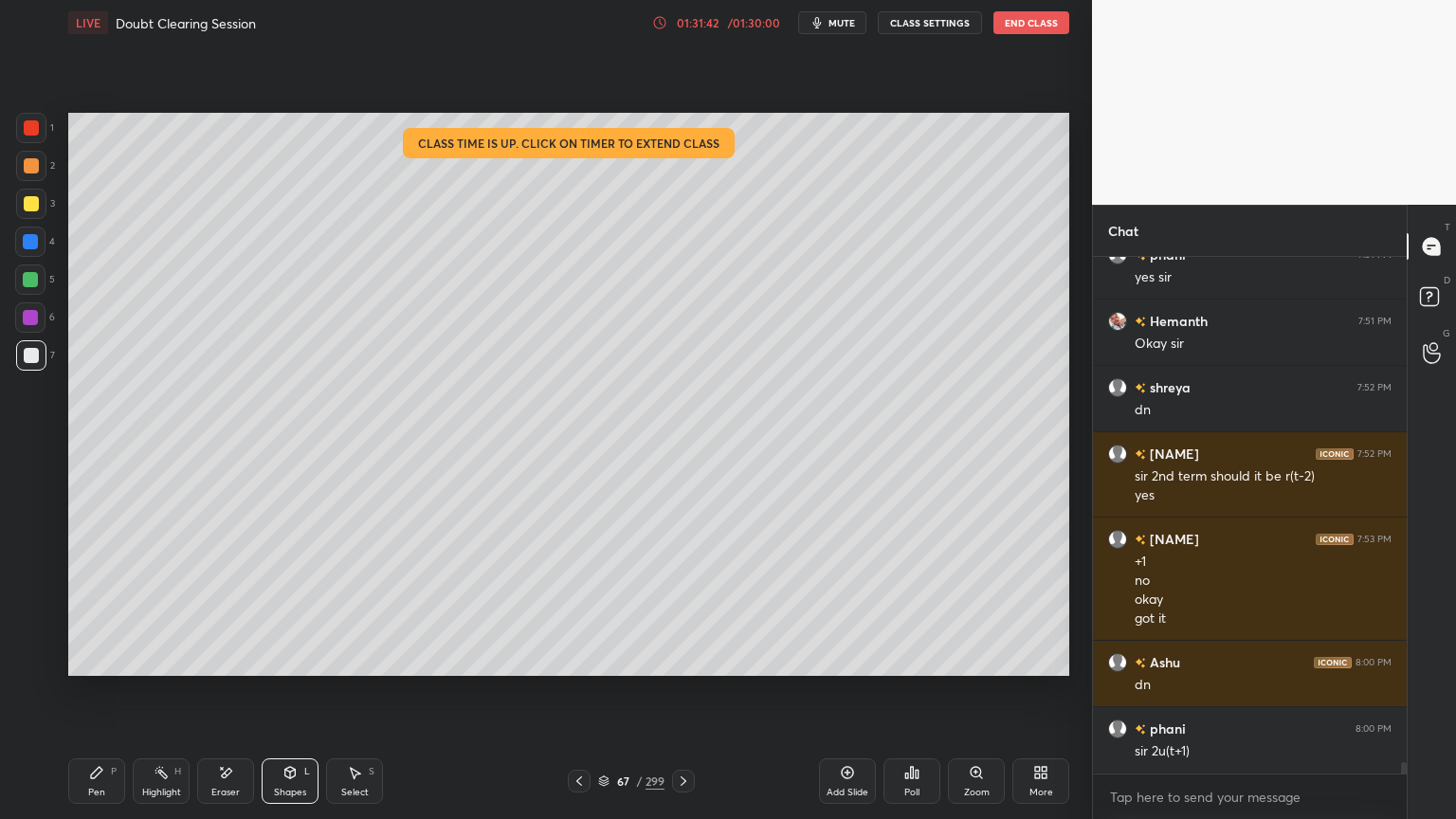 click at bounding box center (31, 166) 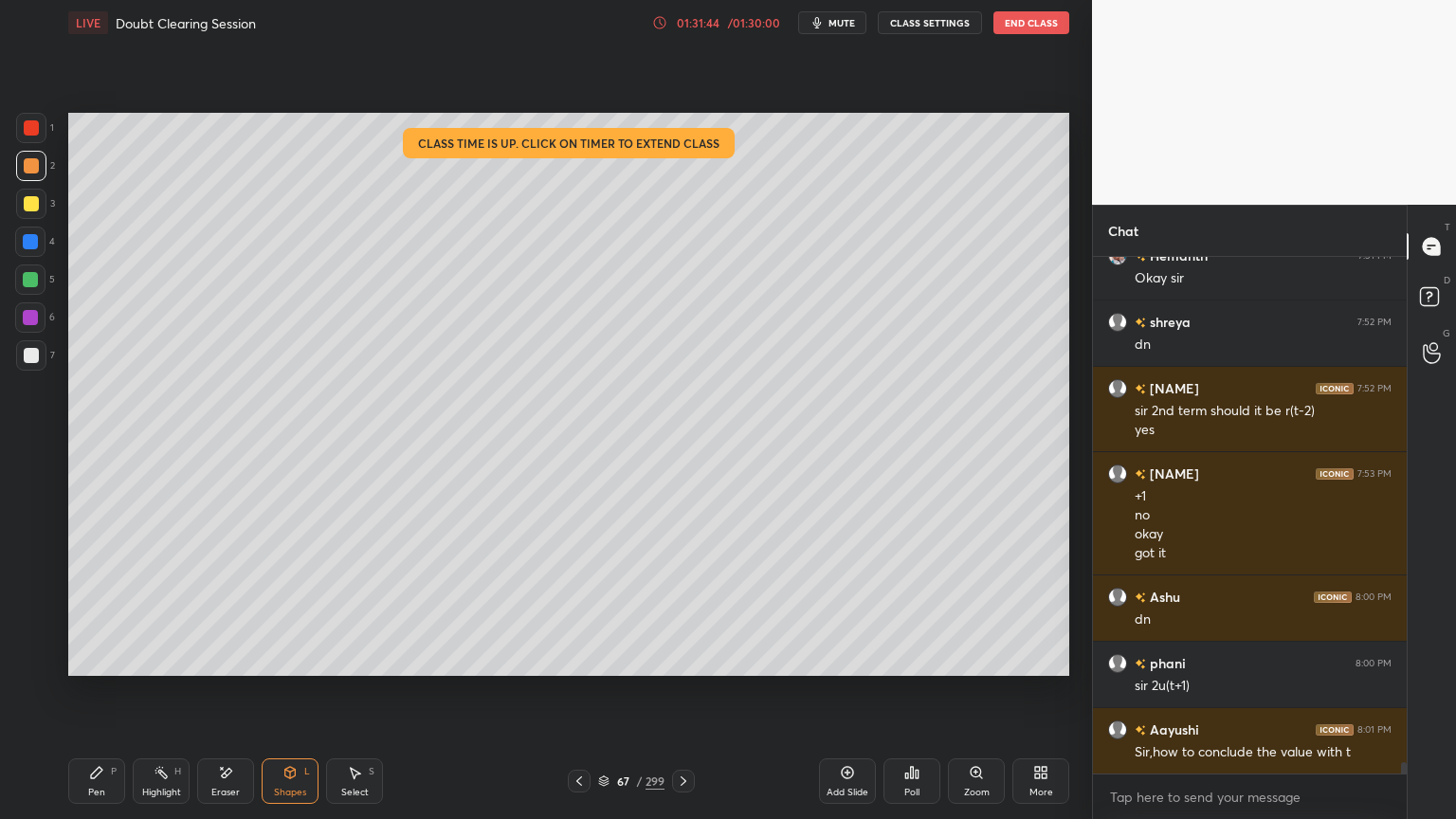 scroll, scrollTop: 23018, scrollLeft: 0, axis: vertical 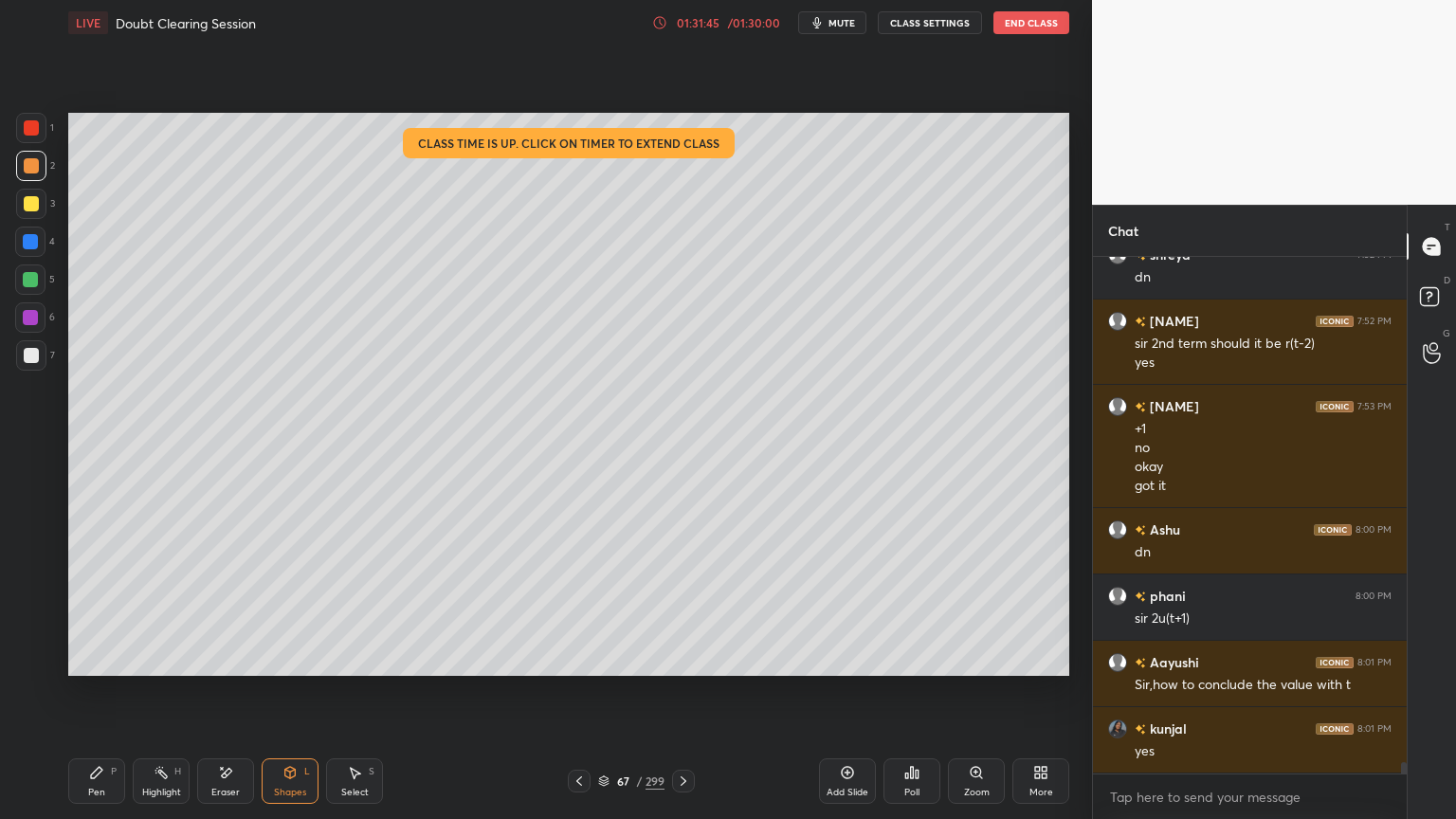 click at bounding box center [31, 128] 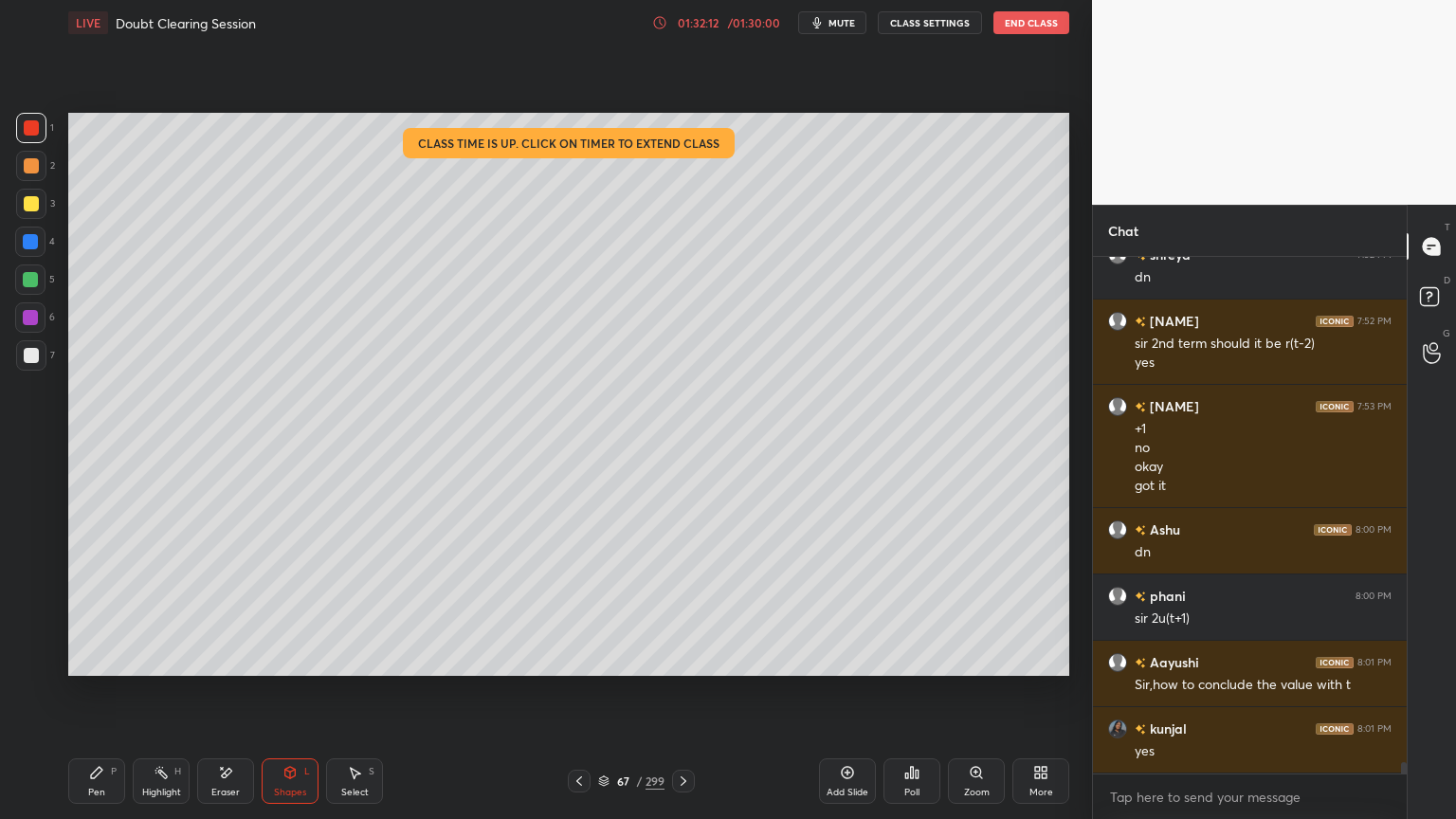click on "Highlight" at bounding box center [161, 792] 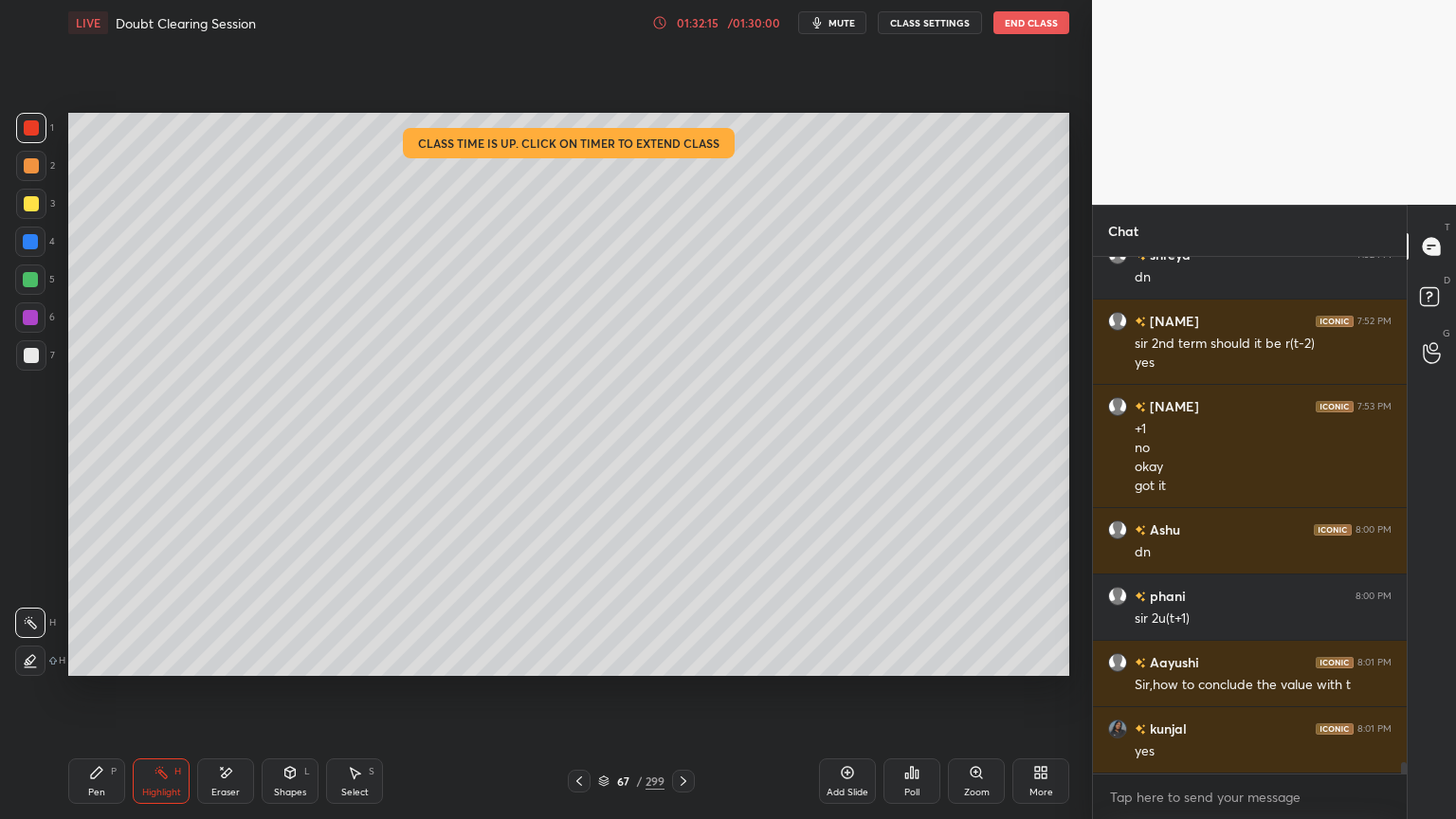 click on "Highlight H" at bounding box center [161, 781] 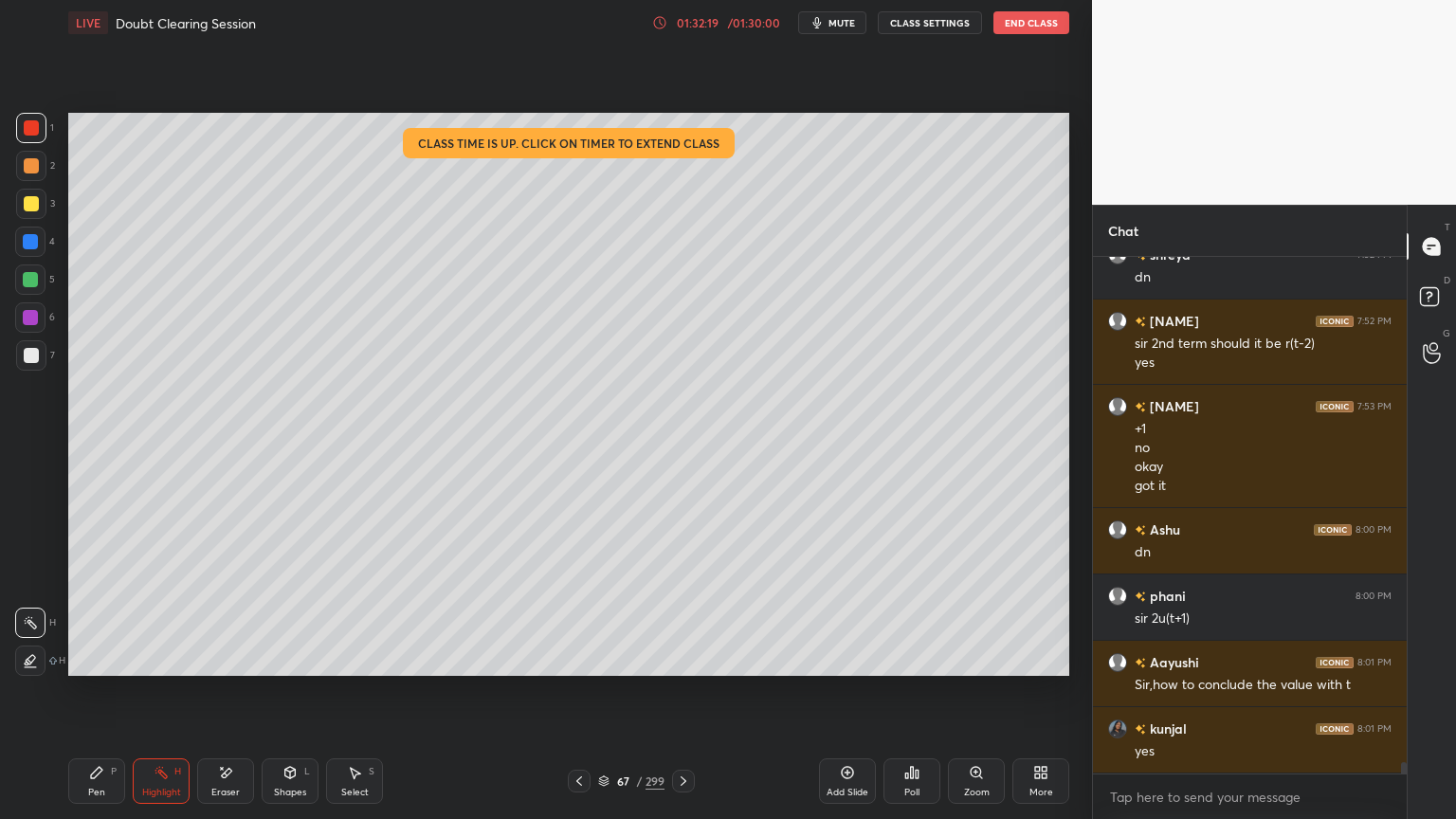 click on "Highlight H" at bounding box center [161, 781] 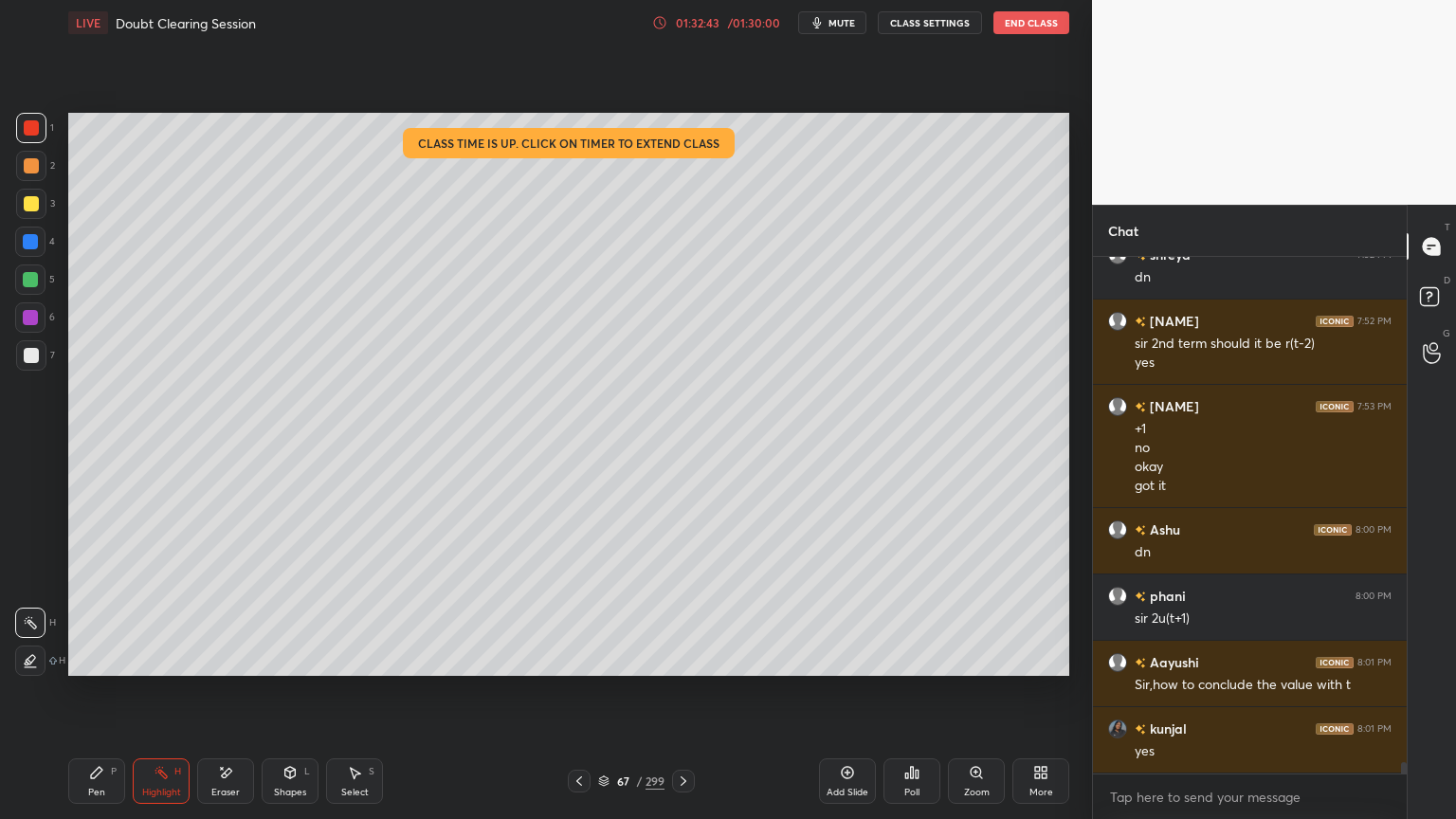 scroll, scrollTop: 23064, scrollLeft: 0, axis: vertical 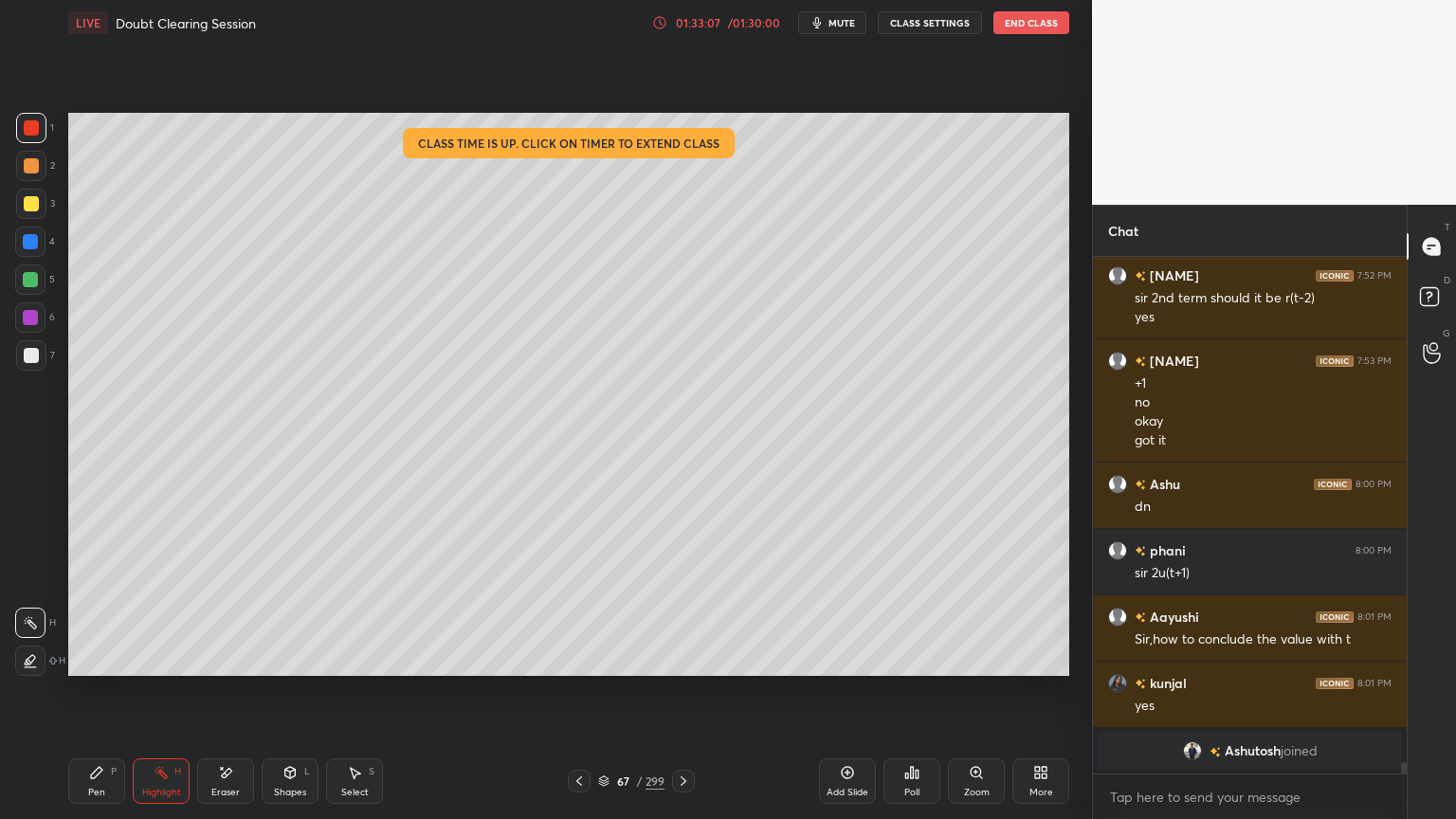 click on "End Class" at bounding box center (1031, 23) 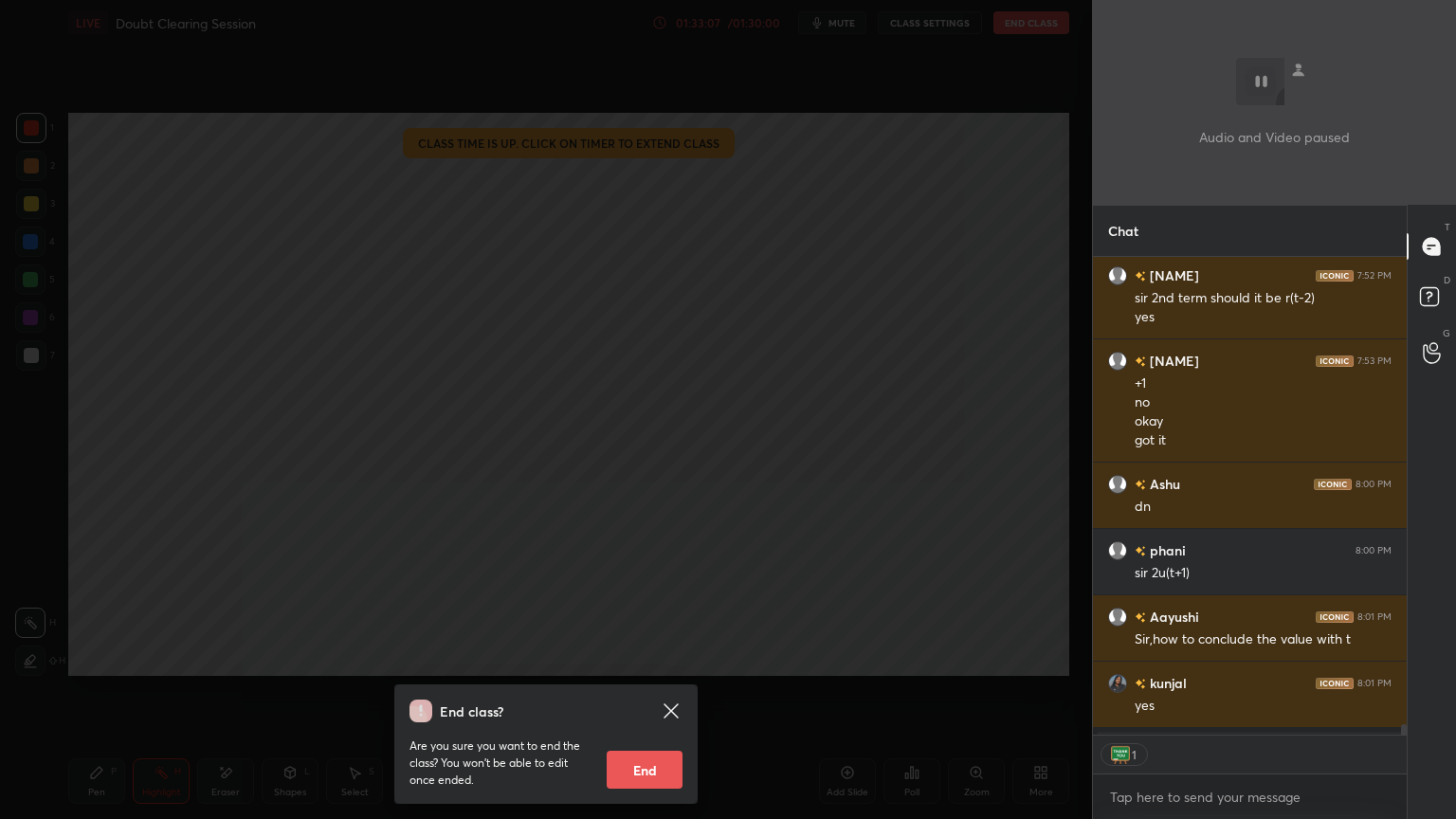scroll, scrollTop: 6, scrollLeft: 6, axis: both 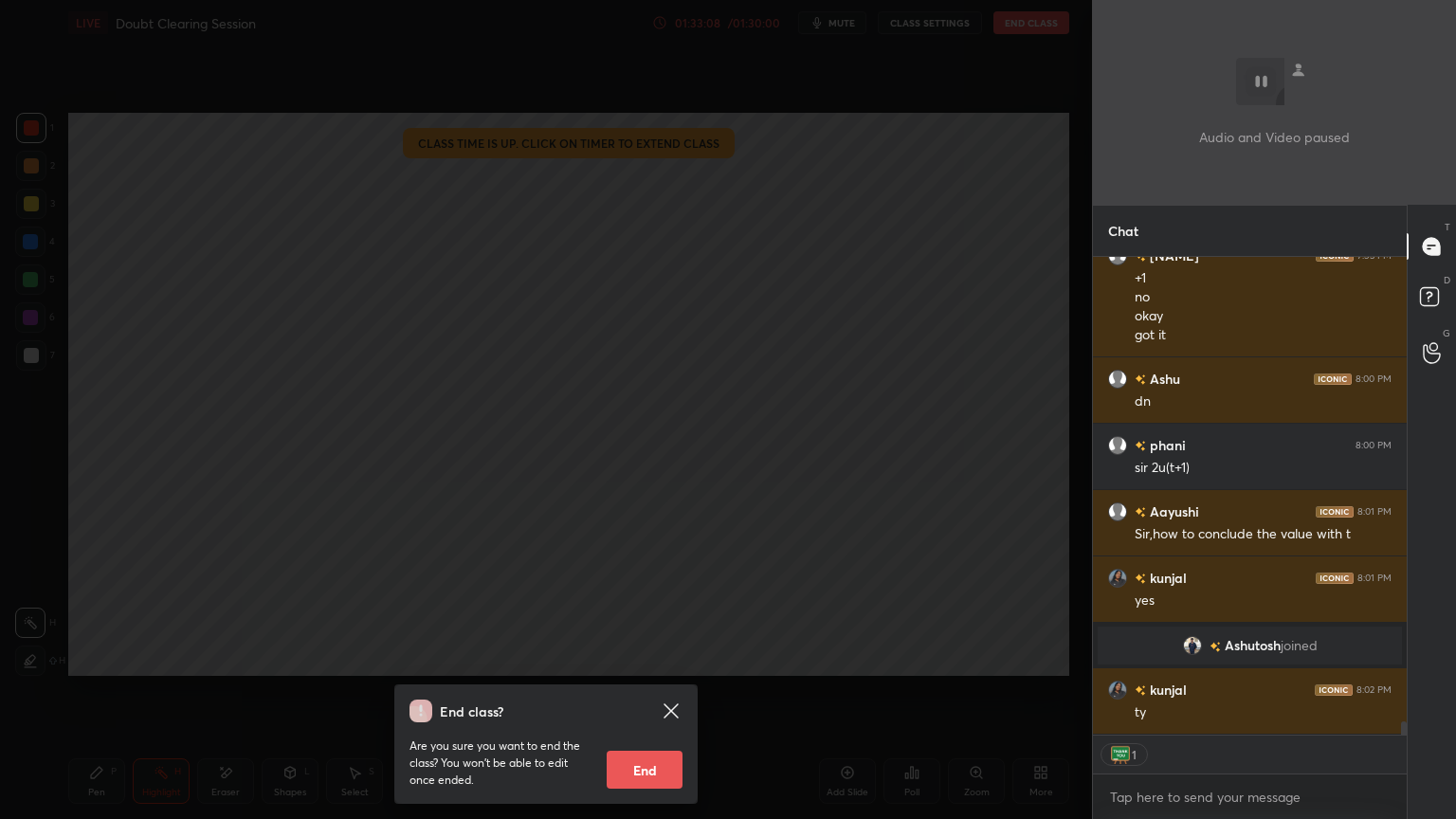 click on "End" at bounding box center [645, 770] 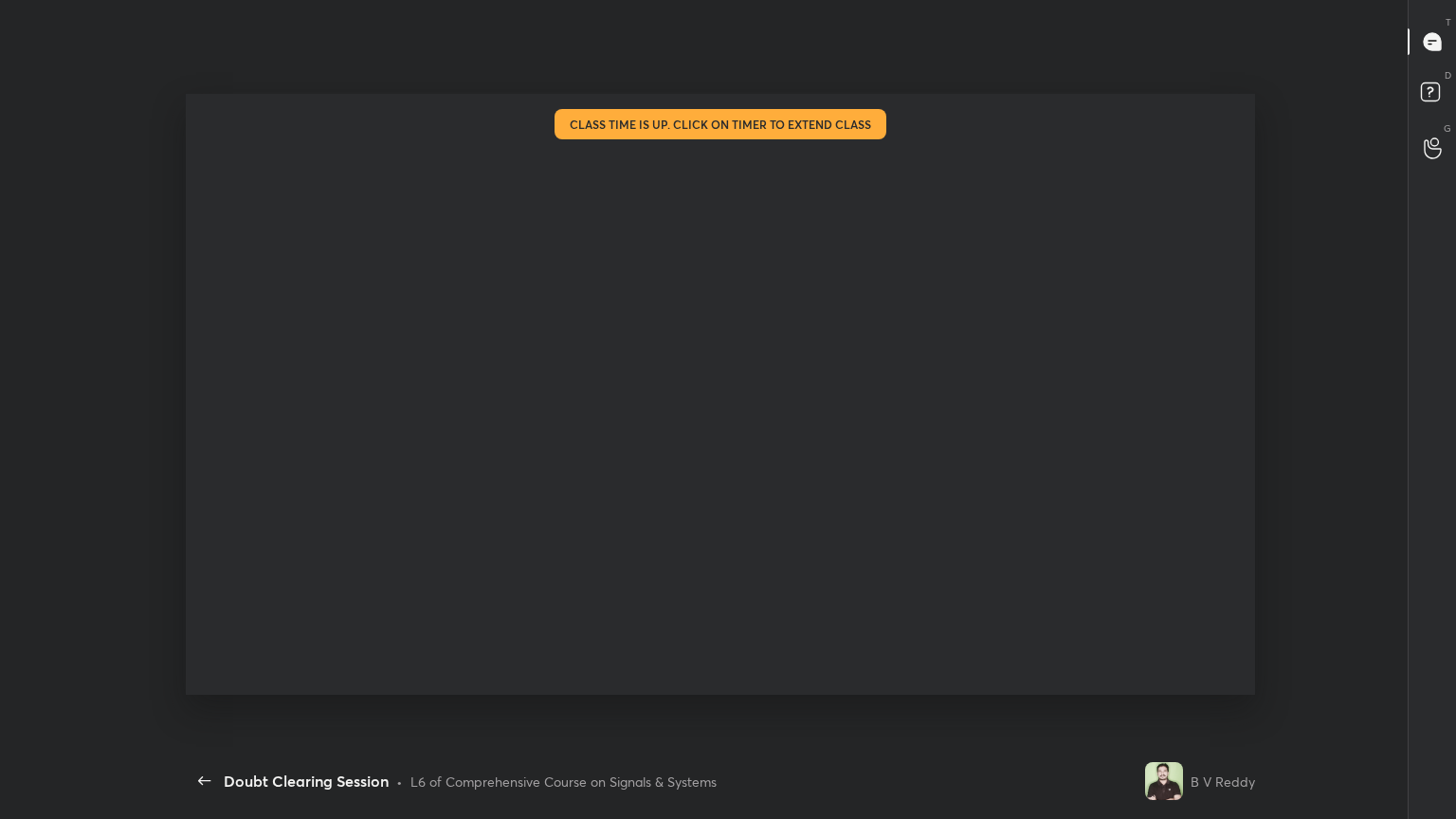 scroll, scrollTop: 94094, scrollLeft: 93380, axis: both 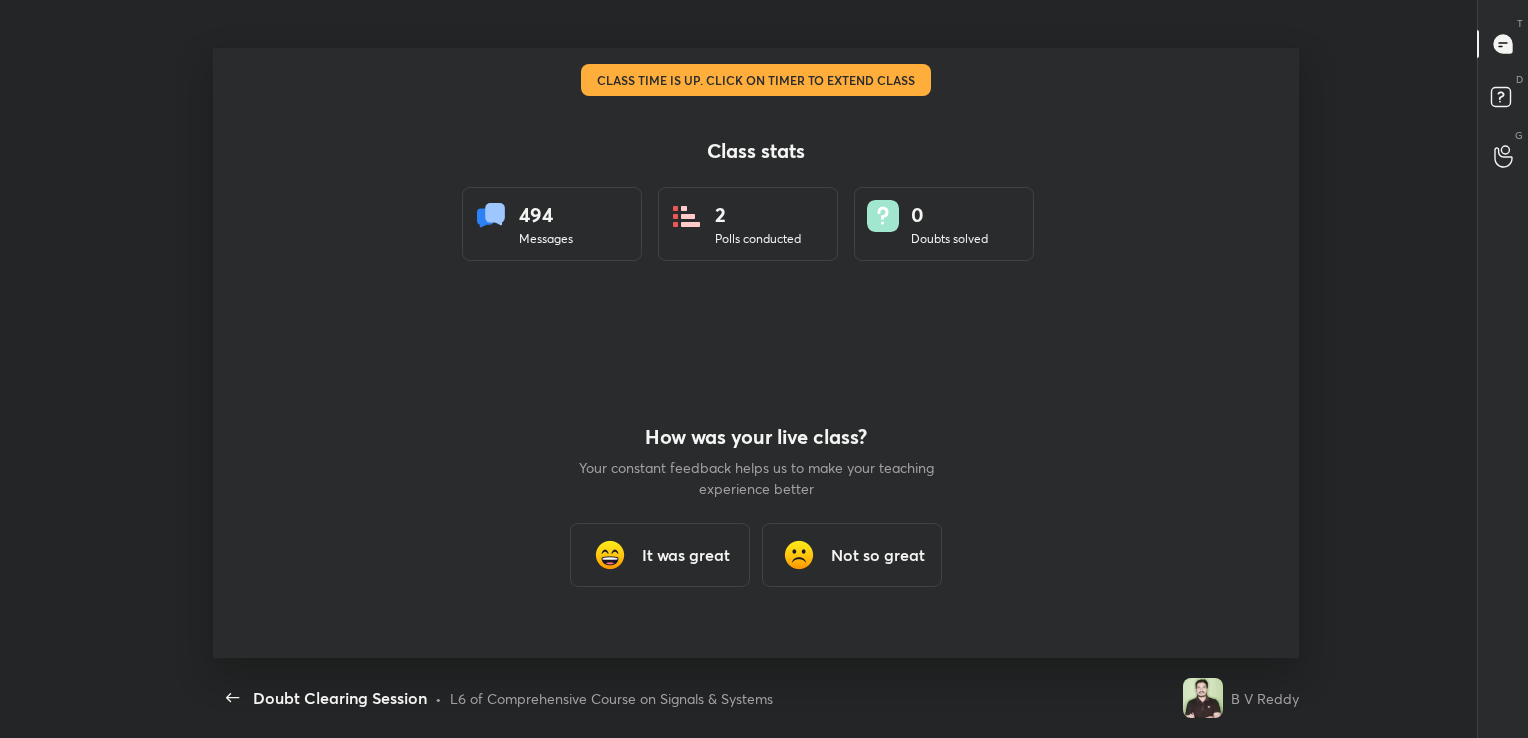 type on "x" 